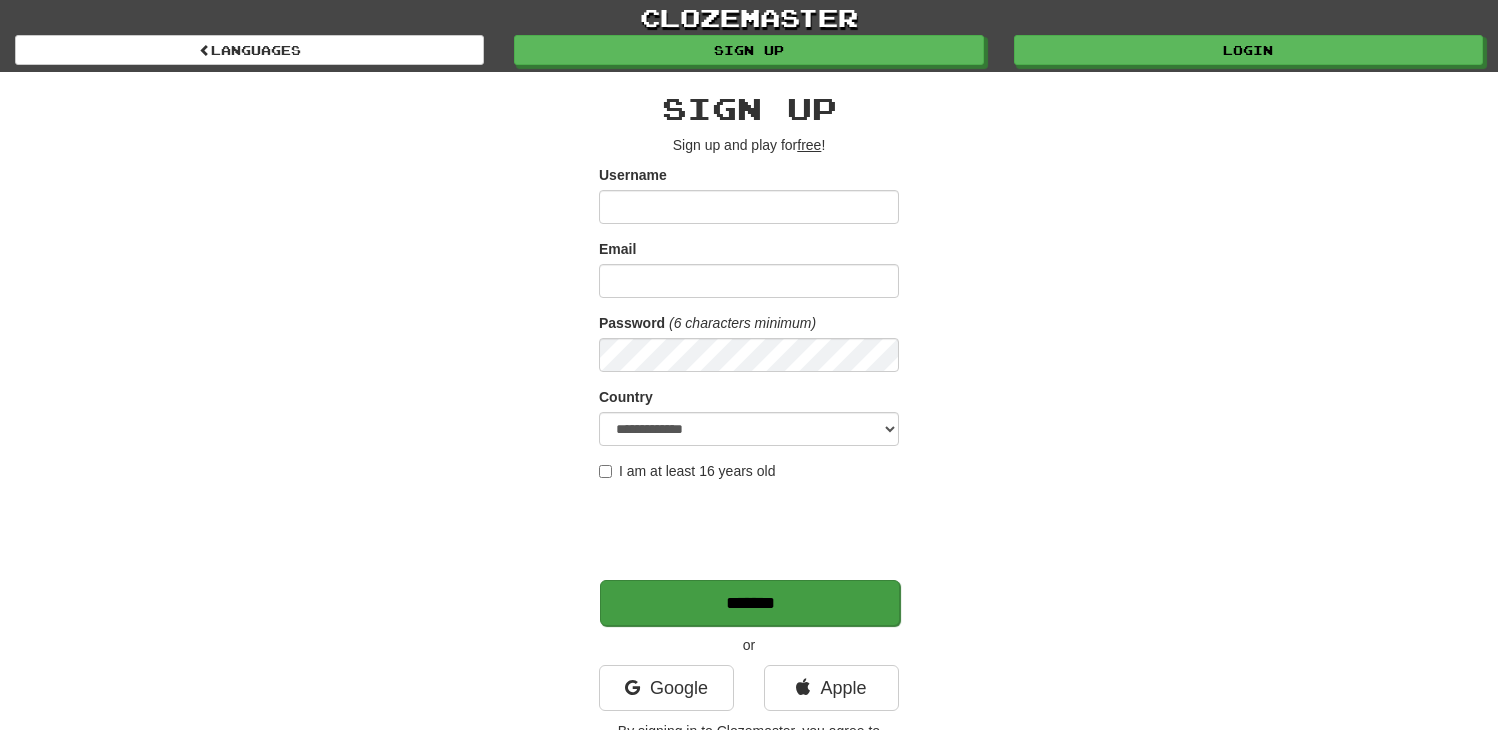 scroll, scrollTop: 0, scrollLeft: 0, axis: both 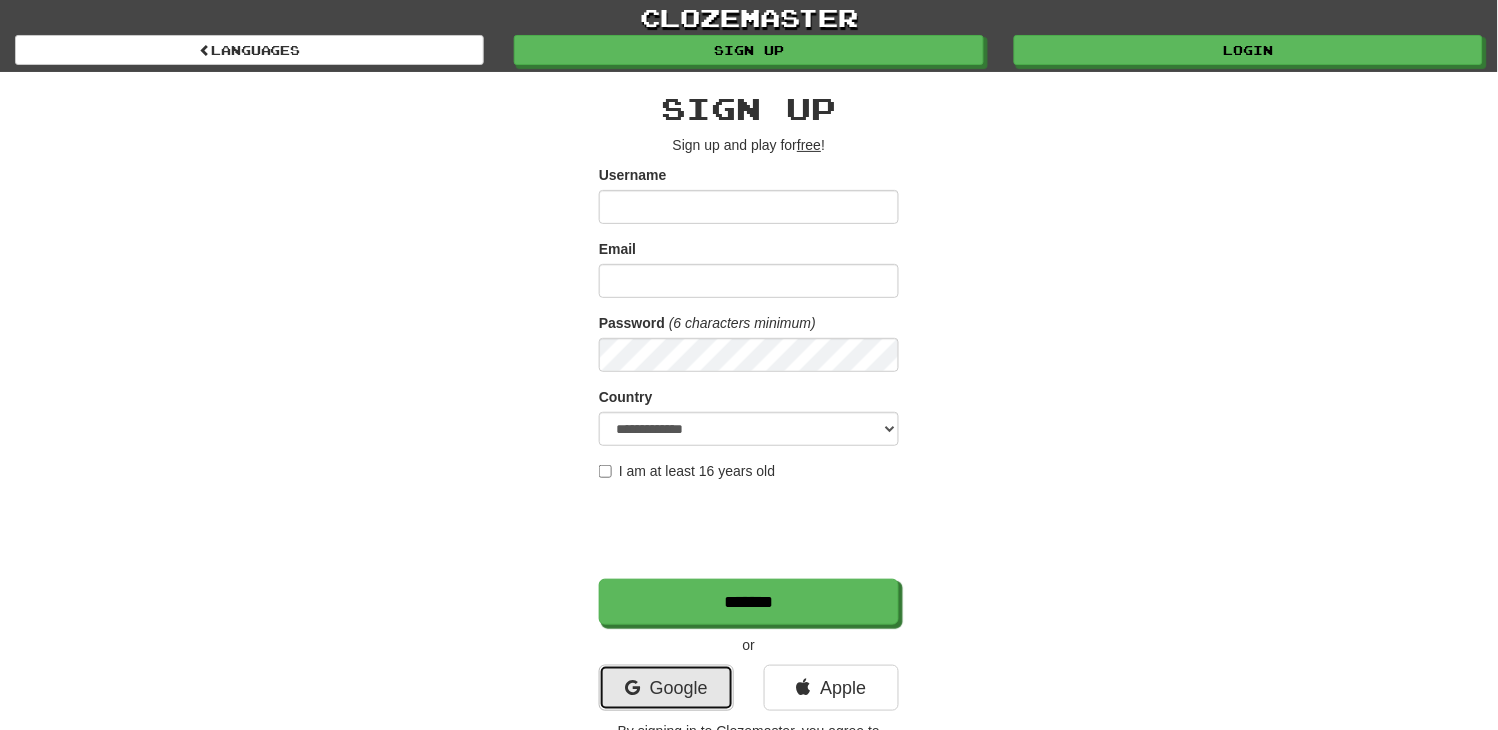 click on "Google" at bounding box center [666, 688] 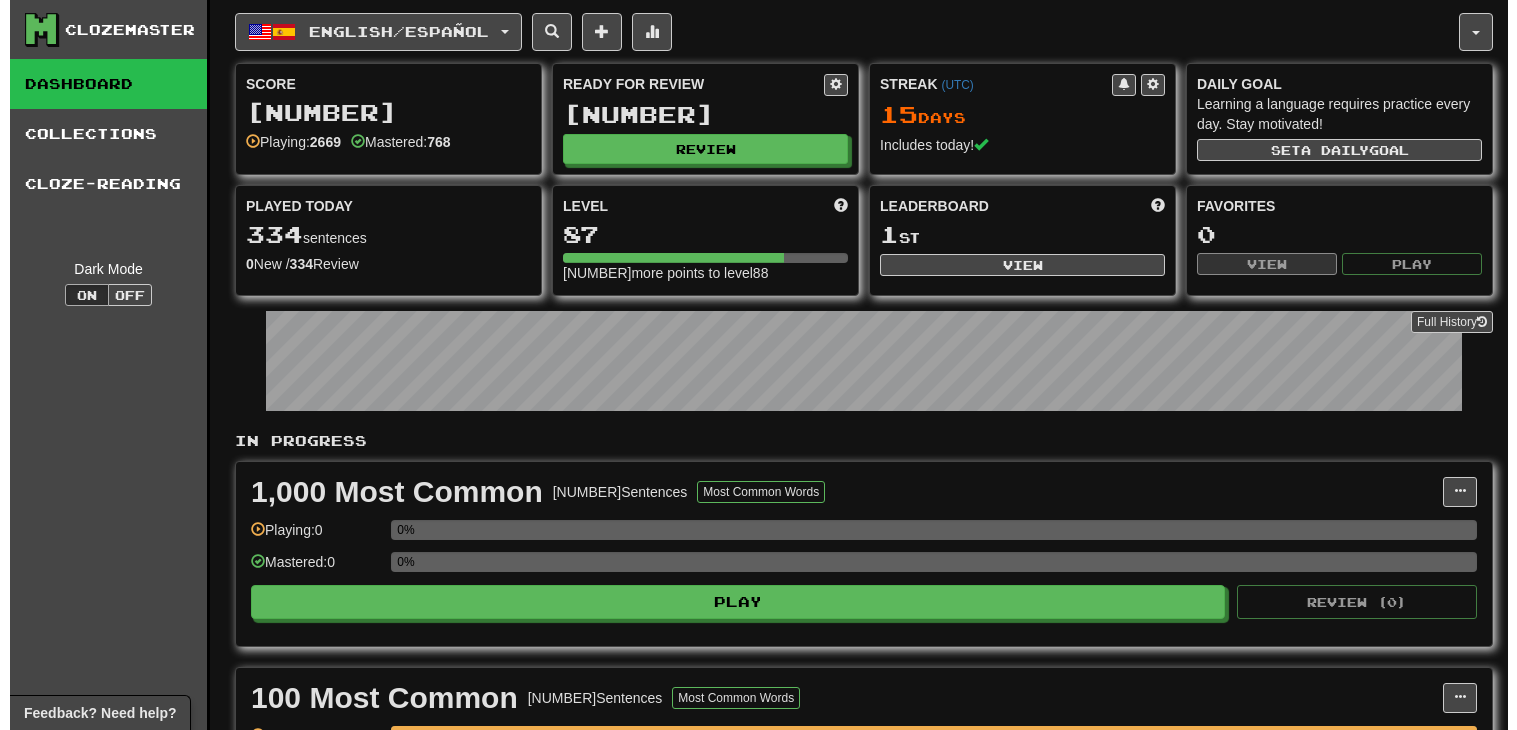scroll, scrollTop: 0, scrollLeft: 0, axis: both 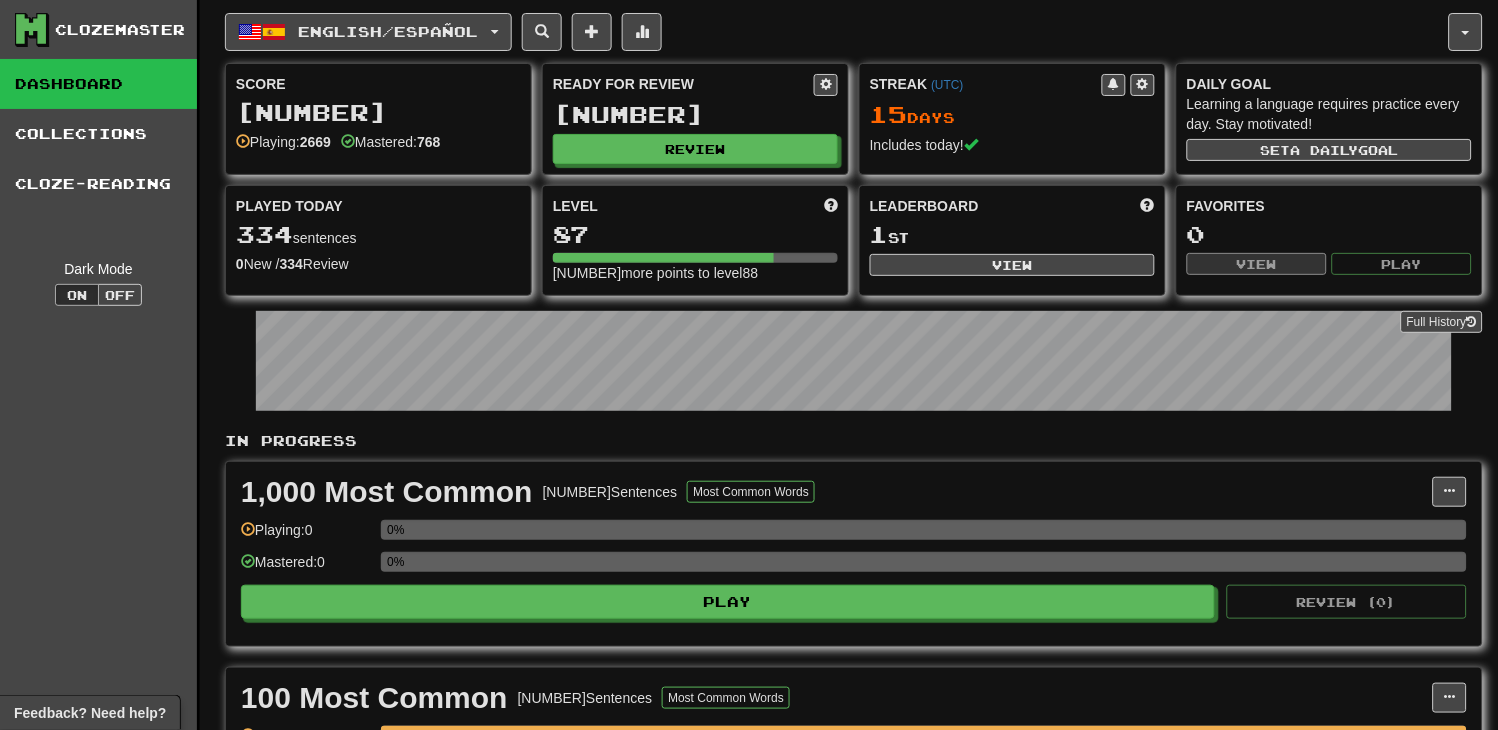 click on "Score 117.202  Playing:  2669  Mastered:  768 Ready for Review 646   Review Streak   ( UTC ) 15  Day s Includes today!  Daily Goal Learning a language requires practice every day. Stay motivated! Set  a daily  goal Played Today 334  sentences 0  New /  334  Review Full History  Level 87 906  more points to level  88 Leaderboard 1 st View Favorites 0 View Play" at bounding box center (854, 179) 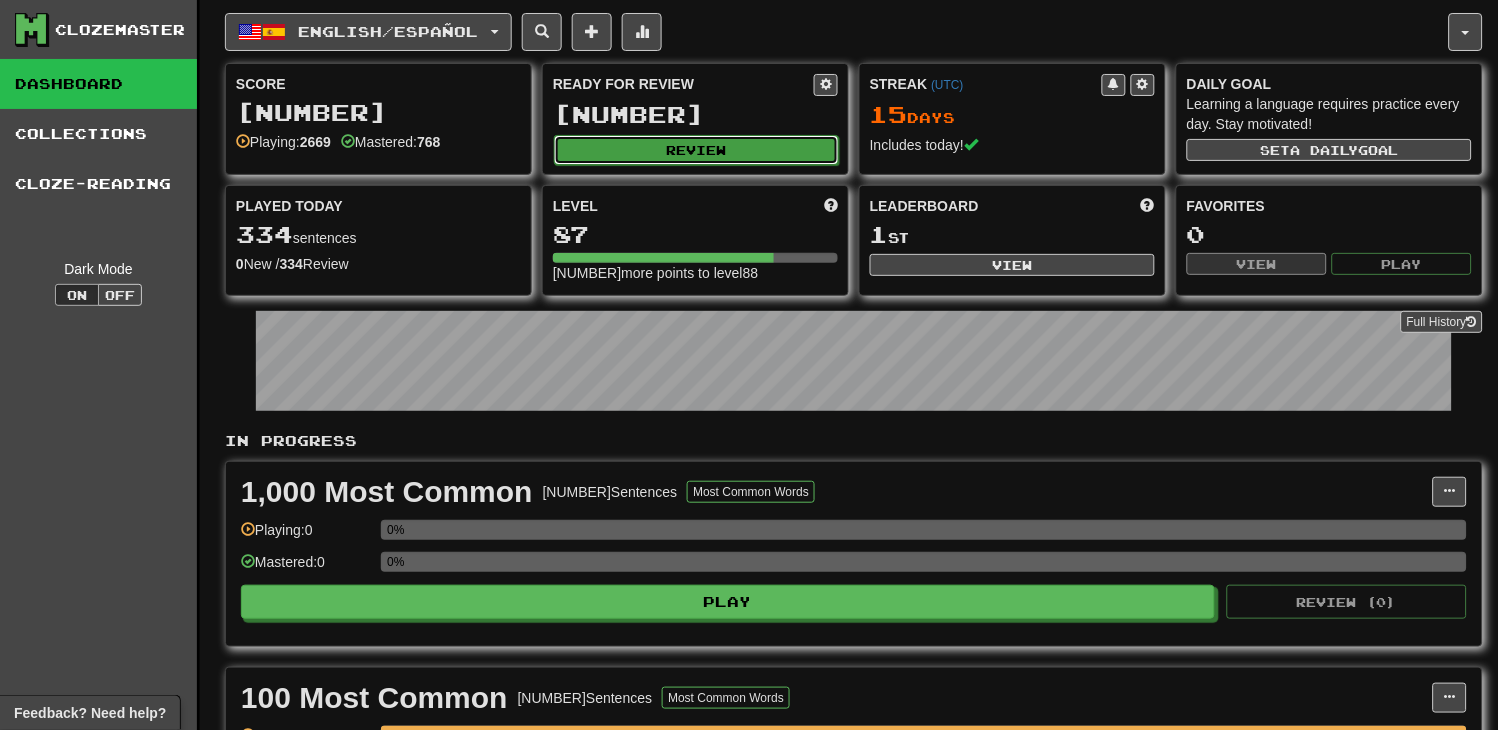 click on "Review" at bounding box center [696, 150] 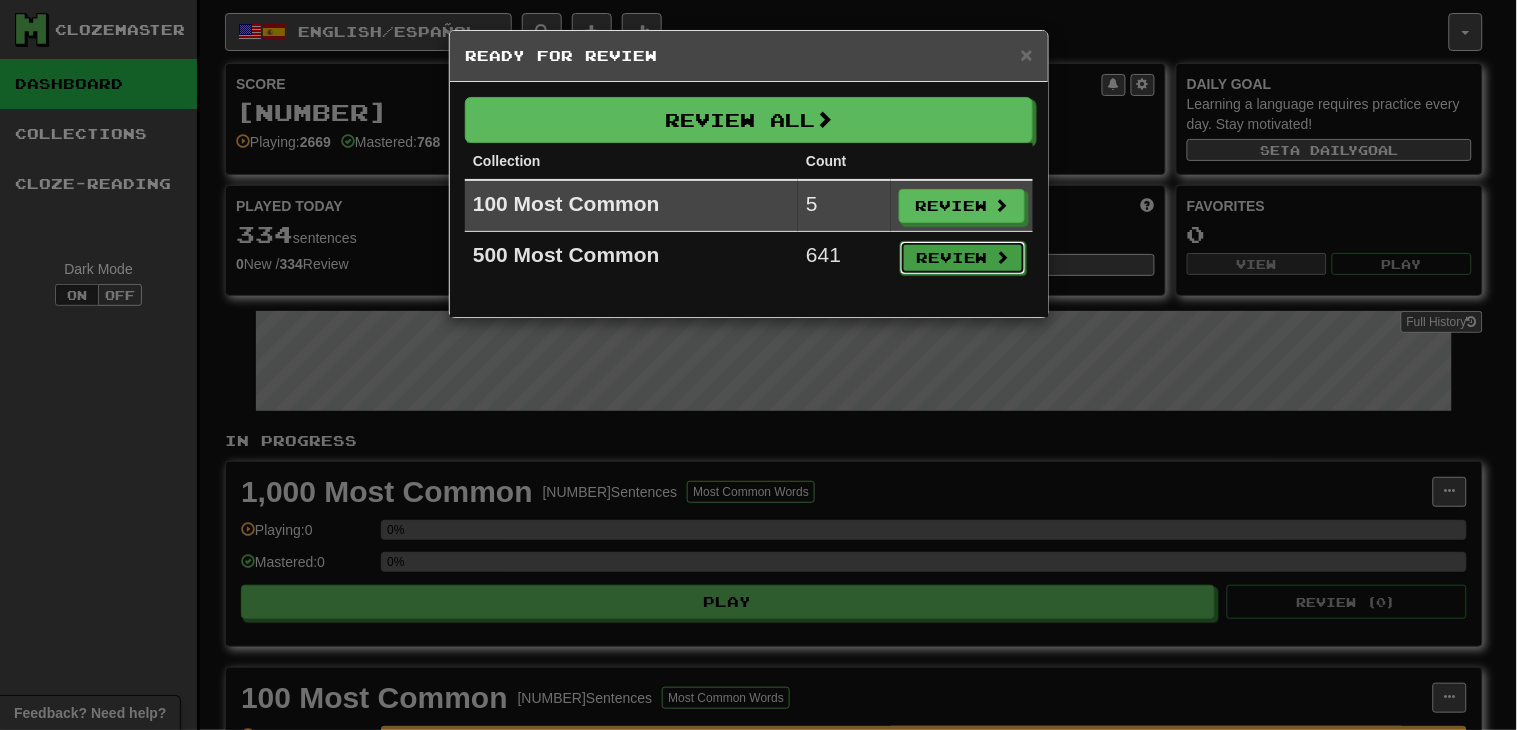 click on "Review" at bounding box center [963, 258] 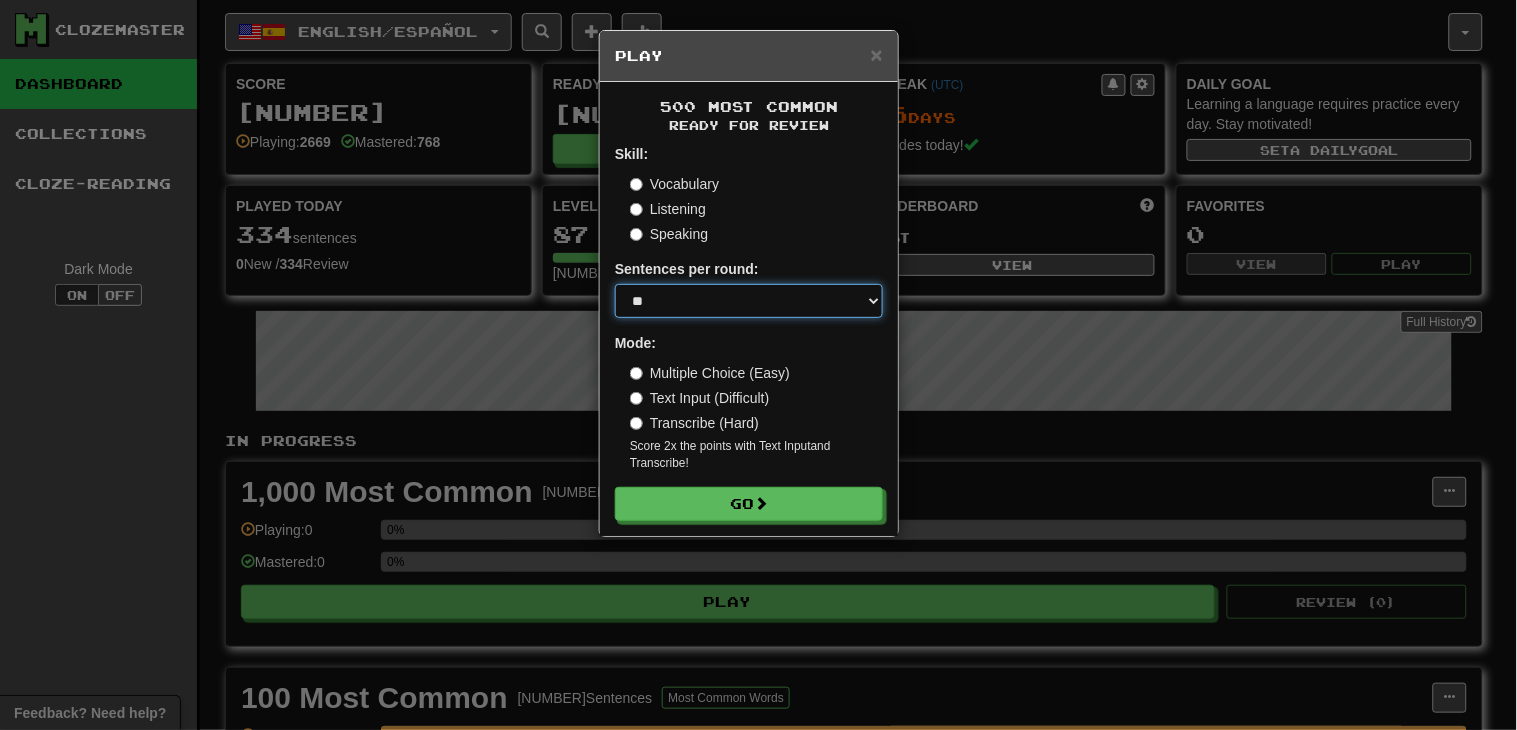 click on "* ** ** ** ** ** *** ********" at bounding box center [749, 301] 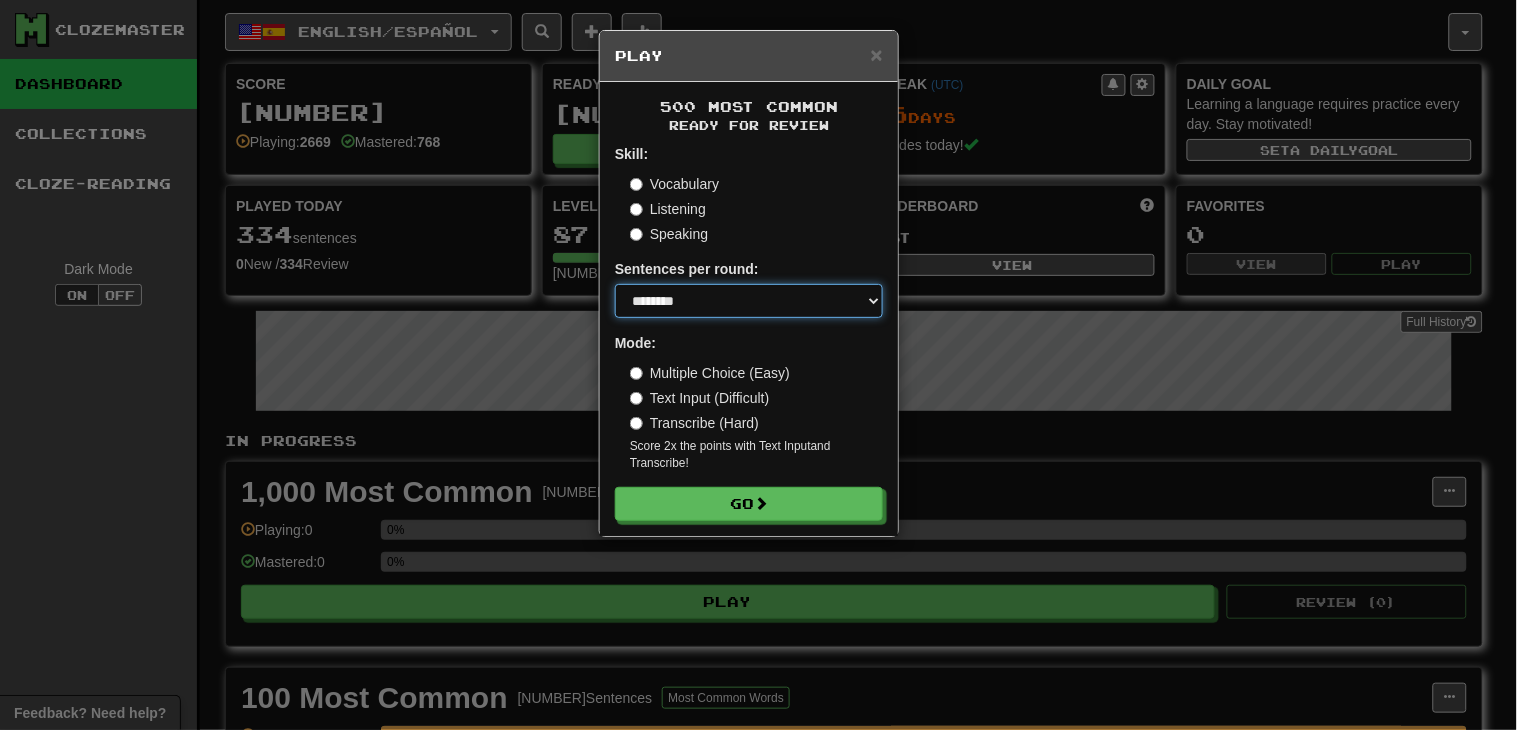 click on "* ** ** ** ** ** *** ********" at bounding box center [749, 301] 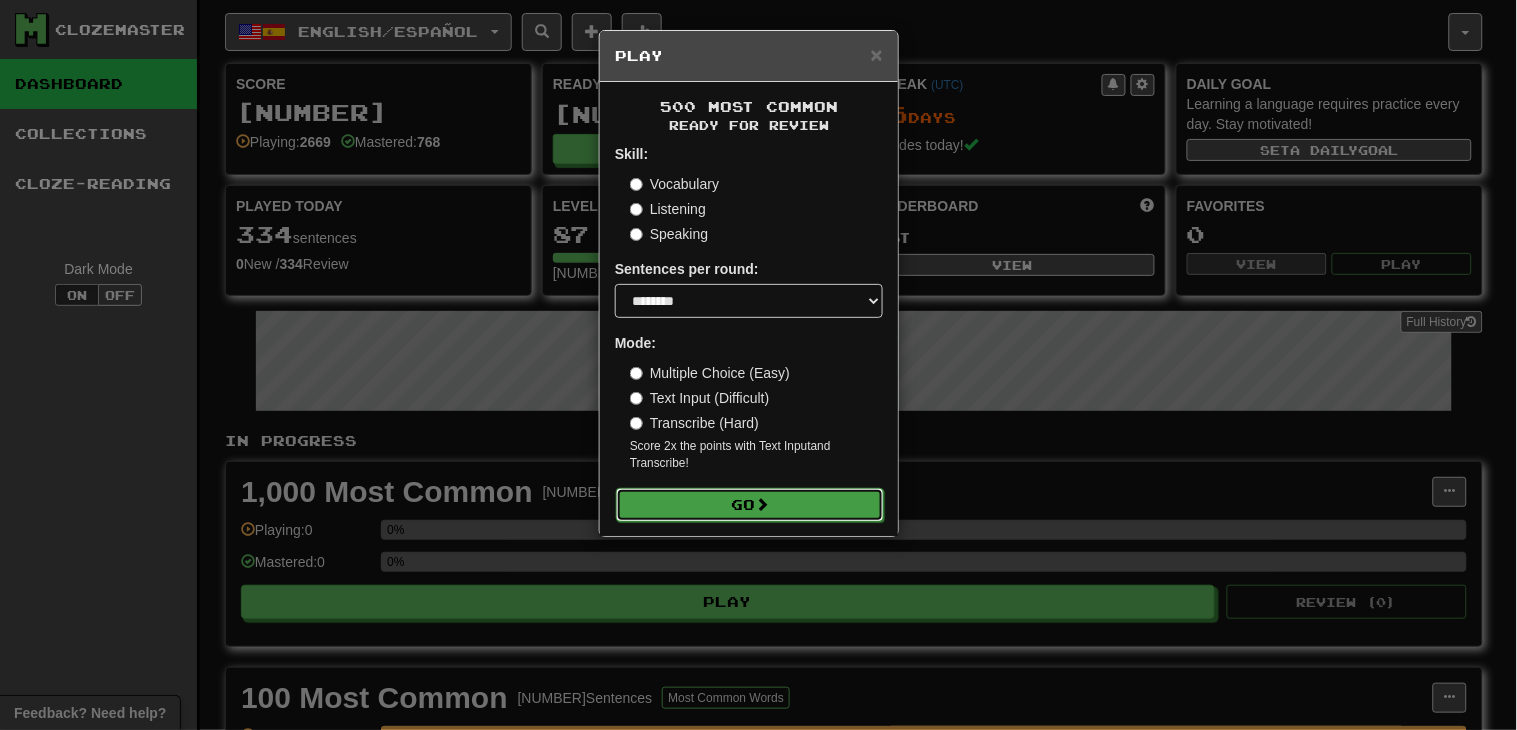 click on "Go" at bounding box center (750, 505) 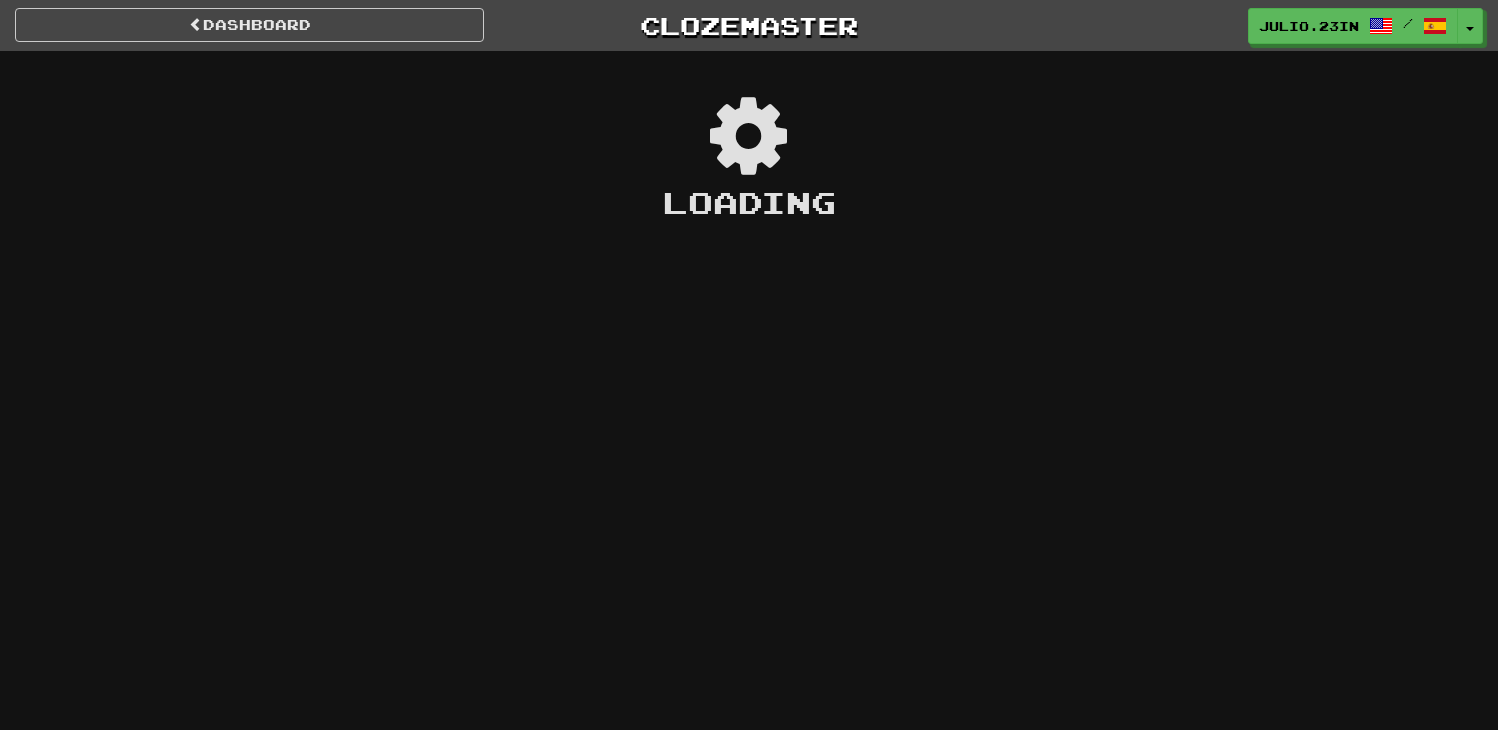 scroll, scrollTop: 0, scrollLeft: 0, axis: both 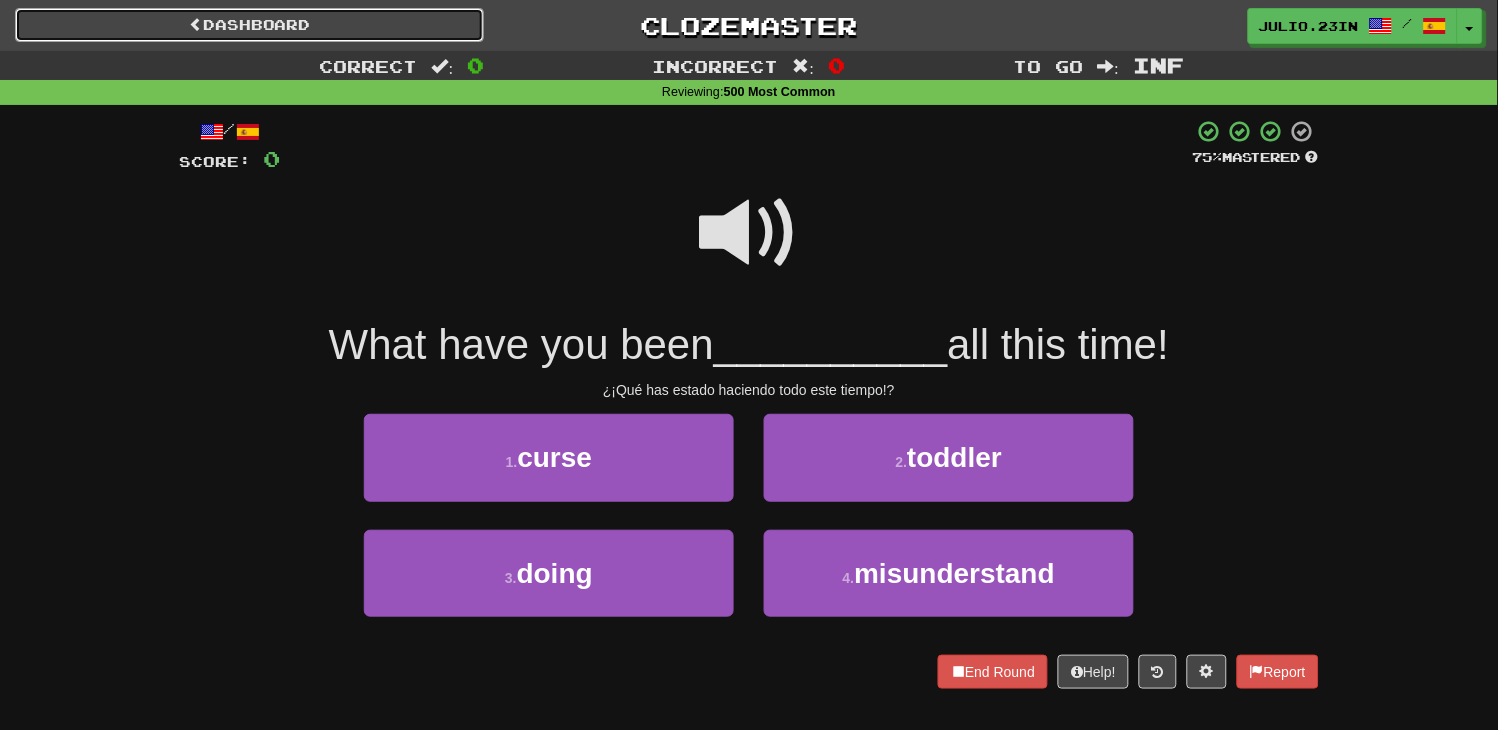 click on "Dashboard" at bounding box center (249, 25) 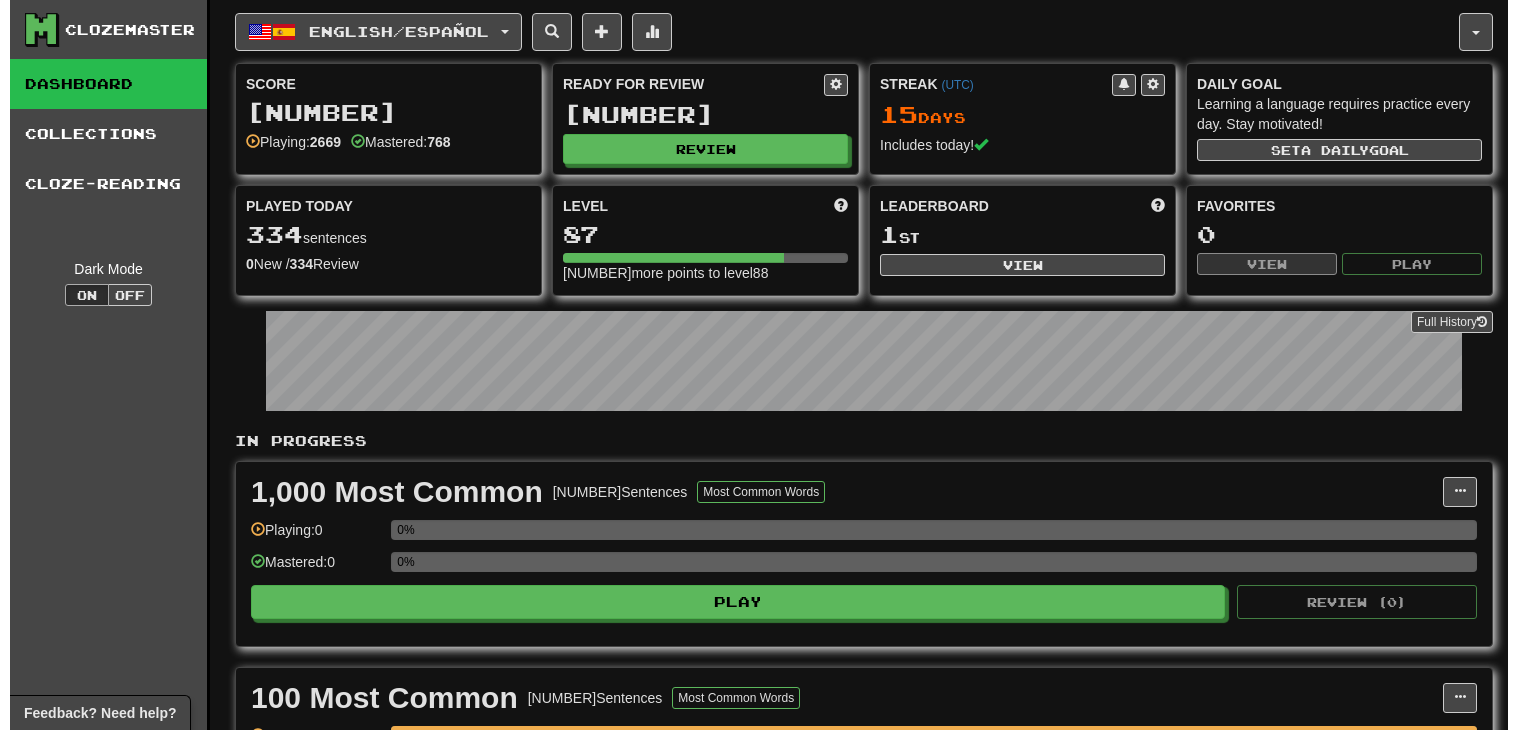 scroll, scrollTop: 0, scrollLeft: 0, axis: both 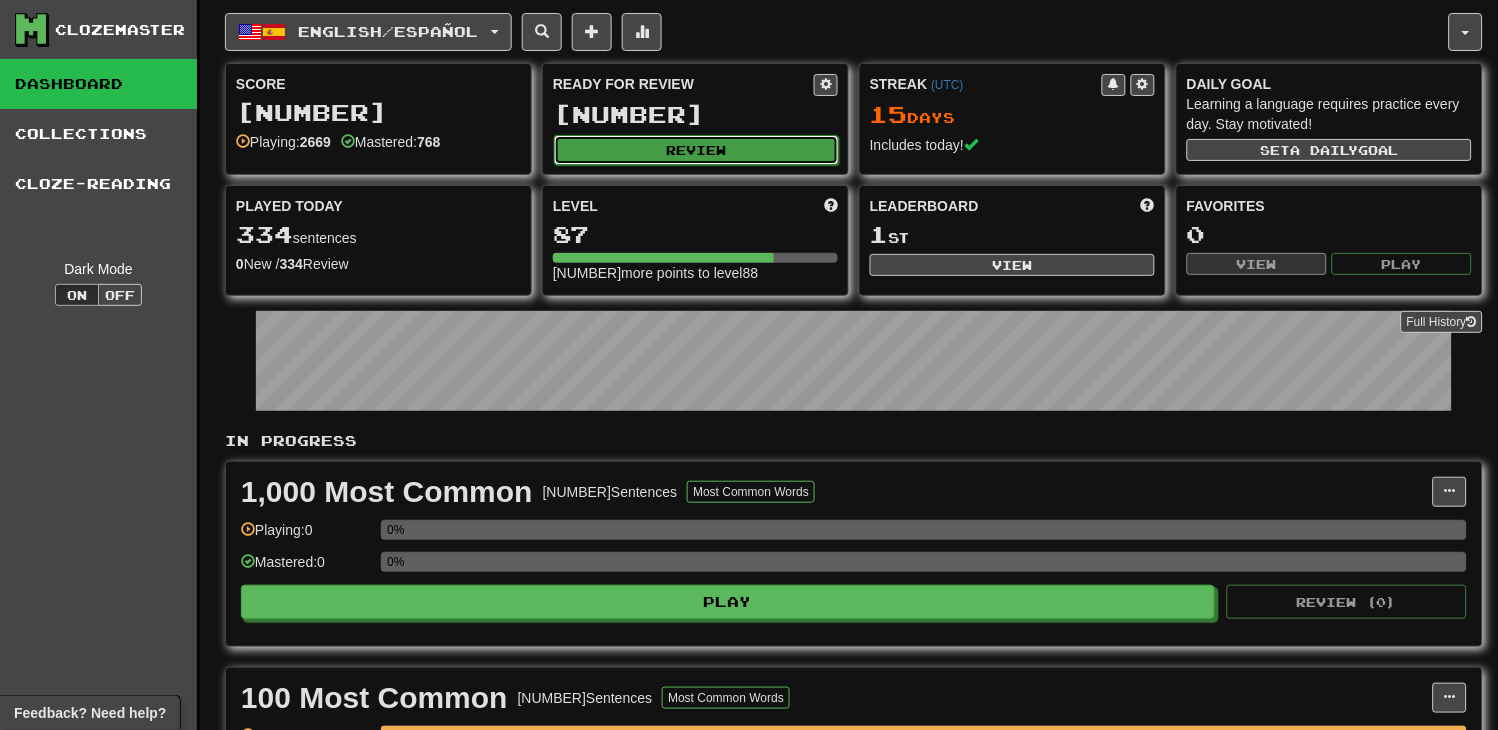 click on "Review" at bounding box center (696, 150) 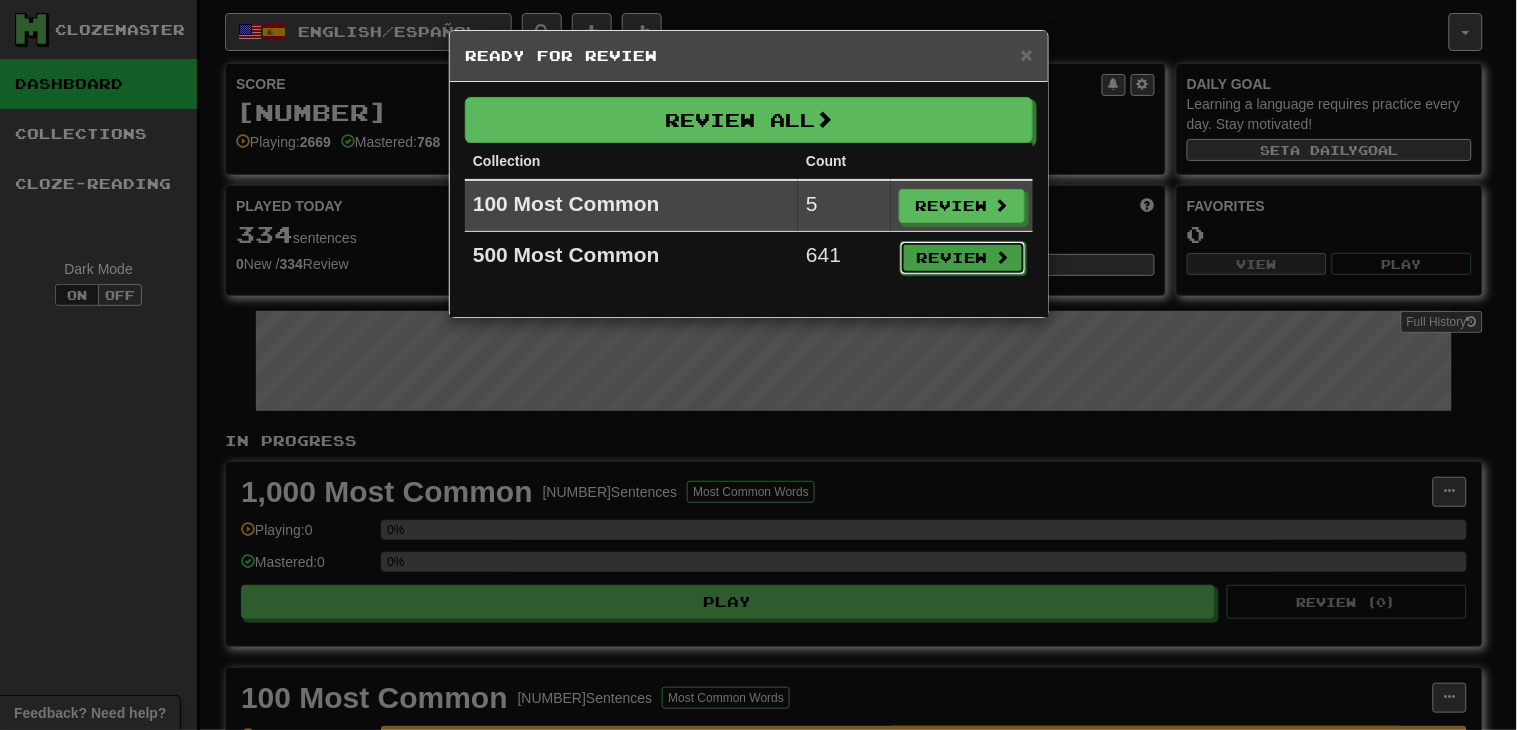 click on "Review" at bounding box center (963, 258) 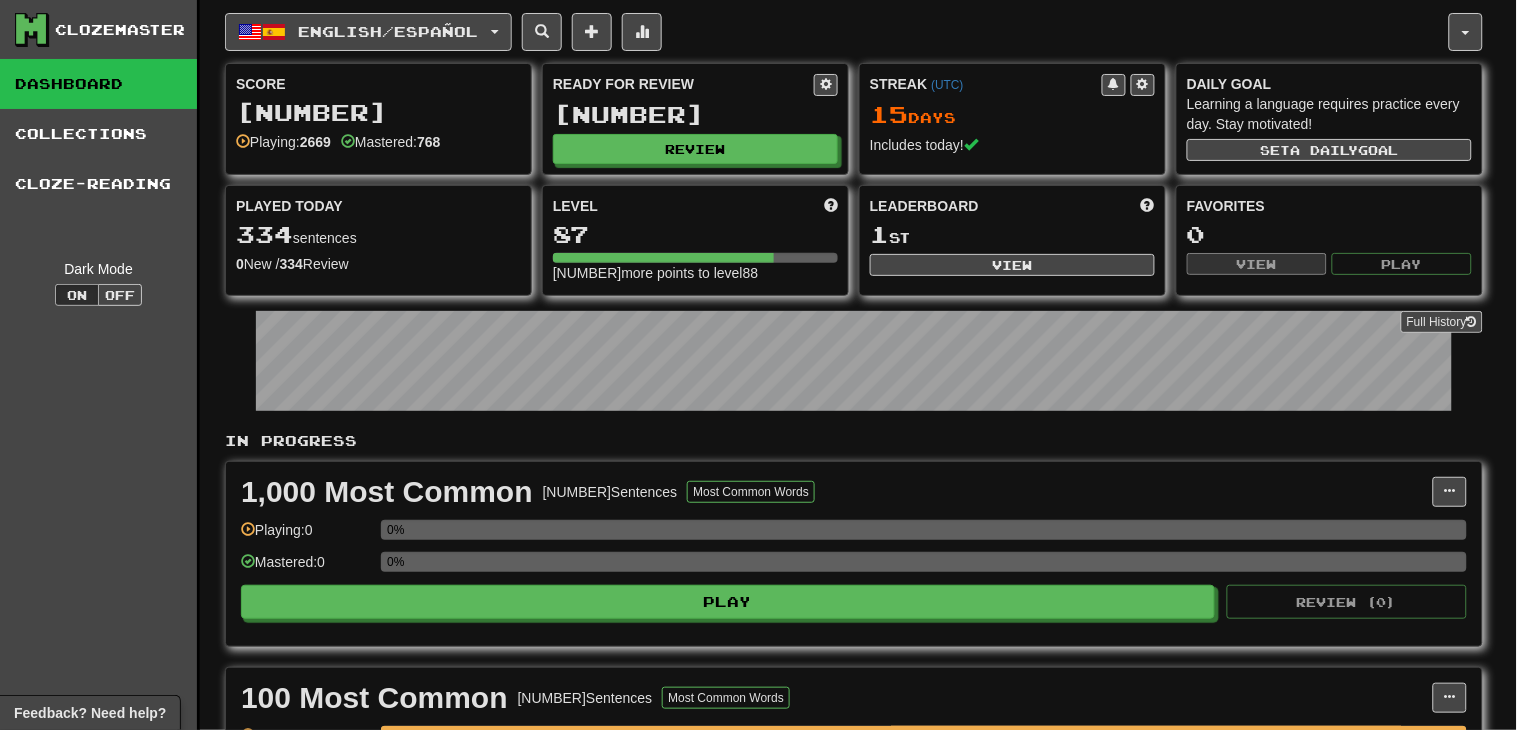 select on "********" 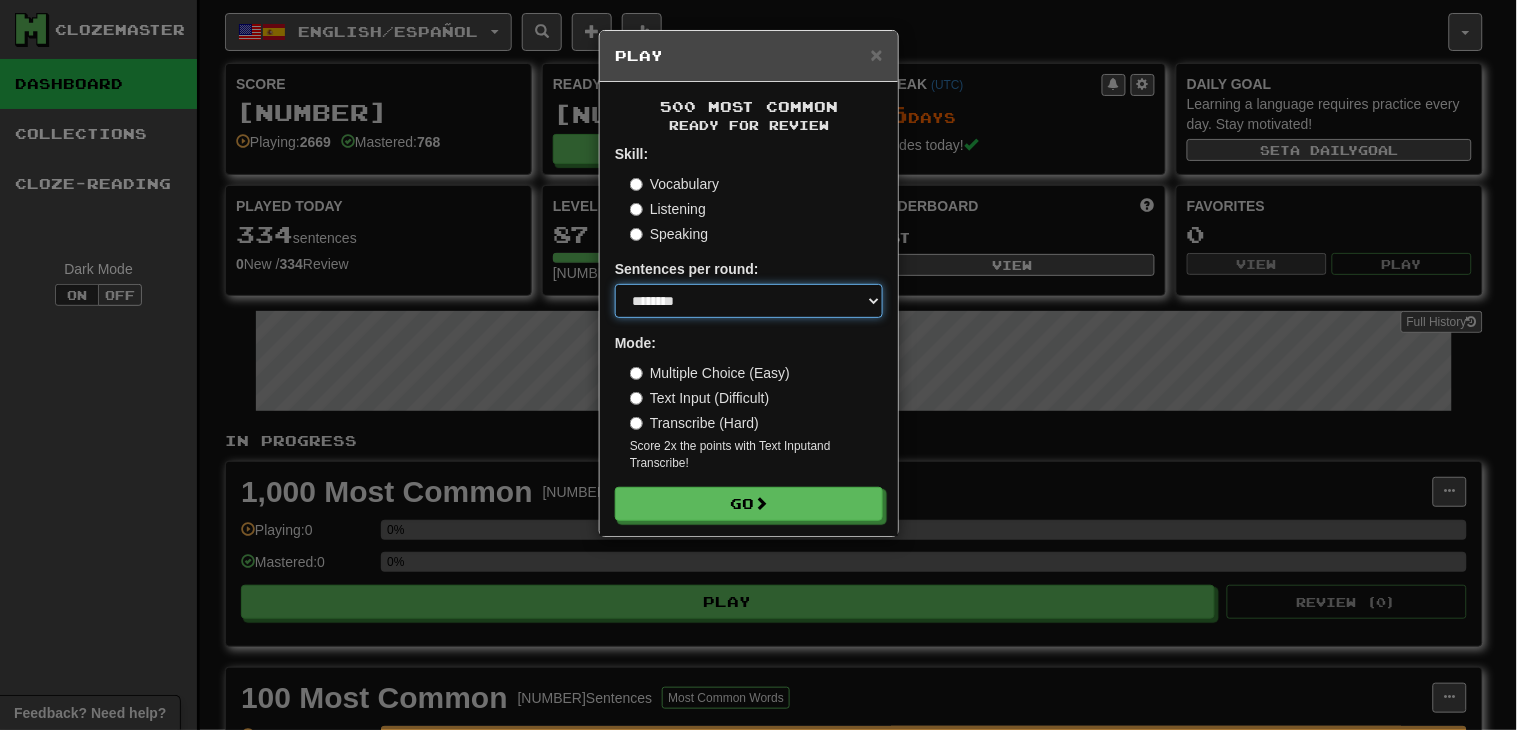 click on "* ** ** ** ** ** *** ********" at bounding box center (749, 301) 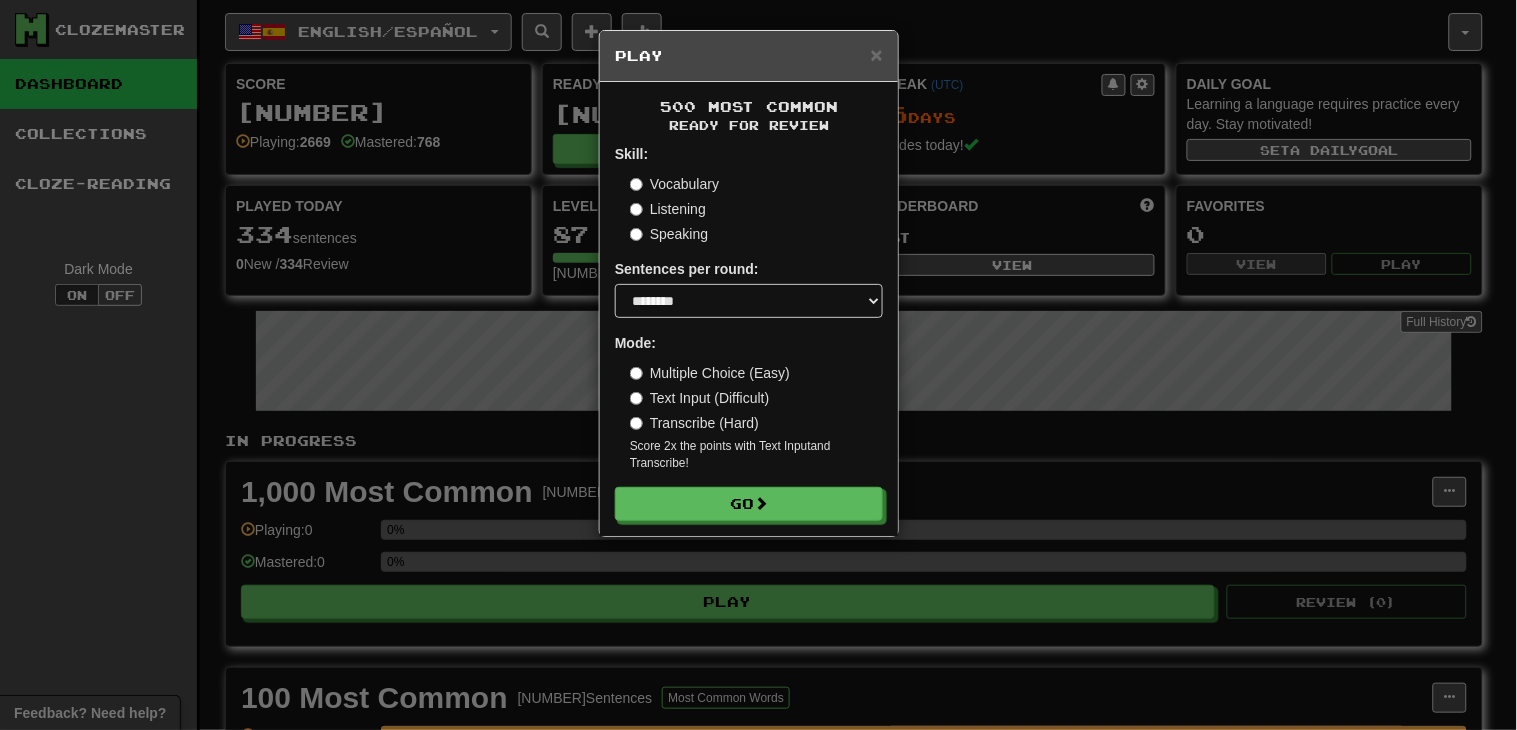 click on "Speaking" at bounding box center (756, 234) 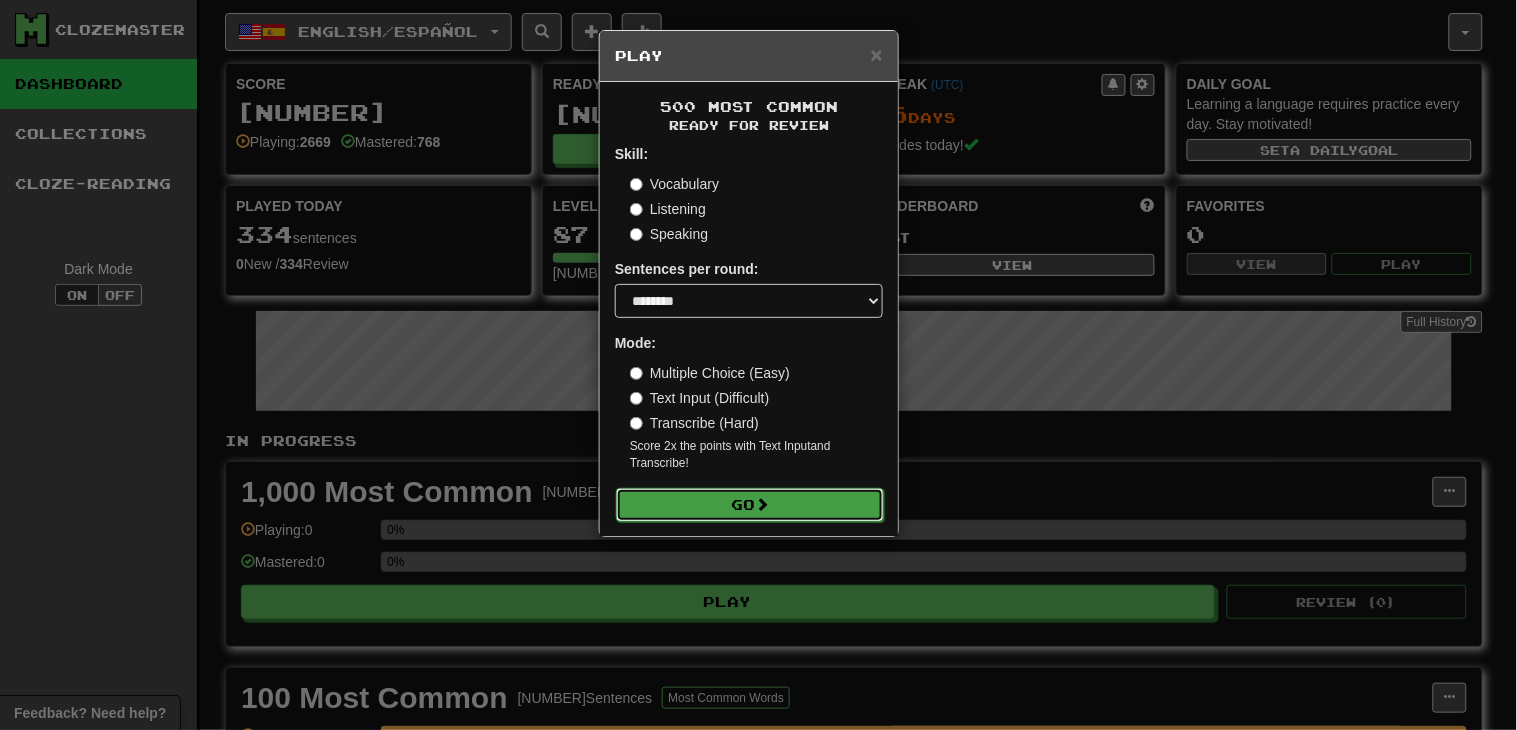 click on "Go" at bounding box center [750, 505] 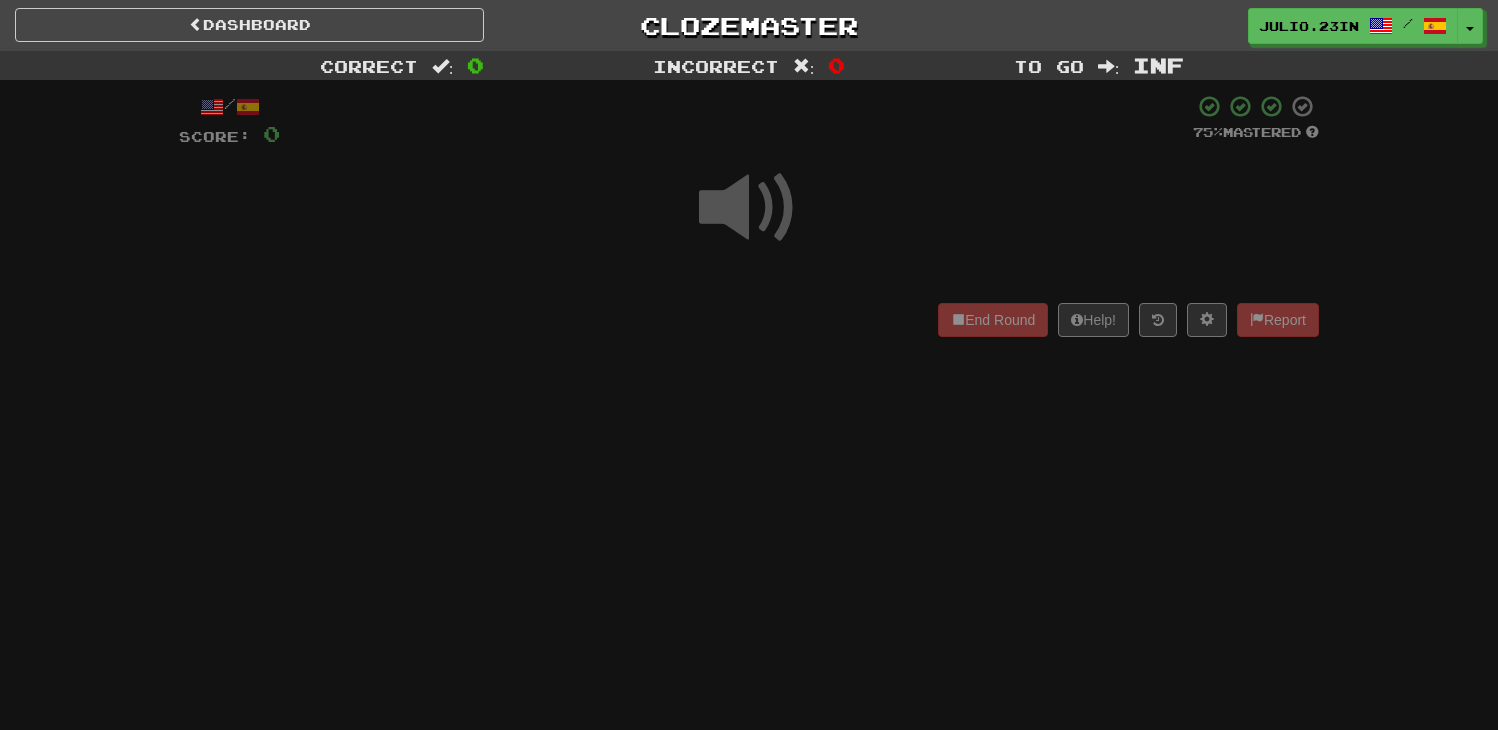 scroll, scrollTop: 0, scrollLeft: 0, axis: both 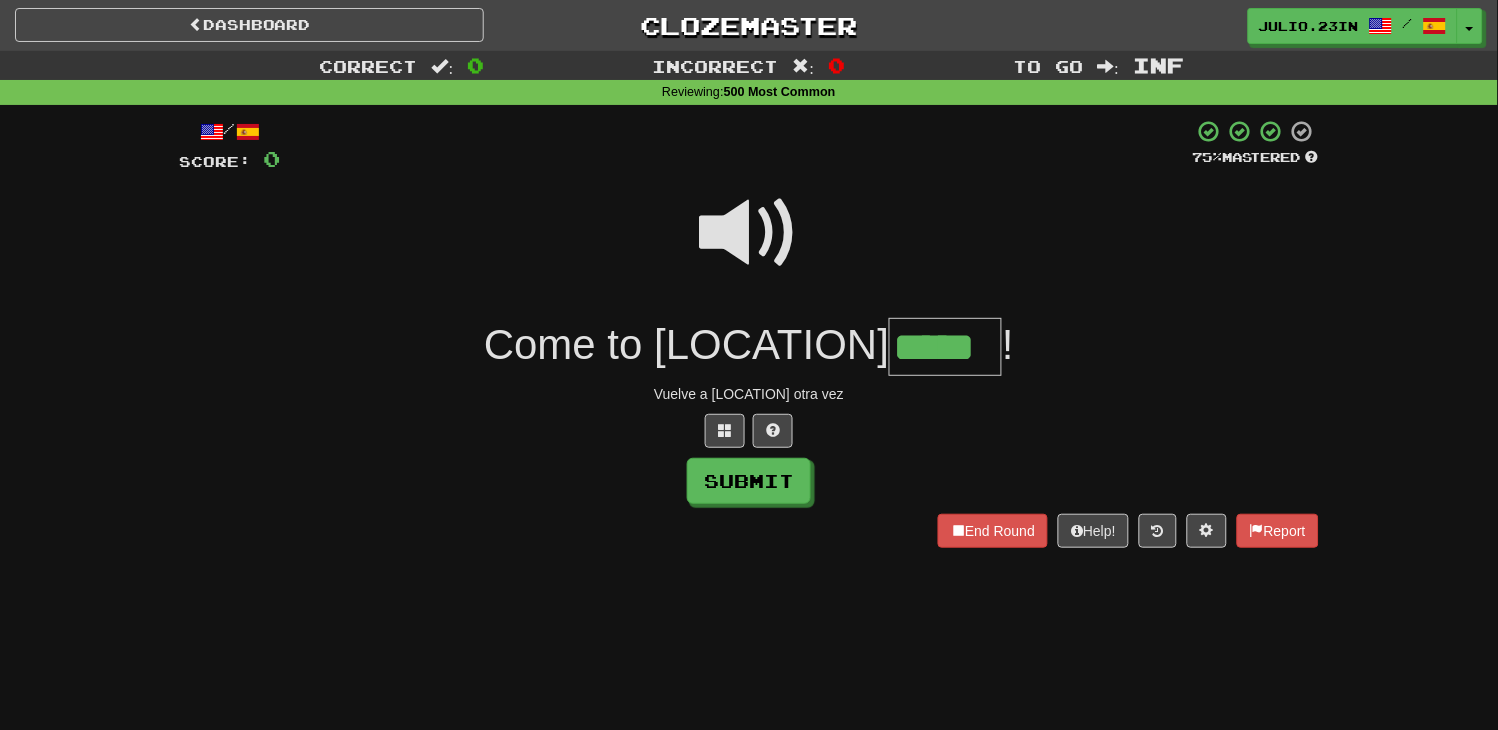 type on "*****" 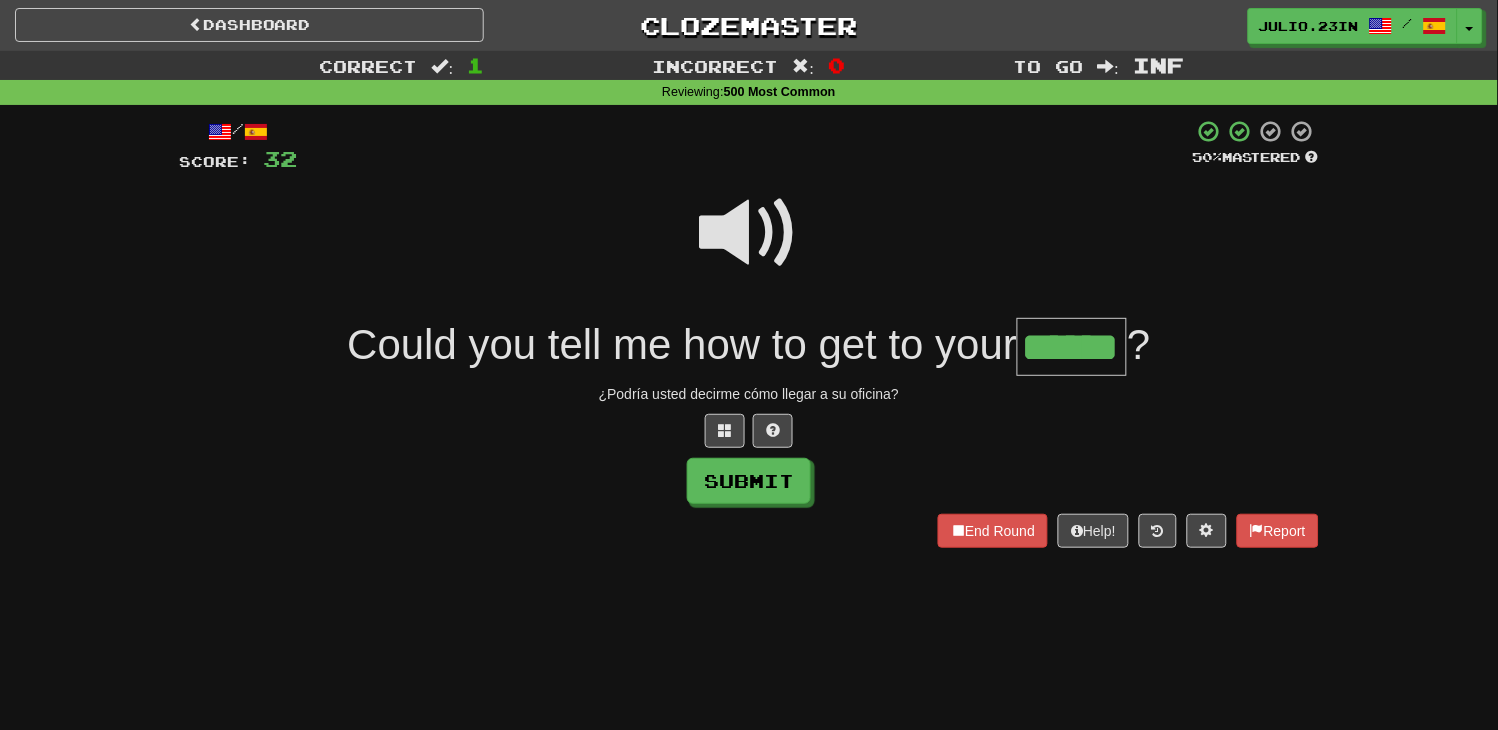 type on "******" 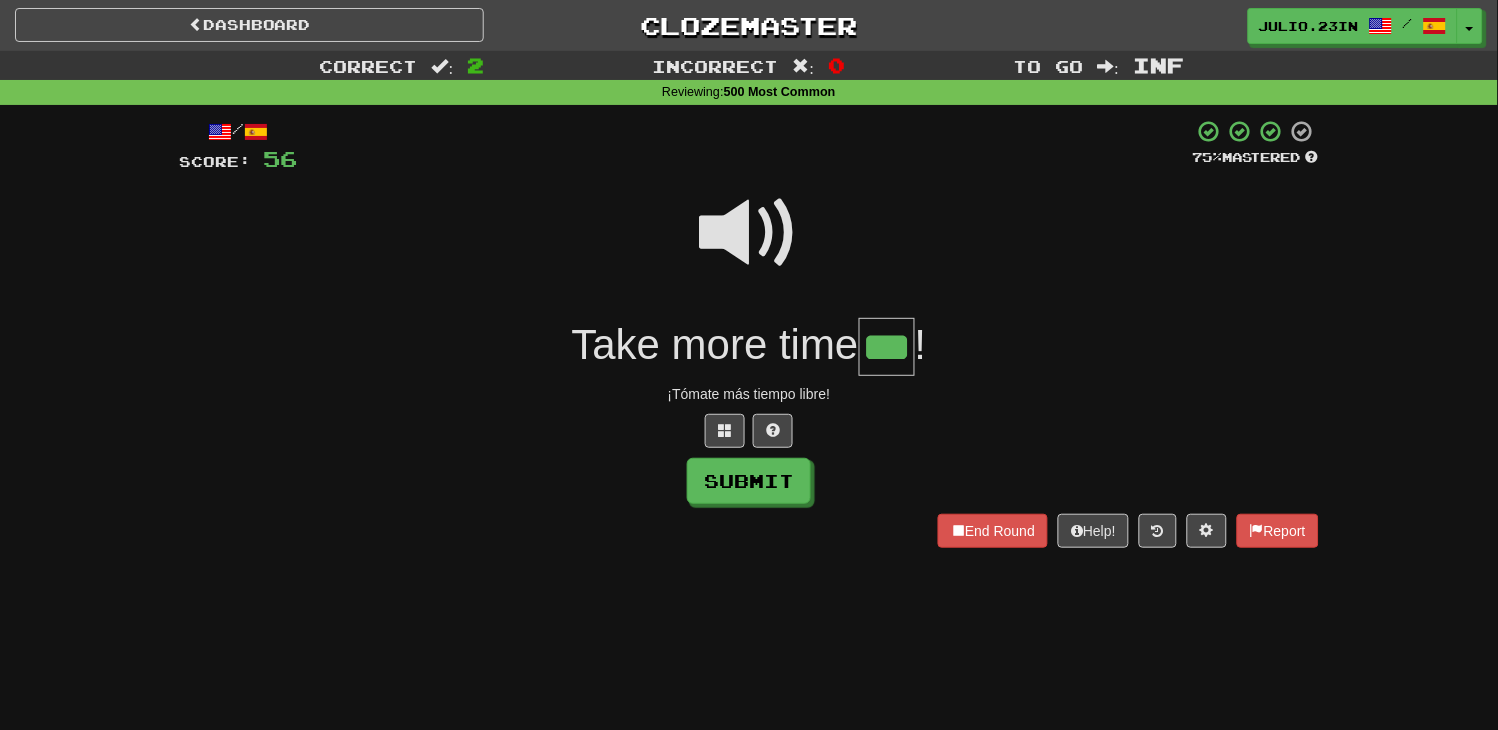 type on "***" 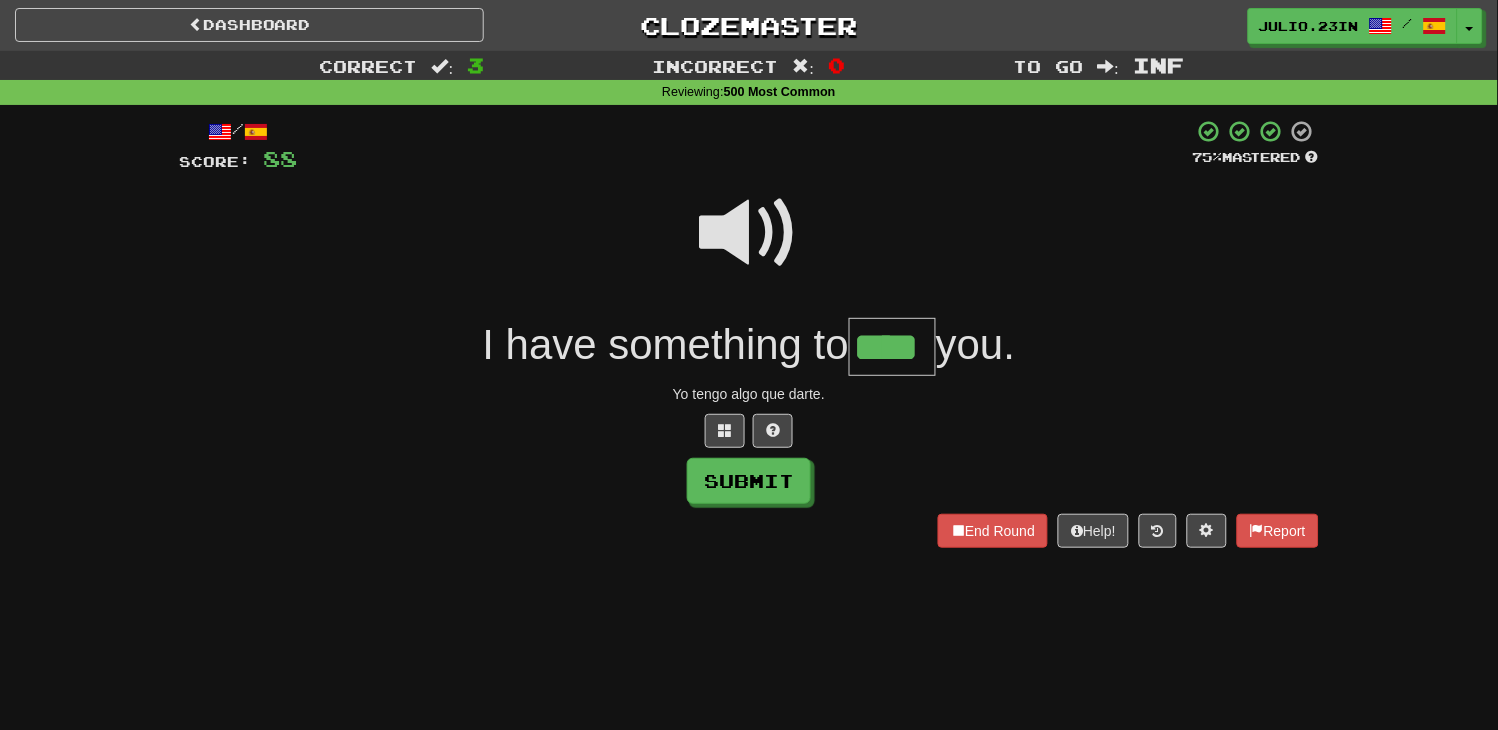 type on "****" 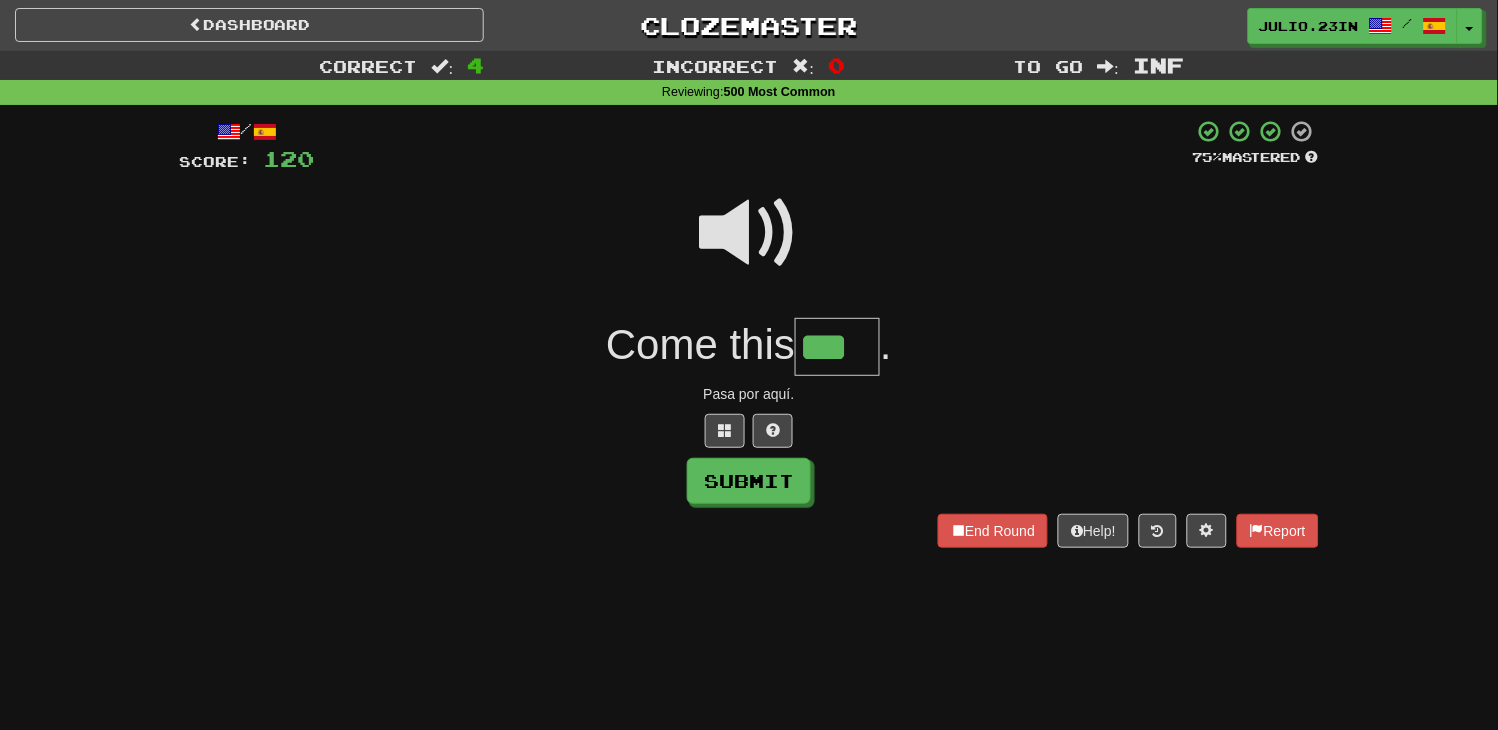 type on "***" 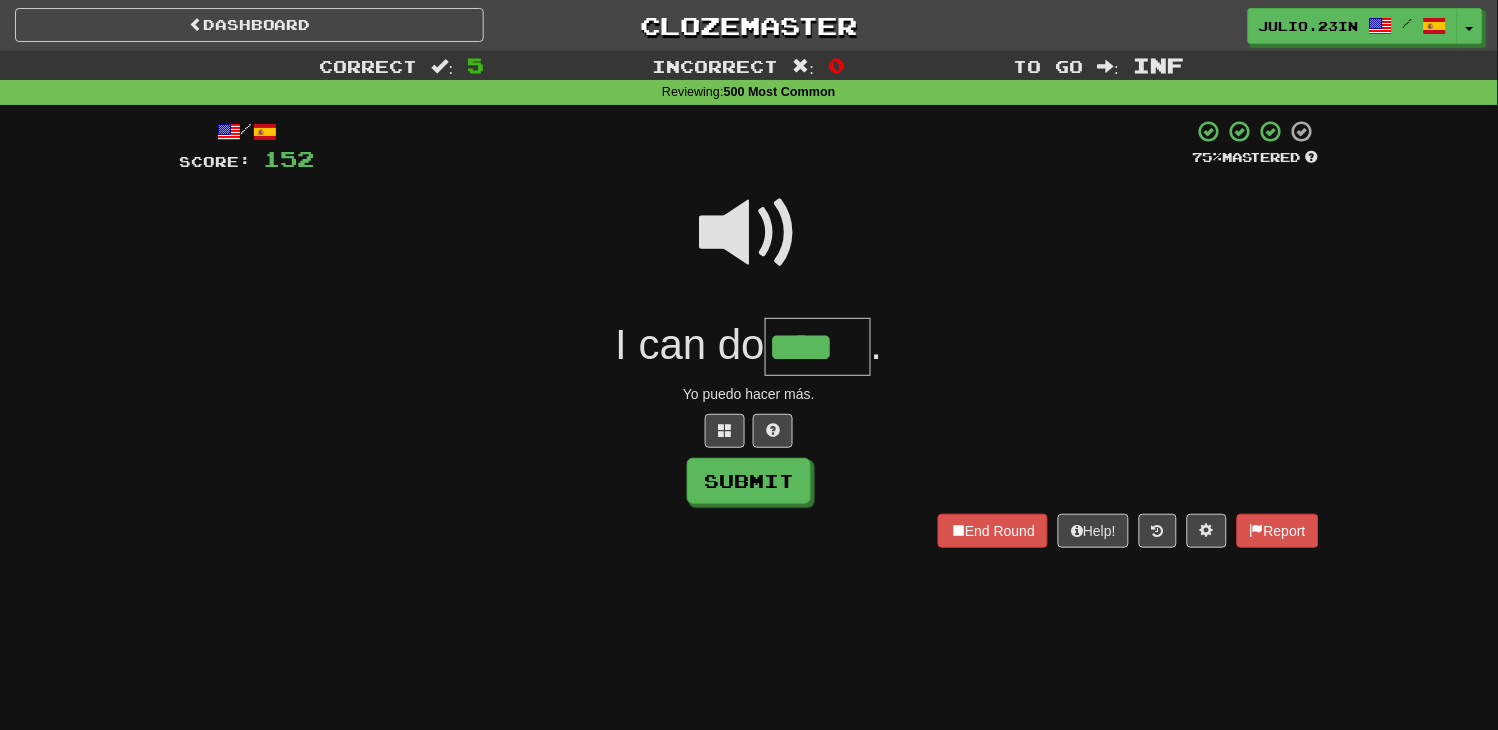 type on "****" 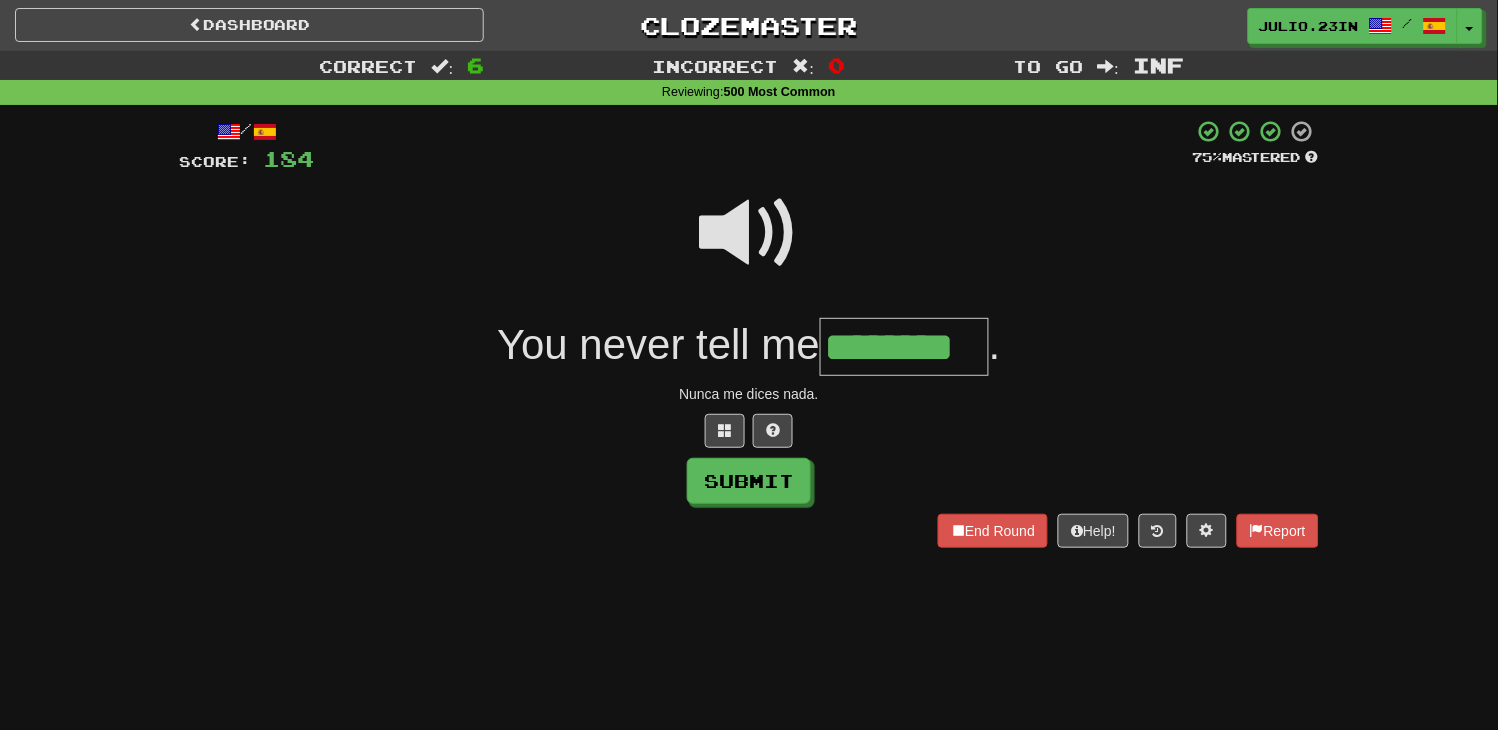 type on "********" 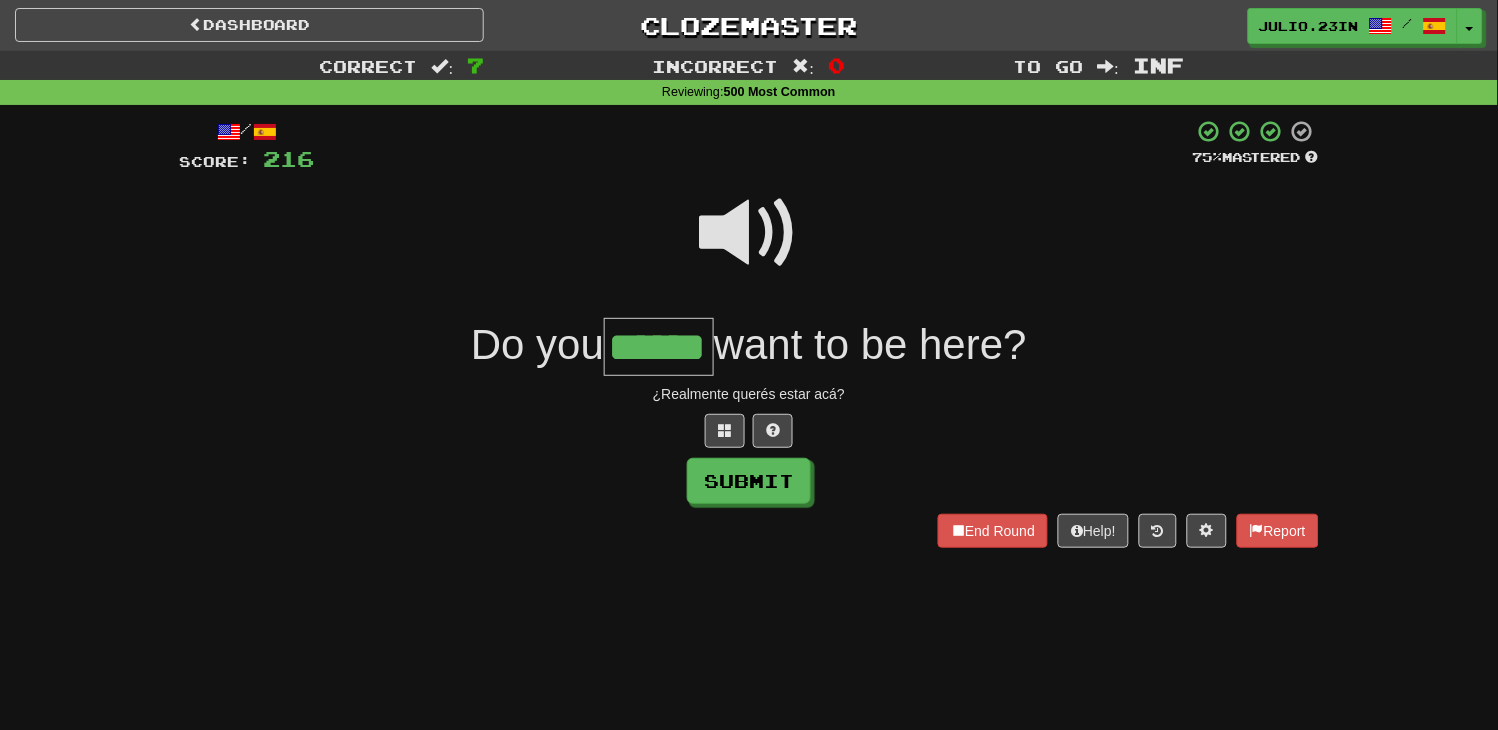 type on "******" 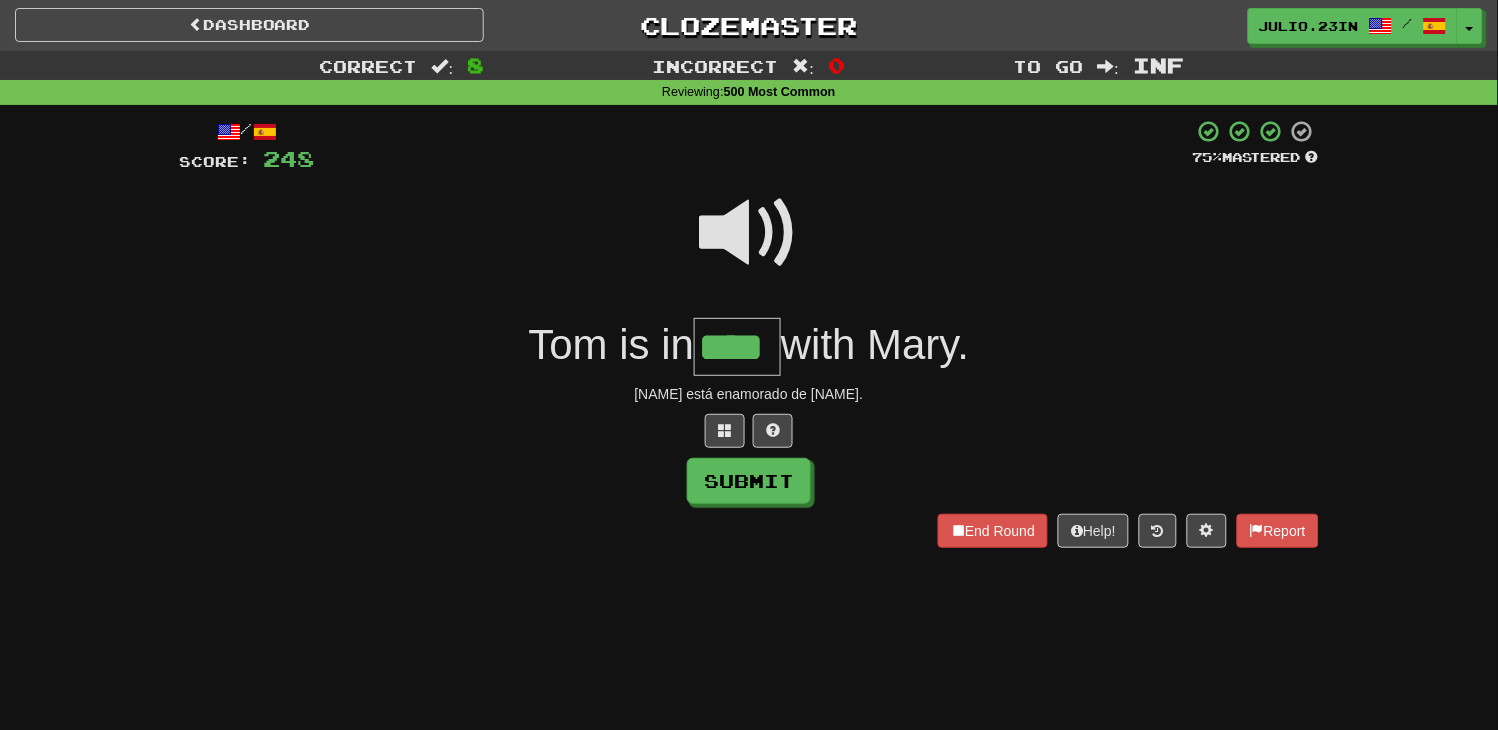 type on "****" 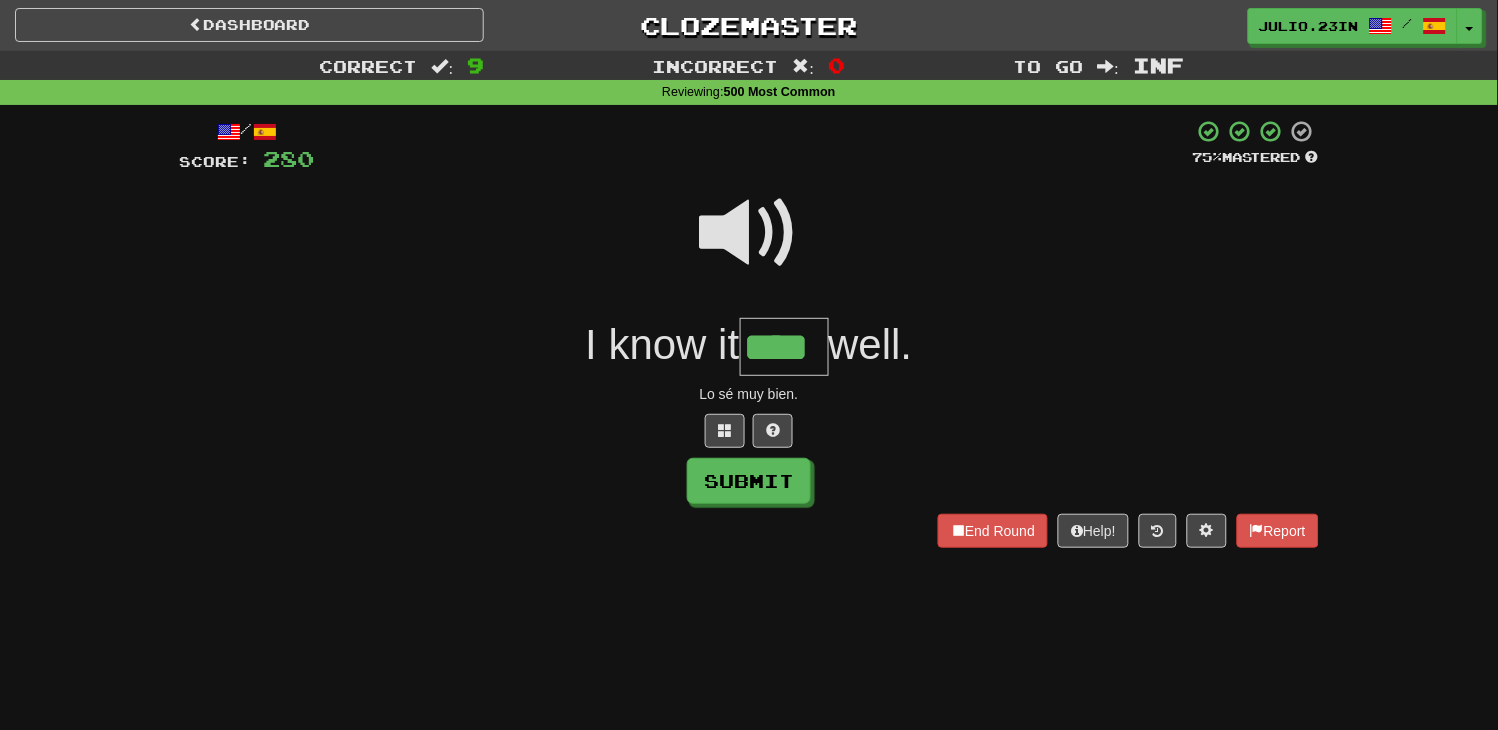 type on "****" 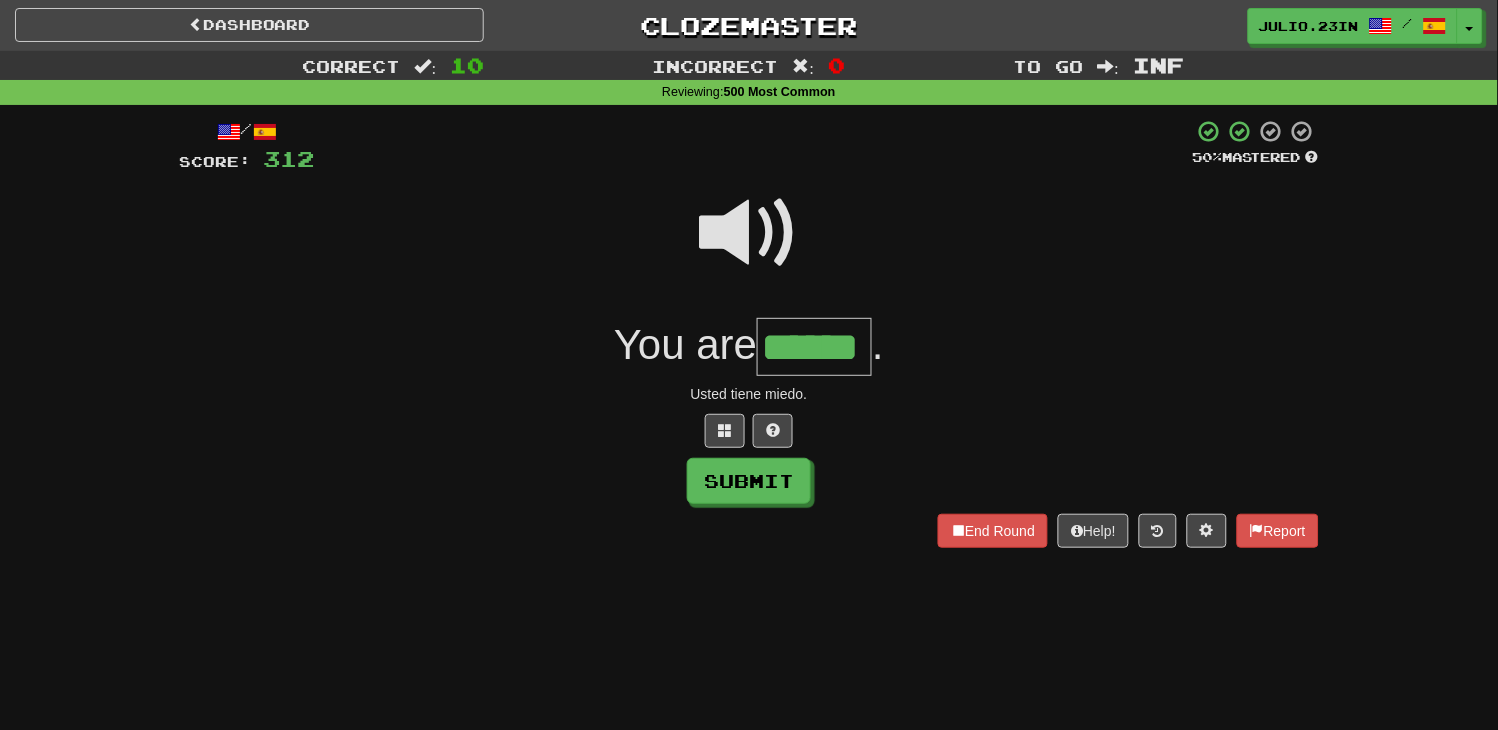 type on "******" 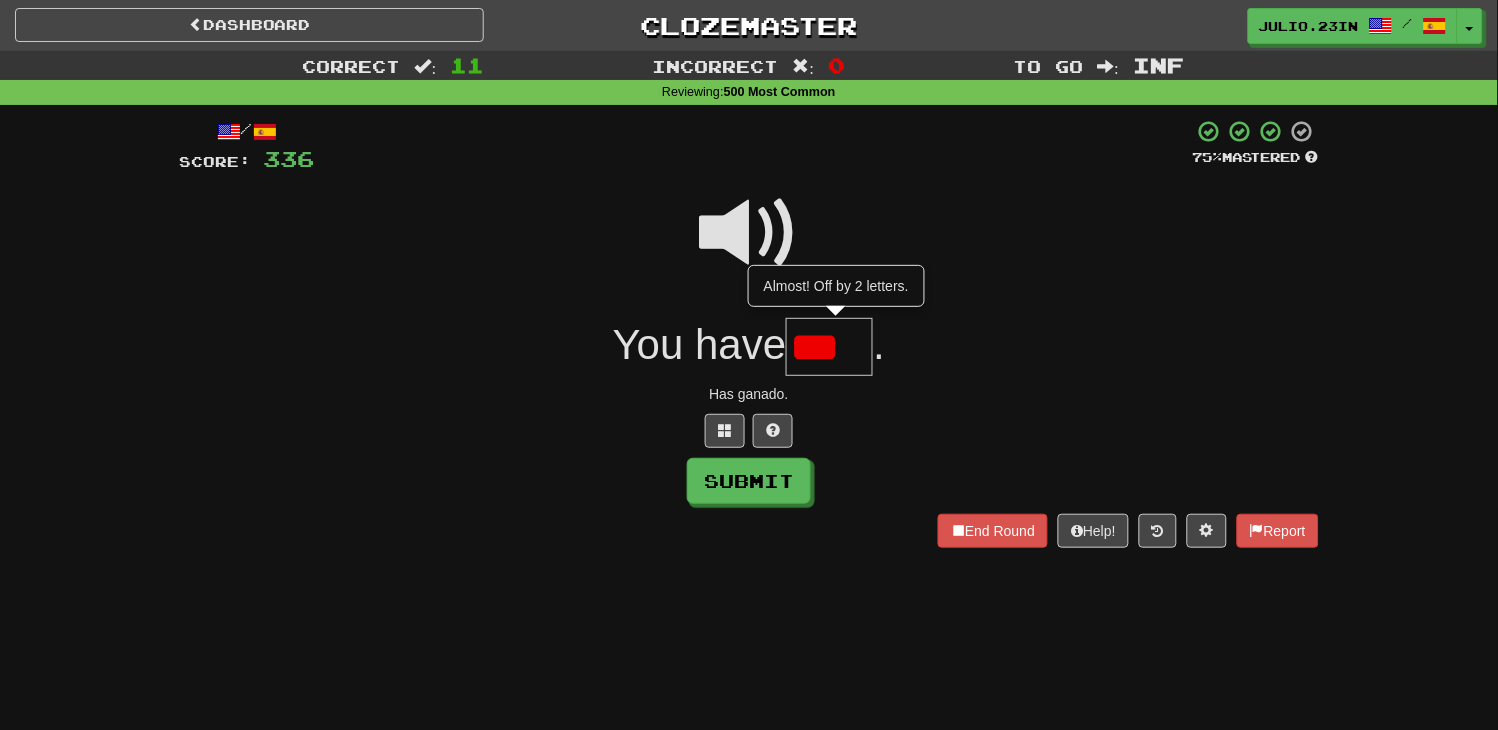 type on "***" 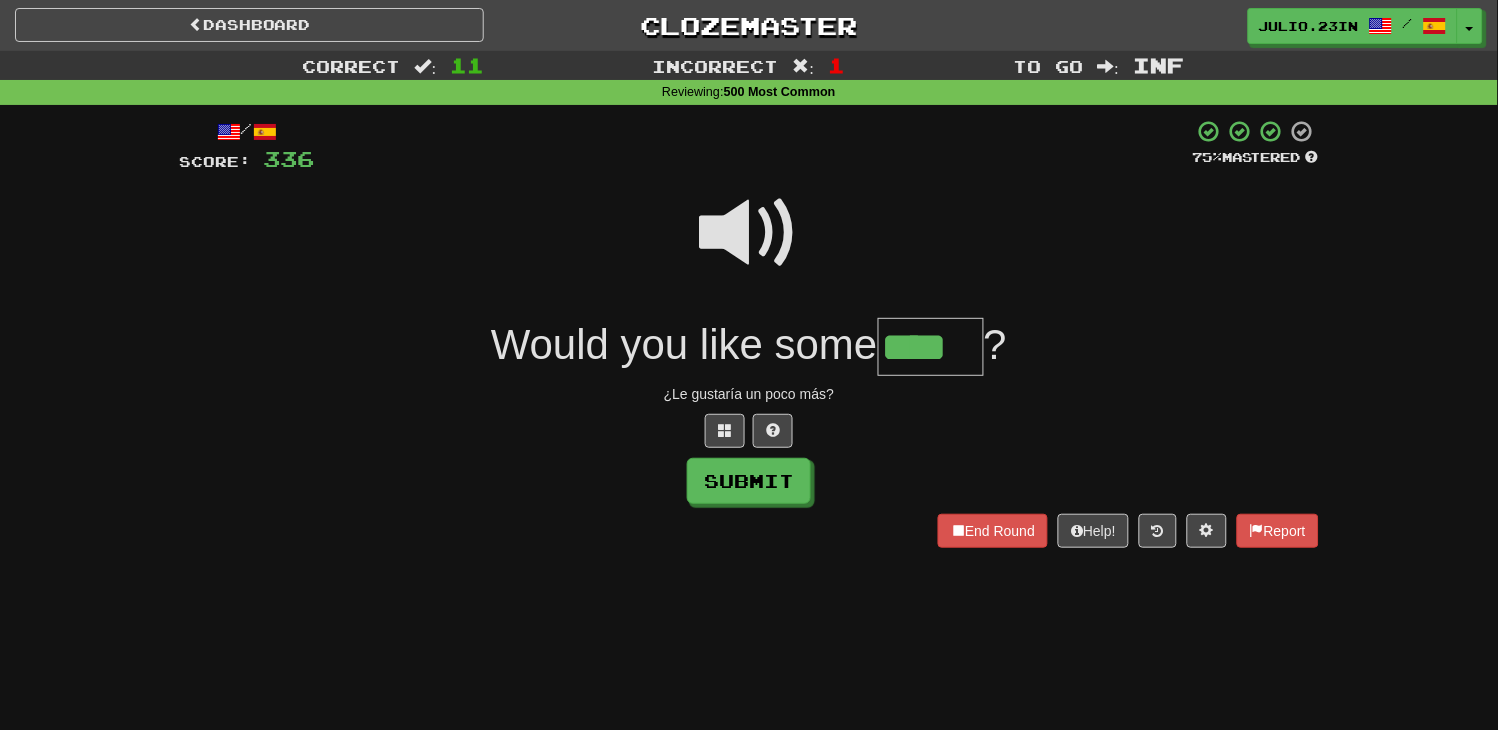 type on "****" 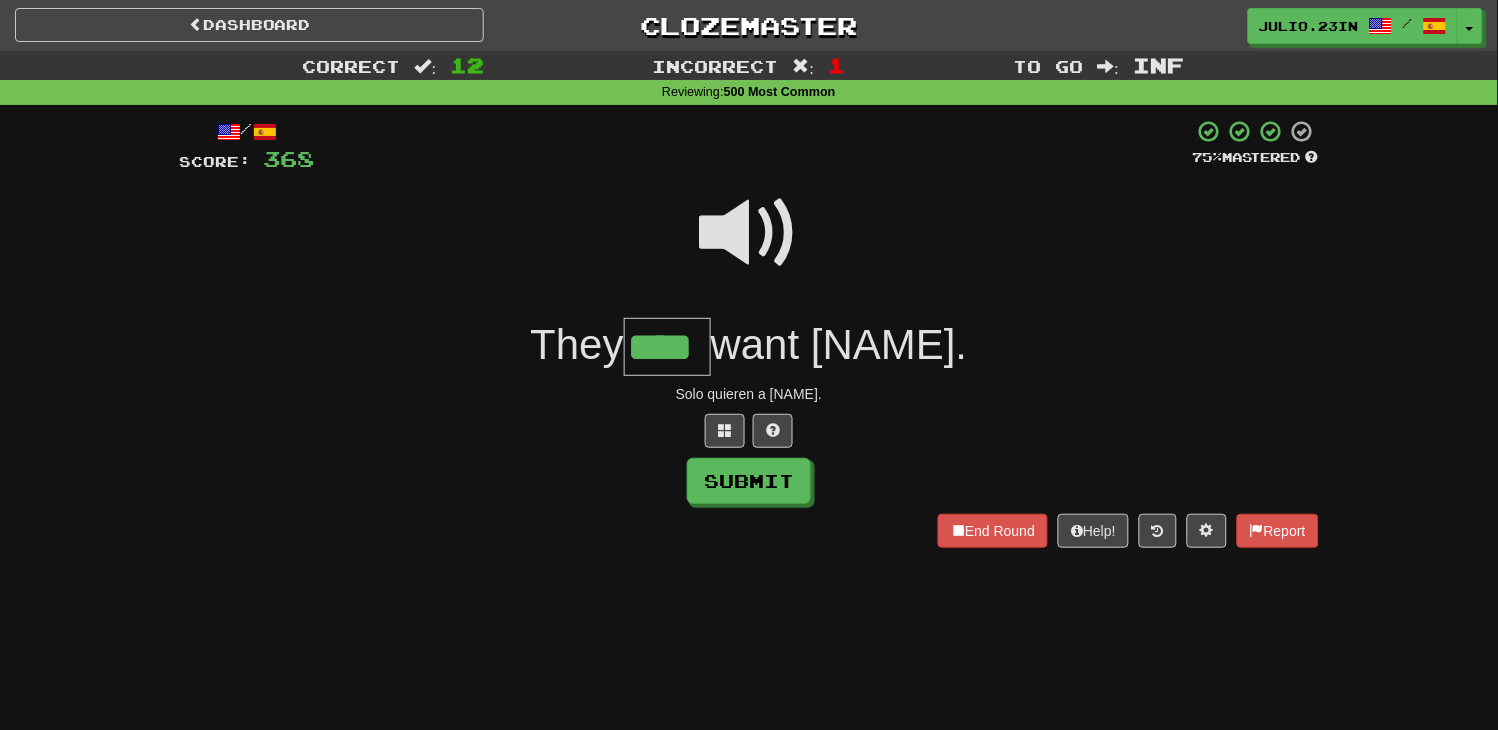 type on "****" 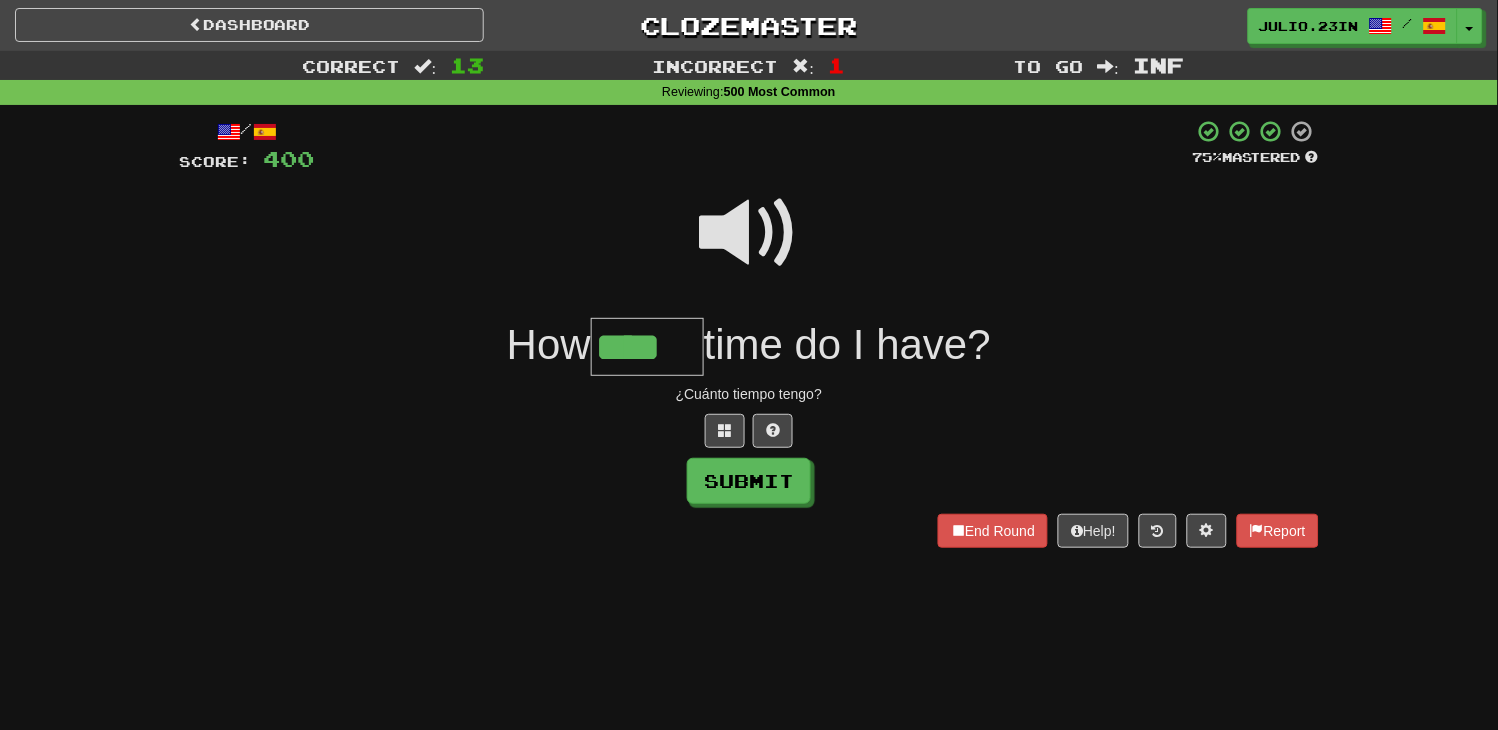 type on "****" 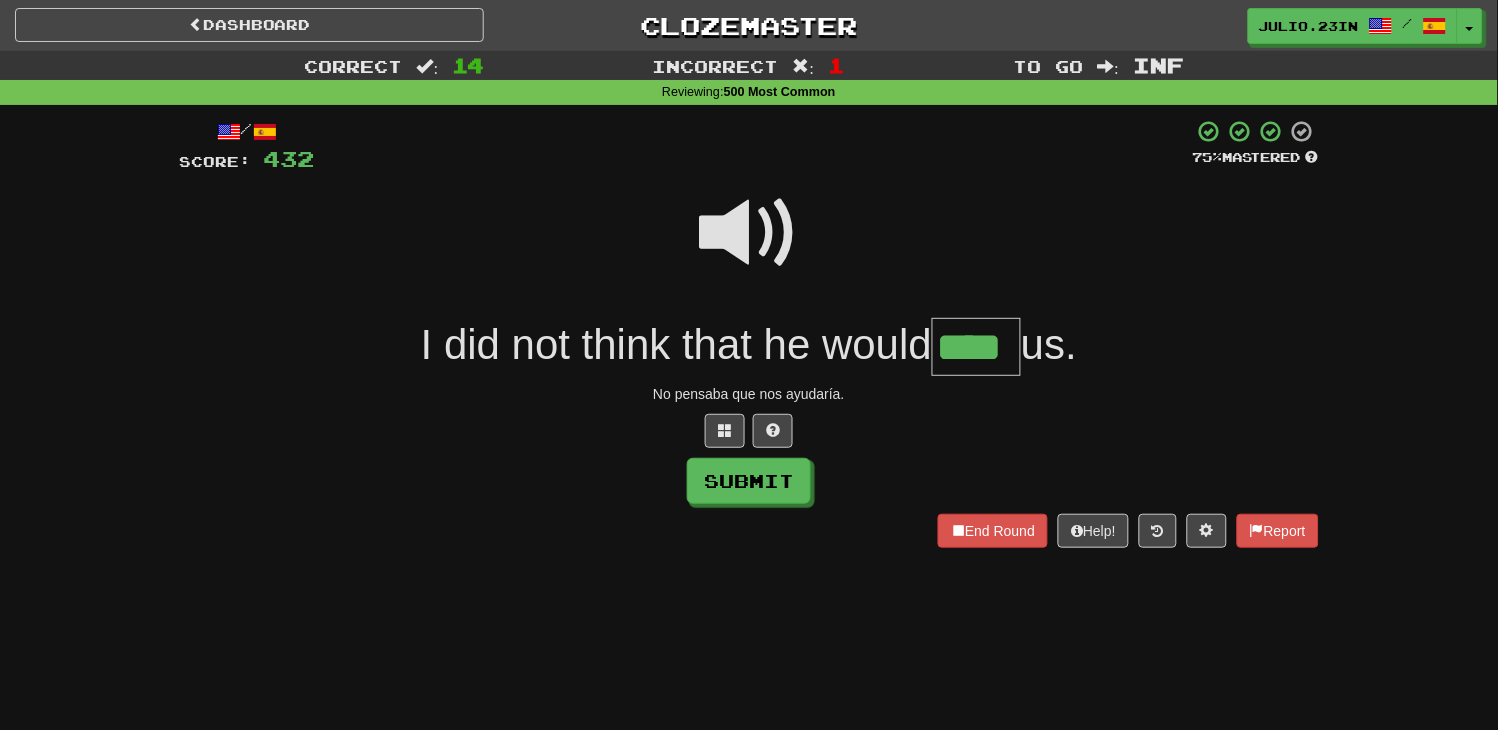 type on "****" 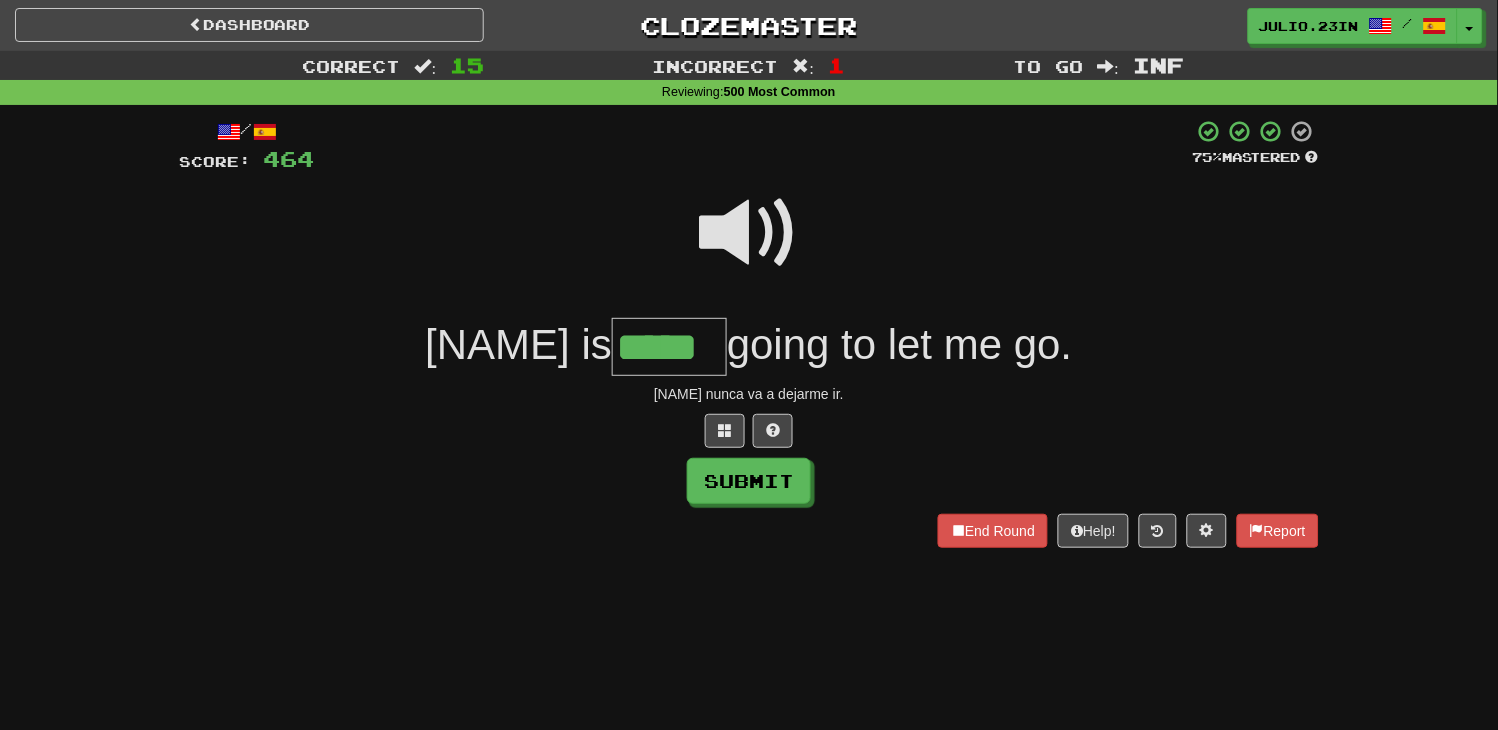 type on "*****" 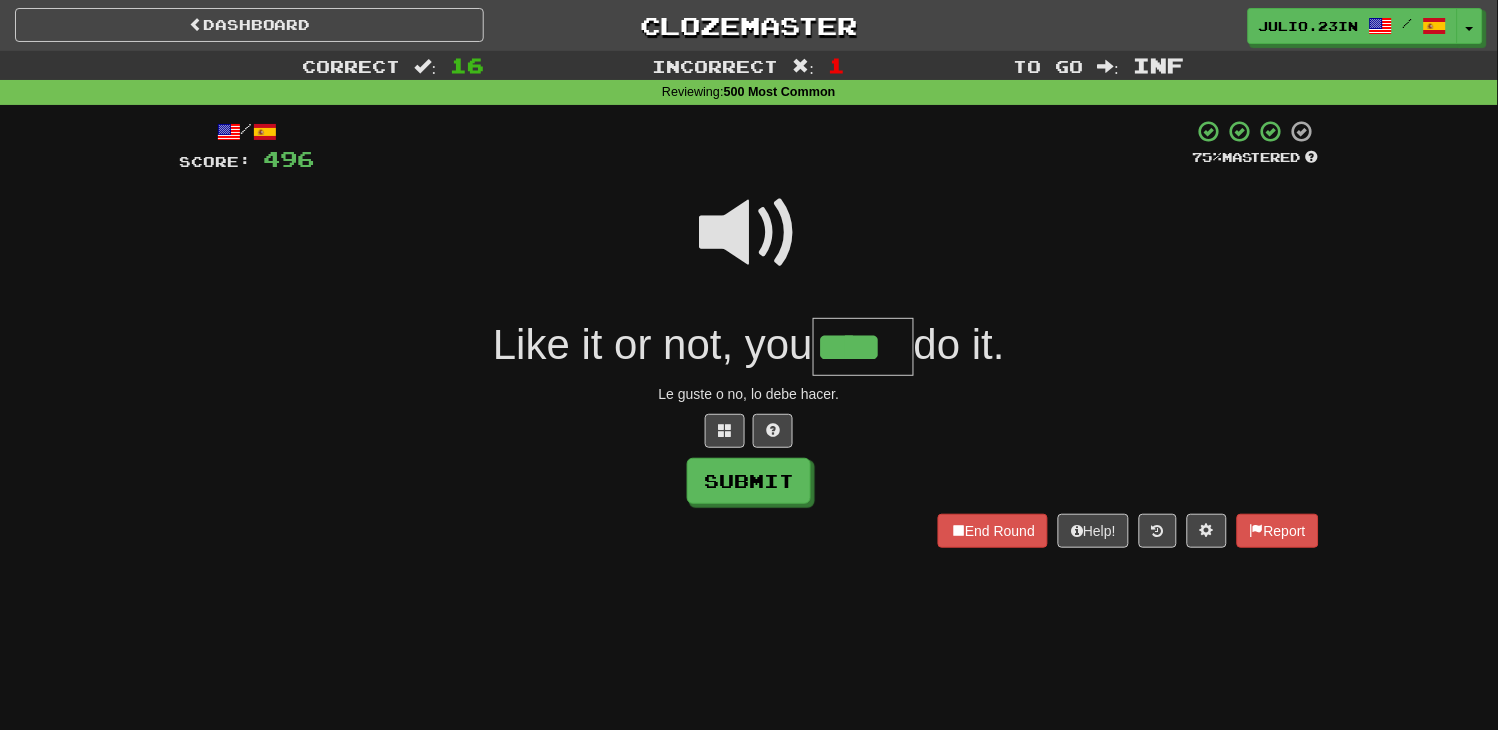 type on "****" 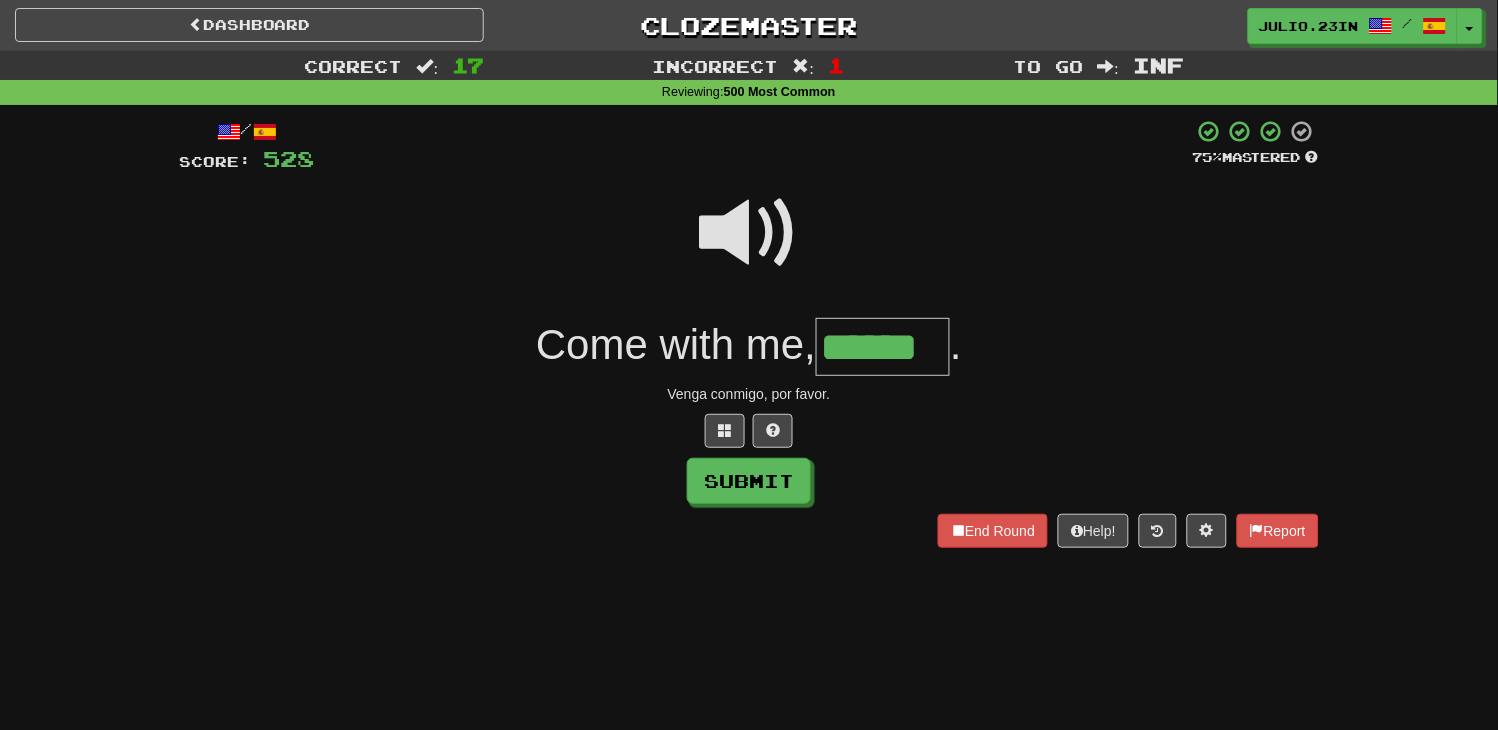 type on "******" 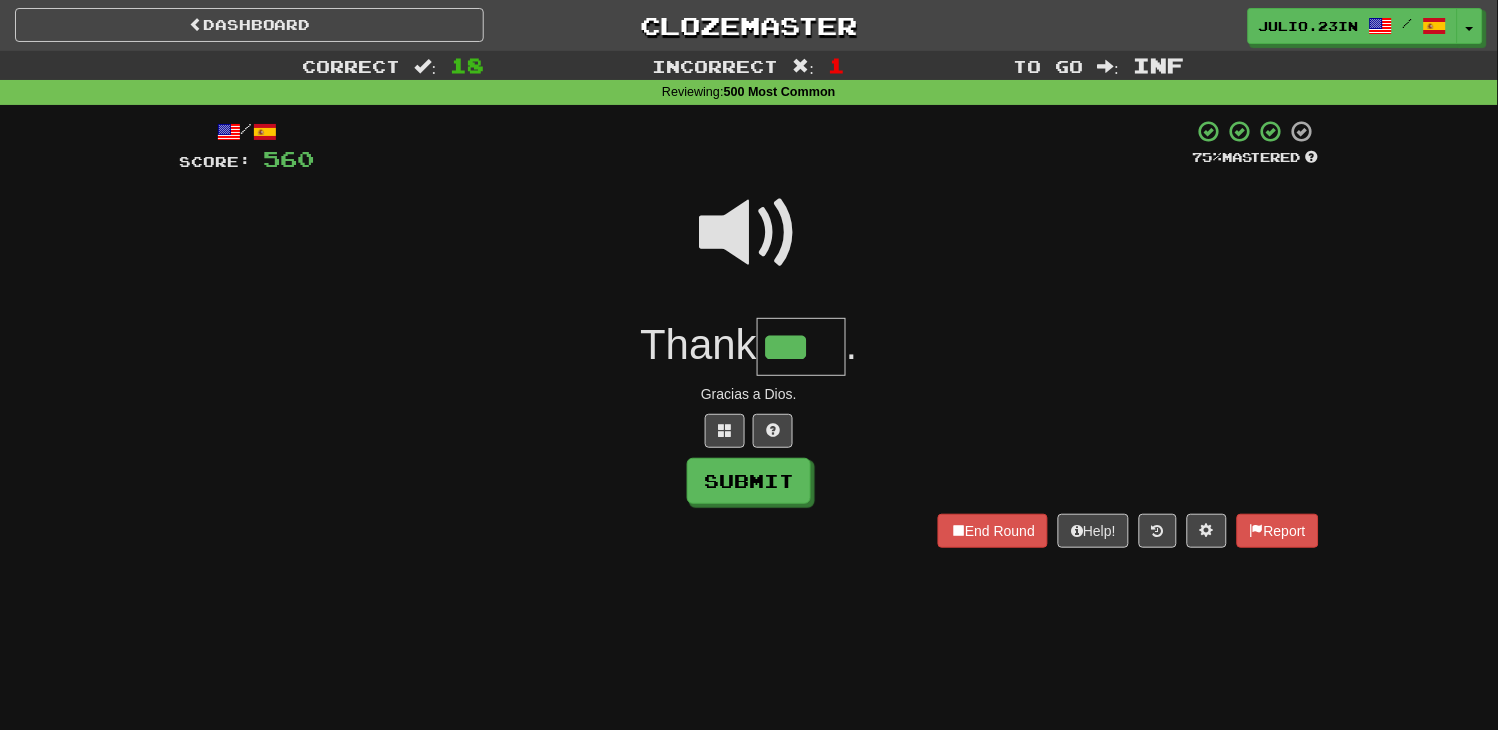 type on "***" 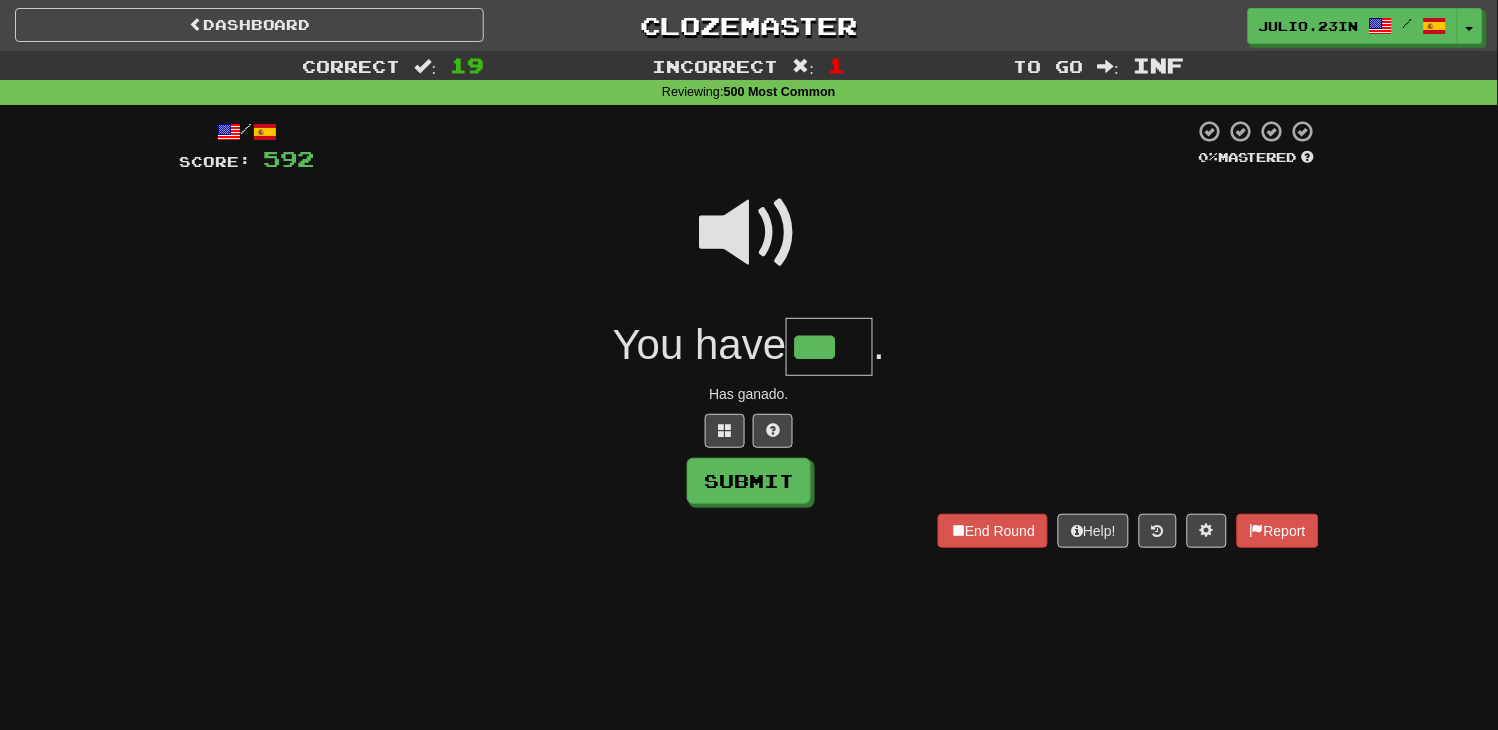 type on "***" 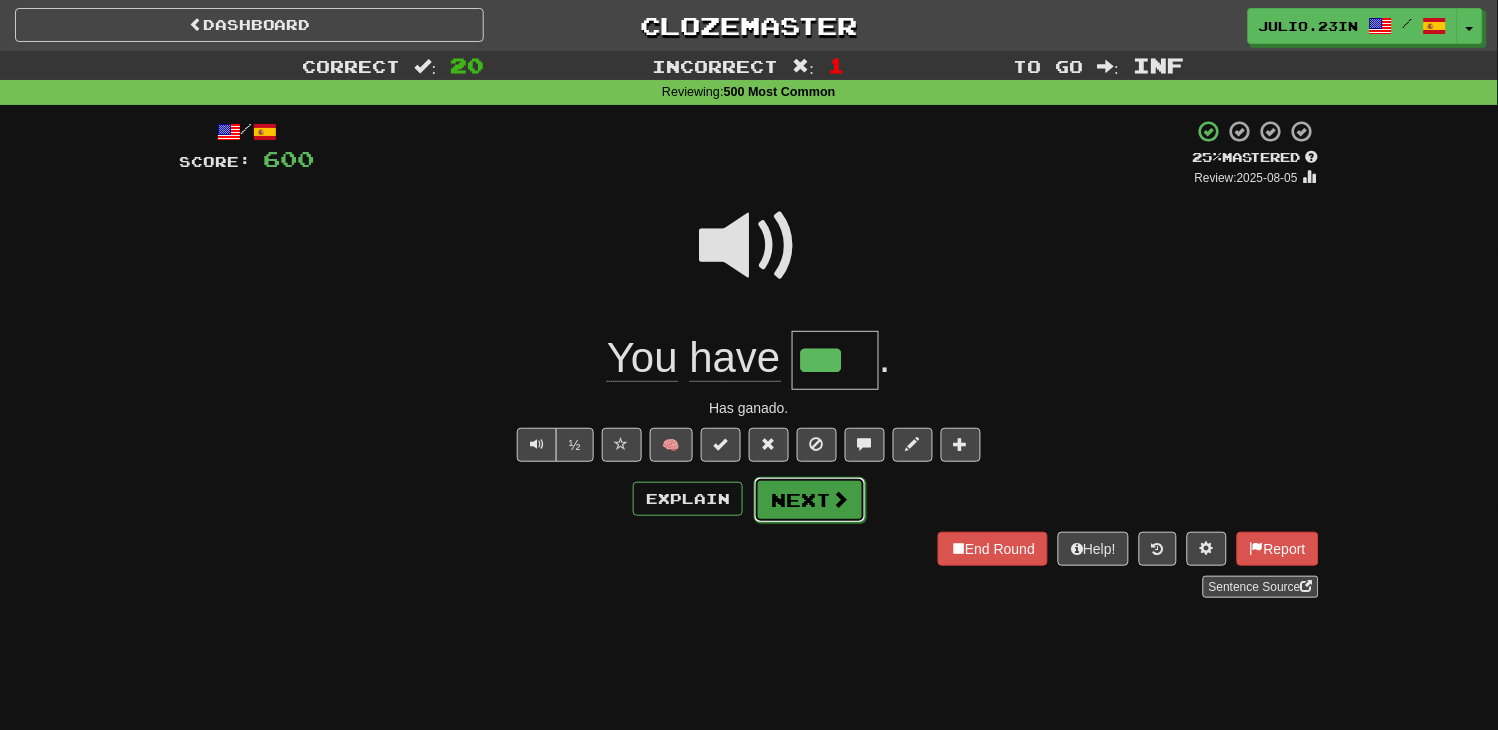 click on "Next" at bounding box center (810, 500) 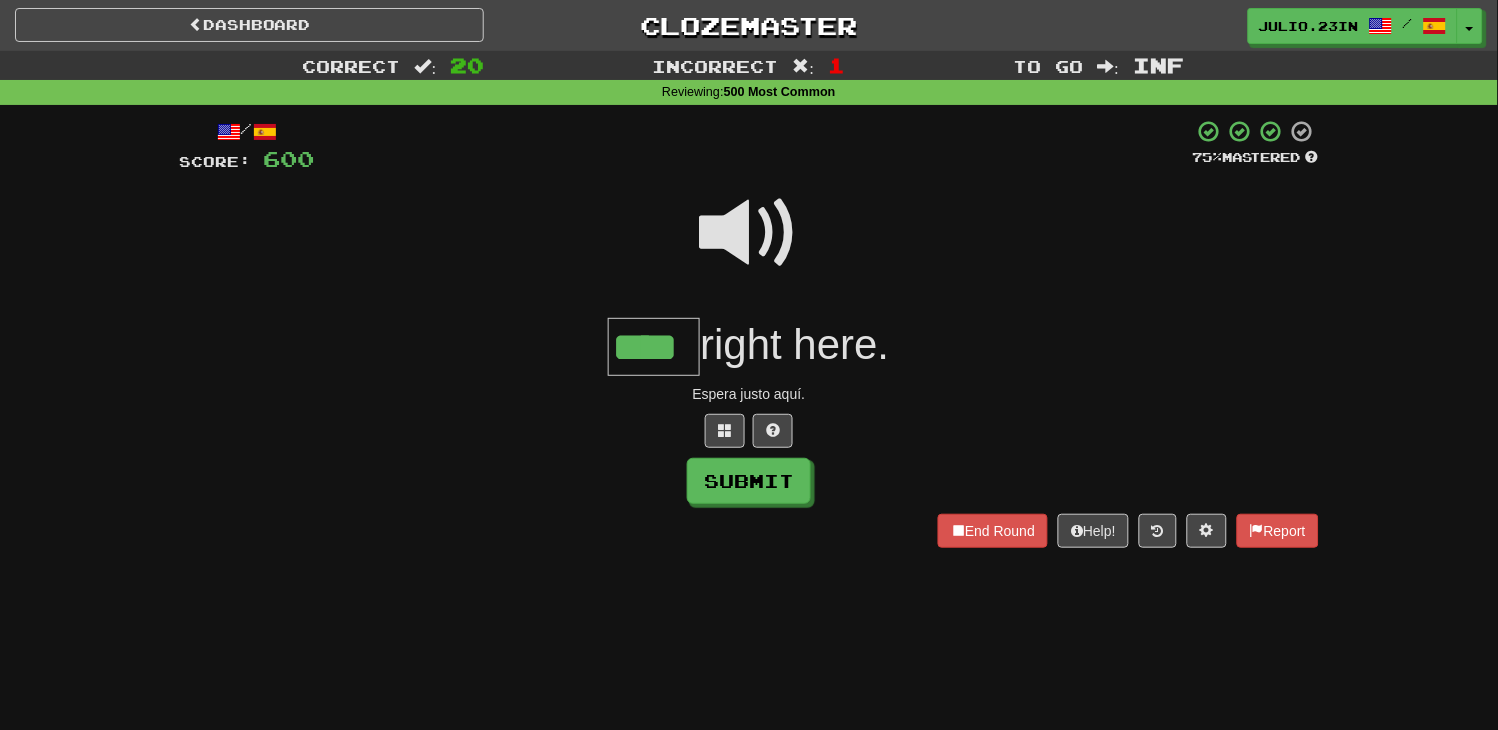 type on "****" 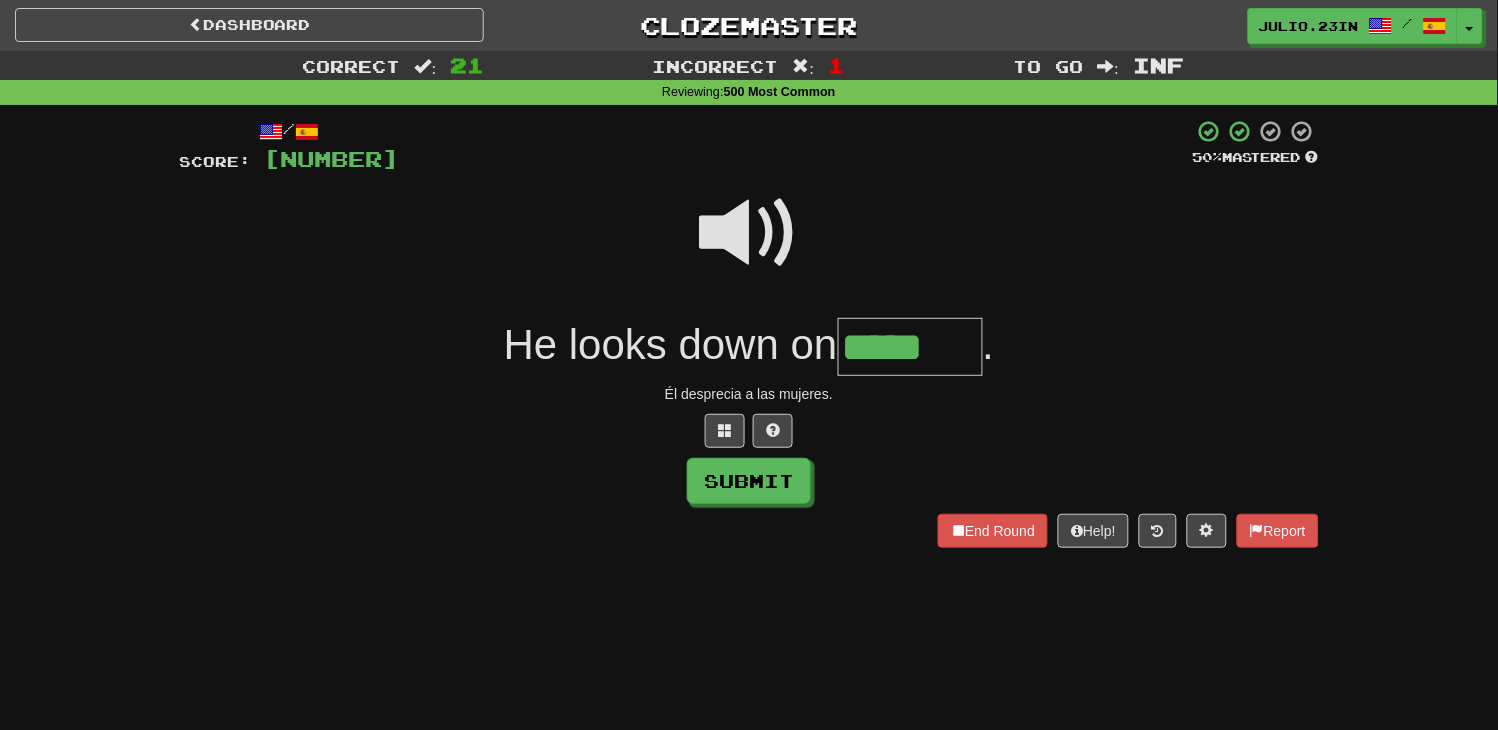 type on "*****" 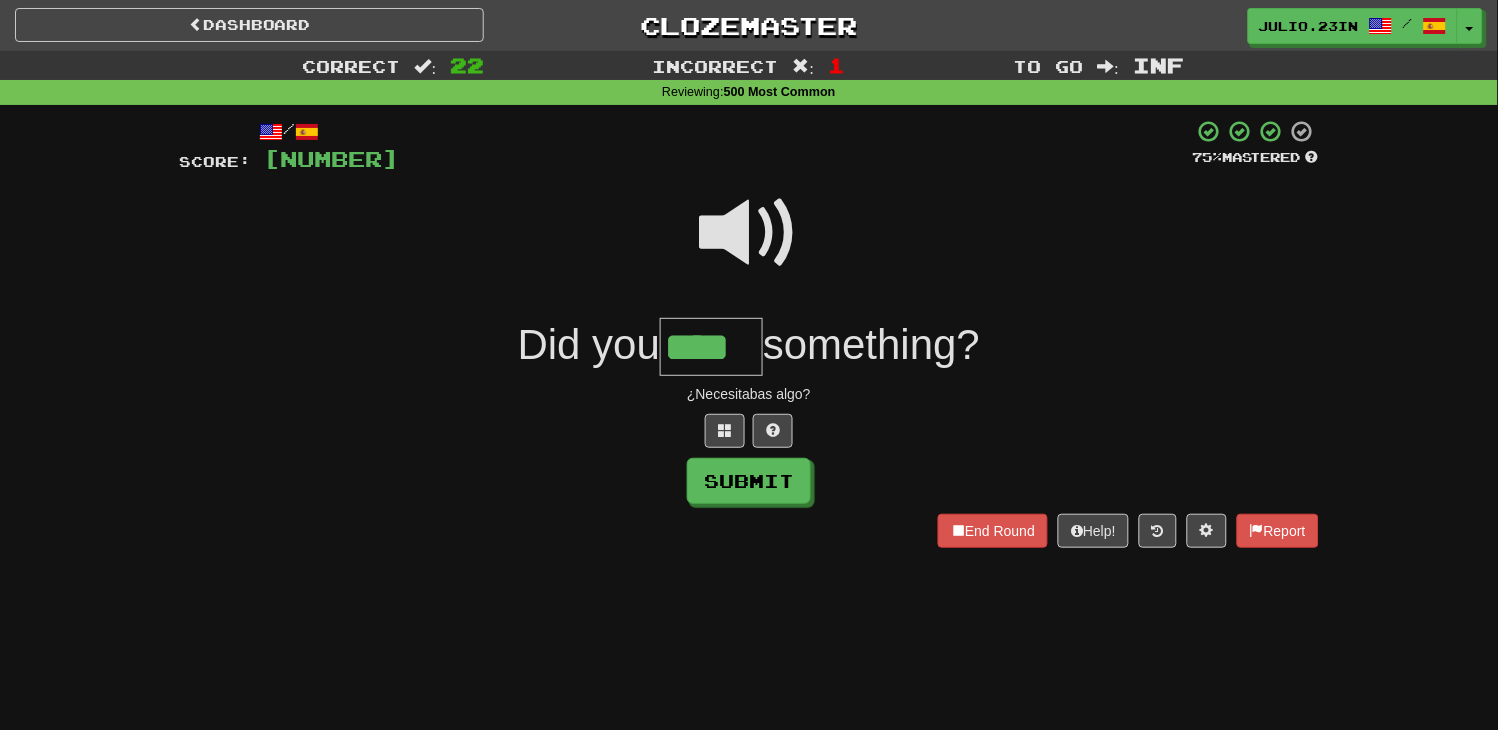 type on "****" 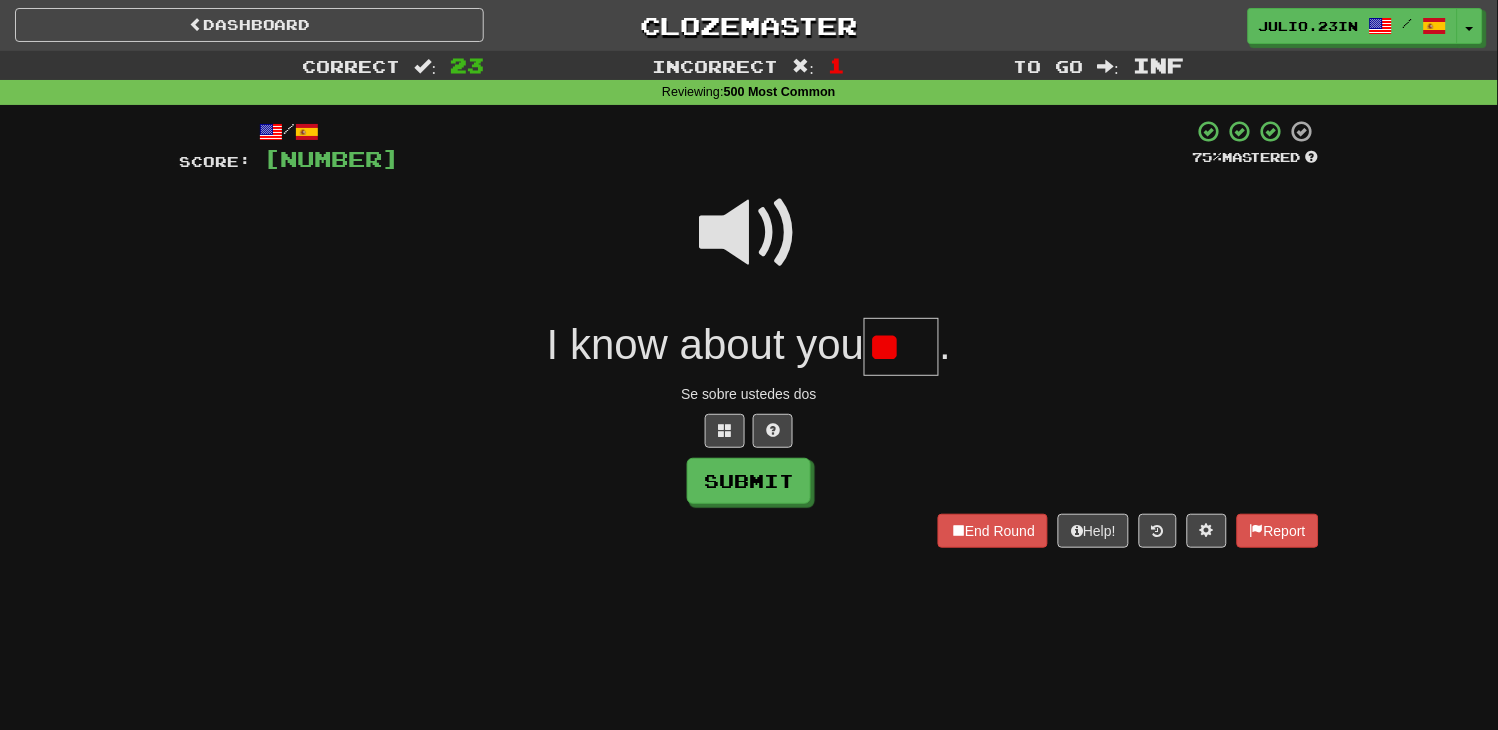 type on "*" 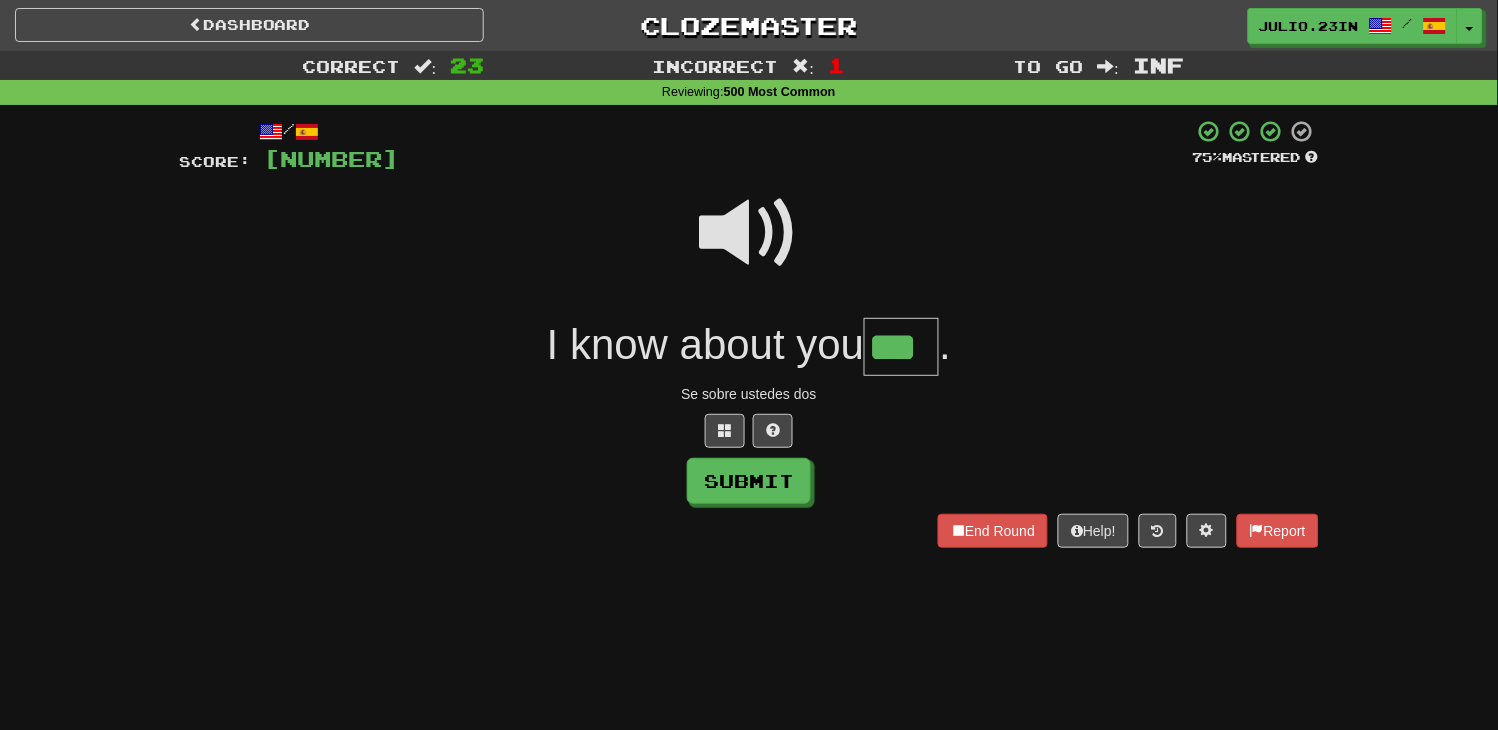 type on "***" 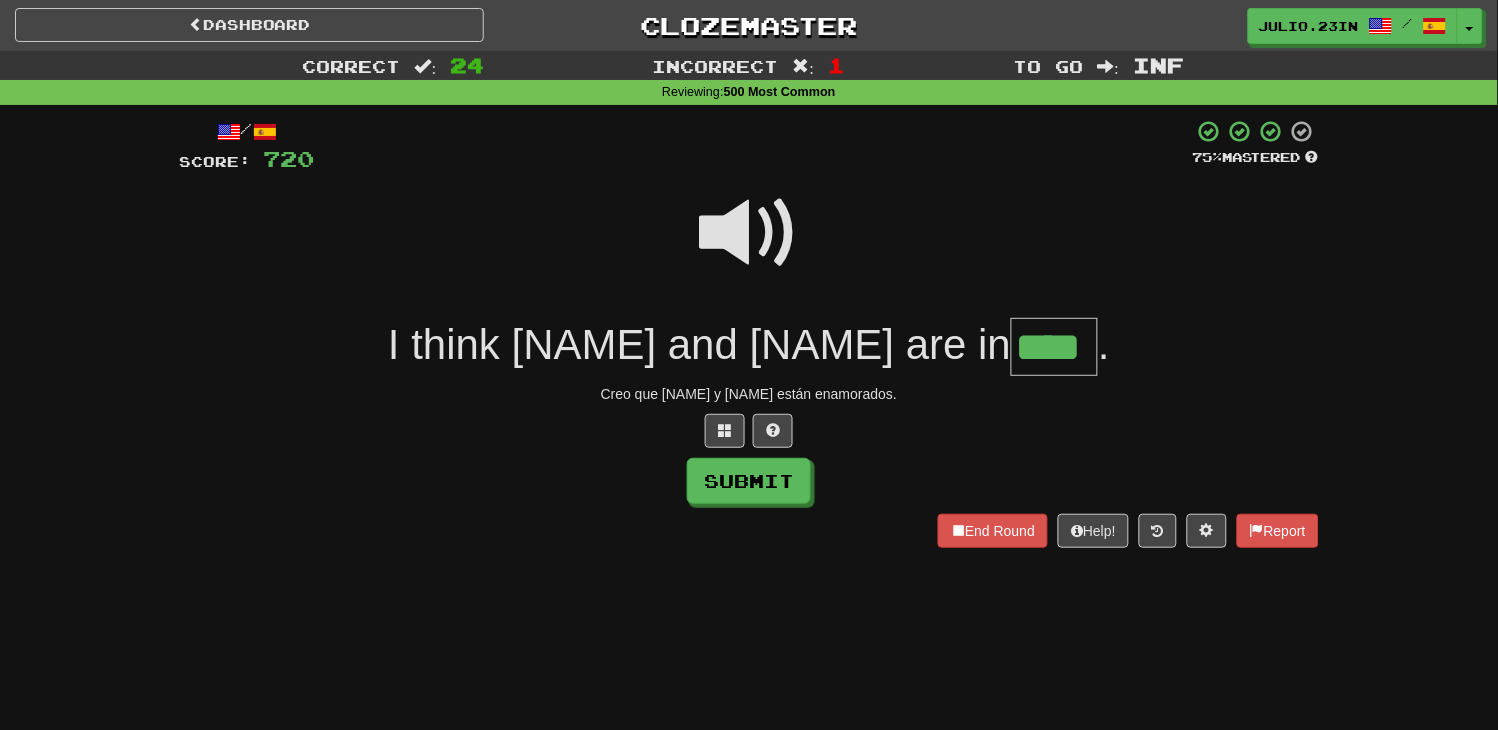 type on "****" 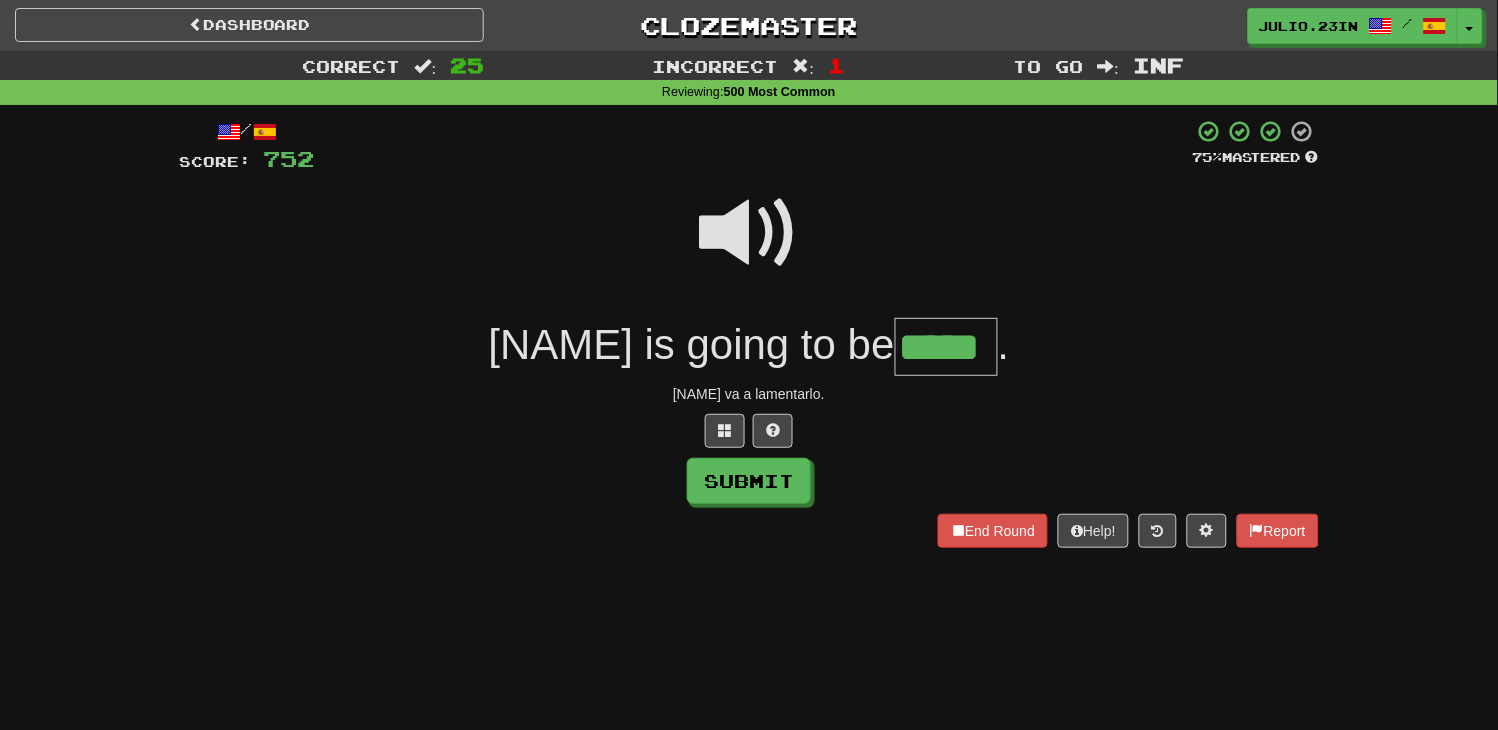 type on "*****" 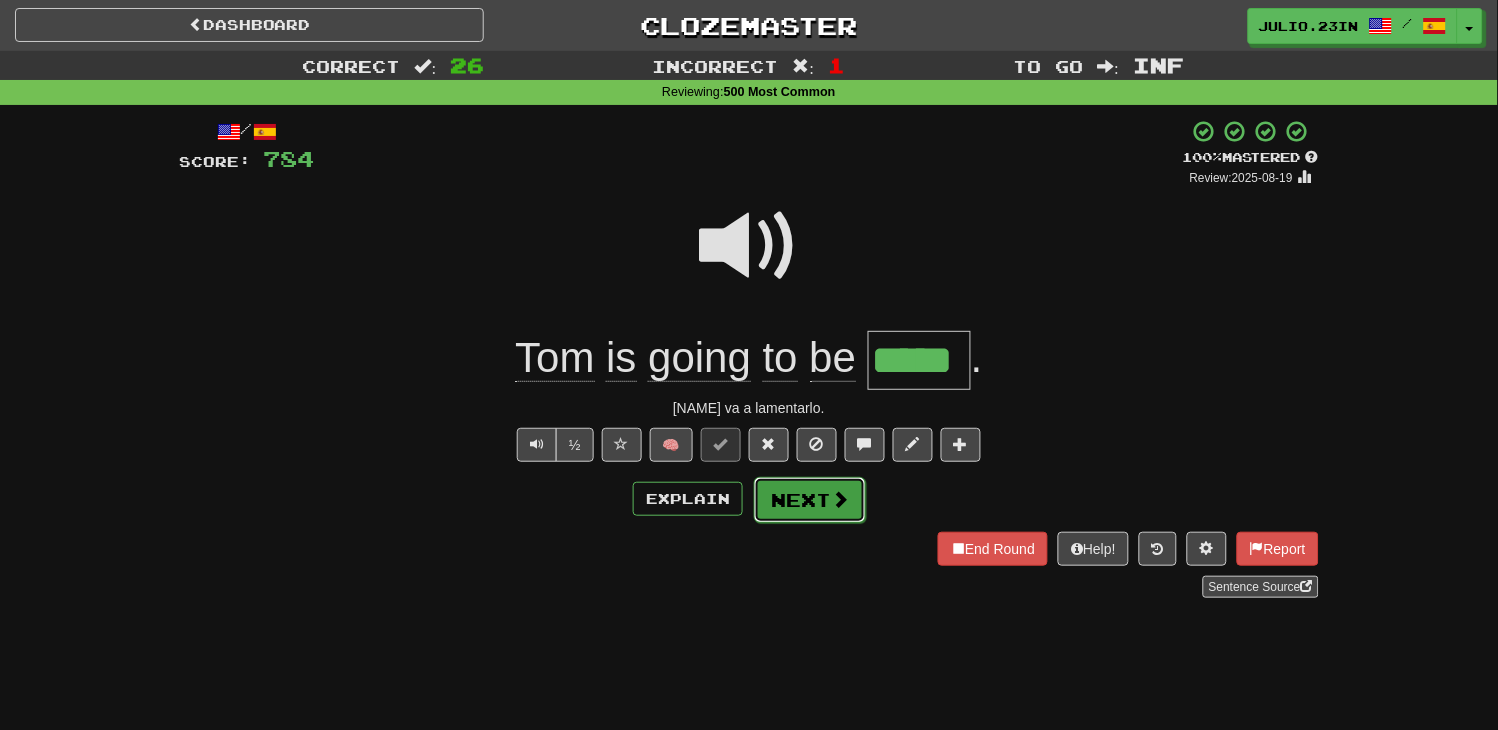 click on "Next" at bounding box center [810, 500] 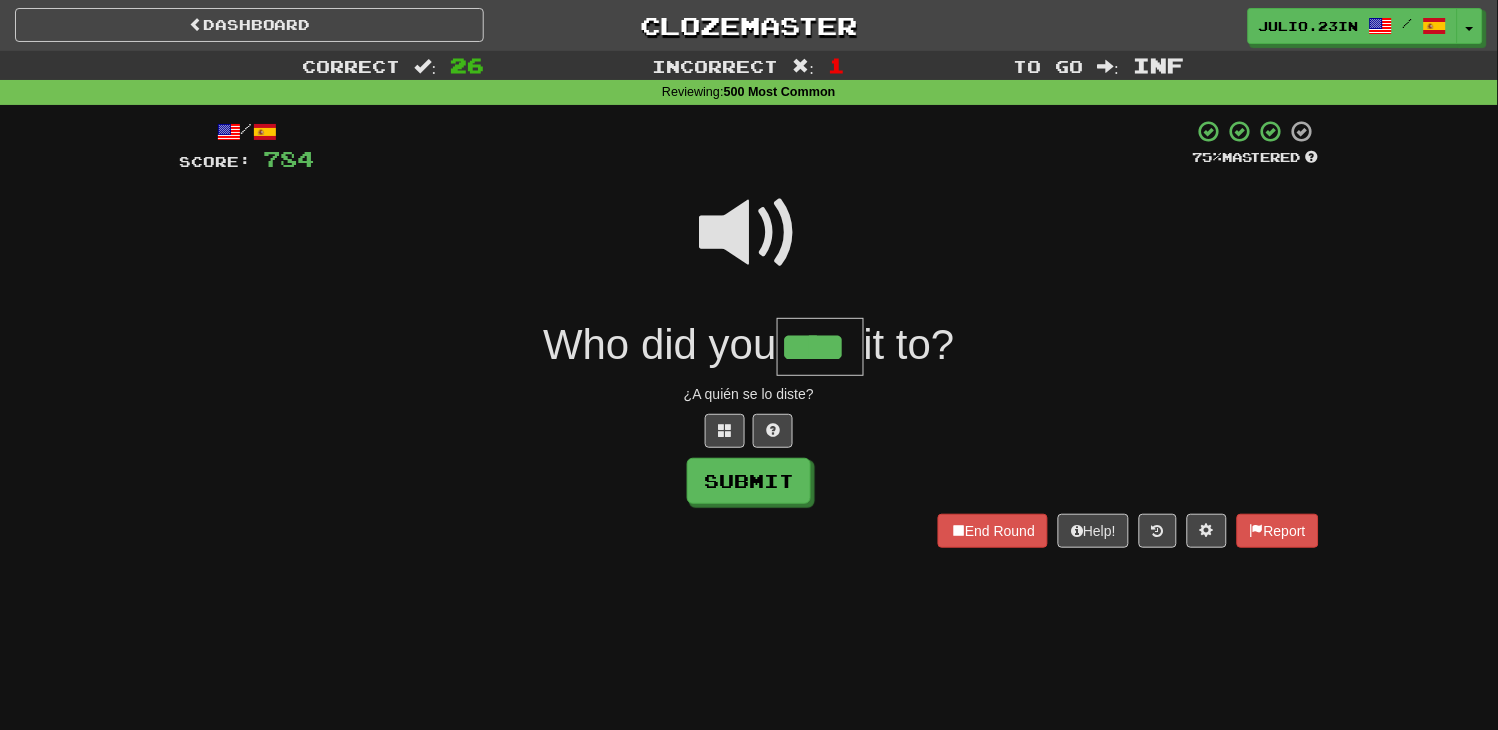 type on "****" 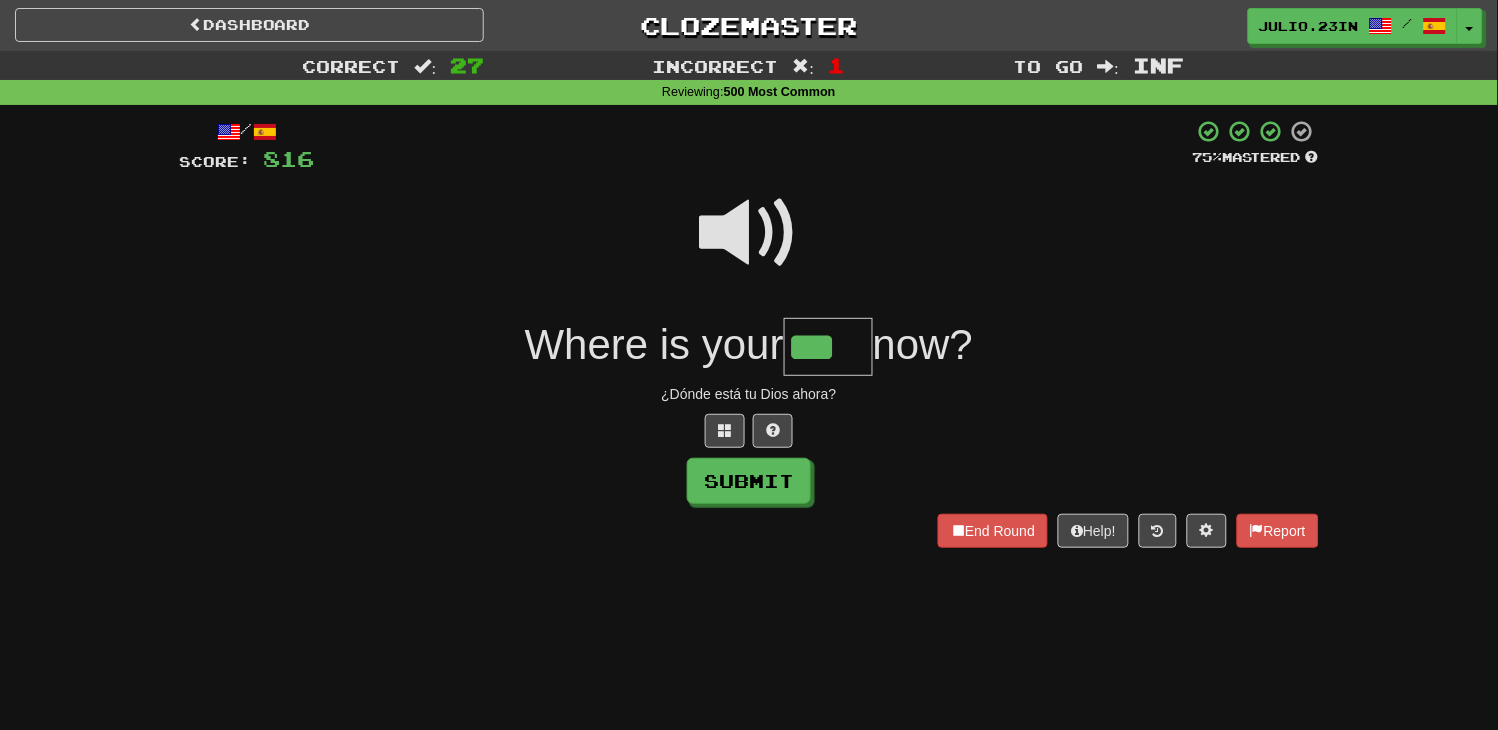 type on "***" 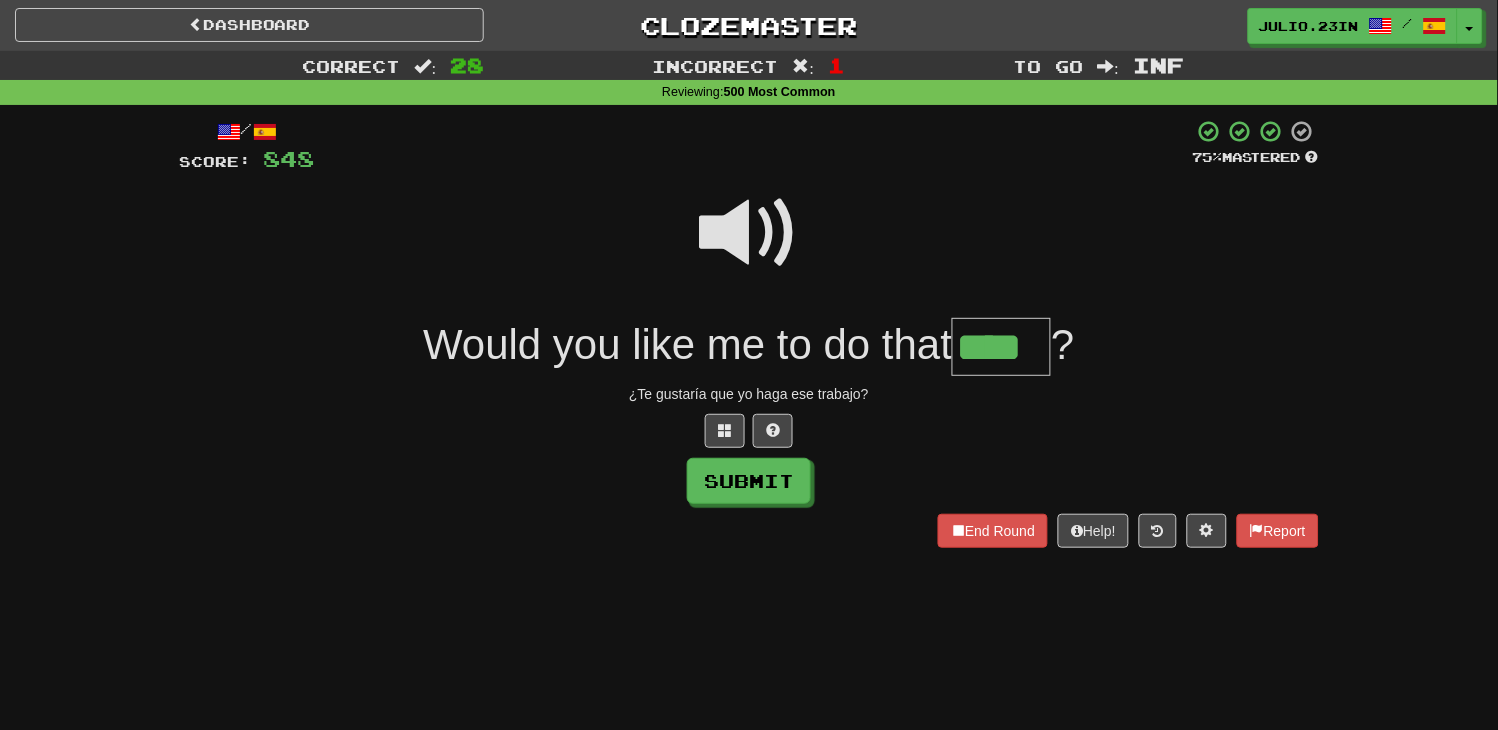 type on "****" 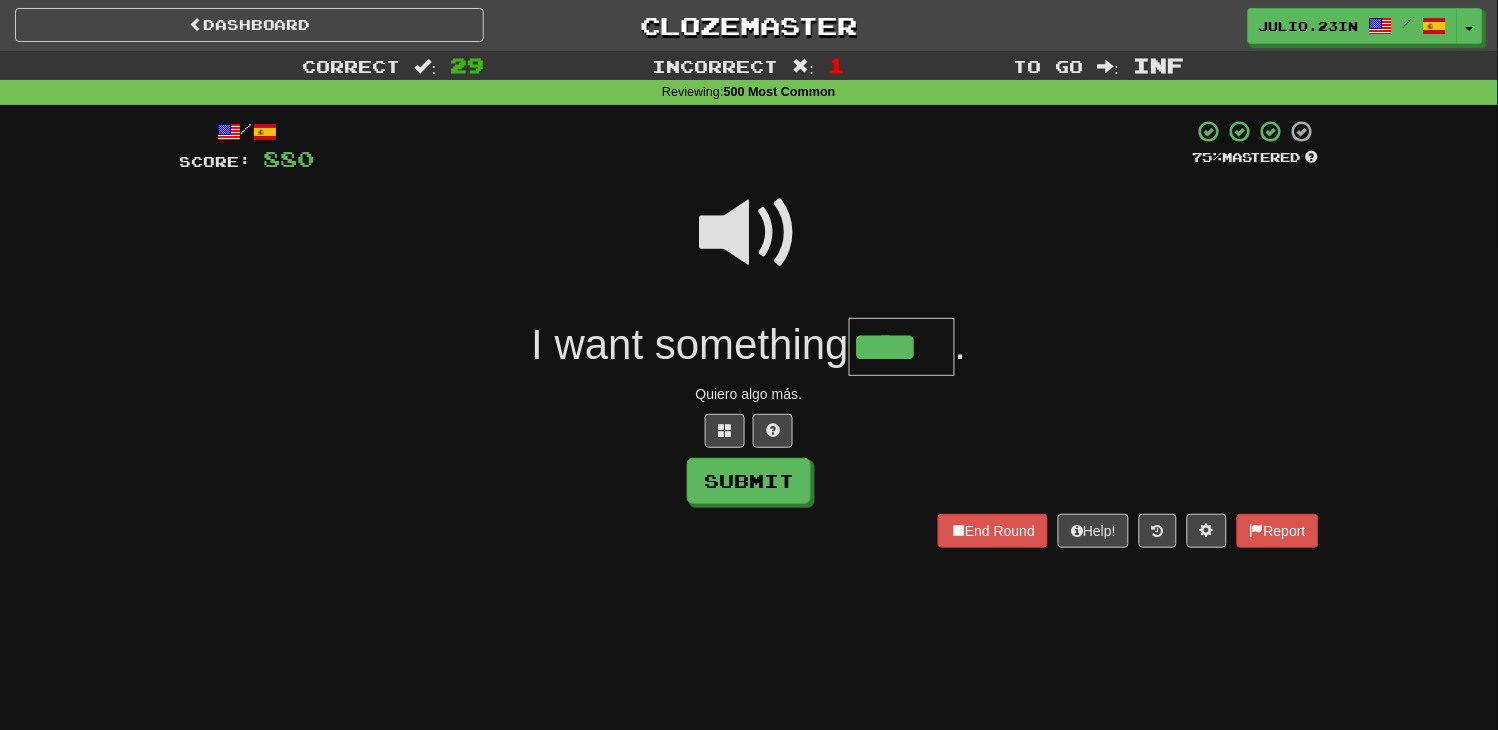 type on "****" 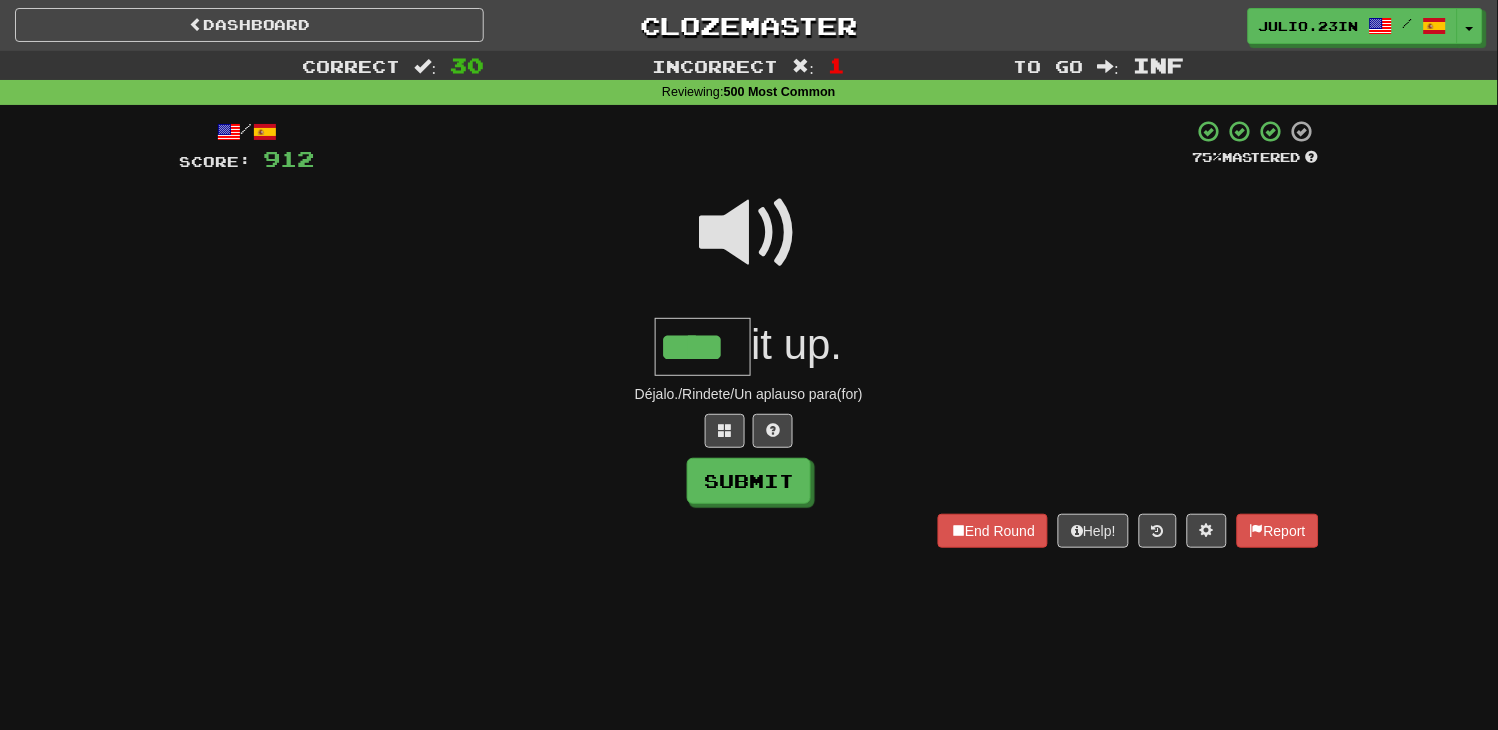 type on "****" 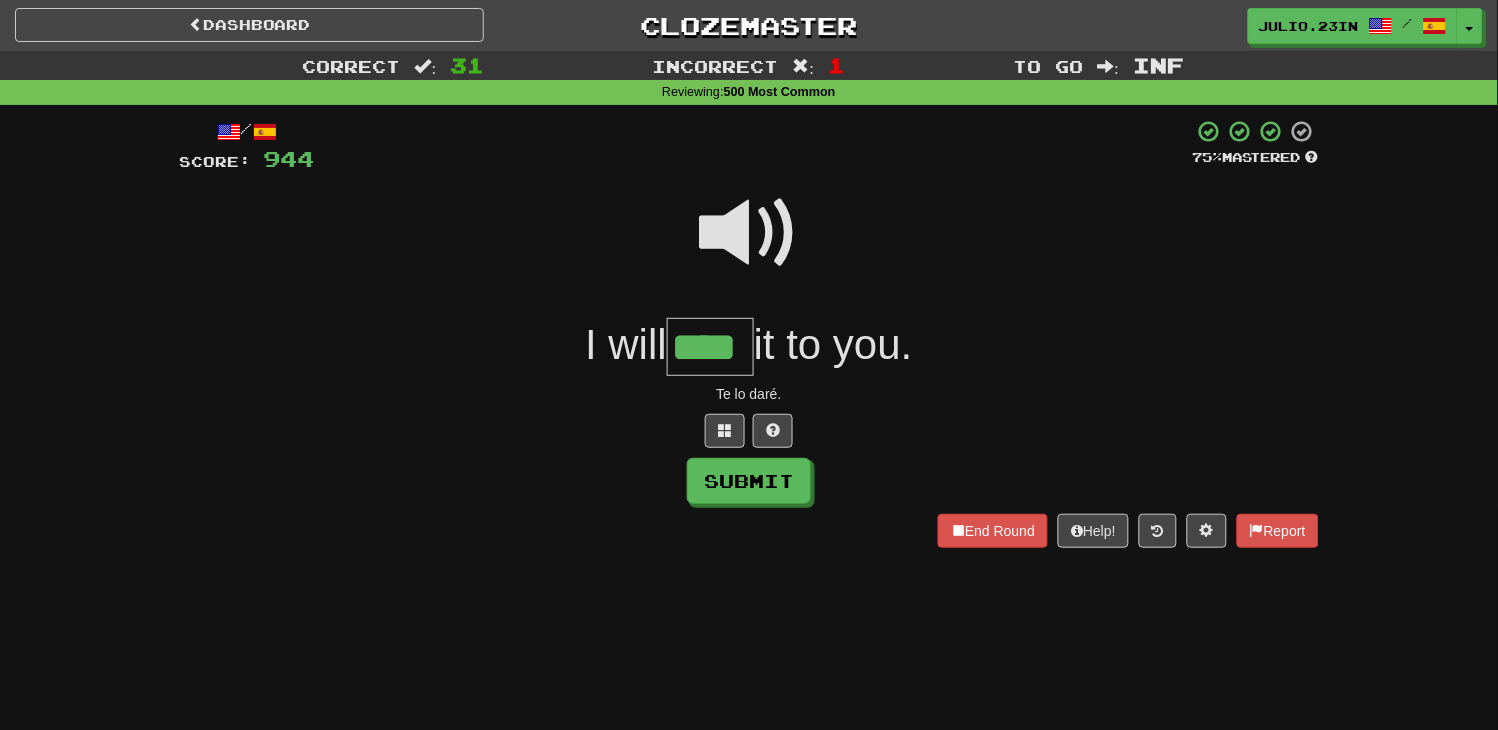 type on "****" 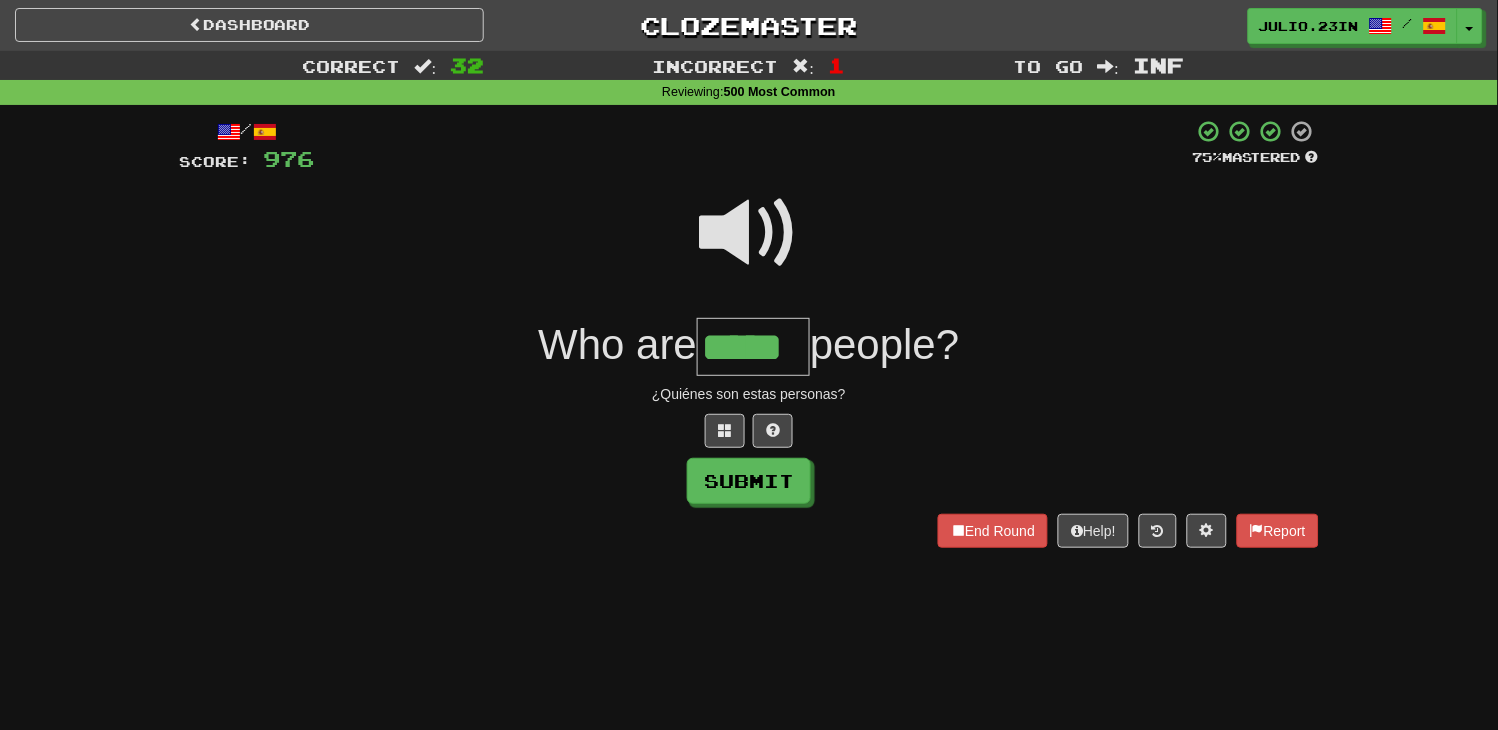 type on "*****" 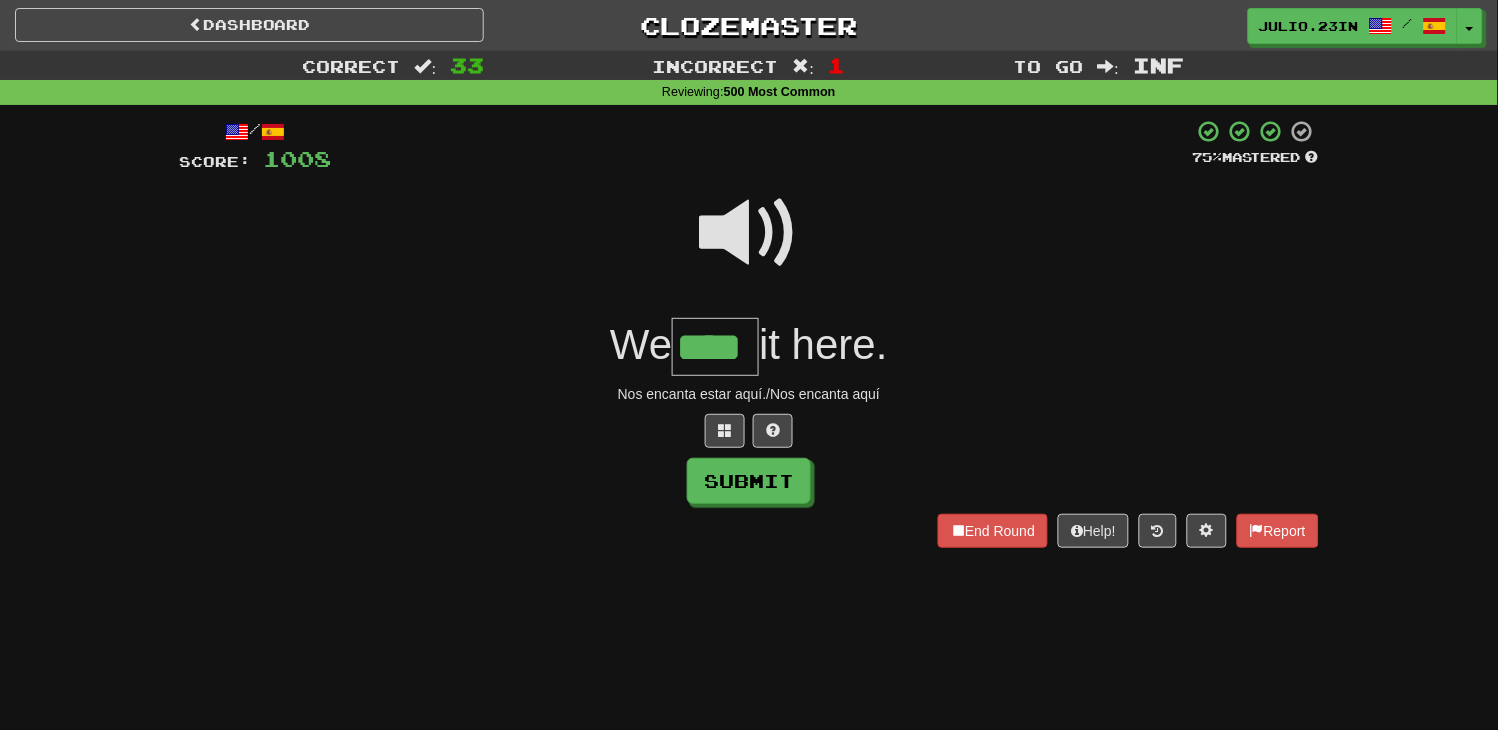 type on "****" 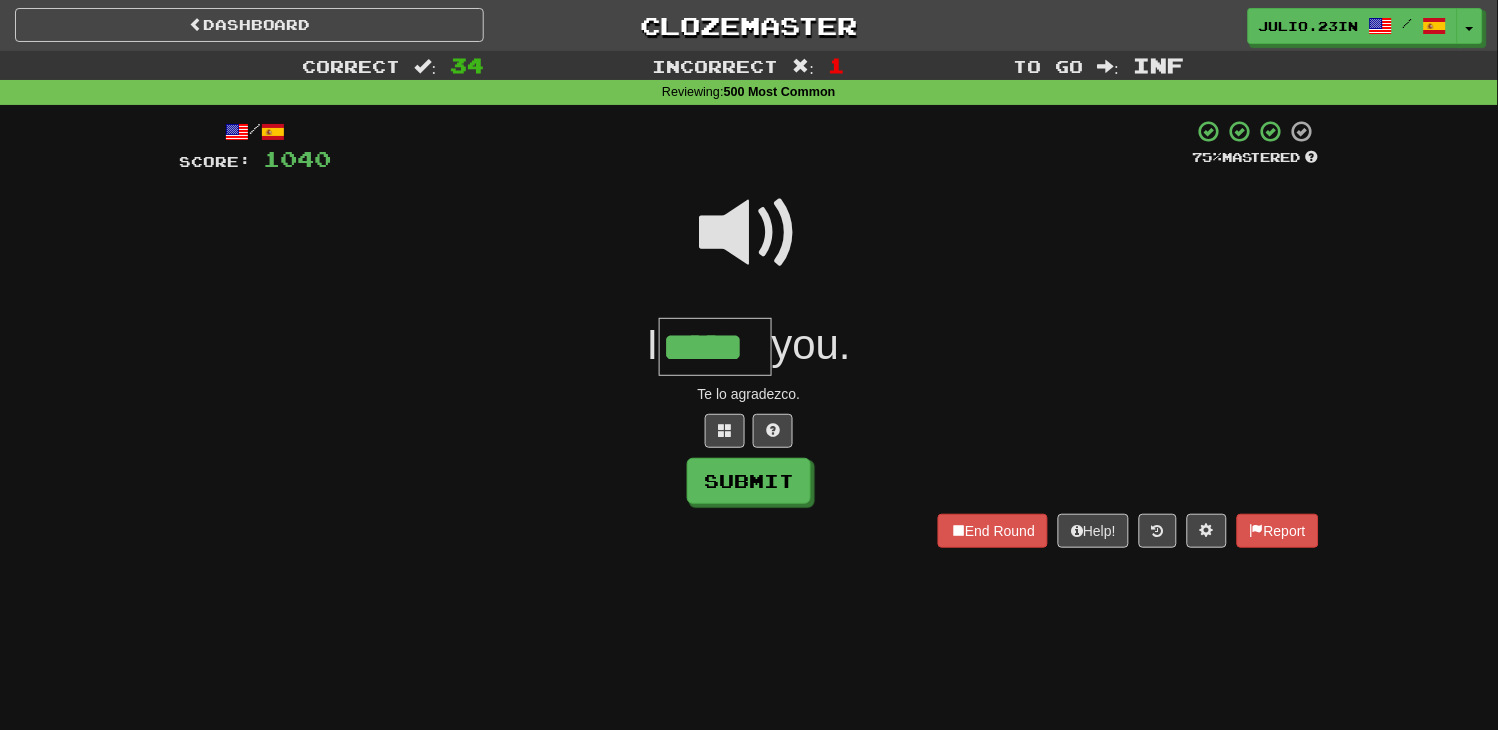 type on "*****" 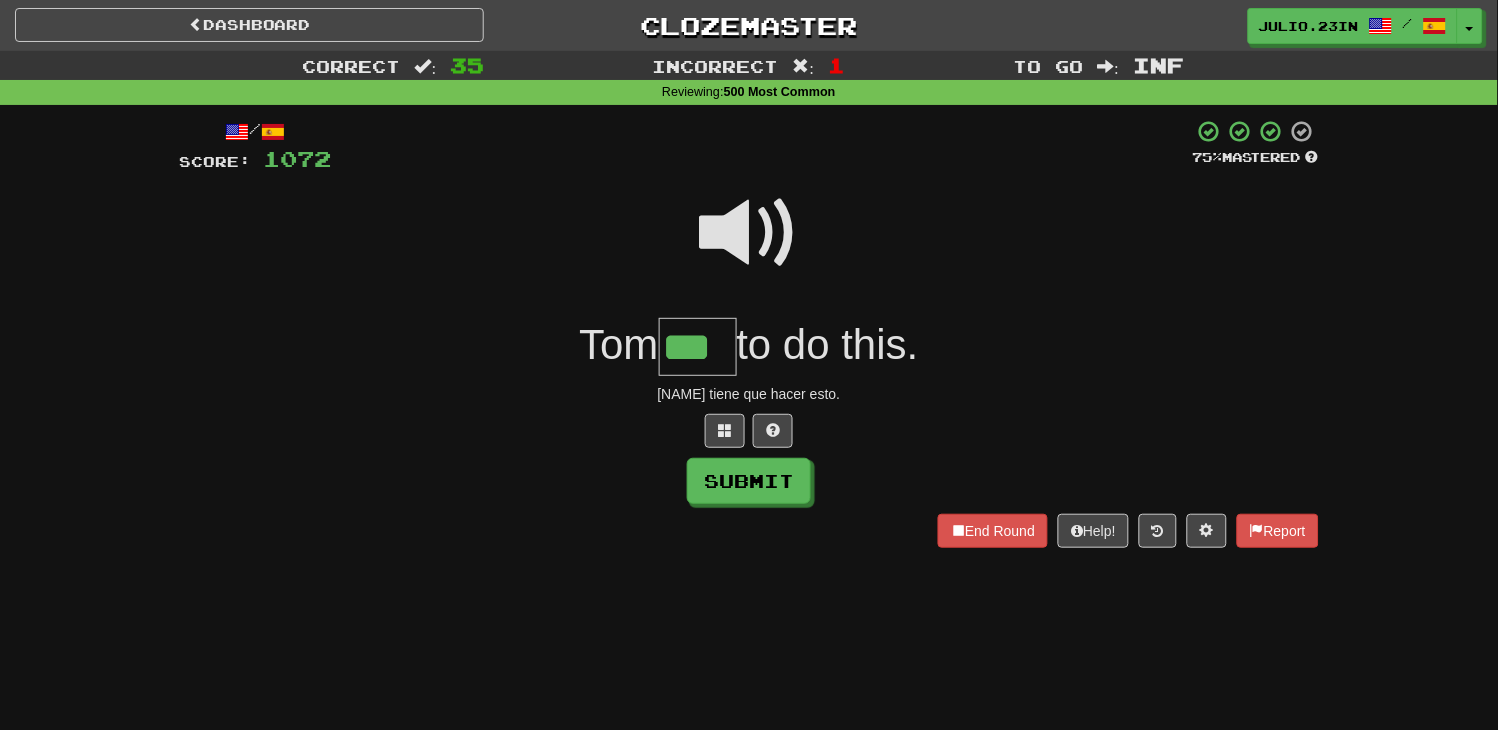 type on "***" 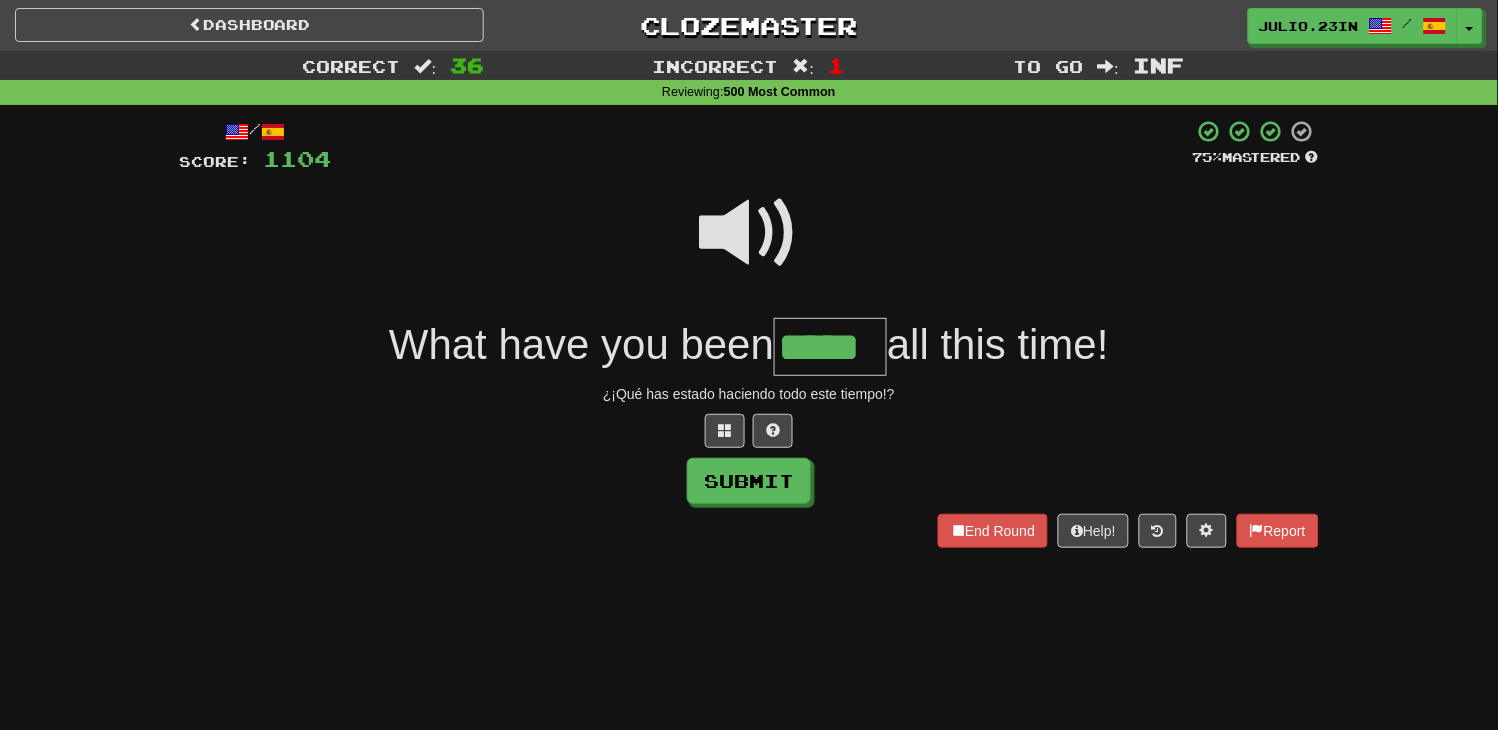type on "*****" 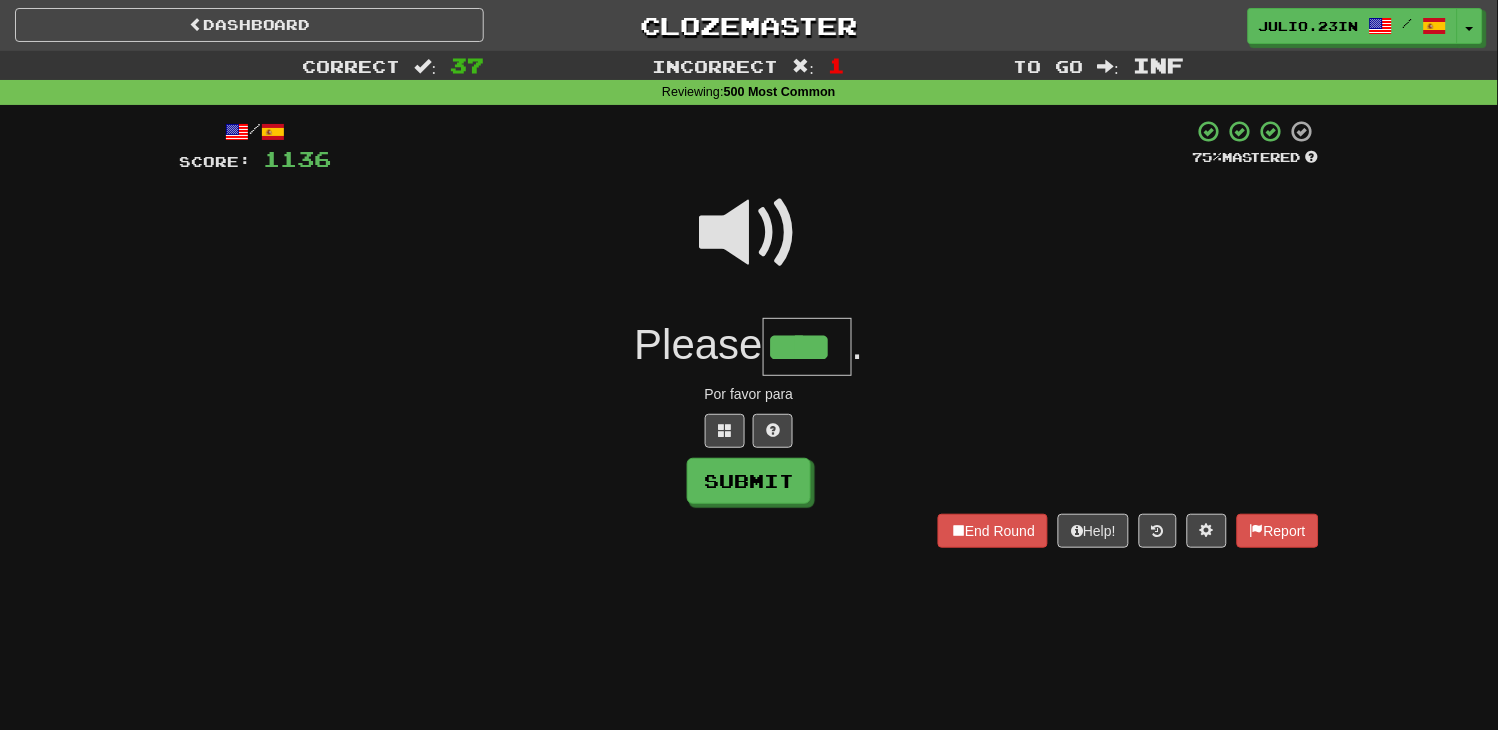 type on "****" 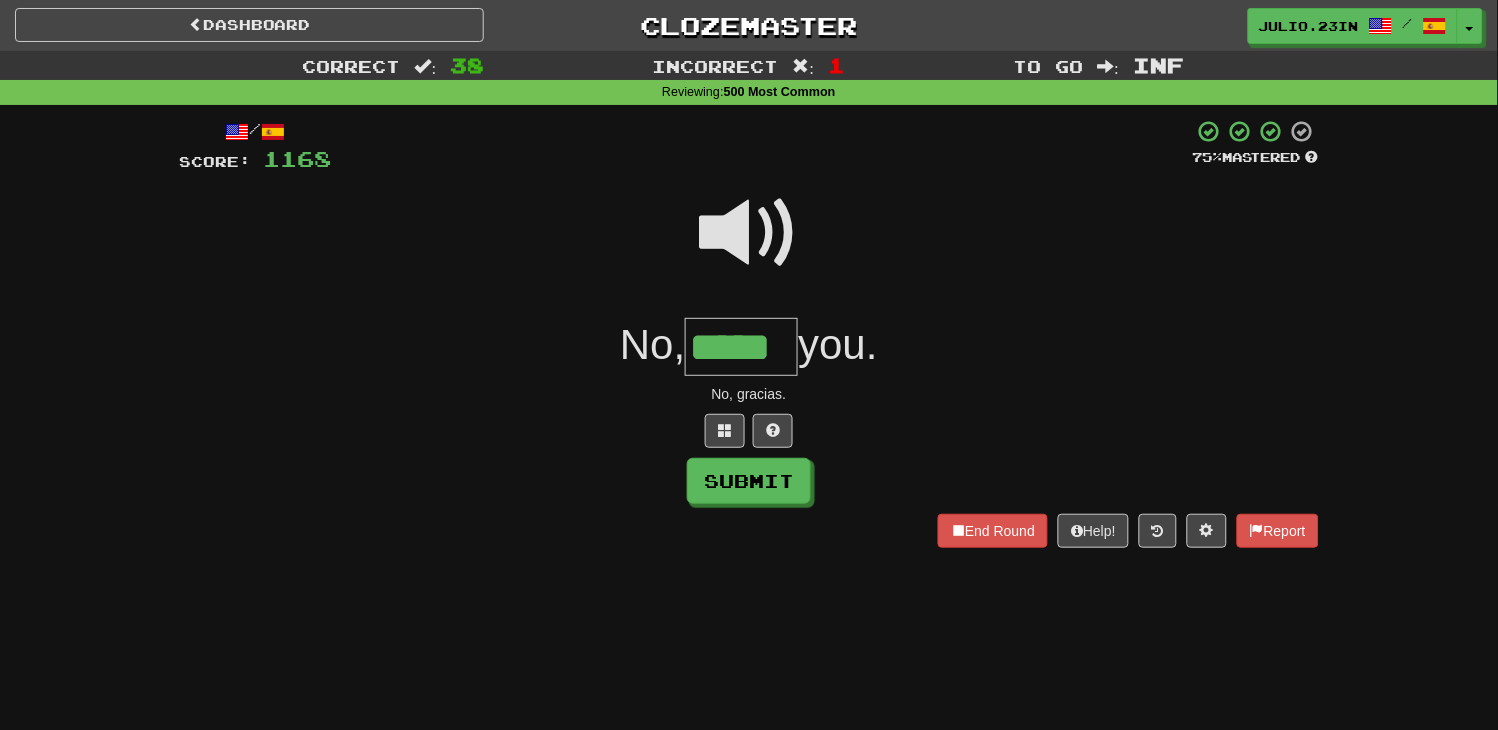 type on "*****" 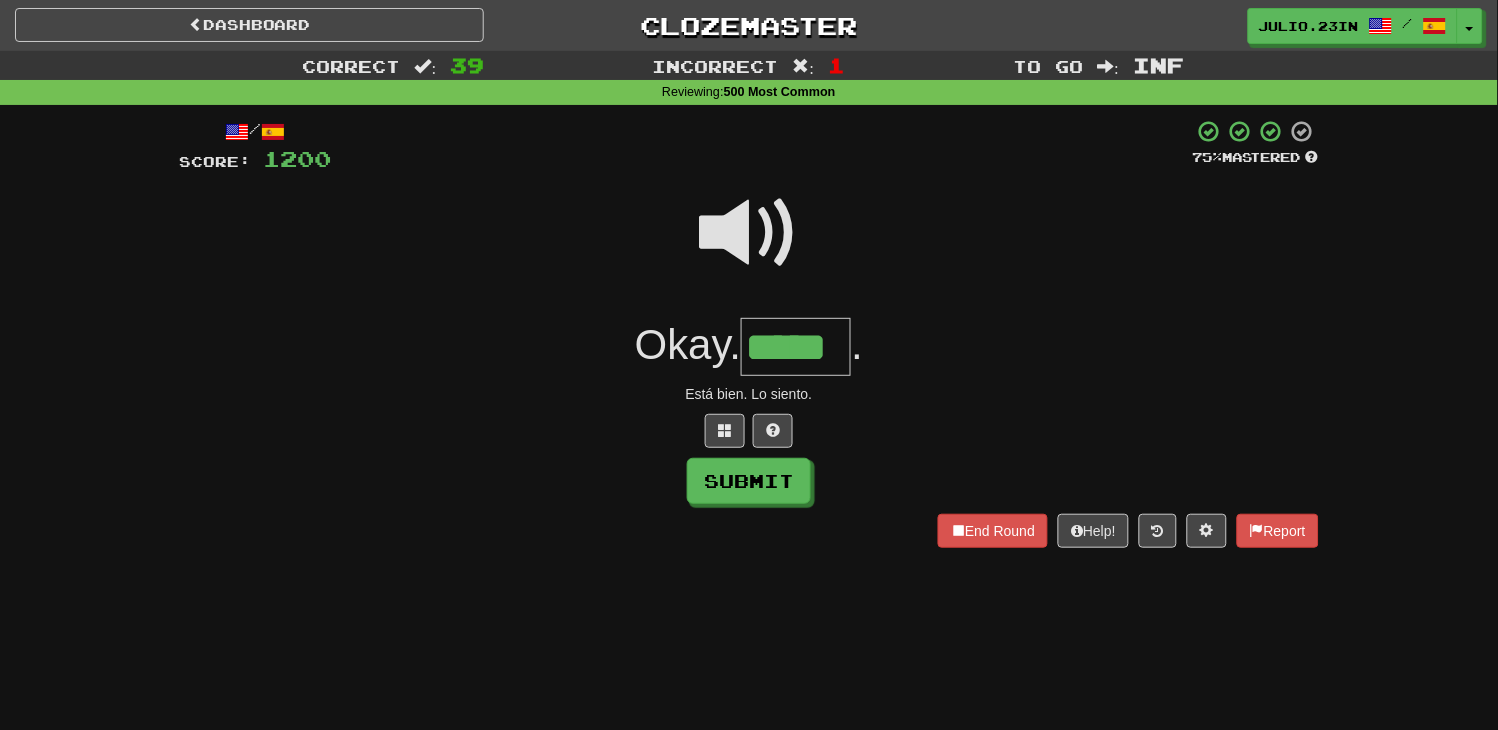 type on "*****" 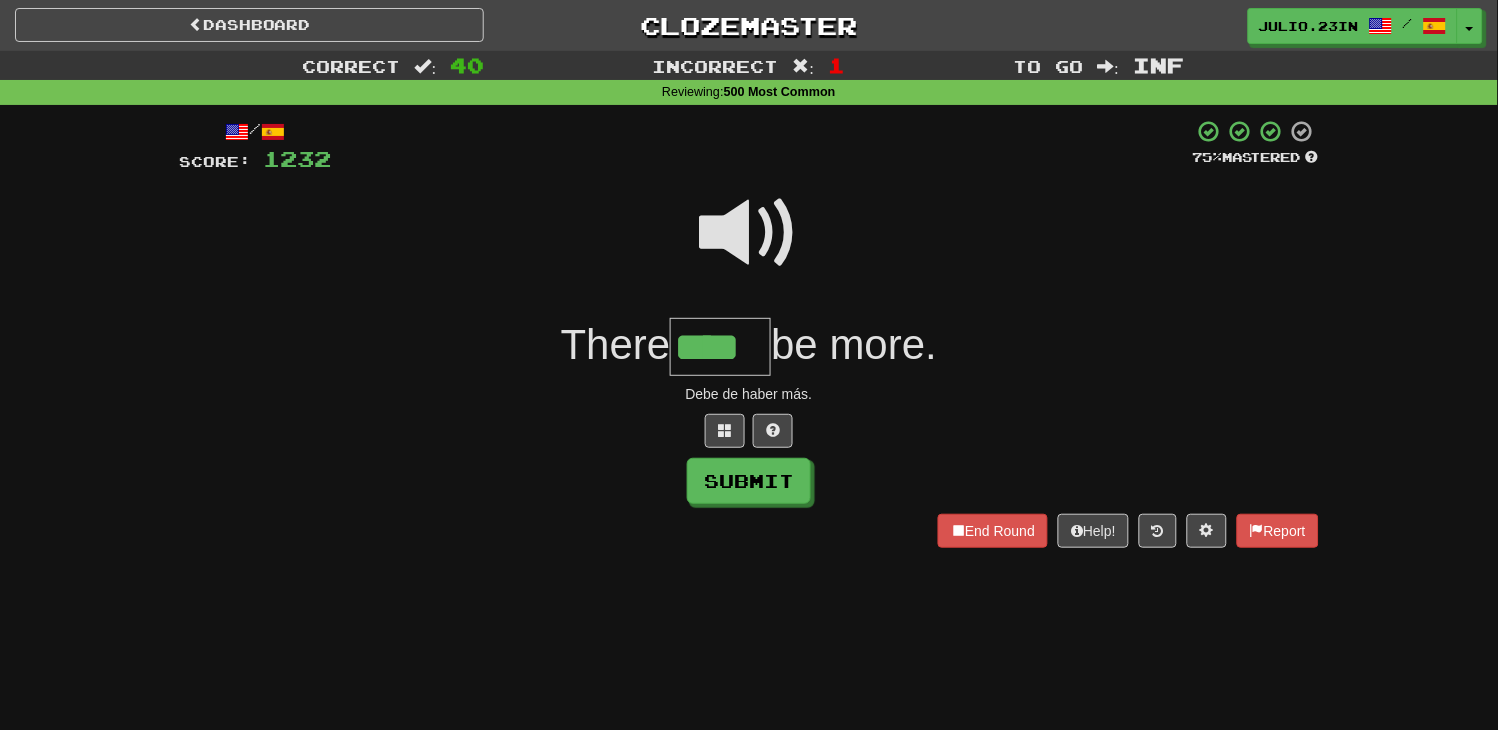 type on "****" 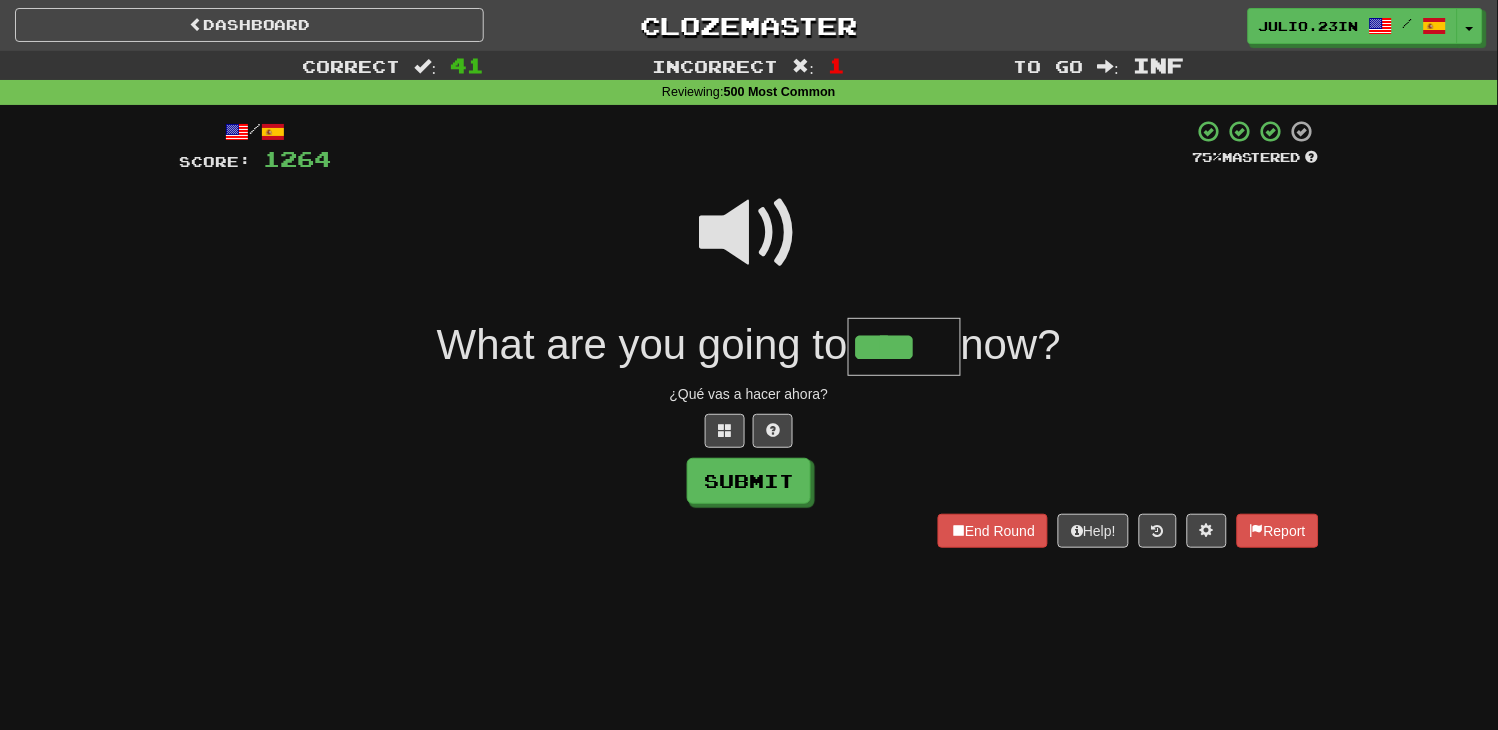 type on "****" 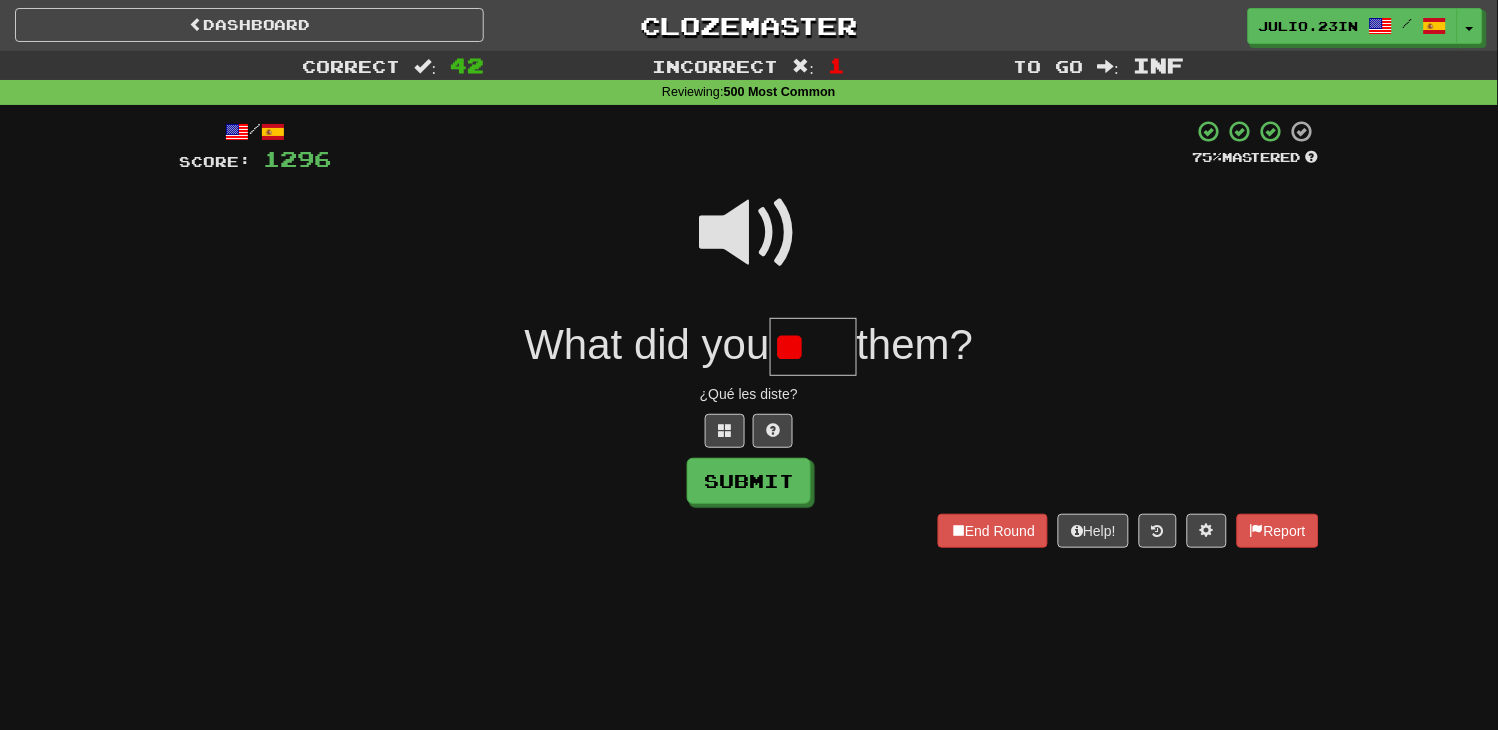 type on "*" 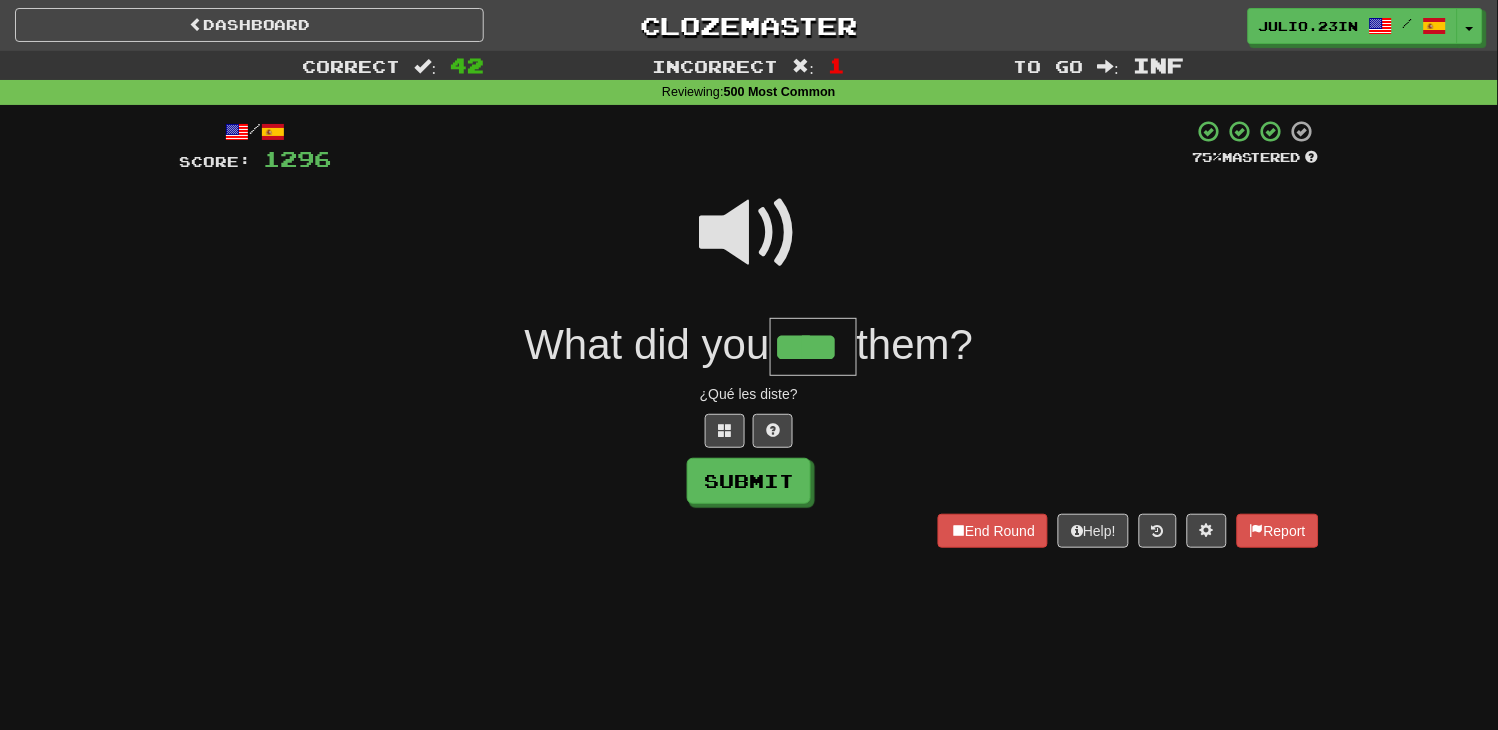 type on "****" 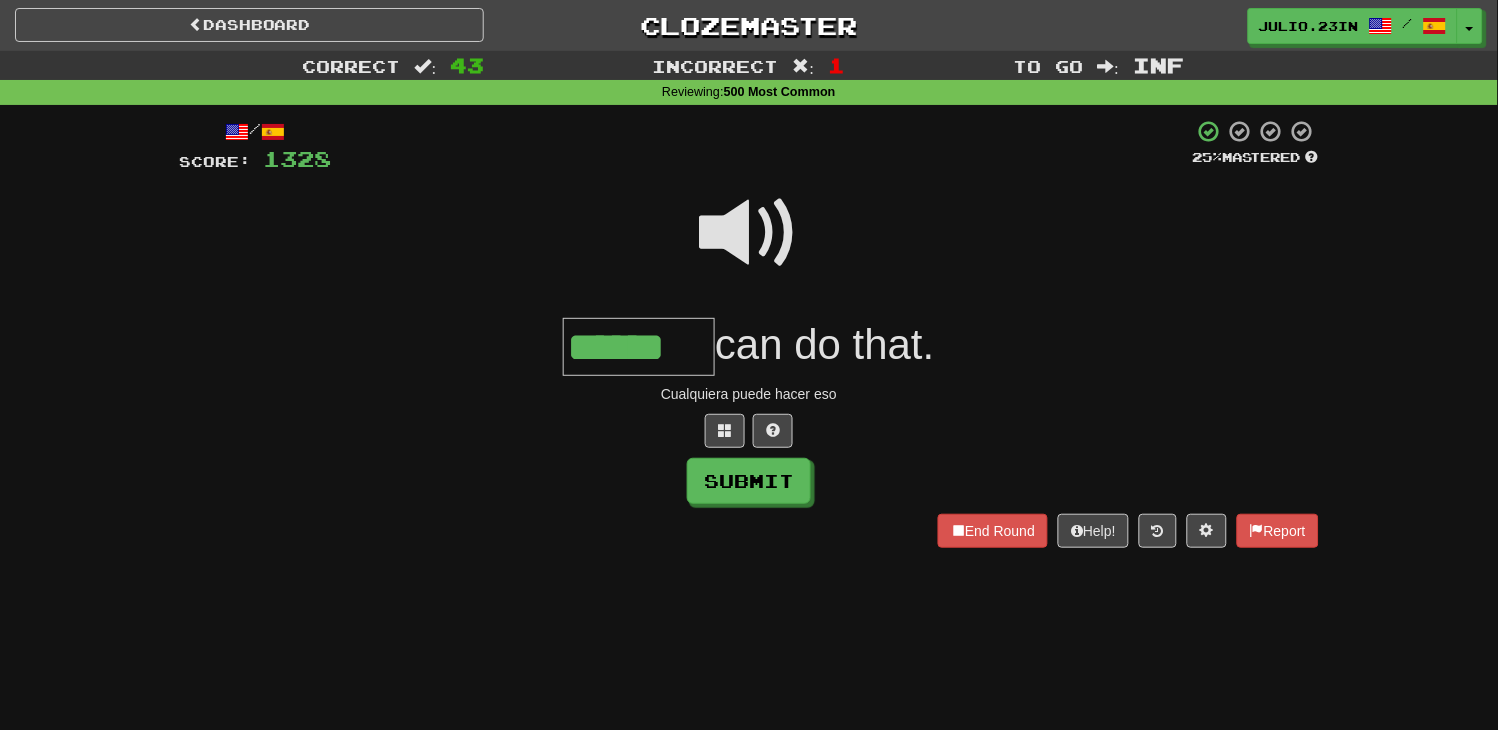 type on "******" 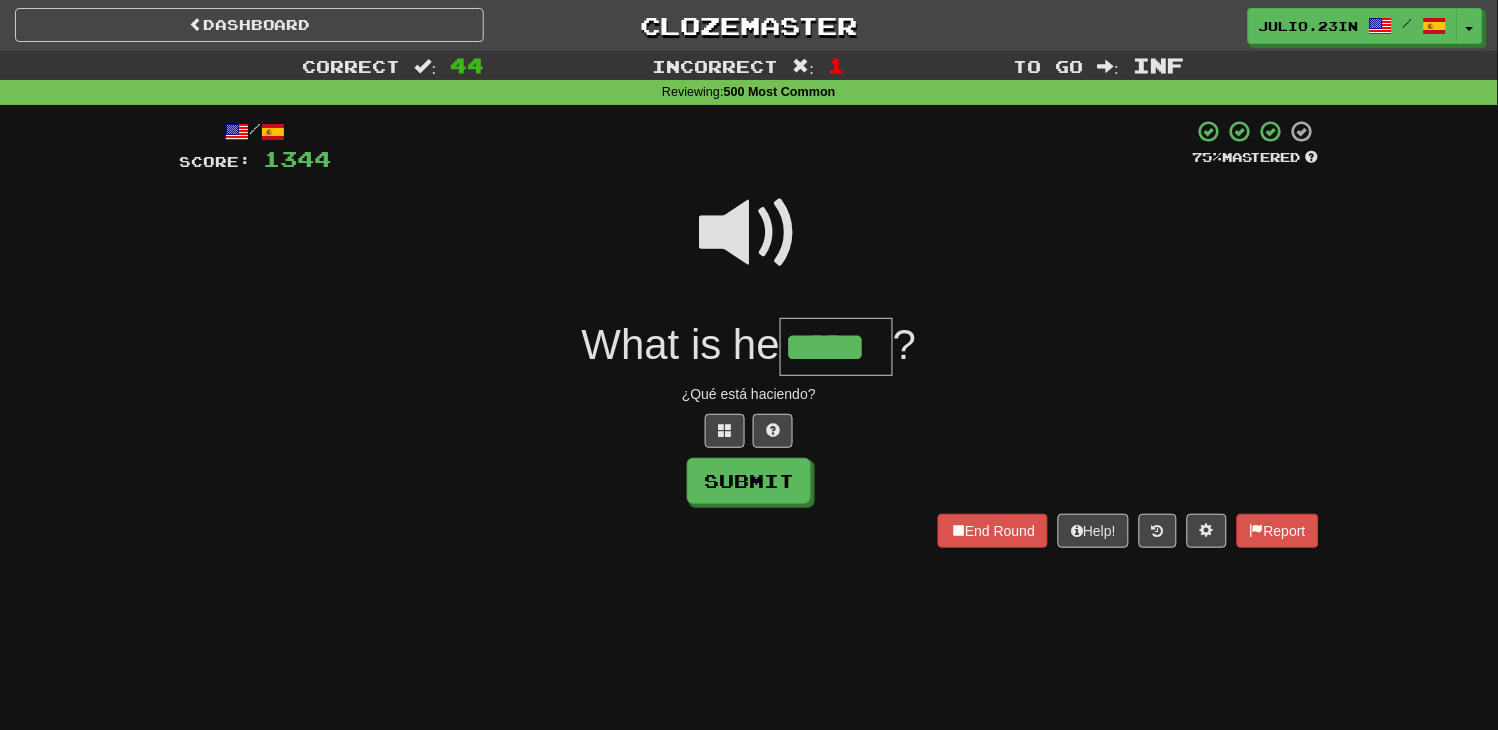 type on "*****" 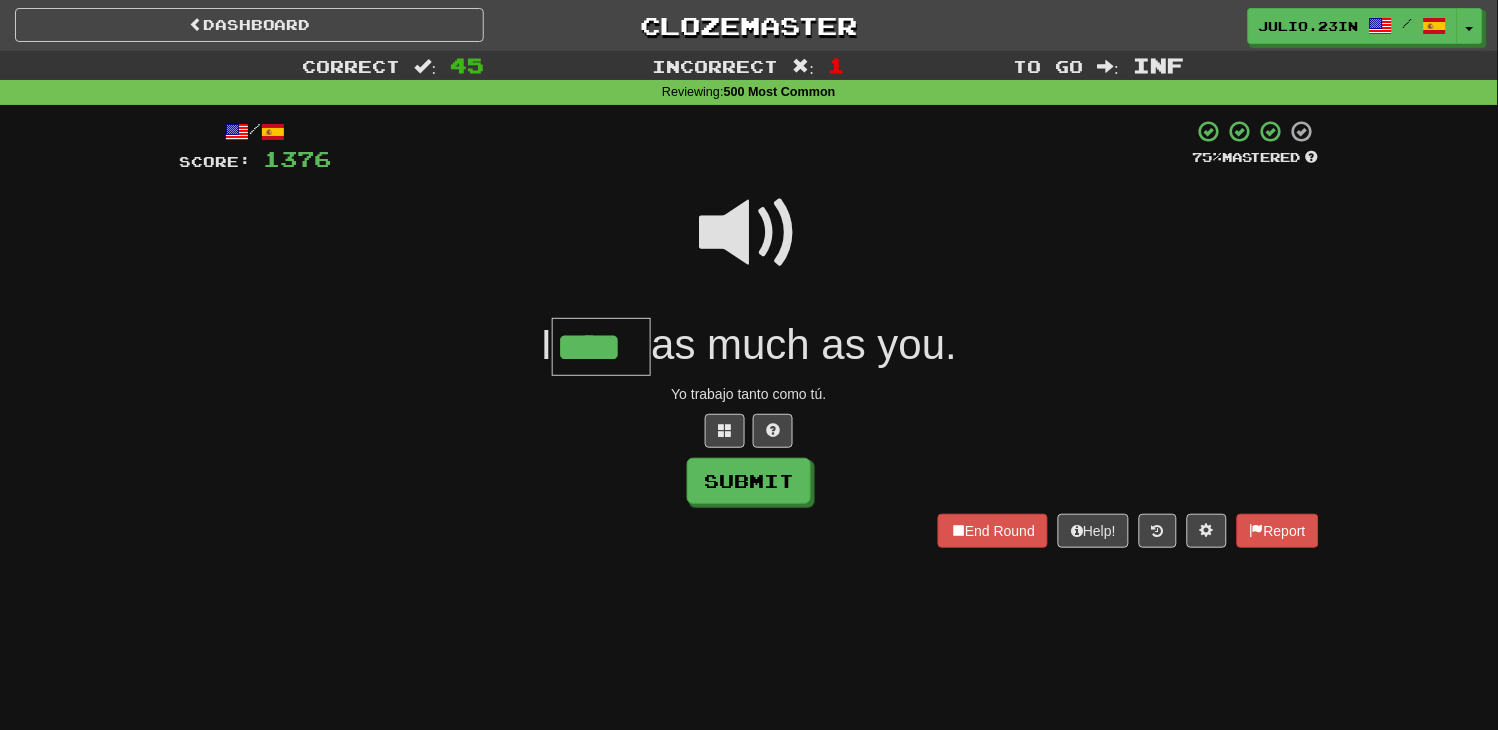 type on "****" 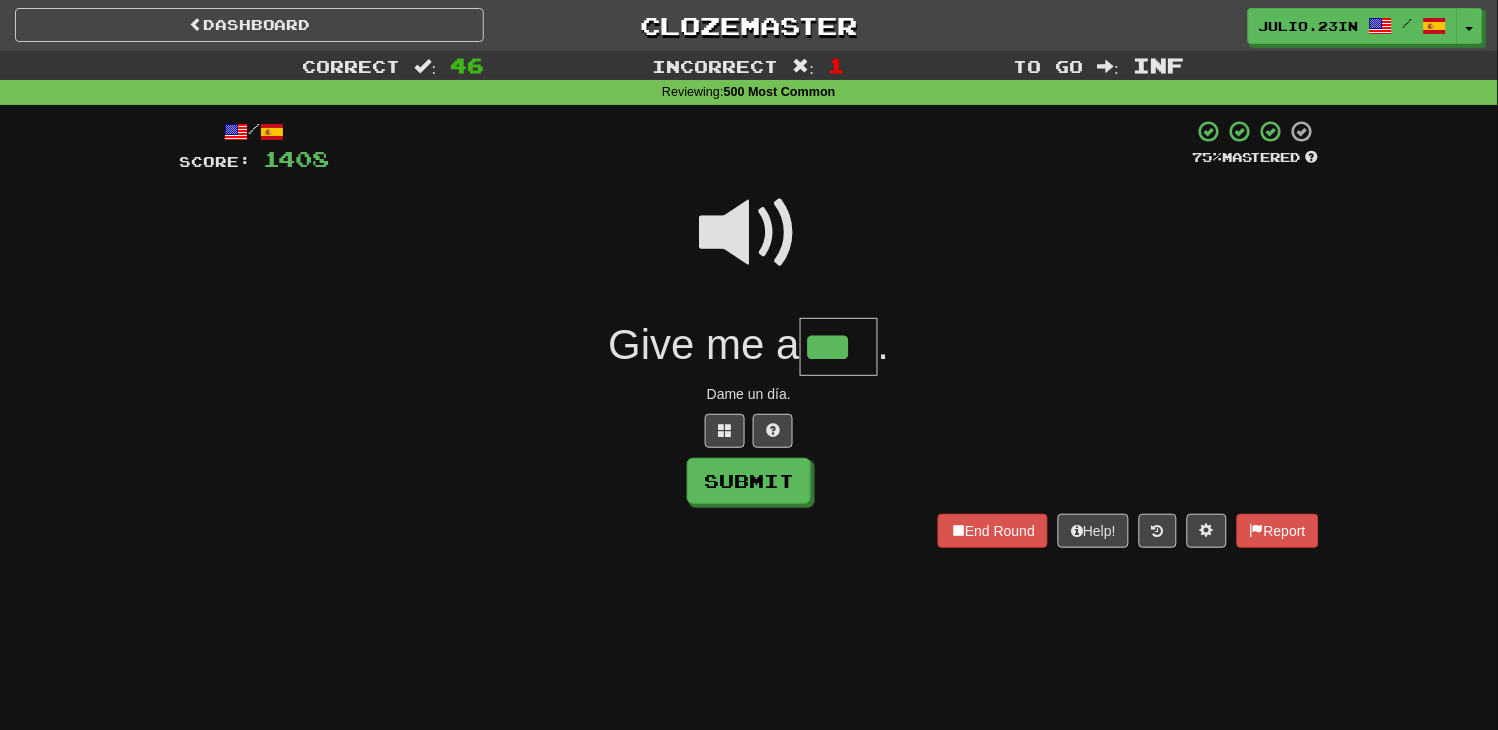 type on "***" 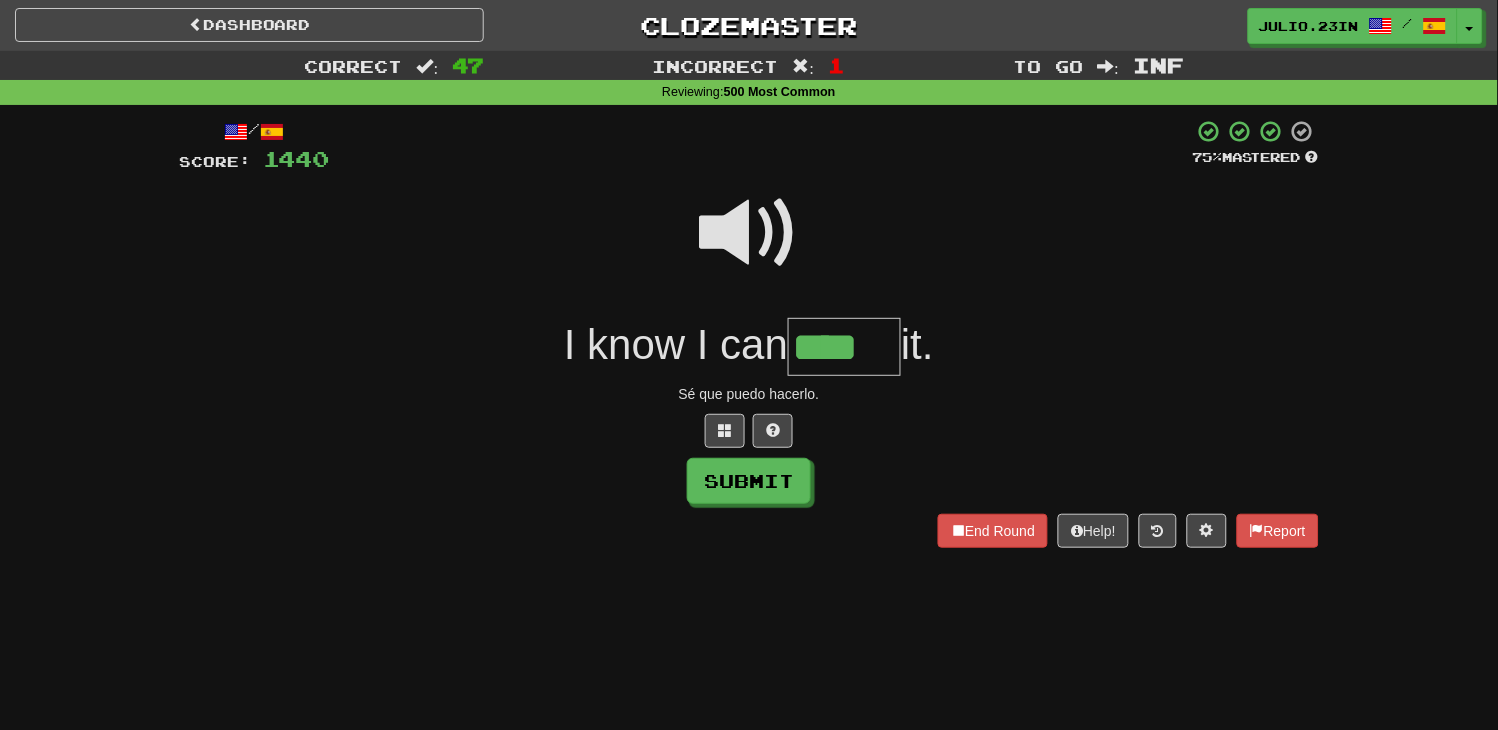 type on "****" 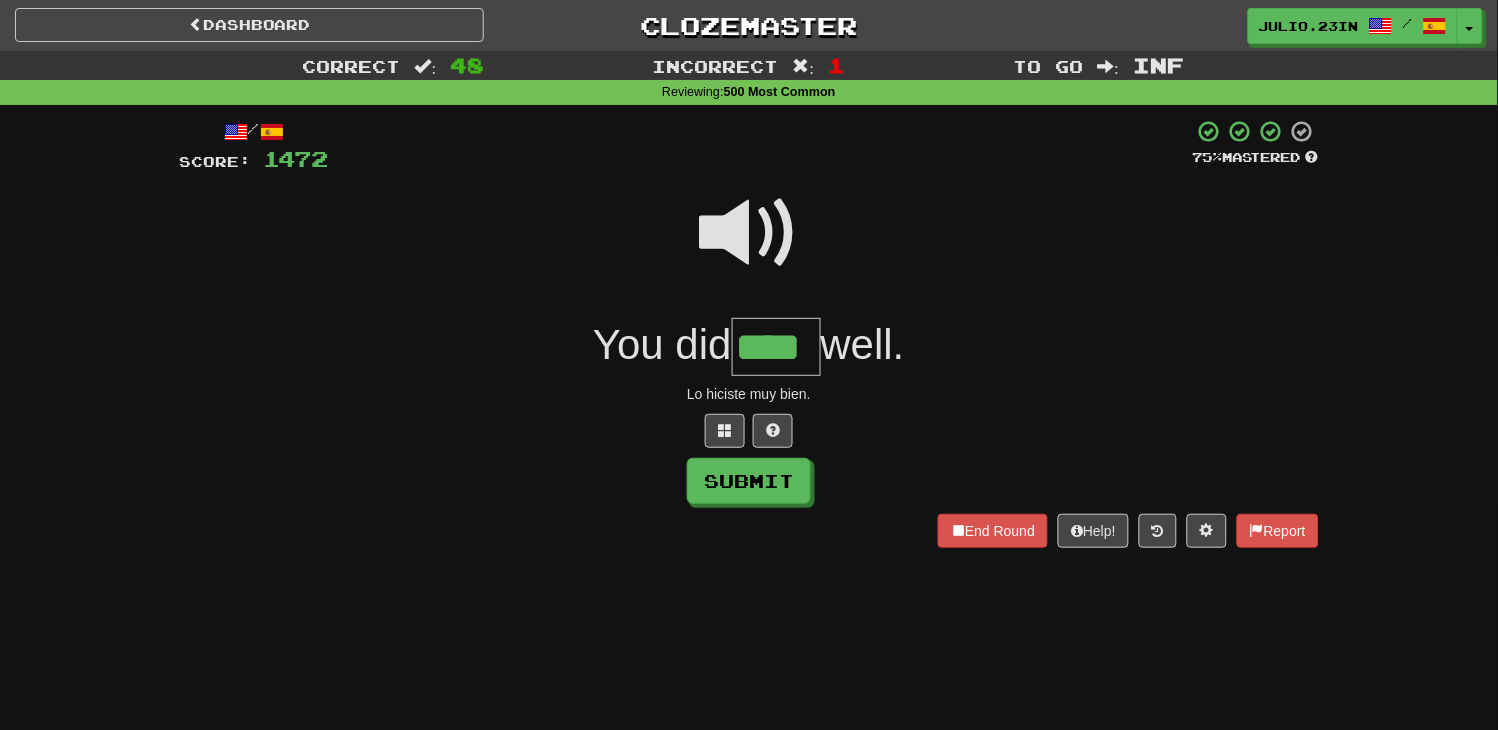 type on "****" 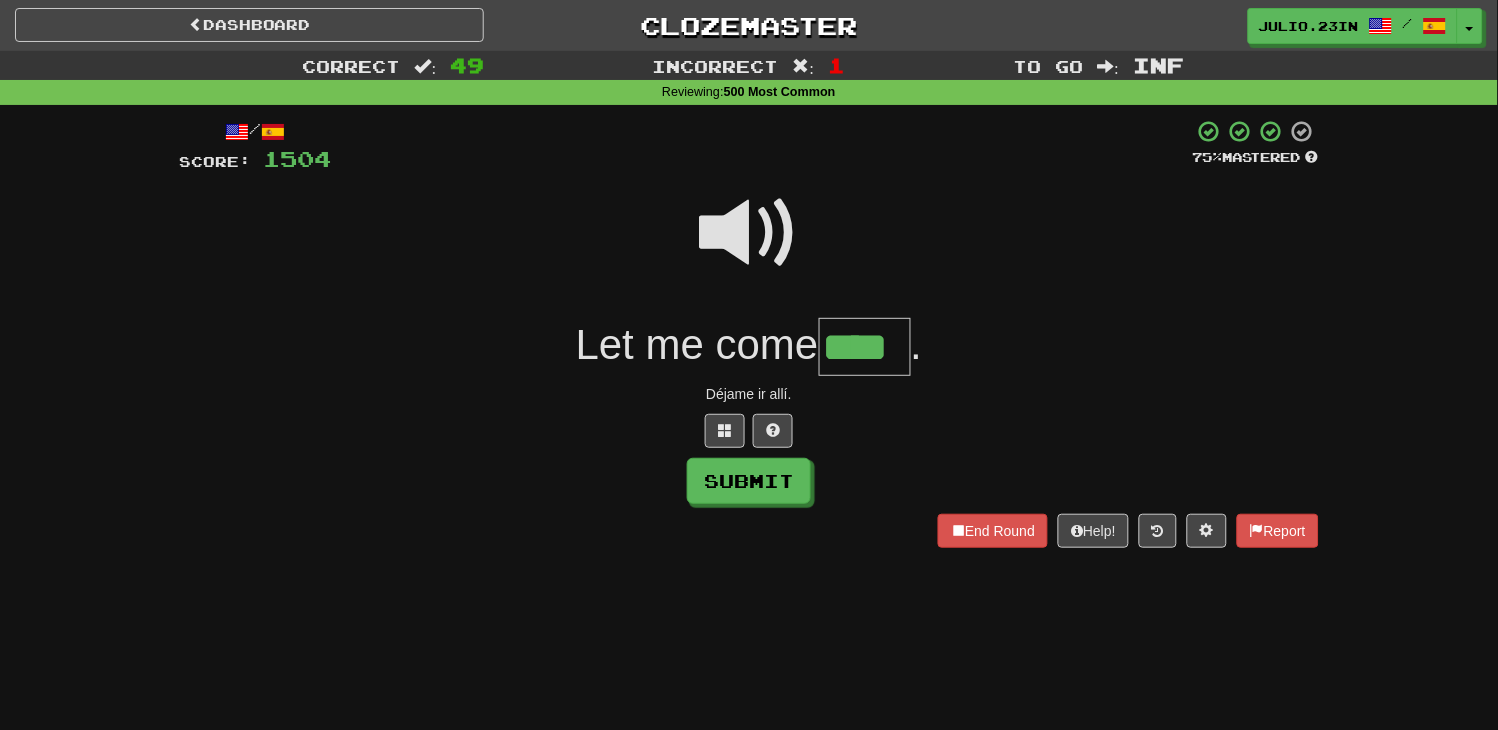 type on "****" 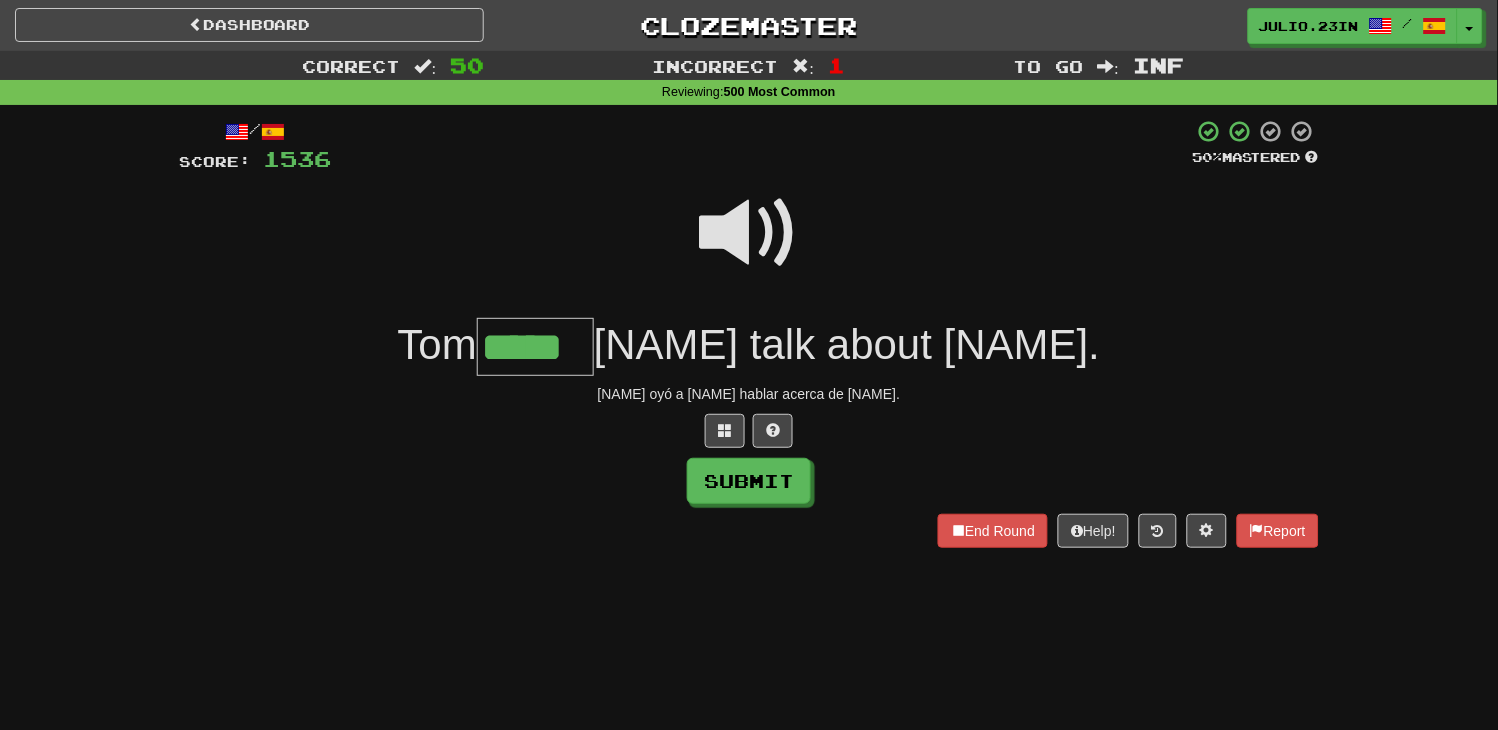type on "*****" 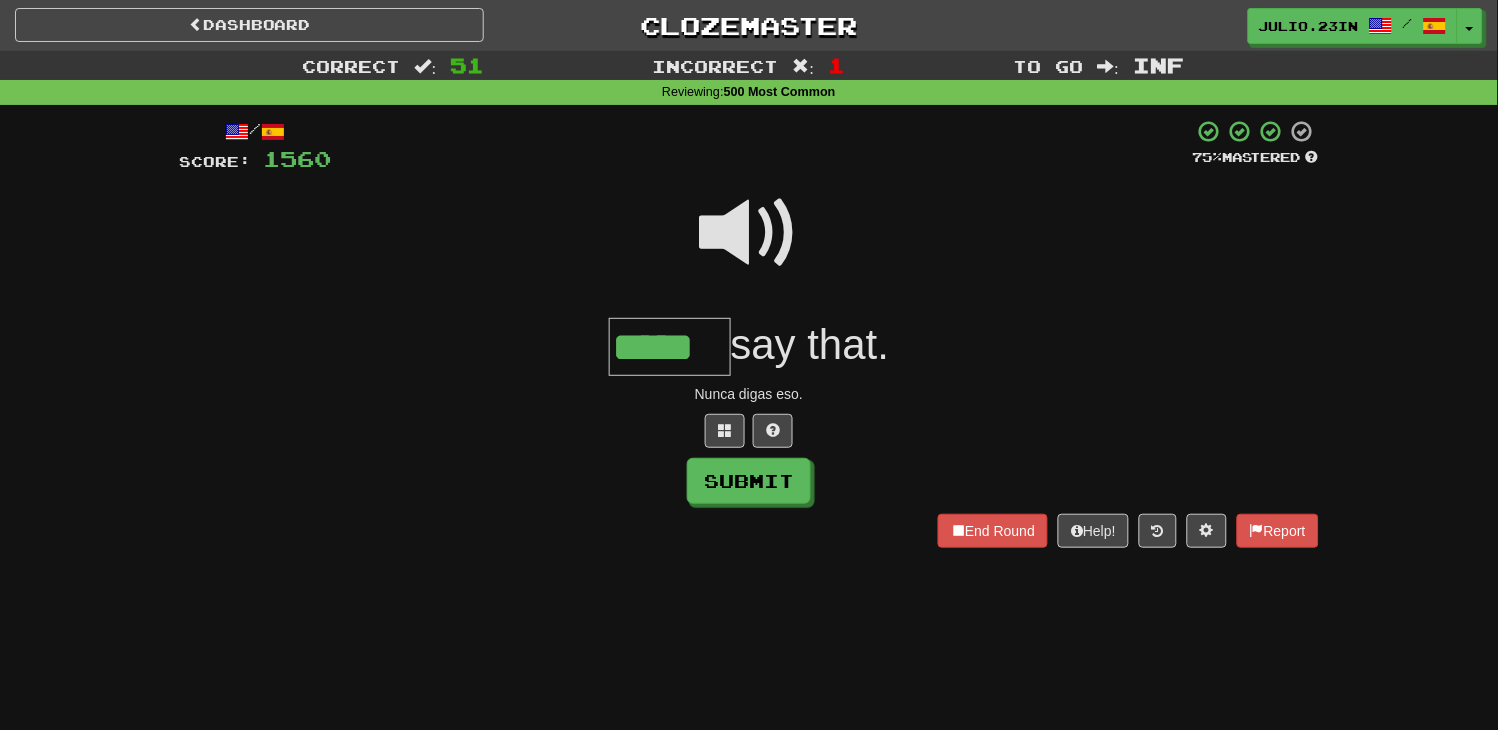 type on "*****" 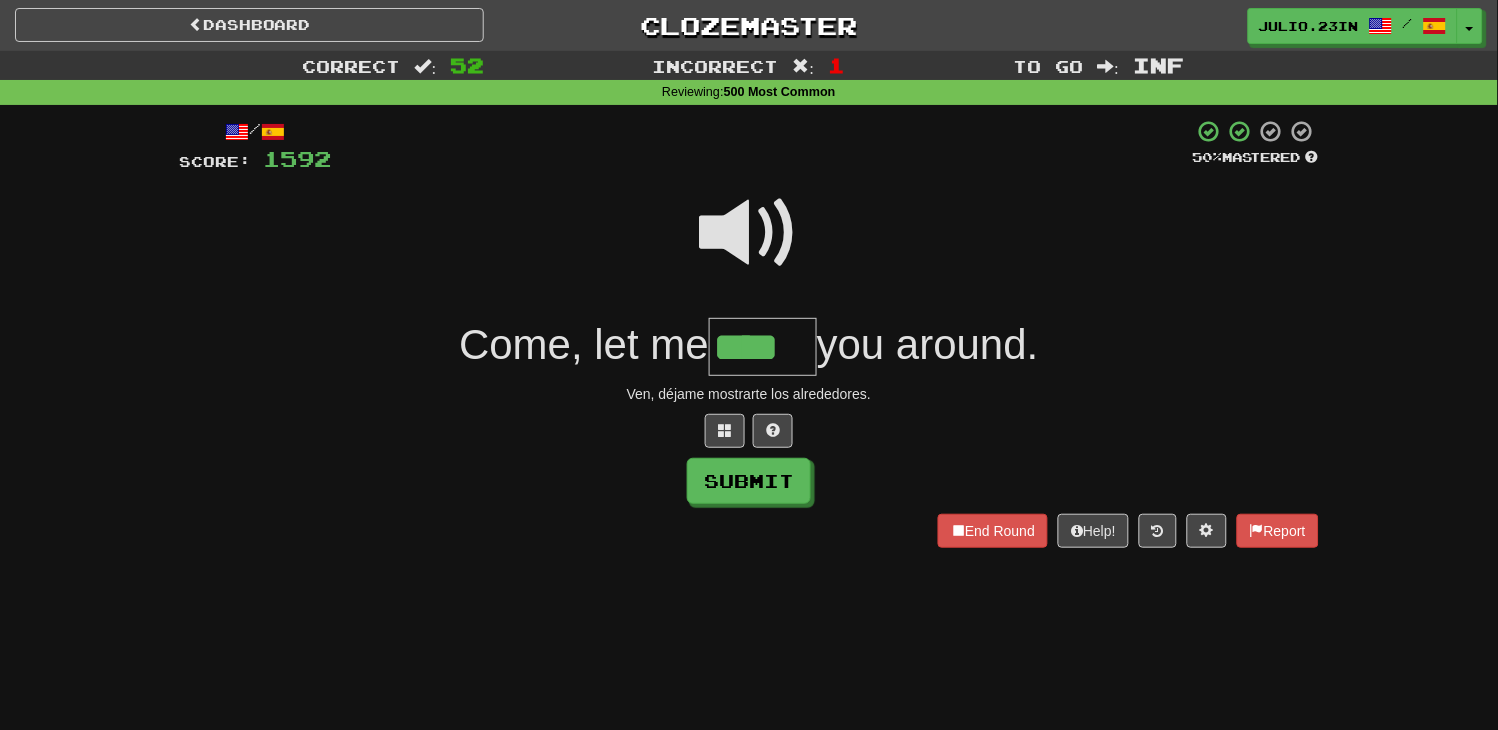type on "****" 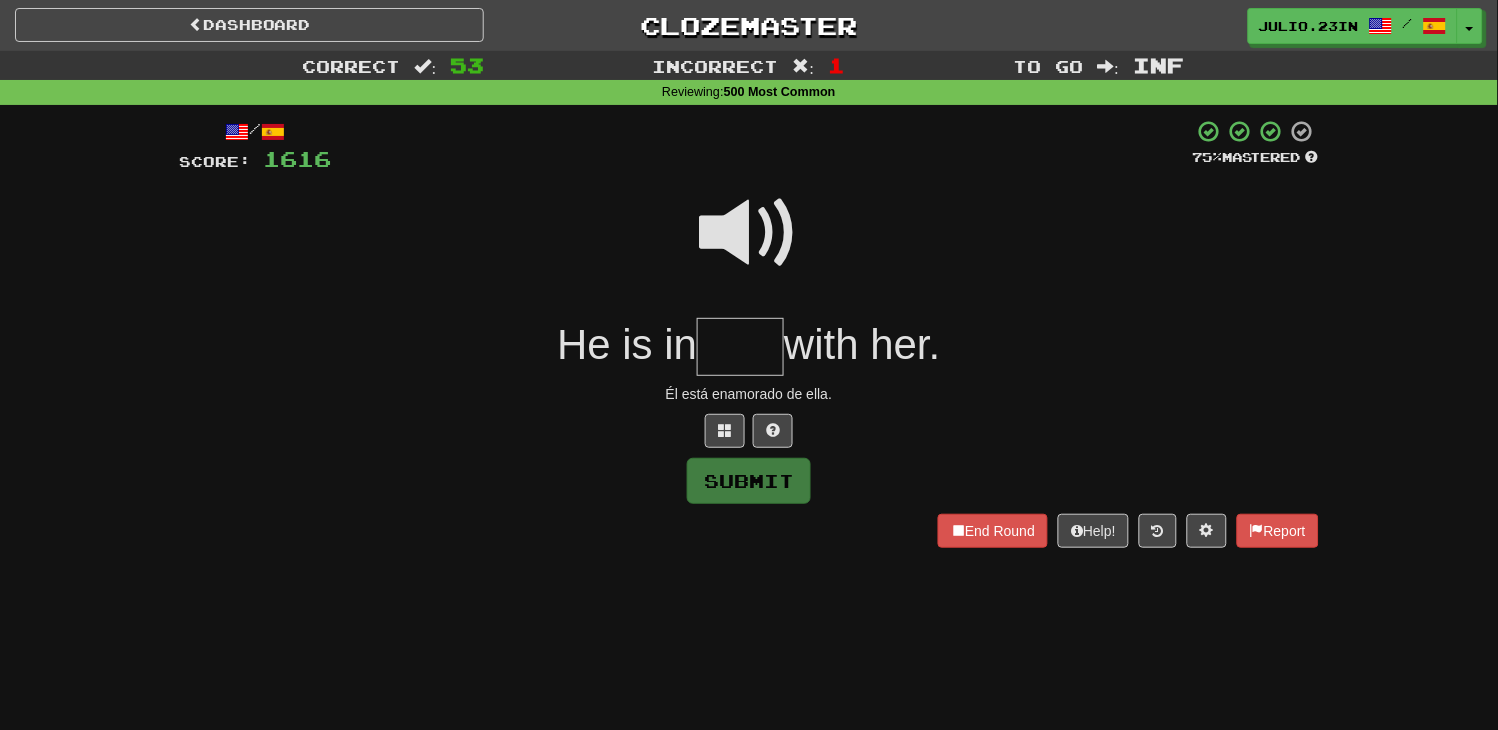 type on "*" 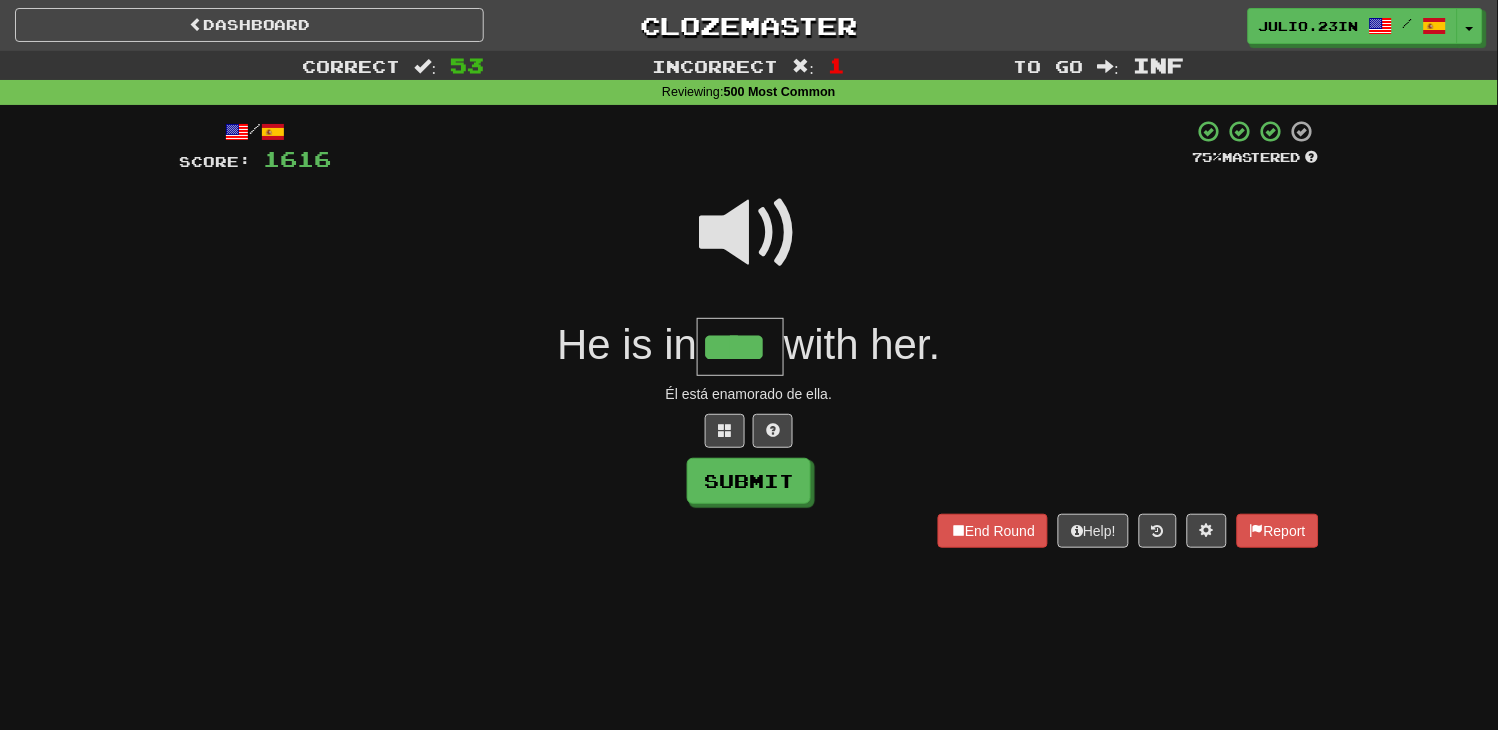 type on "****" 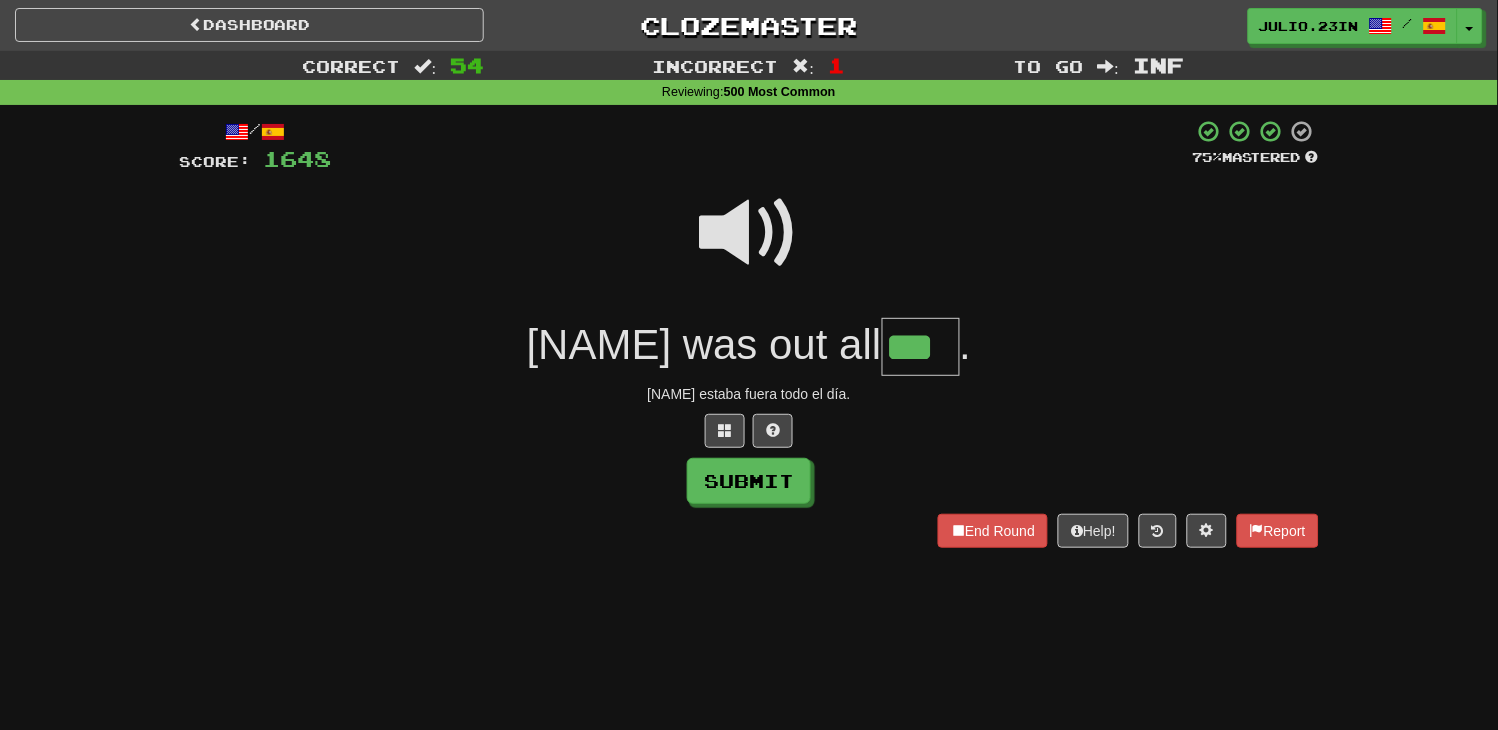 type on "***" 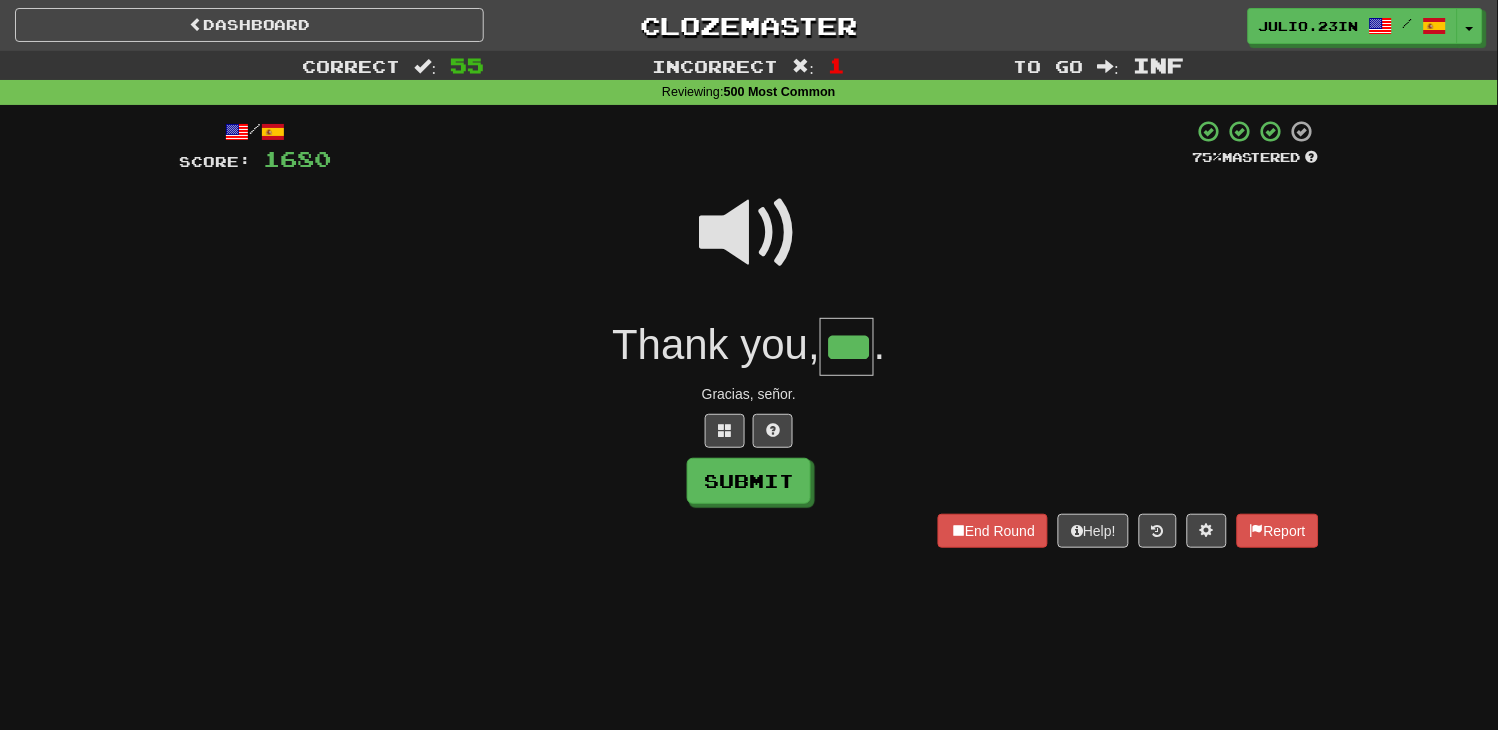 type on "***" 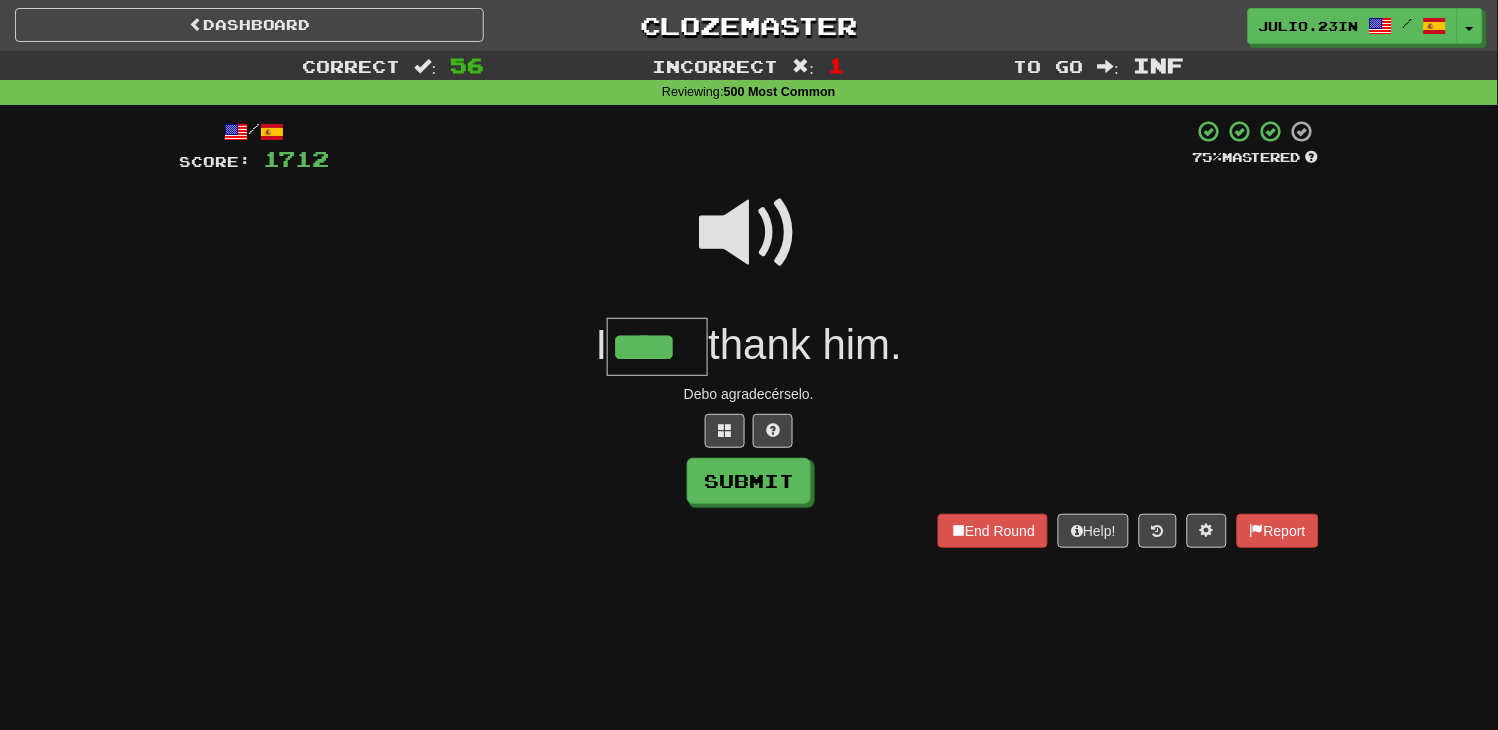 type on "****" 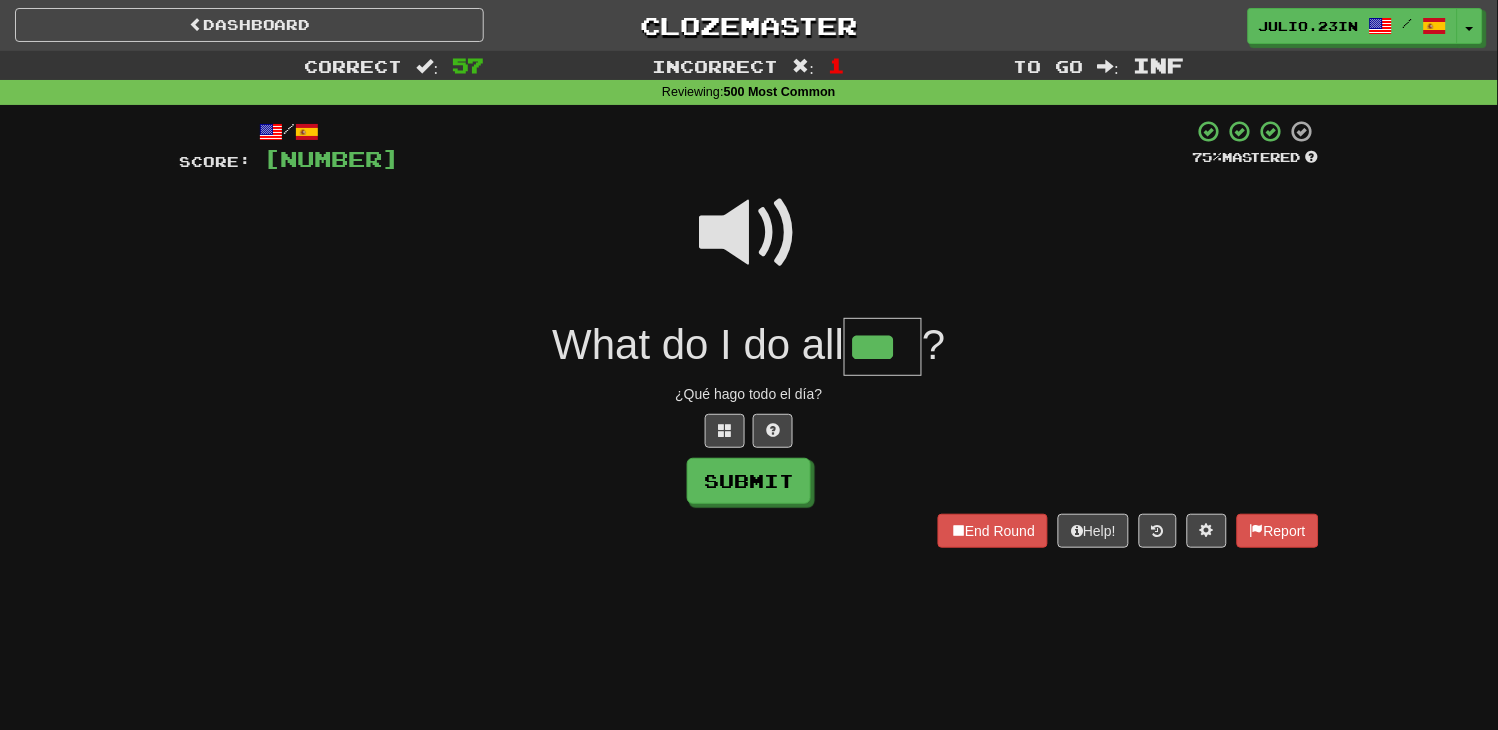 type on "***" 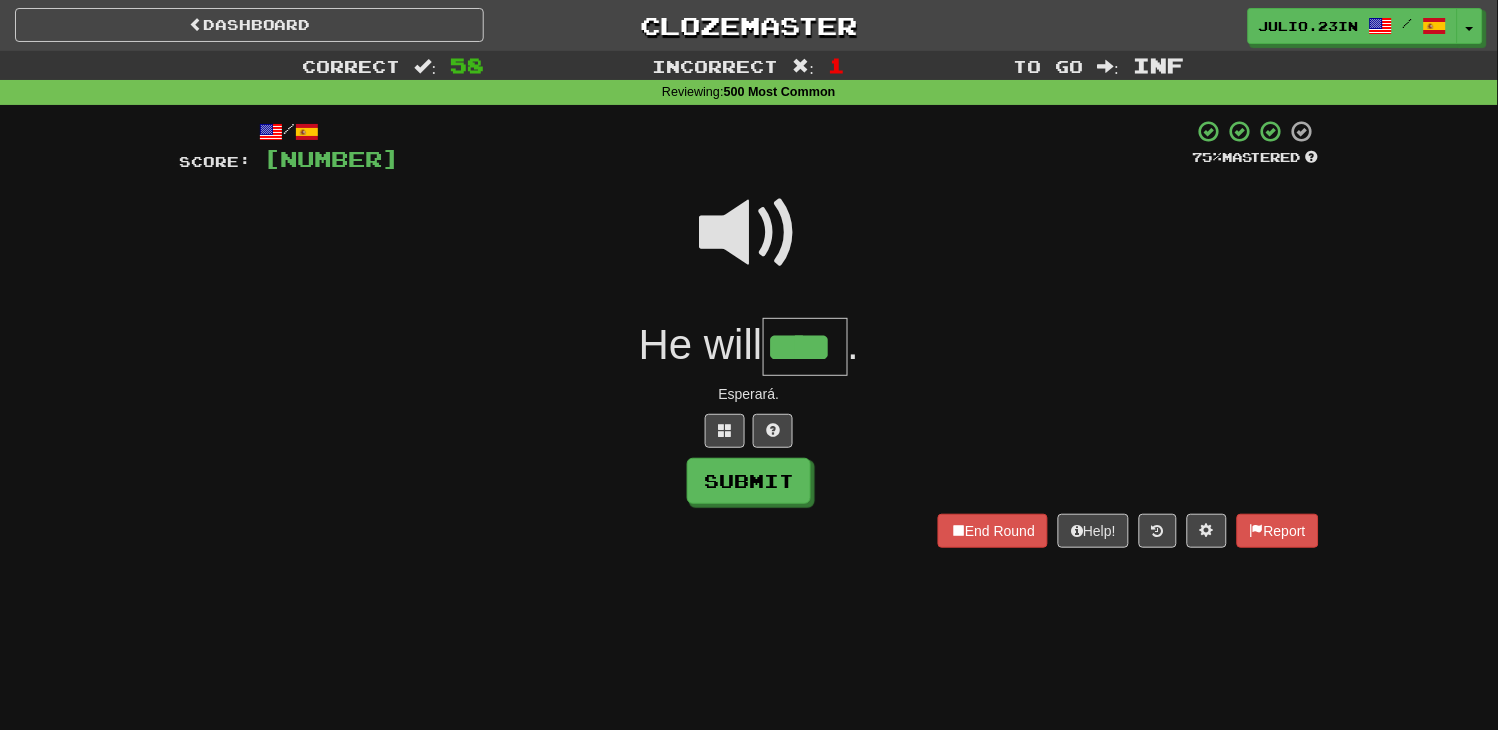 type on "****" 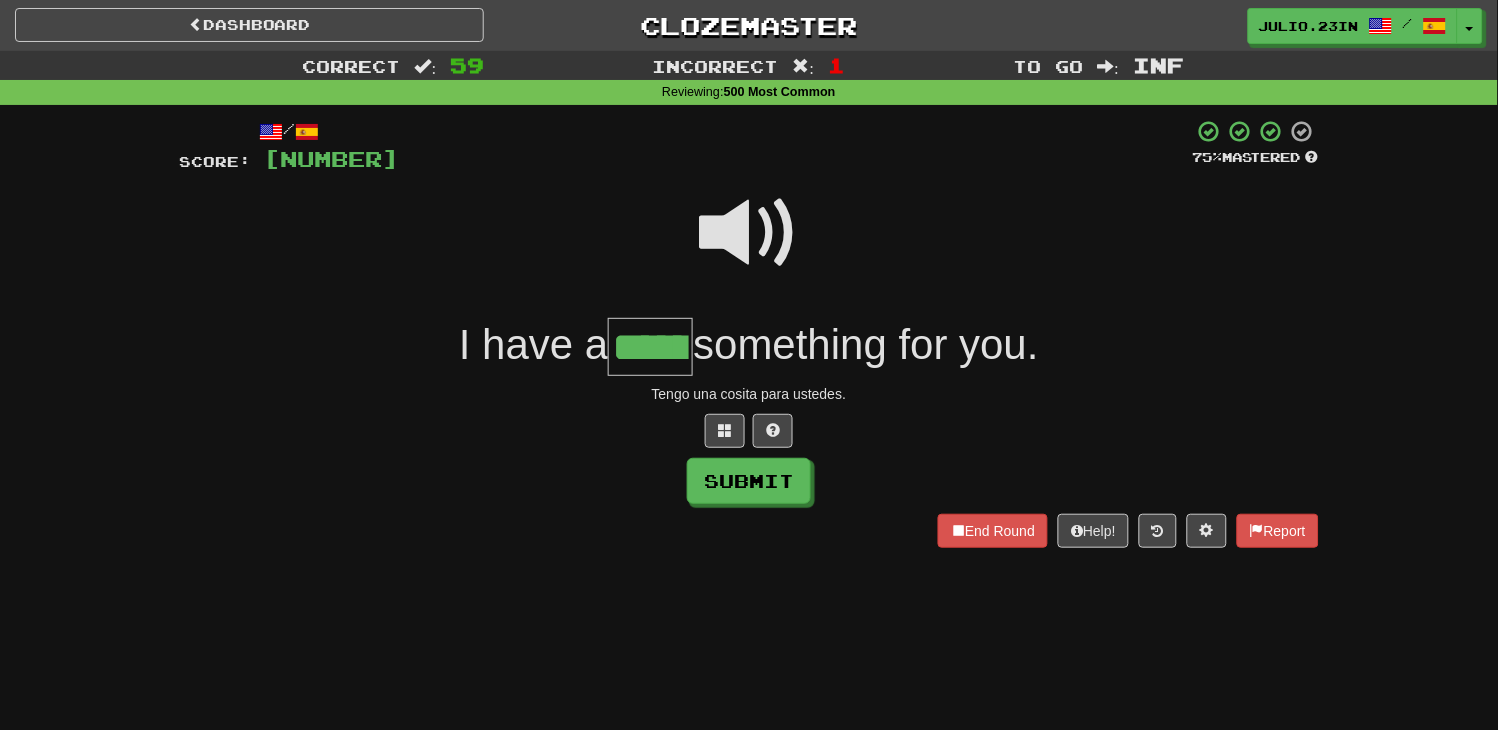 type on "******" 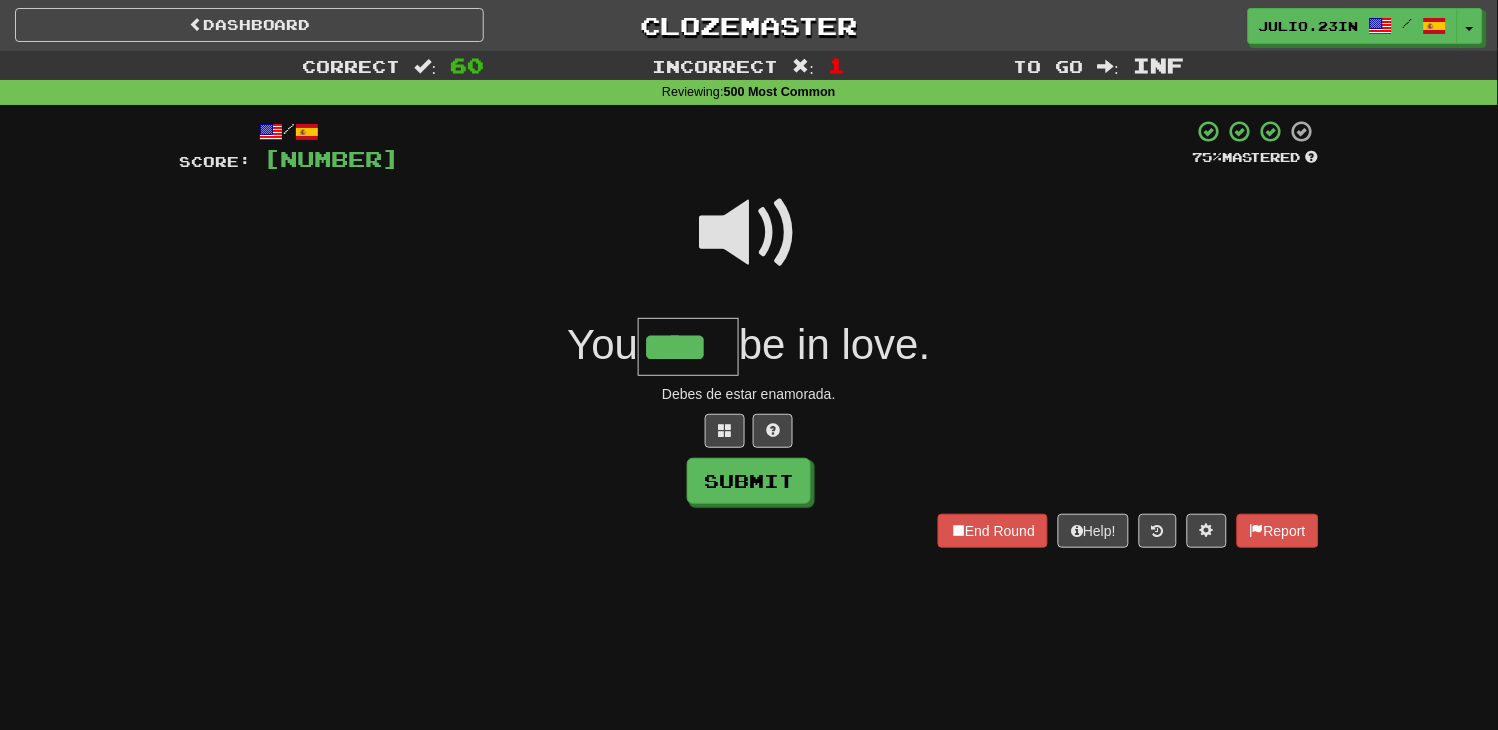 type on "****" 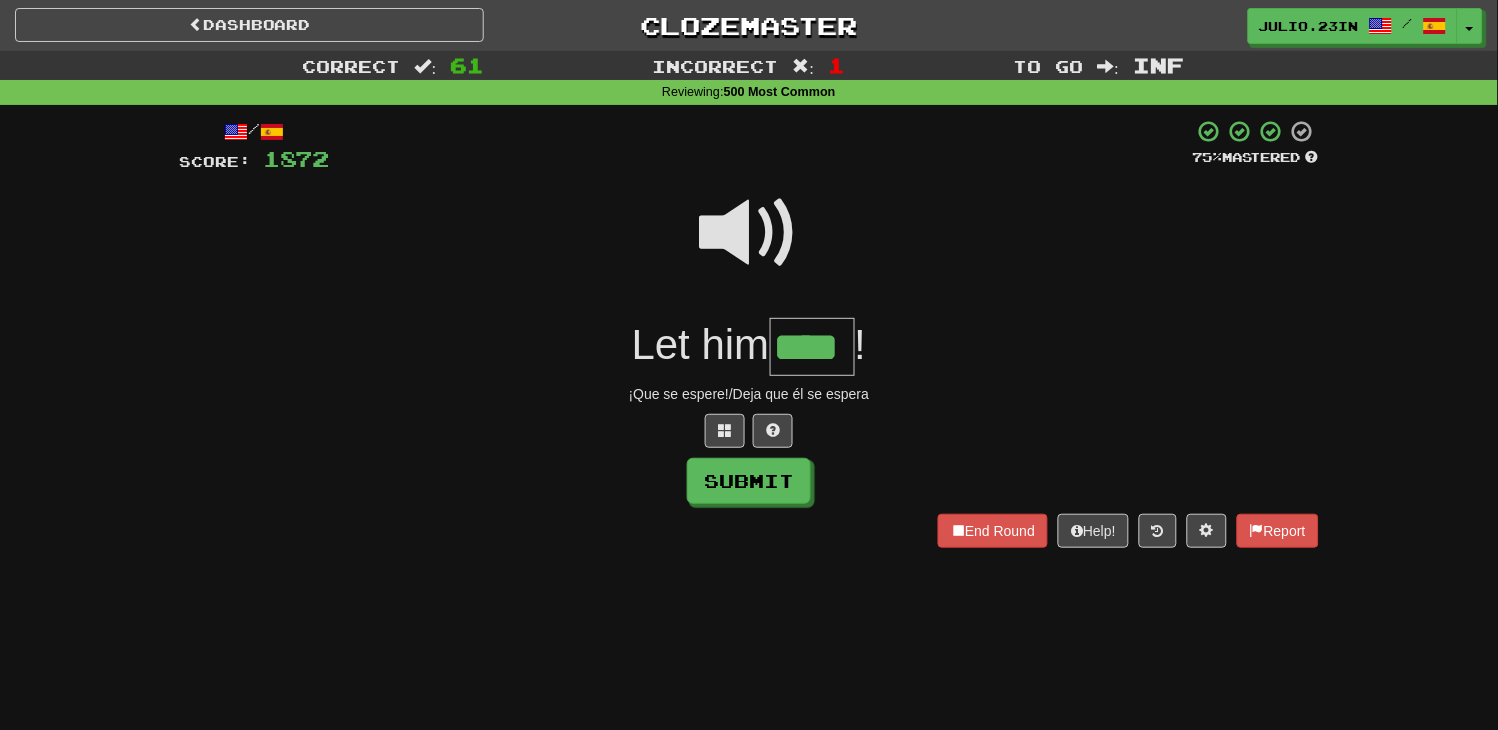 type on "****" 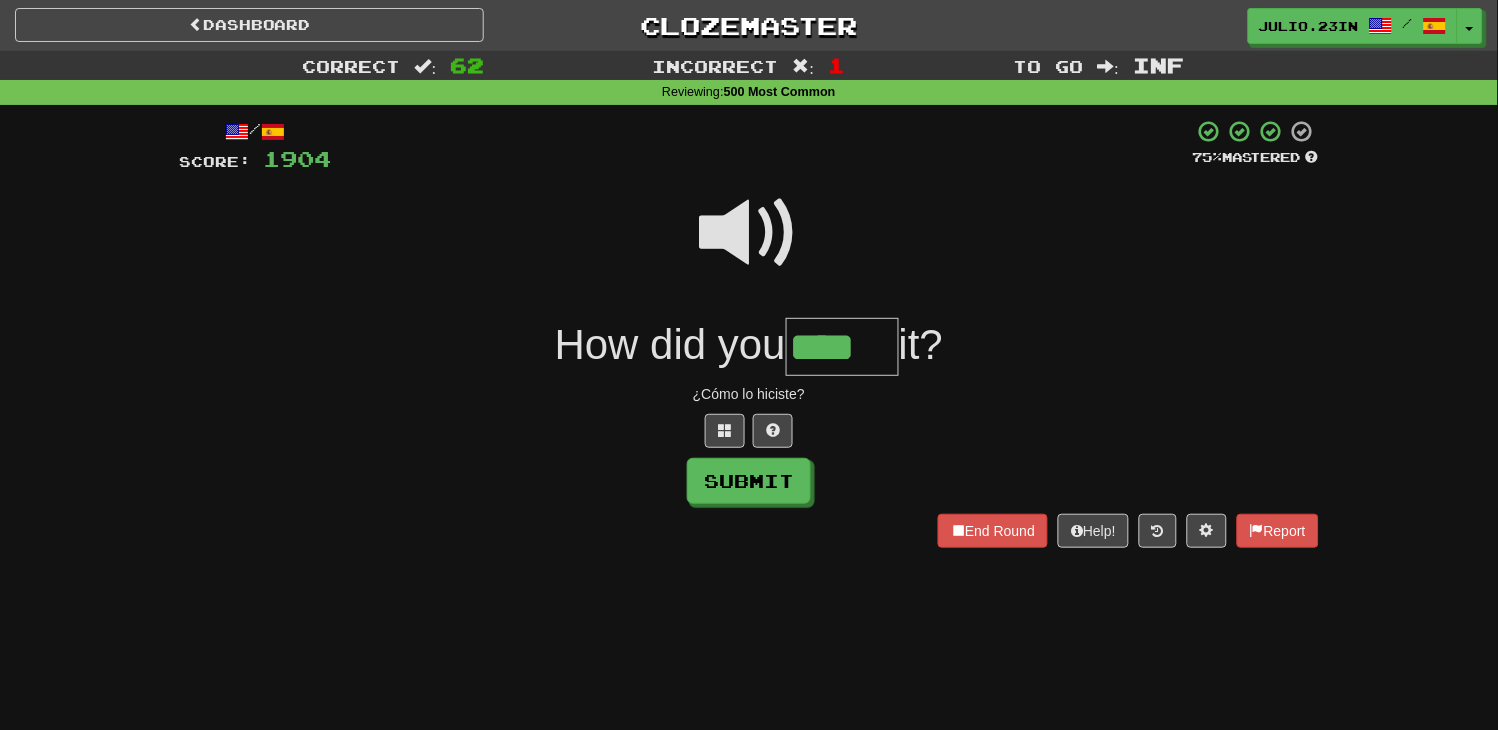 type on "****" 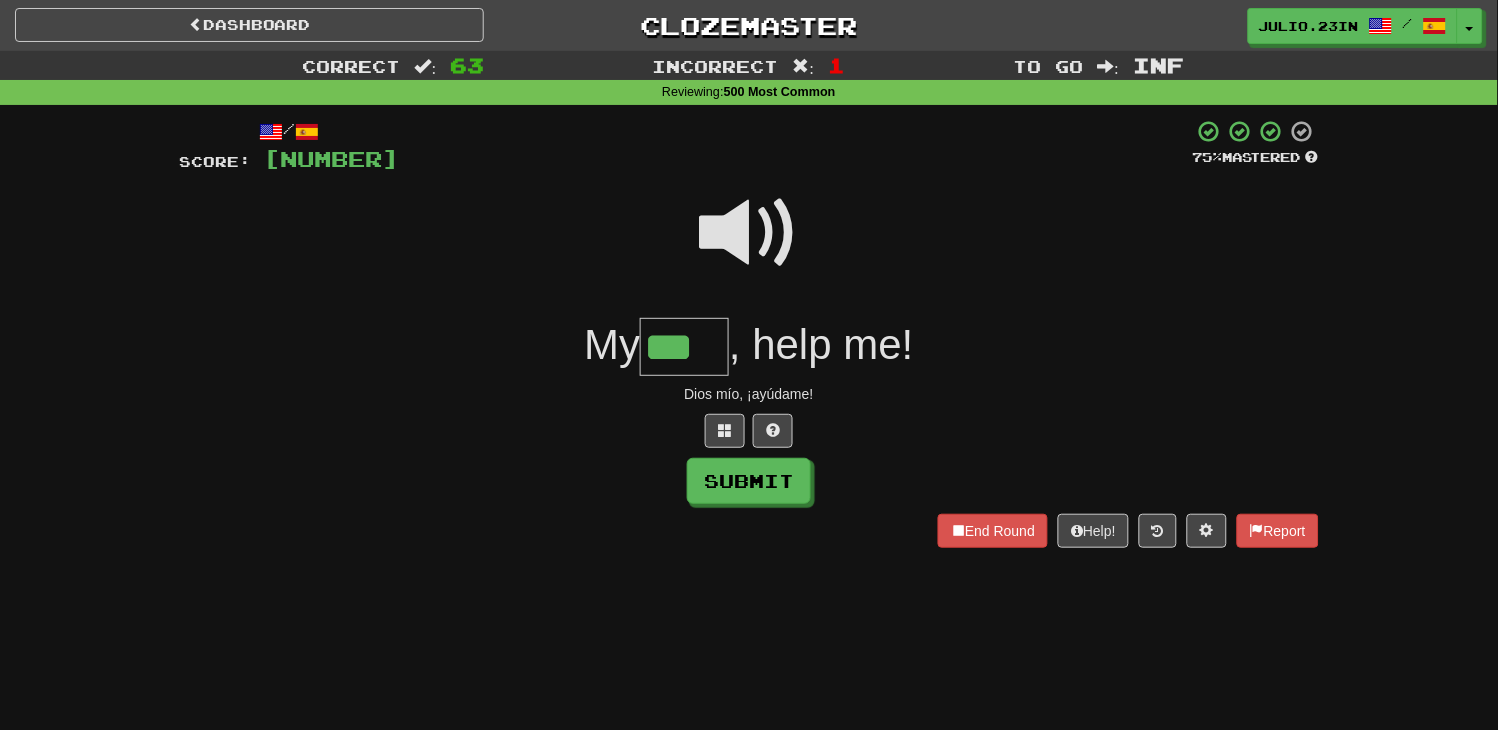 type on "***" 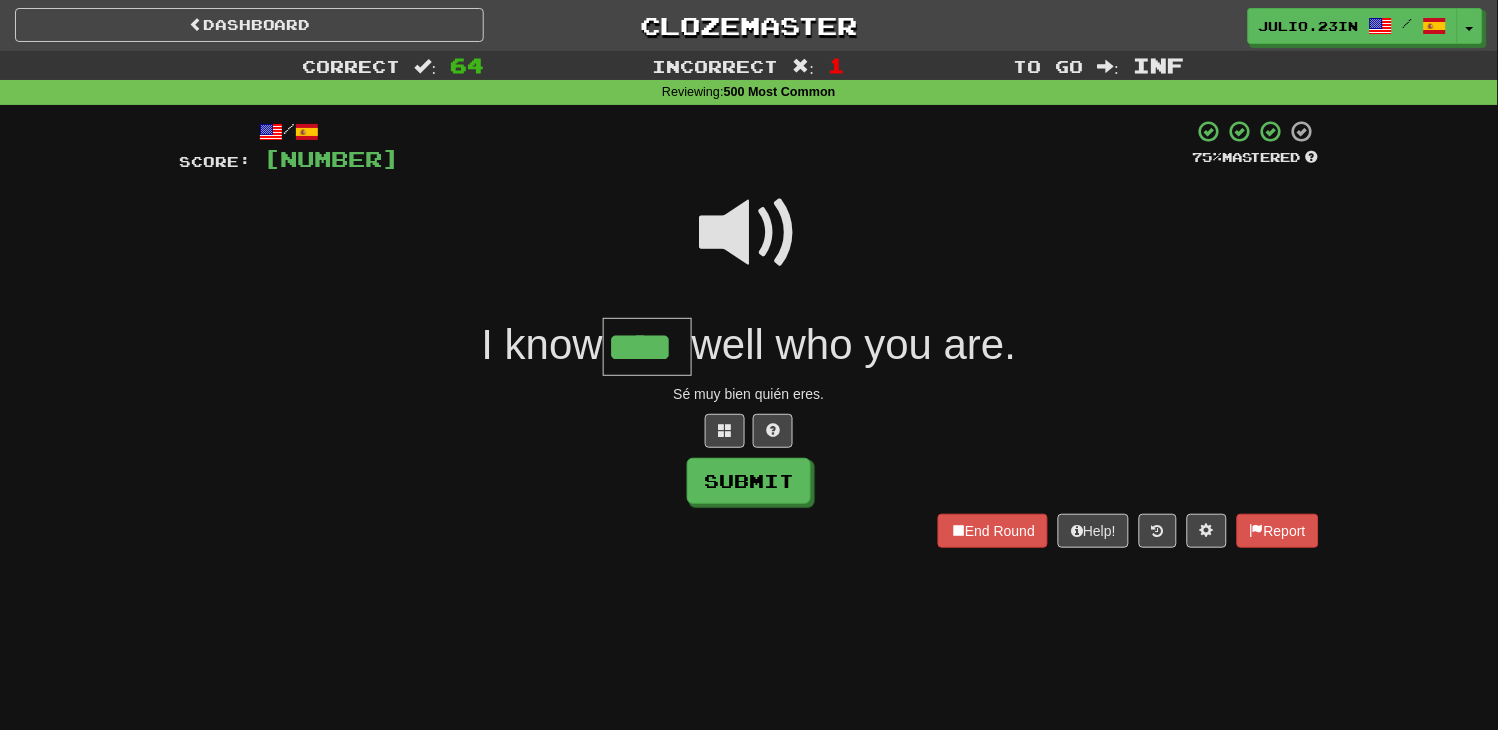 type on "****" 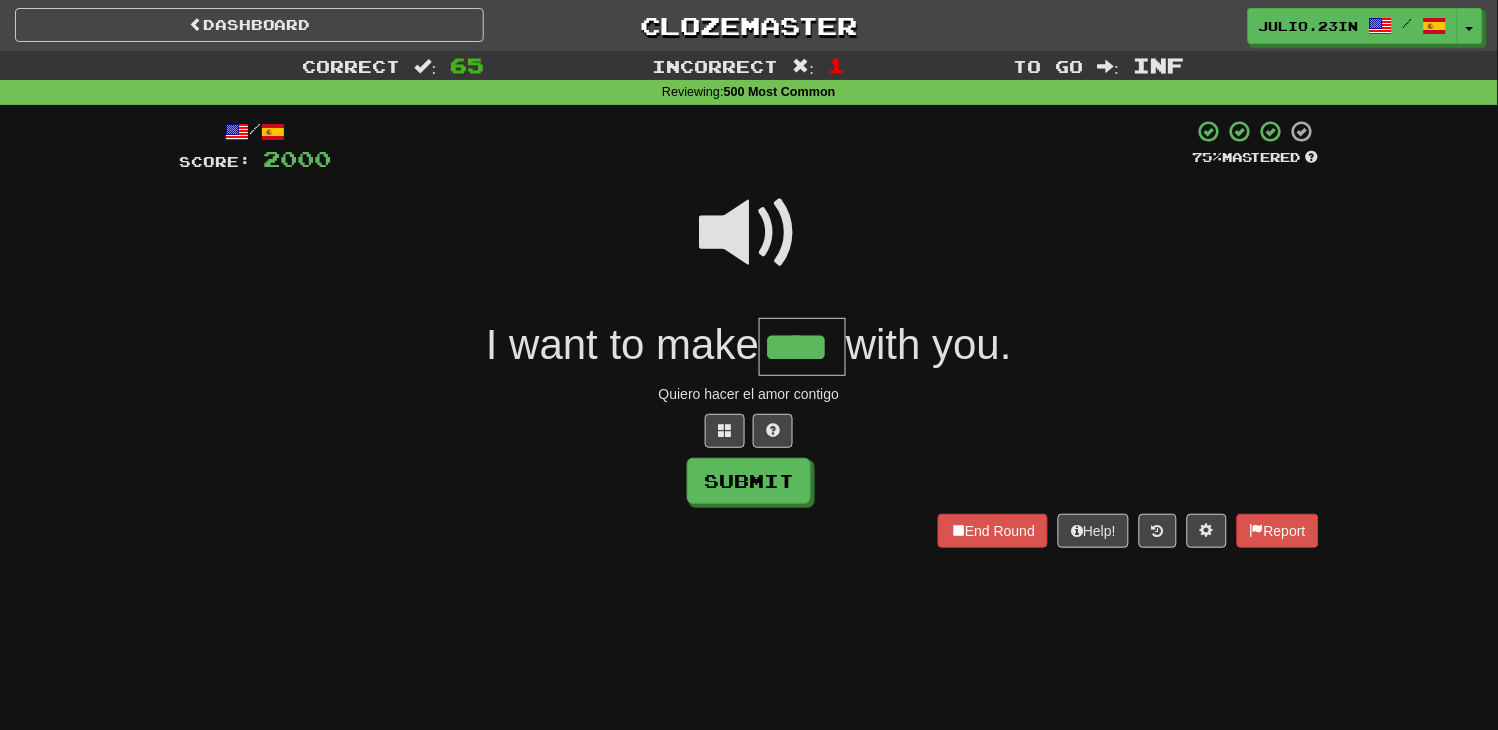 type on "****" 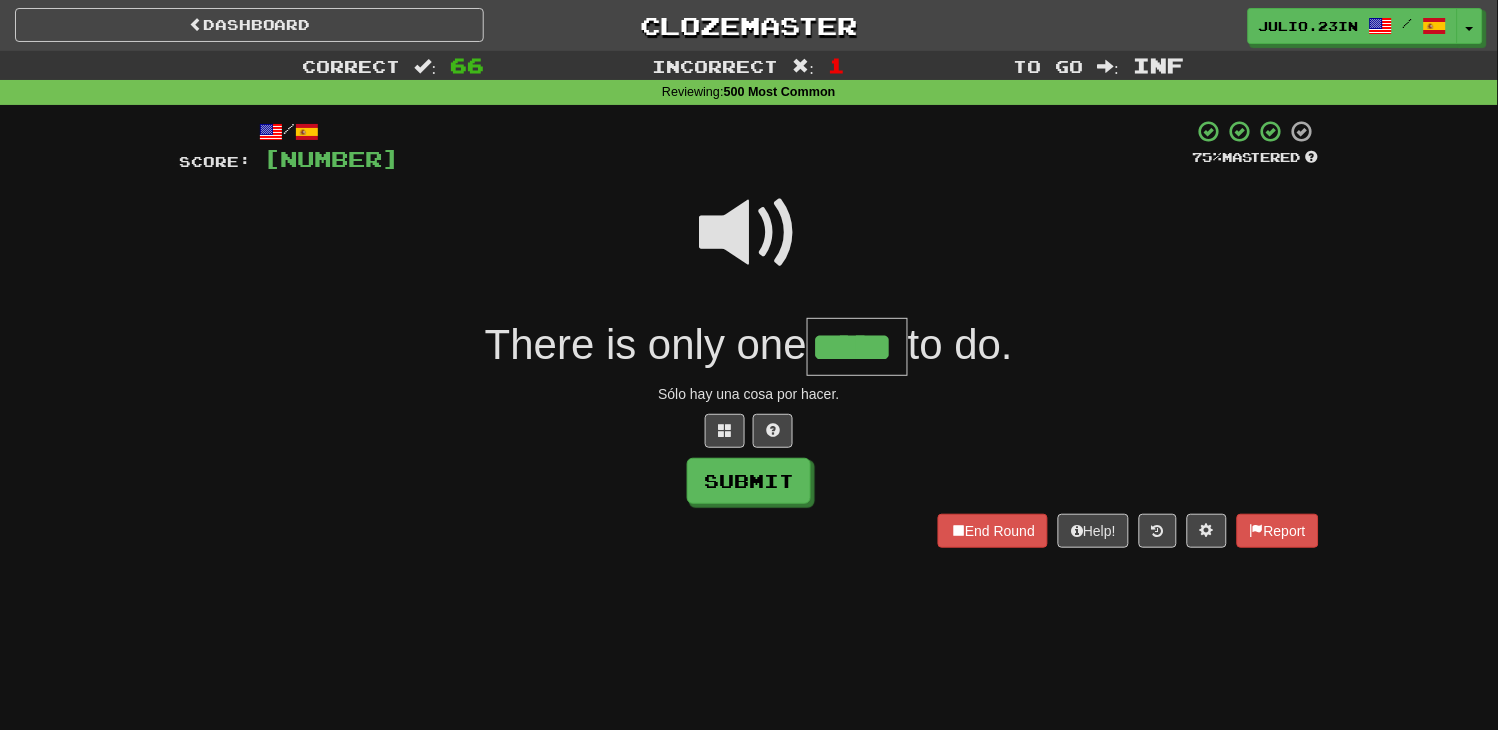 type on "*****" 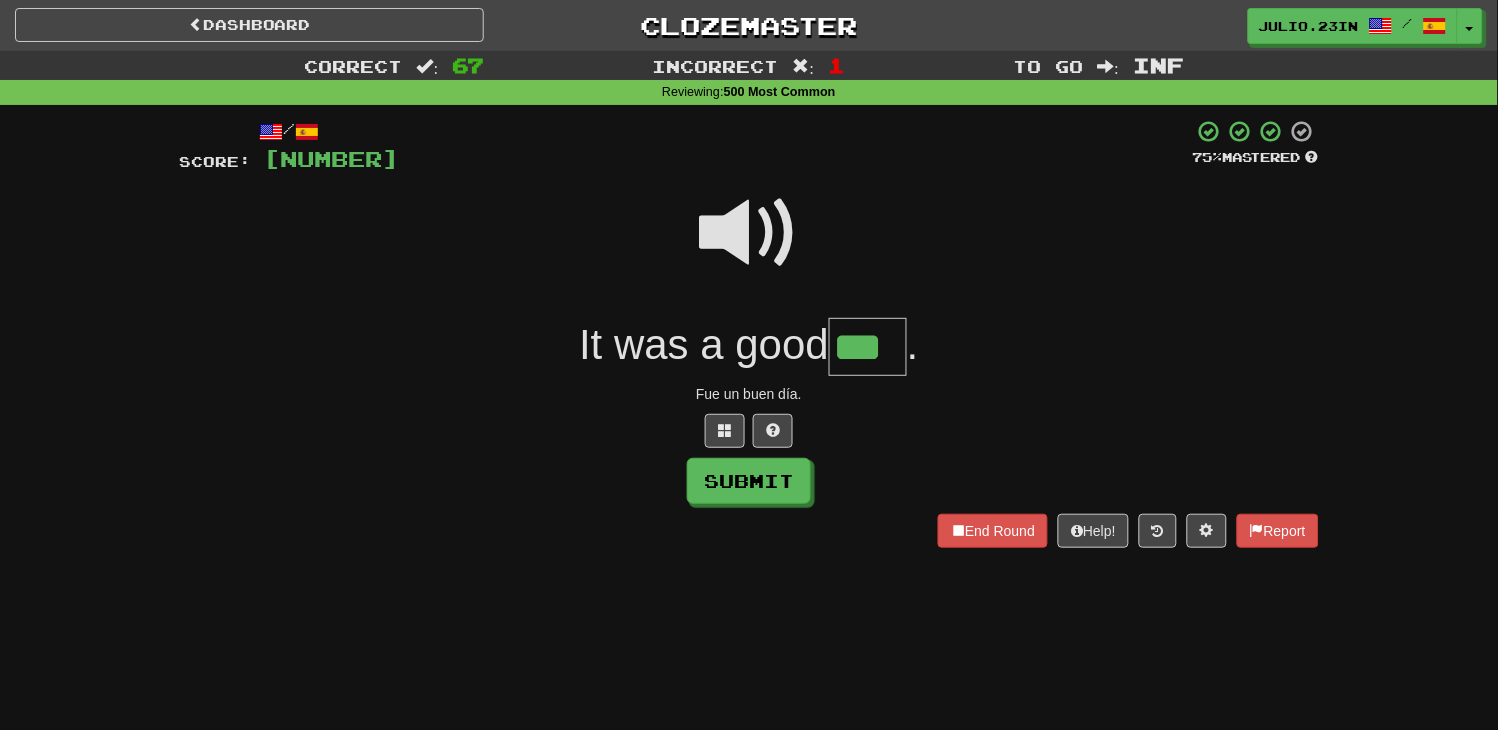 type on "***" 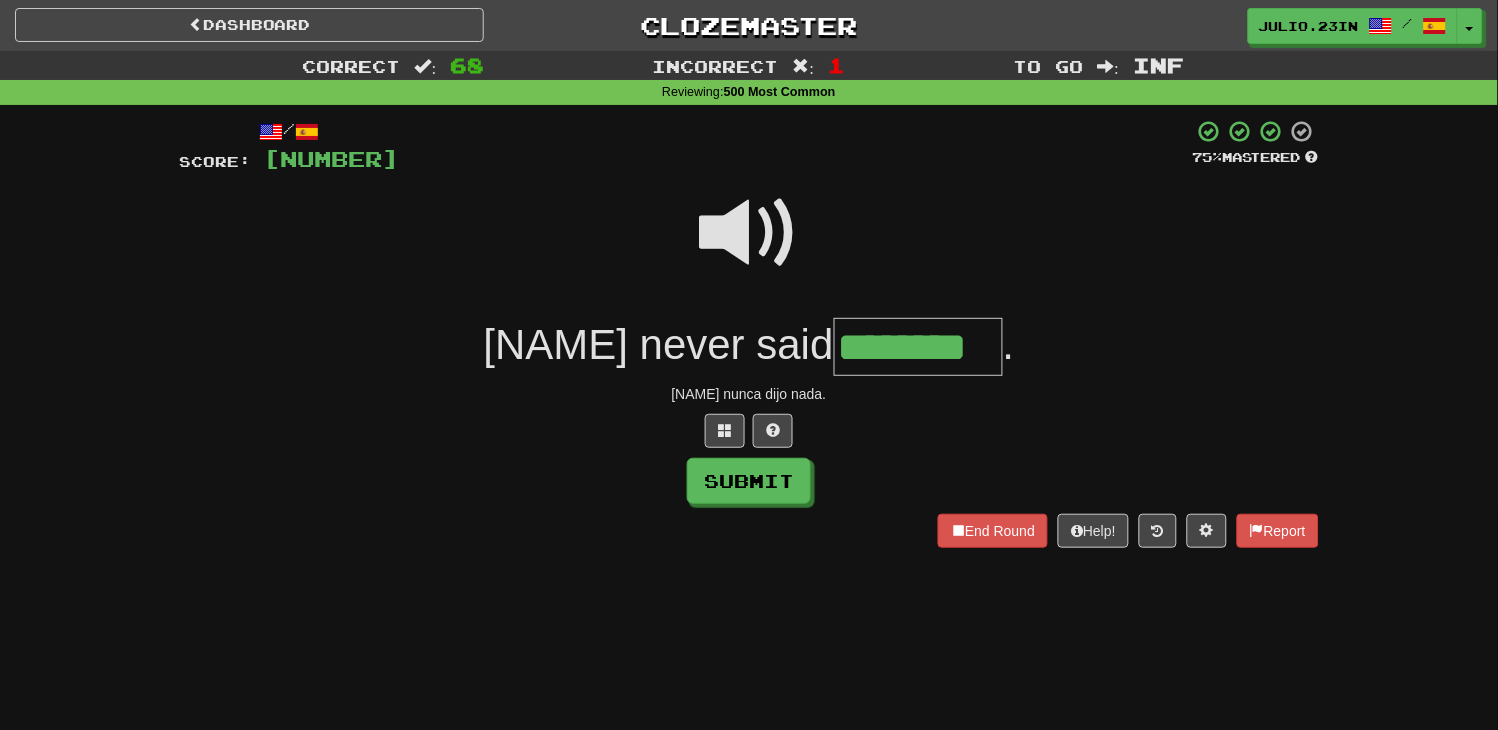 type on "********" 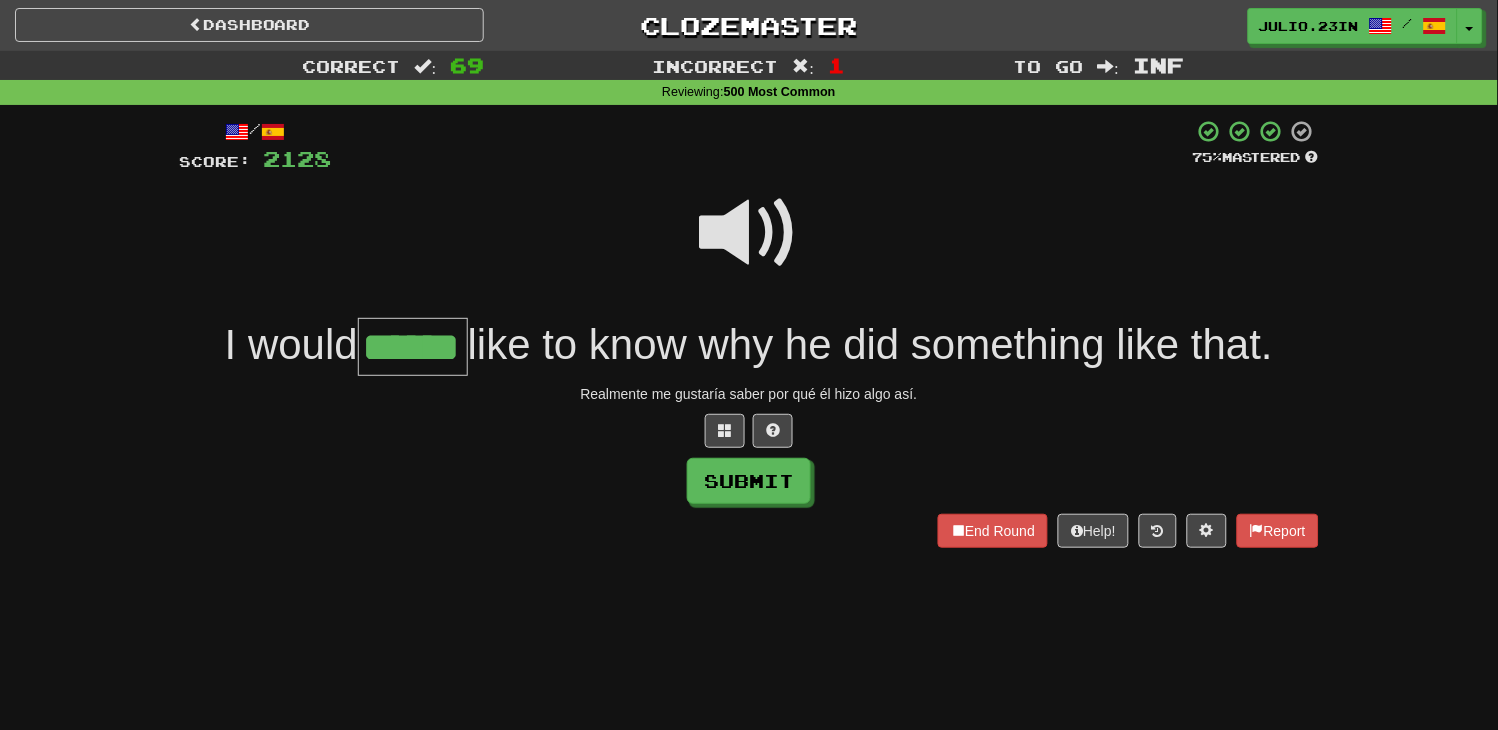 type on "******" 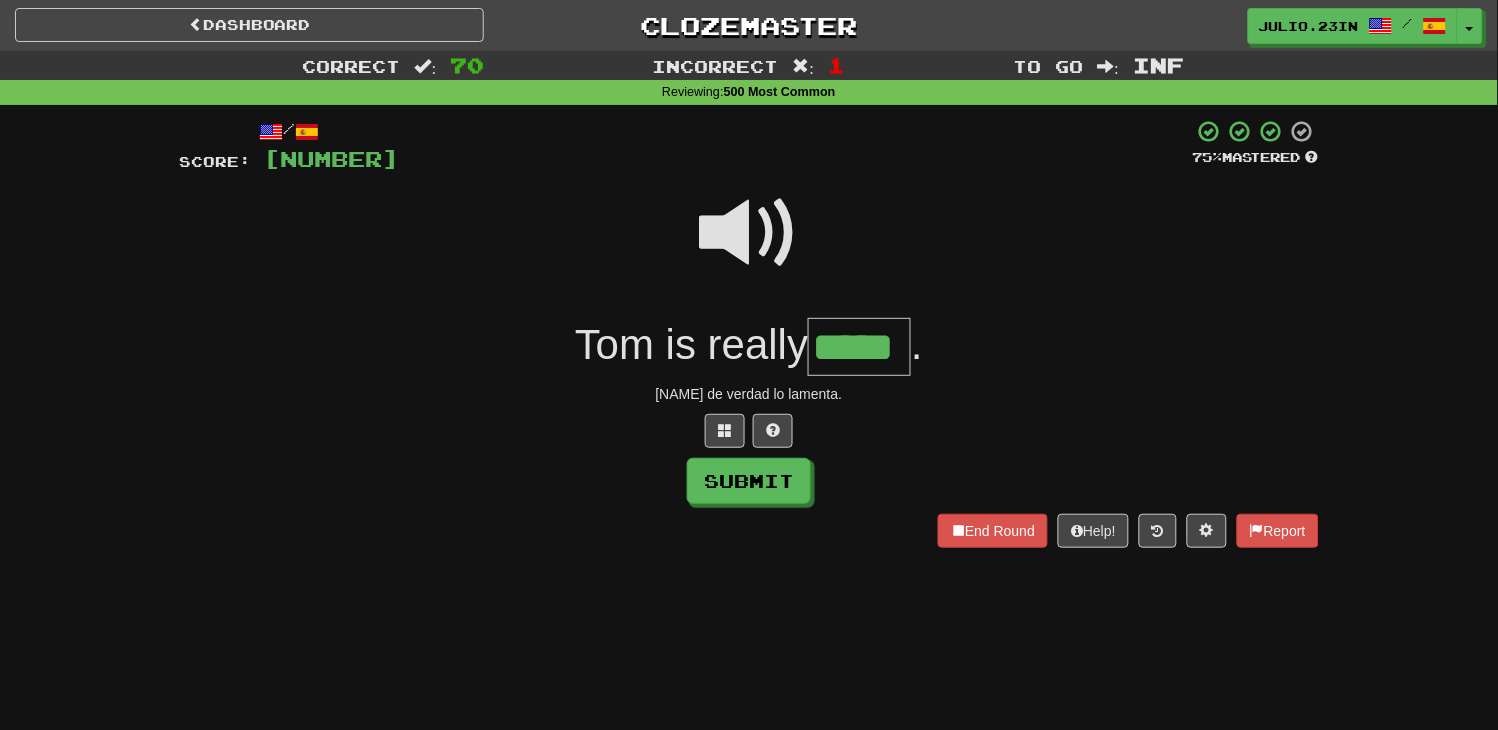 type on "*****" 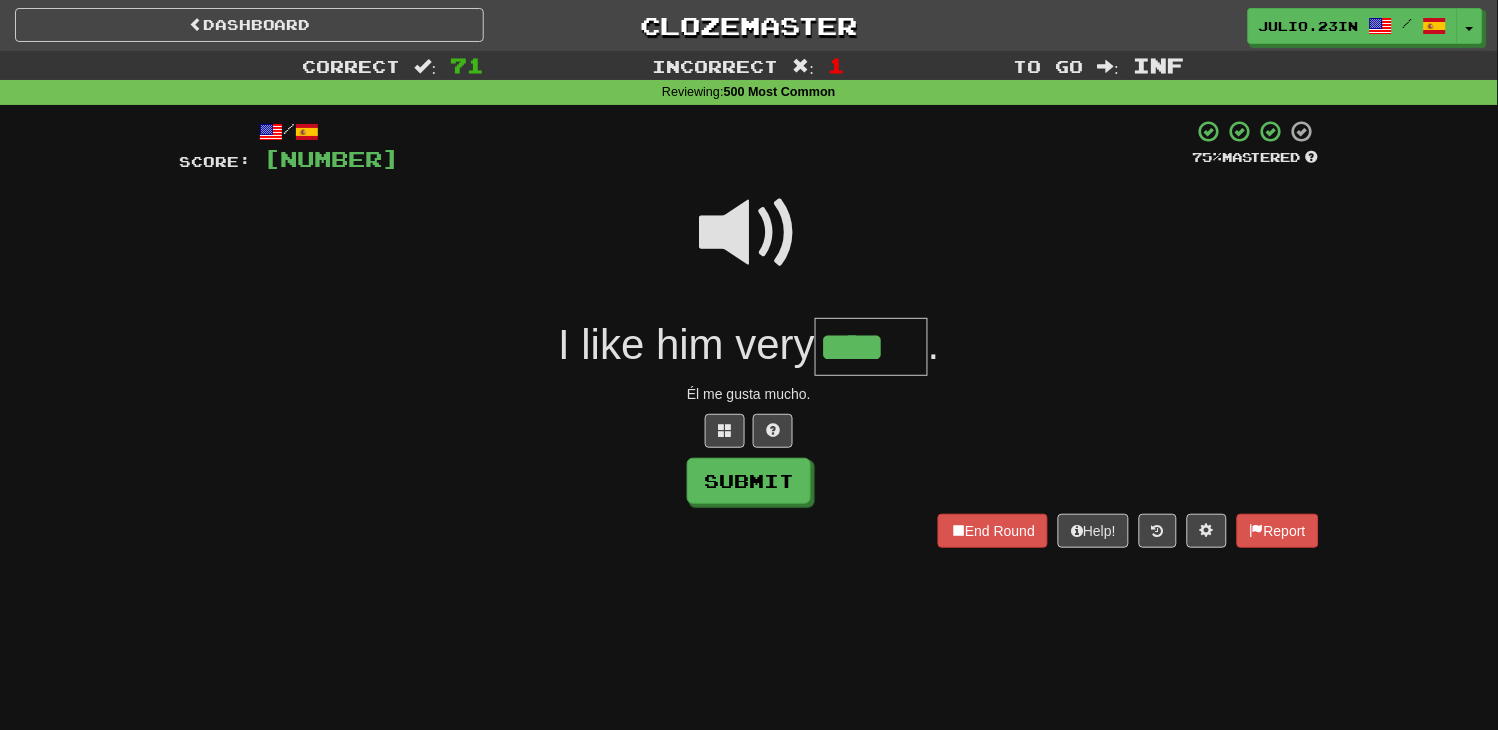 type on "****" 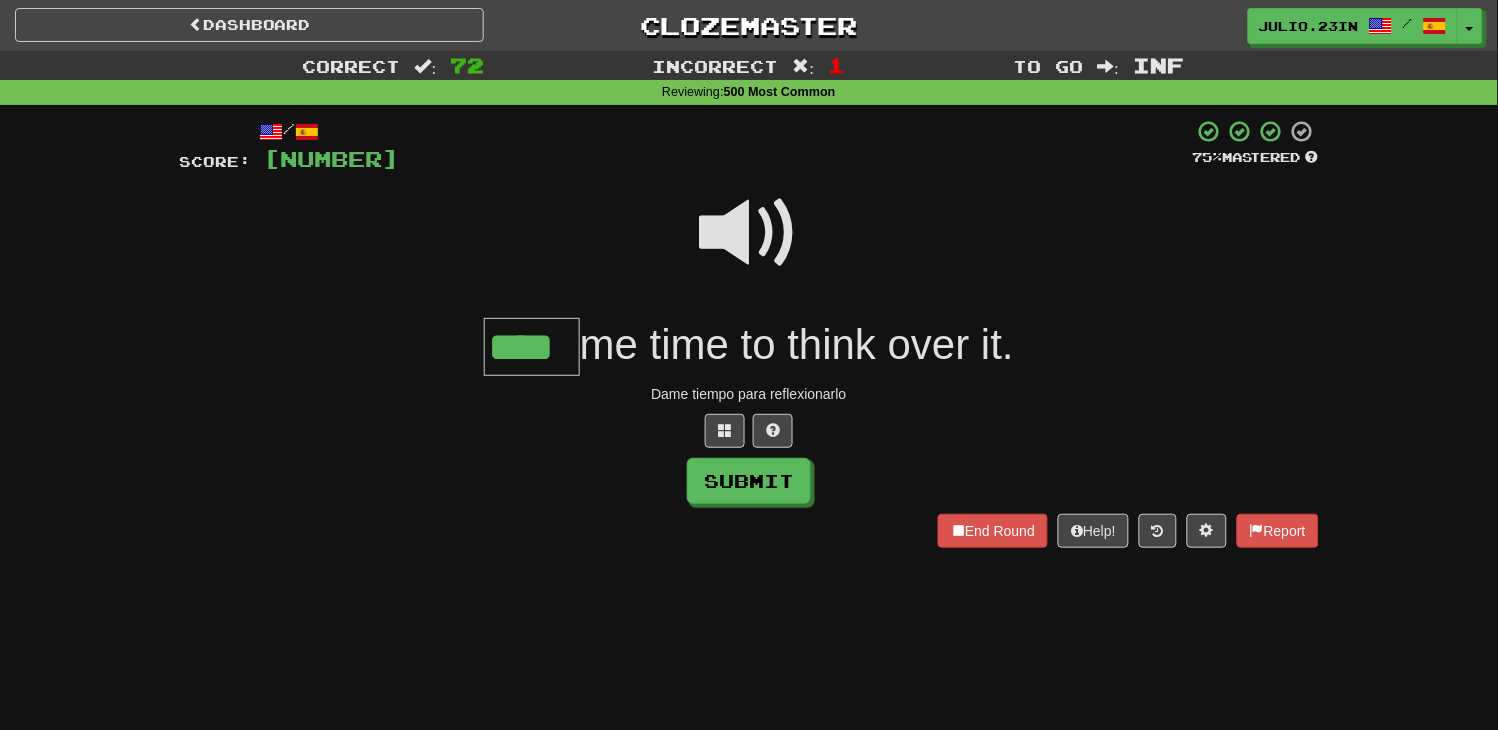 type on "****" 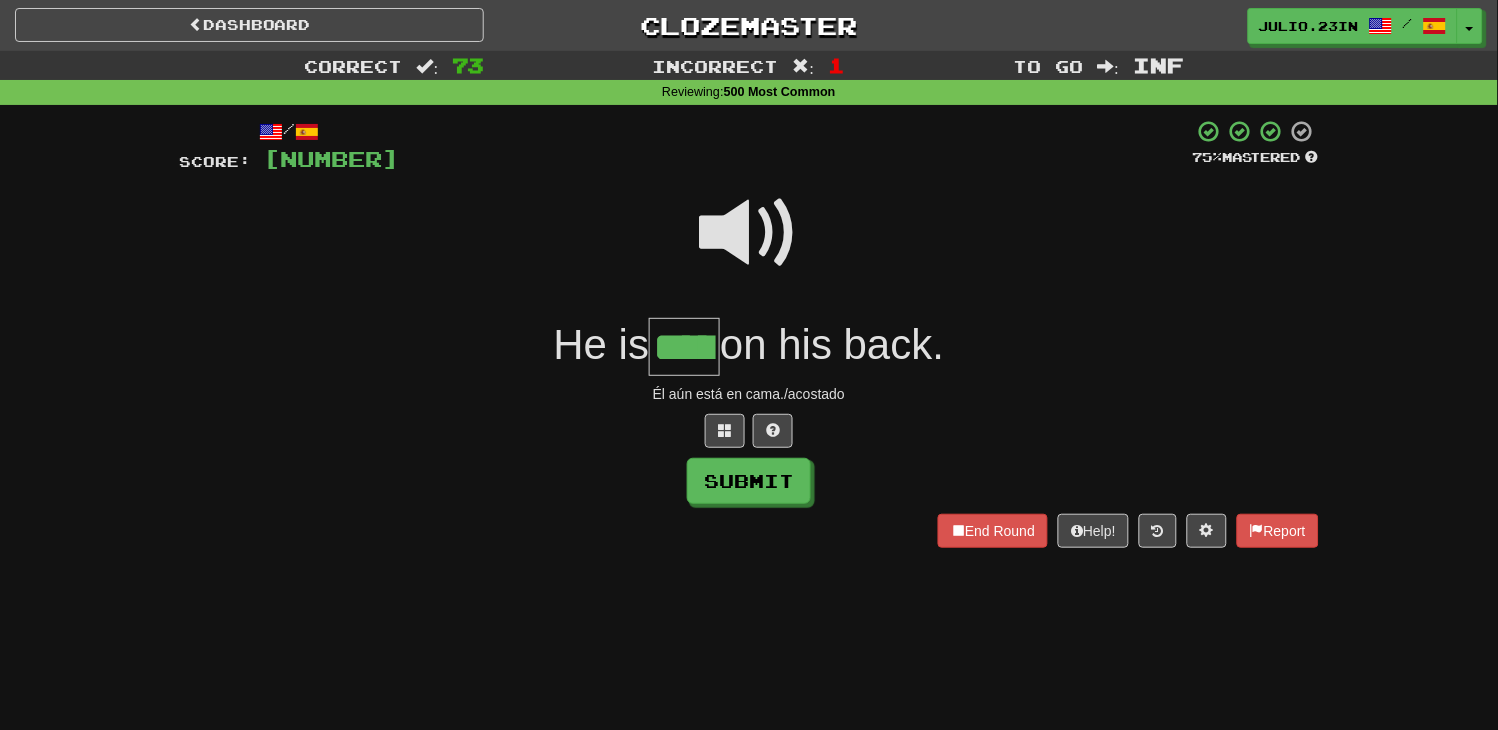 type on "*****" 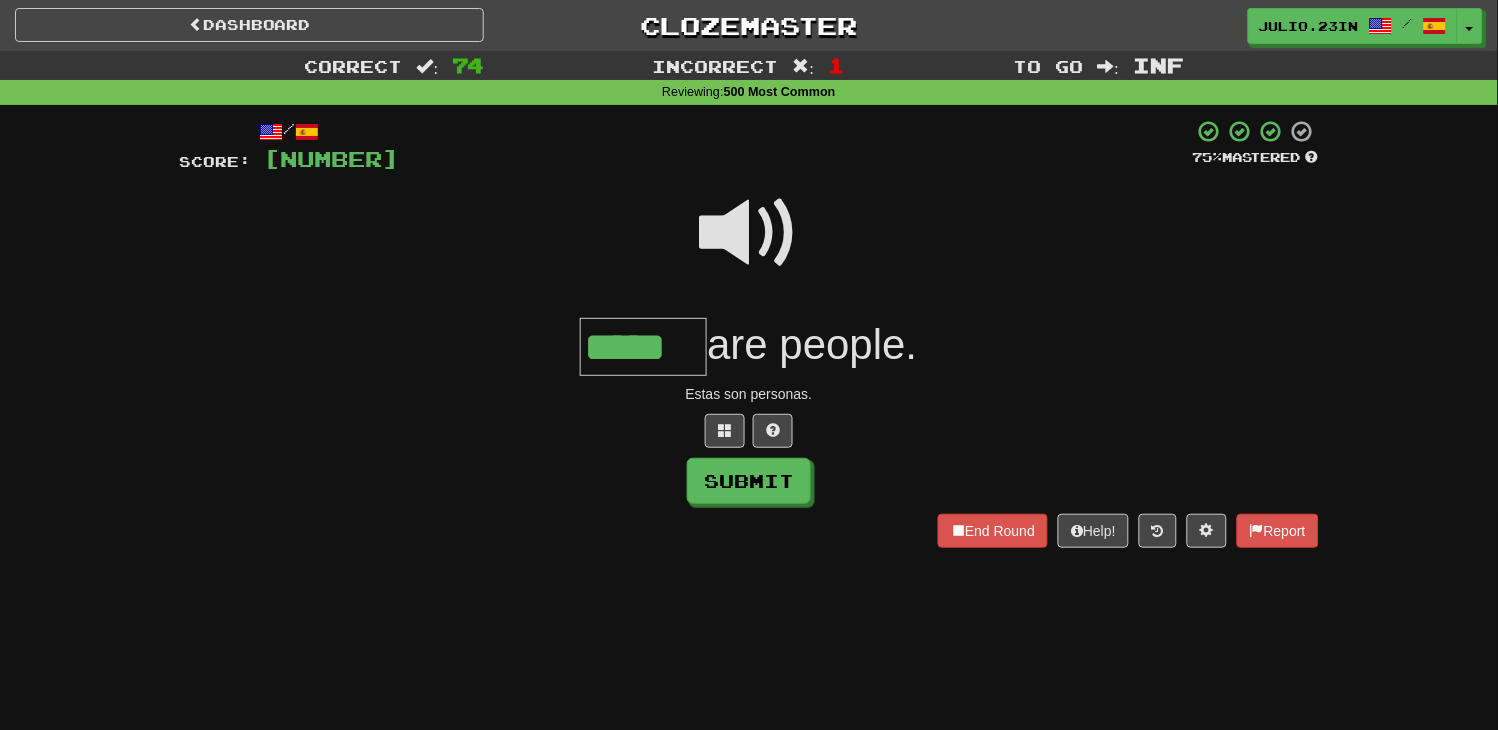 type on "*****" 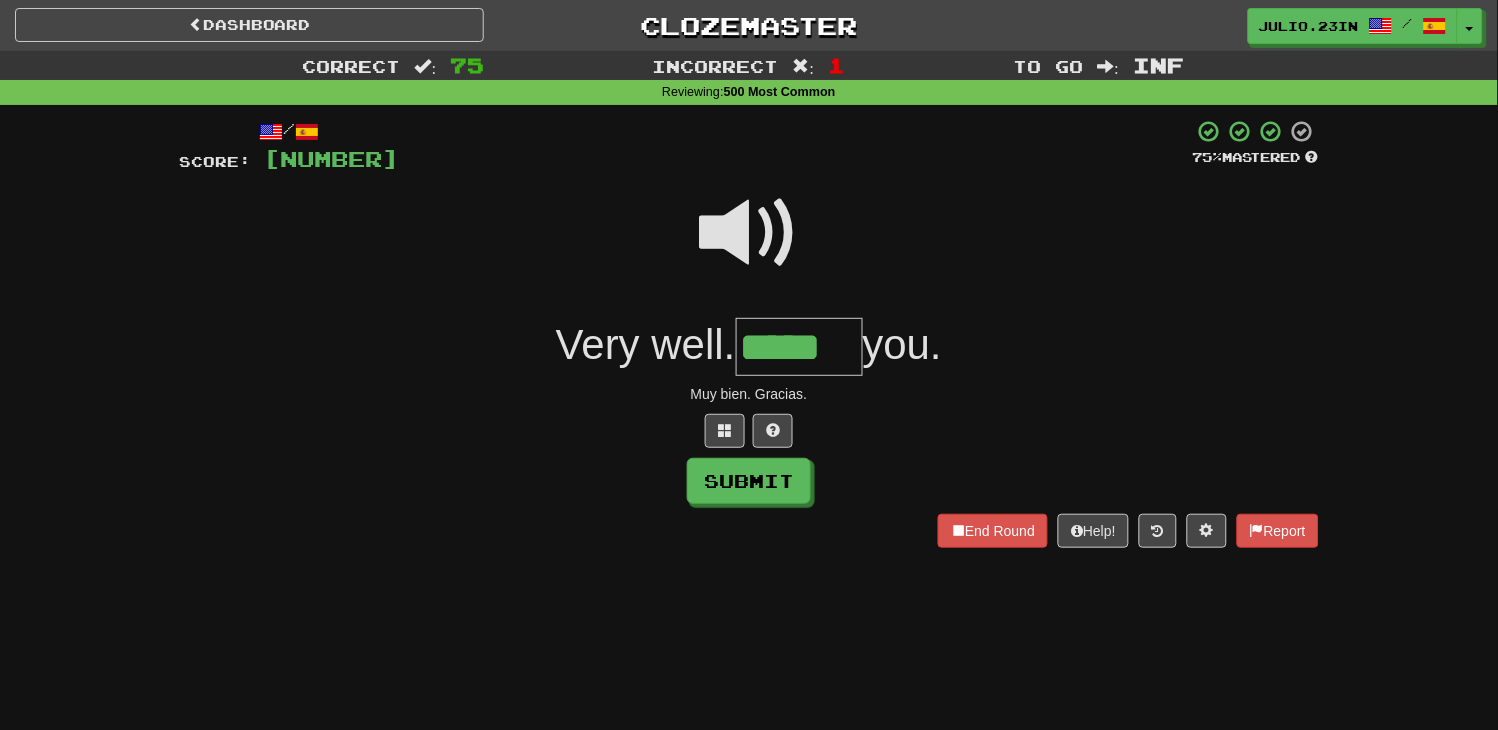 type on "*****" 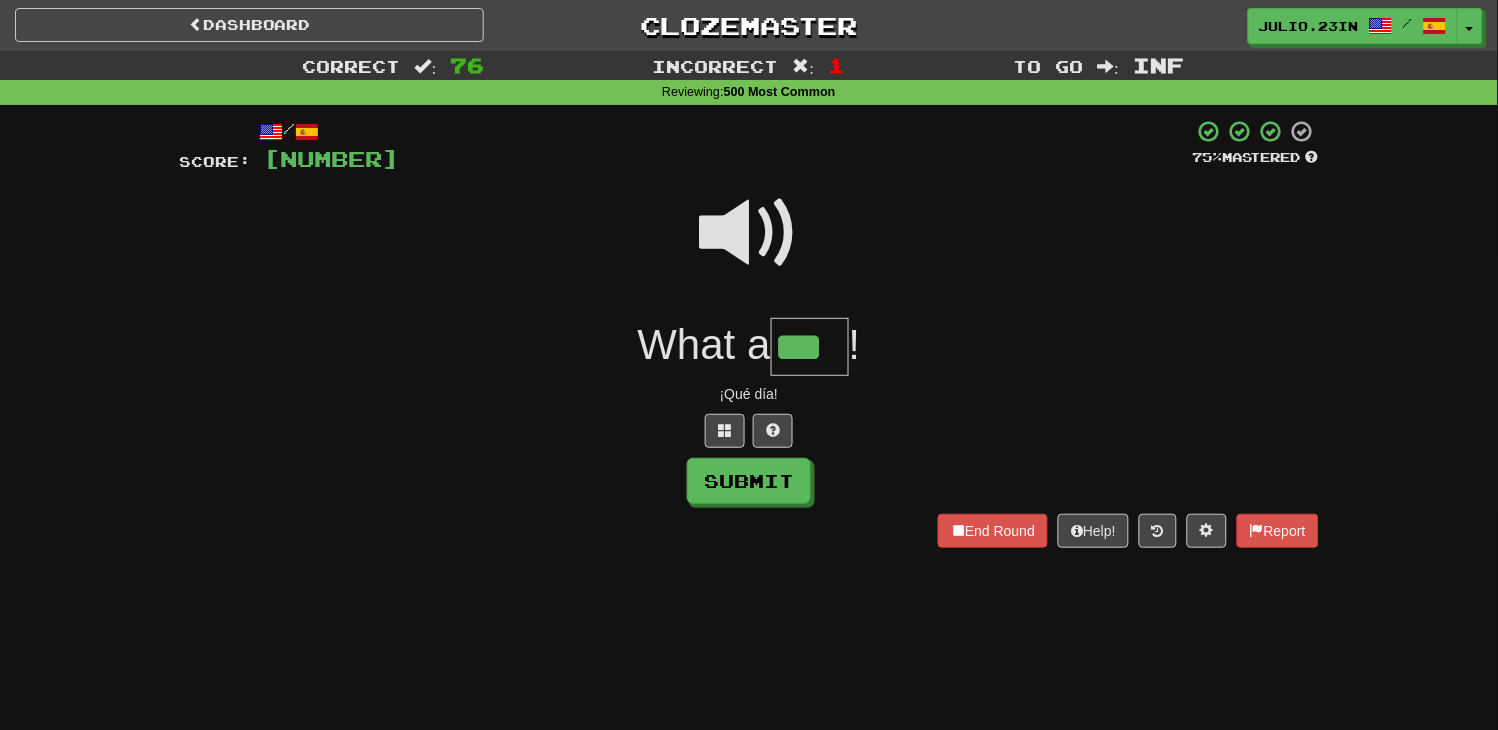 type on "***" 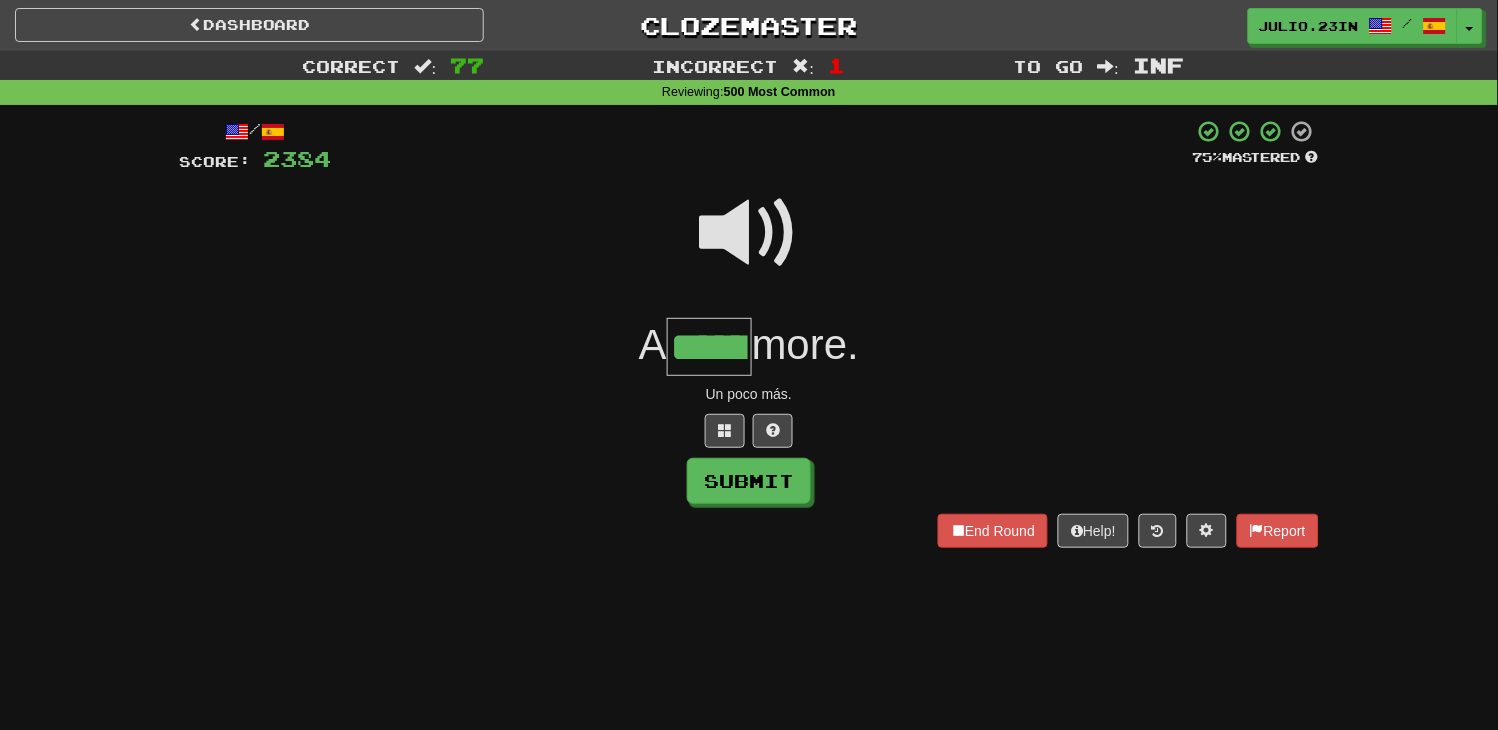 type on "******" 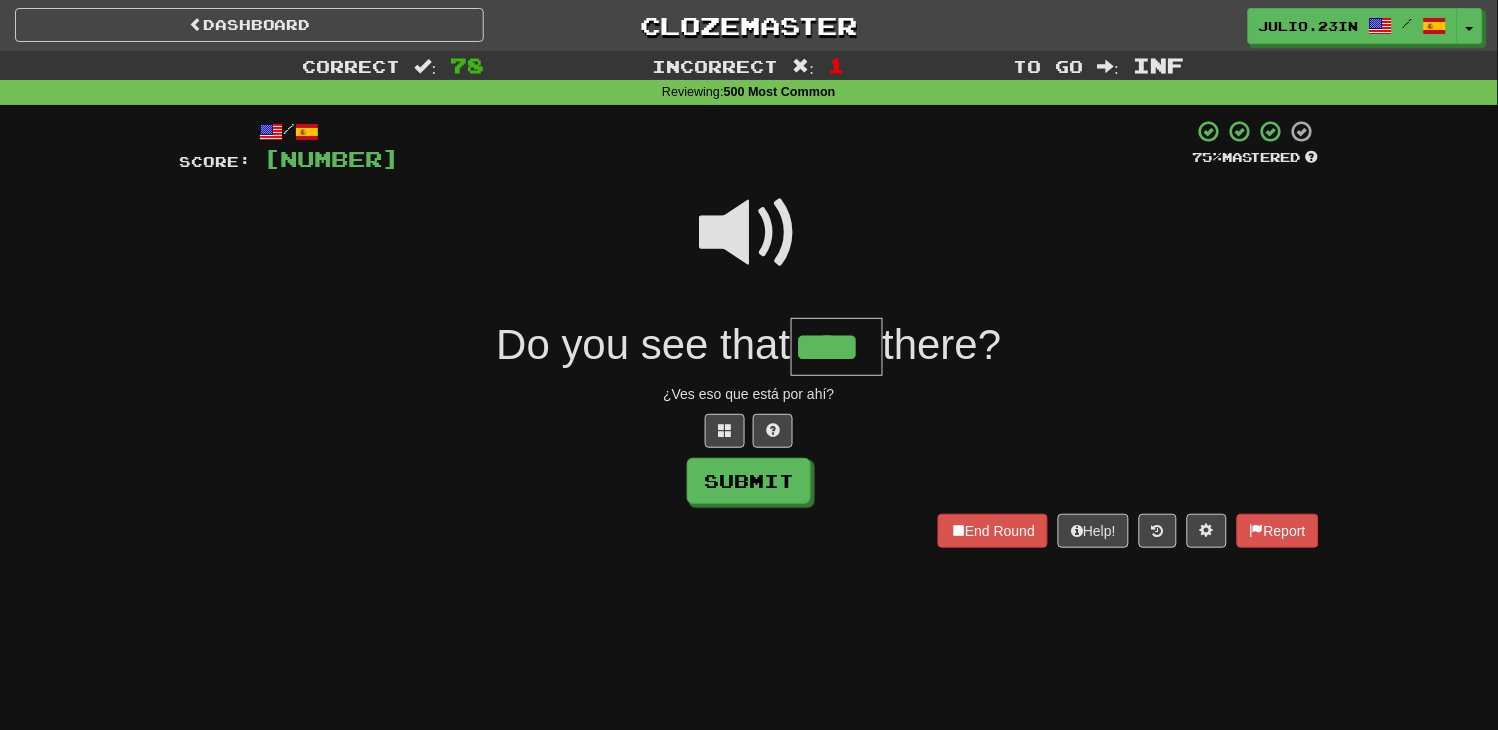 type on "****" 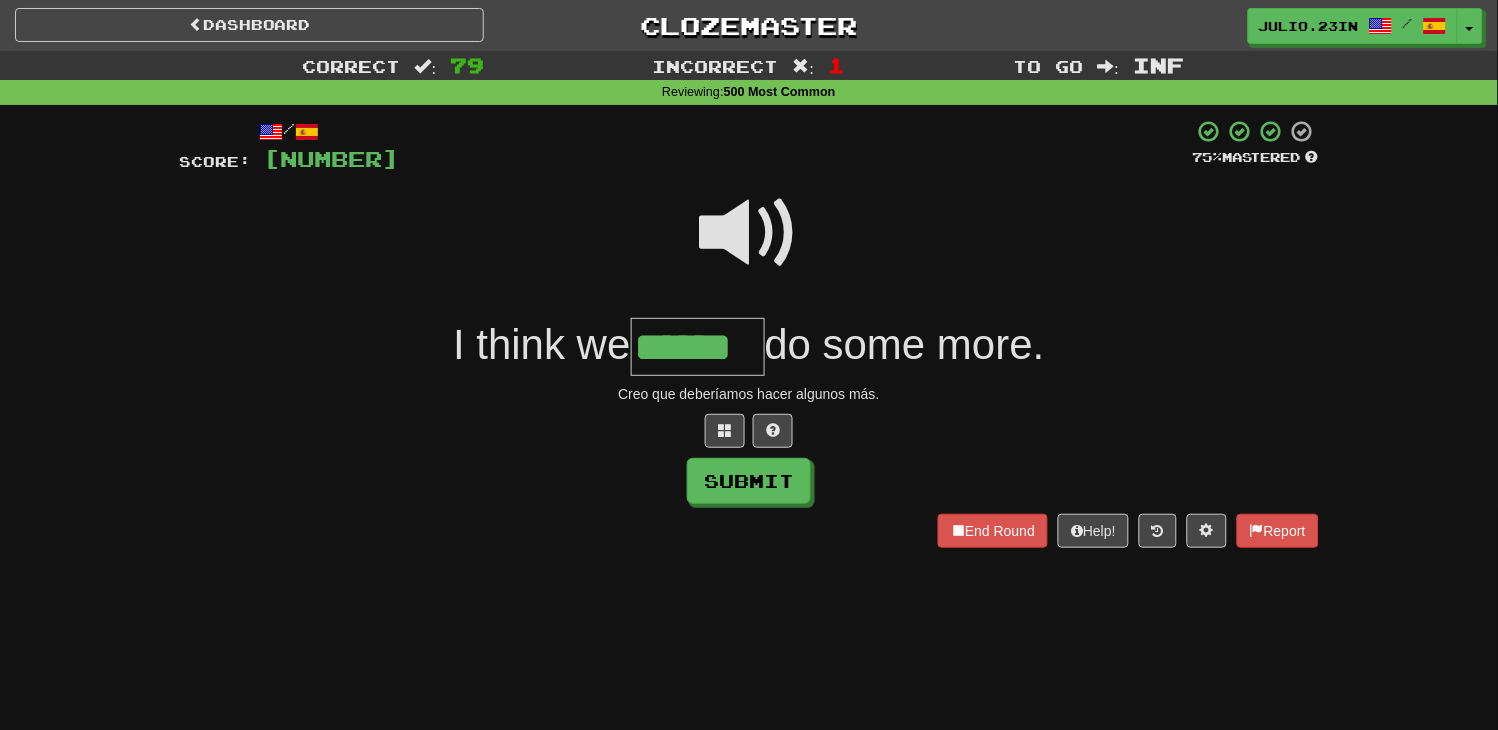 type on "******" 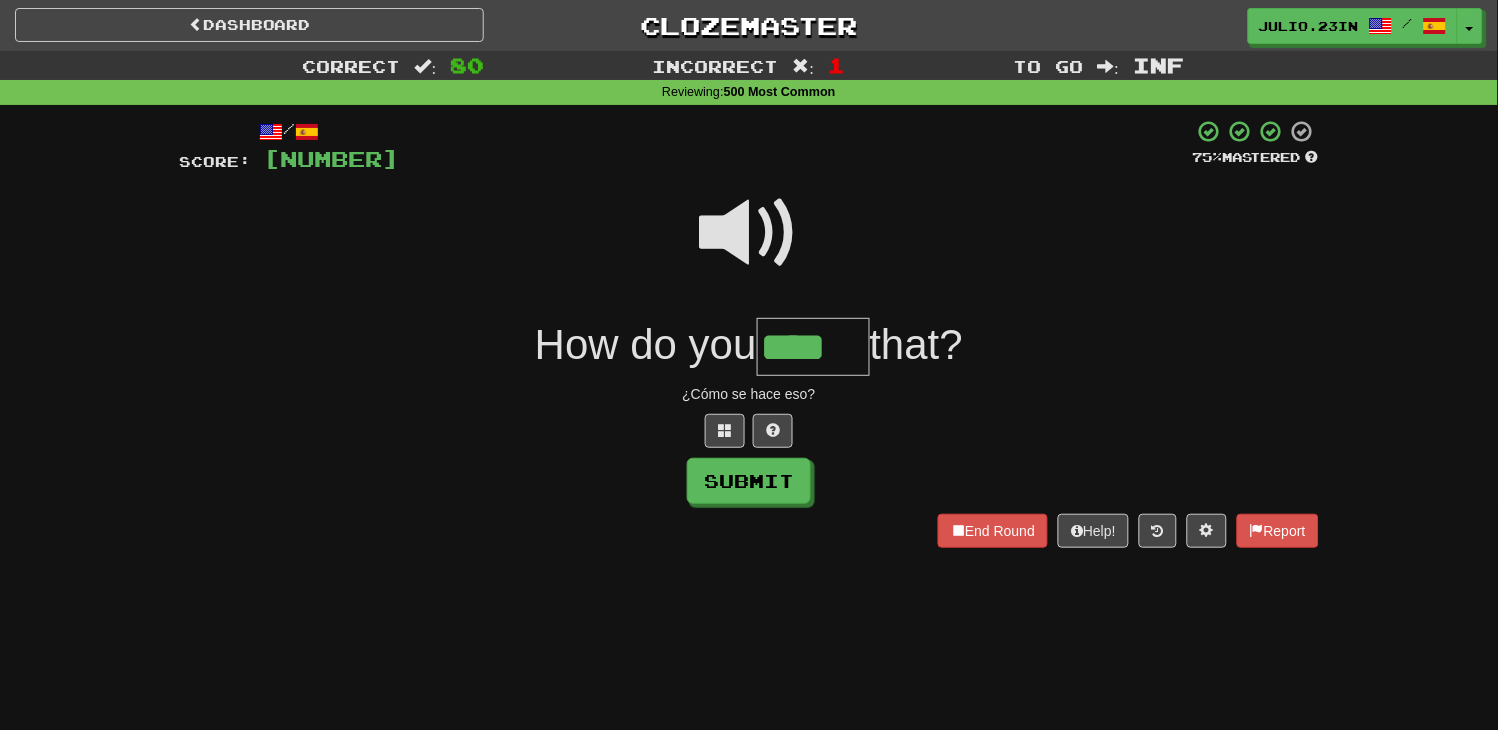 type on "****" 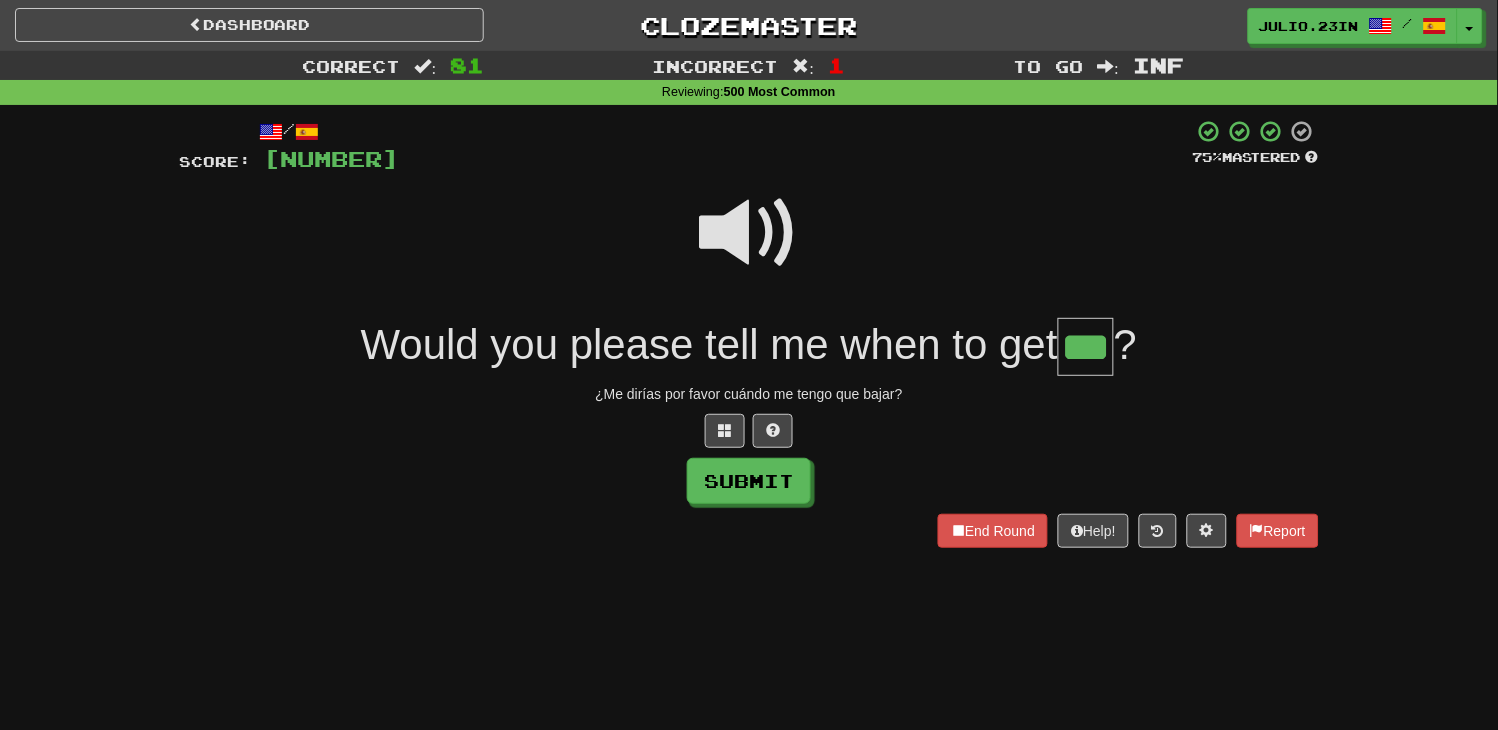 type on "***" 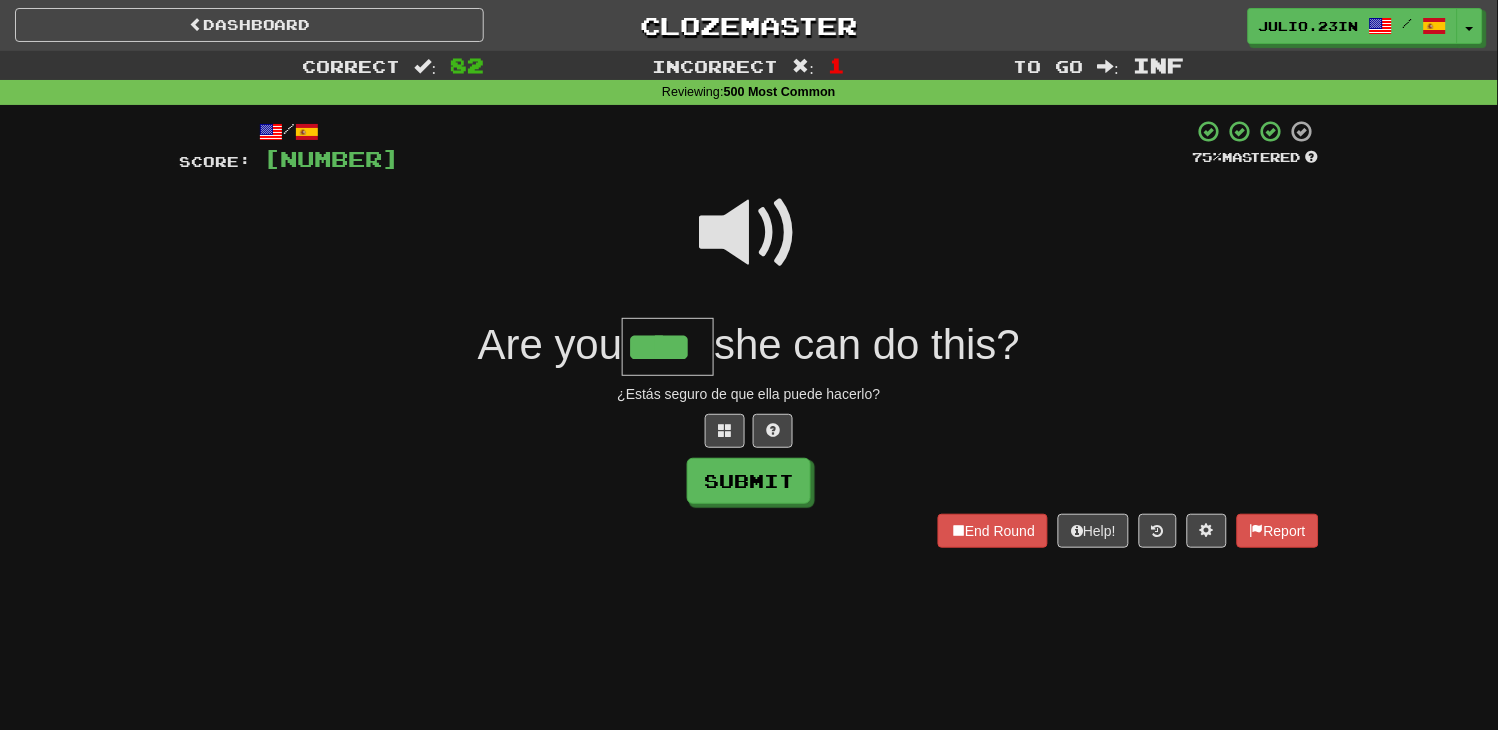 type on "****" 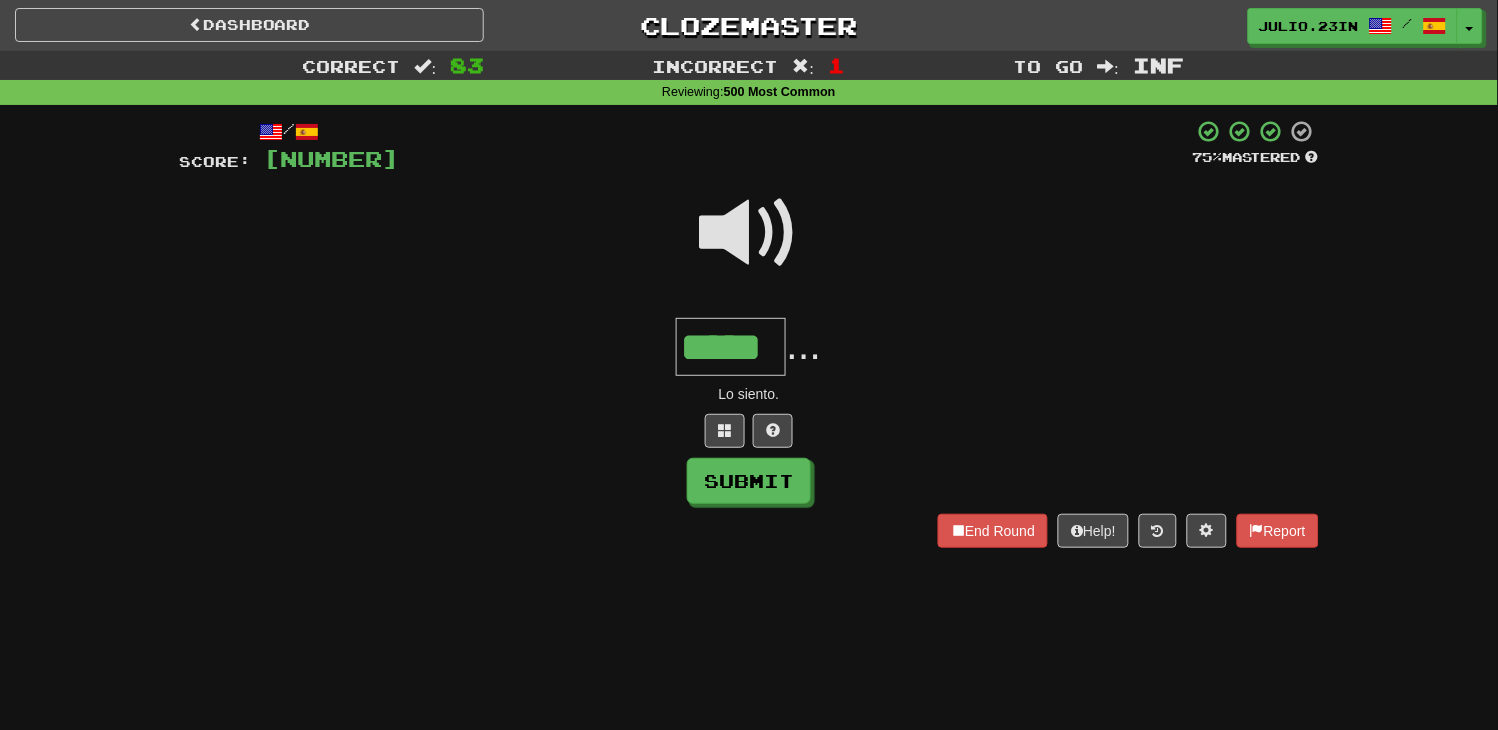 type on "*****" 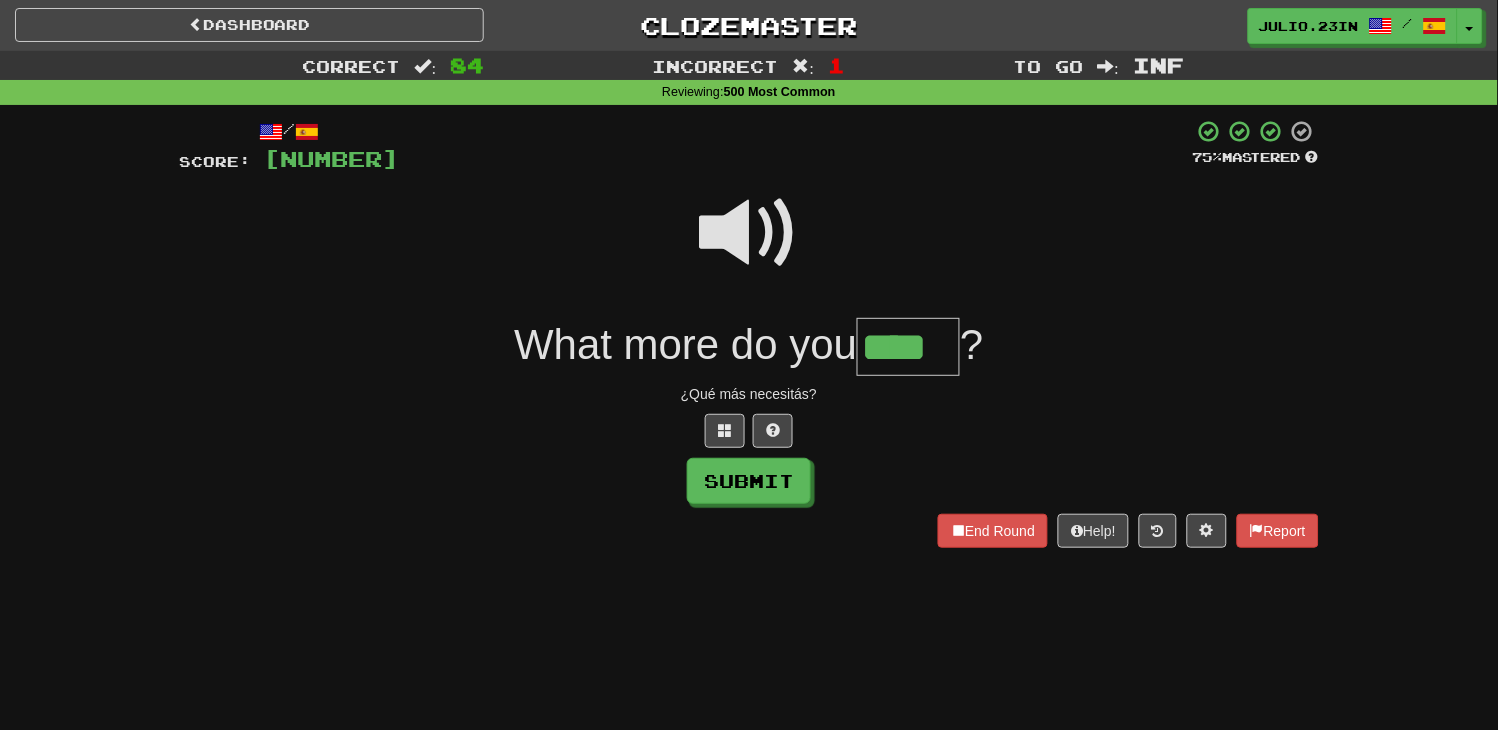 type on "****" 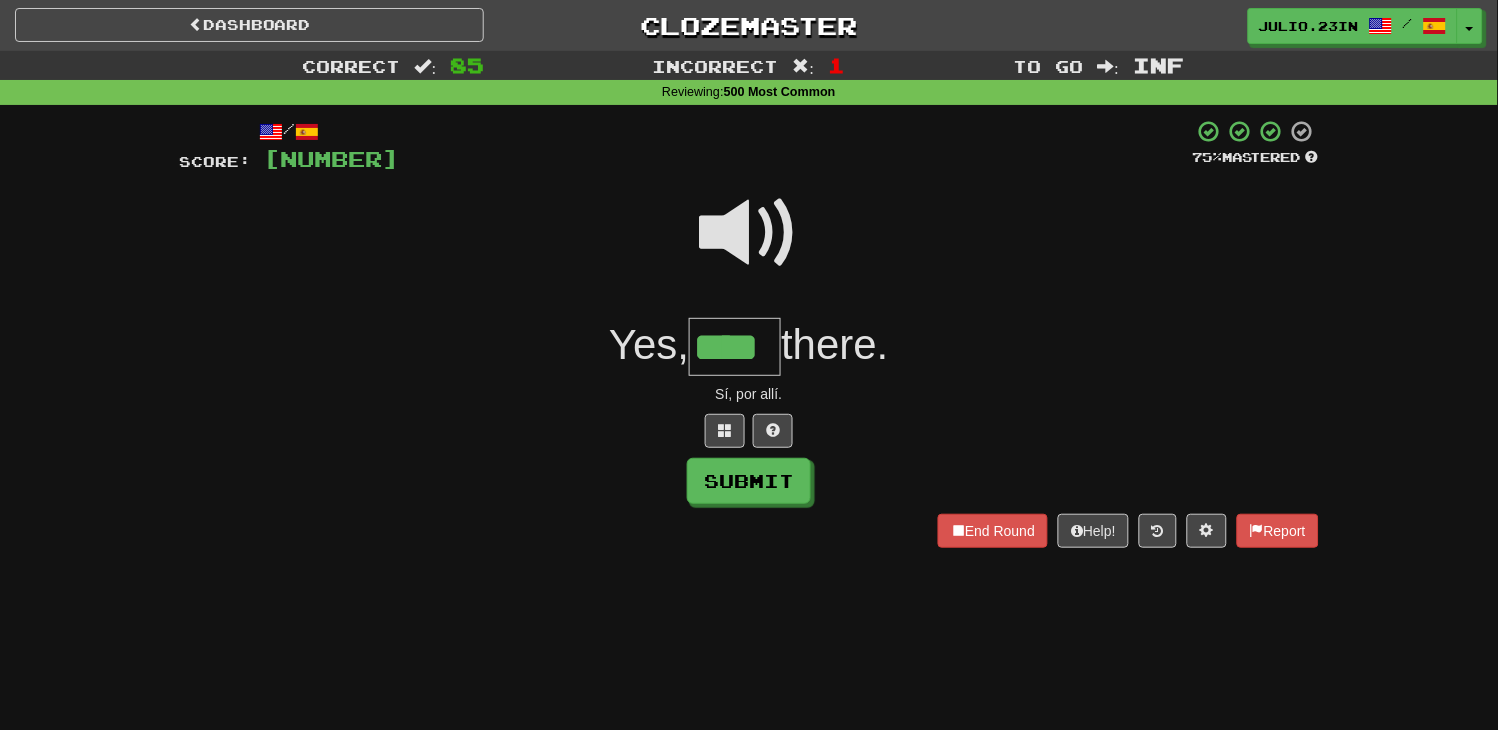 type on "****" 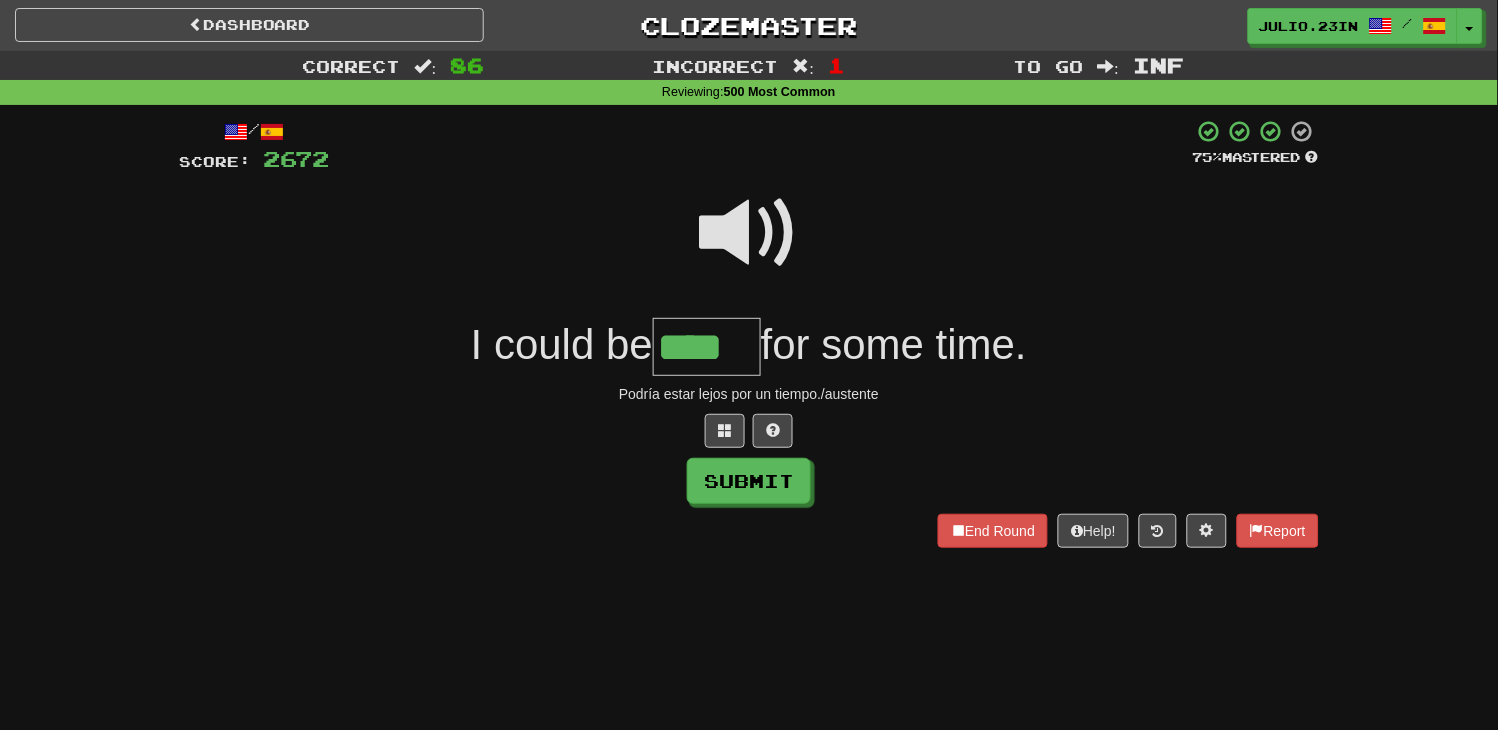 type on "****" 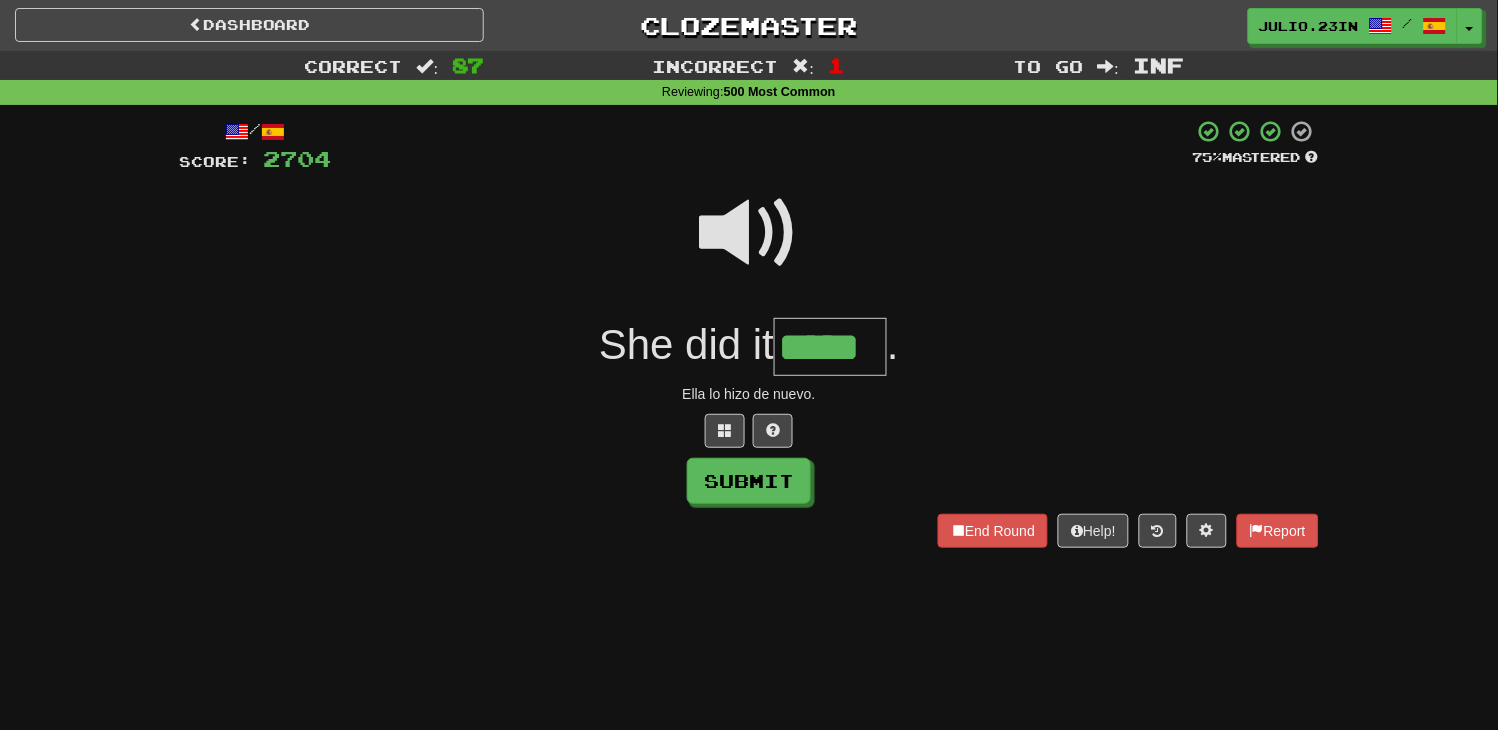 type on "*****" 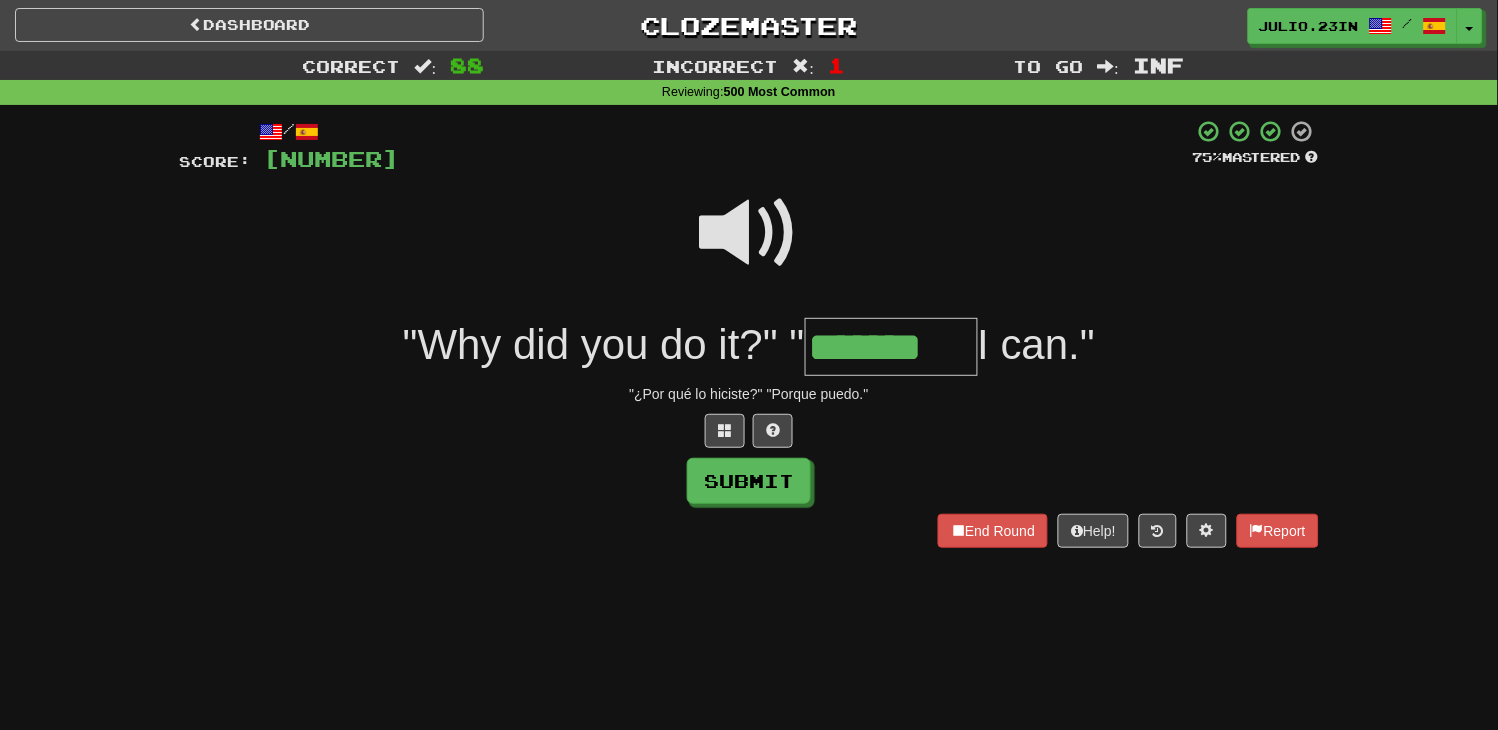 type on "*******" 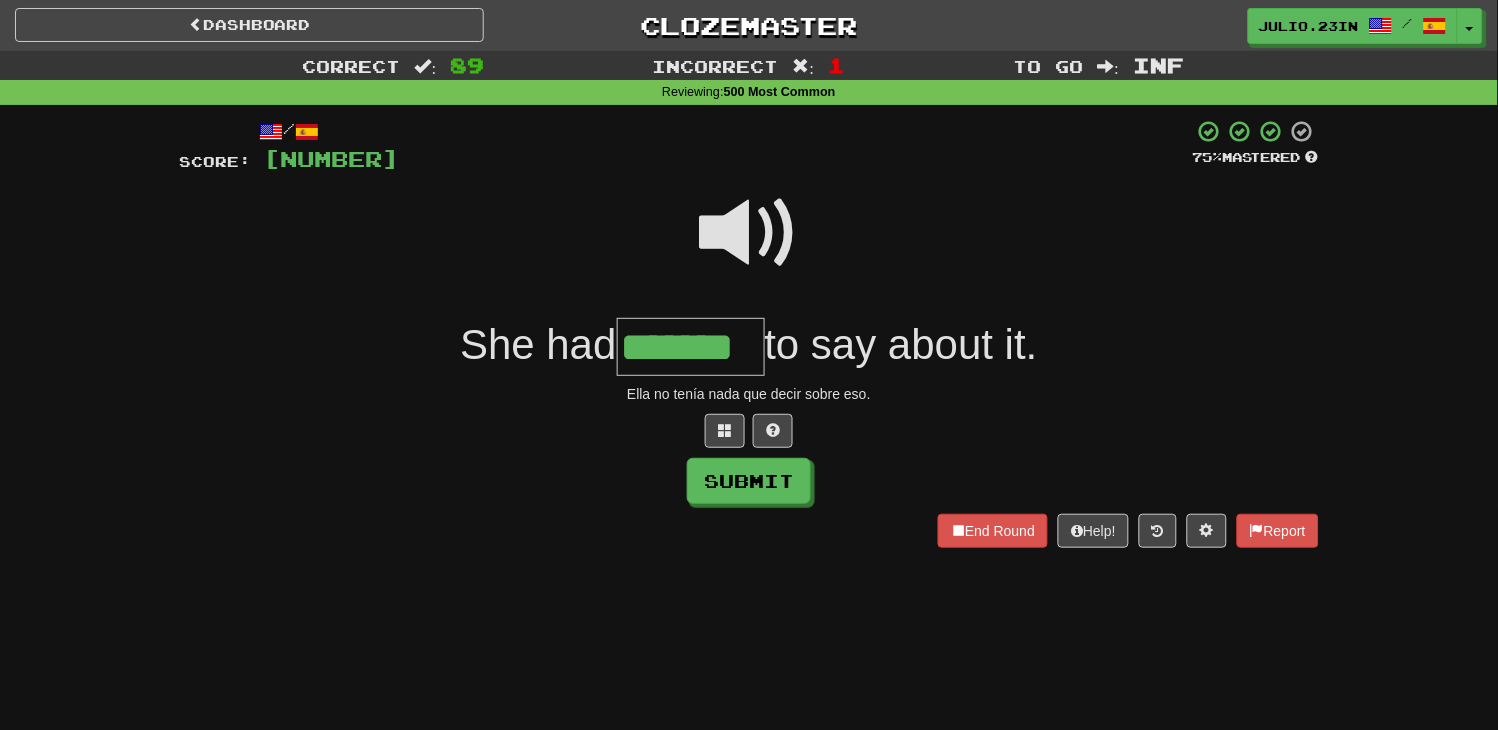 type on "*******" 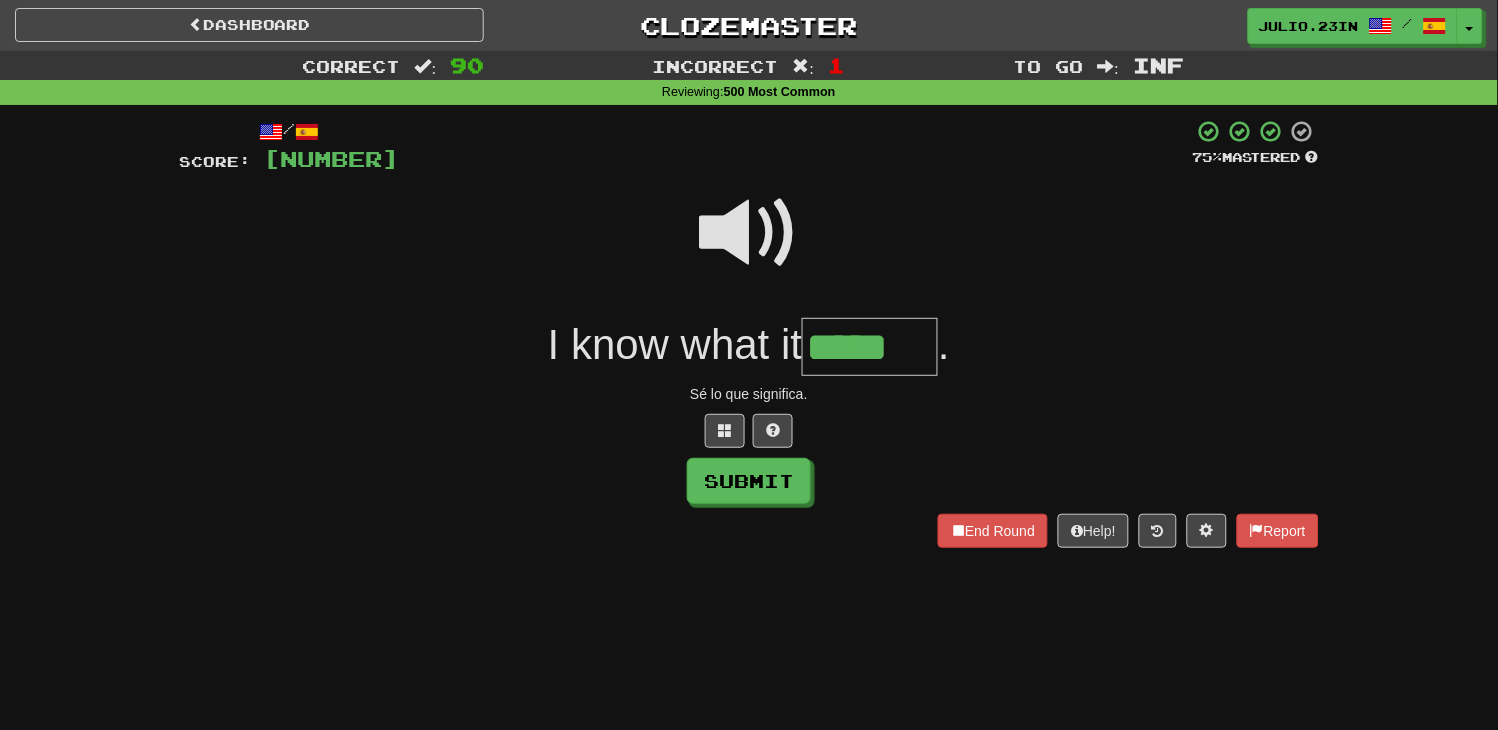 type on "*****" 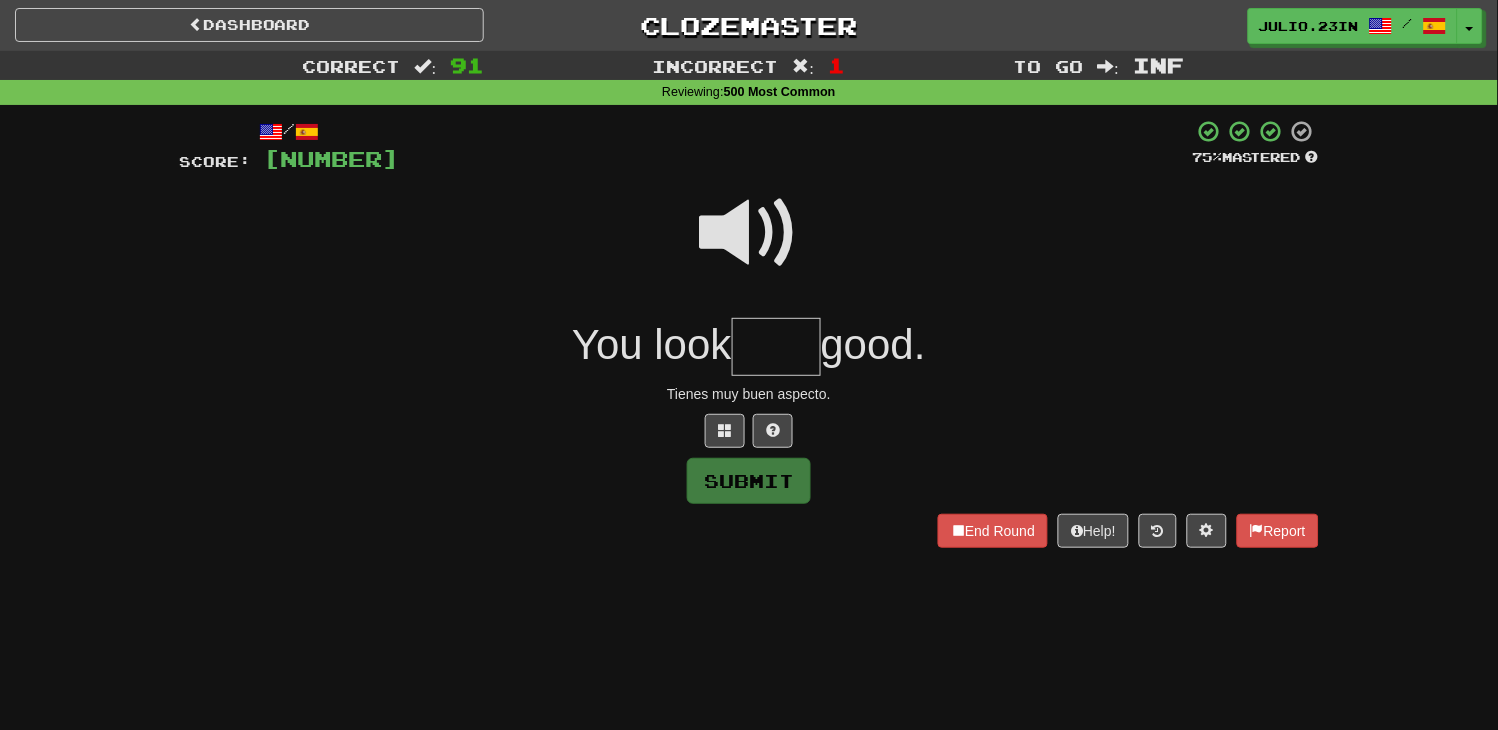 type on "*" 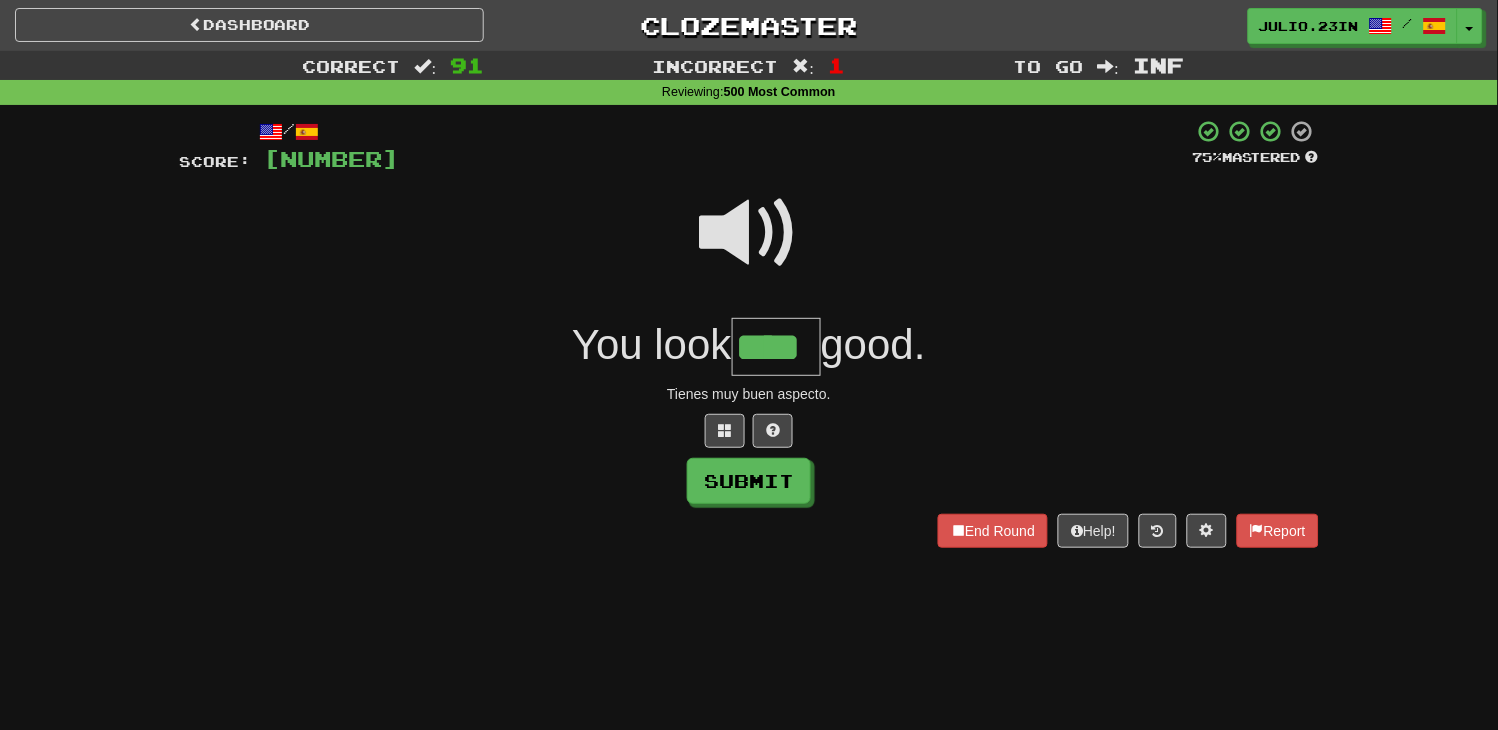 type on "****" 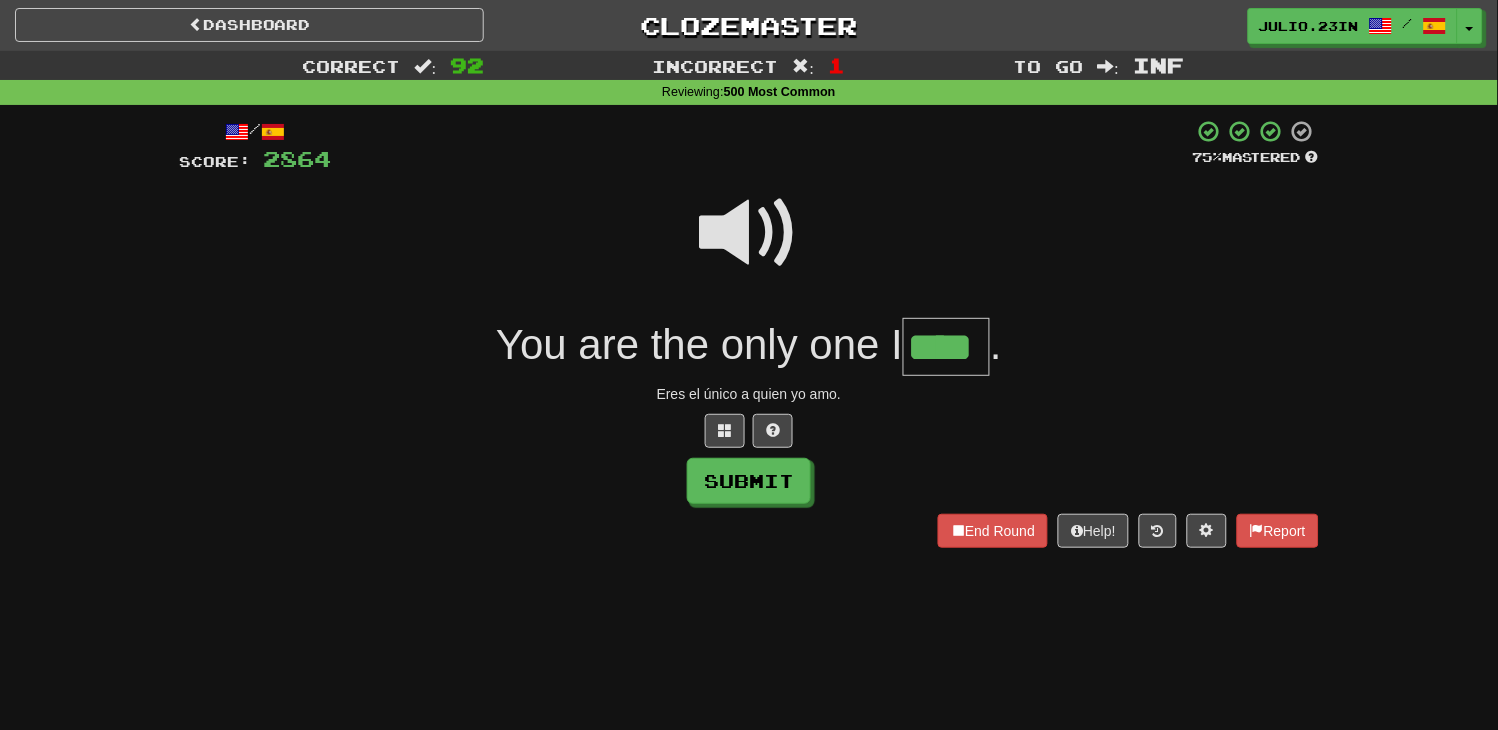 type on "****" 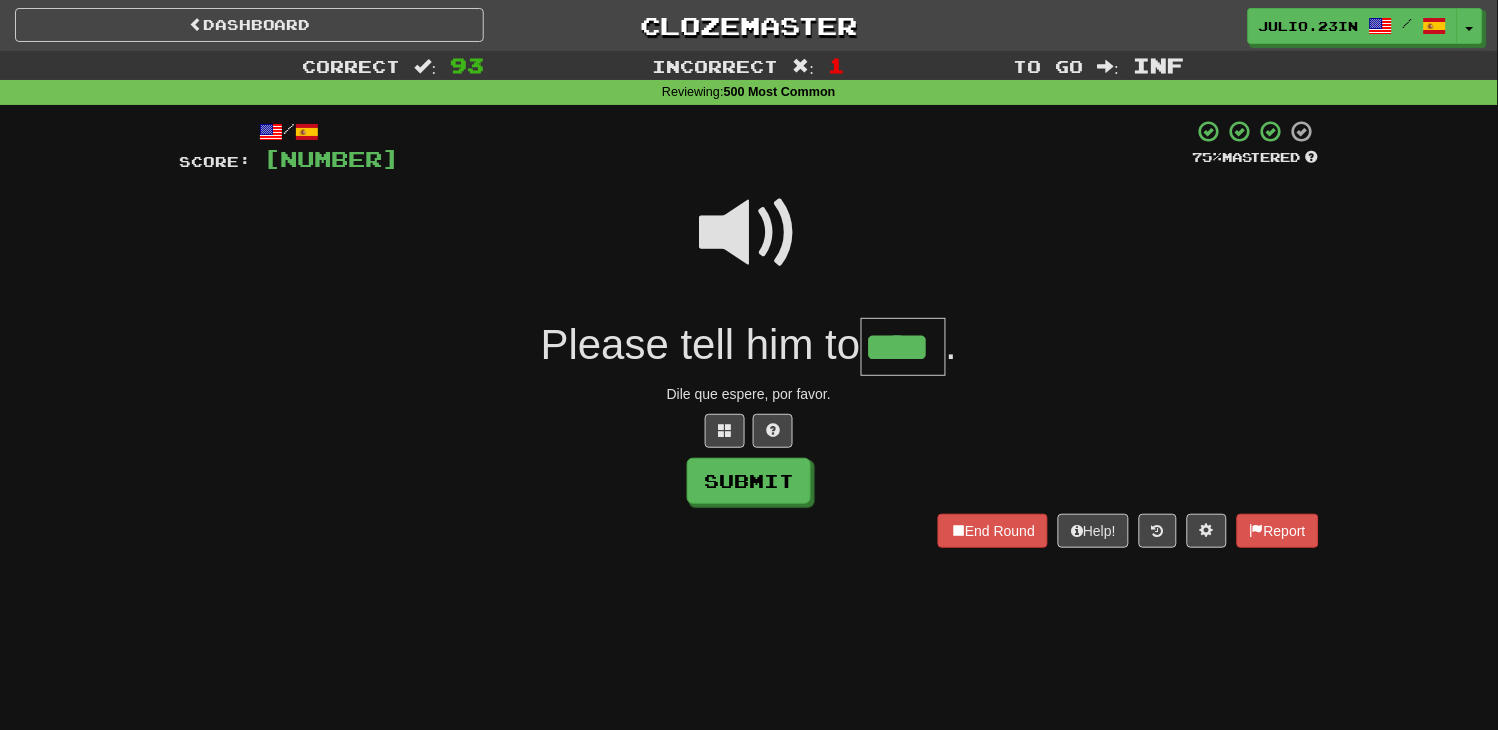 type on "****" 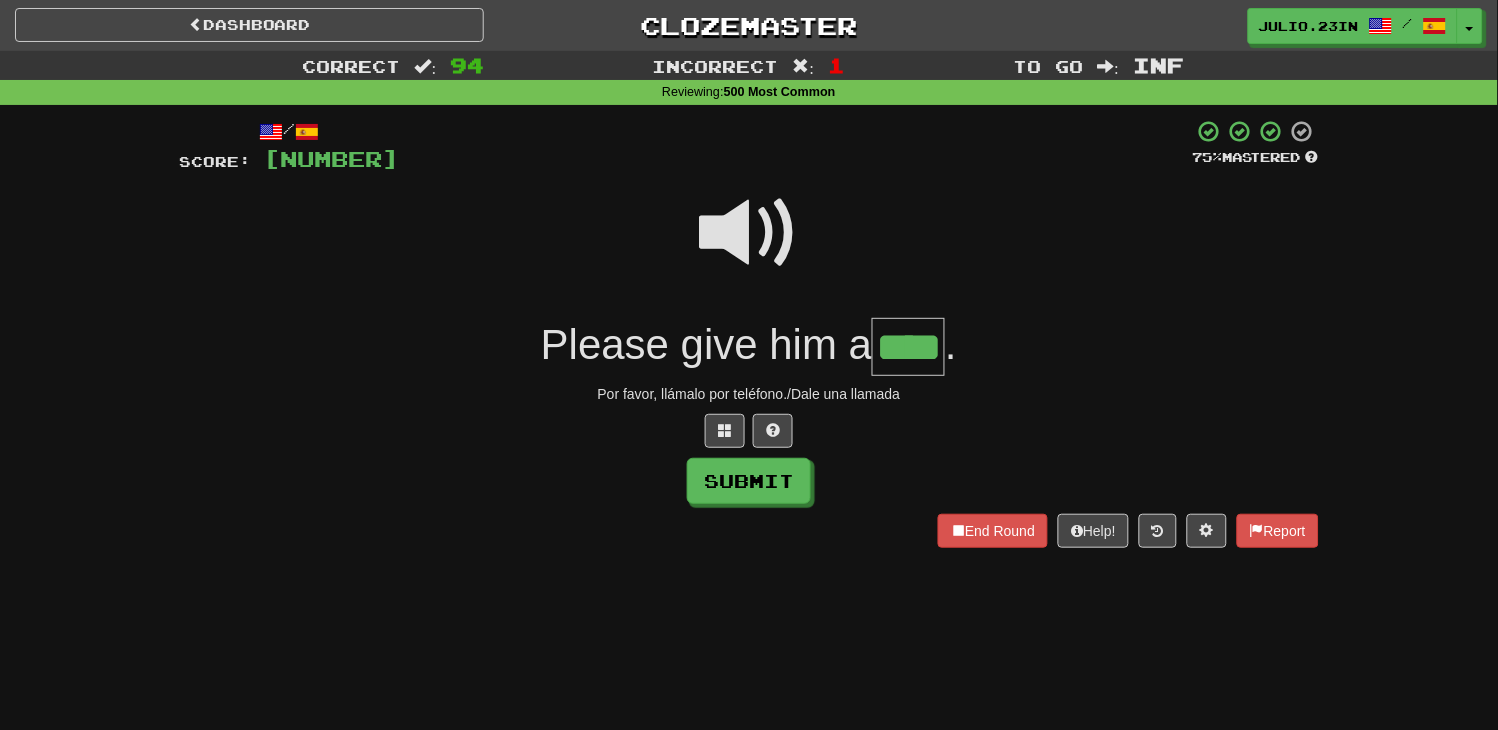 type on "****" 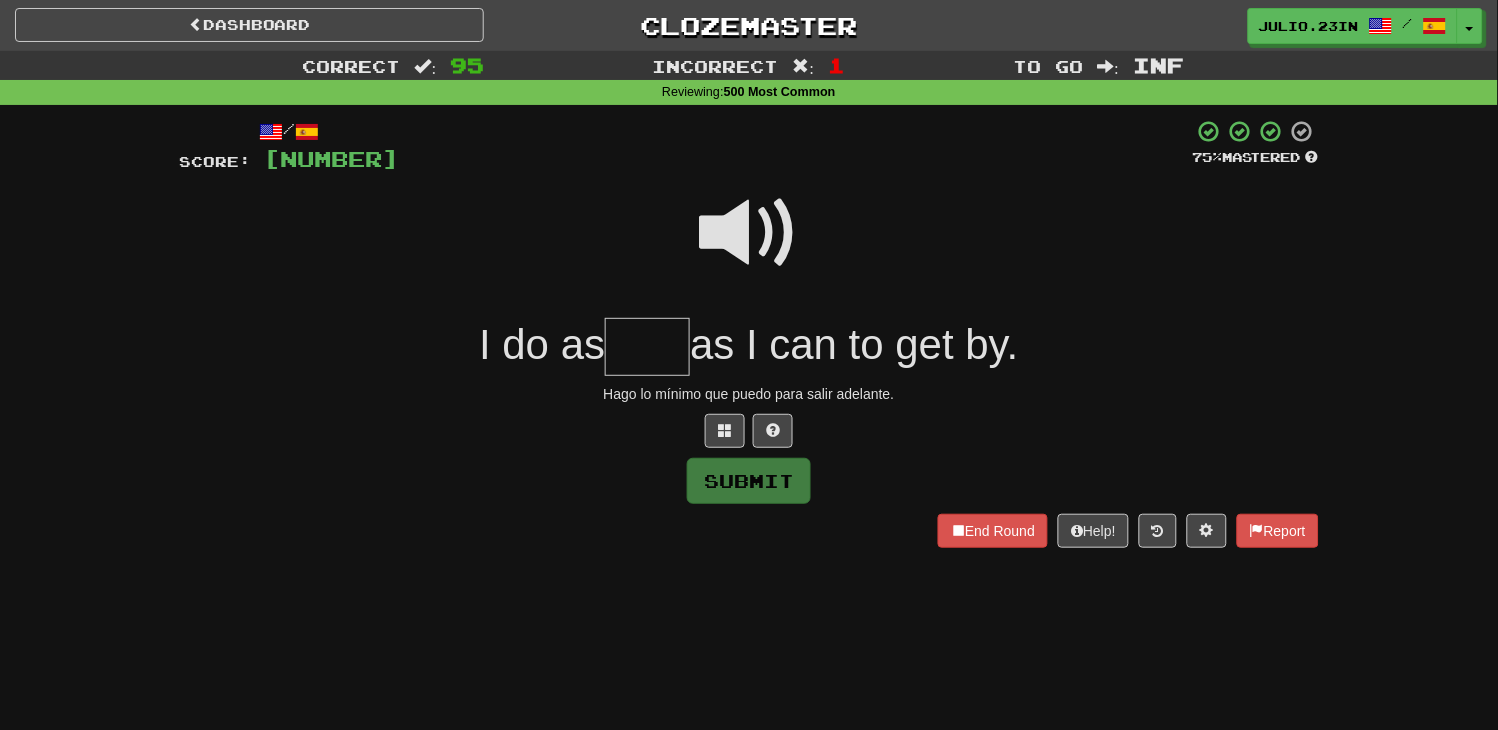 type on "*" 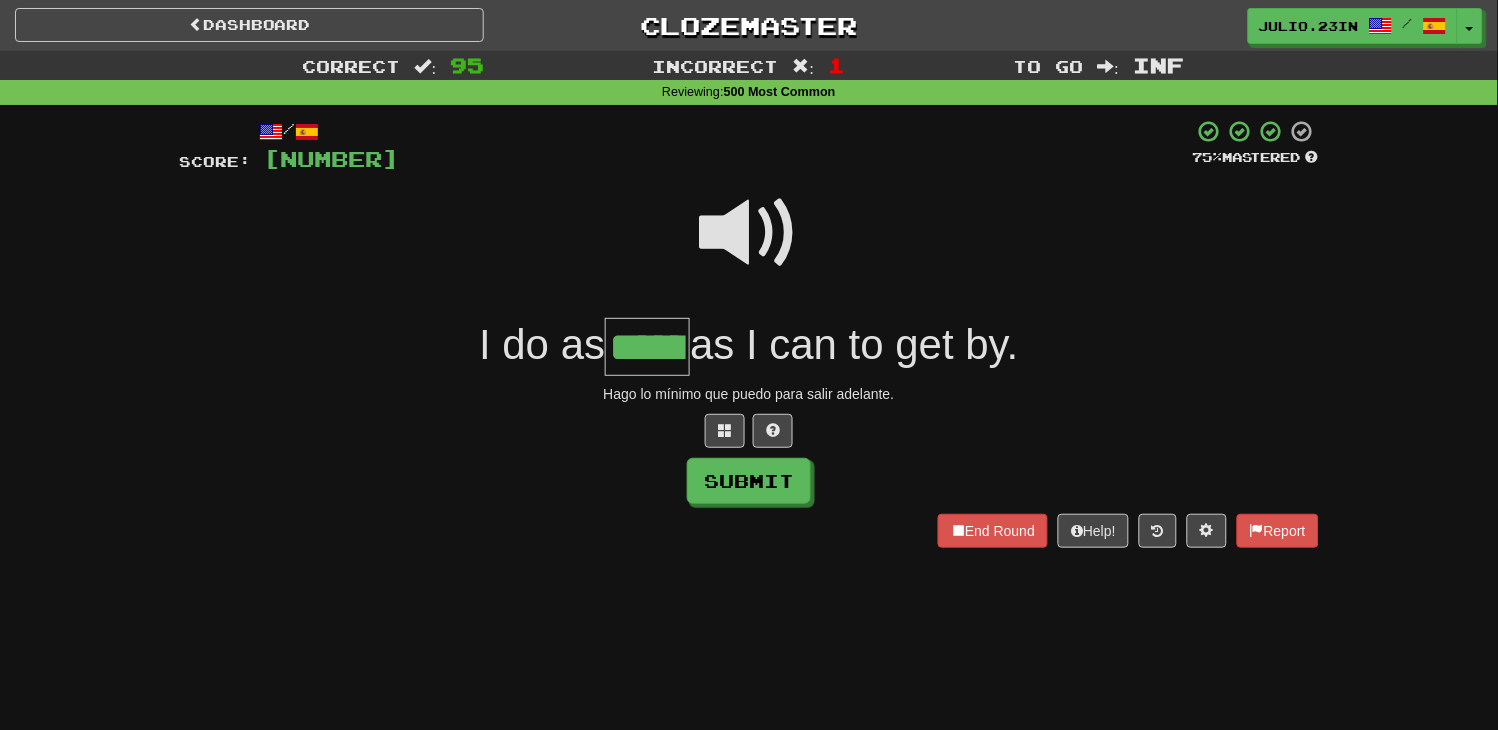 type on "******" 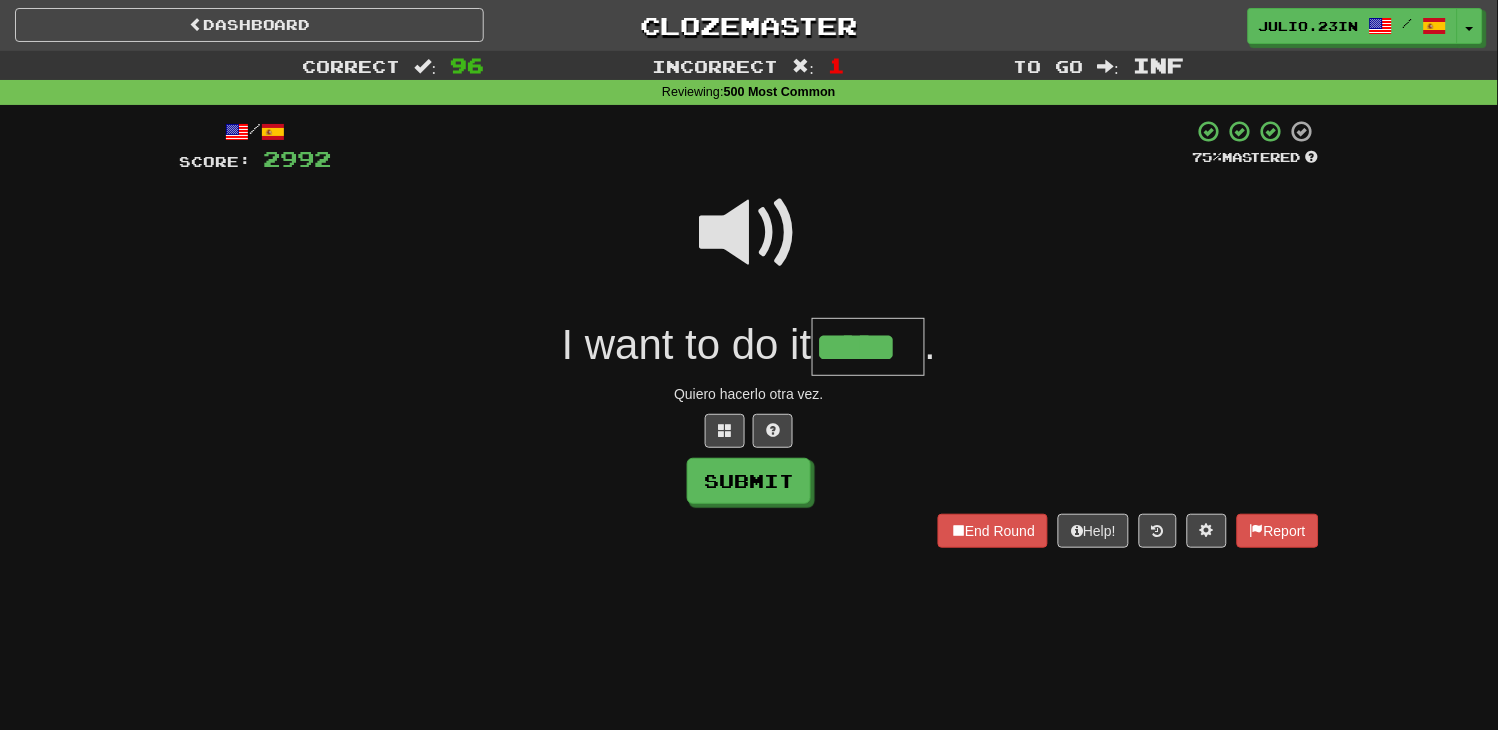 type on "*****" 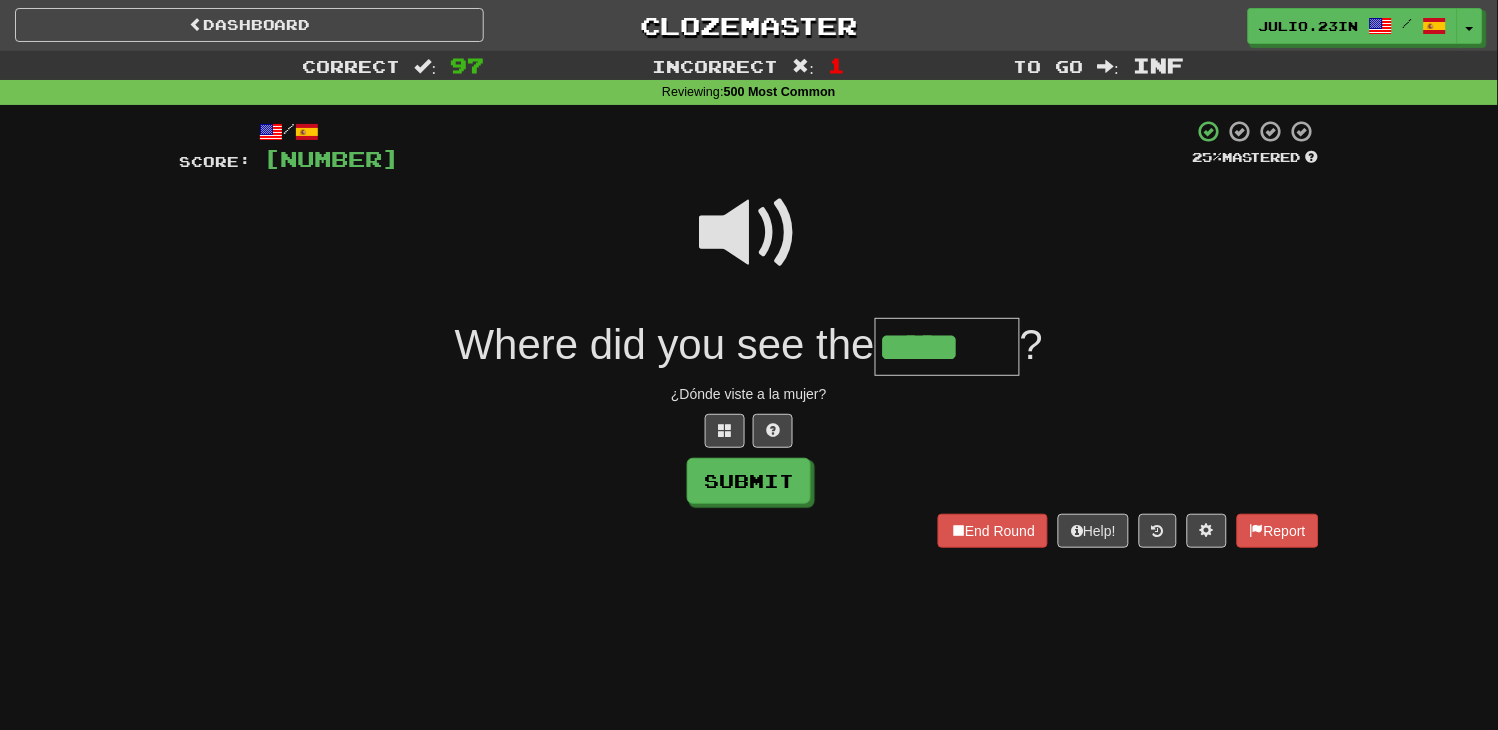 type on "*****" 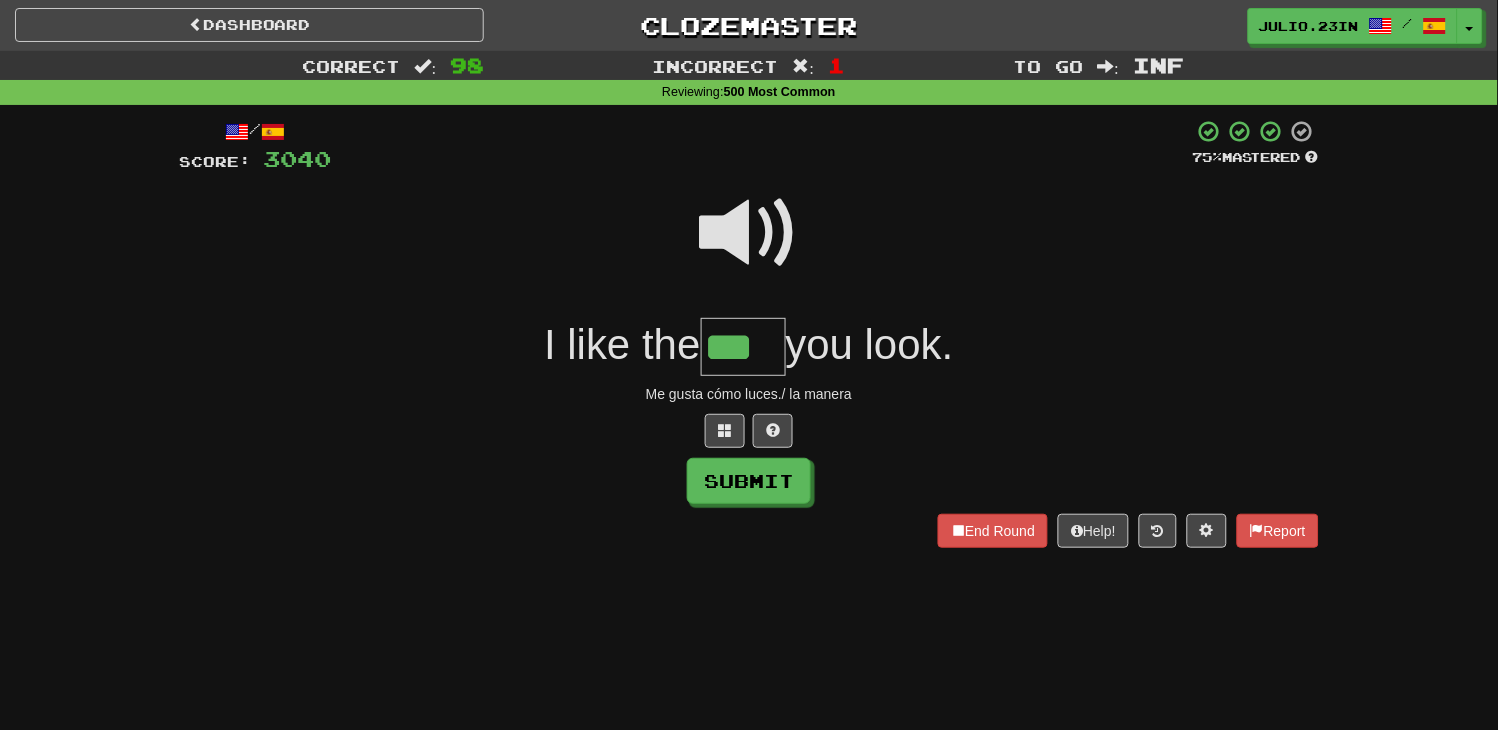 type on "***" 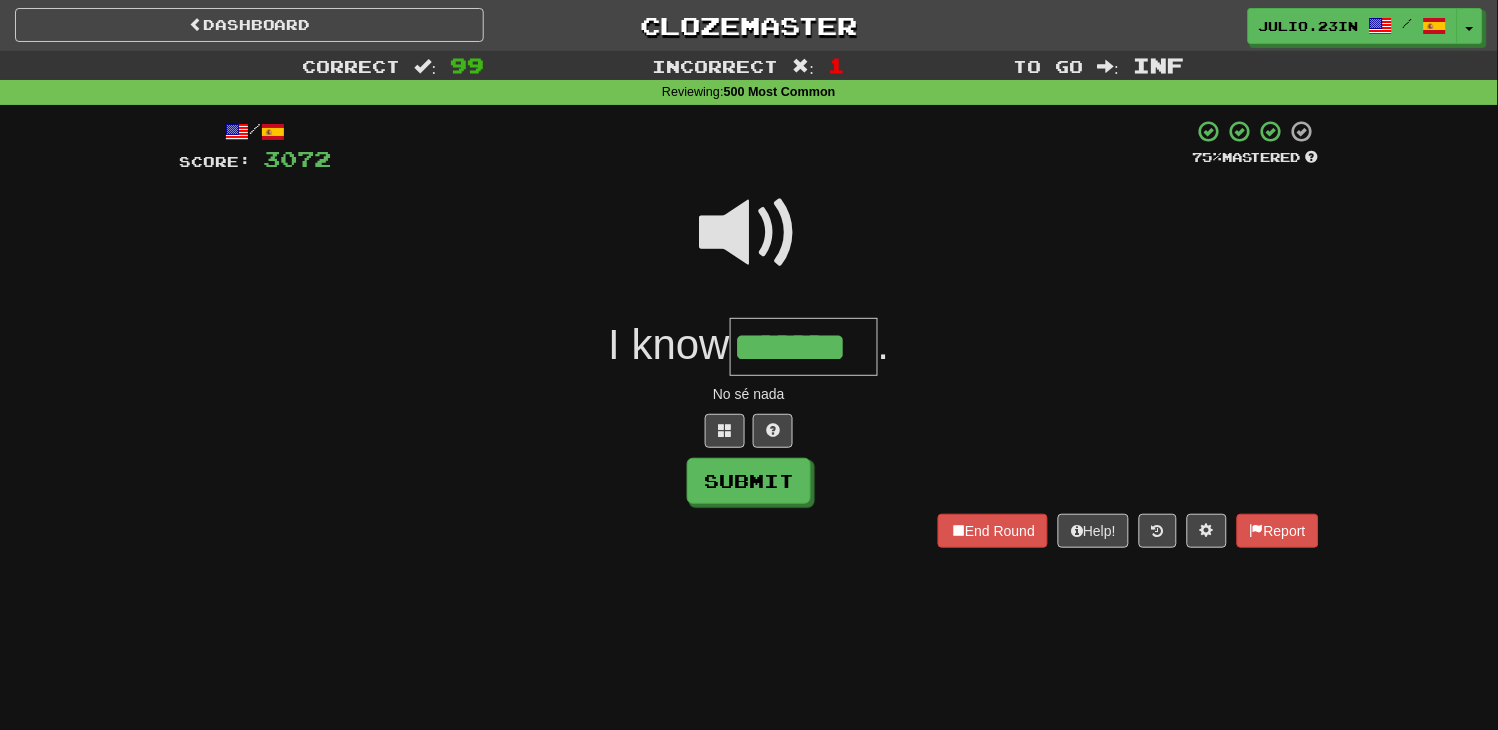 type on "*******" 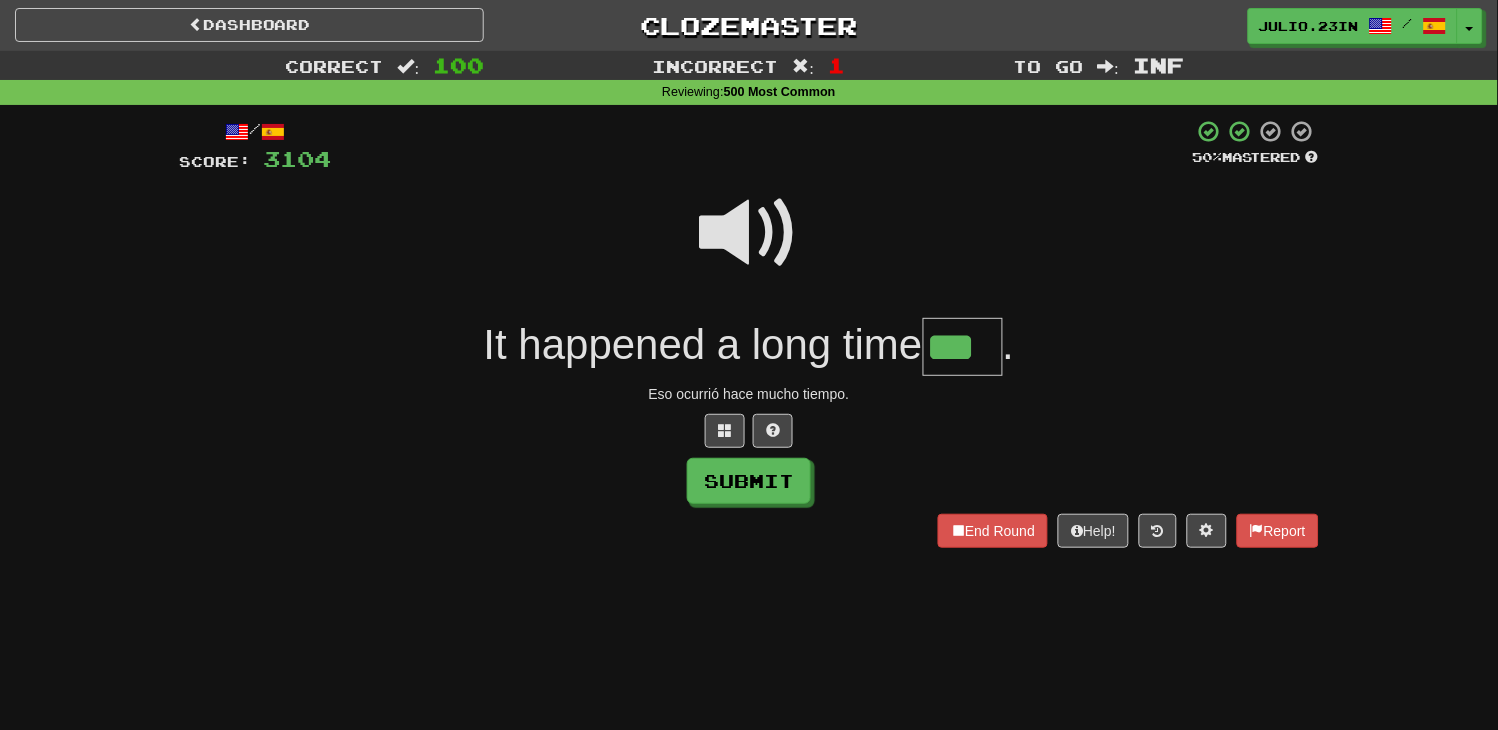 type on "***" 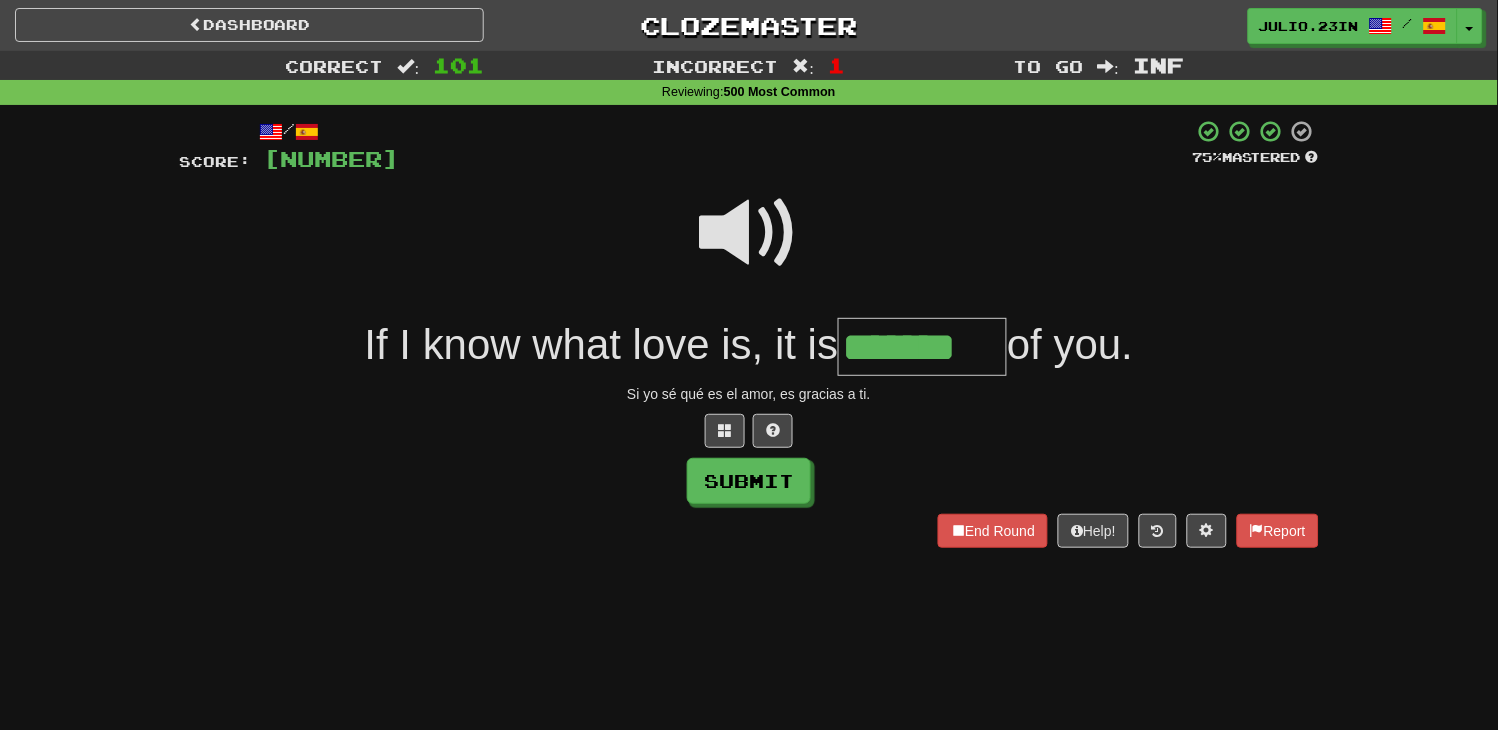 type on "*******" 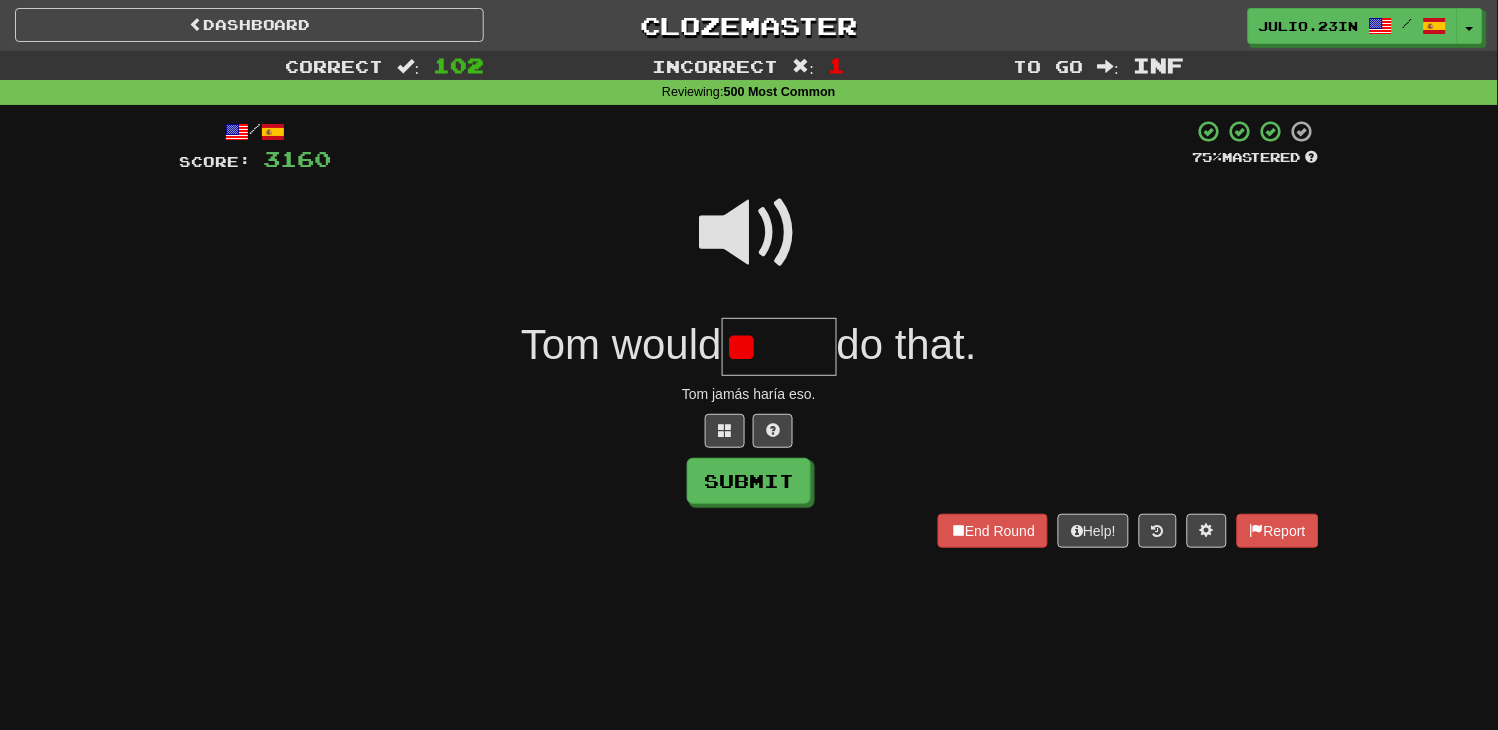 type on "*" 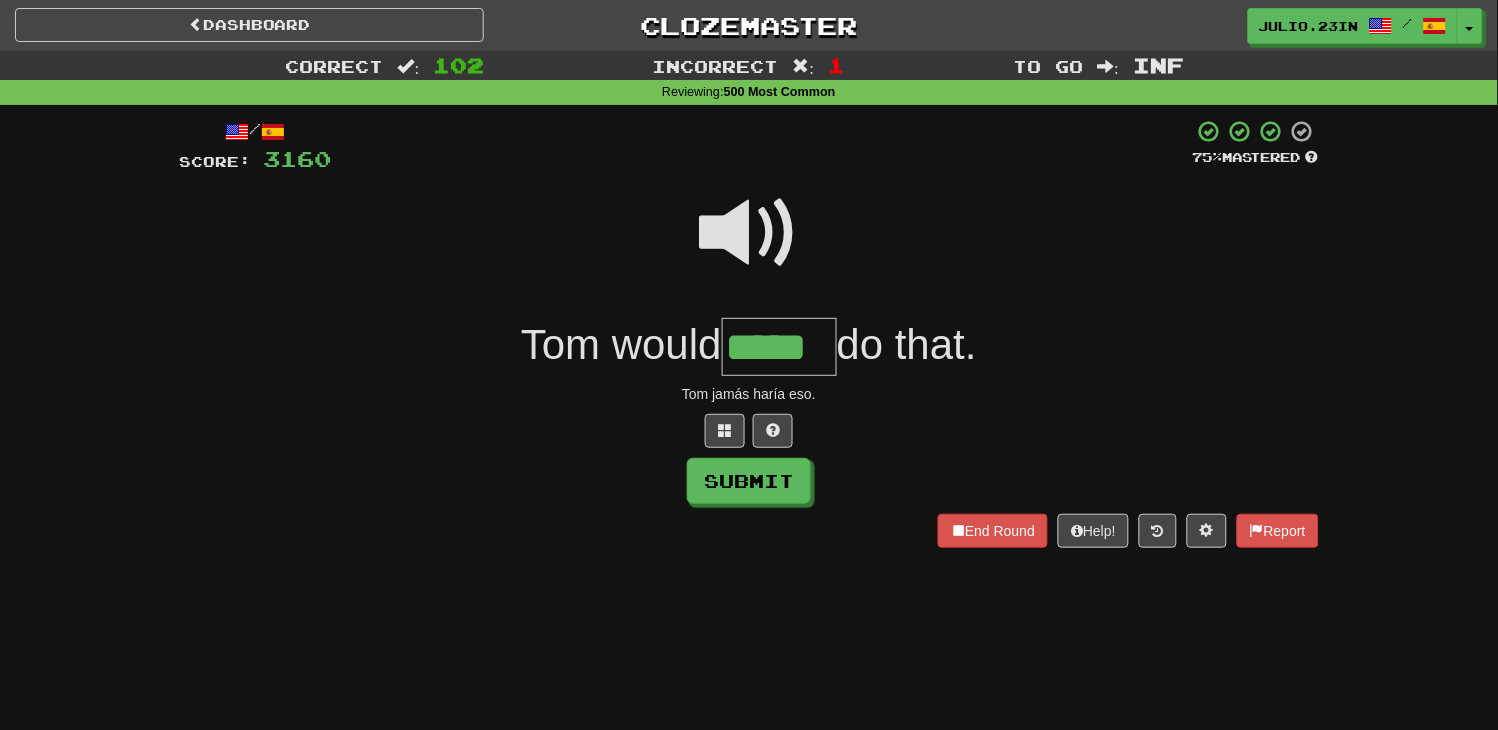 type on "*****" 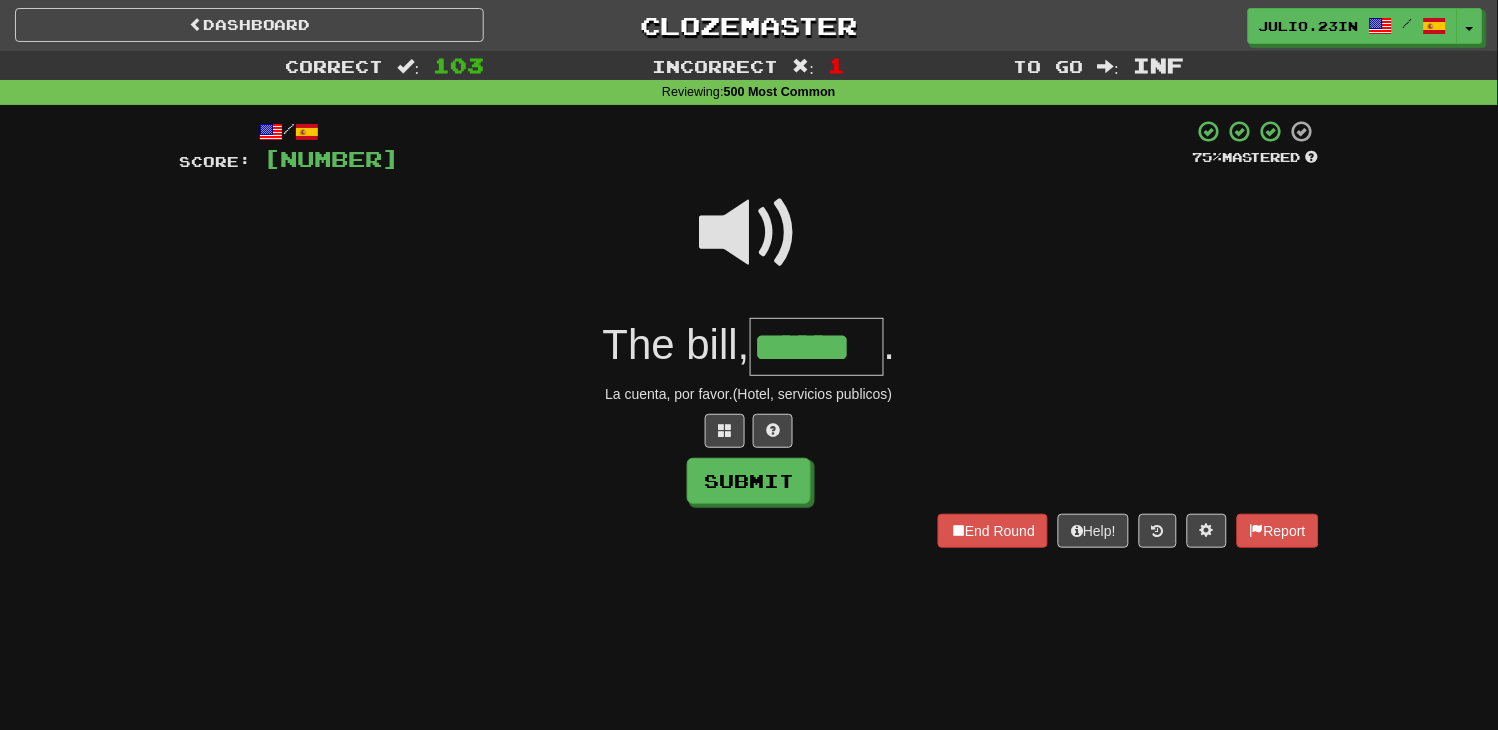 type on "******" 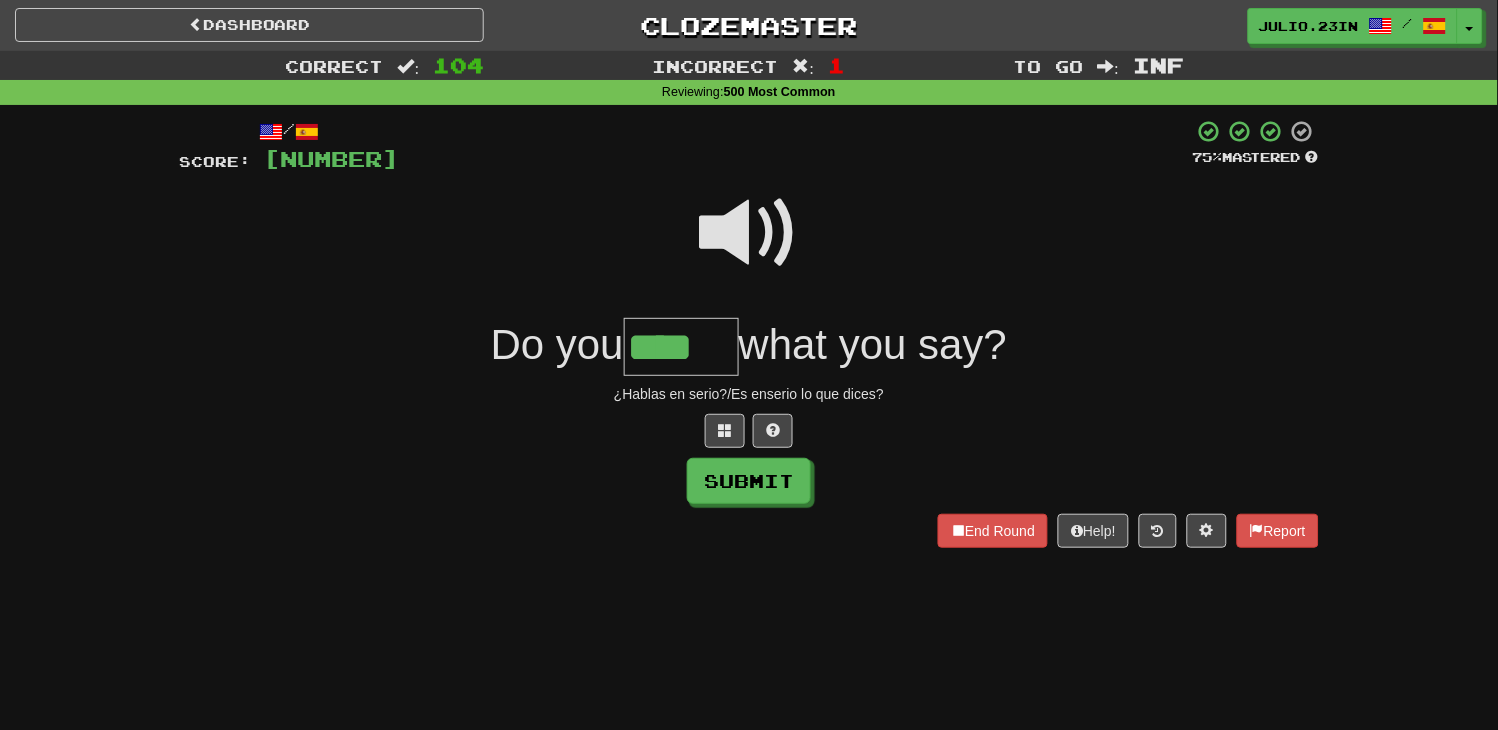 type on "****" 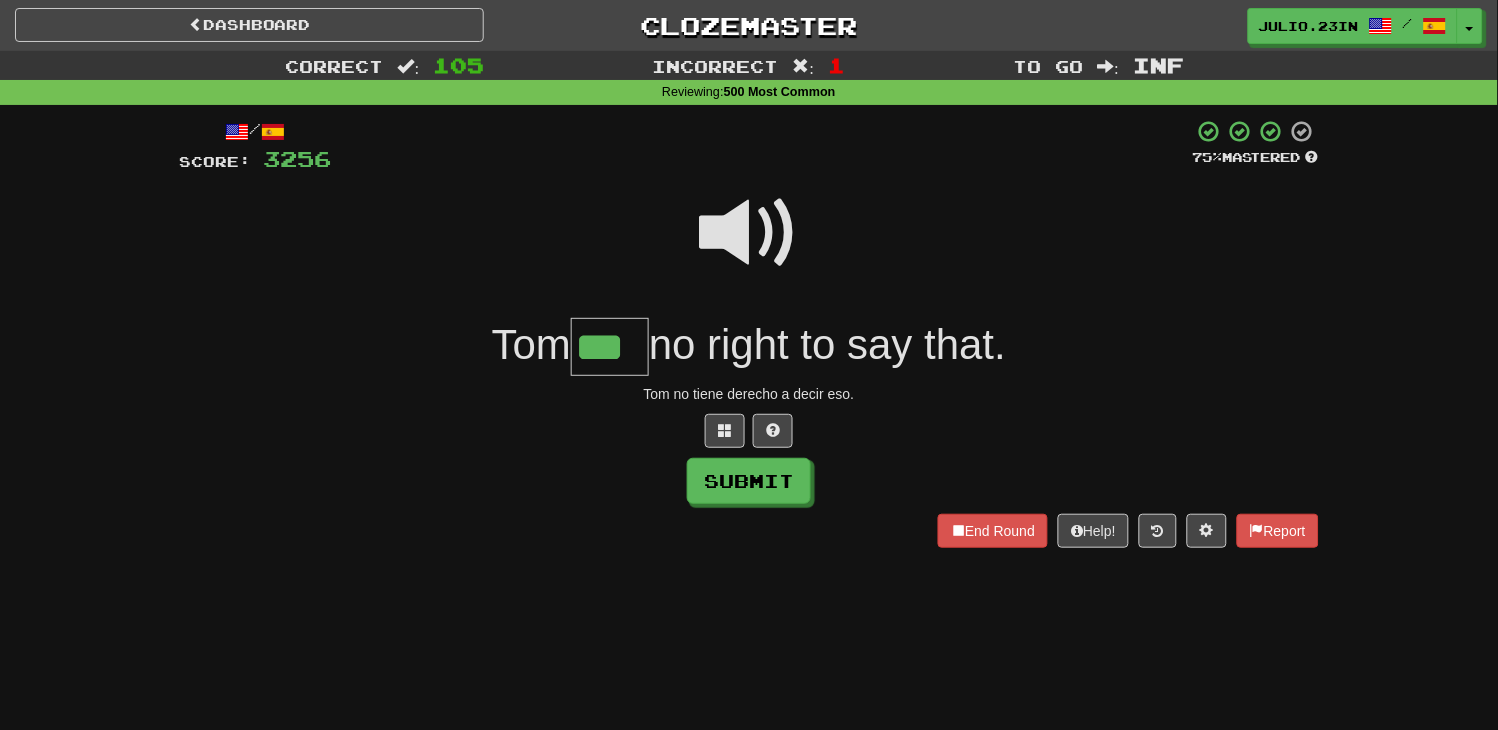 type on "***" 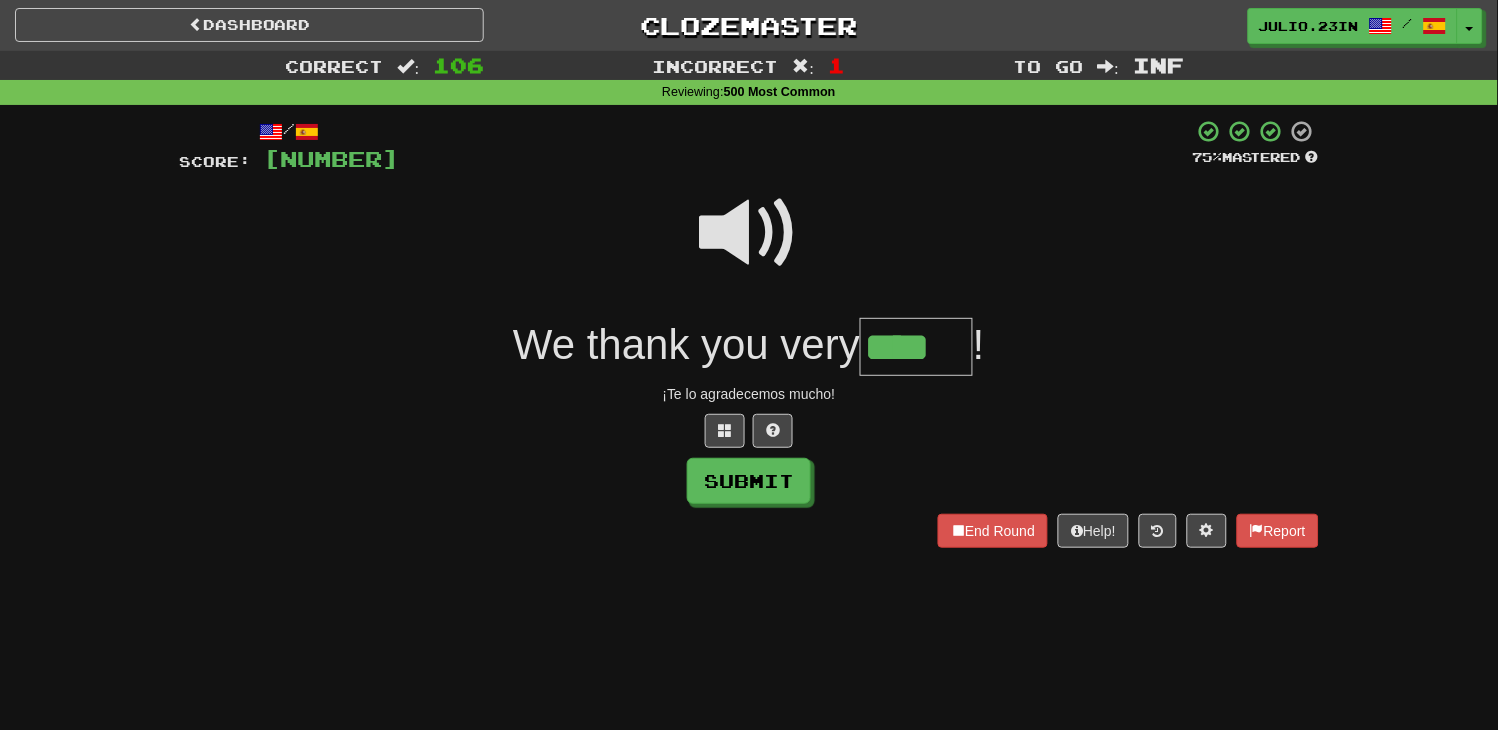 type on "****" 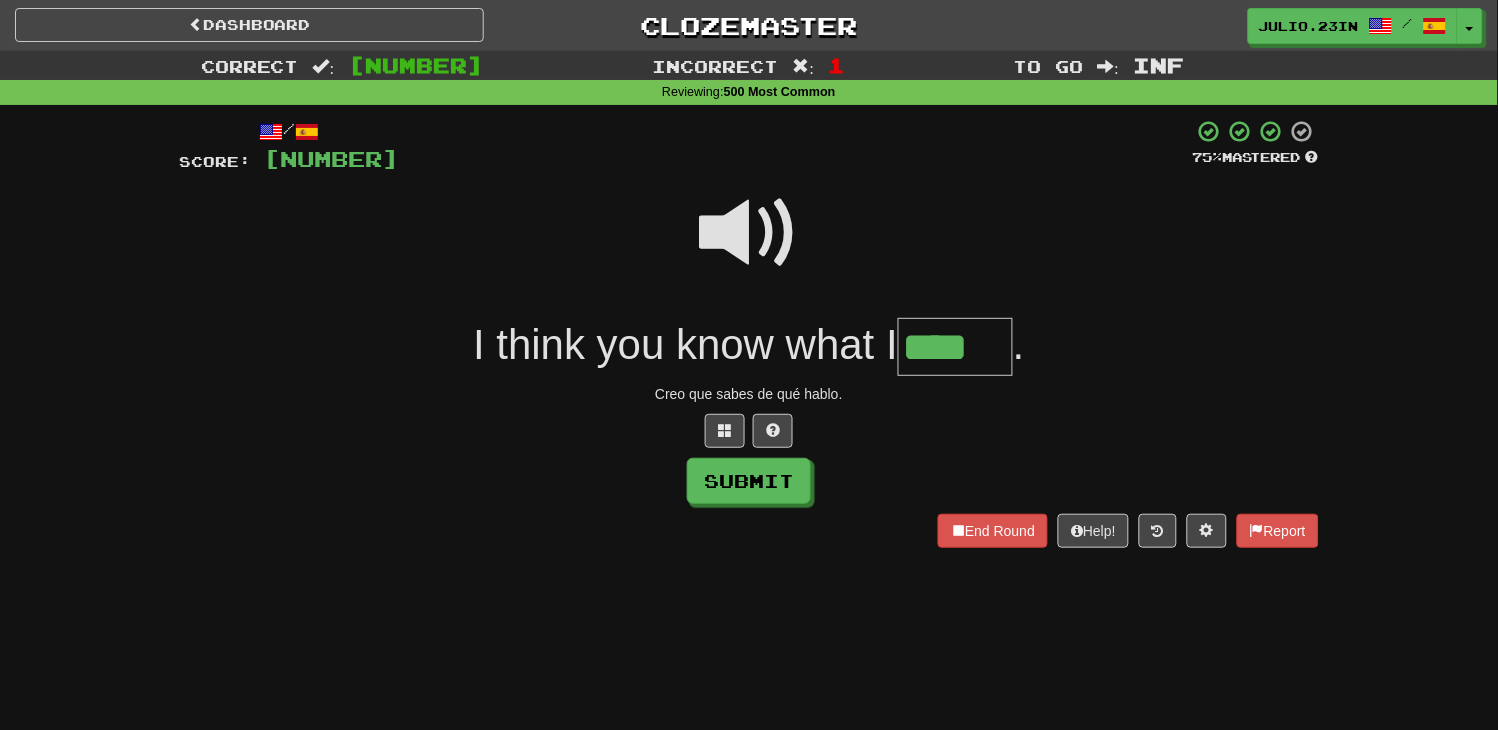 type on "****" 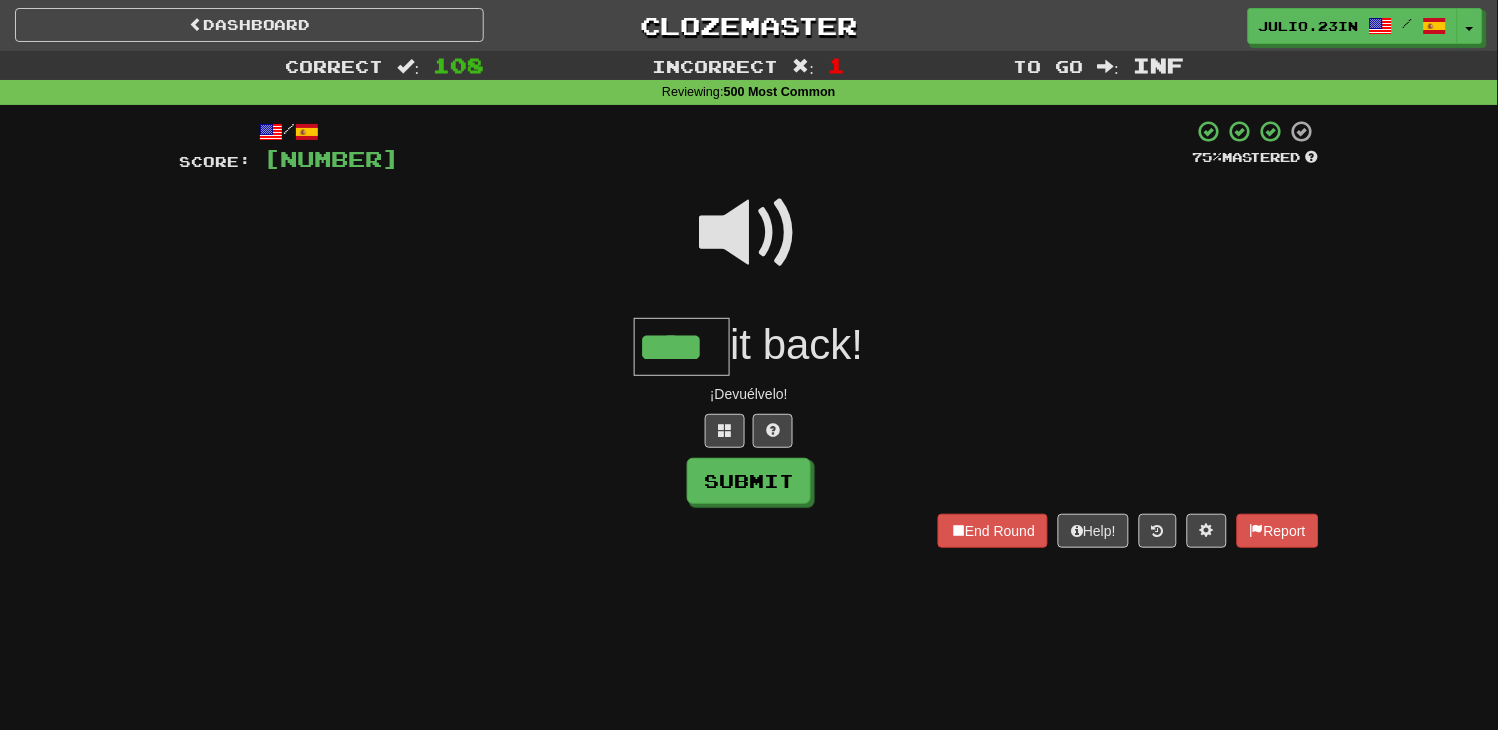 type on "****" 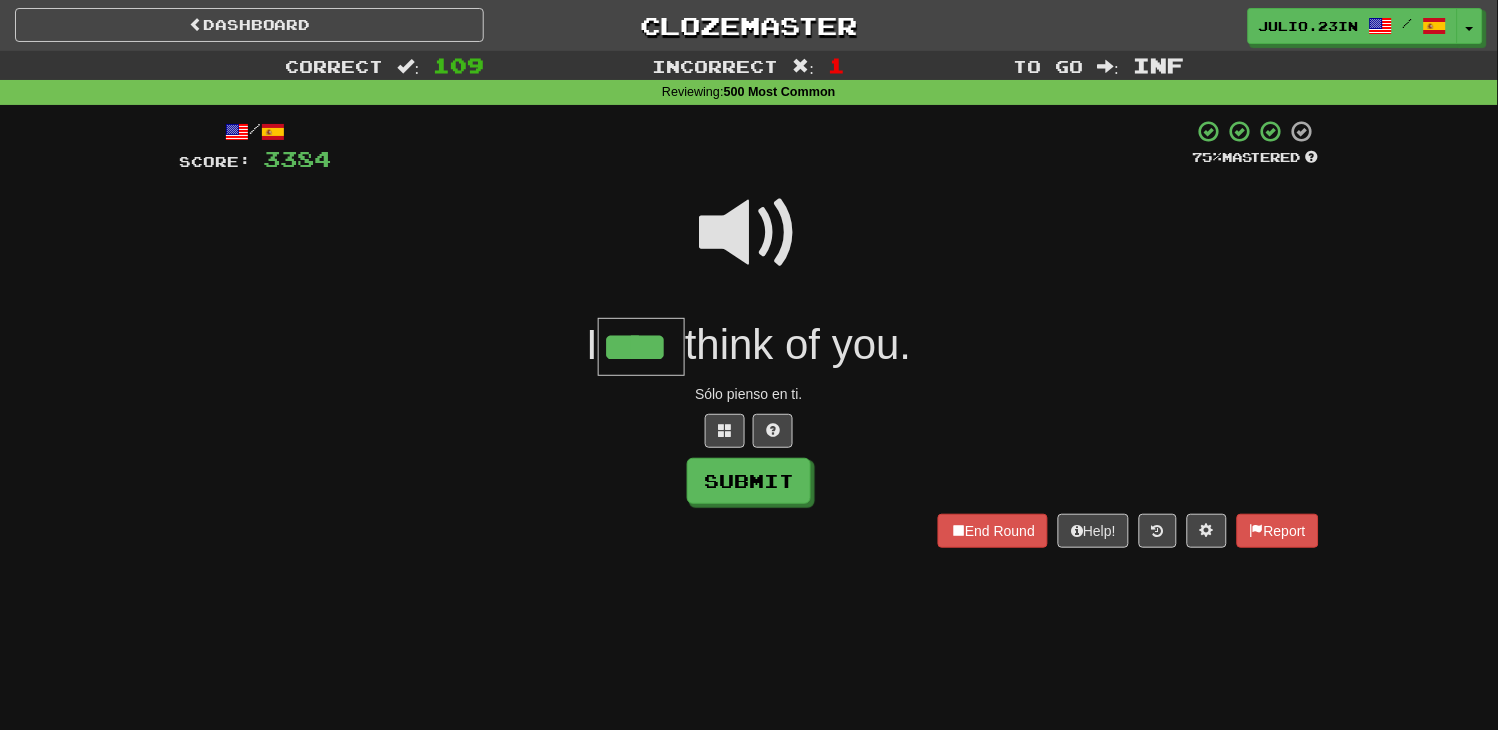 type on "****" 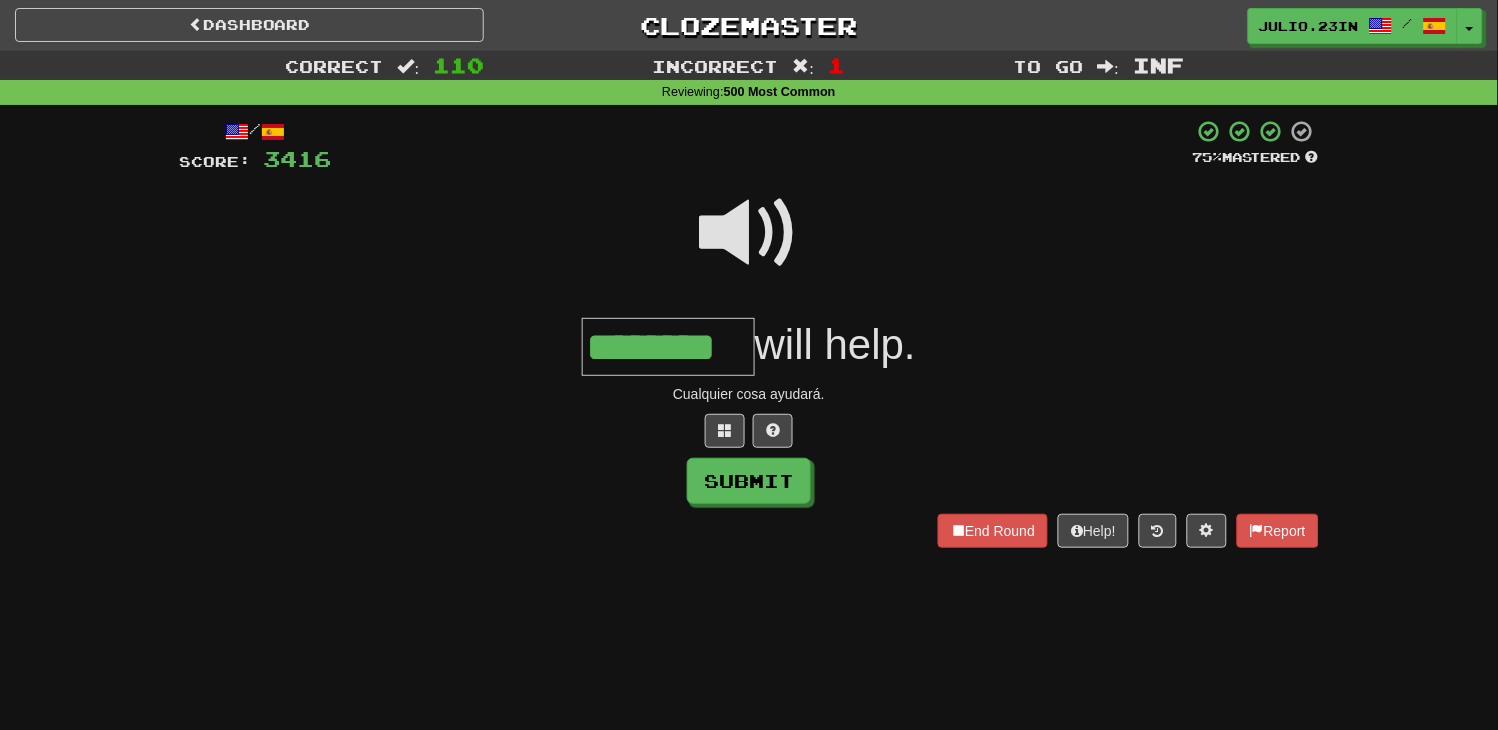 type on "********" 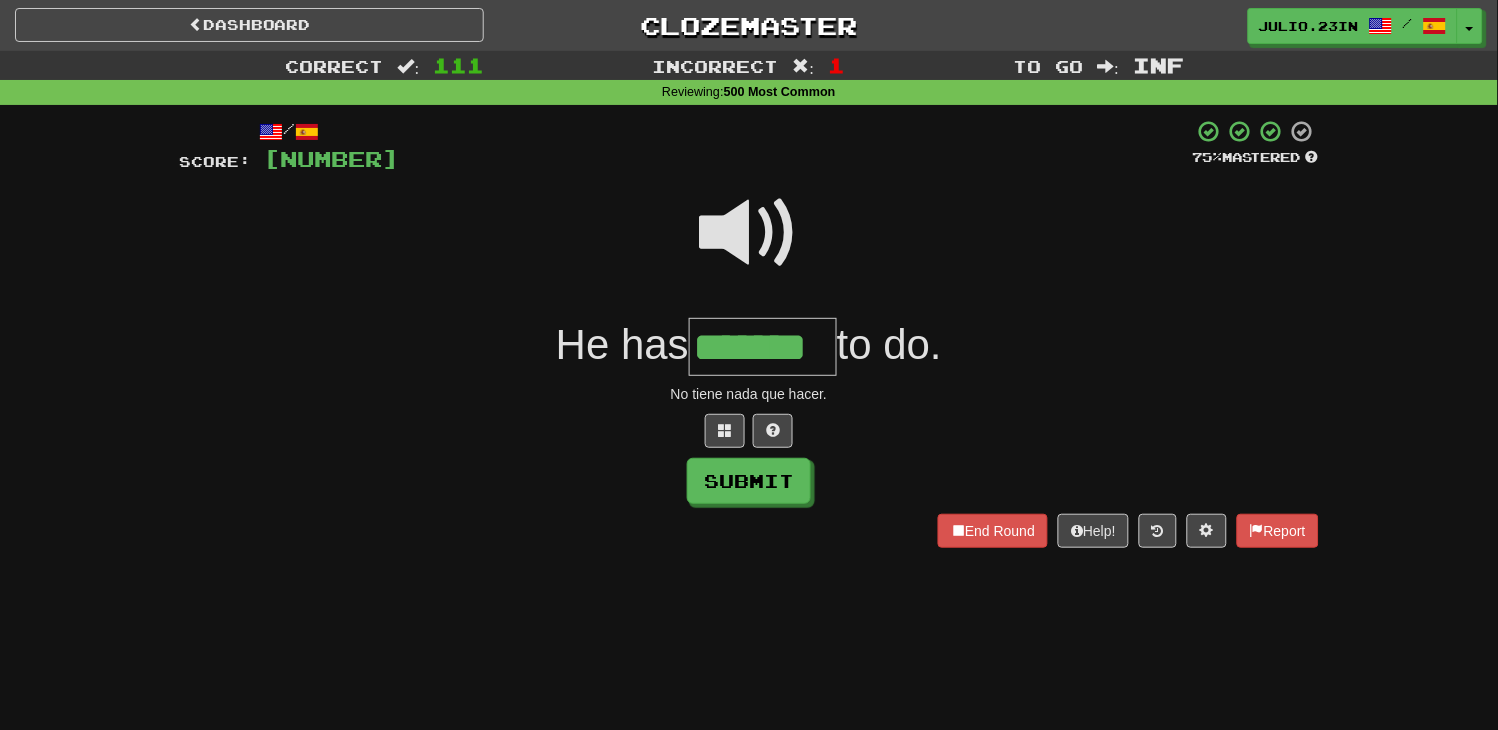 type on "*******" 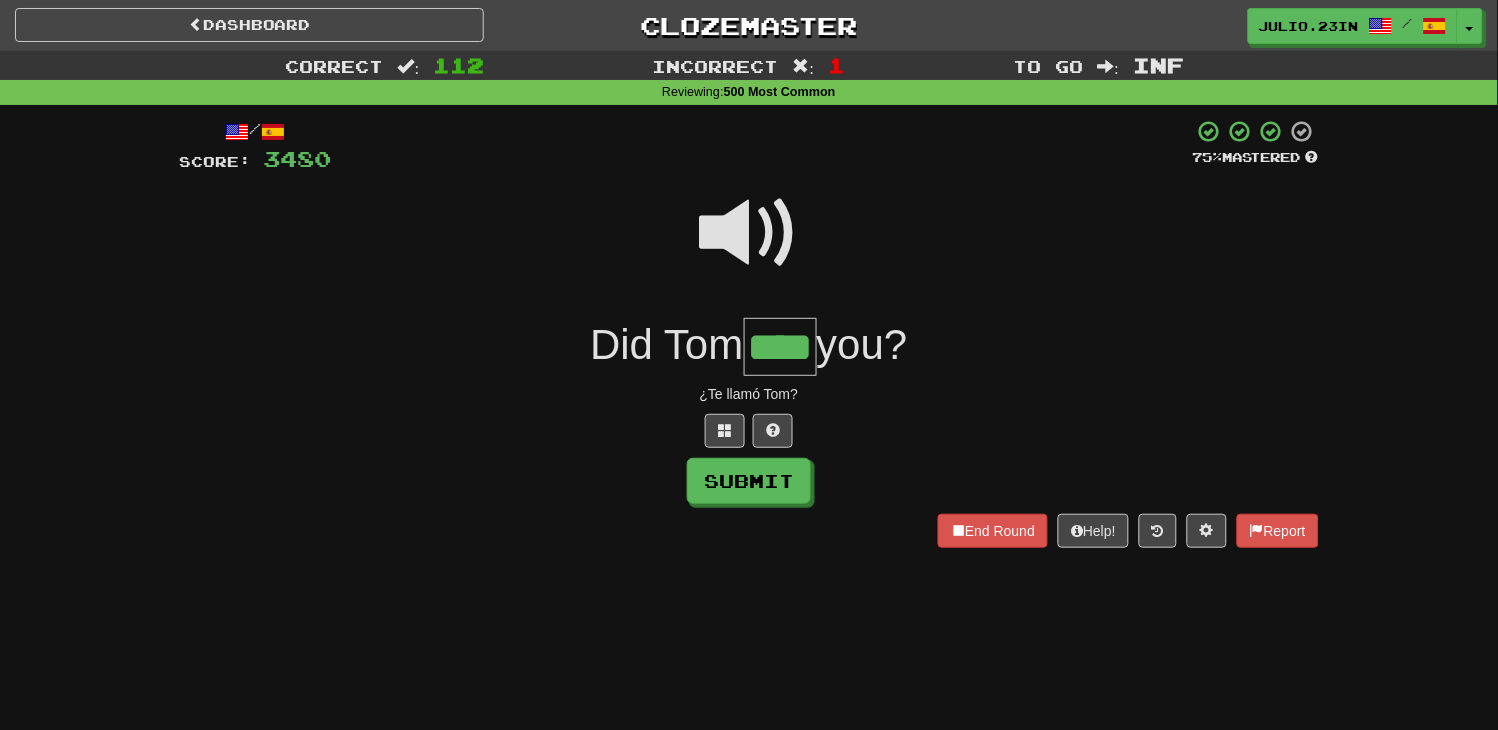 type on "****" 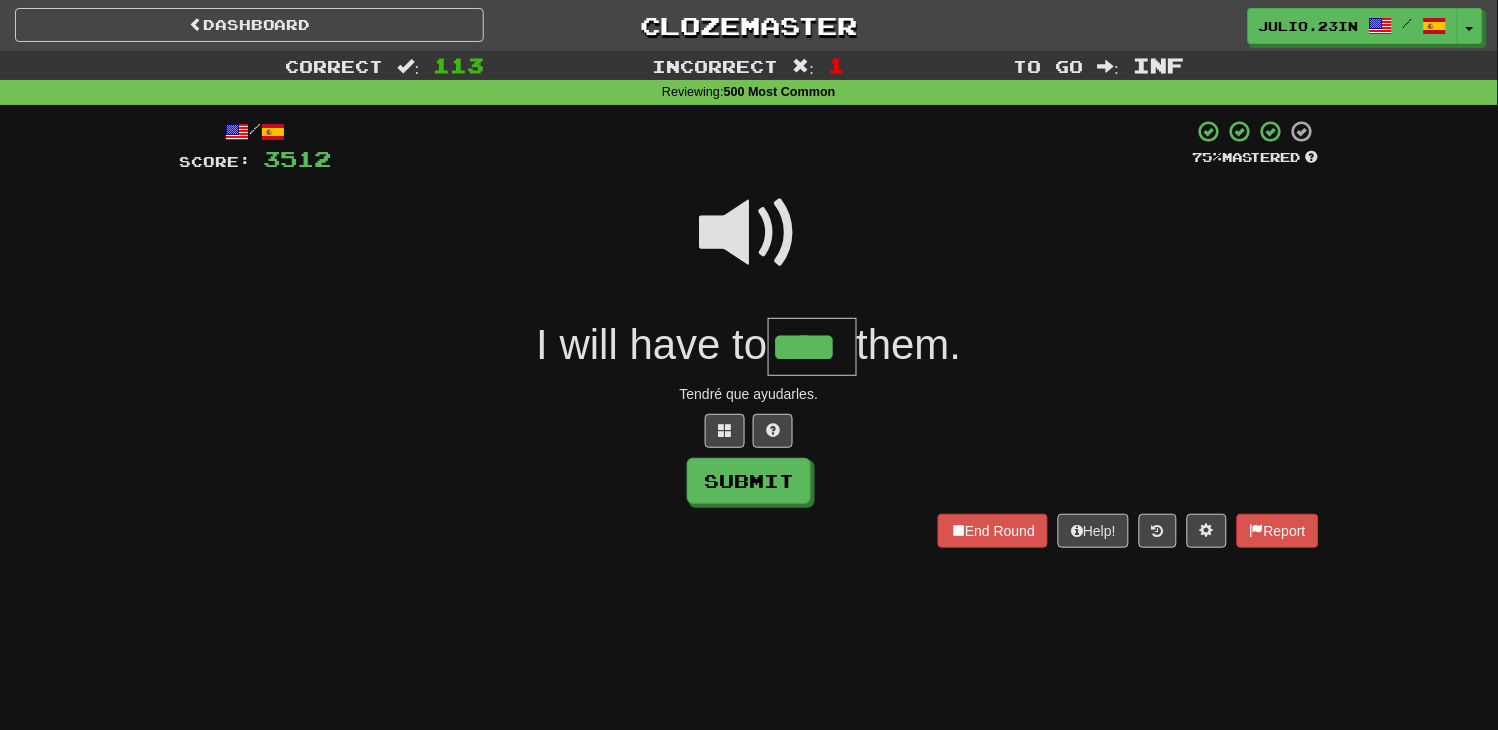 type on "****" 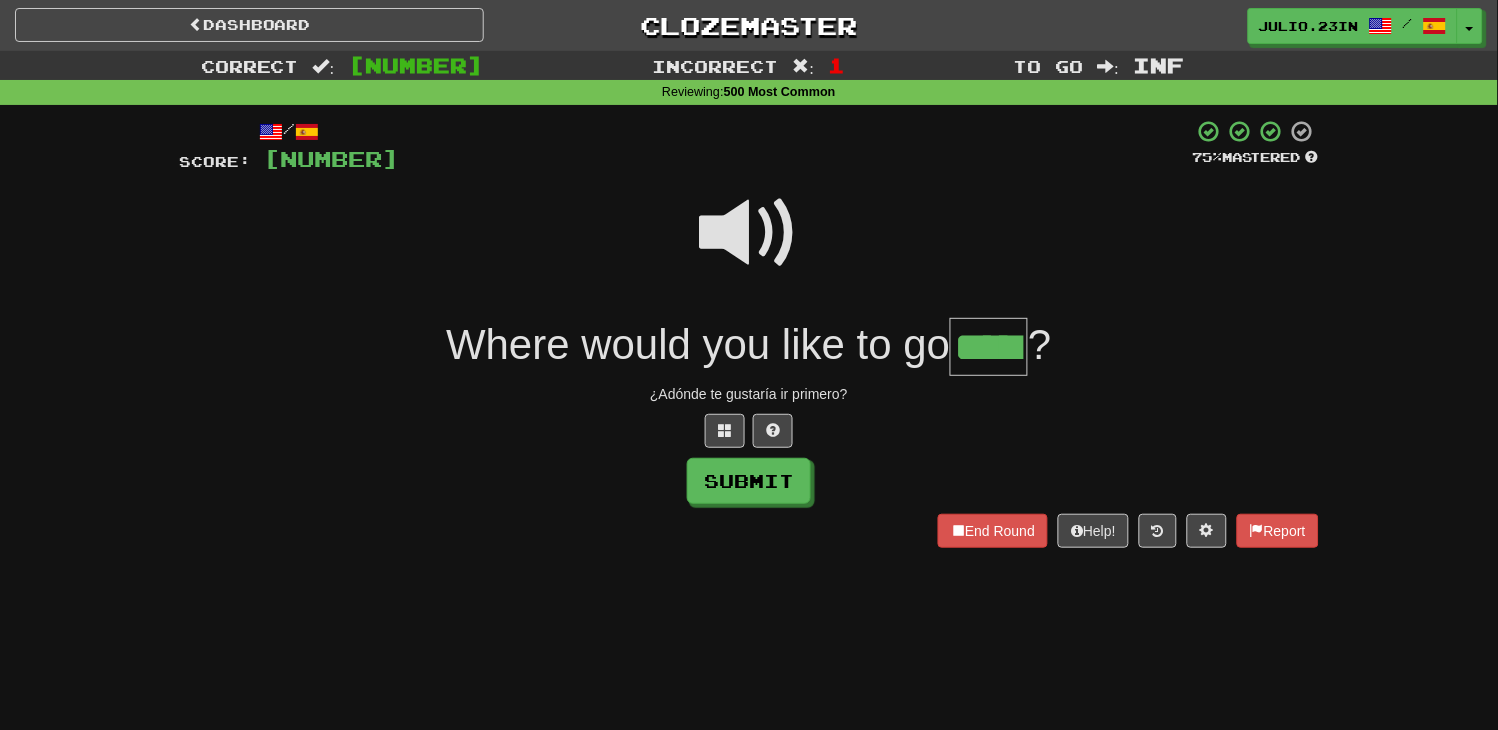 type on "*****" 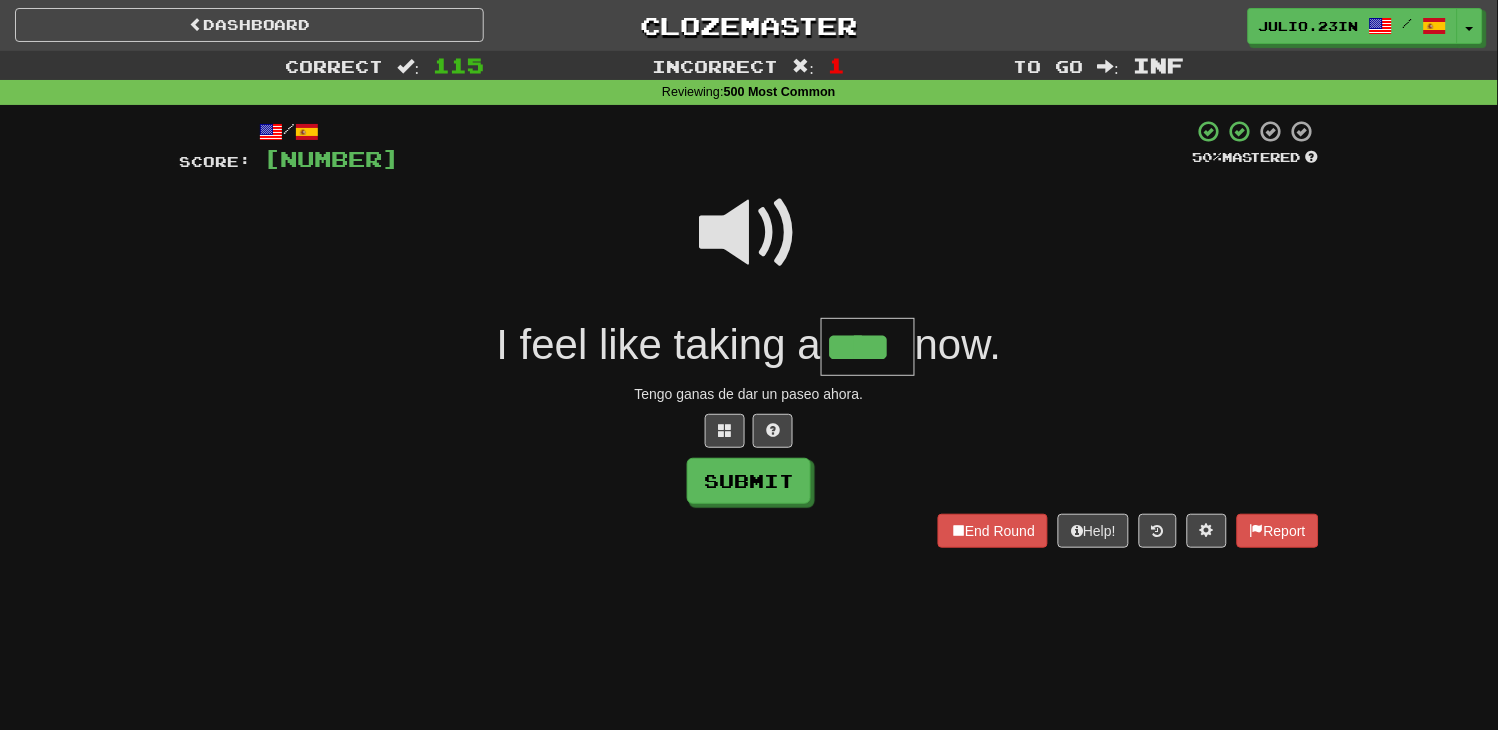 type on "****" 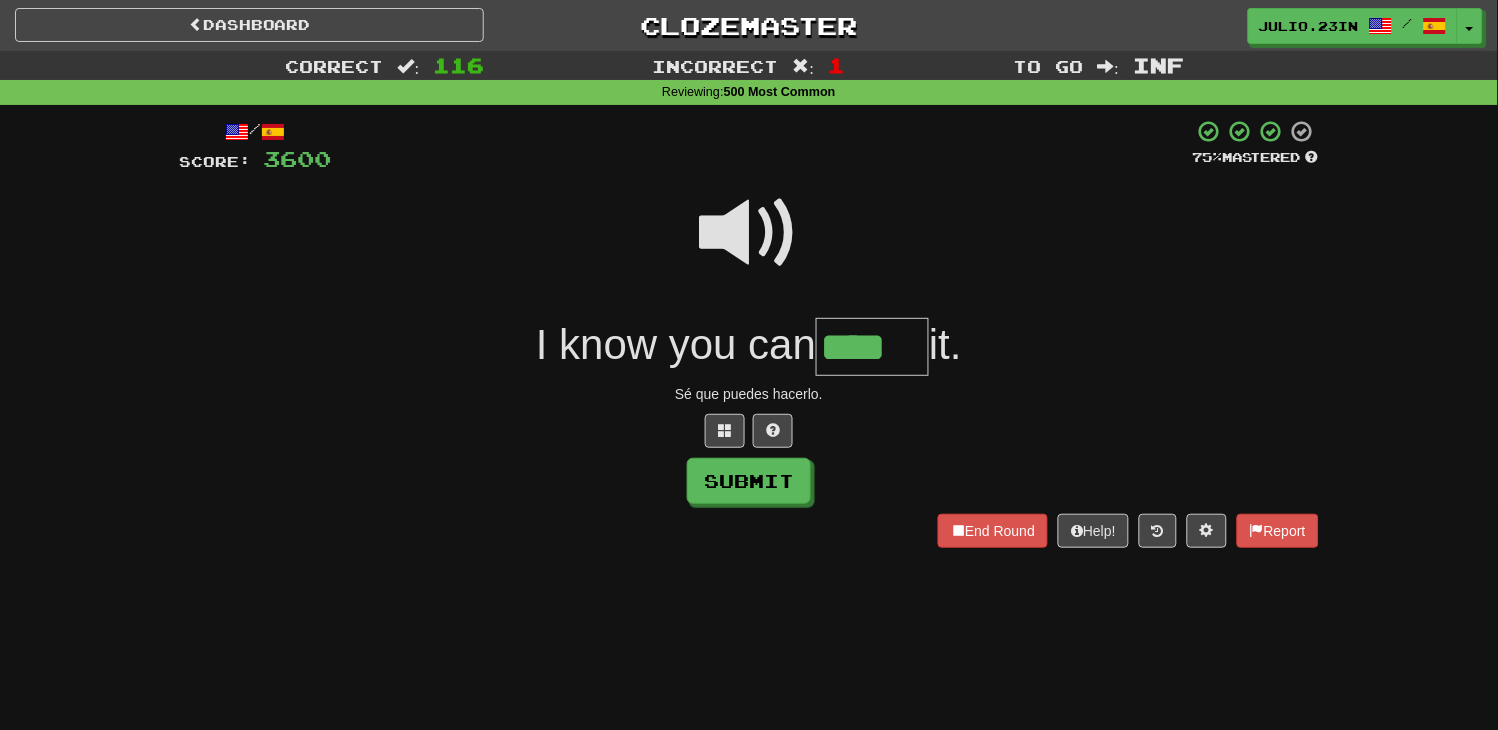 type on "****" 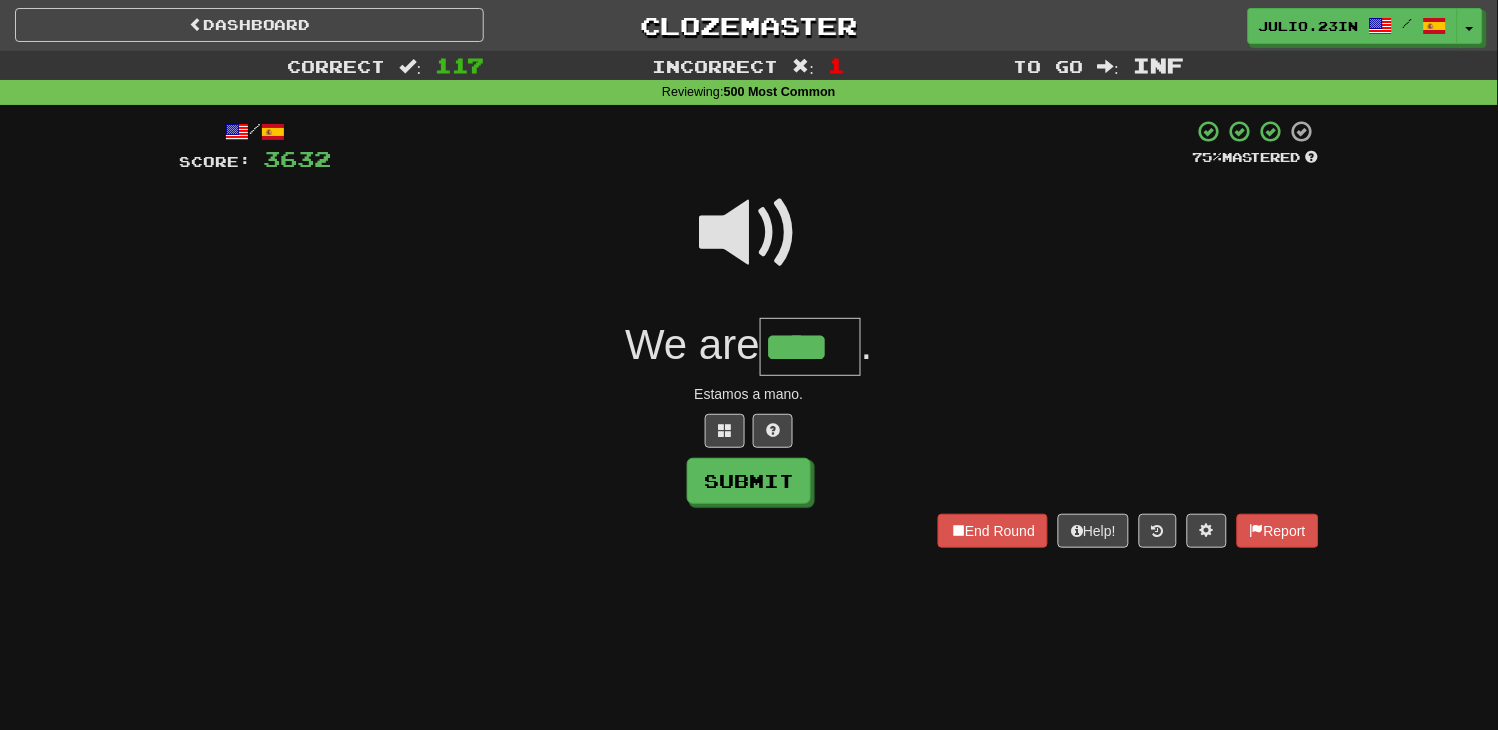 type on "****" 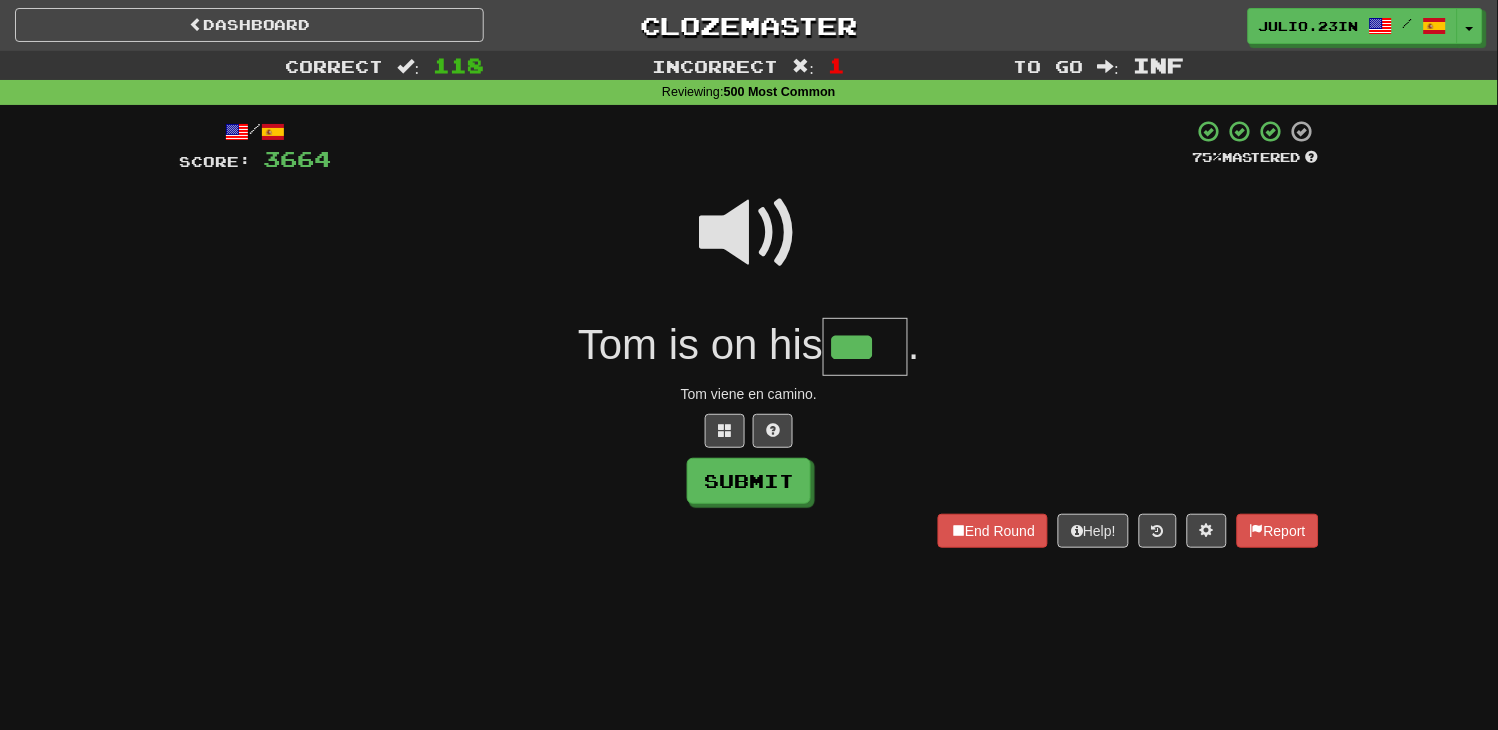type on "***" 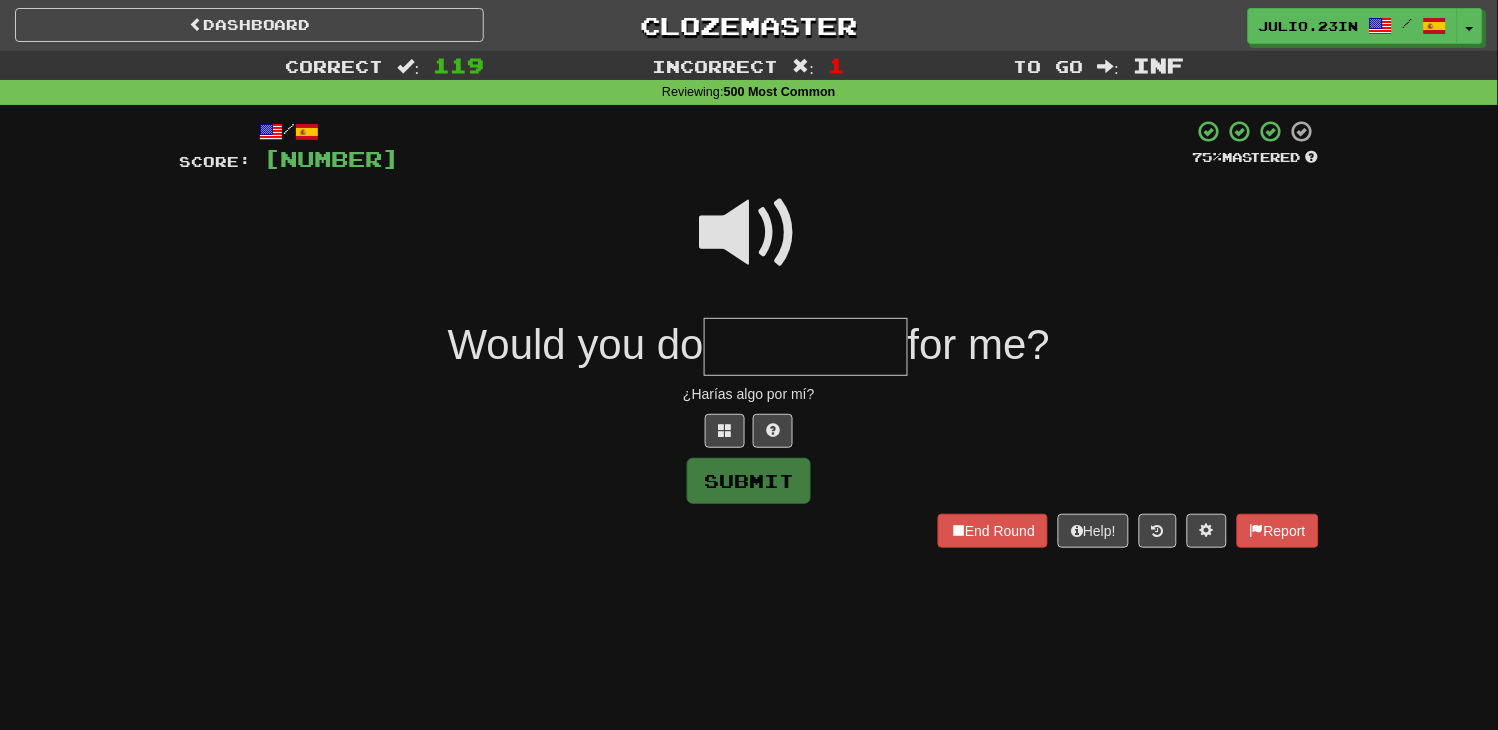 type on "*" 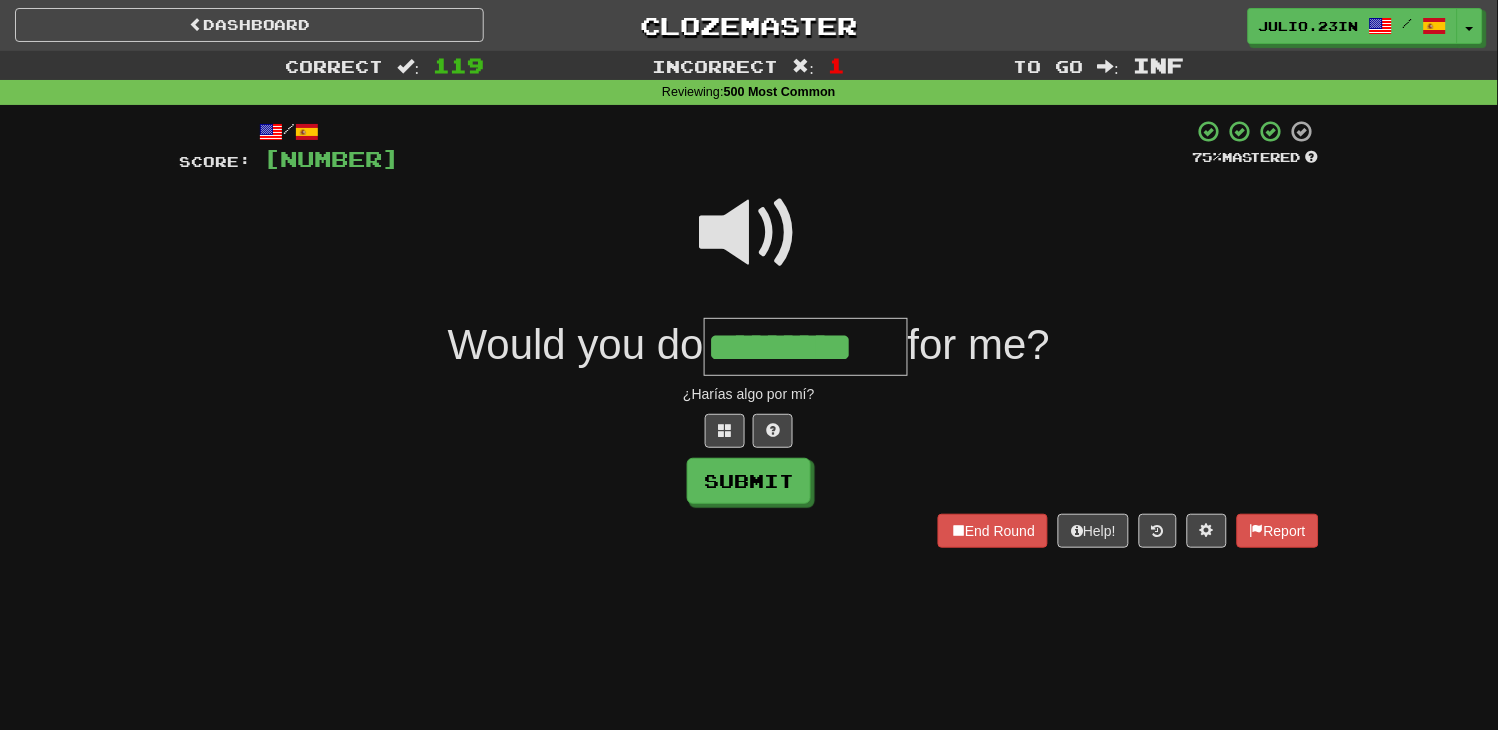 type on "*********" 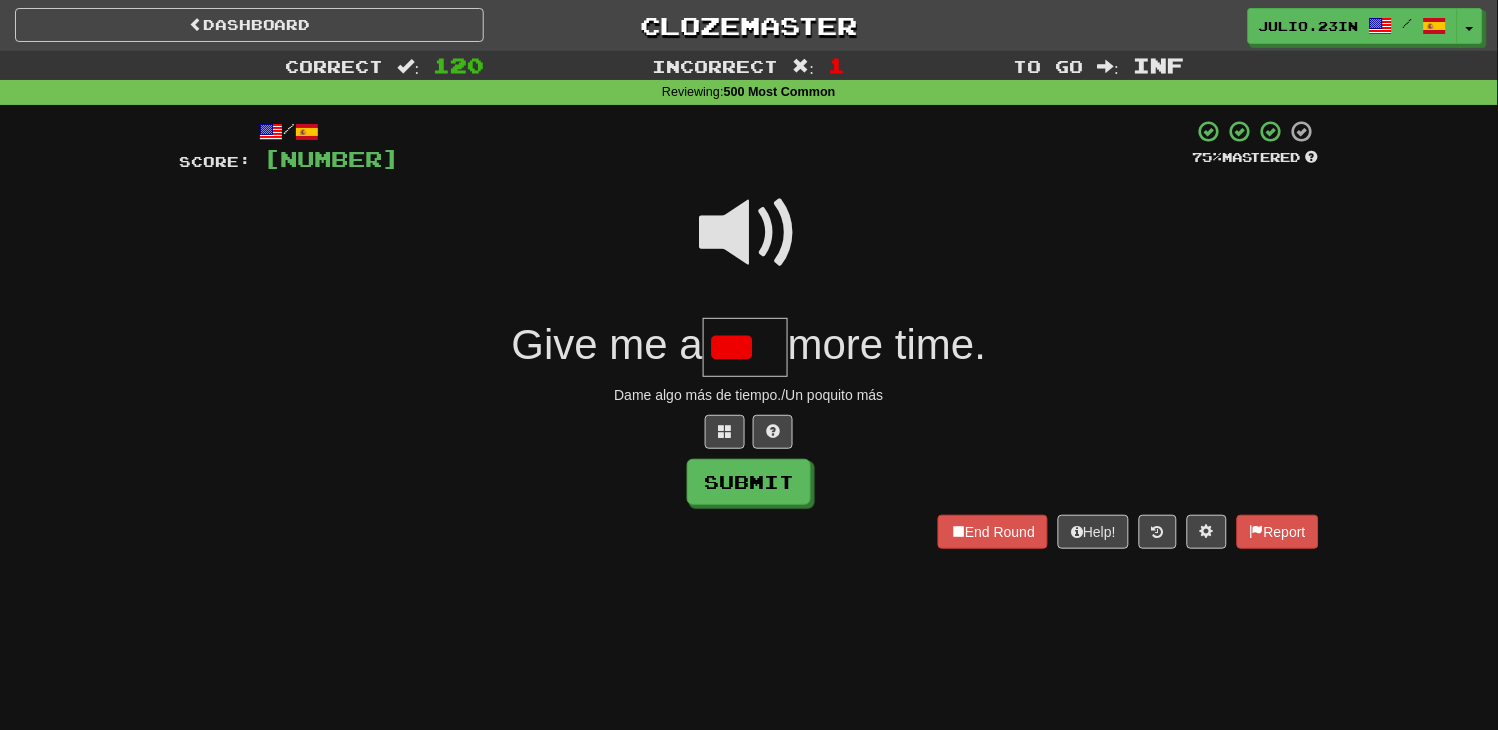 scroll, scrollTop: 0, scrollLeft: 0, axis: both 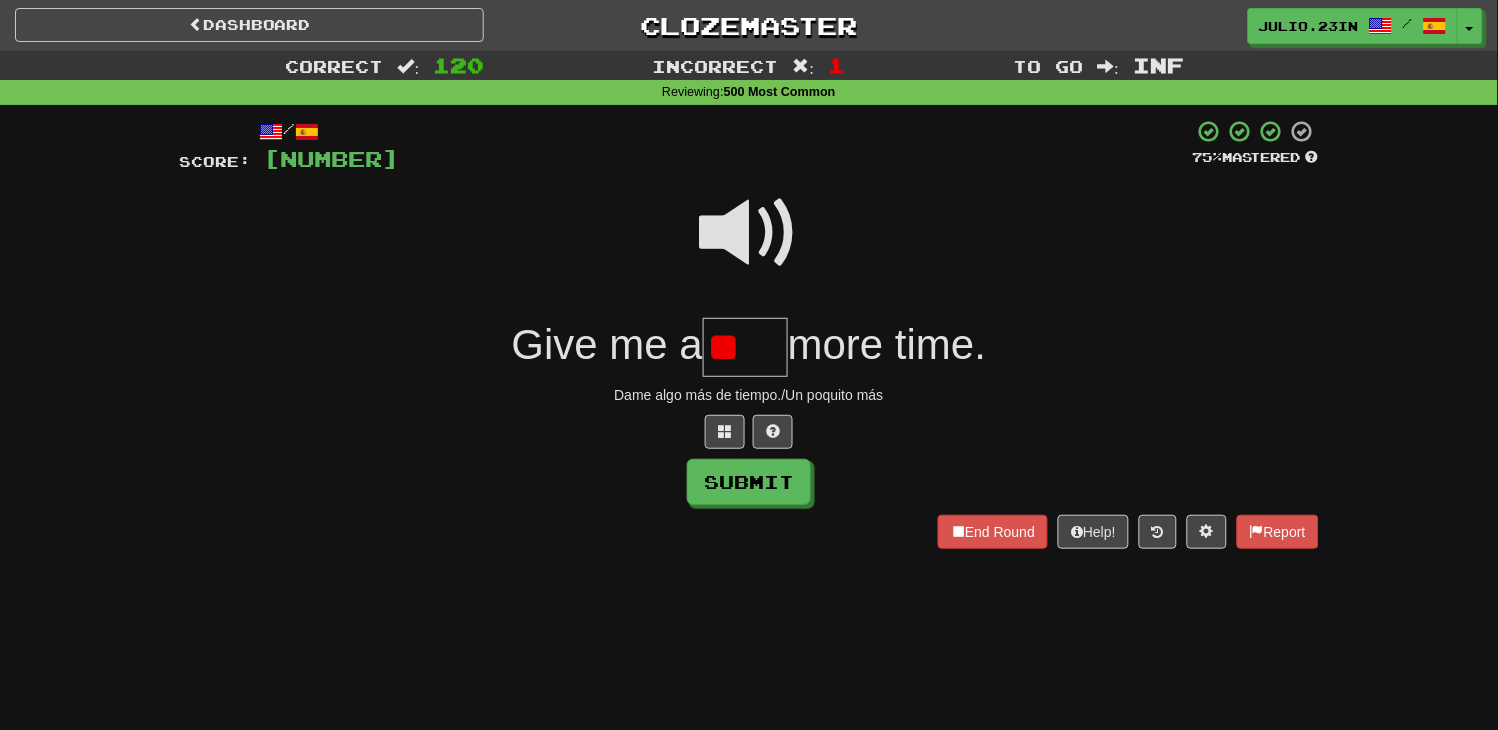 type on "*" 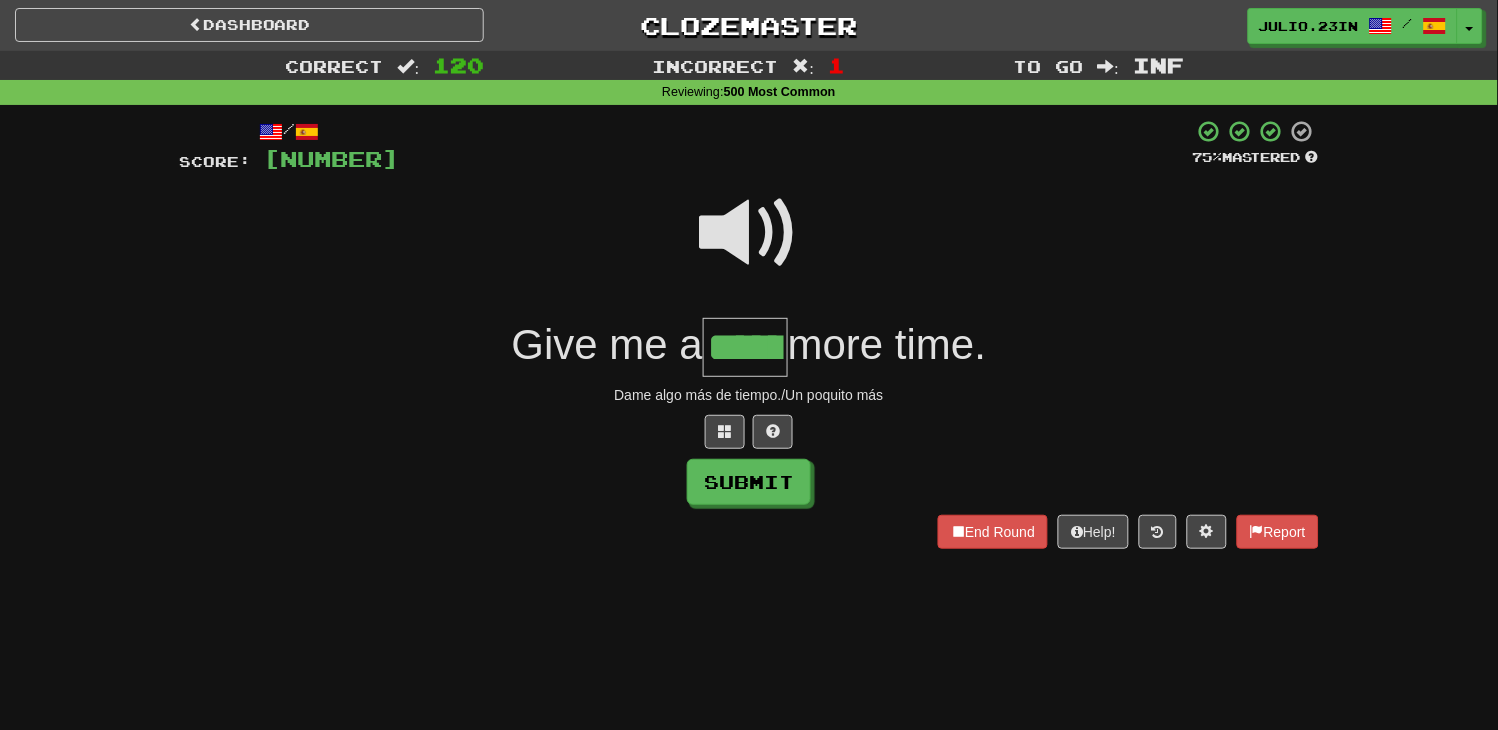 type on "******" 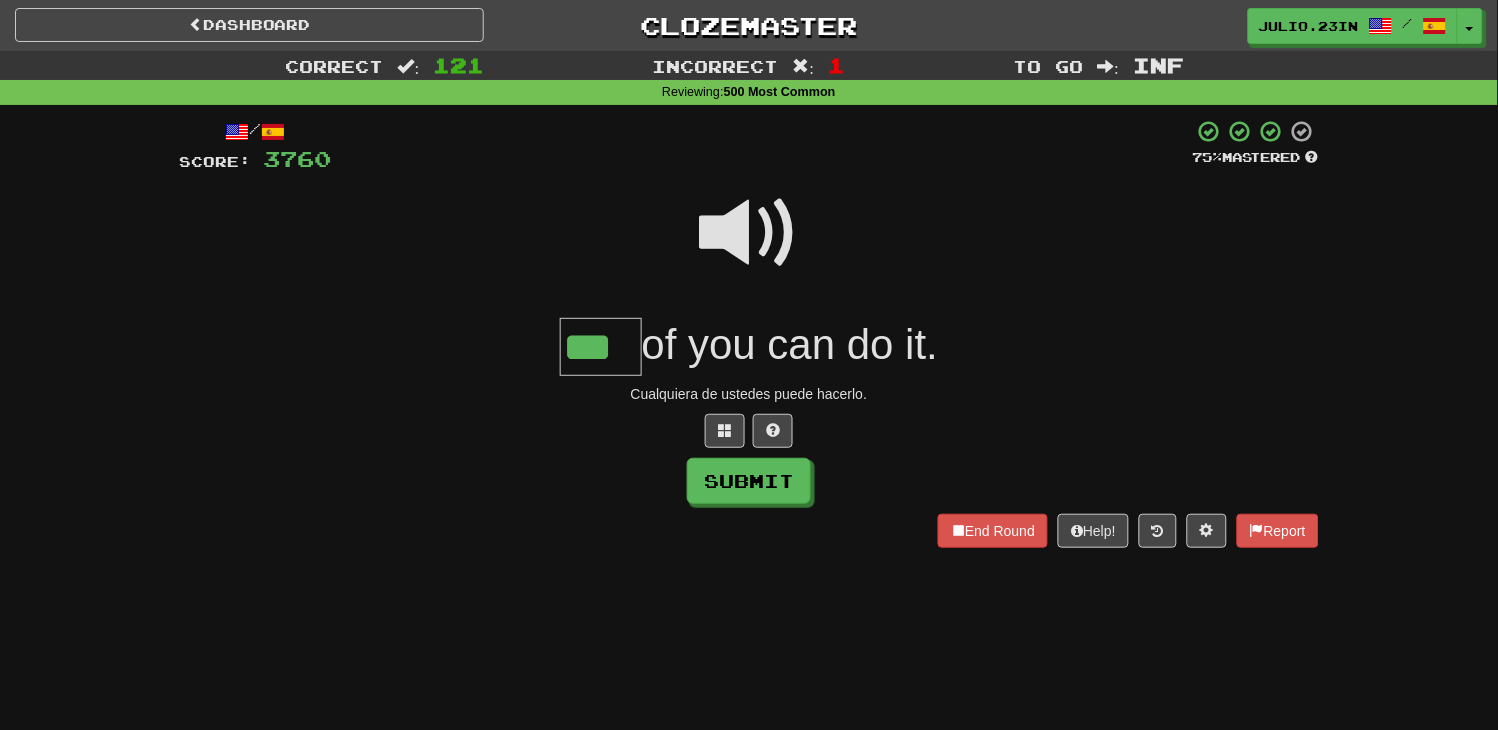 type on "***" 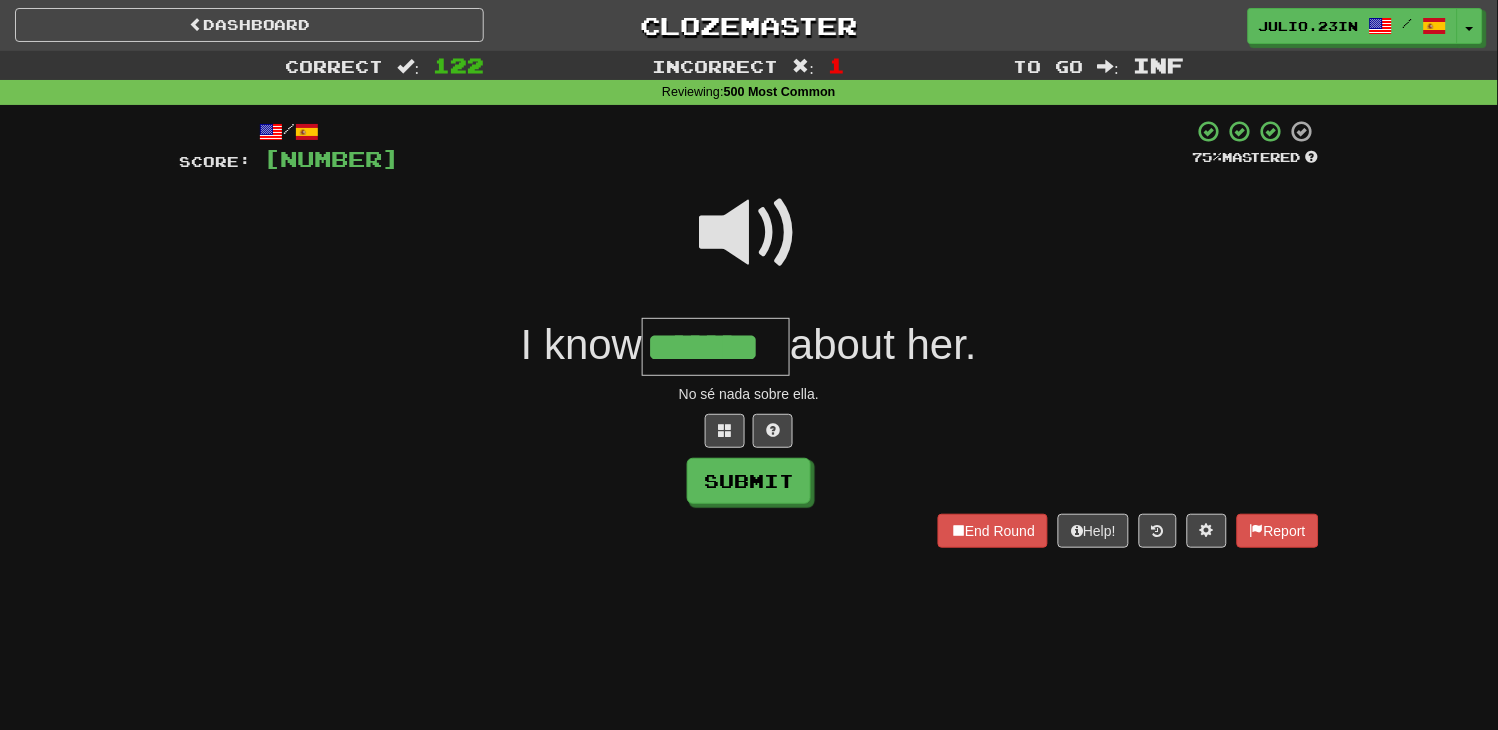 type on "*******" 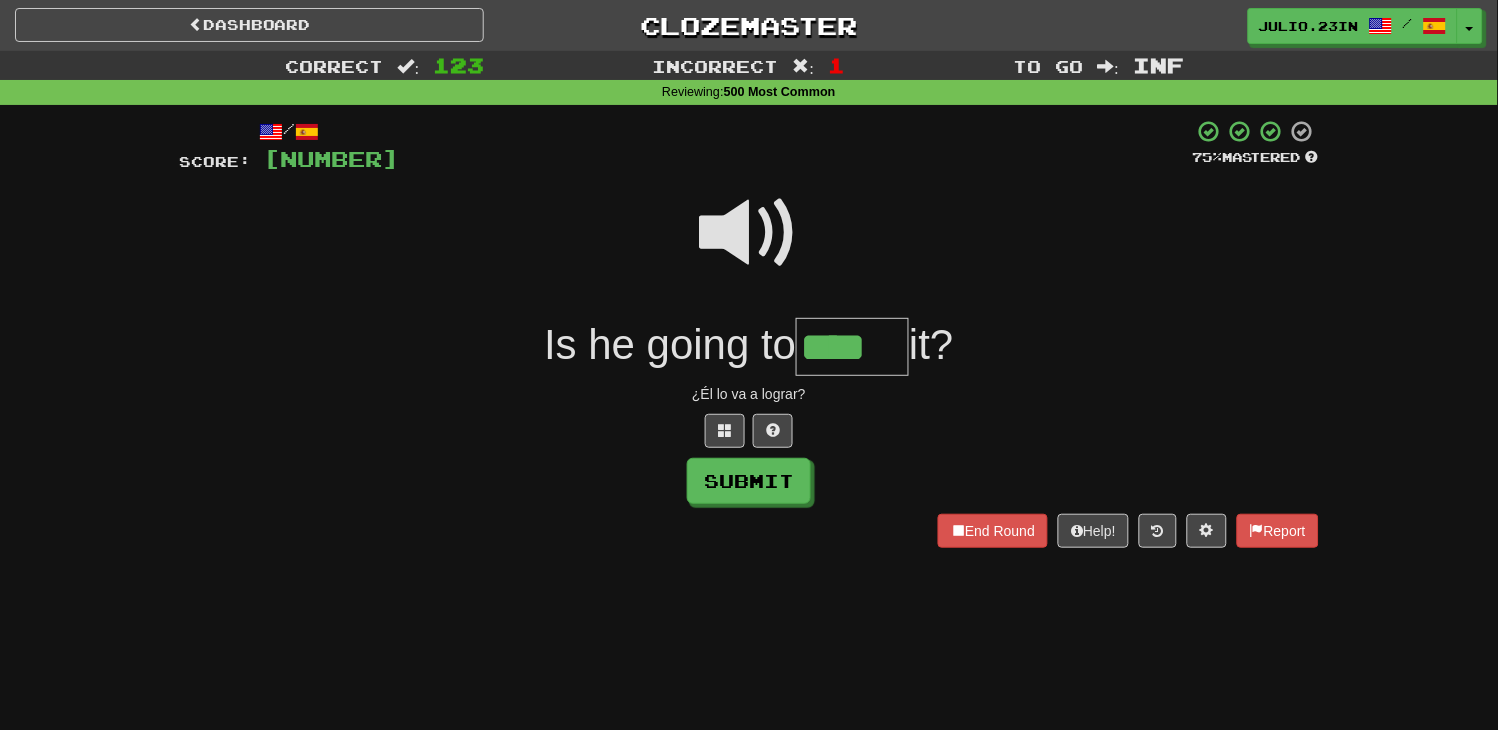 type on "****" 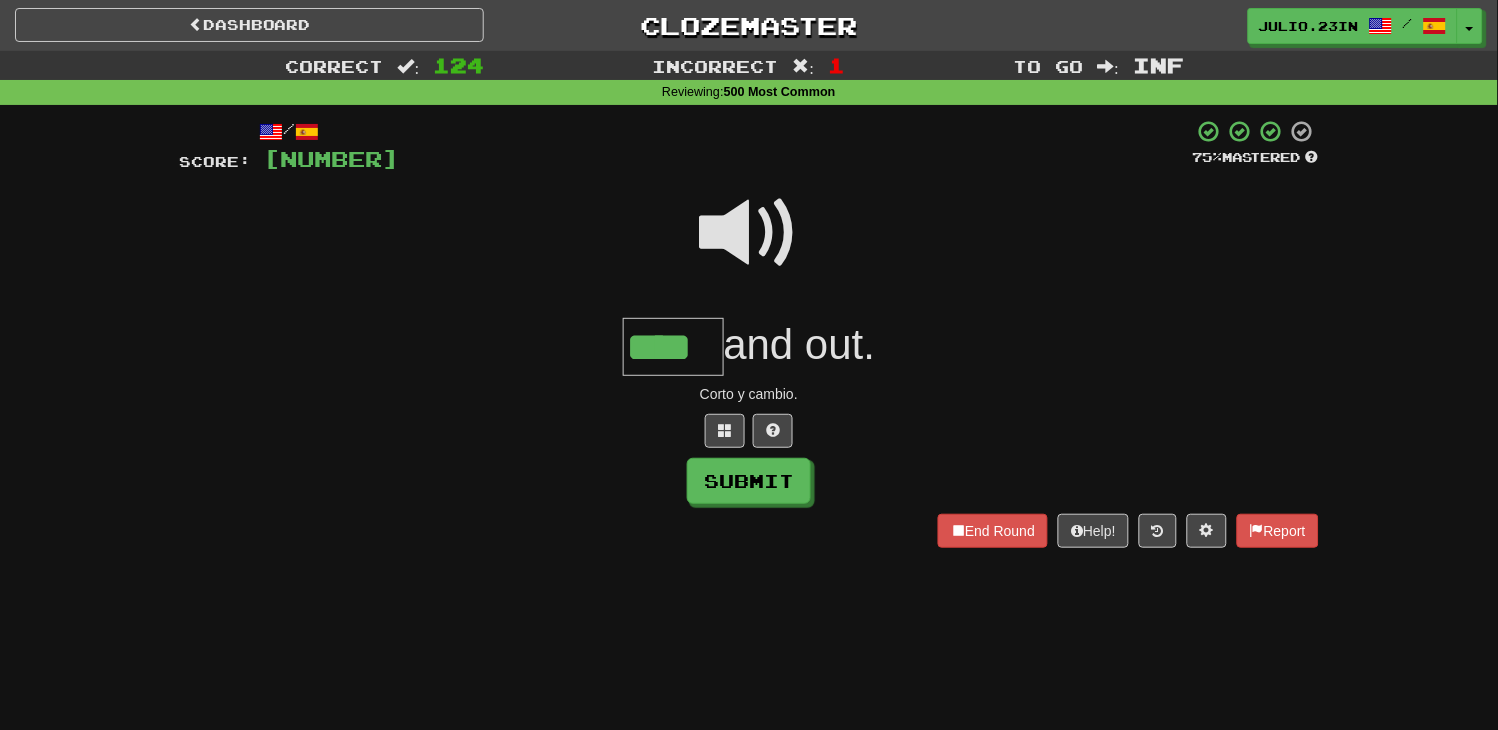 type on "****" 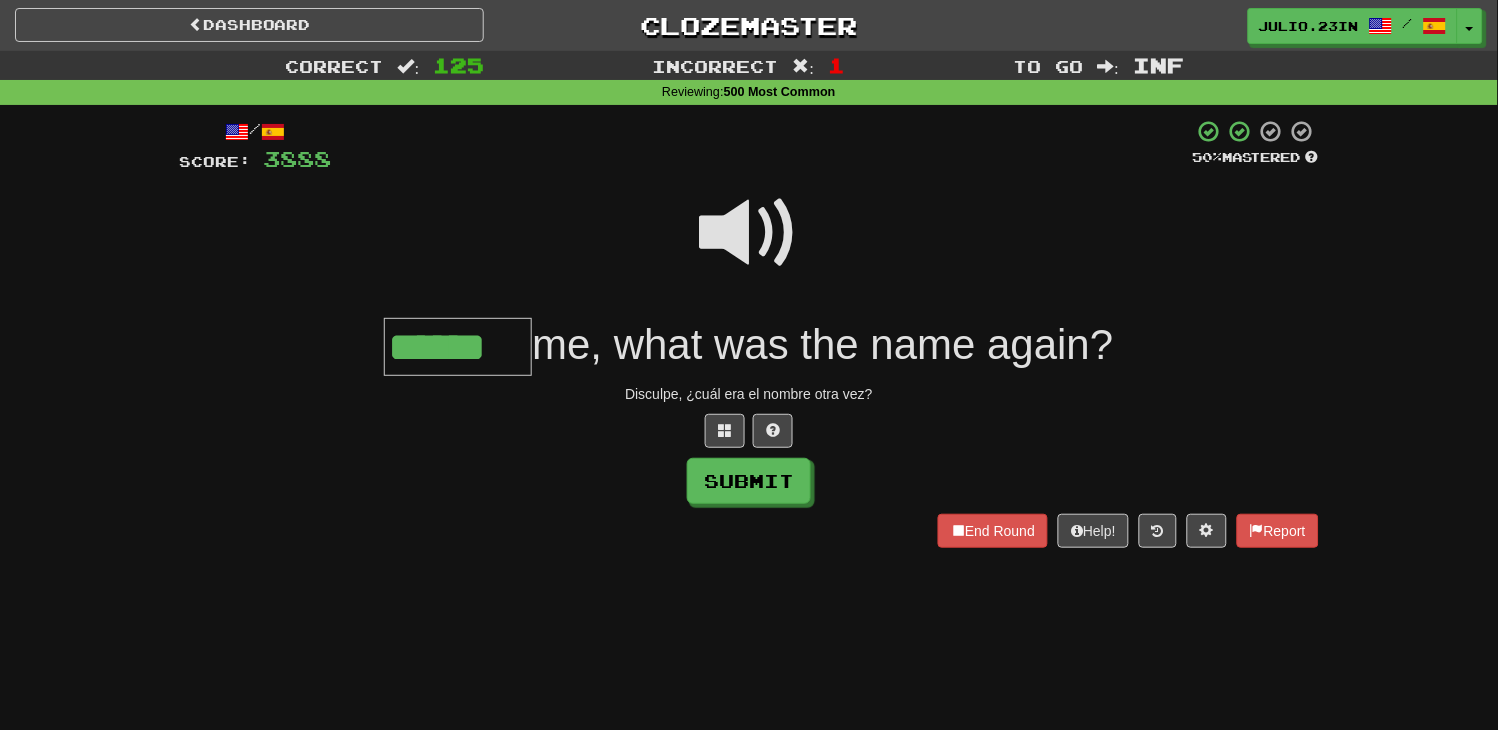 type on "******" 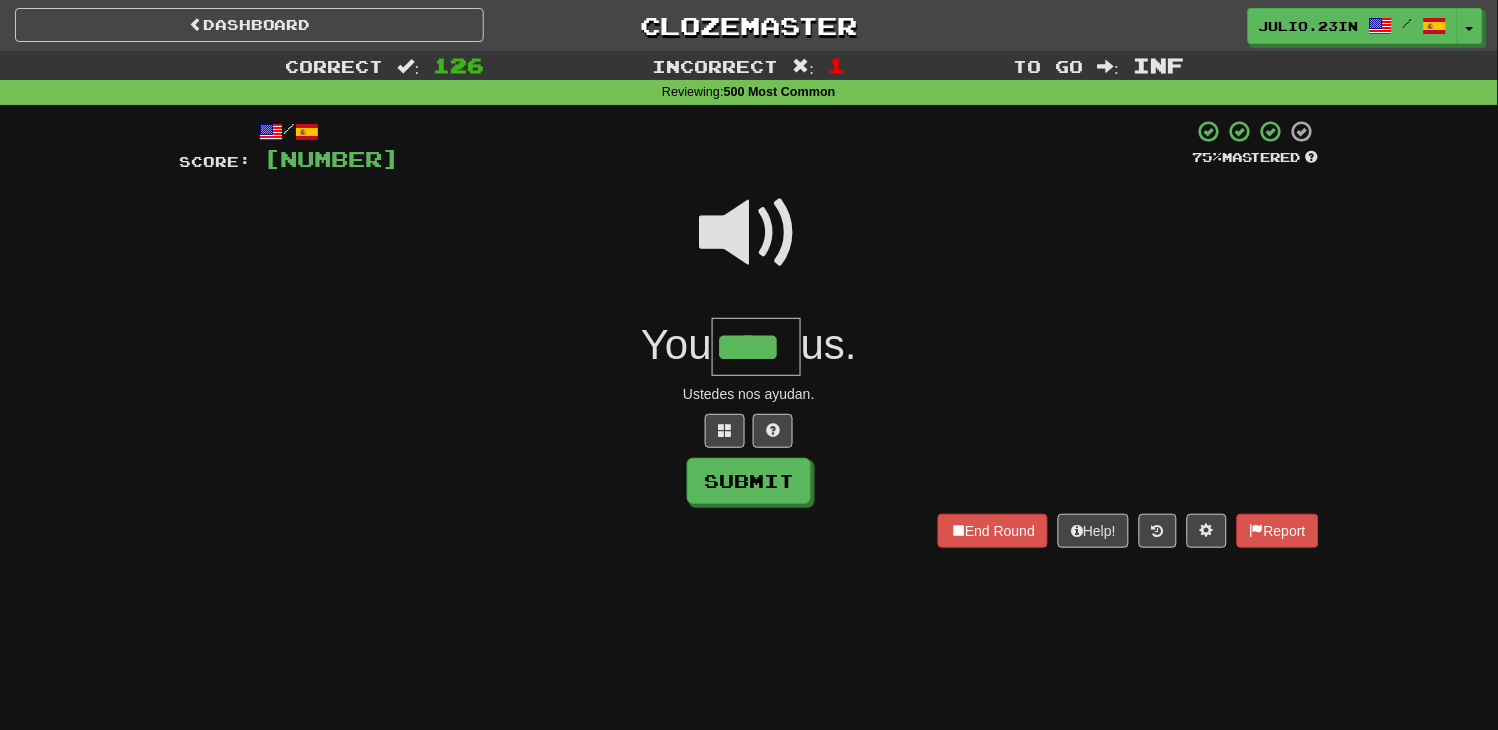 type on "****" 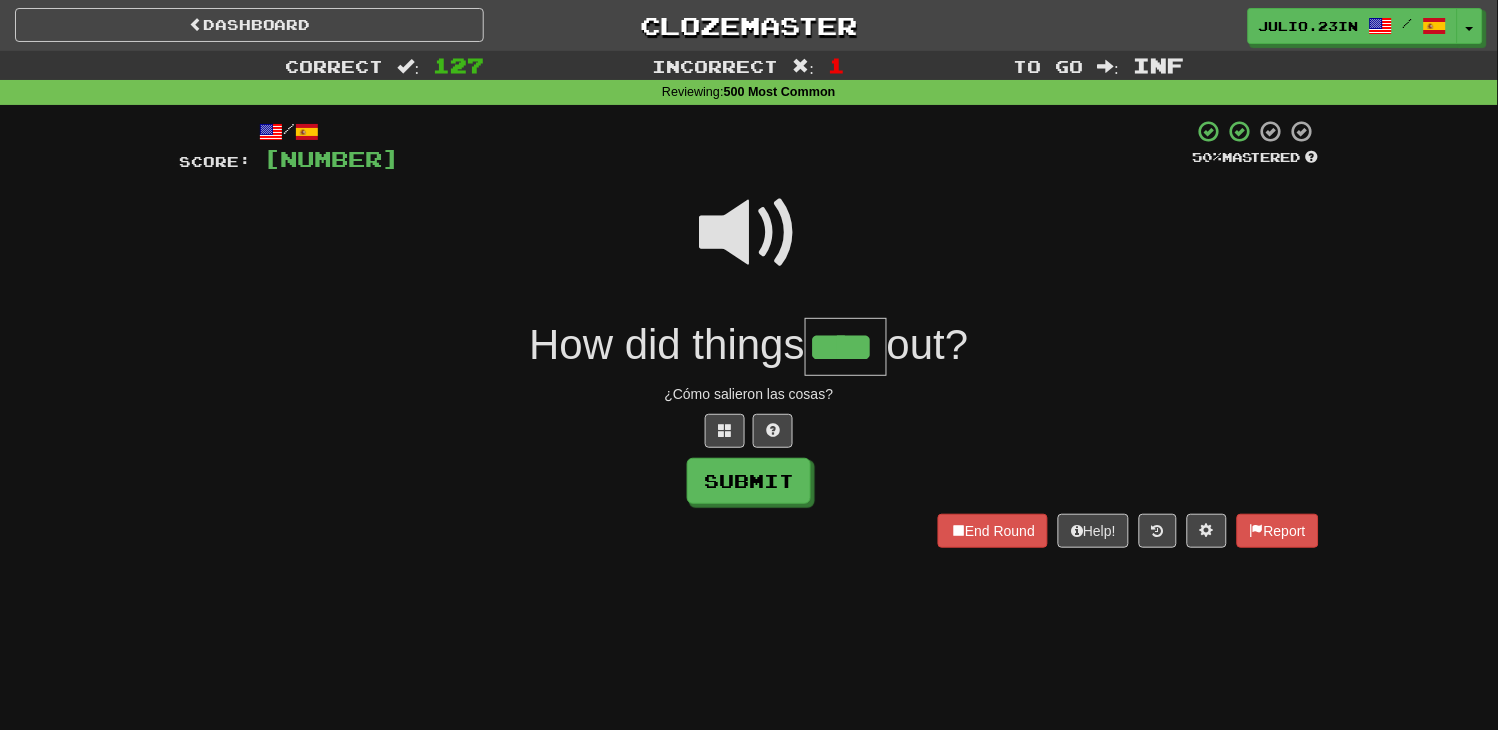 type on "****" 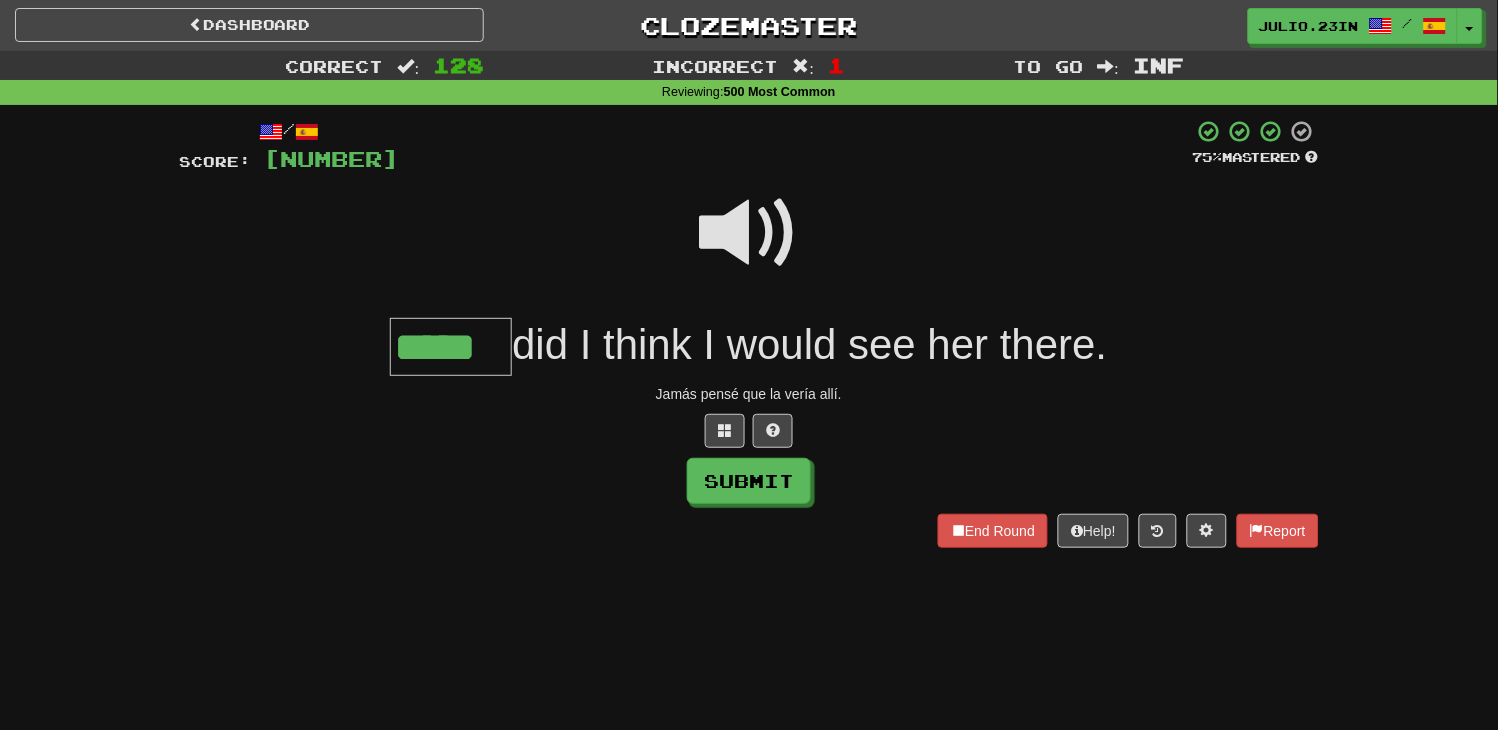 type on "*****" 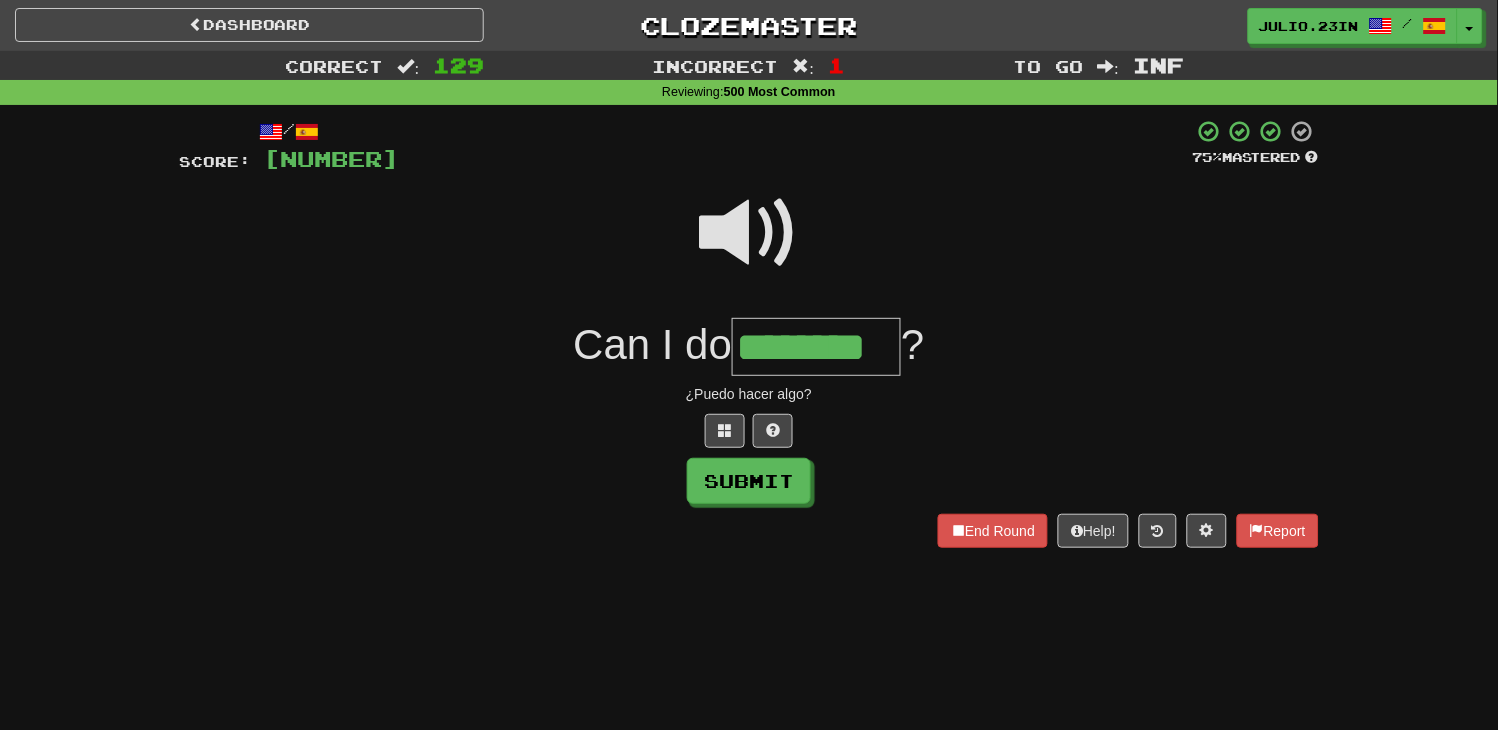type on "********" 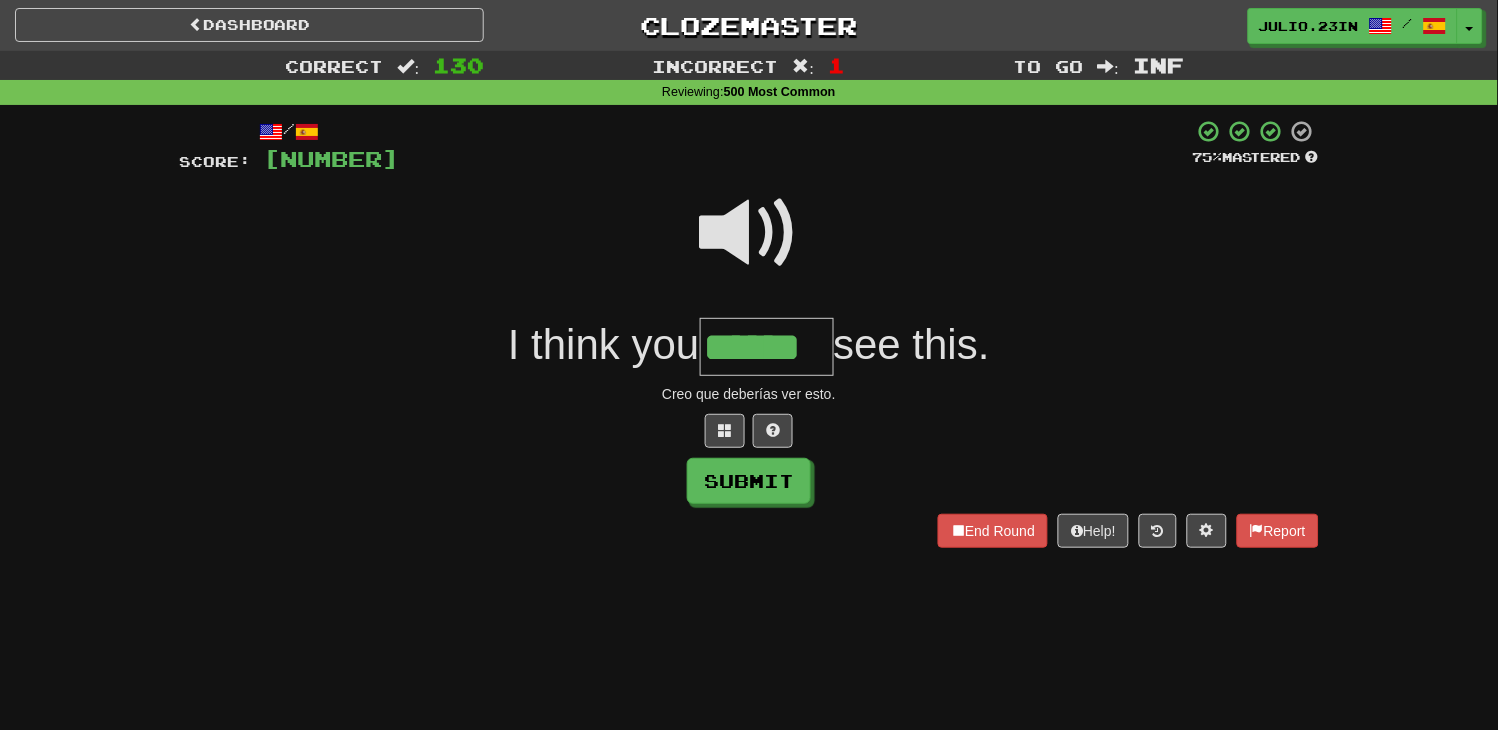 type on "******" 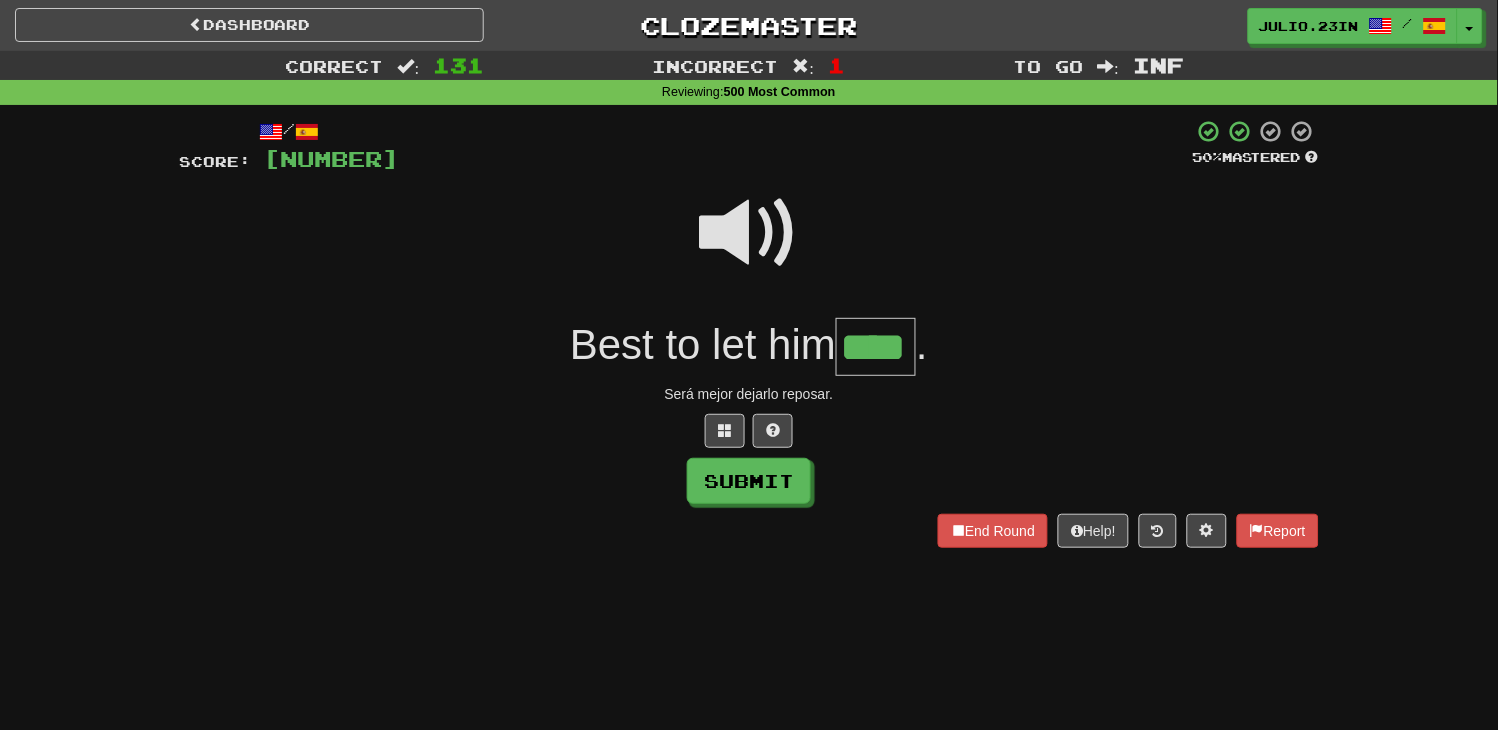 type on "****" 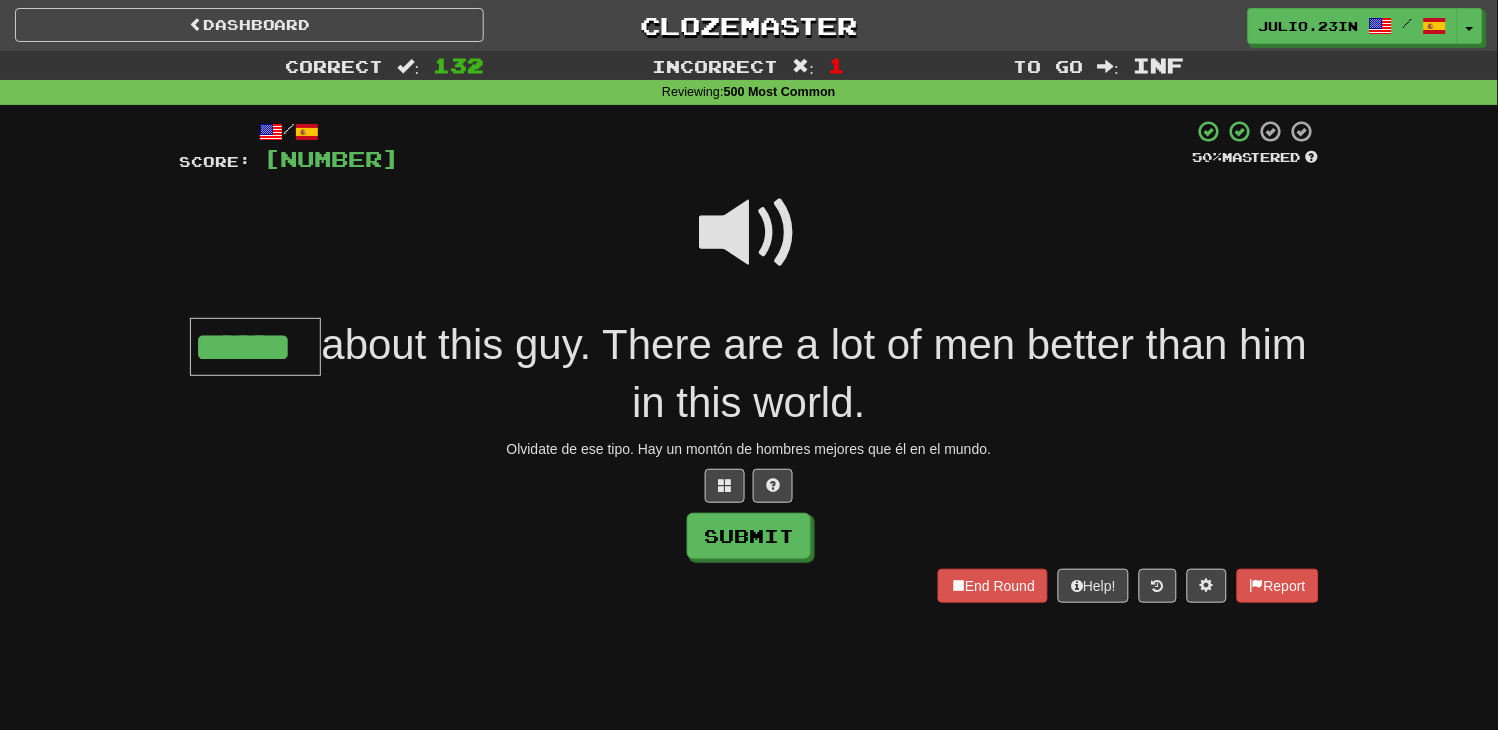 type on "******" 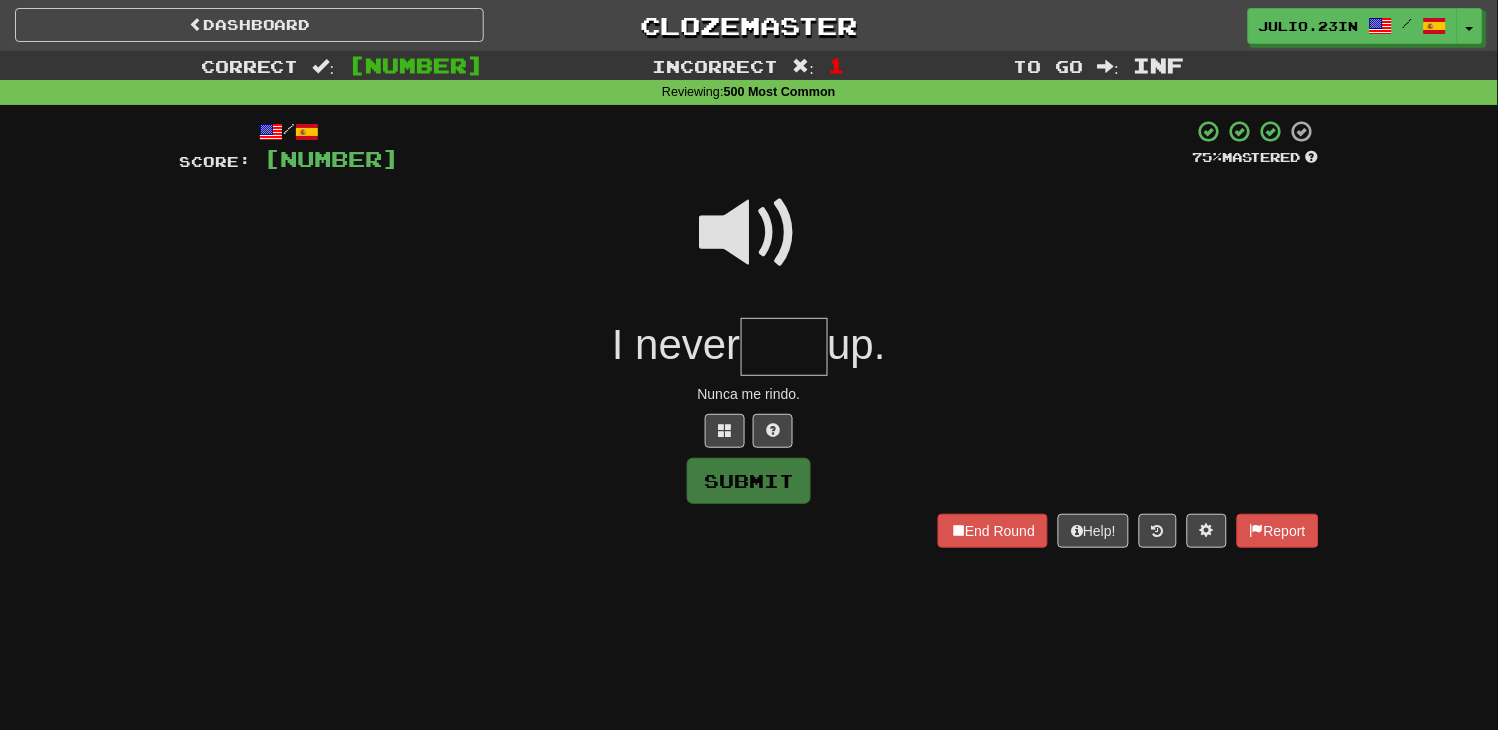 type on "*" 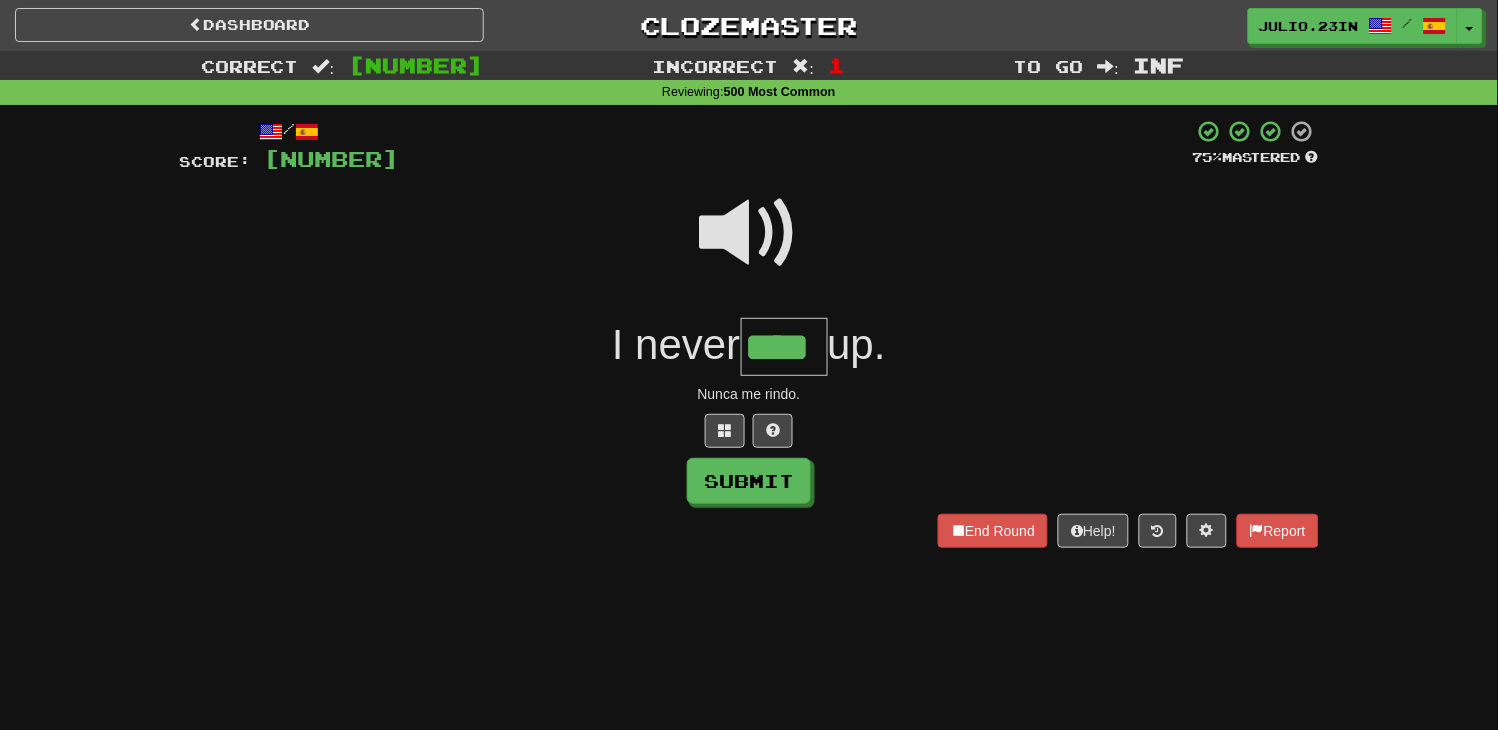 type on "****" 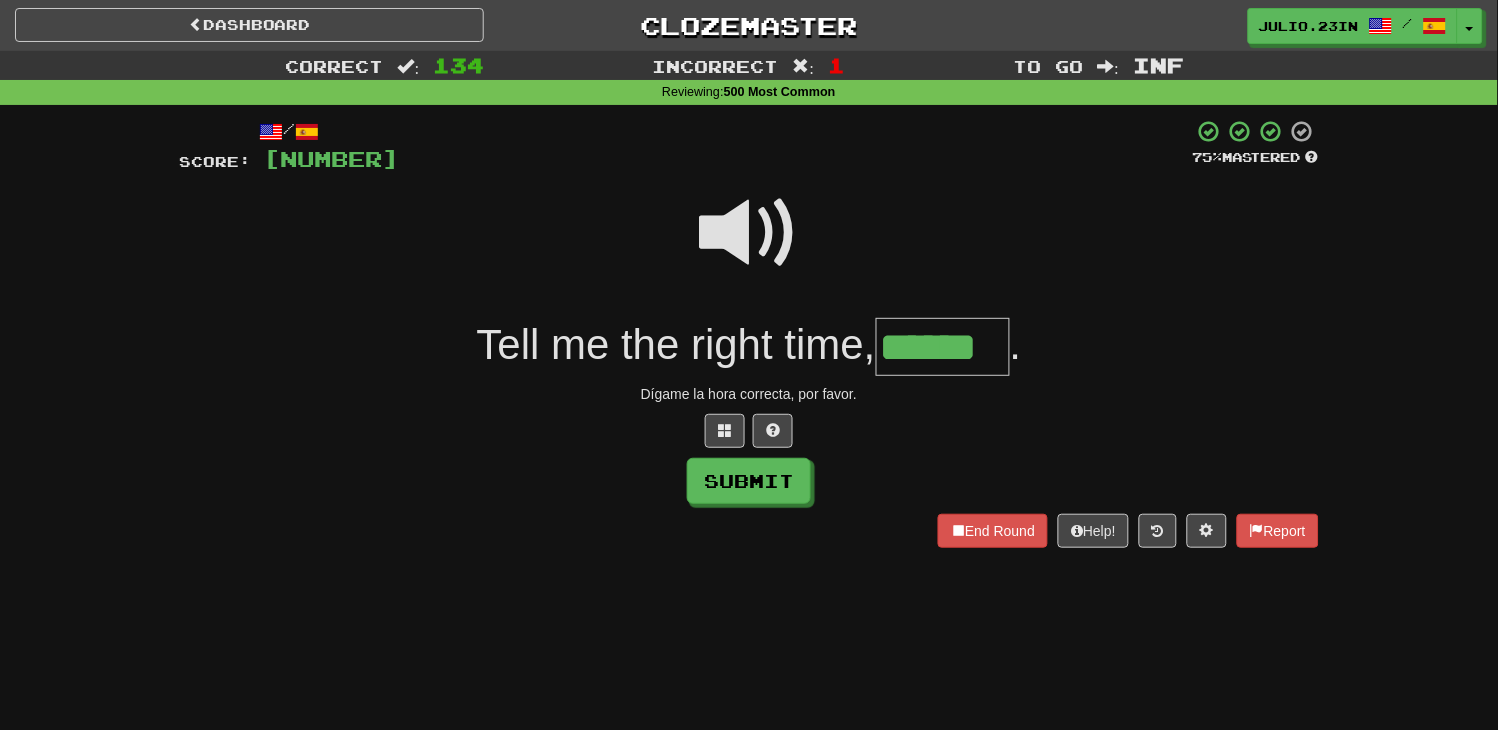 type on "******" 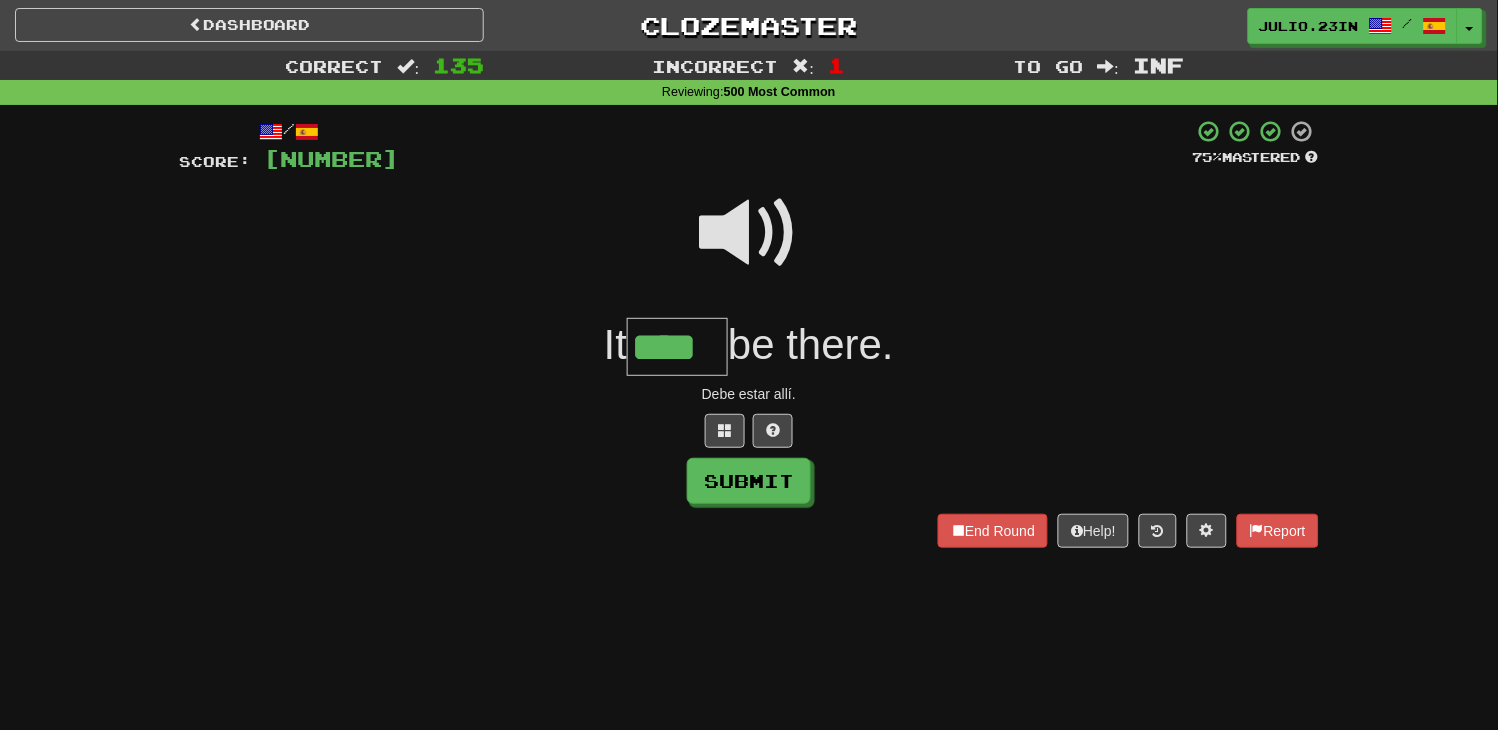 type on "****" 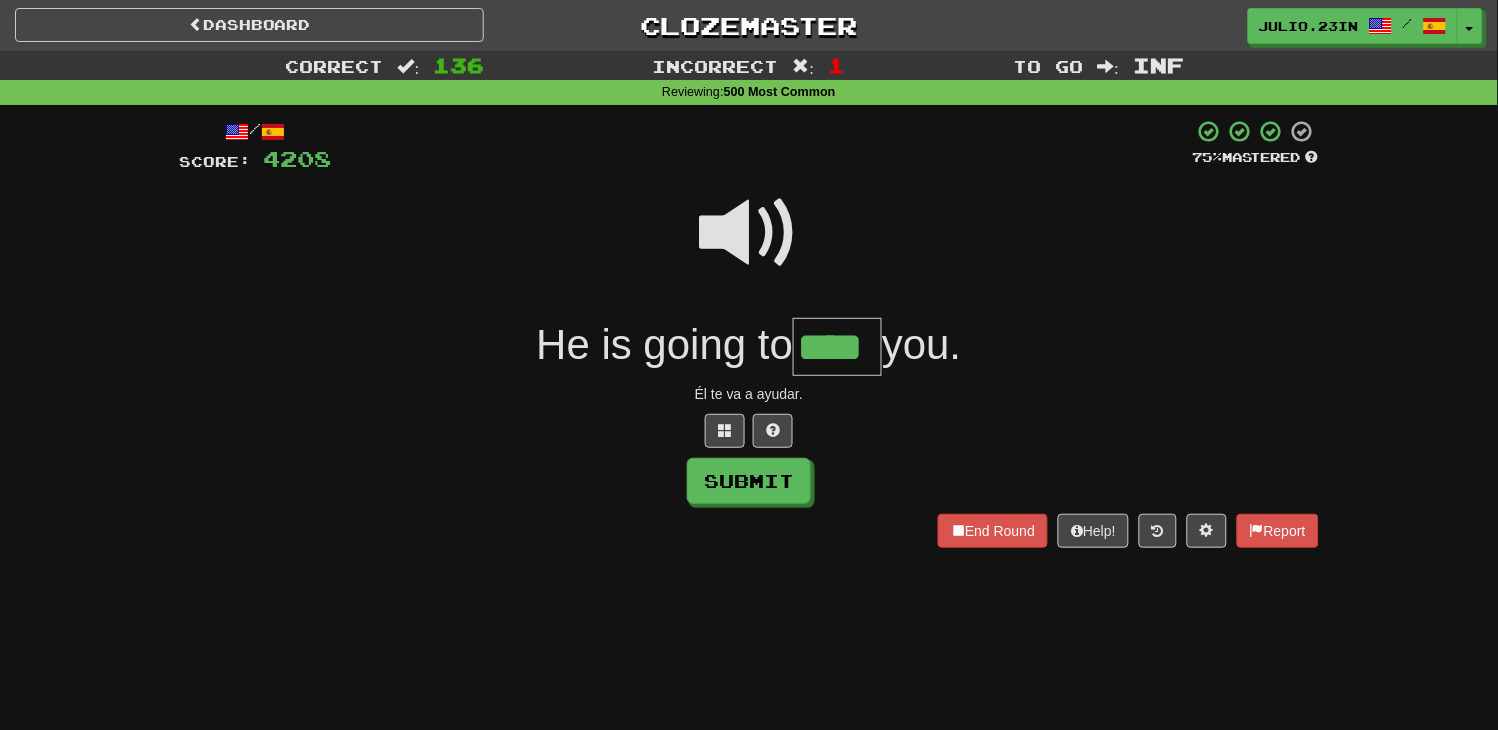 type on "****" 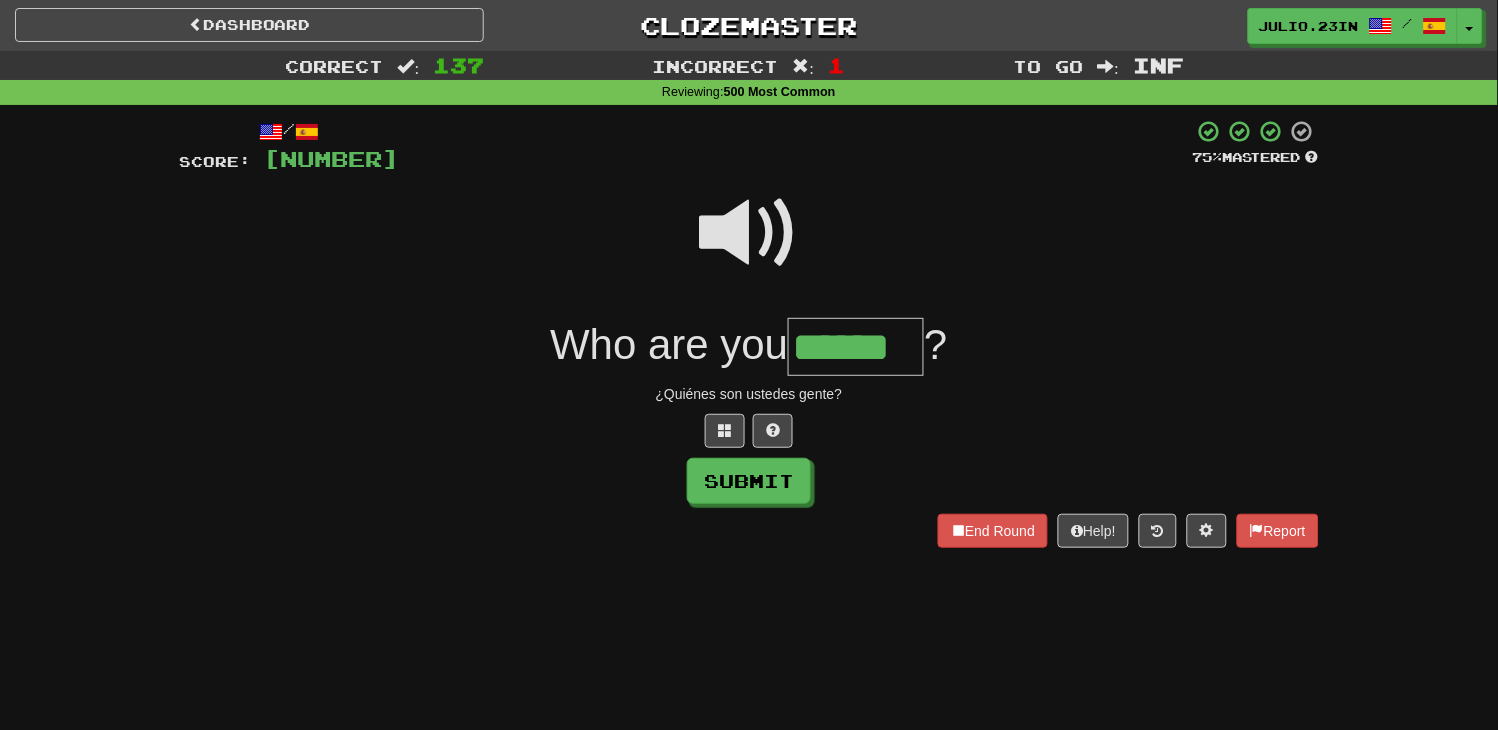 type on "******" 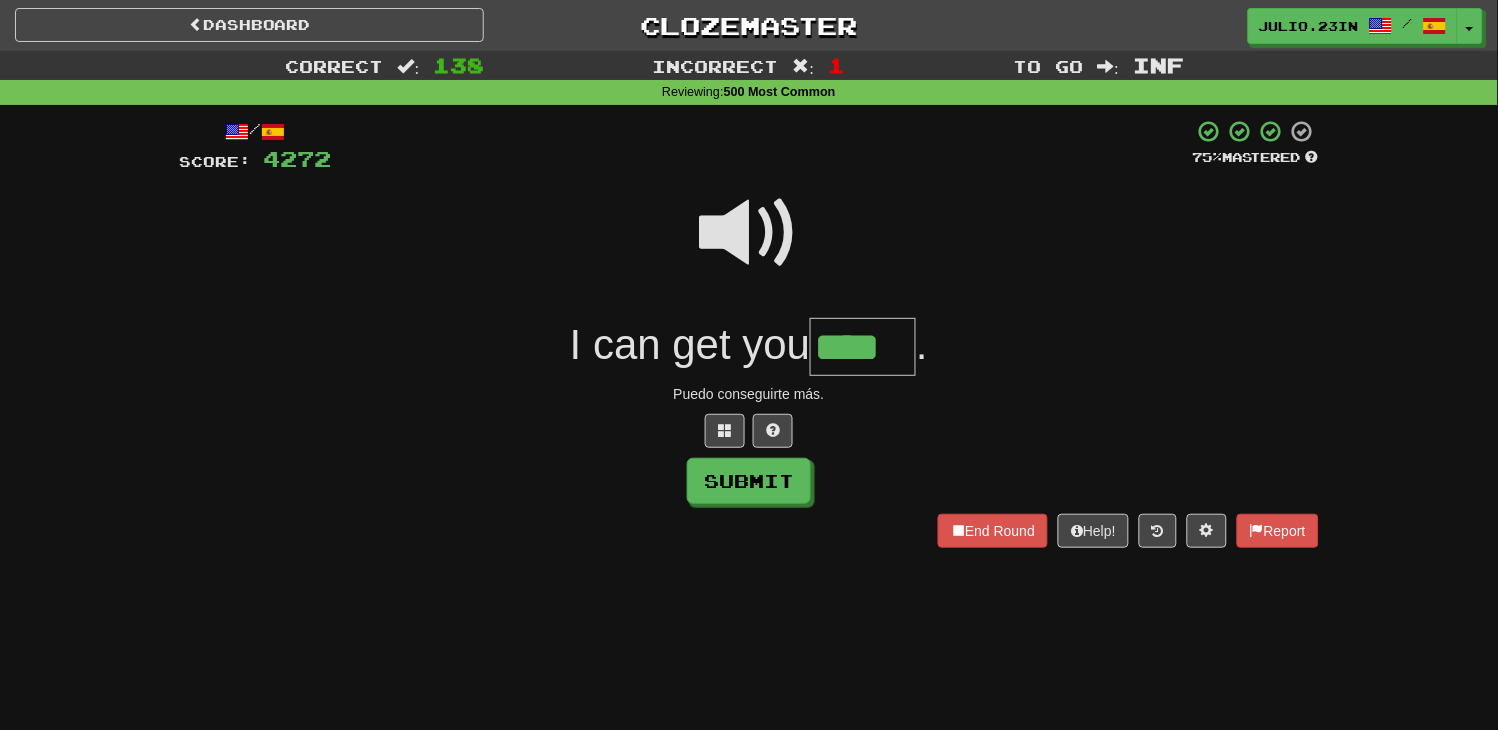 type on "****" 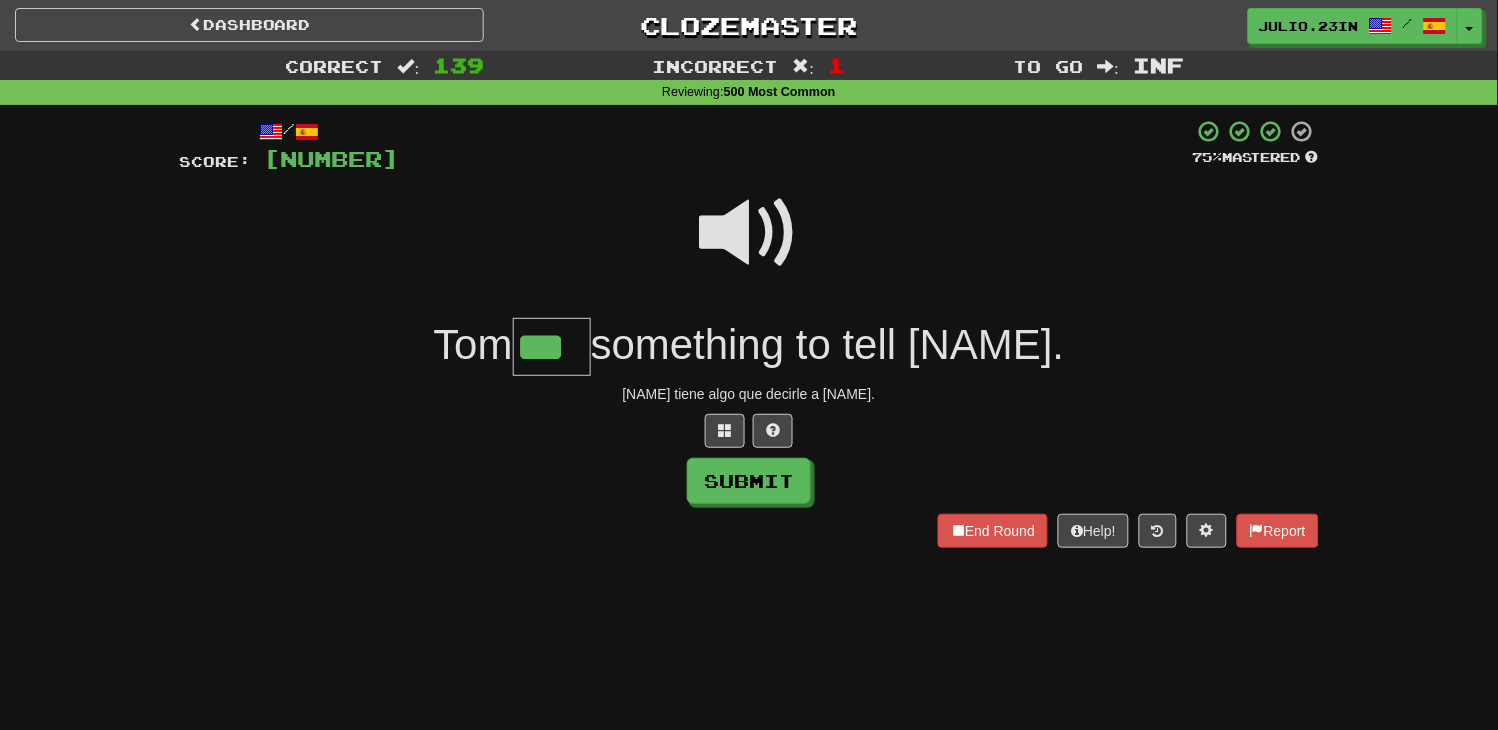 type on "***" 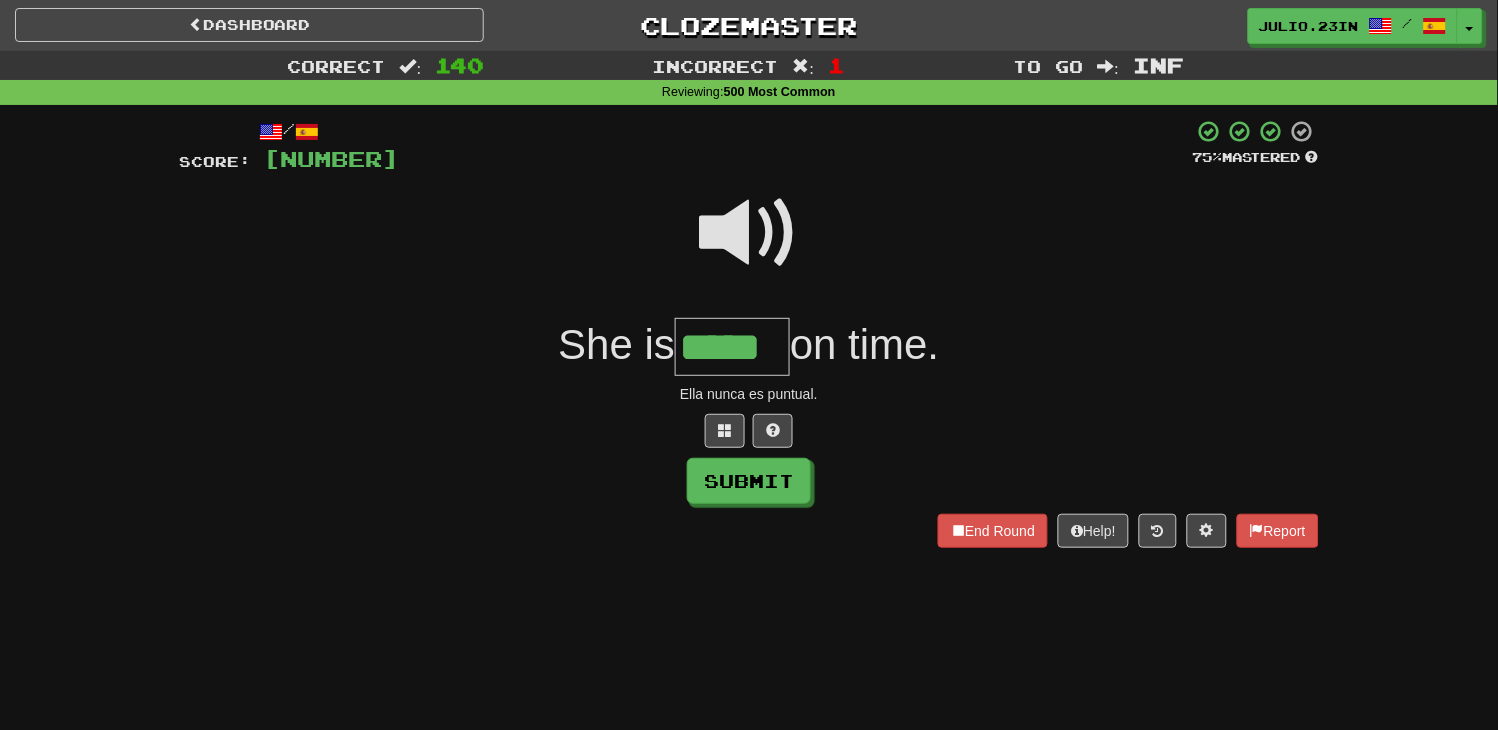 type on "*****" 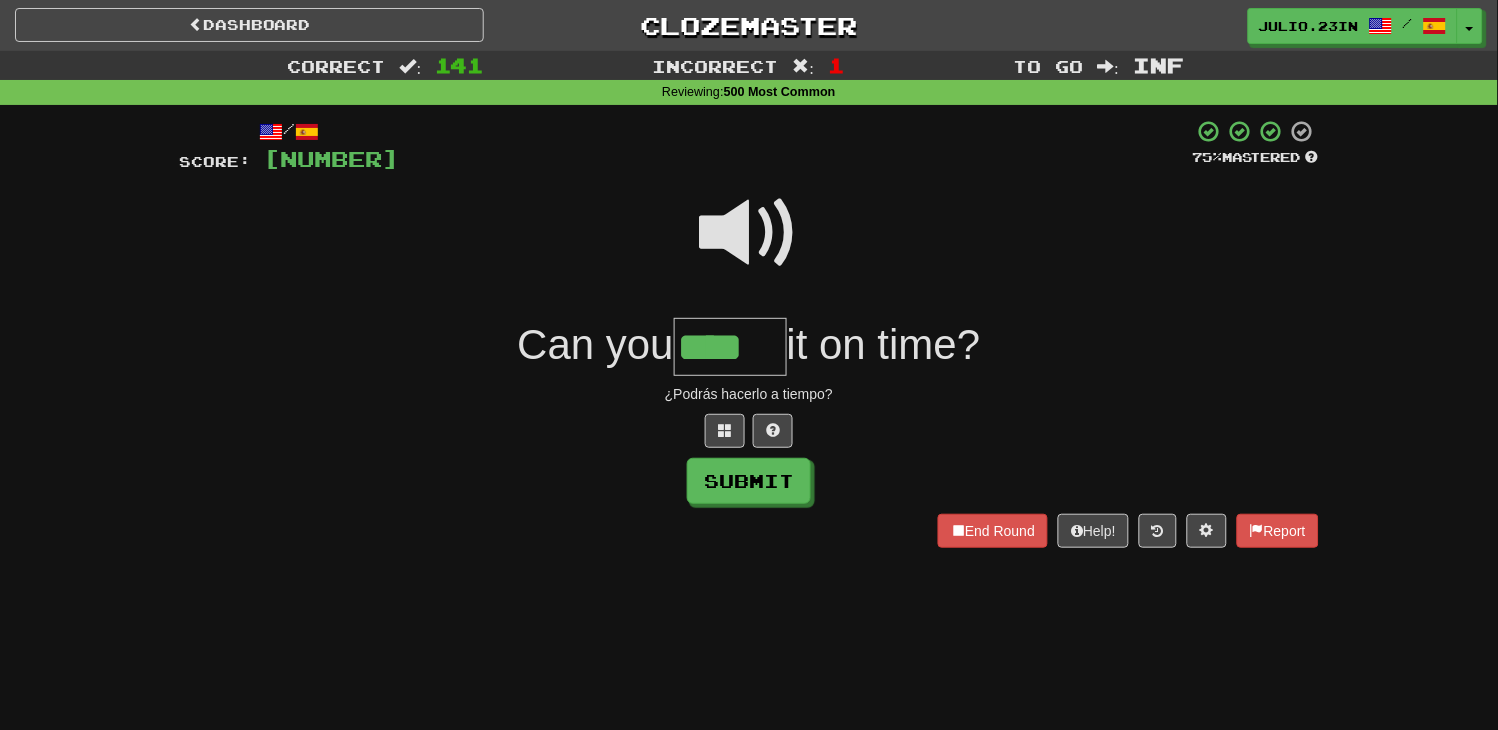 type on "****" 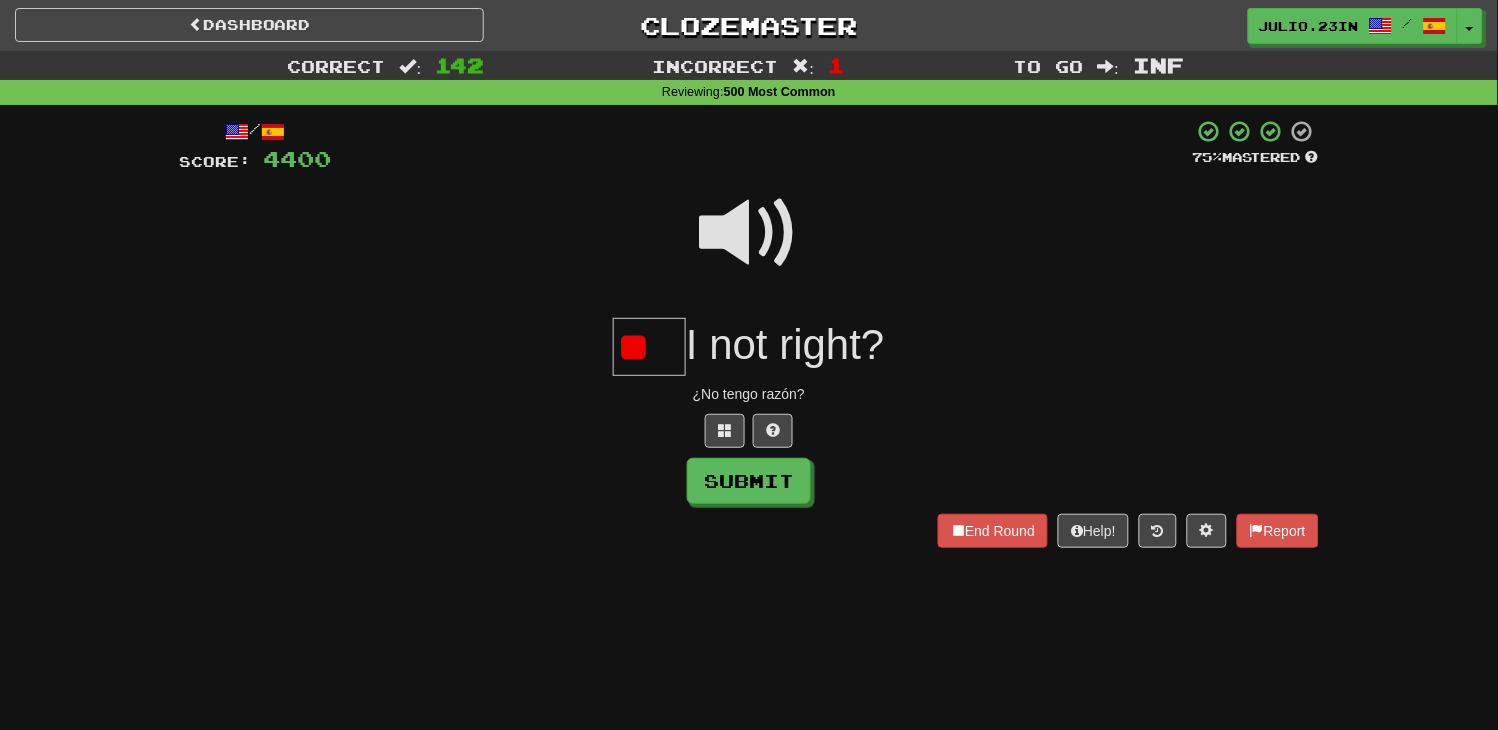 type on "*" 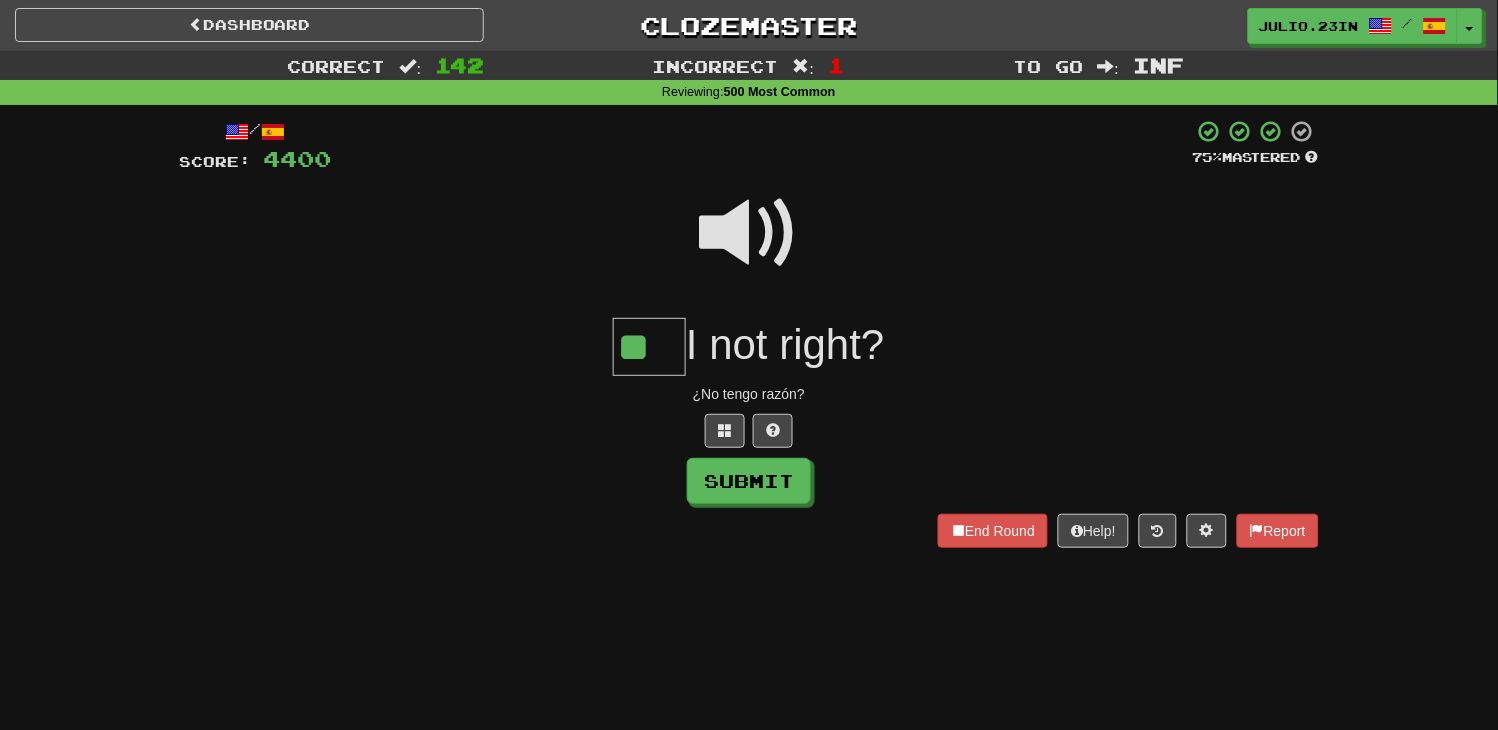 type on "**" 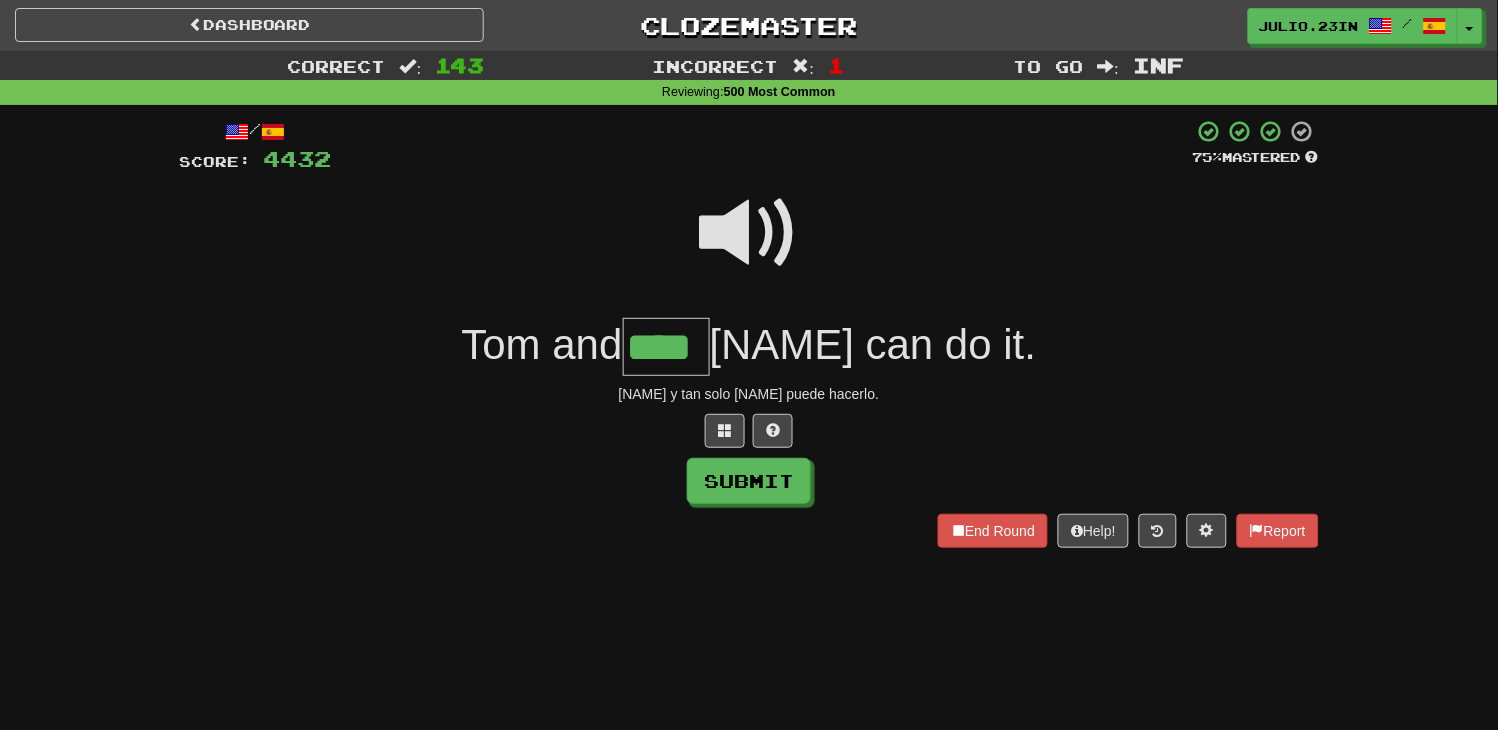type on "****" 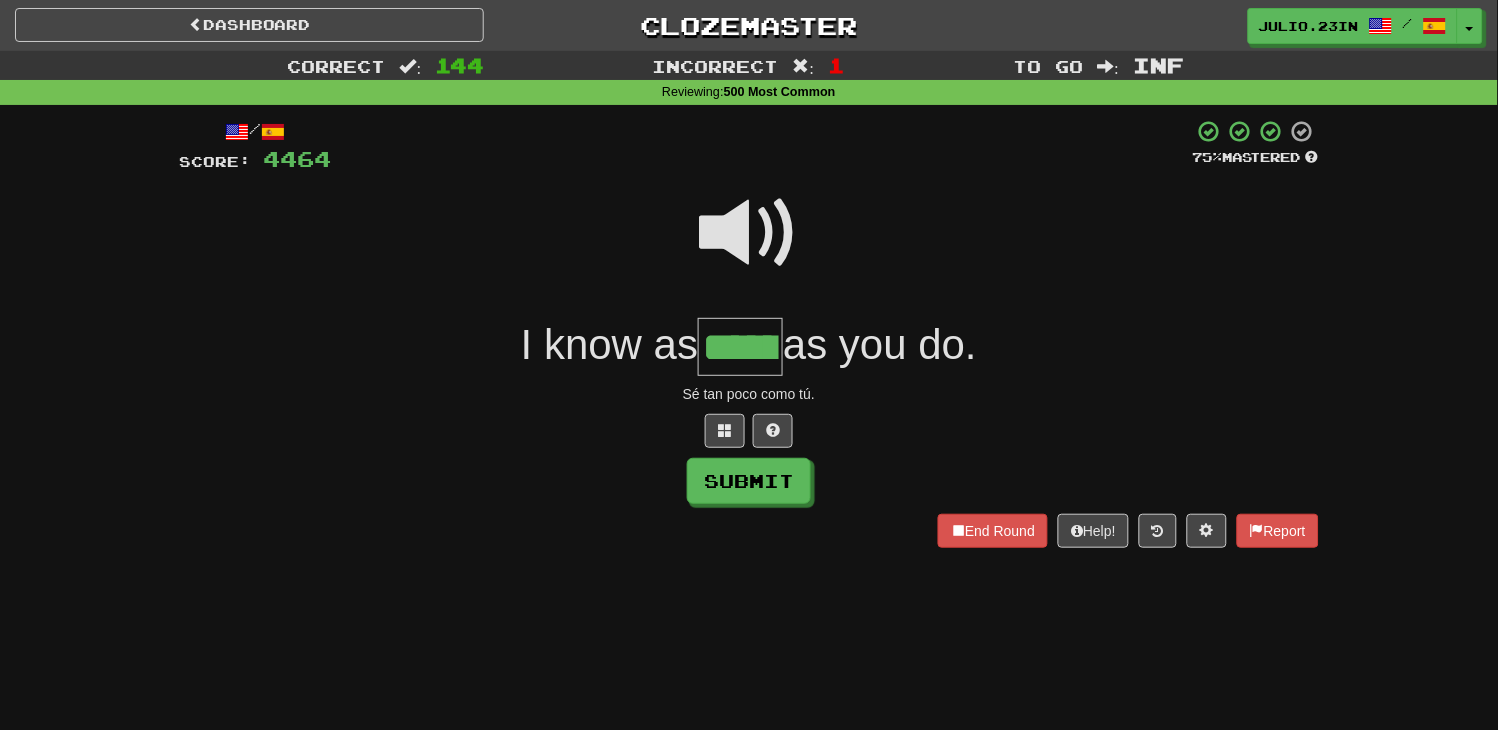 type on "******" 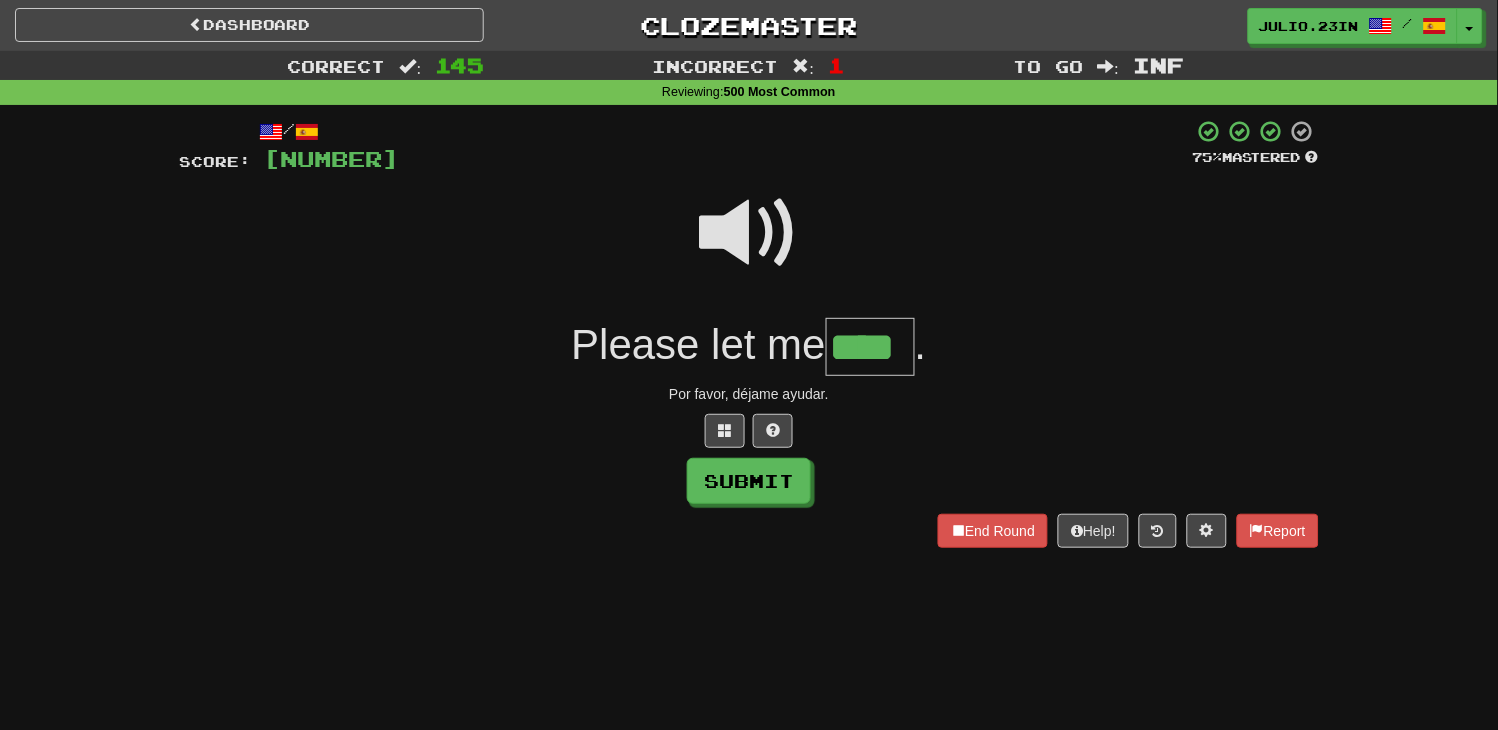 type on "****" 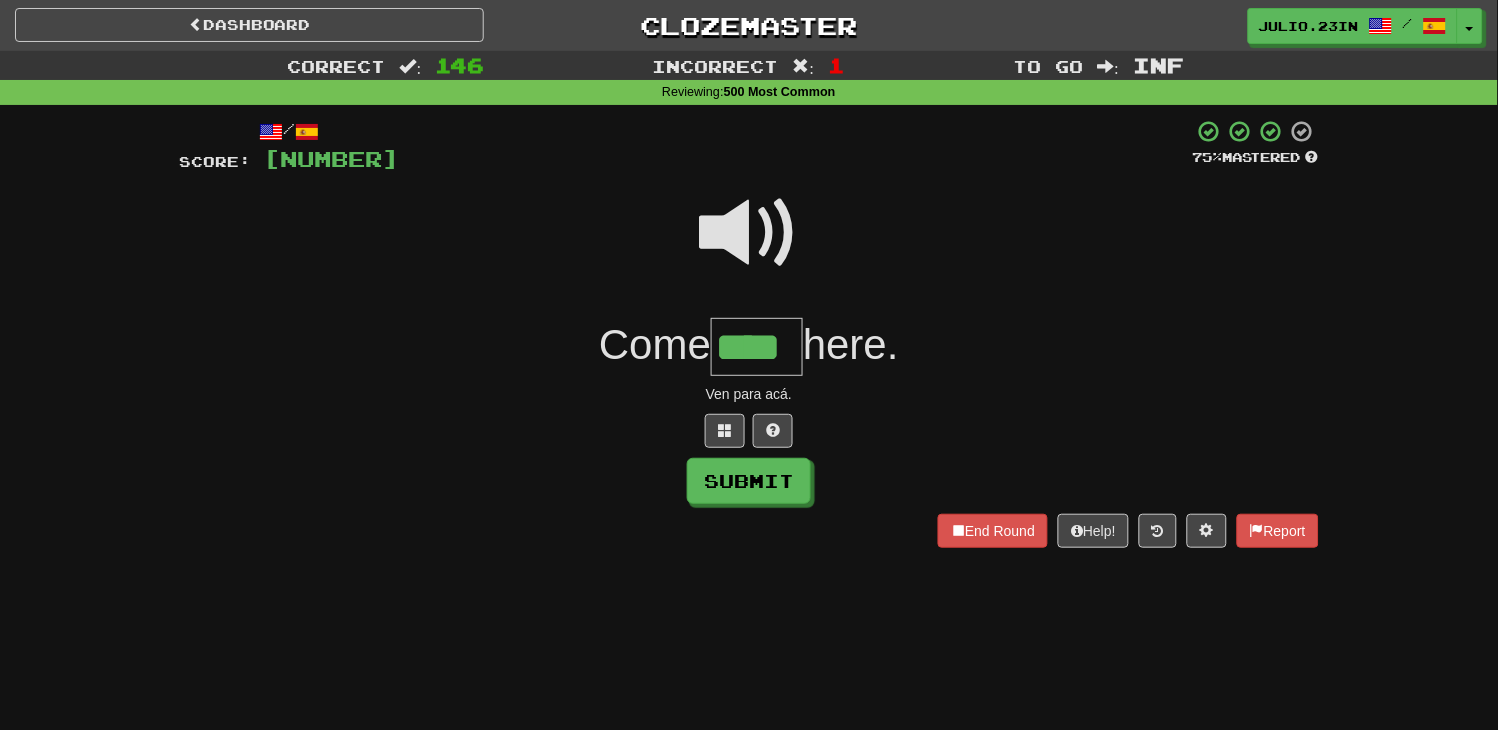 type on "****" 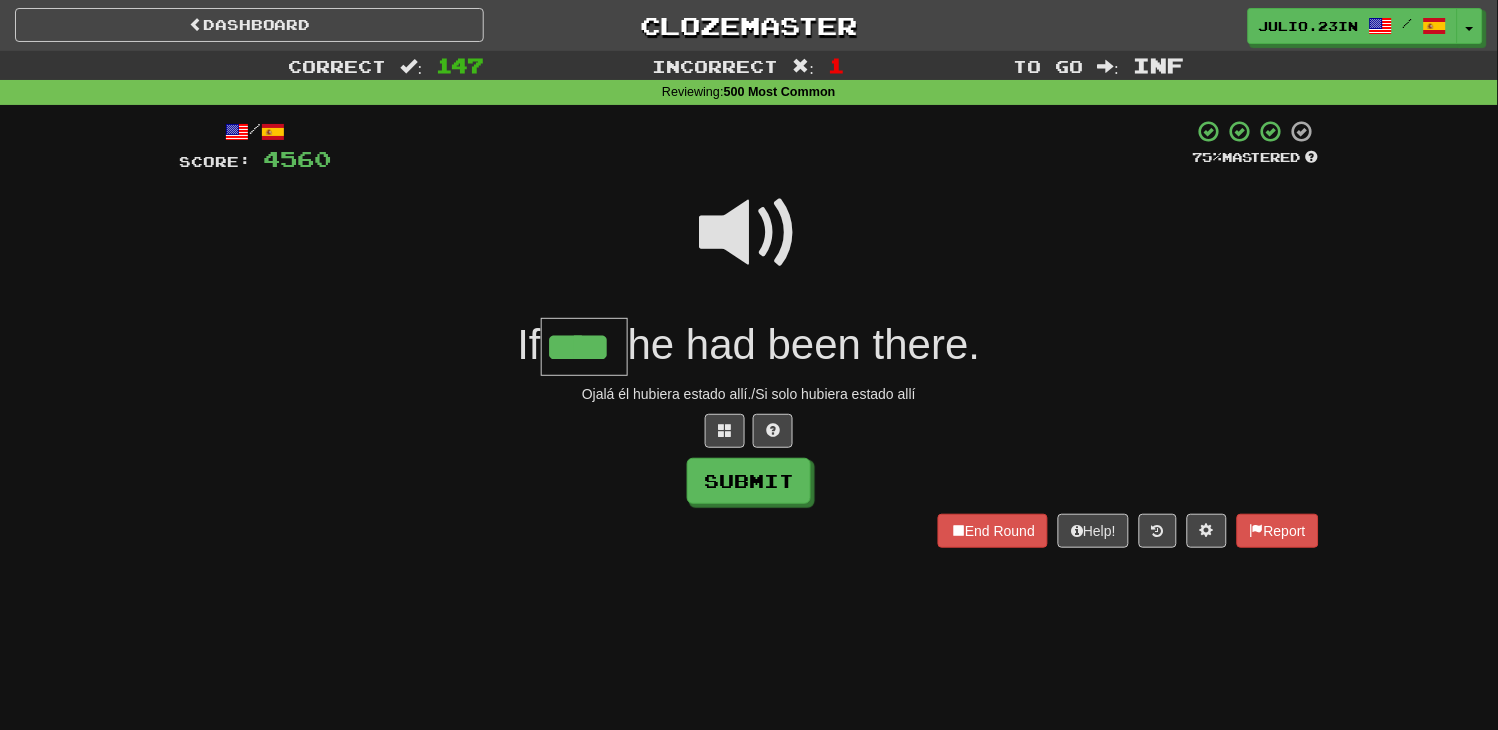 type on "****" 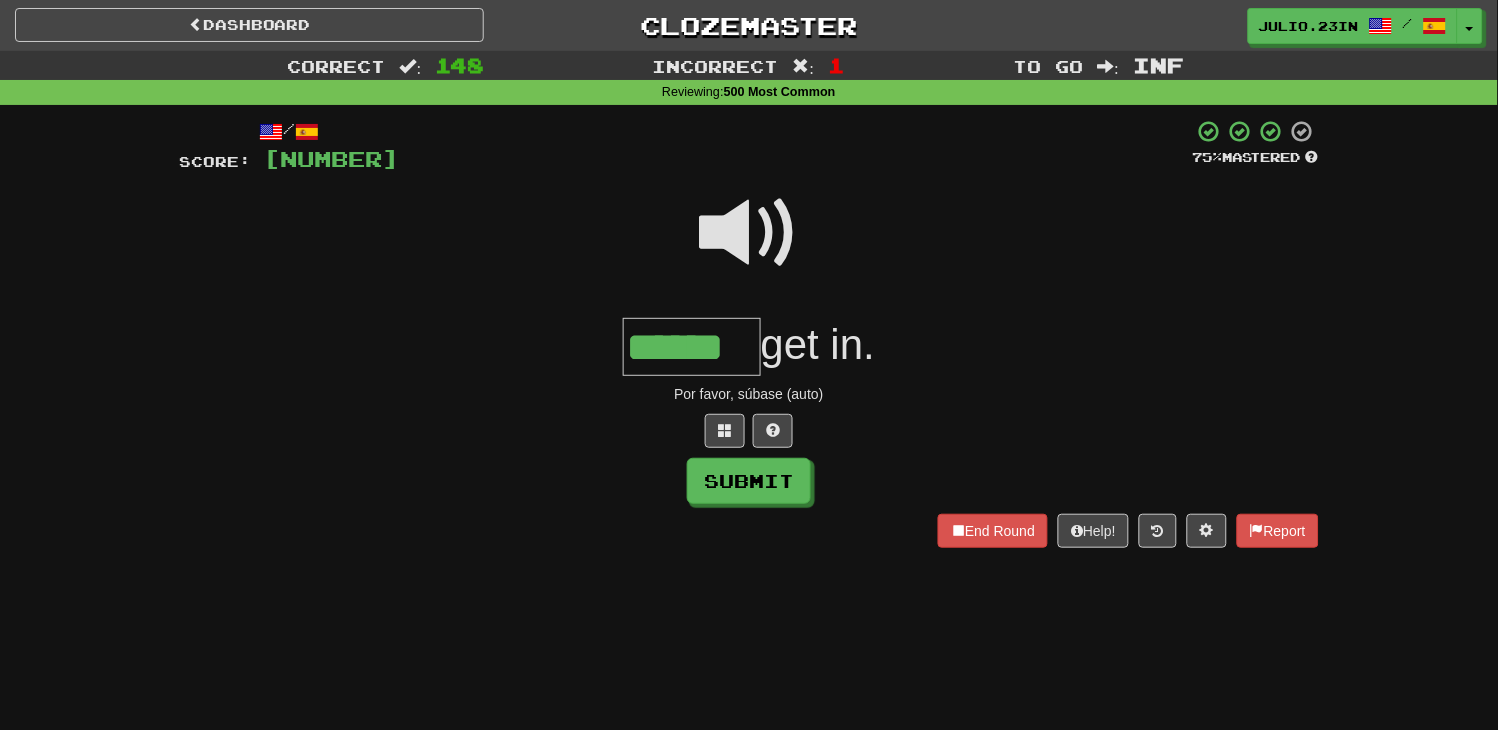 type on "******" 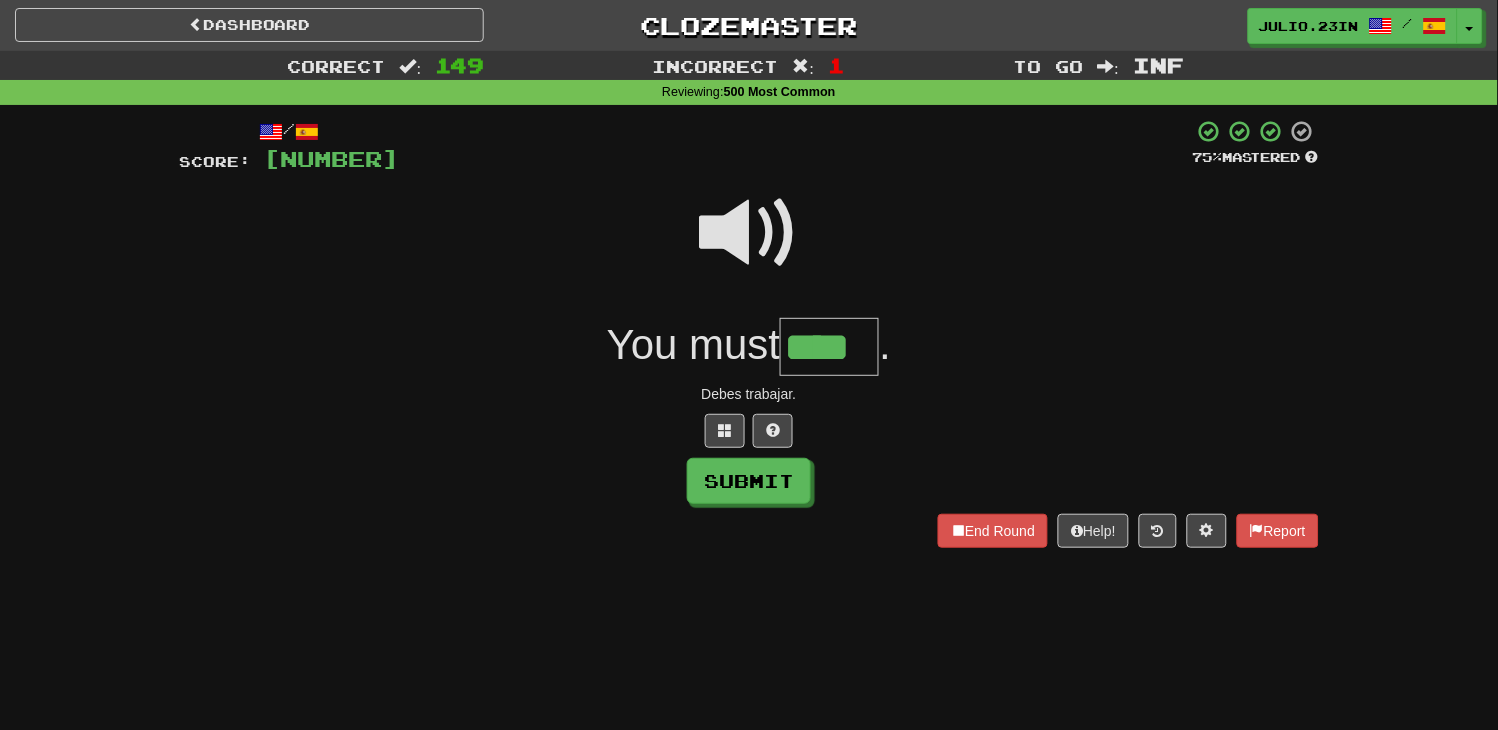 type on "****" 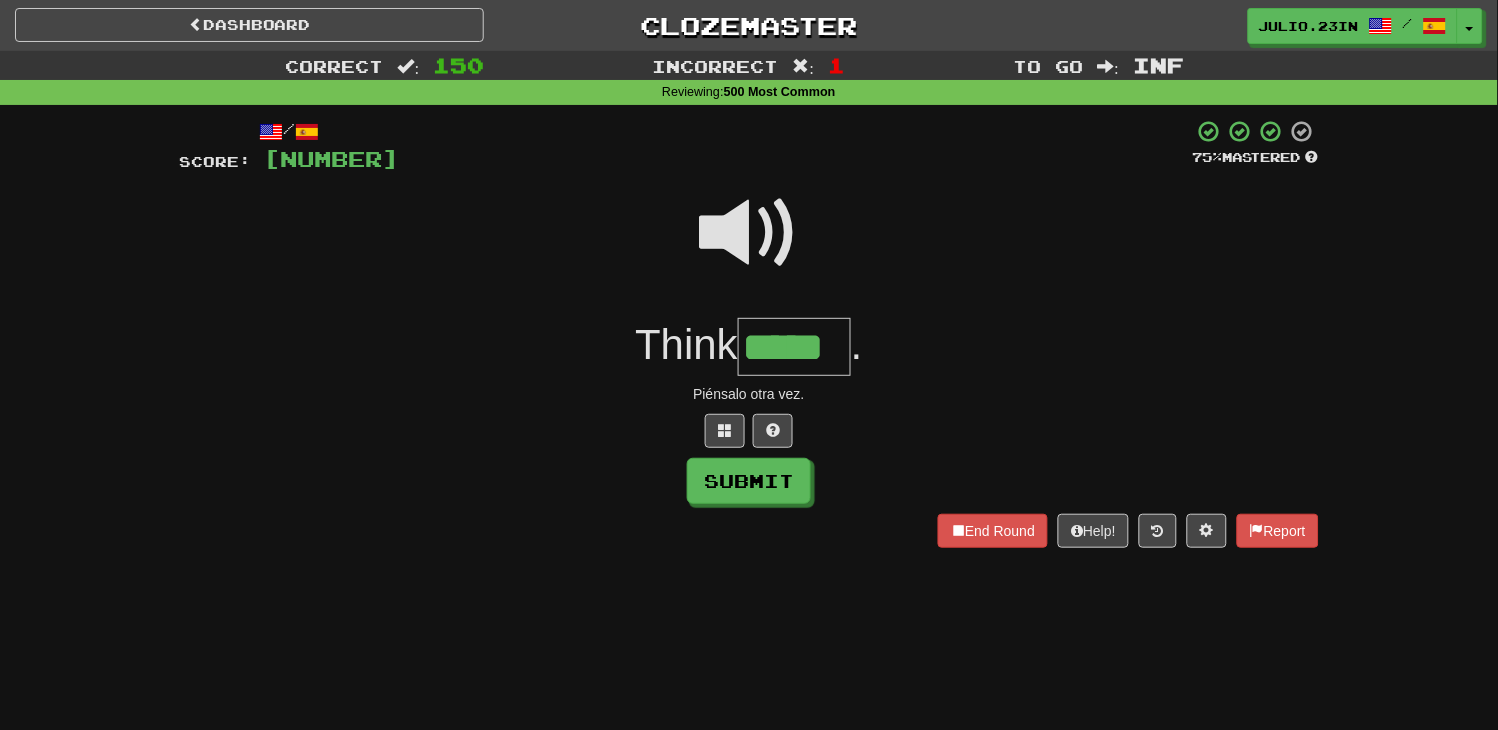 type on "*****" 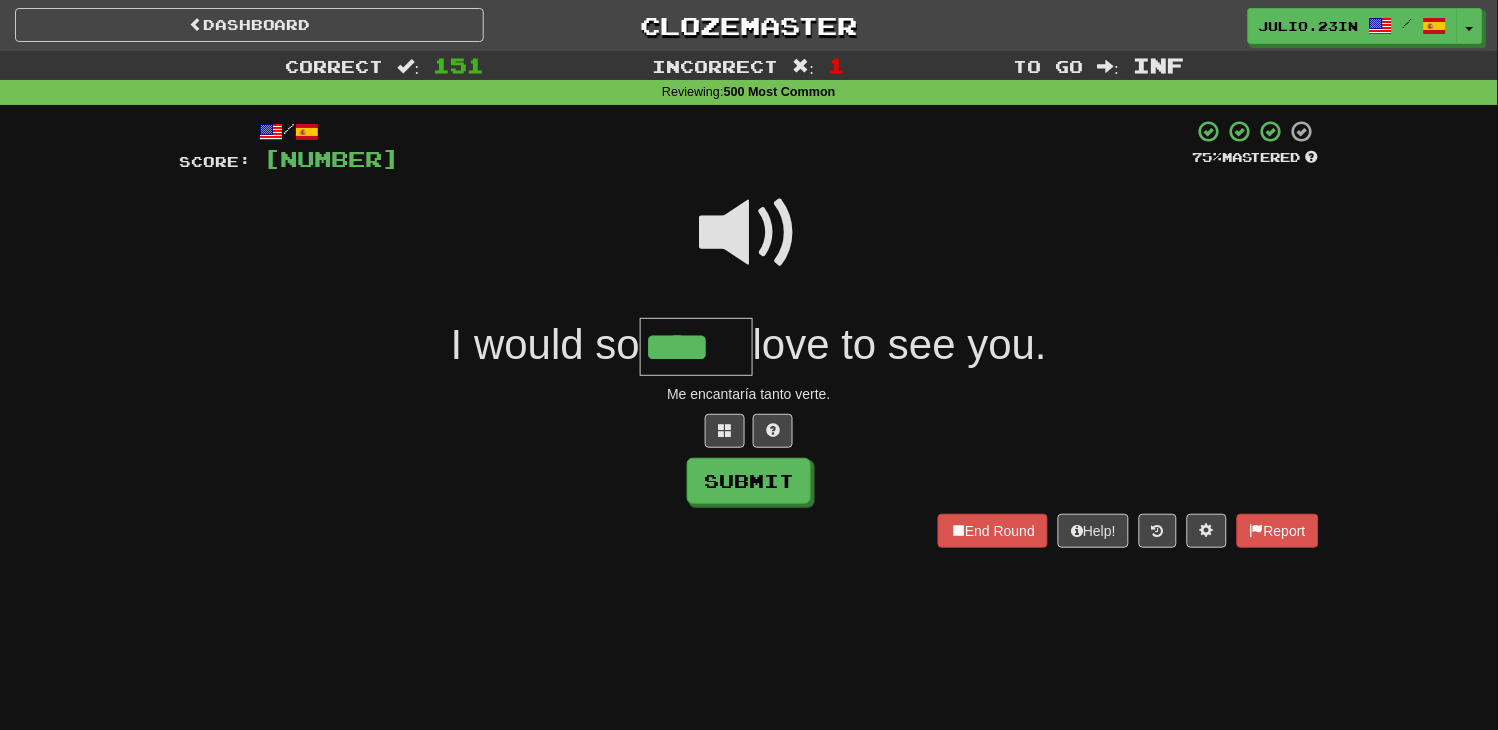 type on "****" 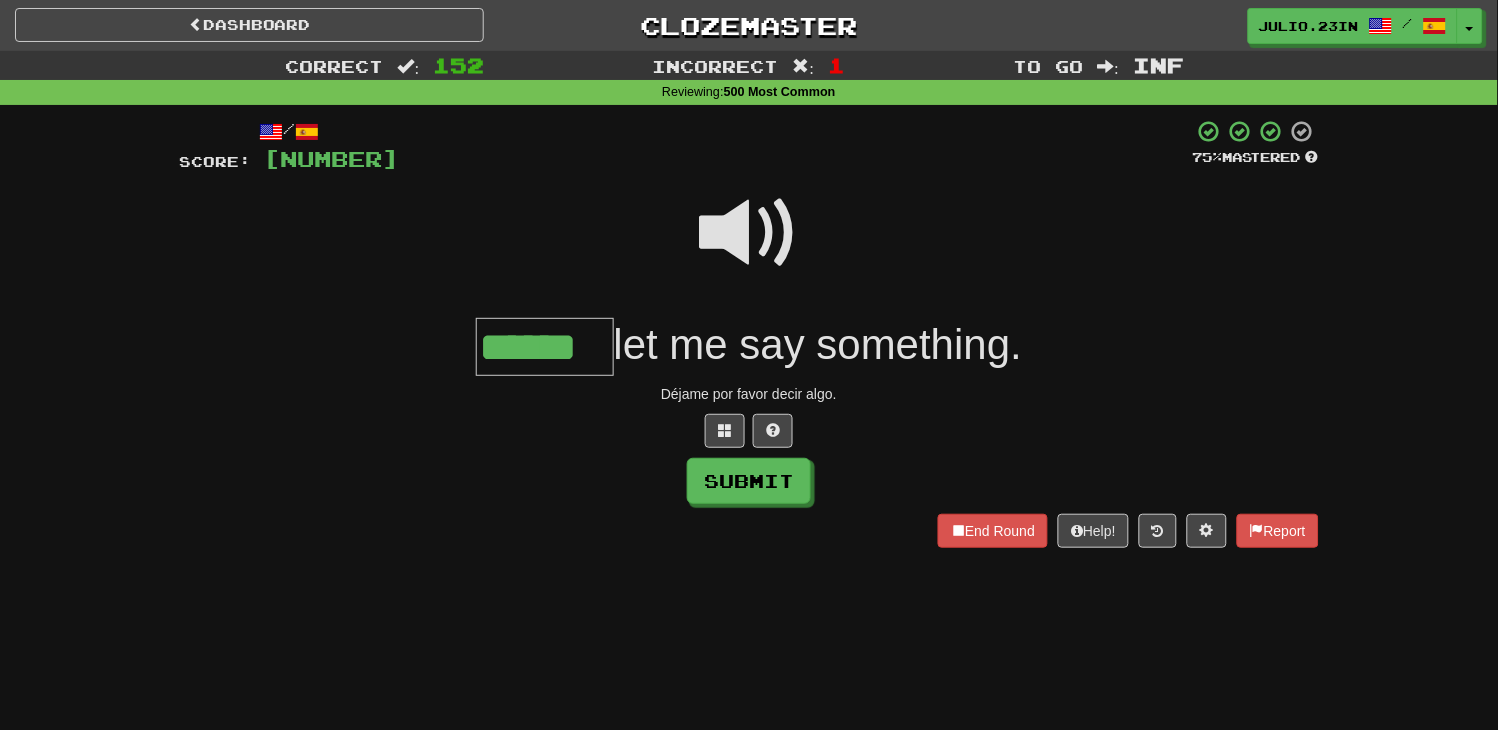 type on "******" 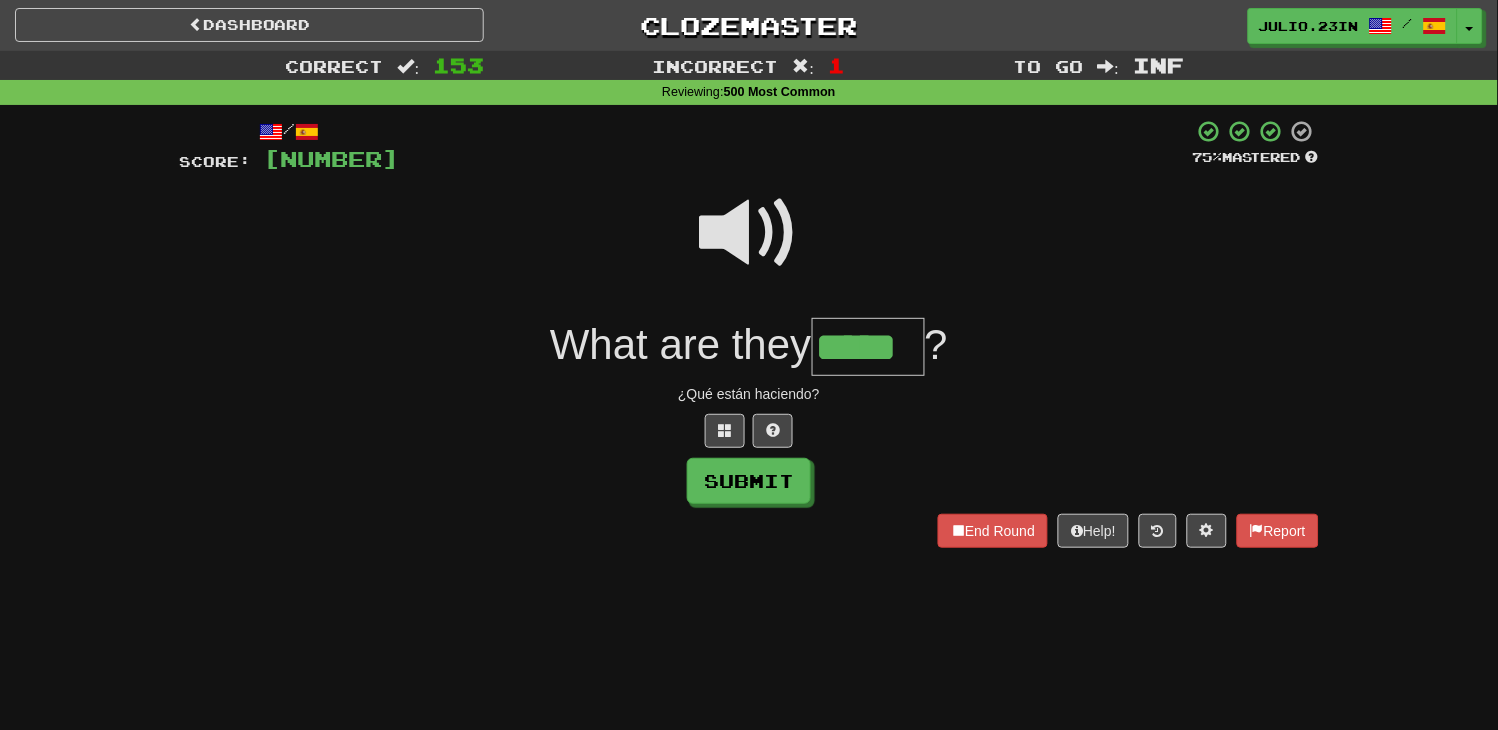 type on "*****" 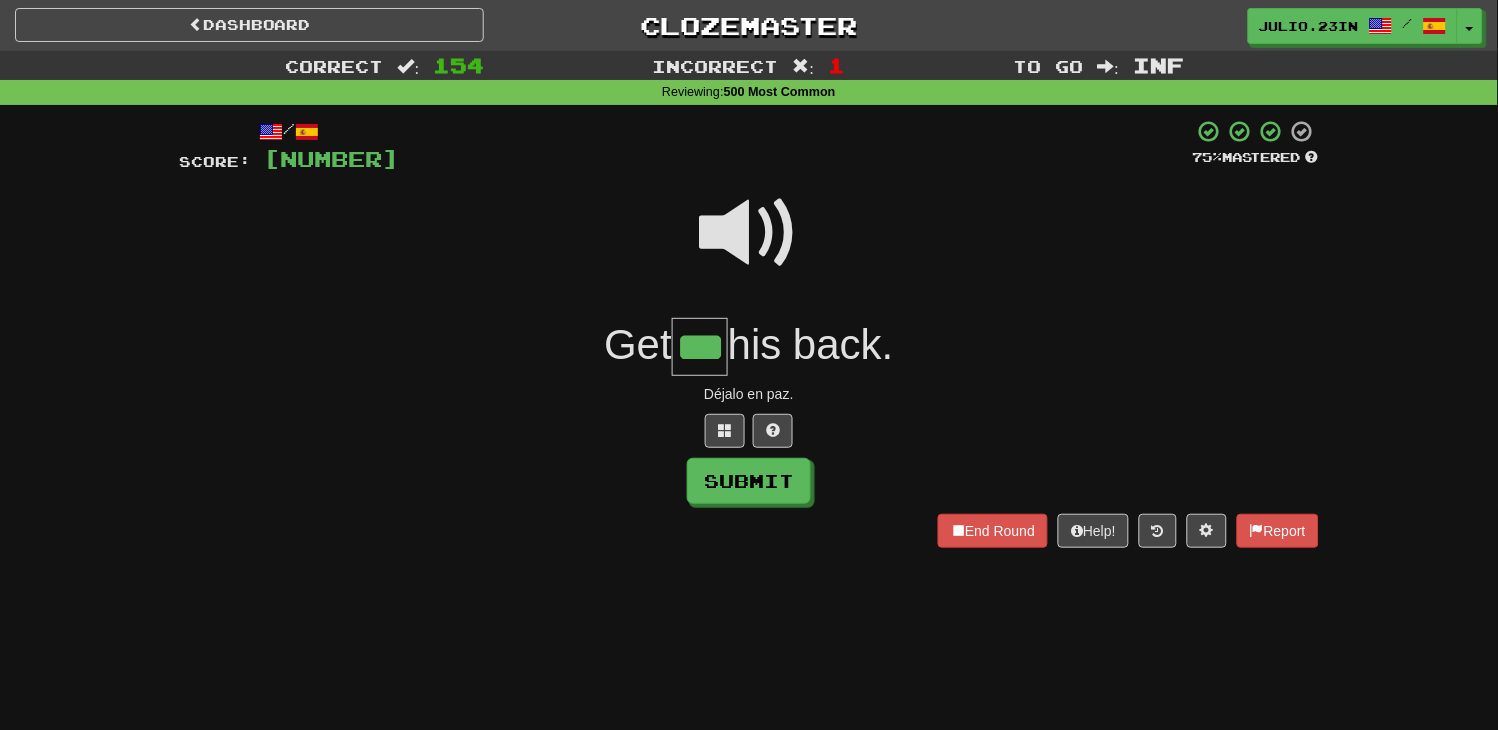 type on "***" 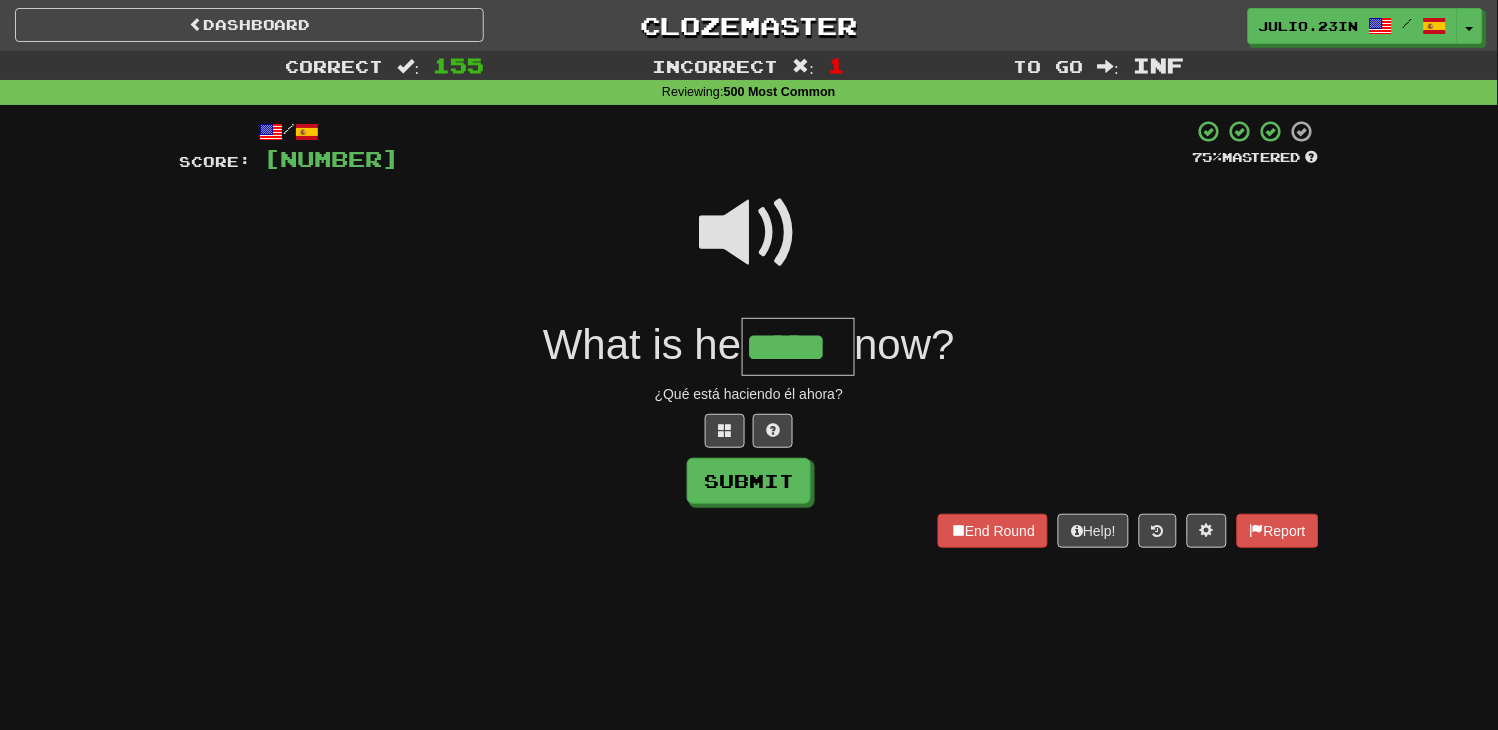 type on "*****" 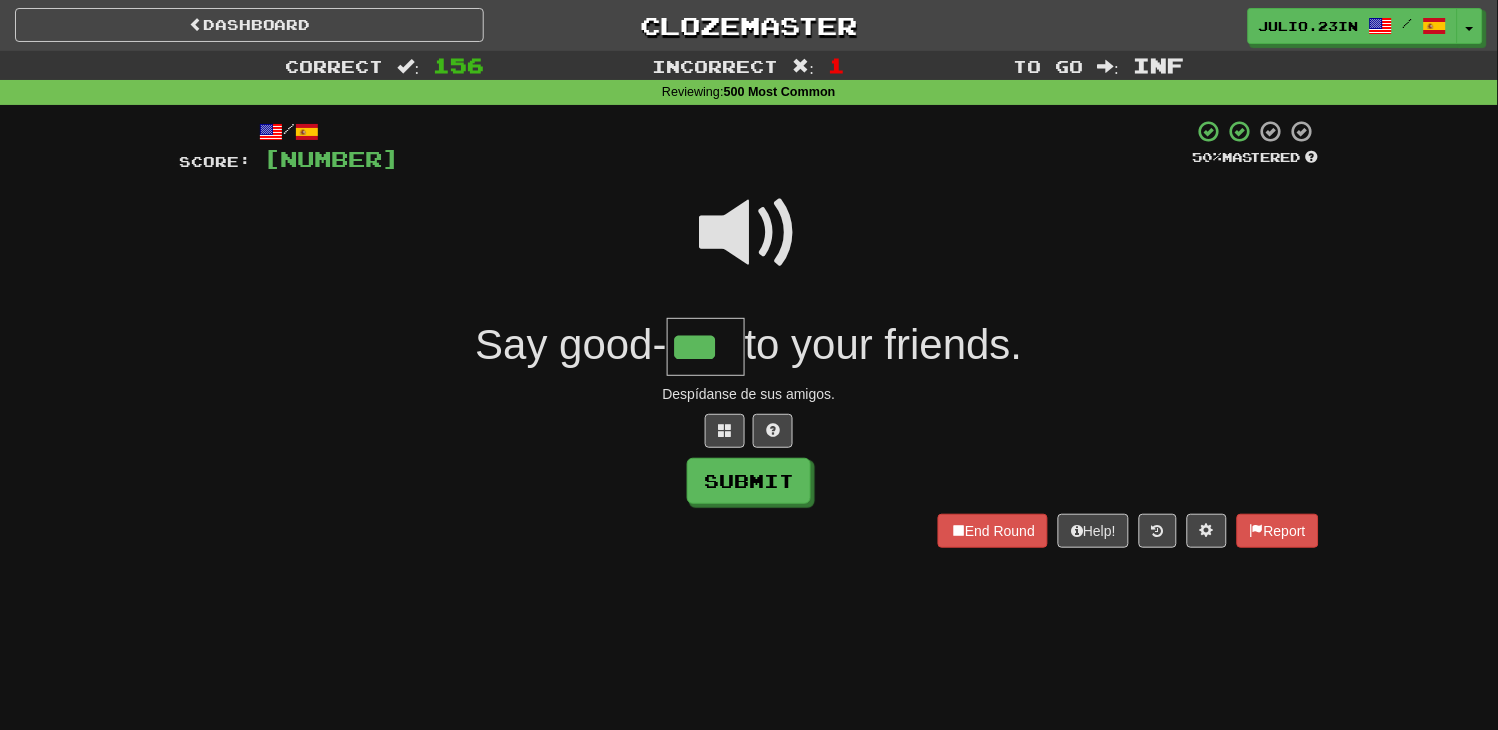 type on "***" 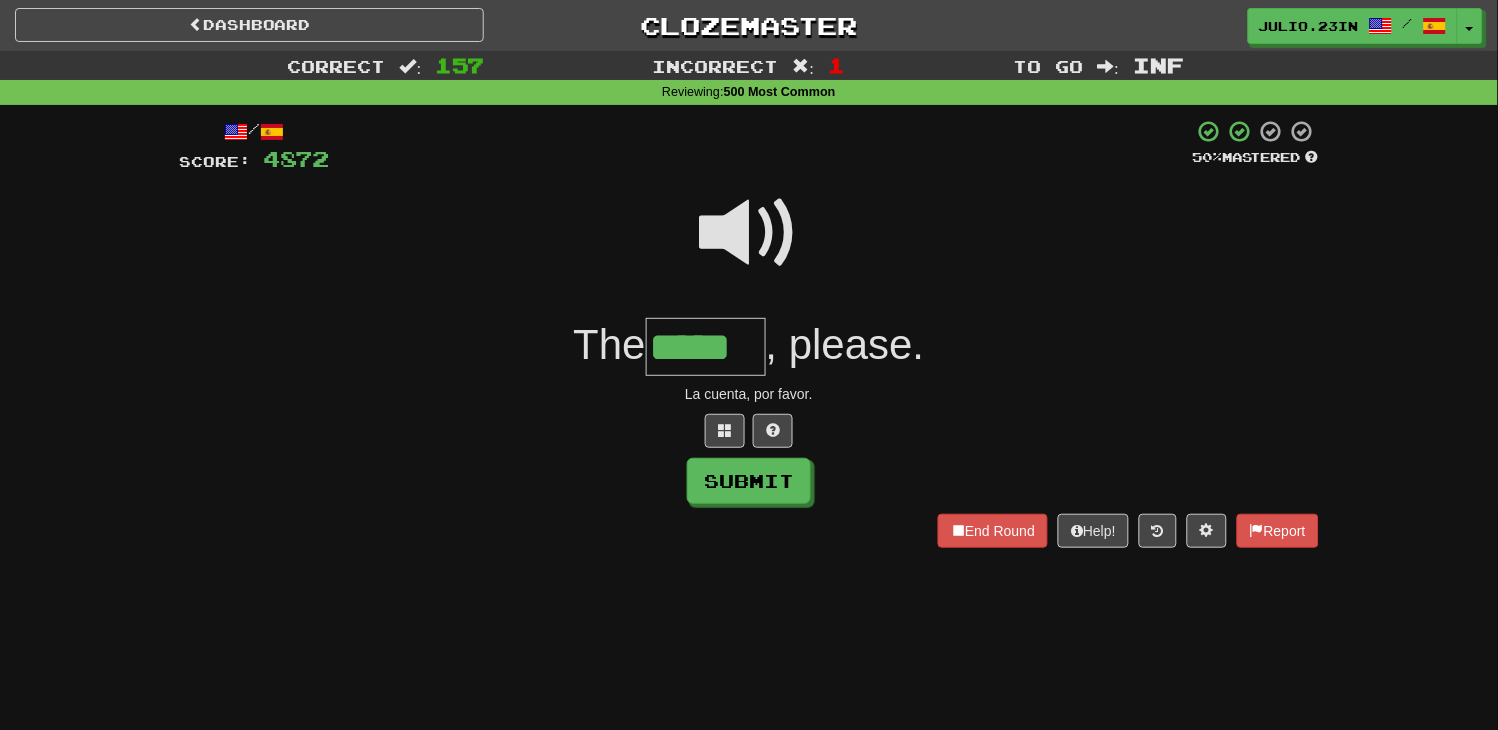type on "*****" 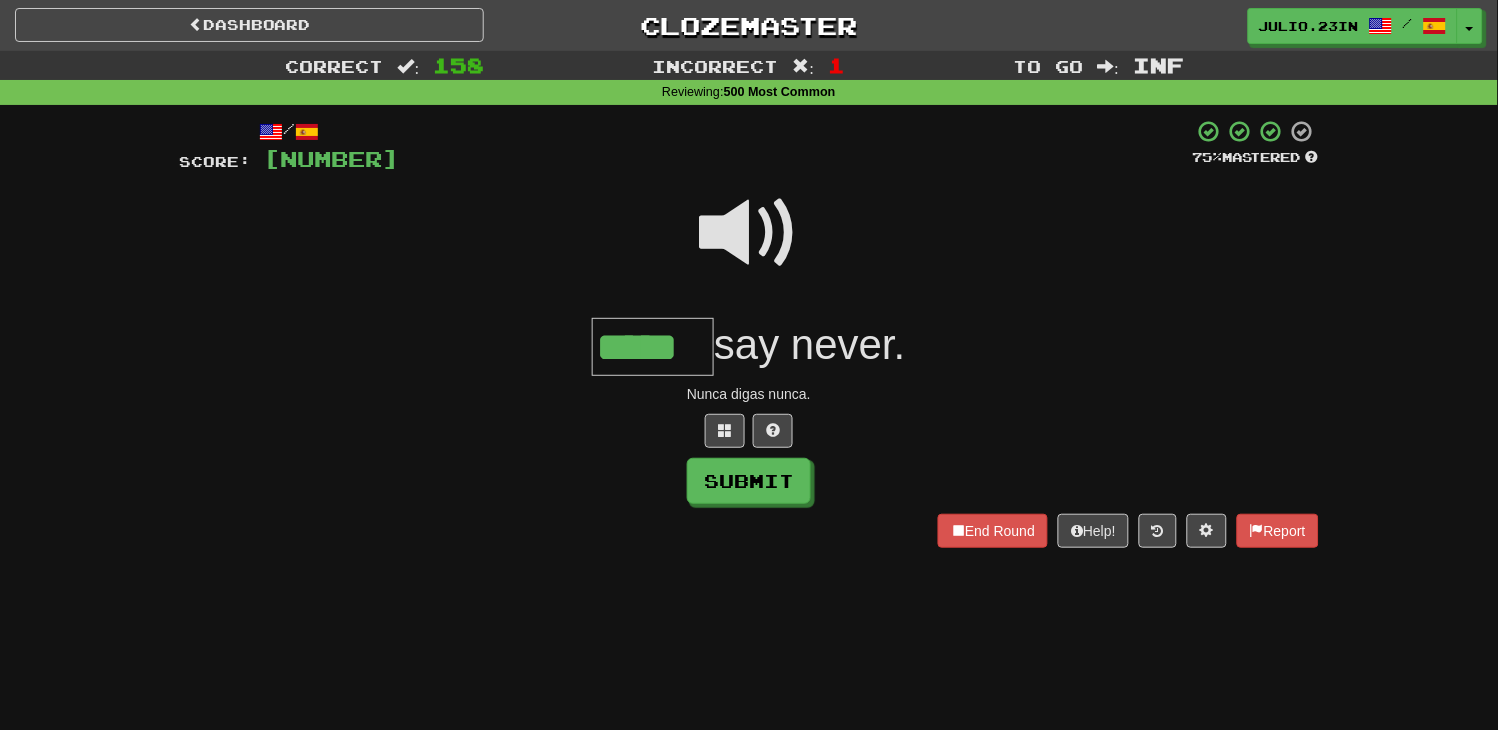 type on "*****" 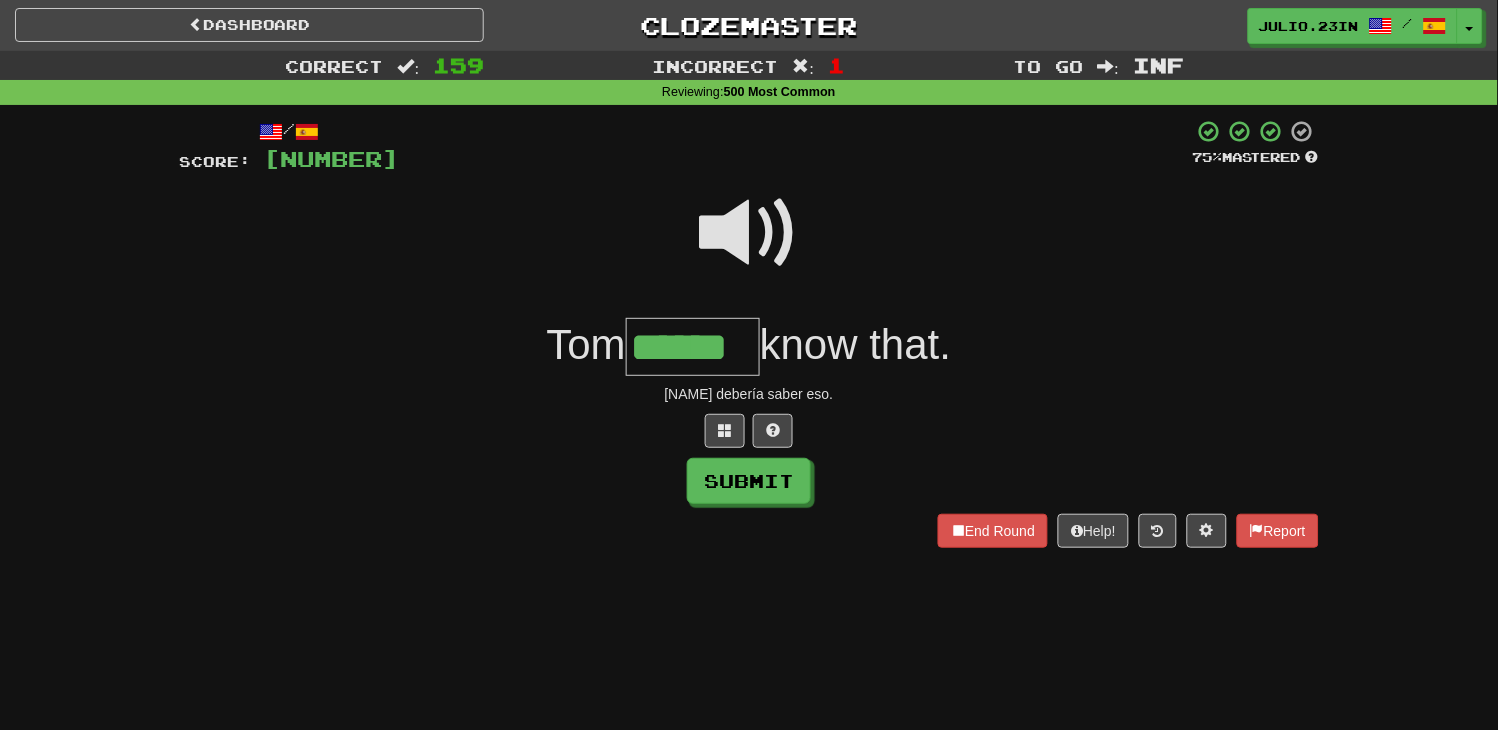 type on "******" 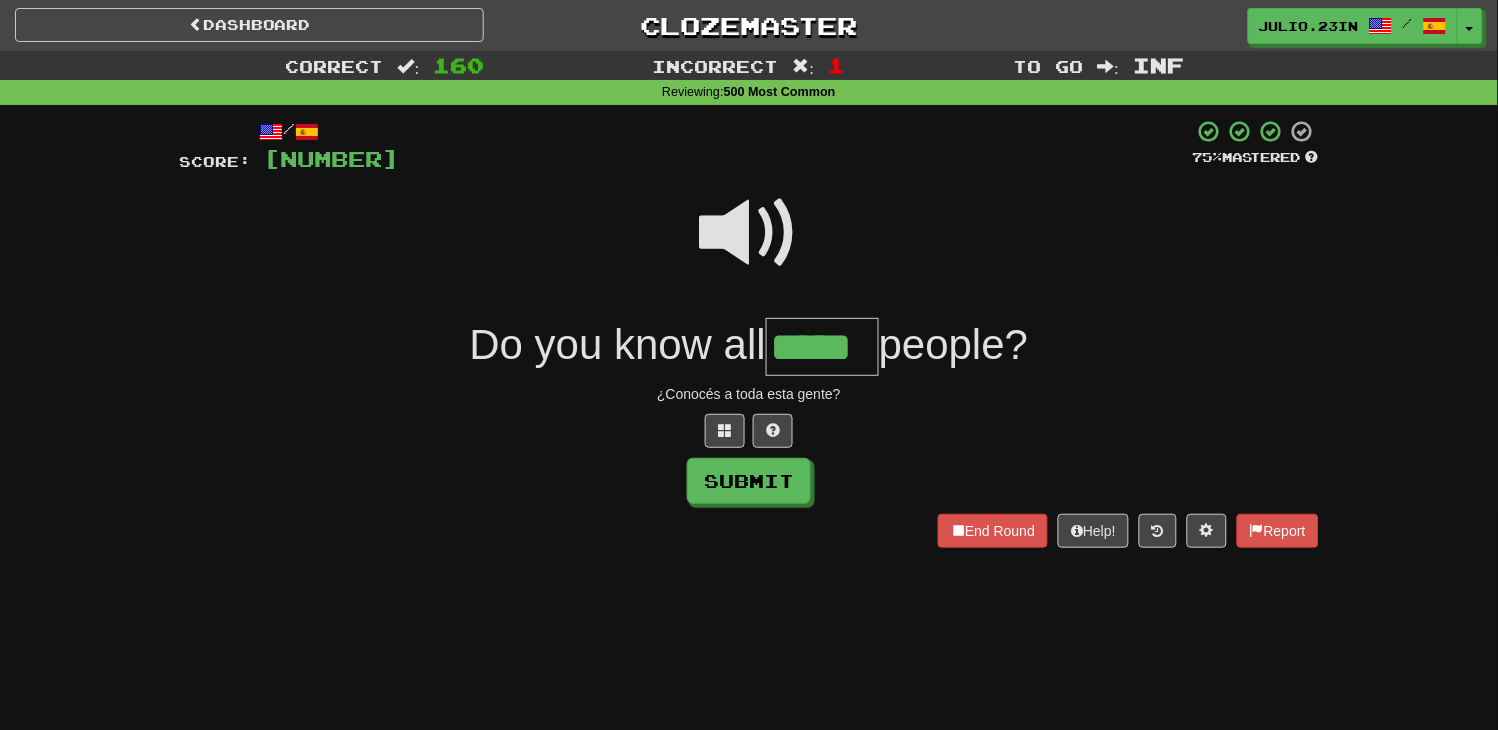 type on "*****" 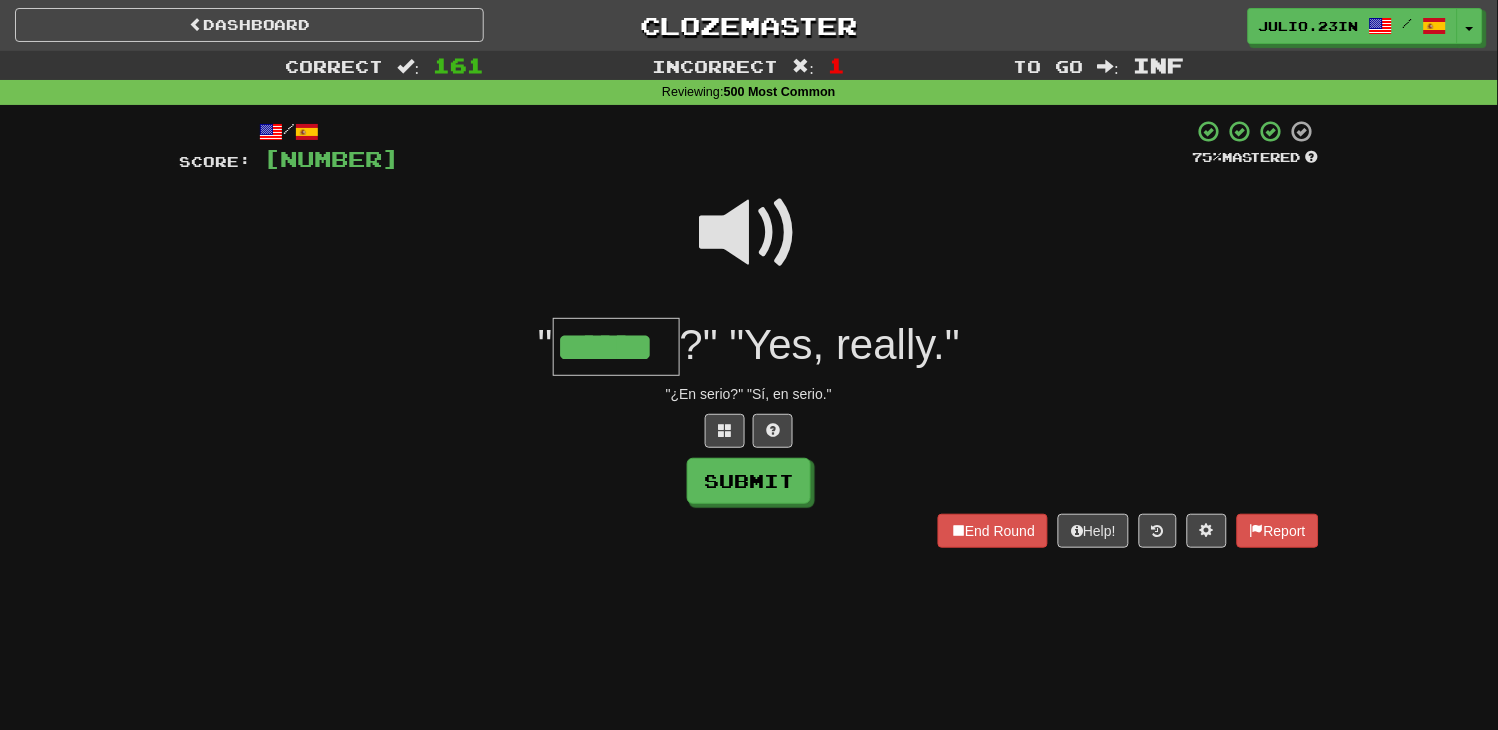 type on "******" 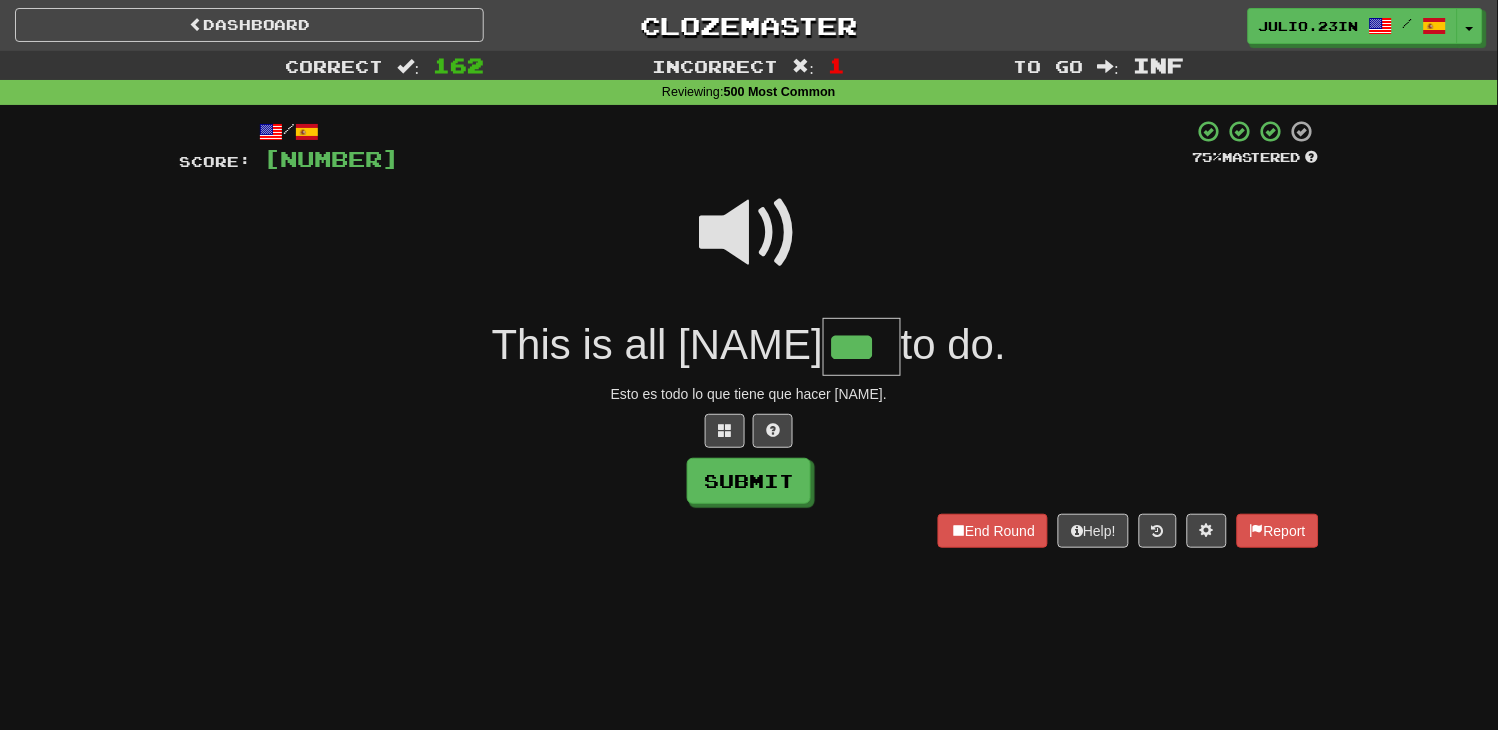 type on "***" 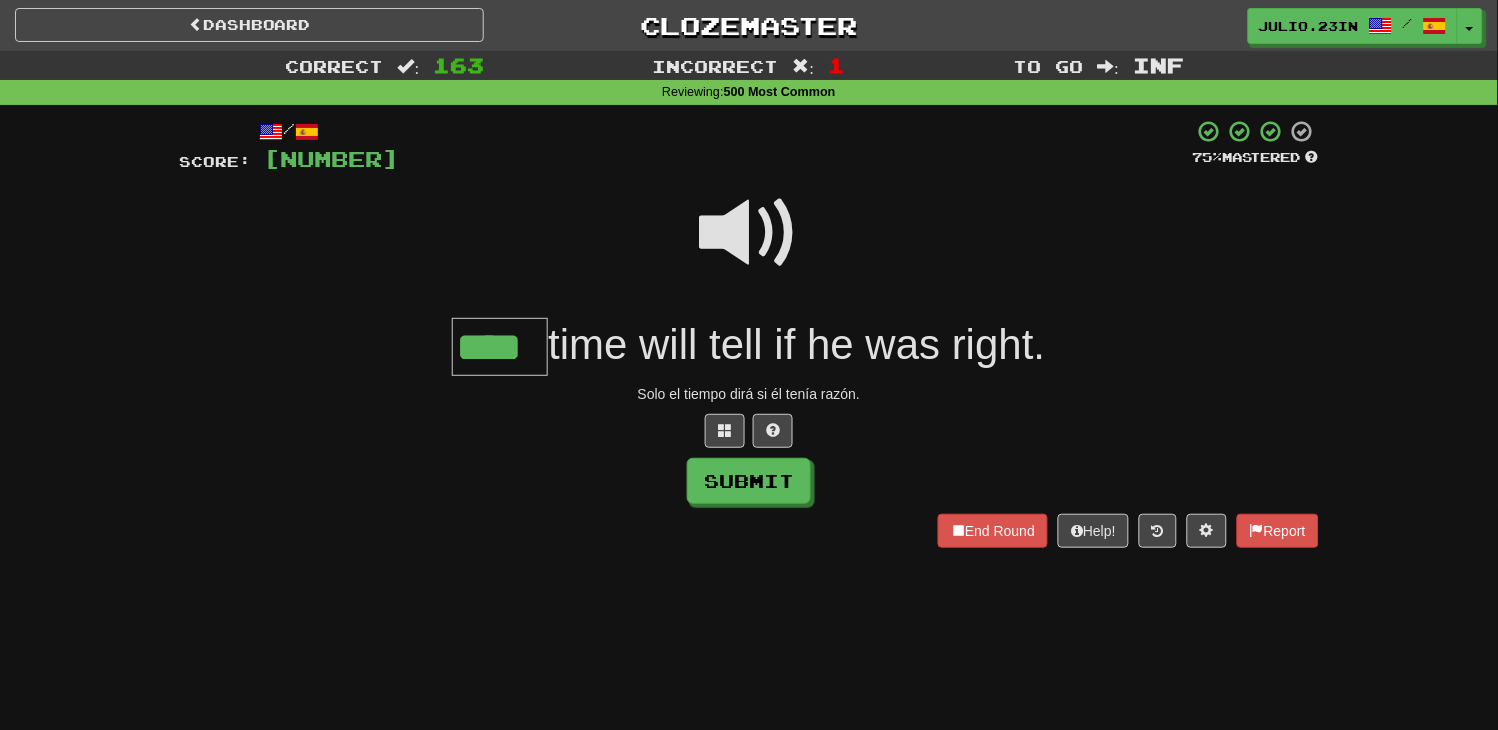 type on "****" 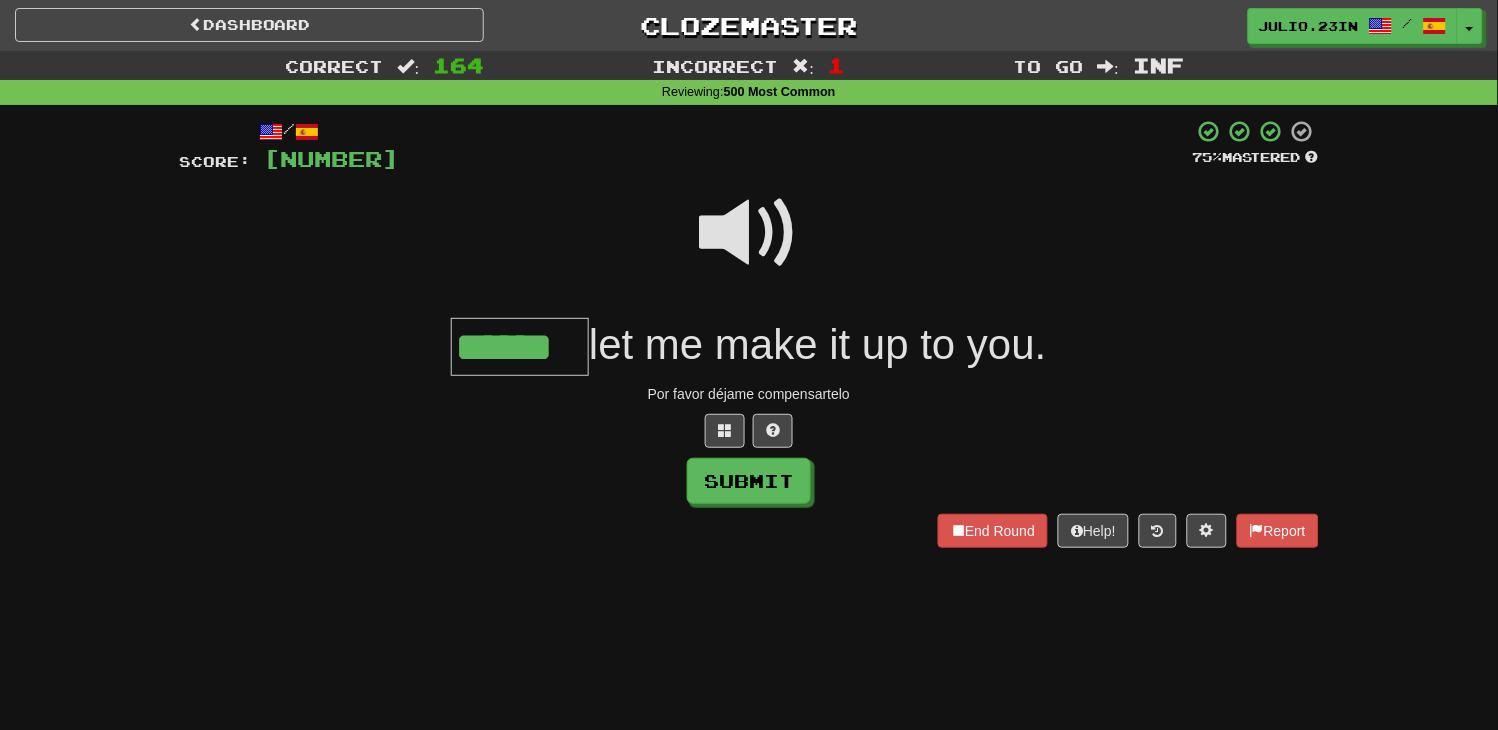 type on "******" 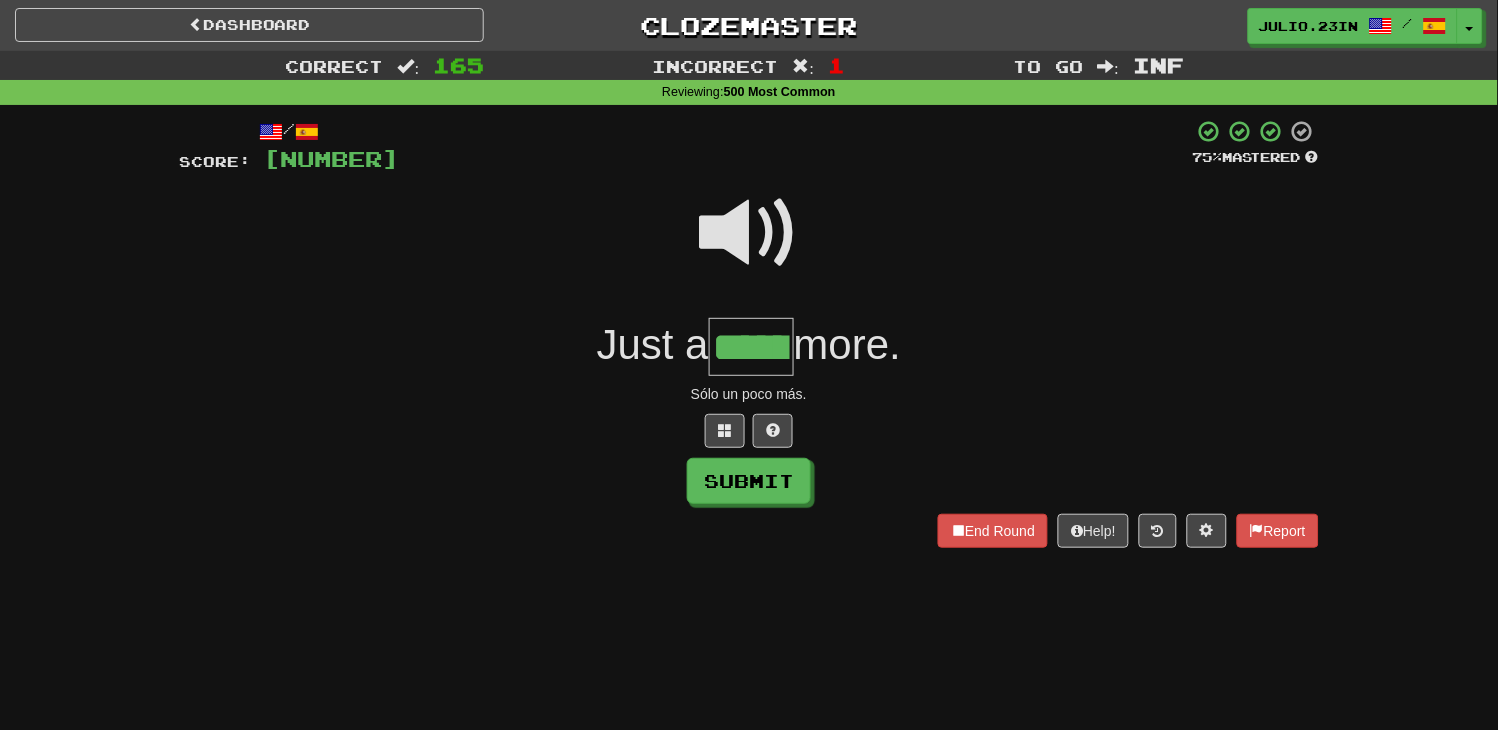 type on "******" 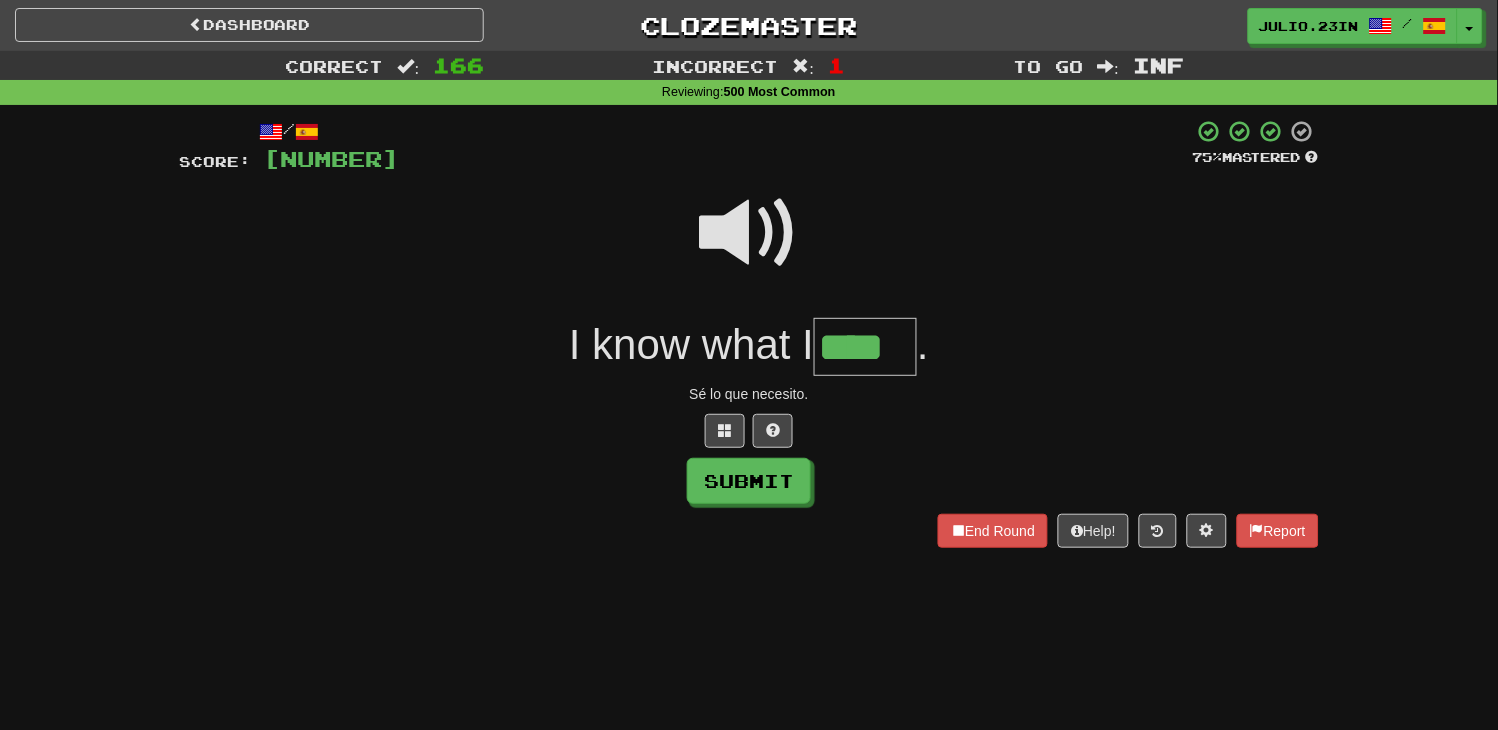type on "****" 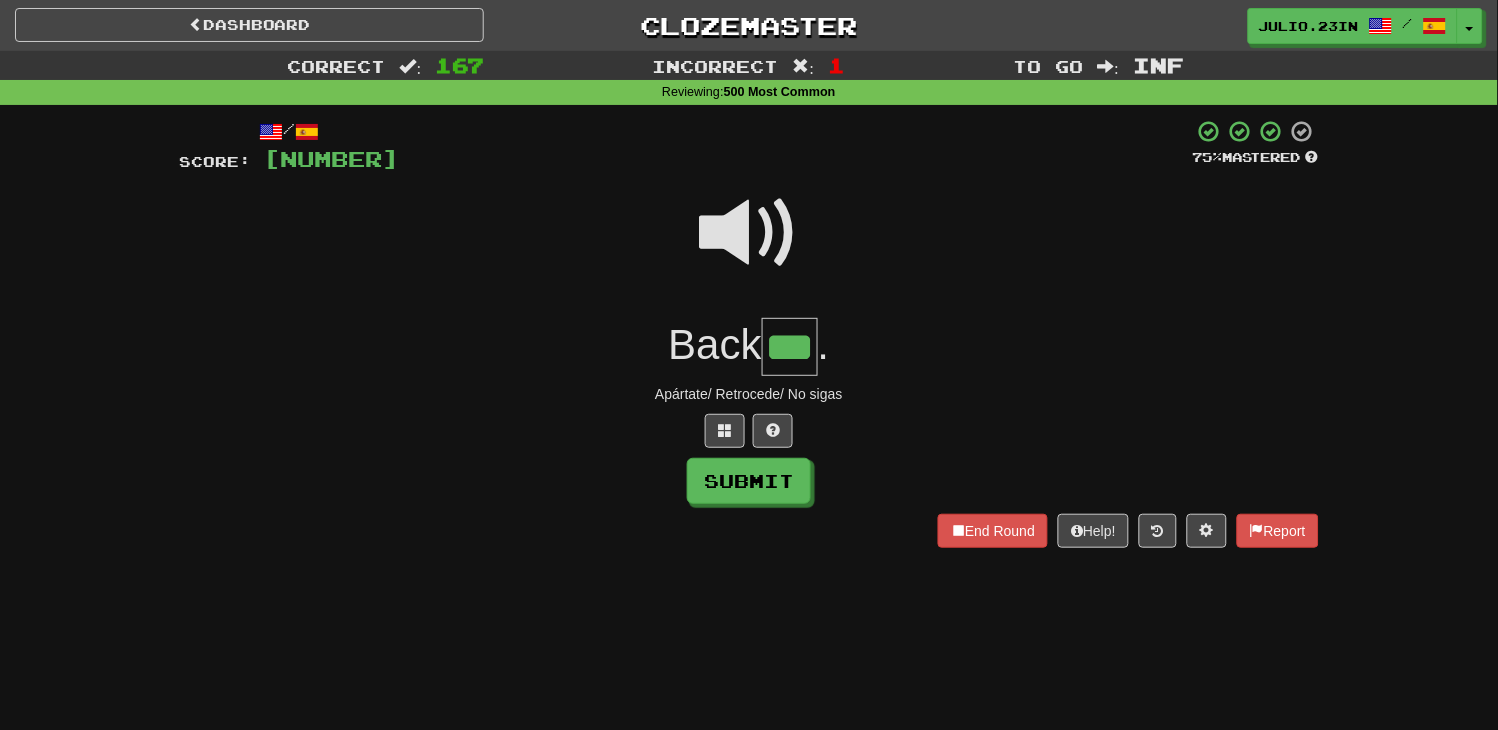 type on "***" 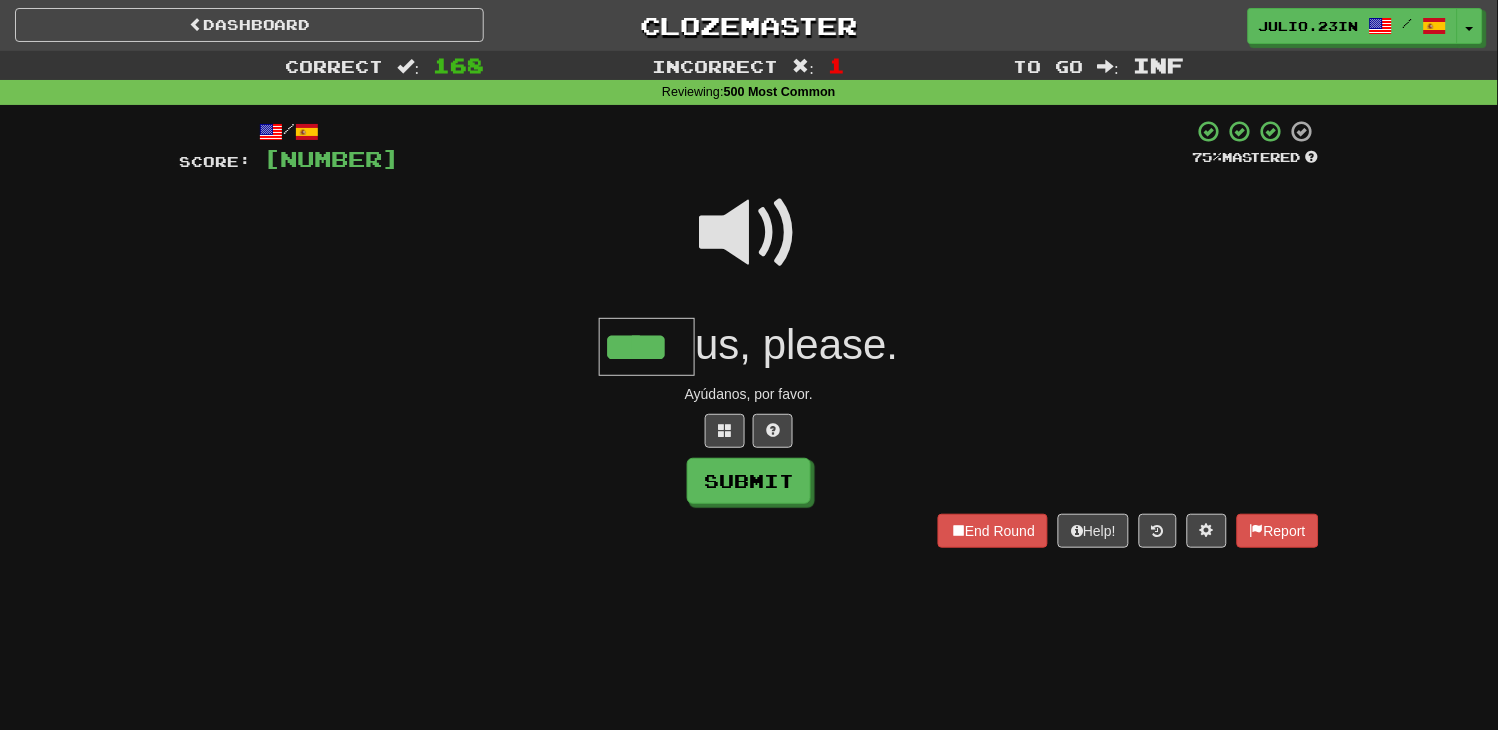 type on "****" 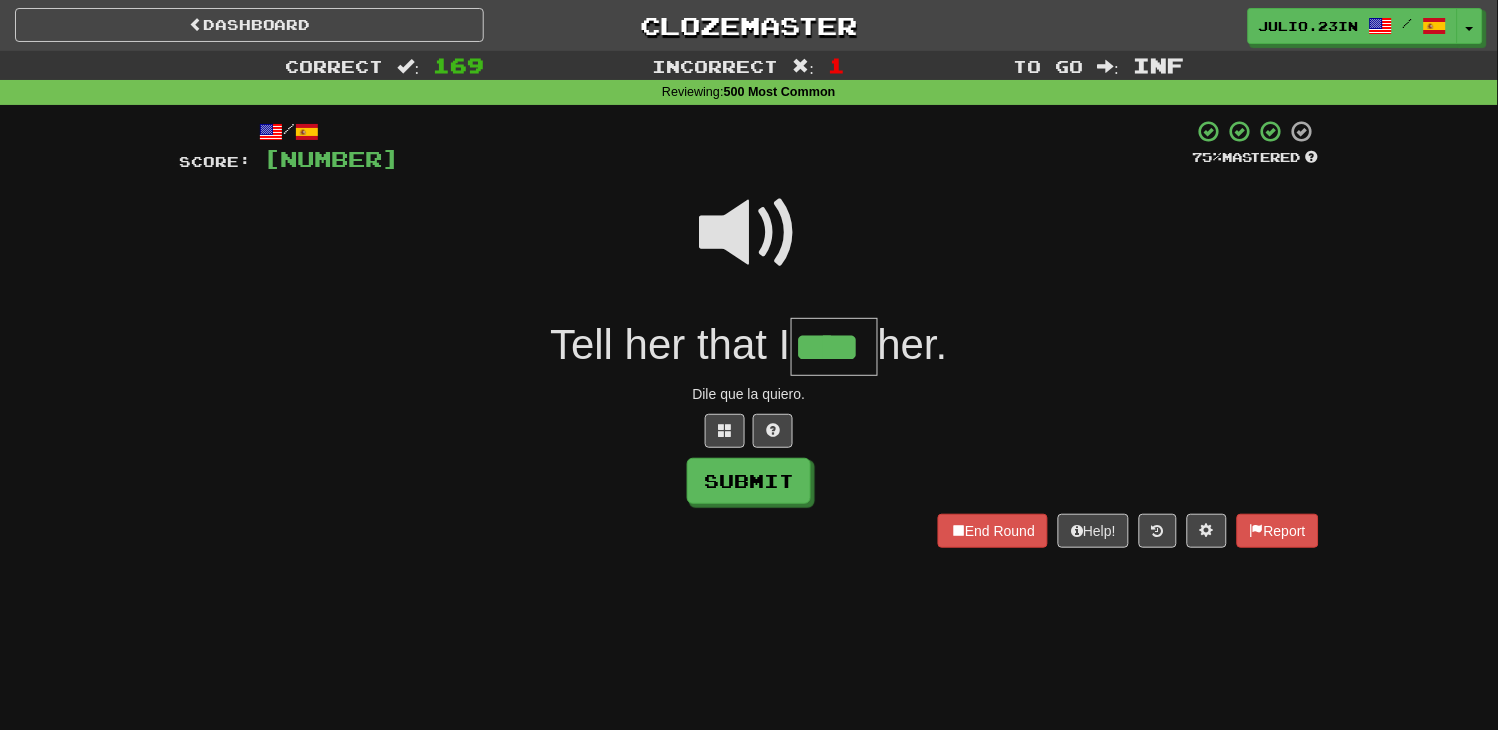 type on "****" 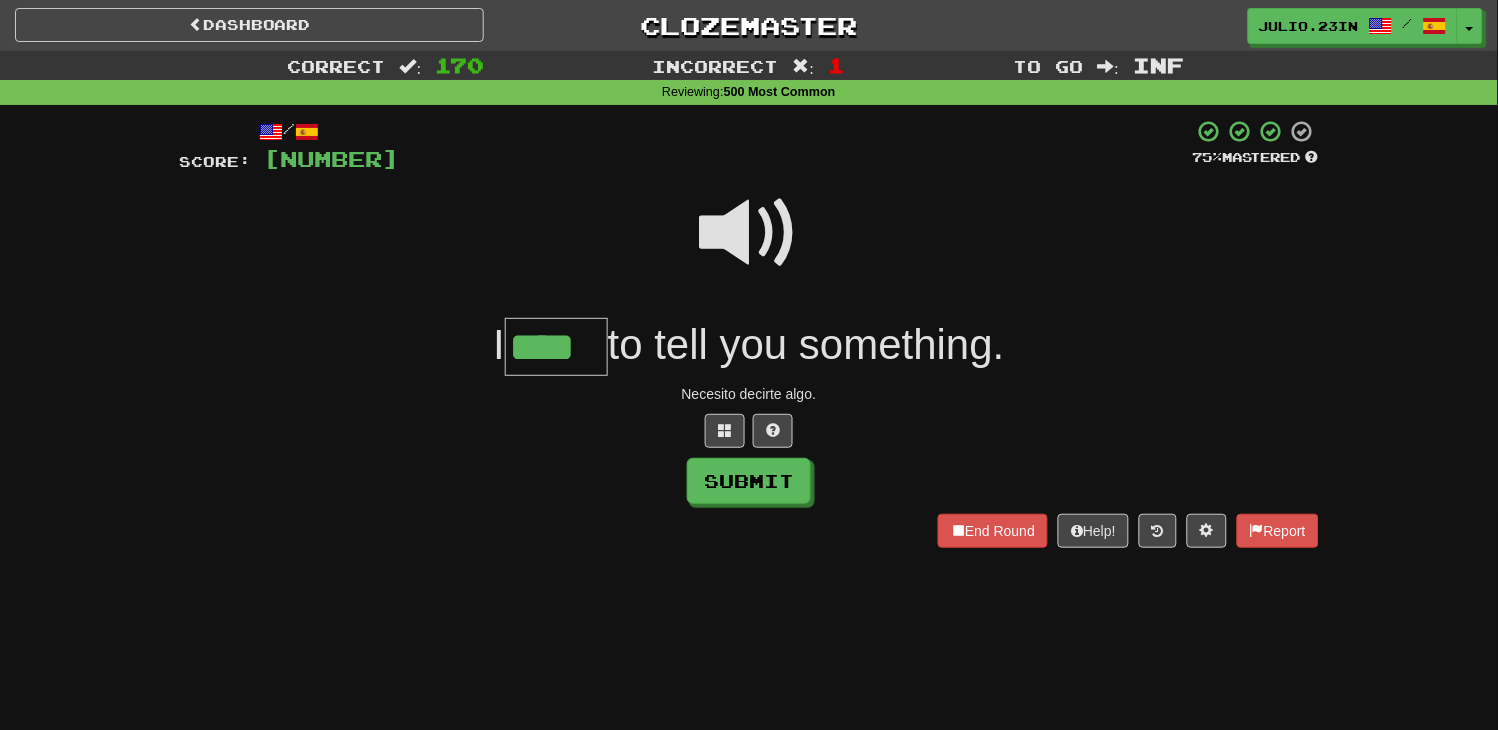 type on "****" 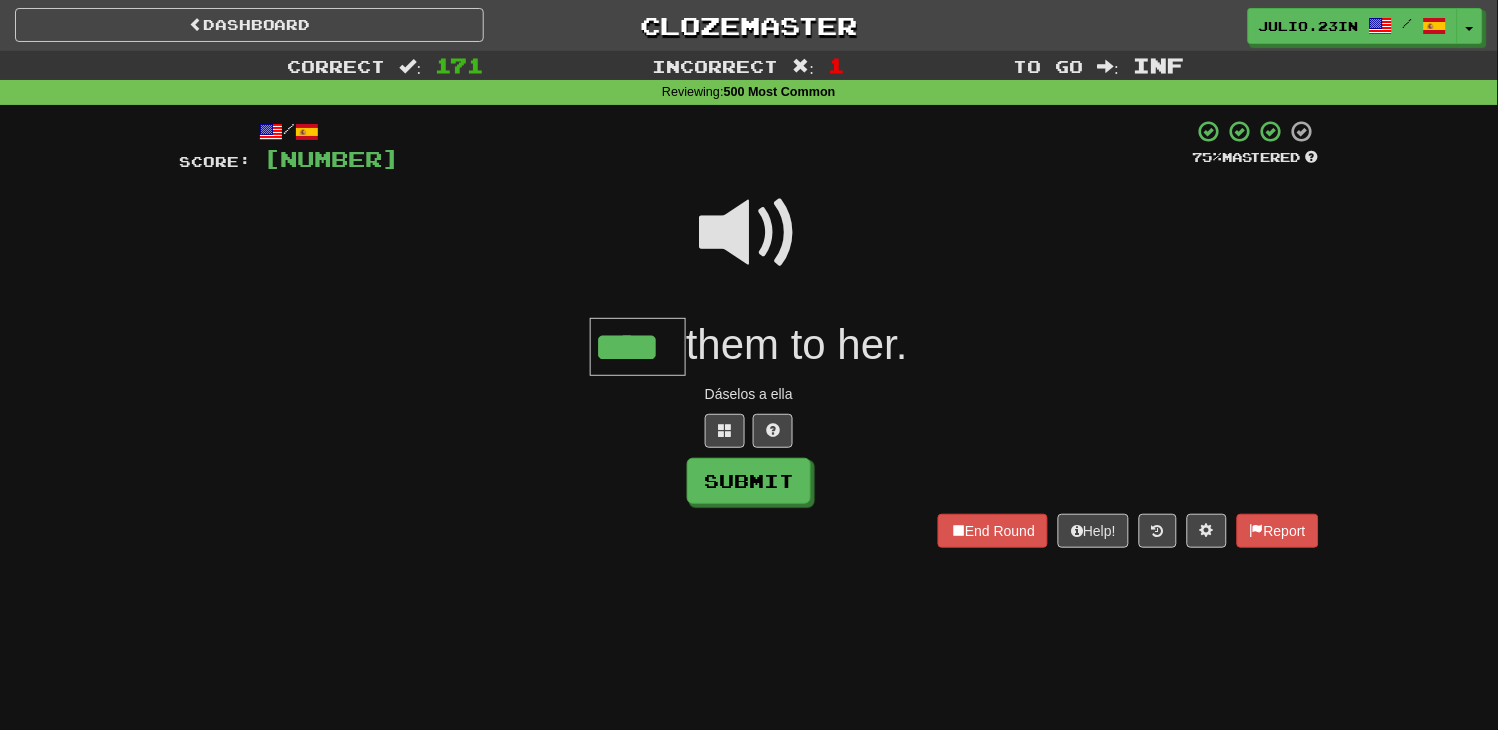 type on "****" 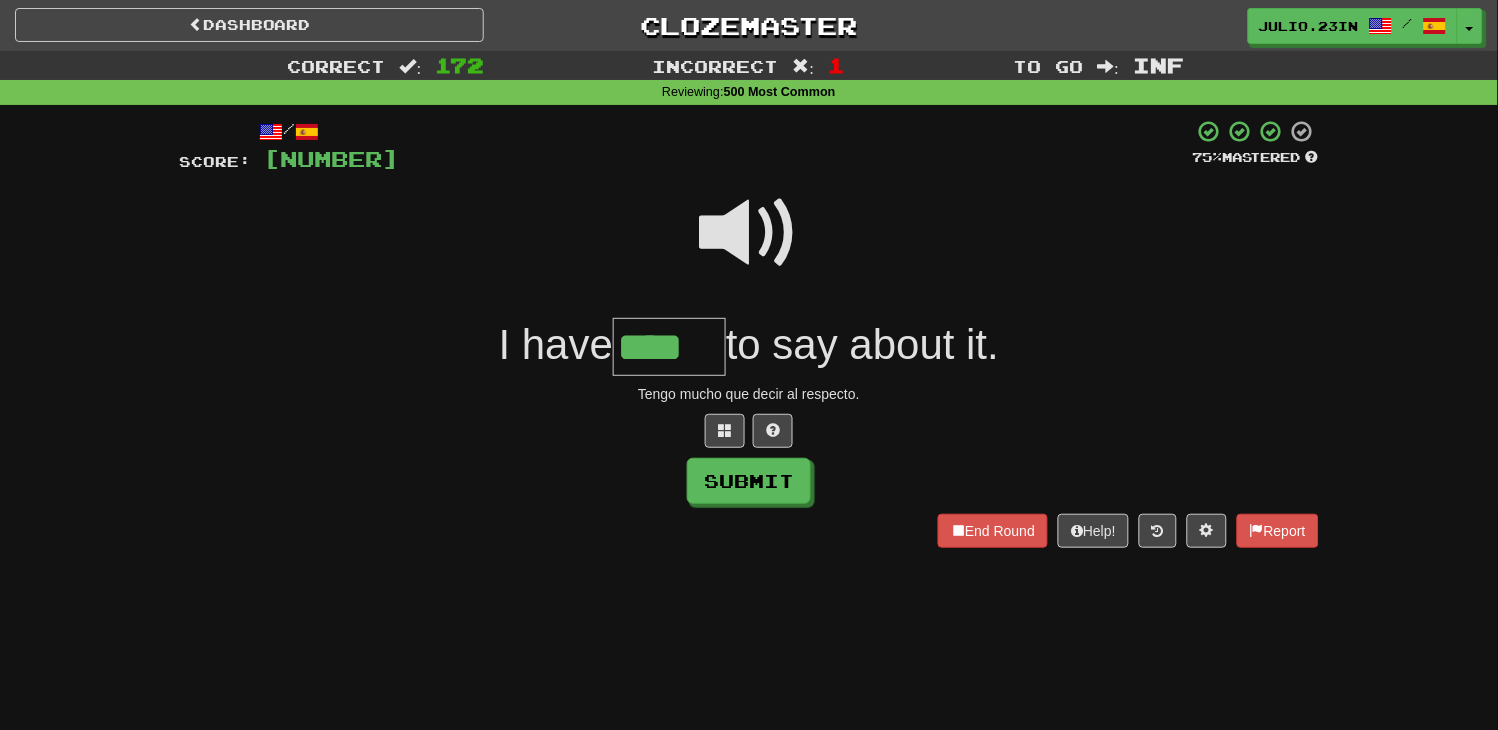 type on "****" 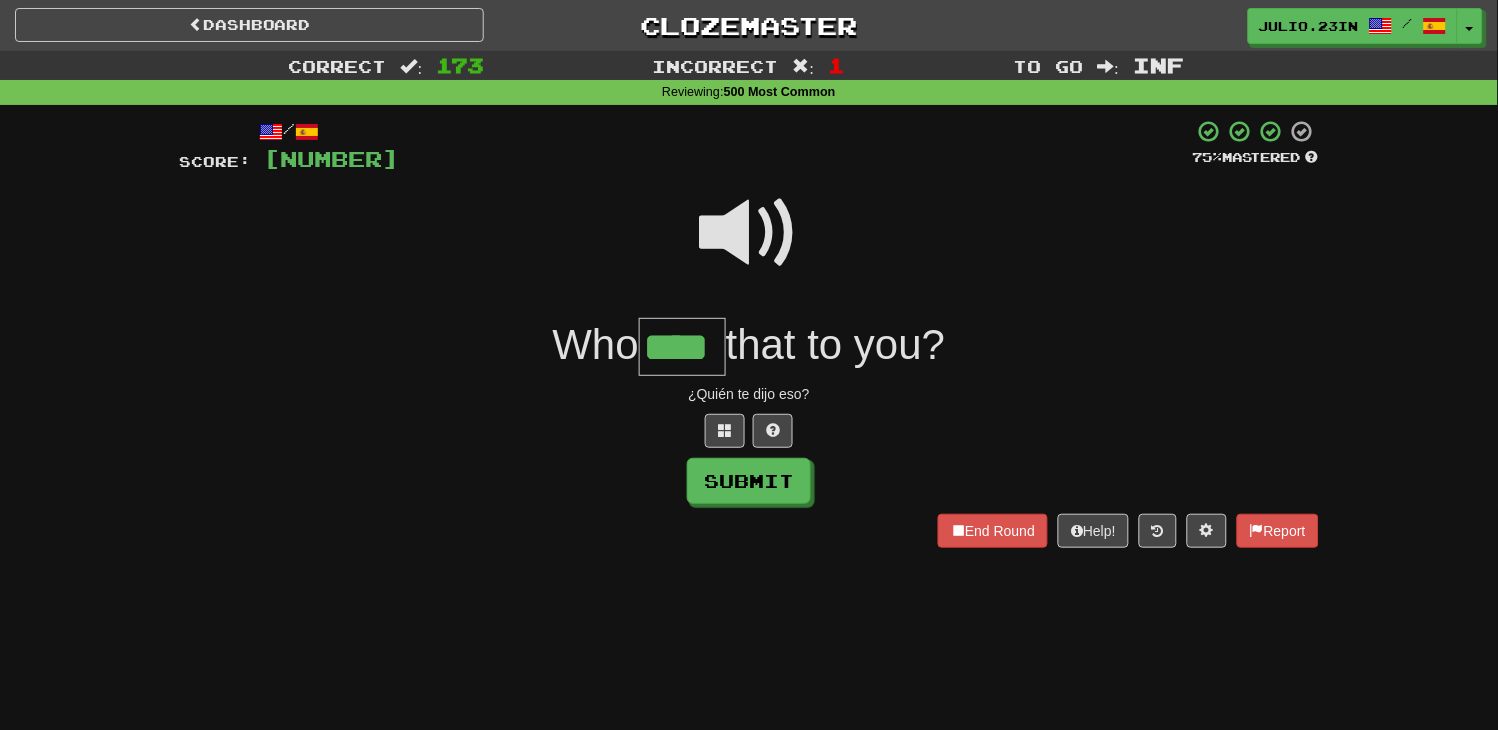 type on "****" 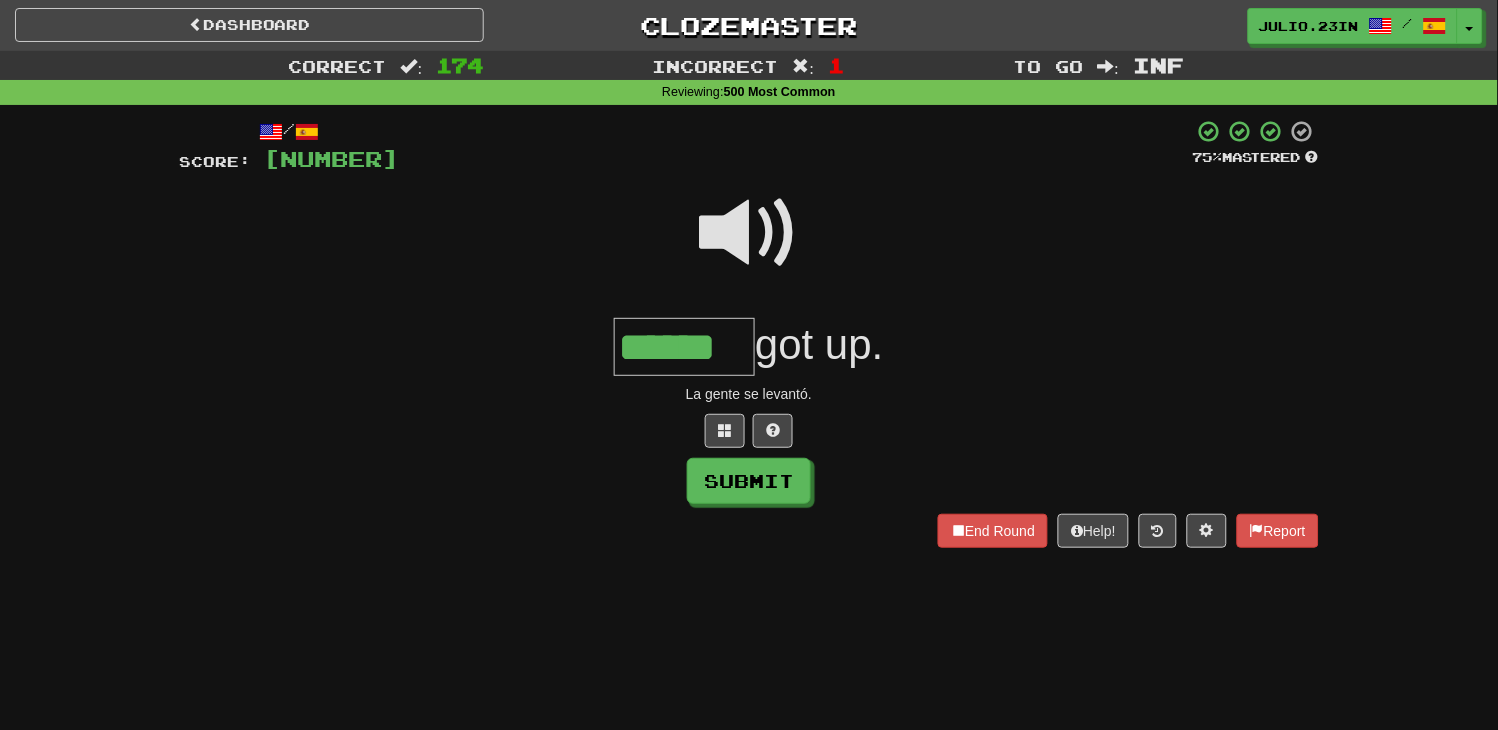 type on "******" 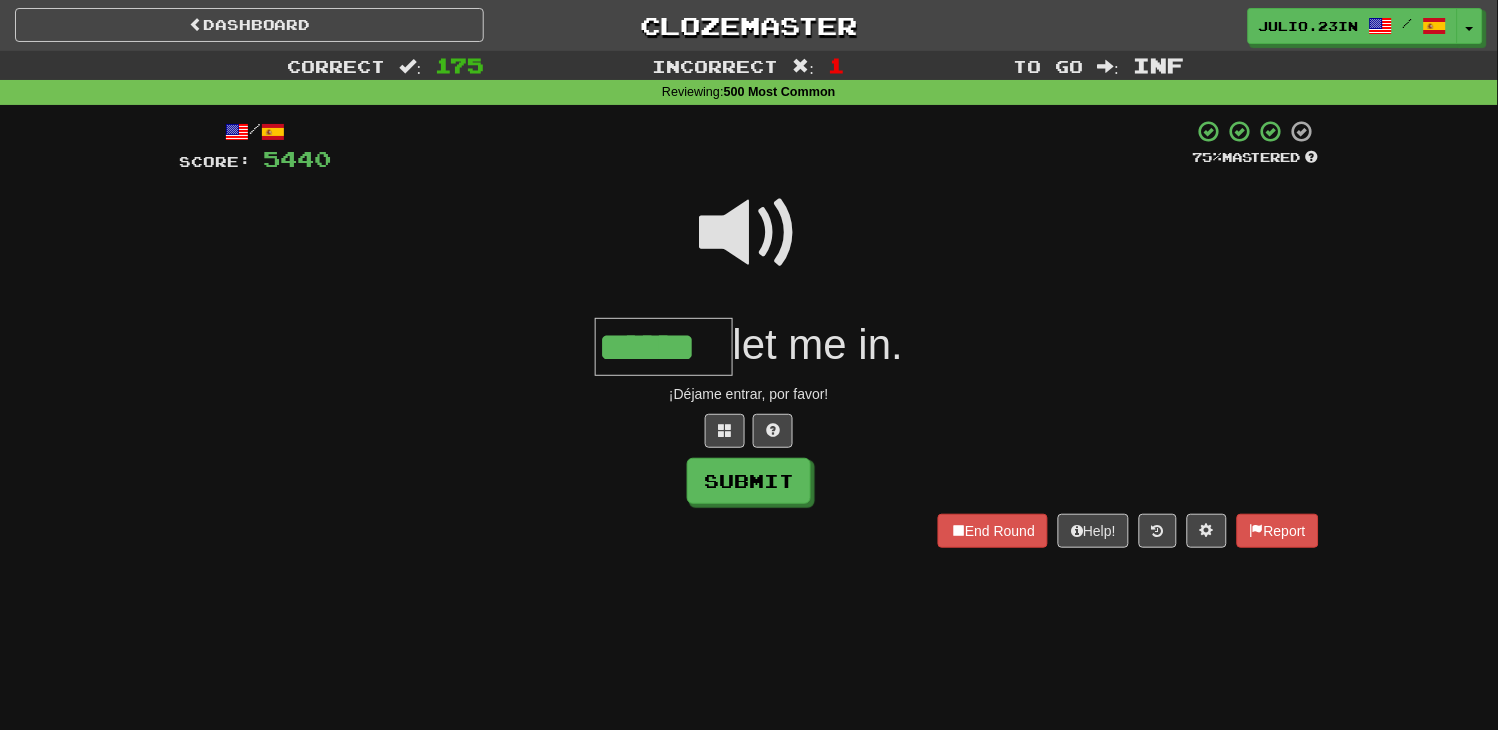 type on "******" 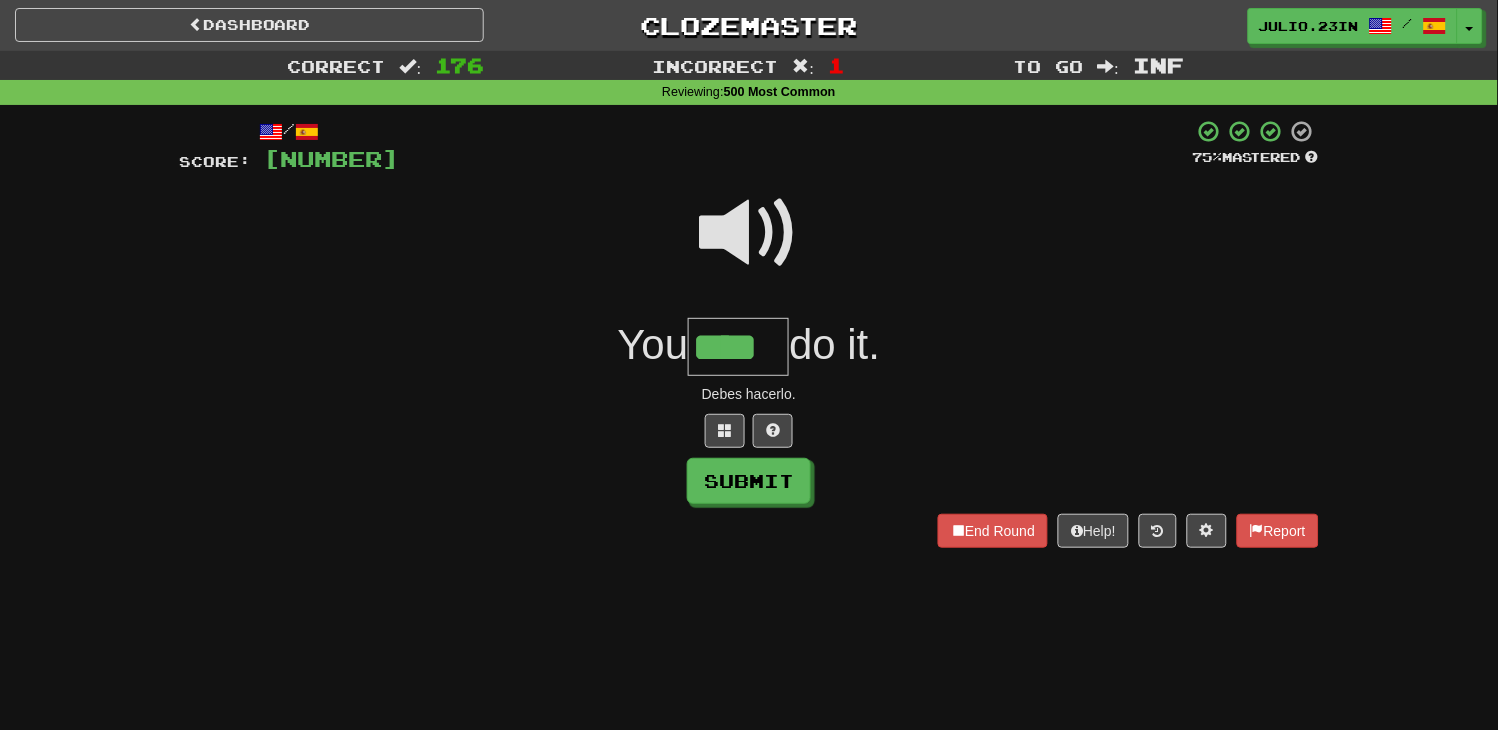 type on "****" 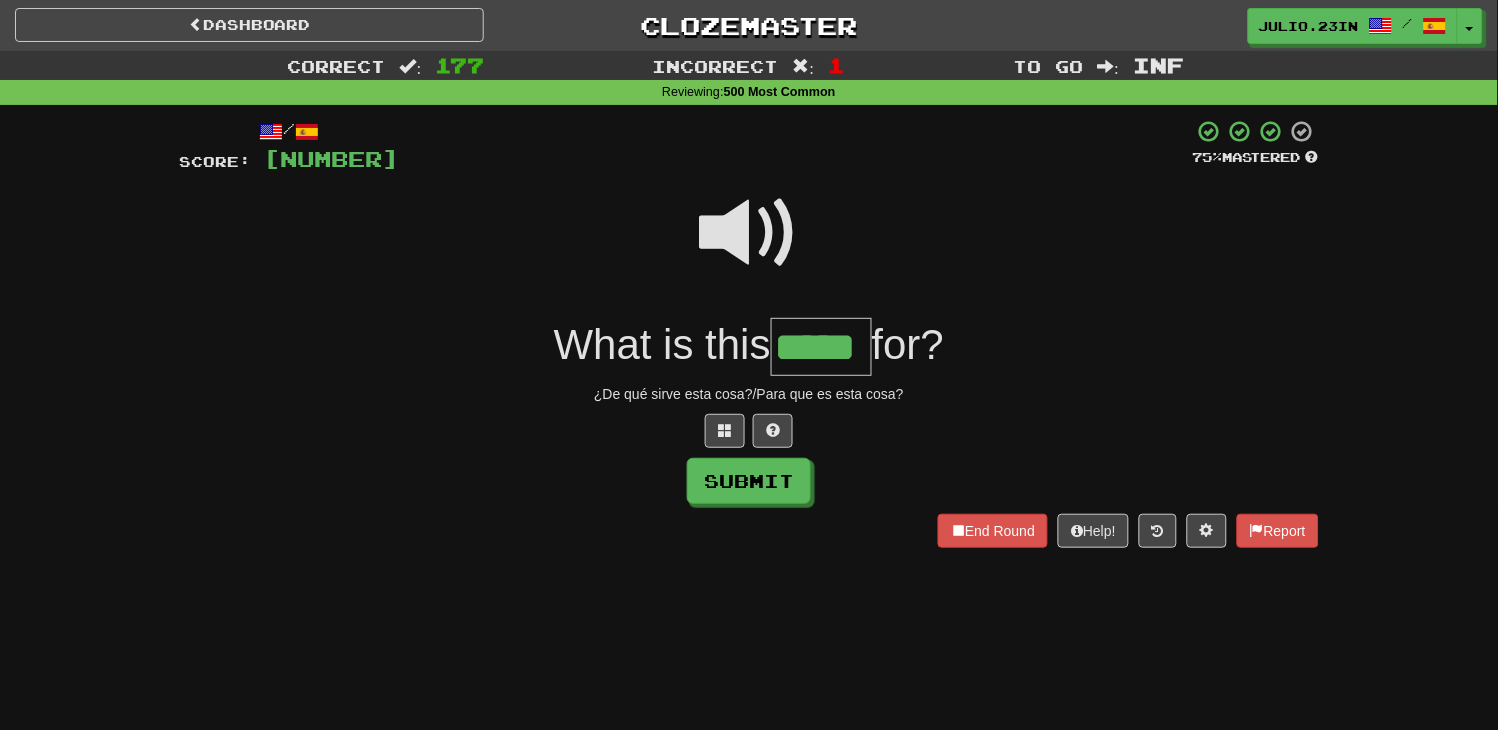 type on "*****" 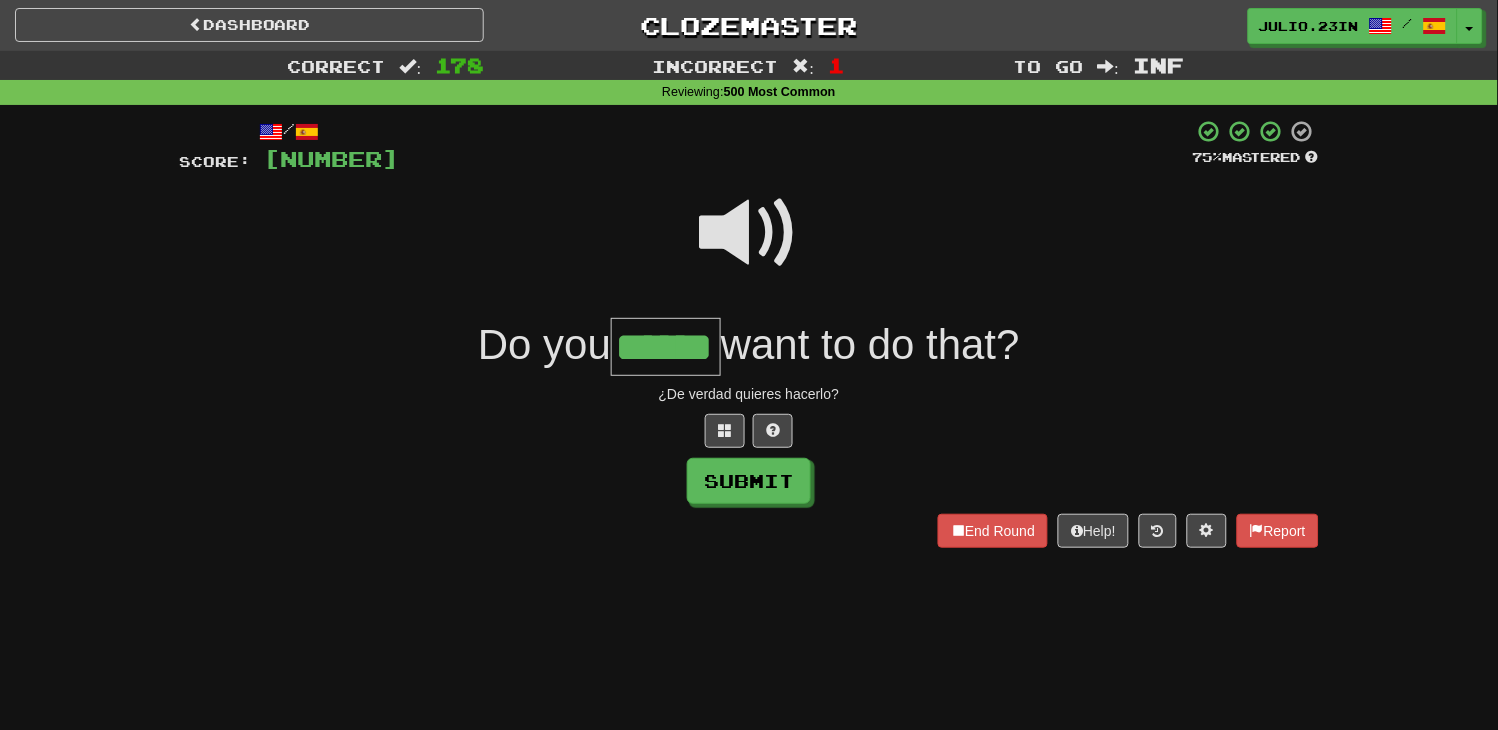 type on "******" 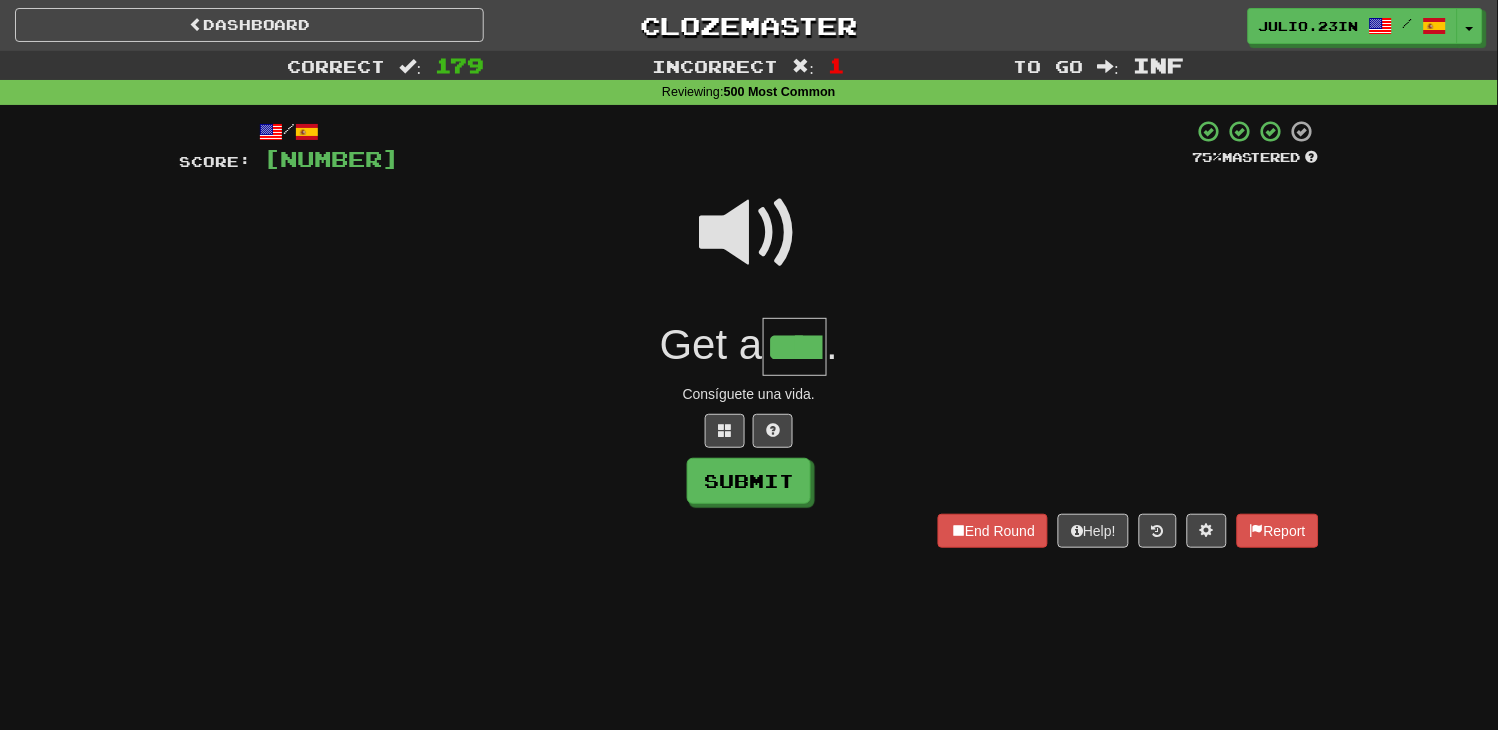 type on "****" 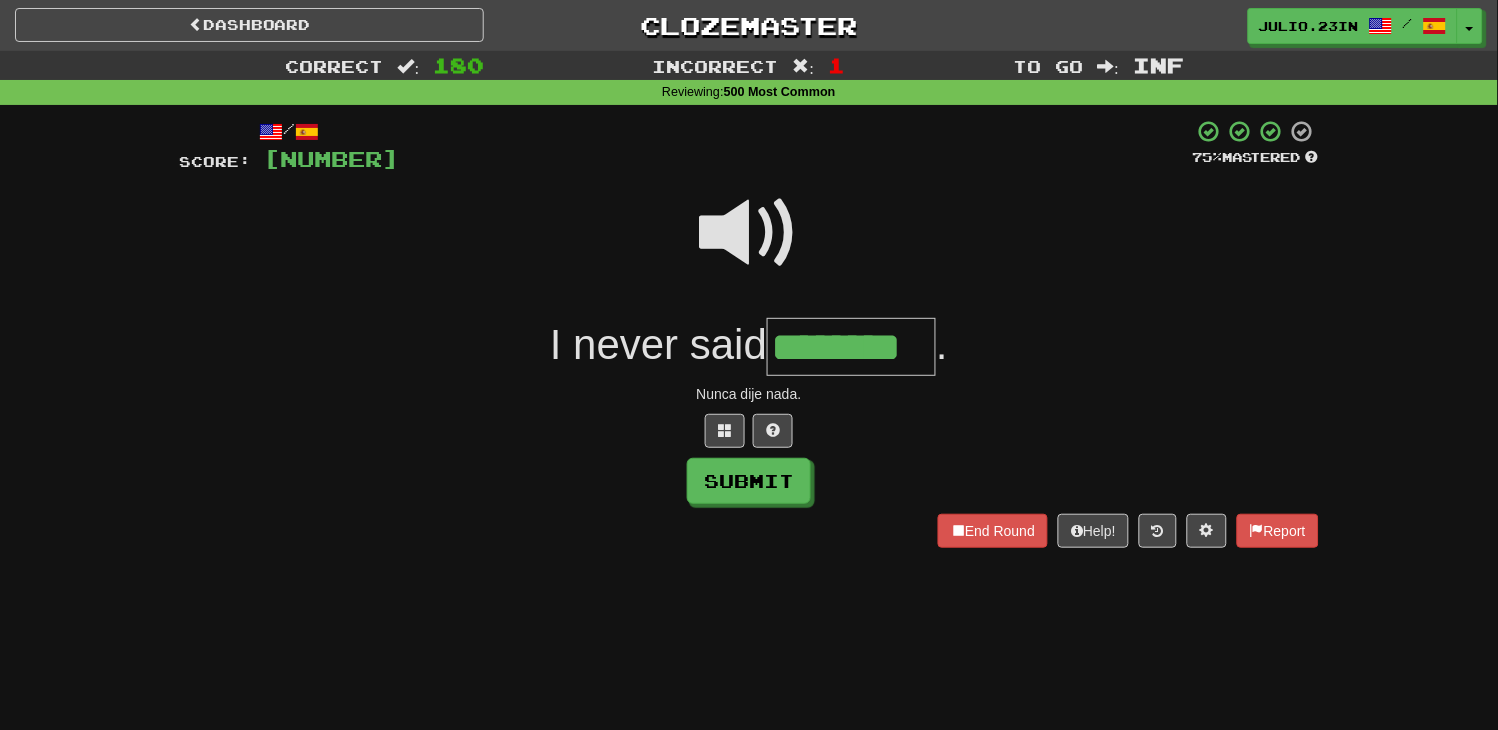 type on "********" 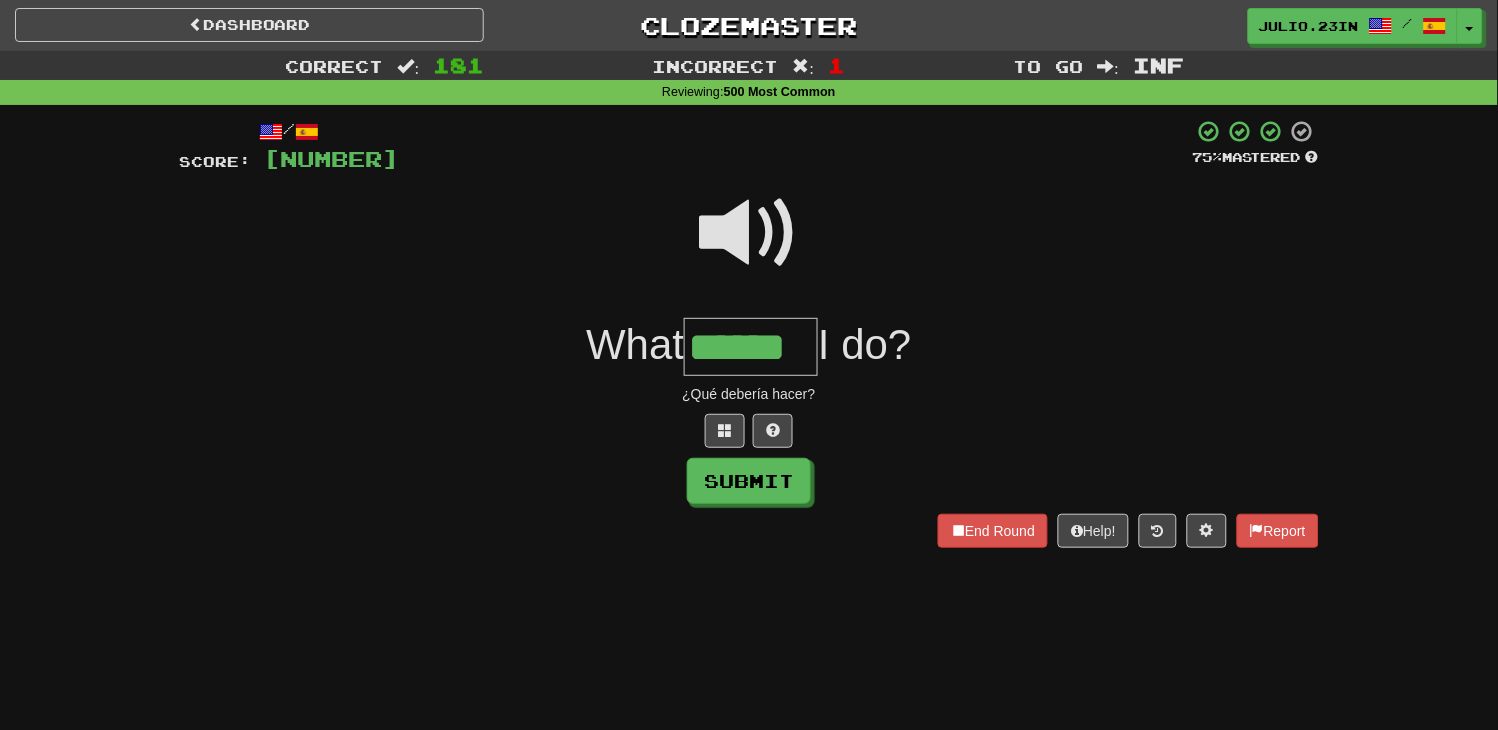 type on "******" 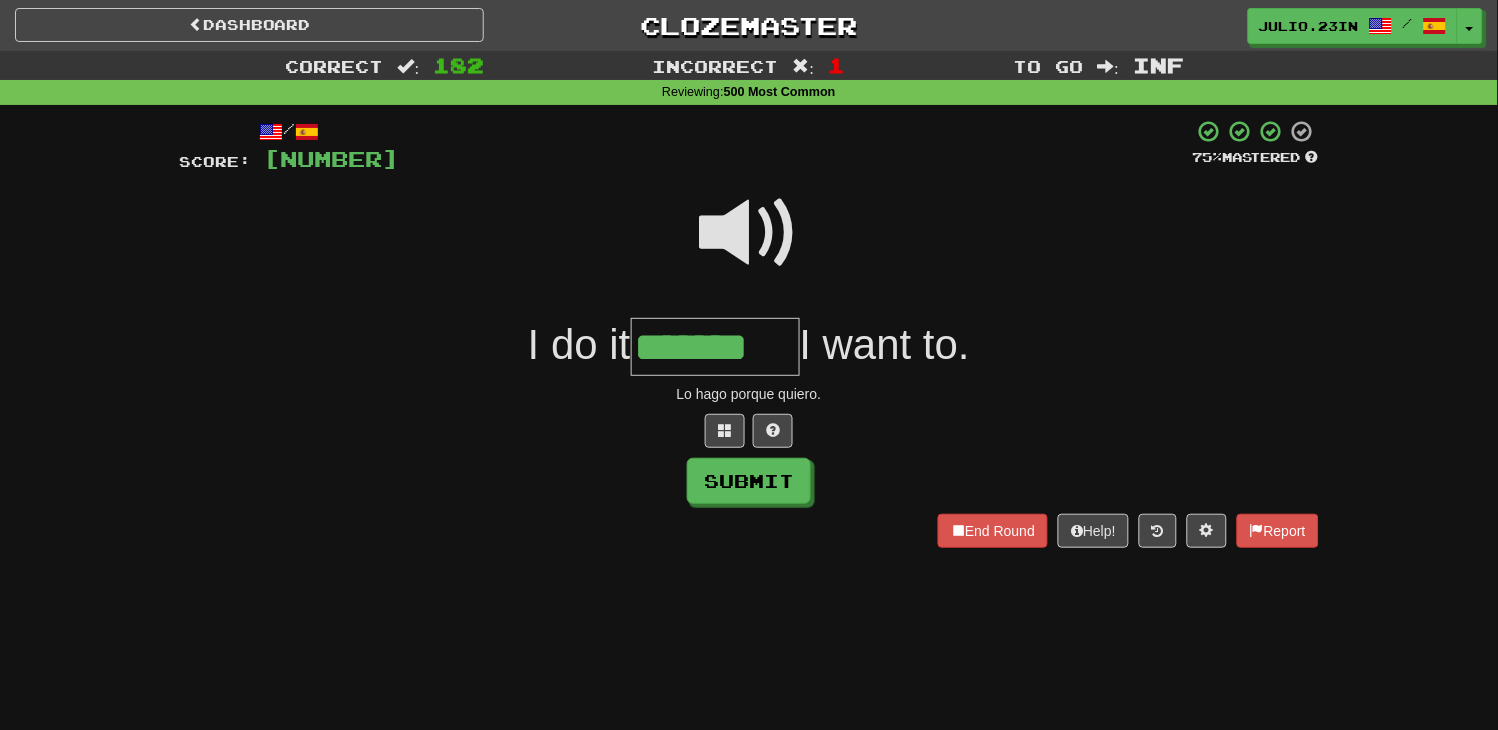 type on "*******" 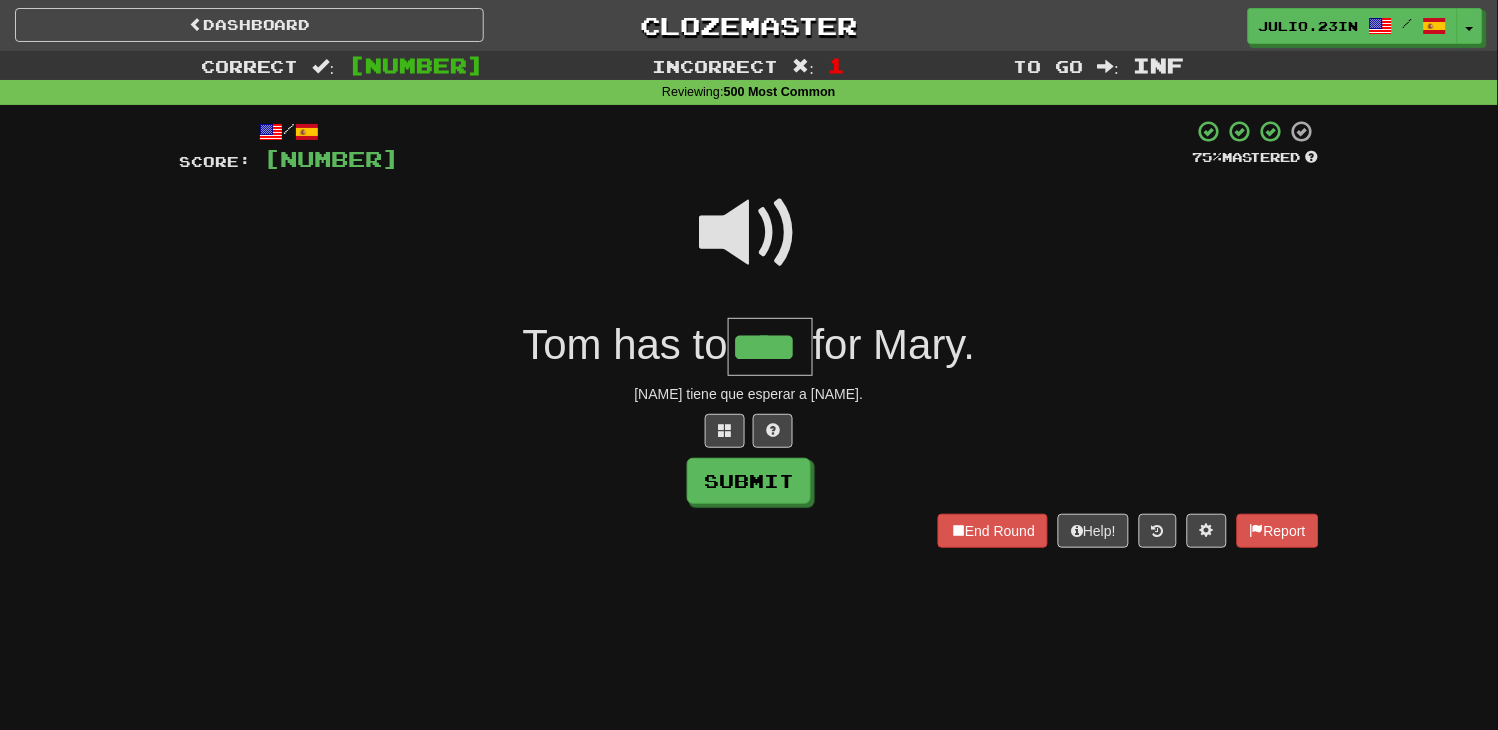 type on "****" 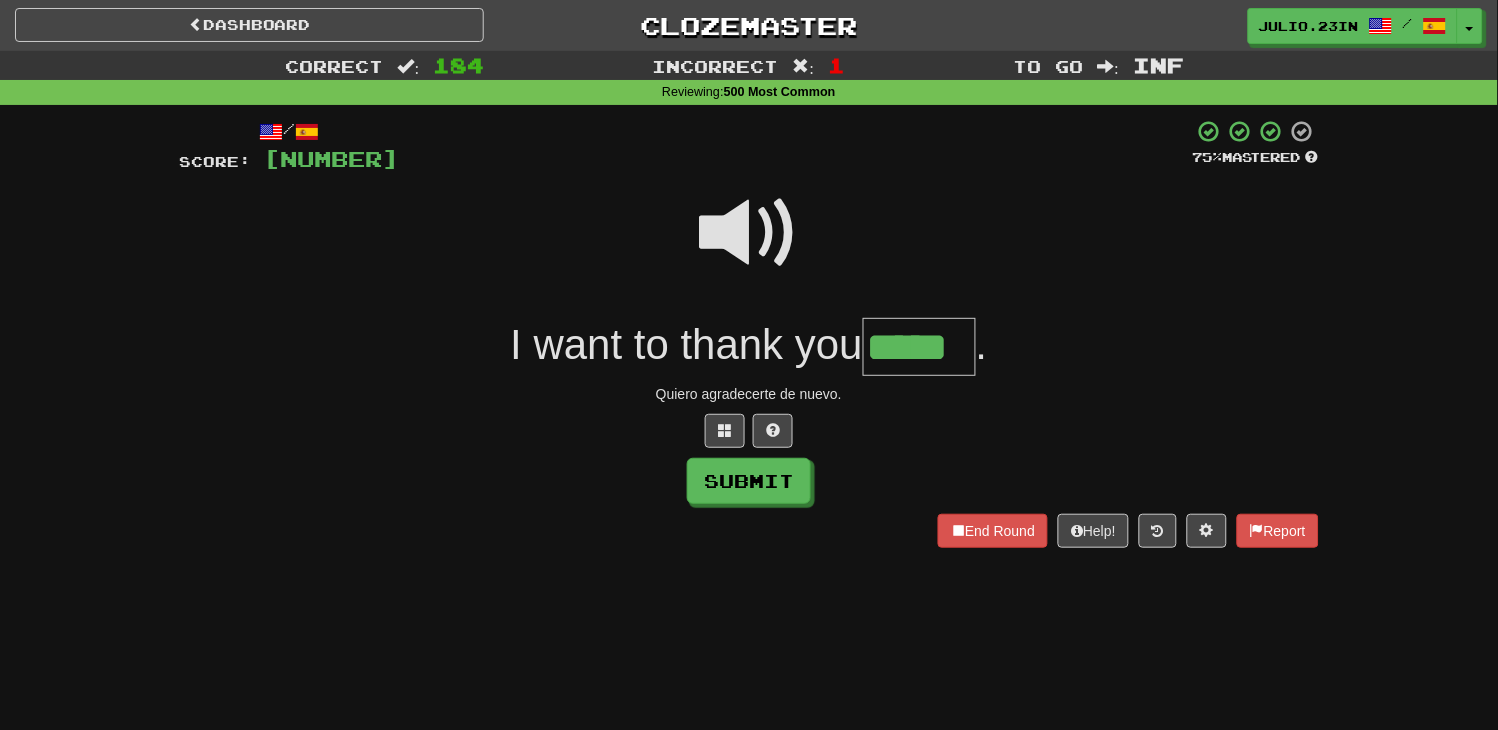 type on "*****" 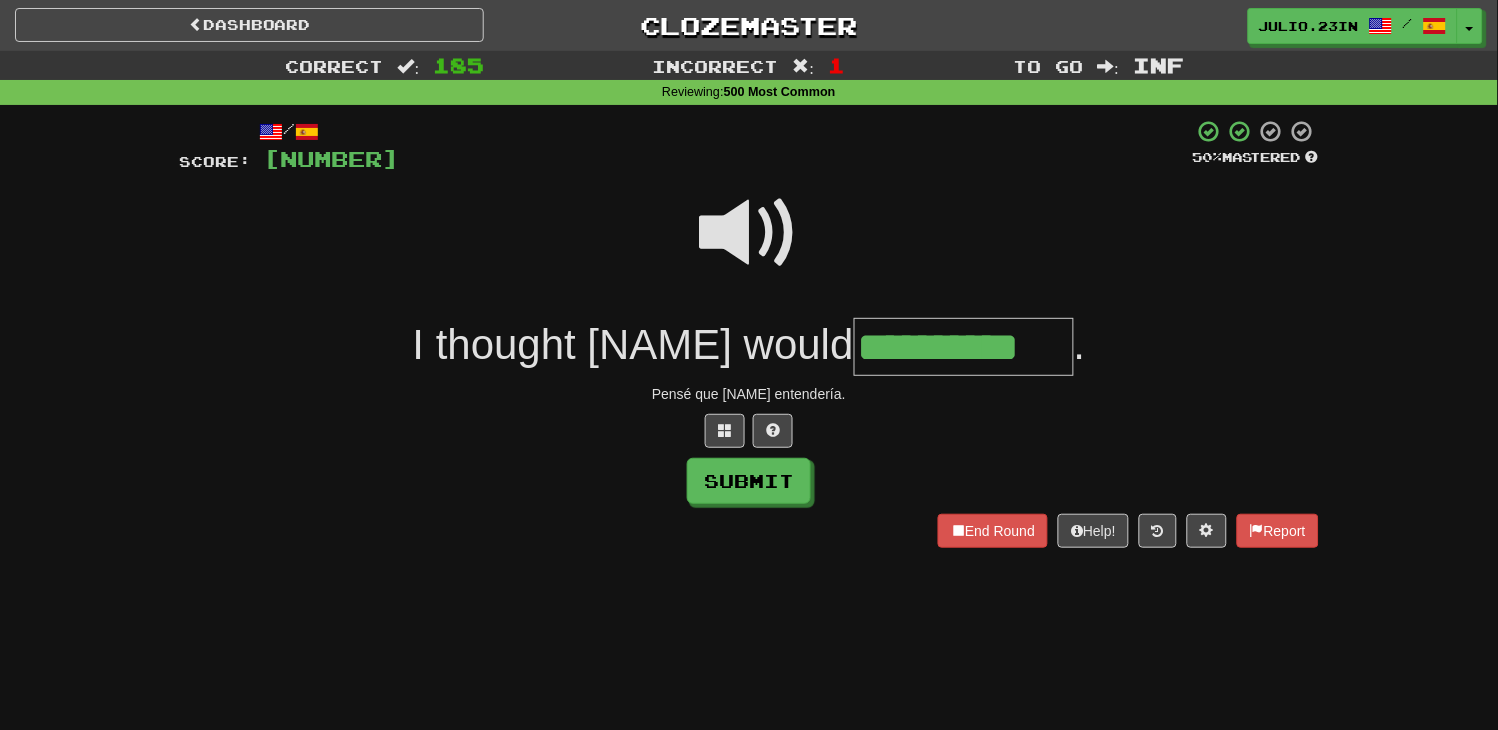 type on "**********" 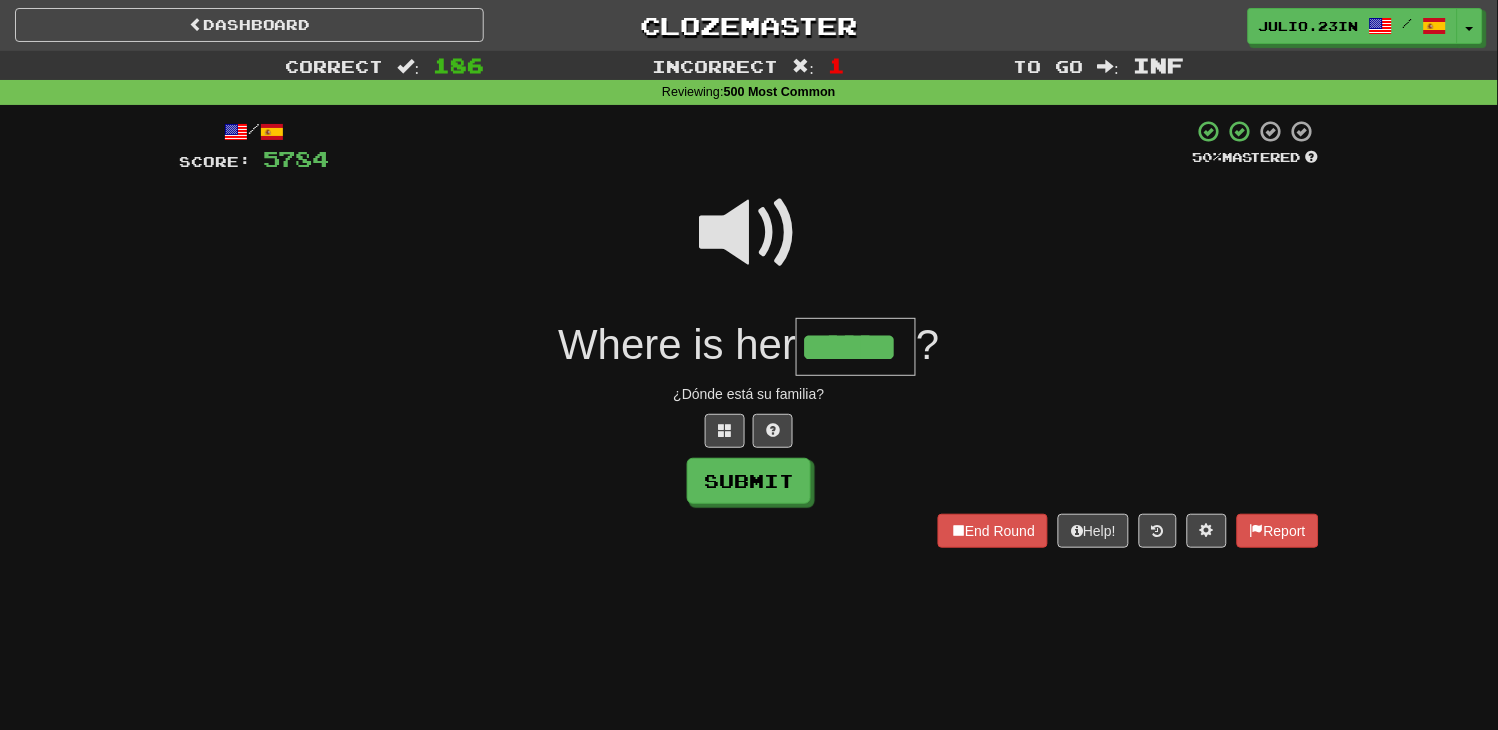 type on "******" 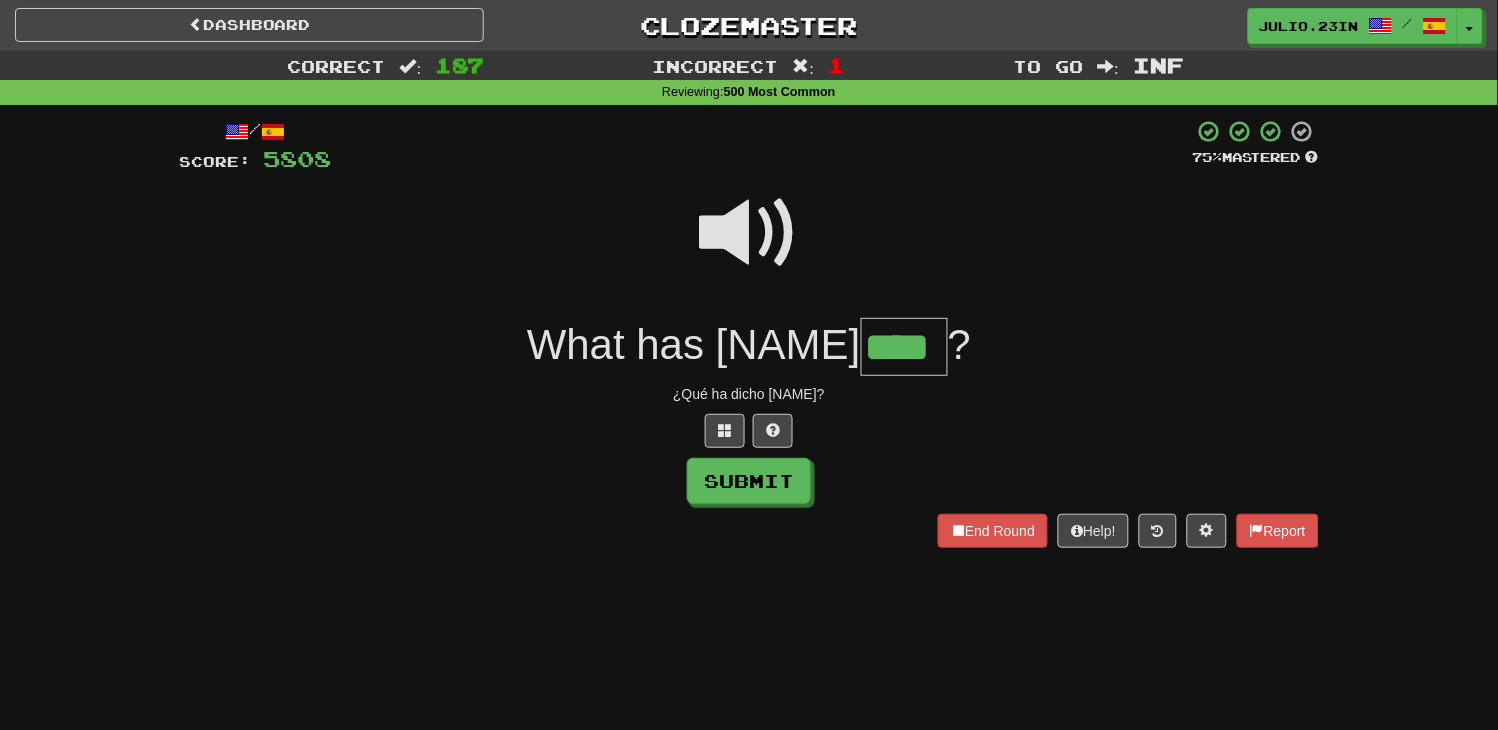 type on "****" 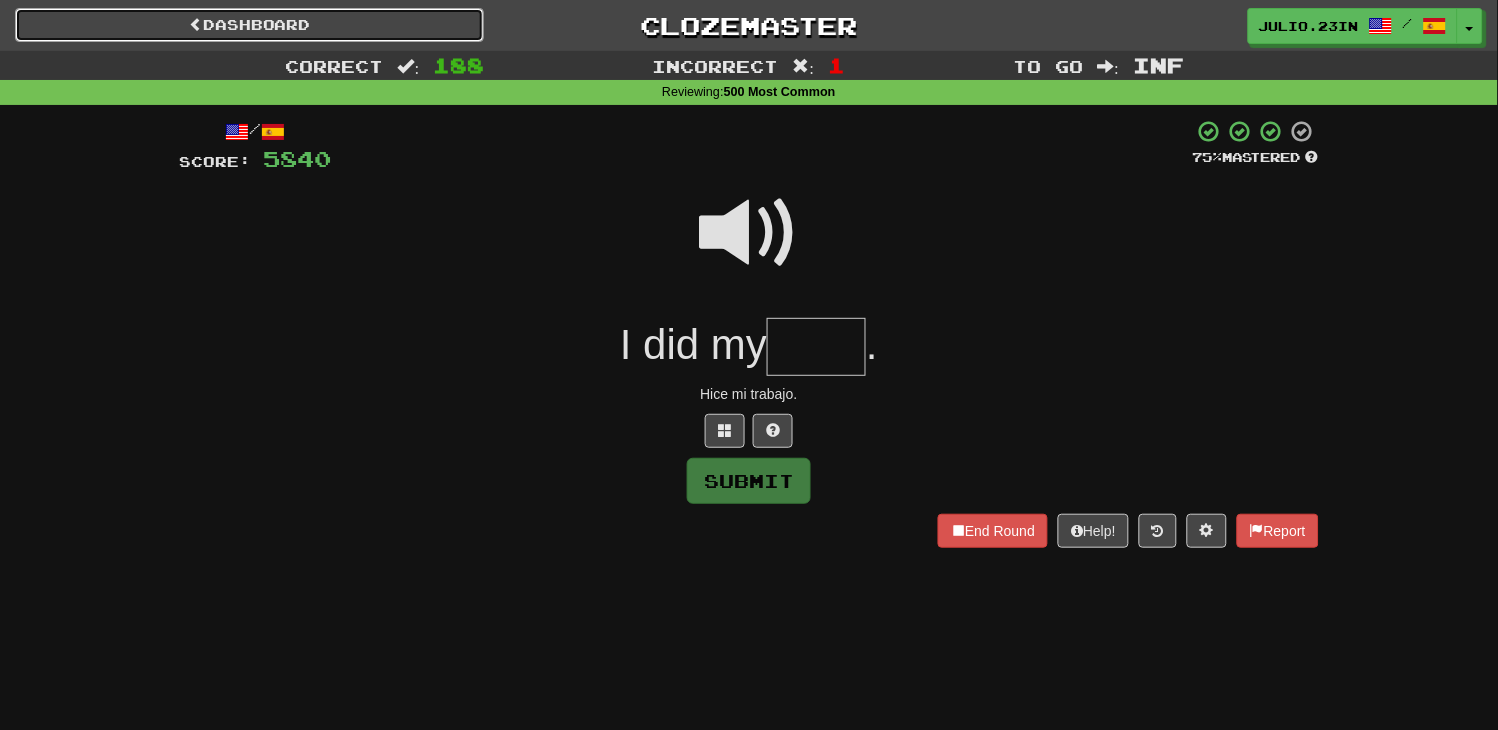 click on "Dashboard" at bounding box center [249, 25] 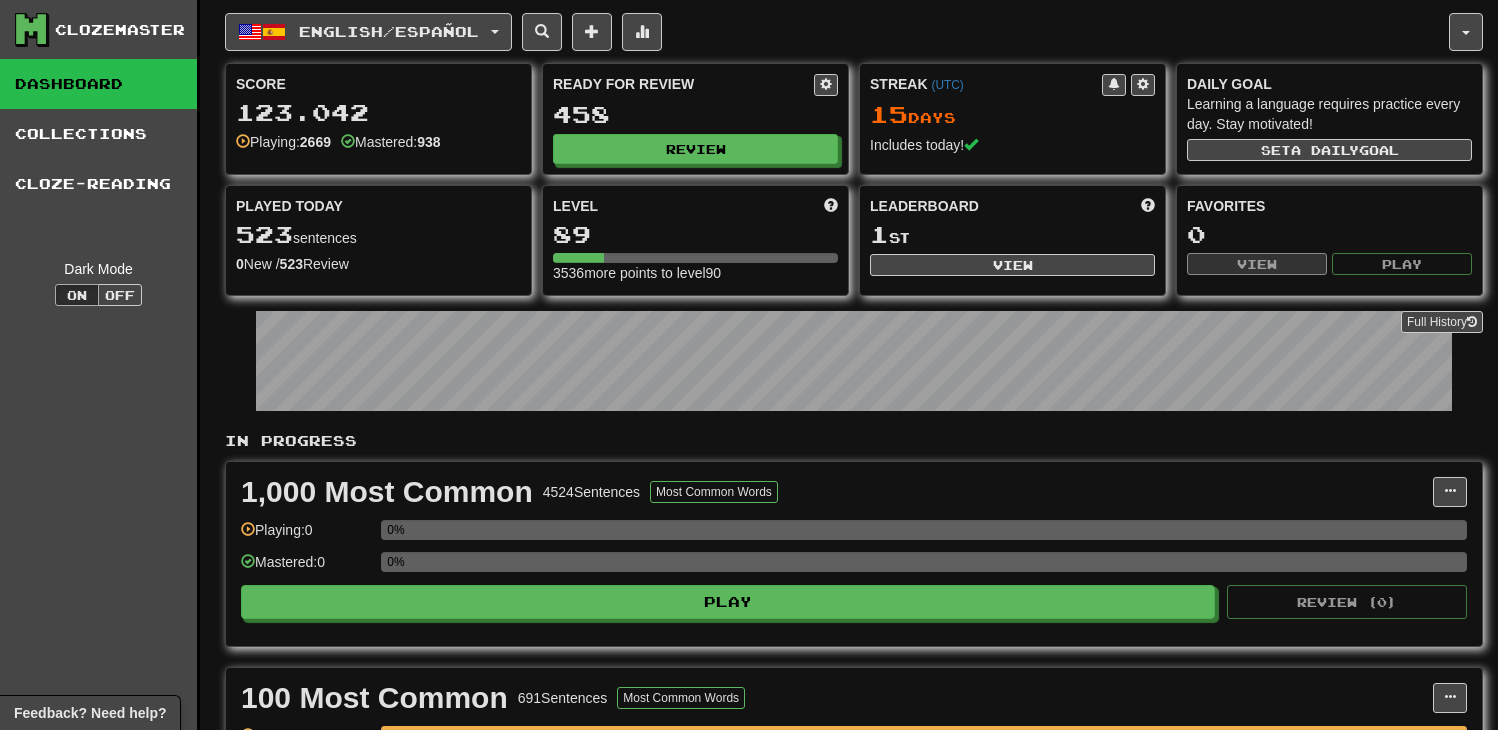scroll, scrollTop: 0, scrollLeft: 0, axis: both 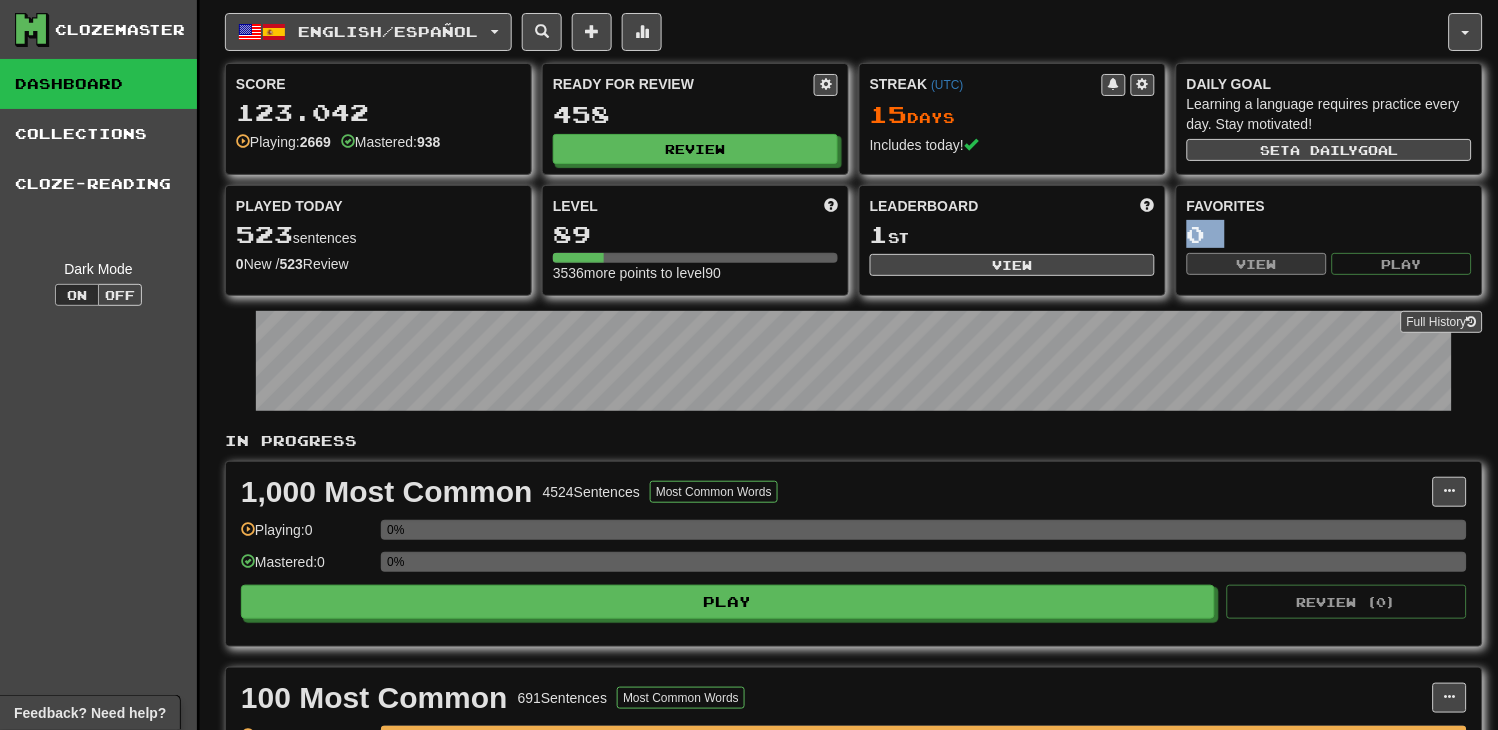 drag, startPoint x: 1494, startPoint y: 204, endPoint x: 1504, endPoint y: 224, distance: 22.36068 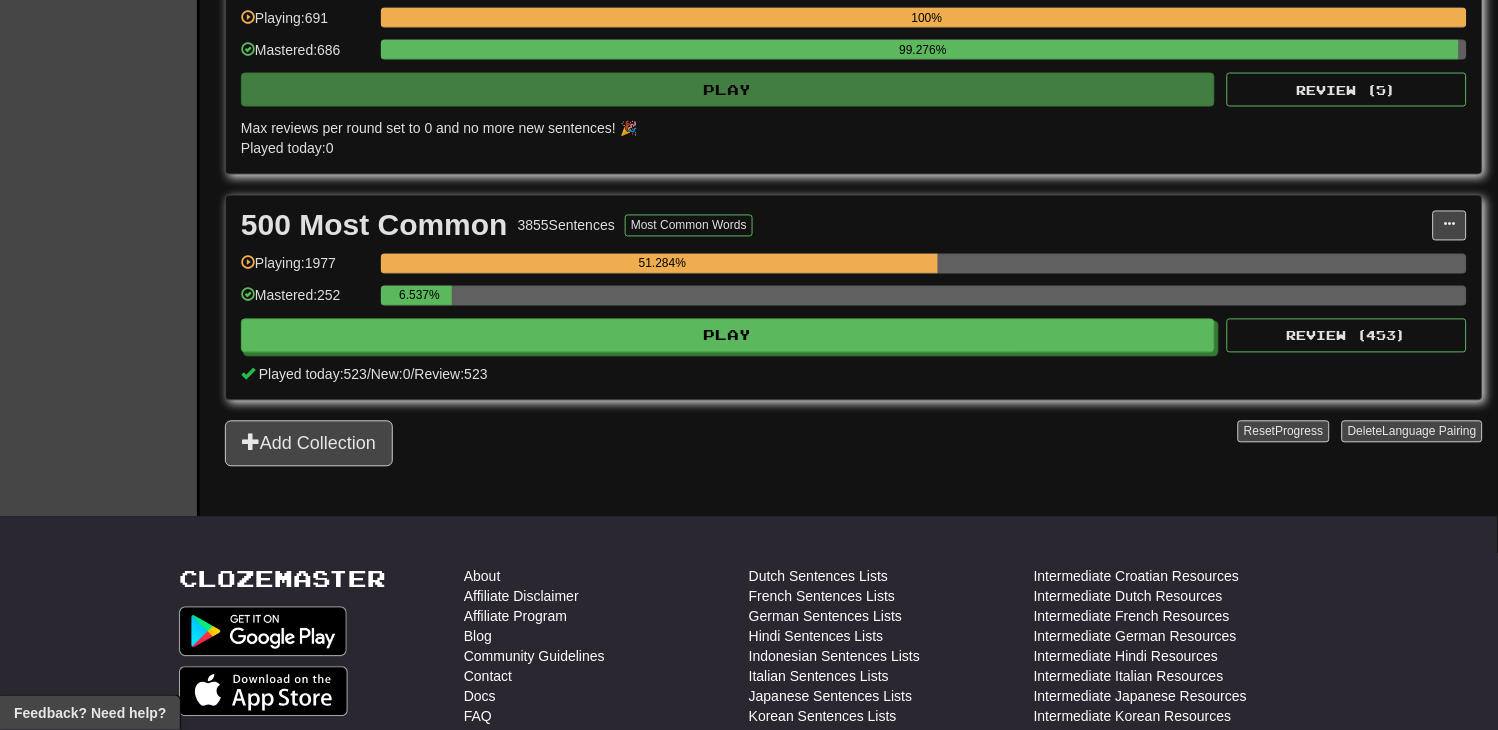 scroll, scrollTop: 725, scrollLeft: 0, axis: vertical 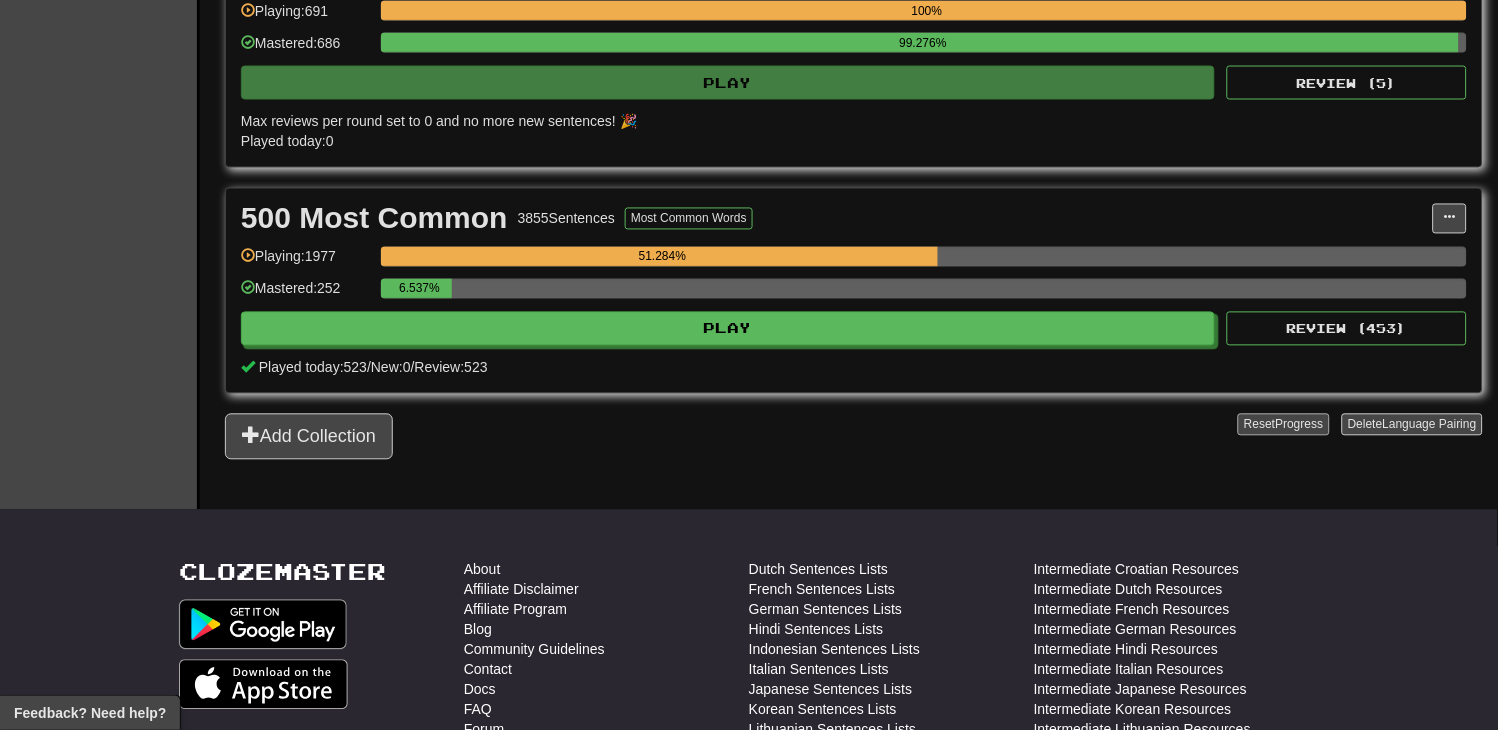 drag, startPoint x: 1352, startPoint y: 416, endPoint x: 1315, endPoint y: 424, distance: 37.85499 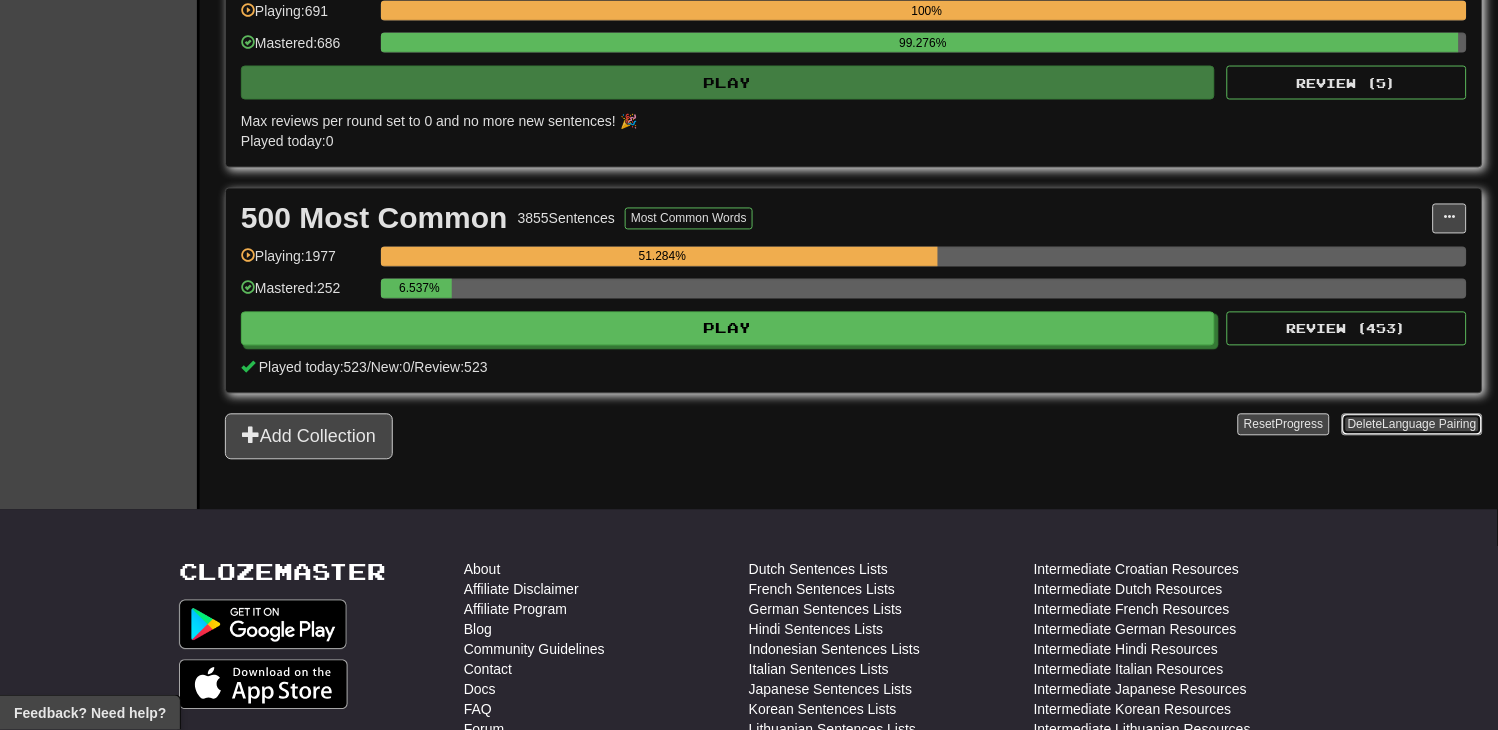 click on "Delete  Language Pairing" at bounding box center (1412, 425) 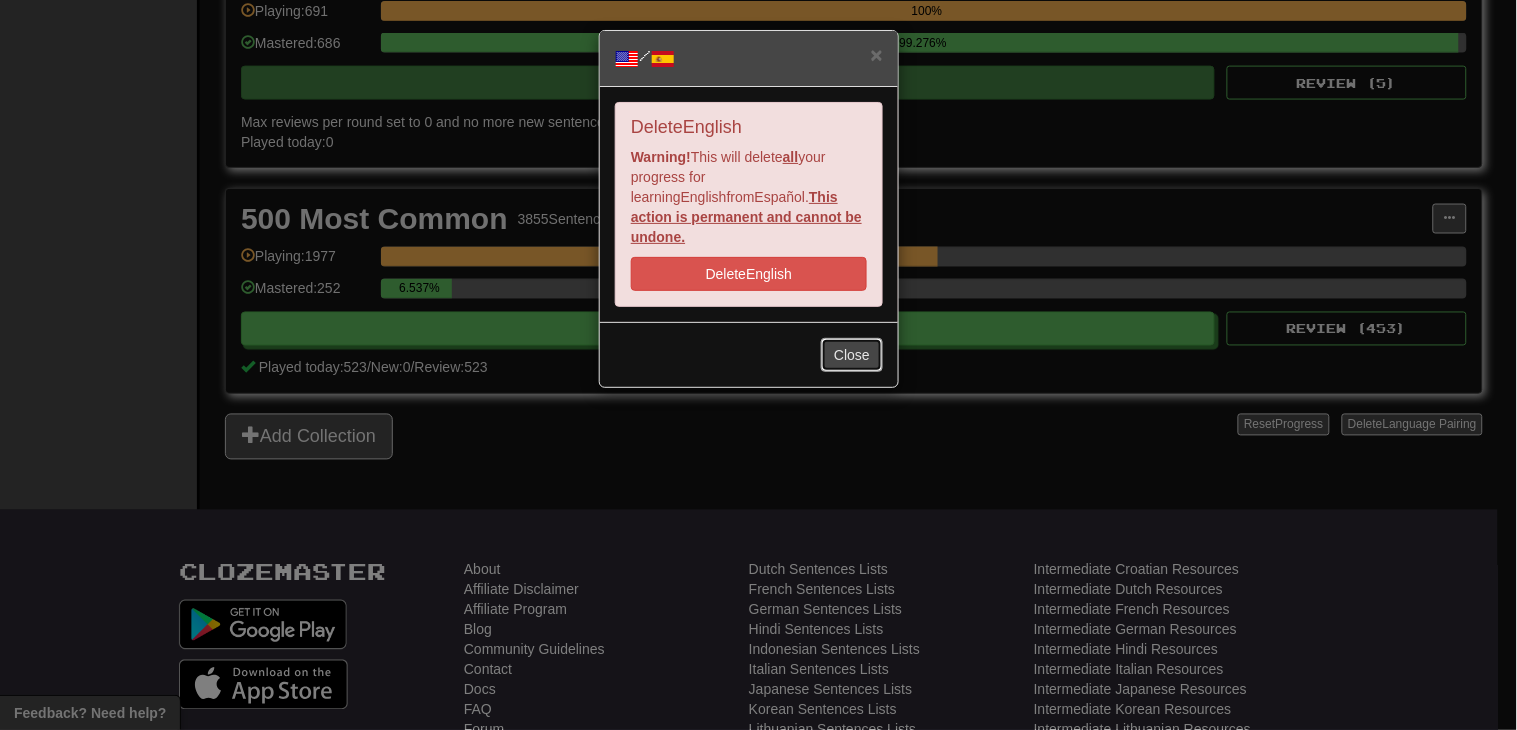 click on "Close" at bounding box center [852, 355] 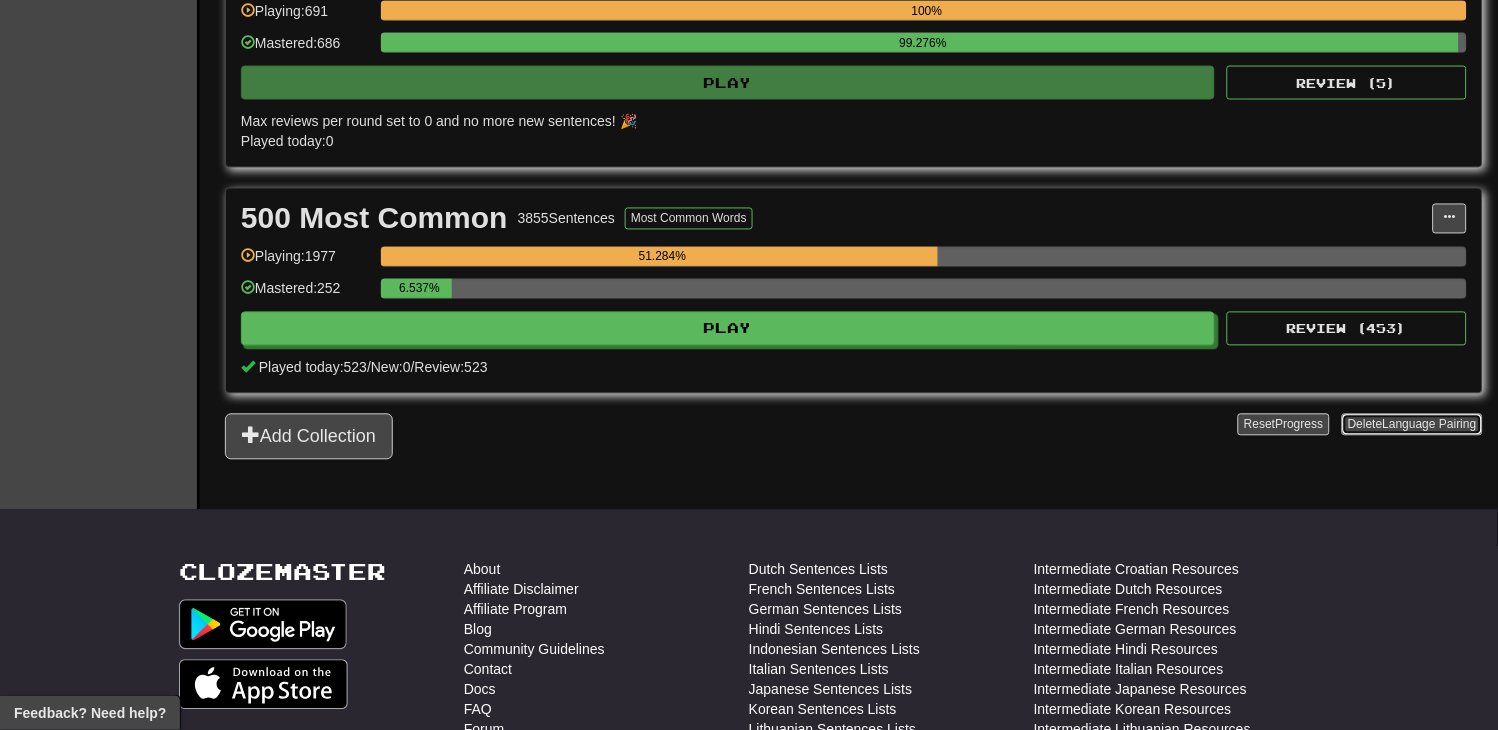 click on "Language Pairing" at bounding box center (1430, 425) 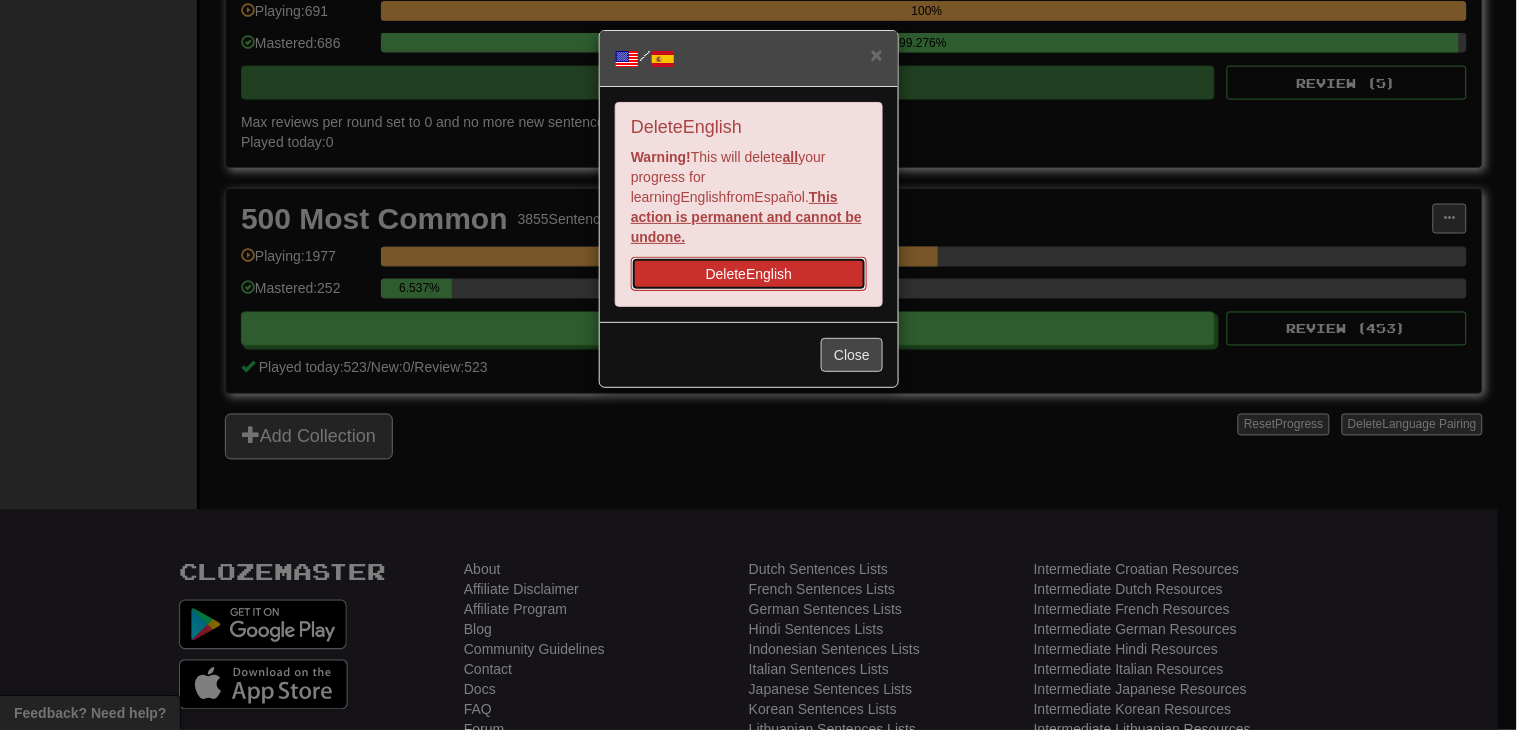 click on "Delete  English" at bounding box center [749, 274] 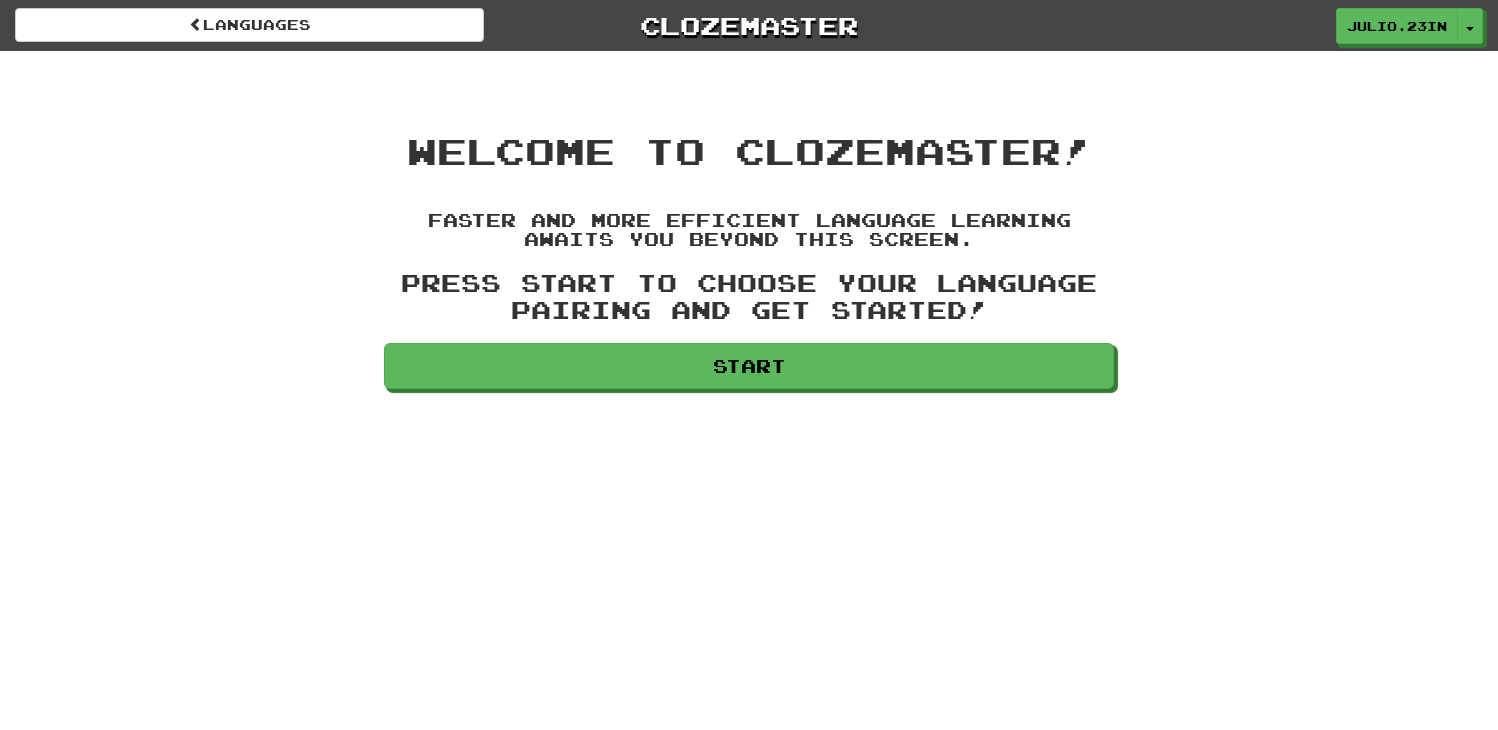 scroll, scrollTop: 0, scrollLeft: 0, axis: both 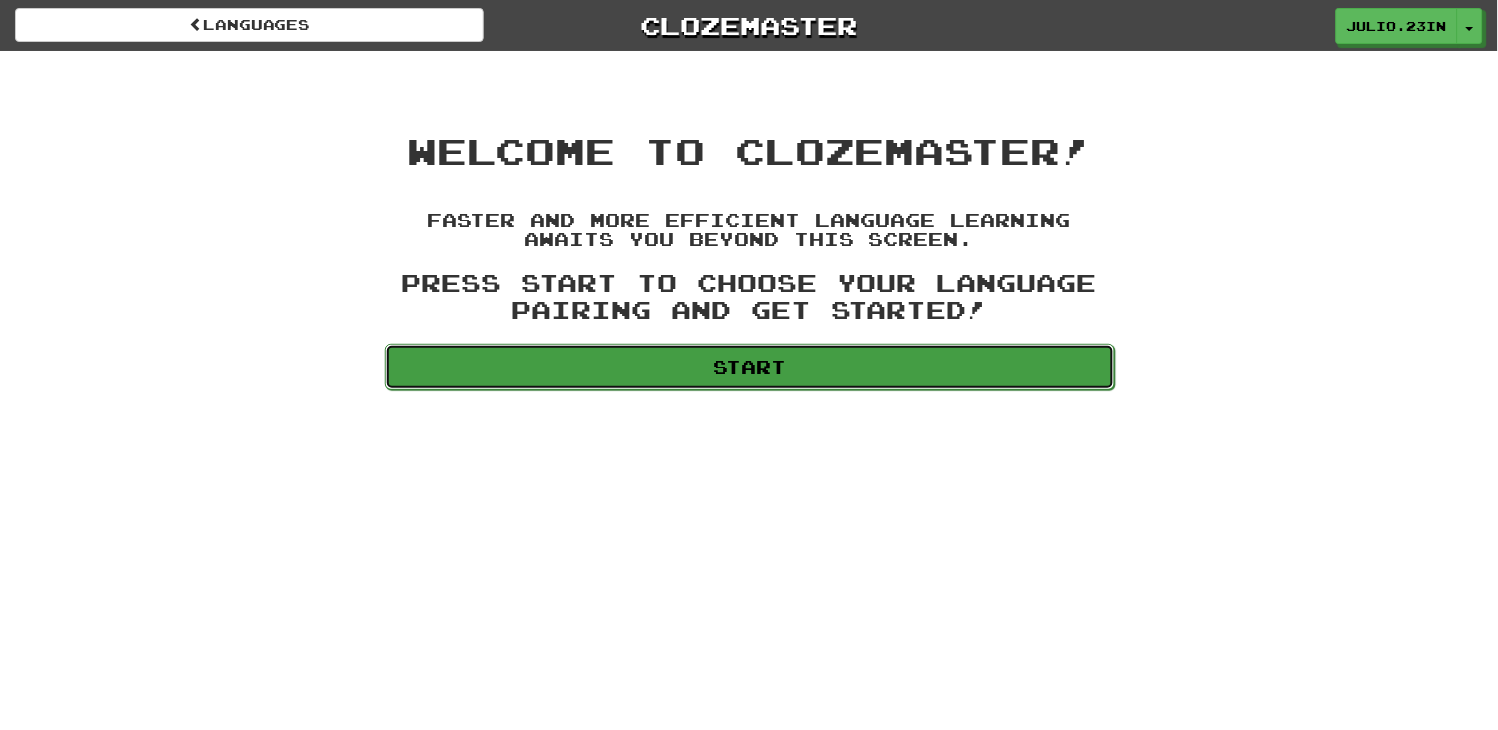 click on "Start" at bounding box center [750, 367] 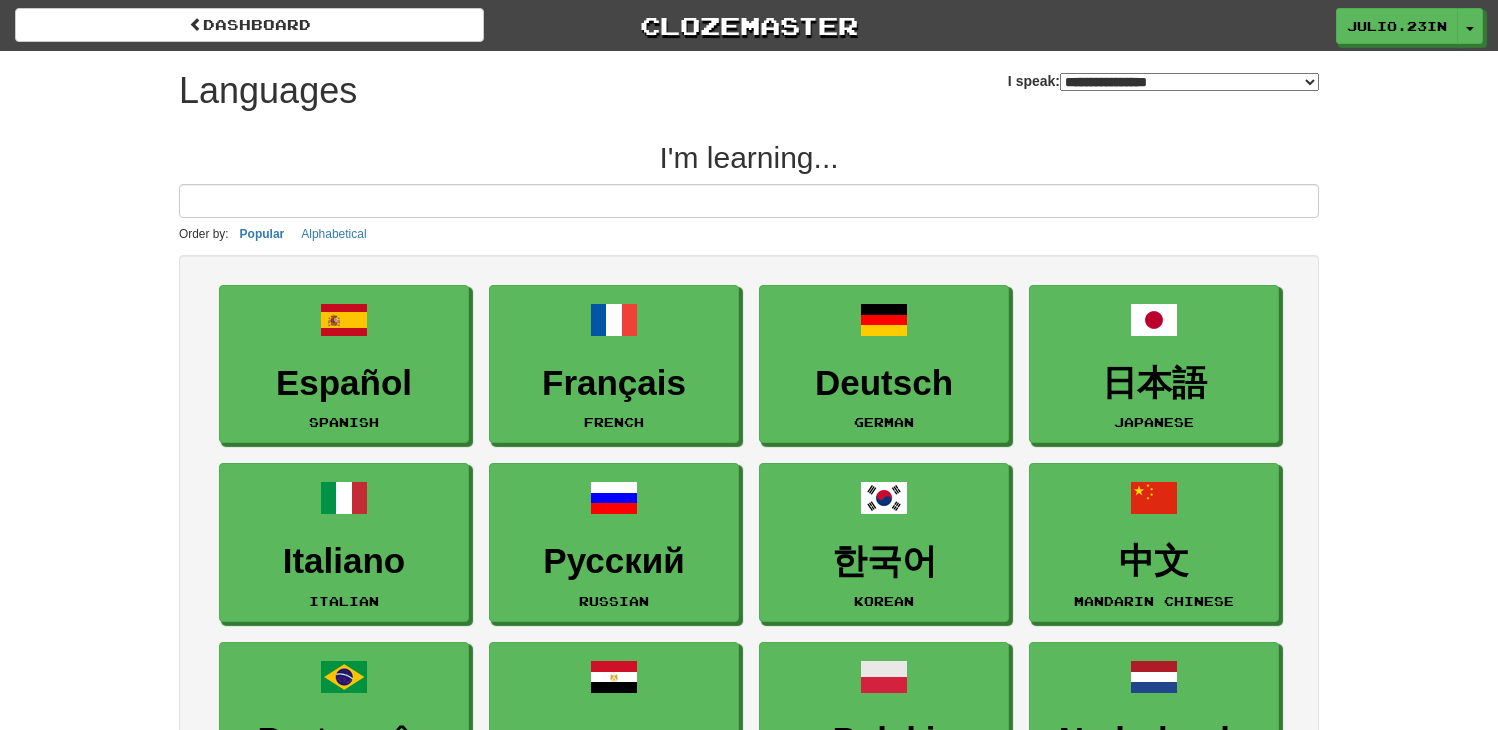 scroll, scrollTop: 0, scrollLeft: 0, axis: both 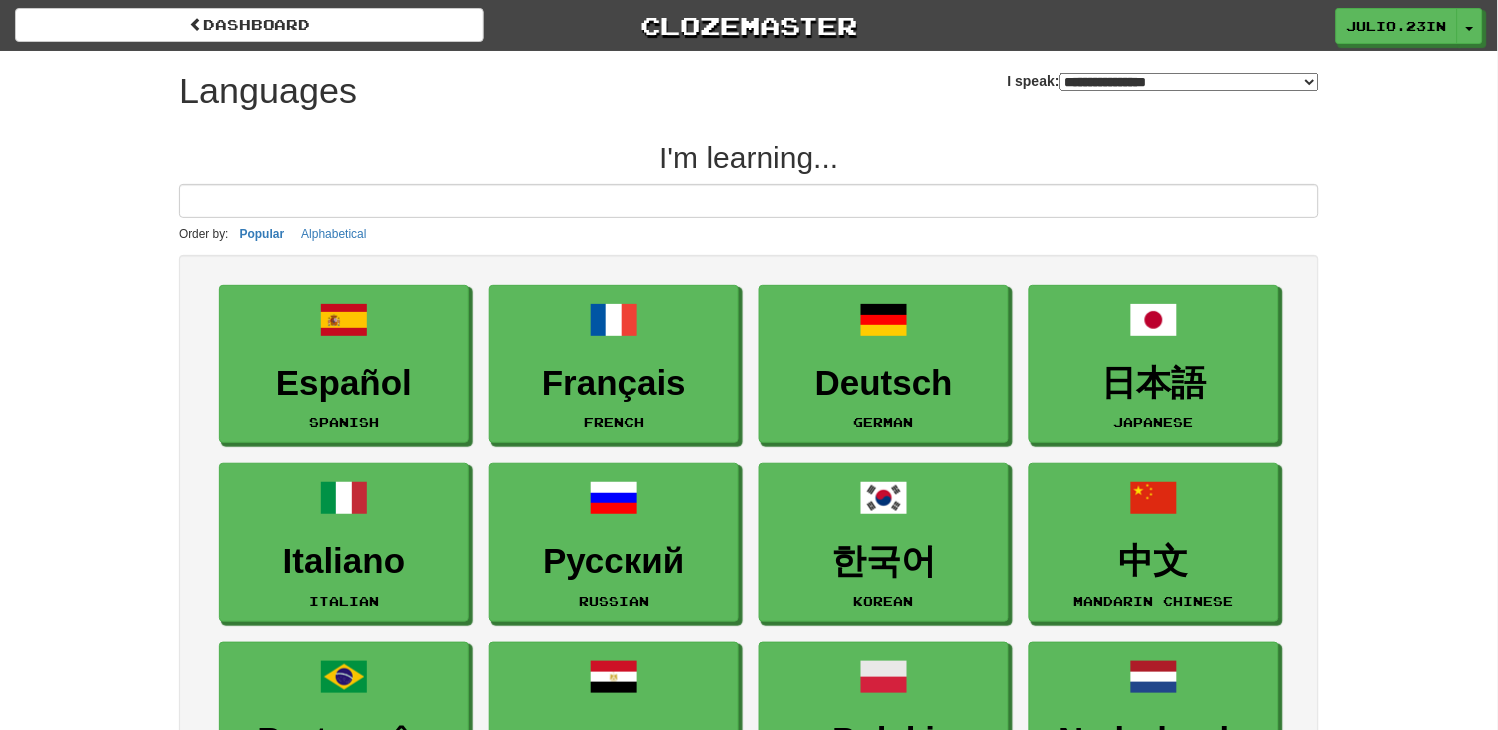 click at bounding box center (749, 201) 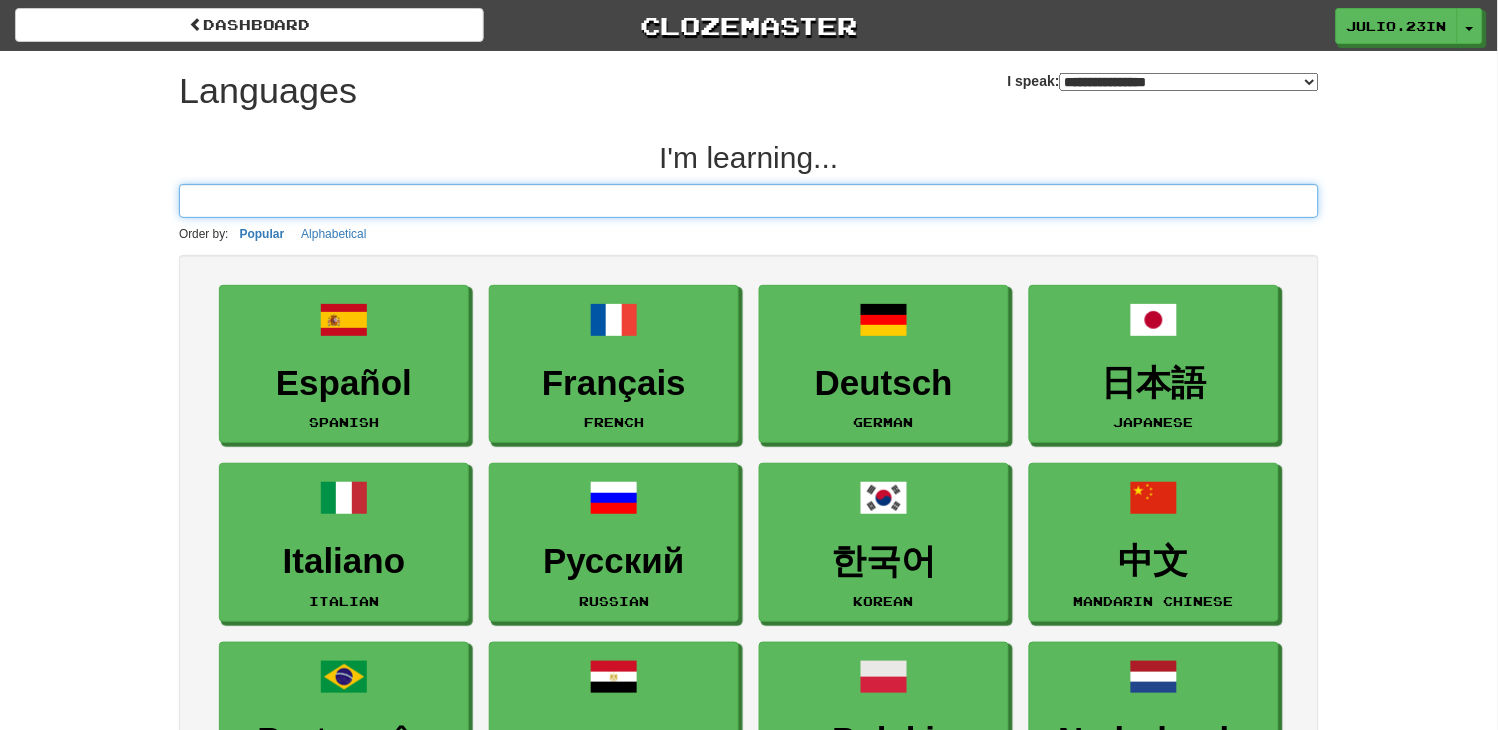 click at bounding box center (749, 201) 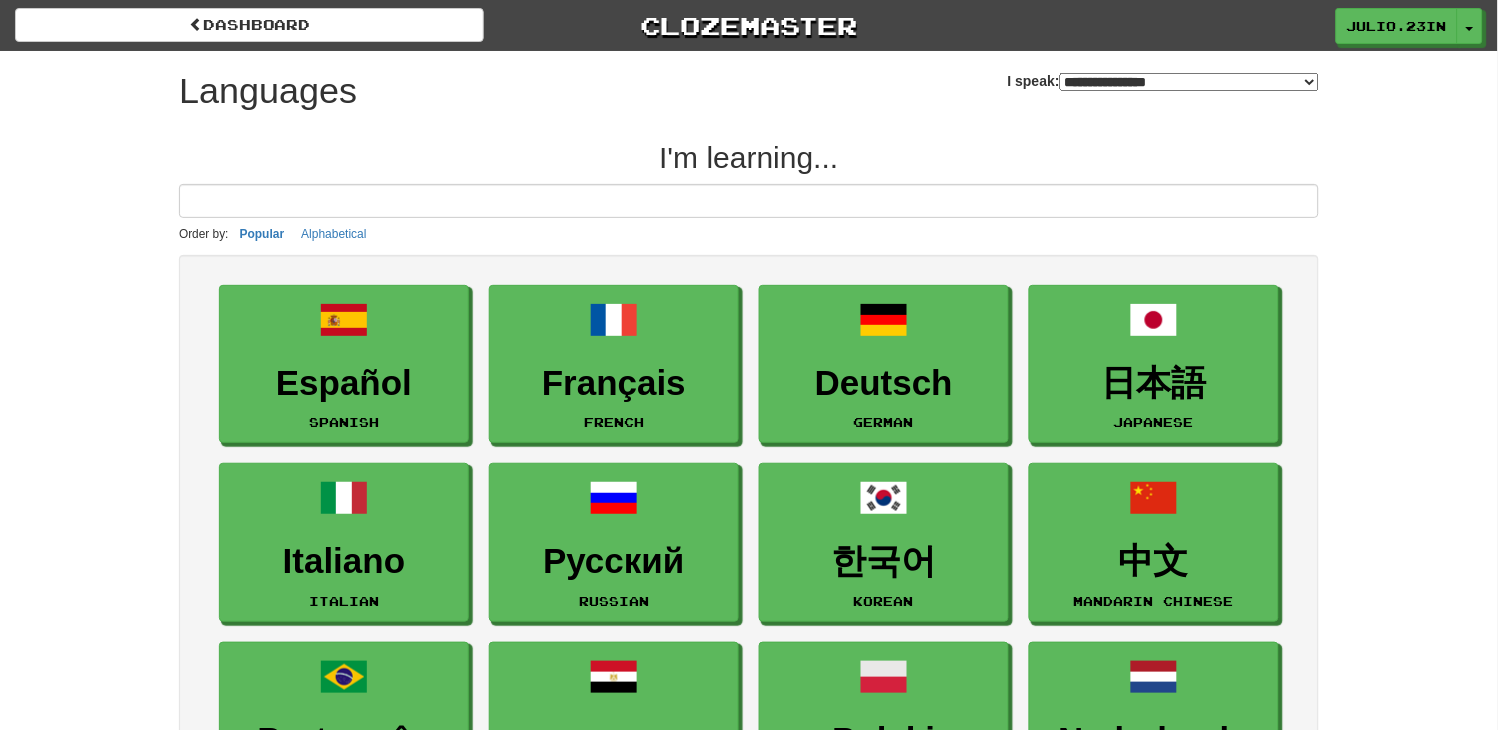 click on "**********" at bounding box center (1189, 82) 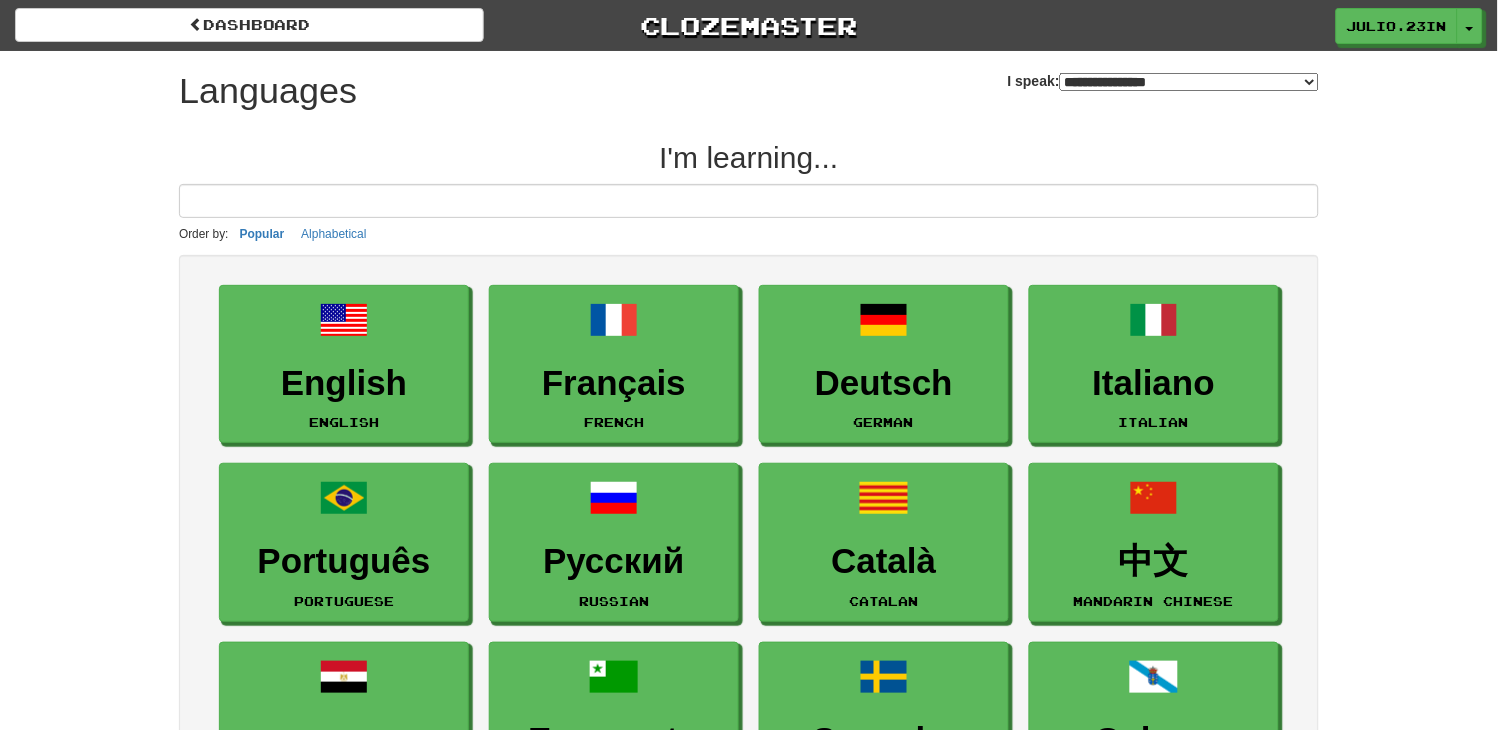 click on "I'm learning... Order by: Popular Alphabetical English English Français French Deutsch German Italiano Italian Português Portuguese Русский Russian Català Catalan 中文 Mandarin Chinese العربية Arabic Esperanto Esperanto Svenska Swedish Galego Galician Euskara Basque Norsk bokmål Norwegian Bokmål Dansk Danish Occitan Occitan हिन्दी Hindi Piemontèis Piedmontese" at bounding box center [749, 669] 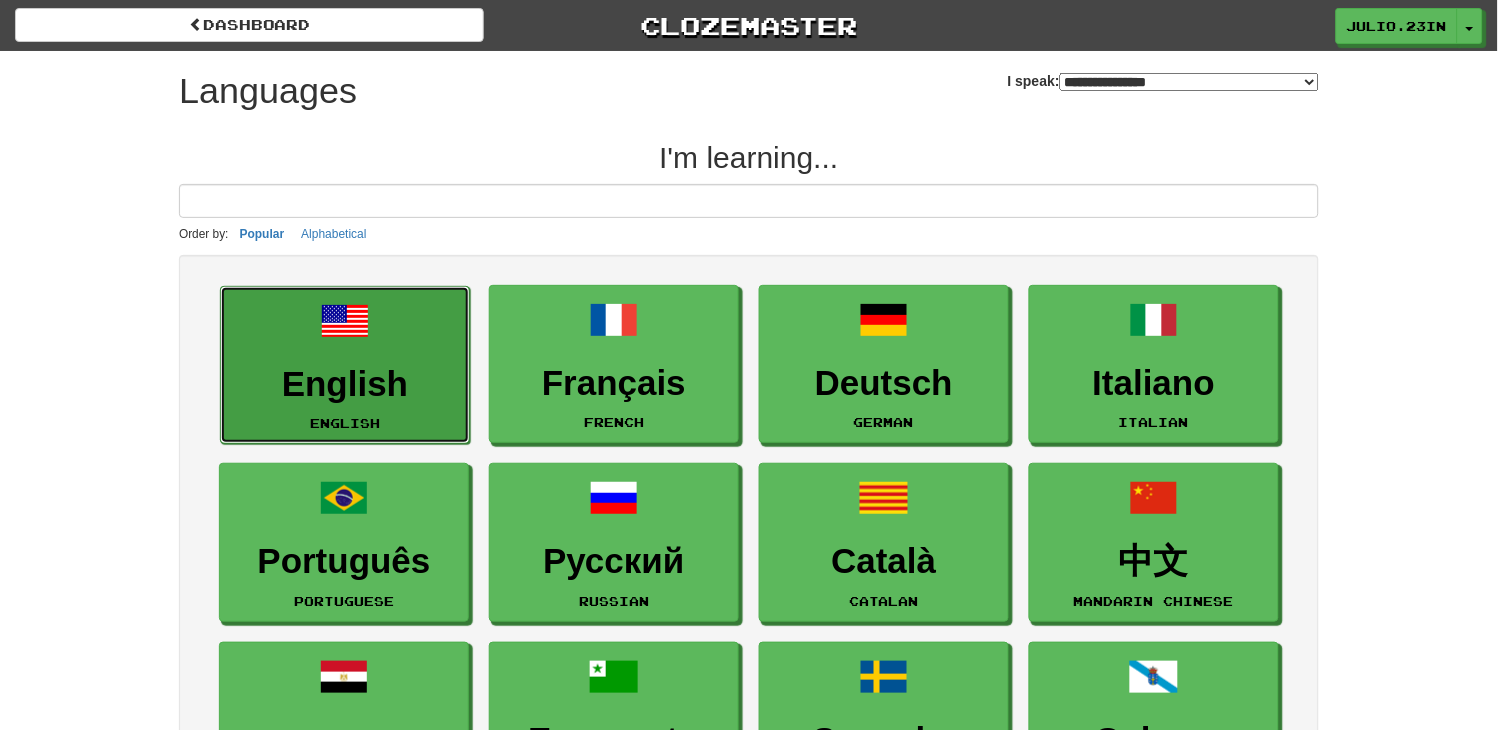 click on "English English" at bounding box center (345, 365) 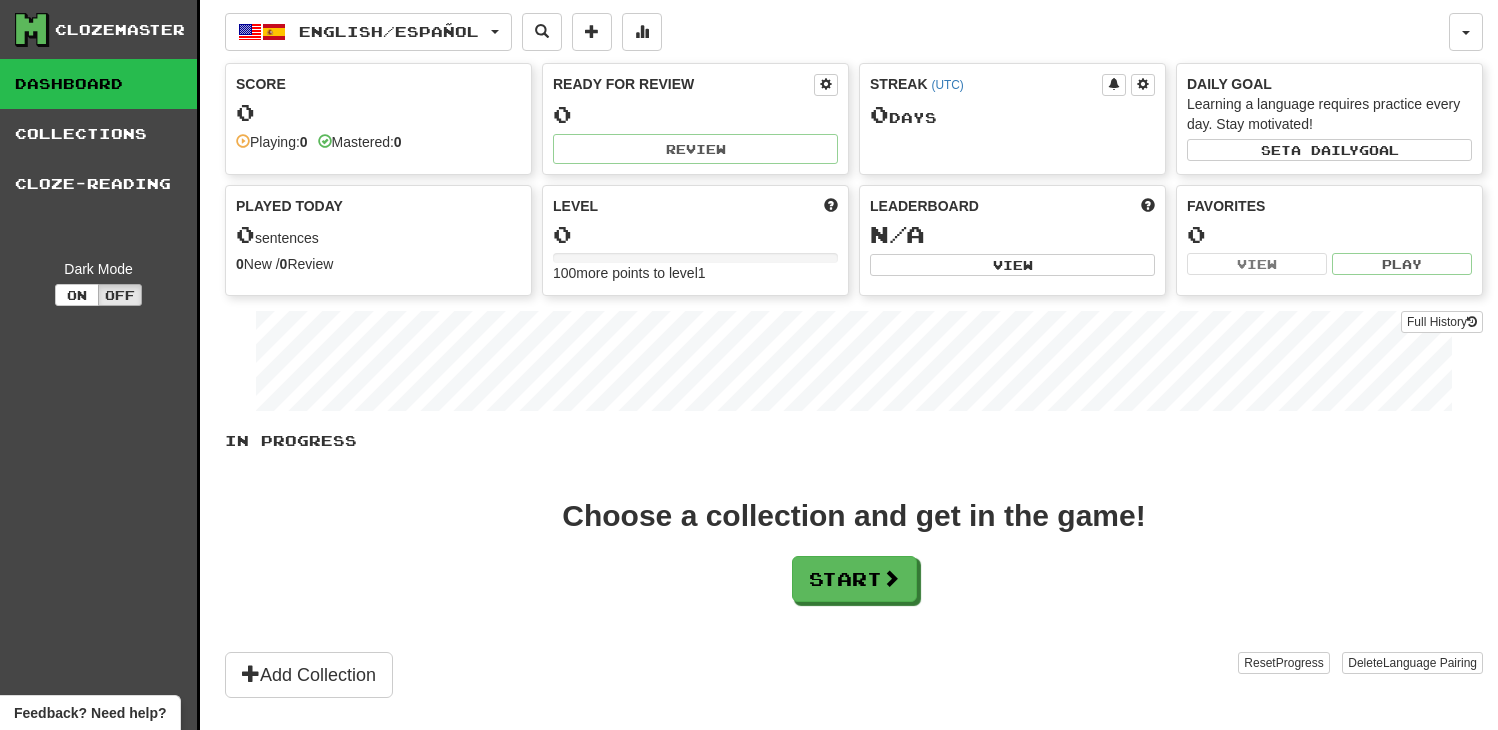 scroll, scrollTop: 0, scrollLeft: 0, axis: both 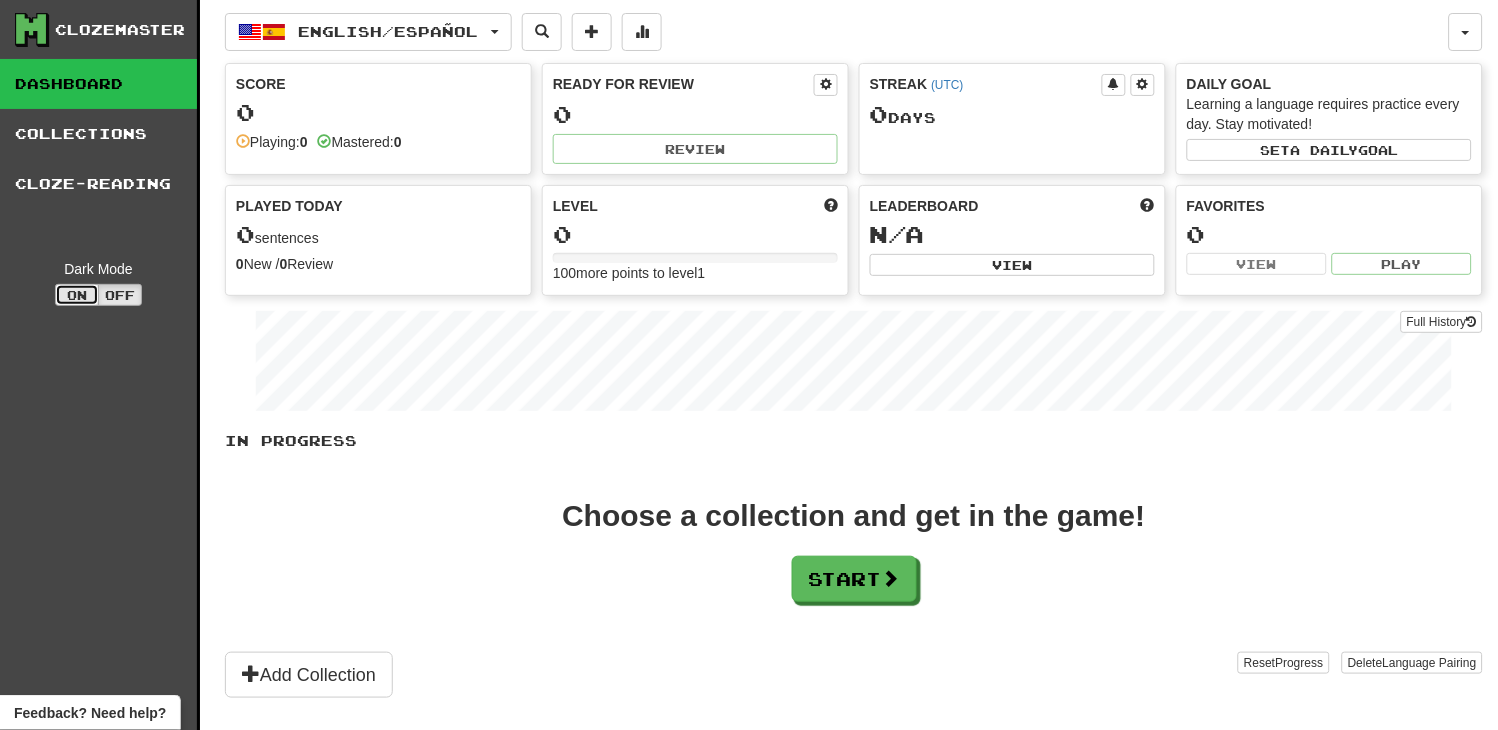 click on "On" at bounding box center [77, 295] 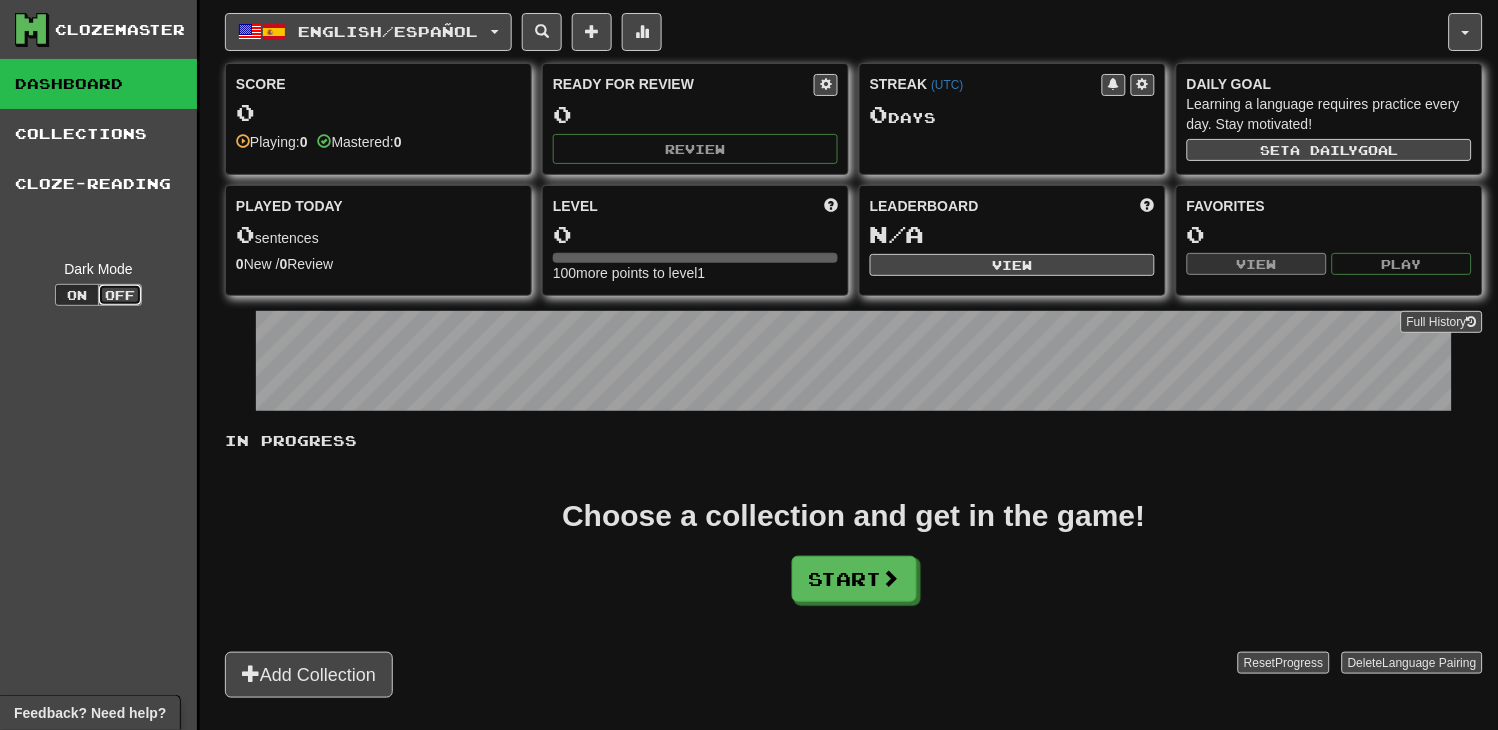click on "Off" at bounding box center [120, 295] 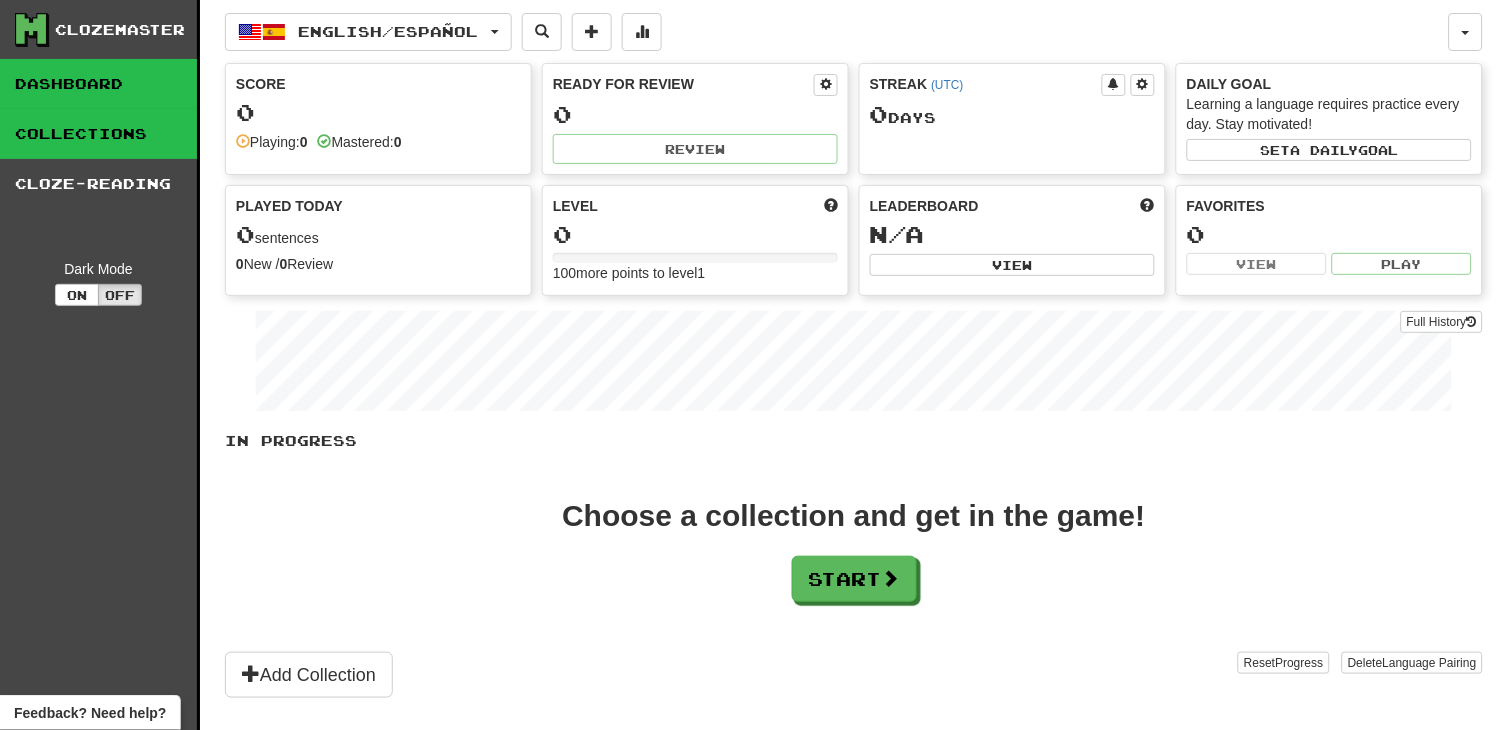 click on "Collections" at bounding box center [98, 134] 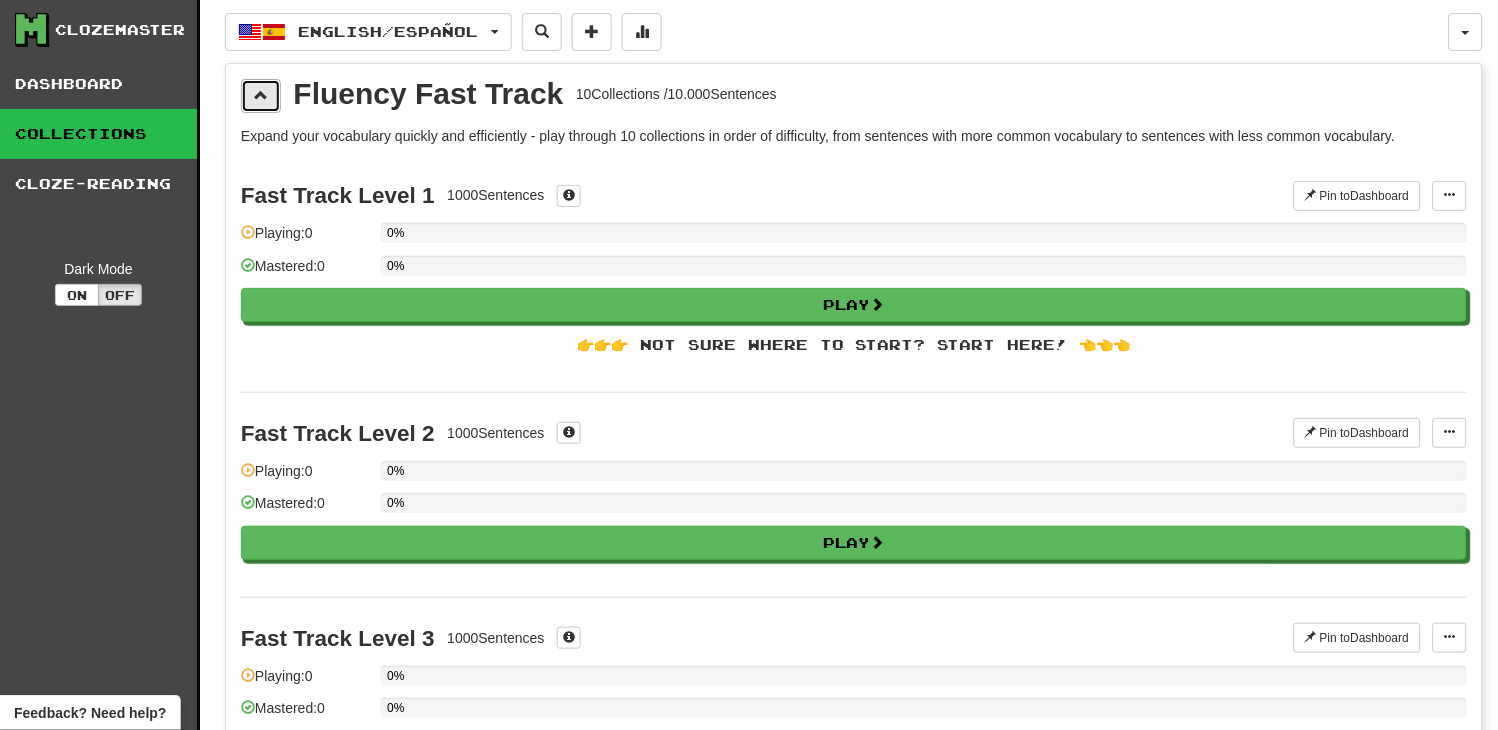 click at bounding box center [261, 96] 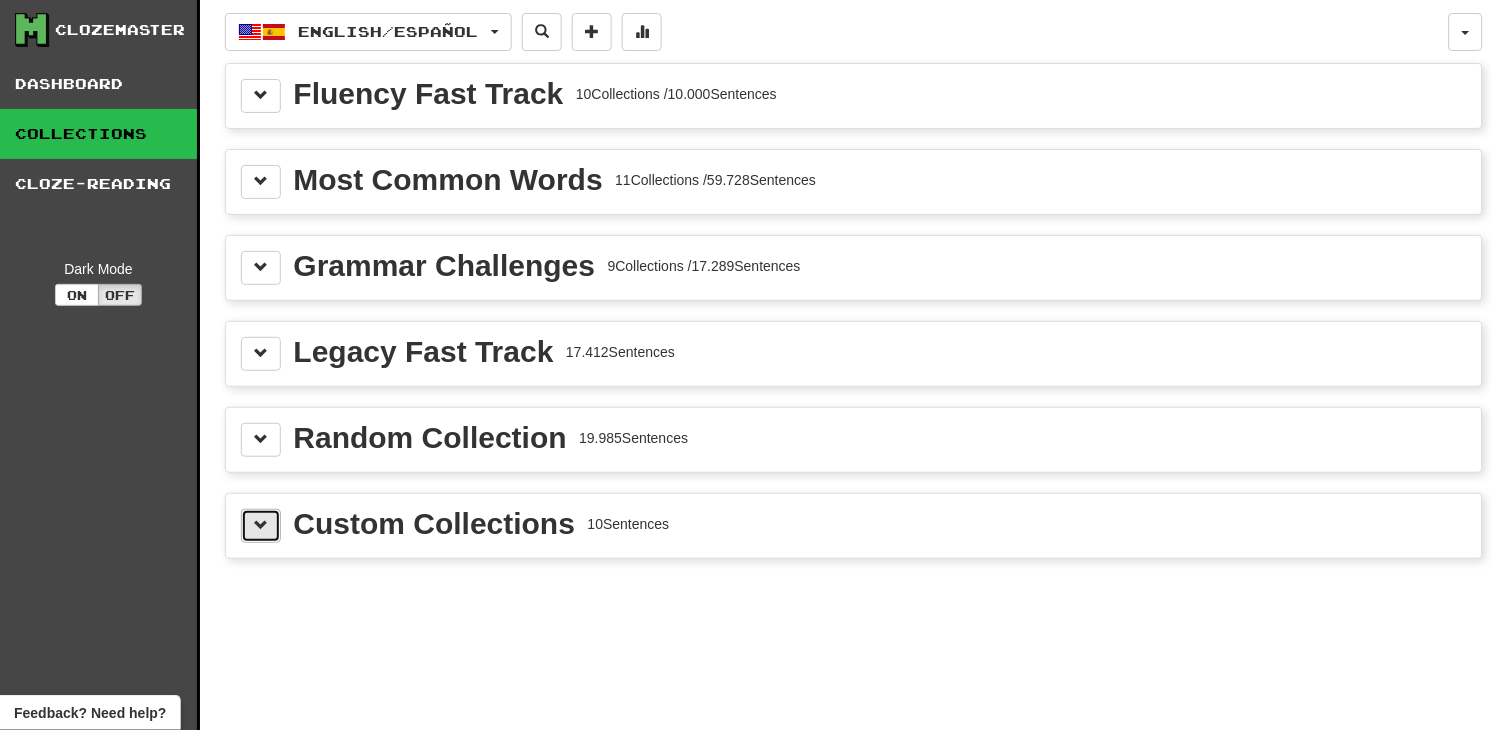 click at bounding box center [261, 525] 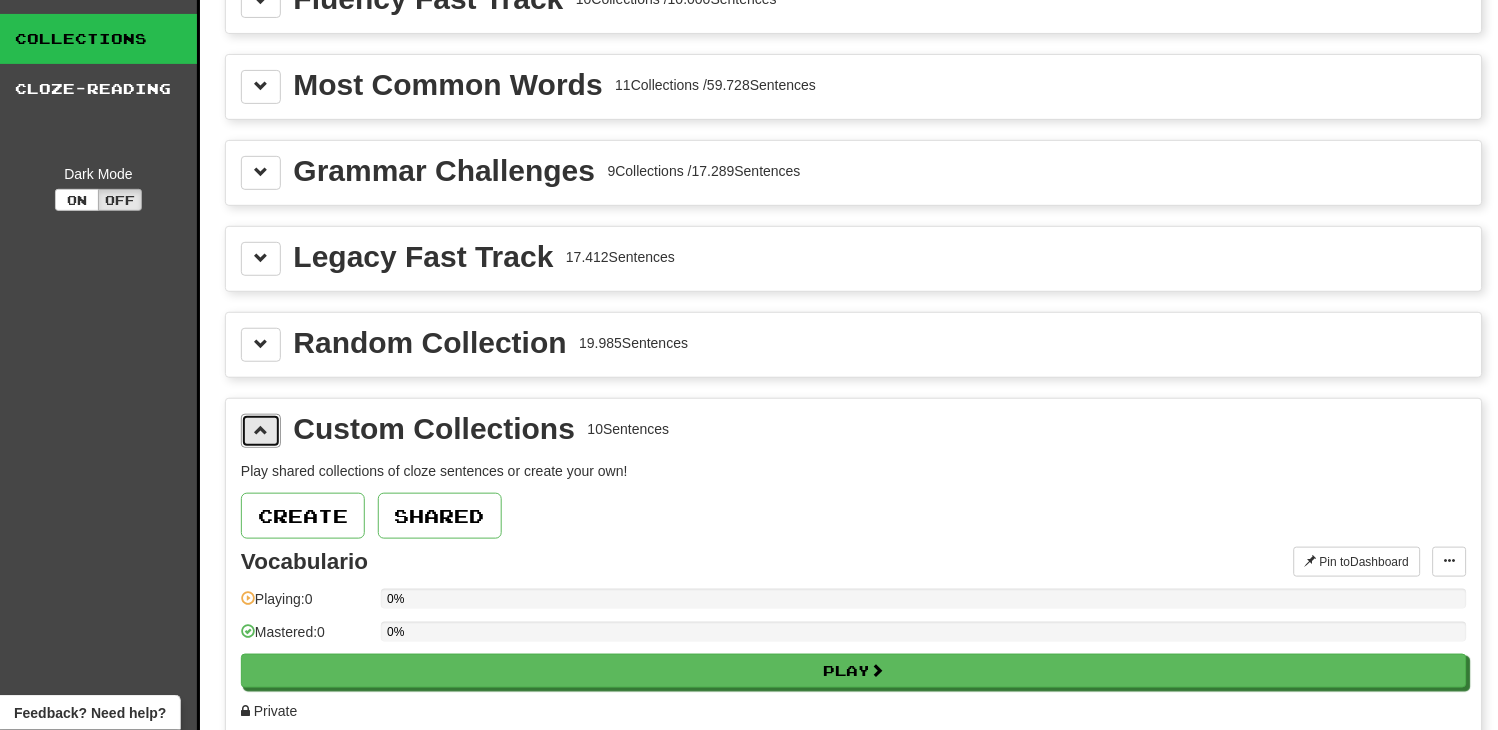 scroll, scrollTop: 93, scrollLeft: 0, axis: vertical 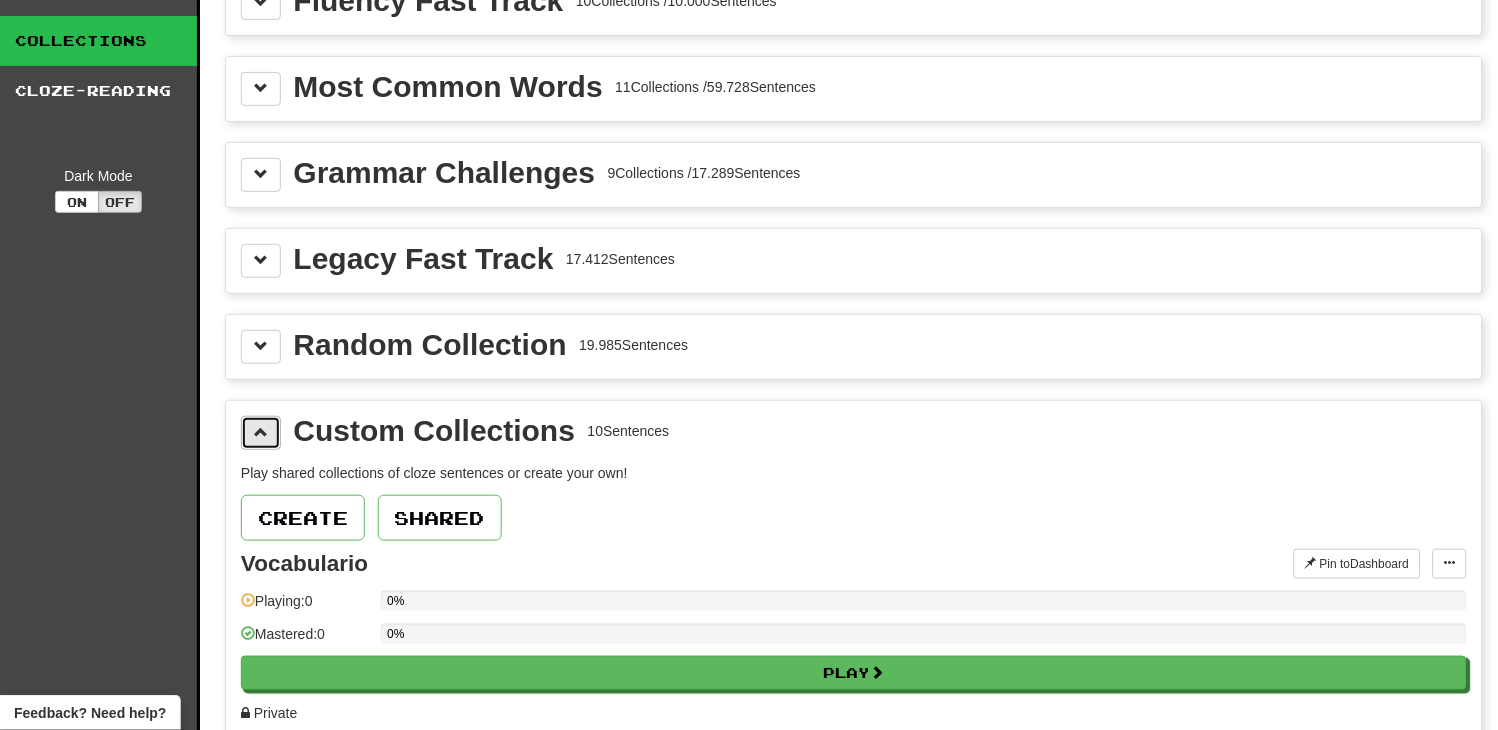 click at bounding box center (261, 433) 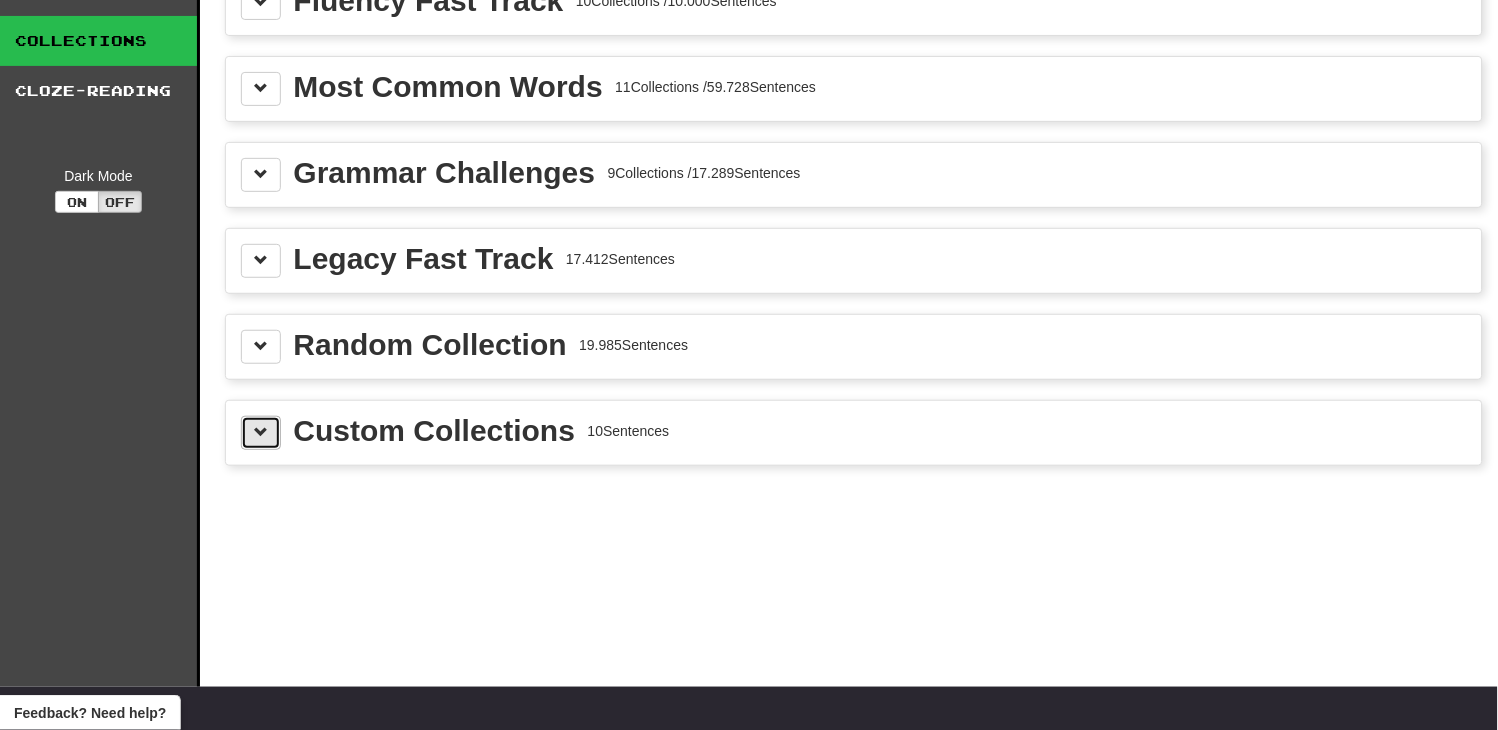 click at bounding box center (261, 433) 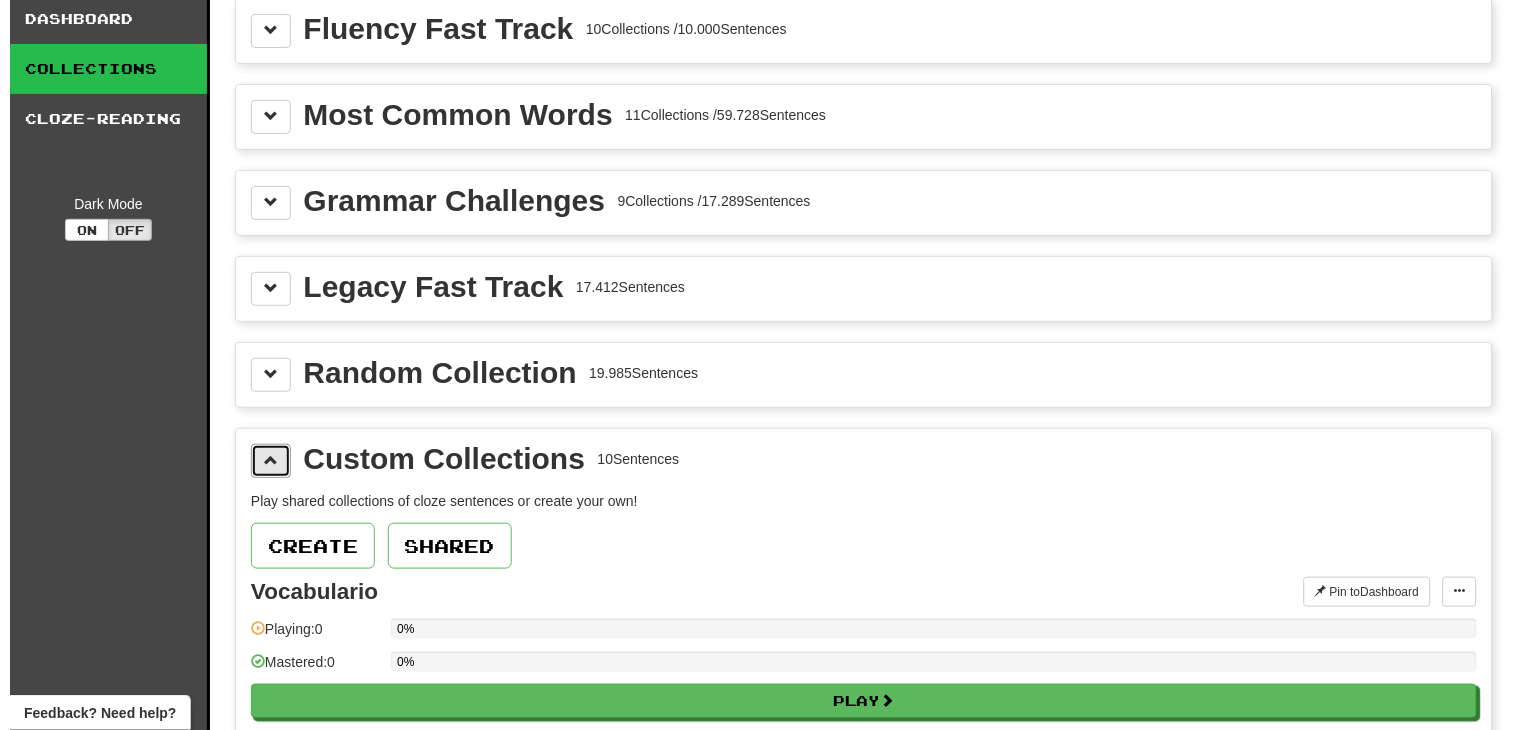scroll, scrollTop: 0, scrollLeft: 0, axis: both 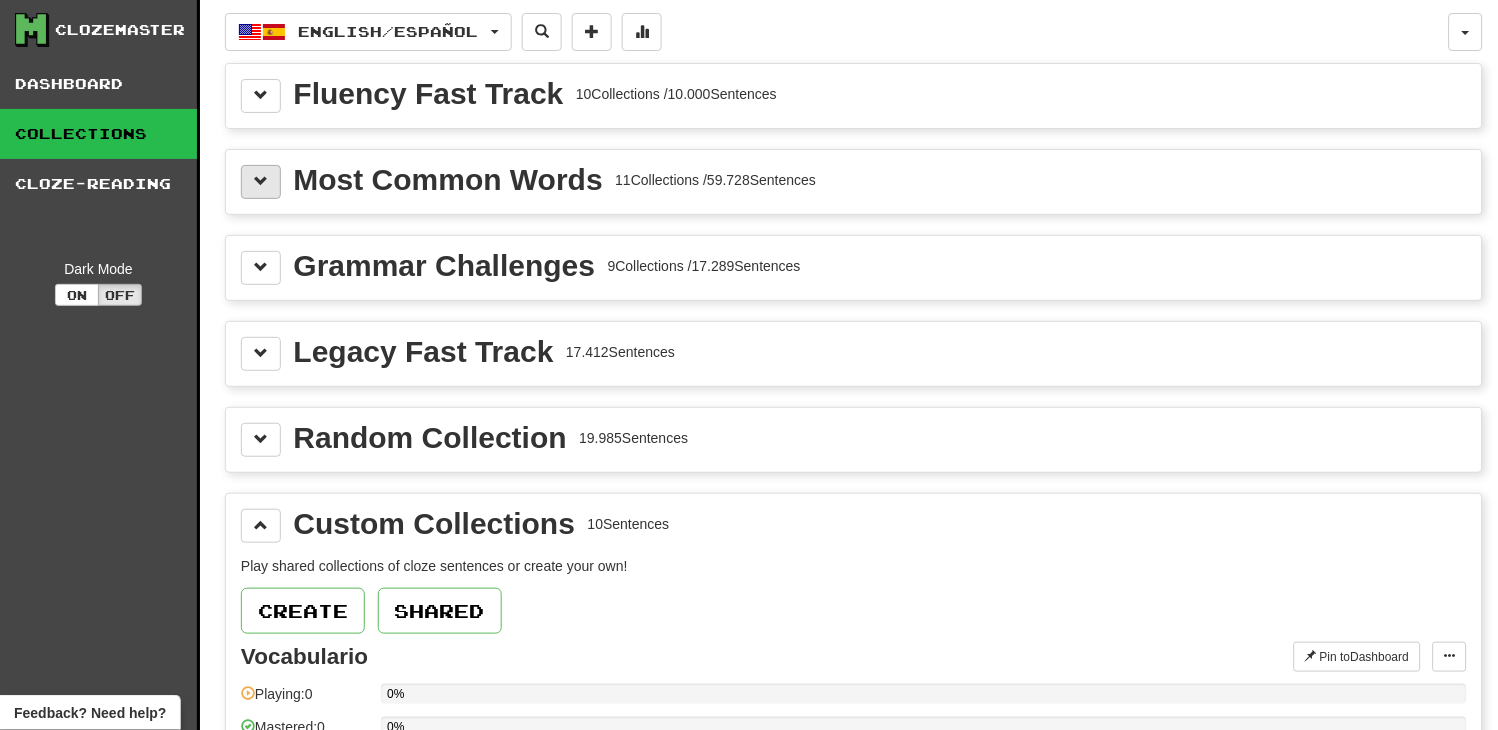 drag, startPoint x: 282, startPoint y: 172, endPoint x: 273, endPoint y: 177, distance: 10.29563 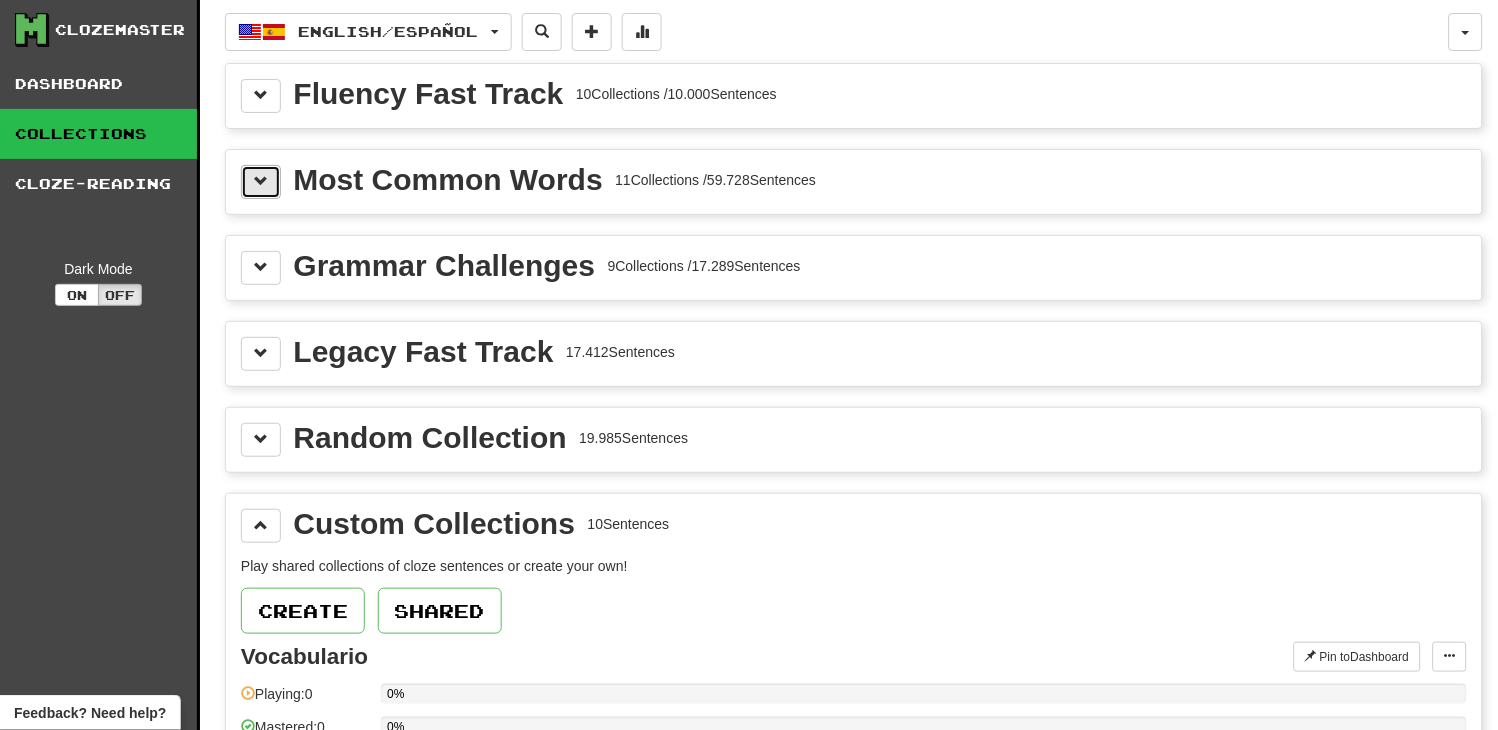 click at bounding box center [261, 182] 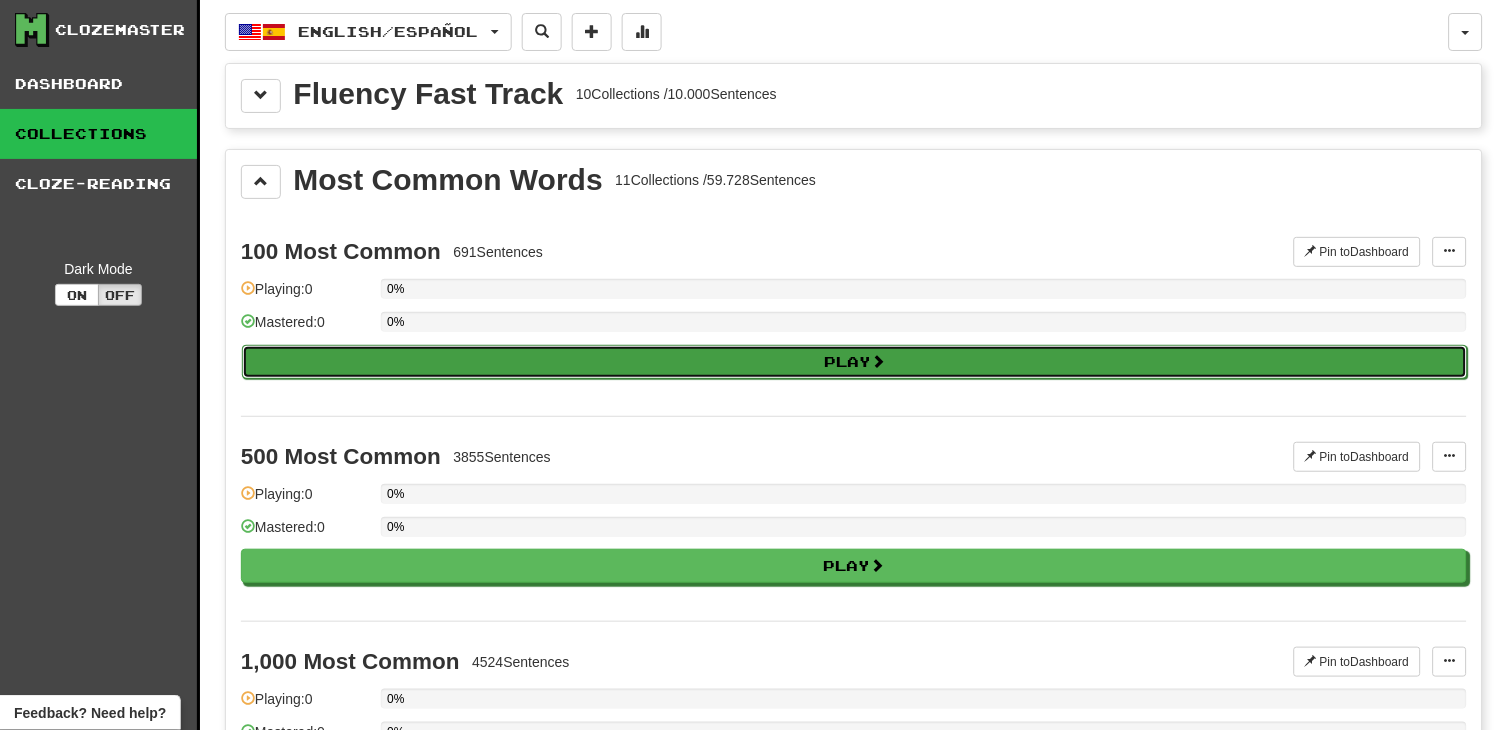click on "Play" at bounding box center (855, 362) 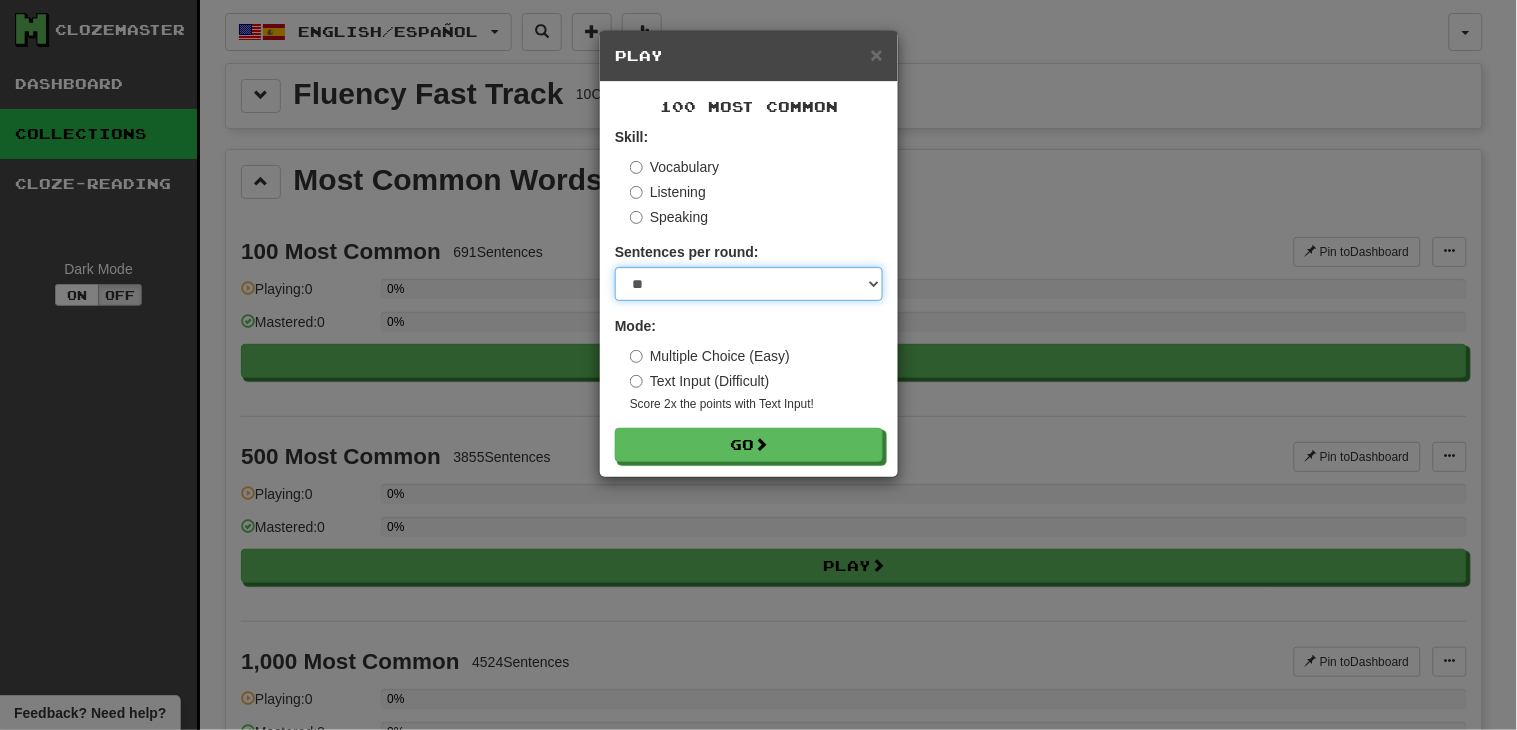 drag, startPoint x: 758, startPoint y: 286, endPoint x: 754, endPoint y: 298, distance: 12.649111 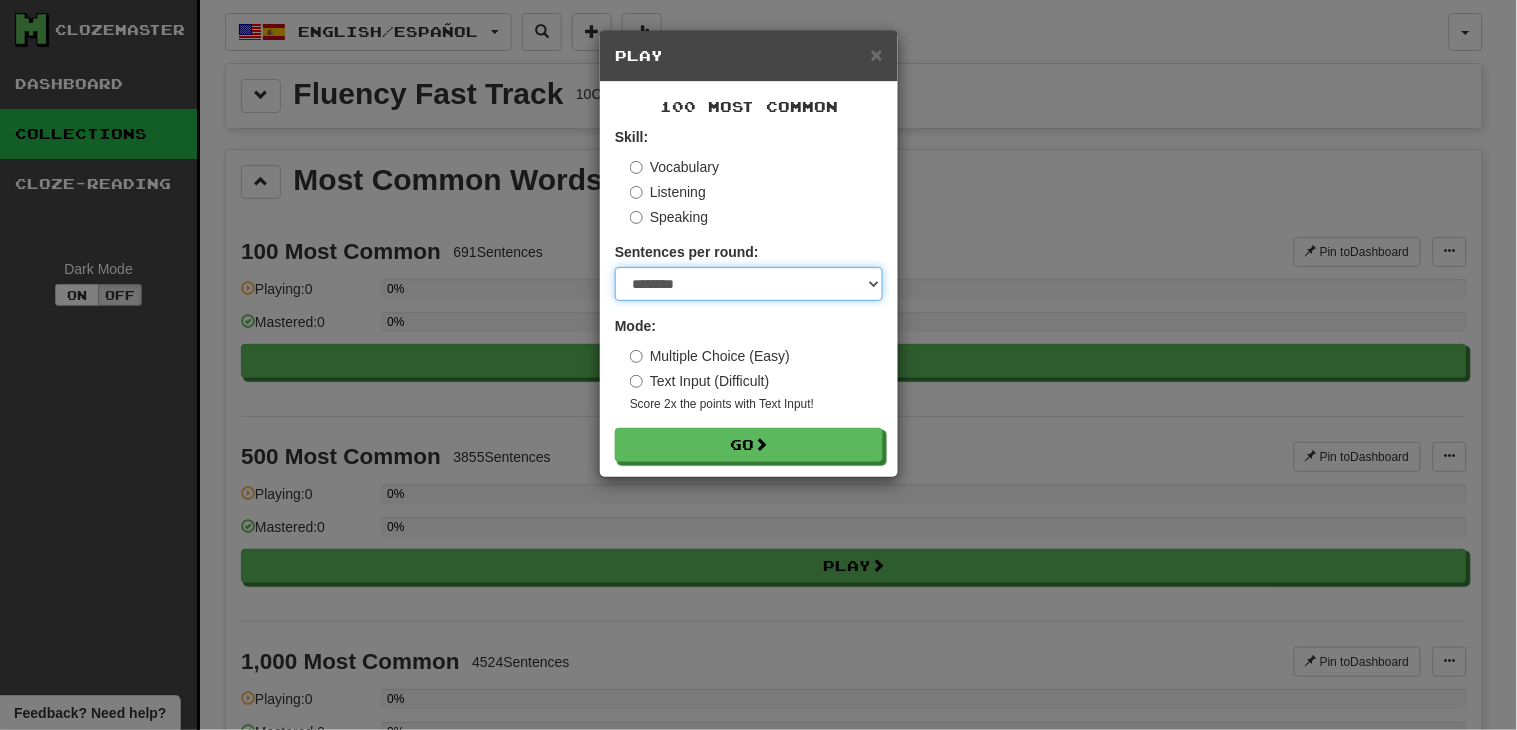 click on "* ** ** ** ** ** *** ********" at bounding box center (749, 284) 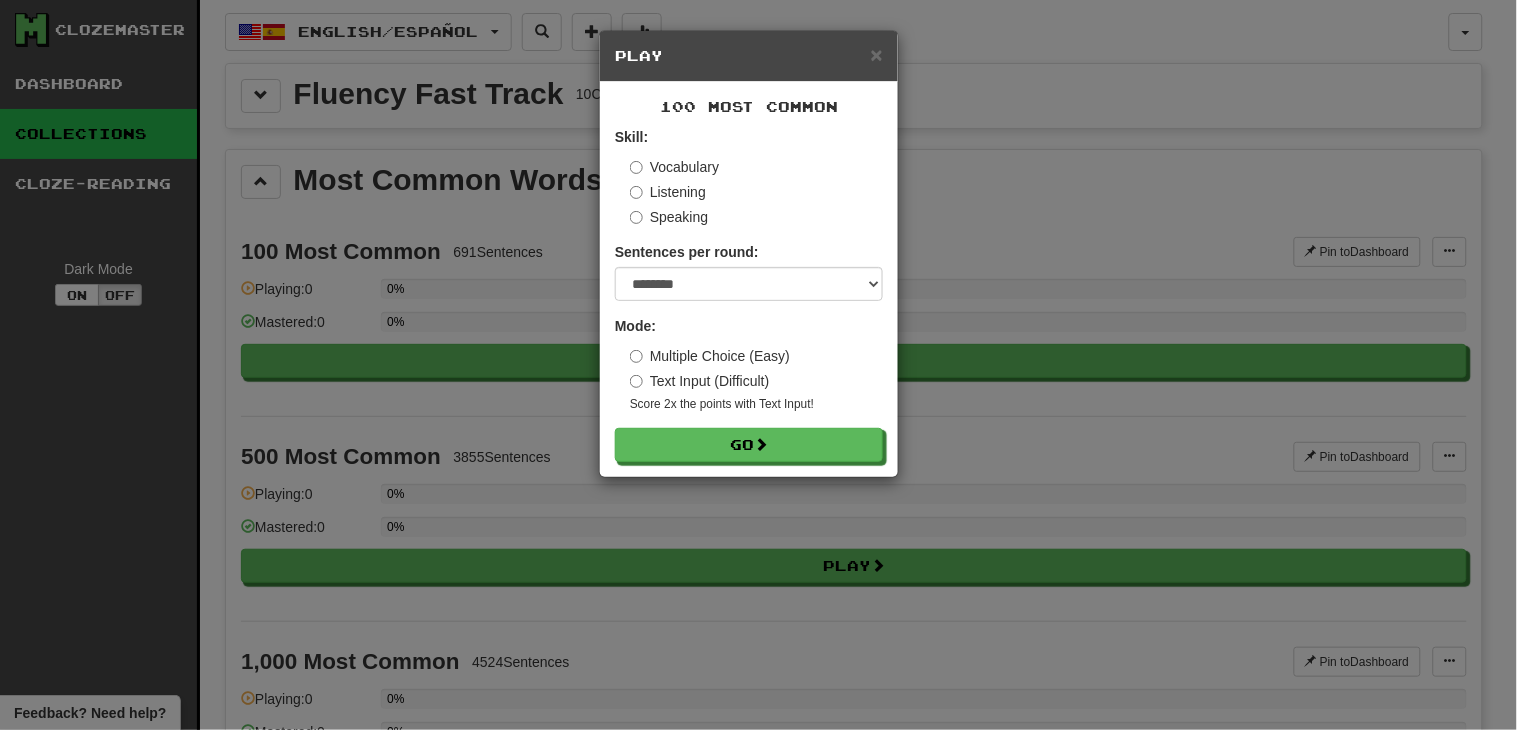 click on "Listening" at bounding box center [668, 192] 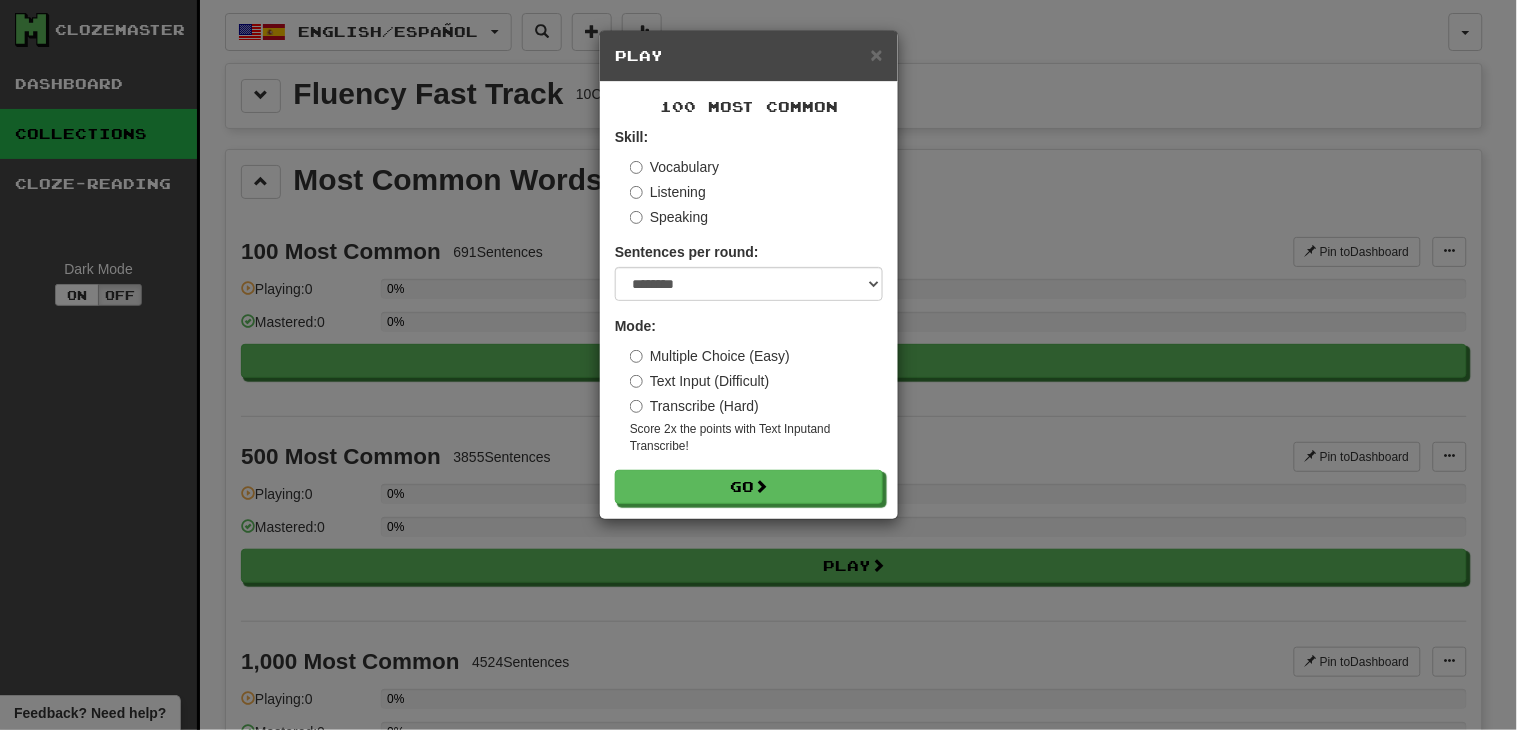 click on "Text Input (Difficult)" at bounding box center [700, 381] 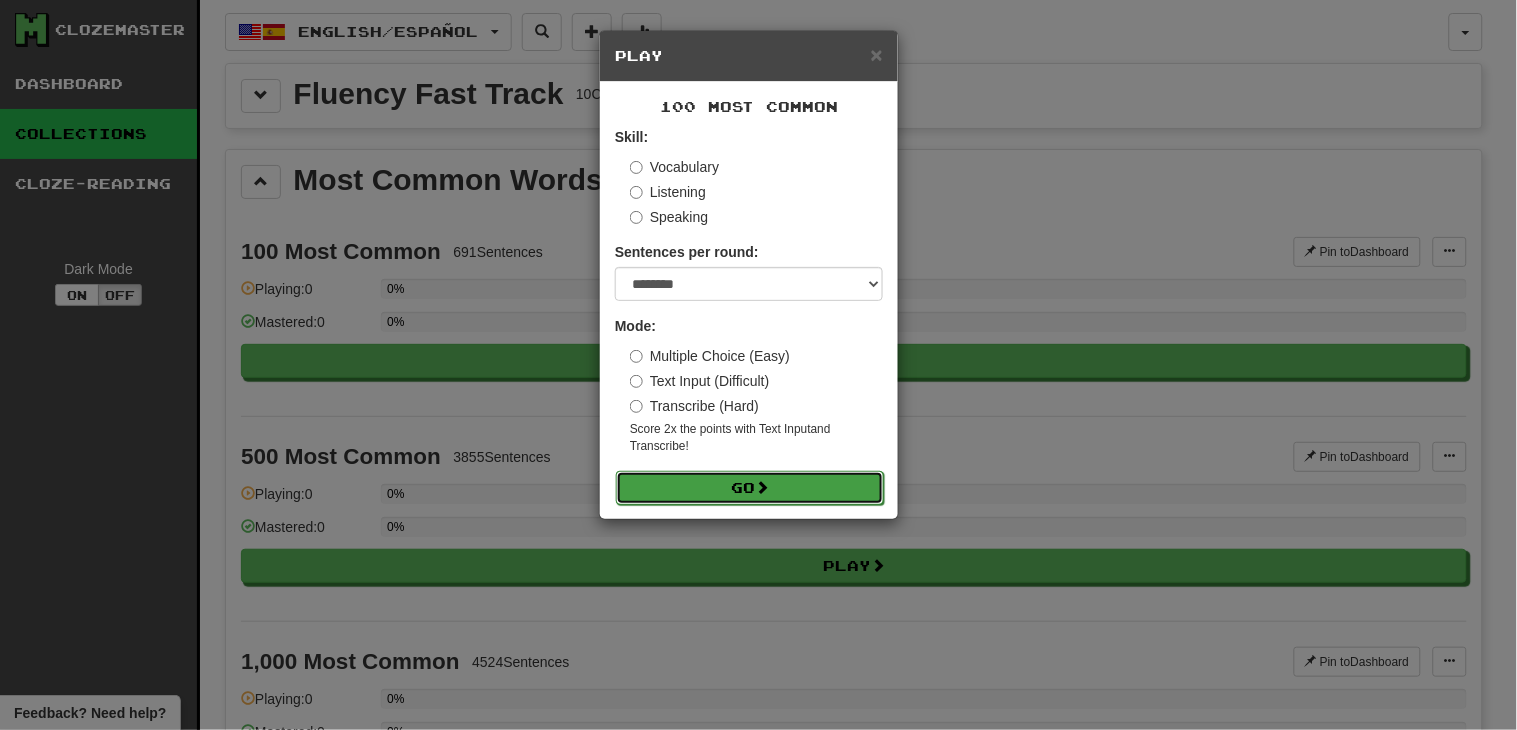 click on "Go" at bounding box center (750, 488) 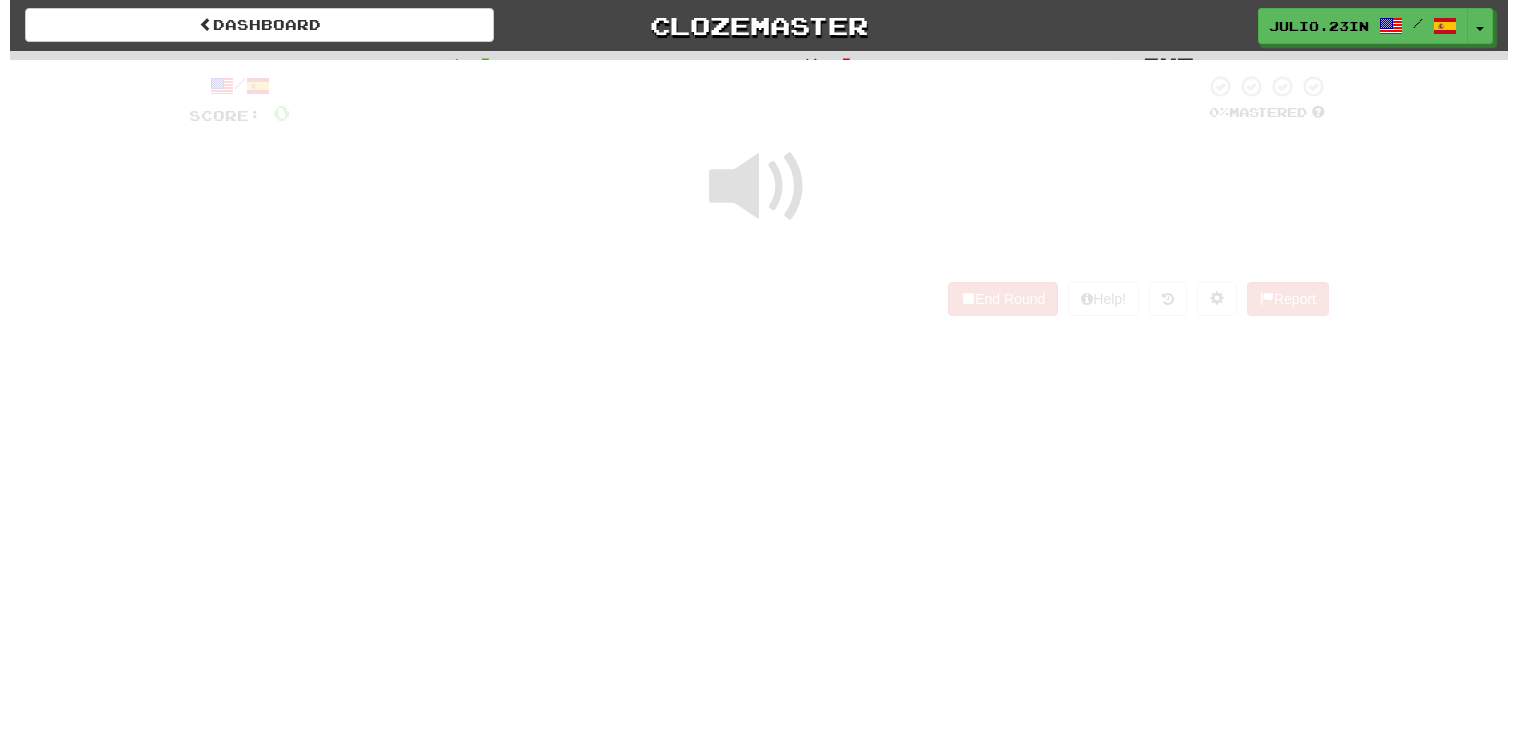 scroll, scrollTop: 0, scrollLeft: 0, axis: both 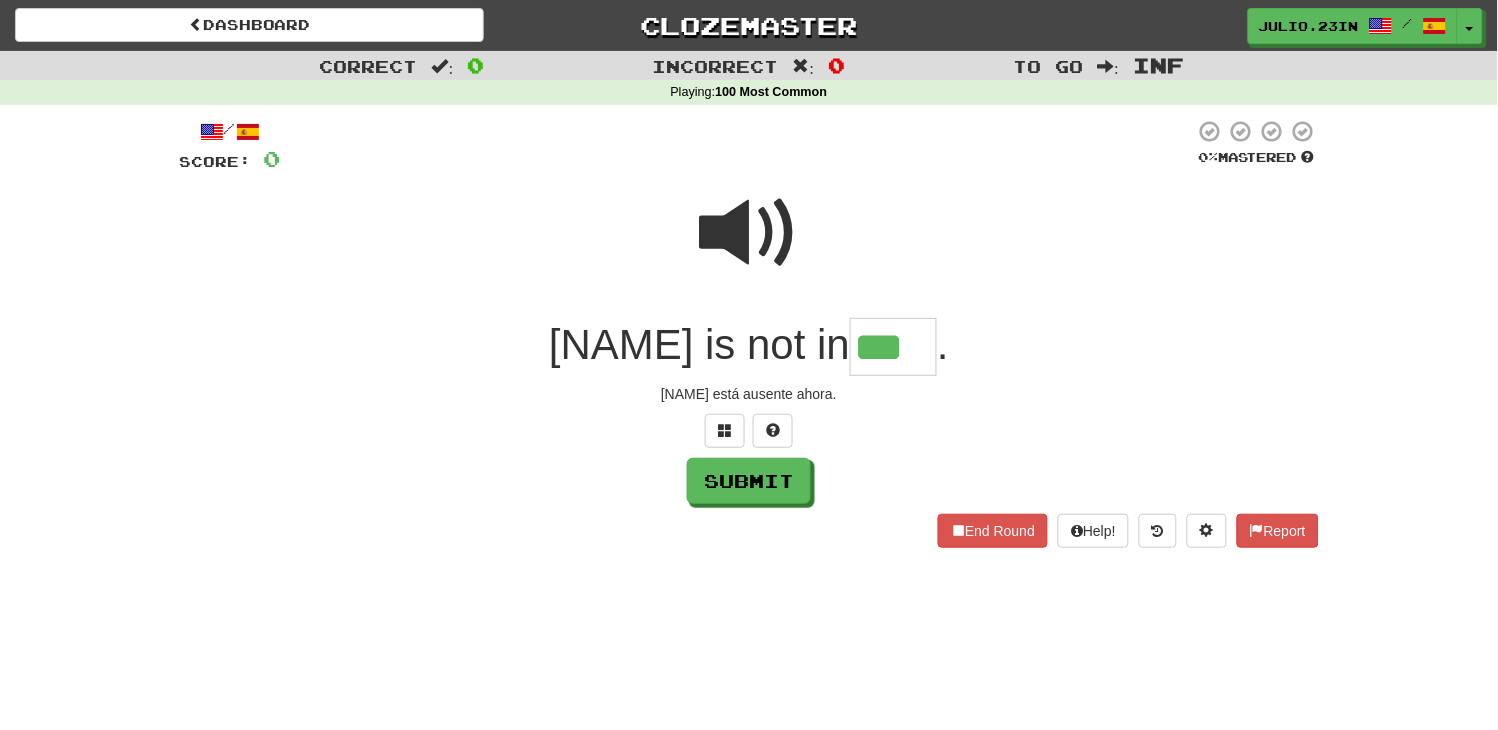 type on "***" 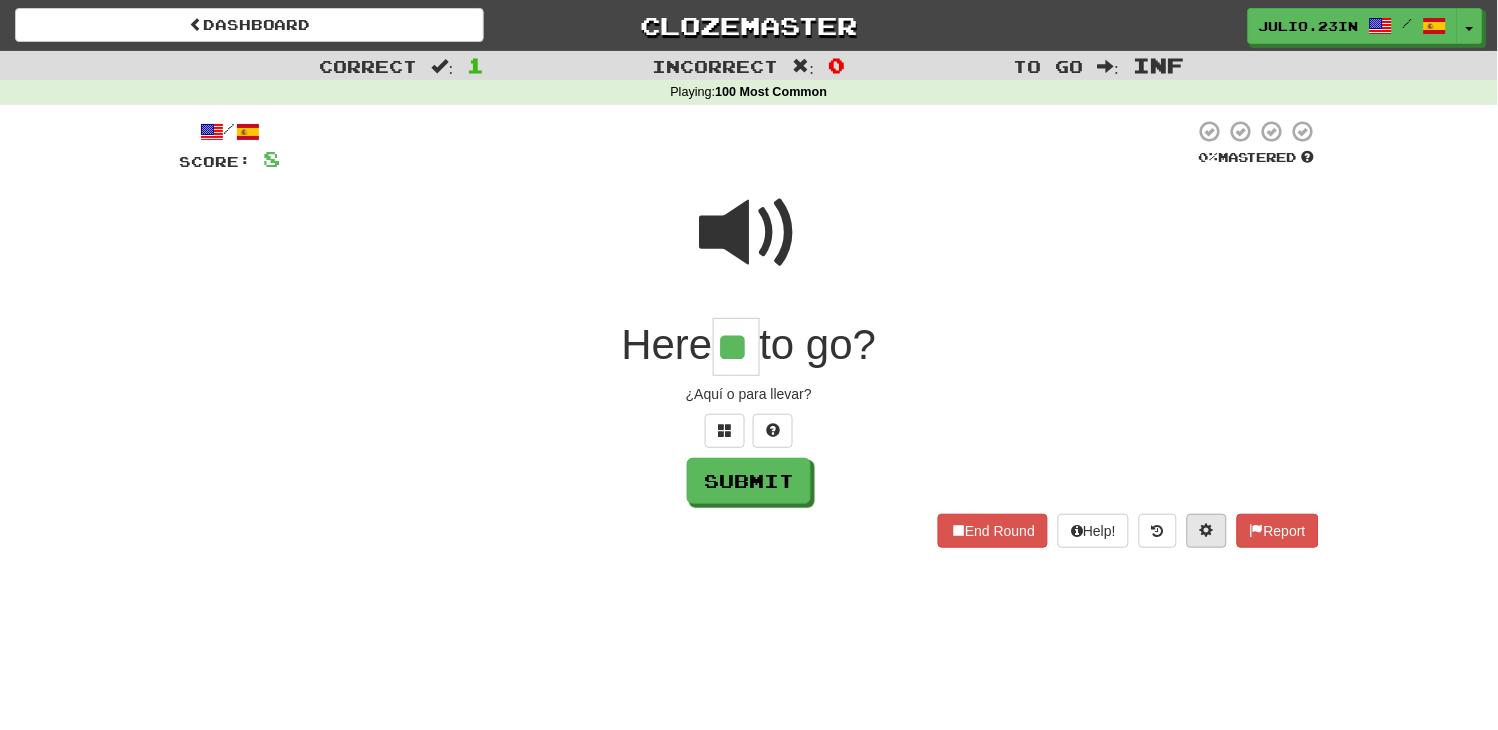 type on "**" 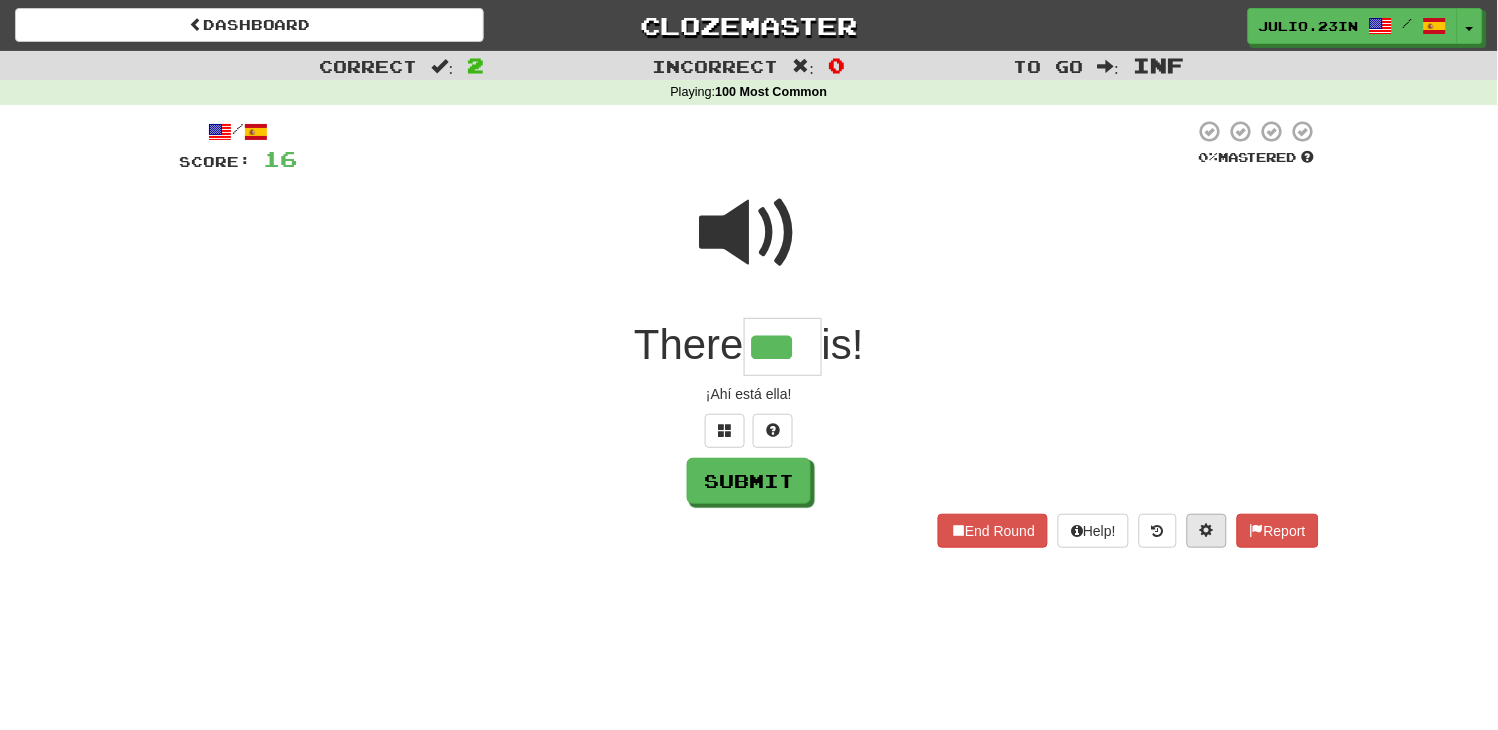 type on "***" 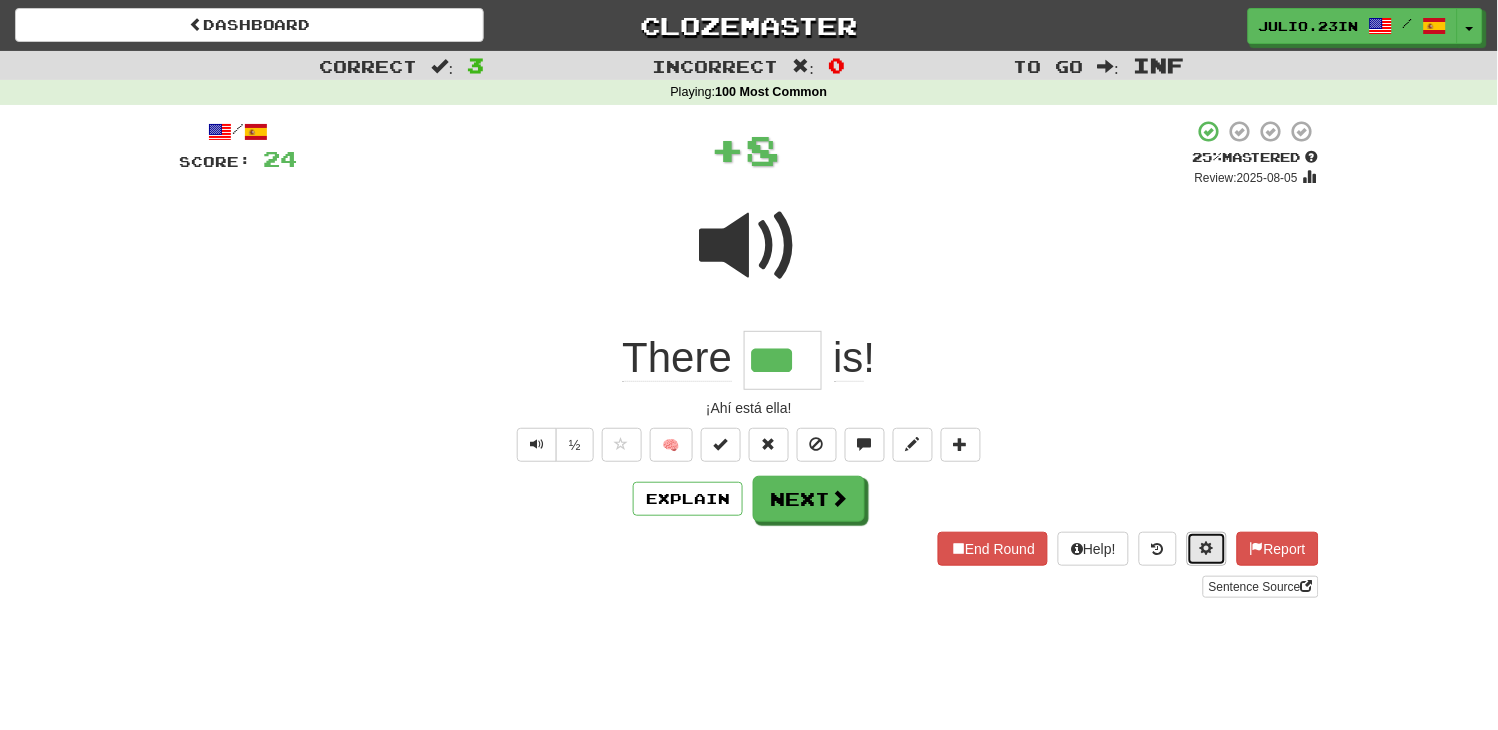 click at bounding box center (1207, 548) 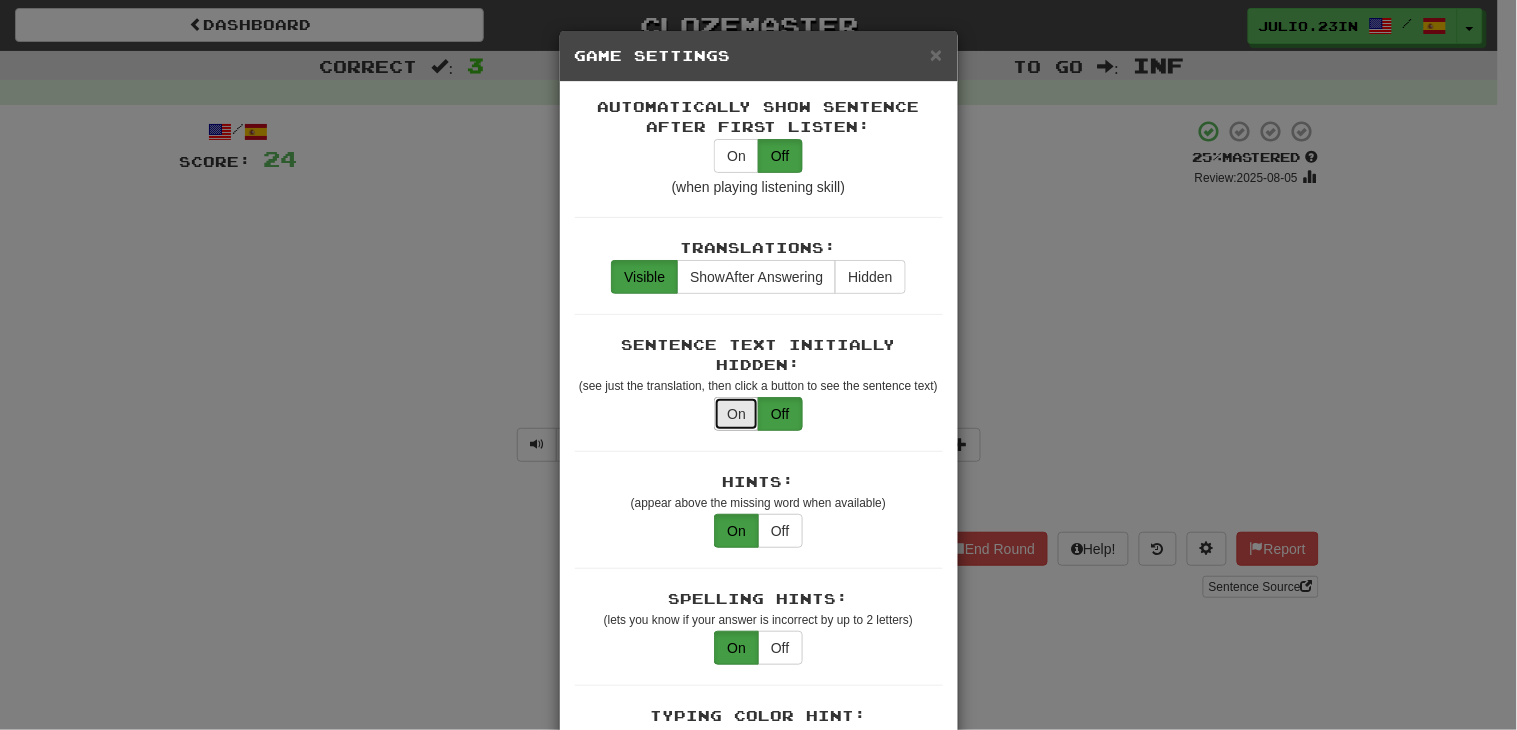 click on "On" at bounding box center [736, 414] 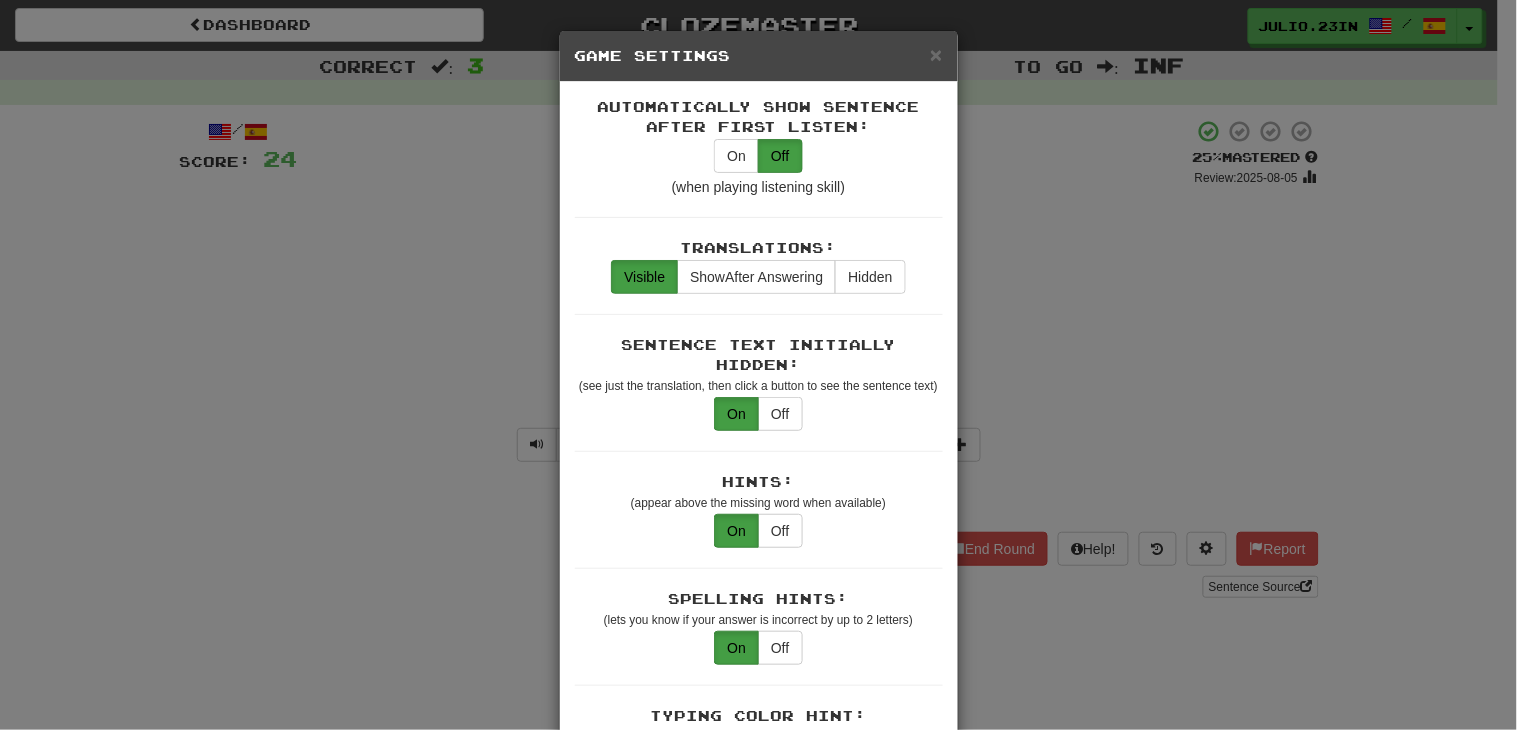 click on "× Game Settings Automatically Show Sentence After First Listen: On Off (when playing listening skill) Translations: Visible Show  After Answering Hidden Sentence Text Initially Hidden: (see just the translation, then click a button to see the sentence text) On Off Hints: (appear above the missing word when available) On Off Spelling Hints: (lets you know if your answer is incorrect by up to 2 letters) On Off Typing Color Hint: (see if you're entering the correct answer as you type) On Off Text Box Size: (text box size can change to match the missing word) Changes Always the Same Enter Submits Empty: (pressing Enter when the input is empty will submit a blank answer) On Off Clear After Answering: (keypress clears the text input after answering so you can practice re-typing the answer) On Off Image Toggle: (toggle button, if sentence image available) After Answering Before and After Off Image Background: (use sentence image as background, if available) On Off Pronunciation: On Off Sound Effects: On Off On Off" at bounding box center [758, 365] 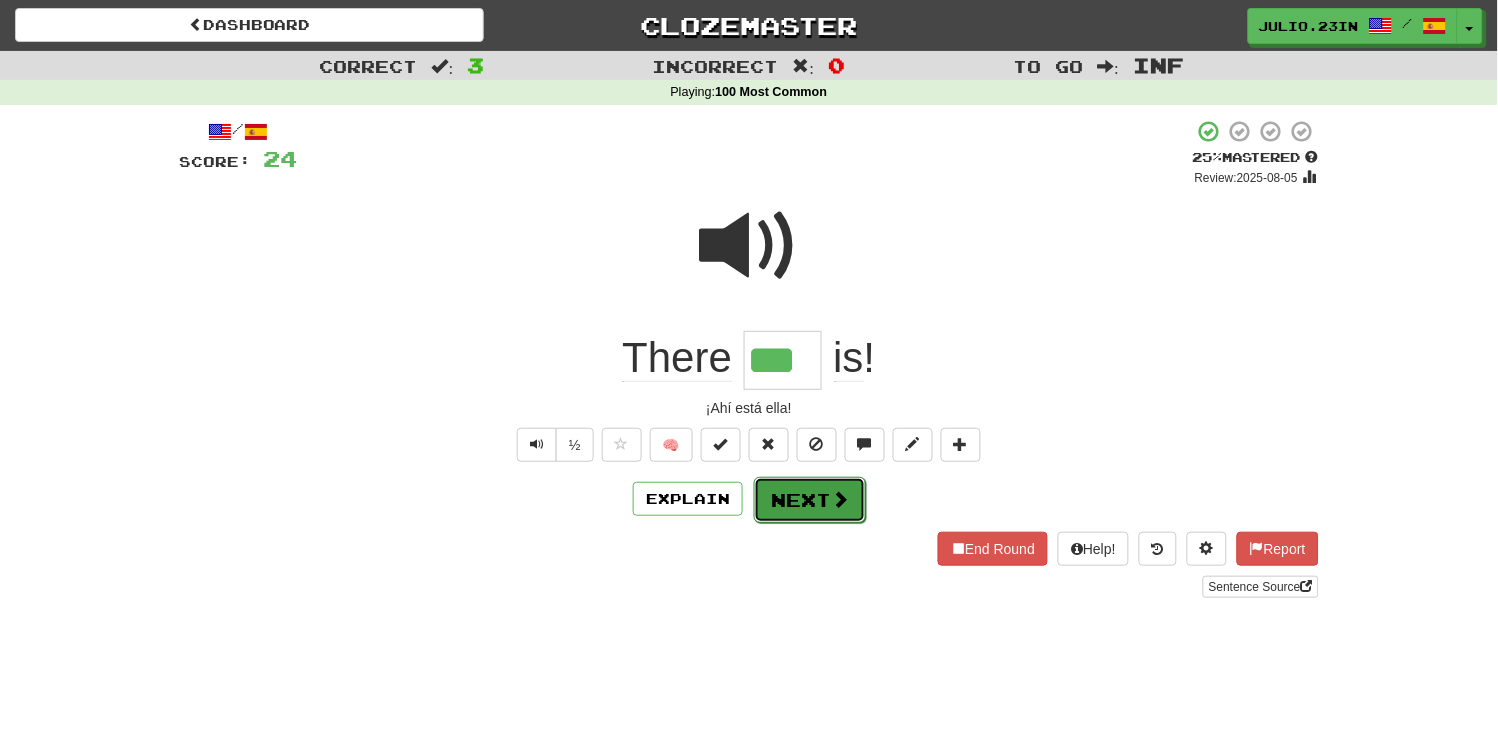 click on "Next" at bounding box center (810, 500) 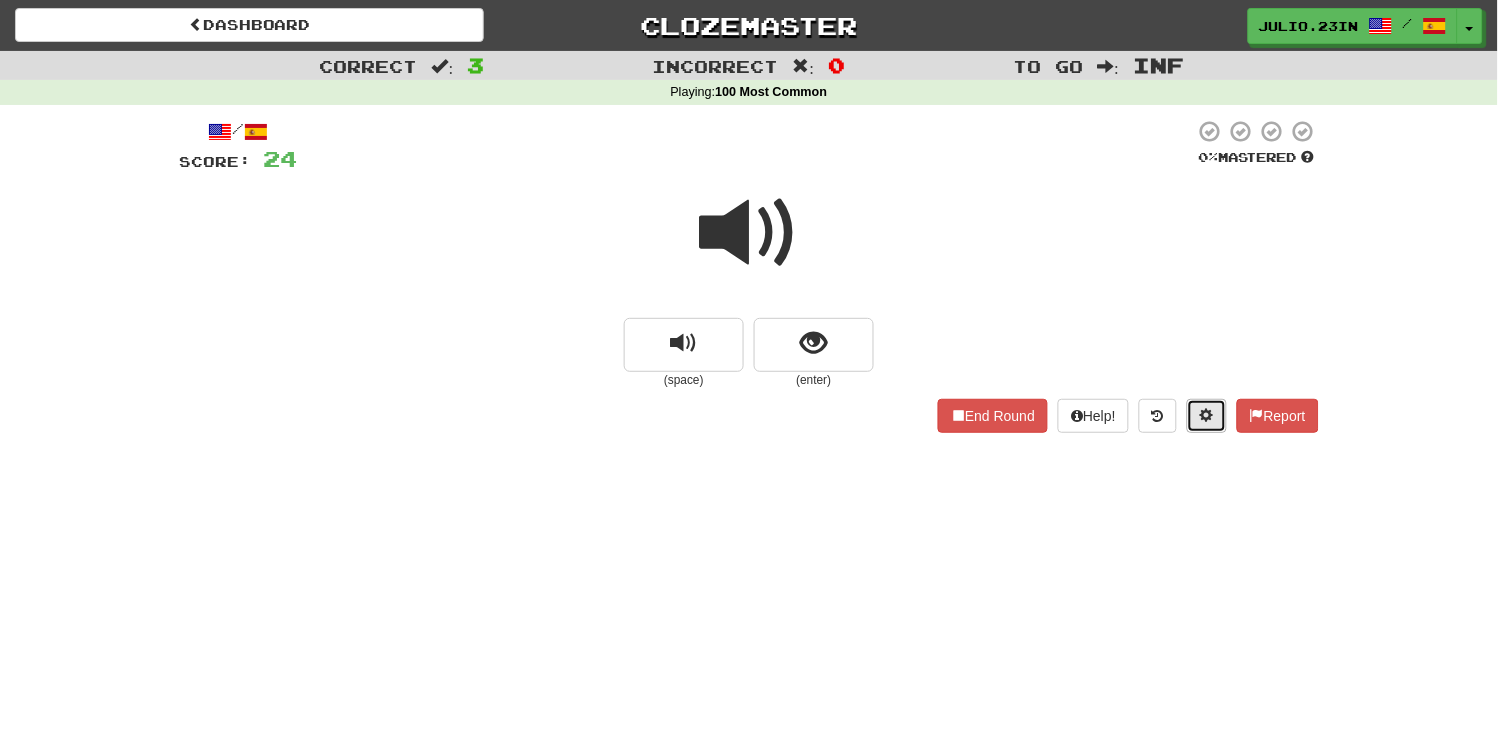 click at bounding box center (1207, 416) 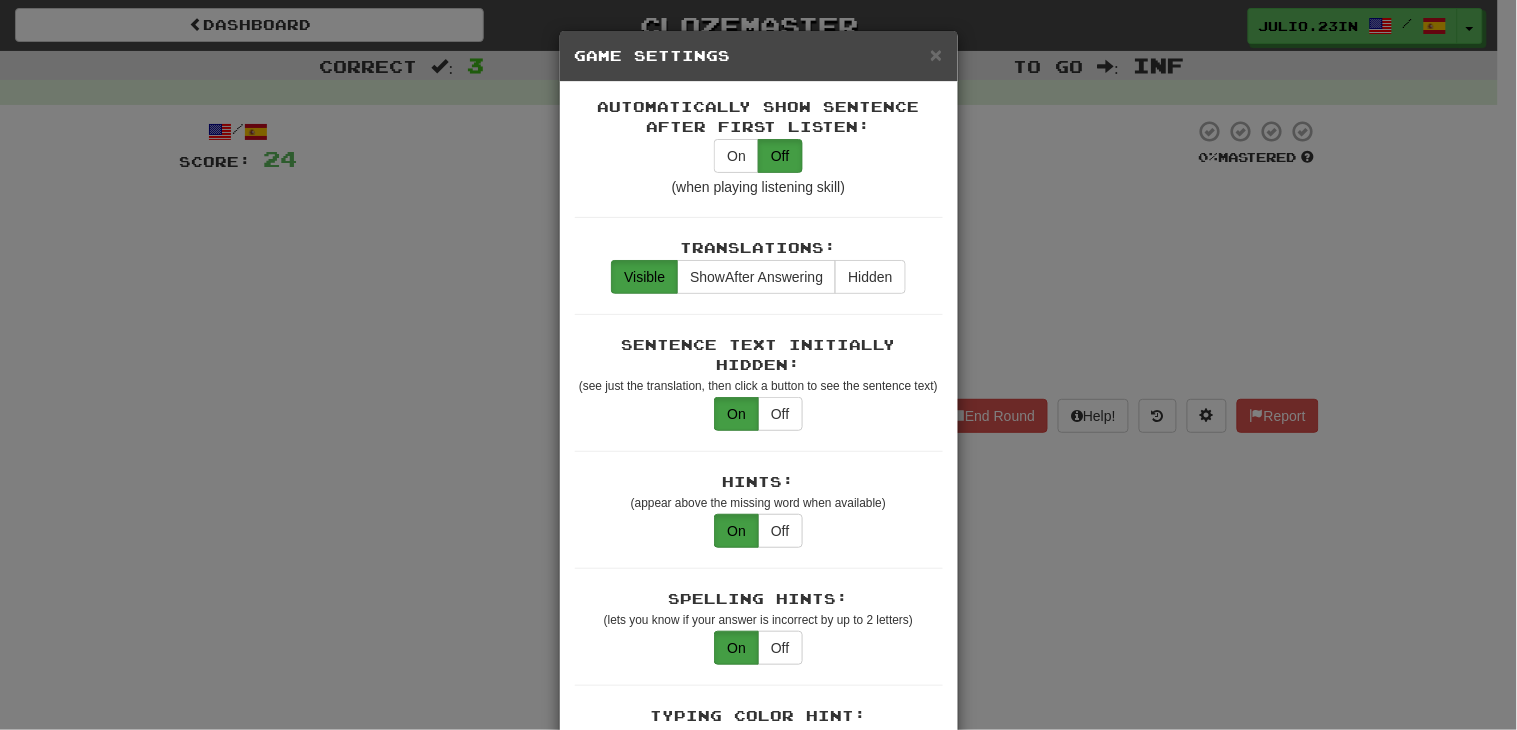 click on "Sentence Text Initially Hidden: (see just the translation, then click a button to see the sentence text) On Off" at bounding box center (759, 393) 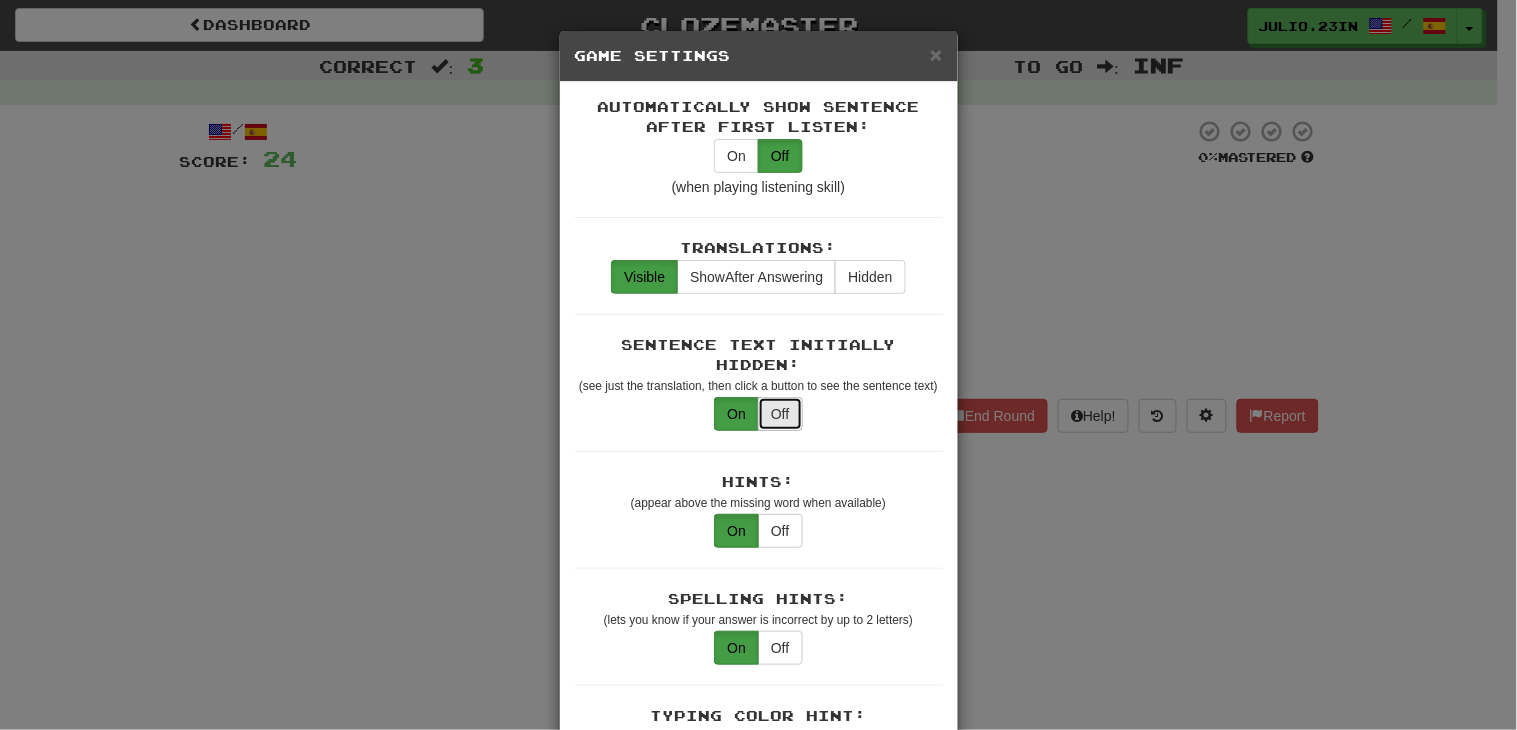 click on "Off" at bounding box center (780, 414) 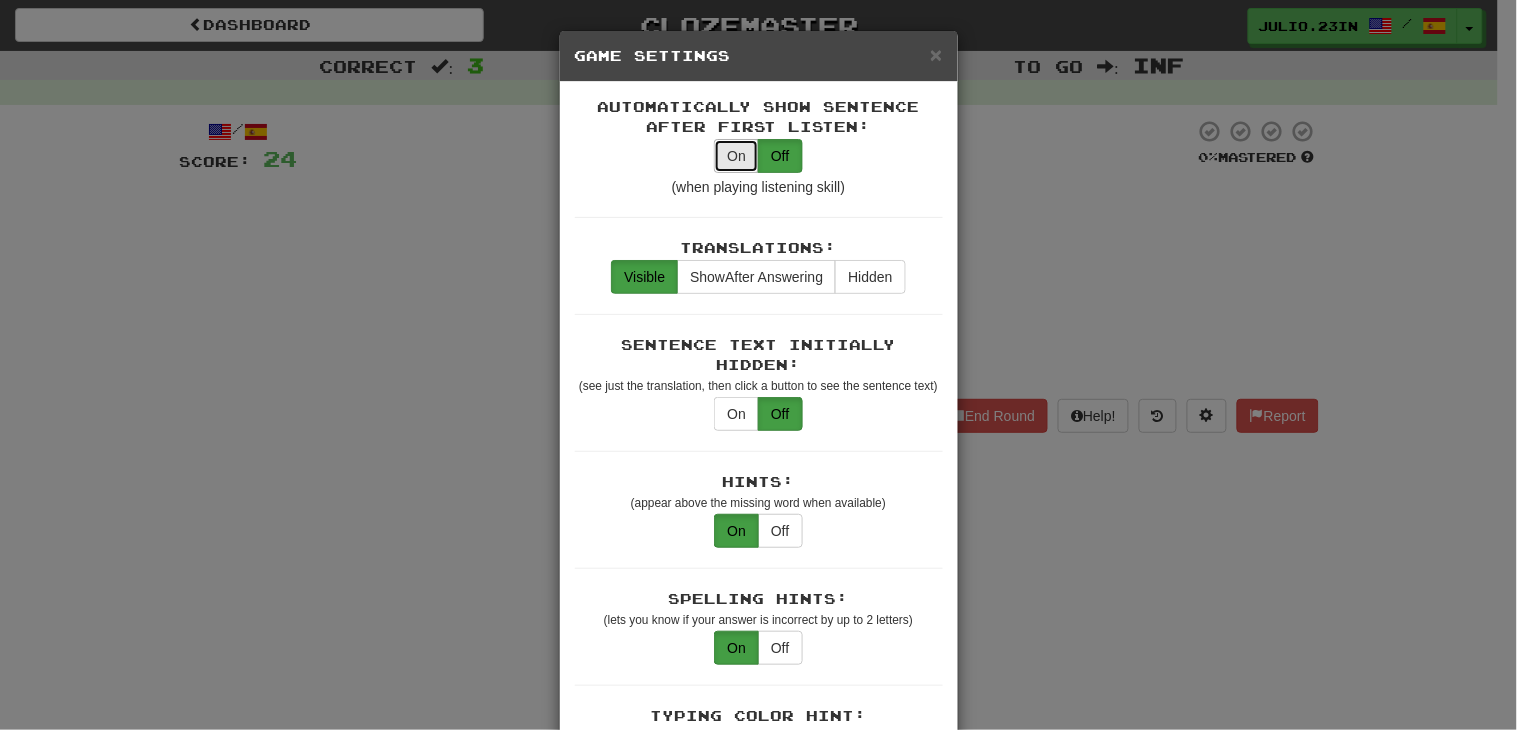 click on "On" at bounding box center (736, 156) 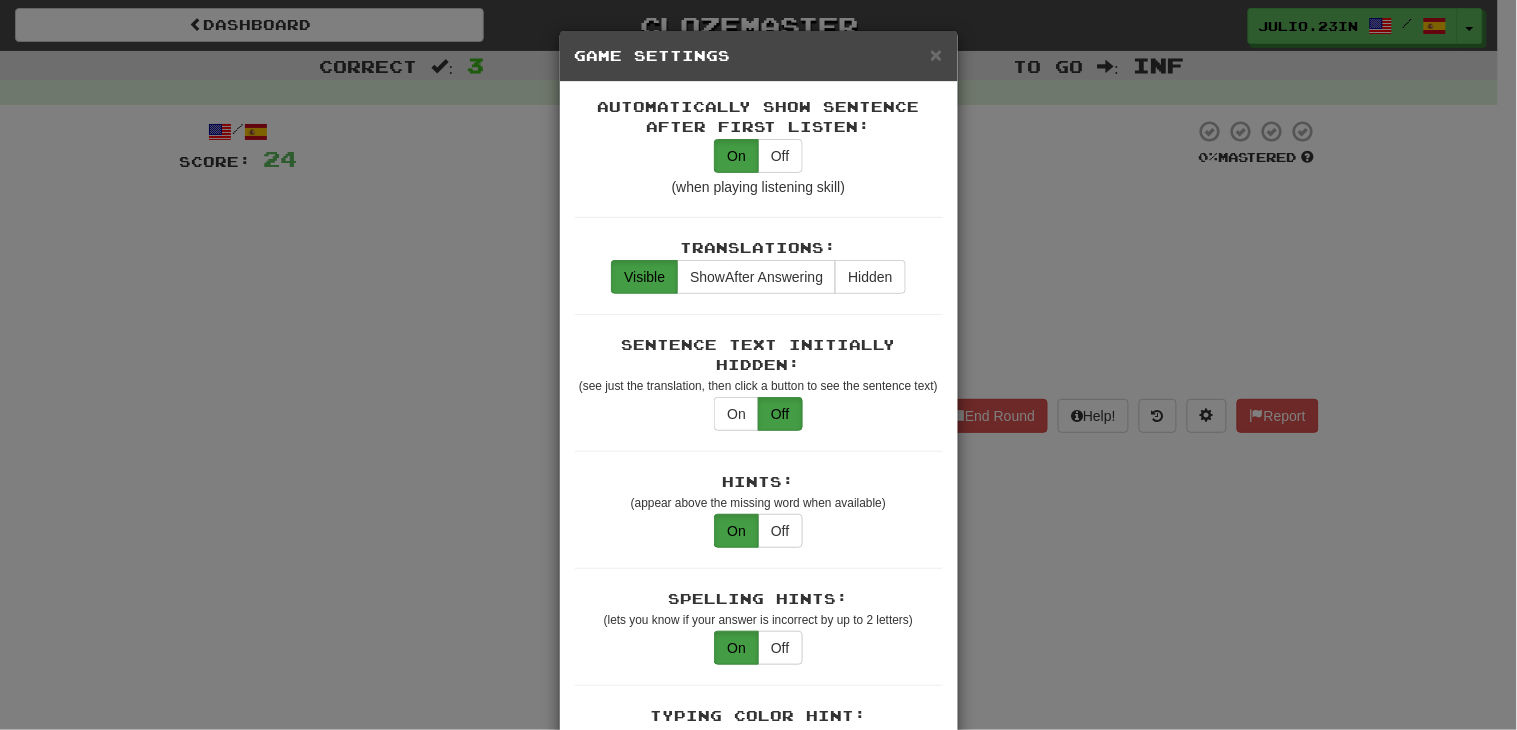 click on "× Game Settings Automatically Show Sentence After First Listen: On Off (when playing listening skill) Translations: Visible Show  After Answering Hidden Sentence Text Initially Hidden: (see just the translation, then click a button to see the sentence text) On Off Hints: (appear above the missing word when available) On Off Spelling Hints: (lets you know if your answer is incorrect by up to 2 letters) On Off Typing Color Hint: (see if you're entering the correct answer as you type) On Off Text Box Size: (text box size can change to match the missing word) Changes Always the Same Enter Submits Empty: (pressing Enter when the input is empty will submit a blank answer) On Off Clear After Answering: (keypress clears the text input after answering so you can practice re-typing the answer) On Off Image Toggle: (toggle button, if sentence image available) After Answering Before and After Off Image Background: (use sentence image as background, if available) On Off Pronunciation: On Off Sound Effects: On Off On Off" at bounding box center (758, 365) 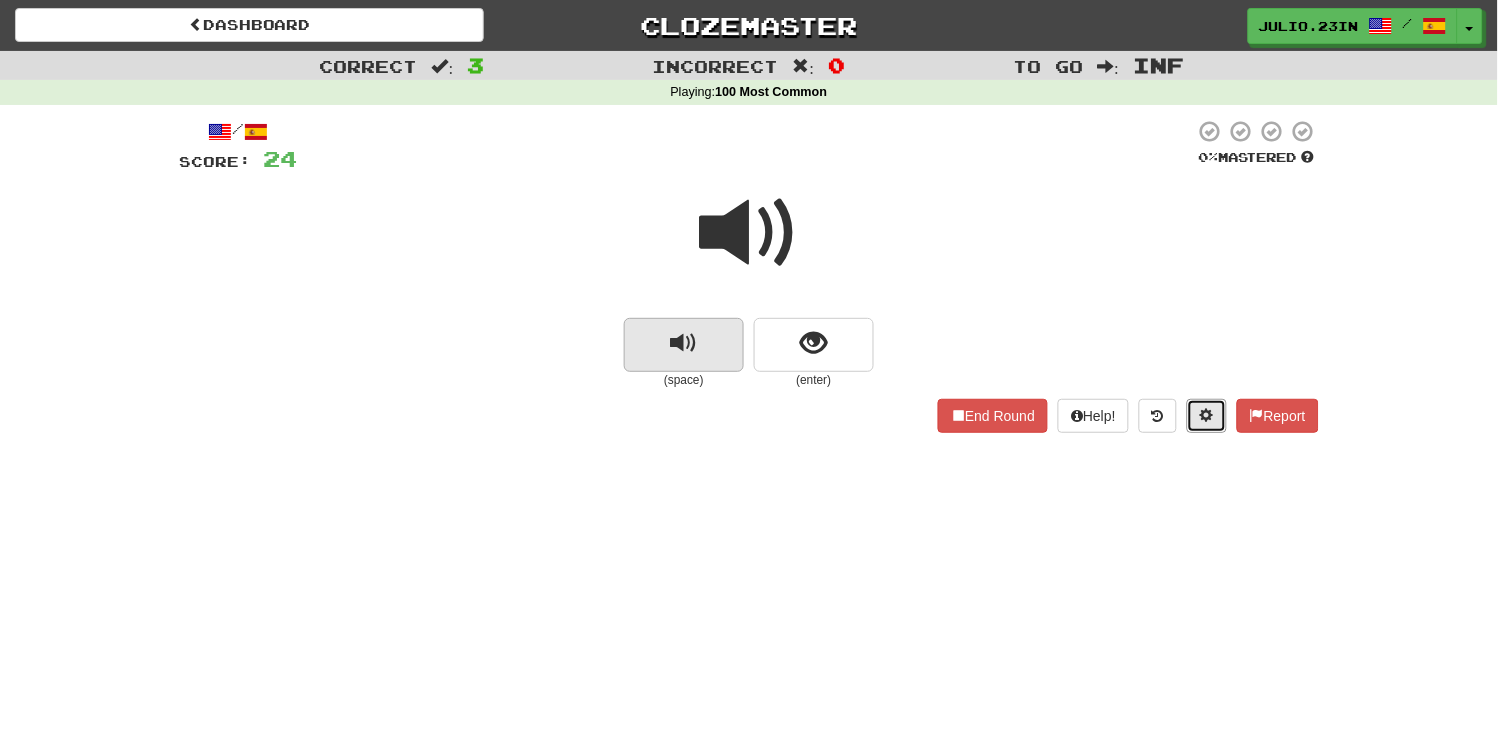 type 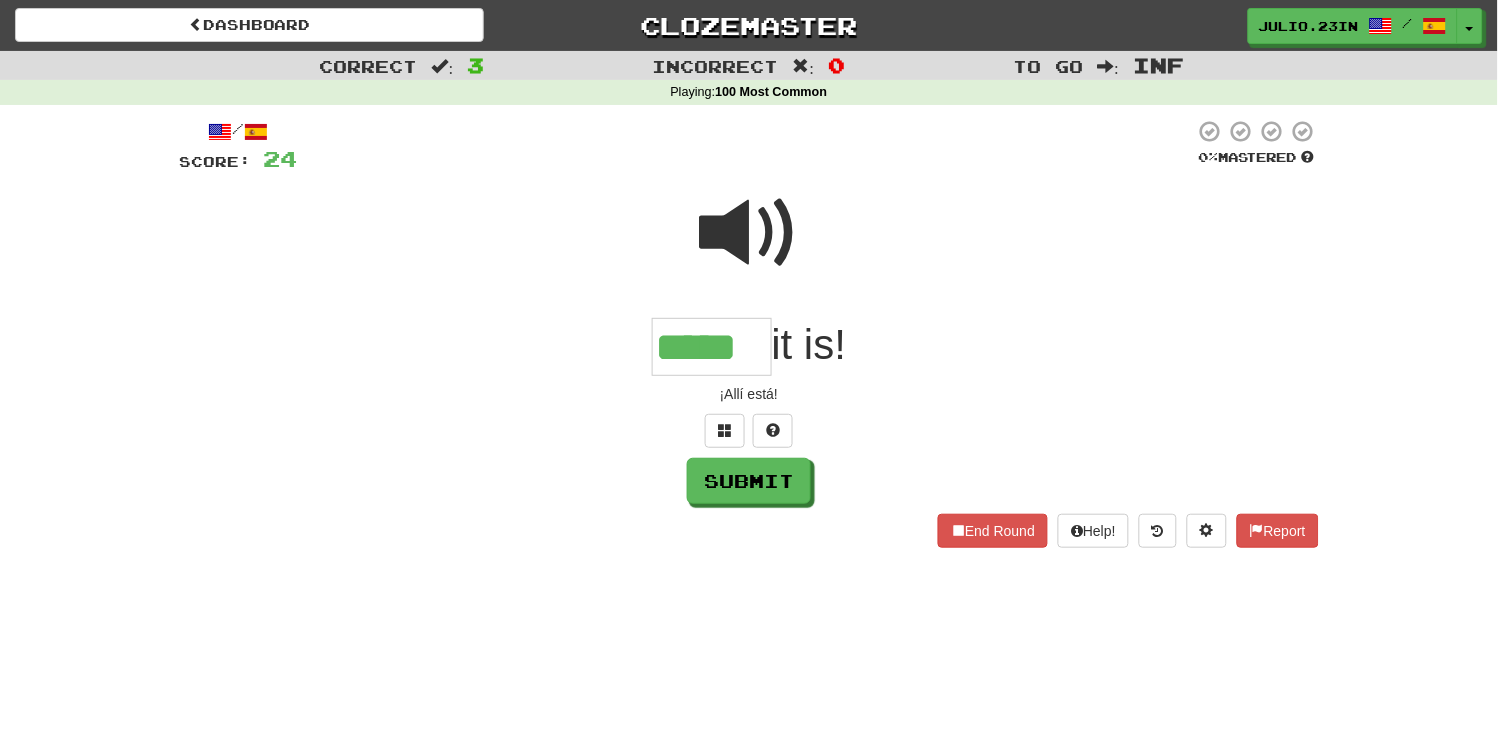 type on "*****" 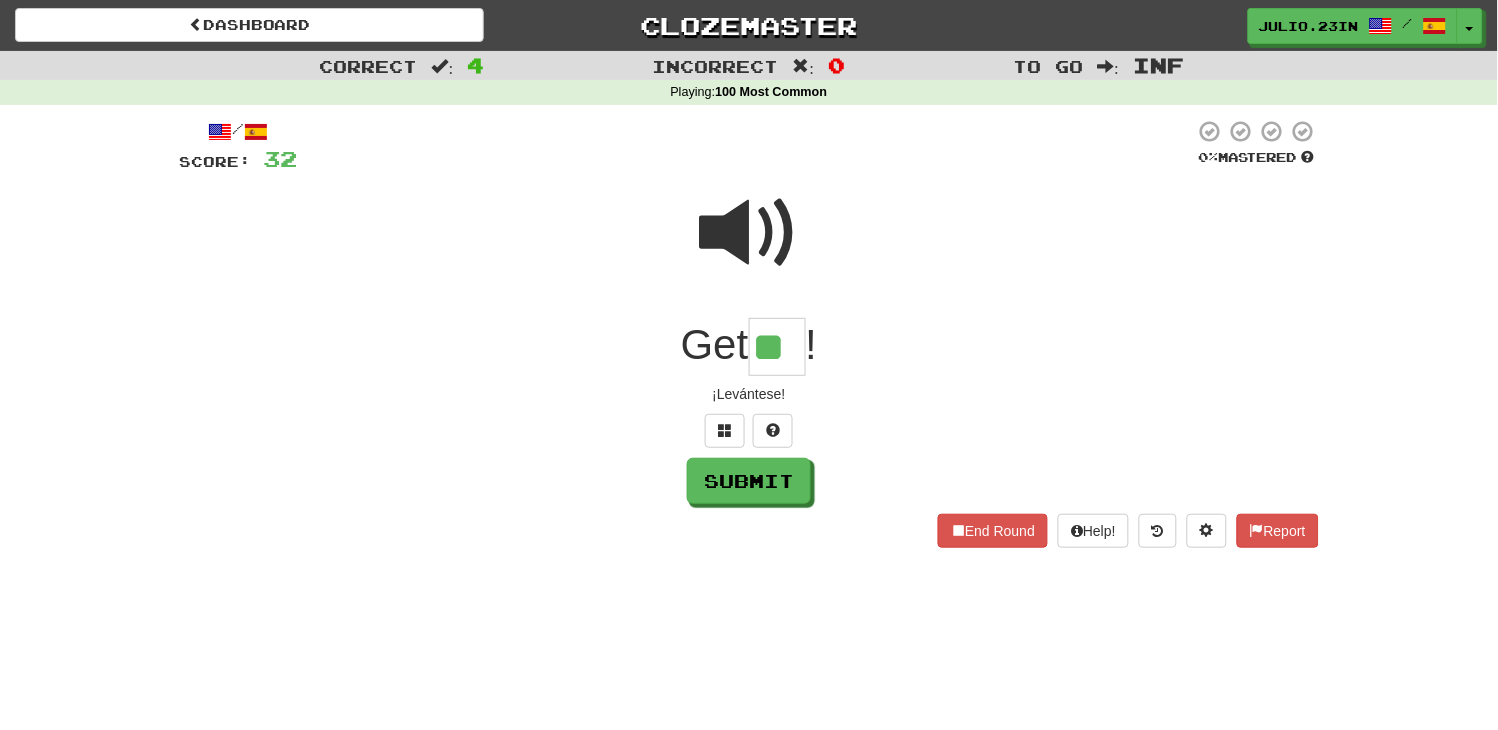 type on "**" 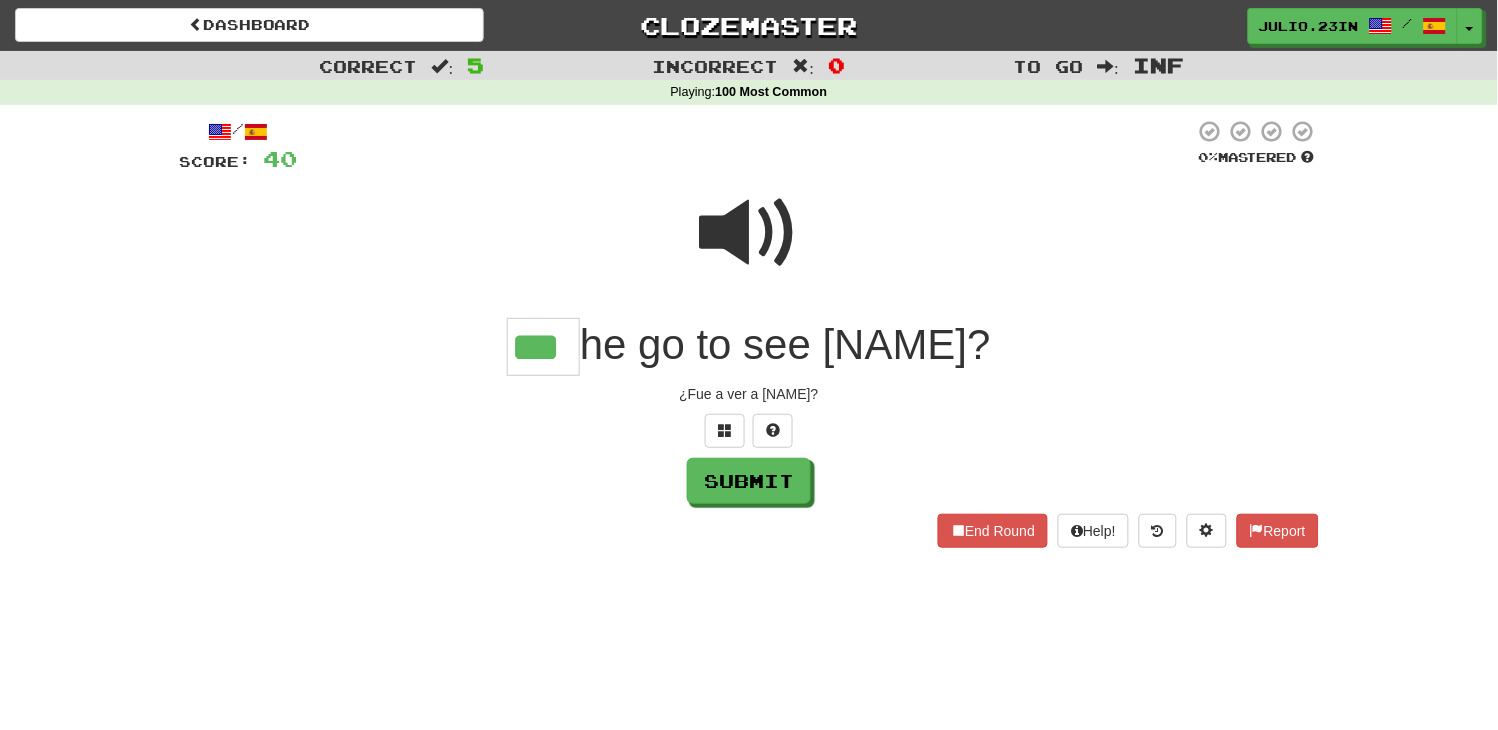 type on "***" 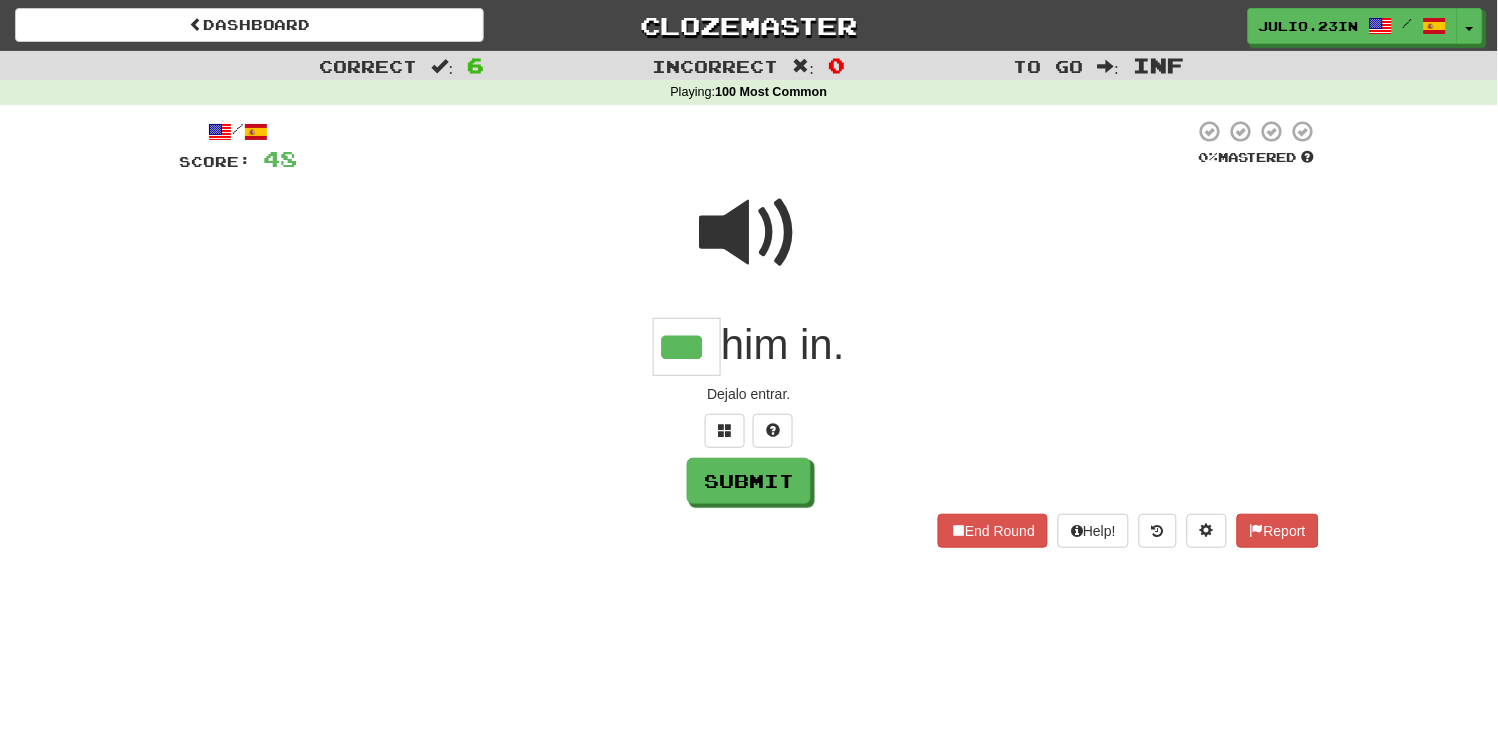 type on "***" 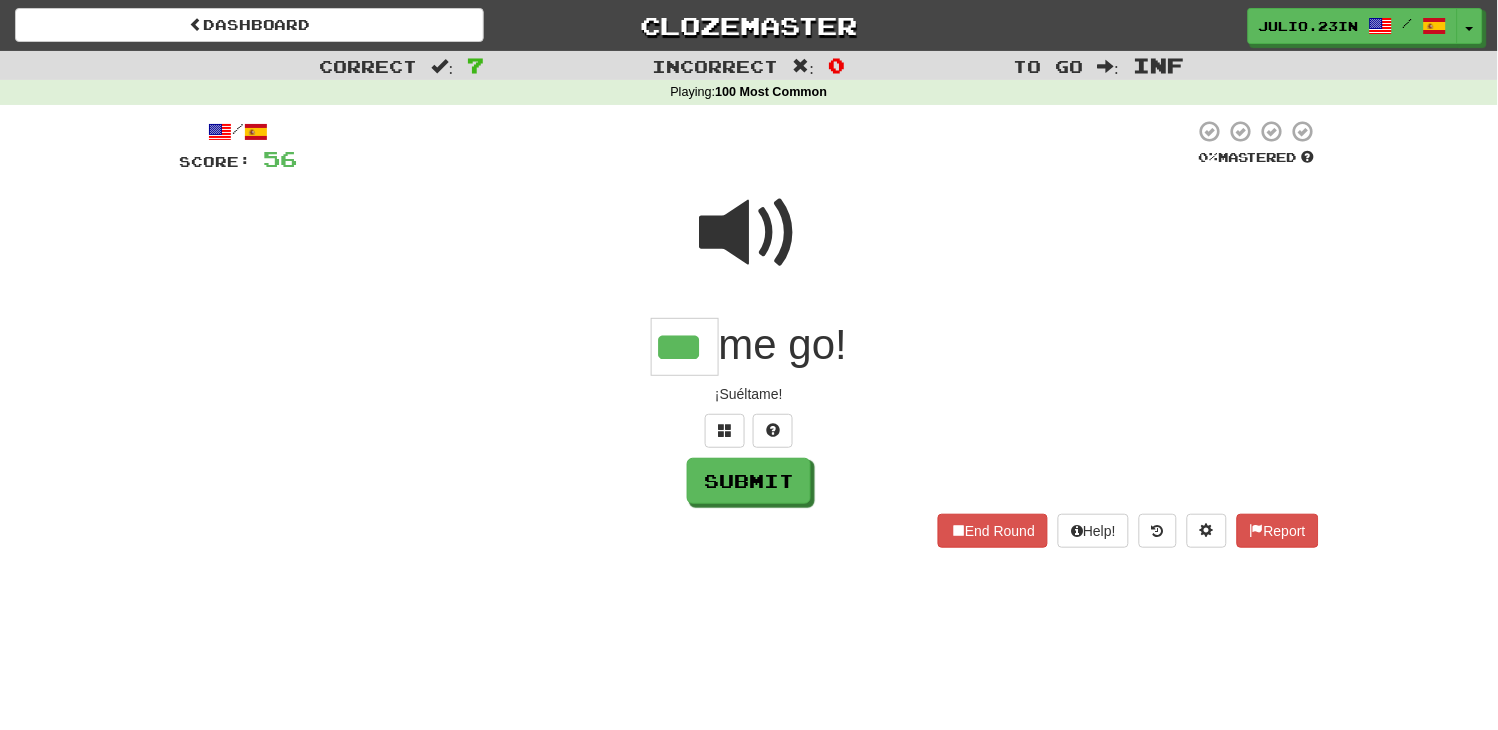 type on "***" 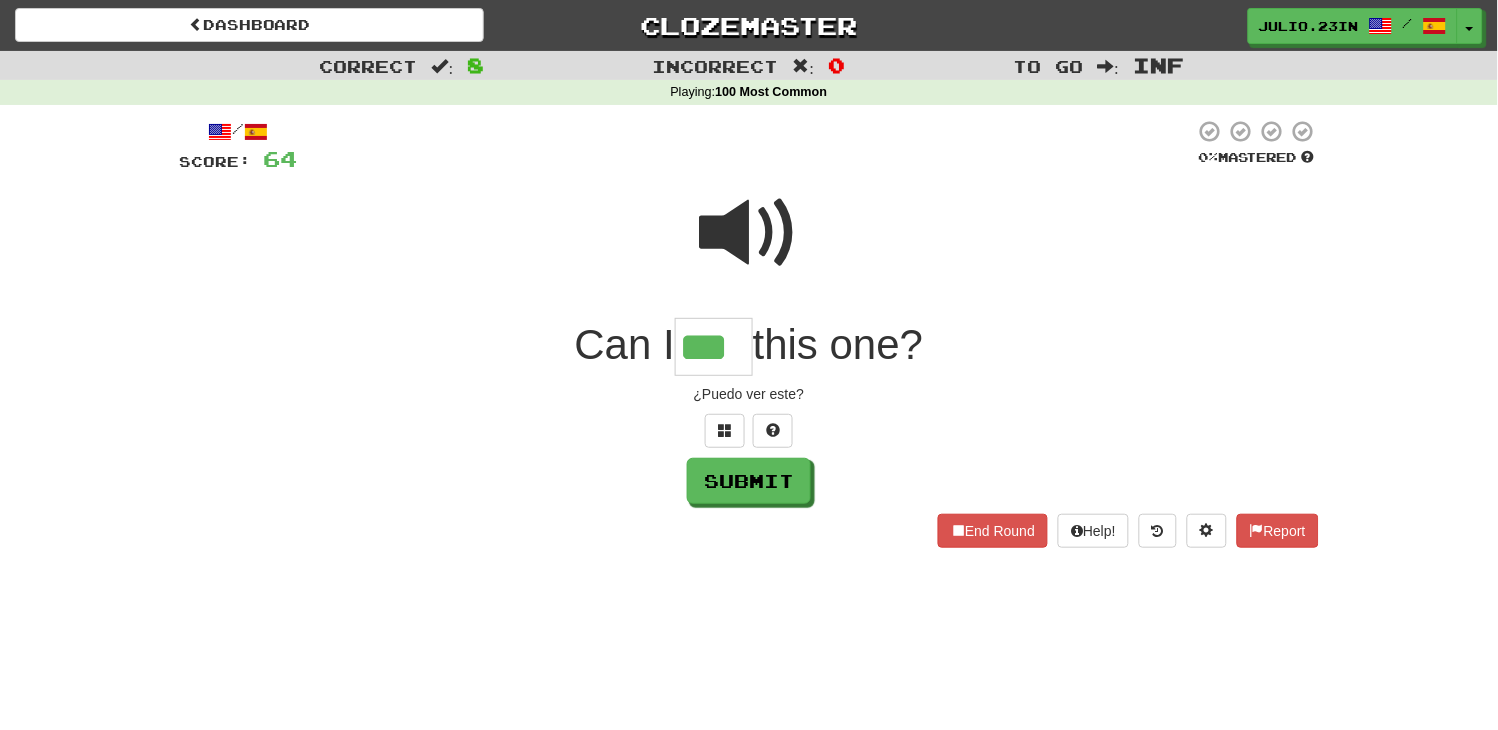 type on "***" 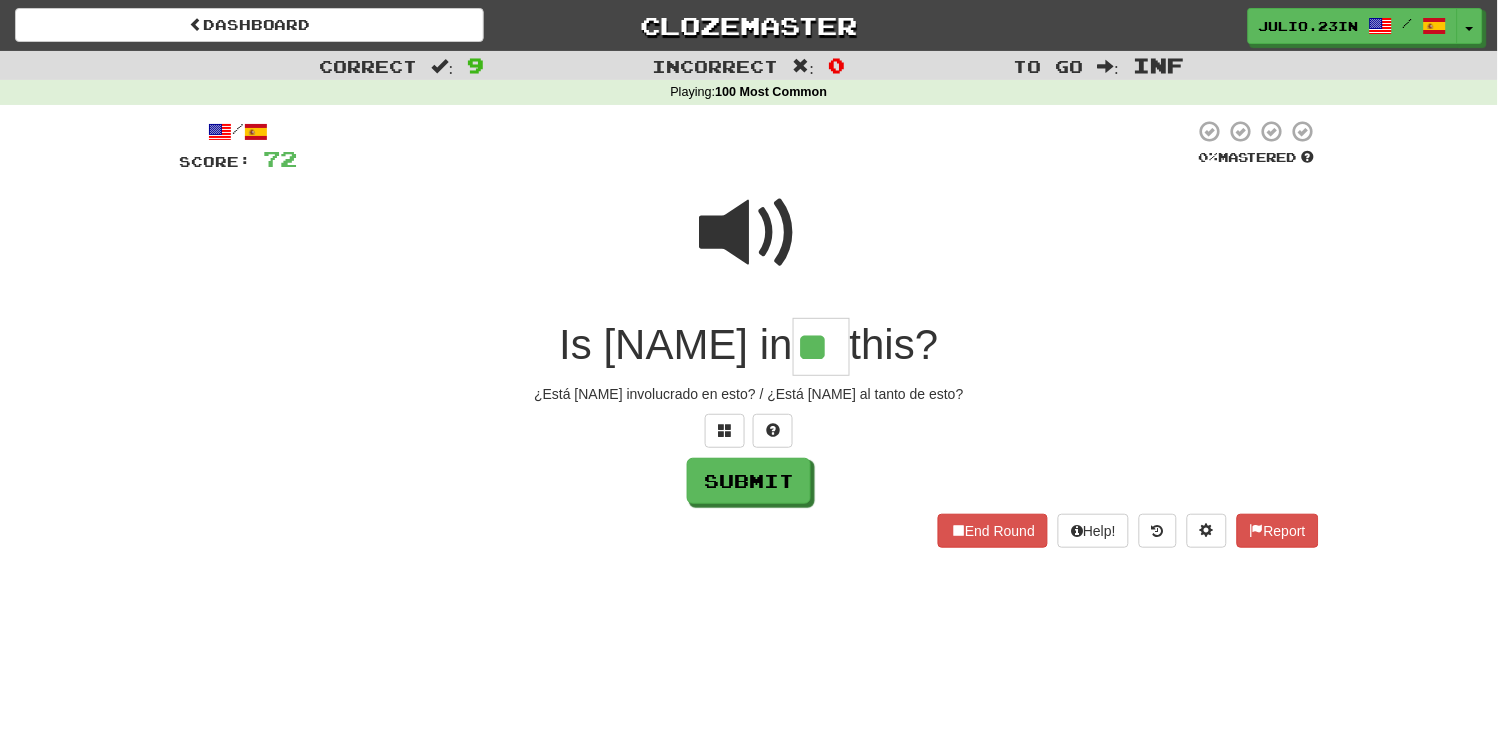 type on "**" 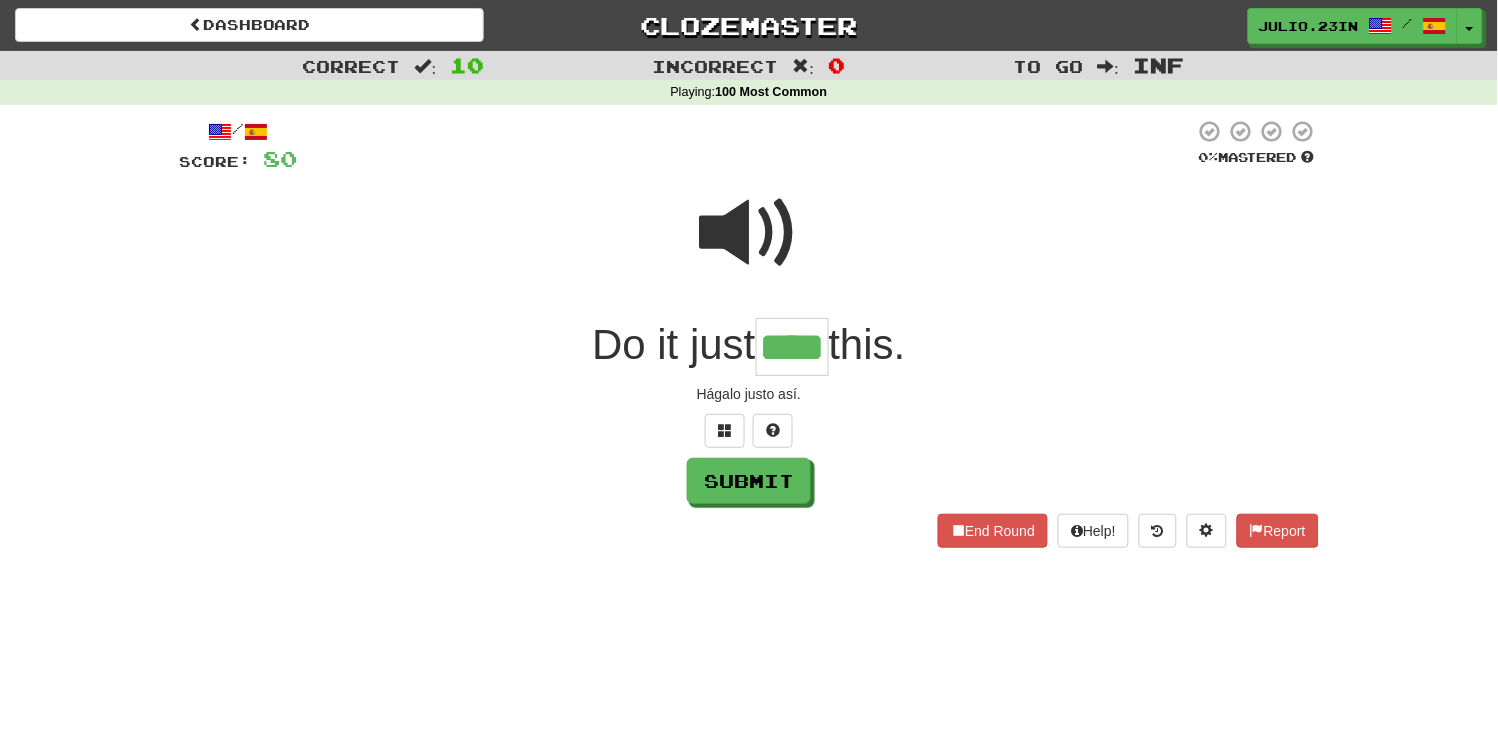 type on "****" 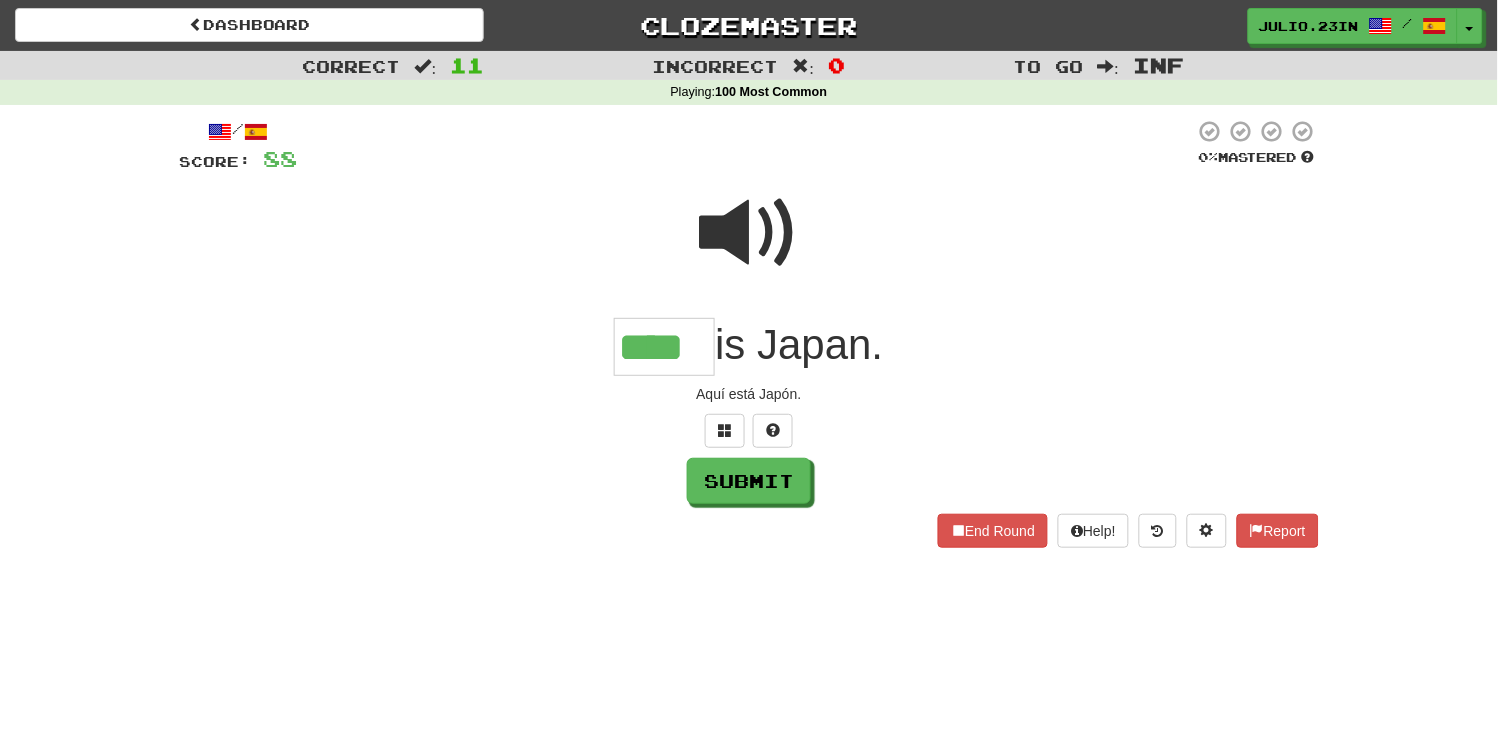 type on "****" 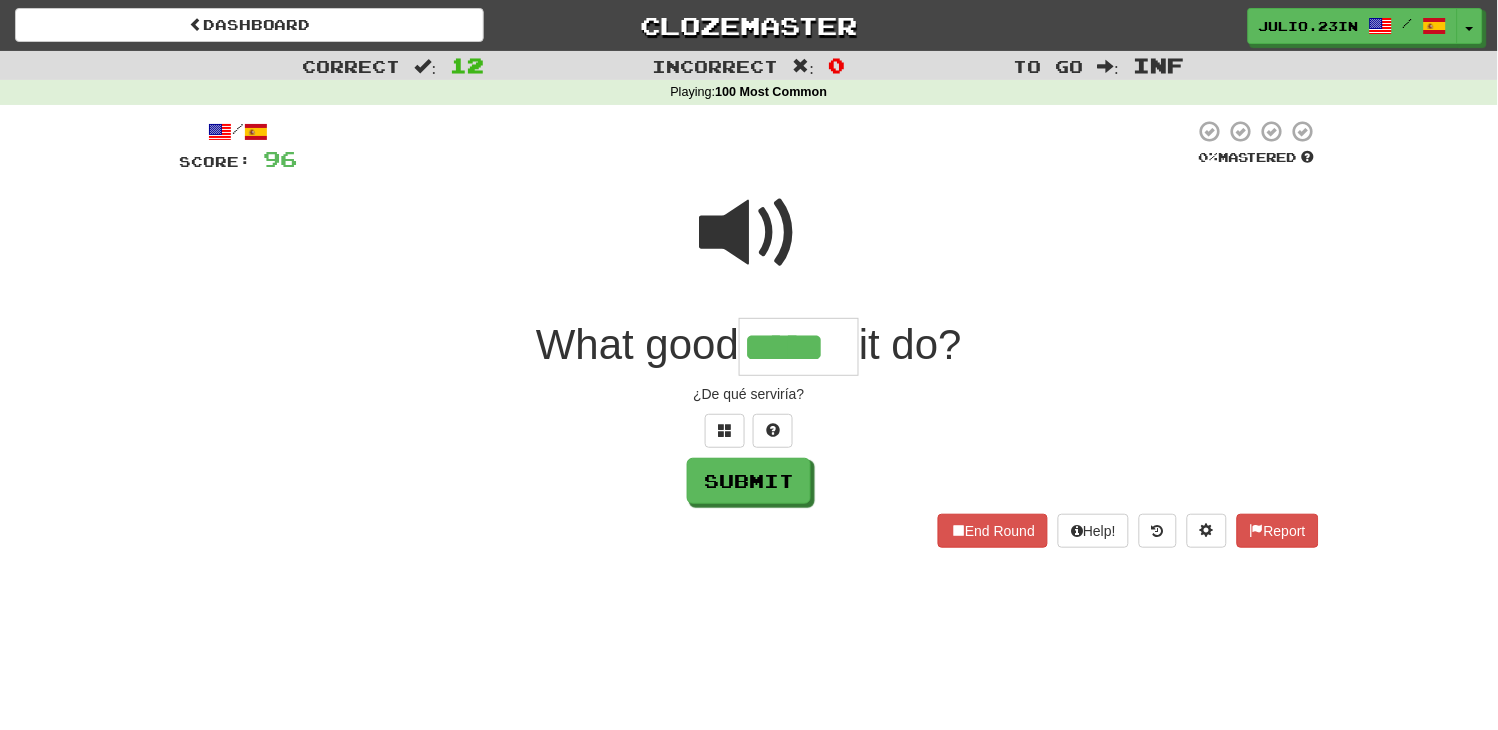 type on "*****" 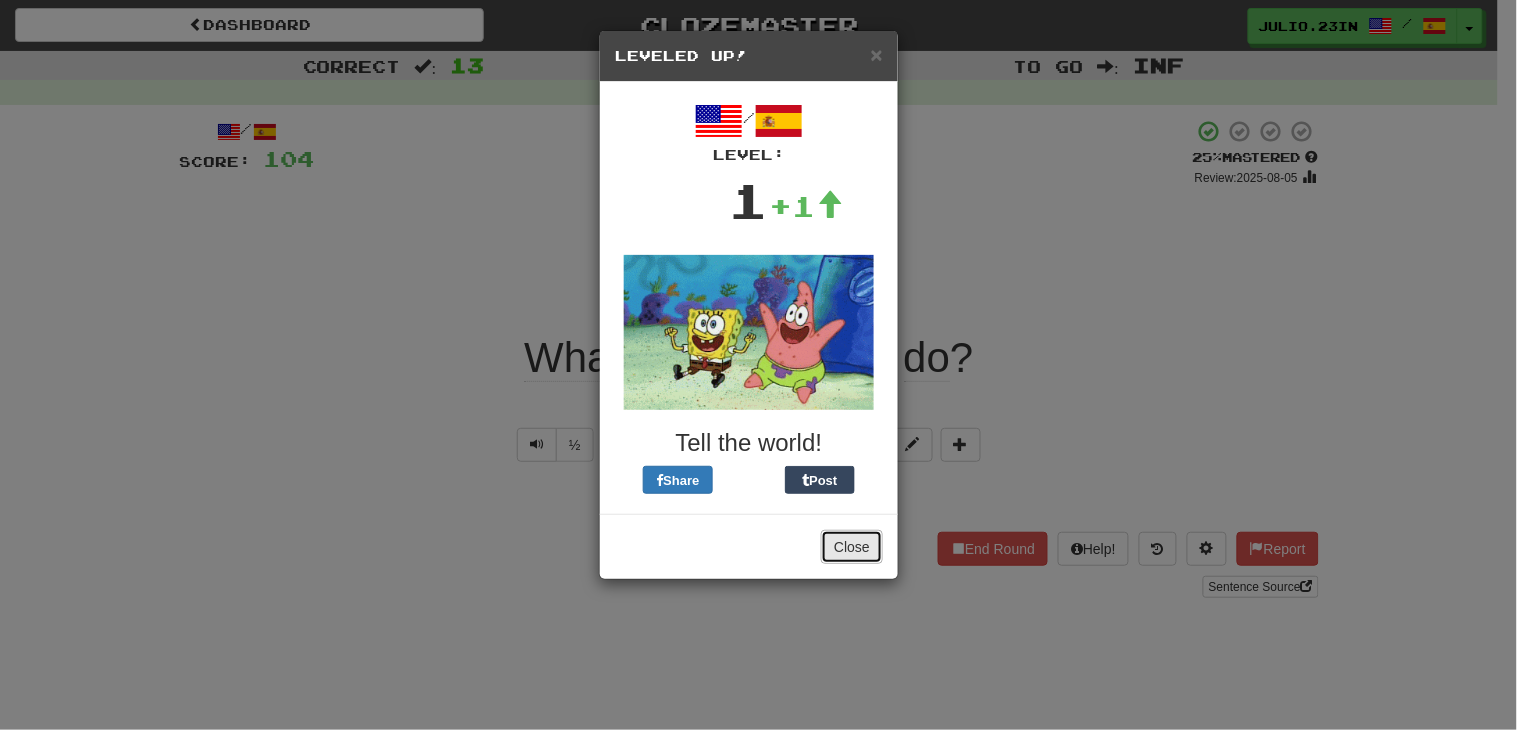 click on "Close" at bounding box center [852, 547] 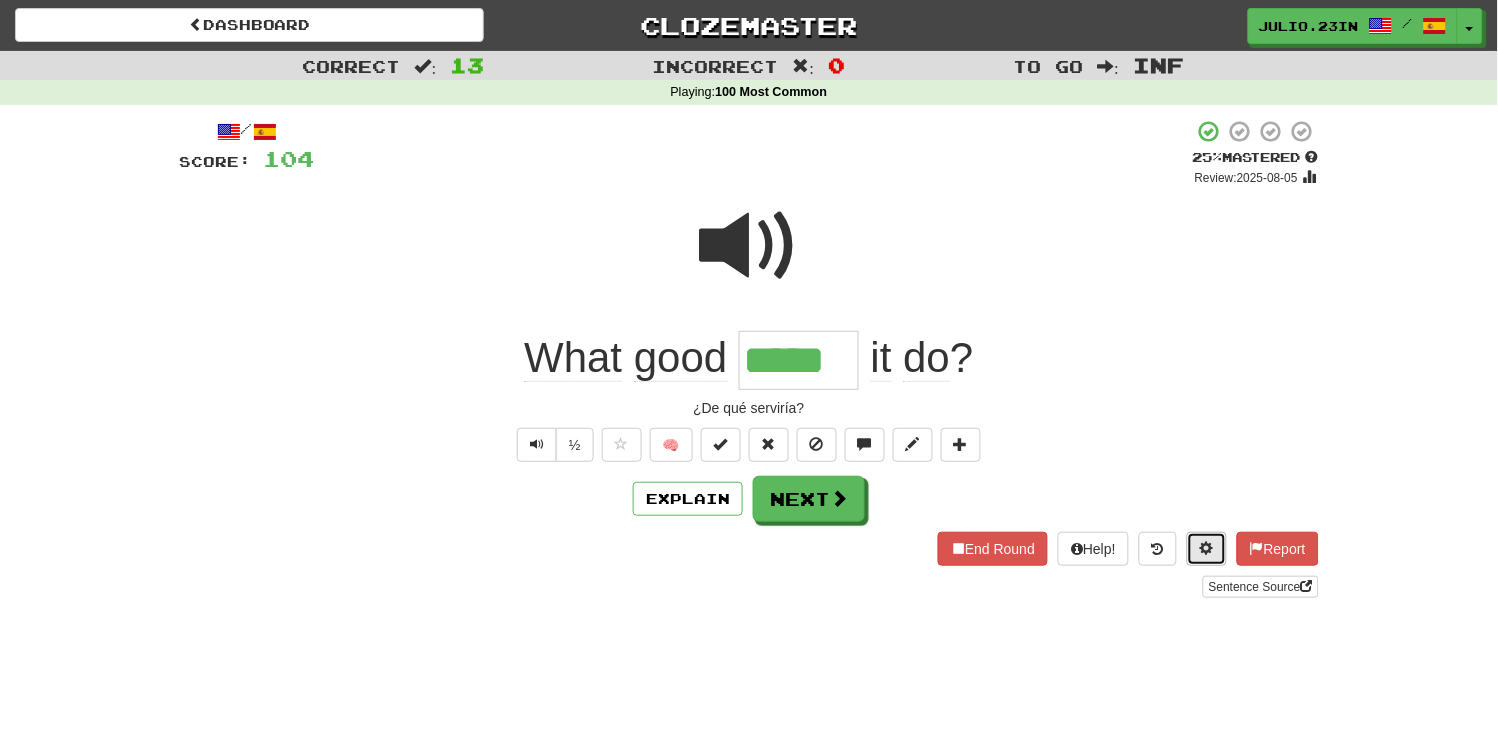 click at bounding box center (1207, 548) 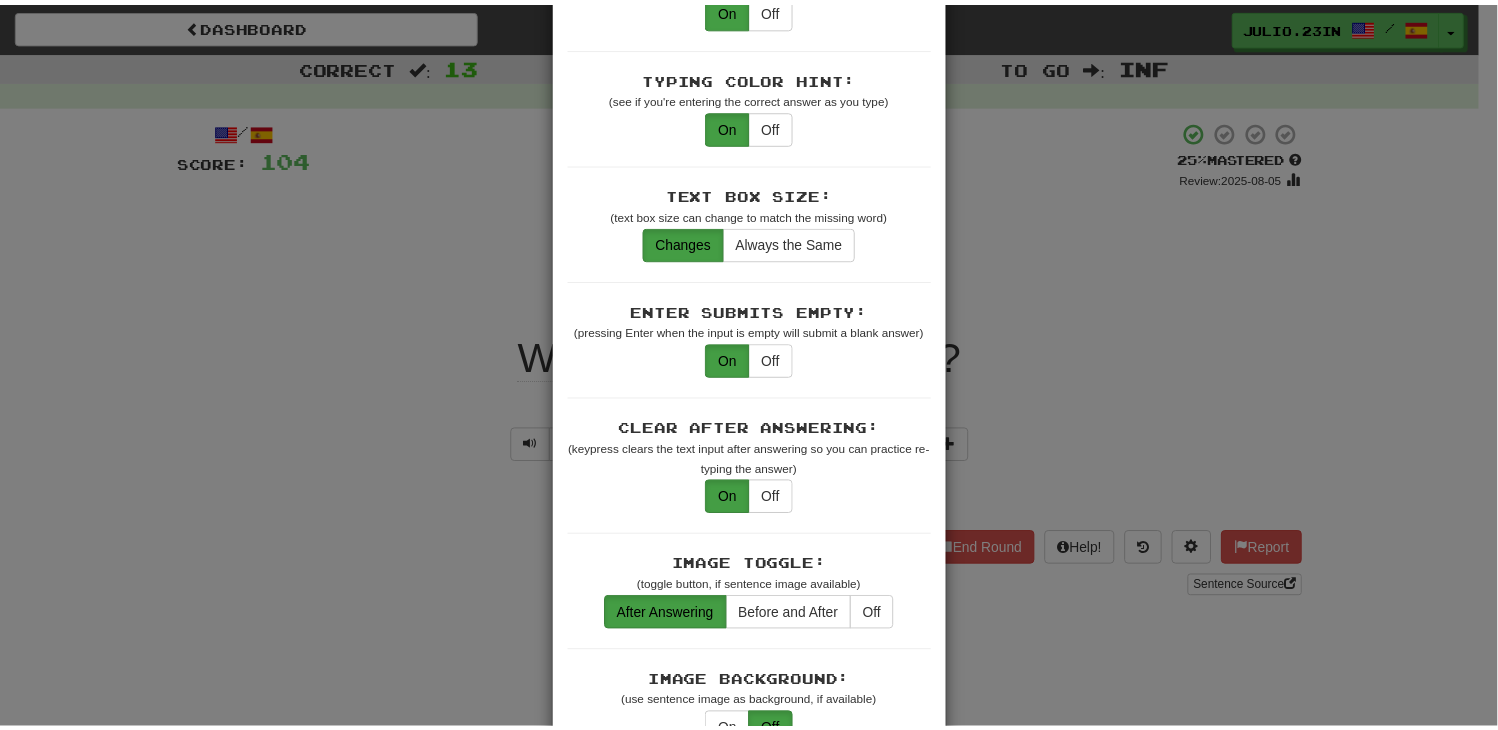 scroll, scrollTop: 1914, scrollLeft: 0, axis: vertical 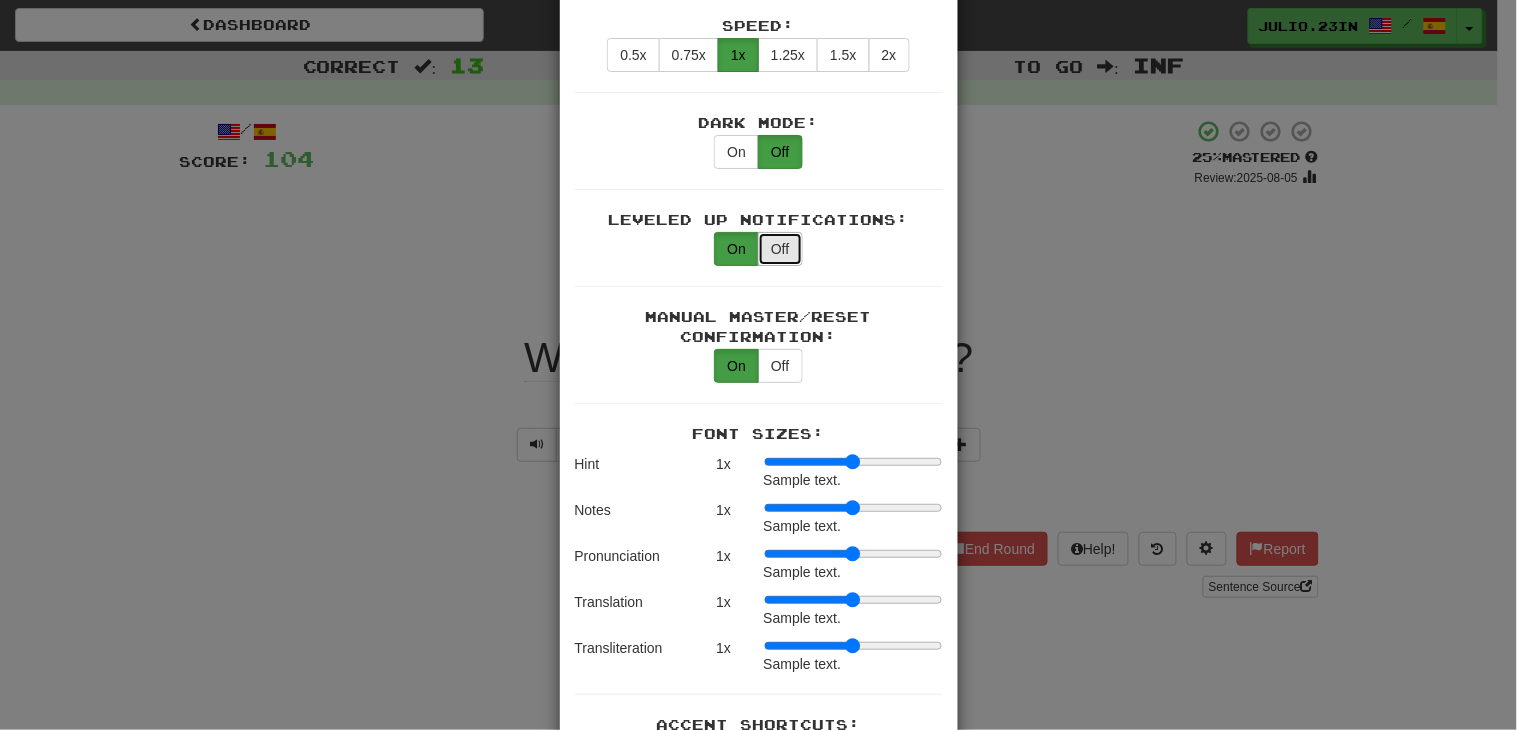 click on "Off" at bounding box center (780, 249) 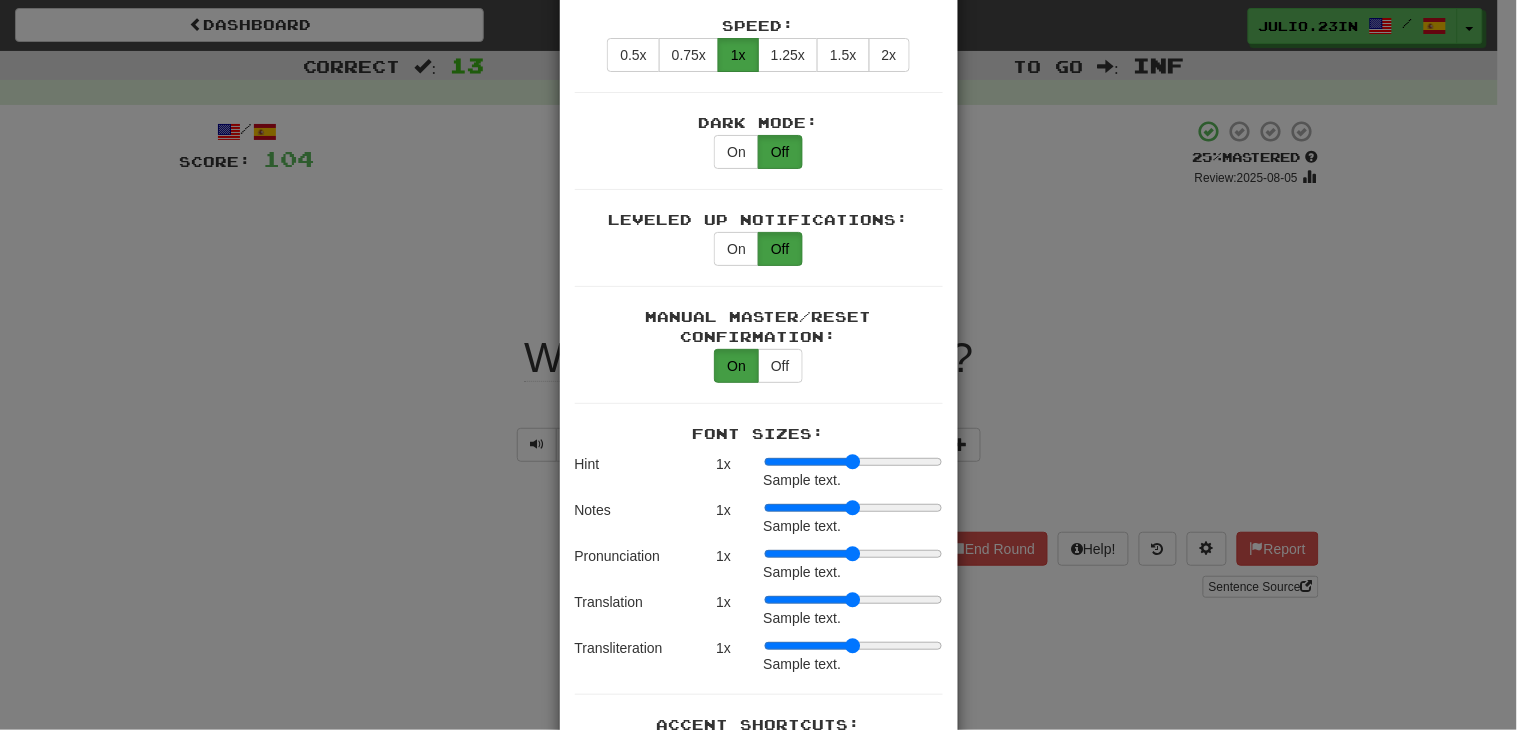 click on "× Game Settings Automatically Show Sentence After First Listen: On Off (when playing listening skill) Translations: Visible Show  After Answering Hidden Sentence Text Initially Hidden: (see just the translation, then click a button to see the sentence text) On Off Hints: (appear above the missing word when available) On Off Spelling Hints: (lets you know if your answer is incorrect by up to 2 letters) On Off Typing Color Hint: (see if you're entering the correct answer as you type) On Off Text Box Size: (text box size can change to match the missing word) Changes Always the Same Enter Submits Empty: (pressing Enter when the input is empty will submit a blank answer) On Off Clear After Answering: (keypress clears the text input after answering so you can practice re-typing the answer) On Off Image Toggle: (toggle button, if sentence image available) After Answering Before and After Off Image Background: (use sentence image as background, if available) On Off Pronunciation: On Off Sound Effects: On Off On Off" at bounding box center (758, 365) 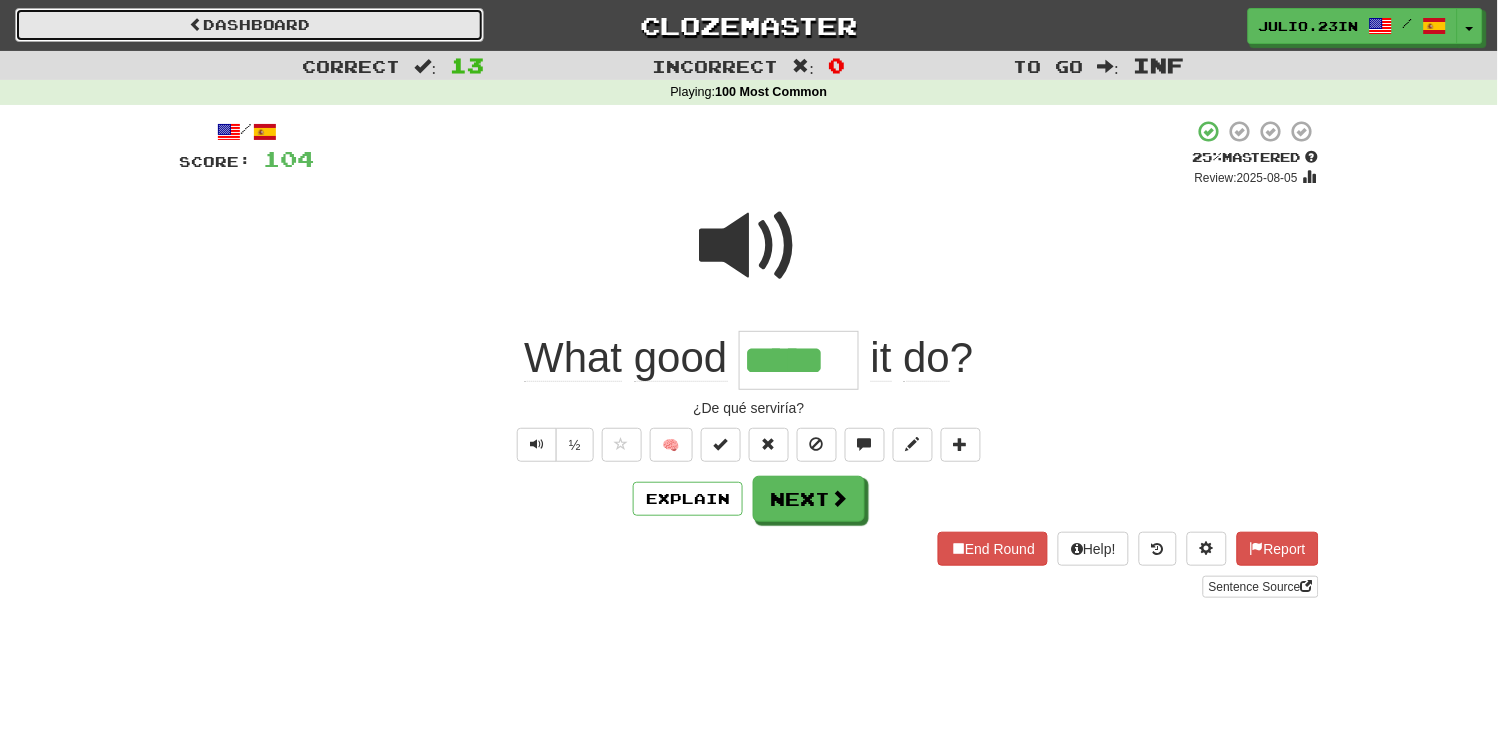 click on "Dashboard" at bounding box center [249, 25] 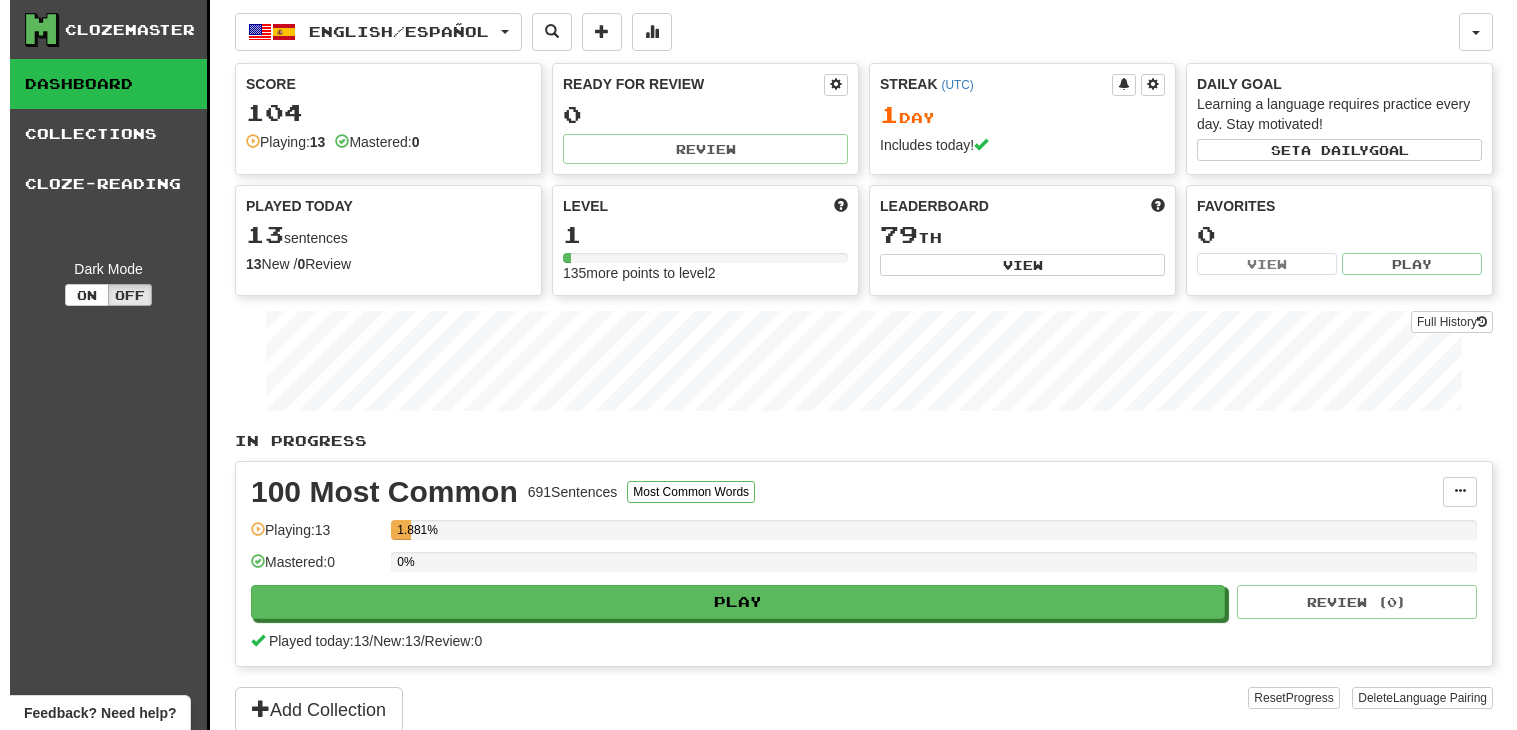 scroll, scrollTop: 0, scrollLeft: 0, axis: both 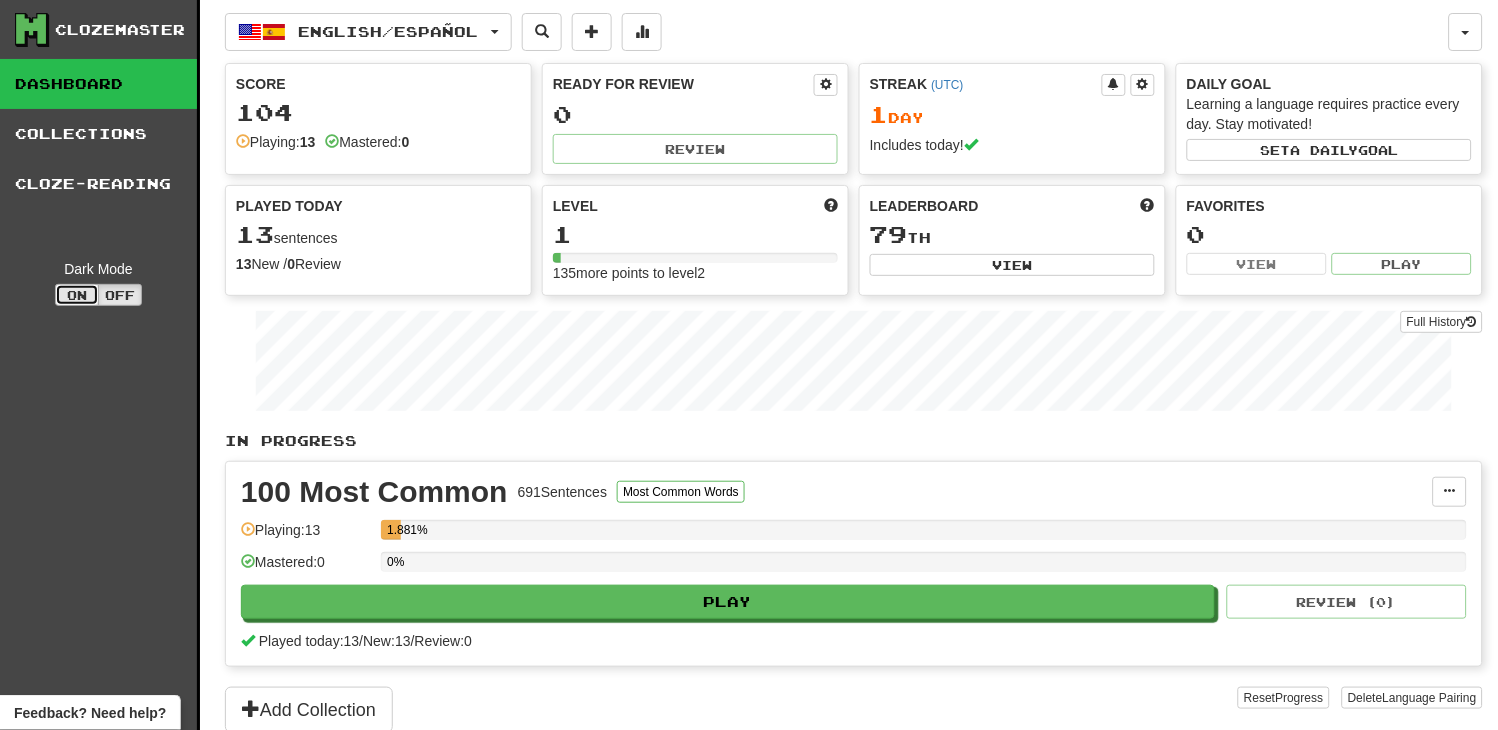 click on "On" at bounding box center (77, 295) 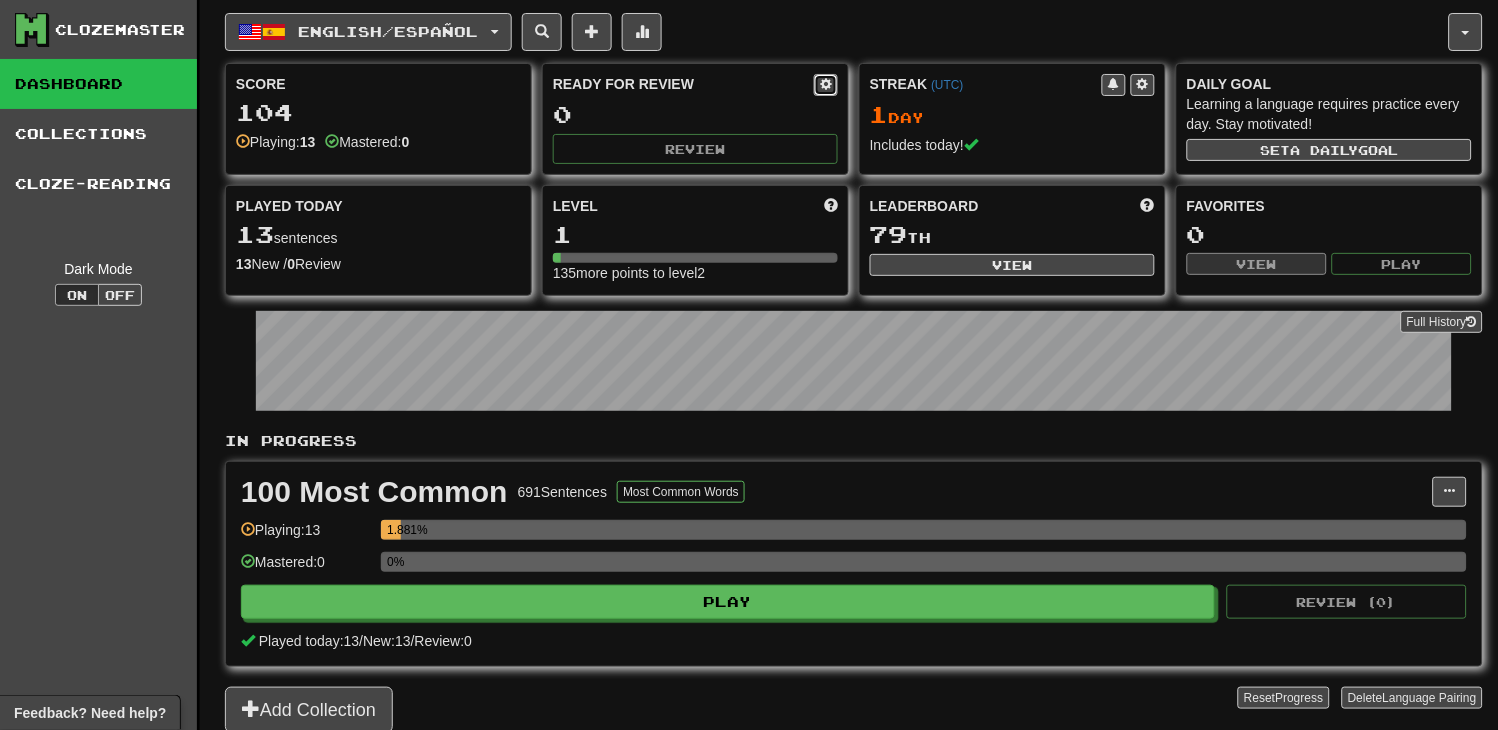 click at bounding box center (826, 84) 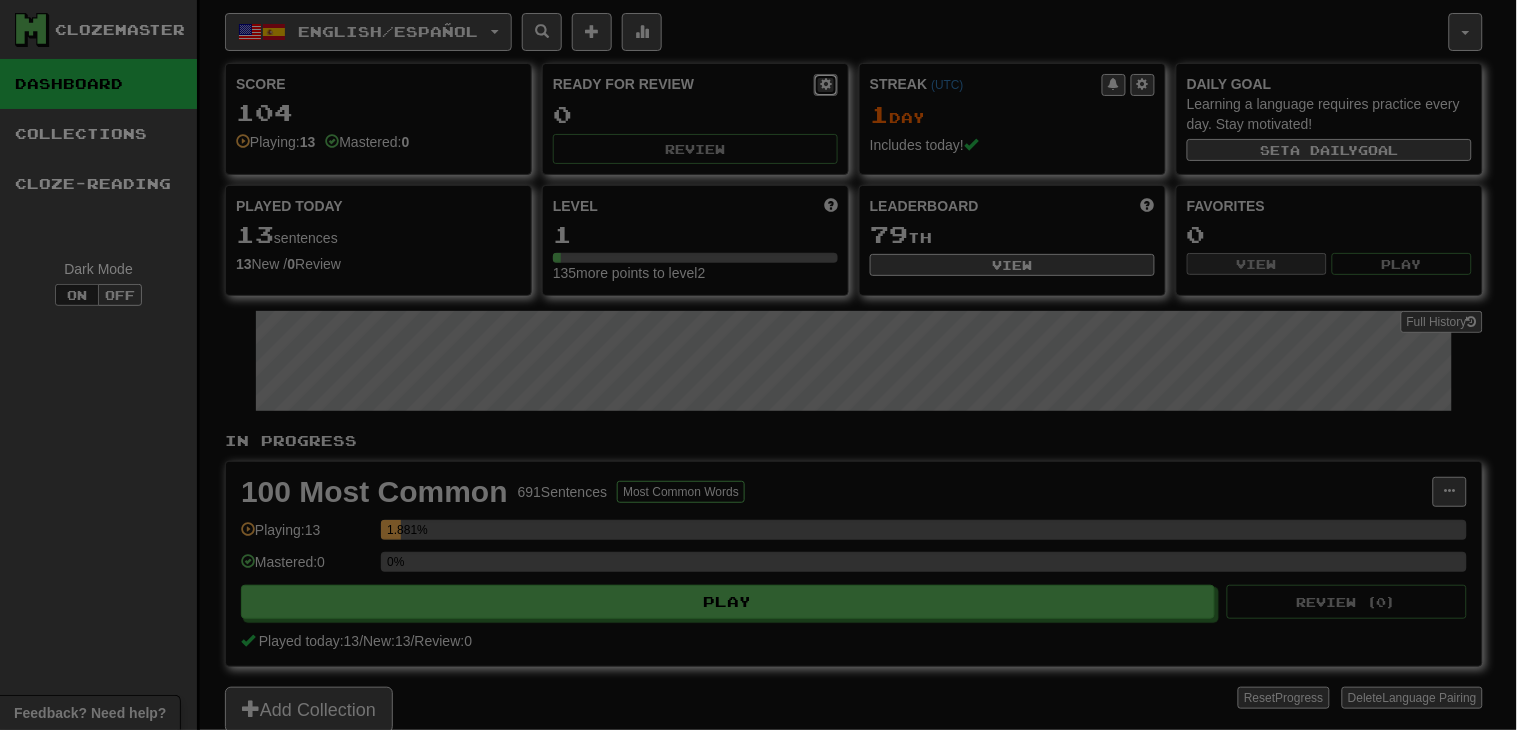 type on "**" 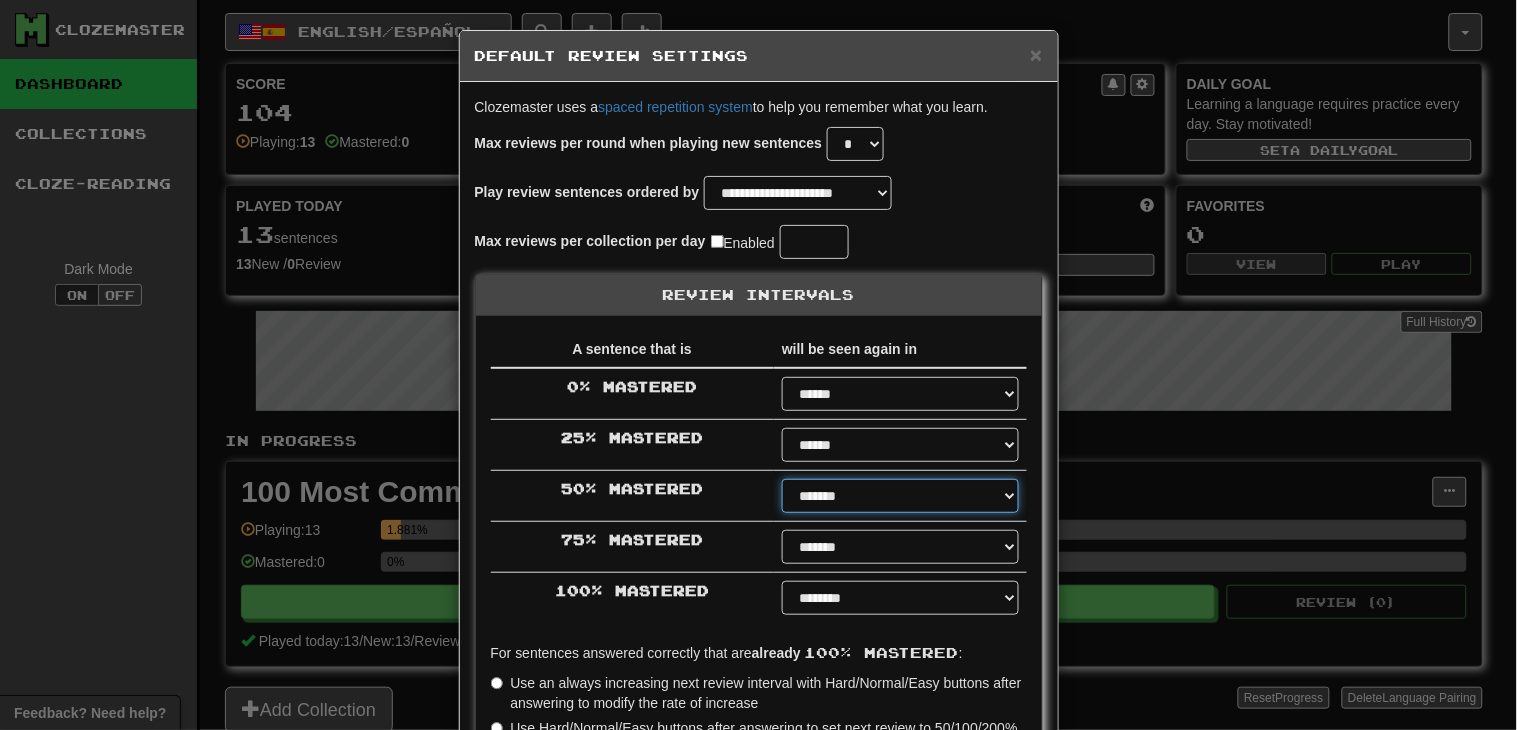 click on "****** ****** ****** ****** ****** ****** ****** ****** ****** ******* ******* ******* ******* ******* ******* ******* ******* ******* ******* ******* ******* ******* ******* ******* ******* ******* ******* ******* ******* ******* ******* ******* ******* ******* ******* ******* ******* ******* ******* ******* ******* ******* ******** ******** ******** ******** ******** ******** ******** ******** ********" at bounding box center [900, 496] 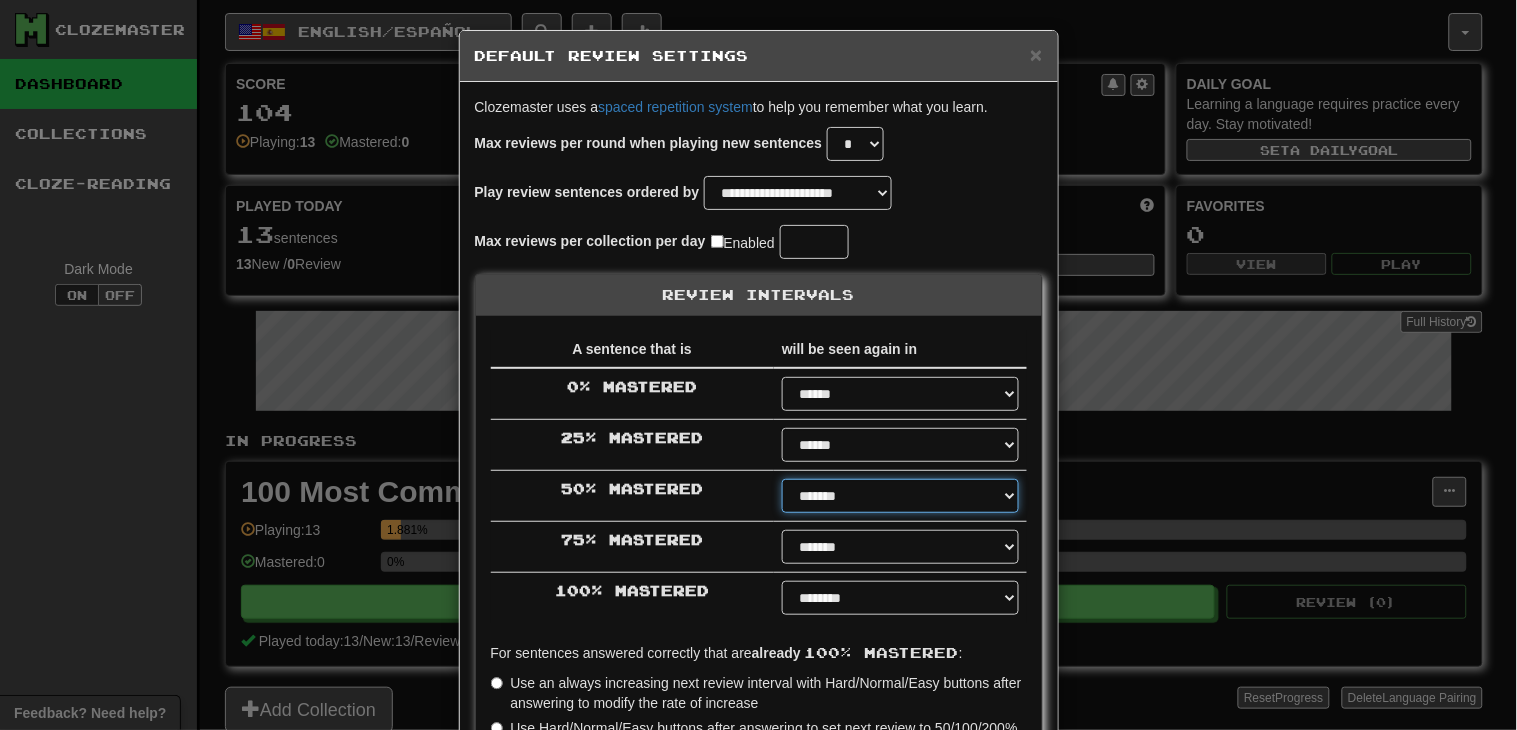 select on "*" 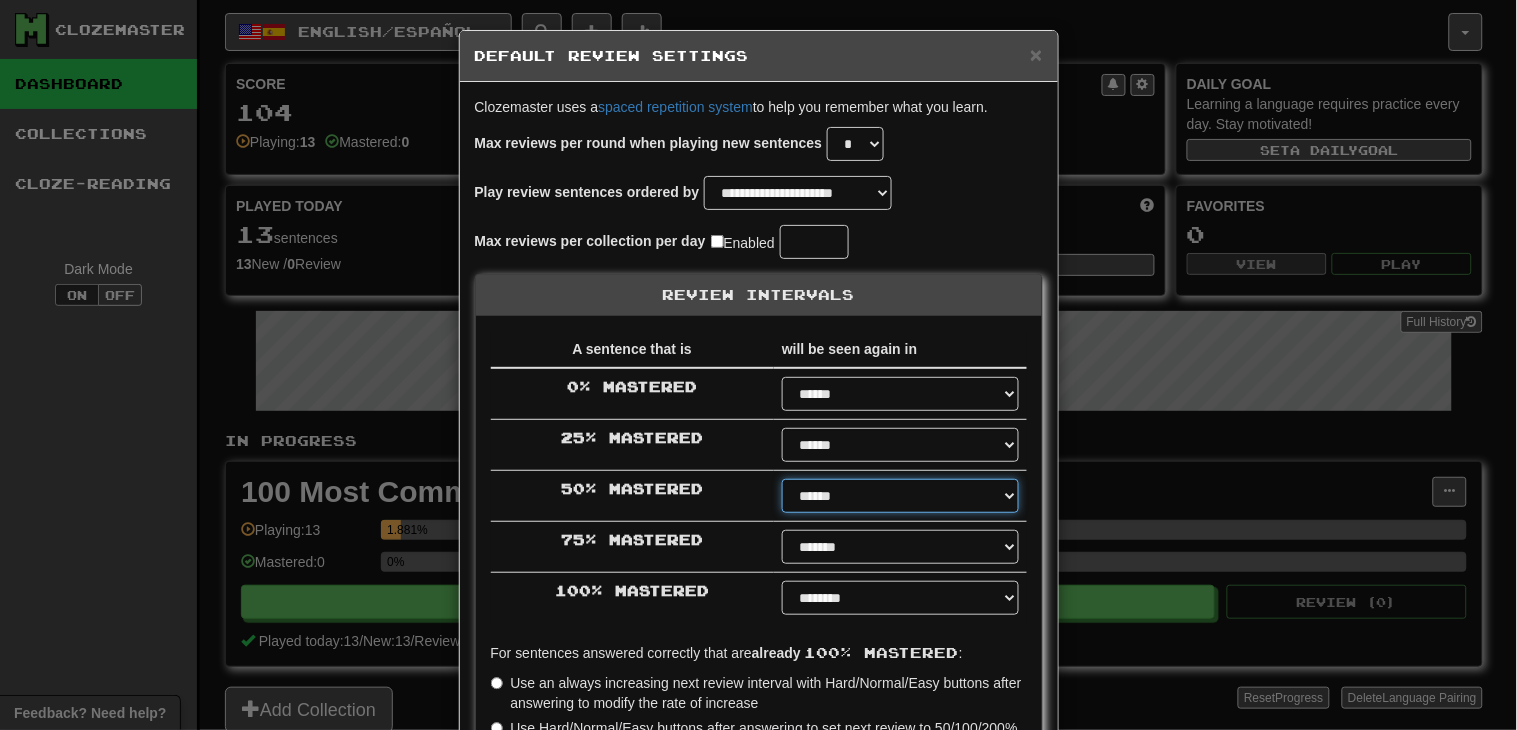 click on "****** ****** ****** ****** ****** ****** ****** ****** ****** ******* ******* ******* ******* ******* ******* ******* ******* ******* ******* ******* ******* ******* ******* ******* ******* ******* ******* ******* ******* ******* ******* ******* ******* ******* ******* ******* ******* ******* ******* ******* ******* ******* ******** ******** ******** ******** ******** ******** ******** ******** ********" at bounding box center (900, 496) 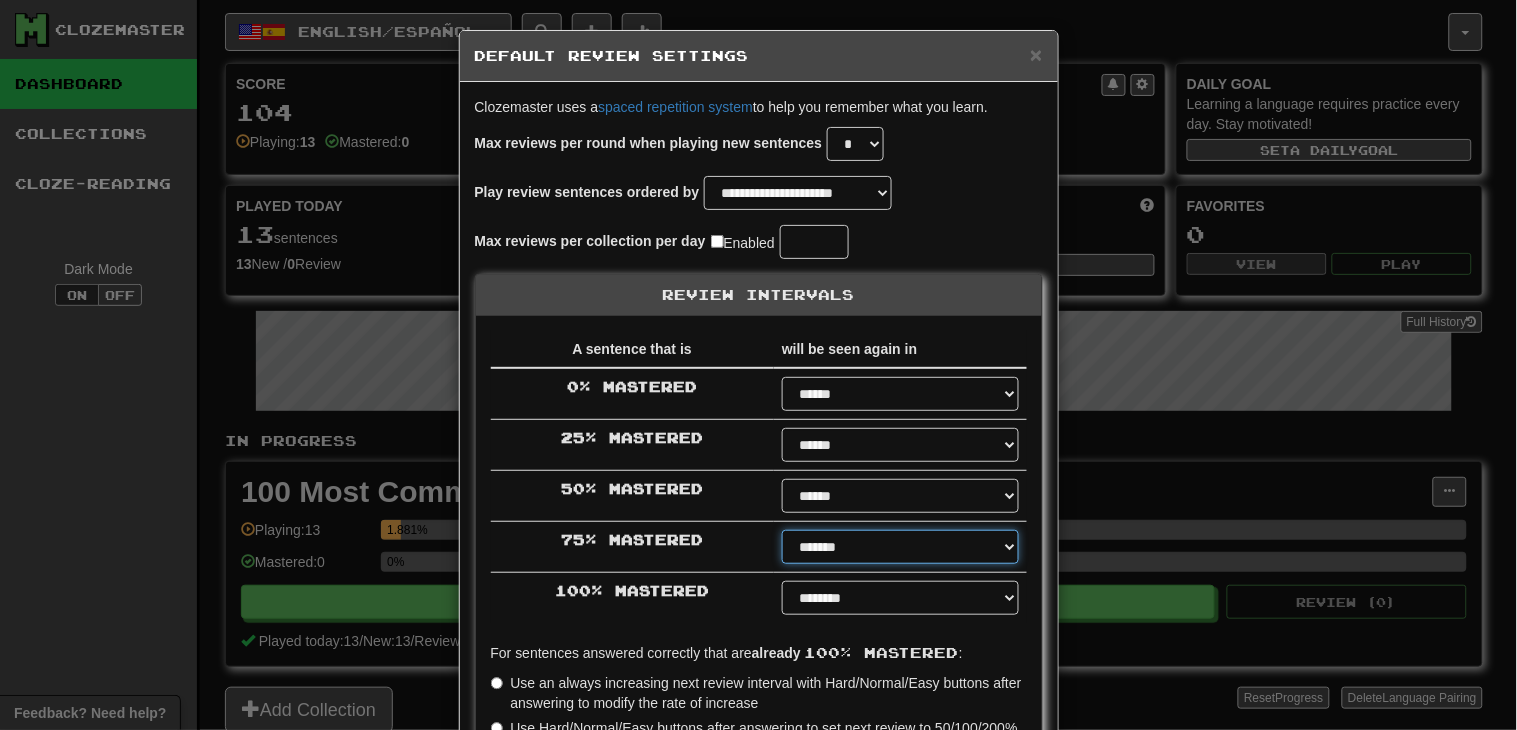 click on "****** ****** ****** ****** ****** ****** ****** ****** ****** ******* ******* ******* ******* ******* ******* ******* ******* ******* ******* ******* ******* ******* ******* ******* ******* ******* ******* ******* ******* ******* ******* ******* ******* ******* ******* ******* ******* ******* ******* ******* ******* ******* ******** ******** ******** ******** ******** ******** ******** ******** ********" at bounding box center (900, 547) 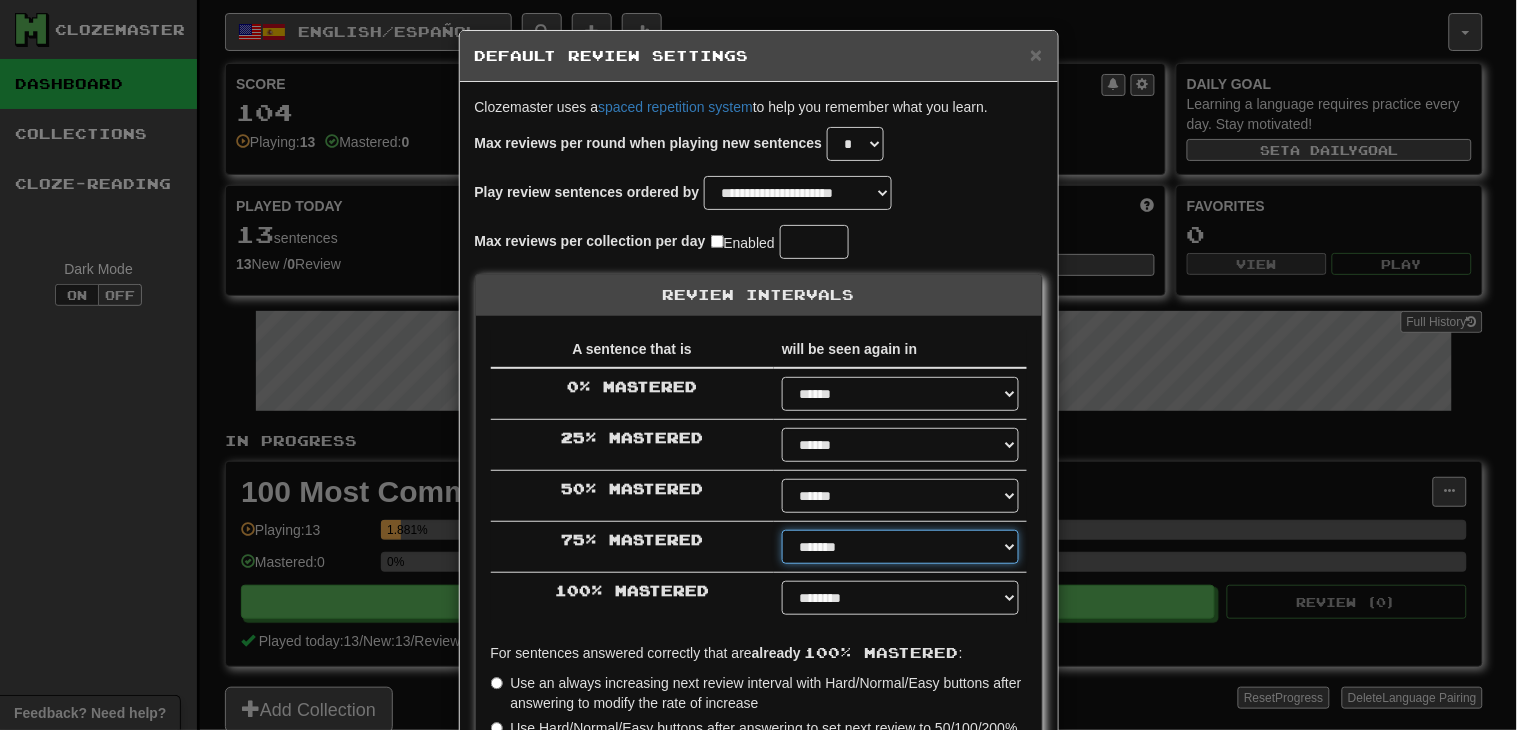 select on "*" 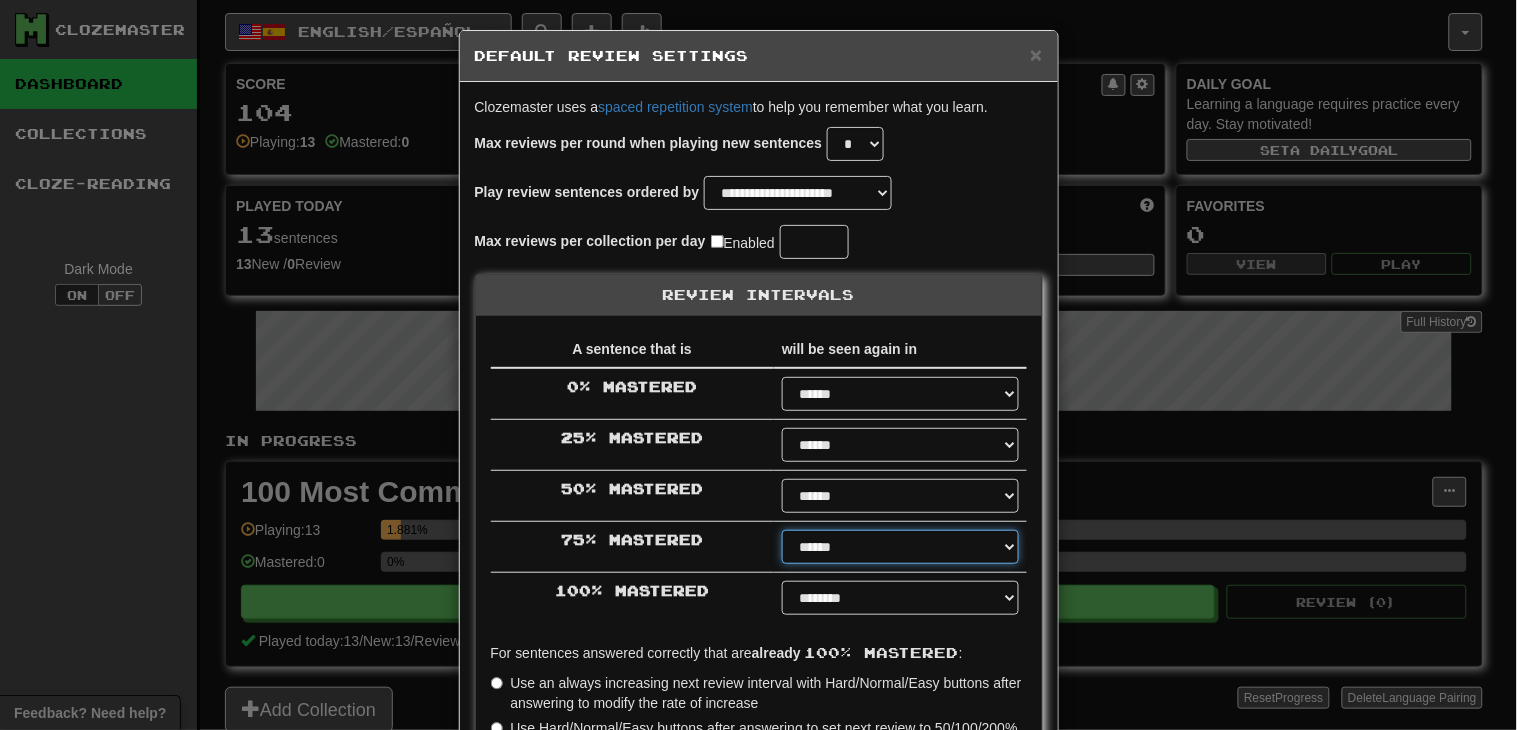 click on "****** ****** ****** ****** ****** ****** ****** ****** ****** ******* ******* ******* ******* ******* ******* ******* ******* ******* ******* ******* ******* ******* ******* ******* ******* ******* ******* ******* ******* ******* ******* ******* ******* ******* ******* ******* ******* ******* ******* ******* ******* ******* ******** ******** ******** ******** ******** ******** ******** ******** ********" at bounding box center [900, 547] 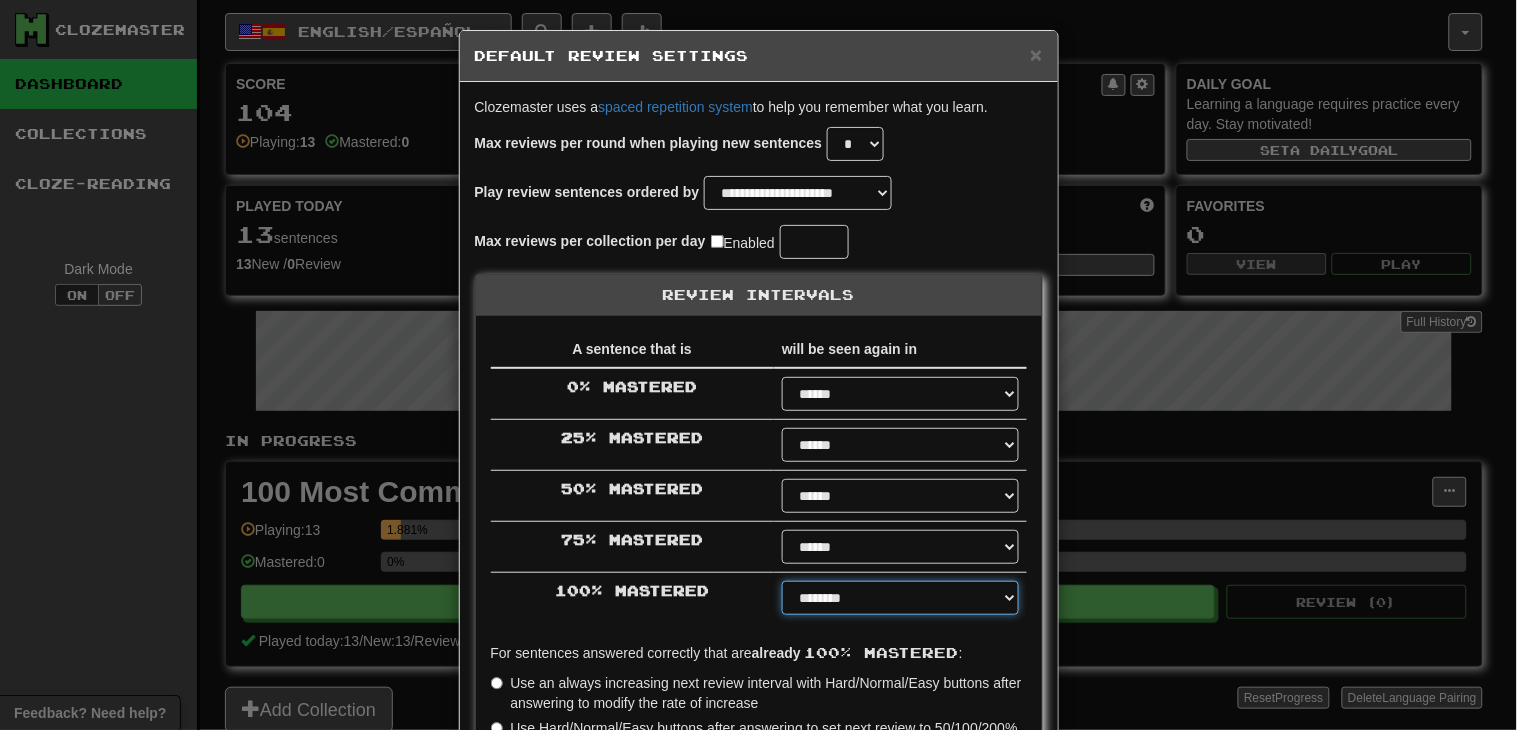 click on "****** ****** ****** ****** ****** ****** ****** ****** ****** ******* ******* ******* ******* ******* ******* ******* ******* ******* ******* ******* ******* ******* ******* ******* ******* ******* ******* ******* ******* ******* ******* ******* ******* ******* ******* ******* ******* ******* ******* ******* ******* ******* ******** ******** ******** ******** ******** ******** ******** ******** ******** *****" at bounding box center [900, 598] 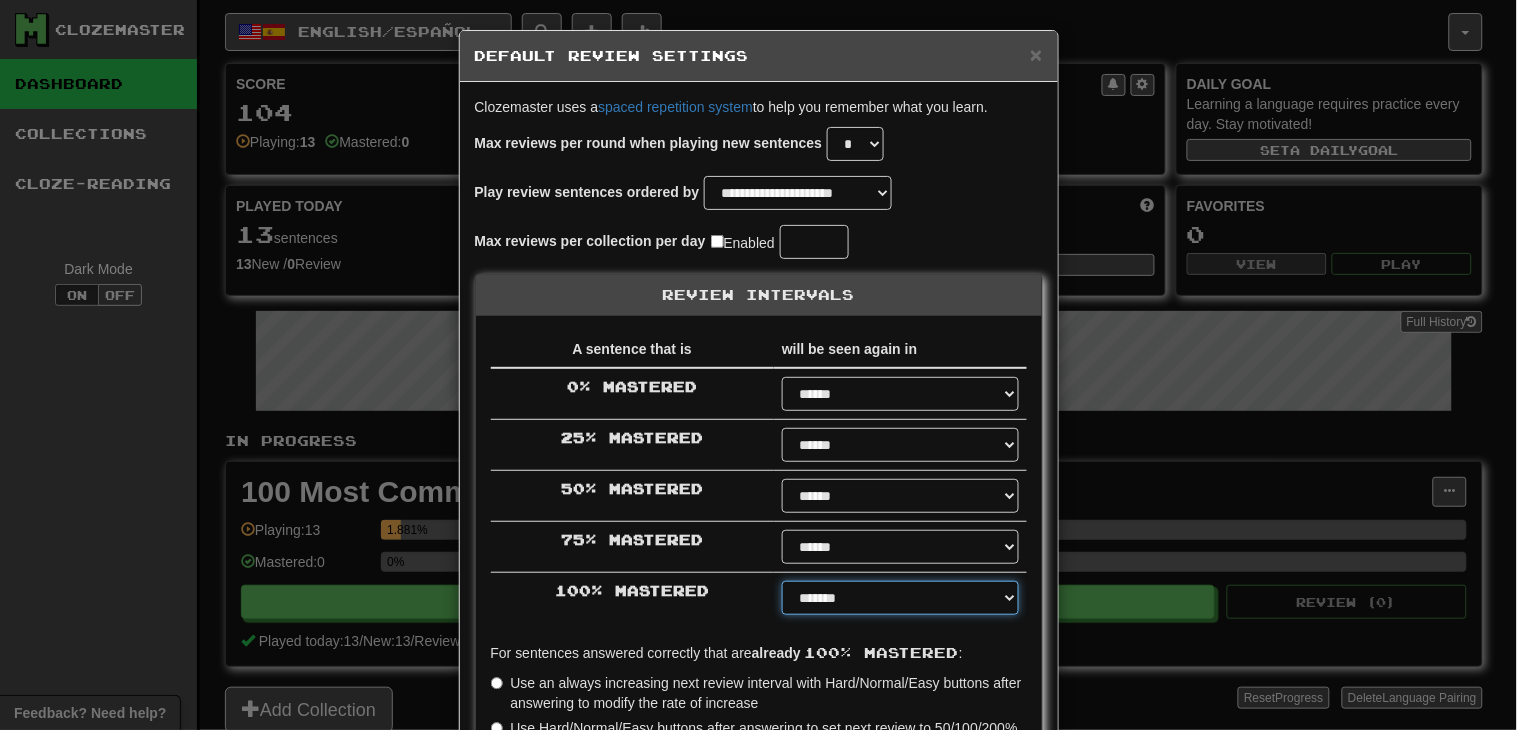 click on "****** ****** ****** ****** ****** ****** ****** ****** ****** ******* ******* ******* ******* ******* ******* ******* ******* ******* ******* ******* ******* ******* ******* ******* ******* ******* ******* ******* ******* ******* ******* ******* ******* ******* ******* ******* ******* ******* ******* ******* ******* ******* ******** ******** ******** ******** ******** ******** ******** ******** ******** *****" at bounding box center (900, 598) 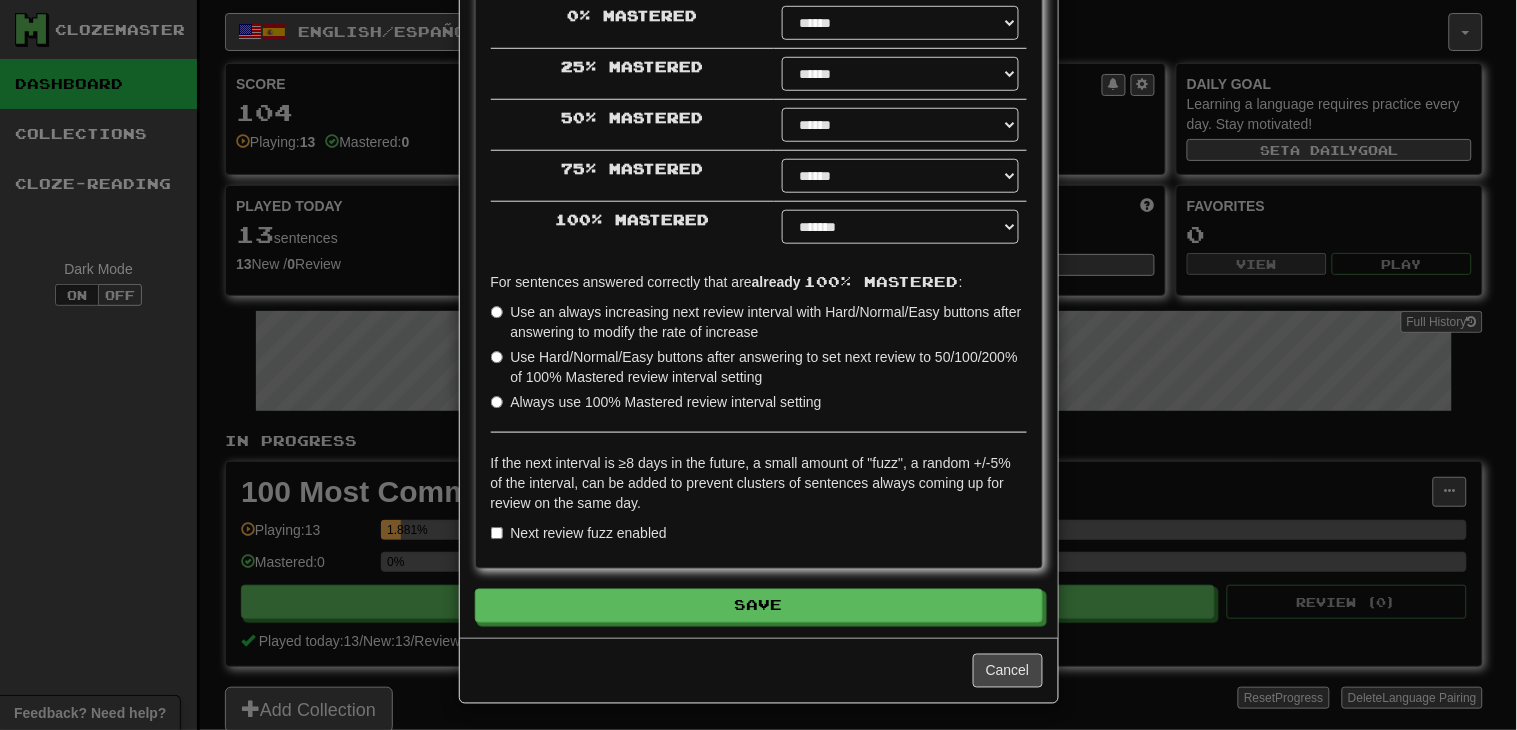 scroll, scrollTop: 376, scrollLeft: 0, axis: vertical 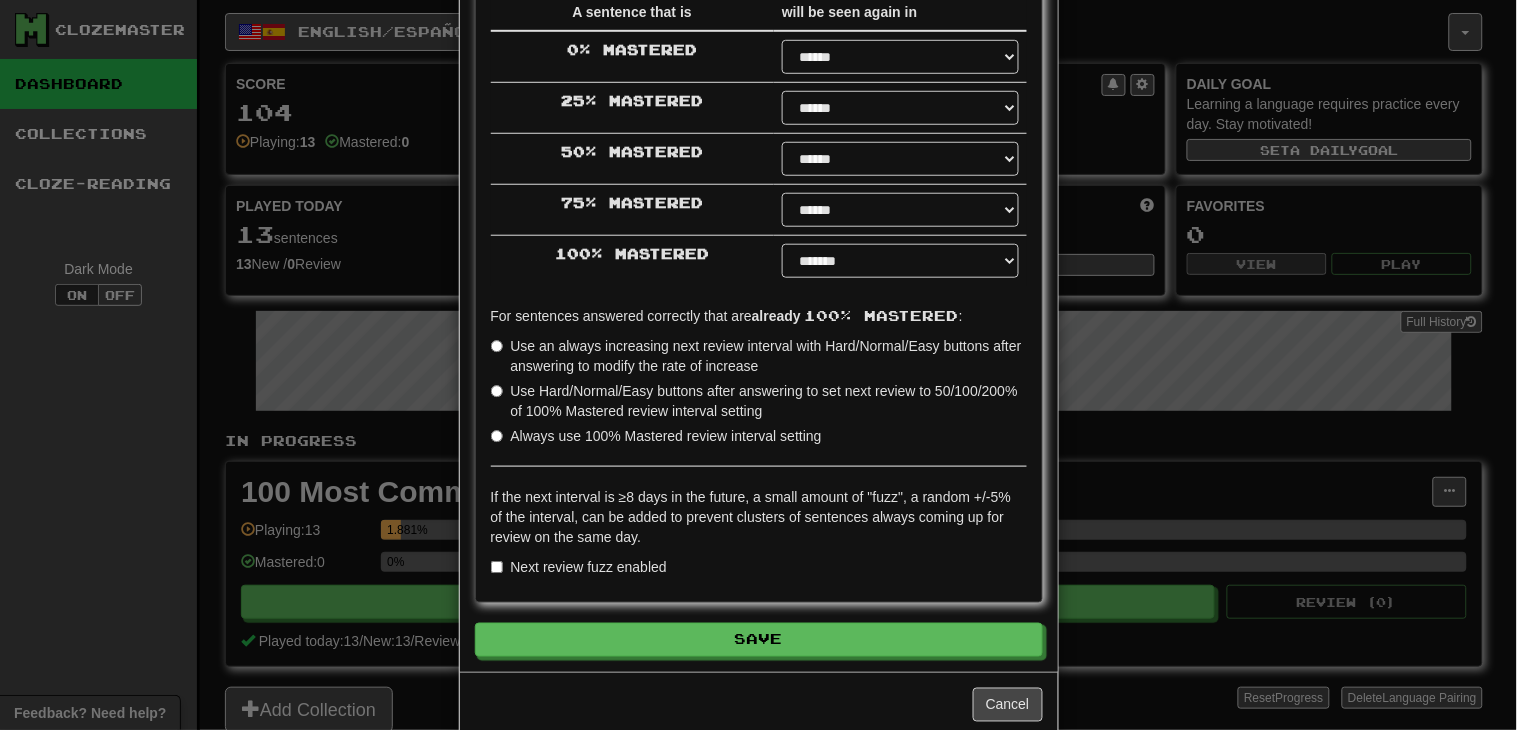 drag, startPoint x: 638, startPoint y: 564, endPoint x: 648, endPoint y: 576, distance: 15.6205 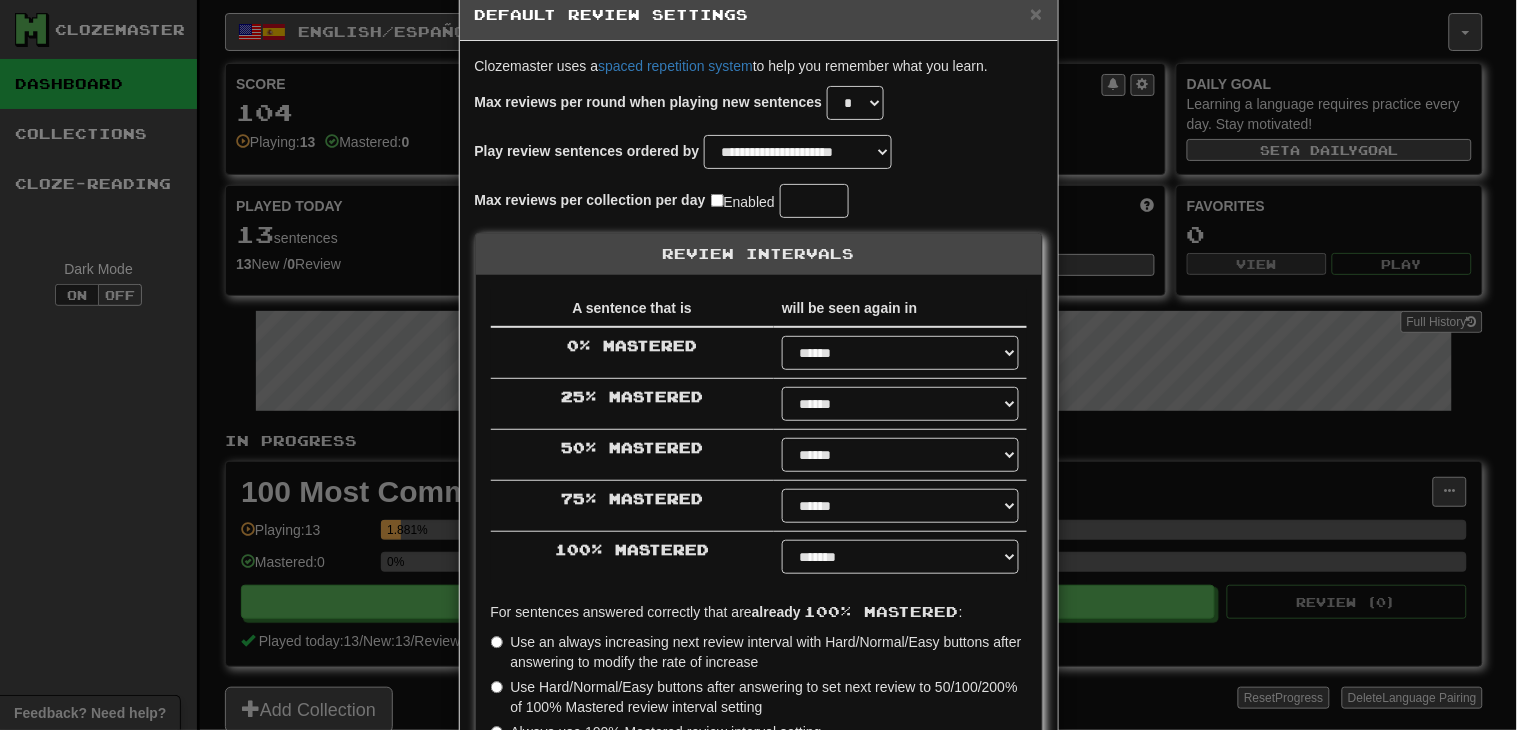scroll, scrollTop: 35, scrollLeft: 0, axis: vertical 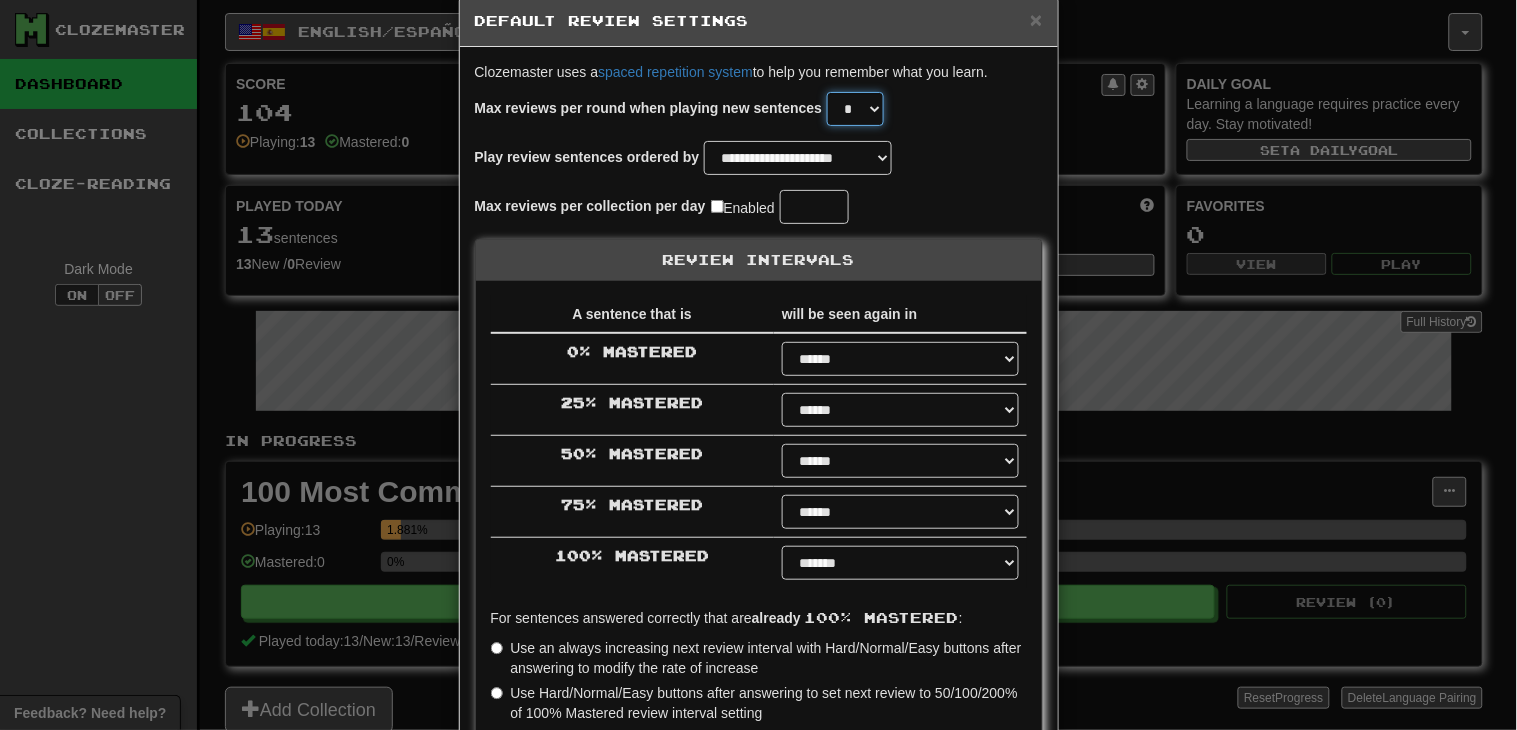 click on "* * * * * * * * * * ** ** ** ** ** ** ** ** ** ** ** ** ** ** ** ** ** ** ** ** ** ** ** ** ** ** ** ** ** ** ** ** ** ** ** ** ** ** ** ** **" at bounding box center (855, 109) 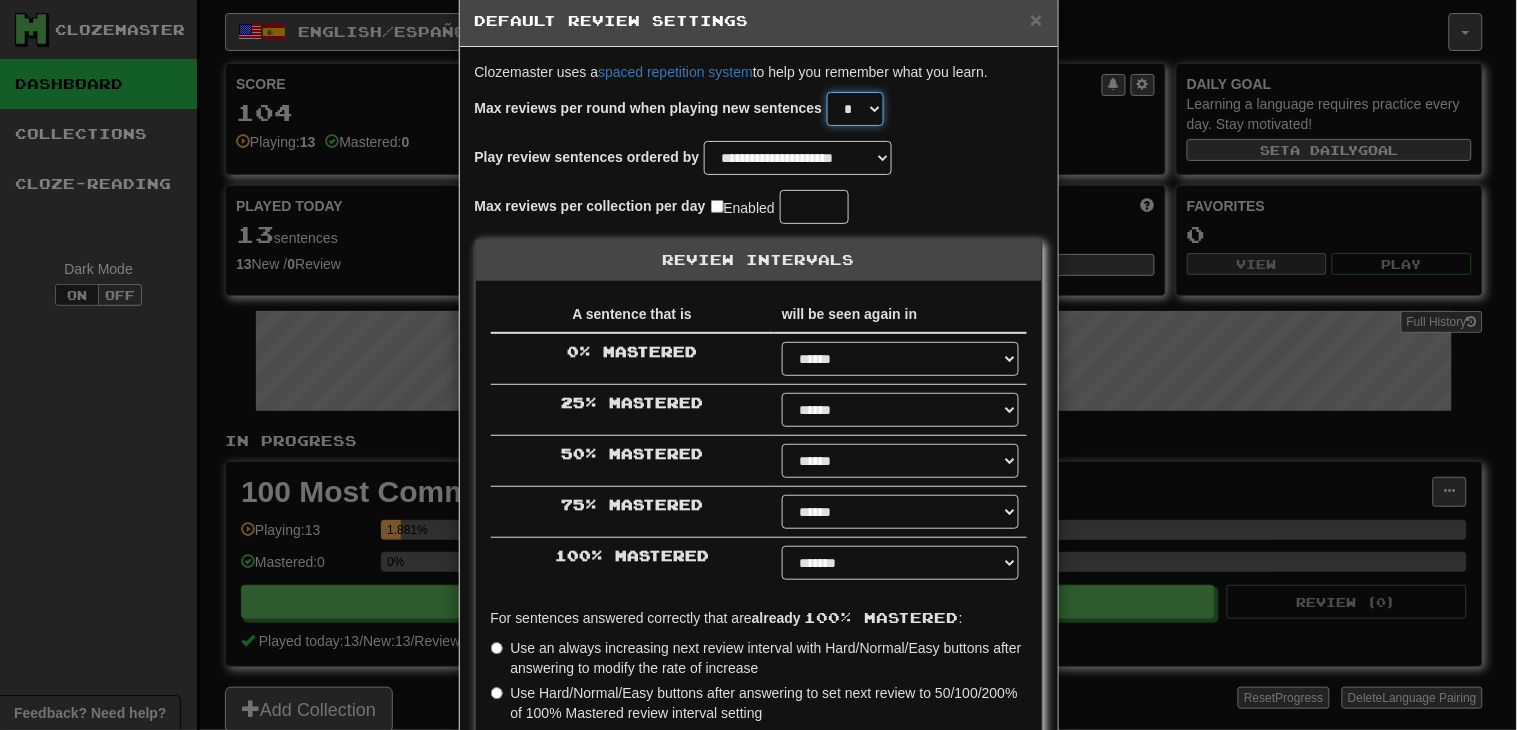select on "*" 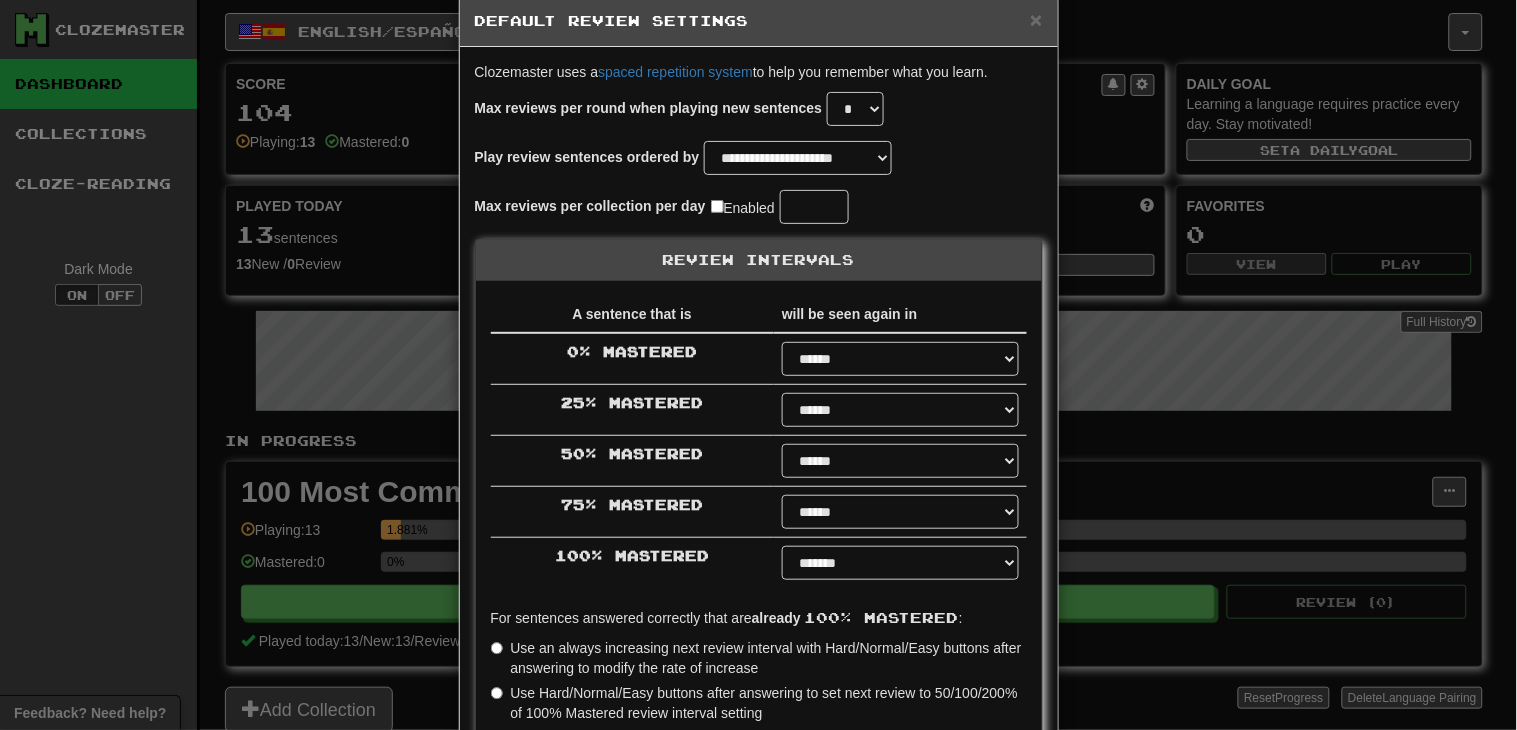 click at bounding box center (814, 207) 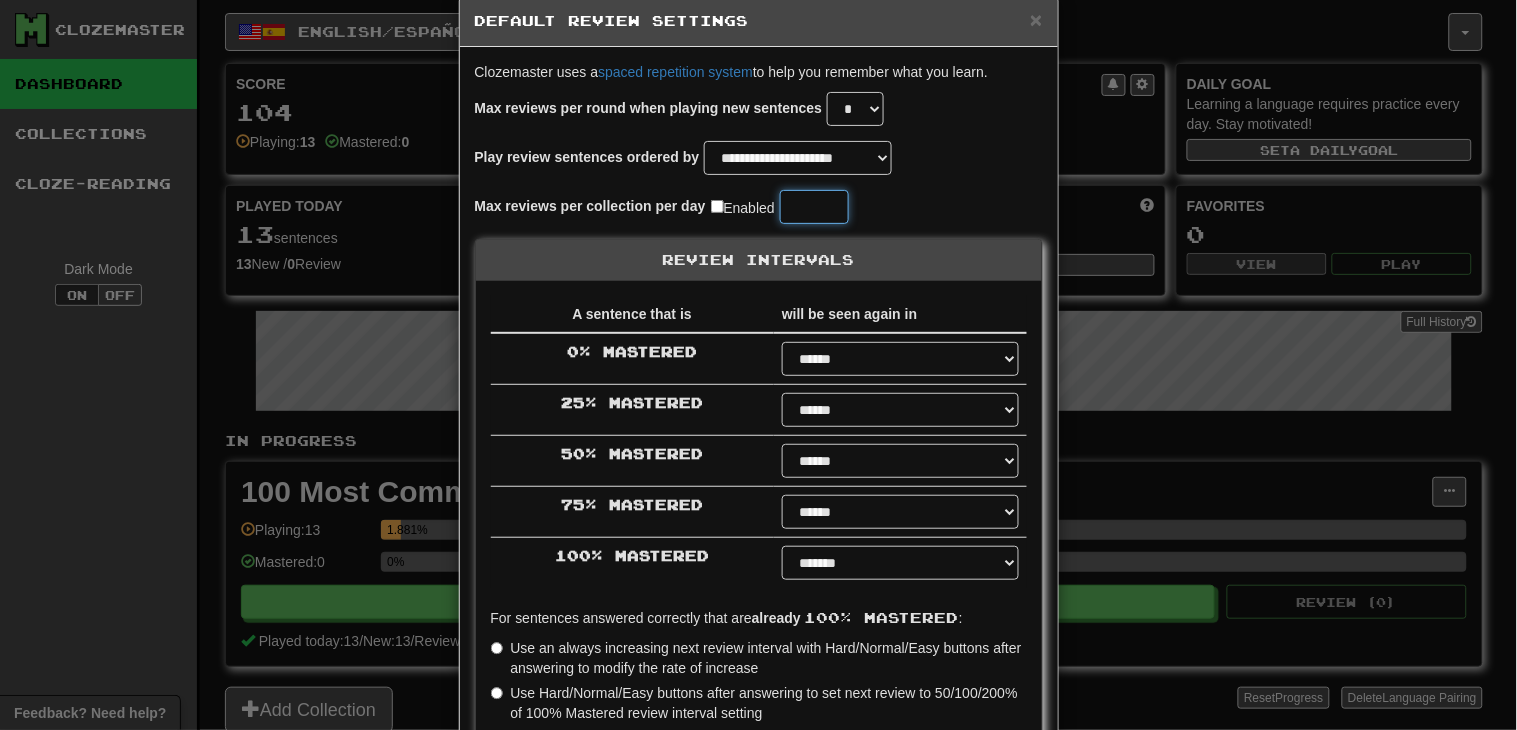drag, startPoint x: 808, startPoint y: 206, endPoint x: 731, endPoint y: 193, distance: 78.08969 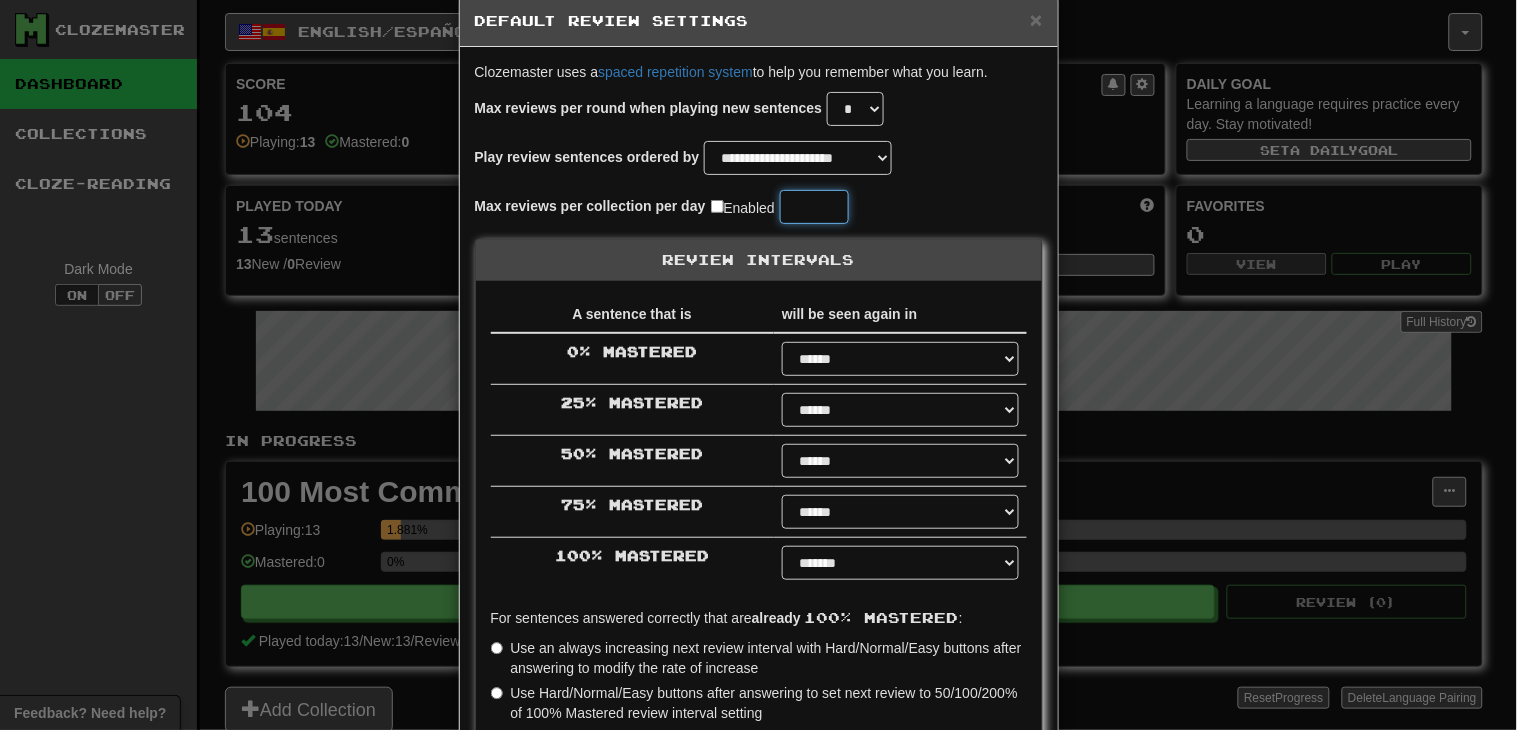 type on "****" 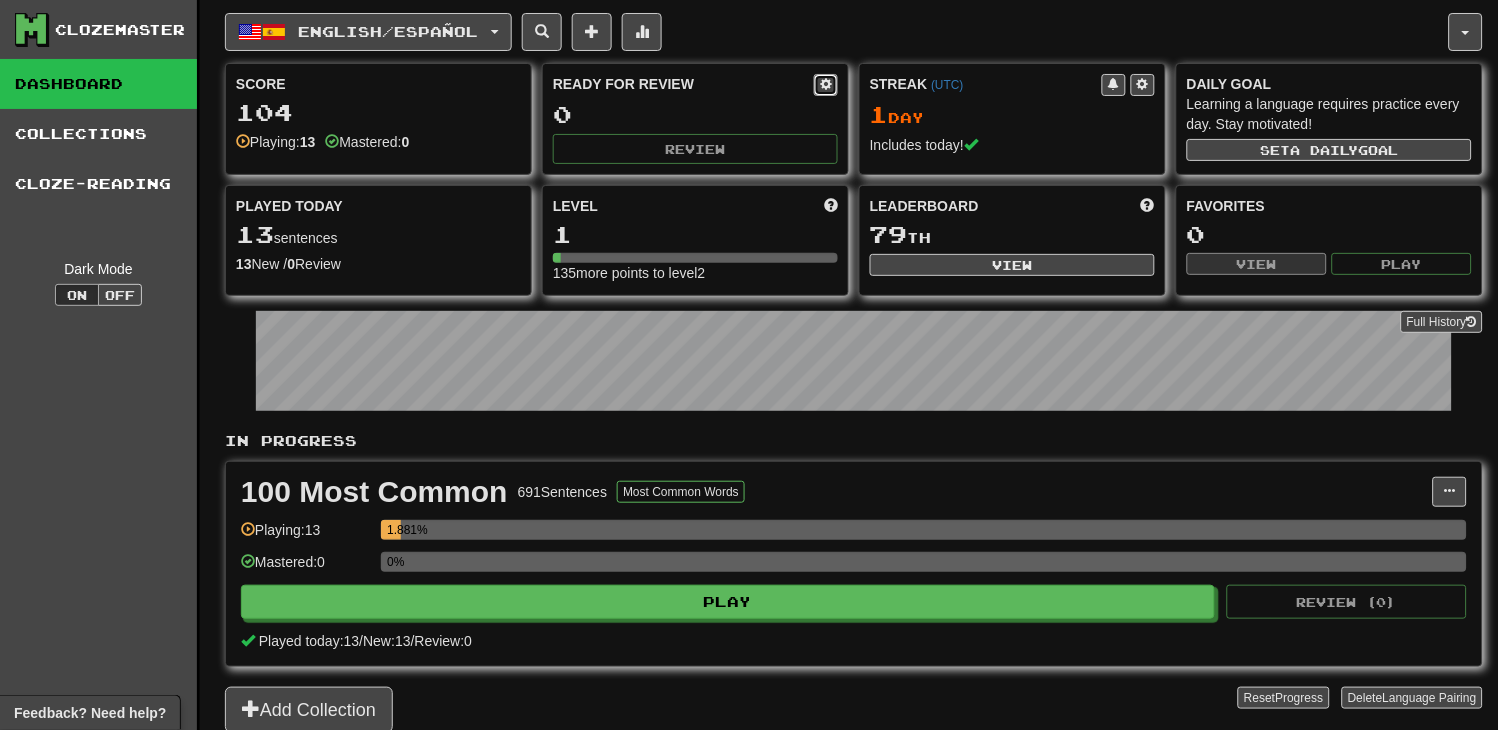 click at bounding box center [826, 85] 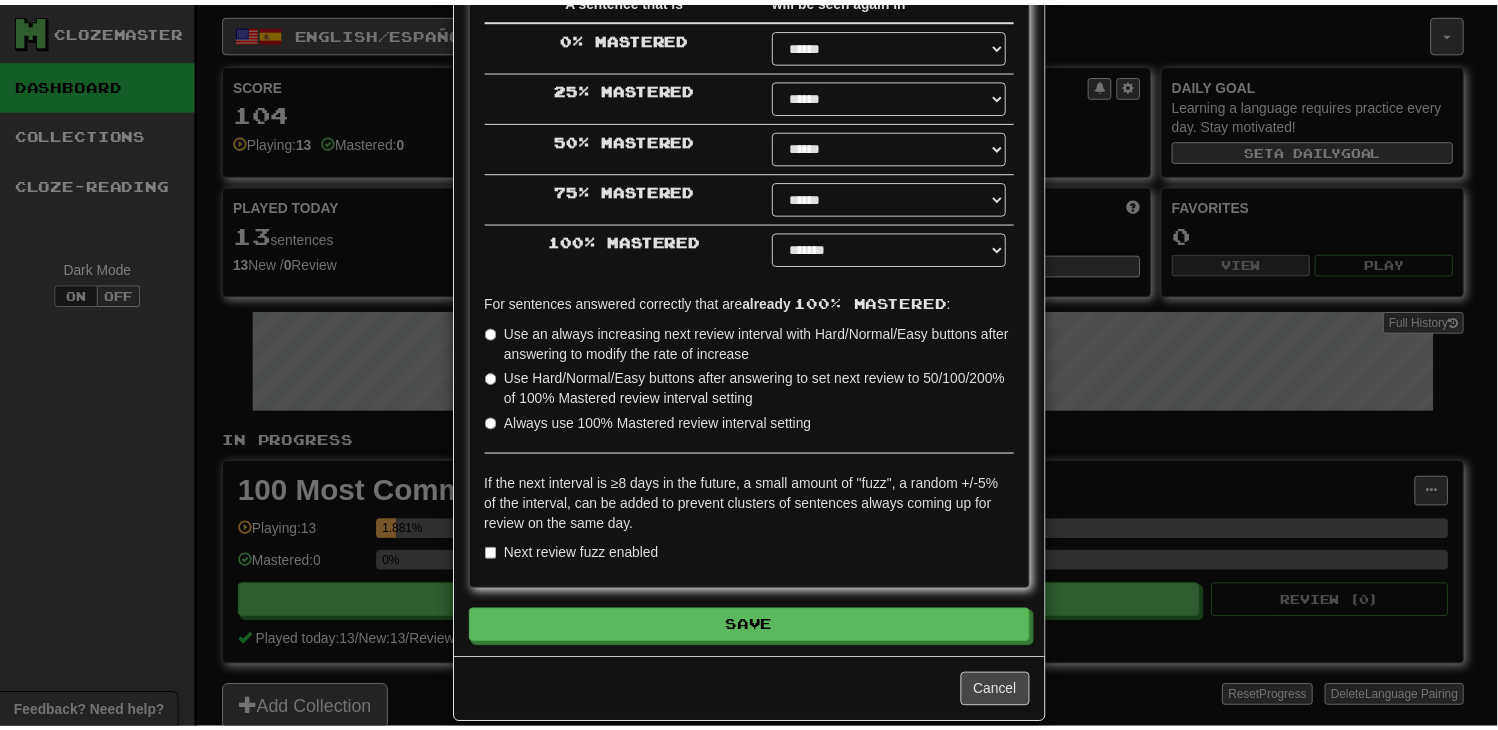 scroll, scrollTop: 376, scrollLeft: 0, axis: vertical 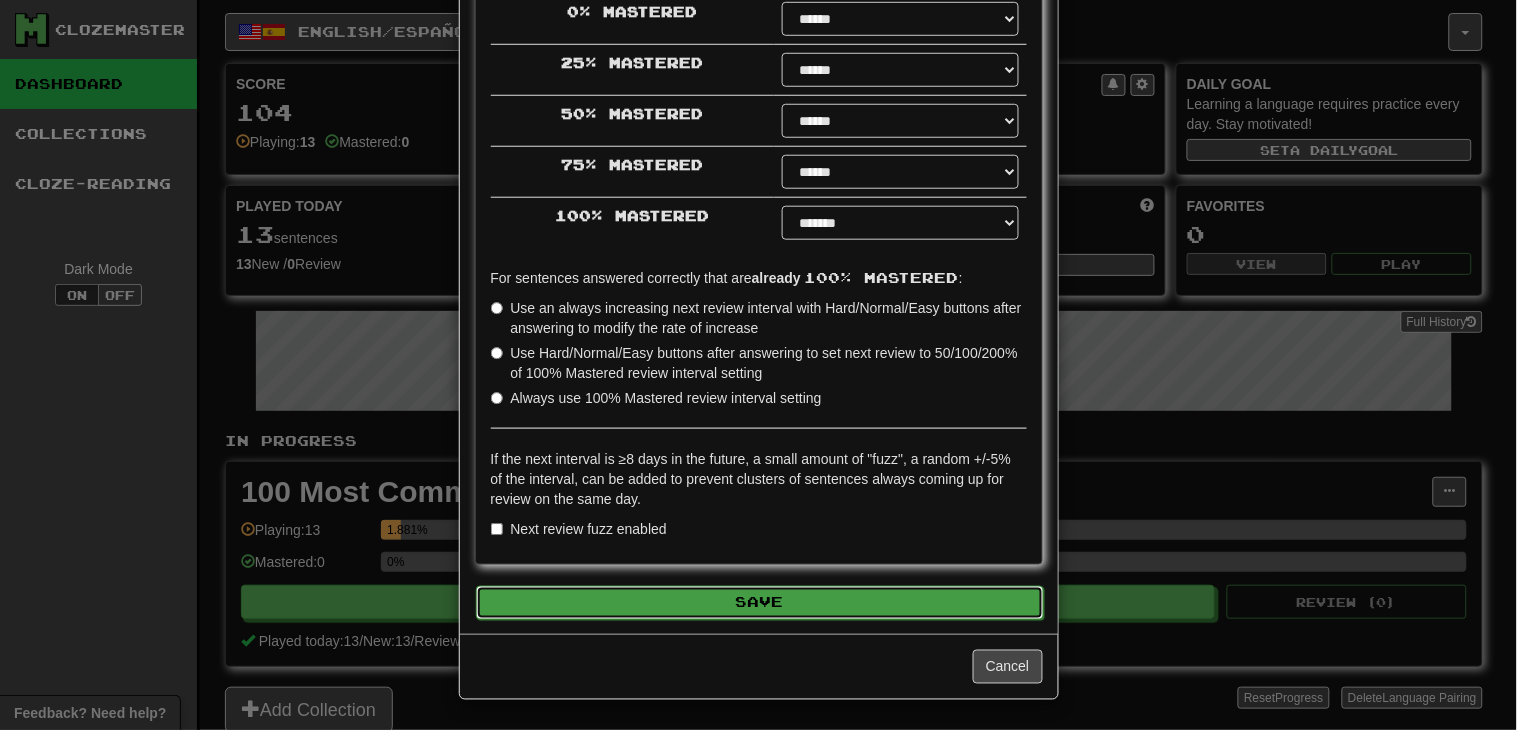 click on "Save" at bounding box center [760, 603] 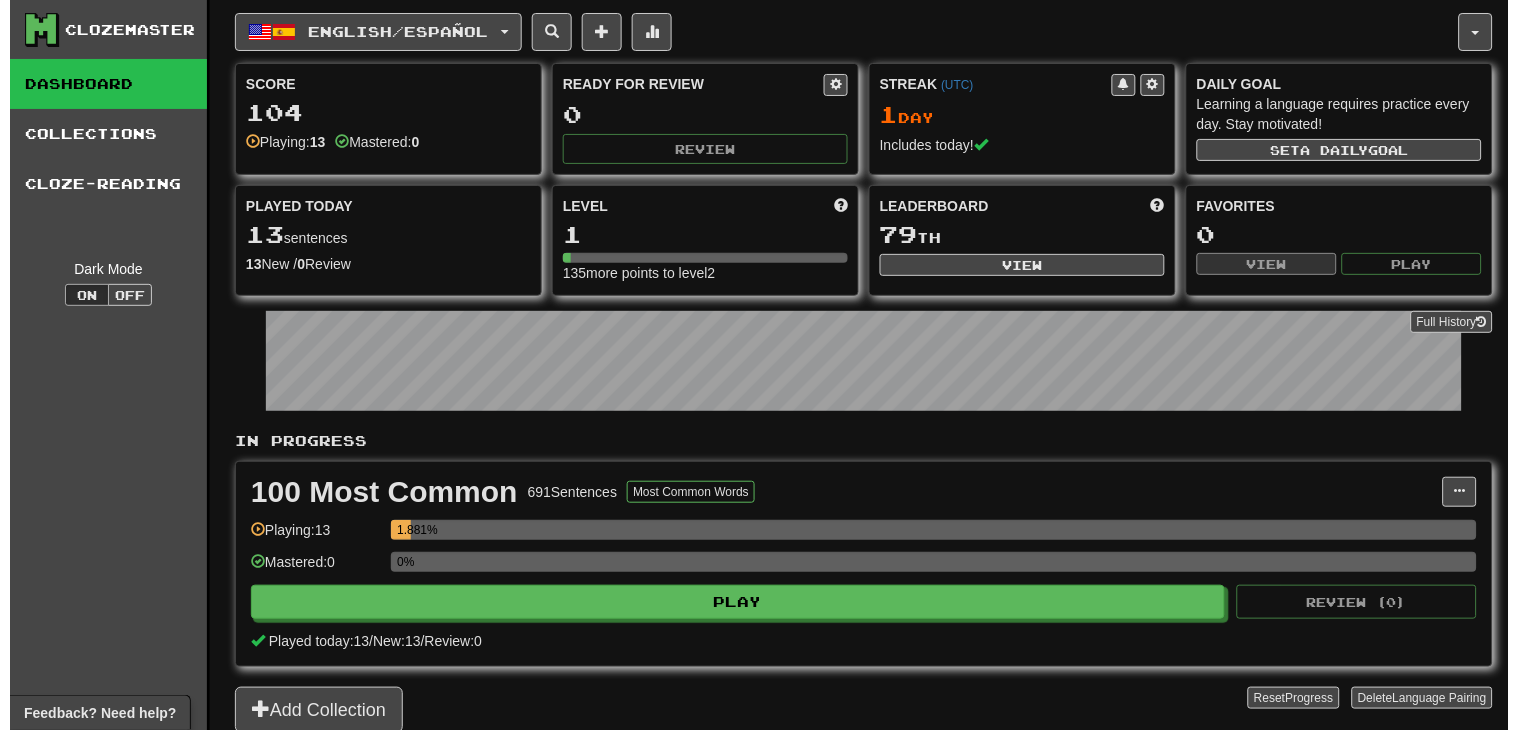 scroll, scrollTop: 148, scrollLeft: 0, axis: vertical 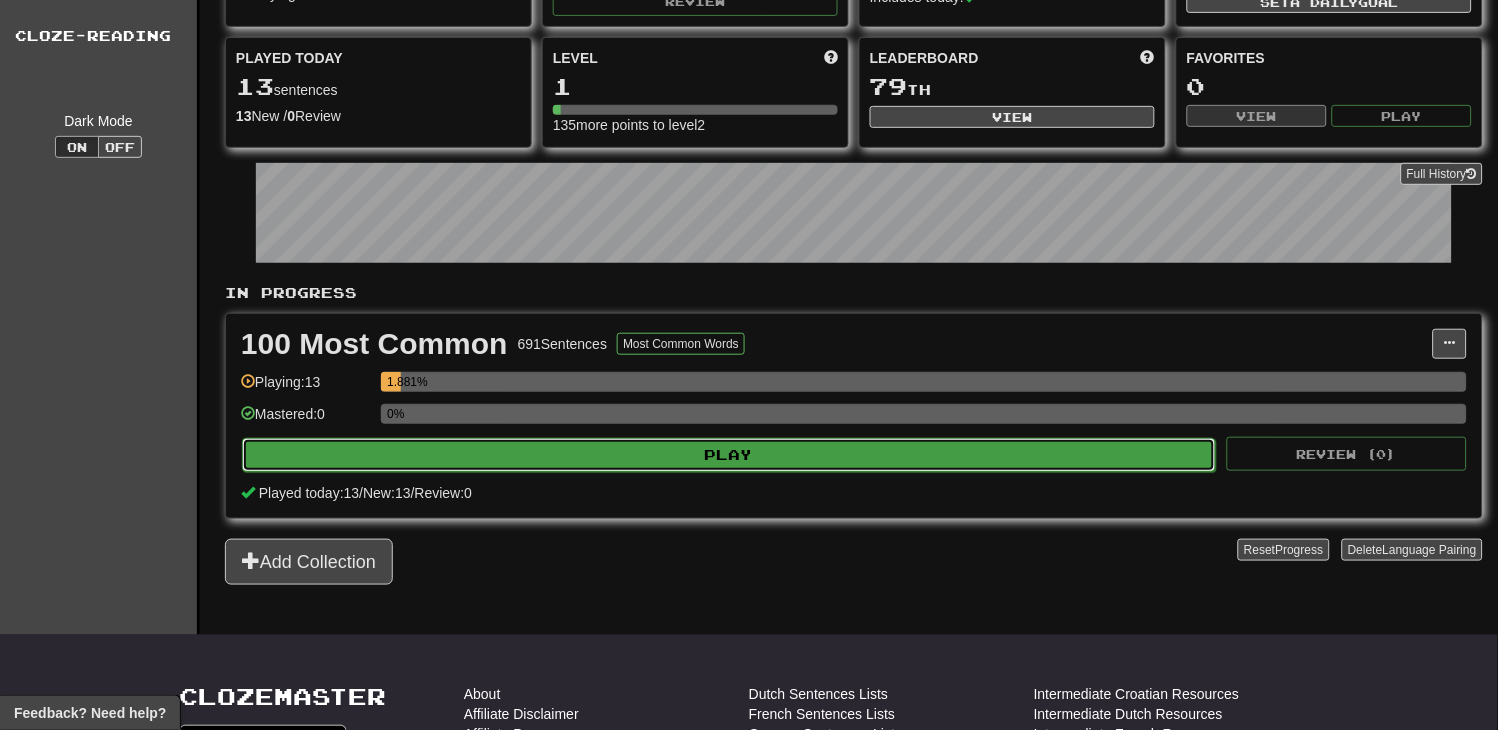 click on "Play" at bounding box center (729, 455) 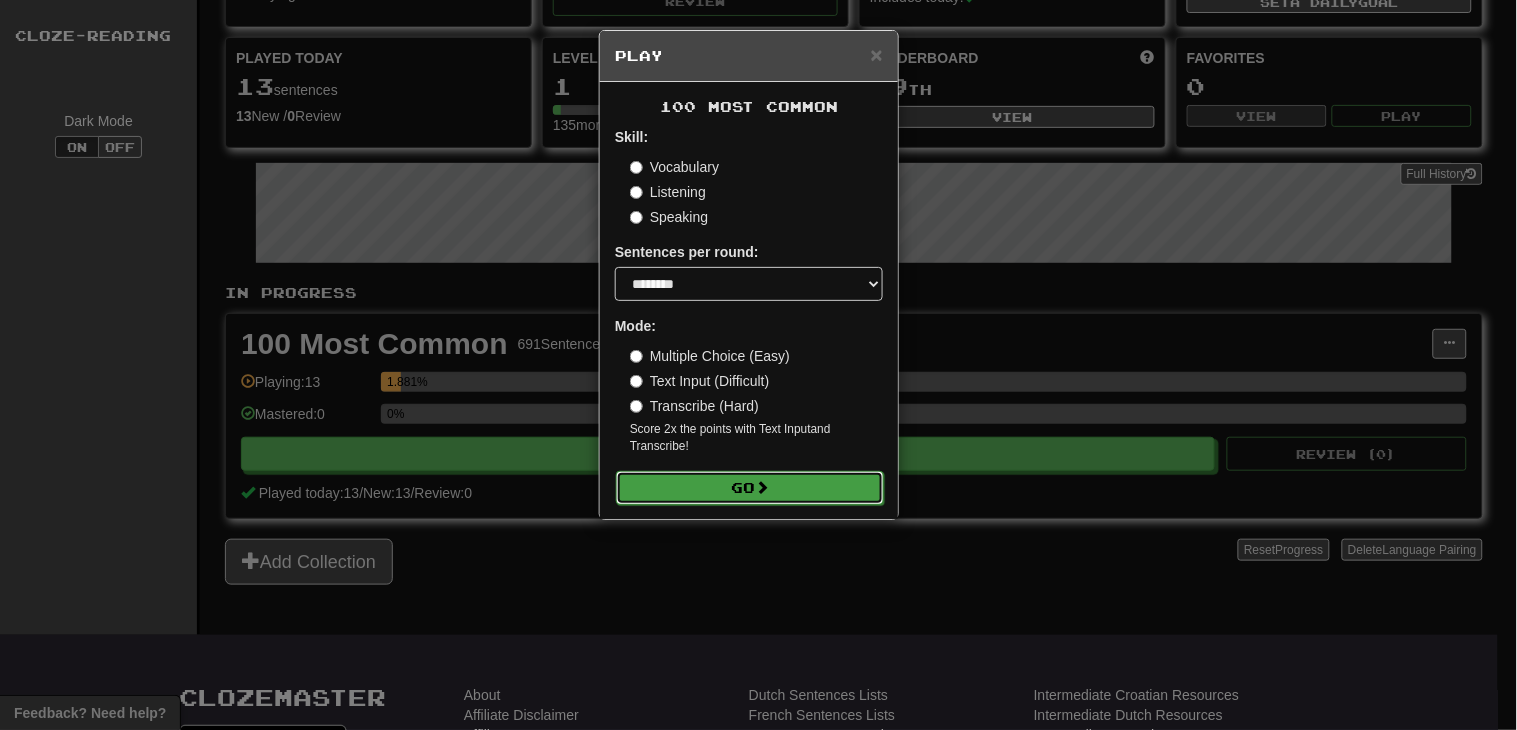 click on "Go" at bounding box center (750, 488) 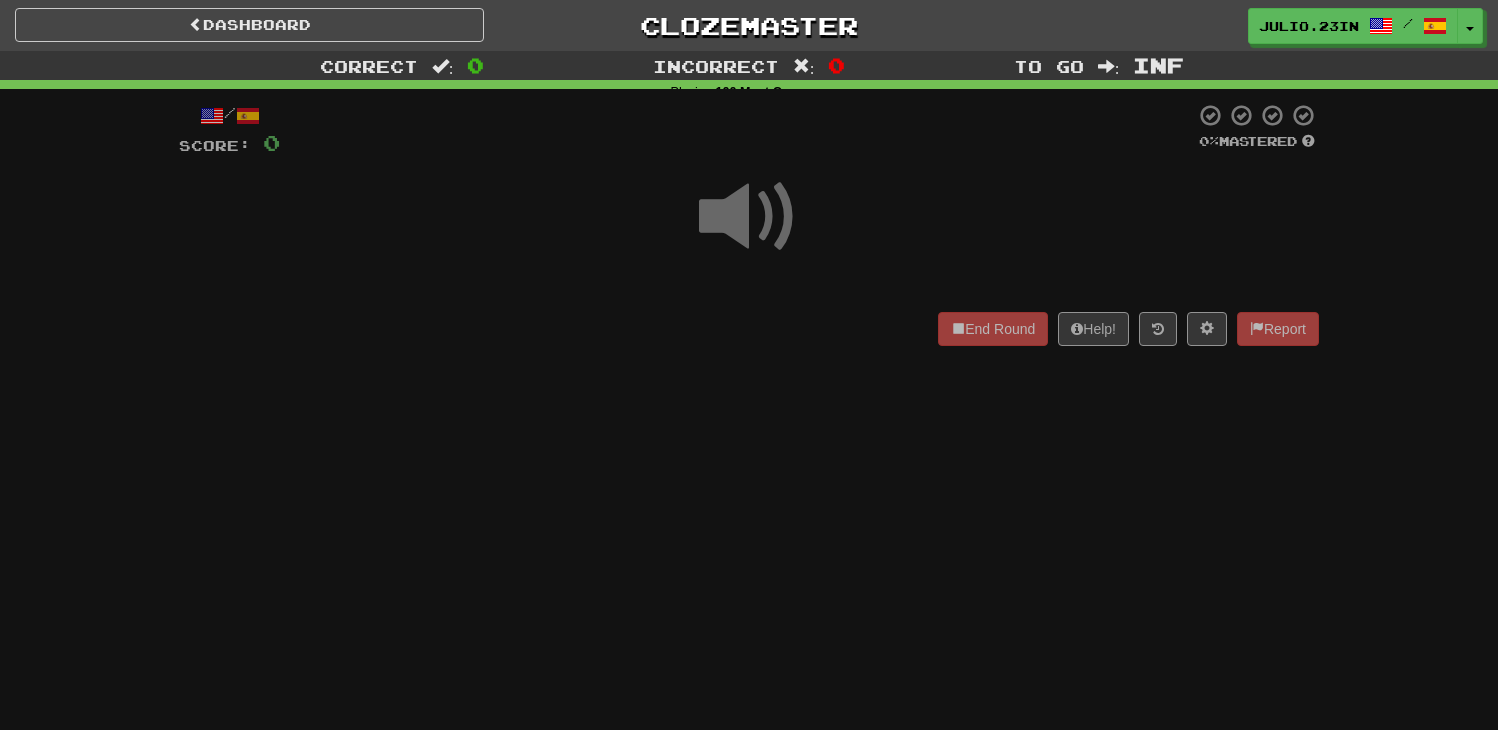 scroll, scrollTop: 0, scrollLeft: 0, axis: both 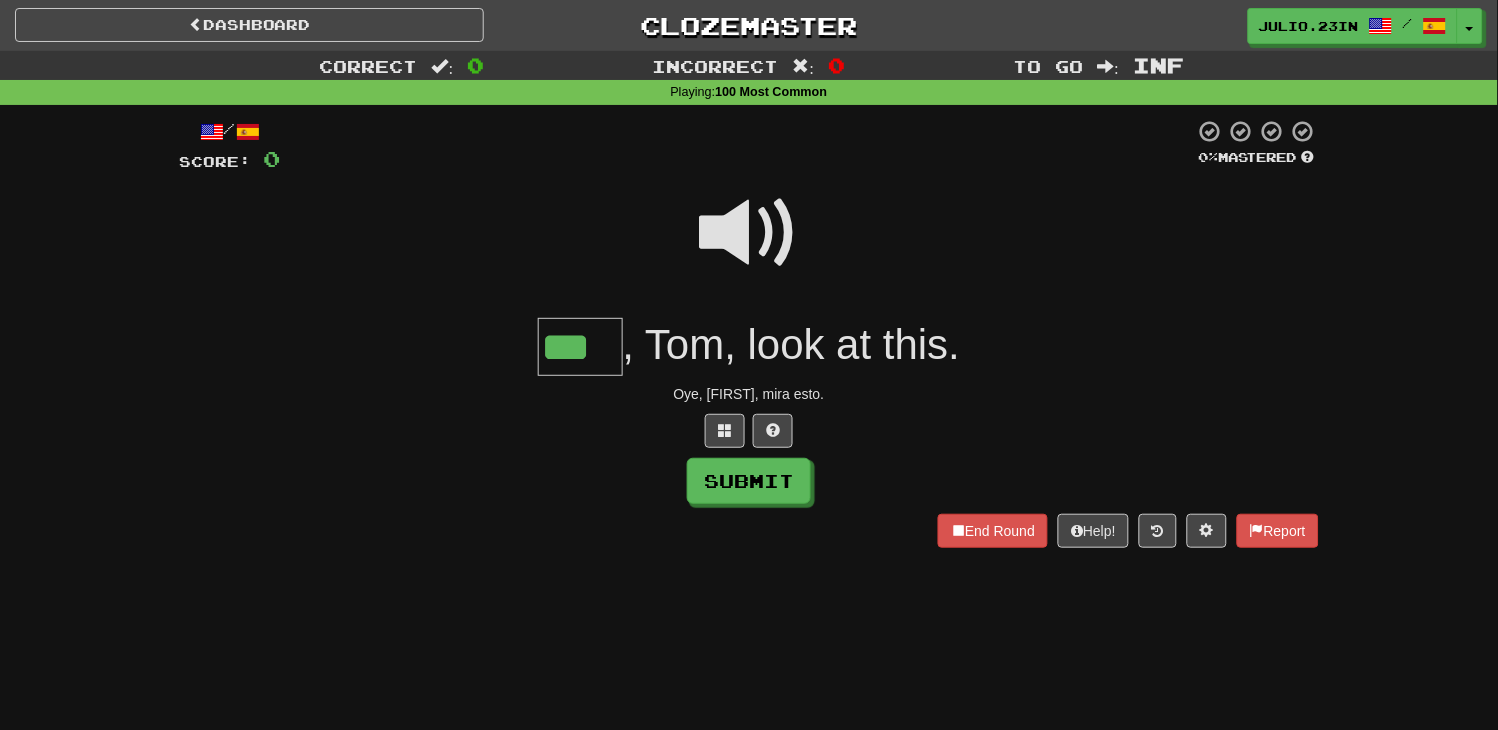 type on "***" 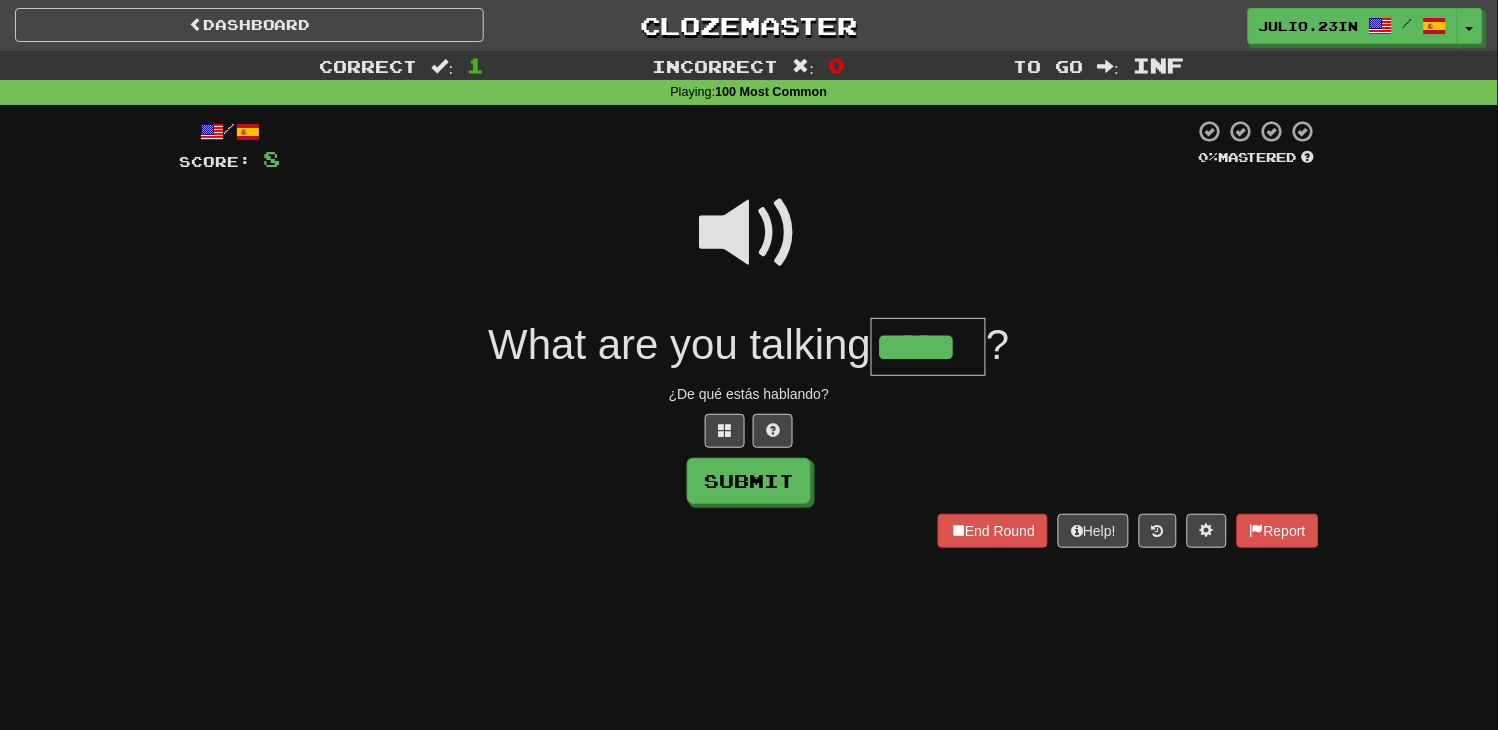 type on "*****" 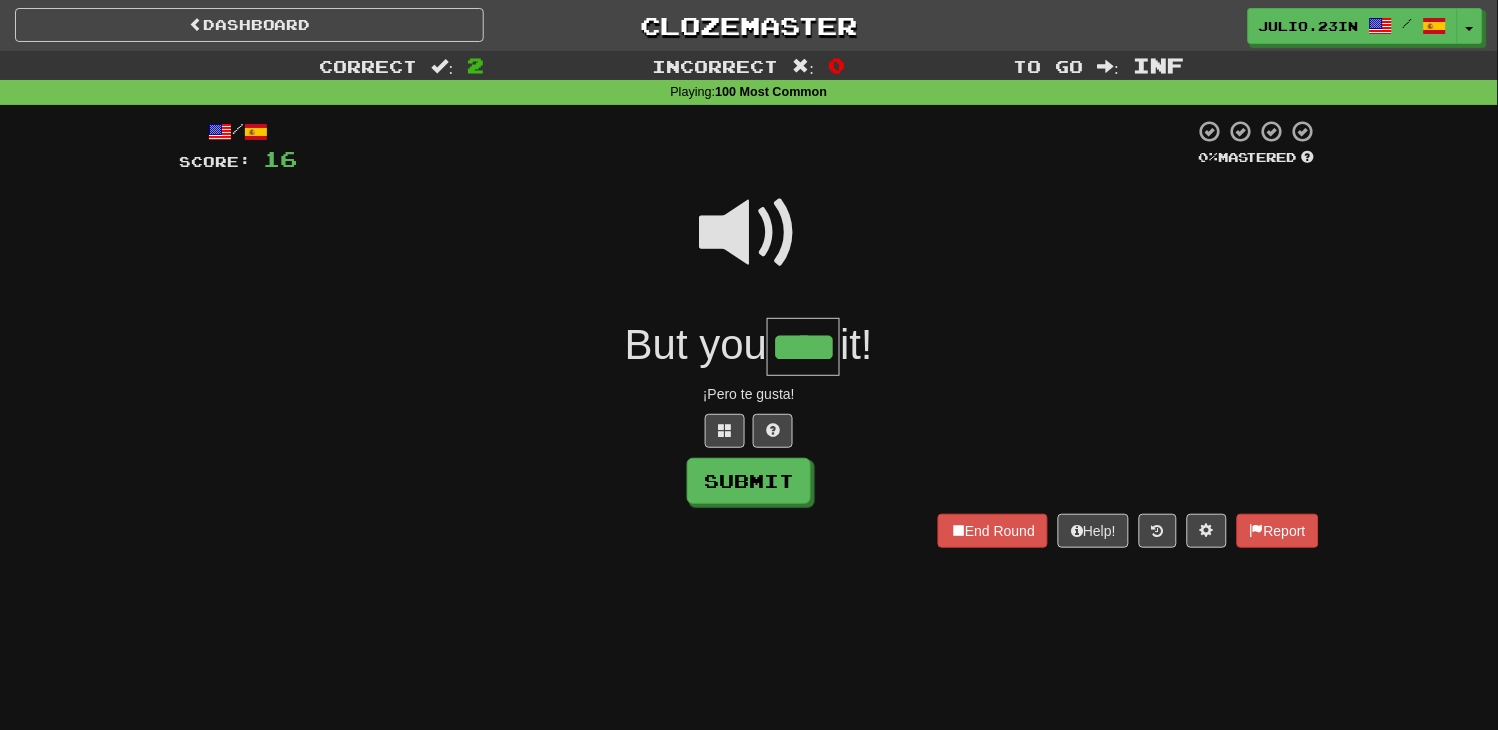 type on "****" 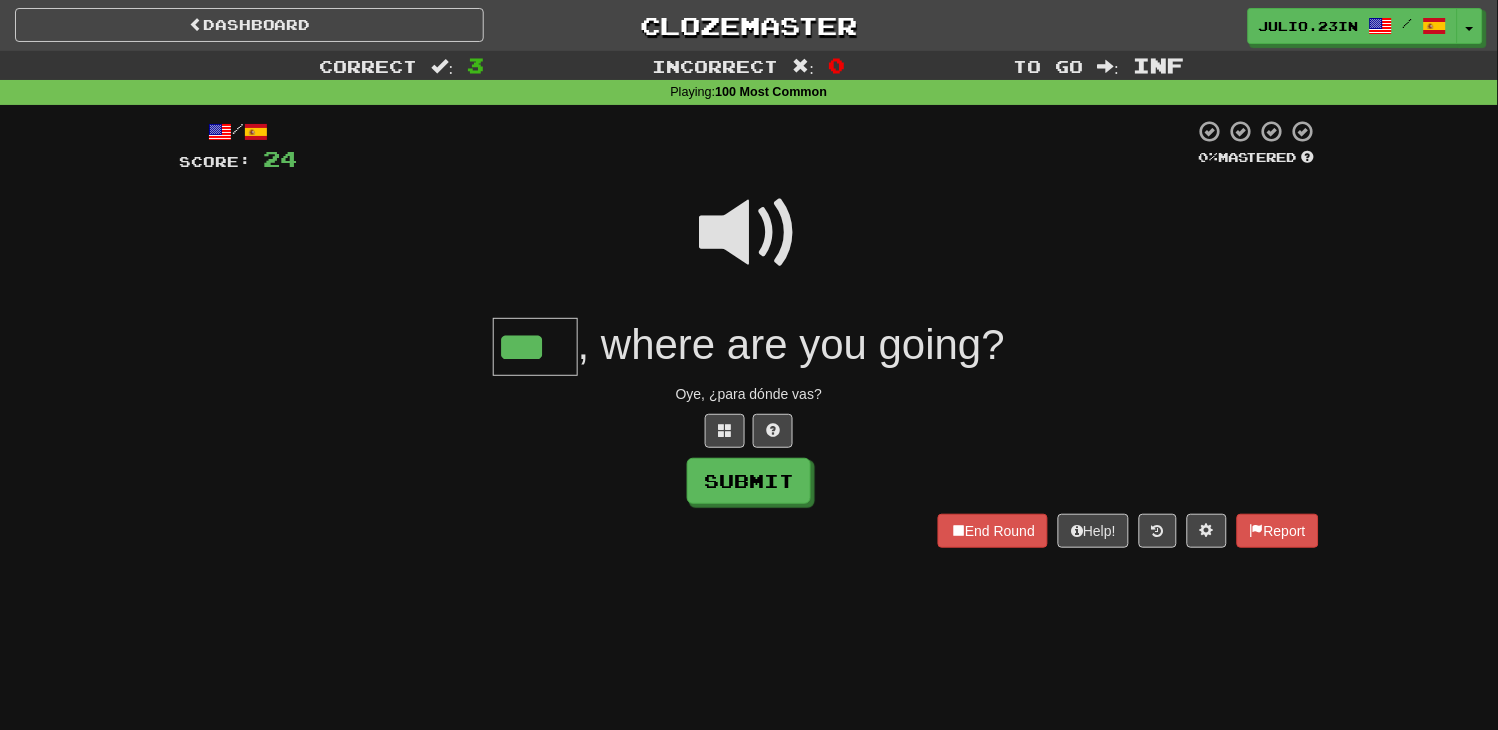 type on "***" 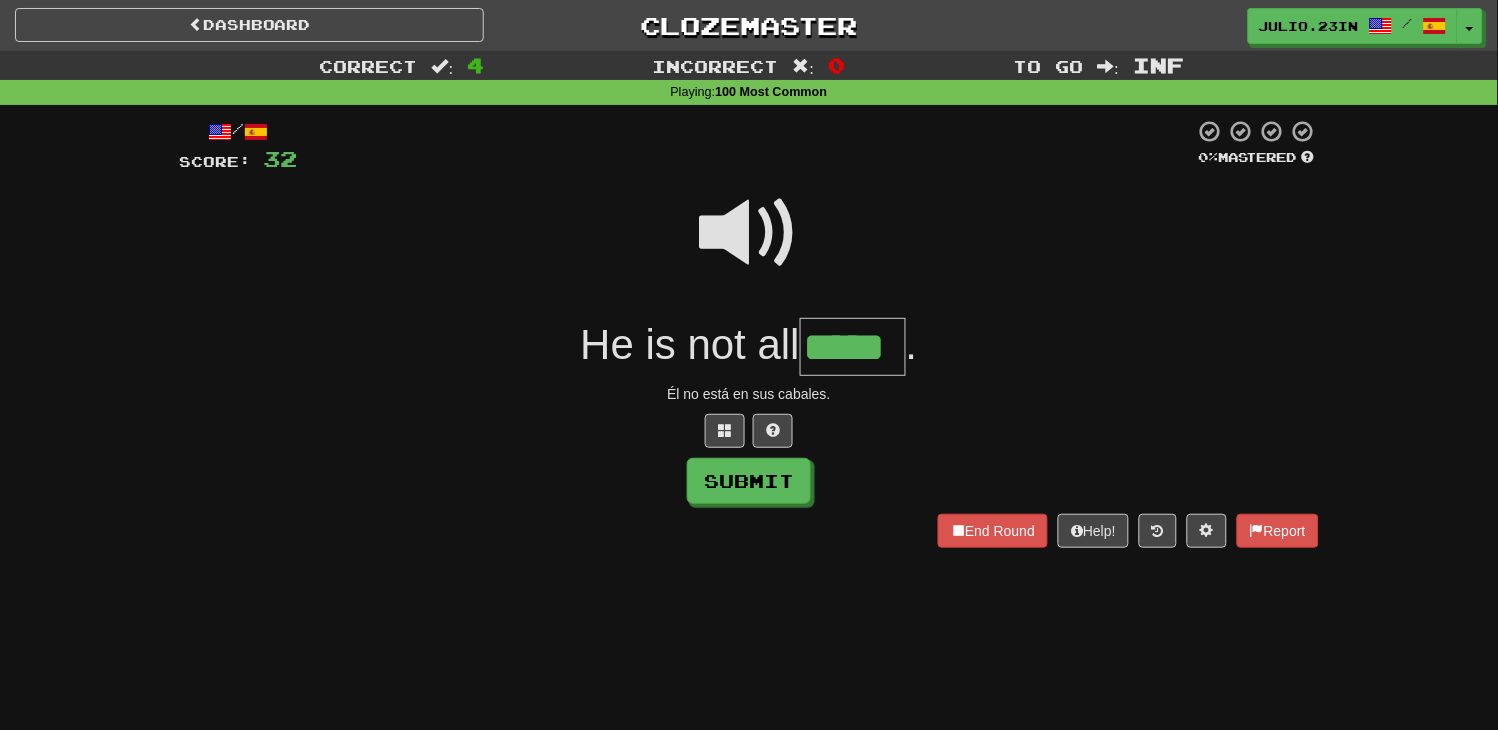 type on "*****" 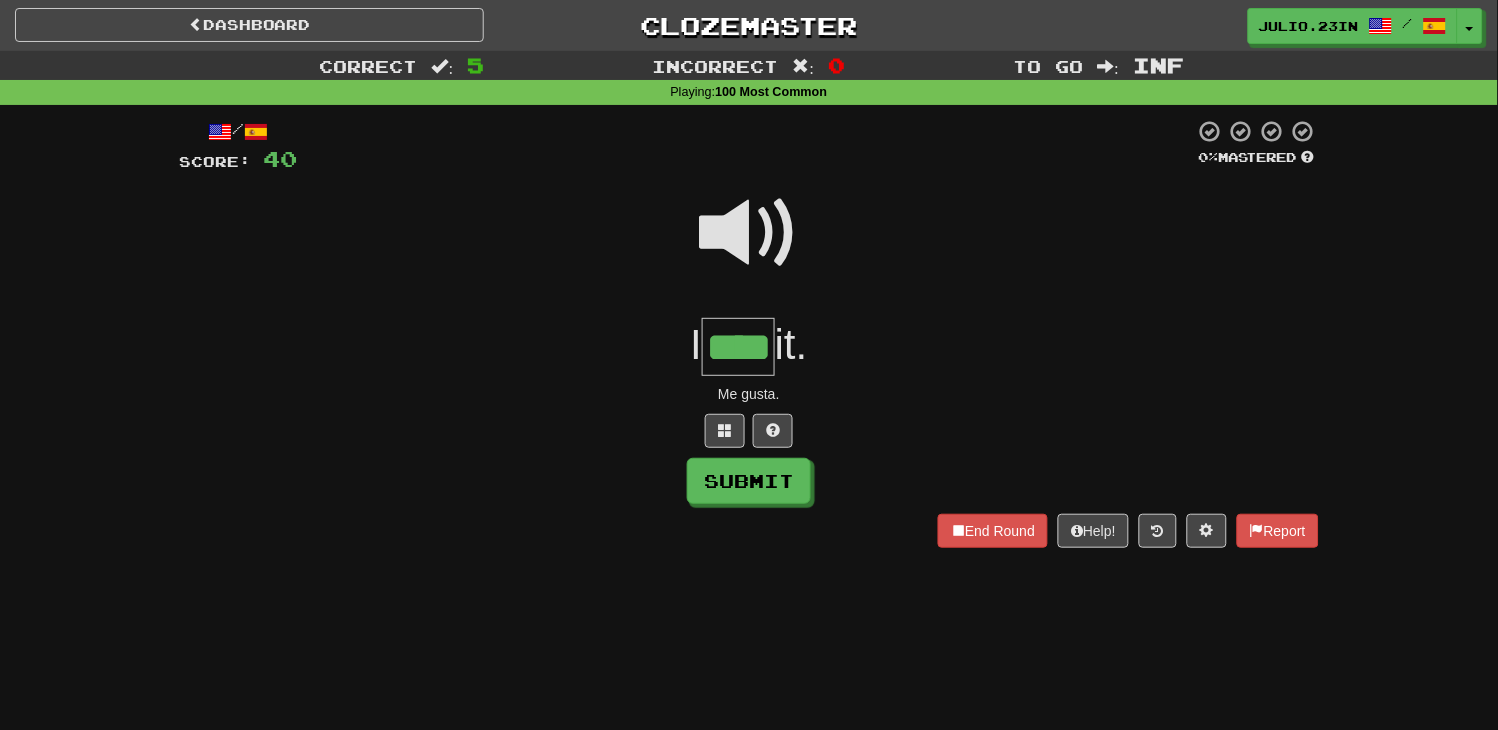 type on "****" 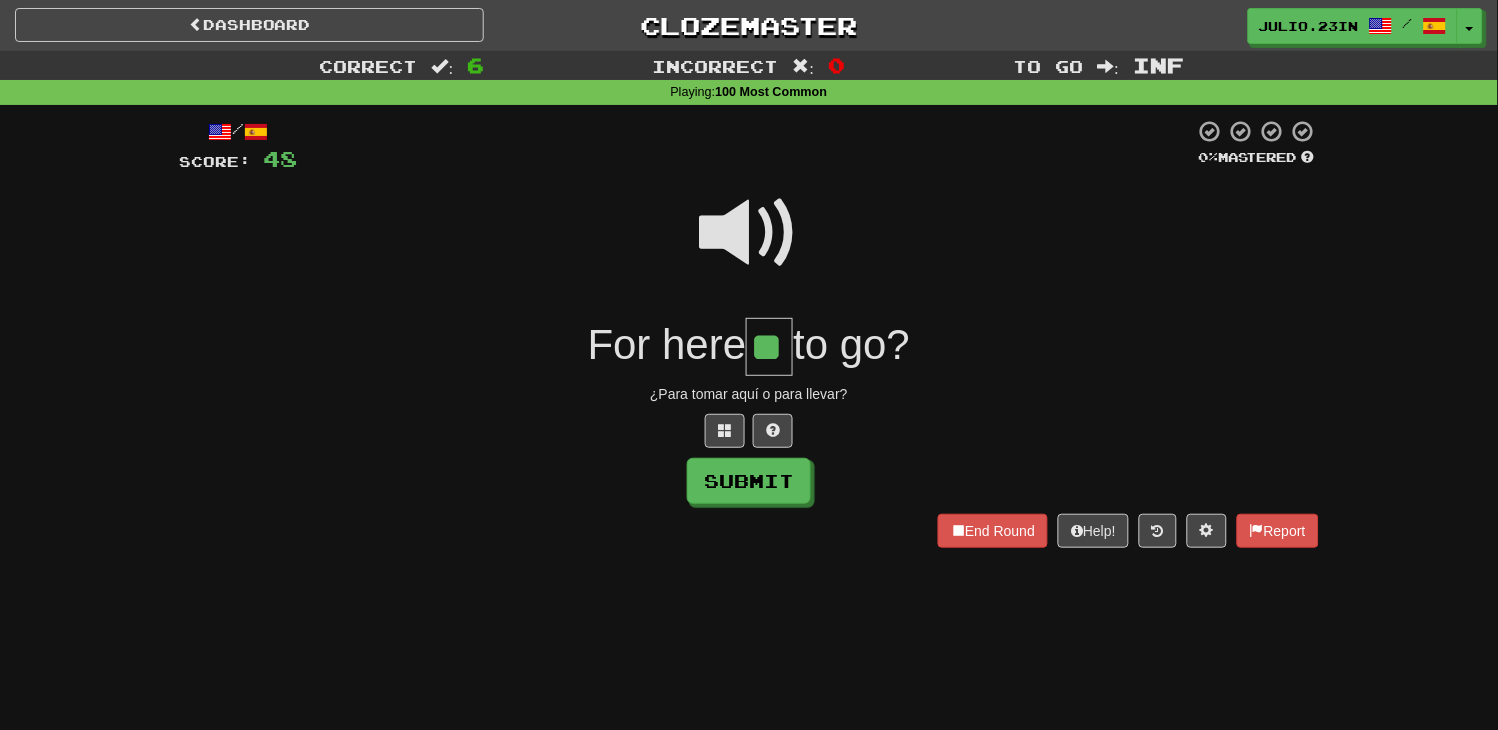 type on "**" 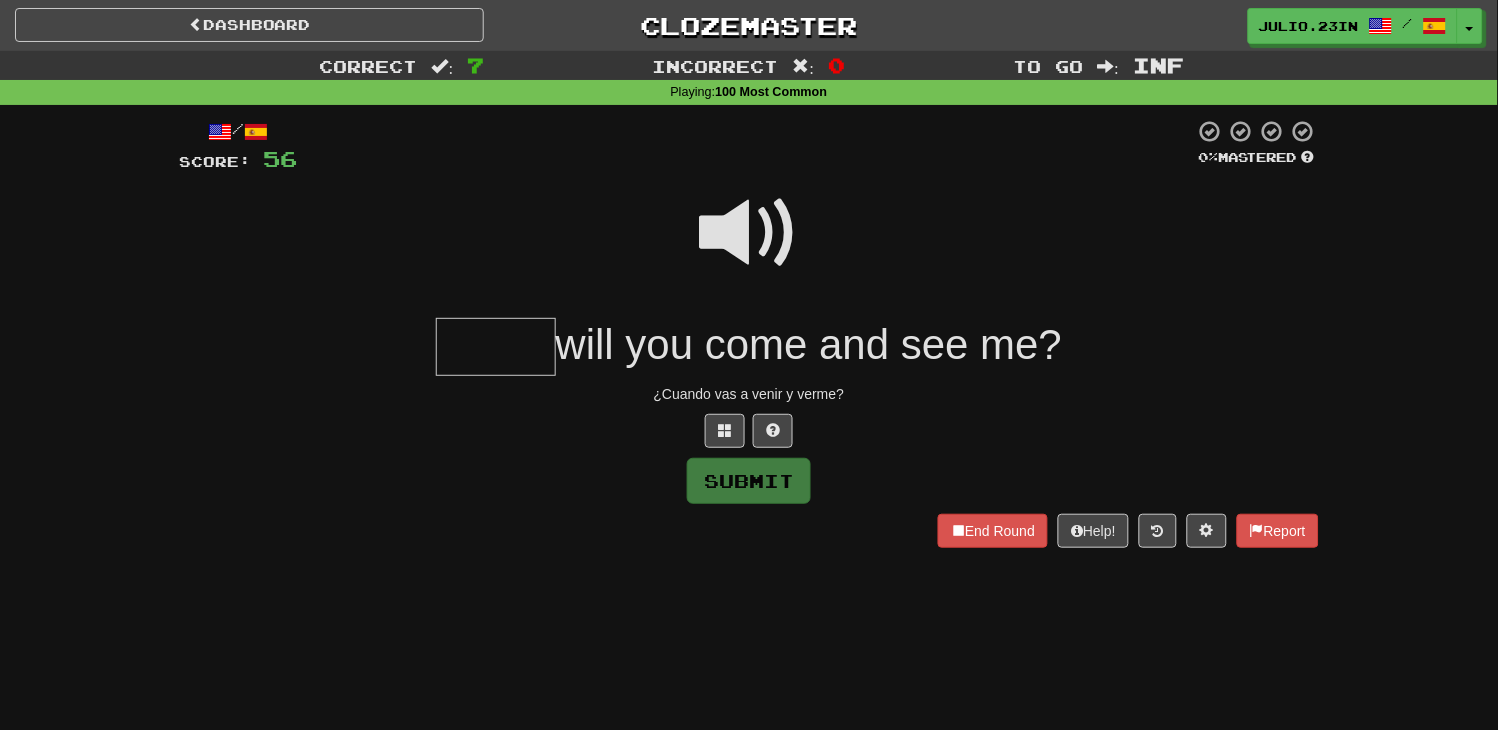type on "*" 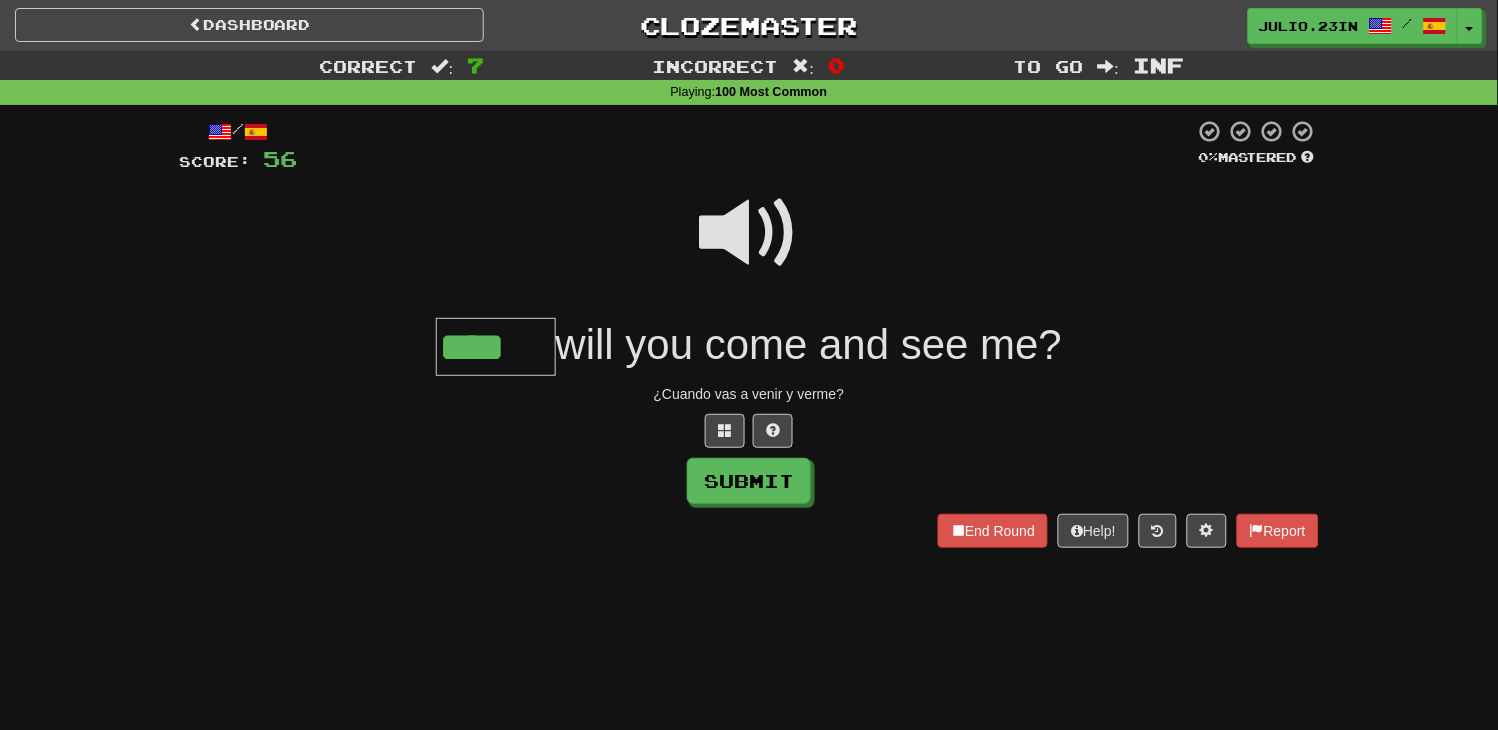 type on "****" 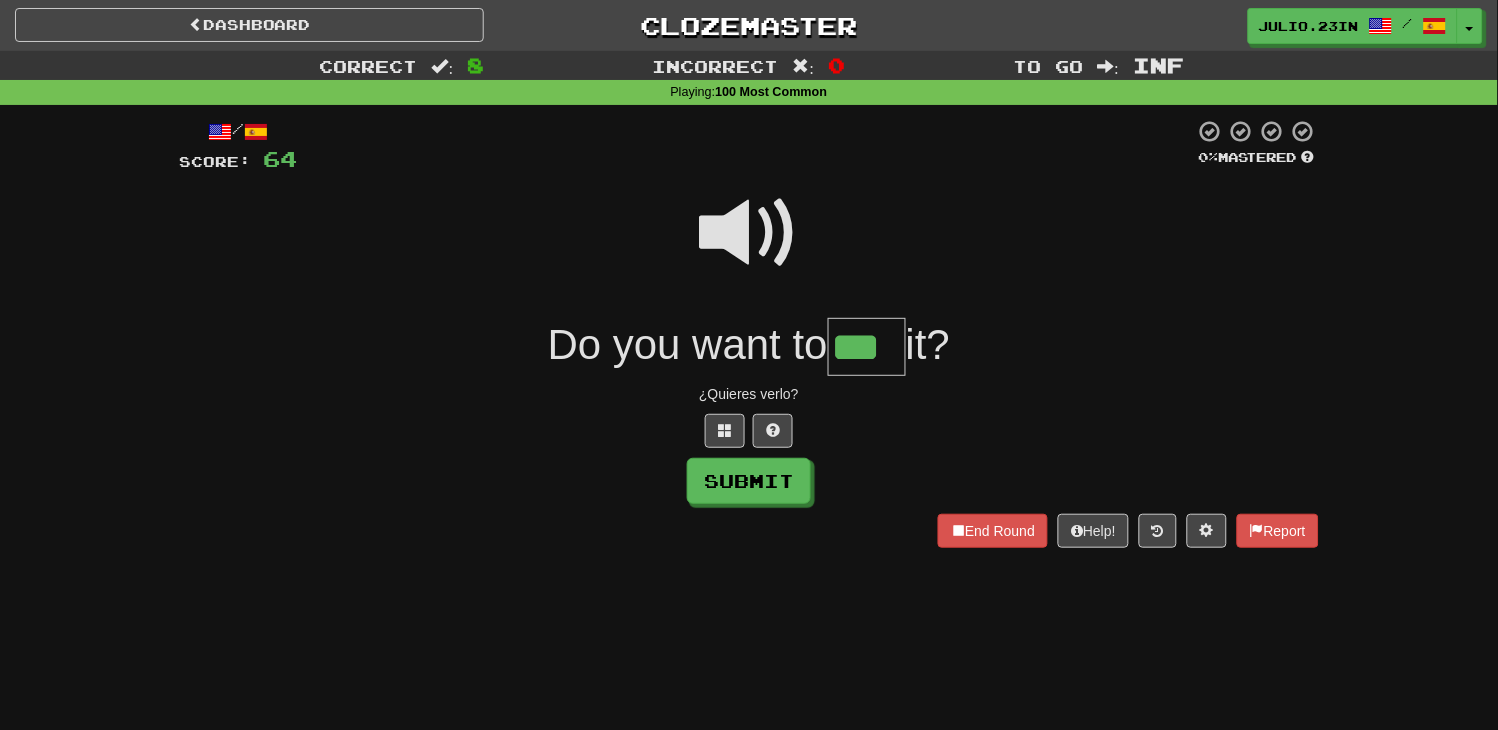 type on "***" 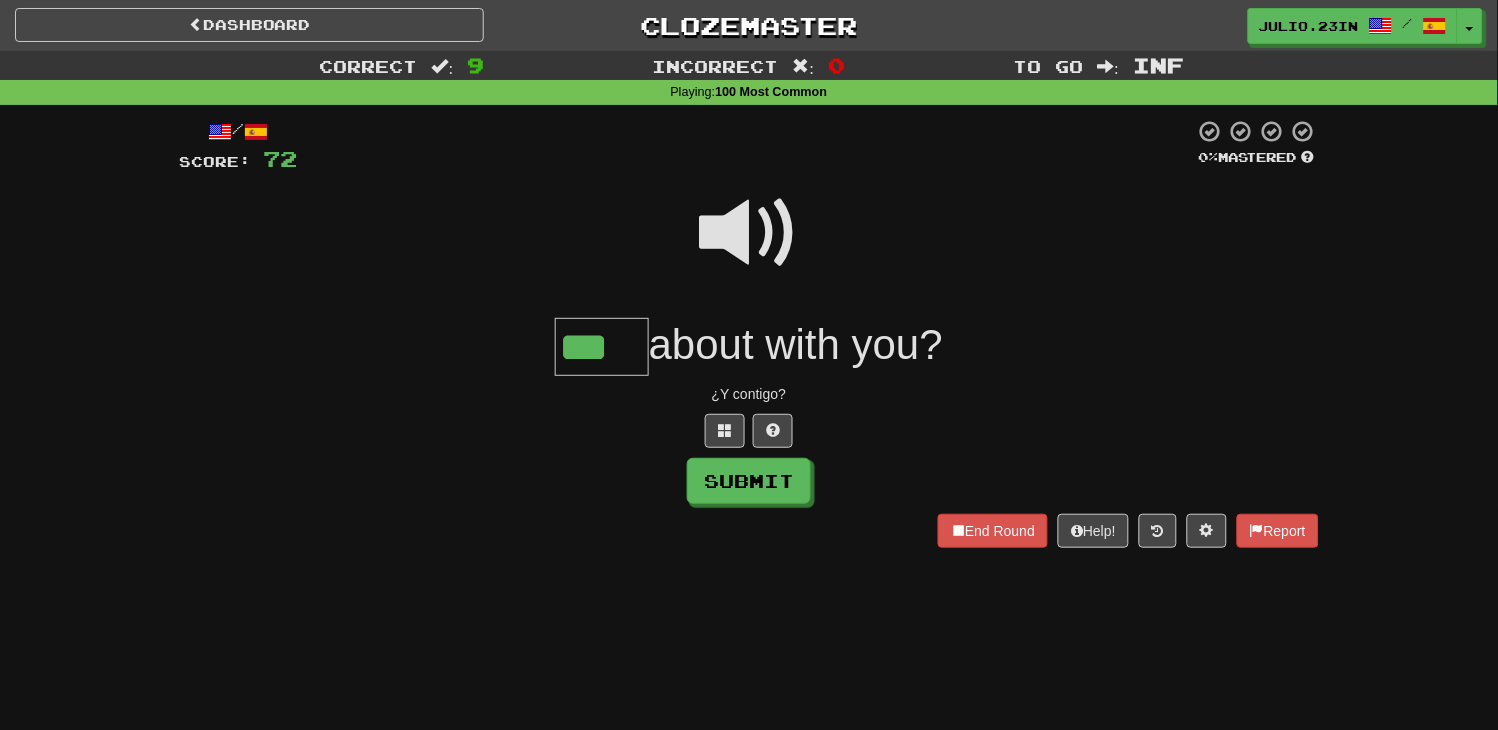 type on "***" 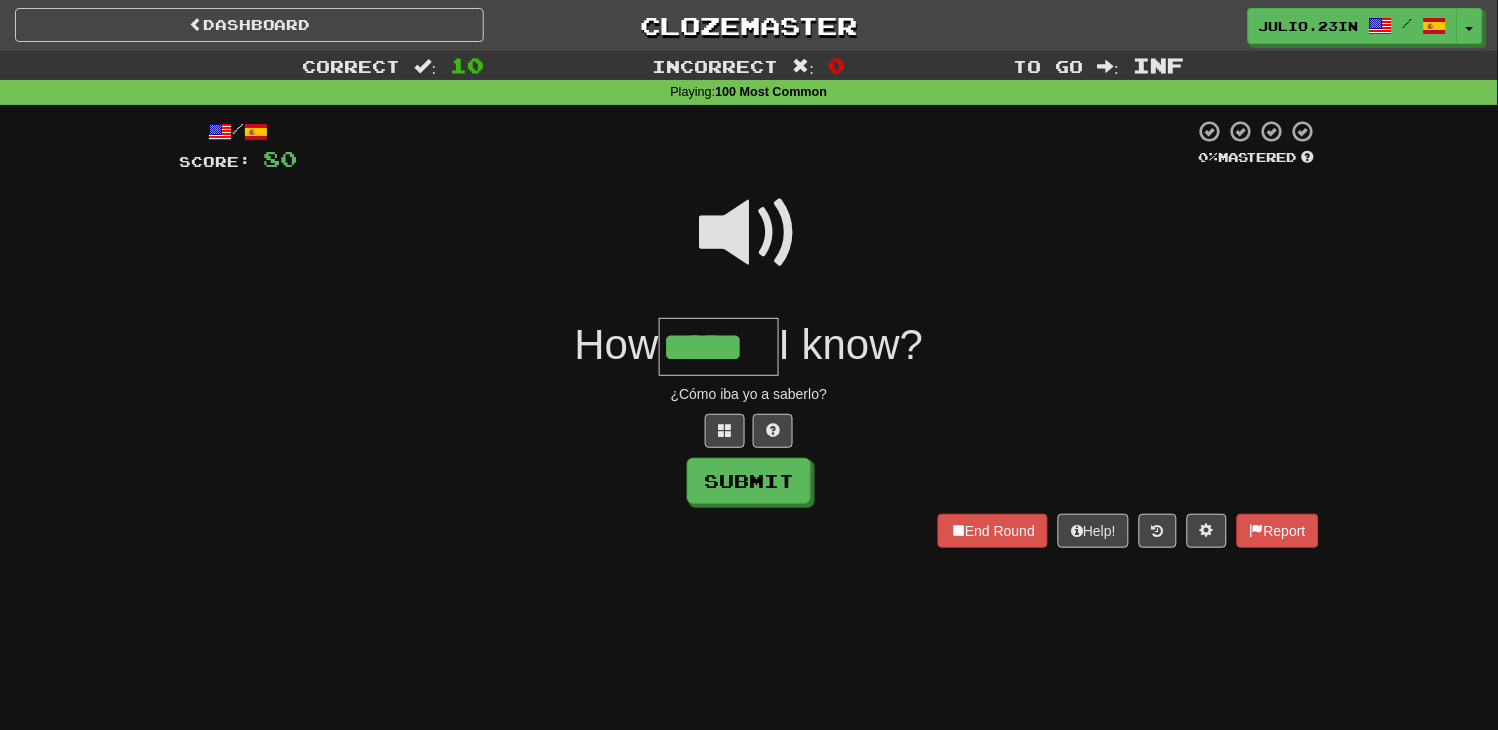 type on "*****" 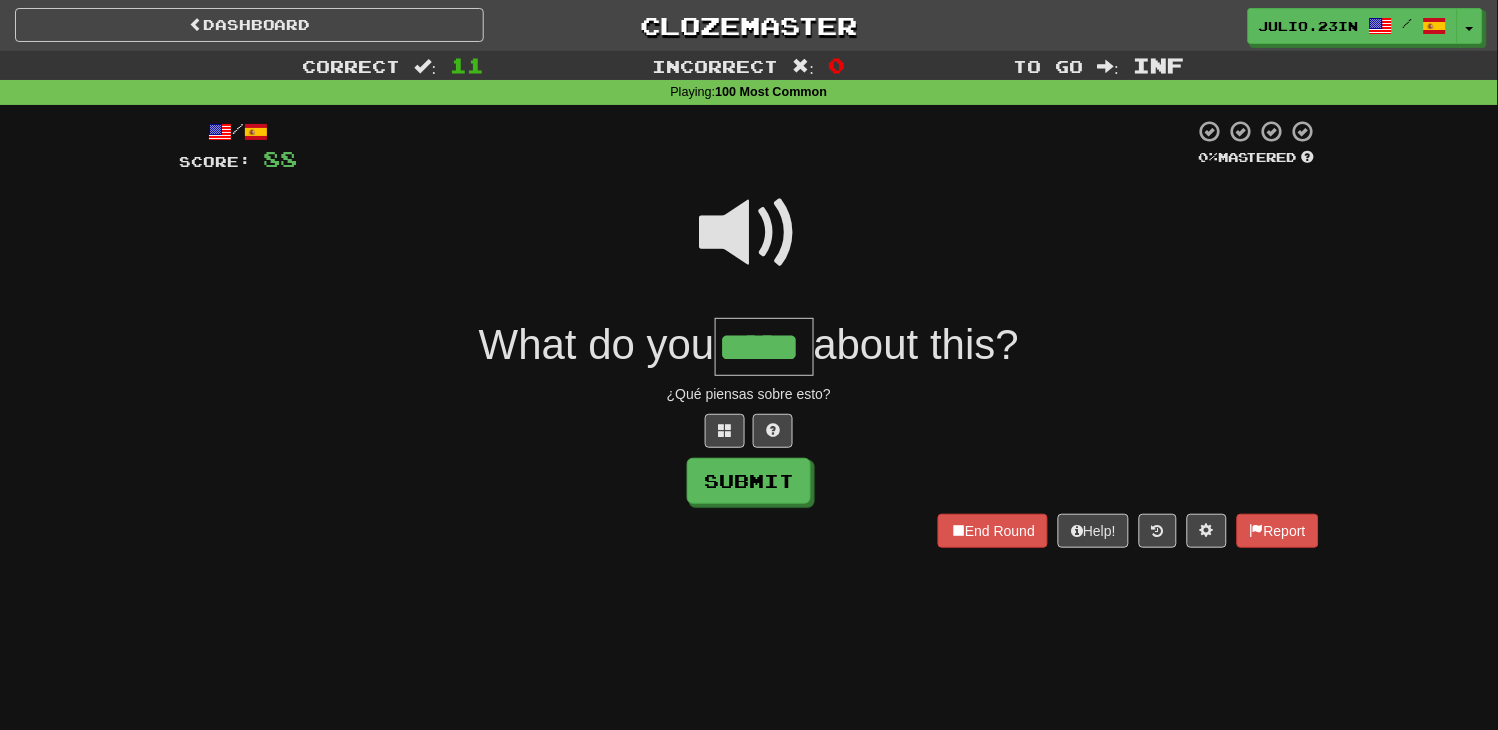 type on "*****" 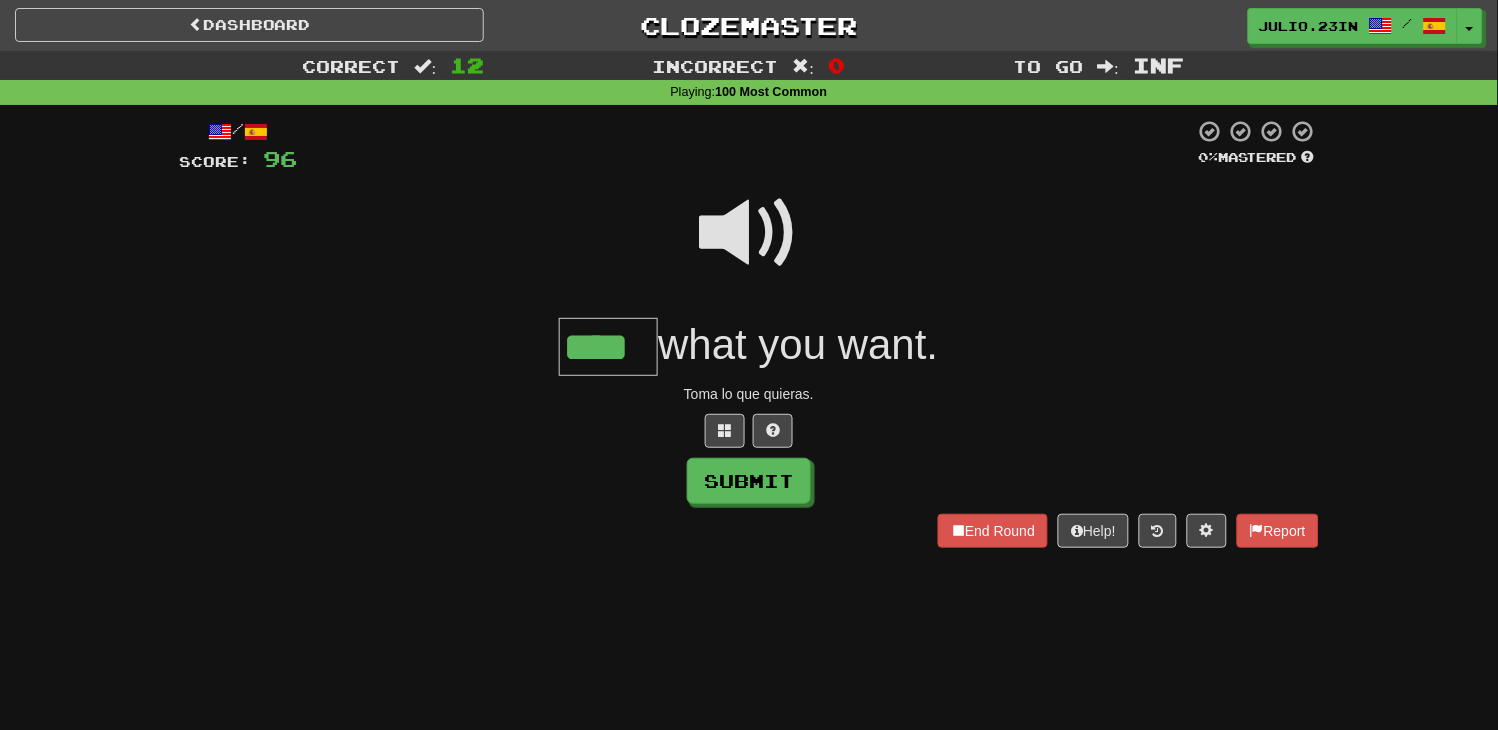 type on "****" 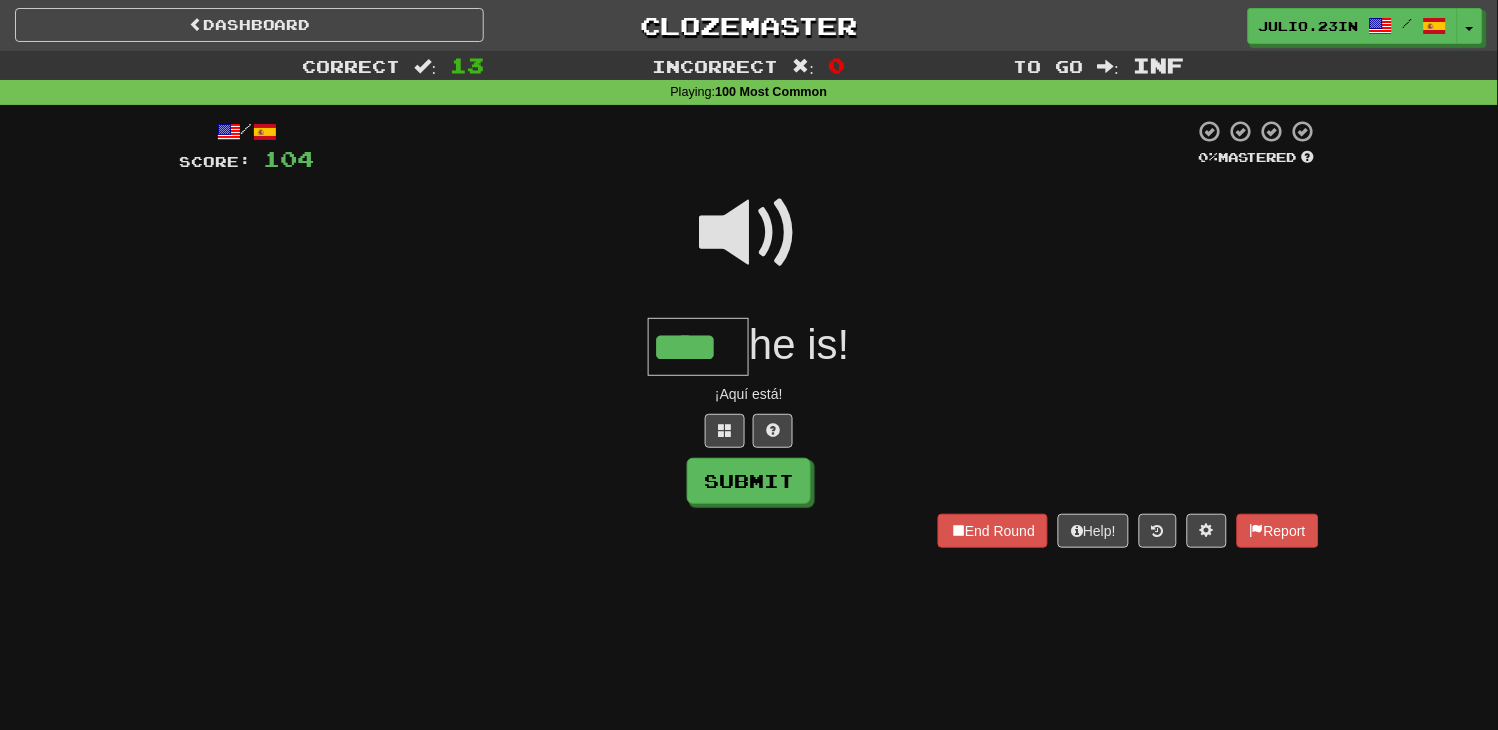 type on "****" 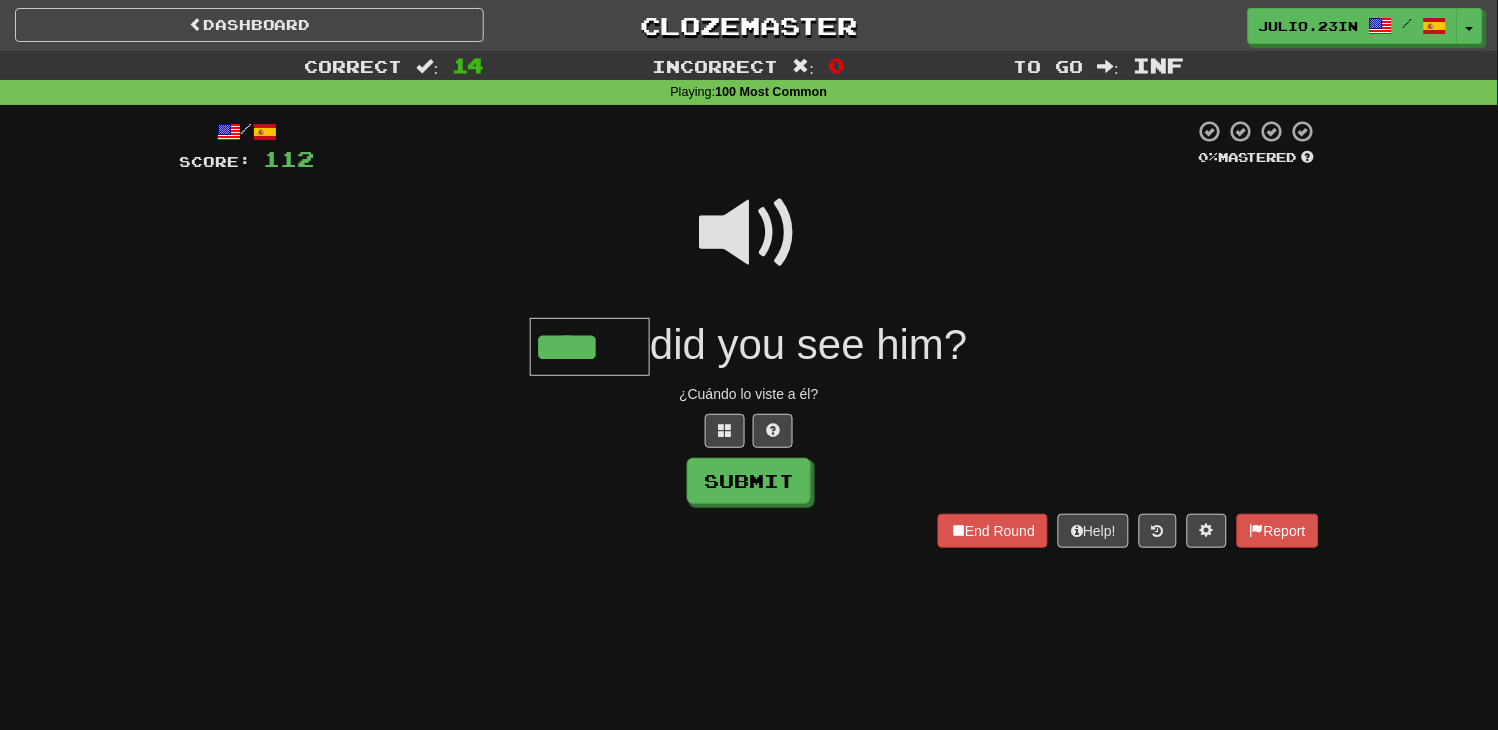 type on "****" 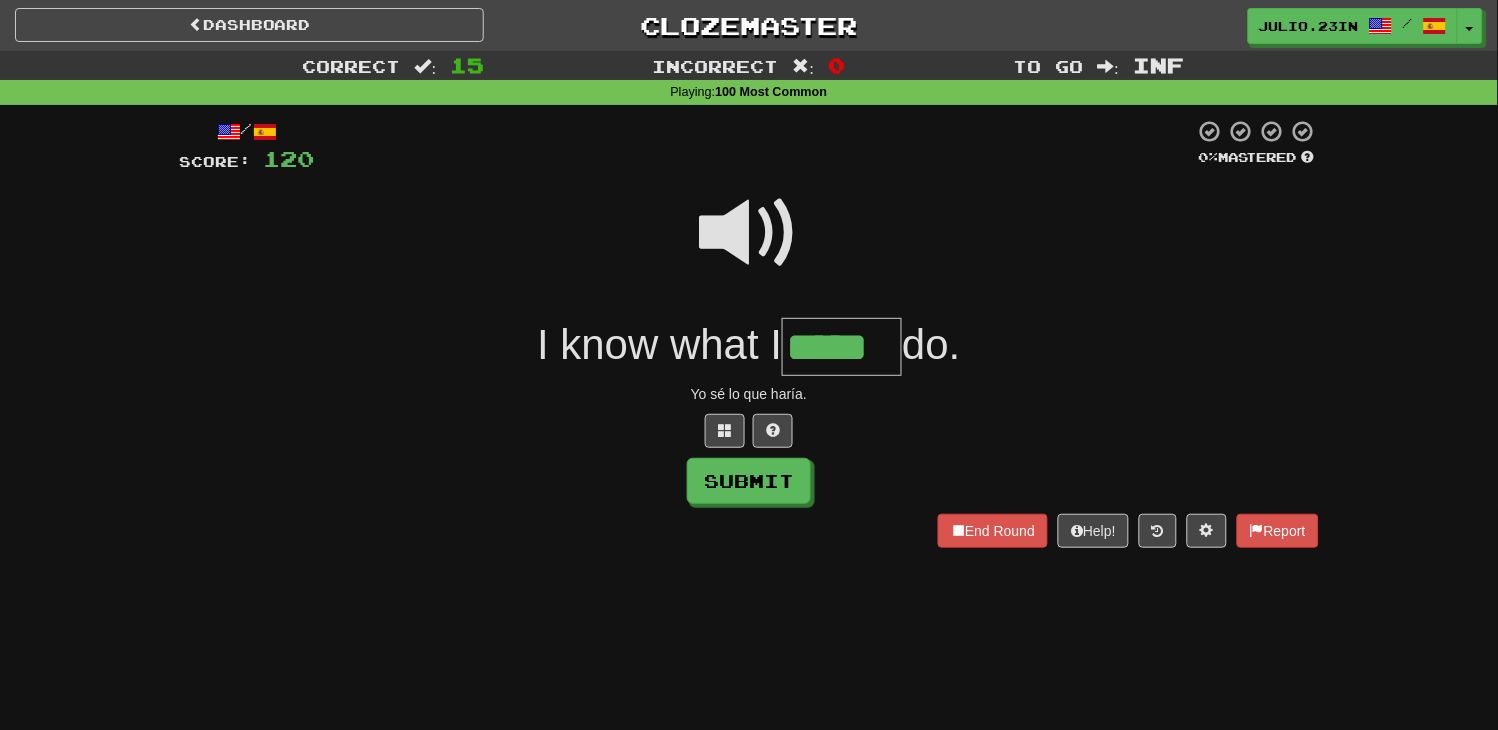 type on "*****" 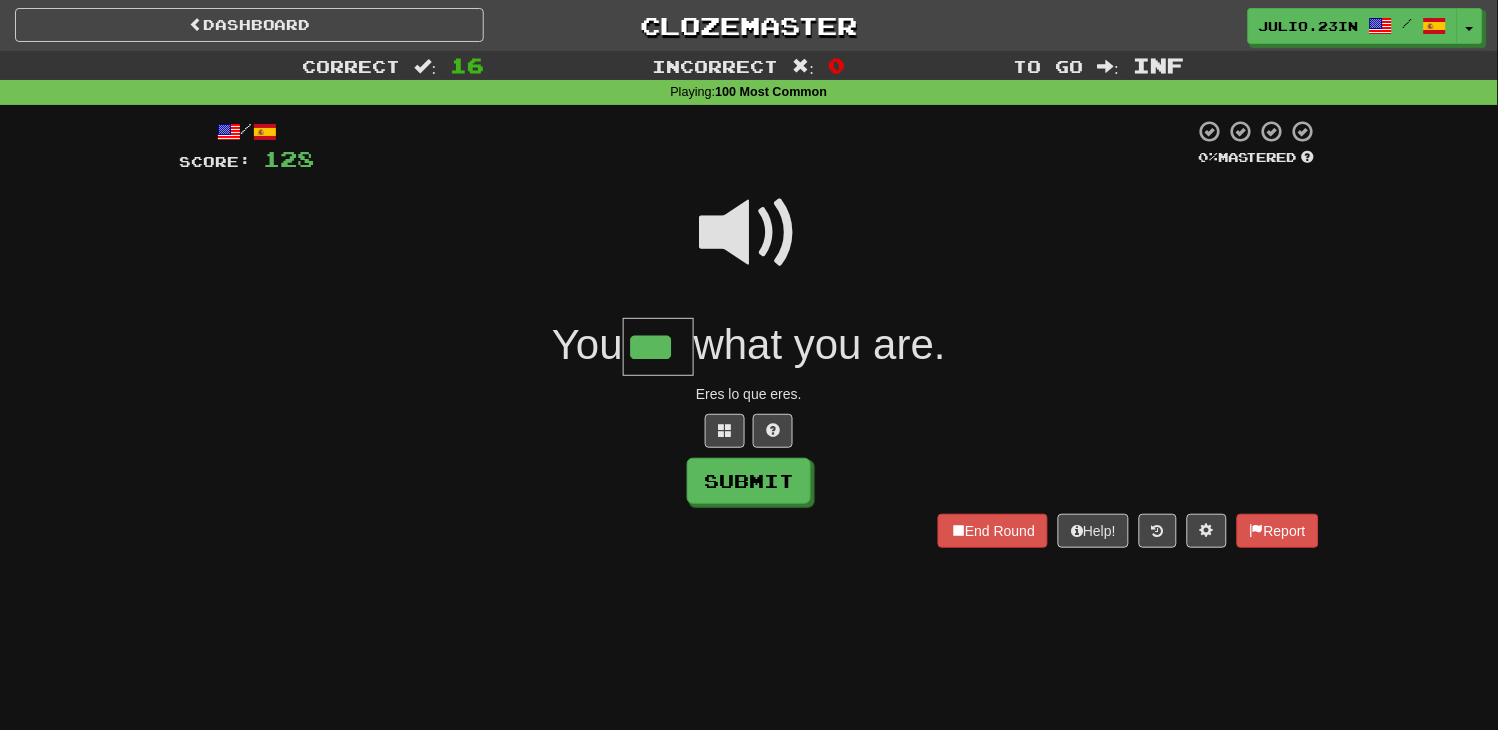 type on "***" 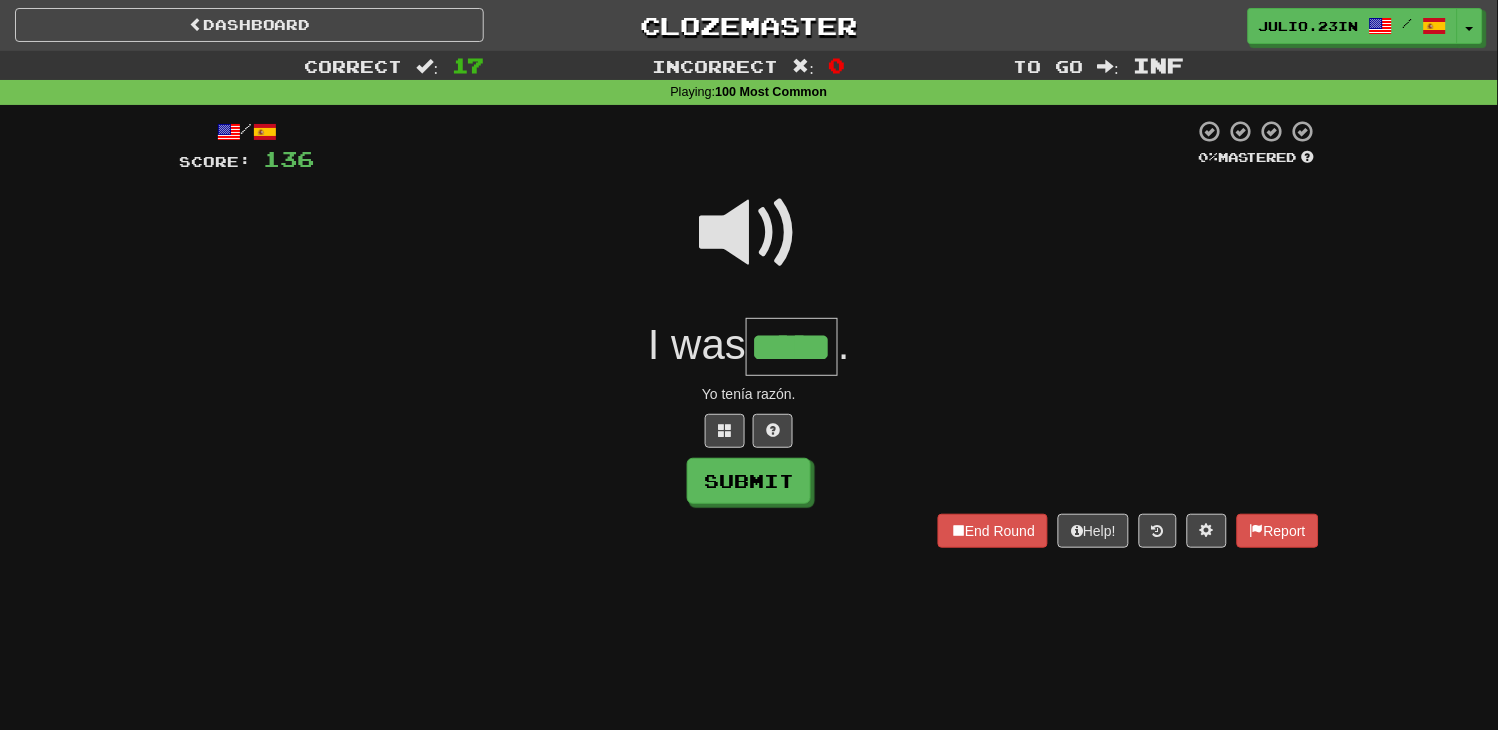 type on "*****" 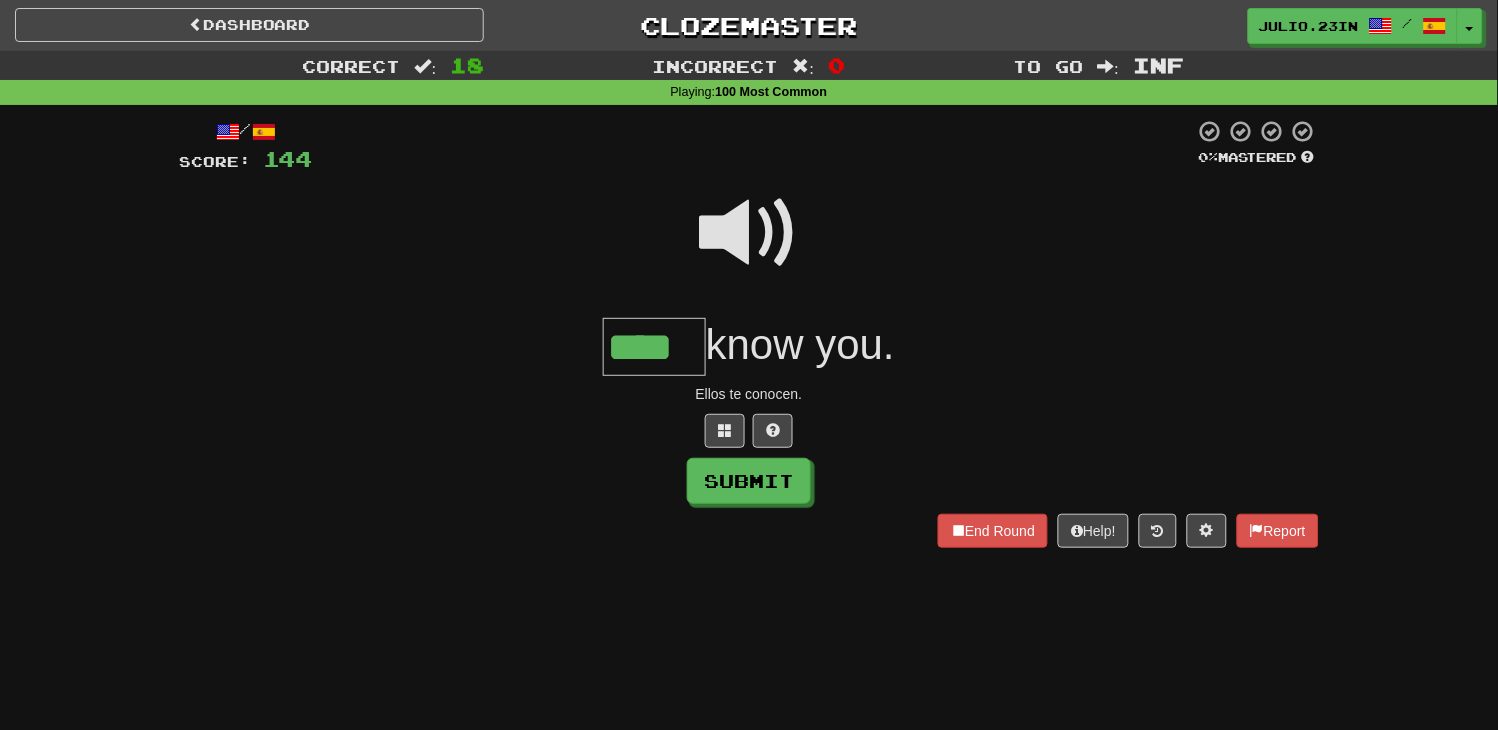 type on "****" 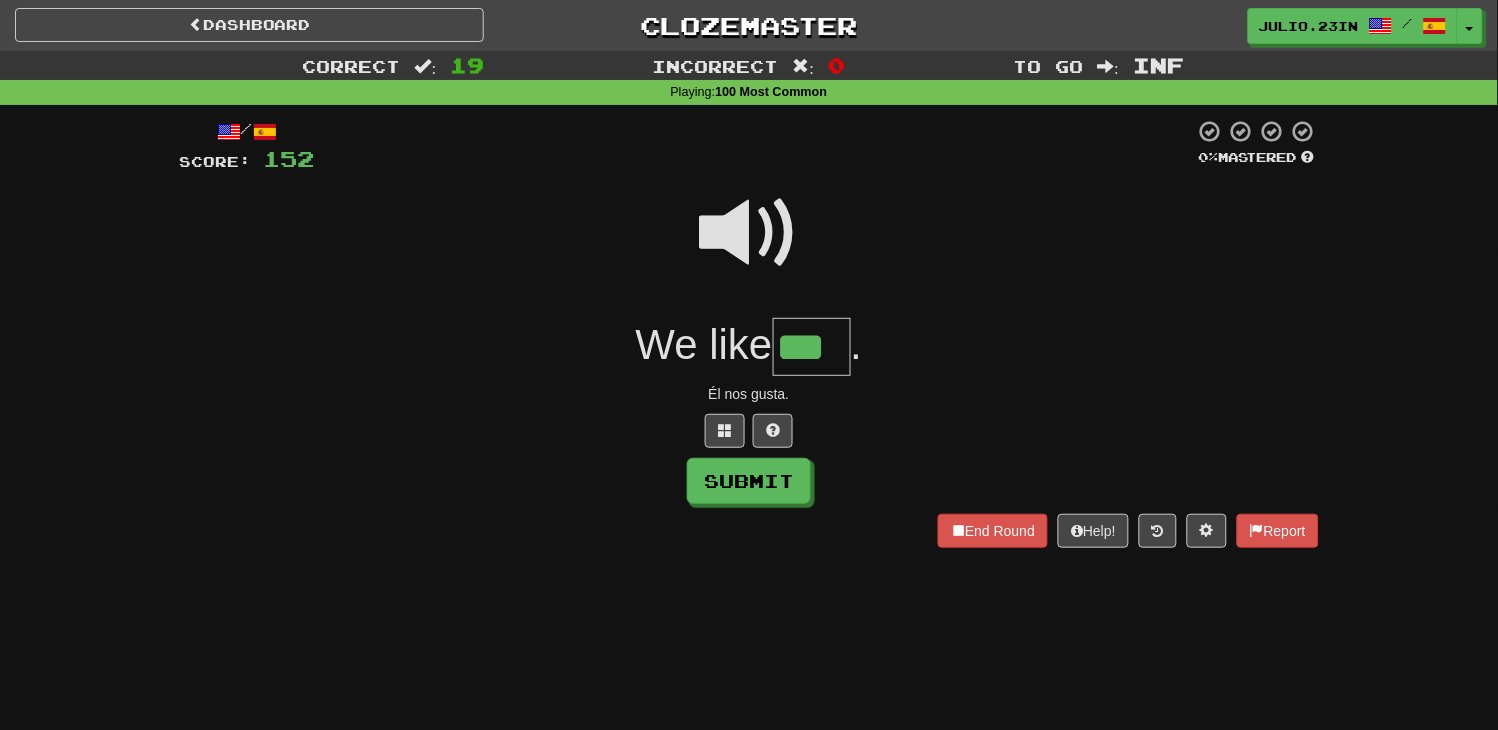 type on "***" 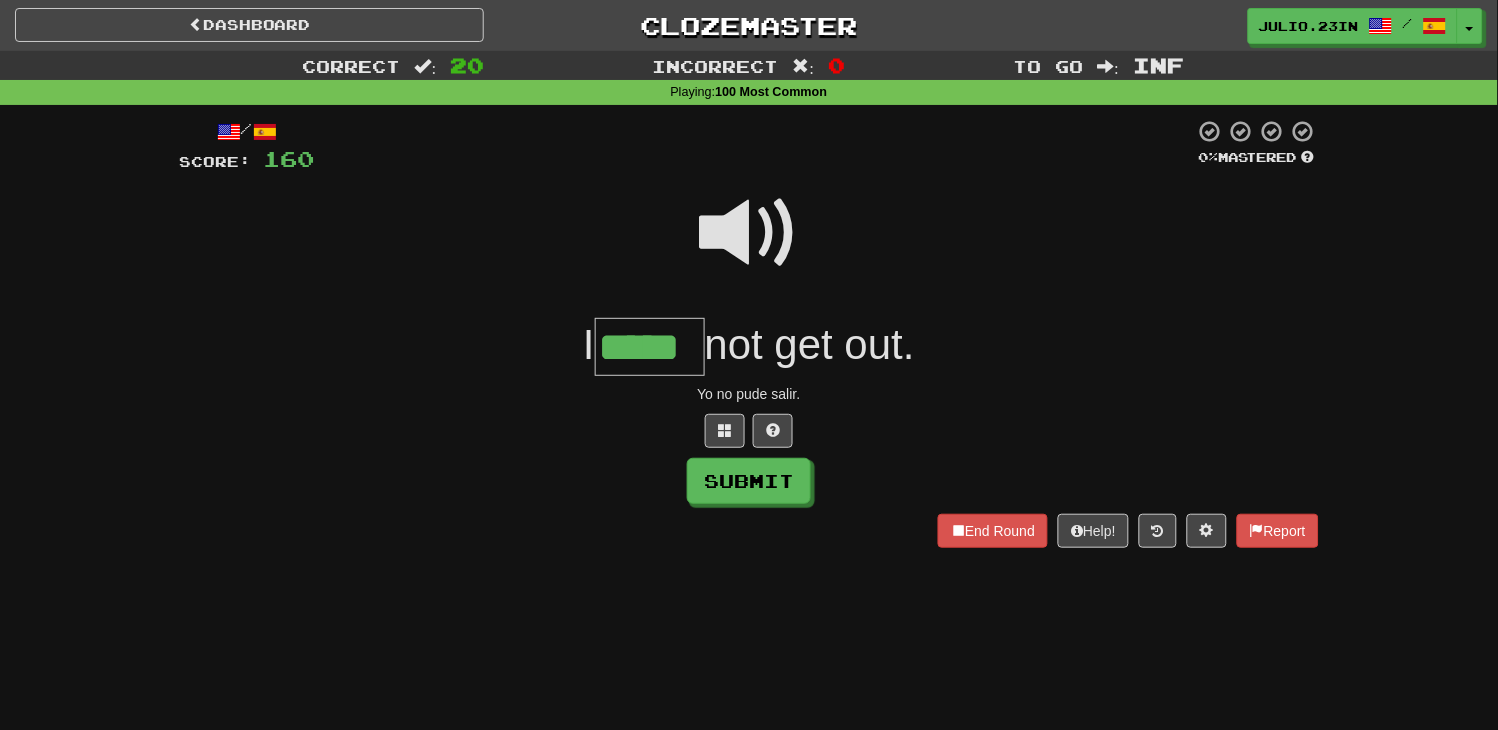 type on "*****" 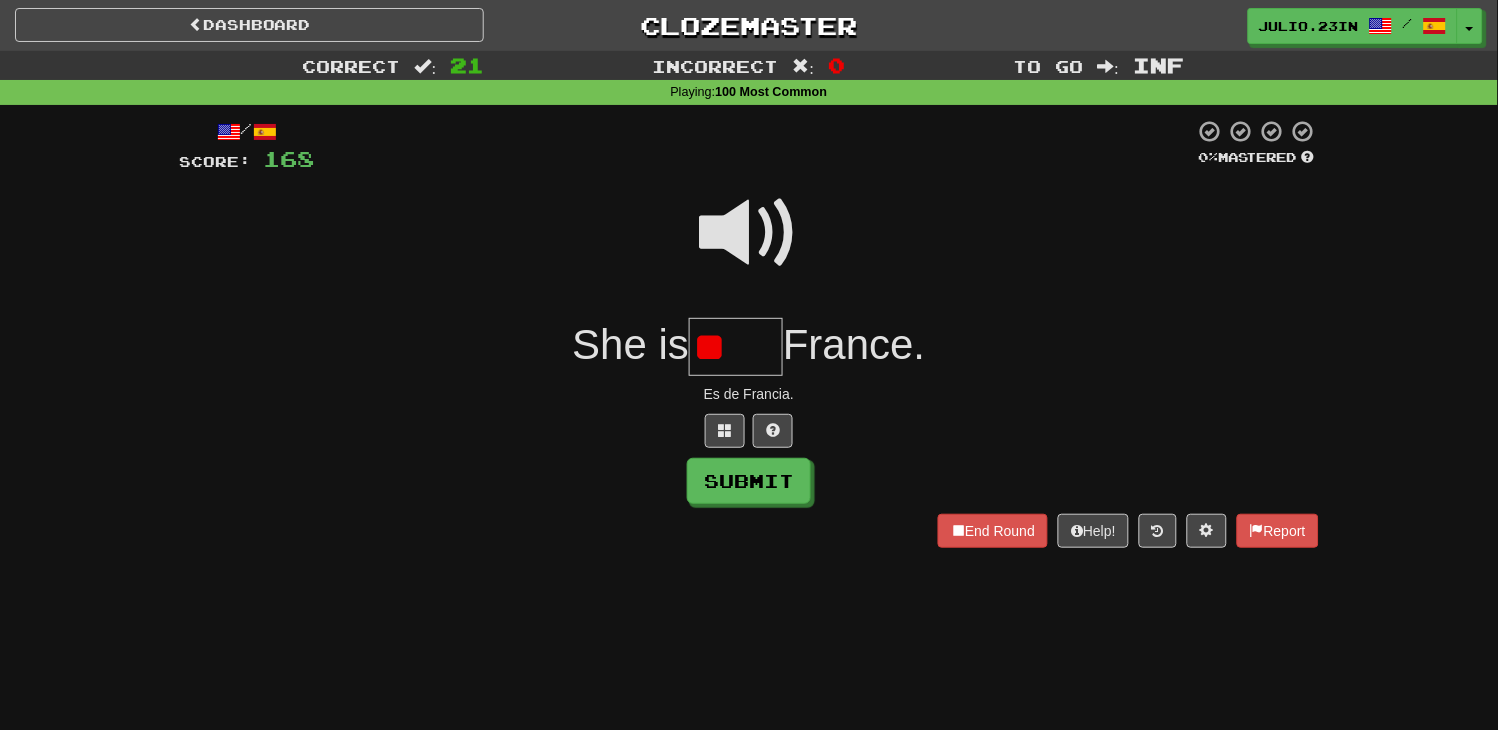 type on "*" 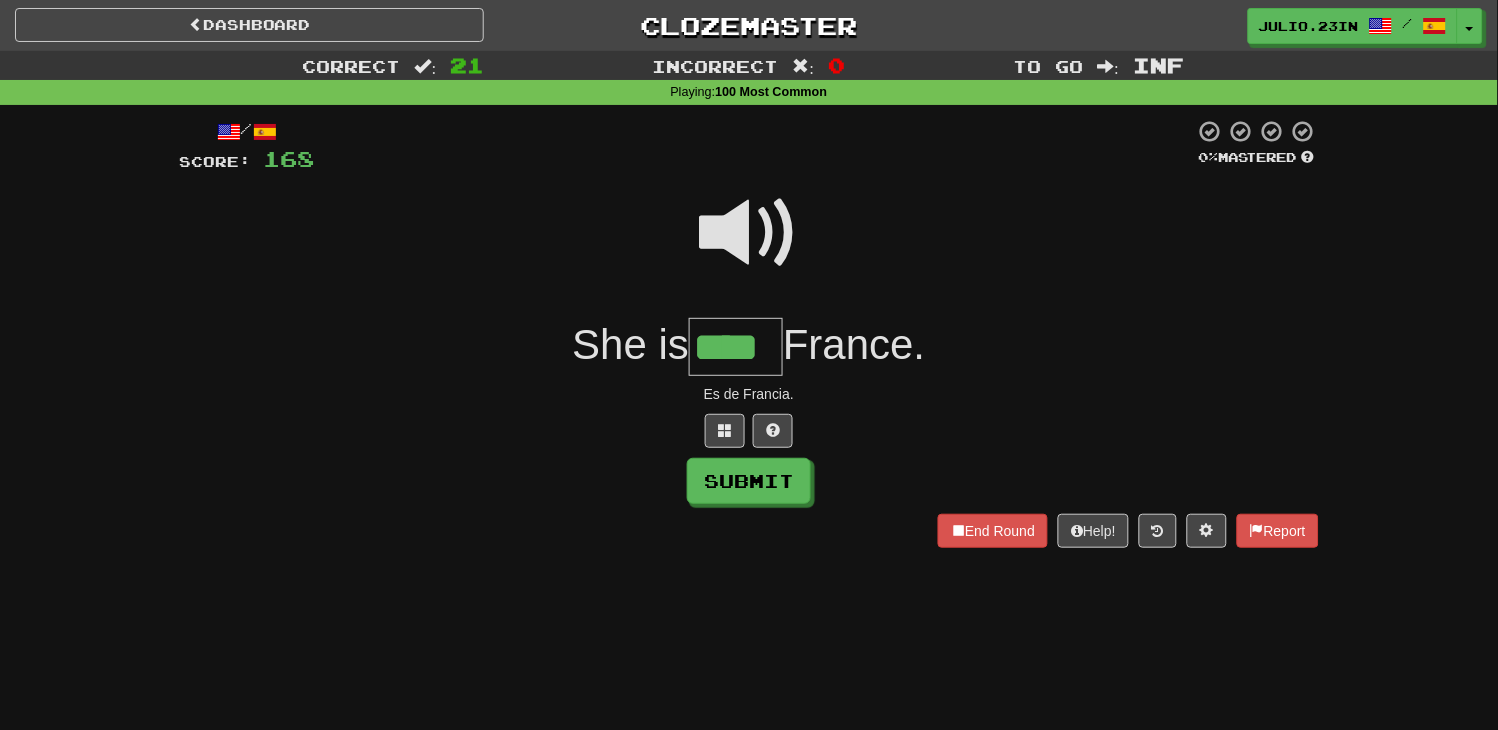 type on "****" 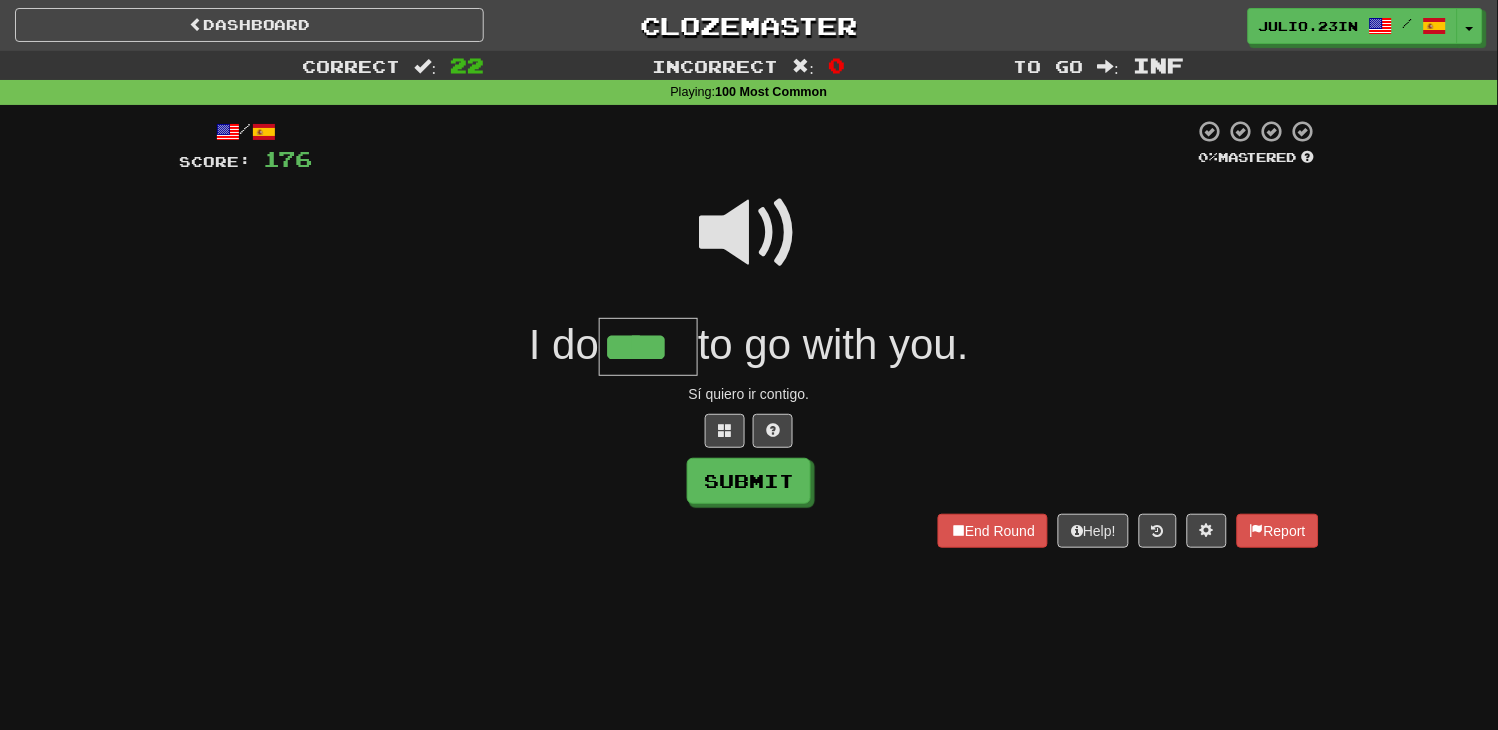 type on "****" 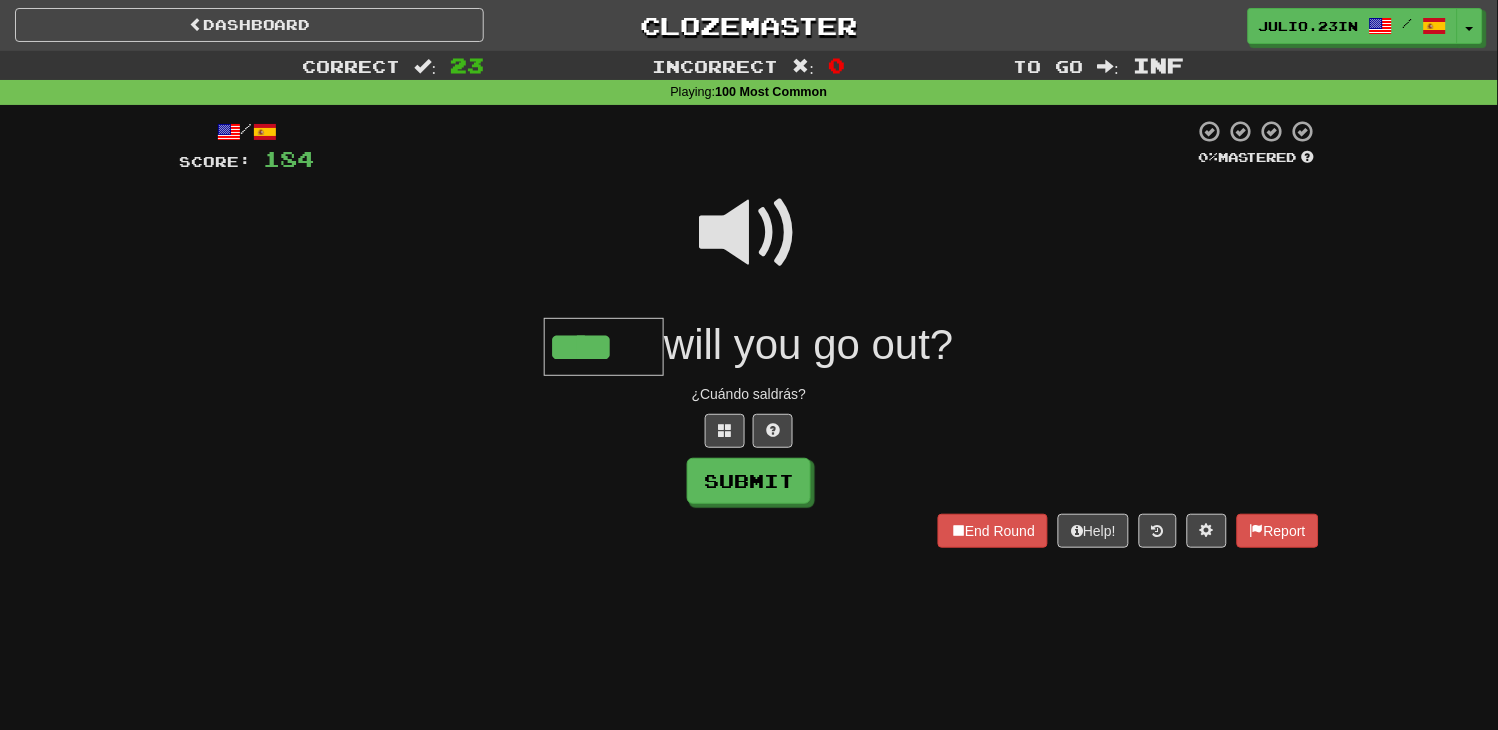 type on "****" 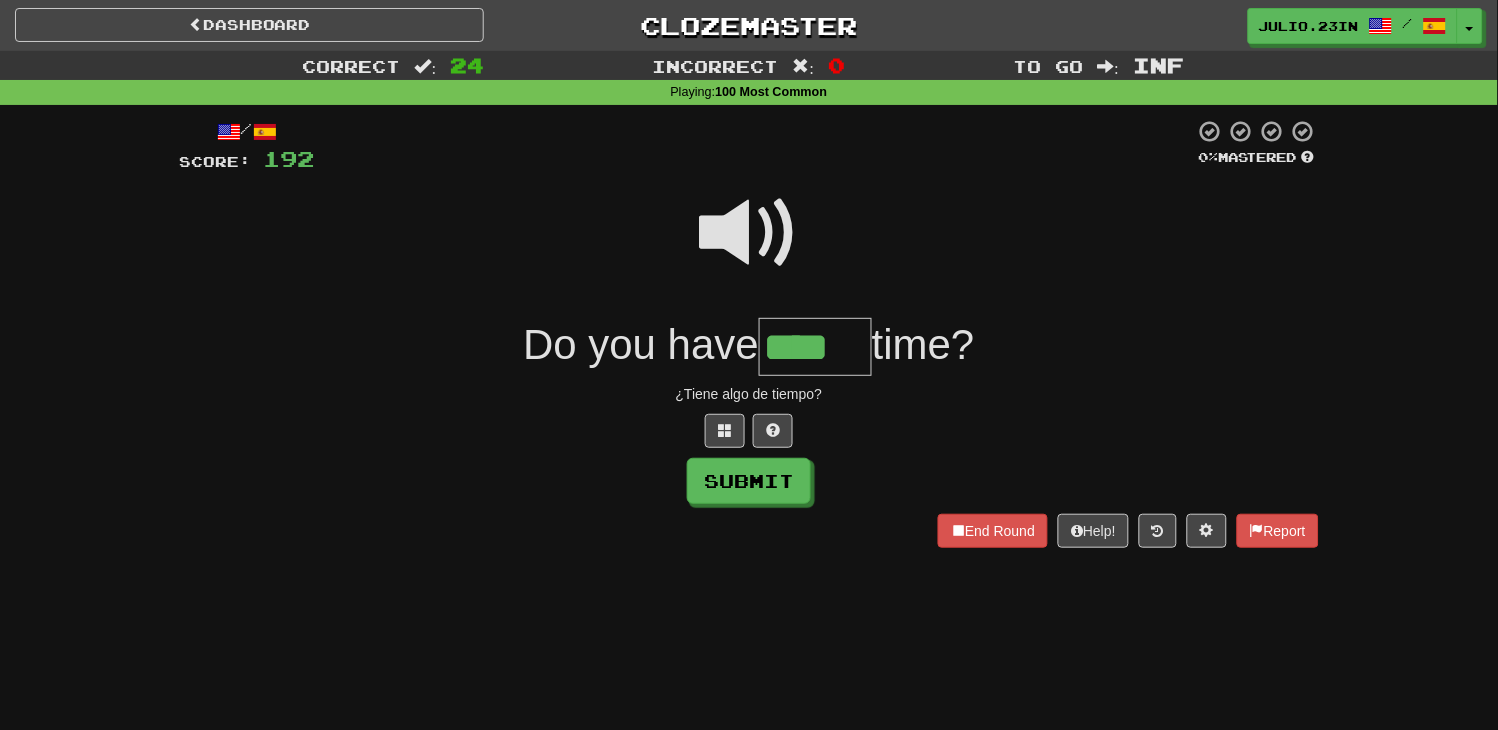 type on "****" 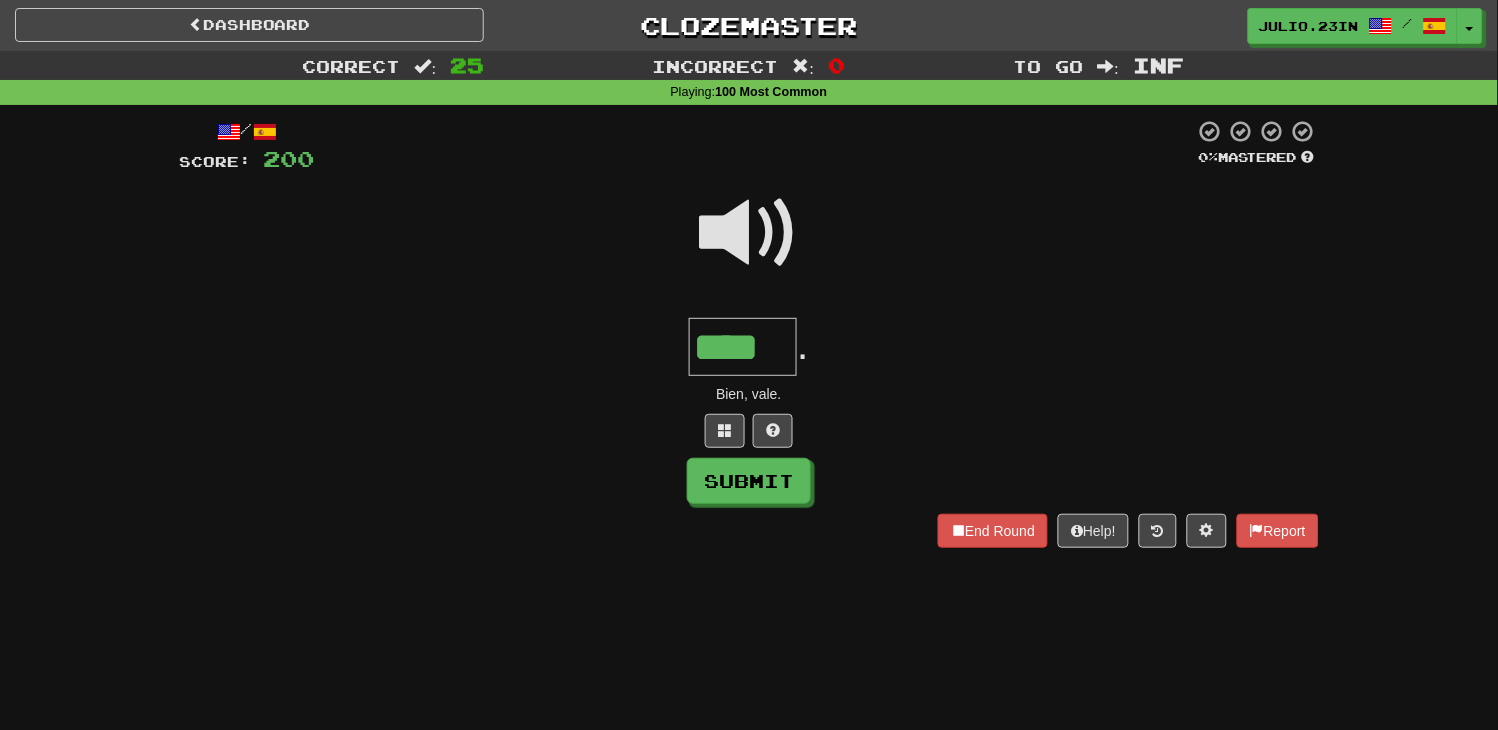 type on "****" 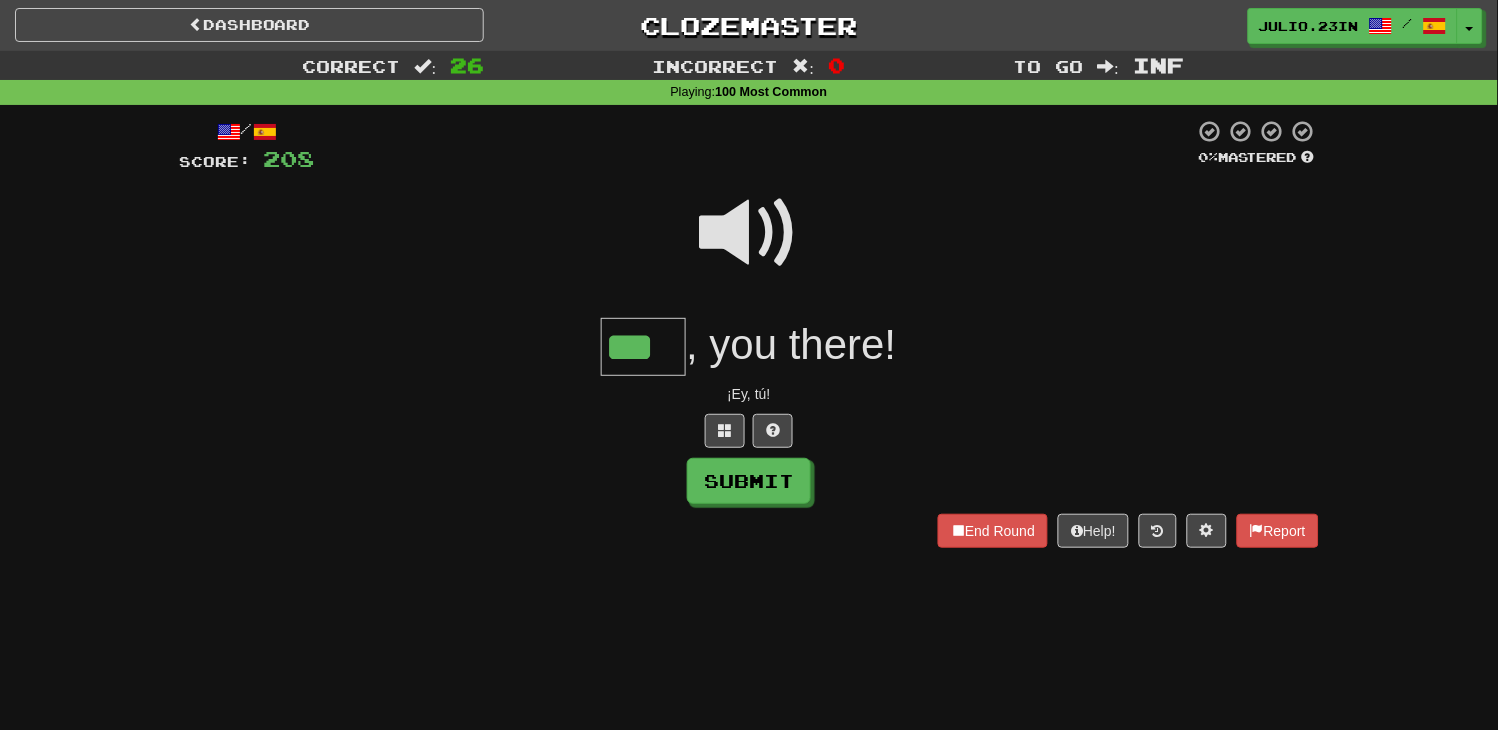 type on "***" 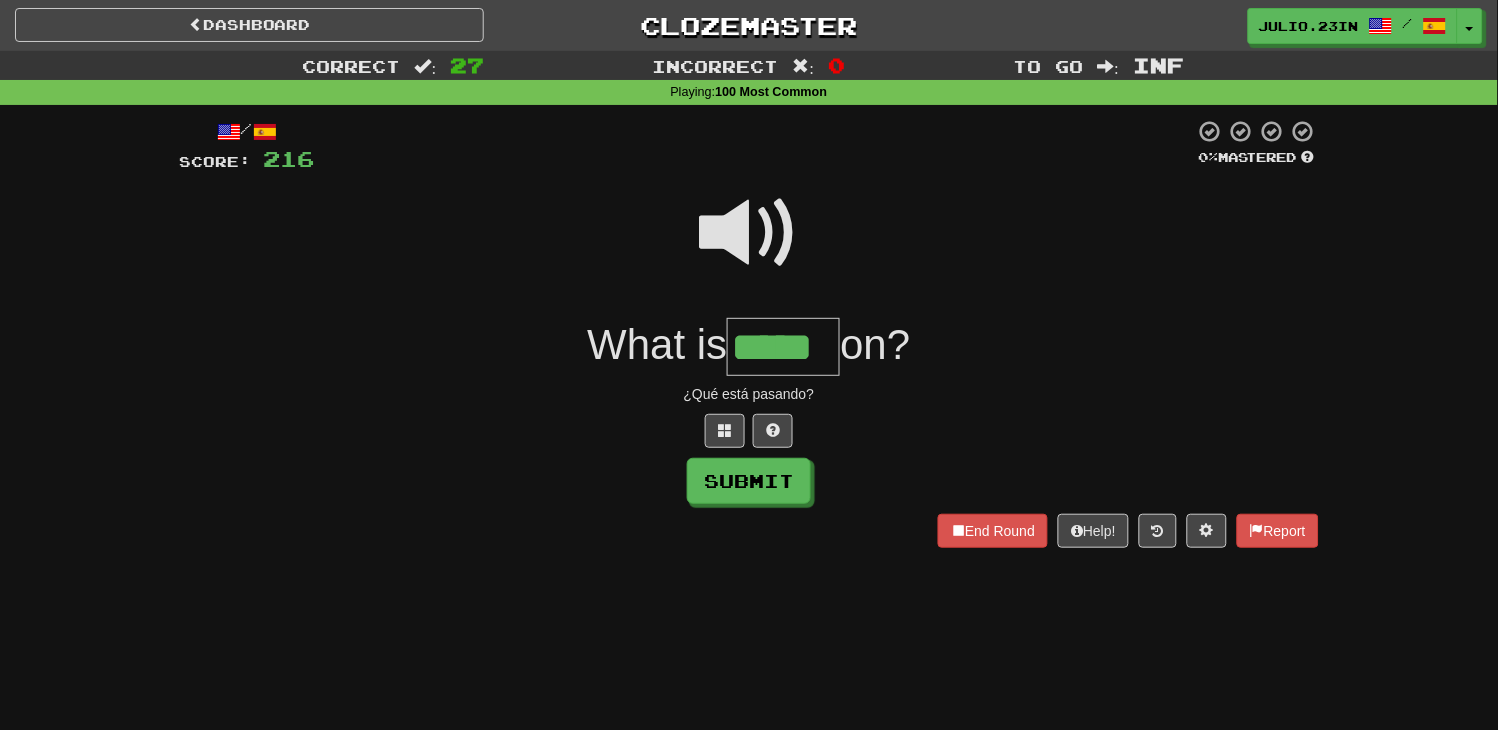 type on "*****" 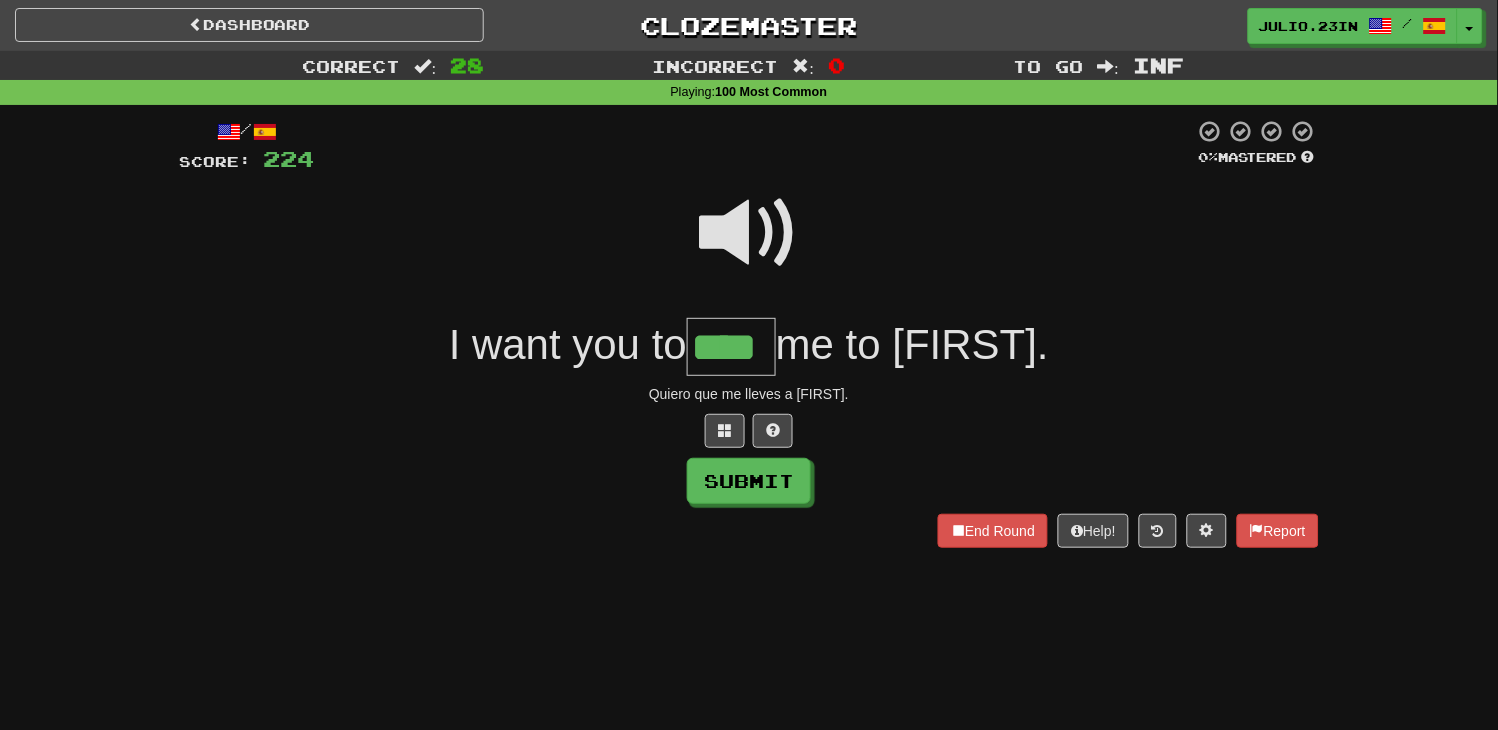 type on "****" 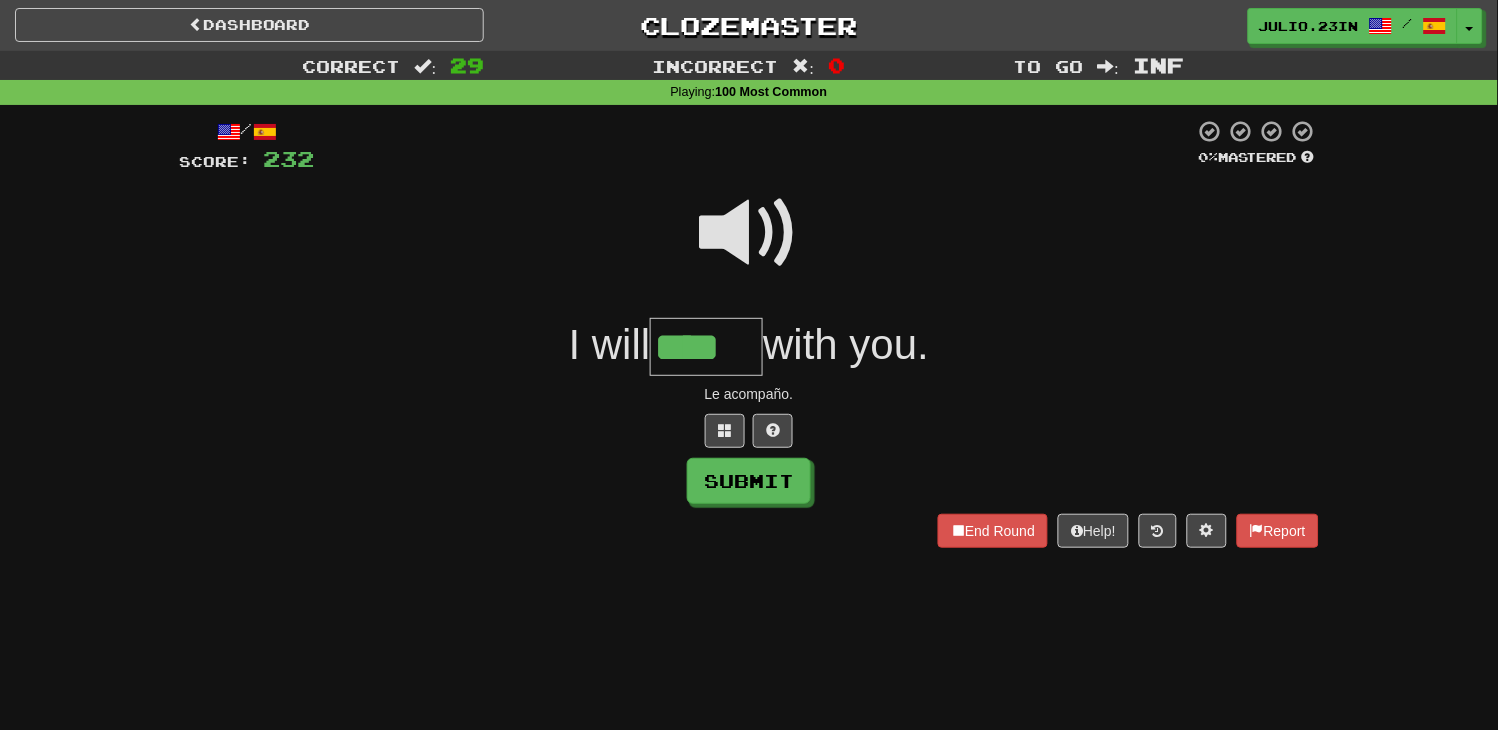 type on "****" 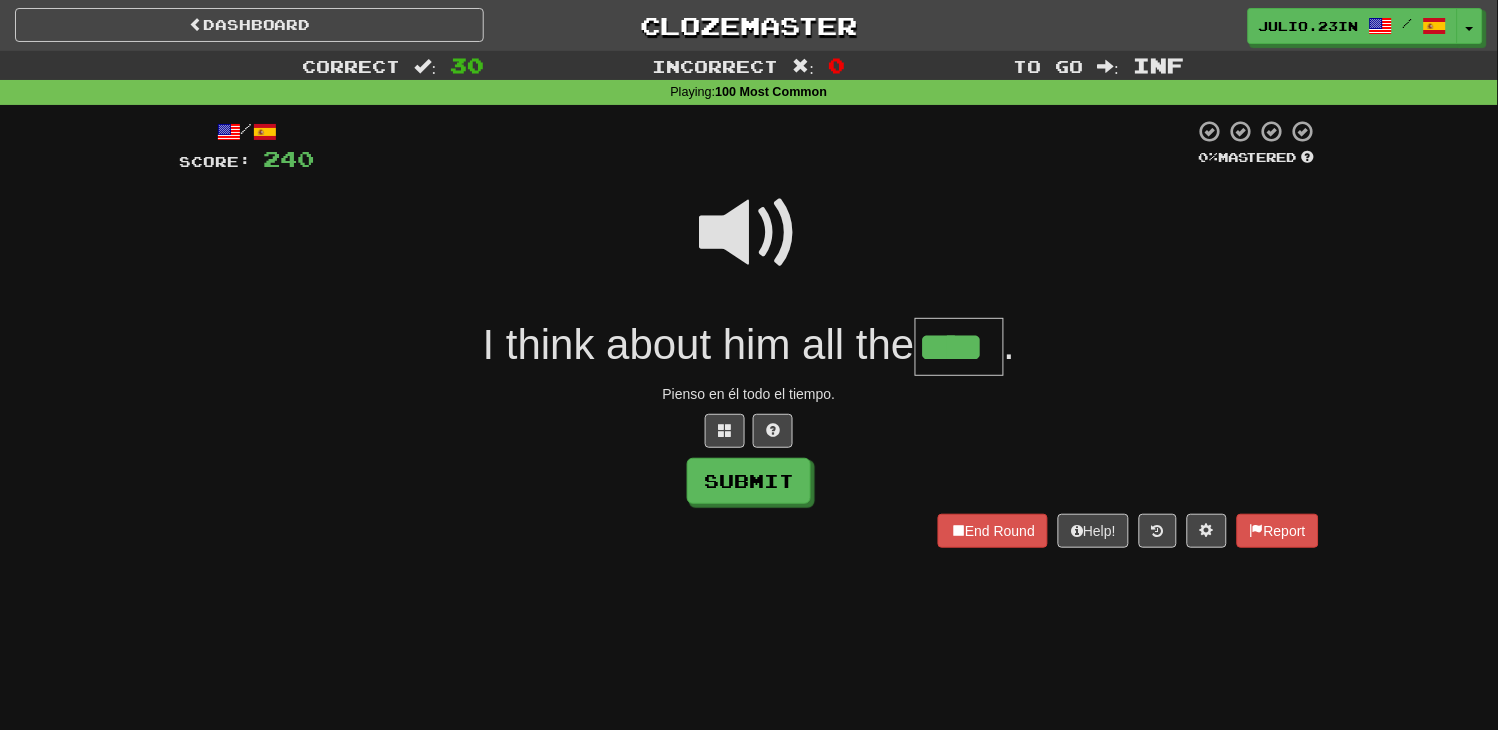 type on "****" 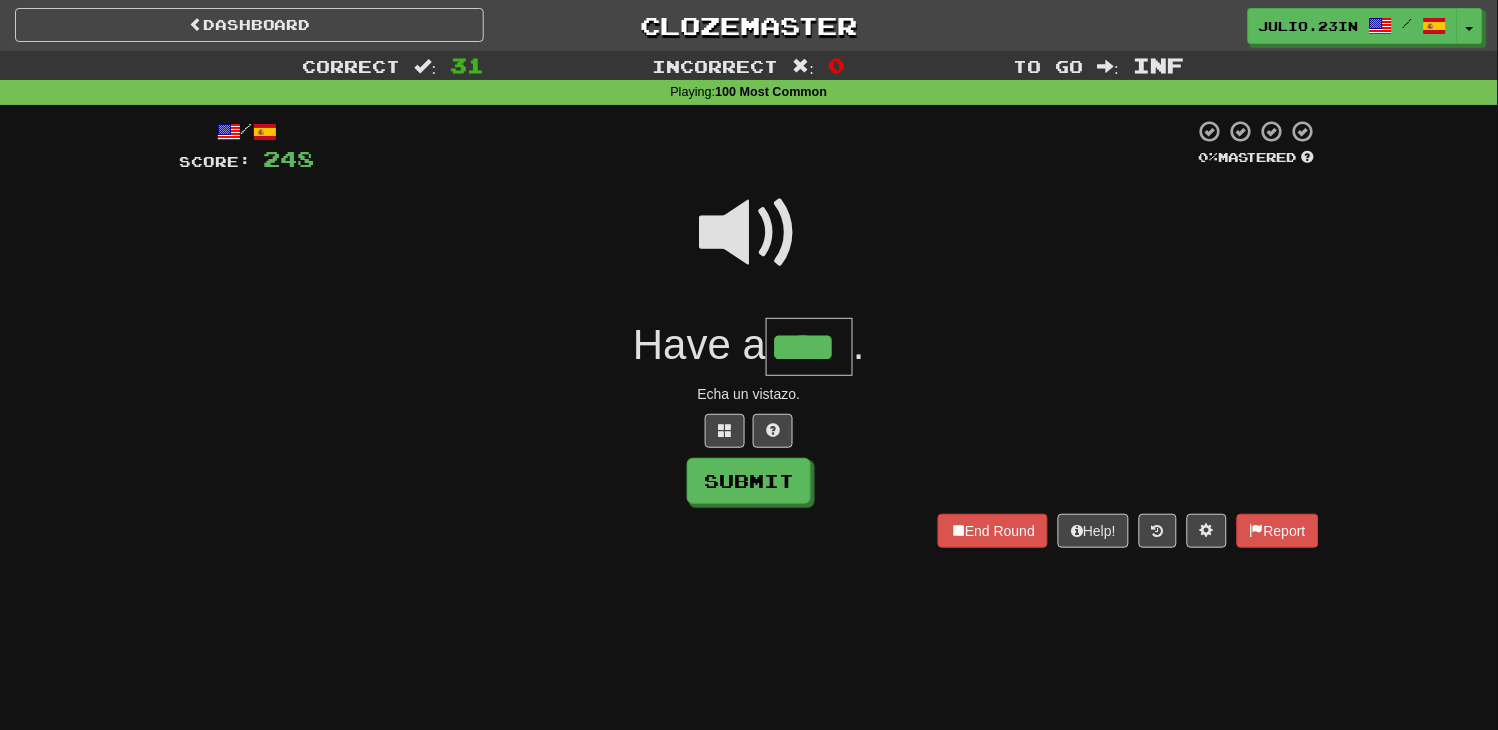 type on "****" 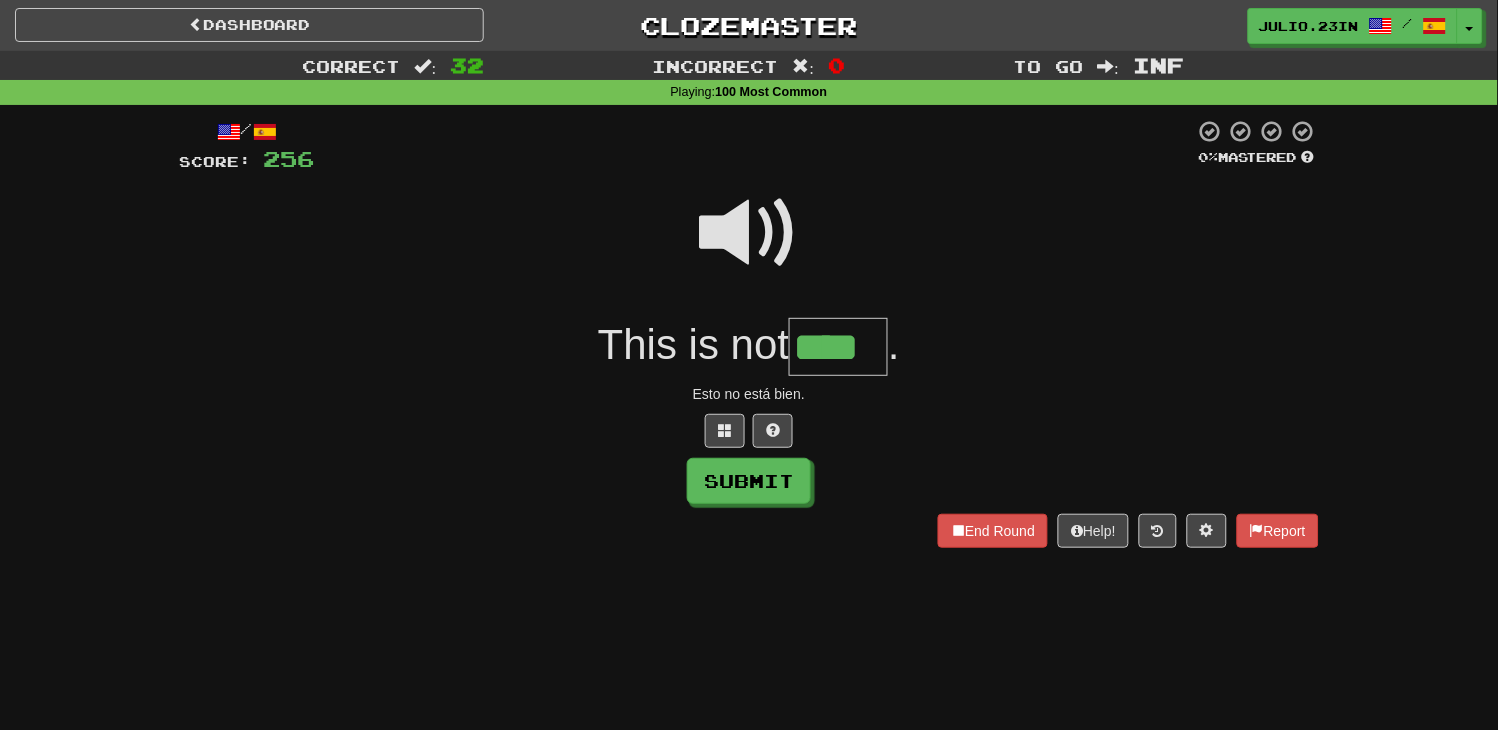 type on "****" 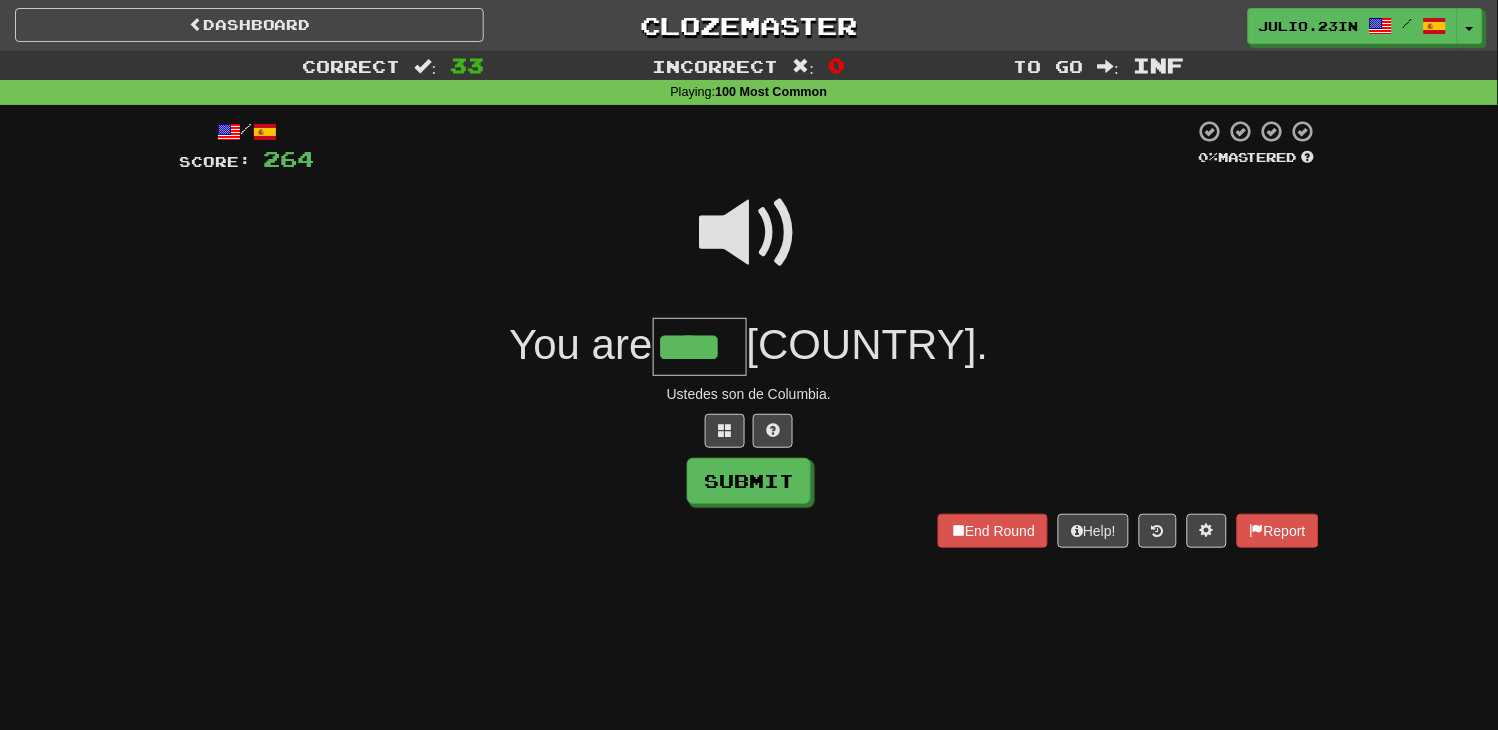 type on "****" 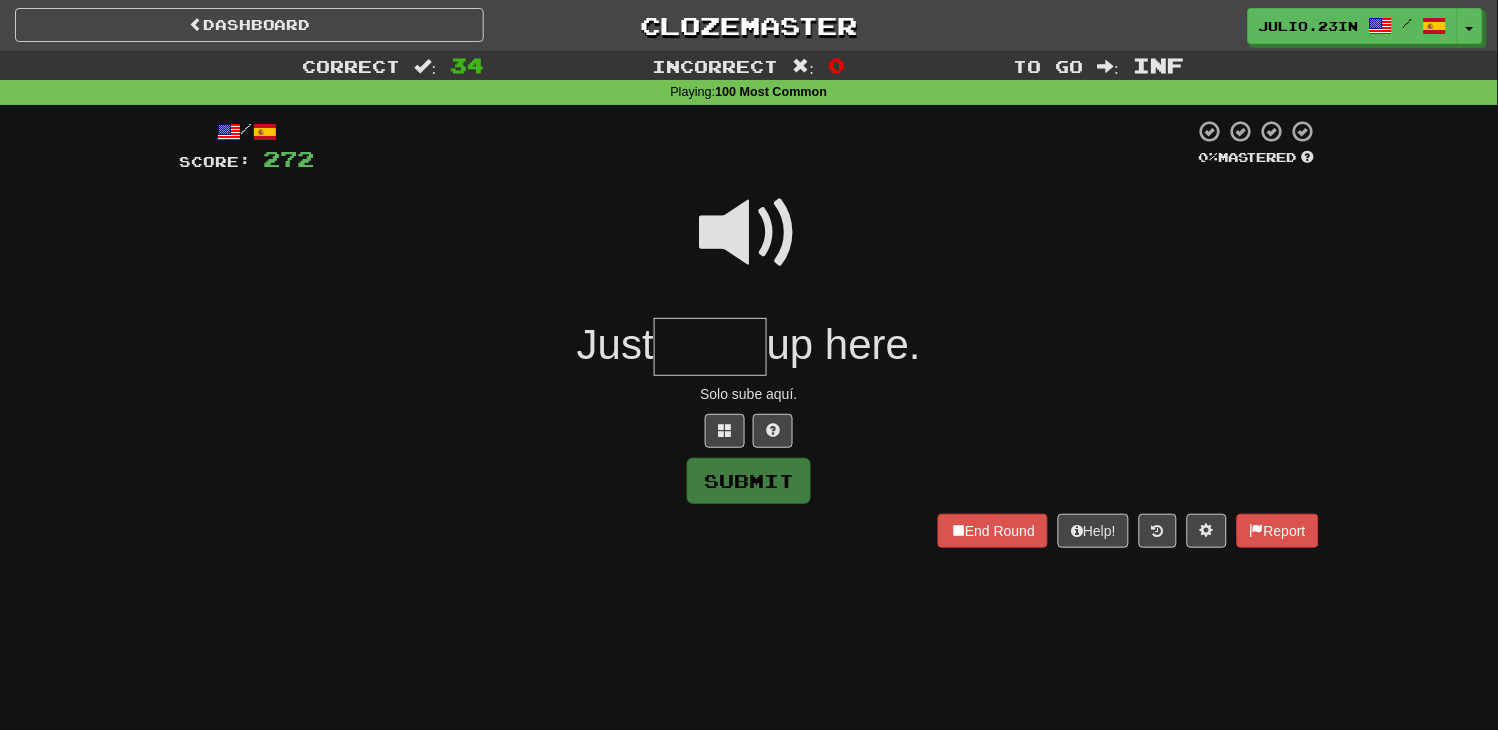 type on "*" 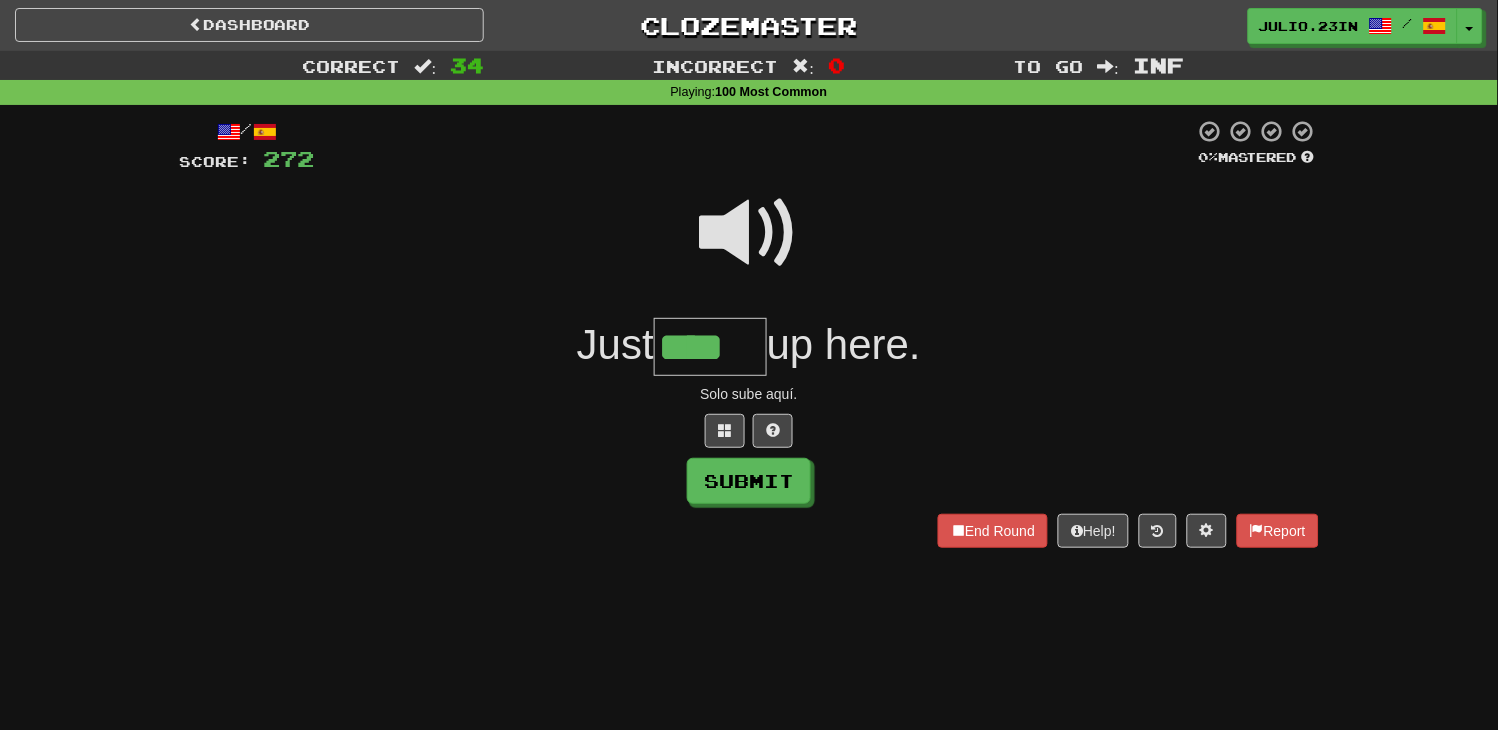 type on "****" 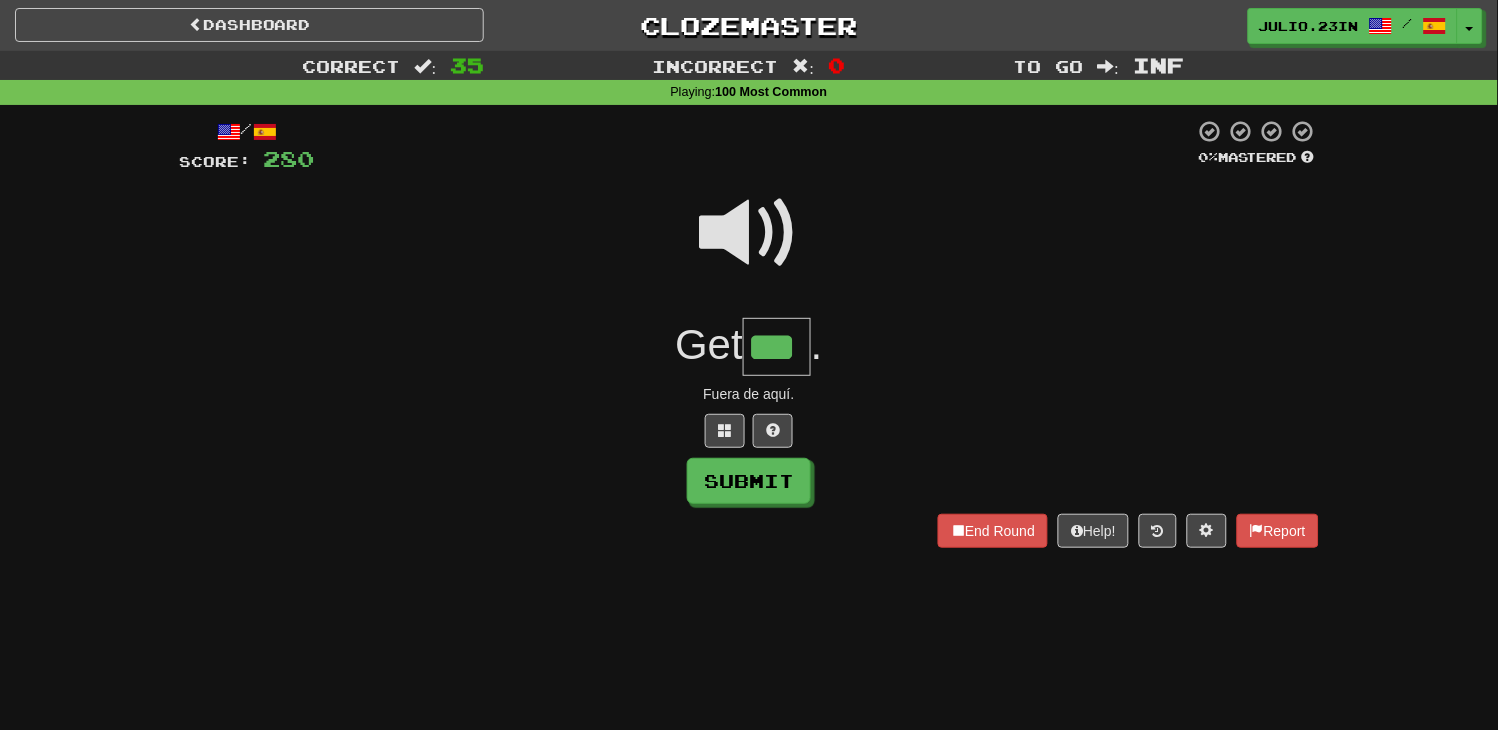 type on "***" 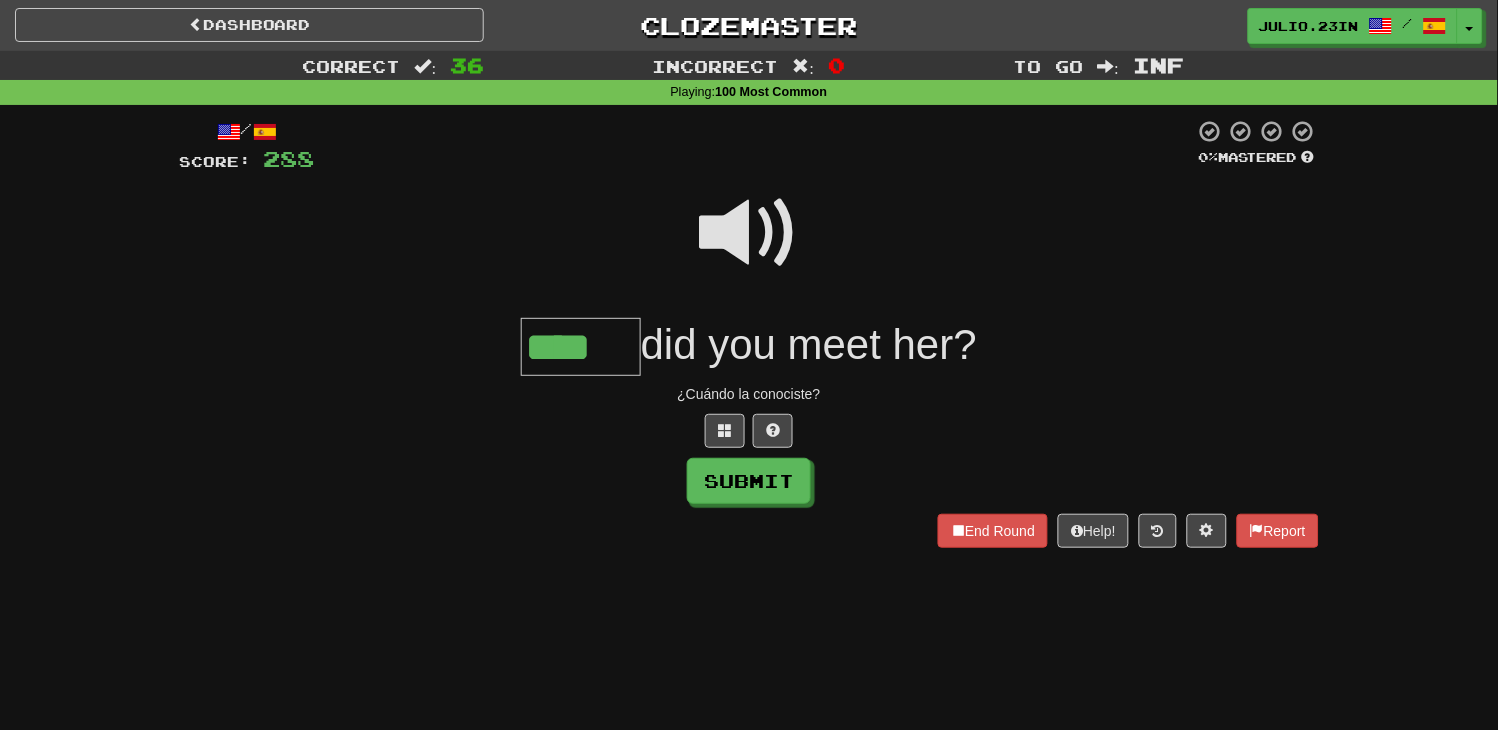 type on "****" 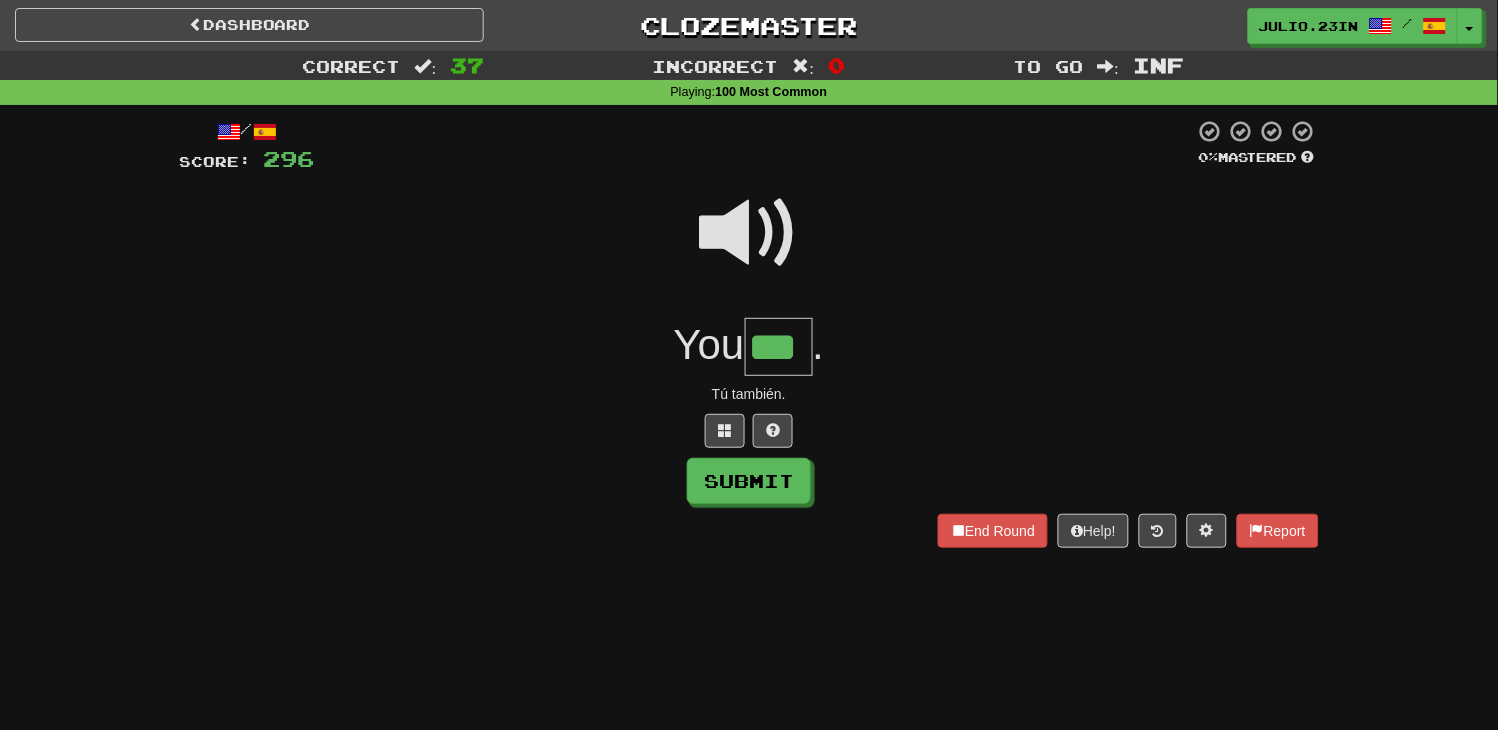 type on "***" 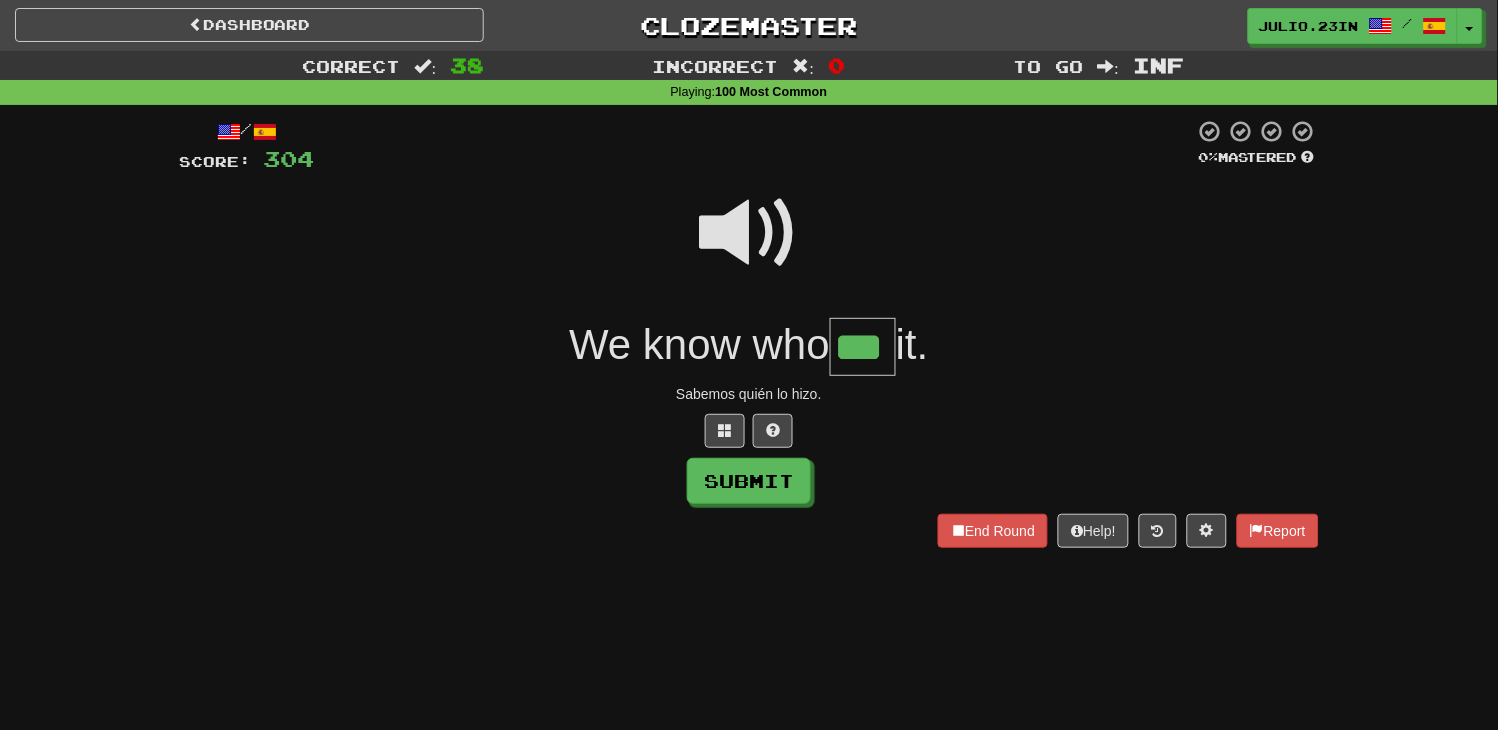 type on "***" 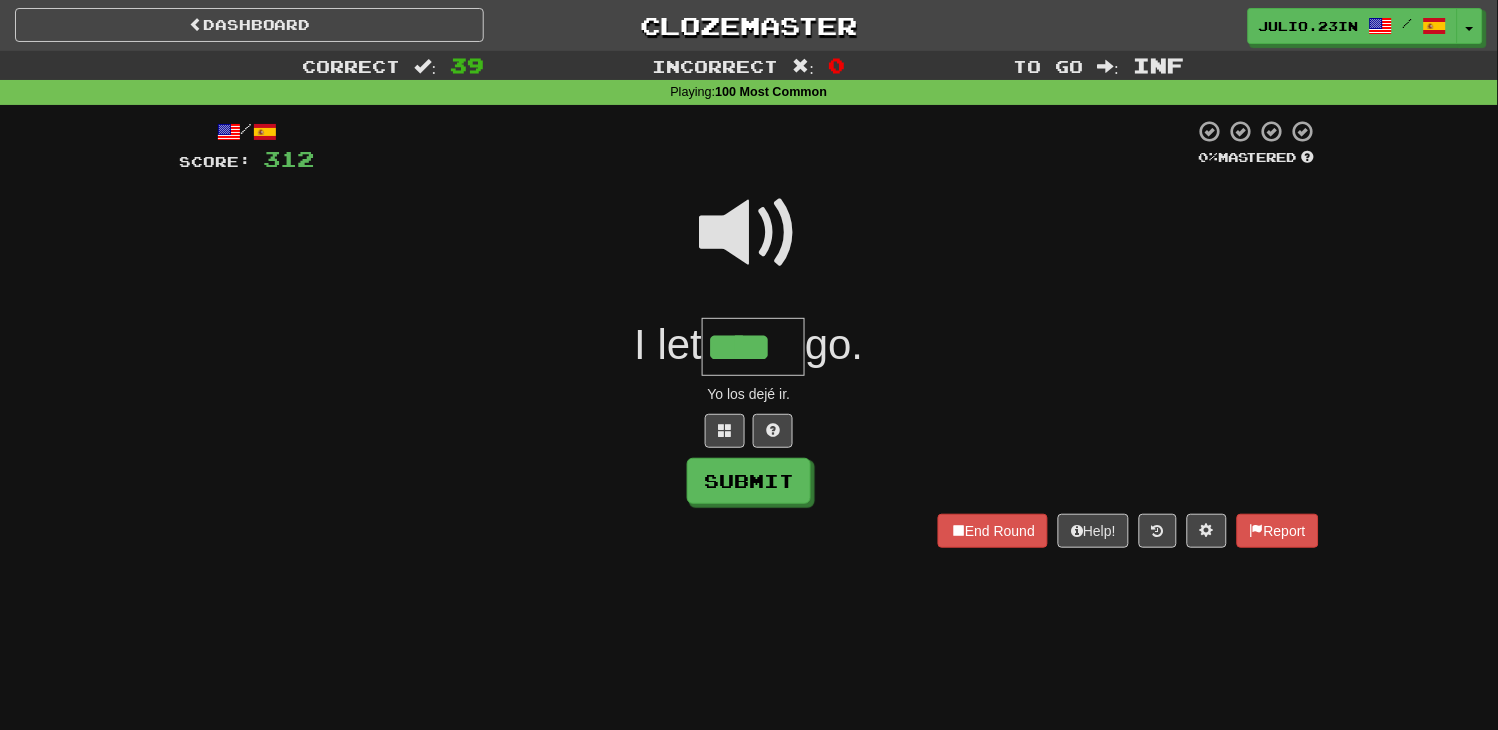 type on "****" 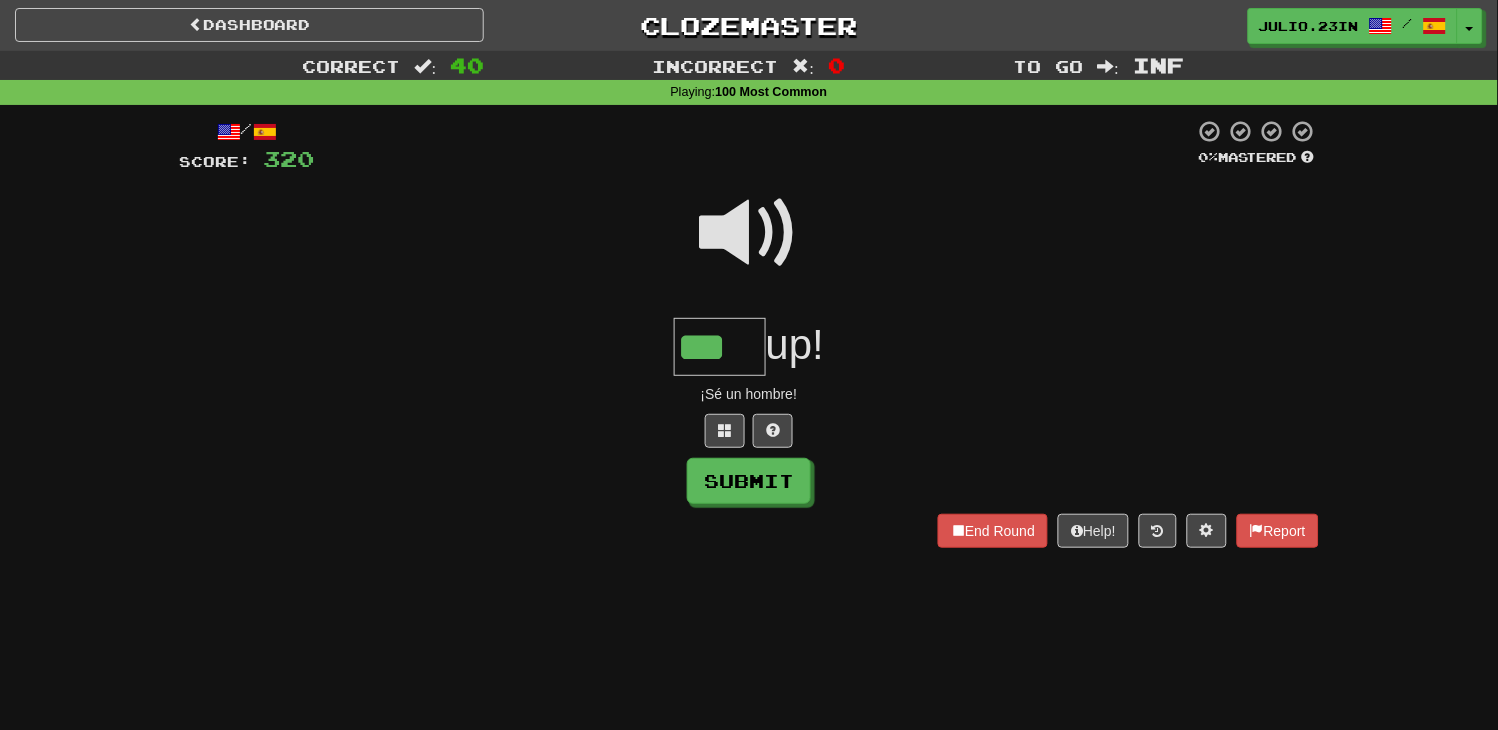 type on "***" 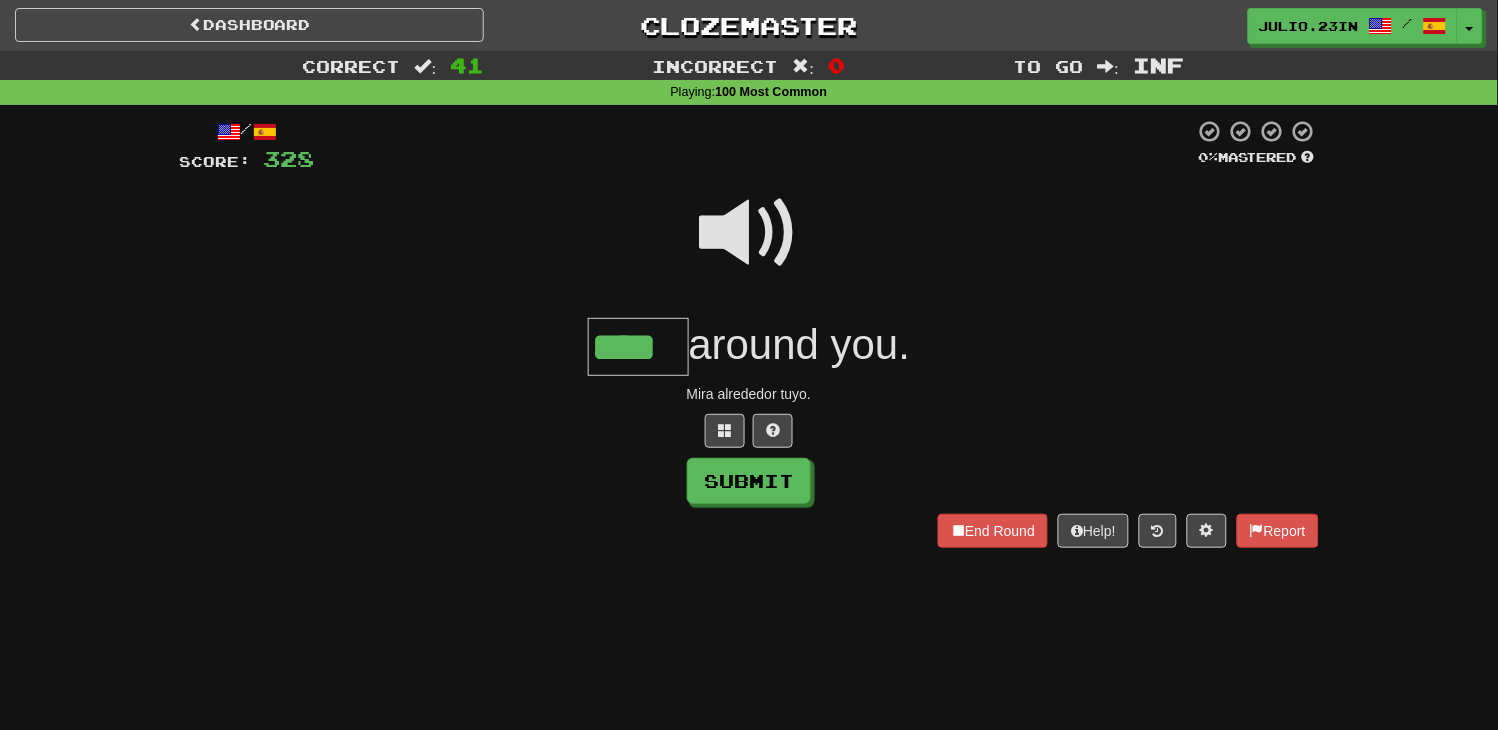 type on "****" 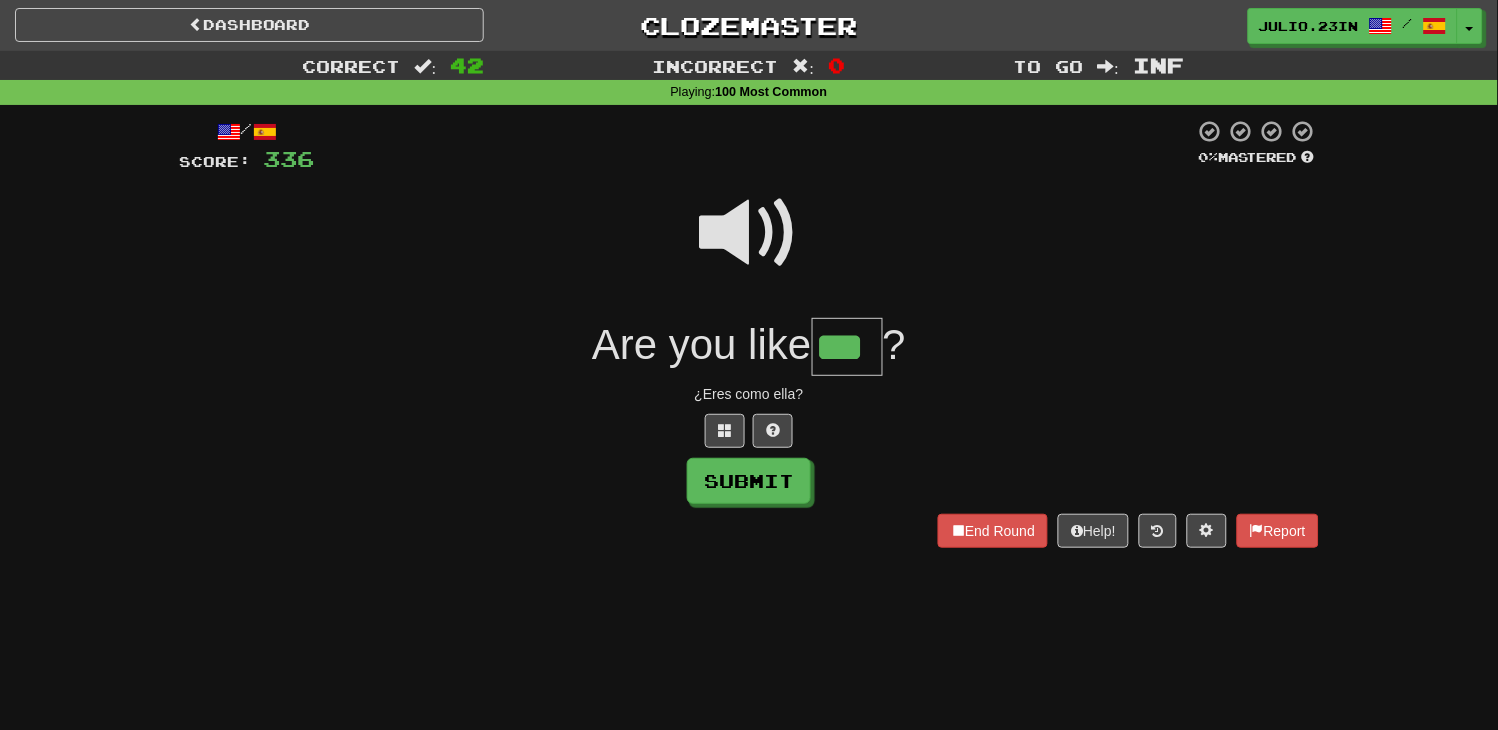 type on "***" 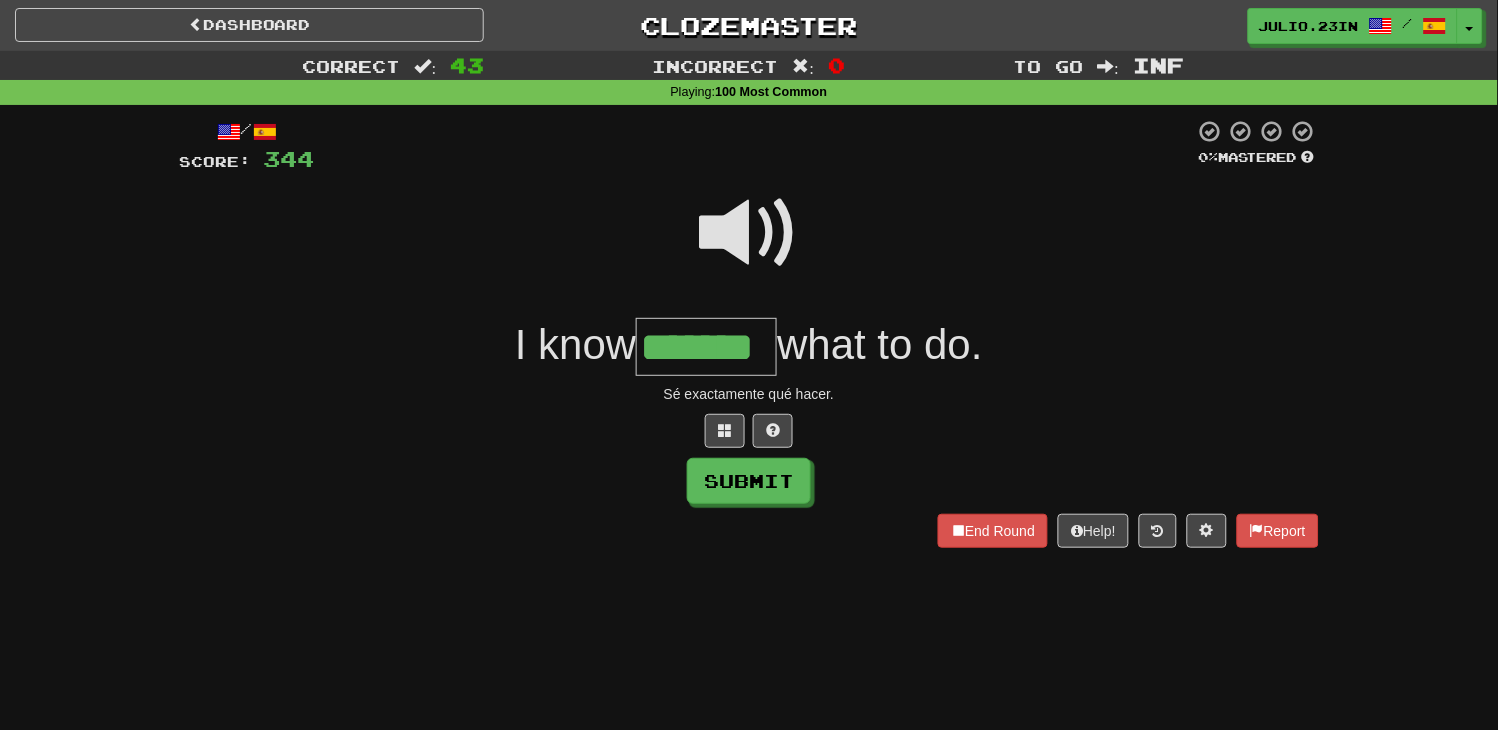 type on "*******" 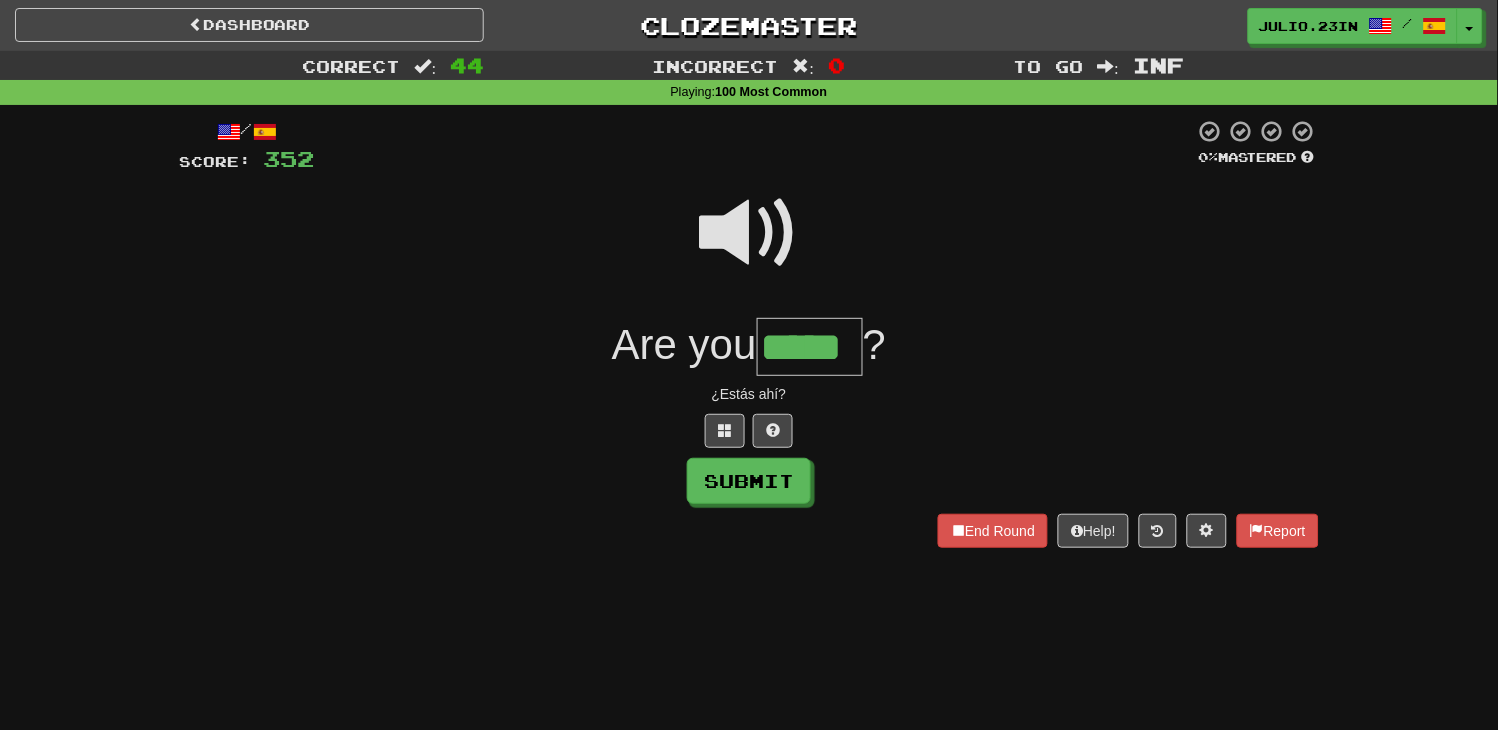 type on "*****" 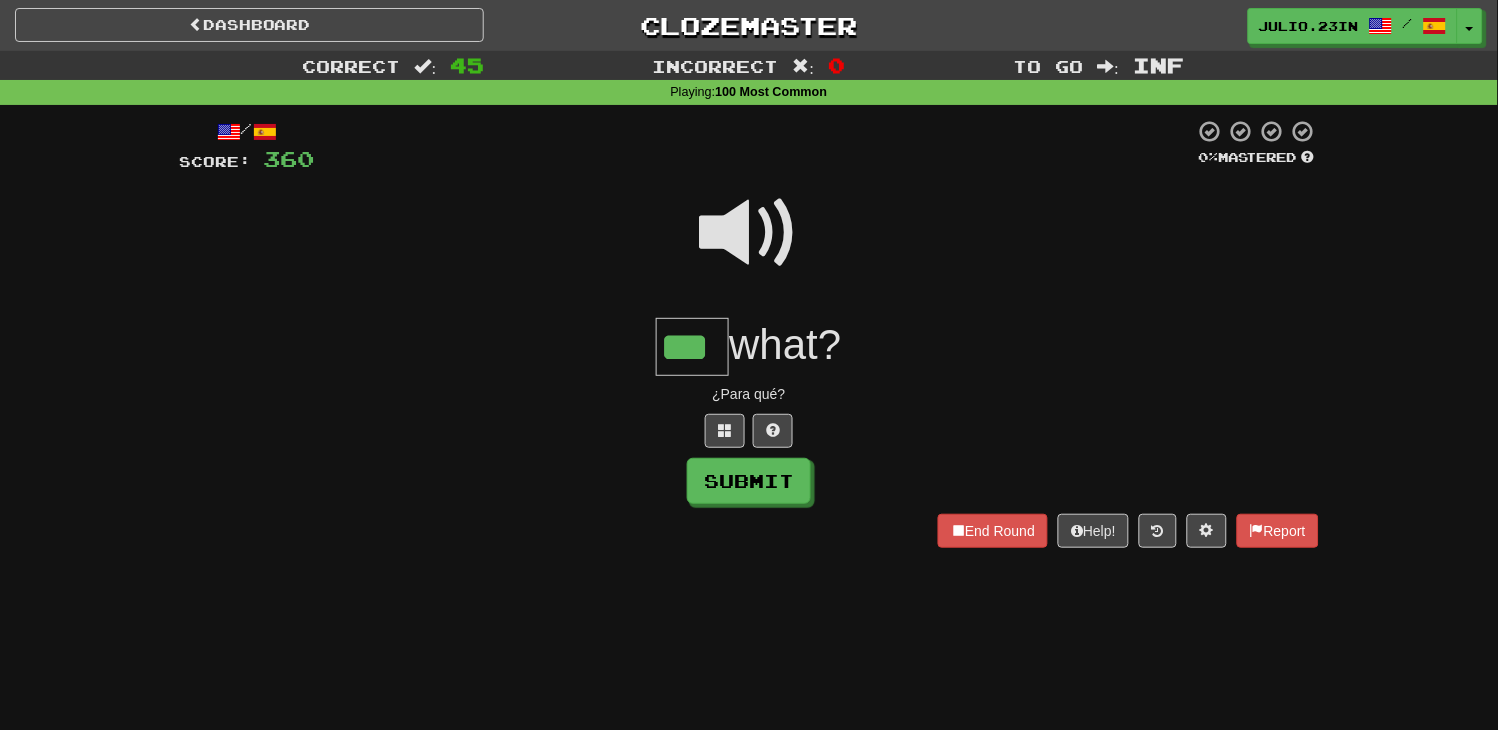 type on "***" 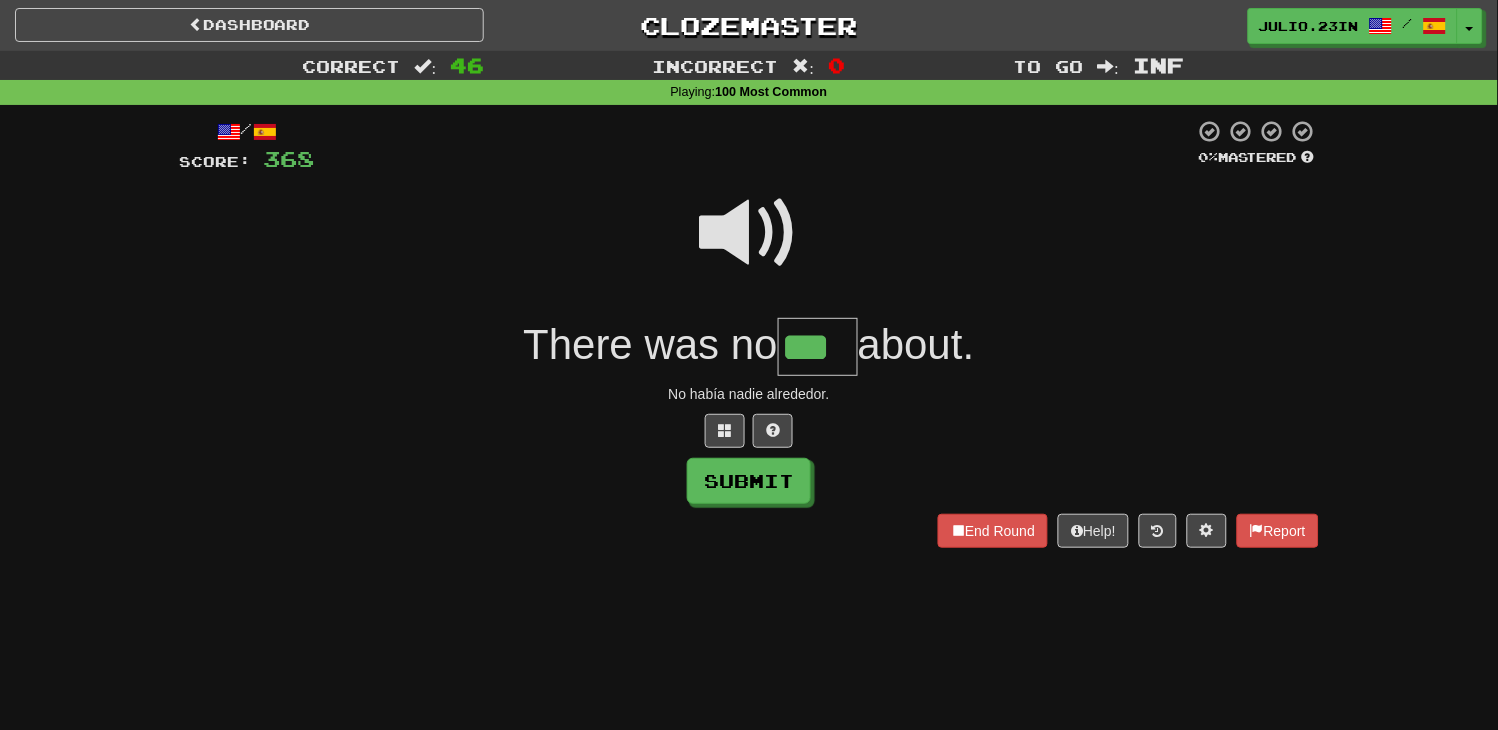 type on "***" 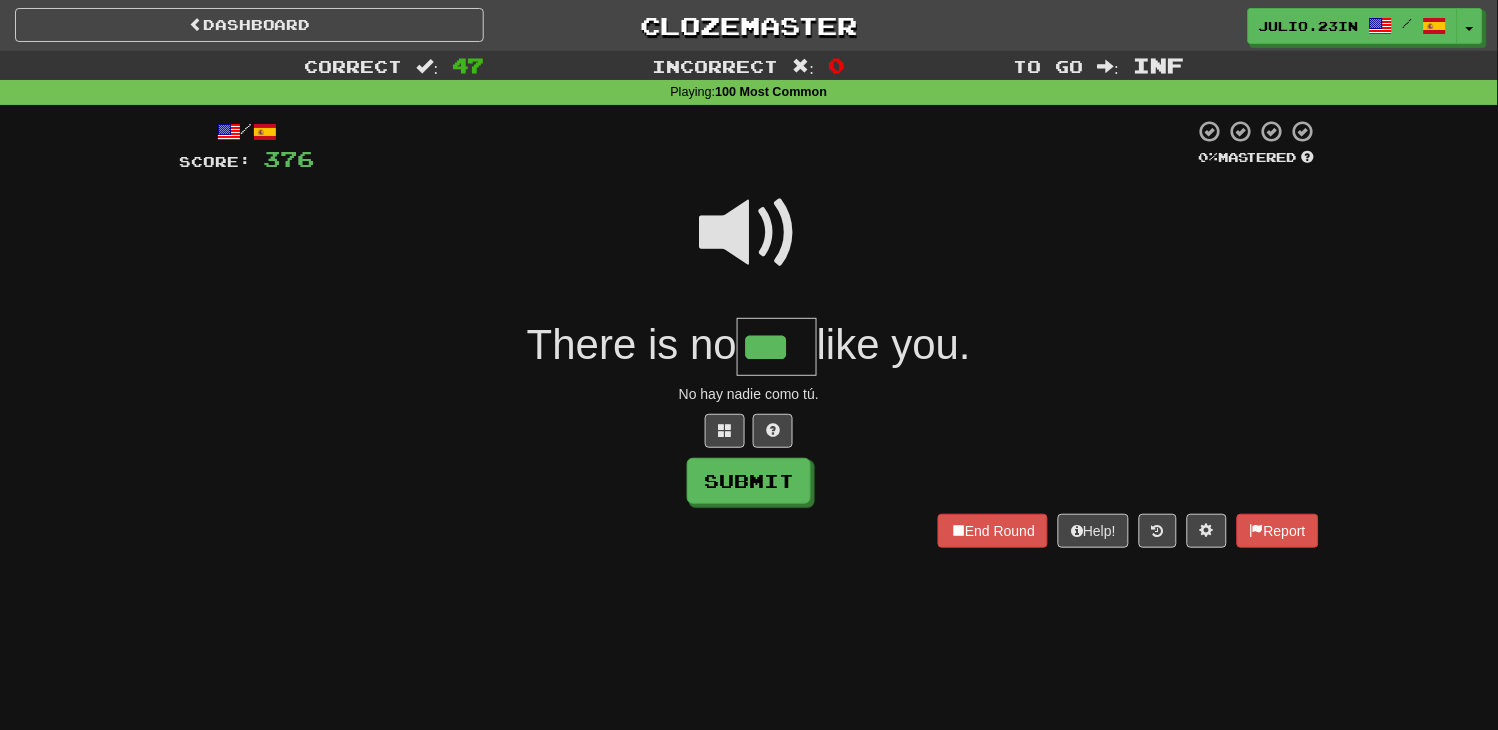 type on "***" 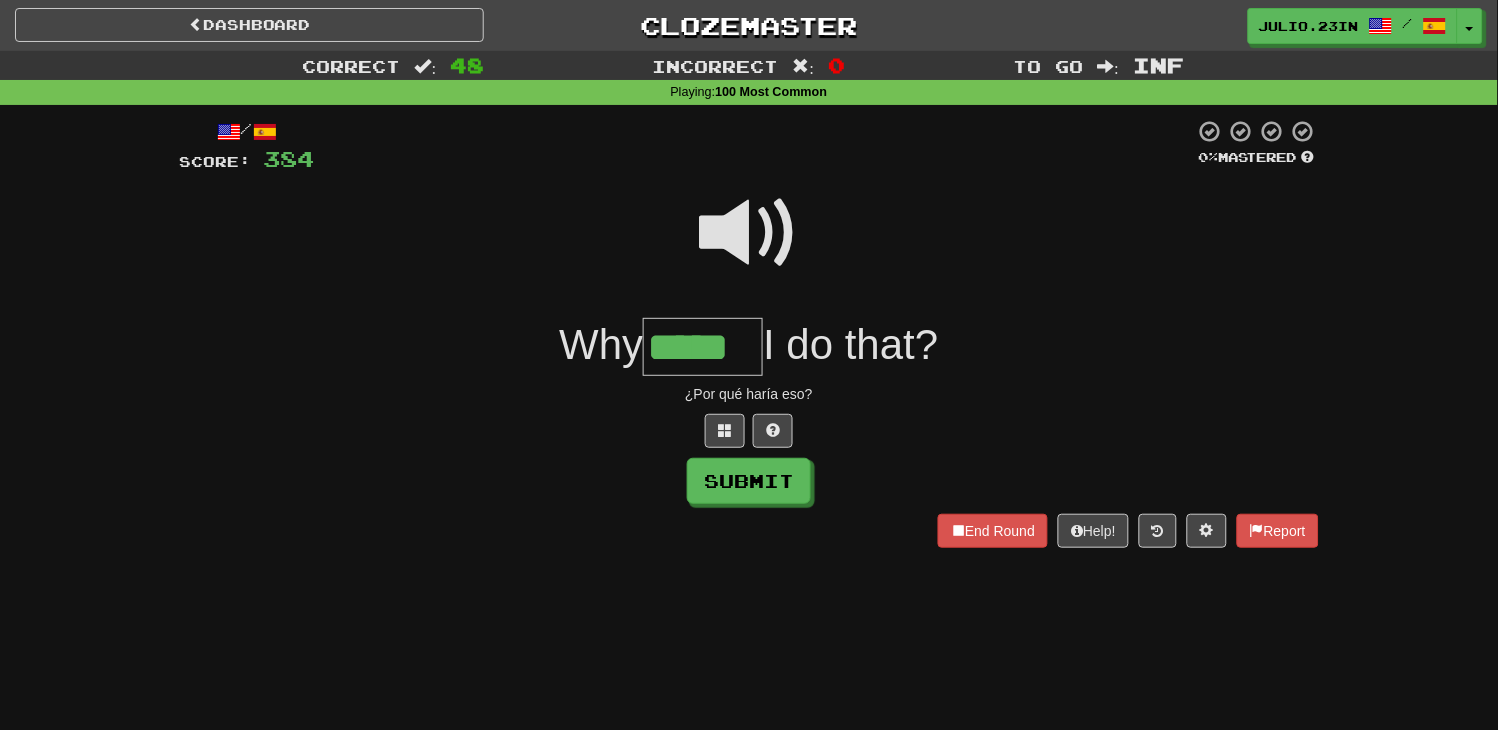 type on "*****" 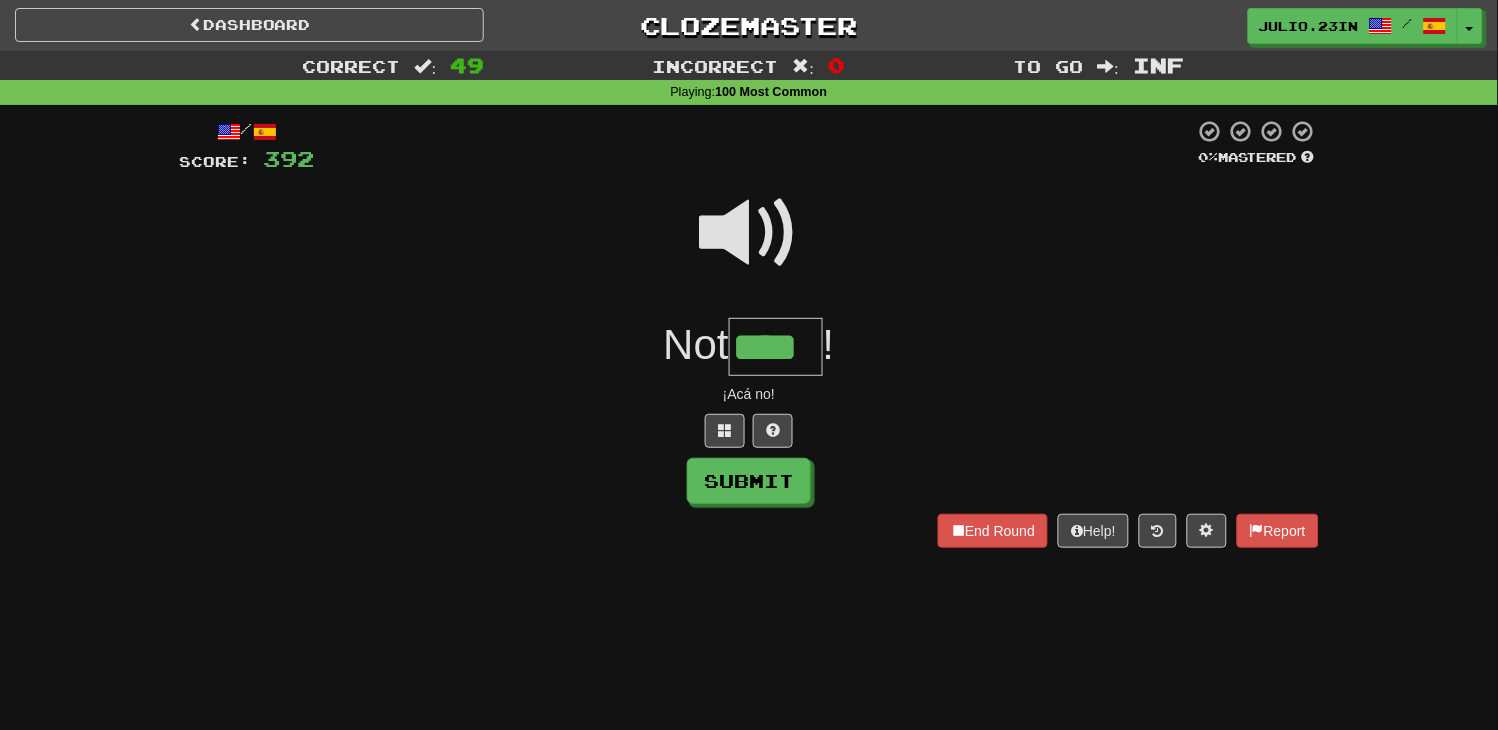 type on "****" 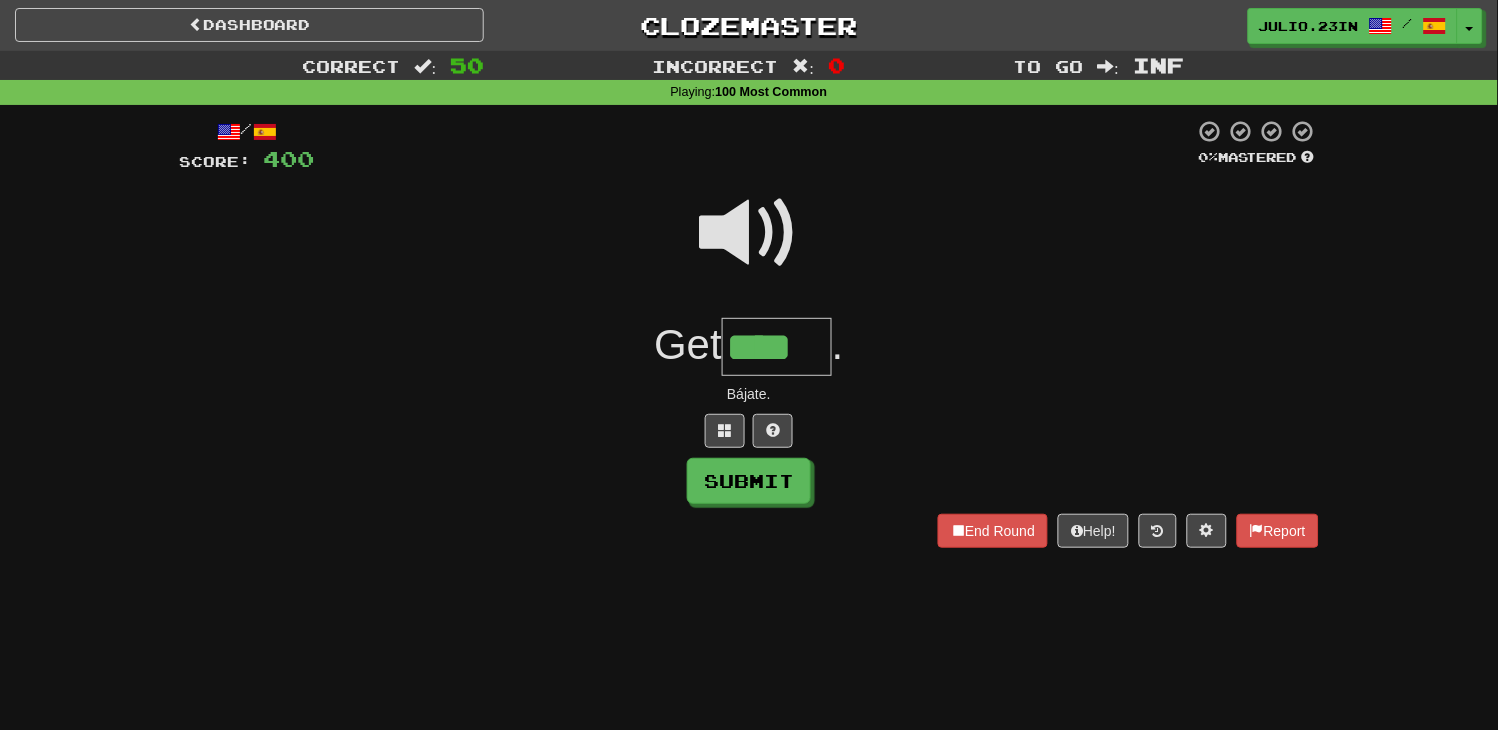 type on "****" 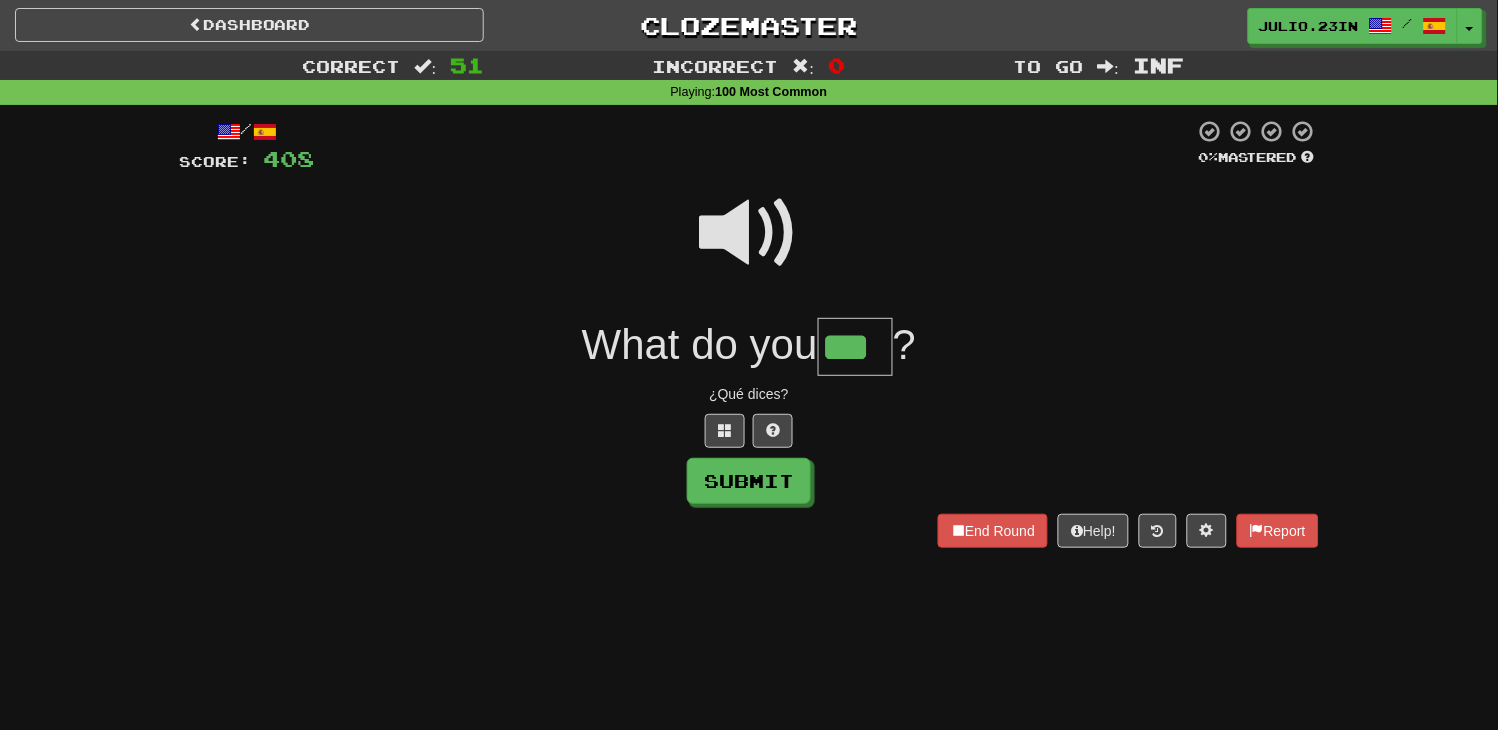 type on "***" 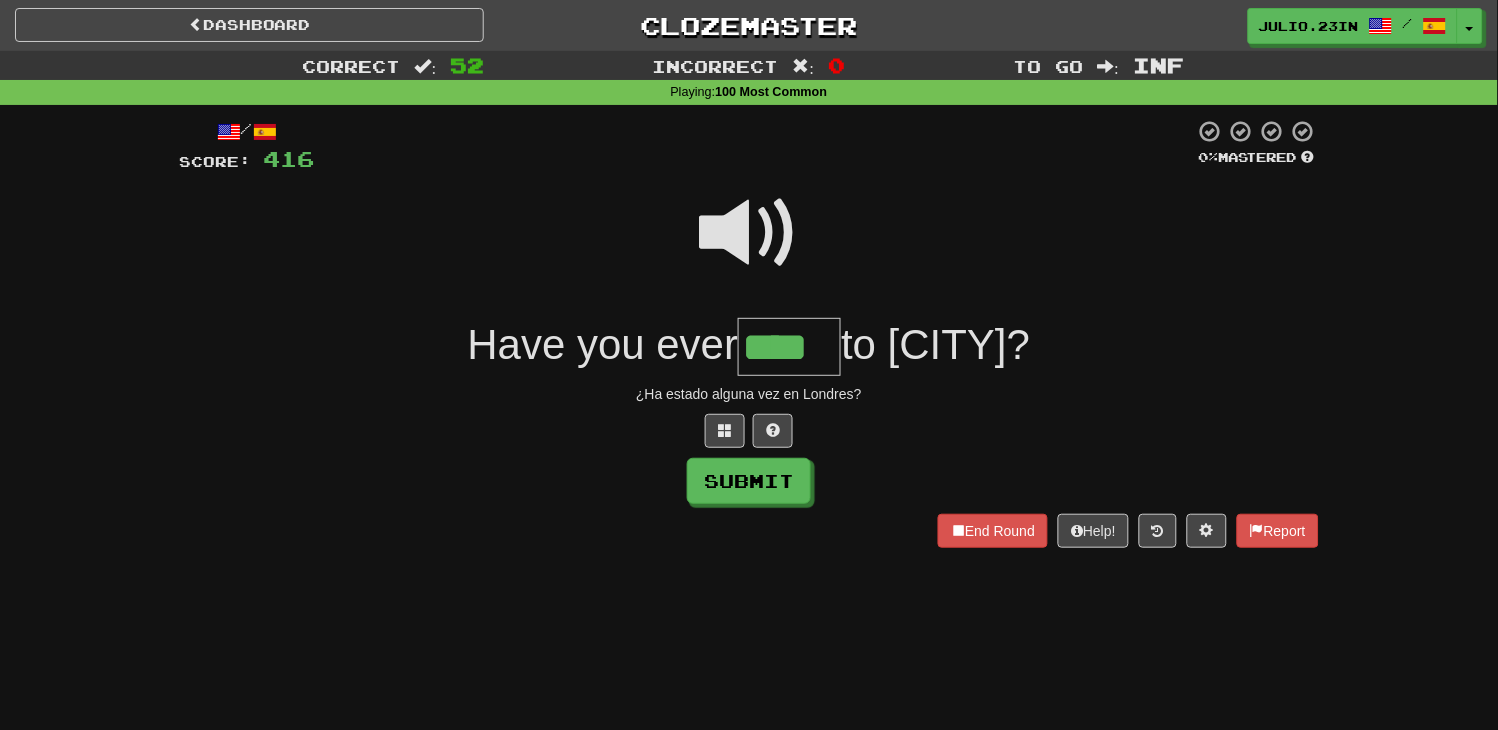 type on "****" 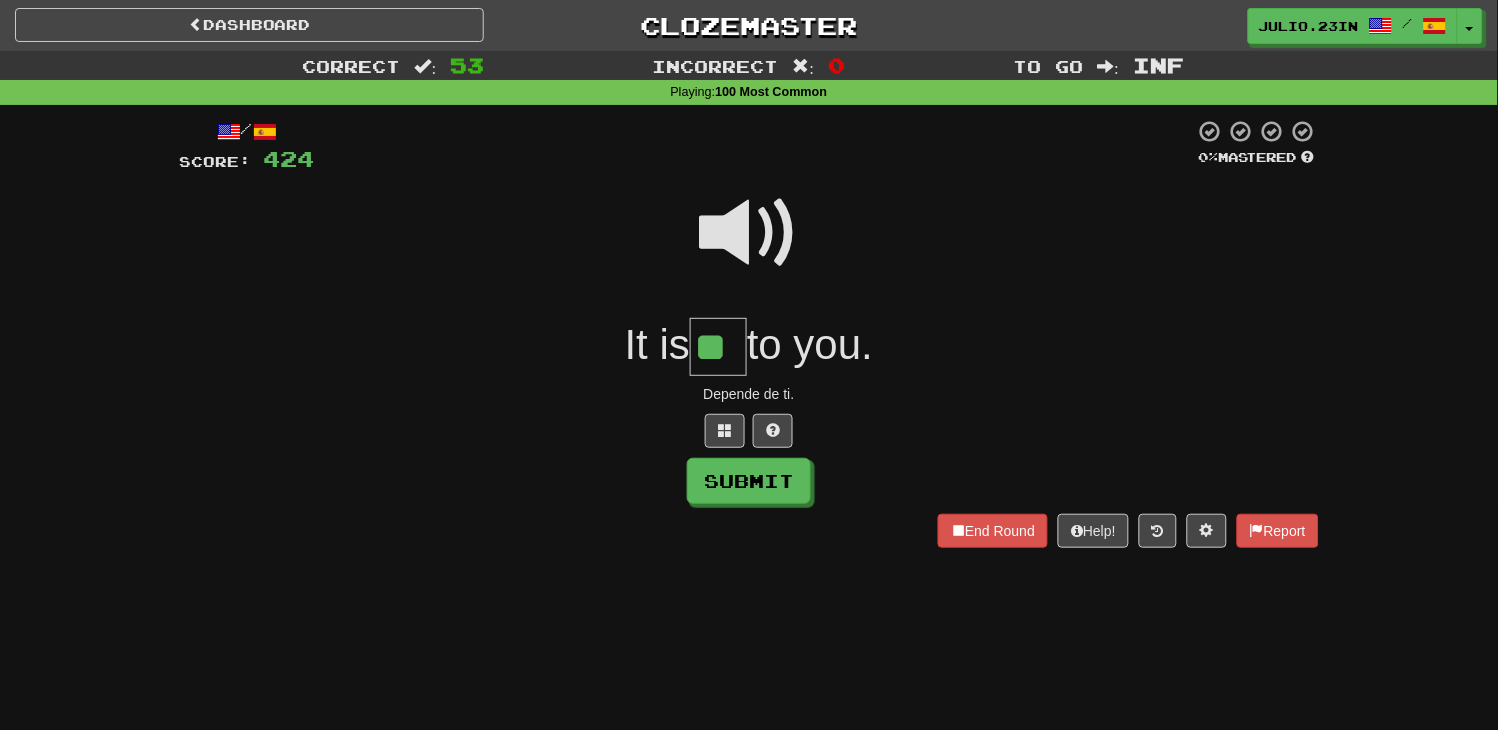 type on "**" 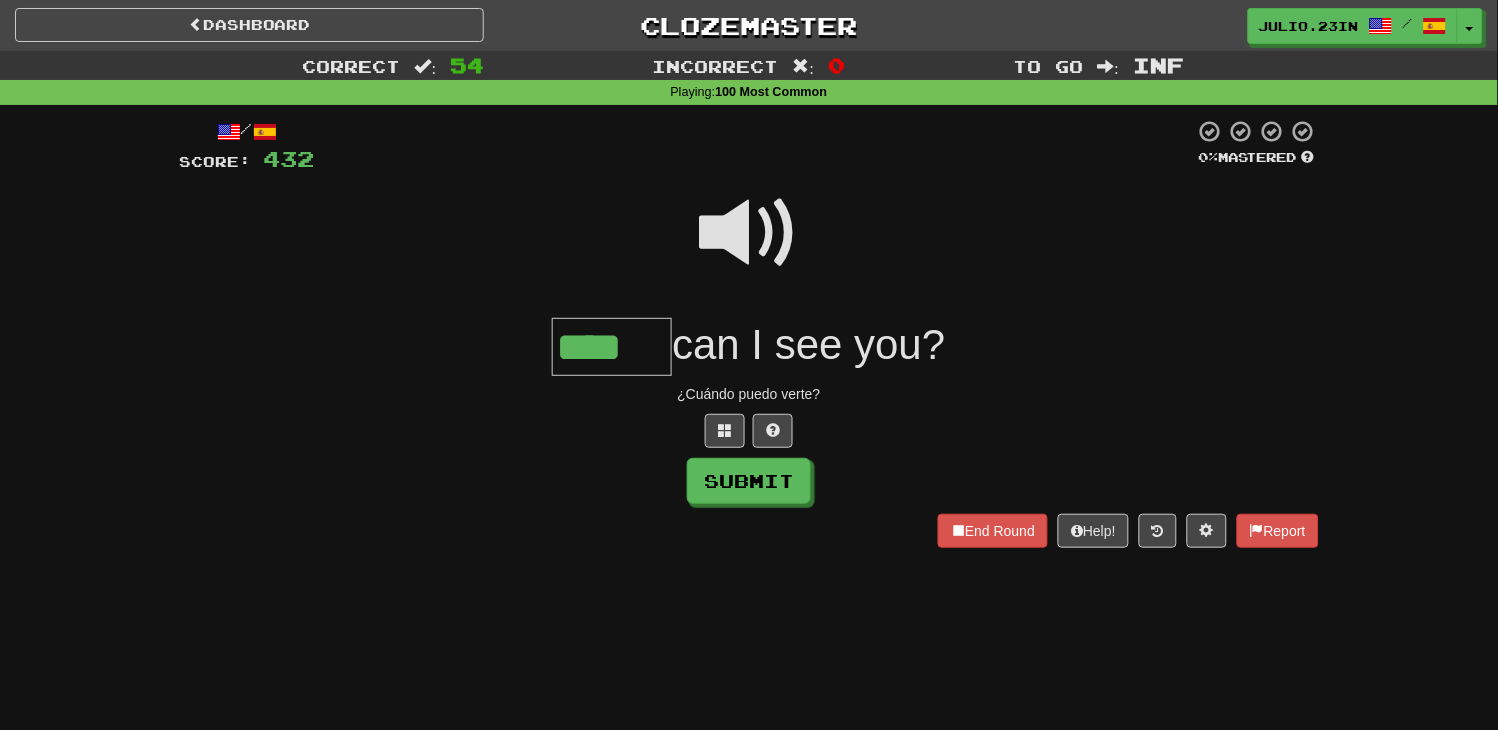 type on "****" 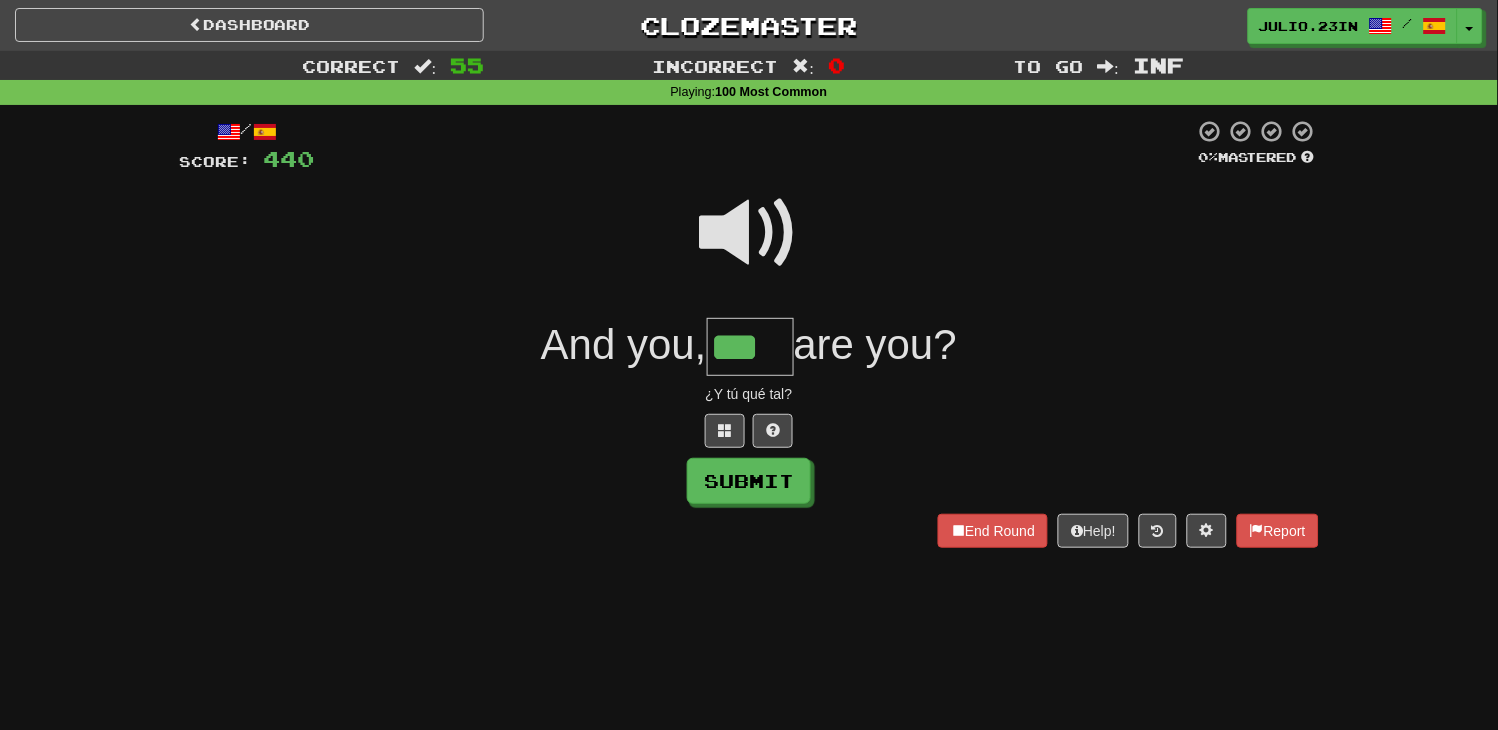 type on "***" 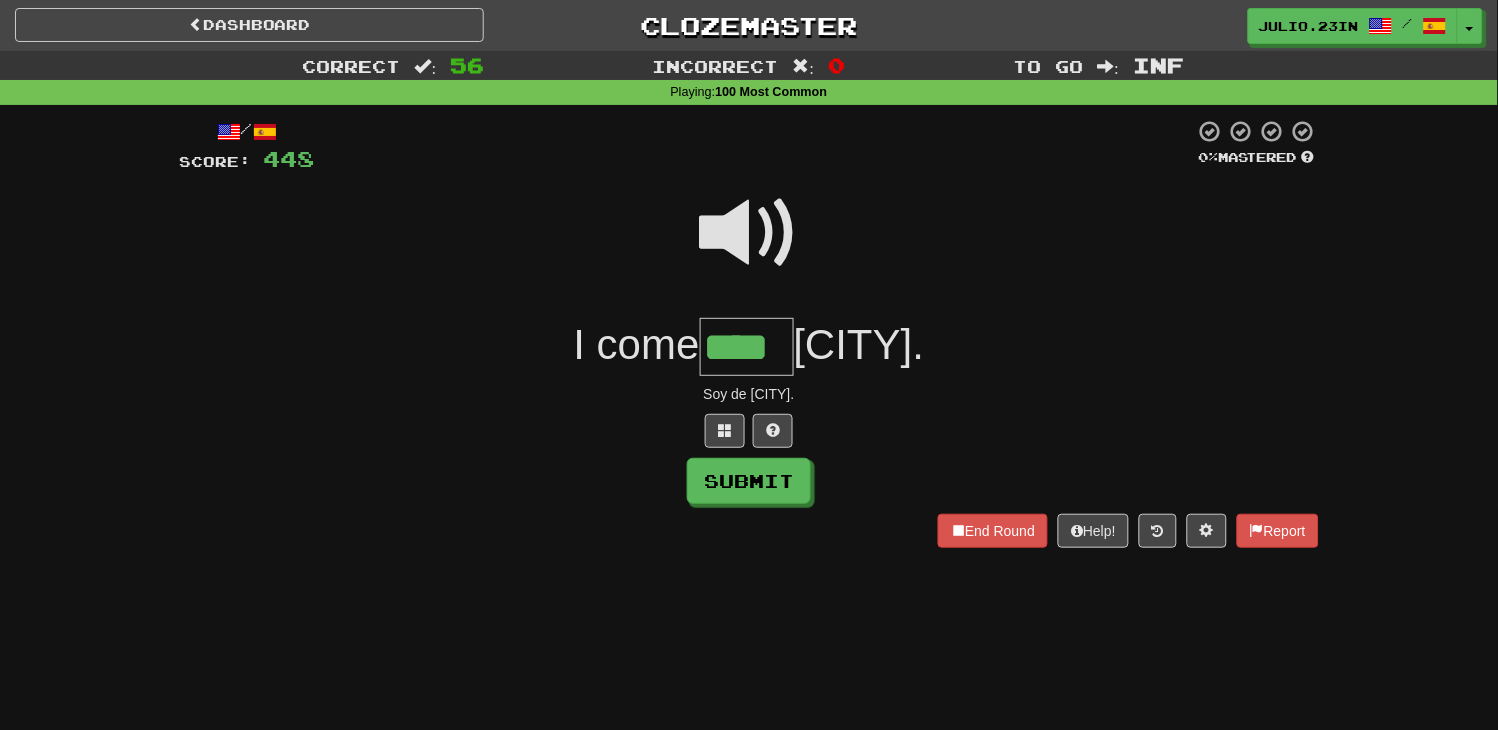 type on "****" 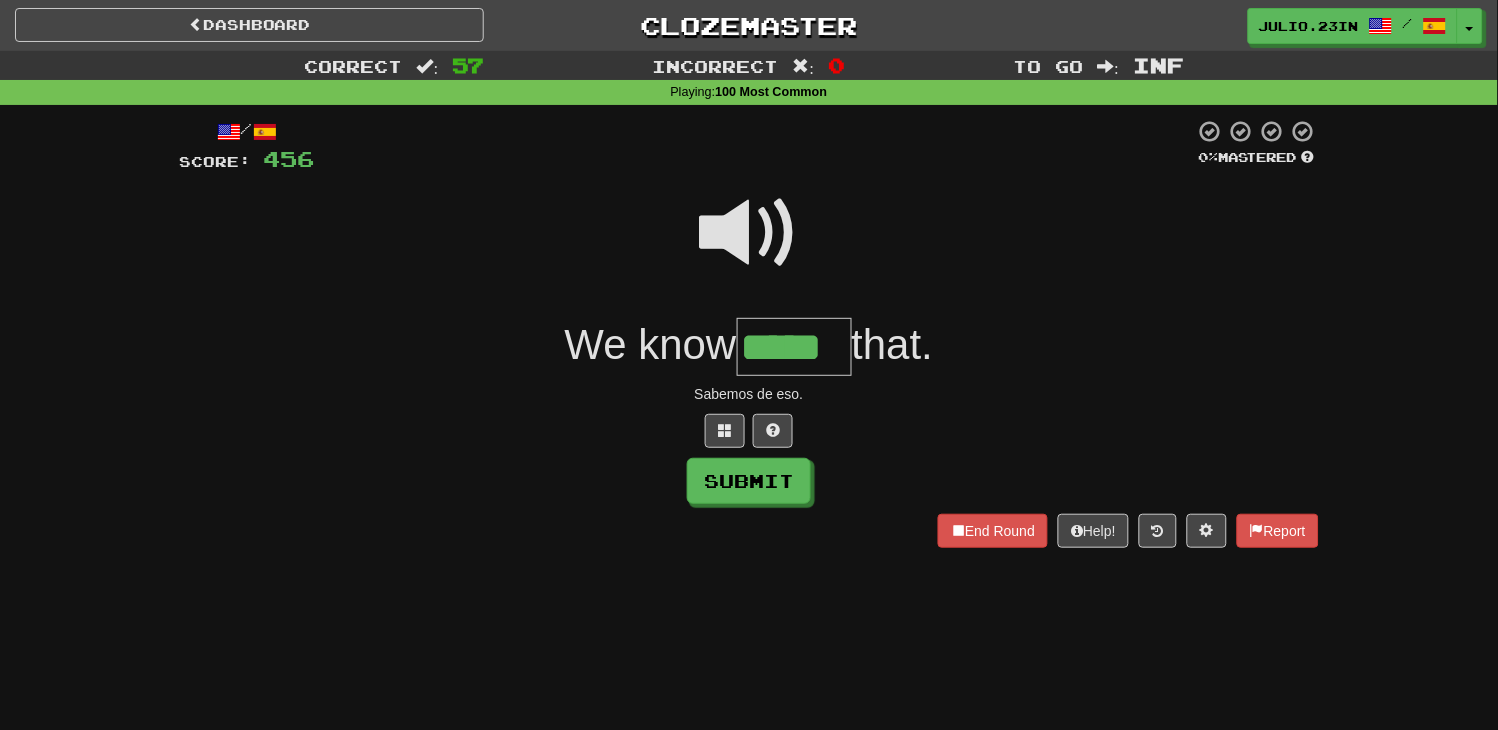type on "*****" 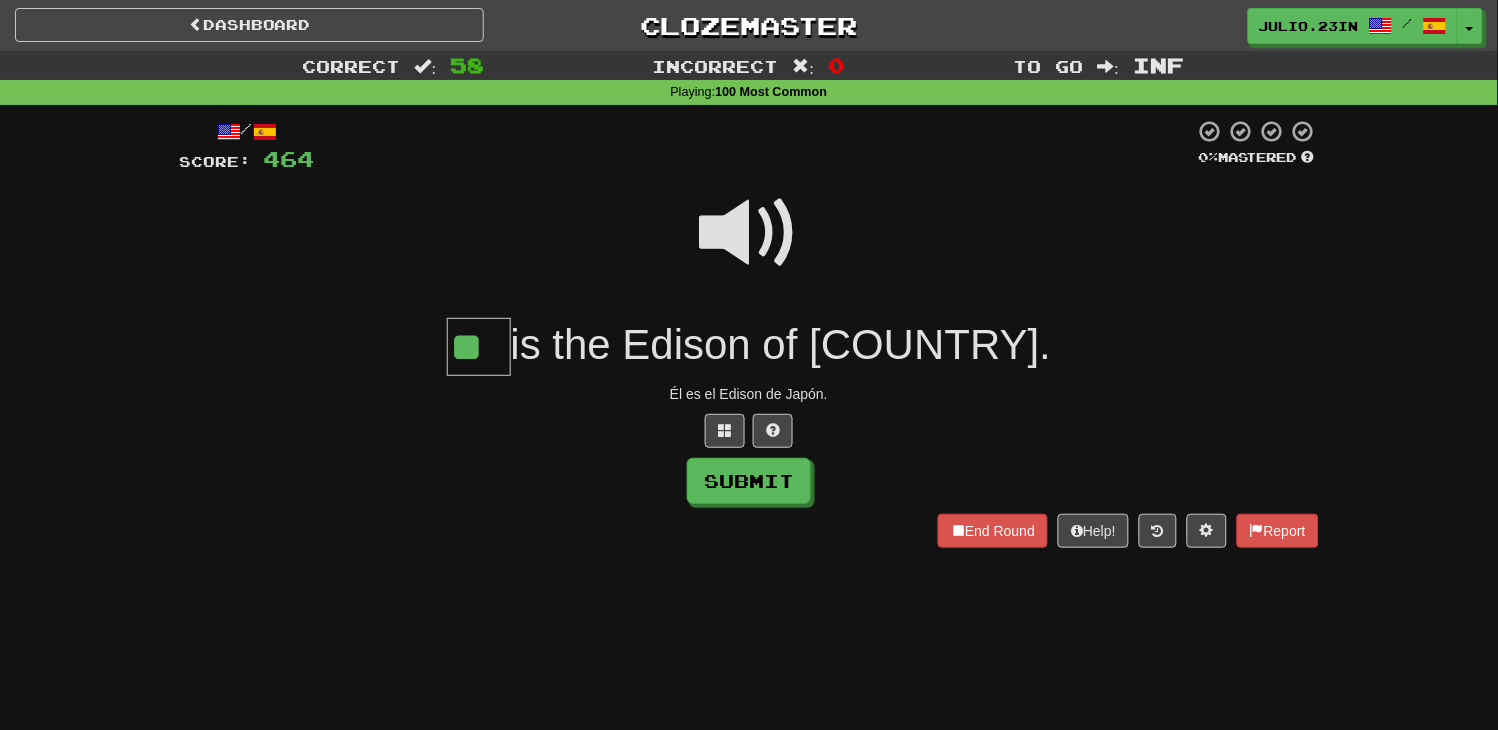 type on "**" 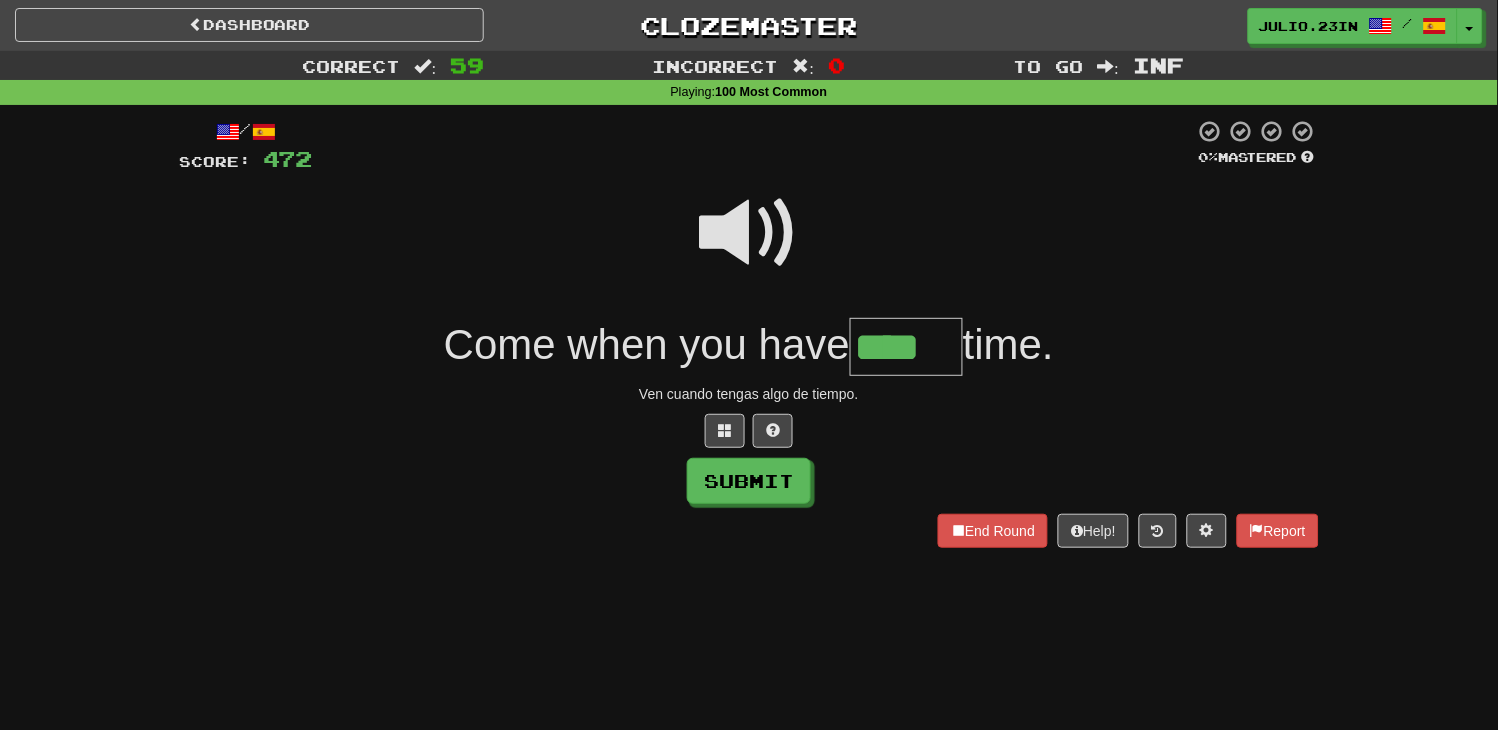 type on "****" 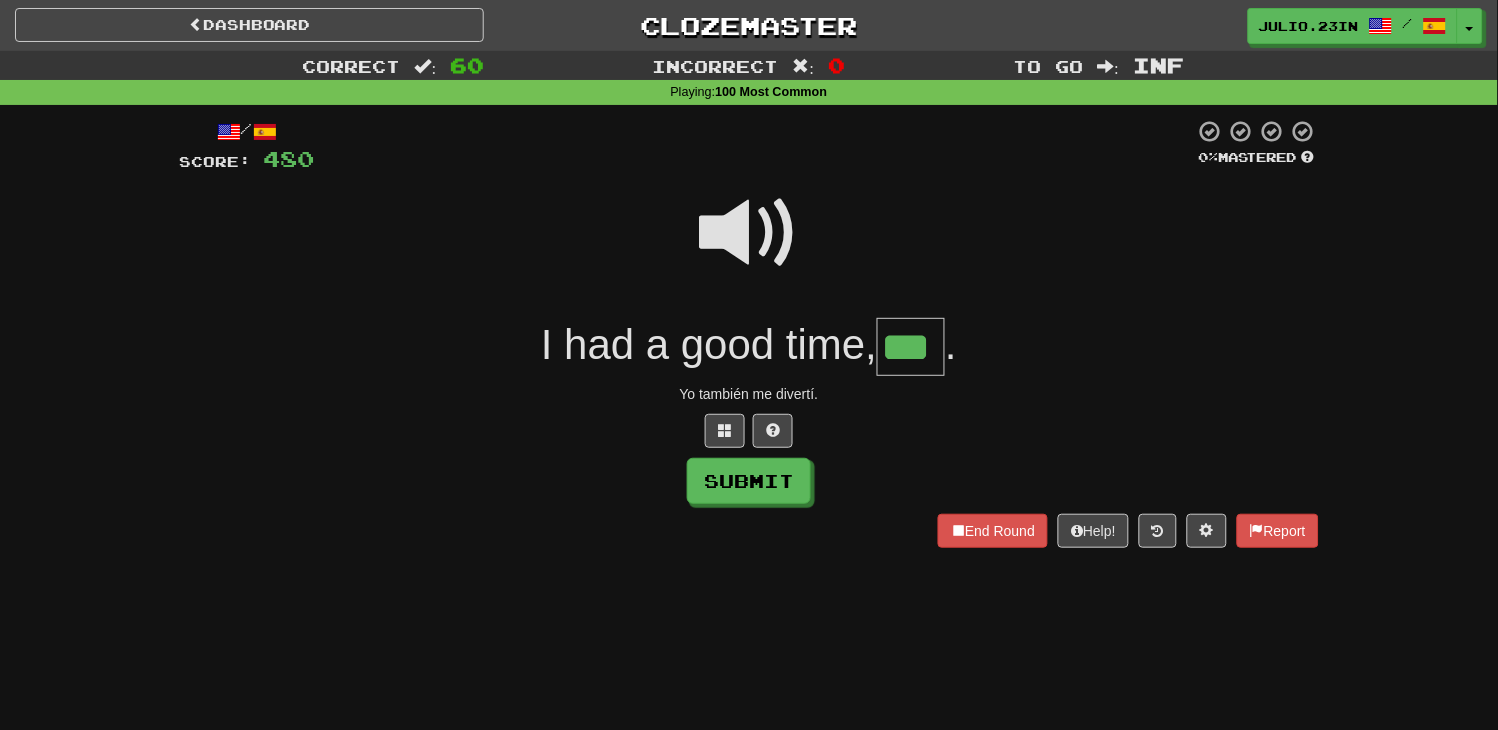 type on "***" 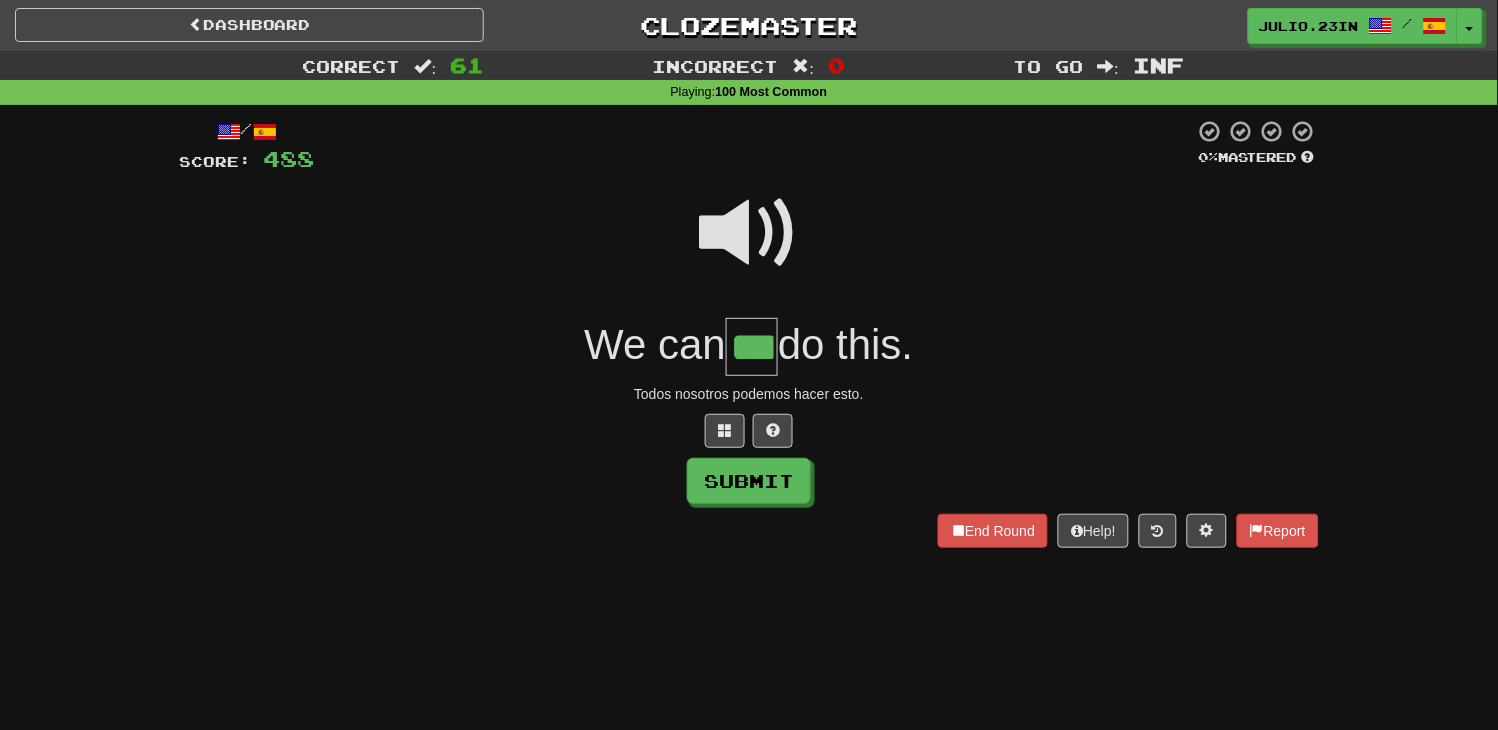 type on "***" 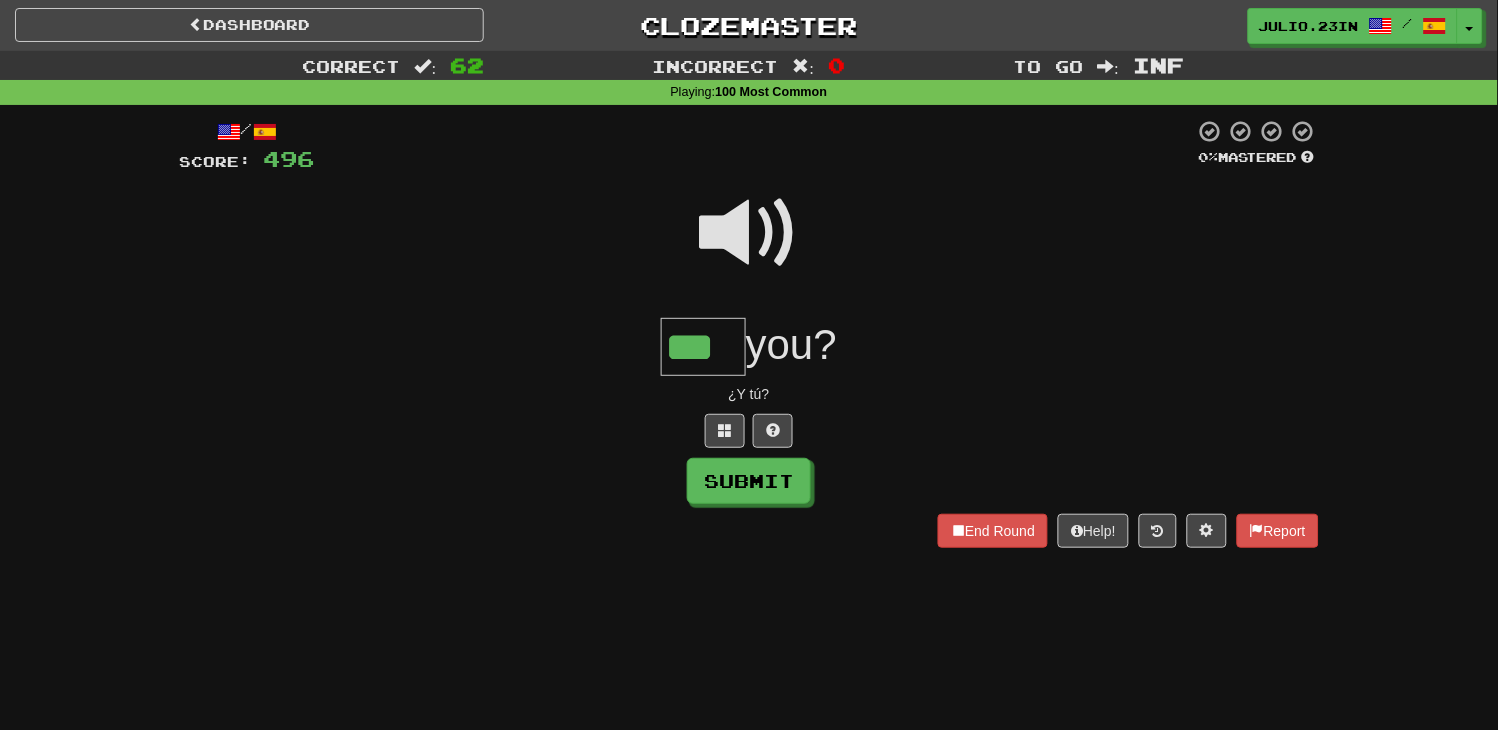 type on "***" 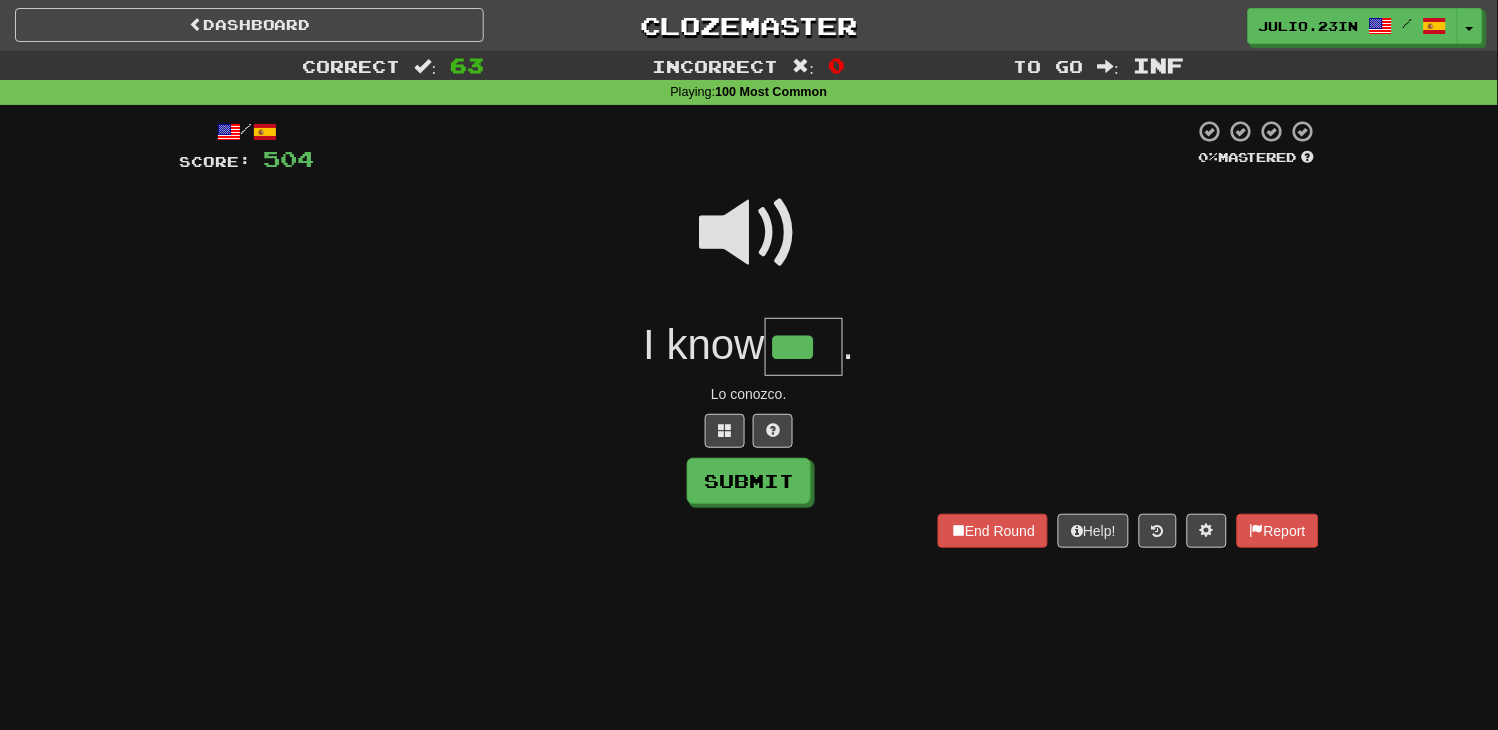 type on "***" 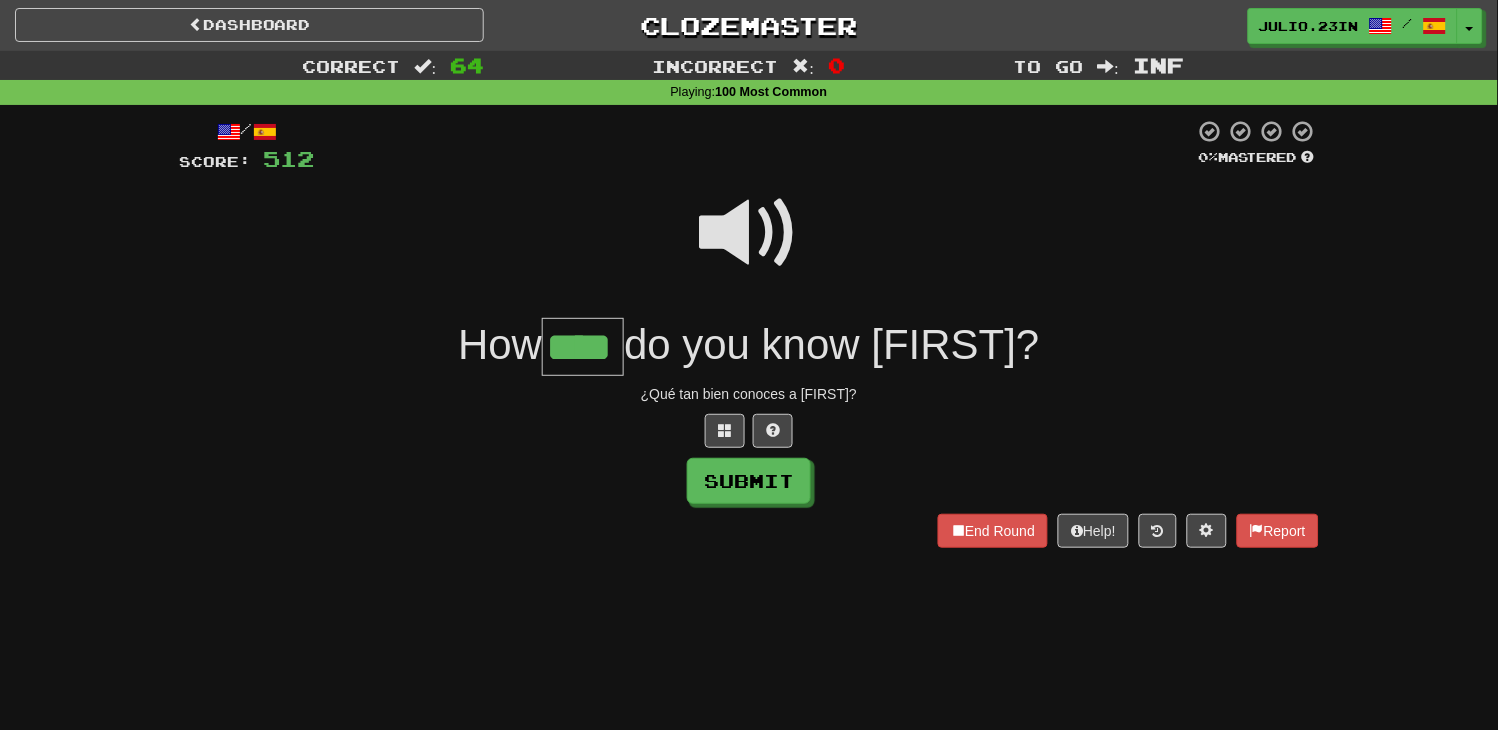 type on "****" 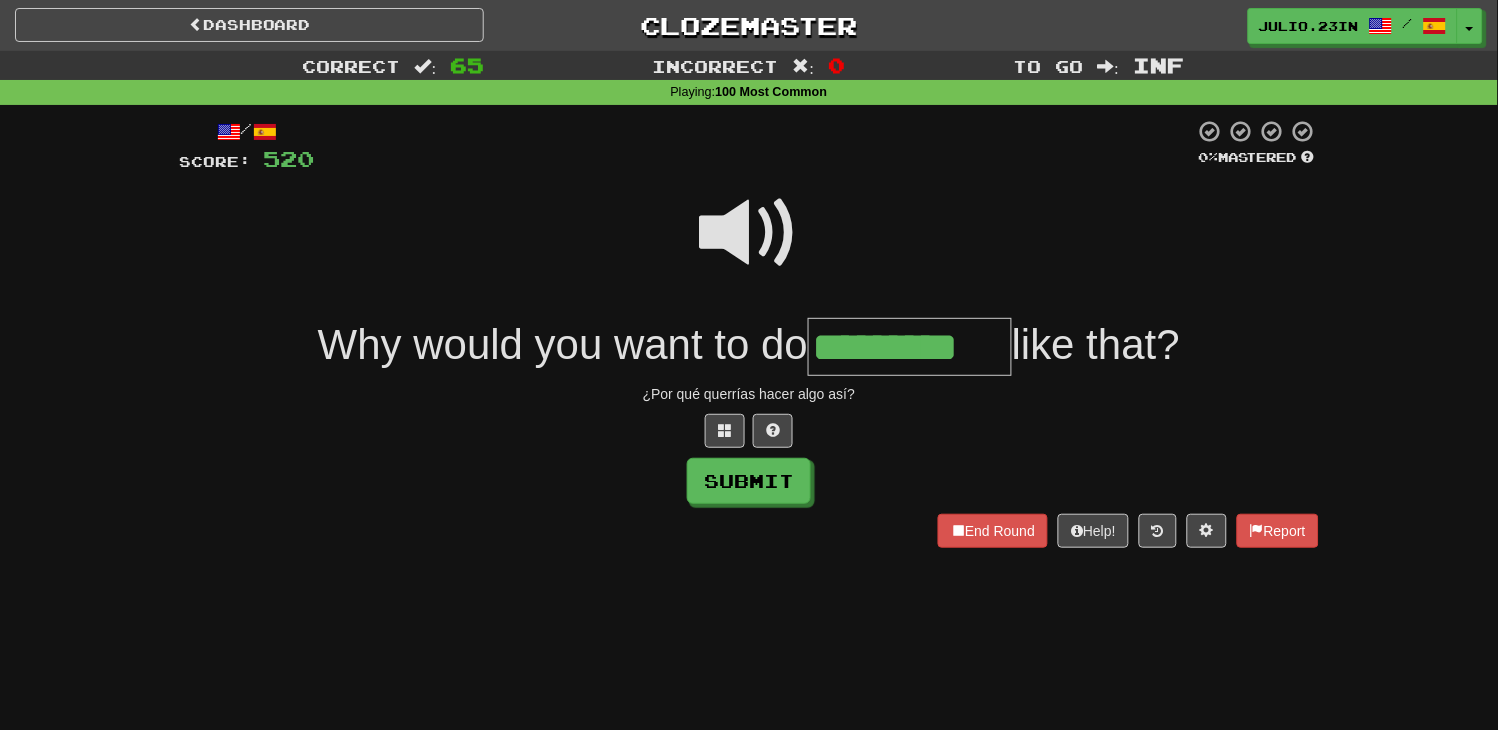 type on "*********" 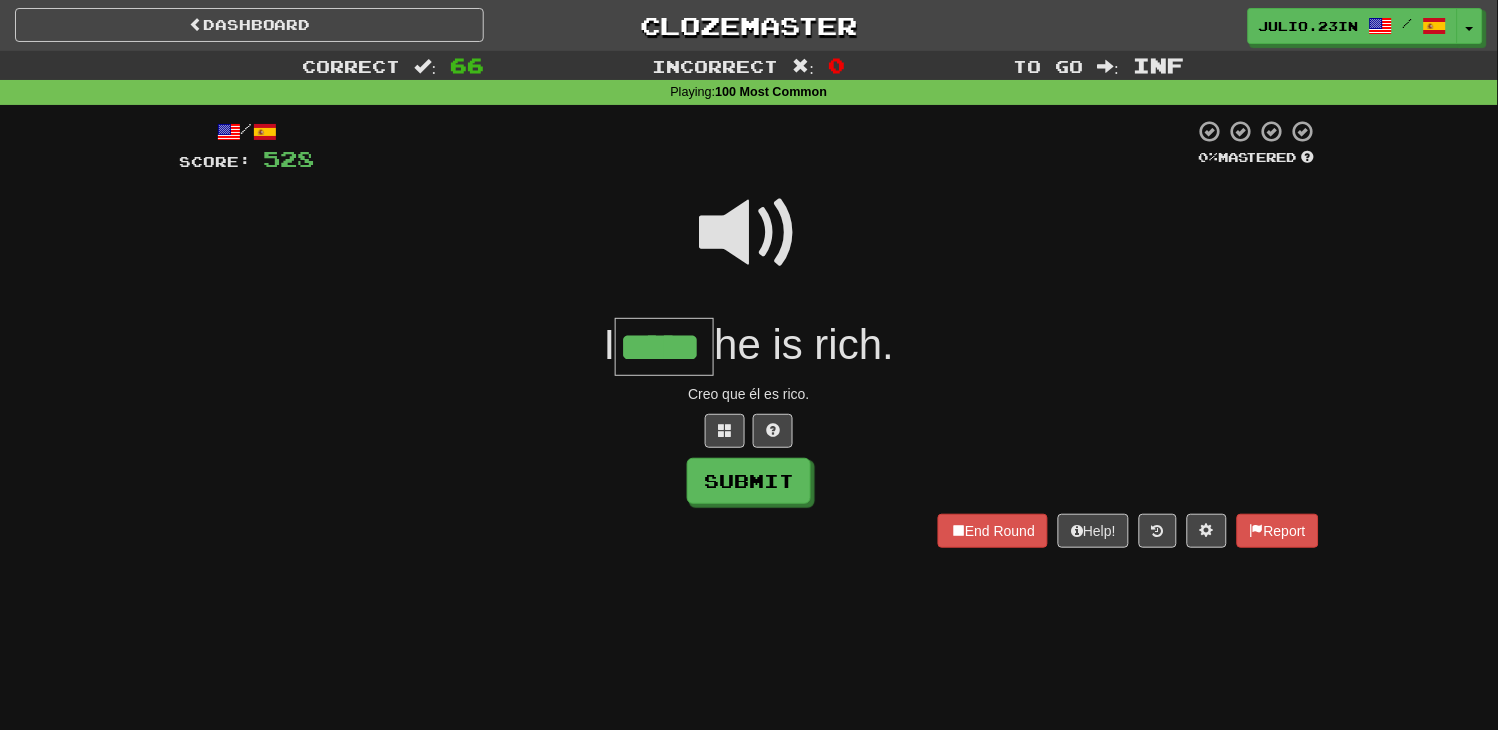 type on "*****" 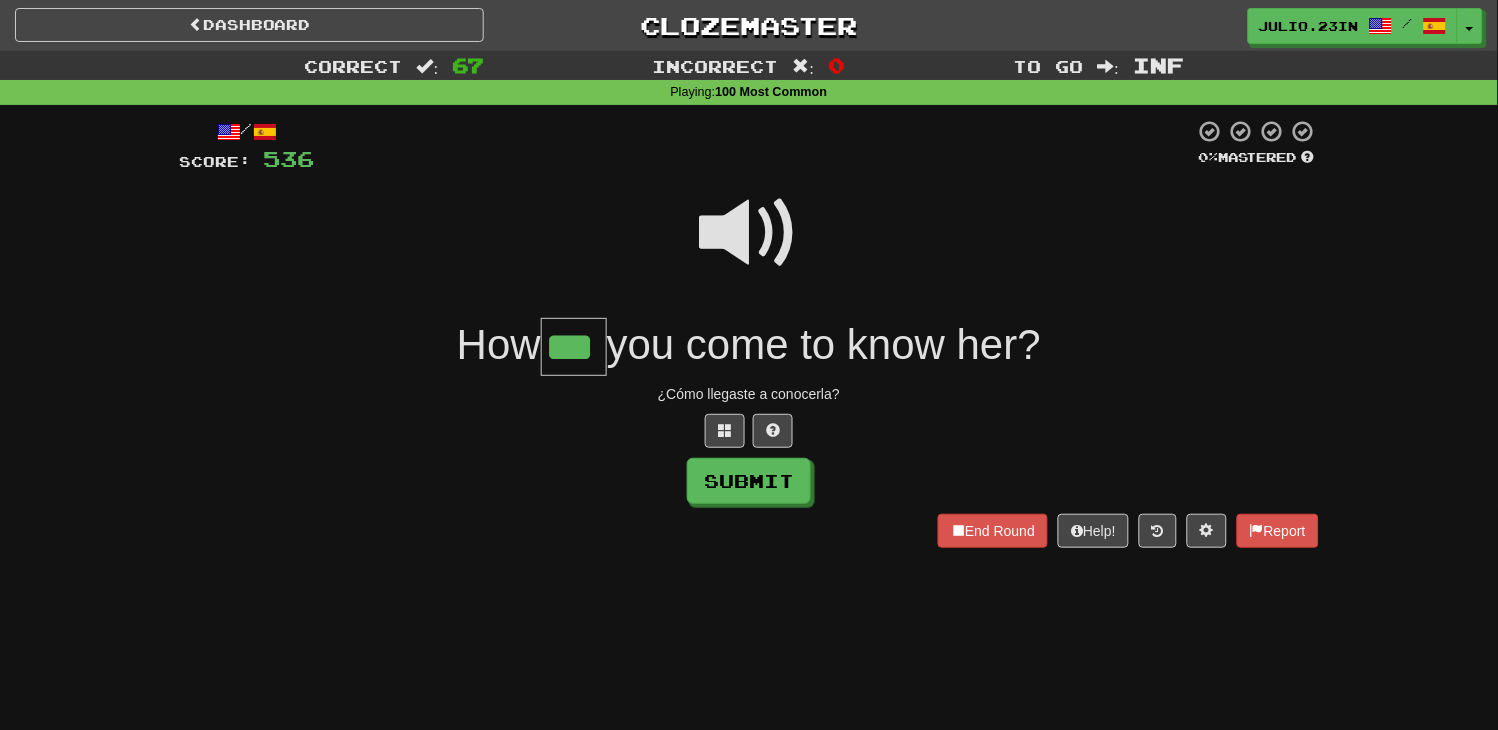 type on "***" 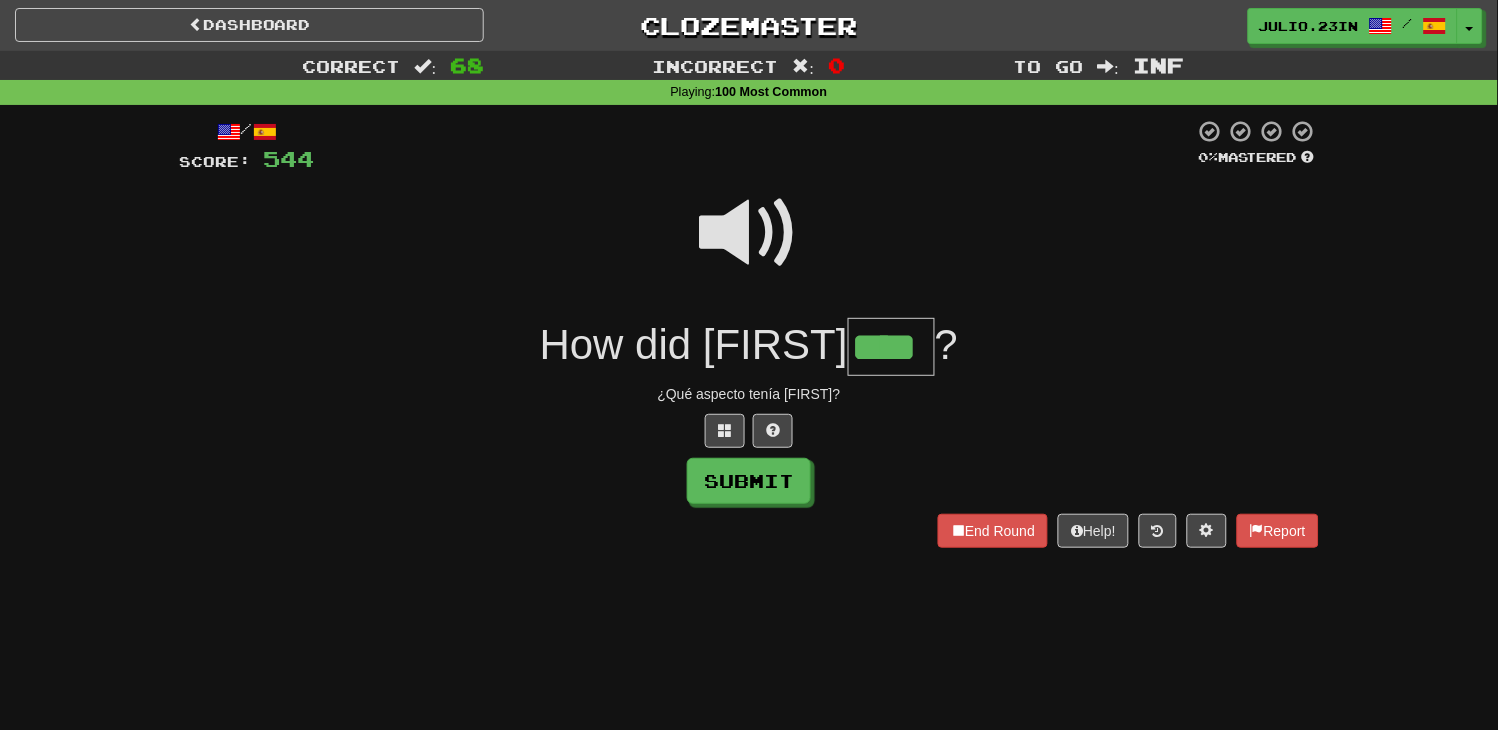 type on "****" 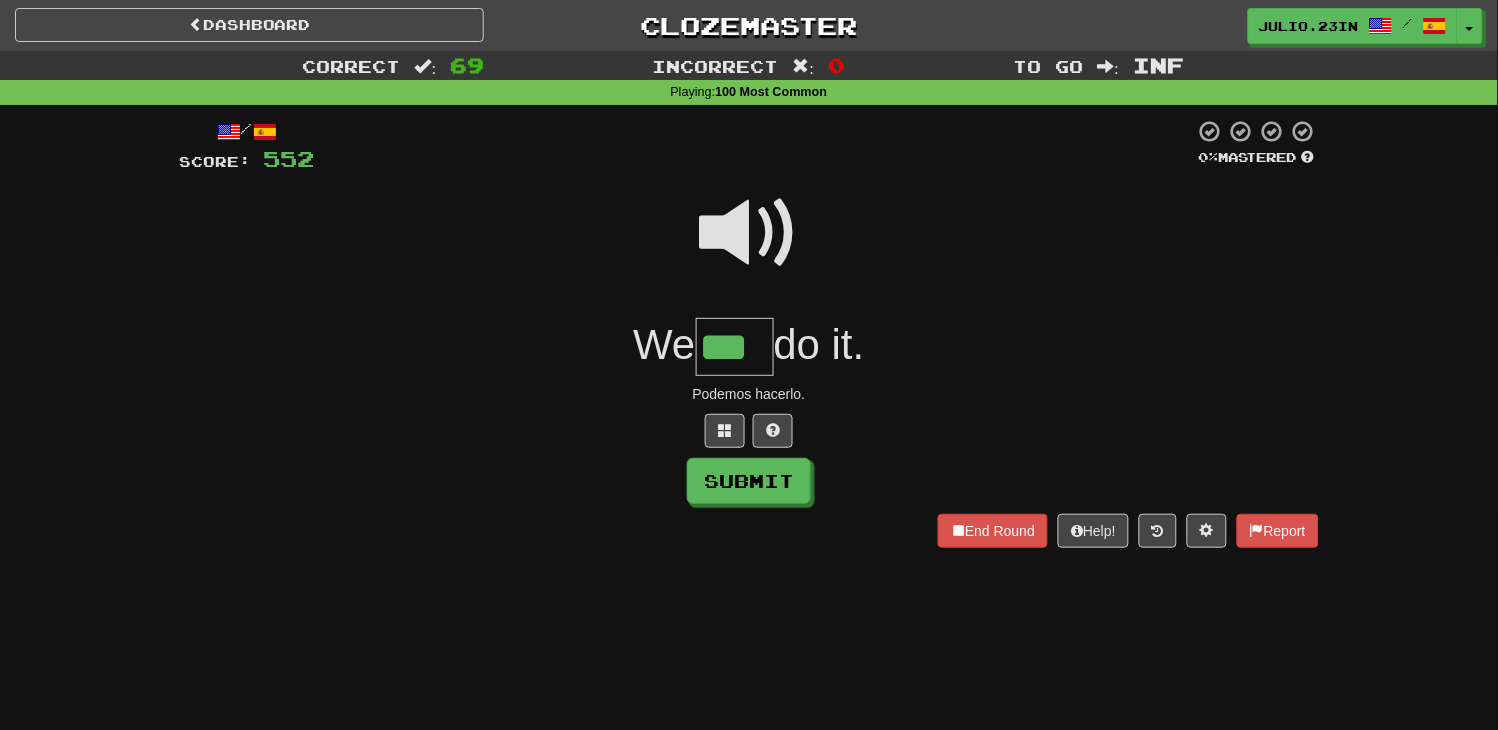 type on "***" 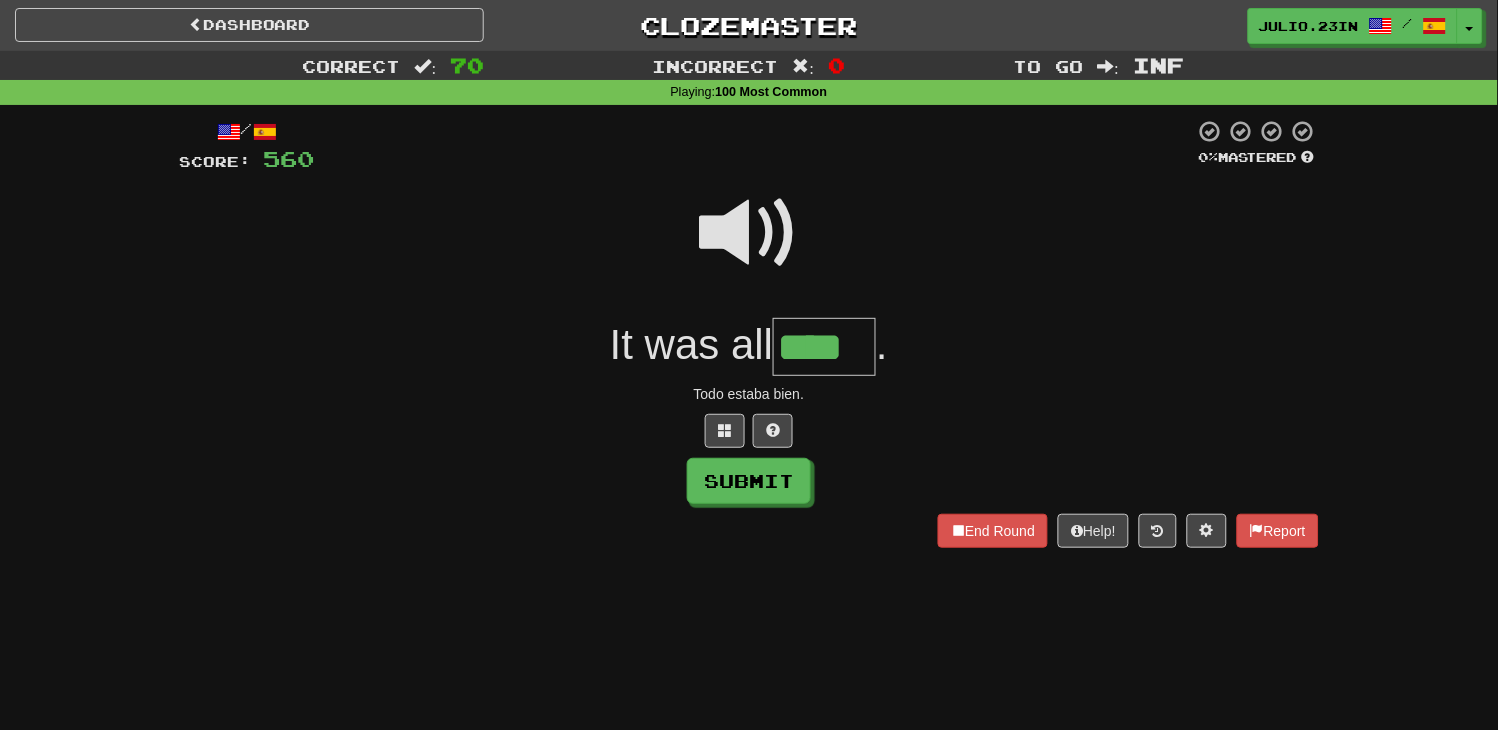 type on "****" 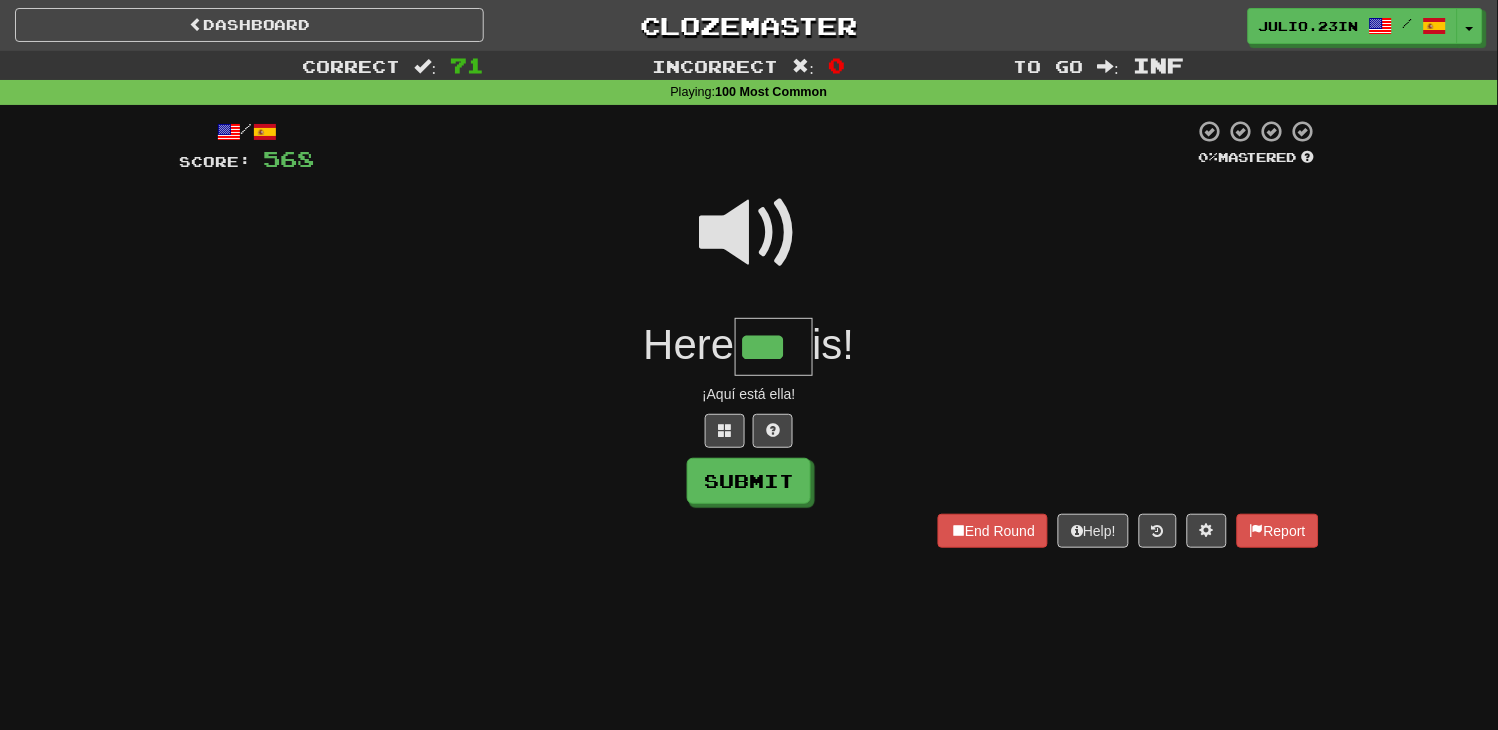 type on "***" 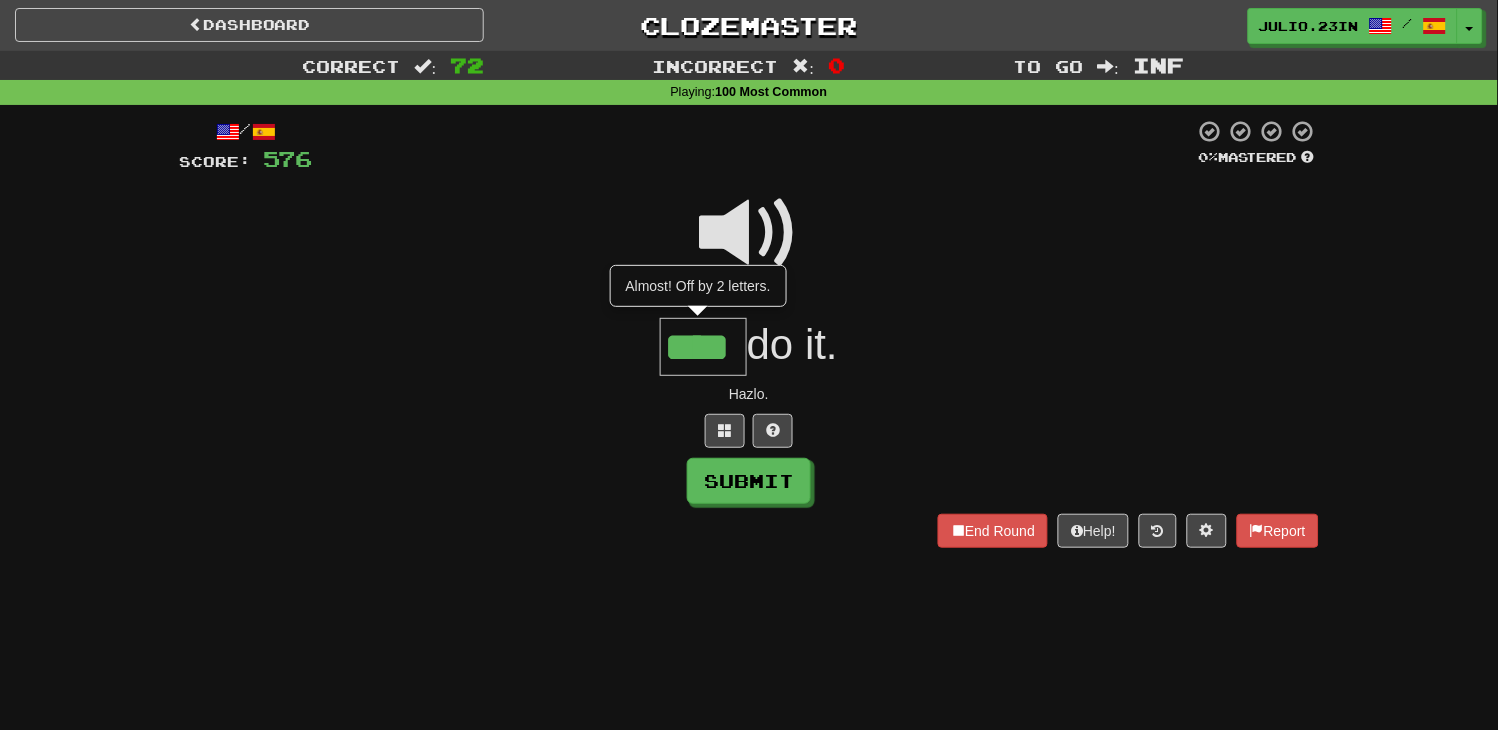 type on "****" 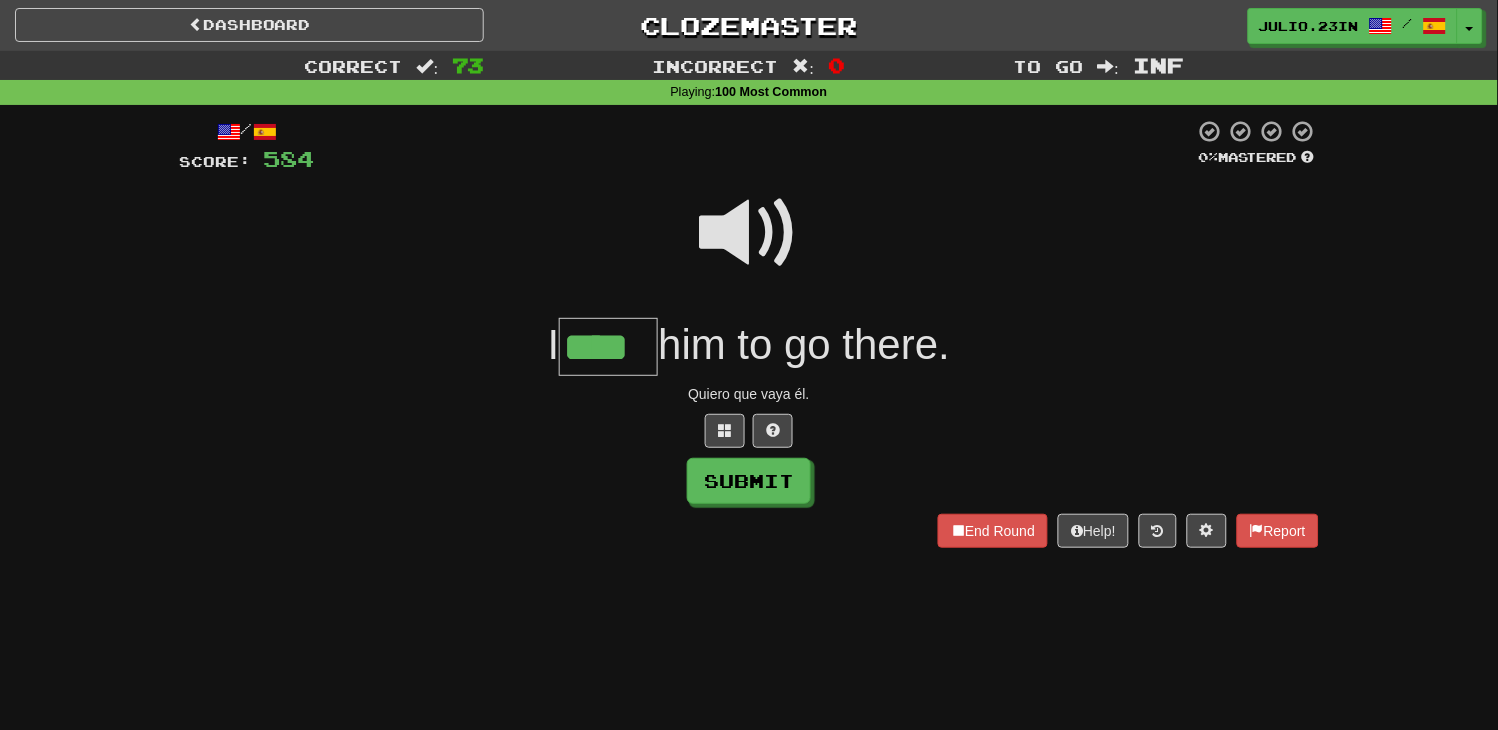 type on "****" 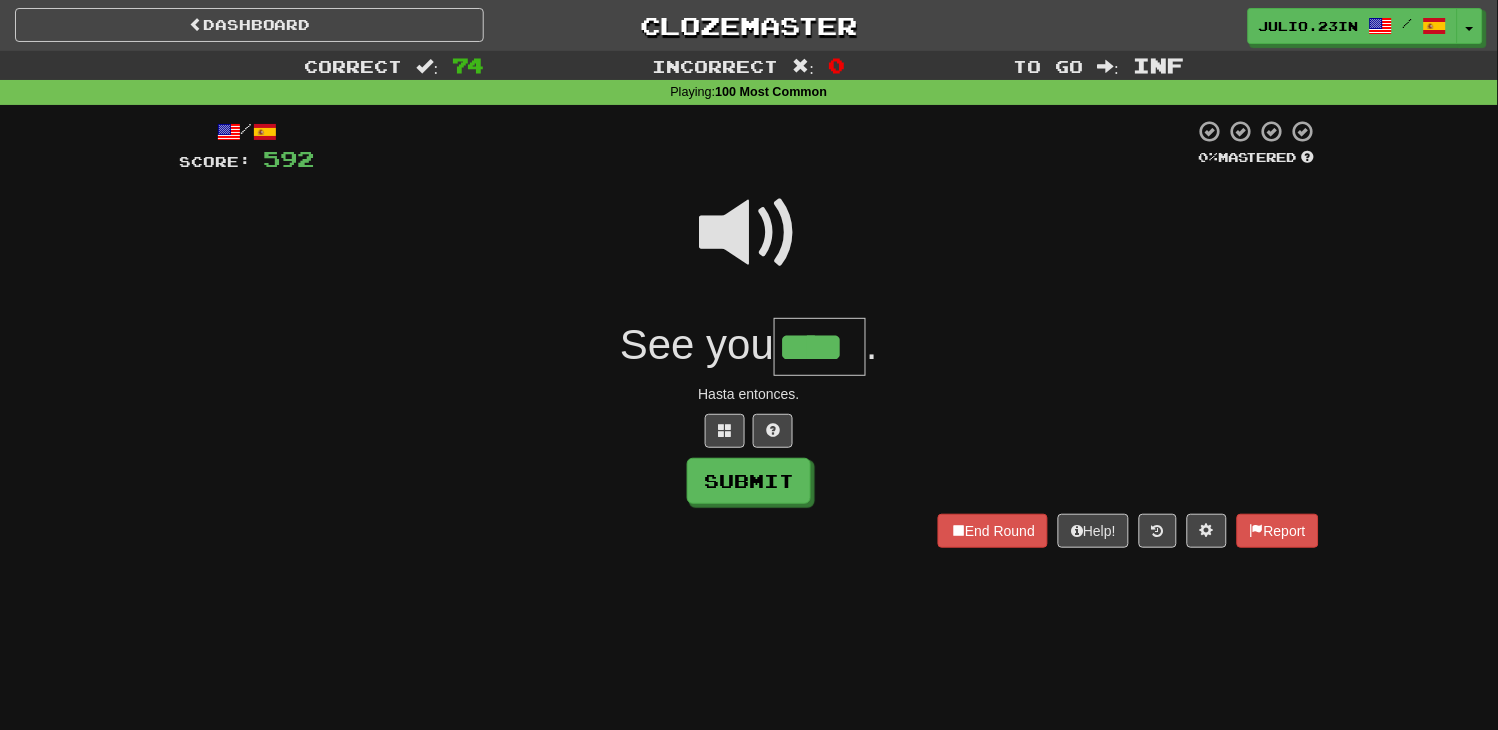 type on "****" 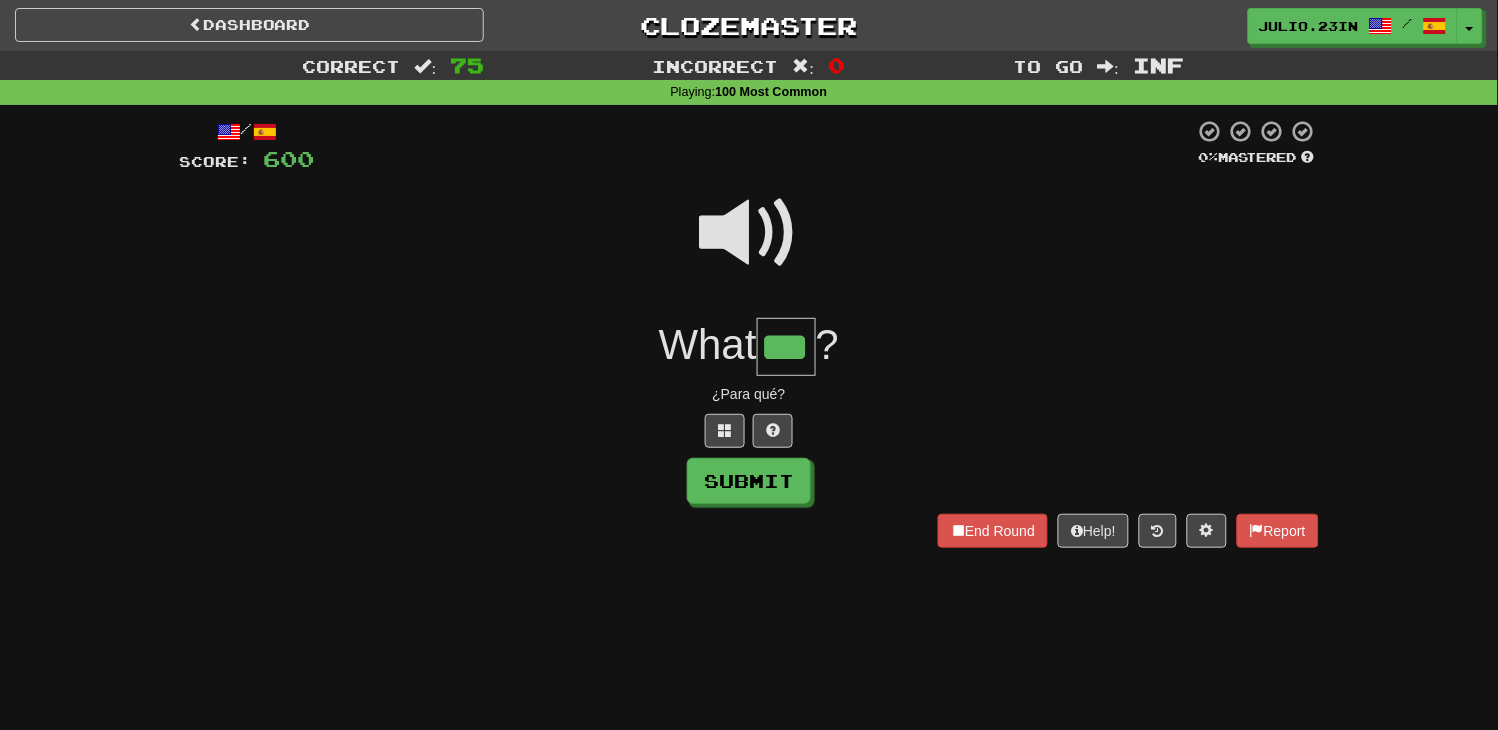 type on "***" 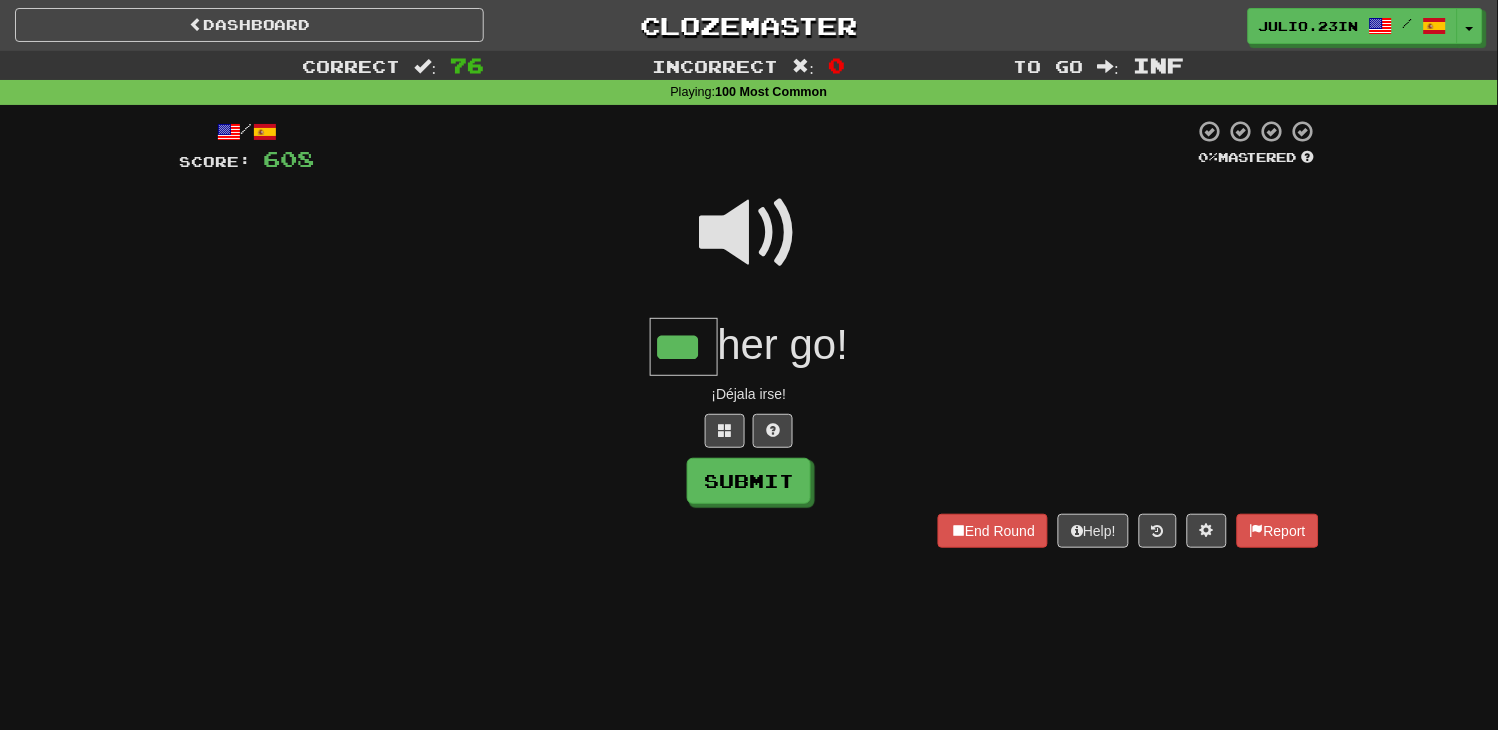 type on "***" 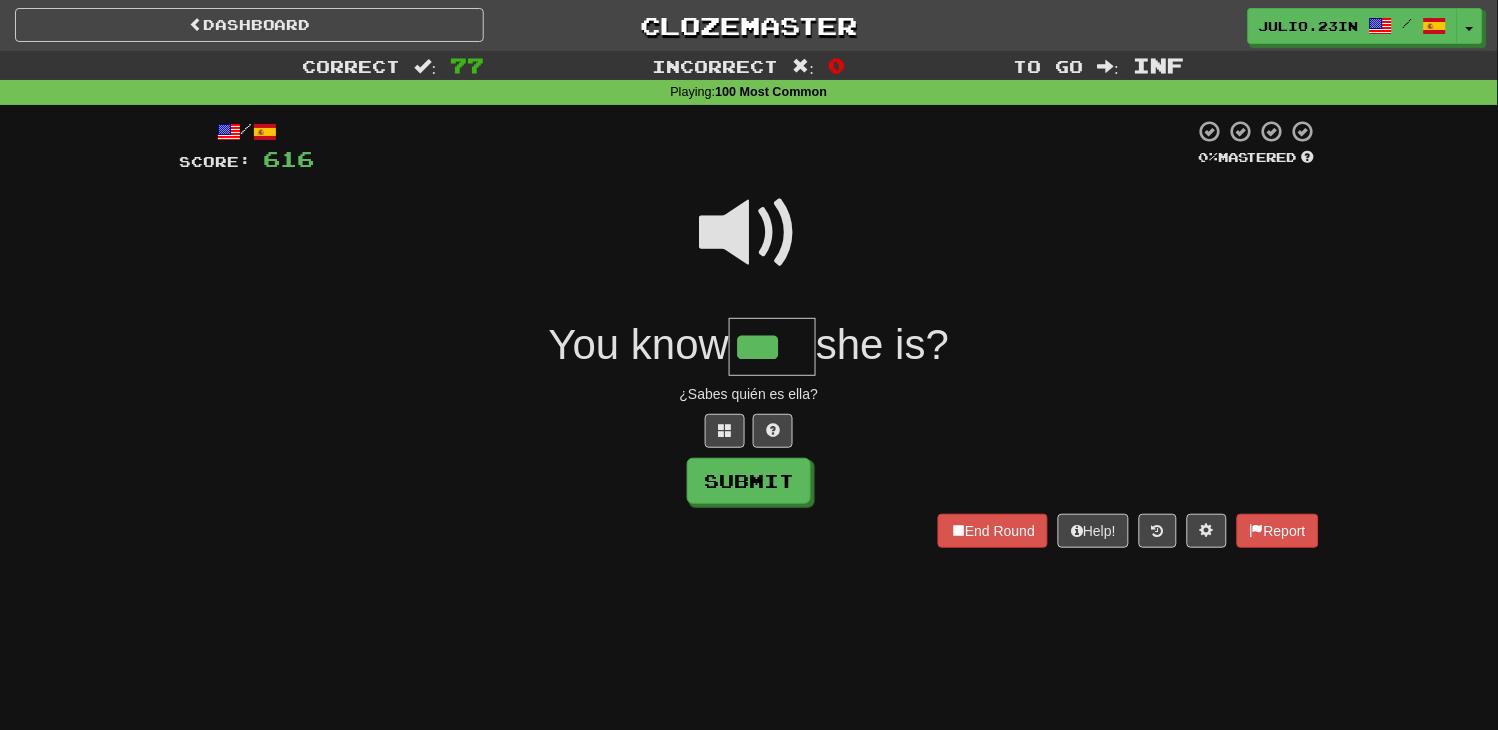 type on "***" 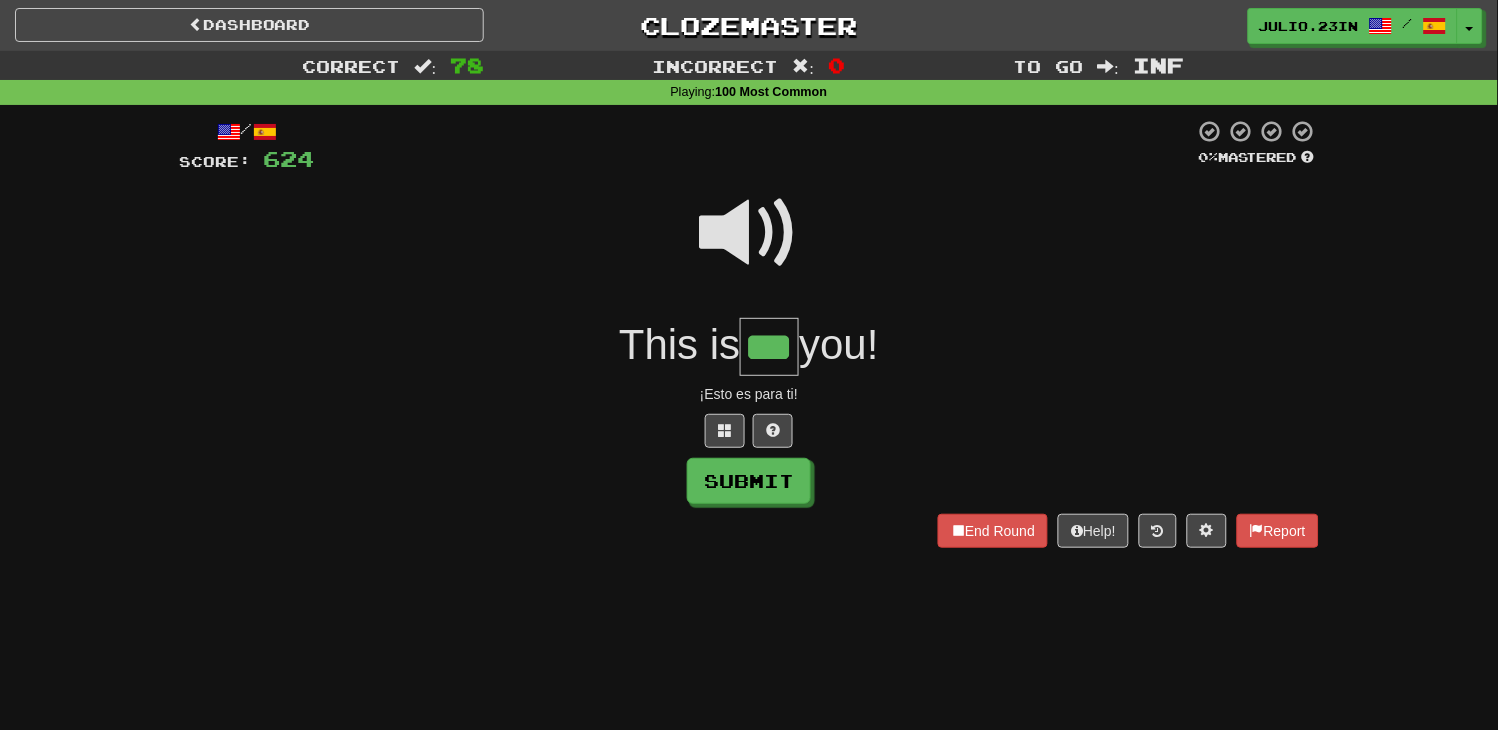type on "***" 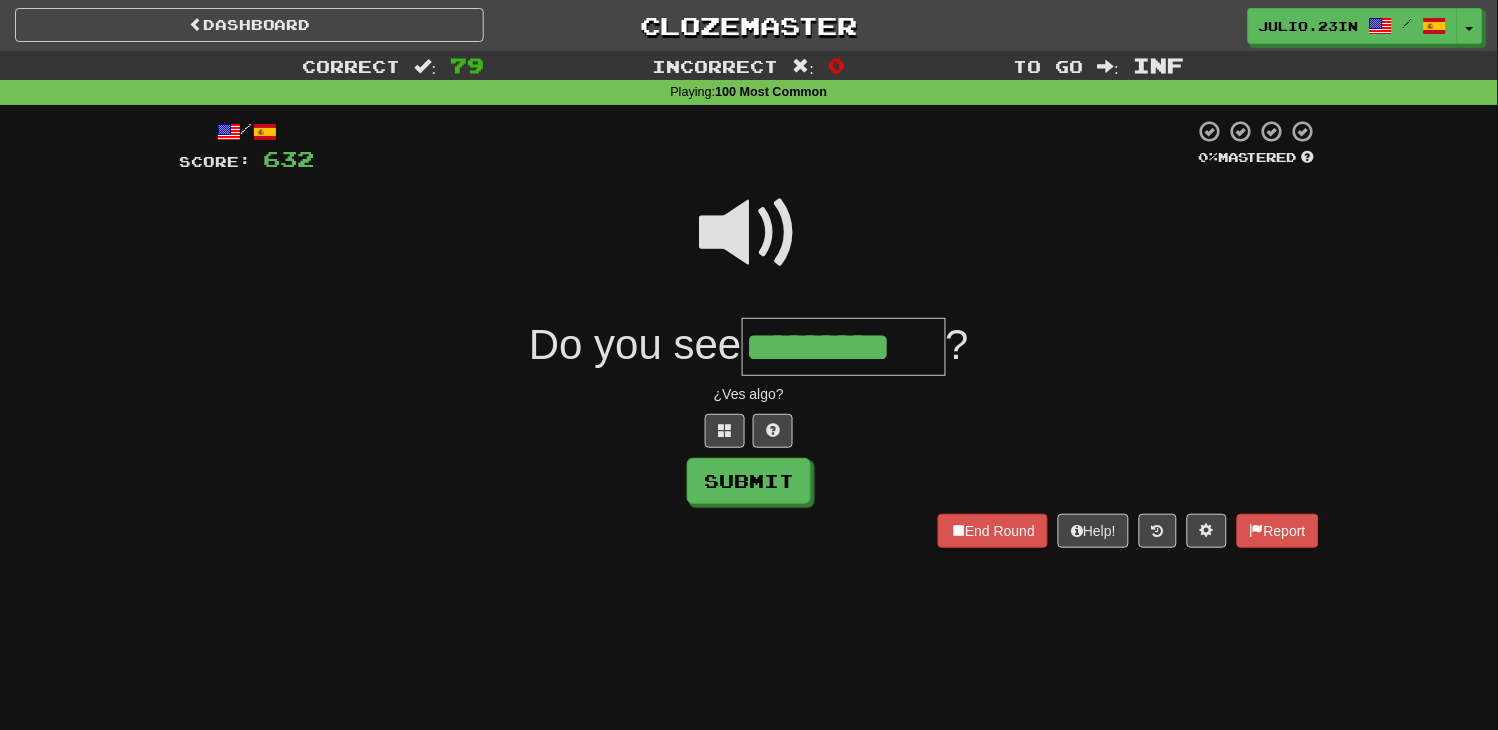 type on "*********" 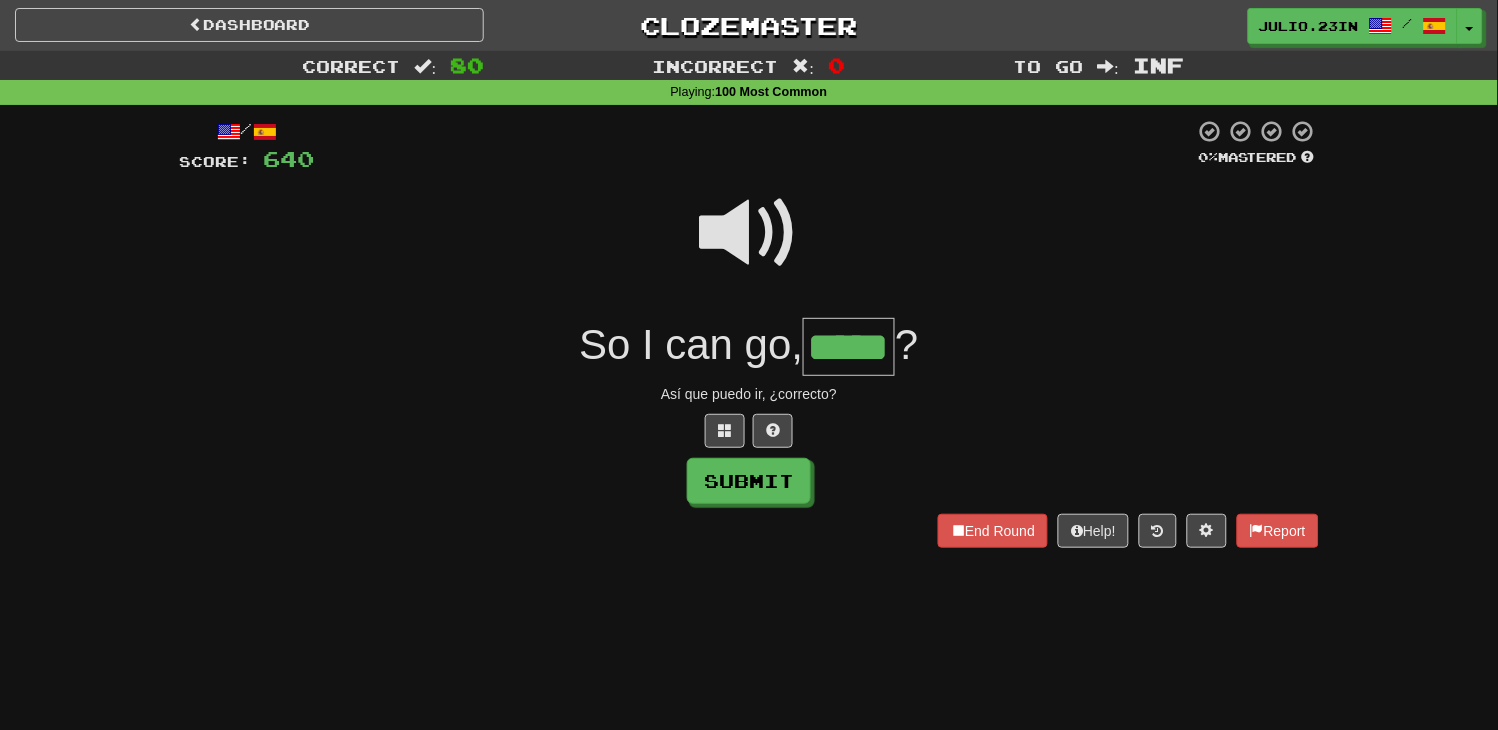type on "*****" 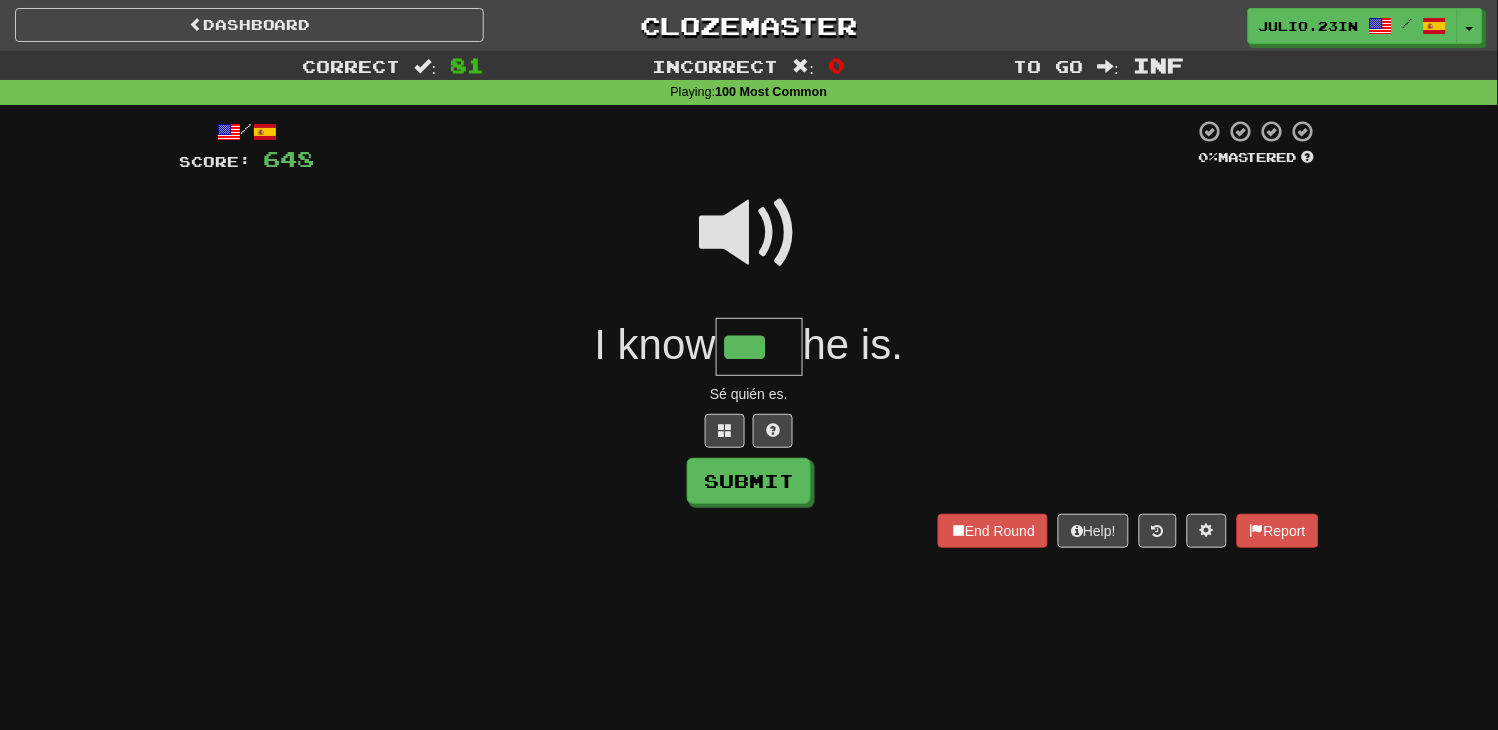 type on "***" 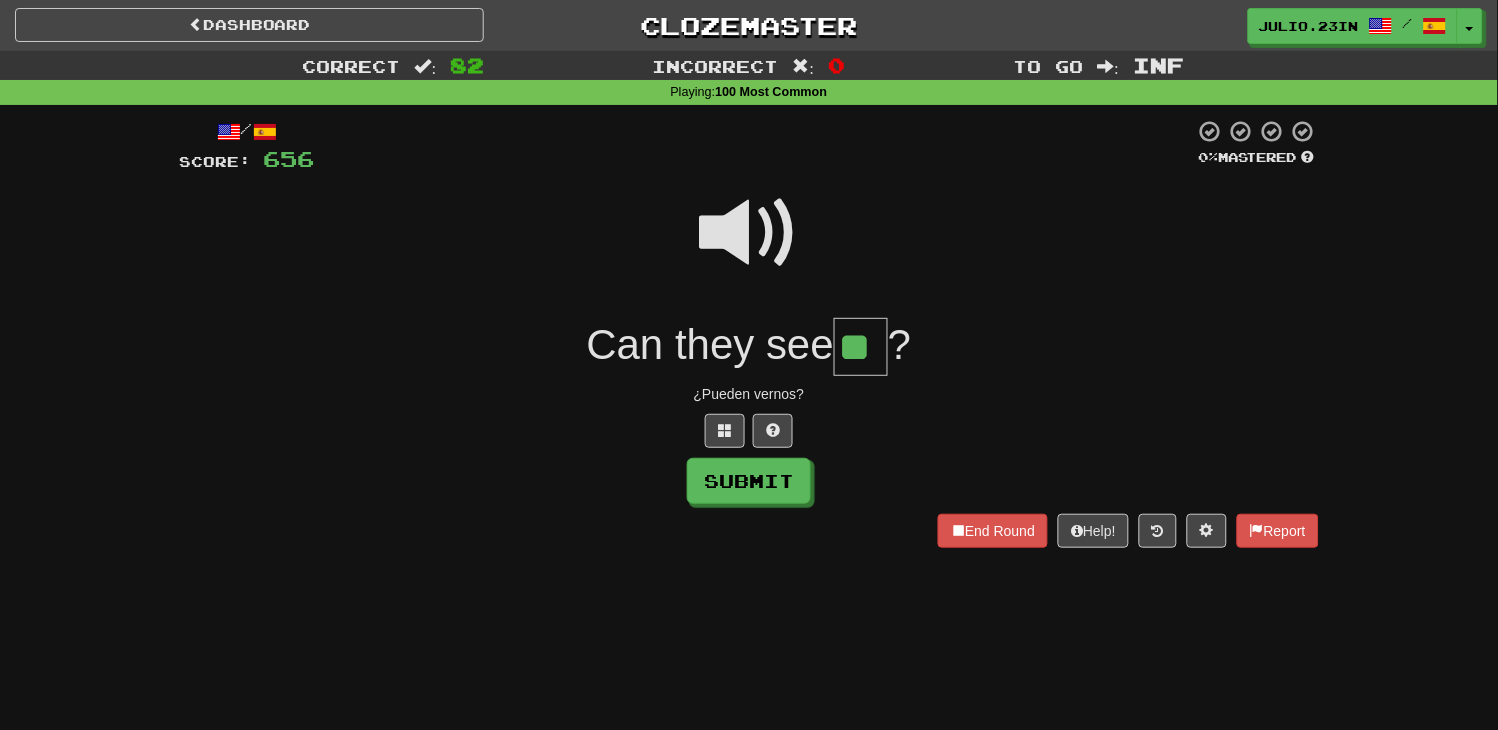 type on "**" 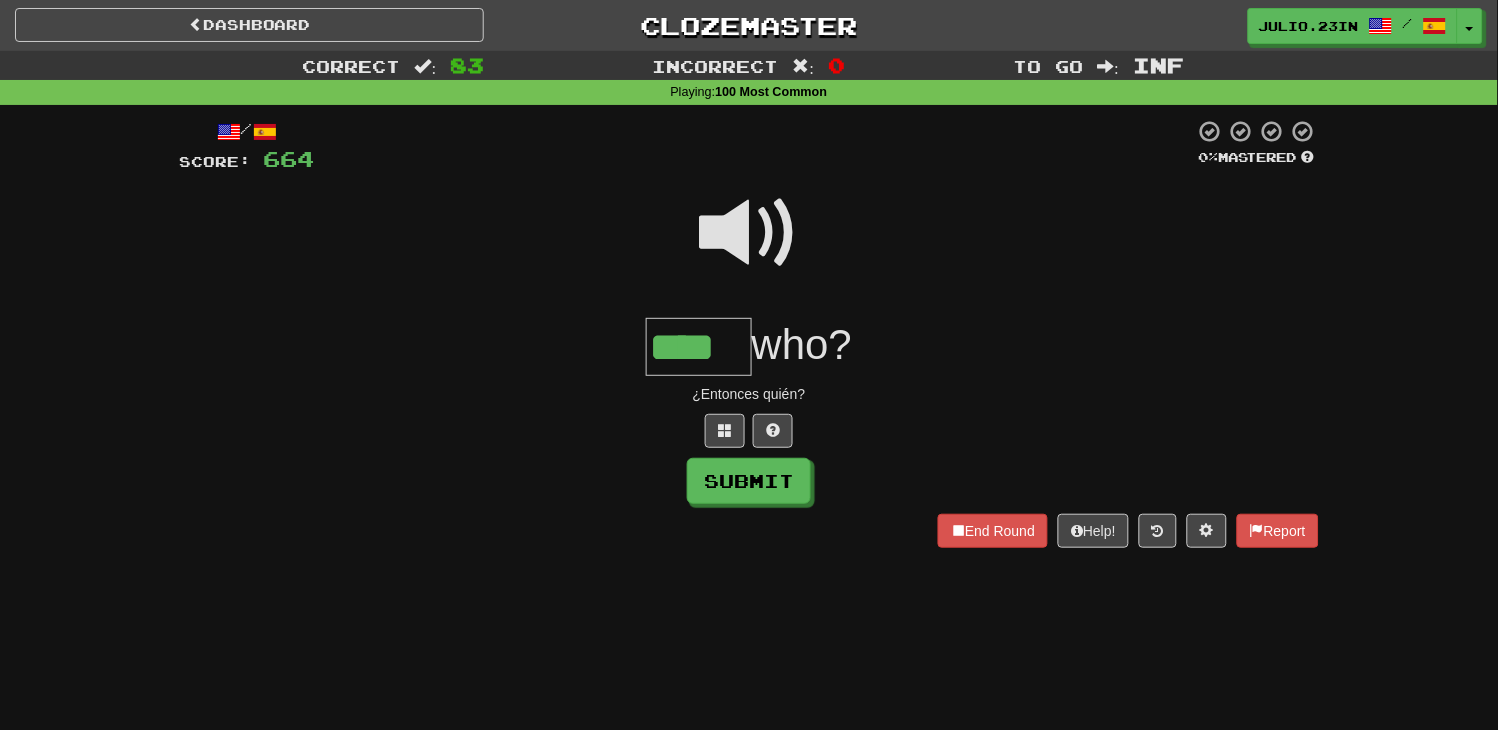 type on "****" 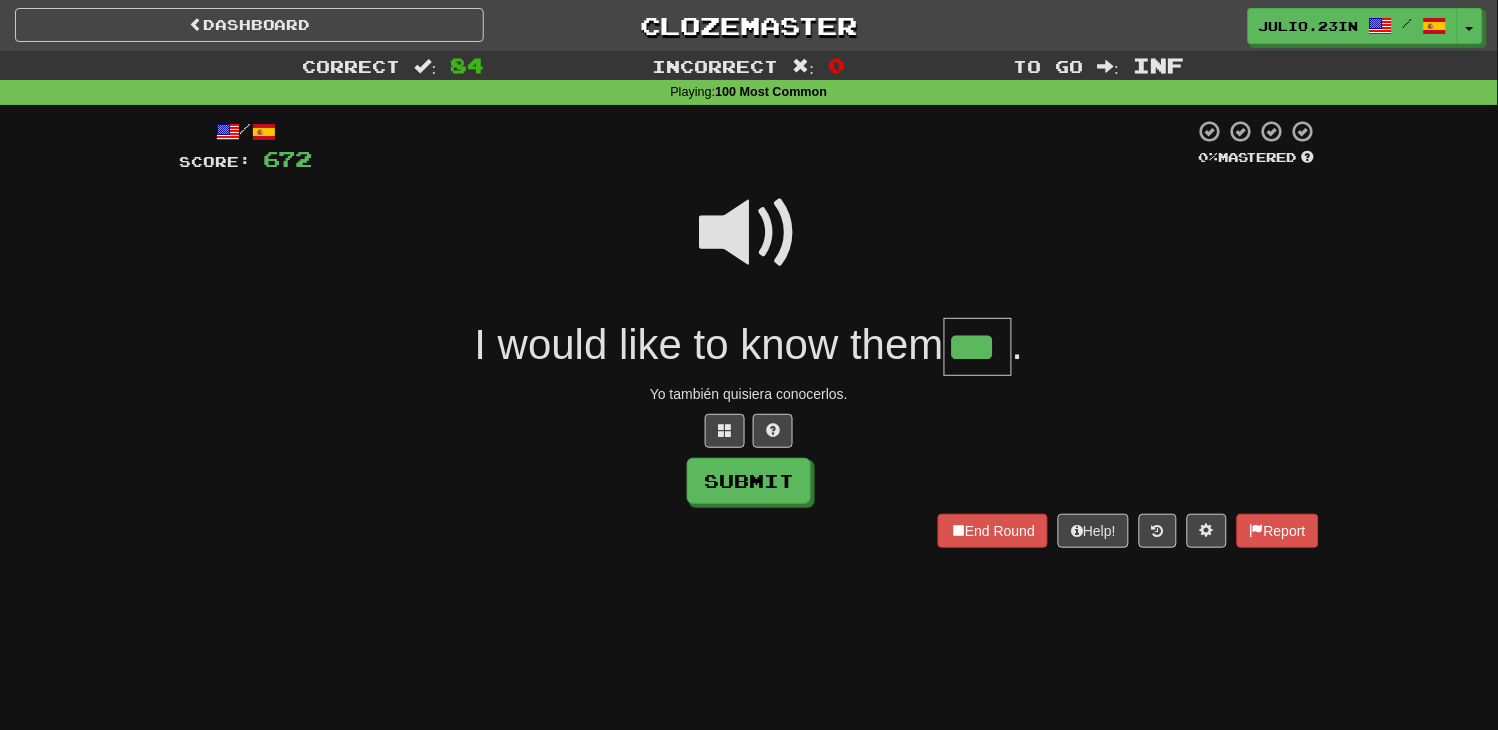 type on "***" 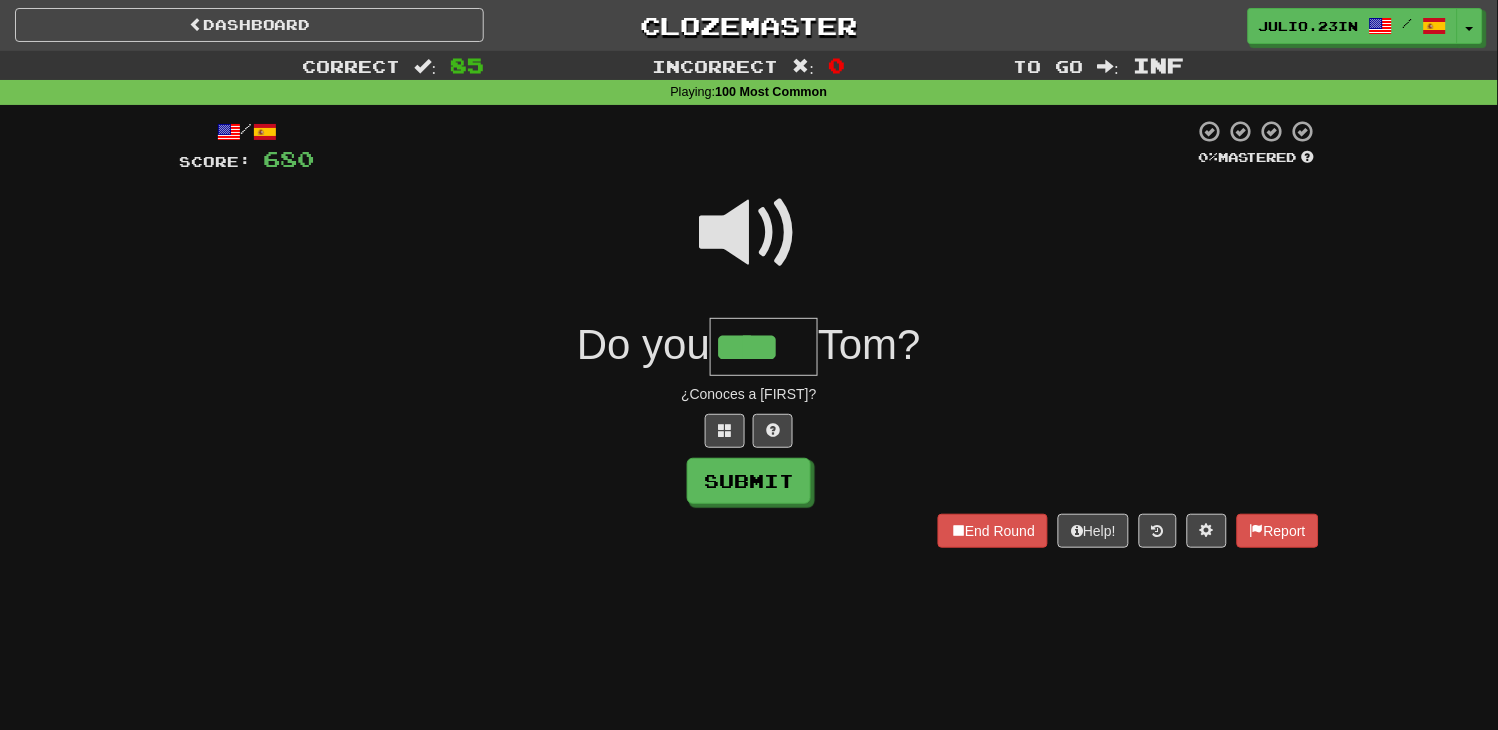 type on "****" 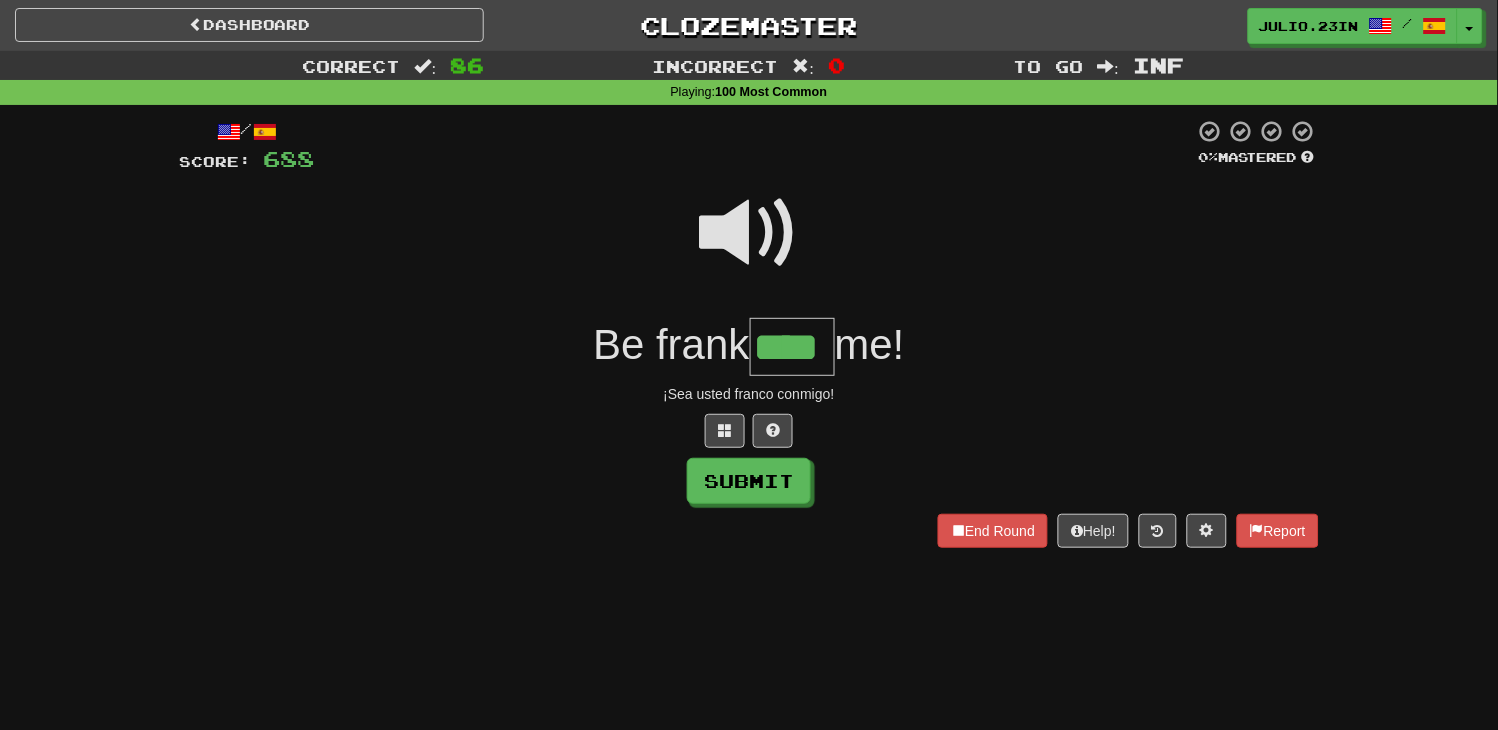 type on "****" 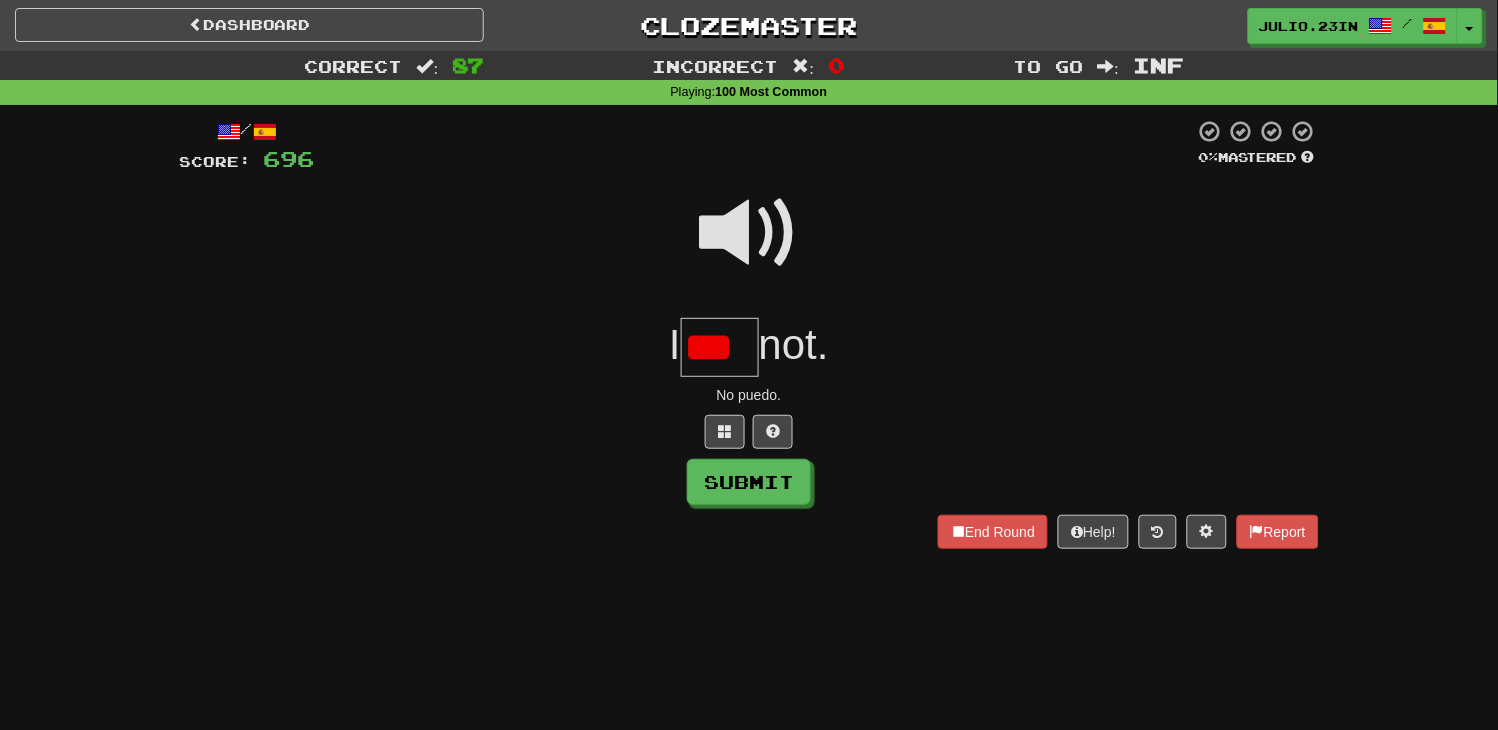 scroll, scrollTop: 0, scrollLeft: 0, axis: both 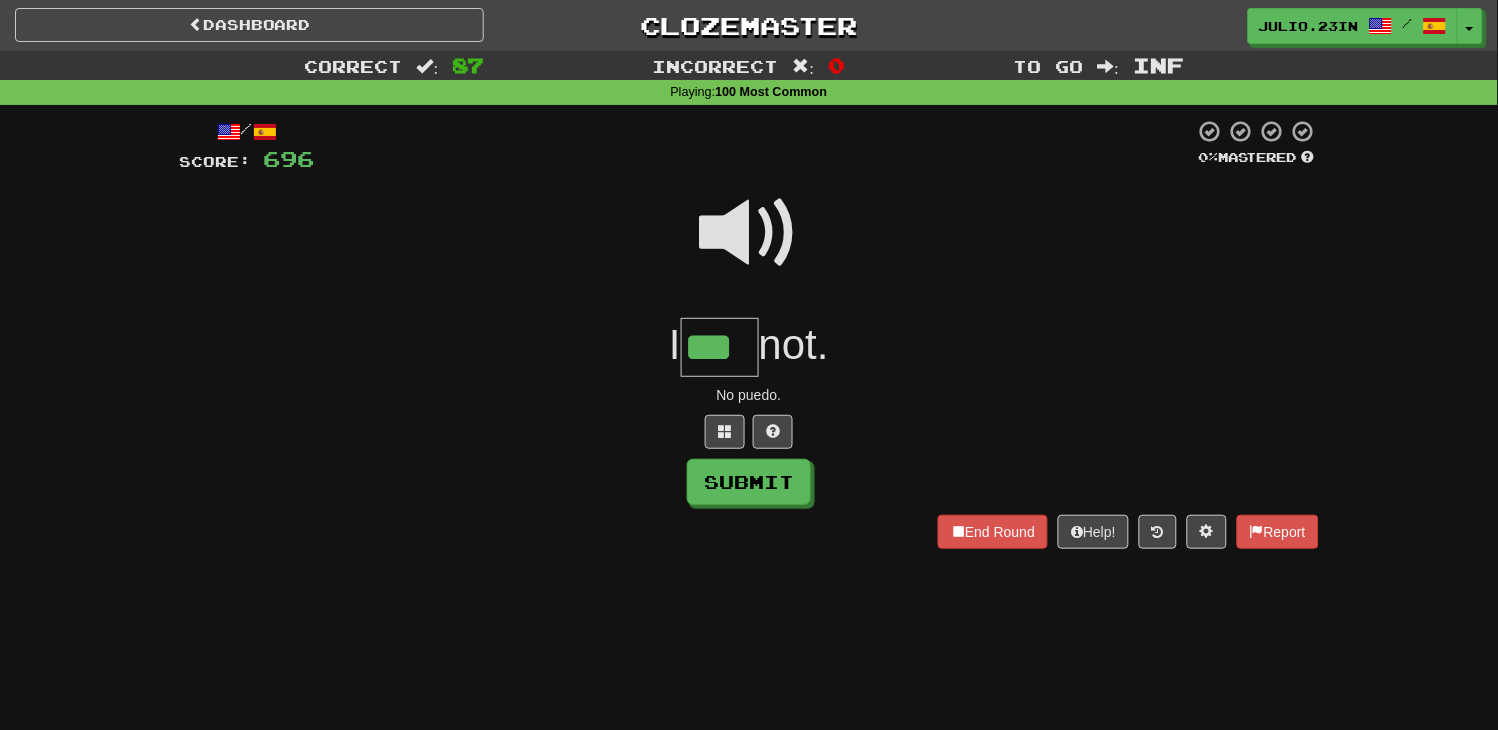type on "***" 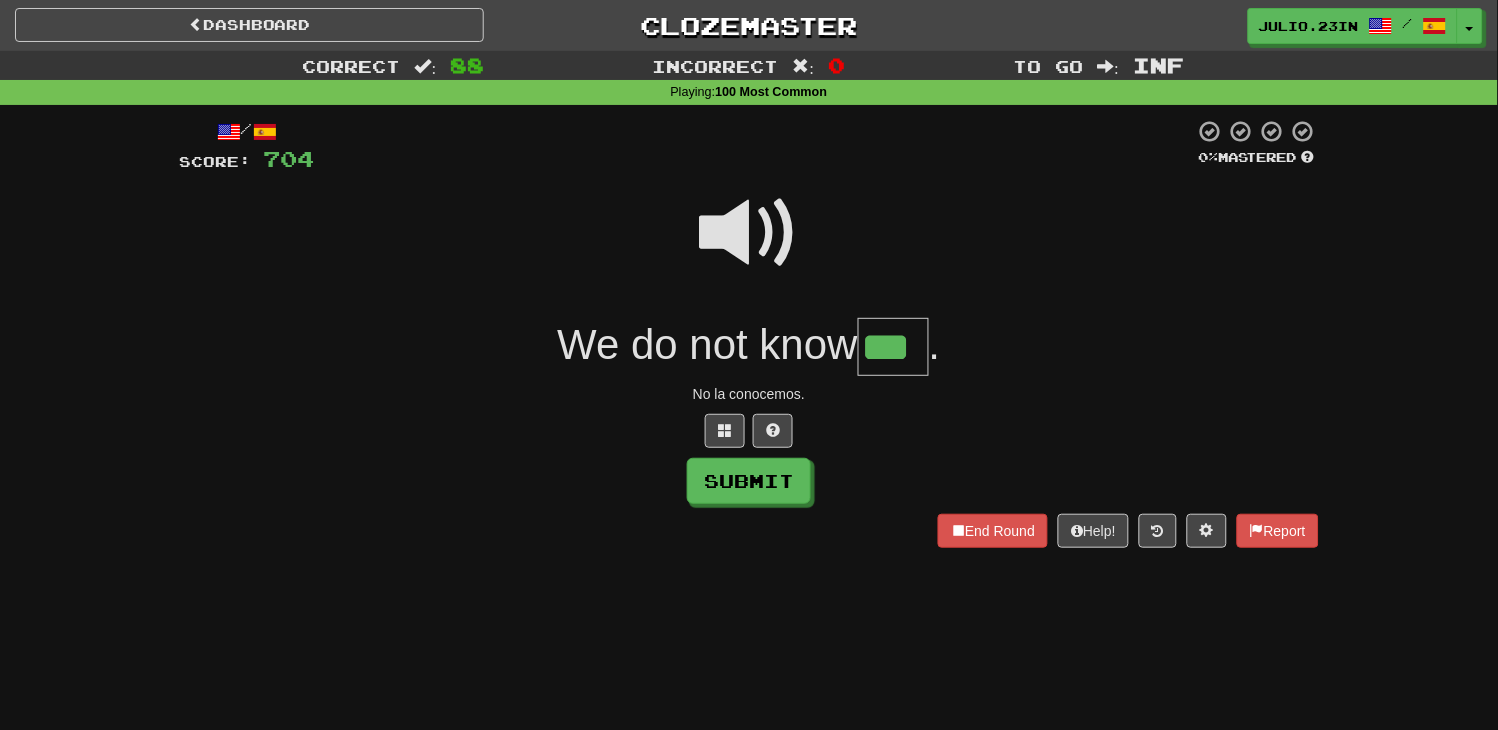 type on "***" 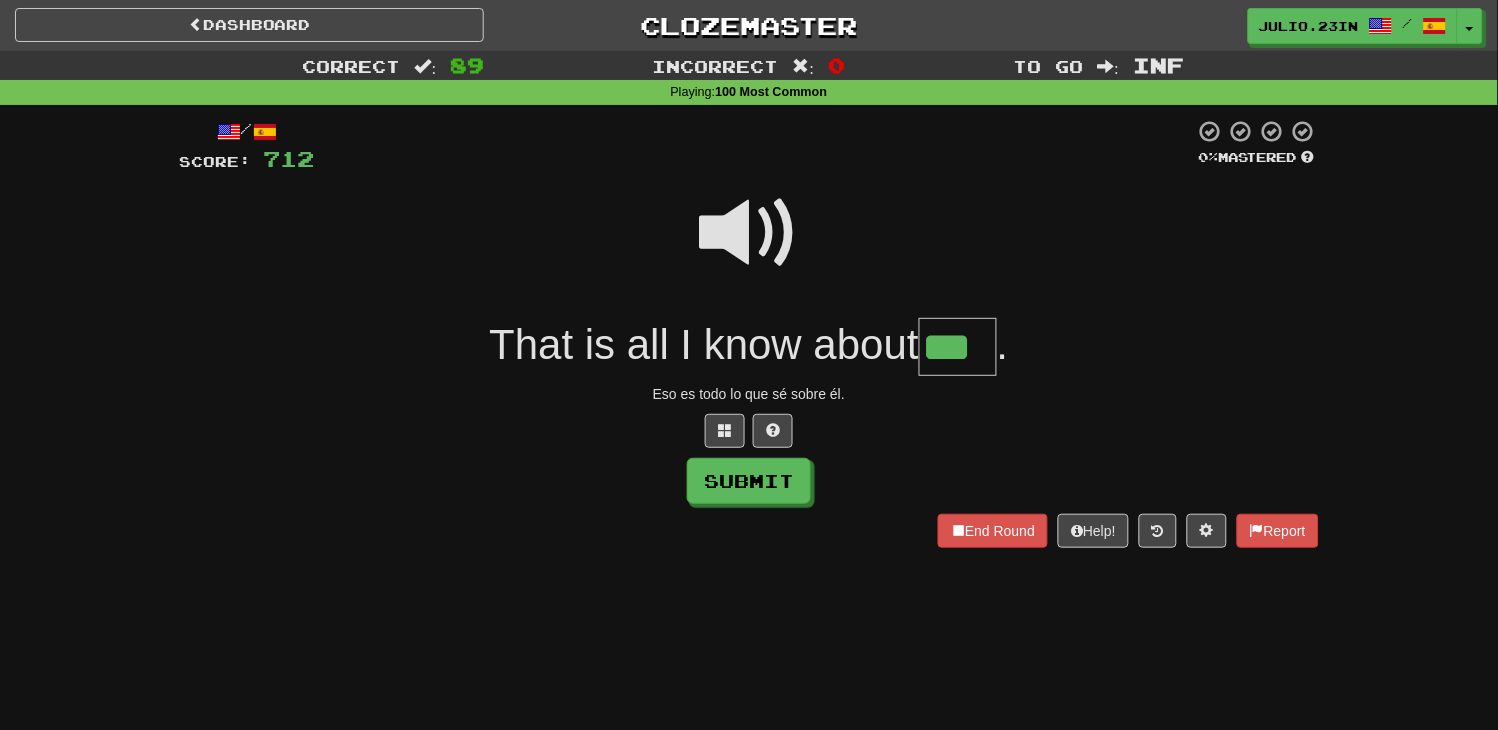 type on "***" 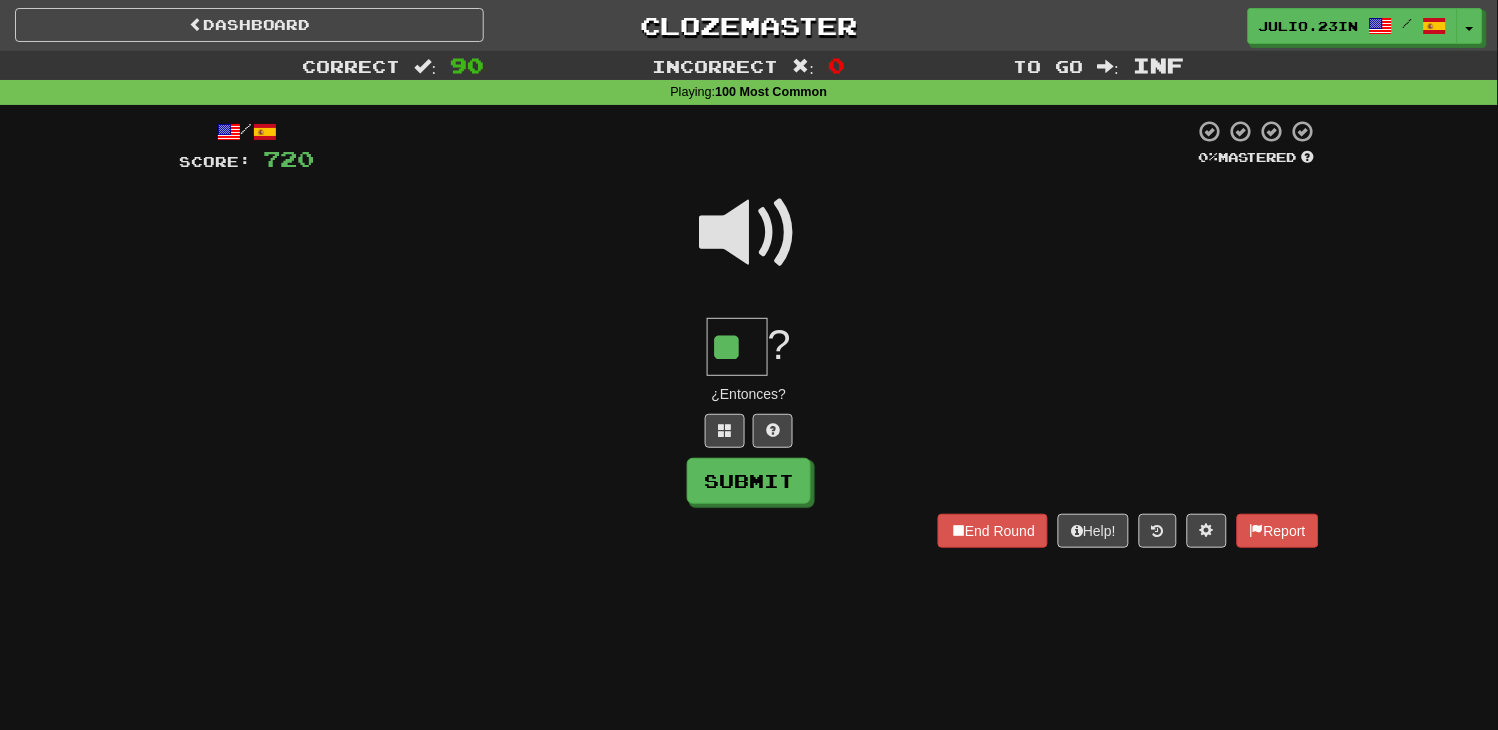 type on "**" 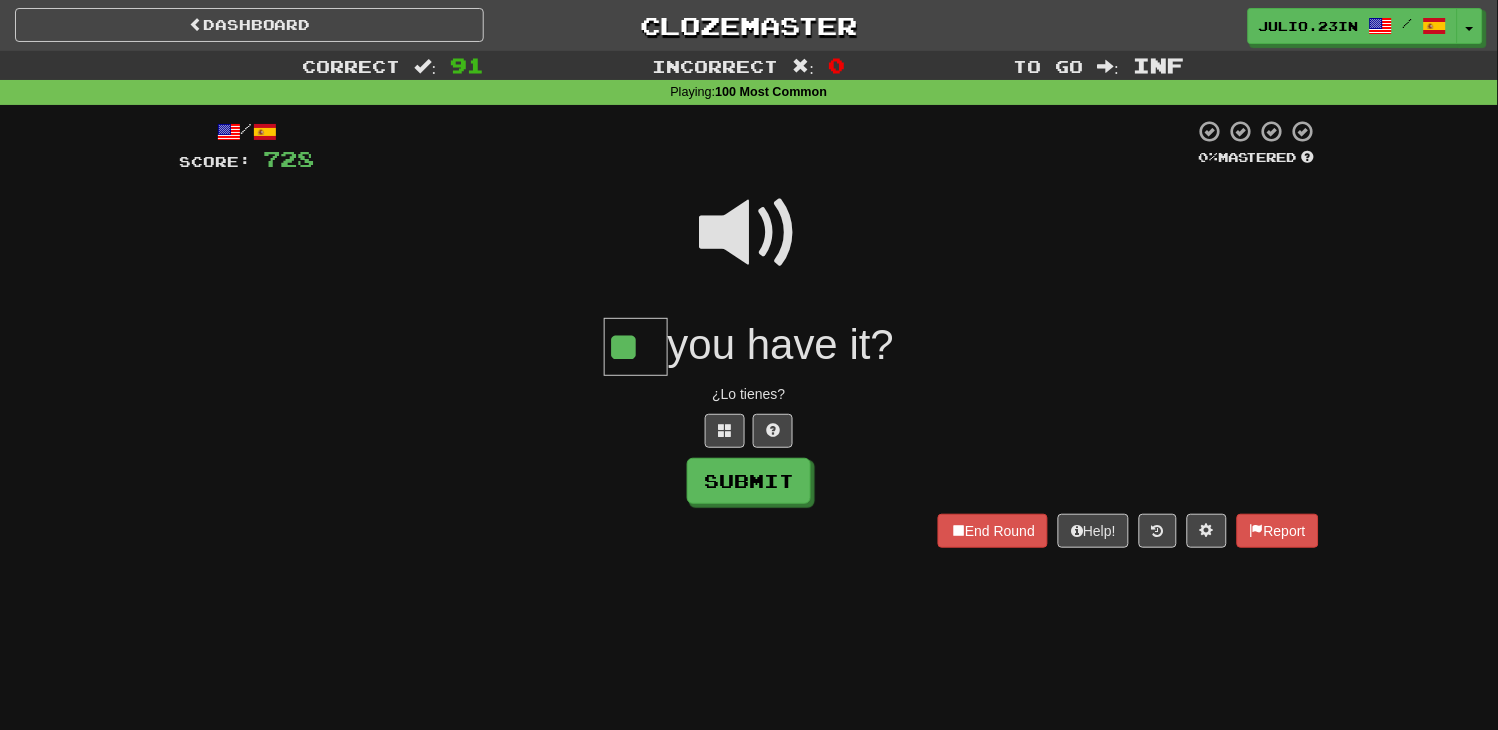 type on "**" 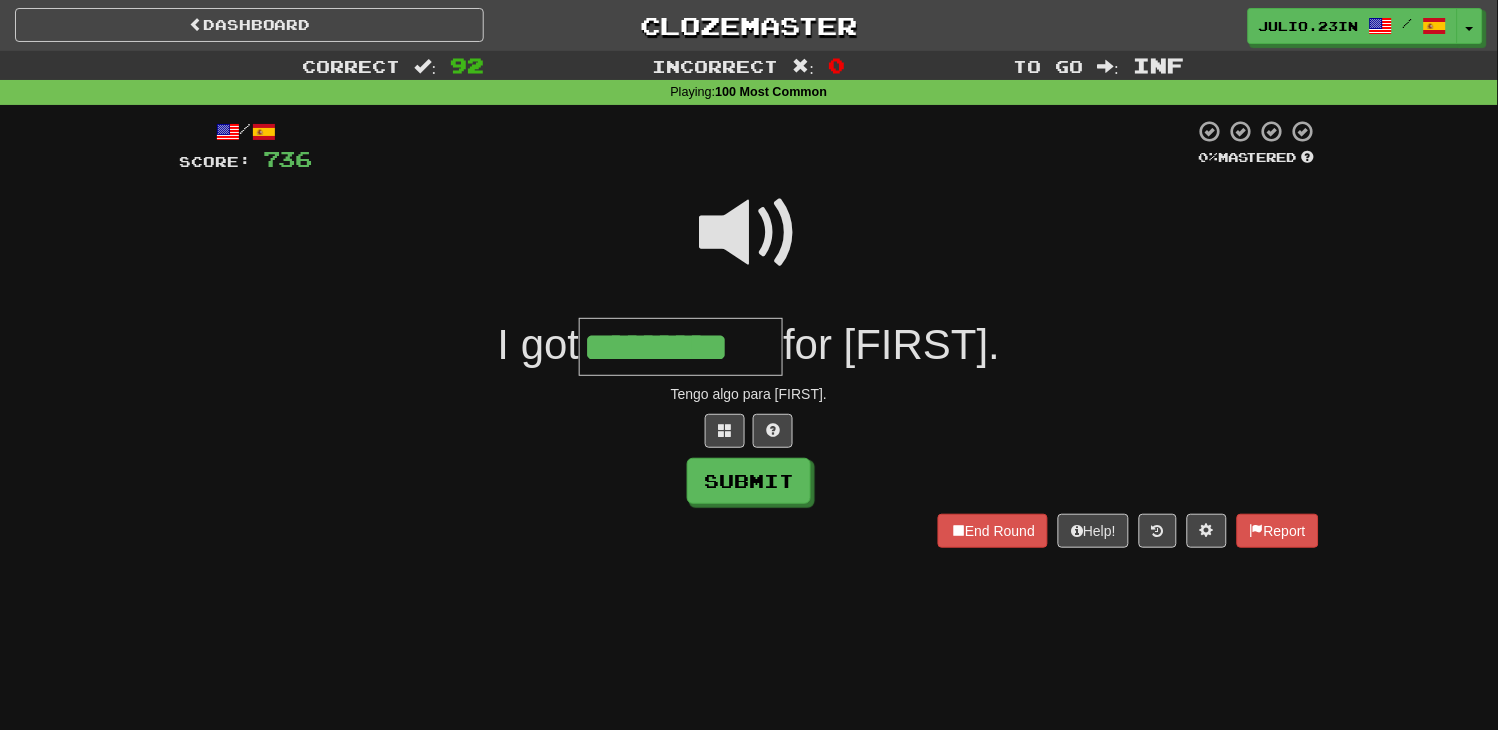 type on "*********" 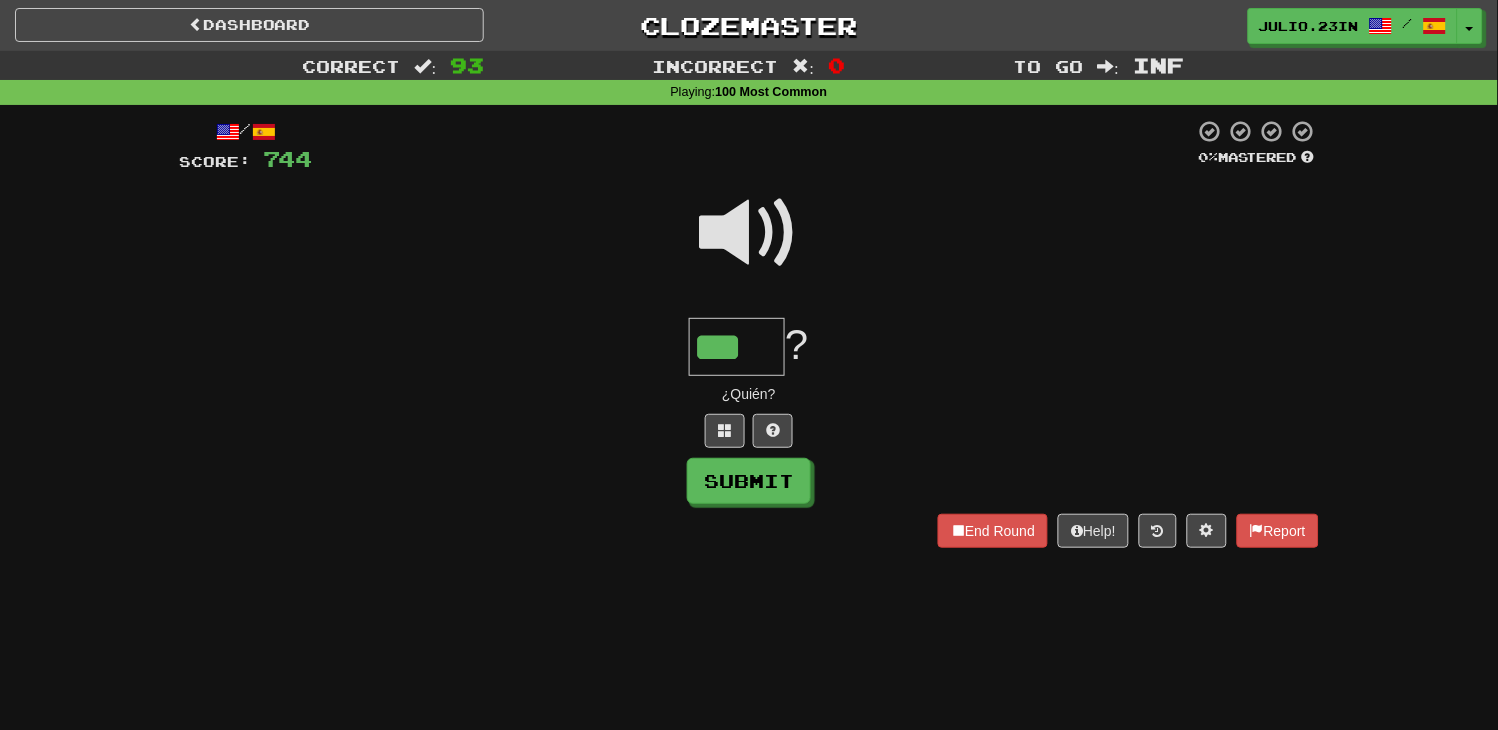 type on "***" 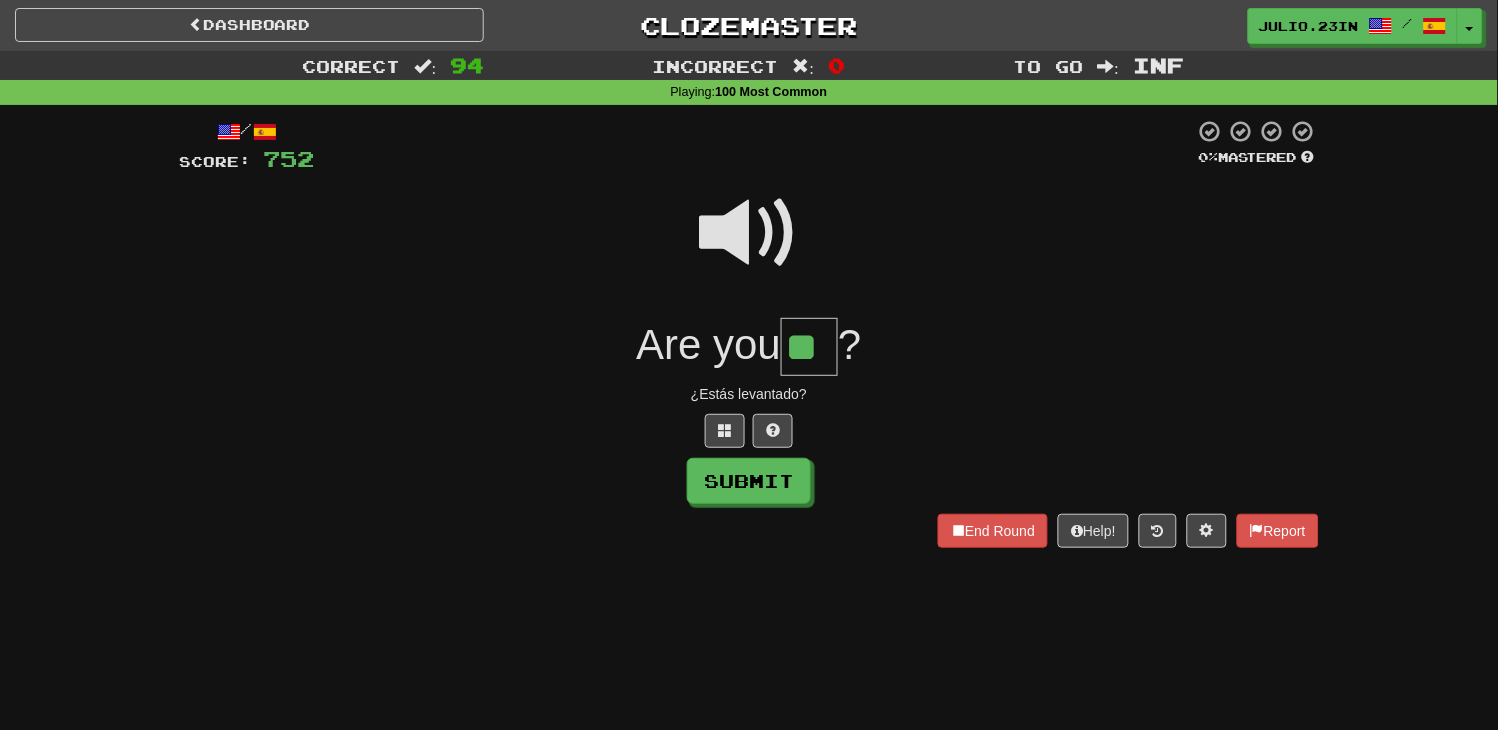 type on "**" 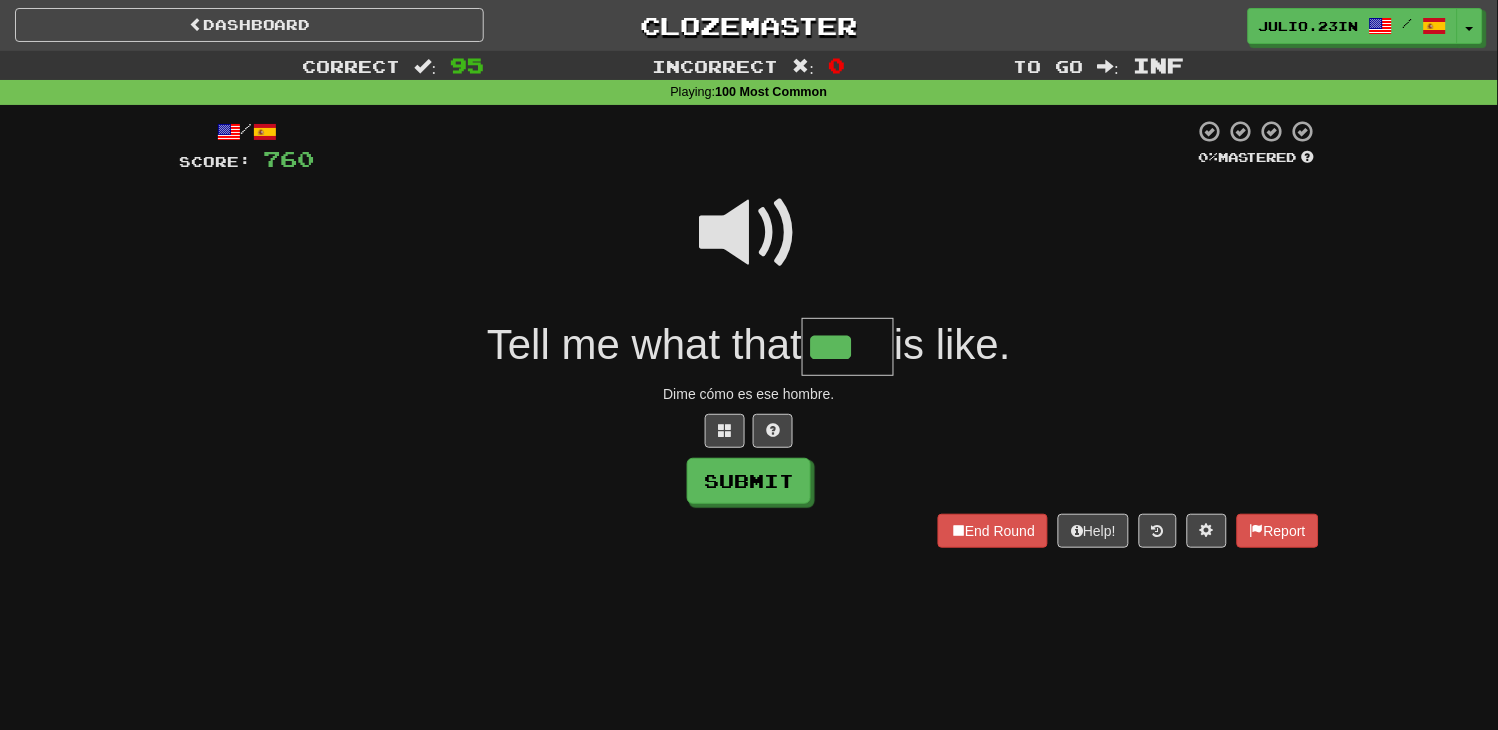 type on "***" 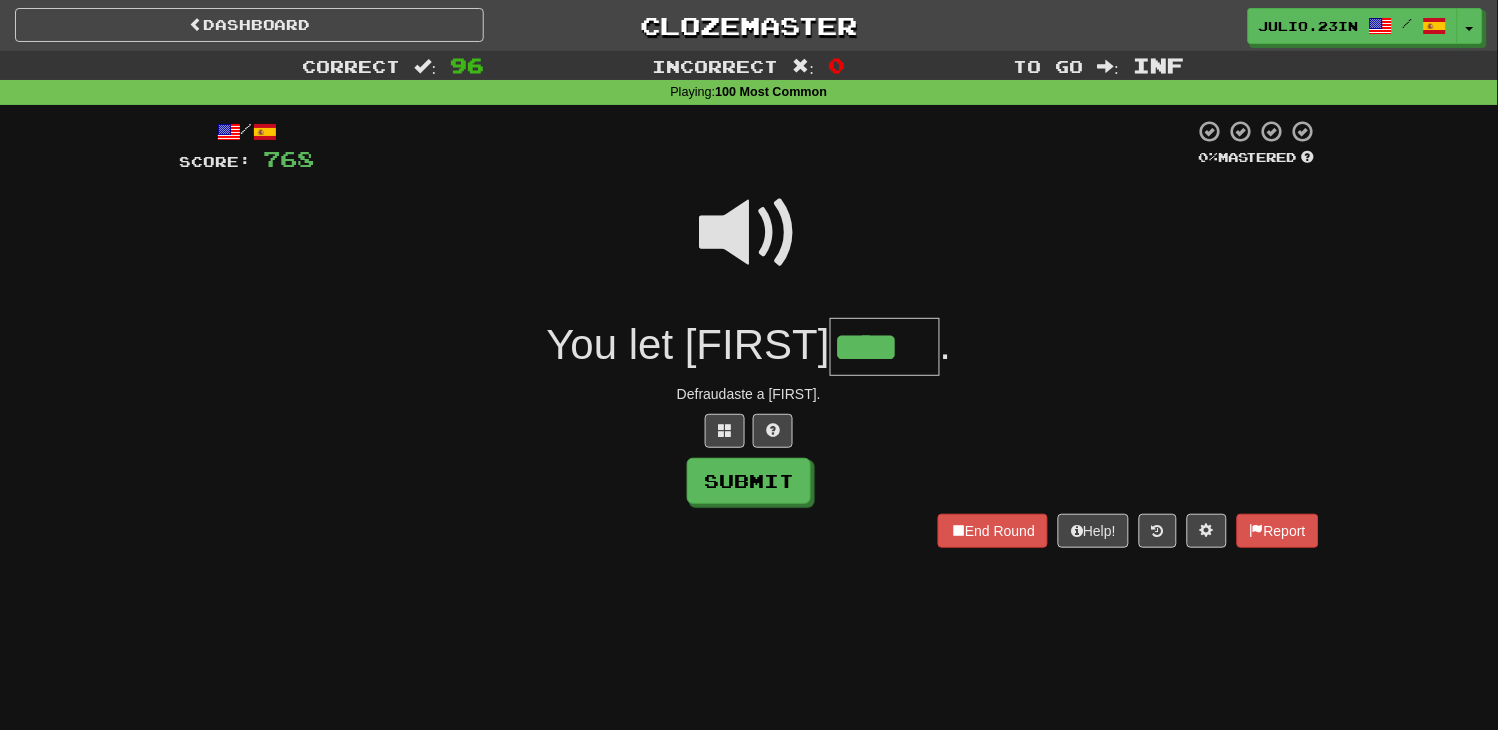 type on "****" 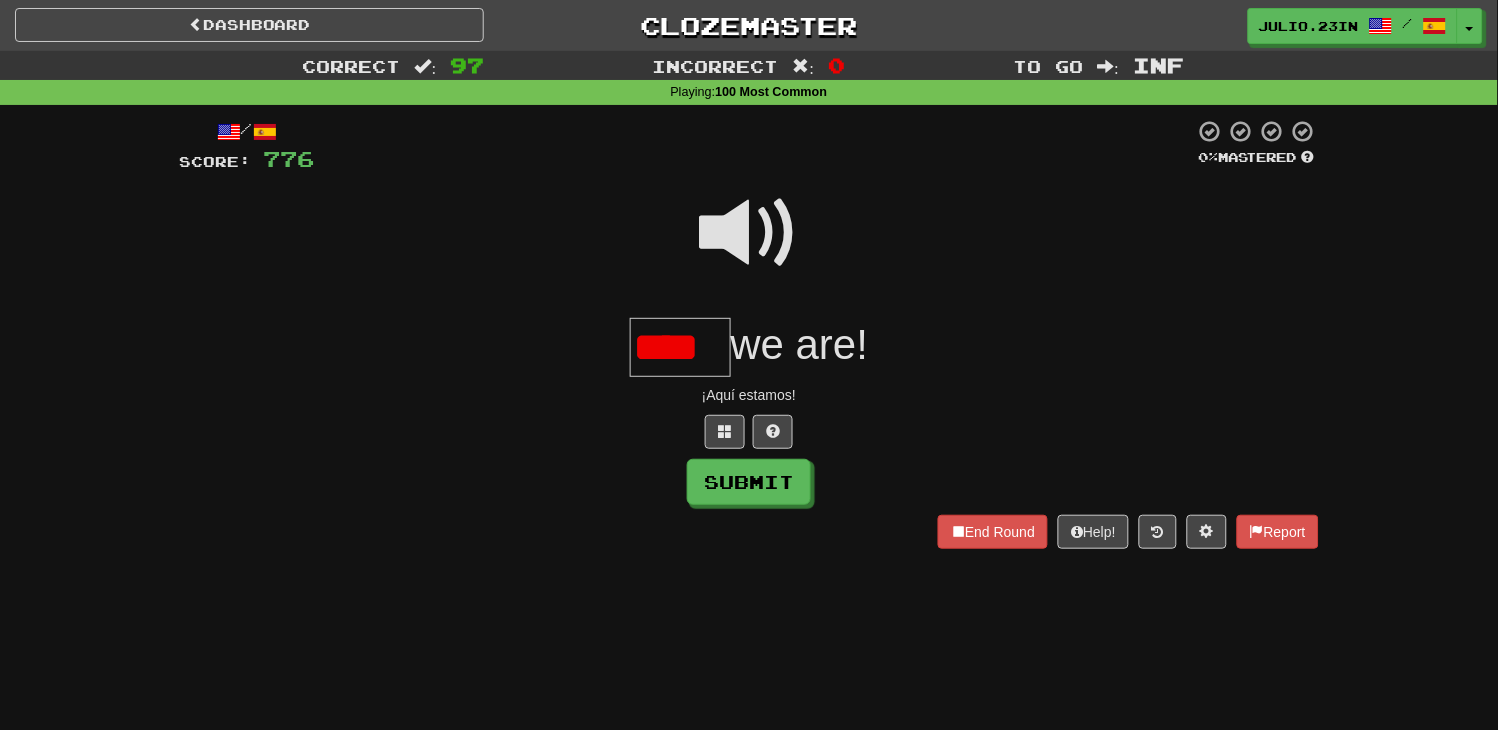 scroll, scrollTop: 0, scrollLeft: 0, axis: both 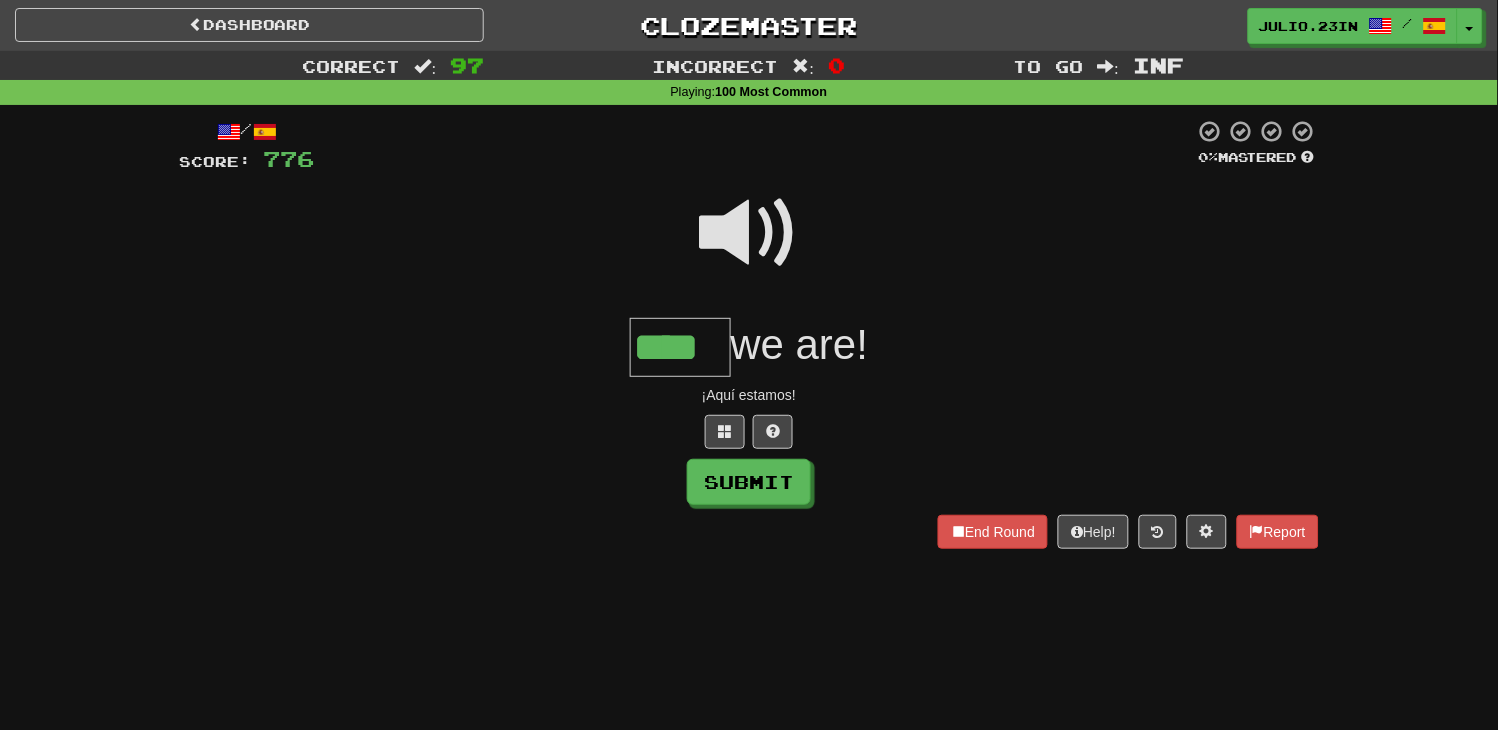 type on "****" 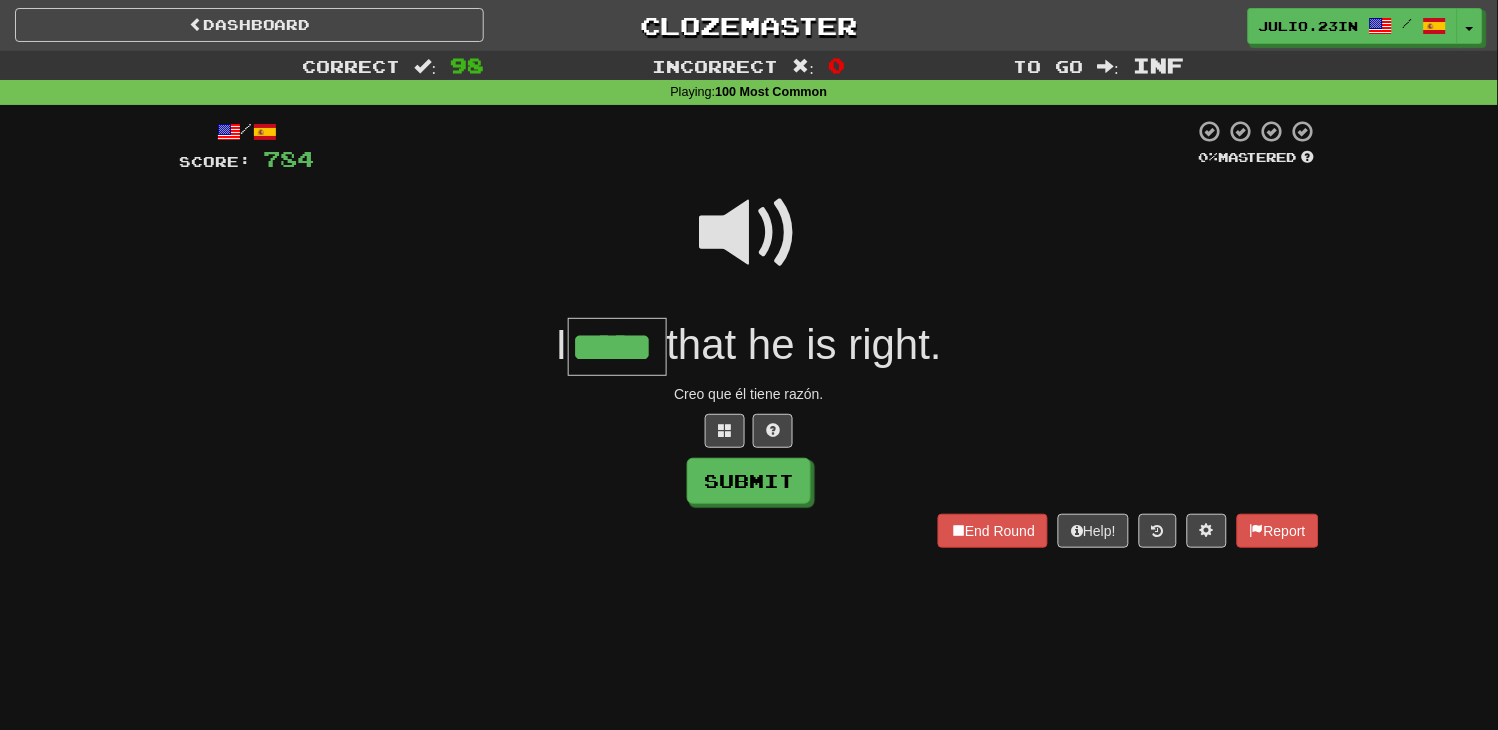 type on "*****" 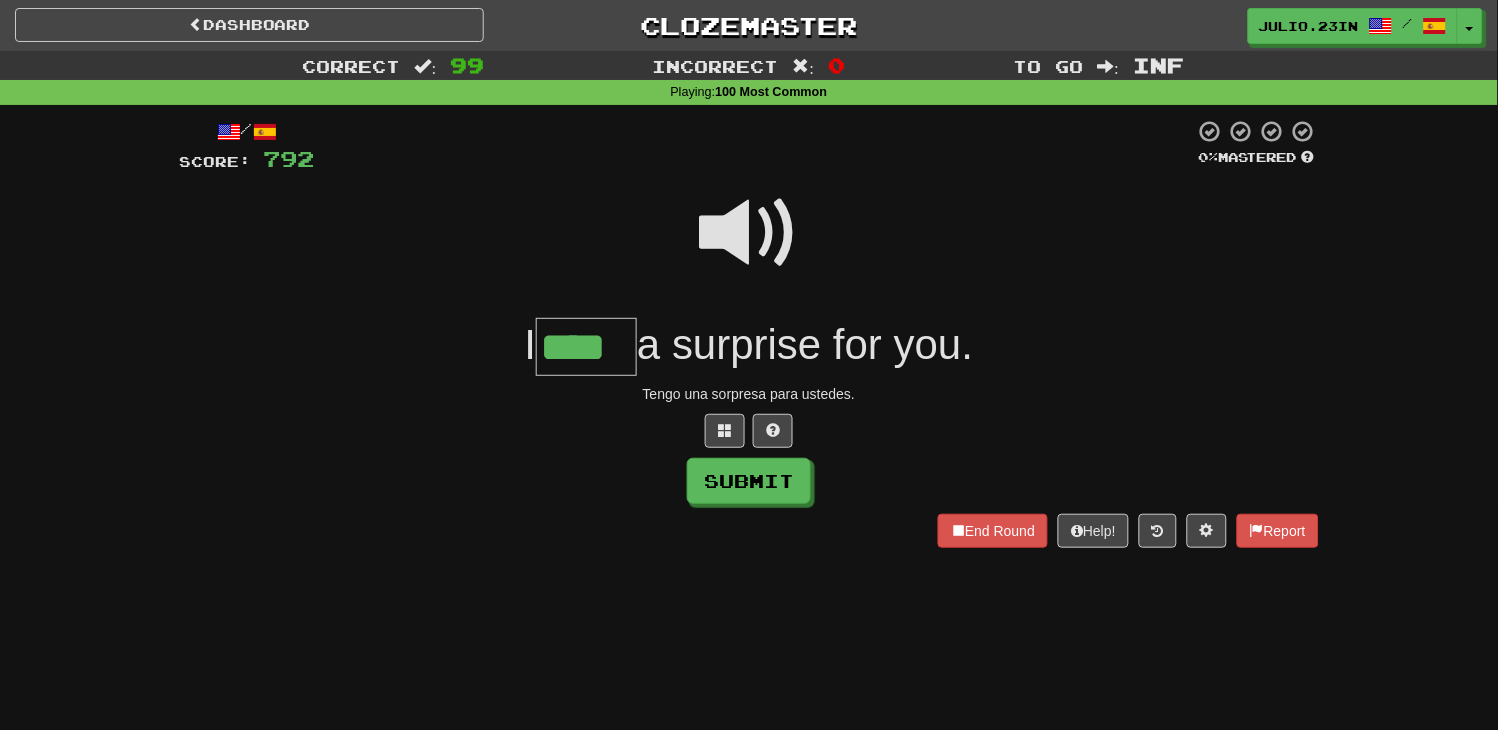 type on "****" 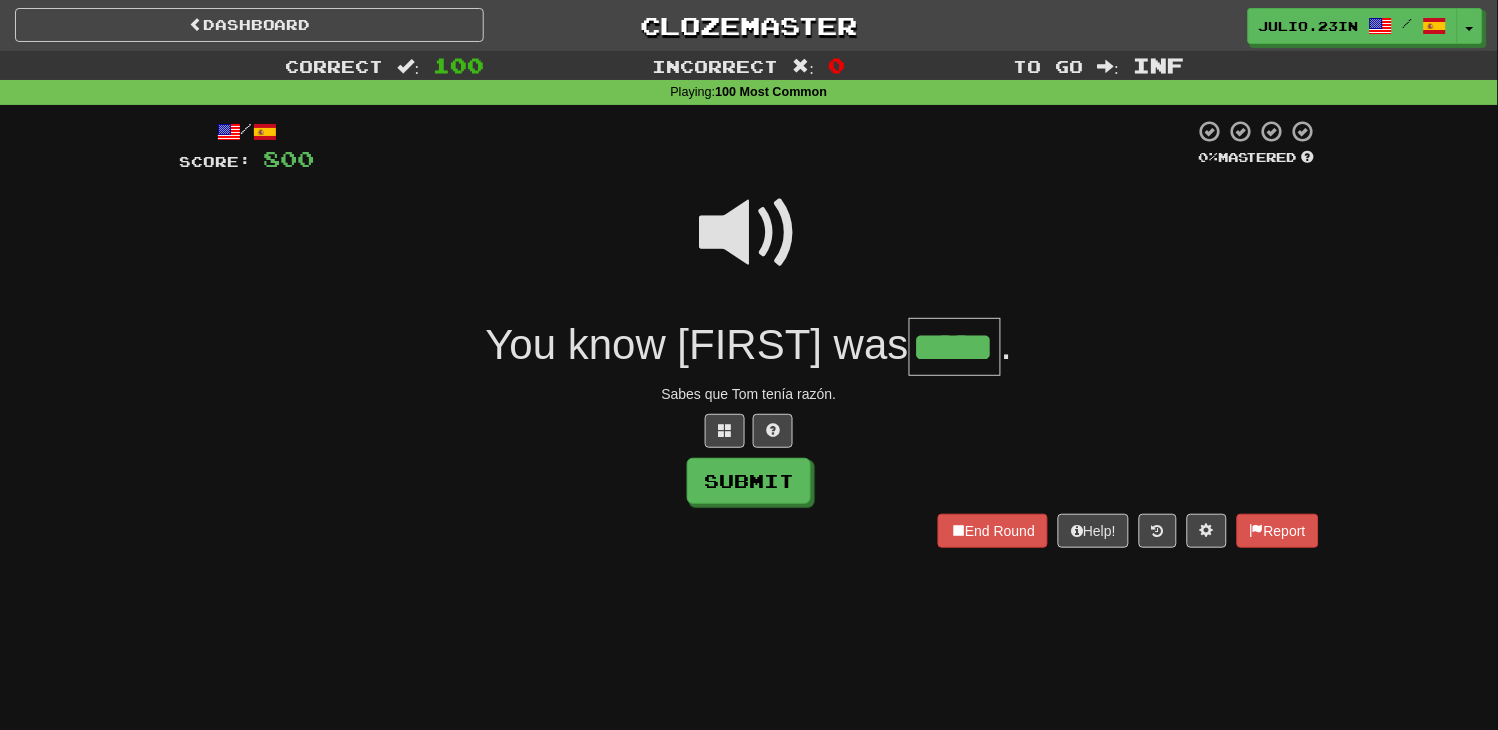 type on "*****" 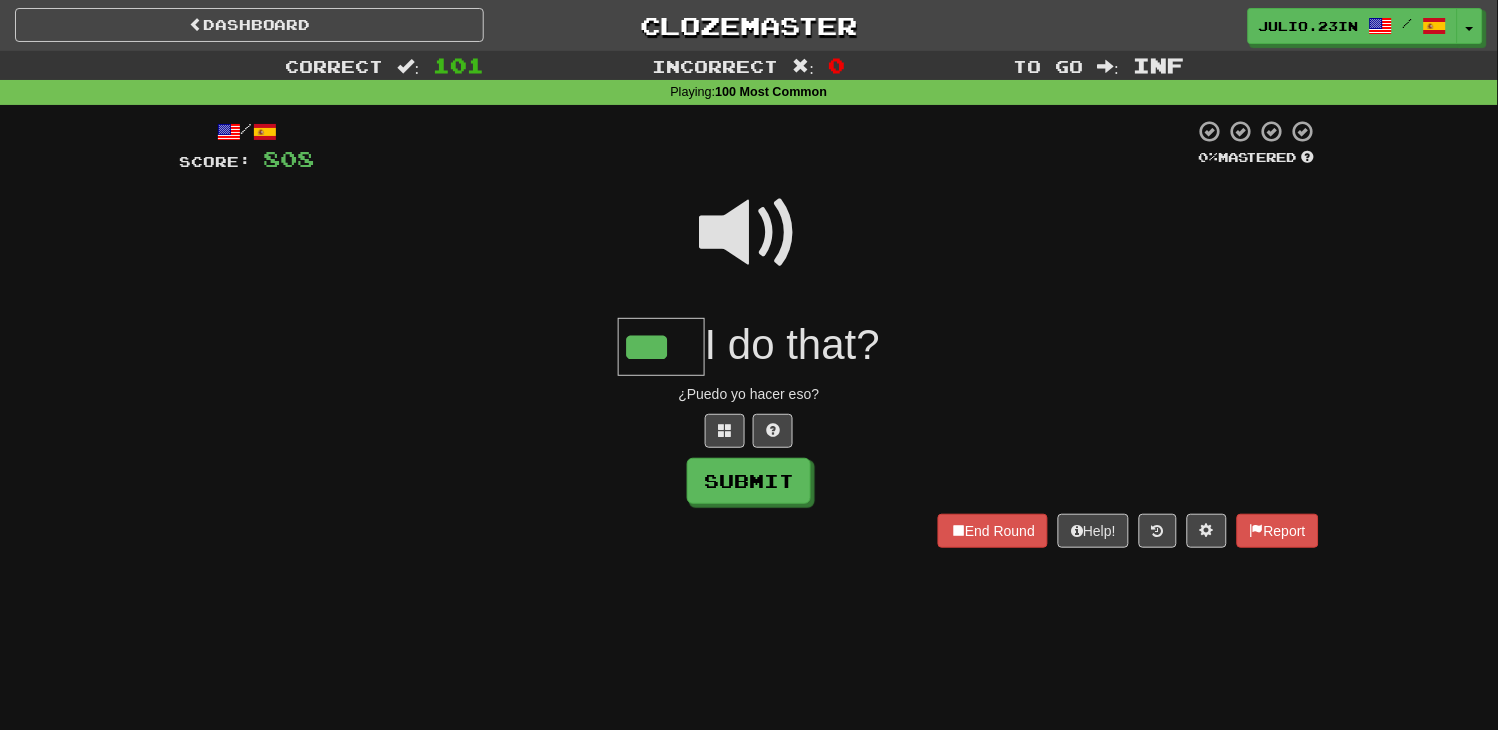 type on "***" 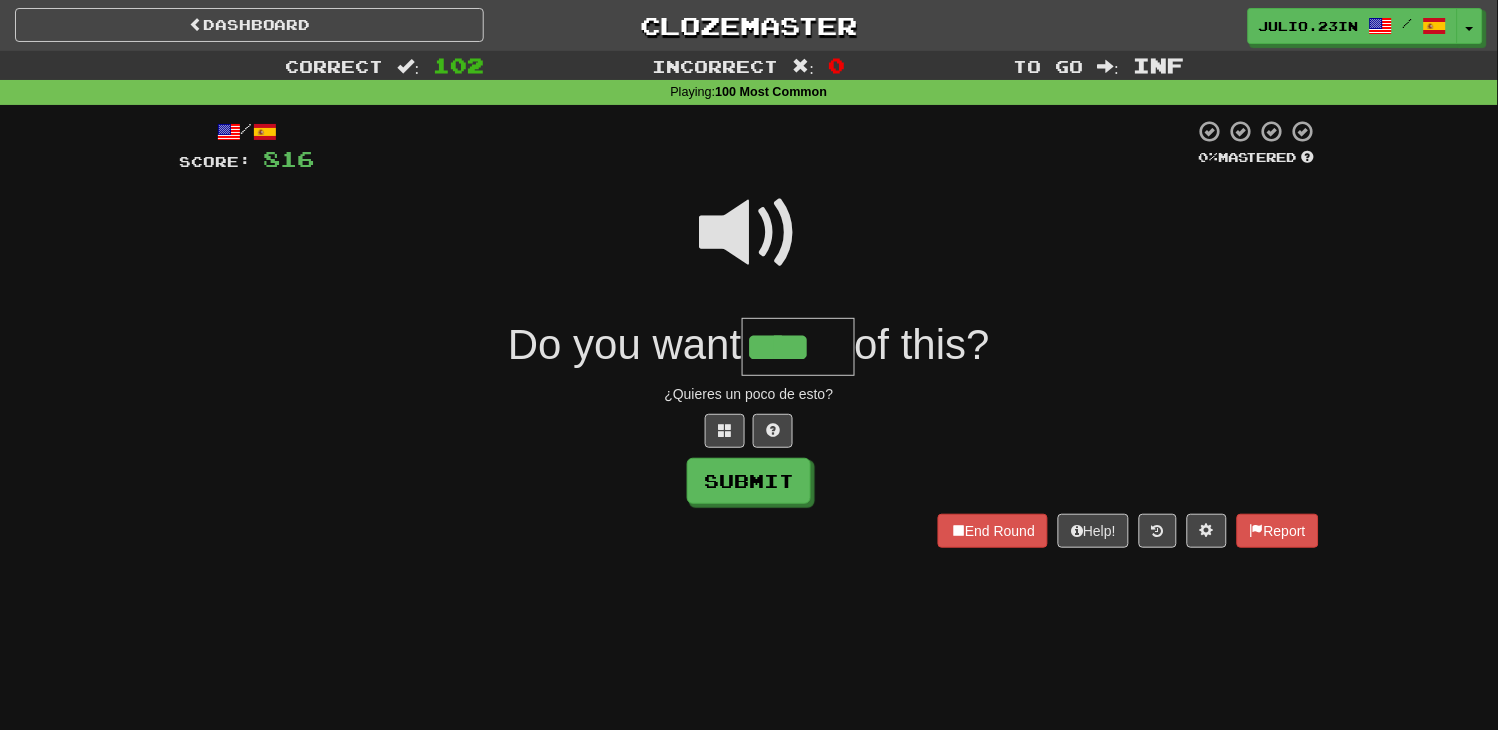 type on "****" 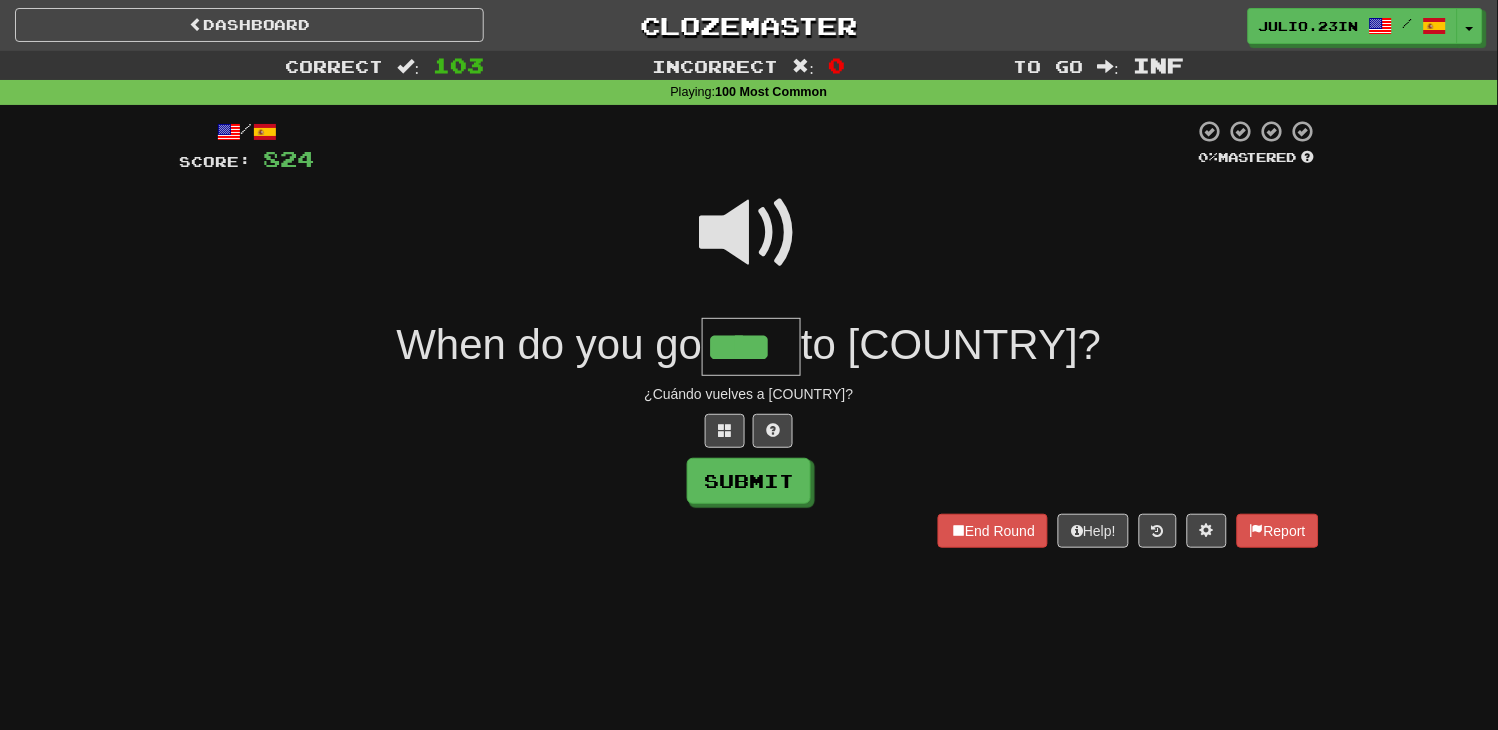 type on "****" 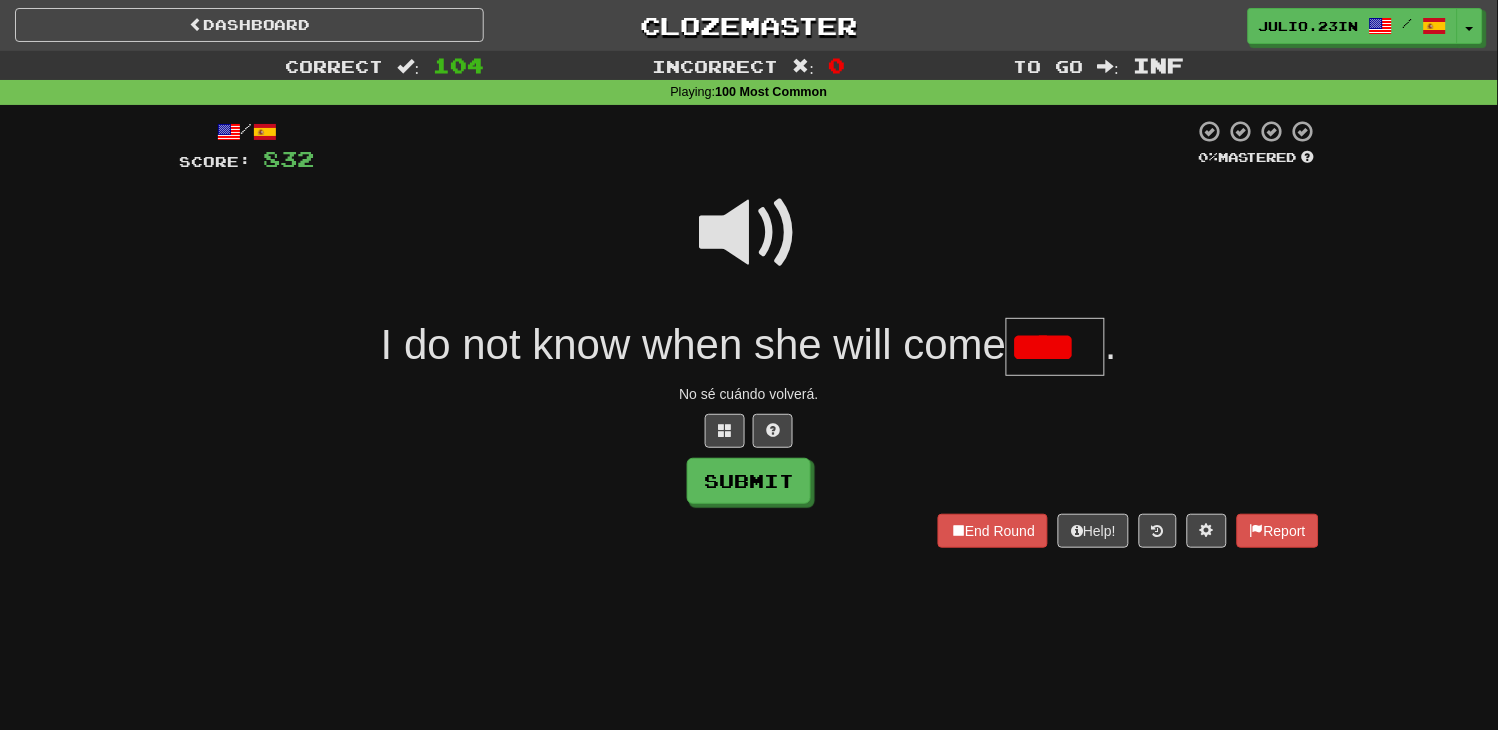 type on "****" 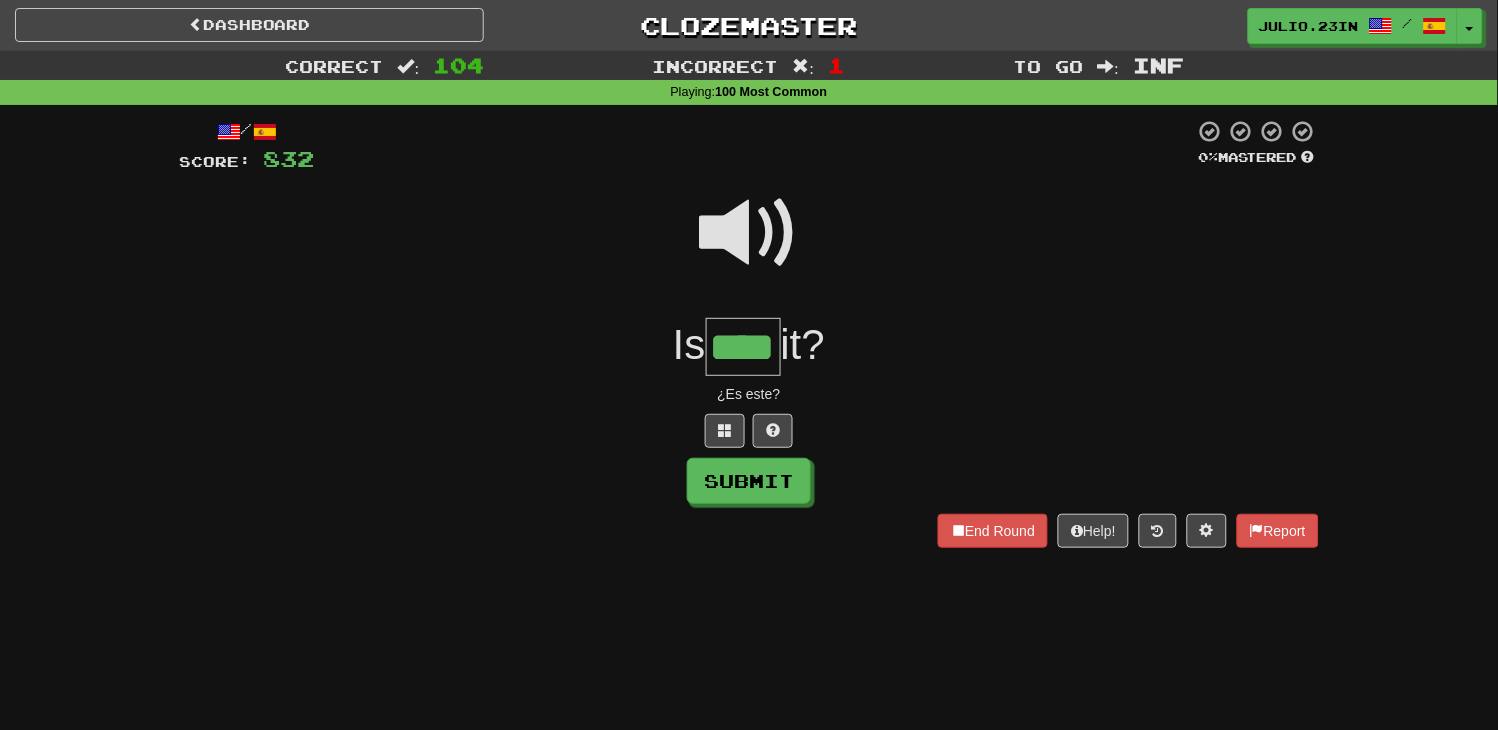type on "****" 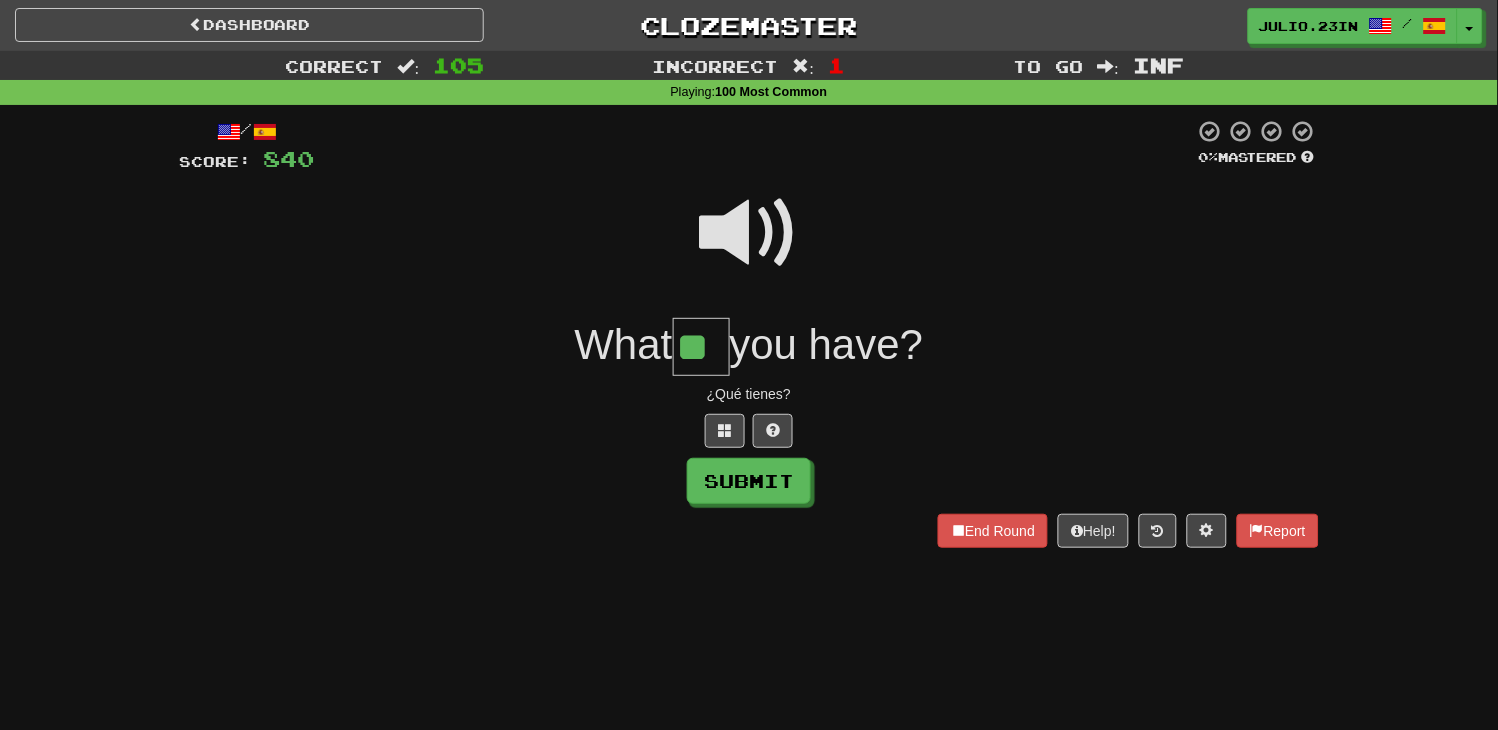 type on "**" 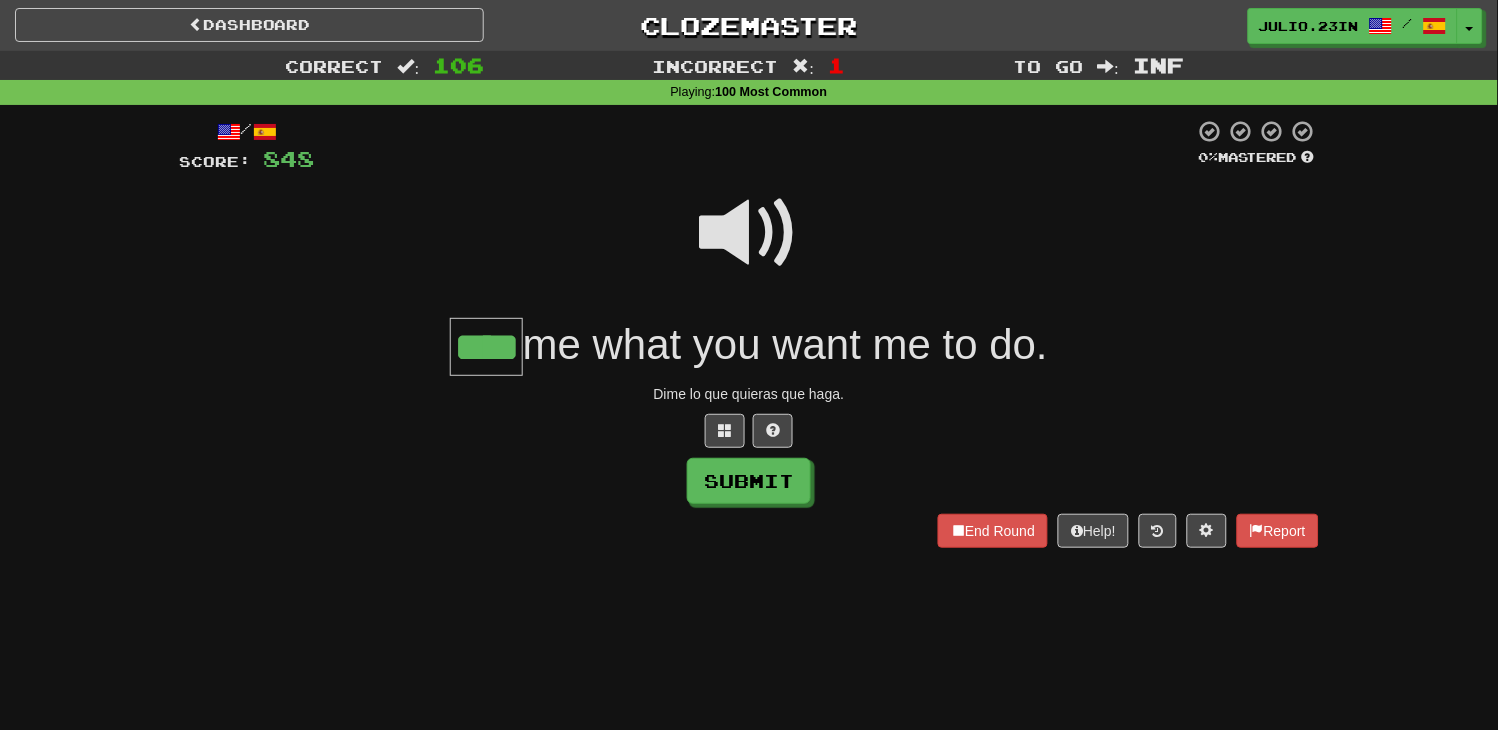 type on "****" 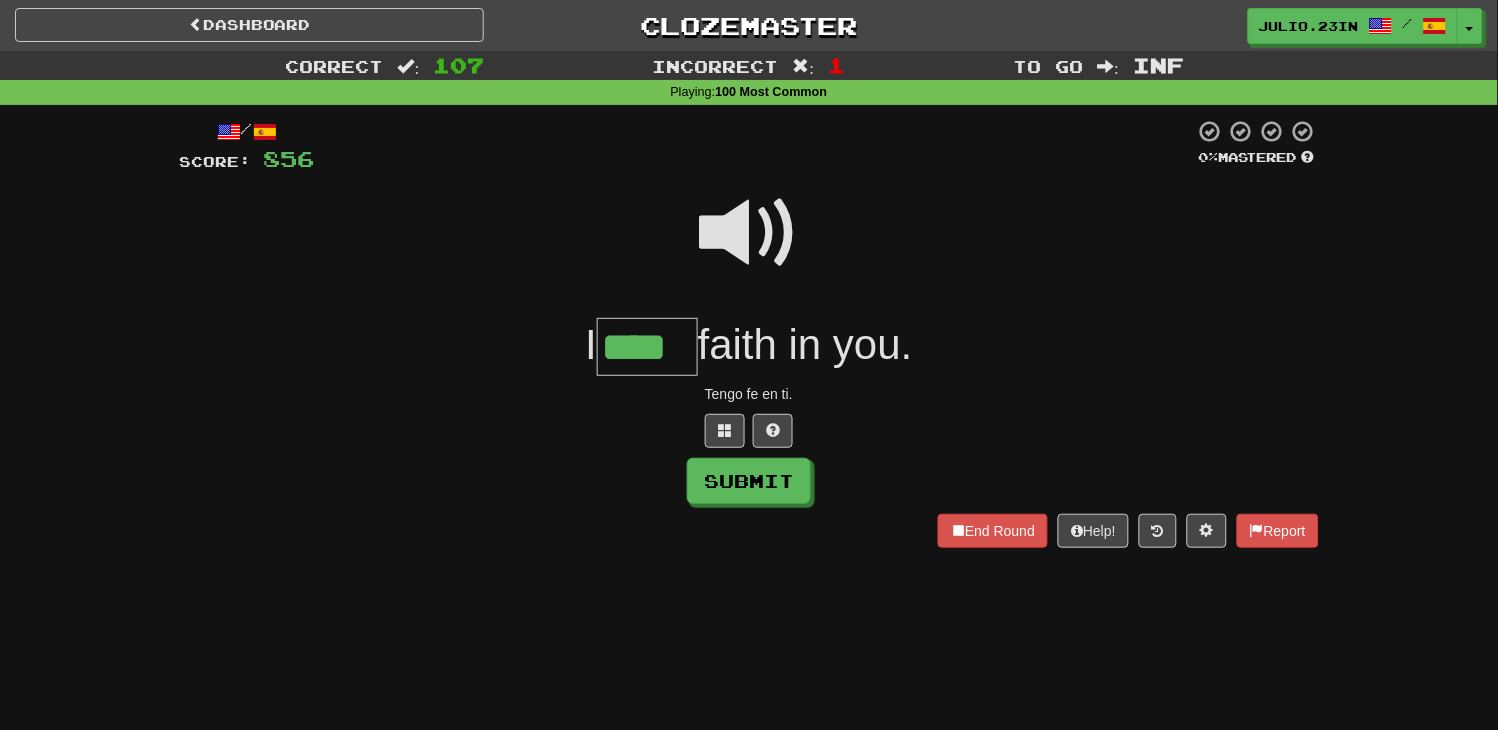 type on "****" 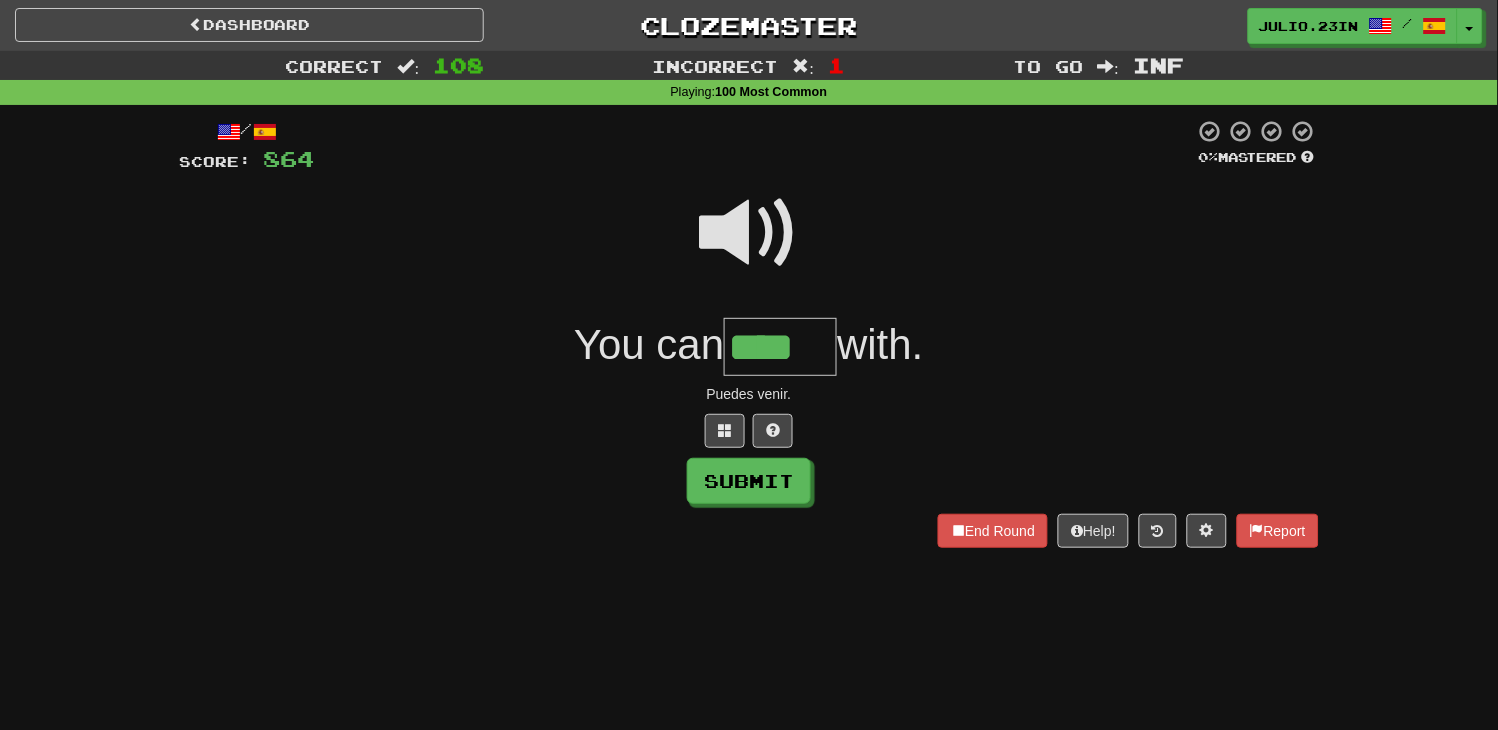 type on "****" 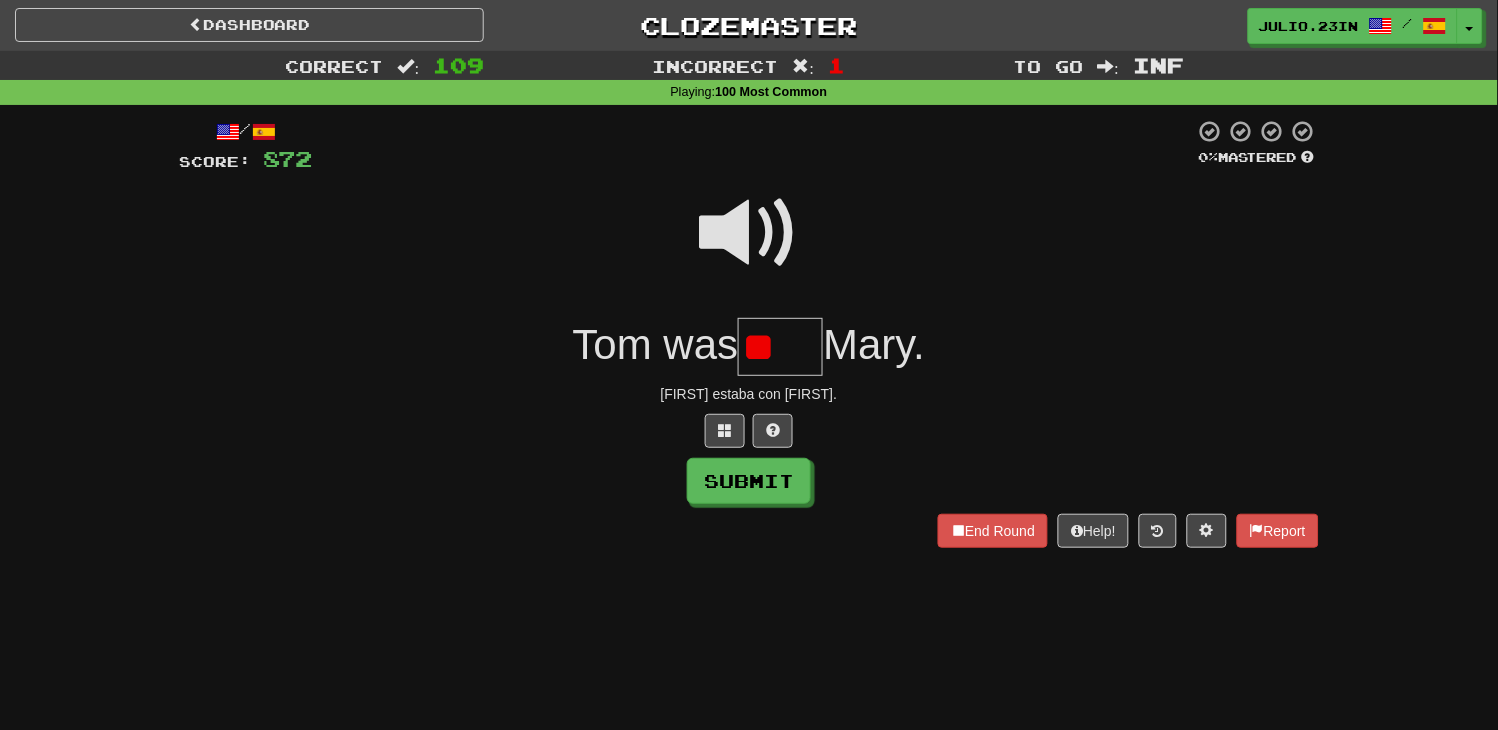 type on "*" 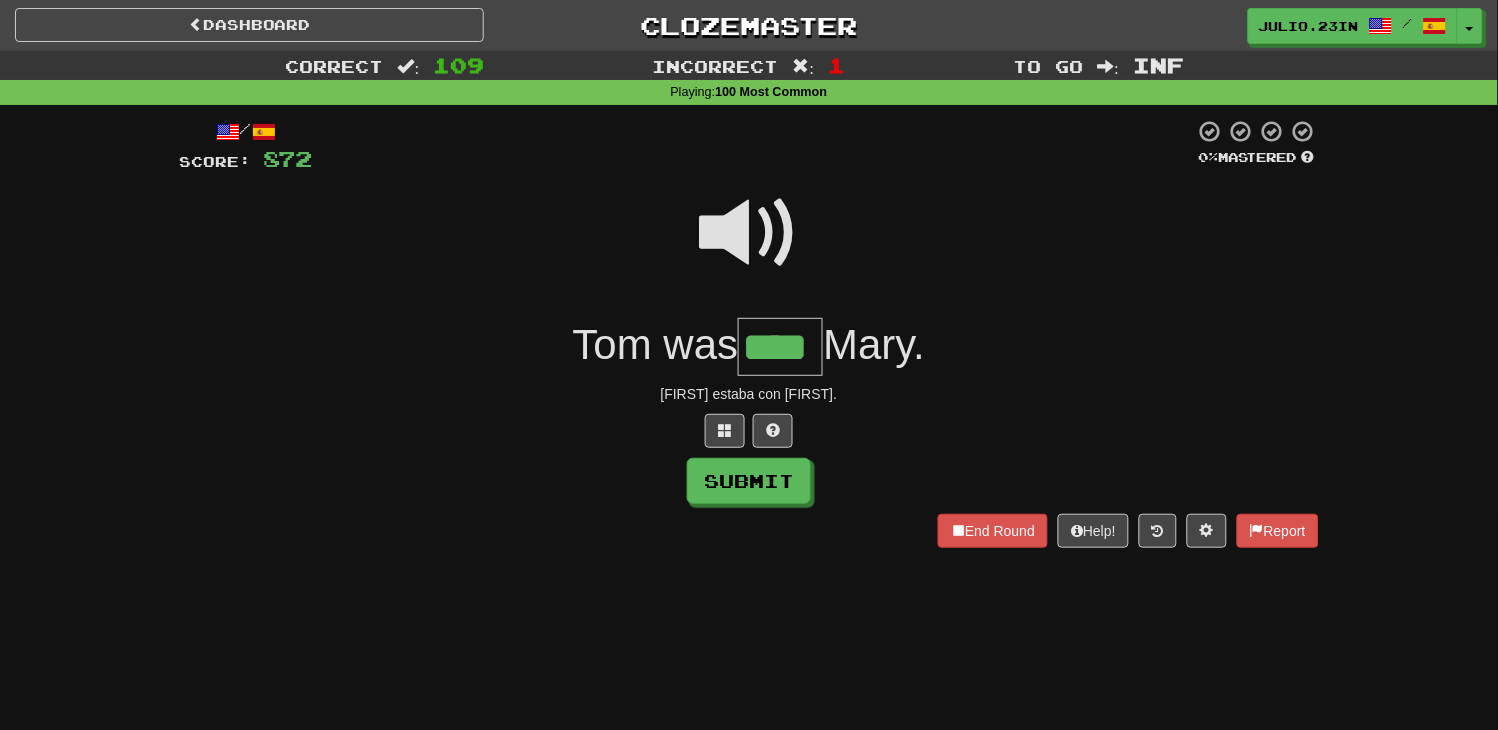 type on "****" 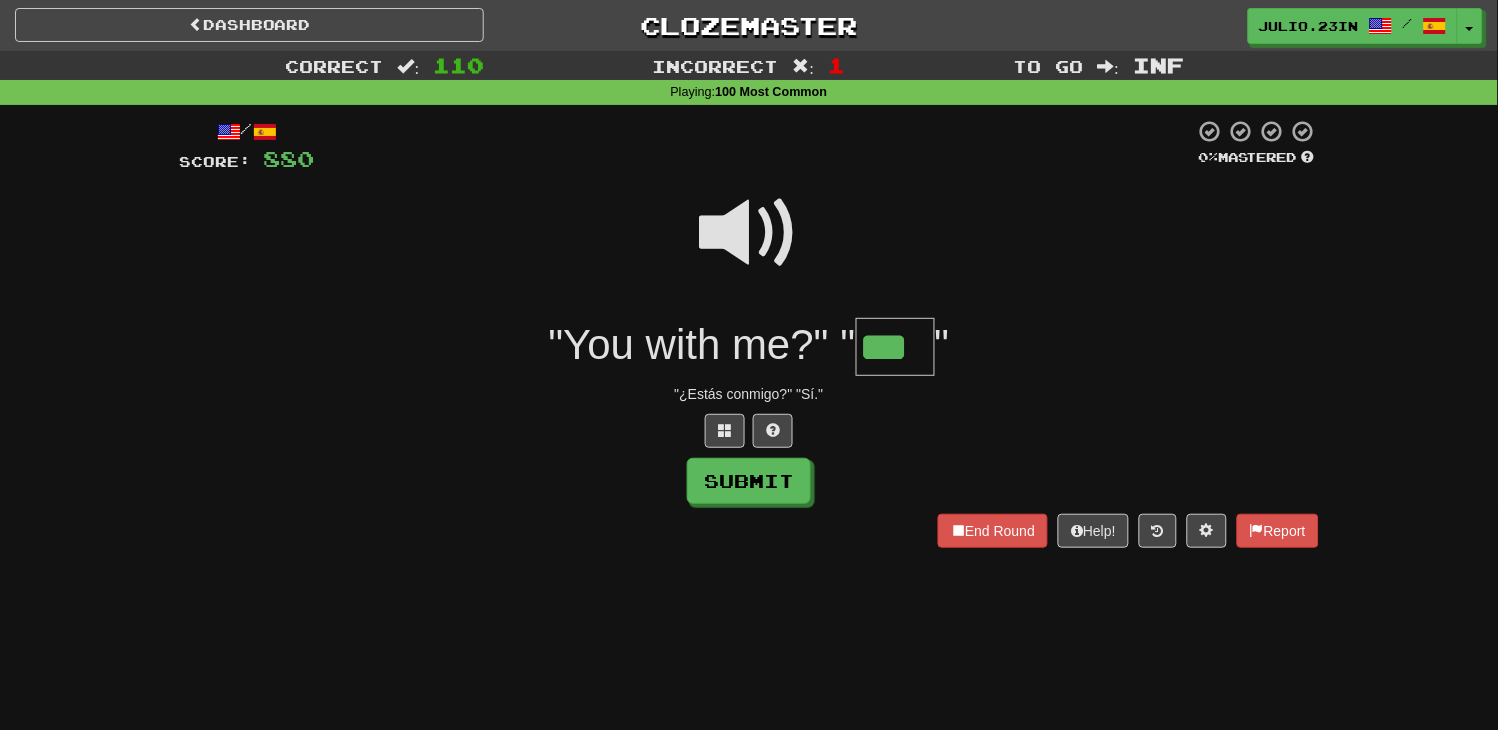 type on "***" 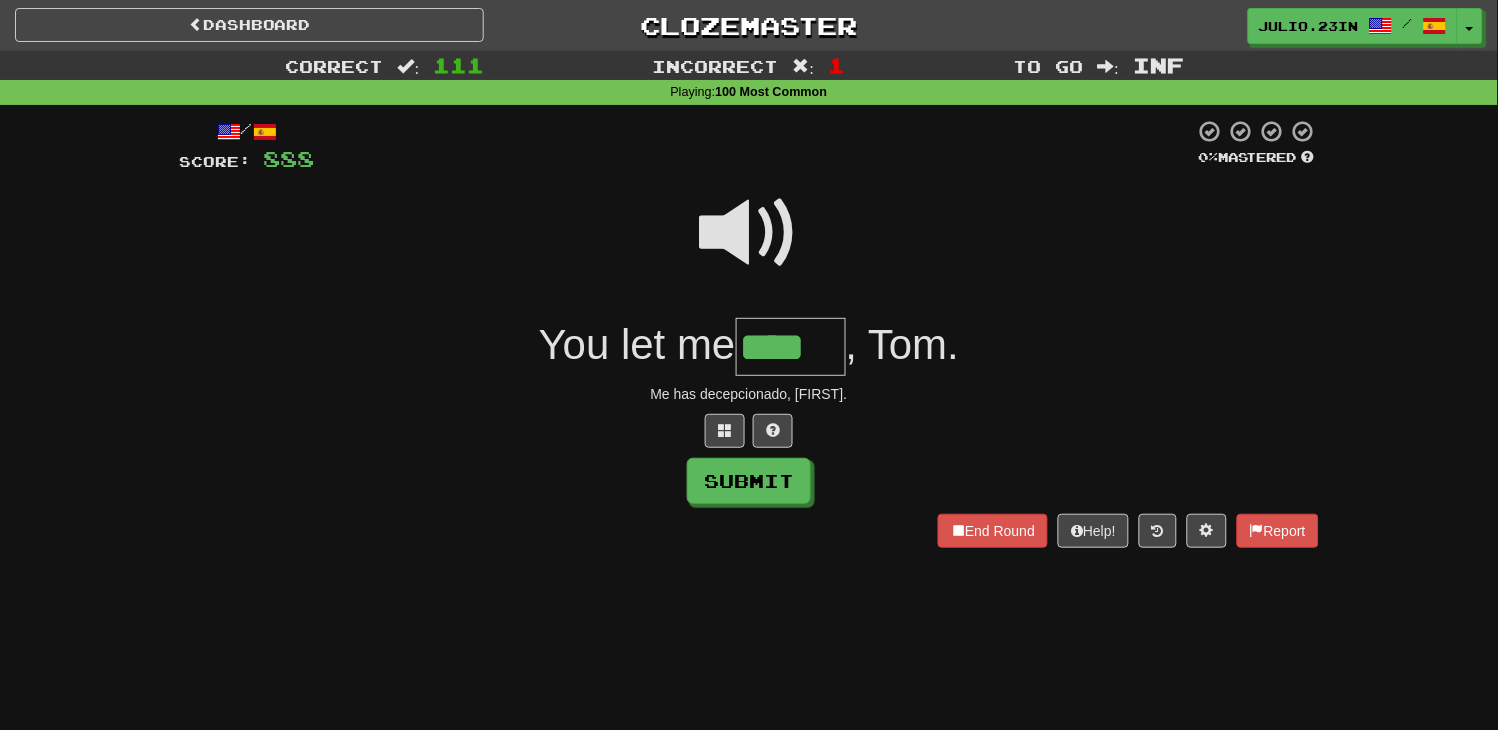 type on "****" 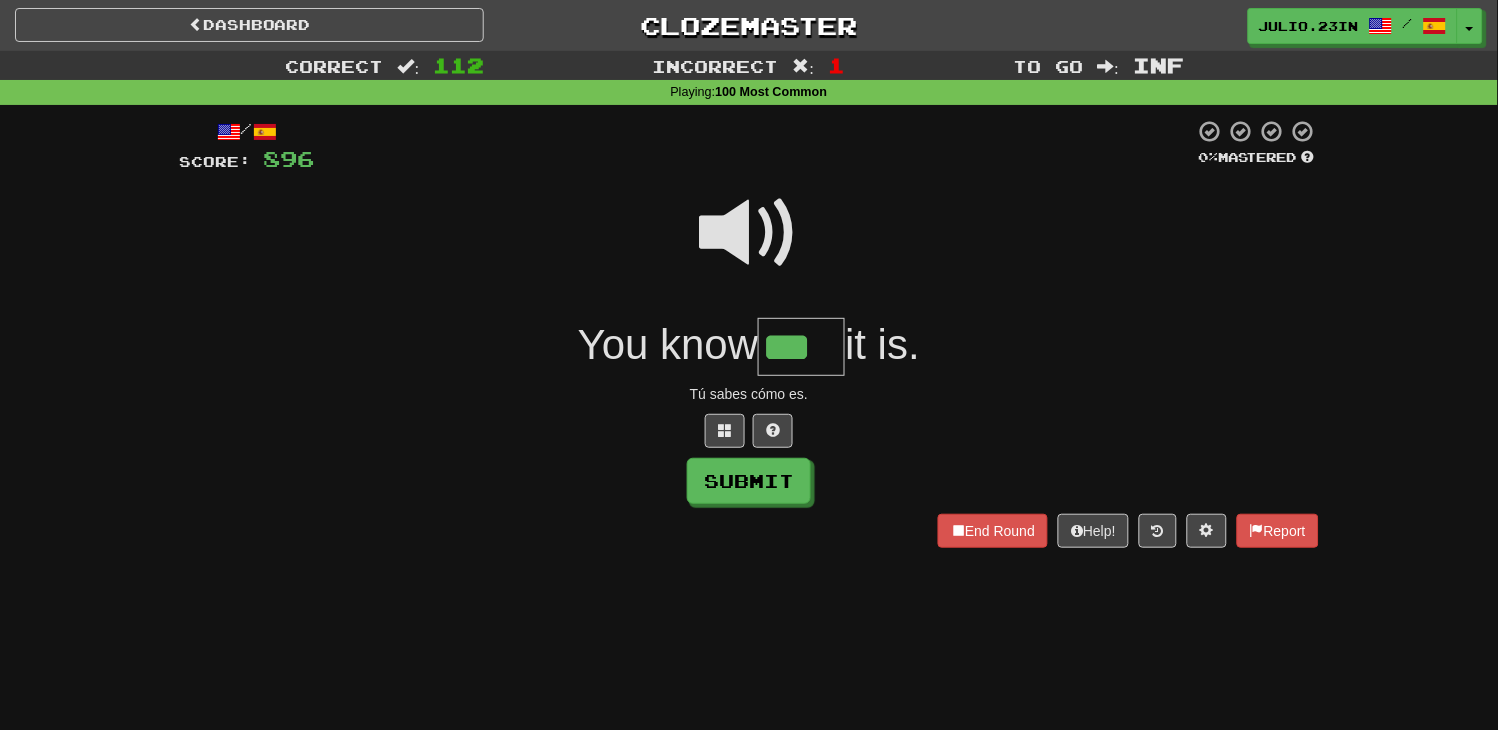 type on "***" 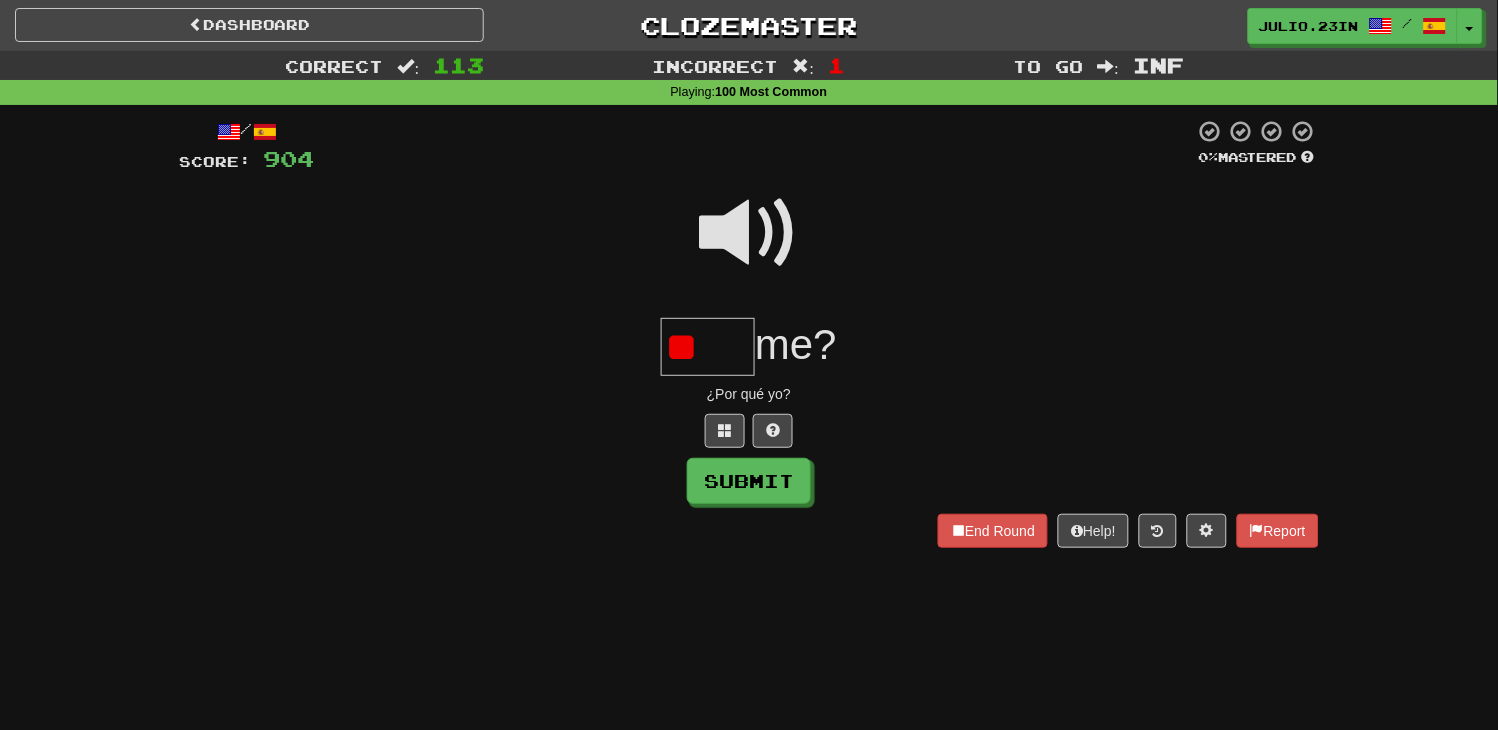 type on "*" 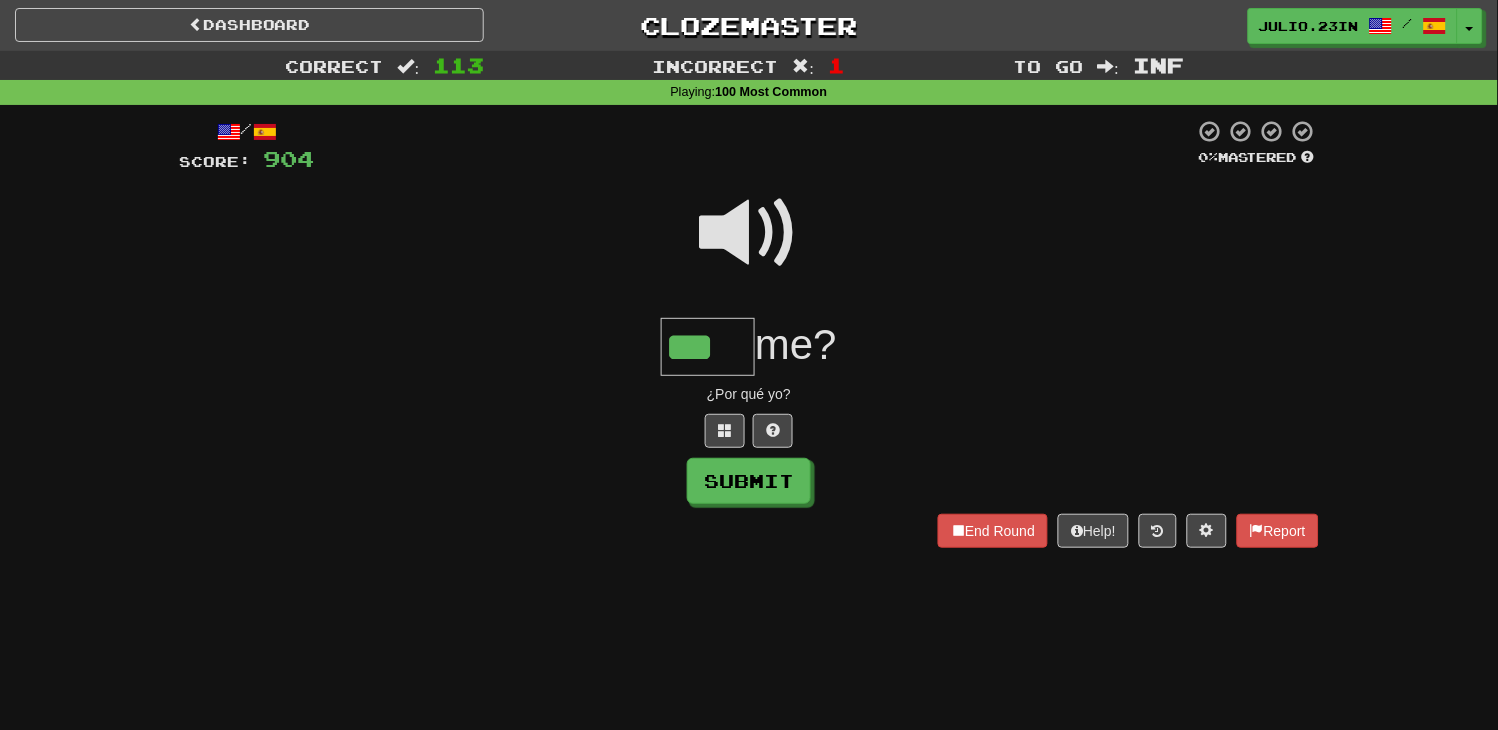 type on "***" 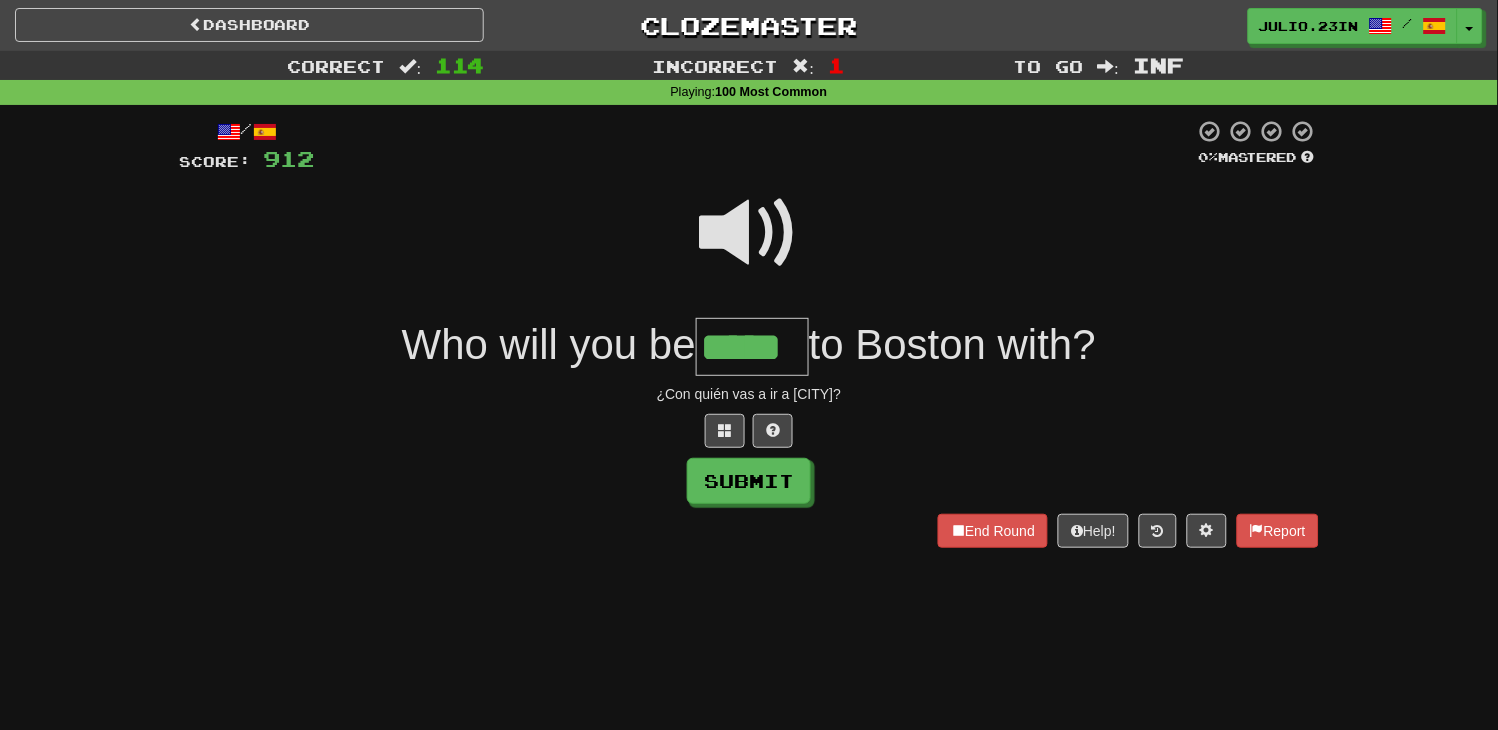 type on "*****" 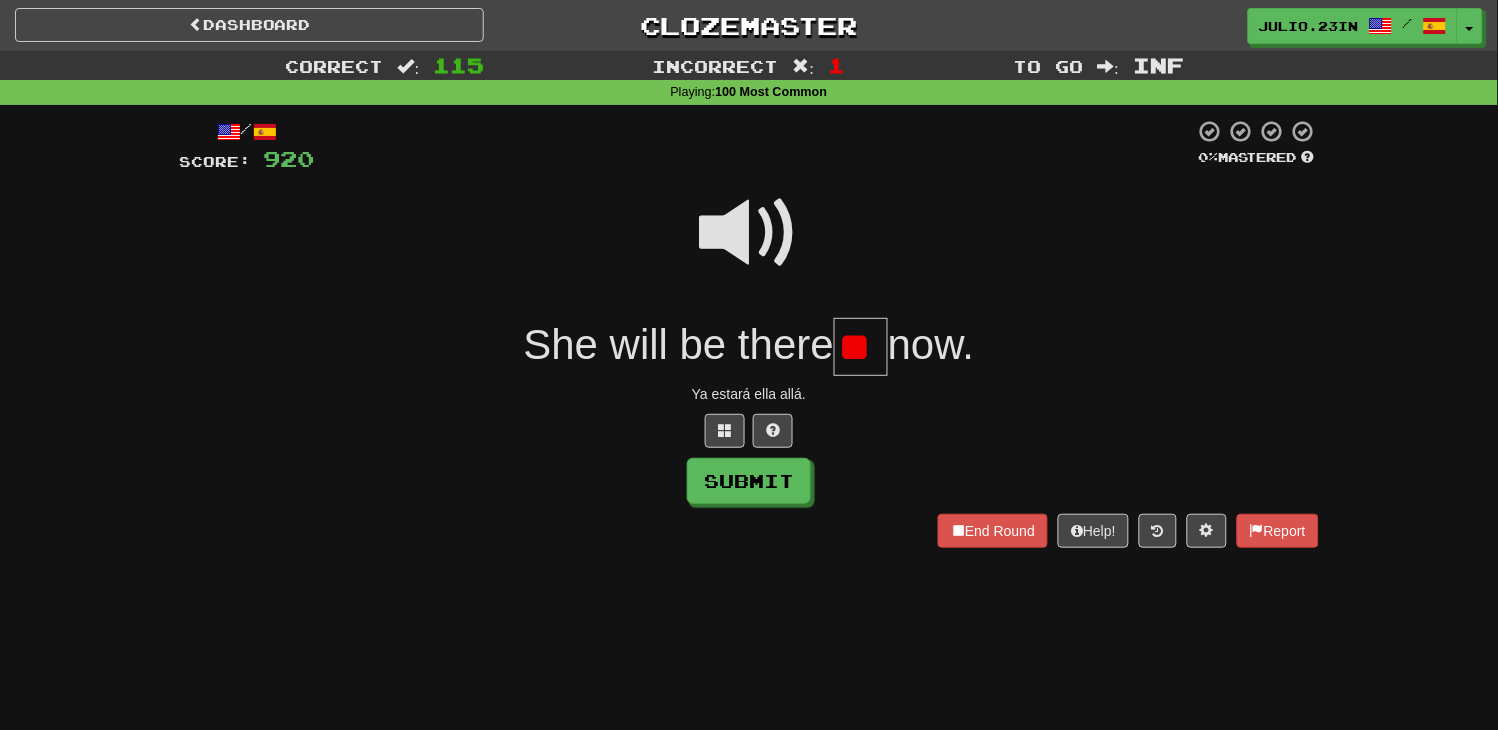 type on "*" 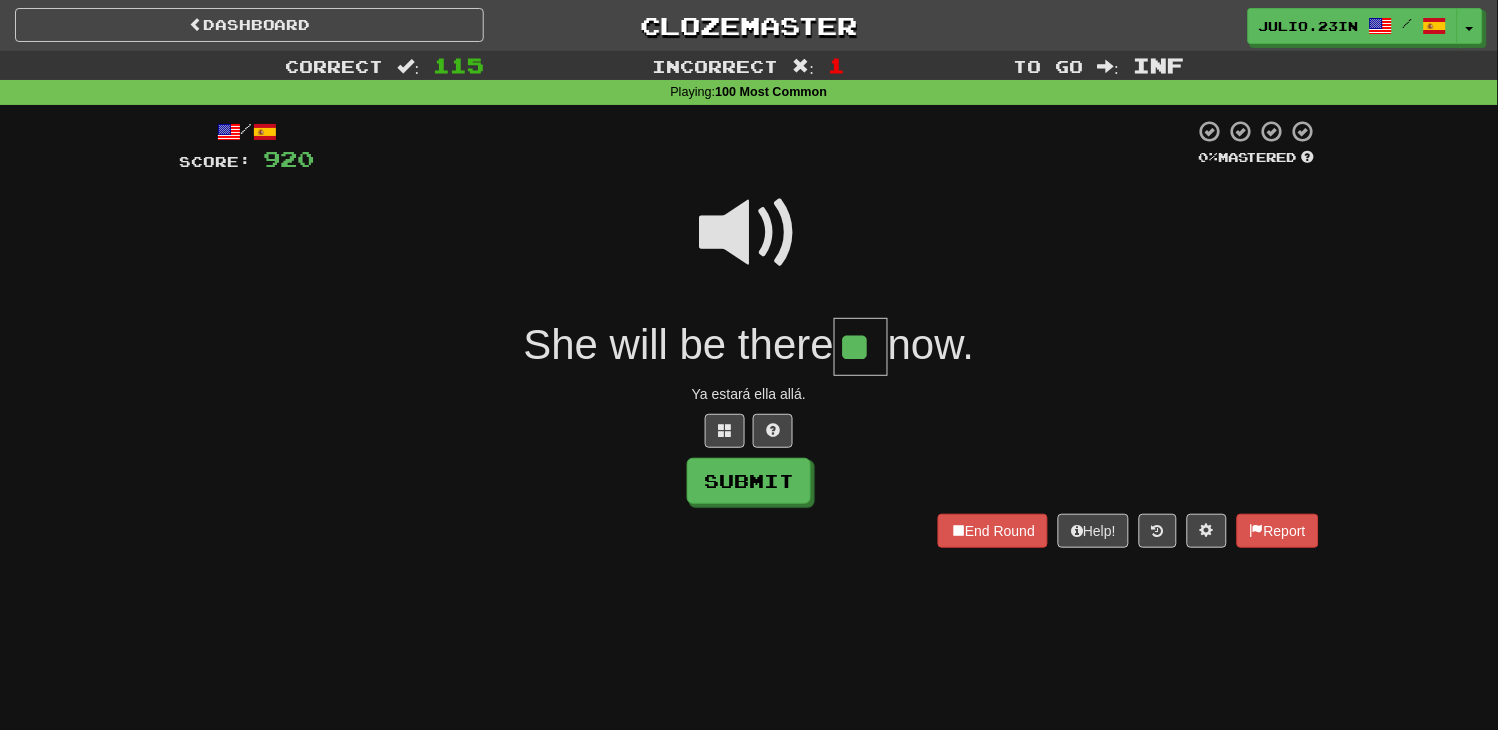 type on "**" 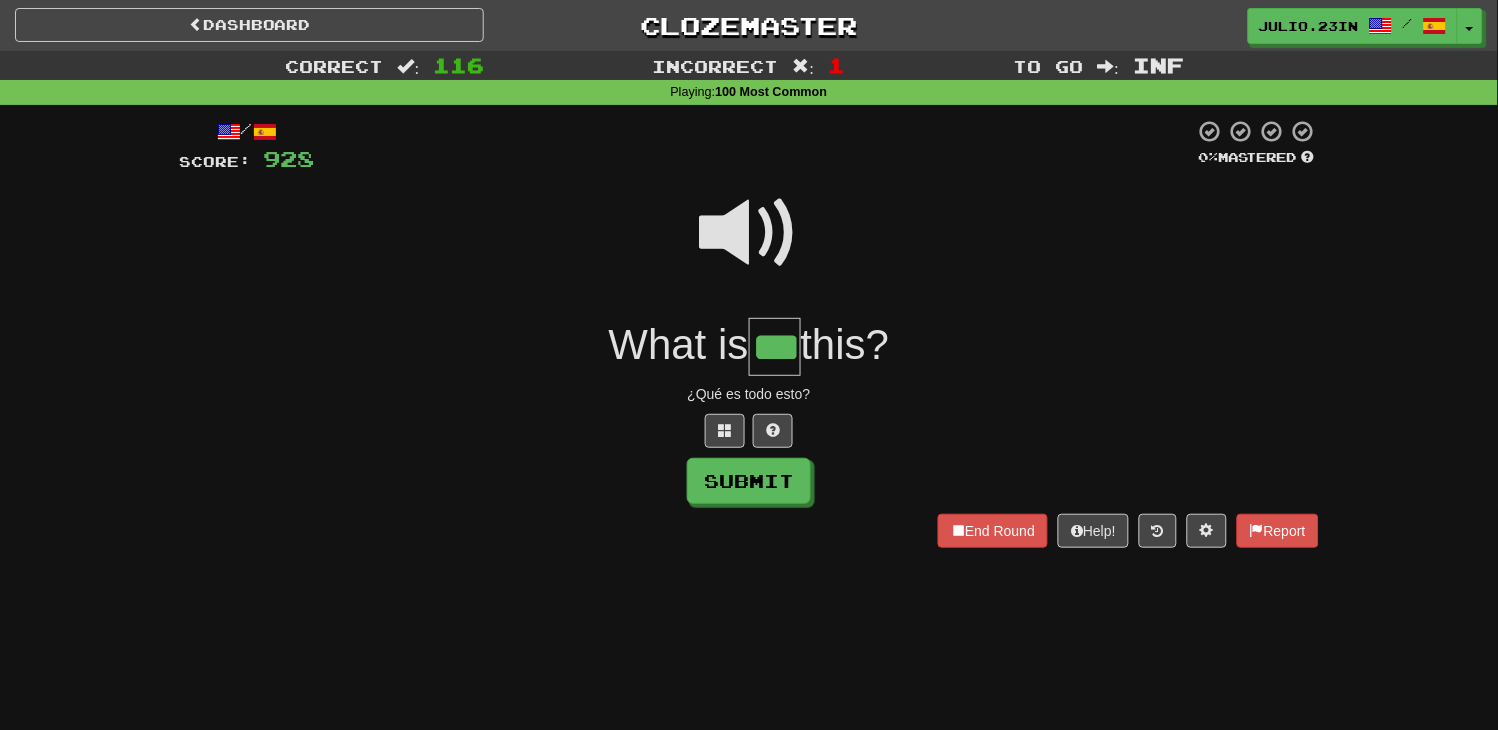type on "***" 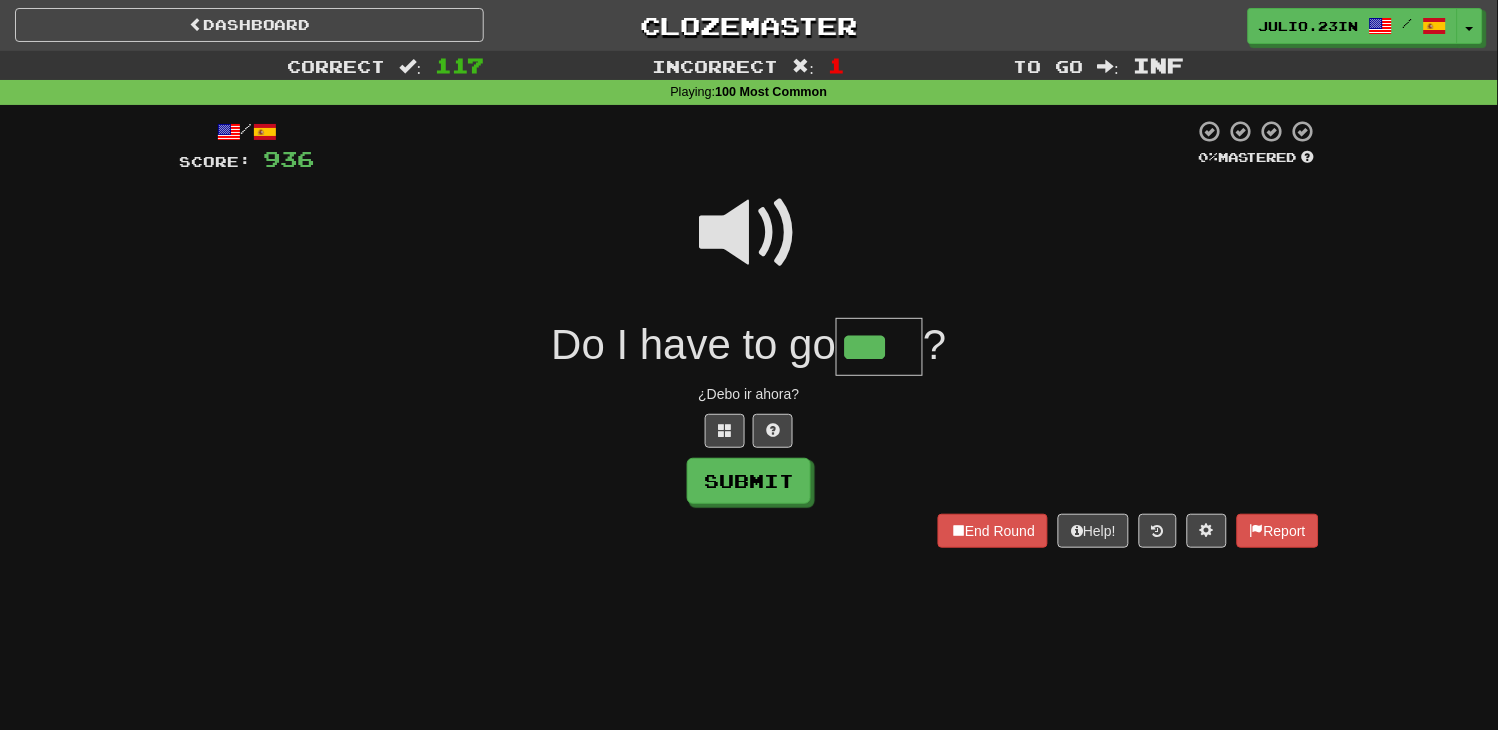 type on "***" 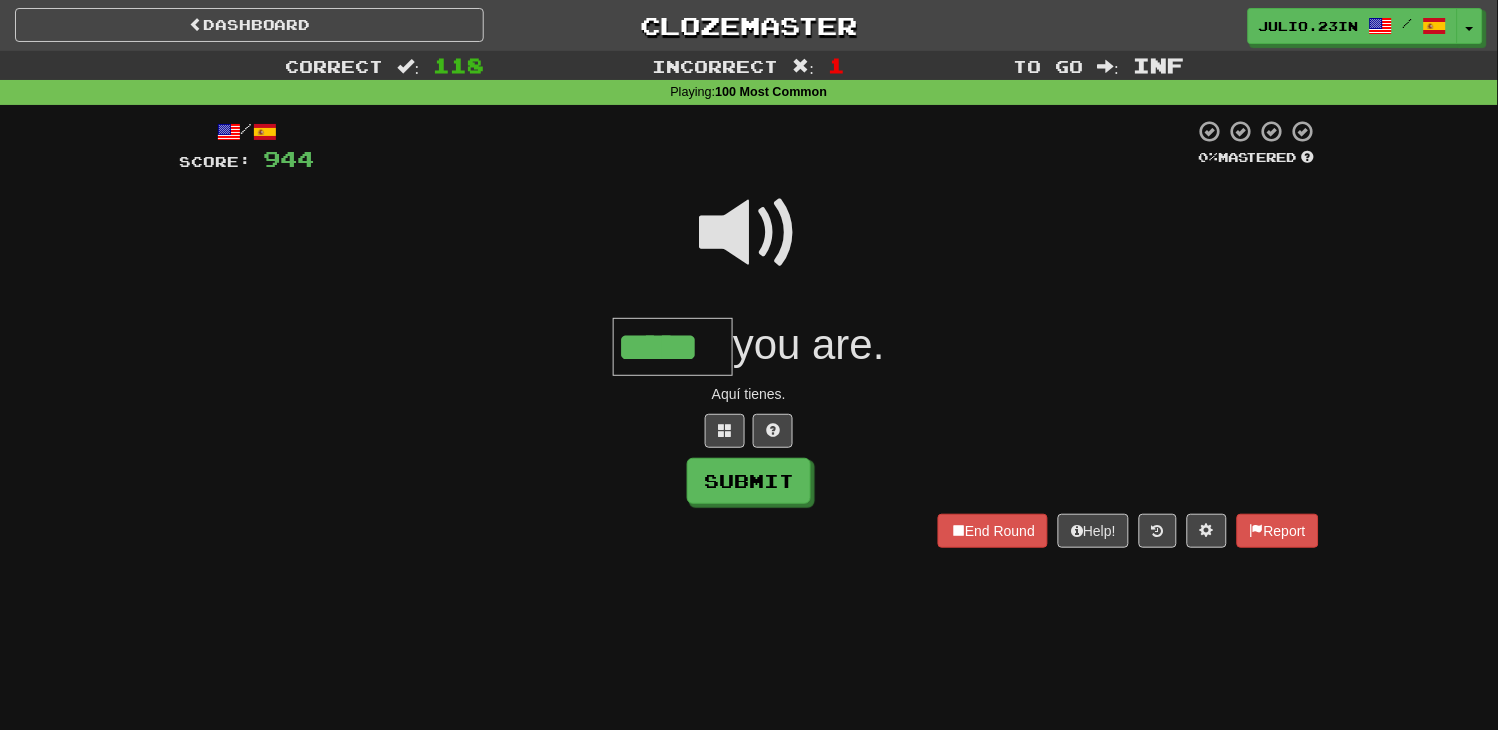 type on "*****" 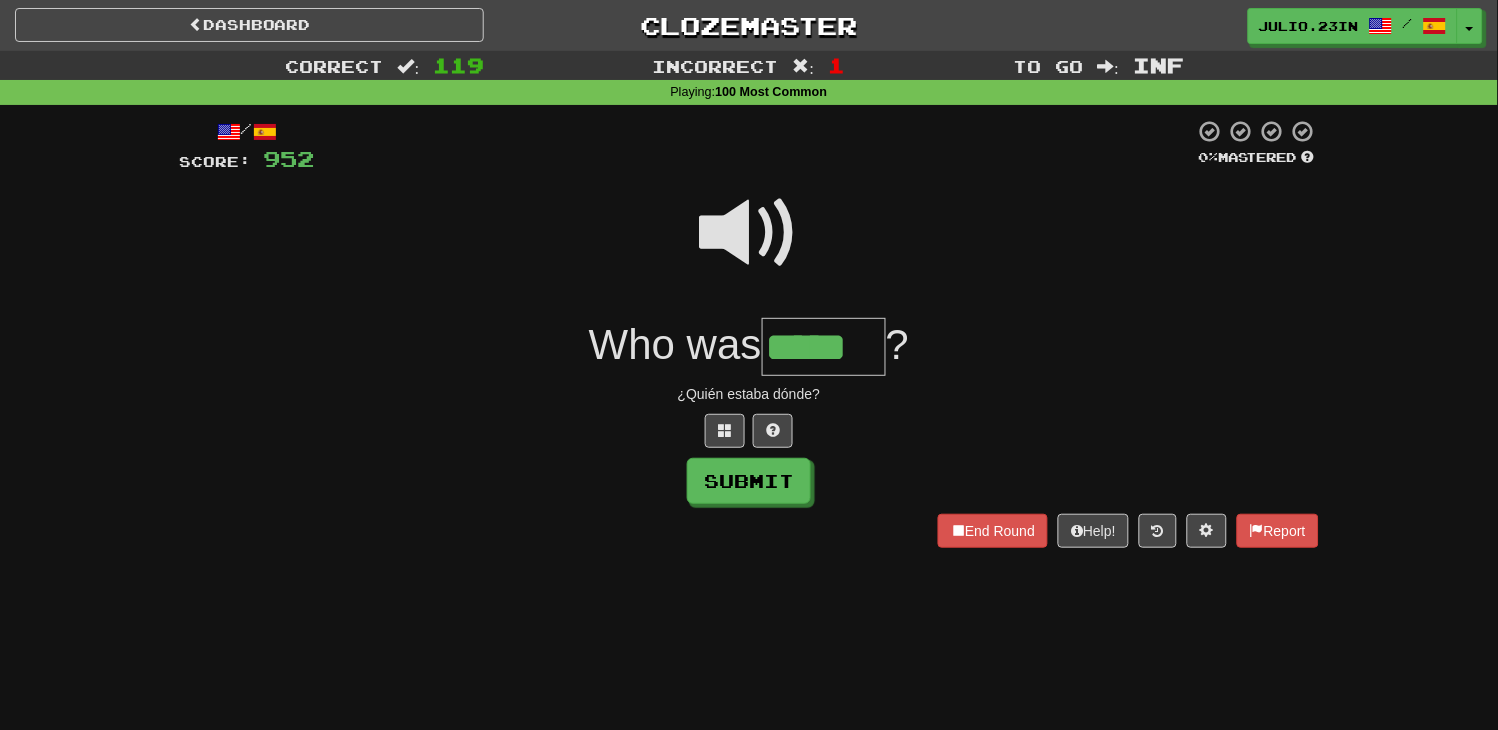 type on "*****" 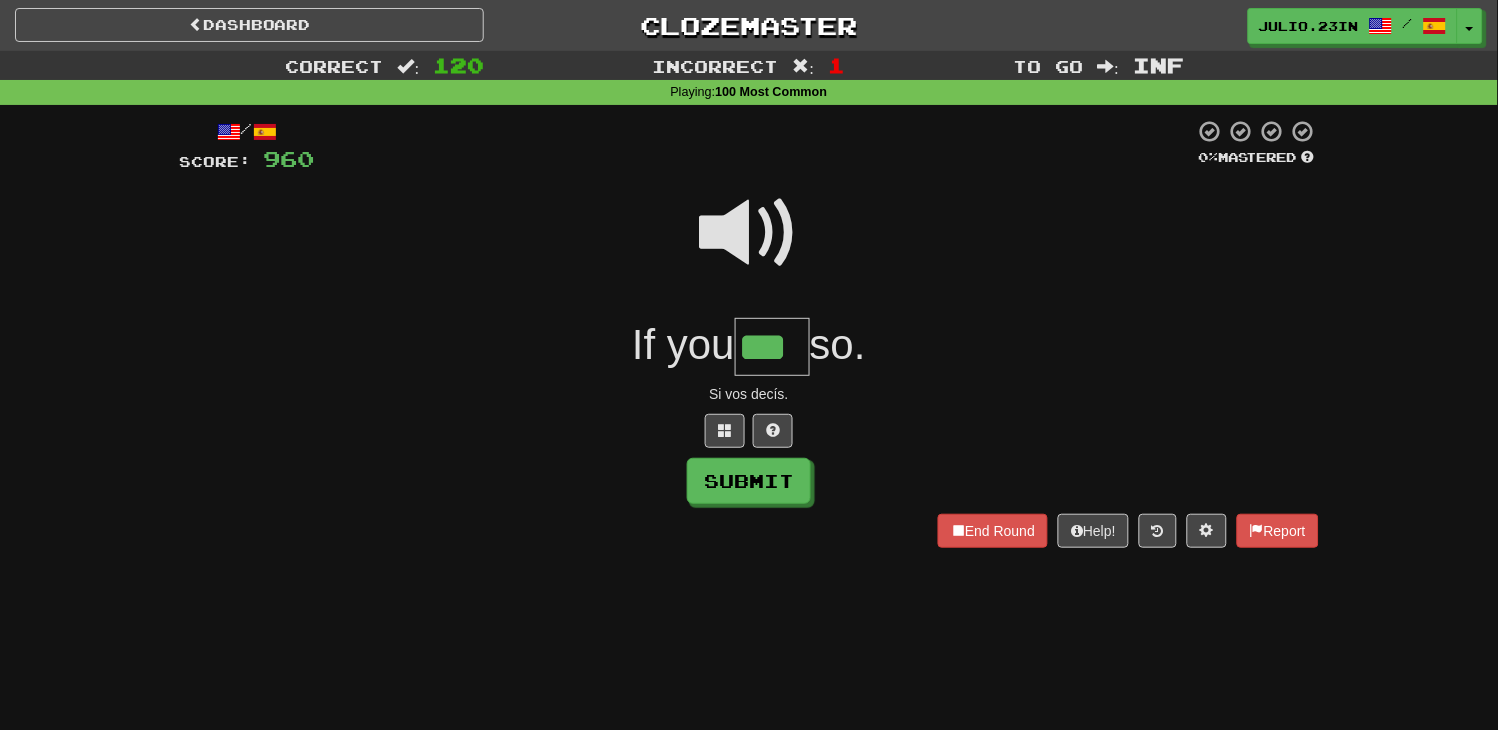 type on "***" 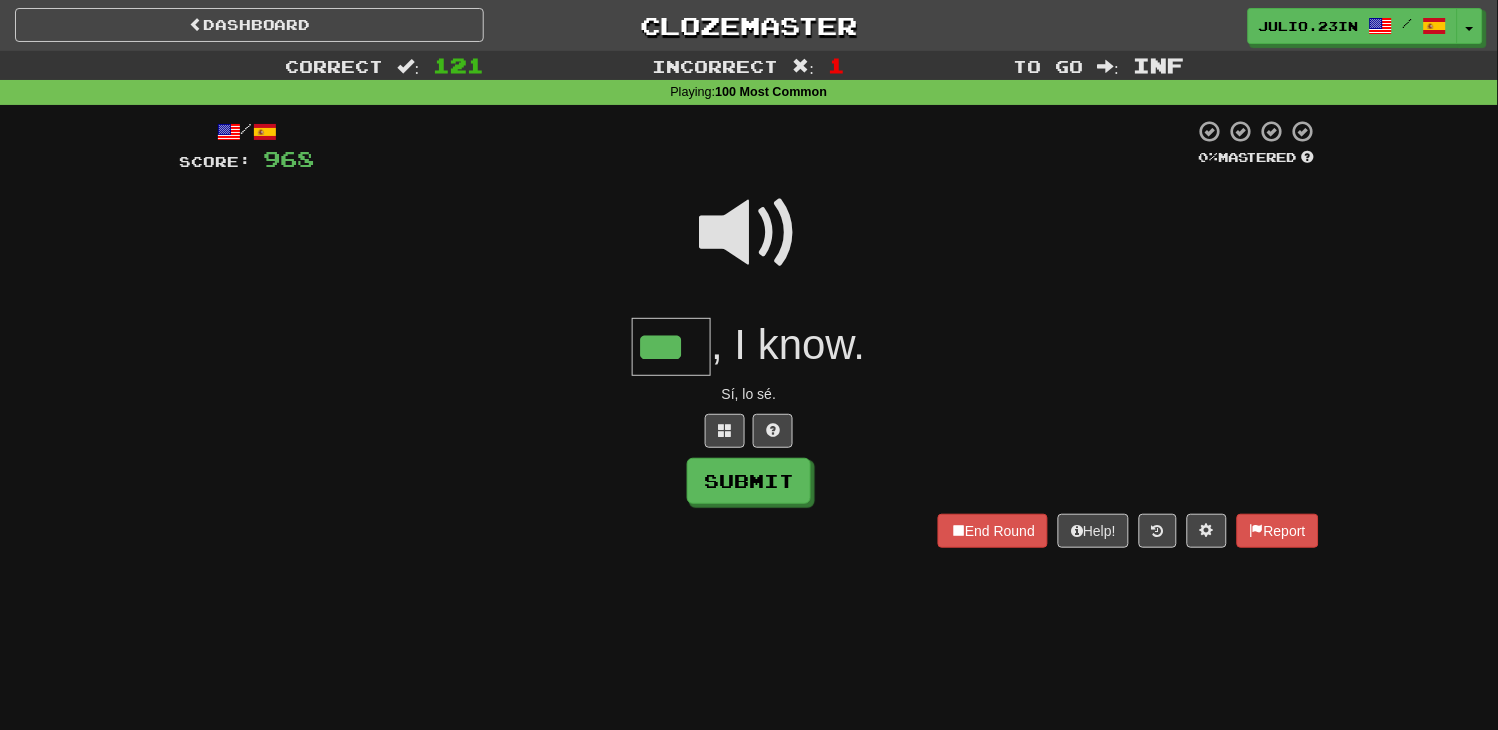 type on "***" 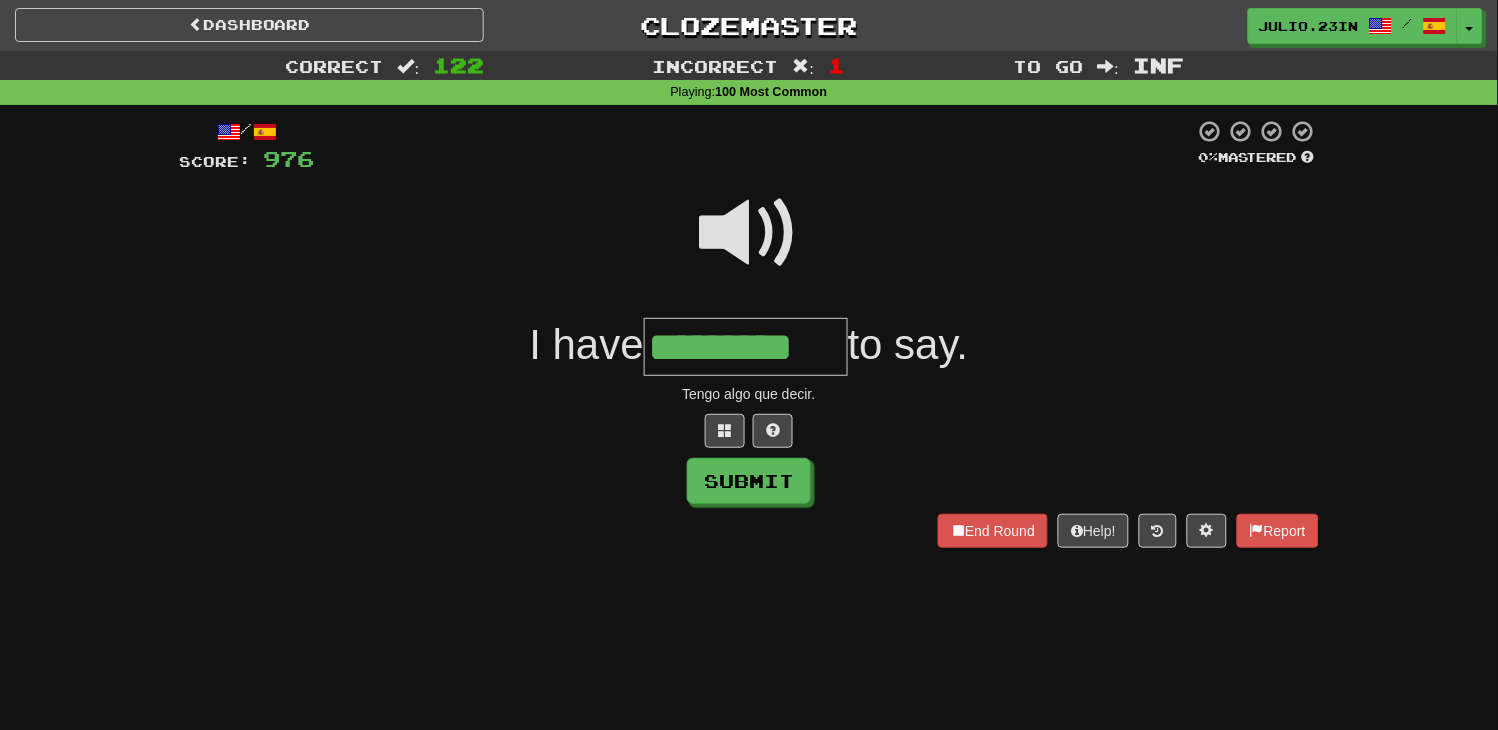 type on "*********" 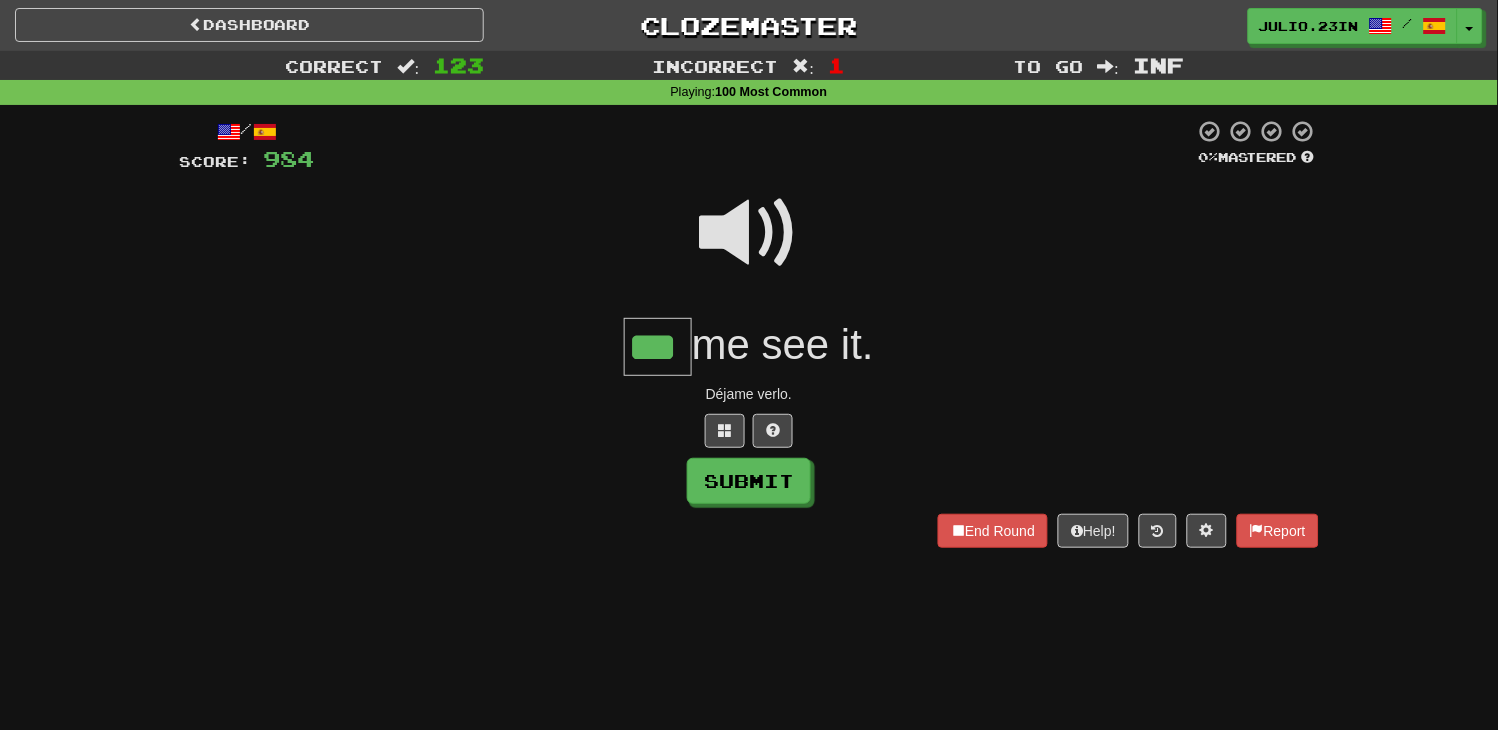 type on "***" 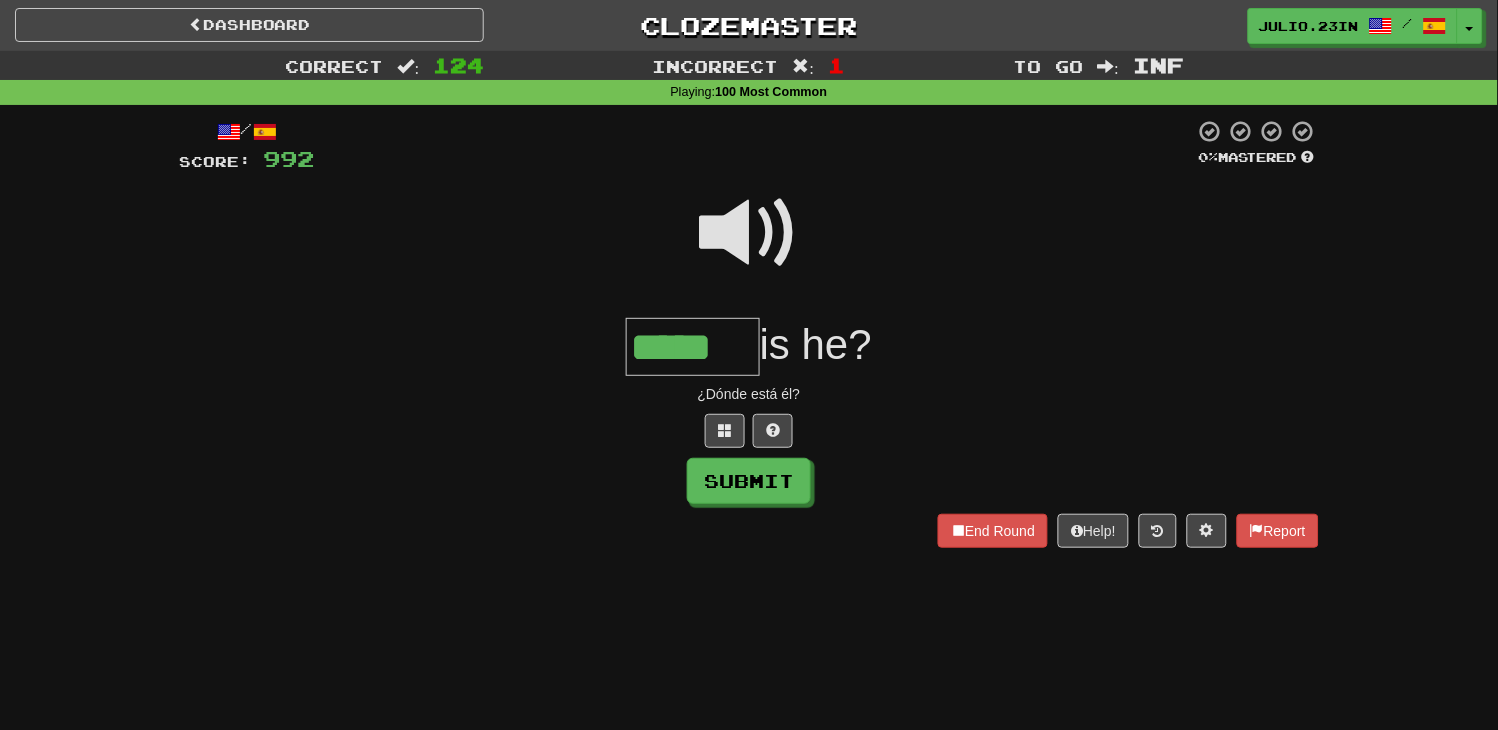 type on "*****" 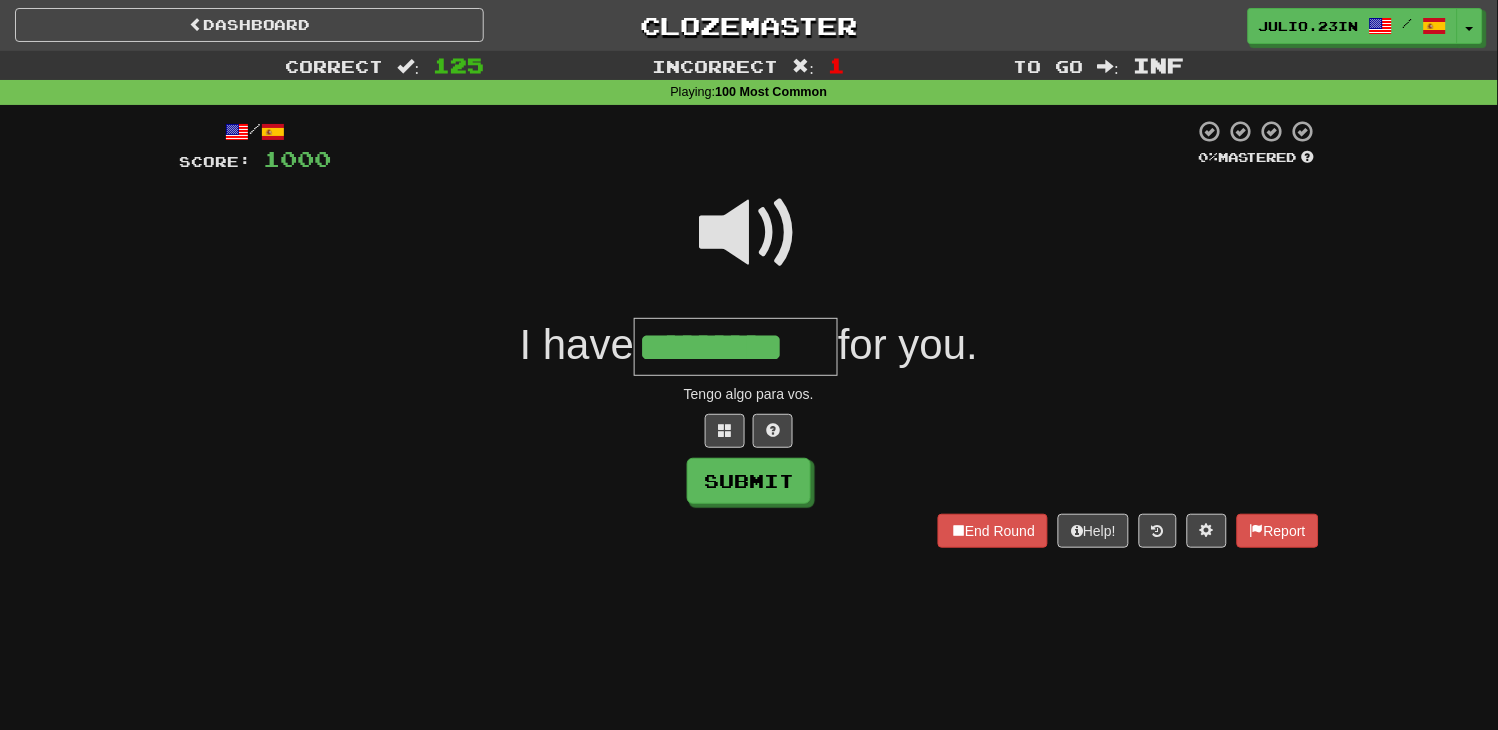 type on "*********" 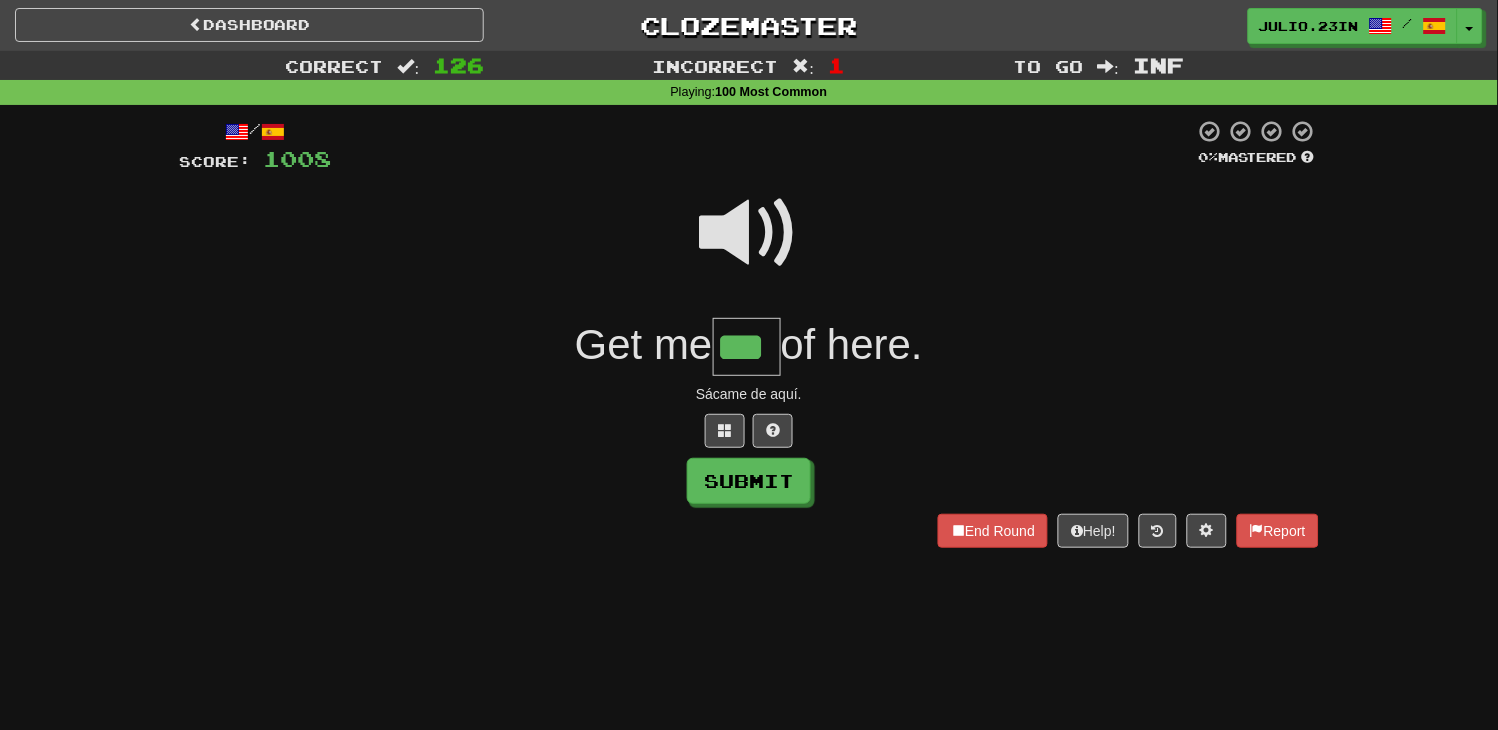 type on "***" 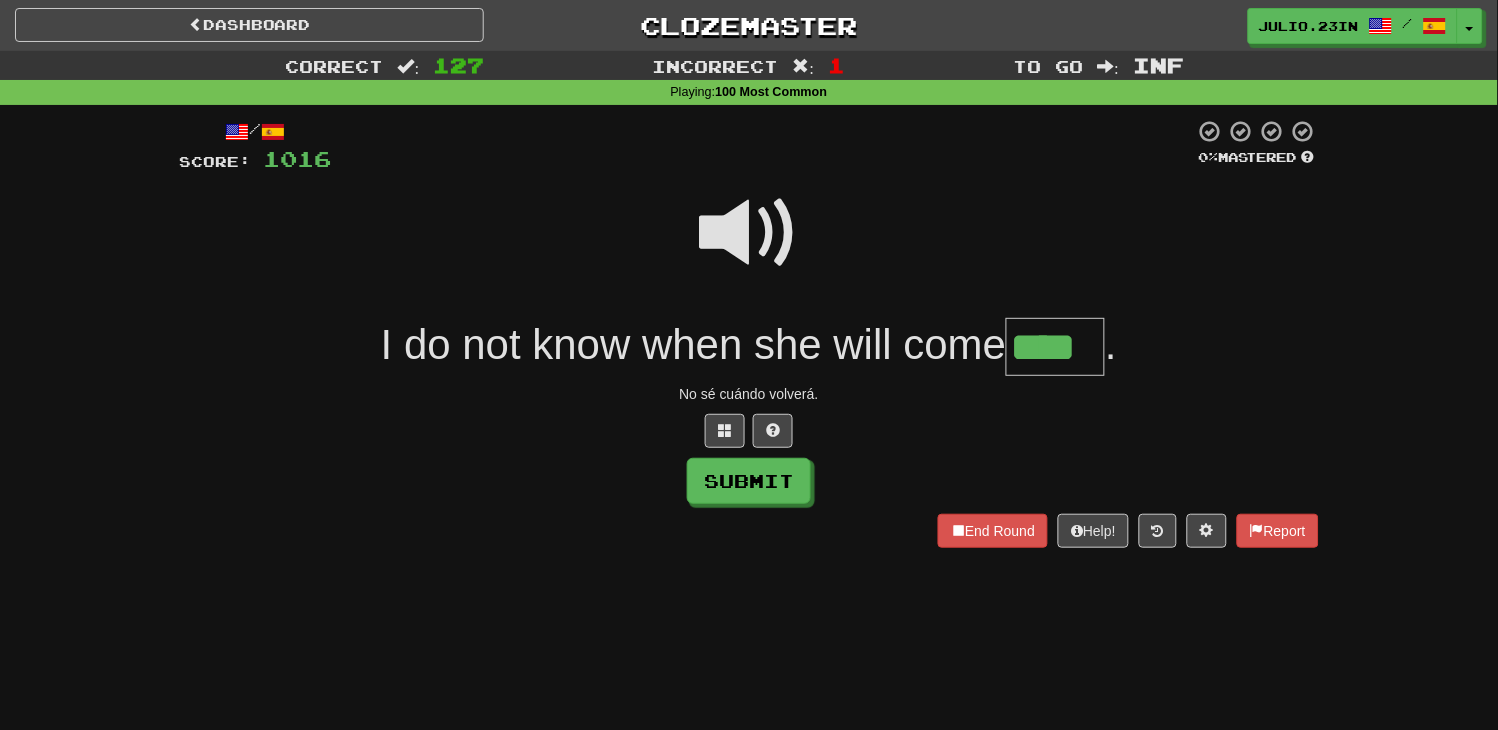 type on "****" 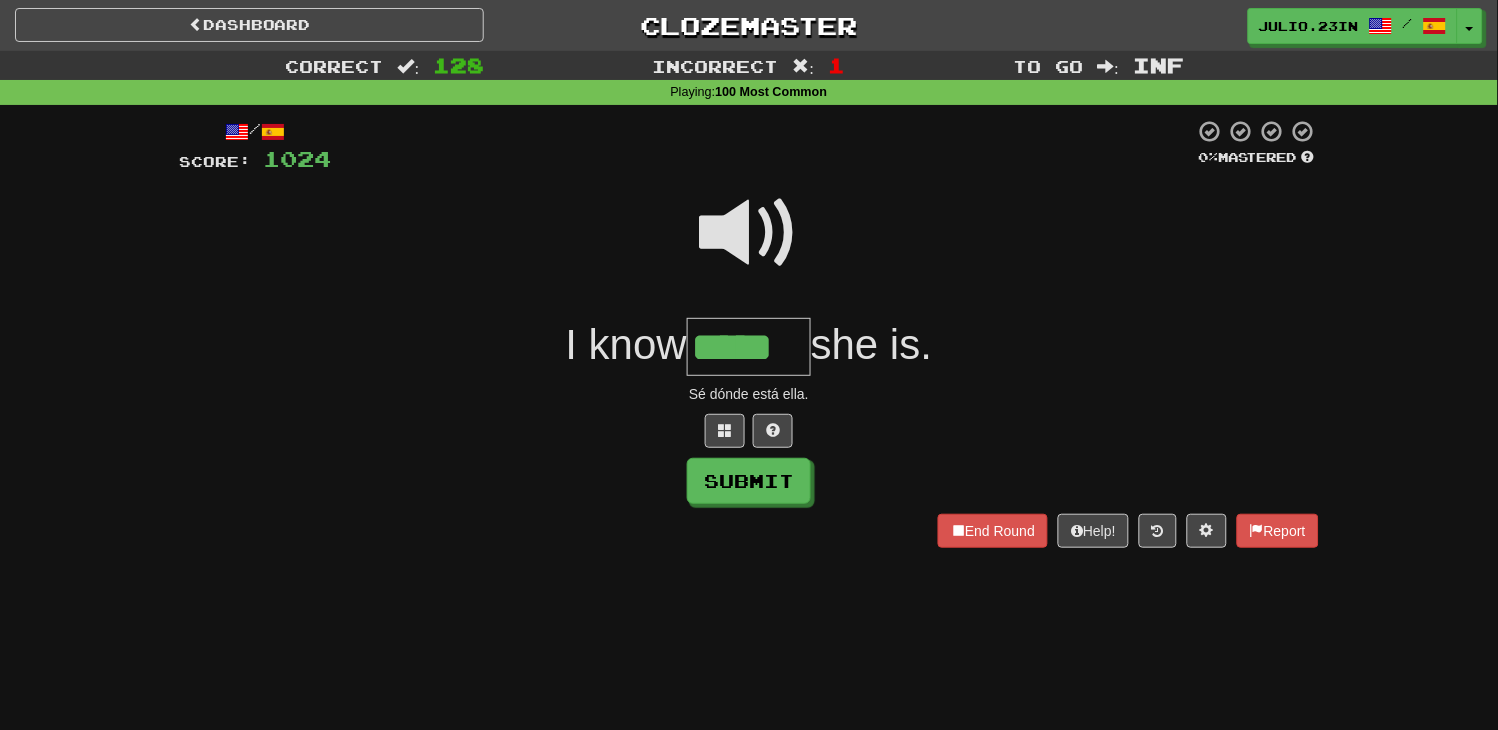 type on "*****" 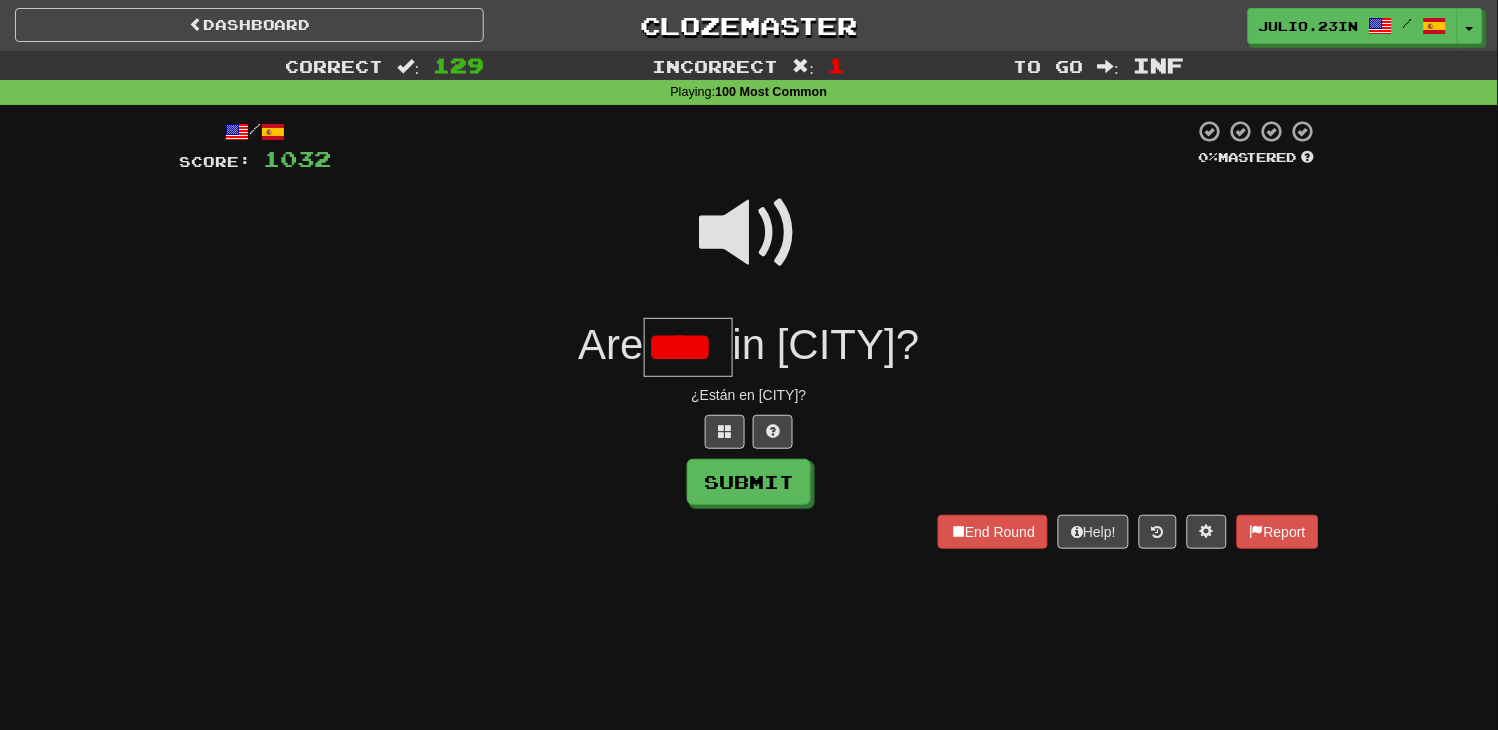 scroll, scrollTop: 0, scrollLeft: 0, axis: both 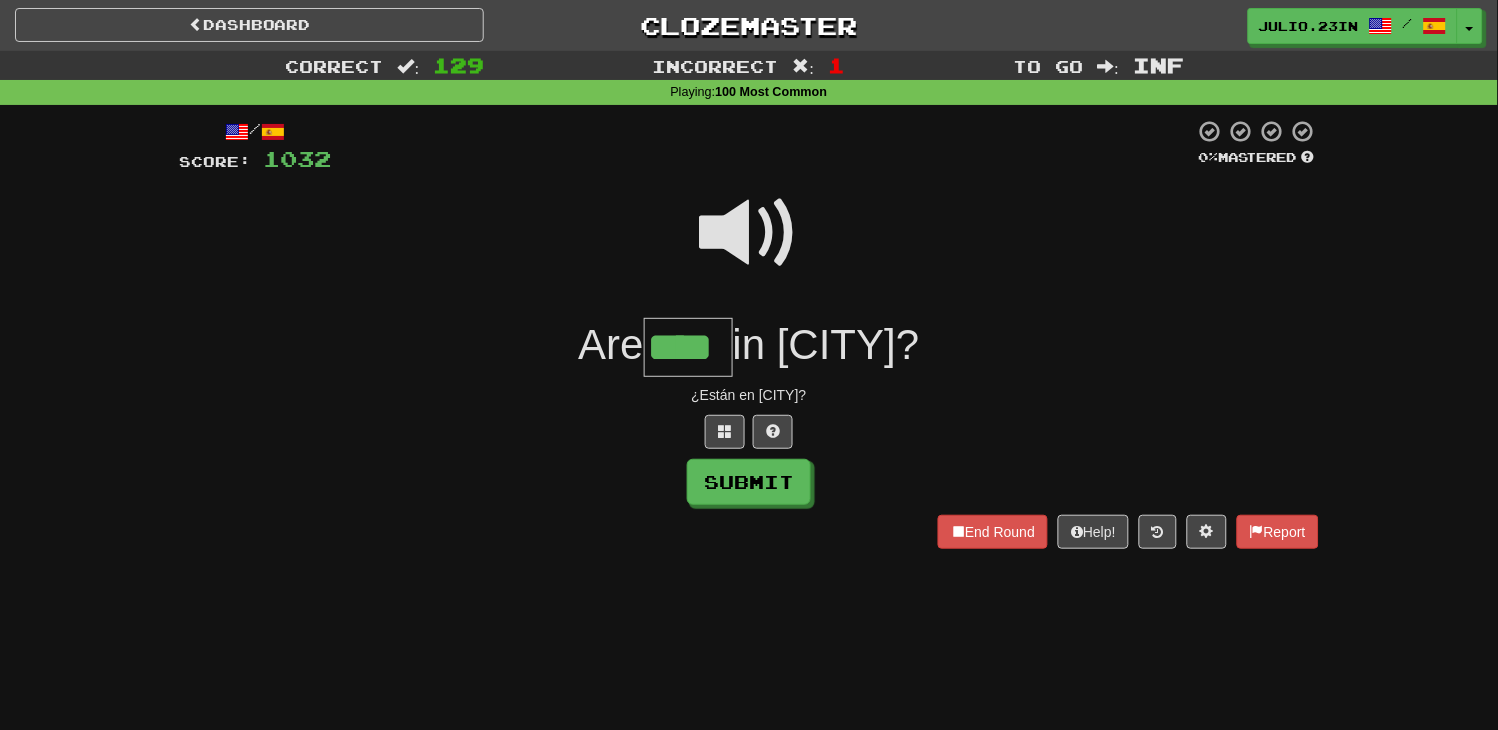 type on "****" 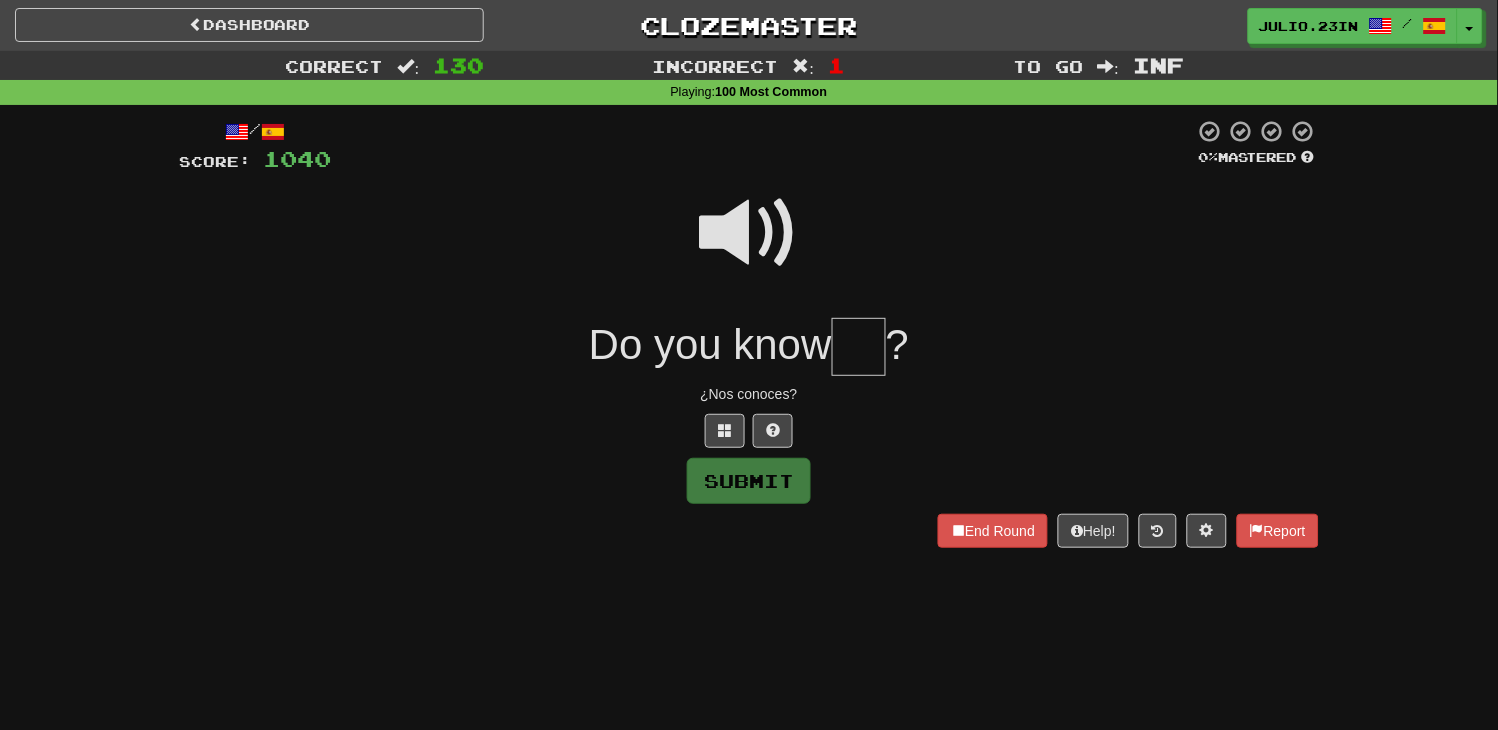 type on "*" 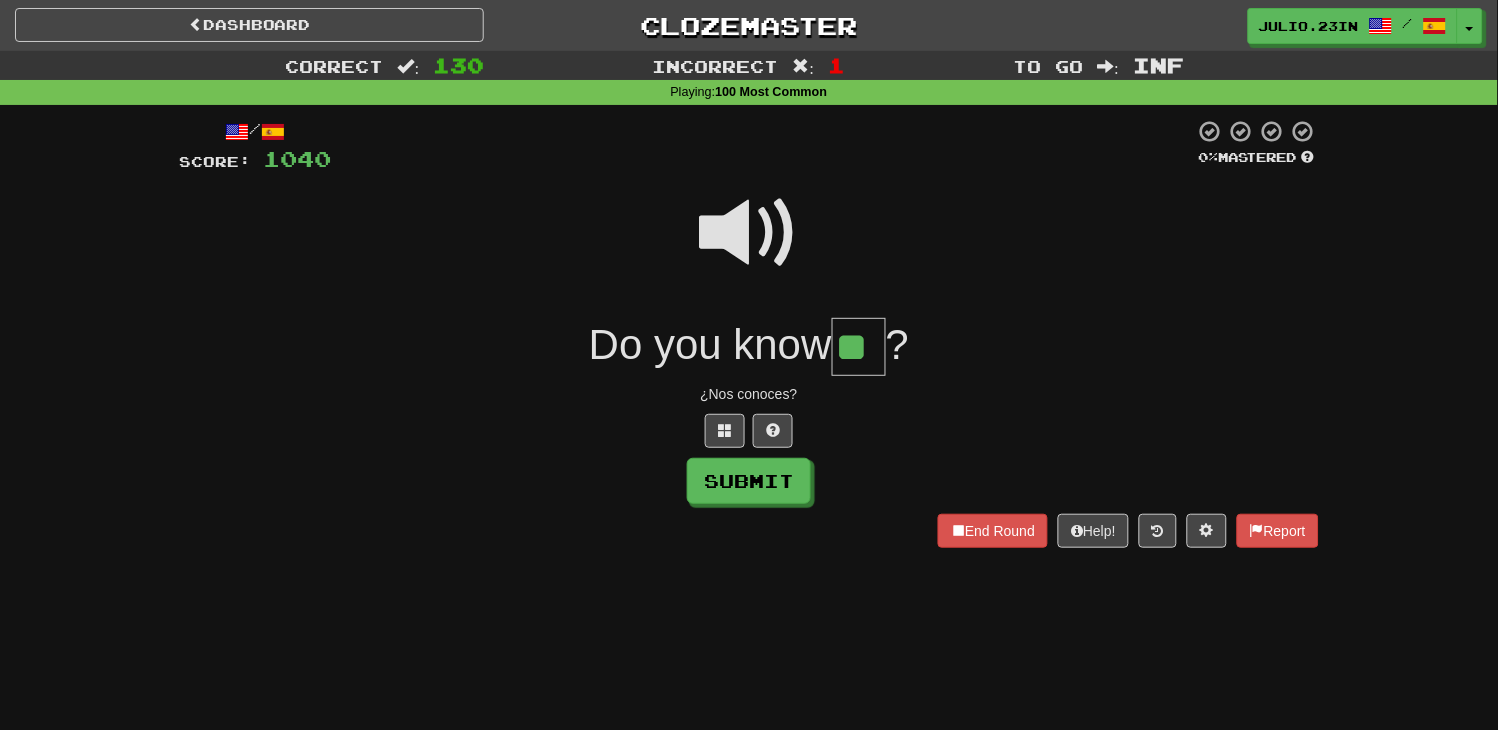 type on "**" 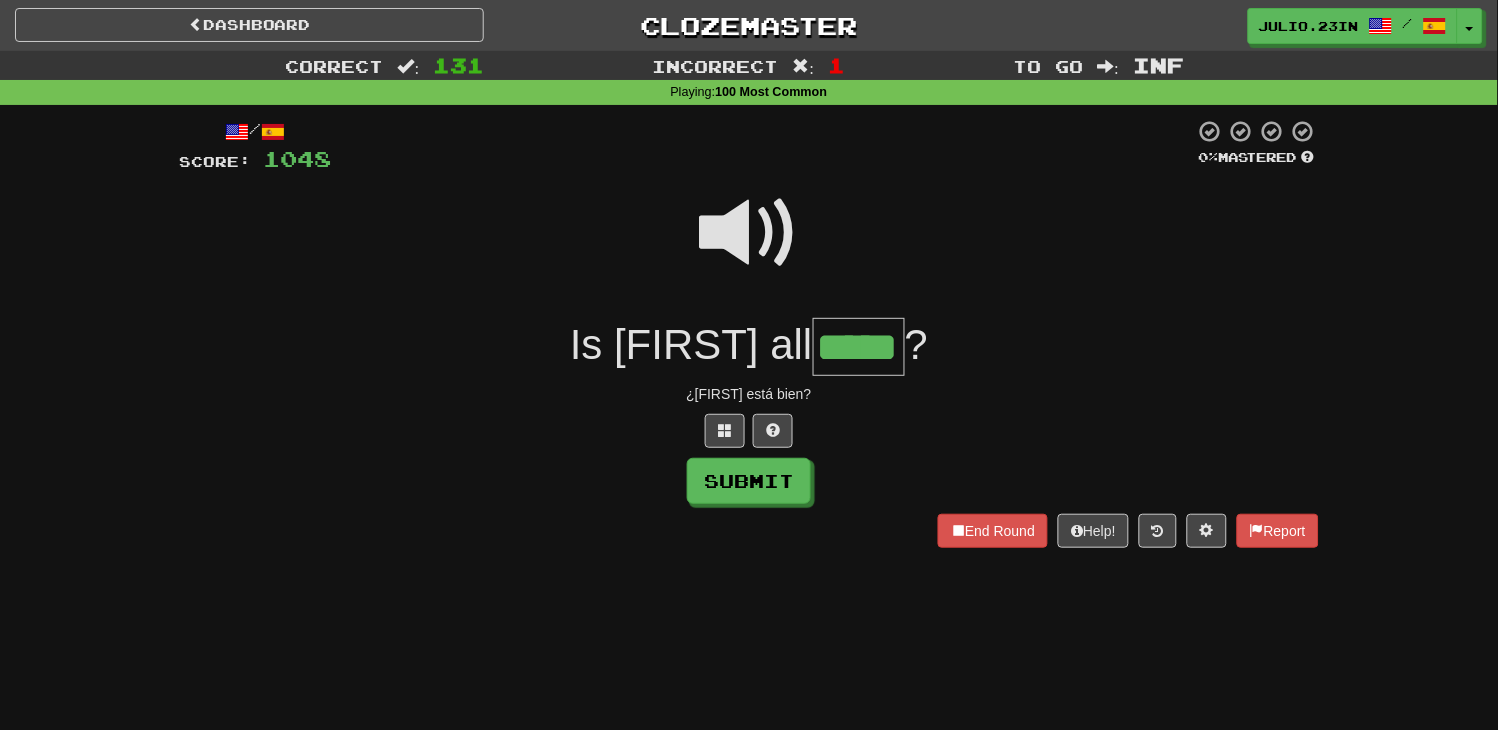type on "*****" 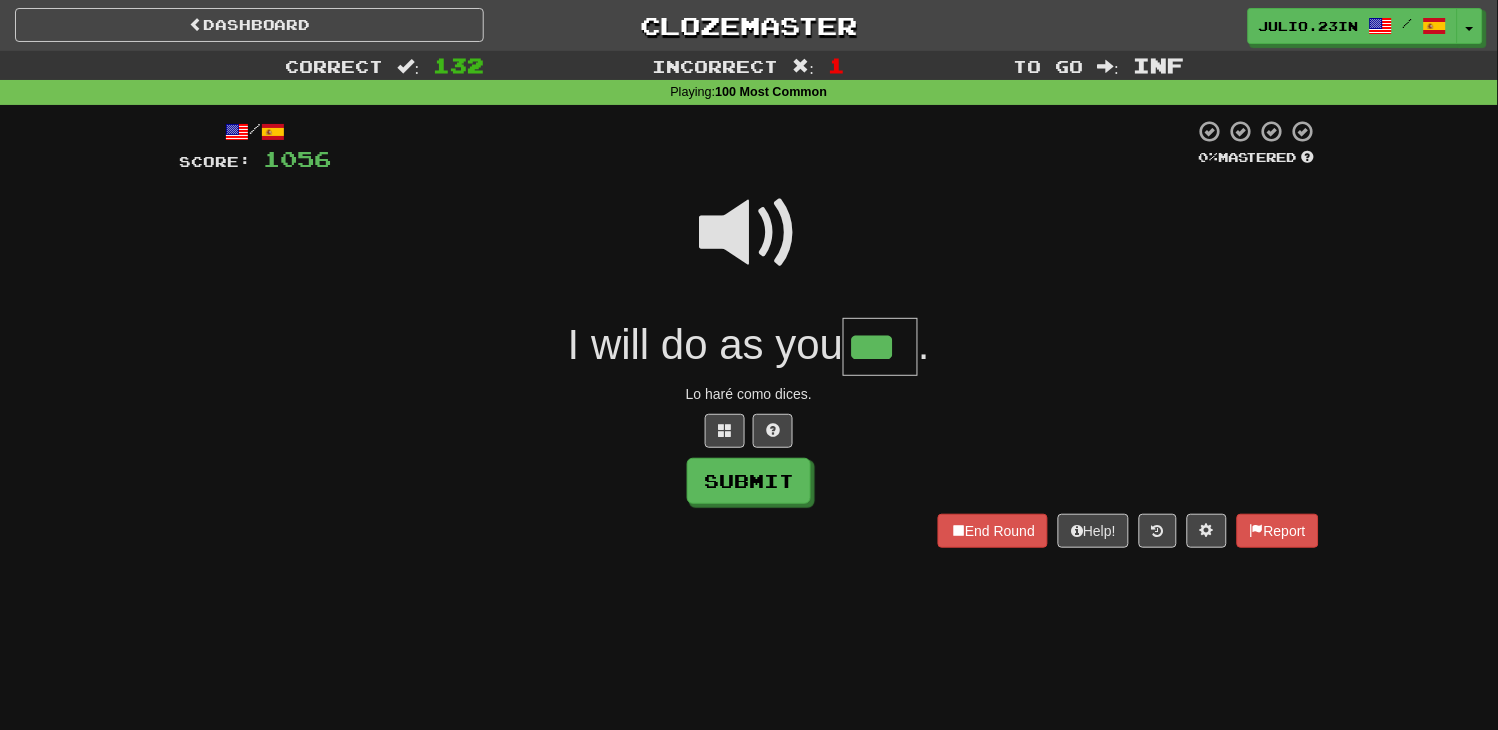 type on "***" 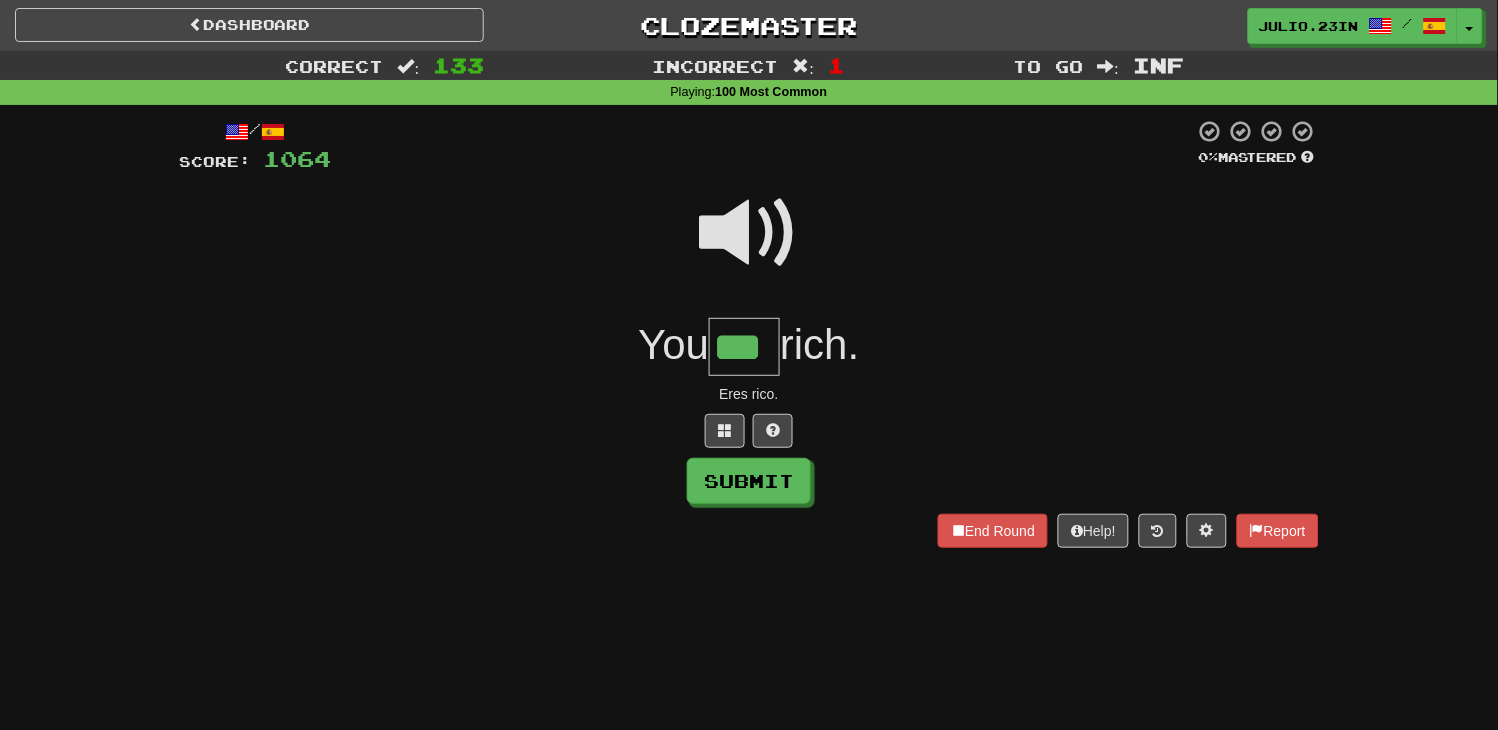 type on "***" 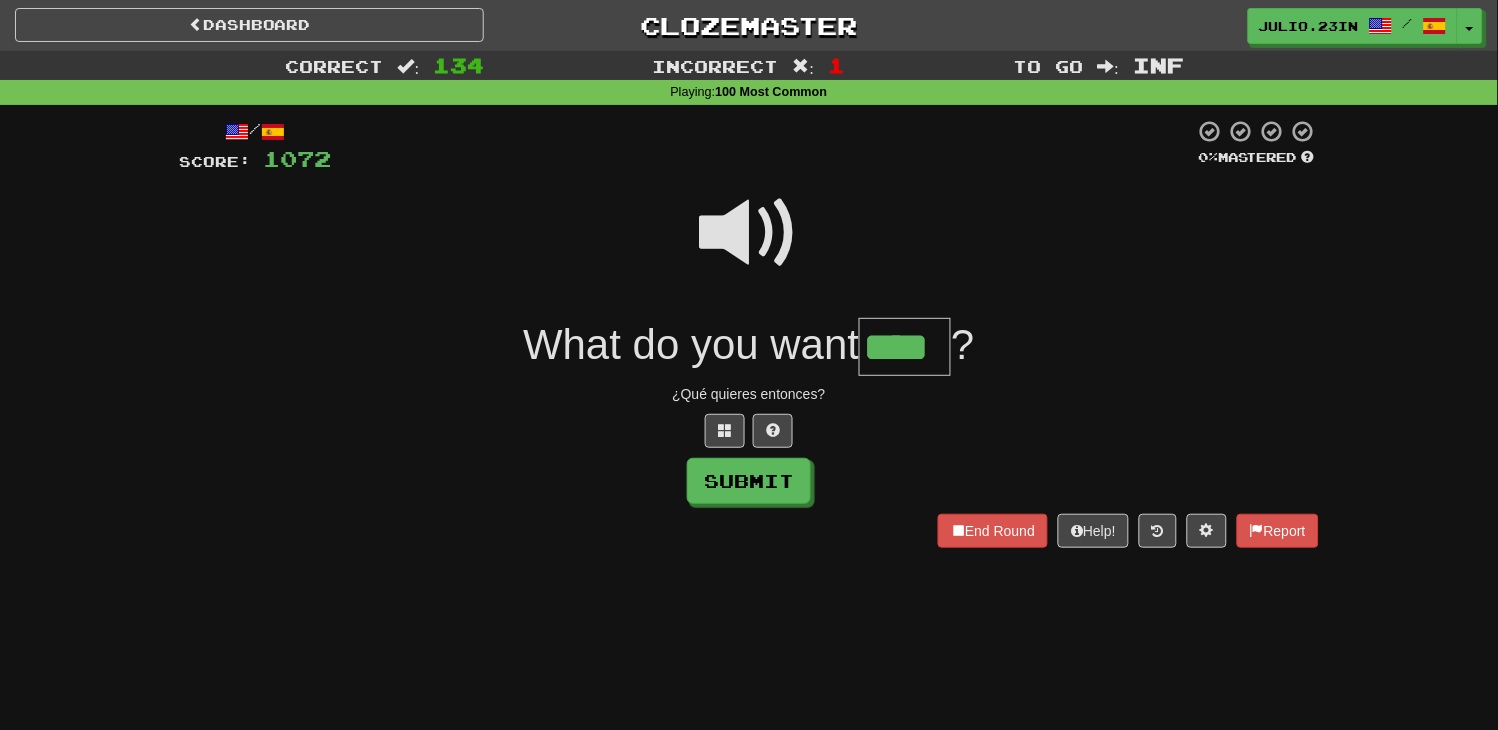 type on "****" 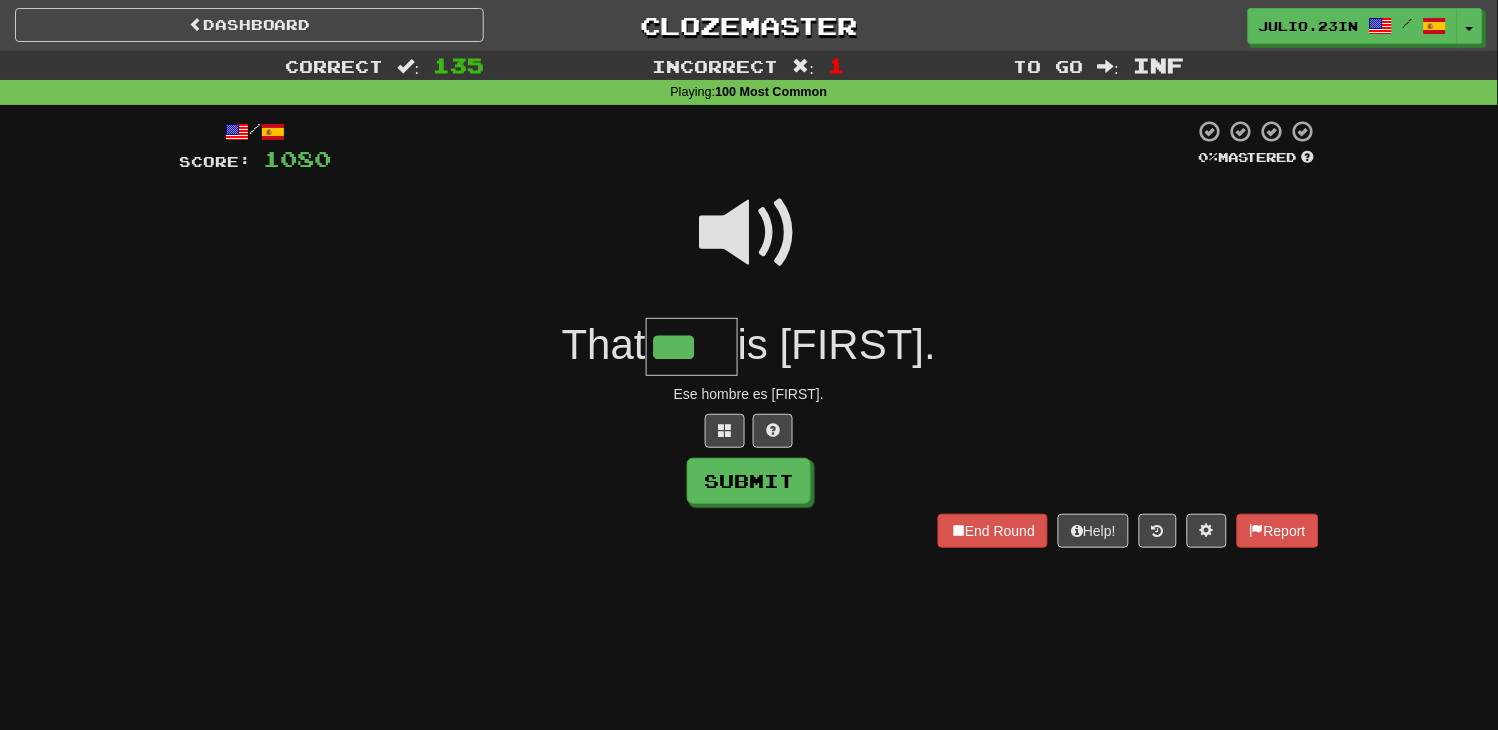 type on "***" 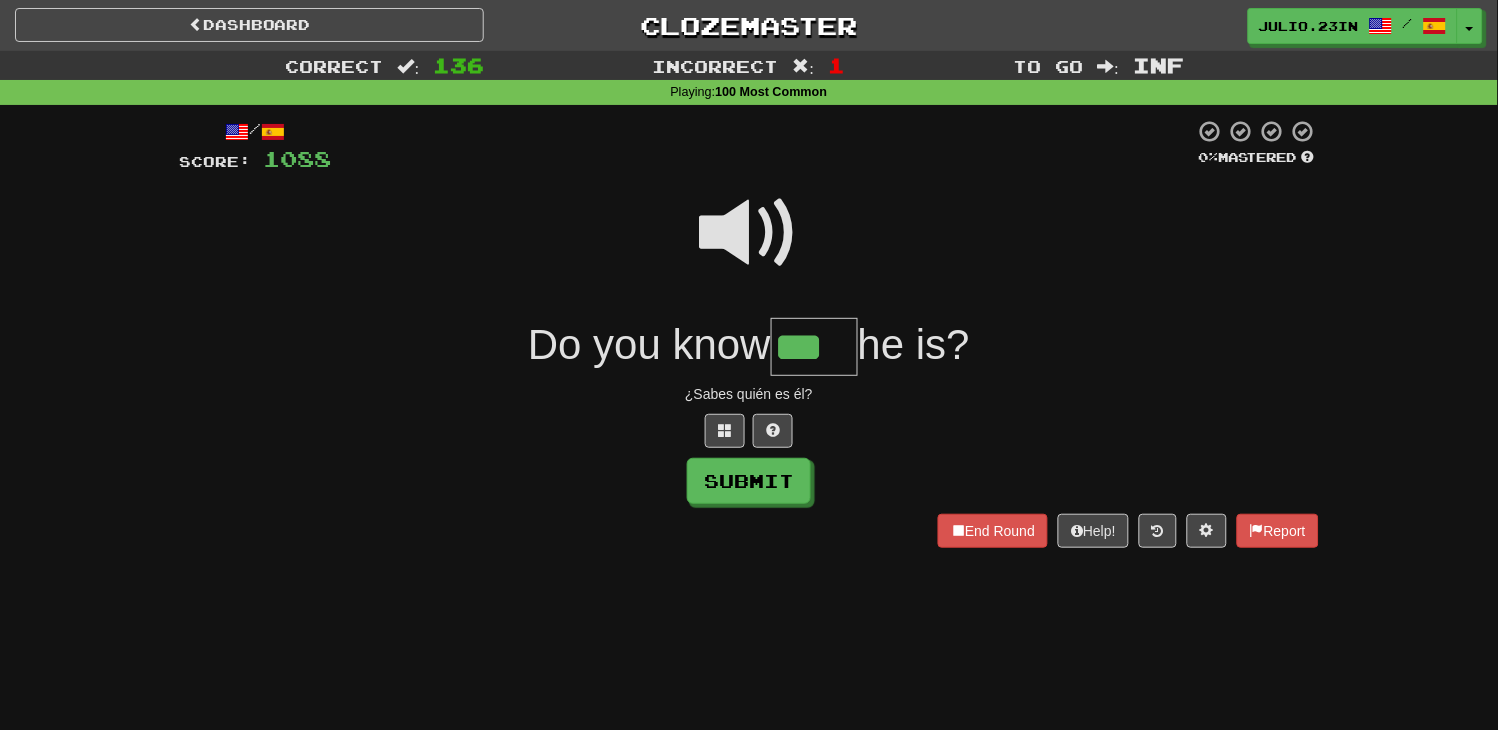 type on "***" 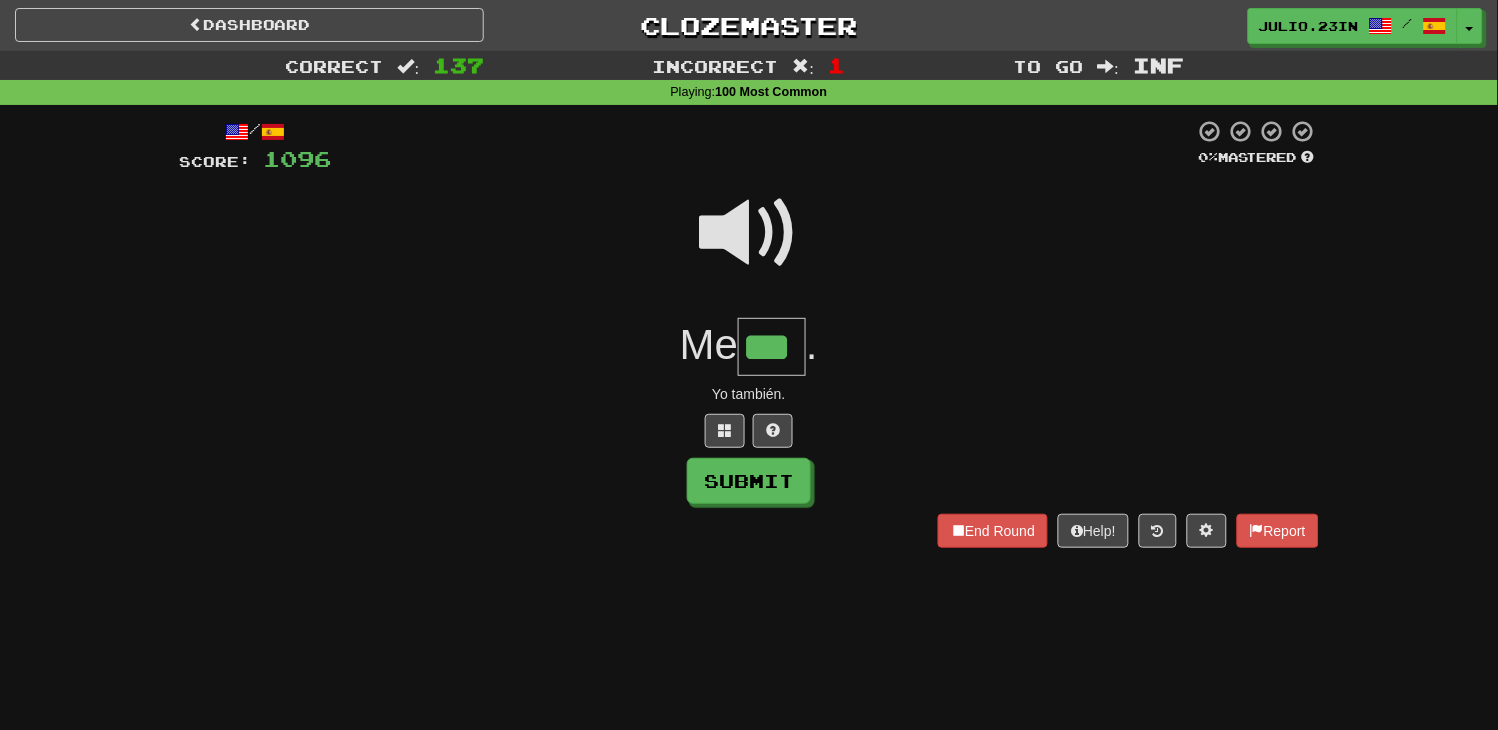 type on "***" 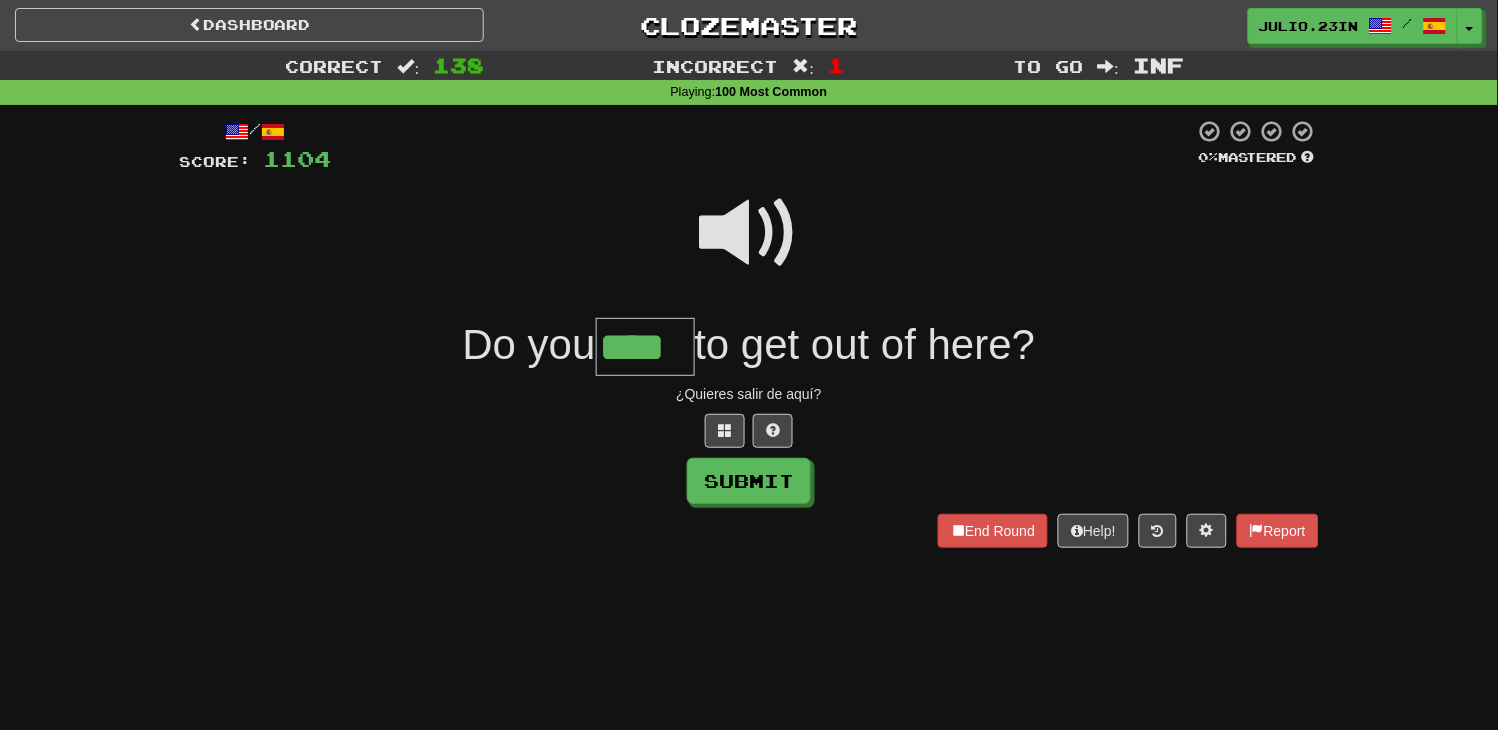 type on "****" 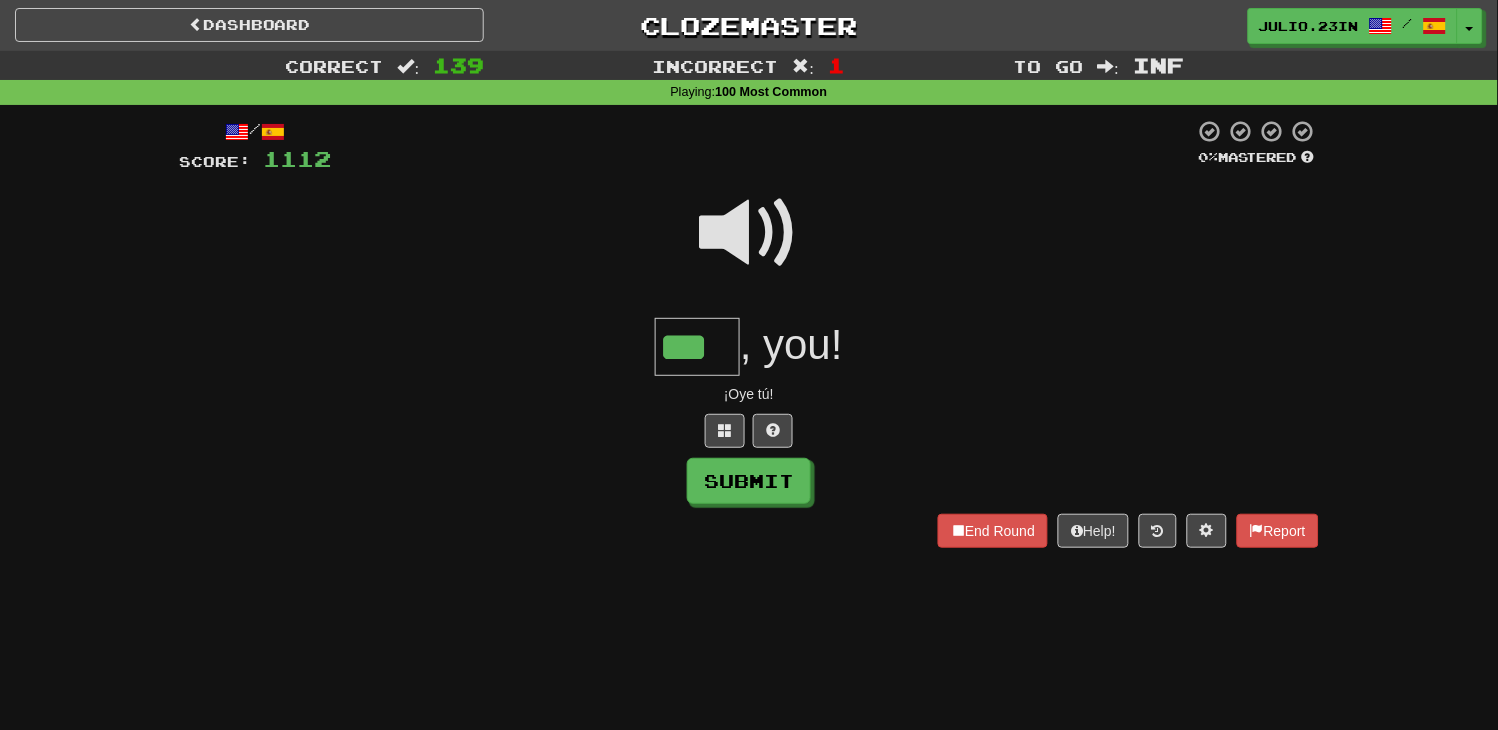 type on "***" 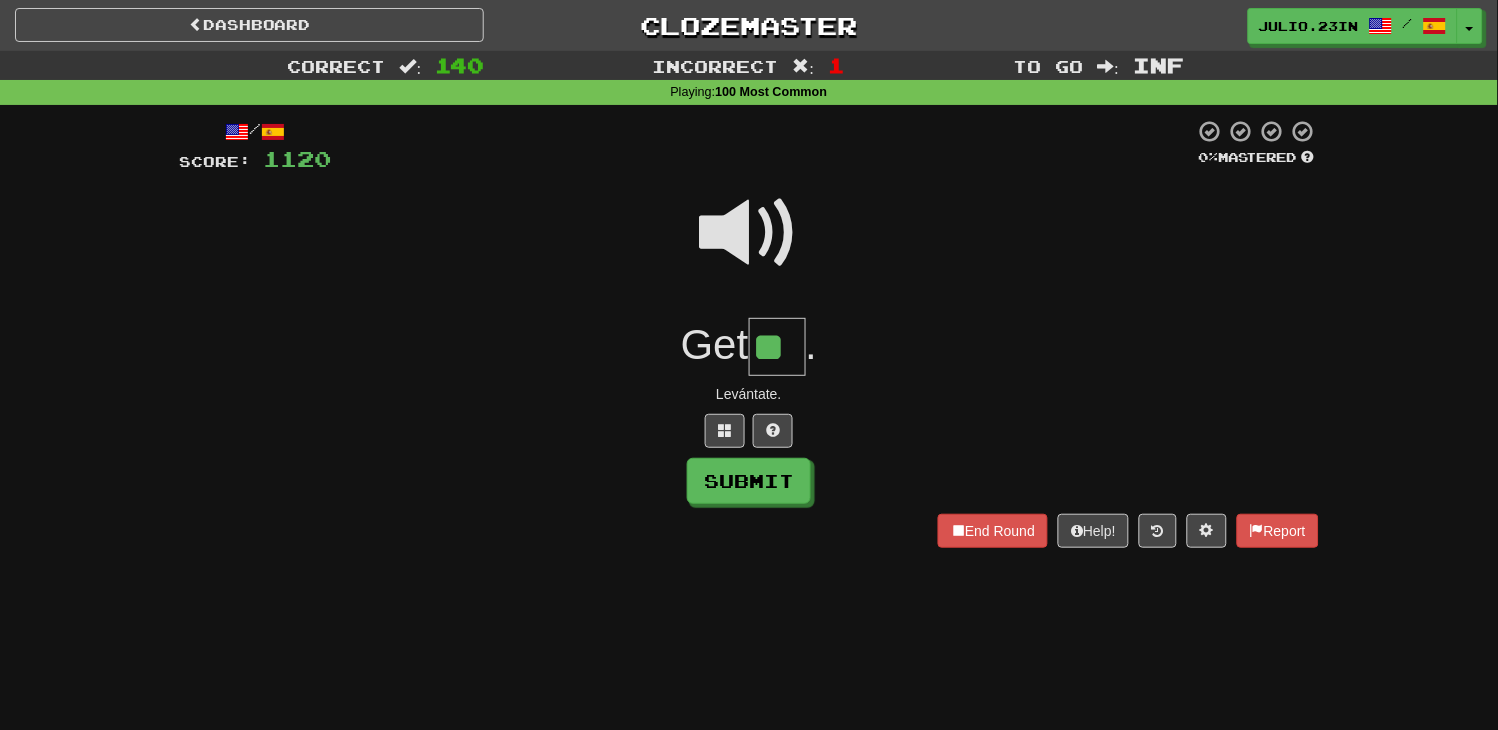type on "**" 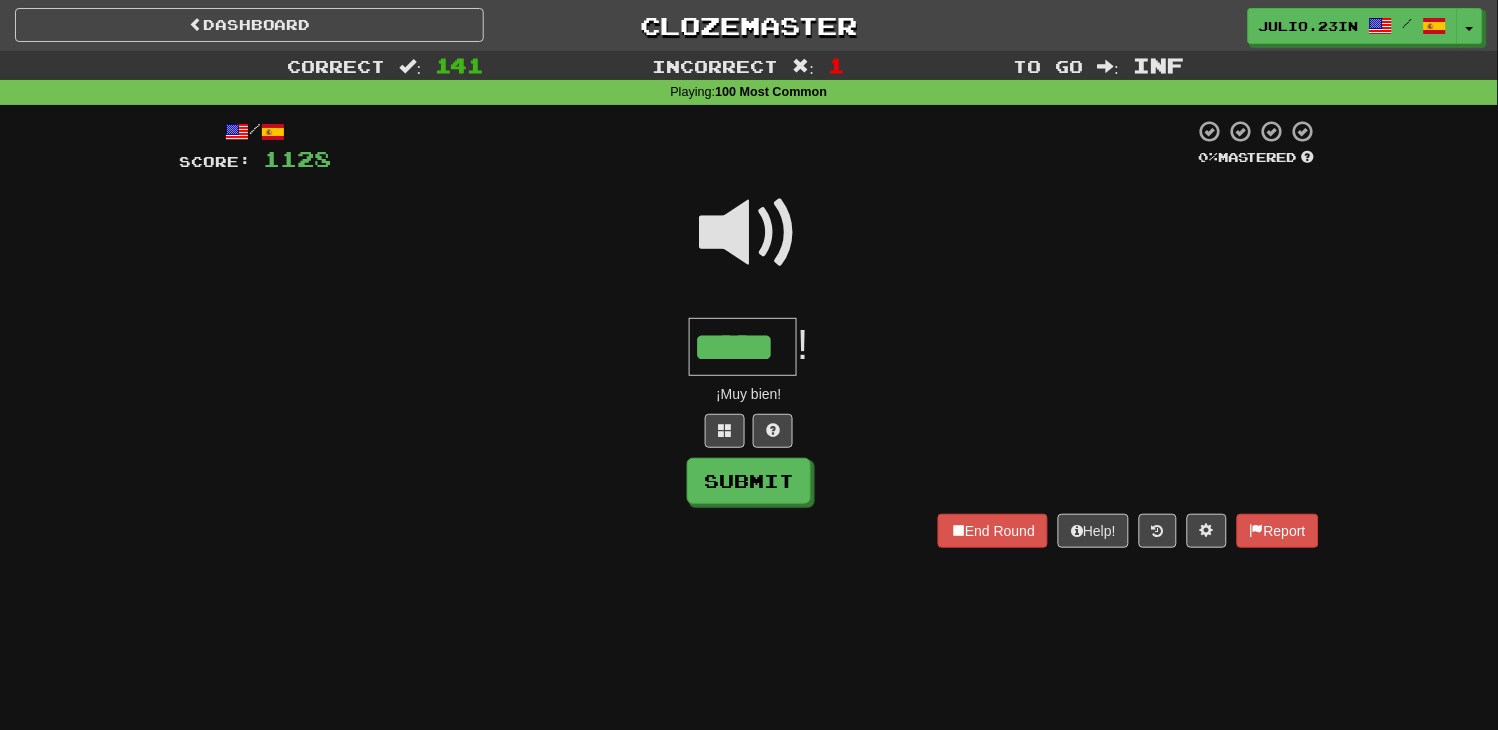 type on "*****" 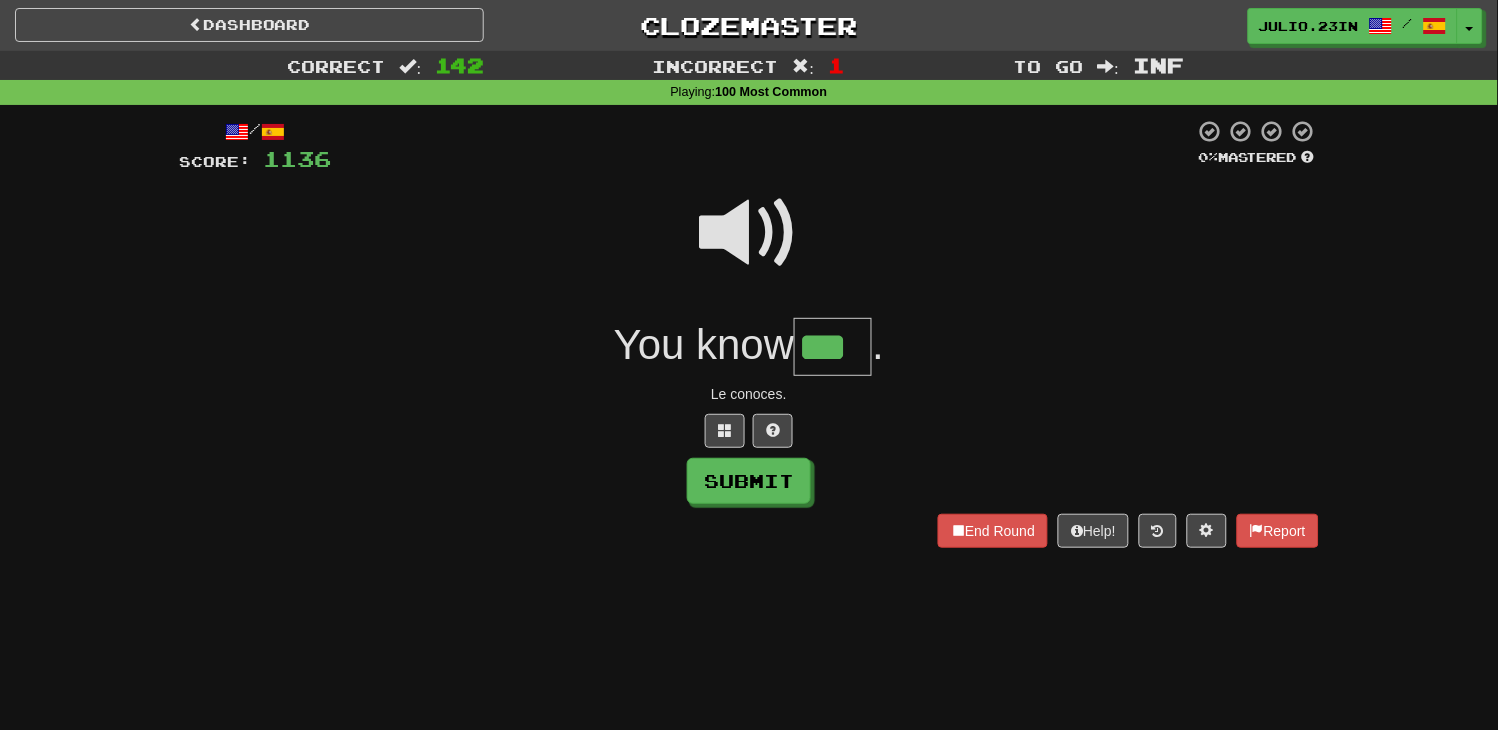 type on "***" 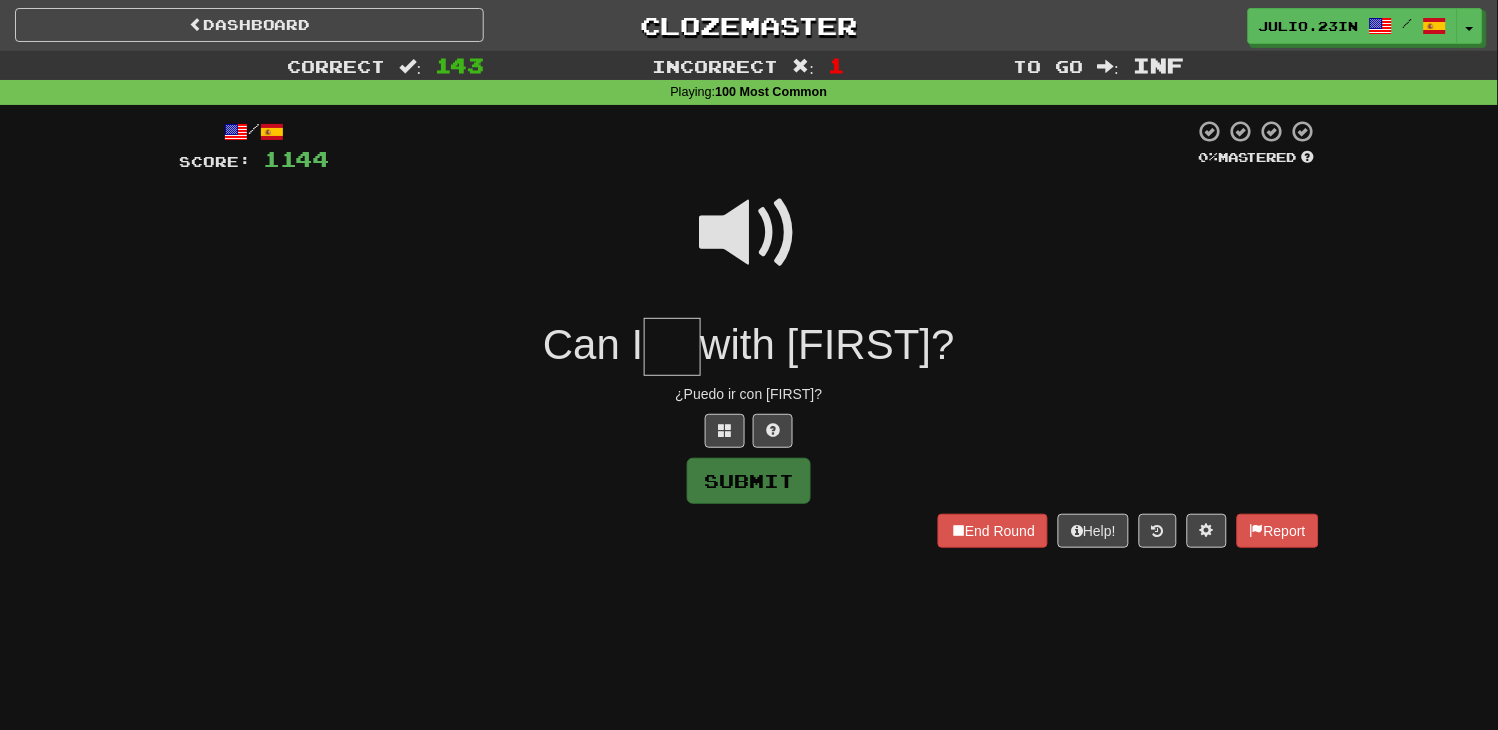 type on "*" 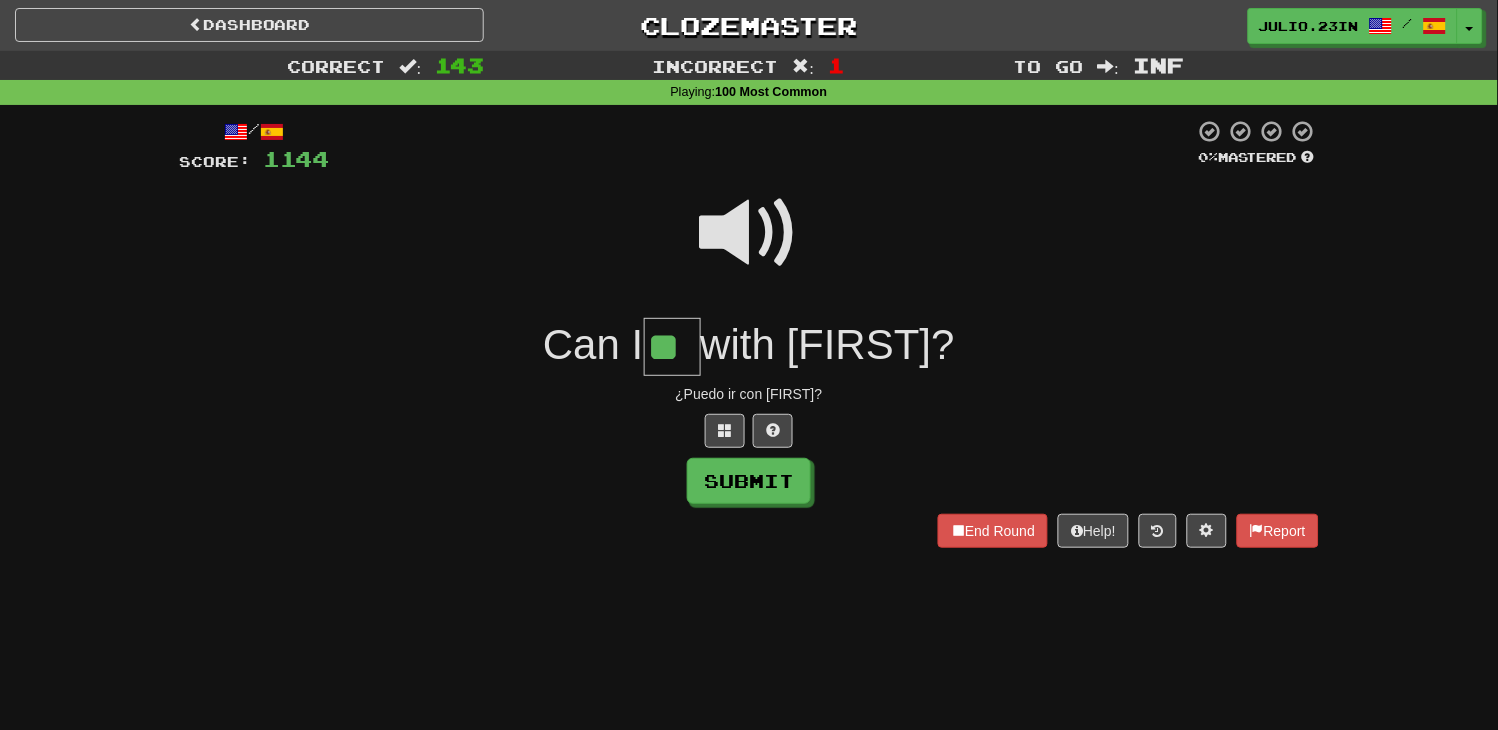 type on "**" 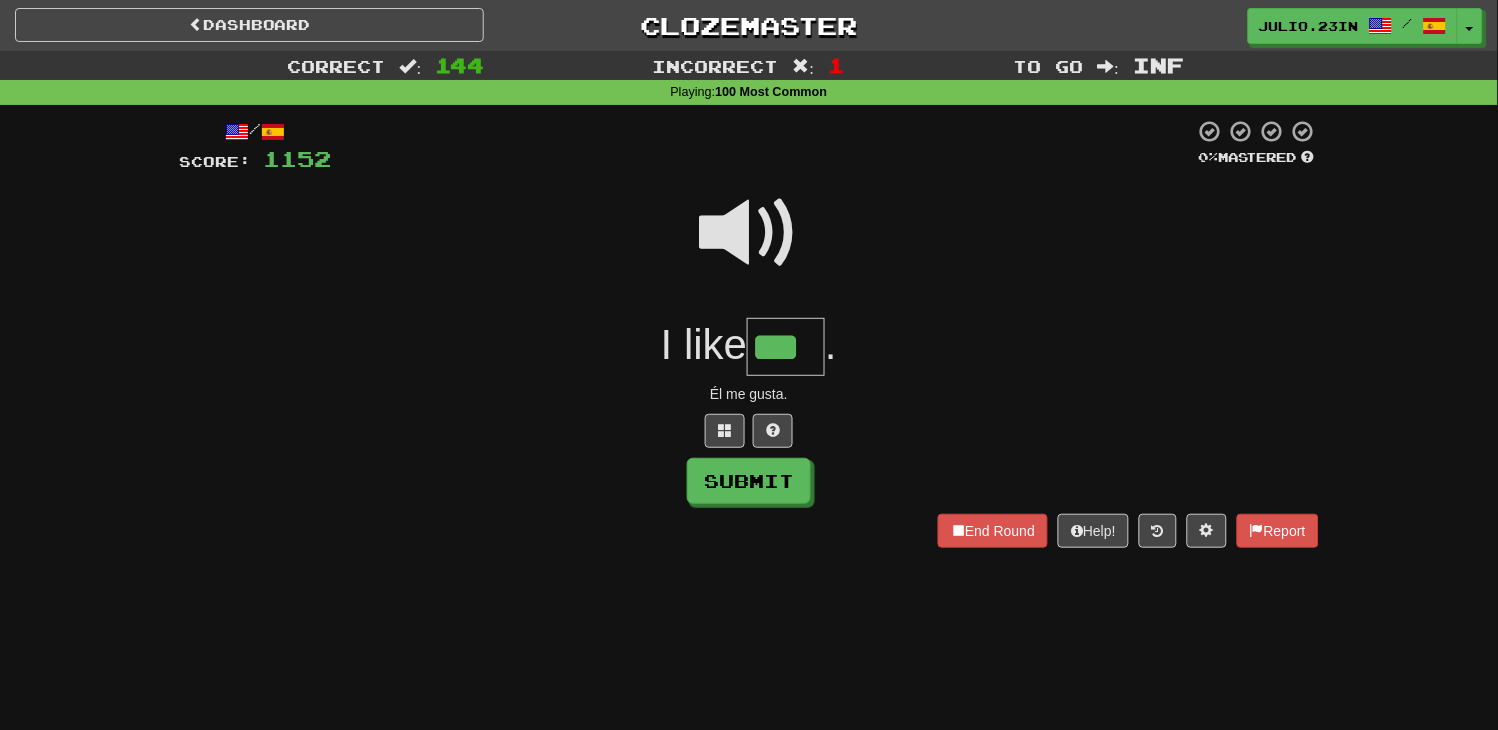 type on "***" 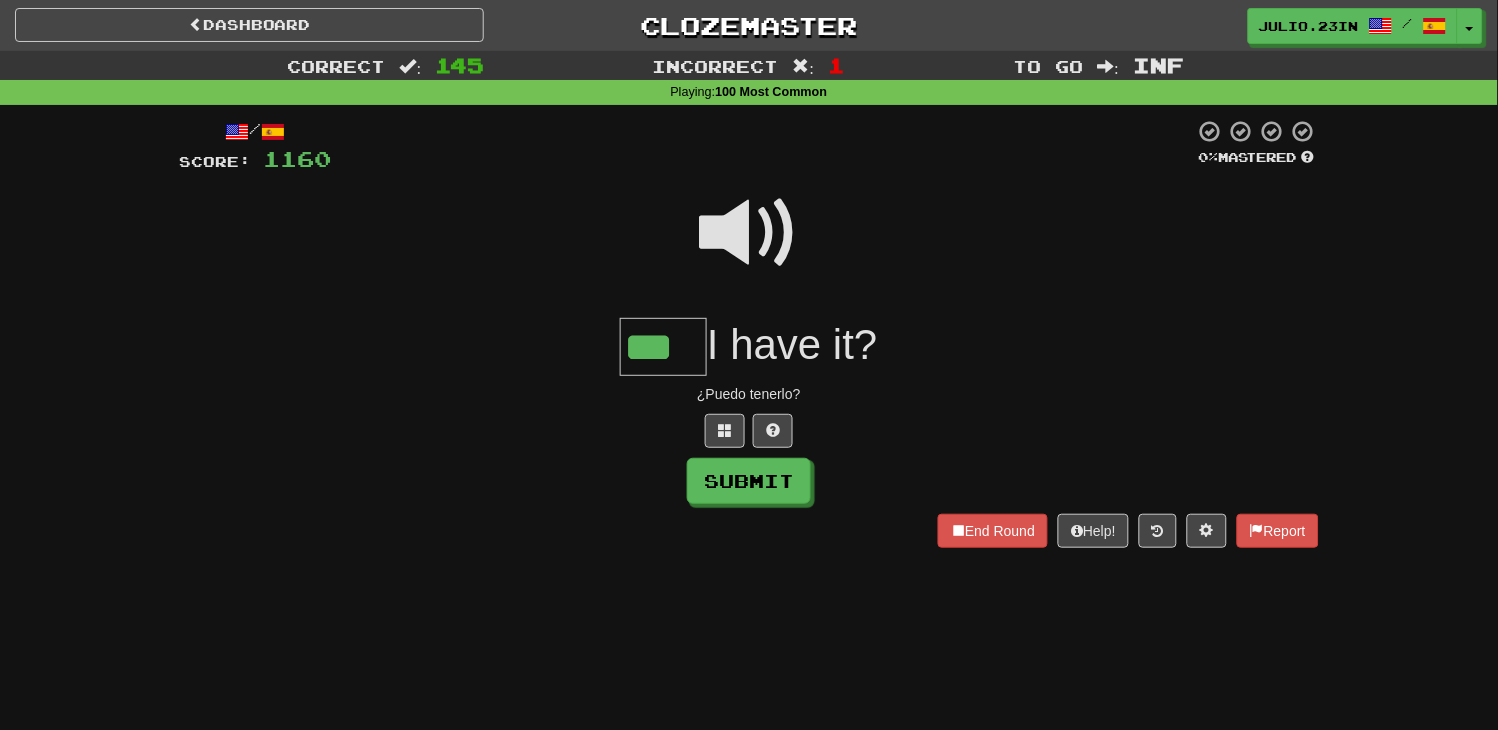 type on "***" 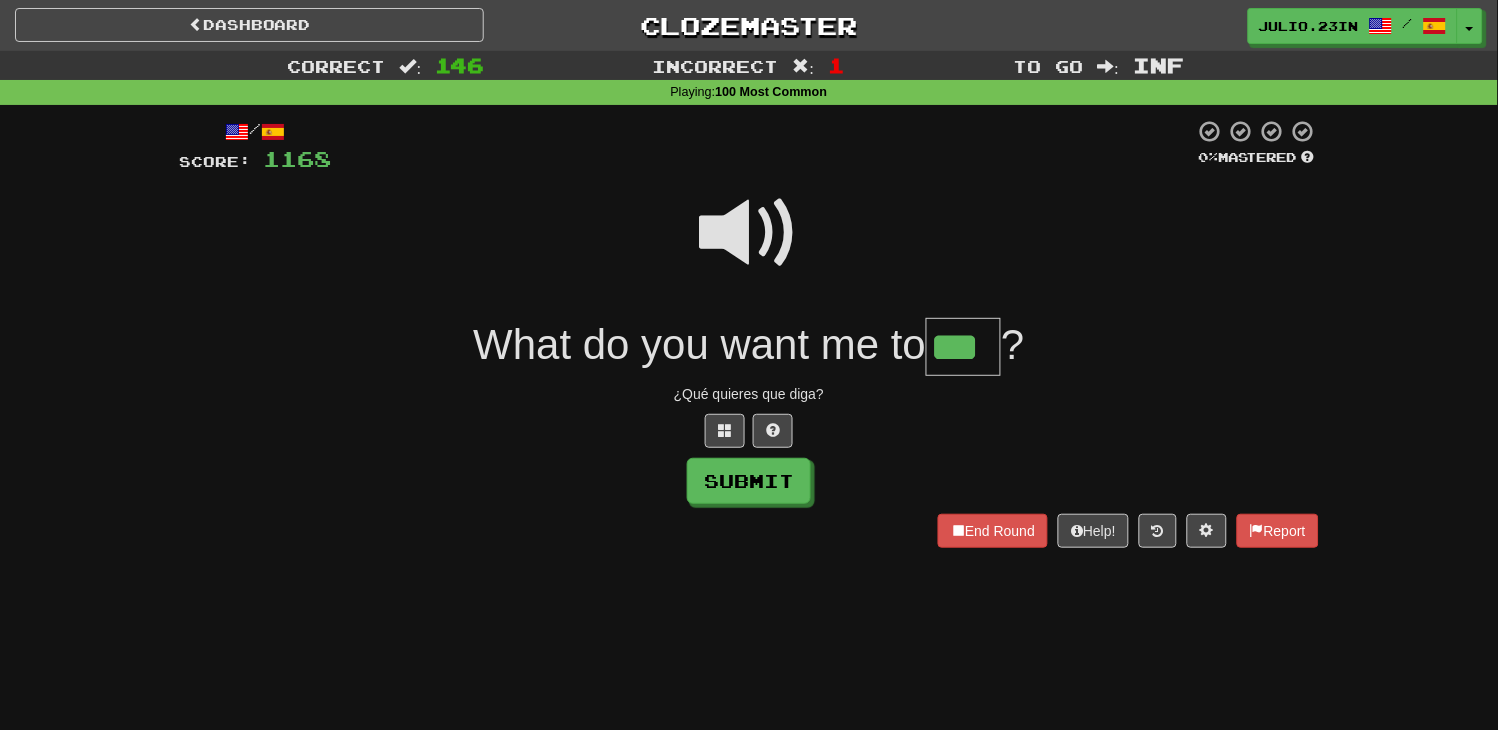 type on "***" 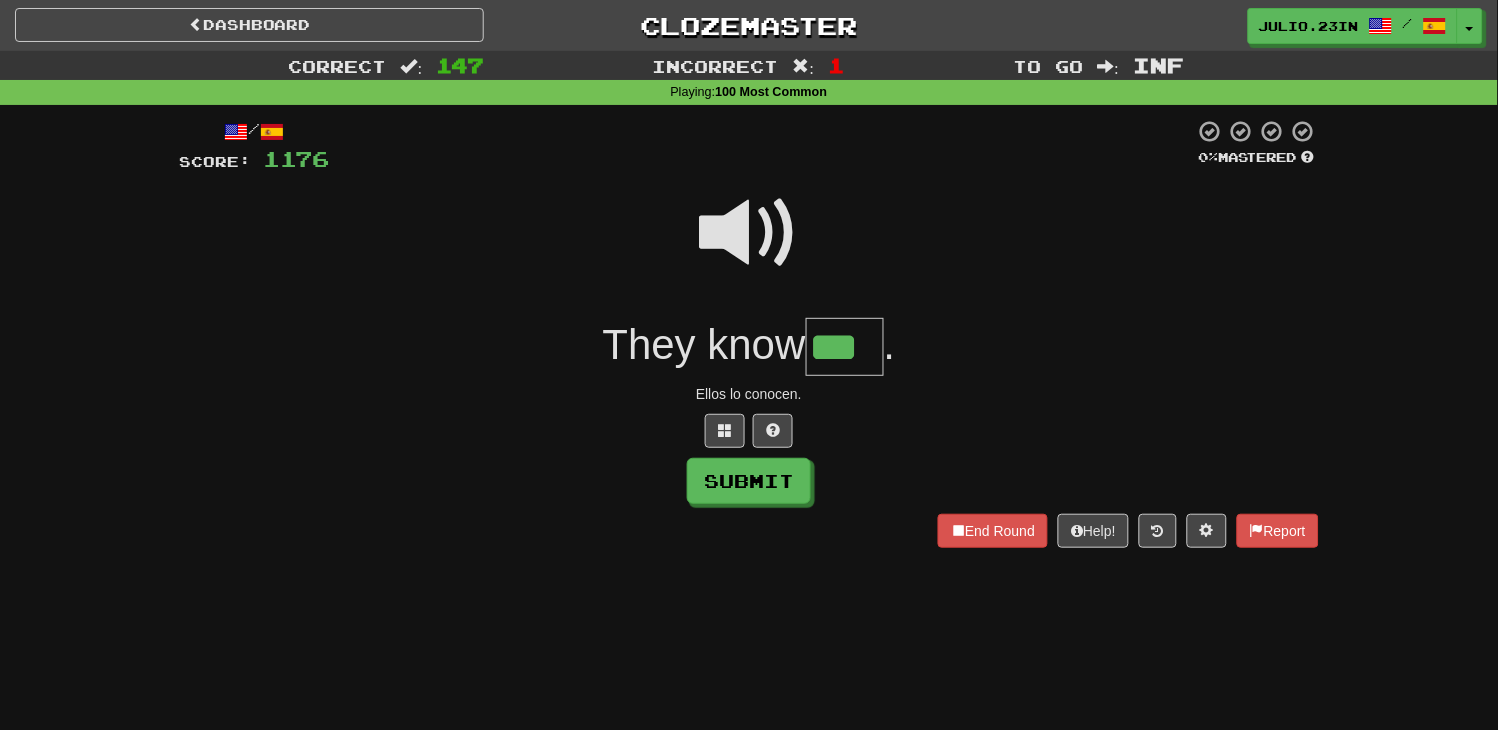 type on "***" 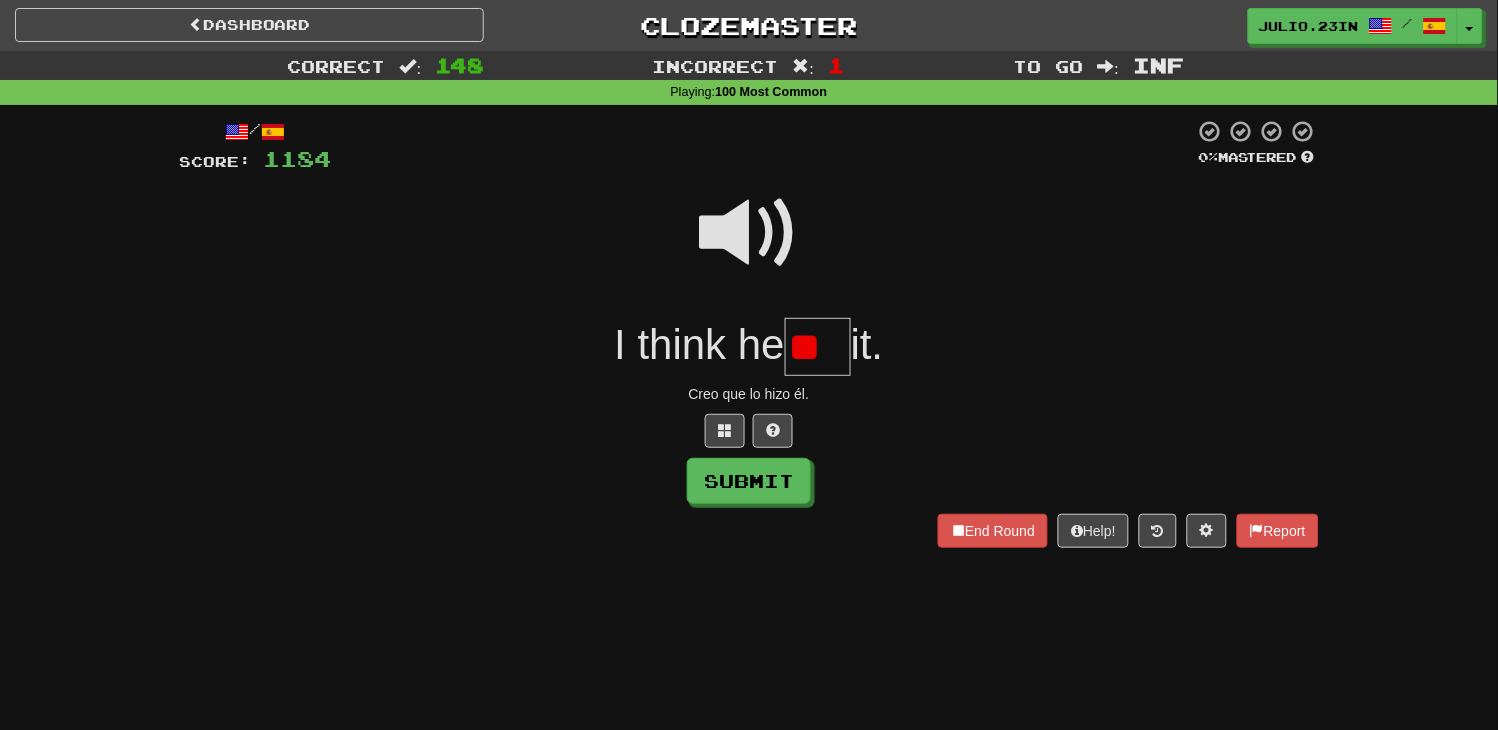 type on "*" 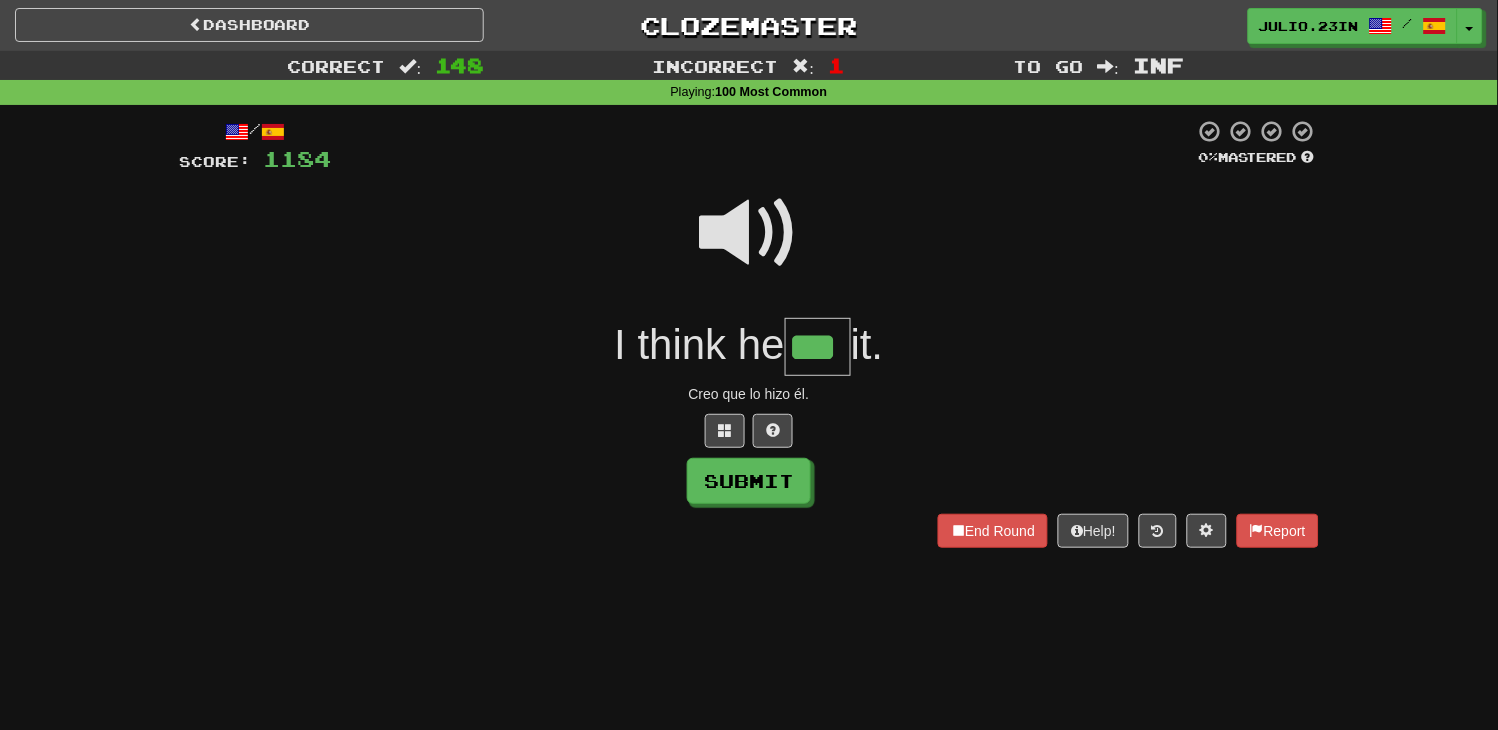 type on "***" 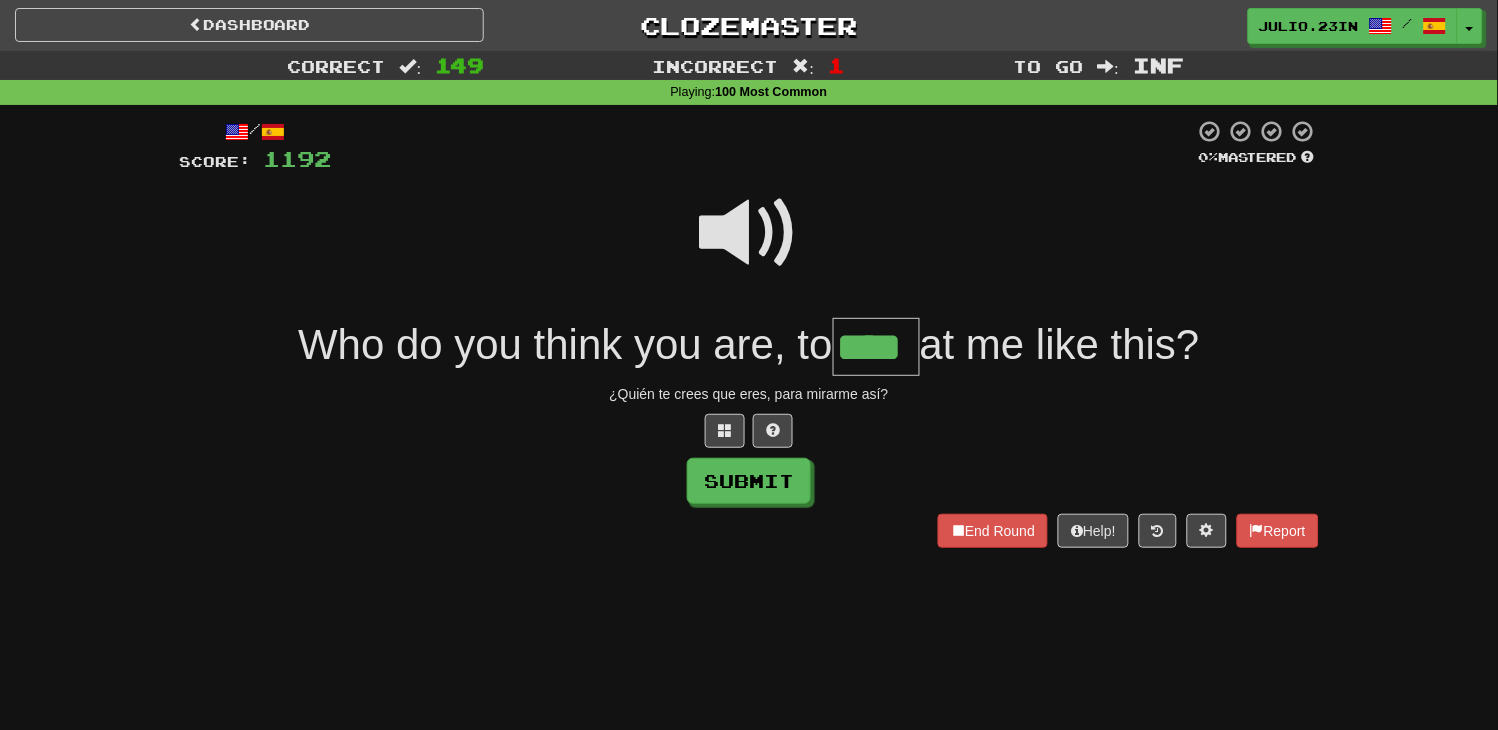 type on "****" 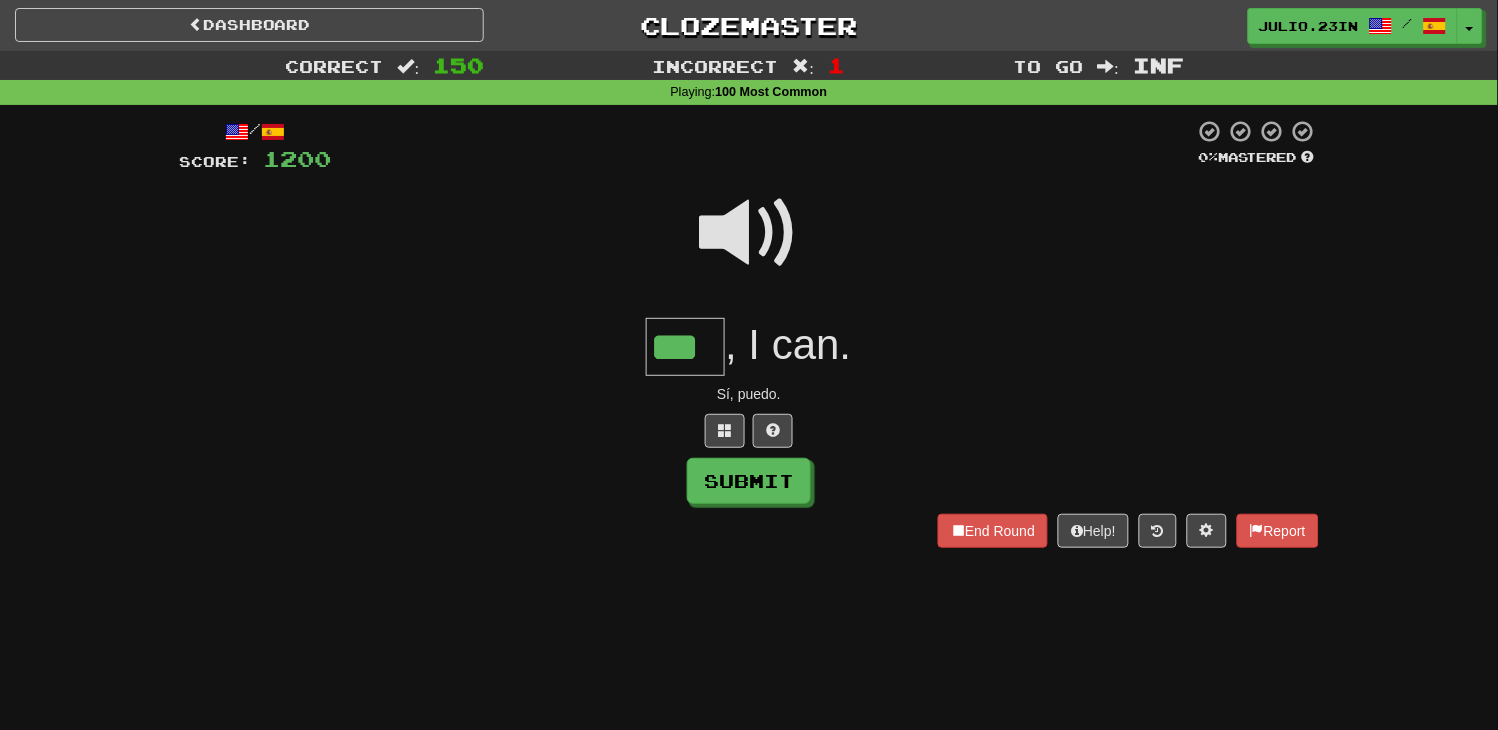 type on "***" 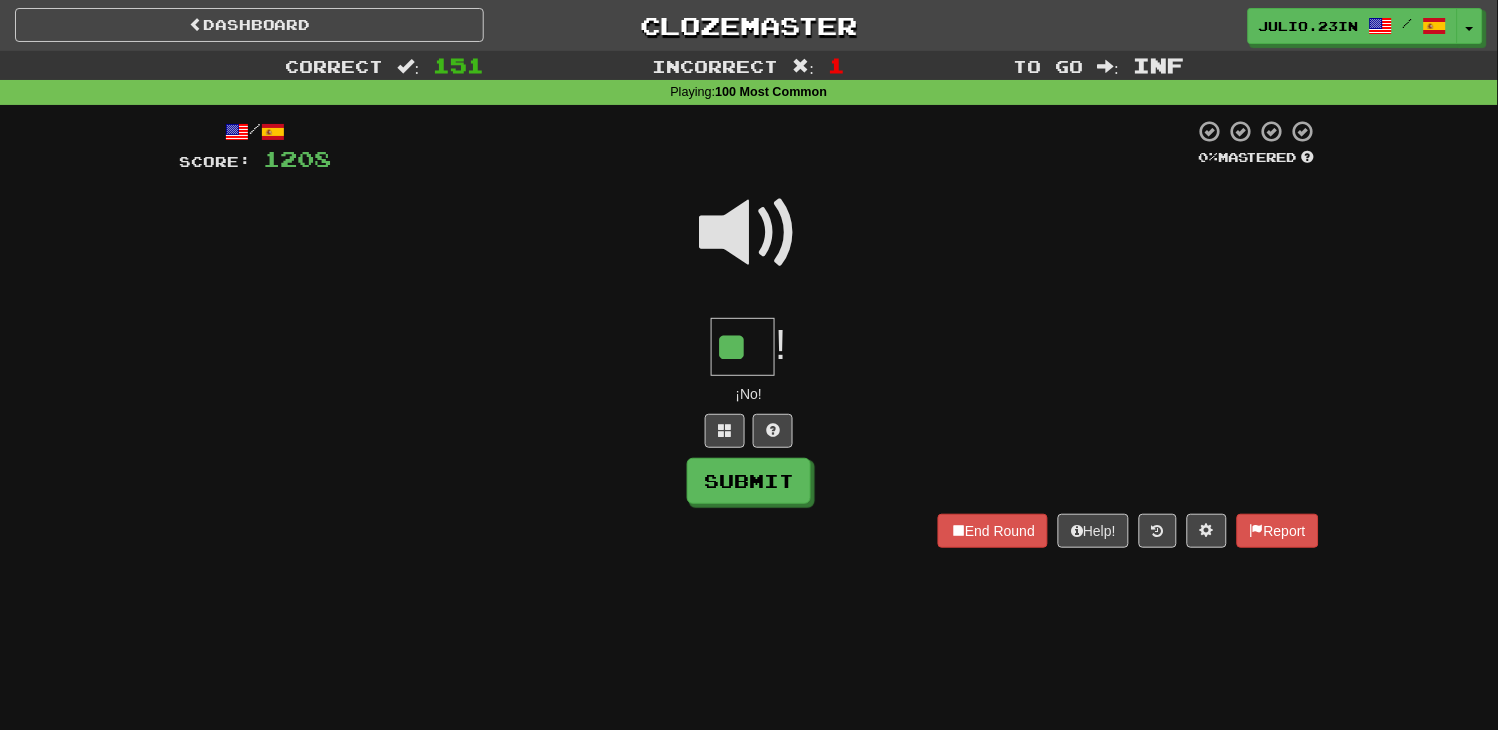 type on "**" 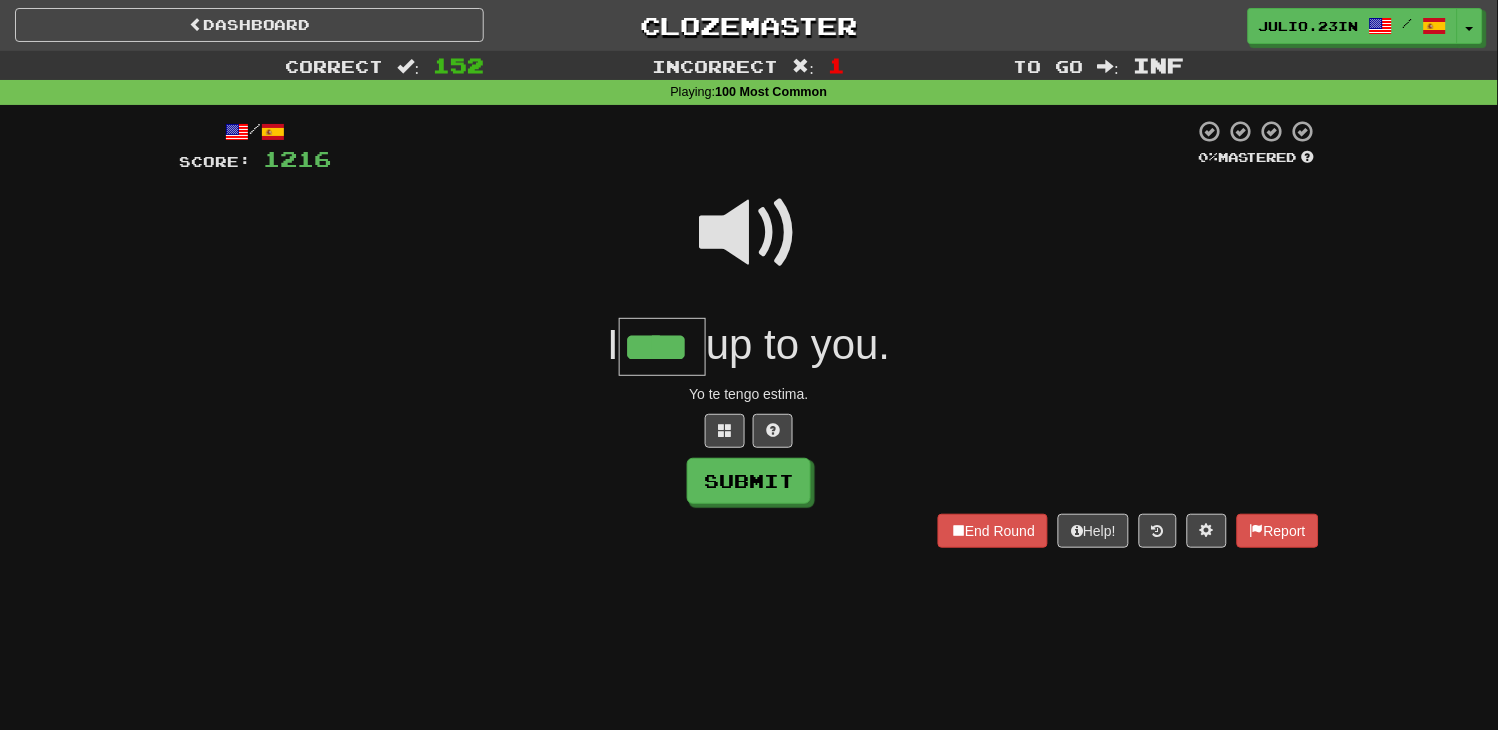 type on "****" 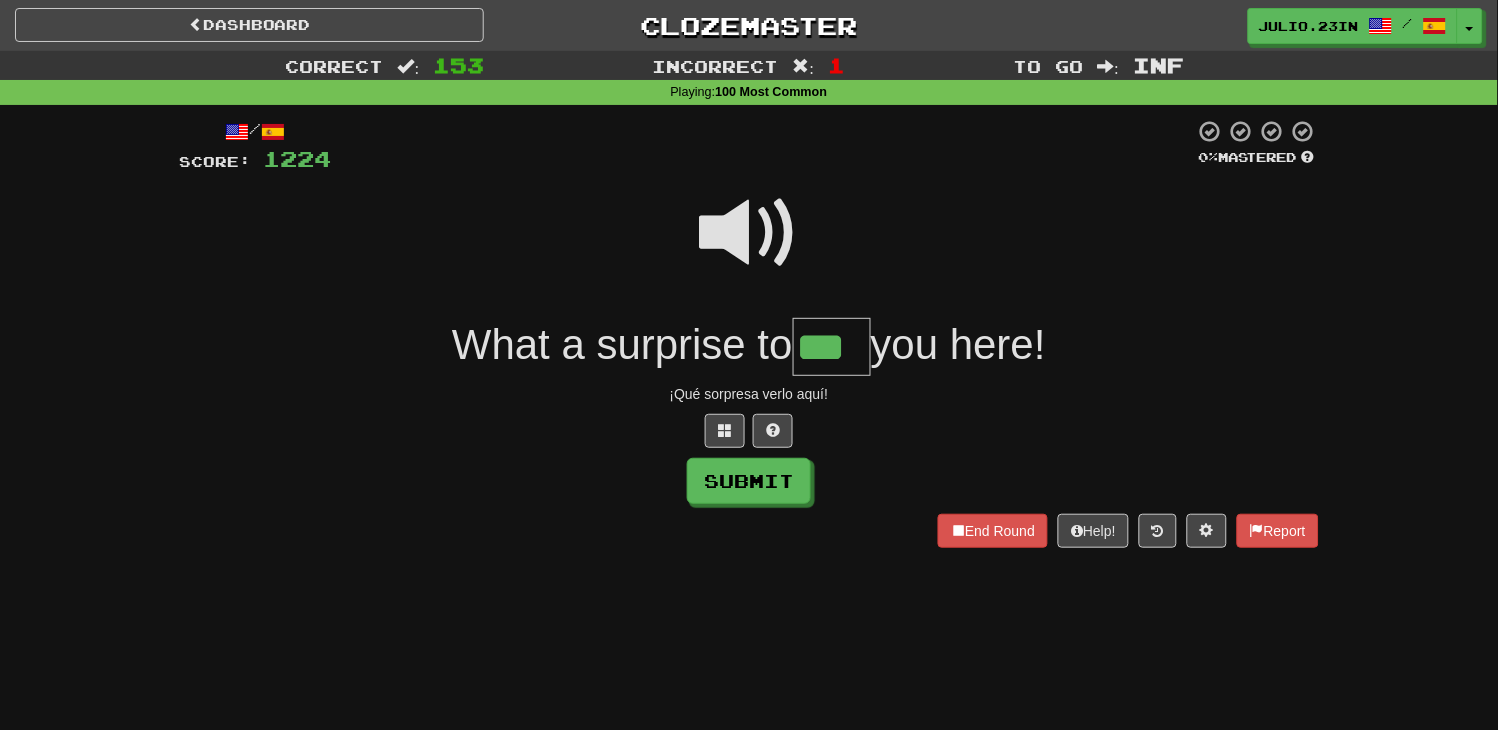 type on "***" 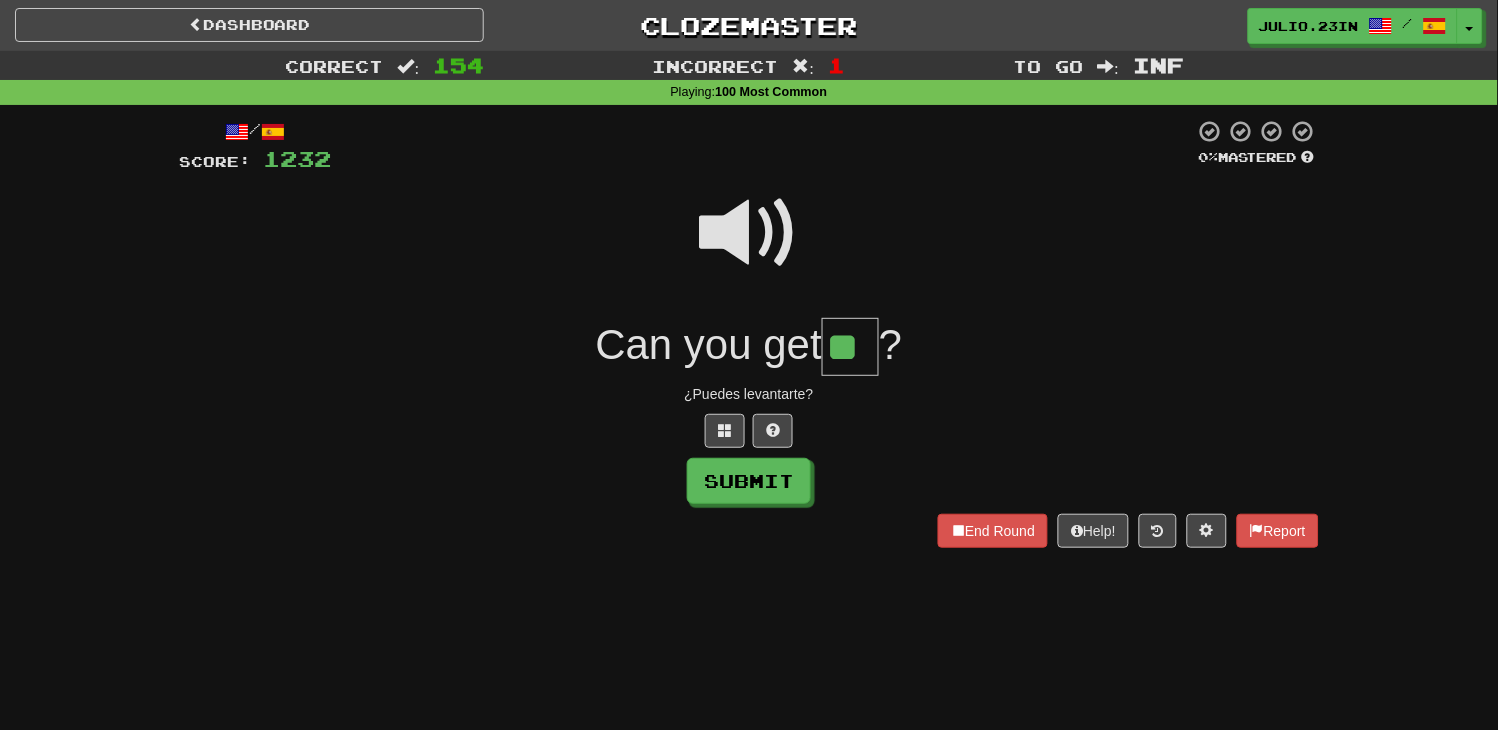 type on "**" 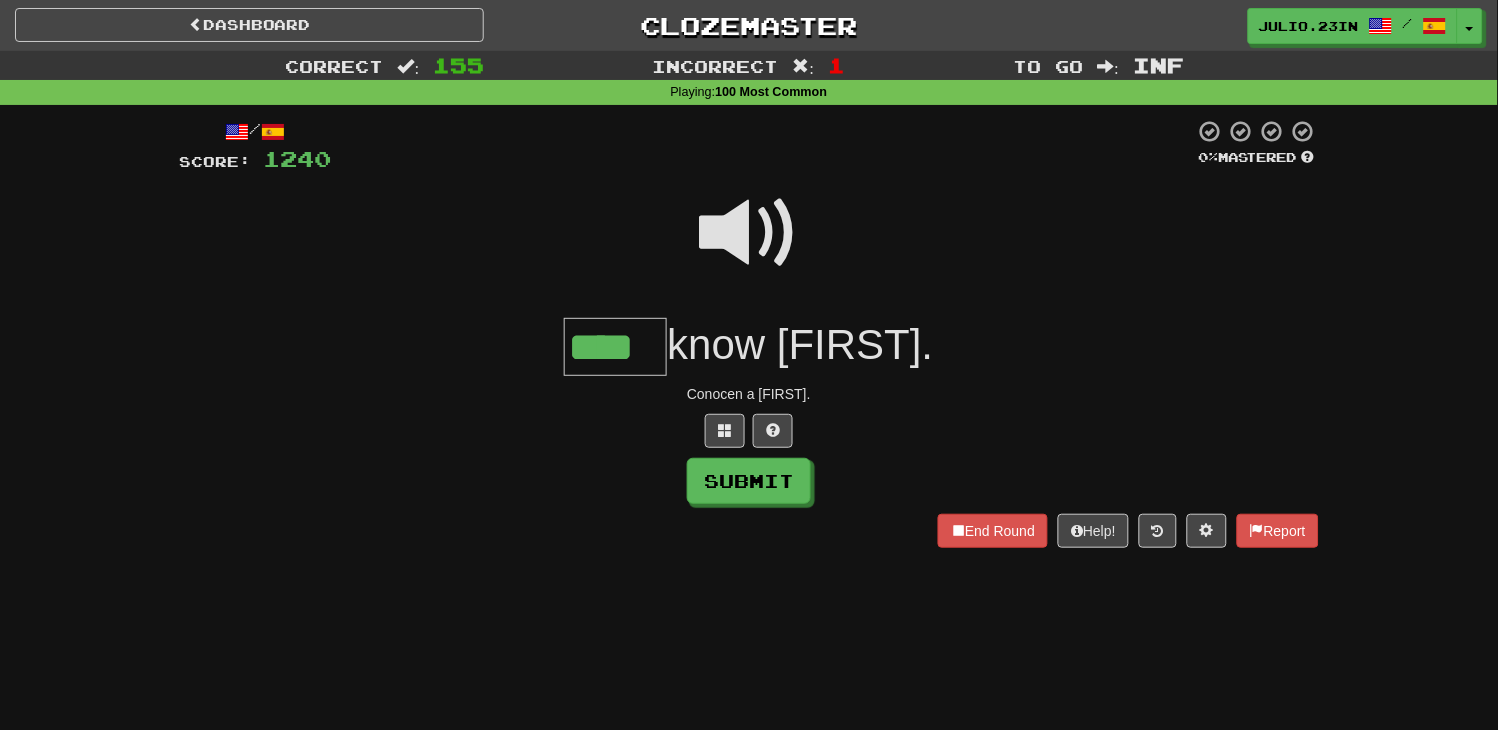 type on "****" 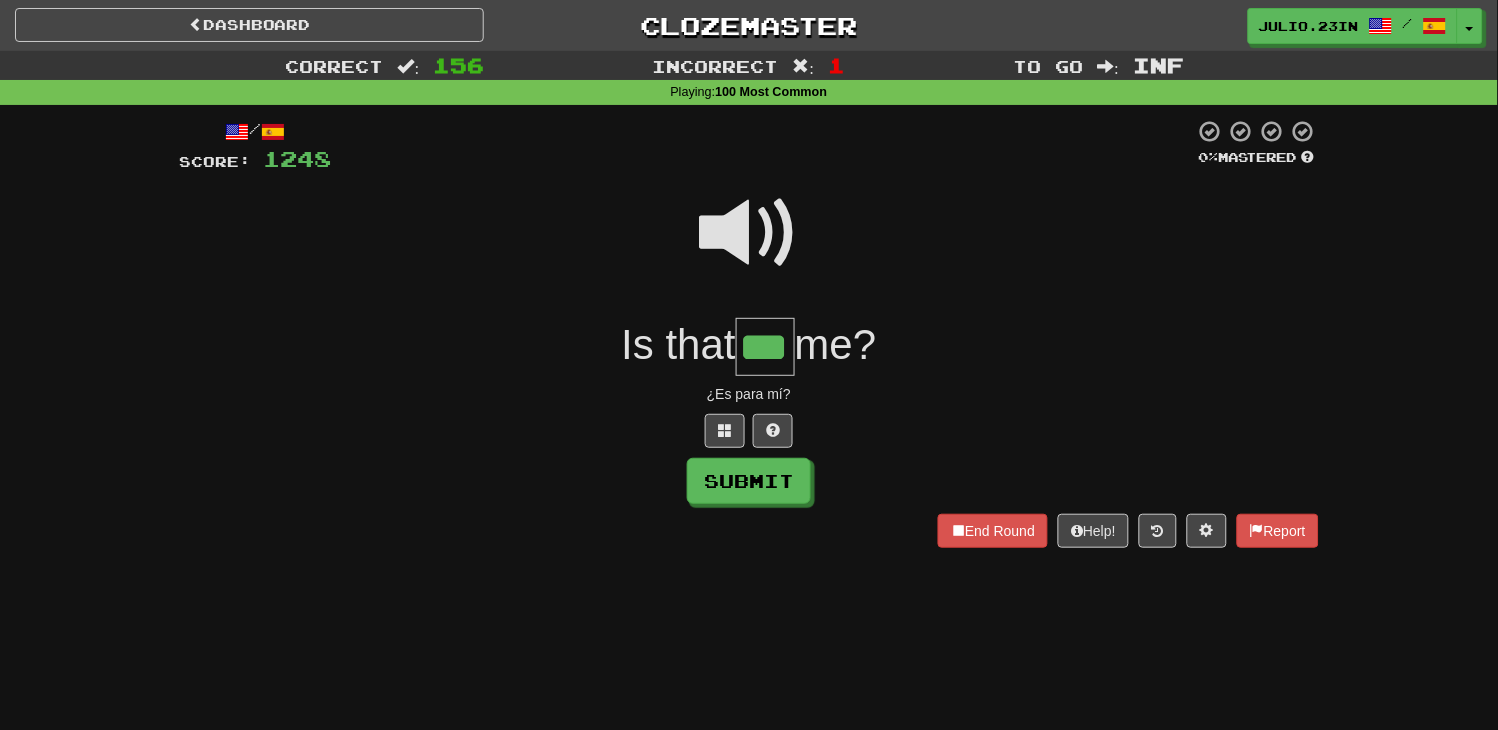 type on "***" 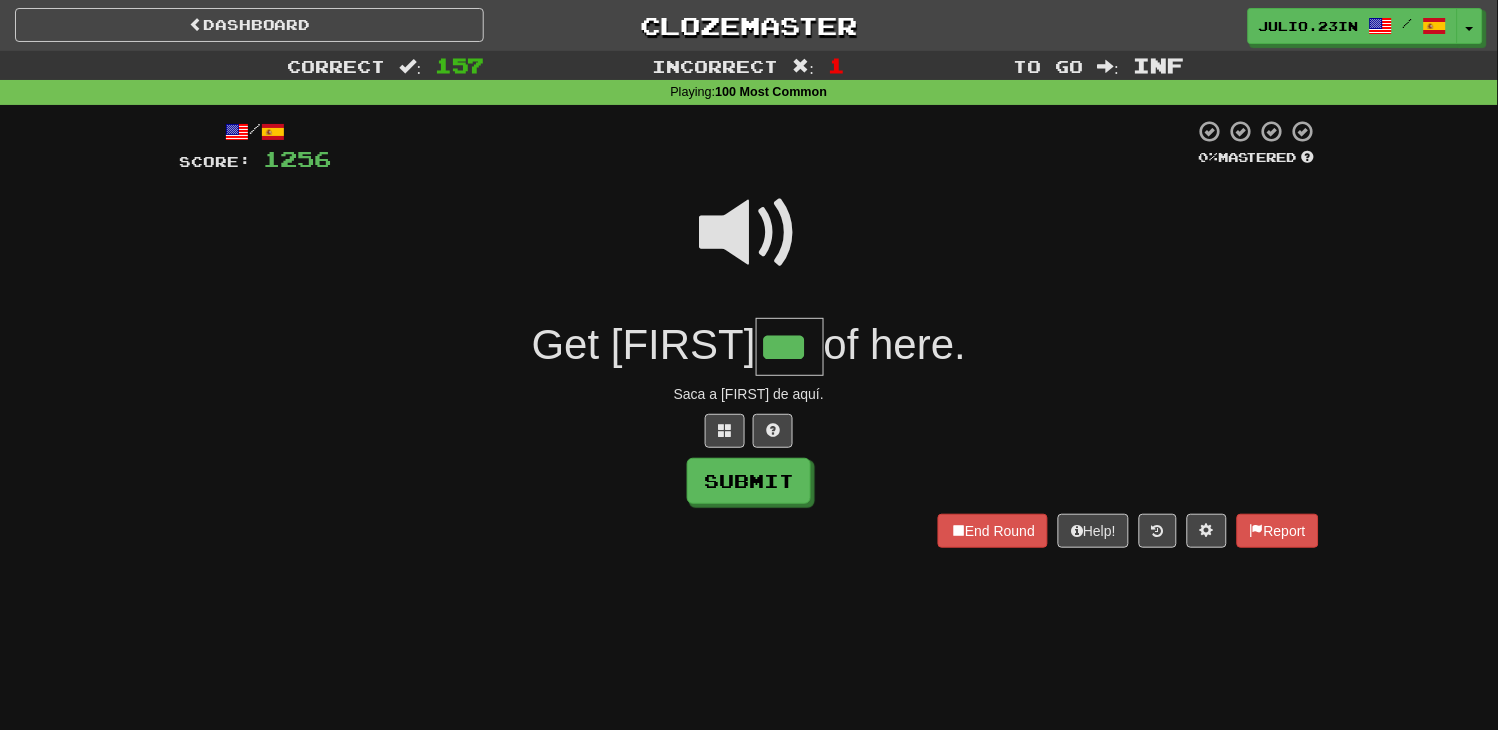type on "***" 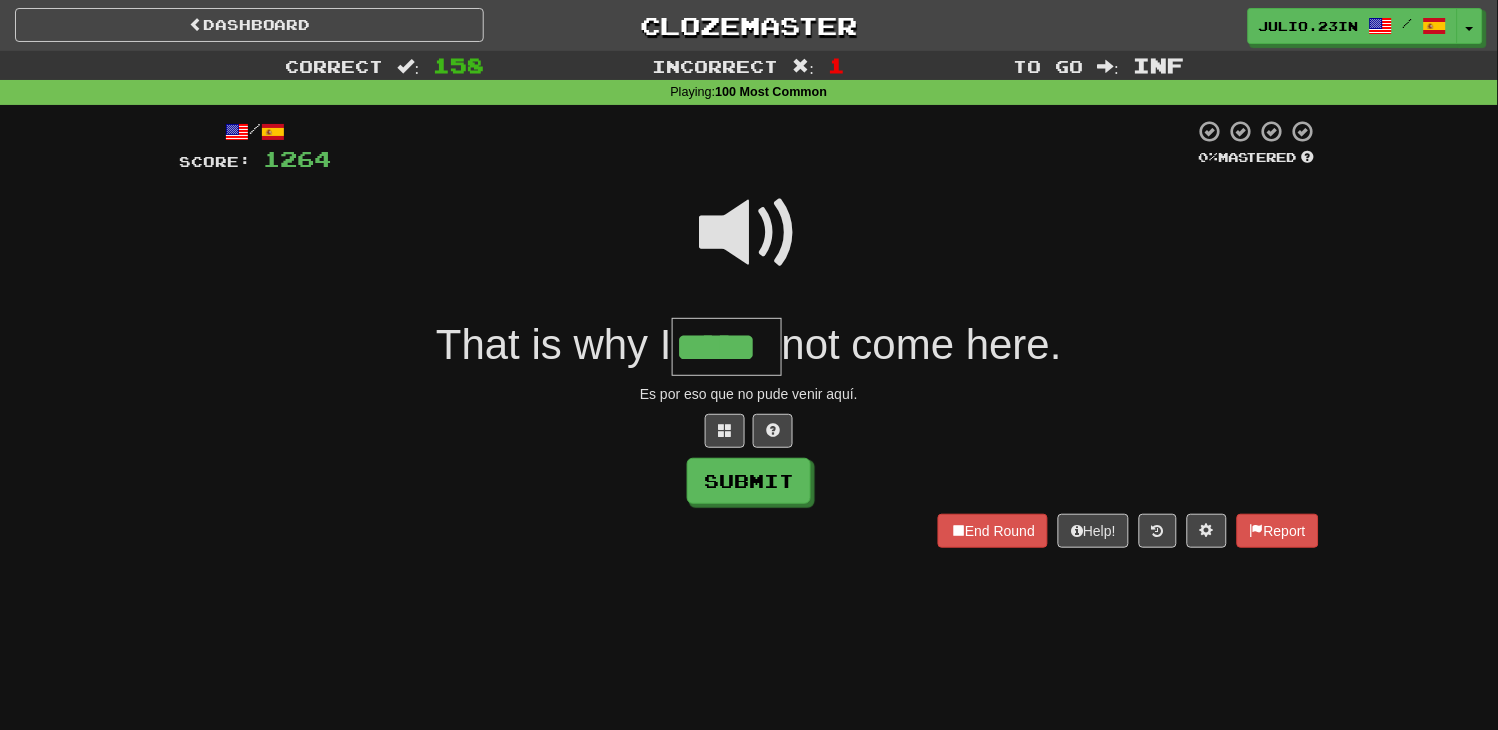 type on "*****" 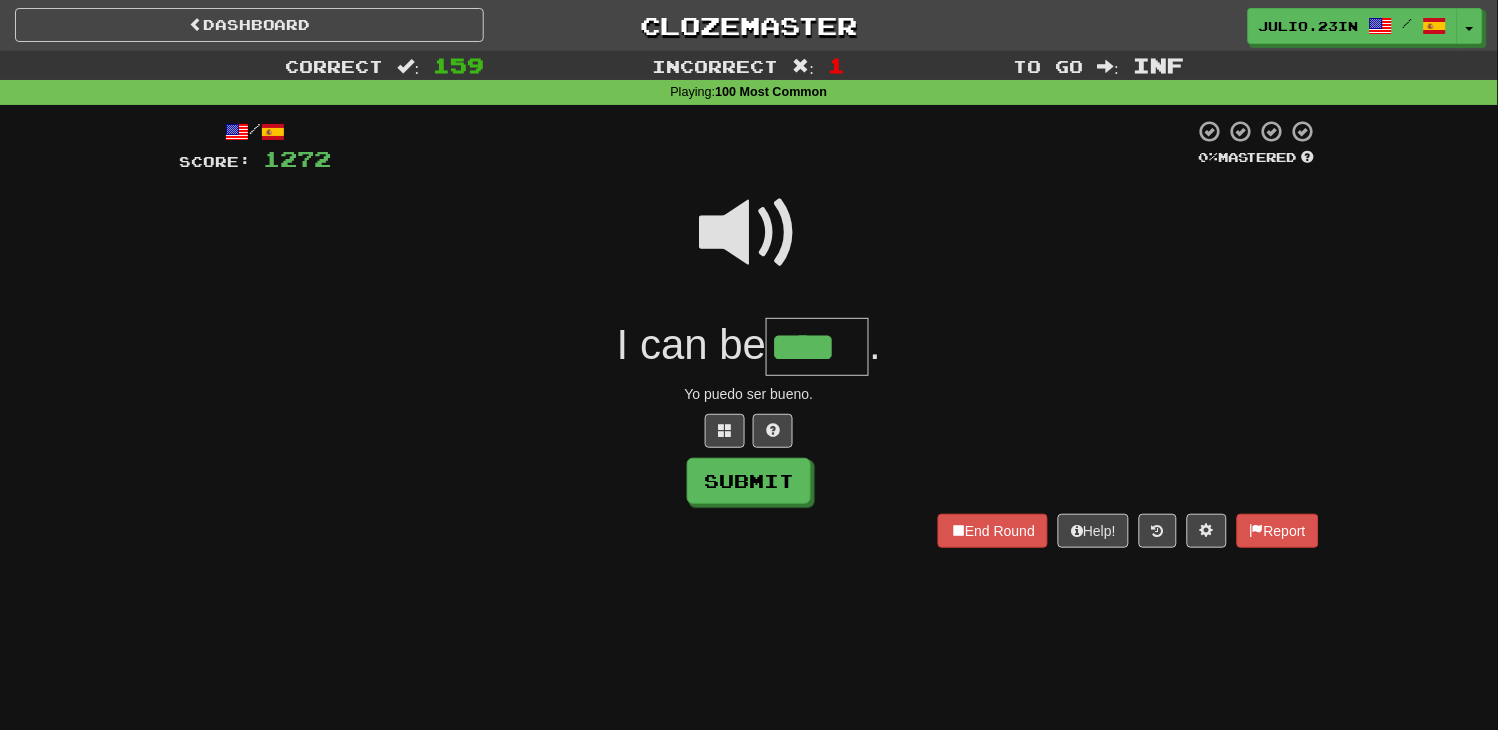type on "****" 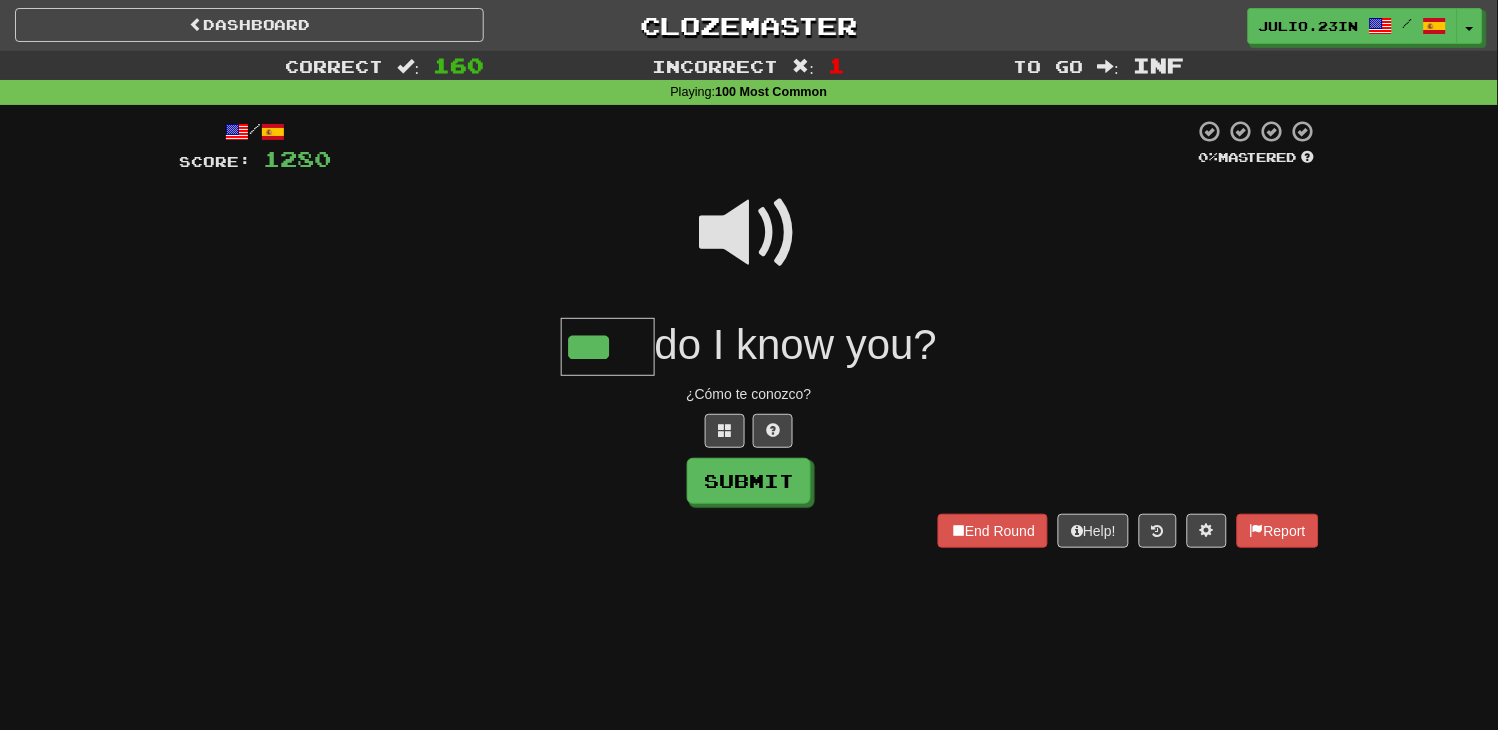 type on "***" 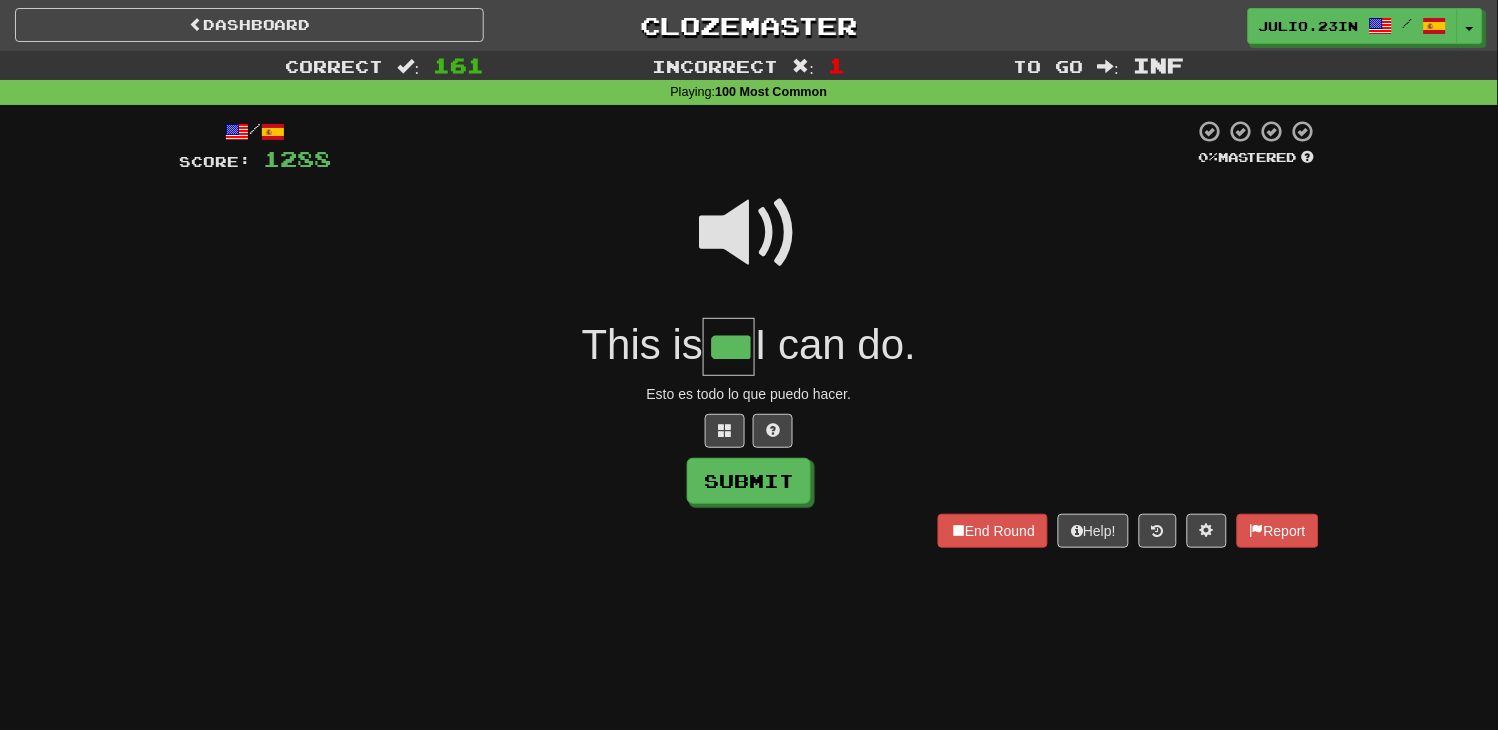 type on "***" 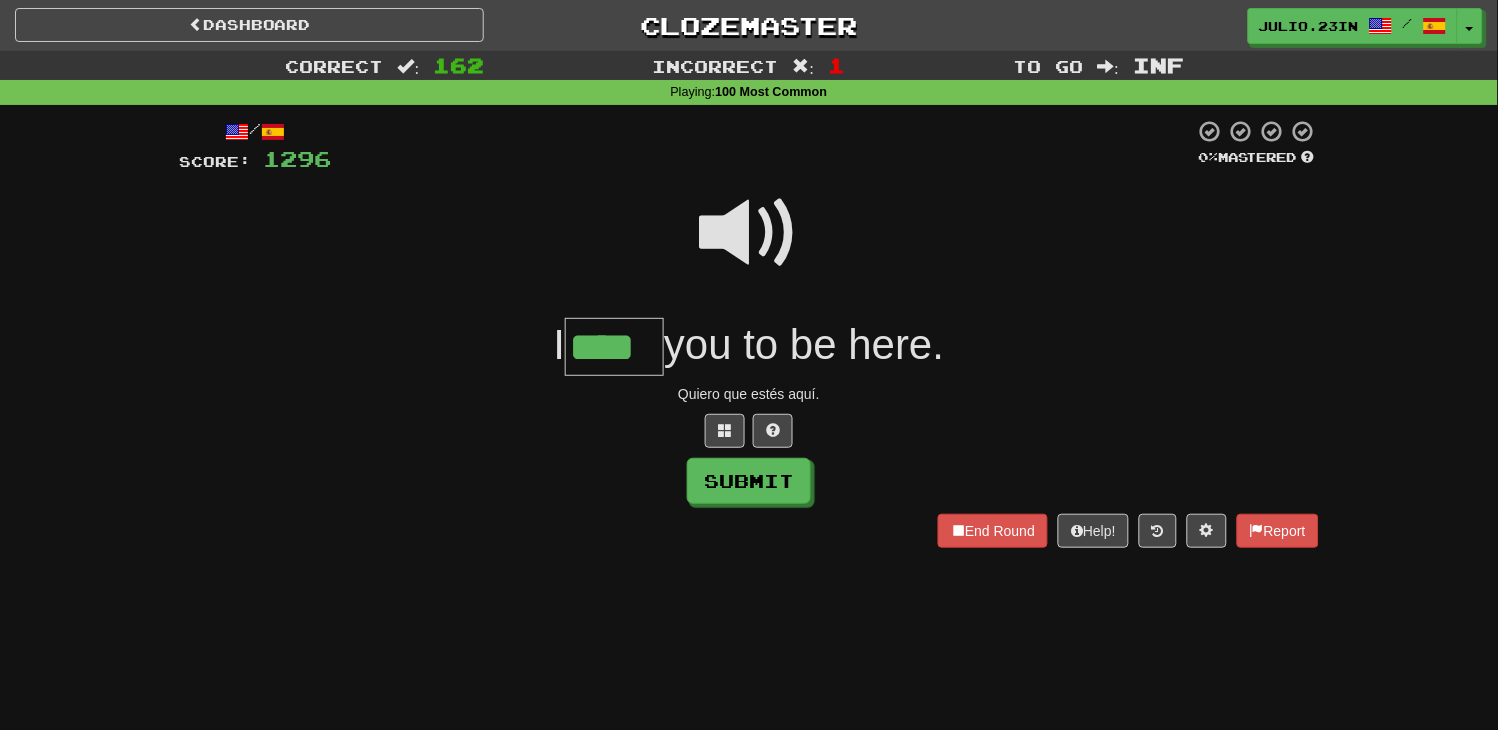 type on "****" 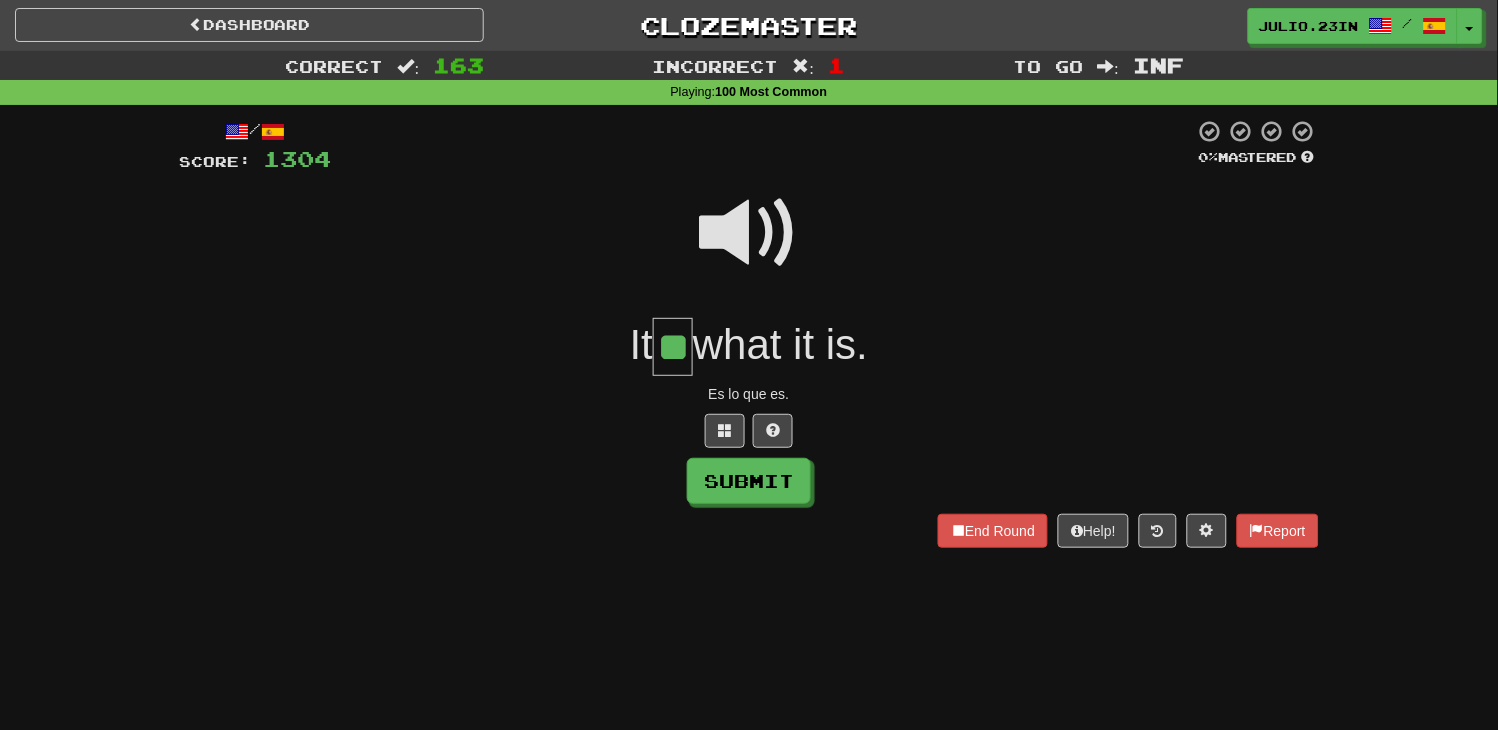 type on "**" 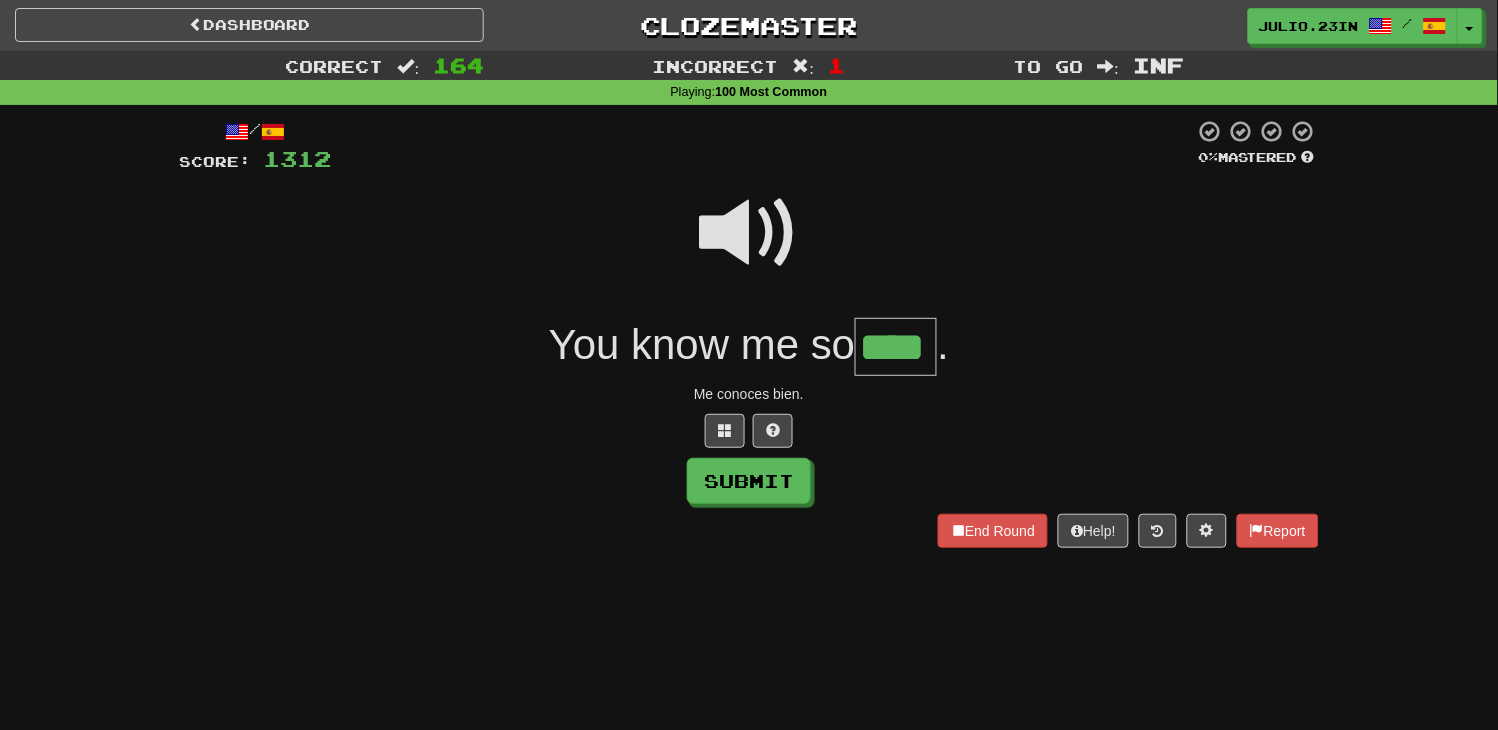 type on "****" 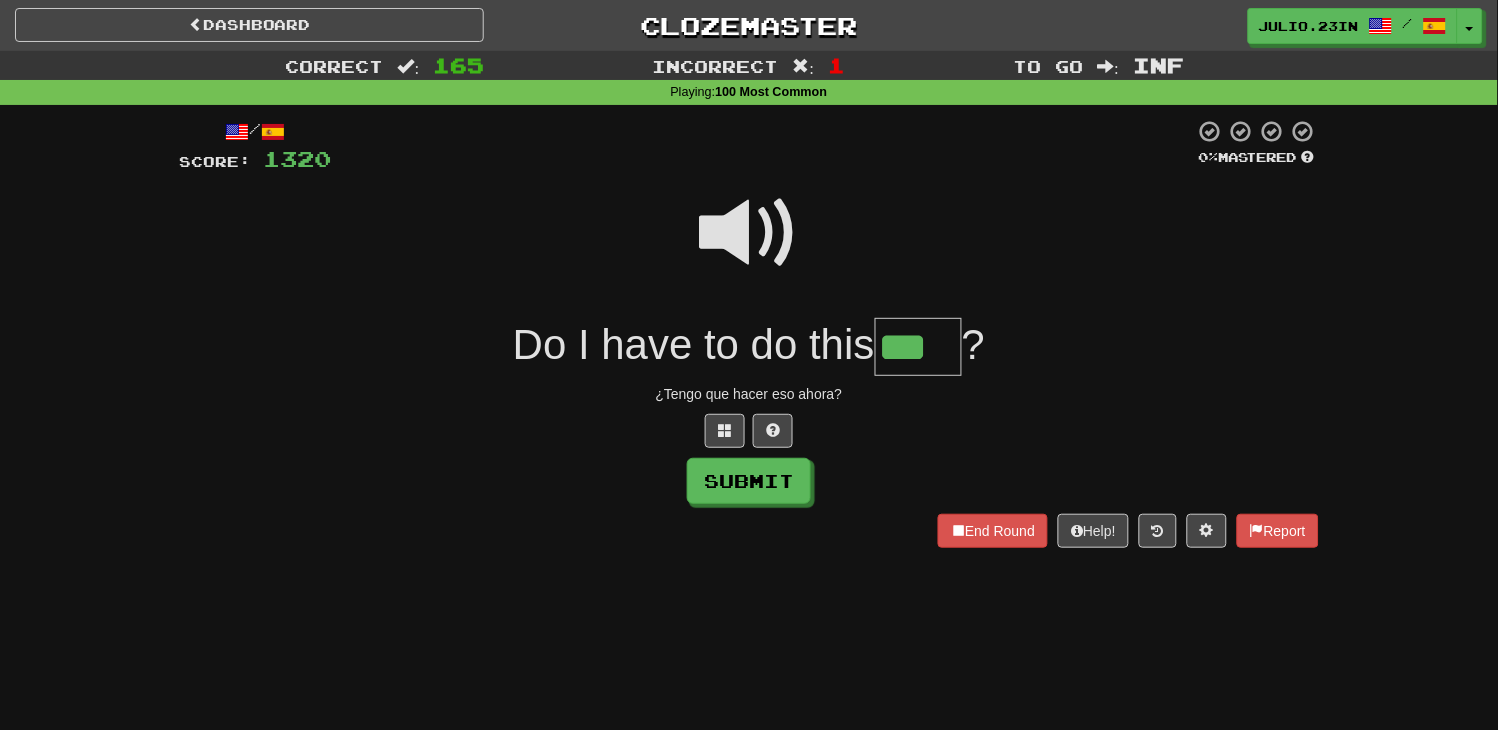type on "***" 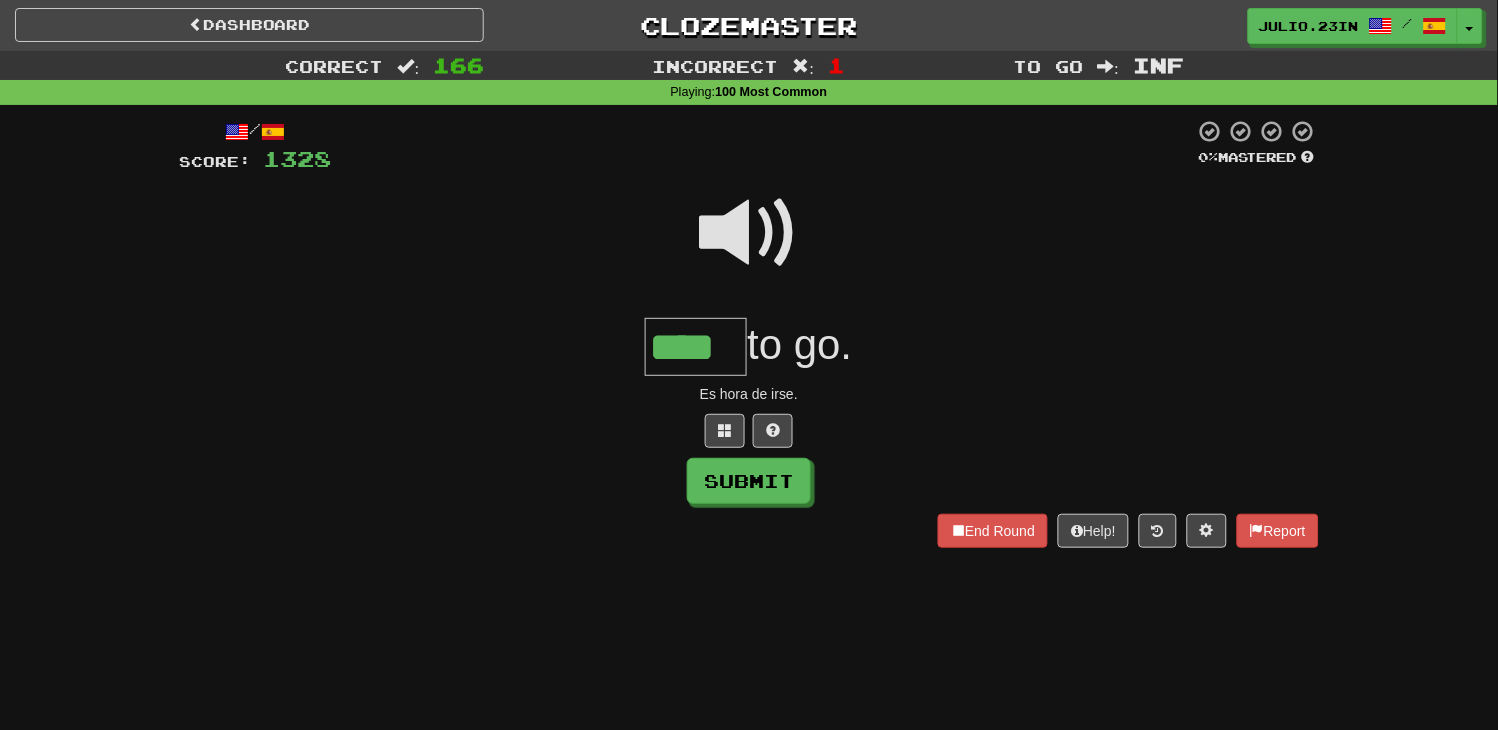 type on "****" 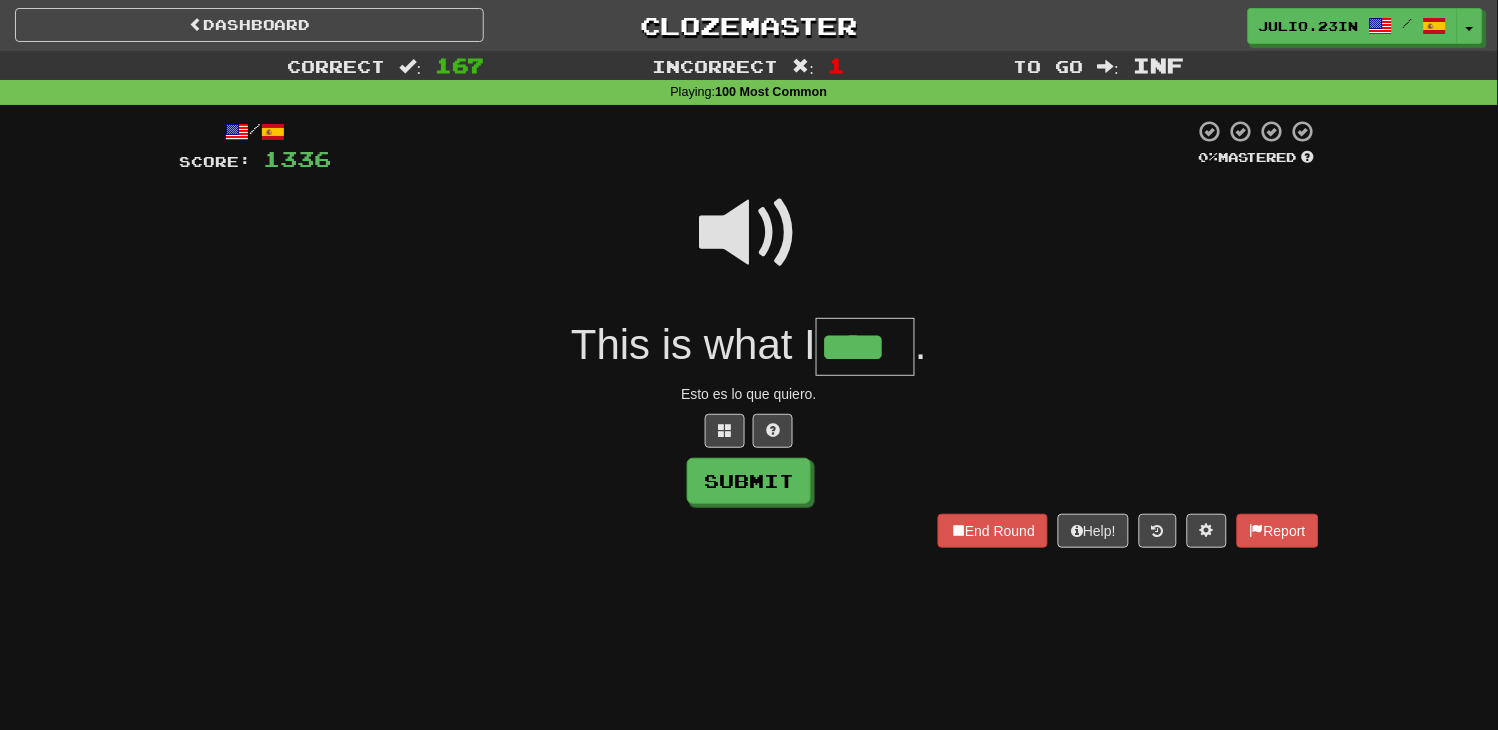 type on "****" 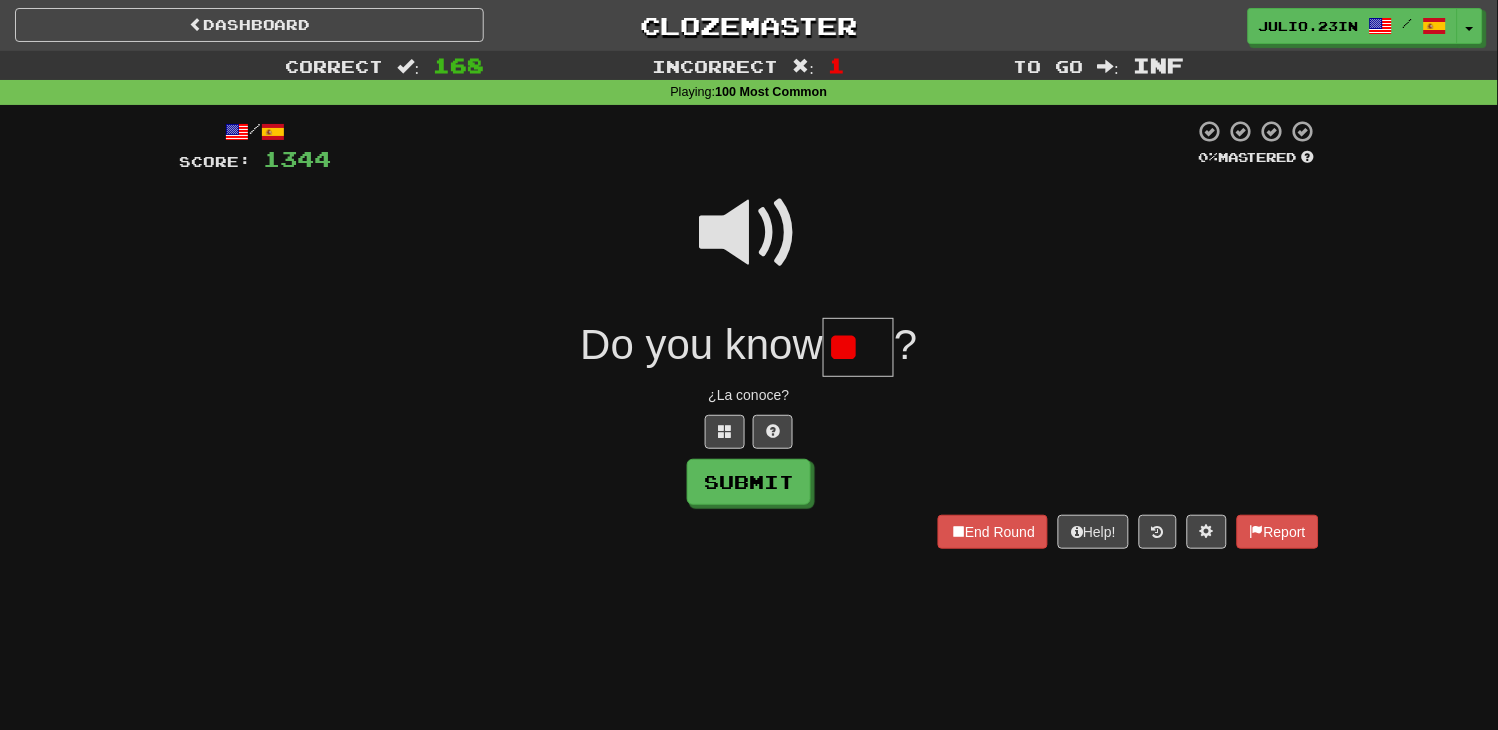 scroll, scrollTop: 0, scrollLeft: 0, axis: both 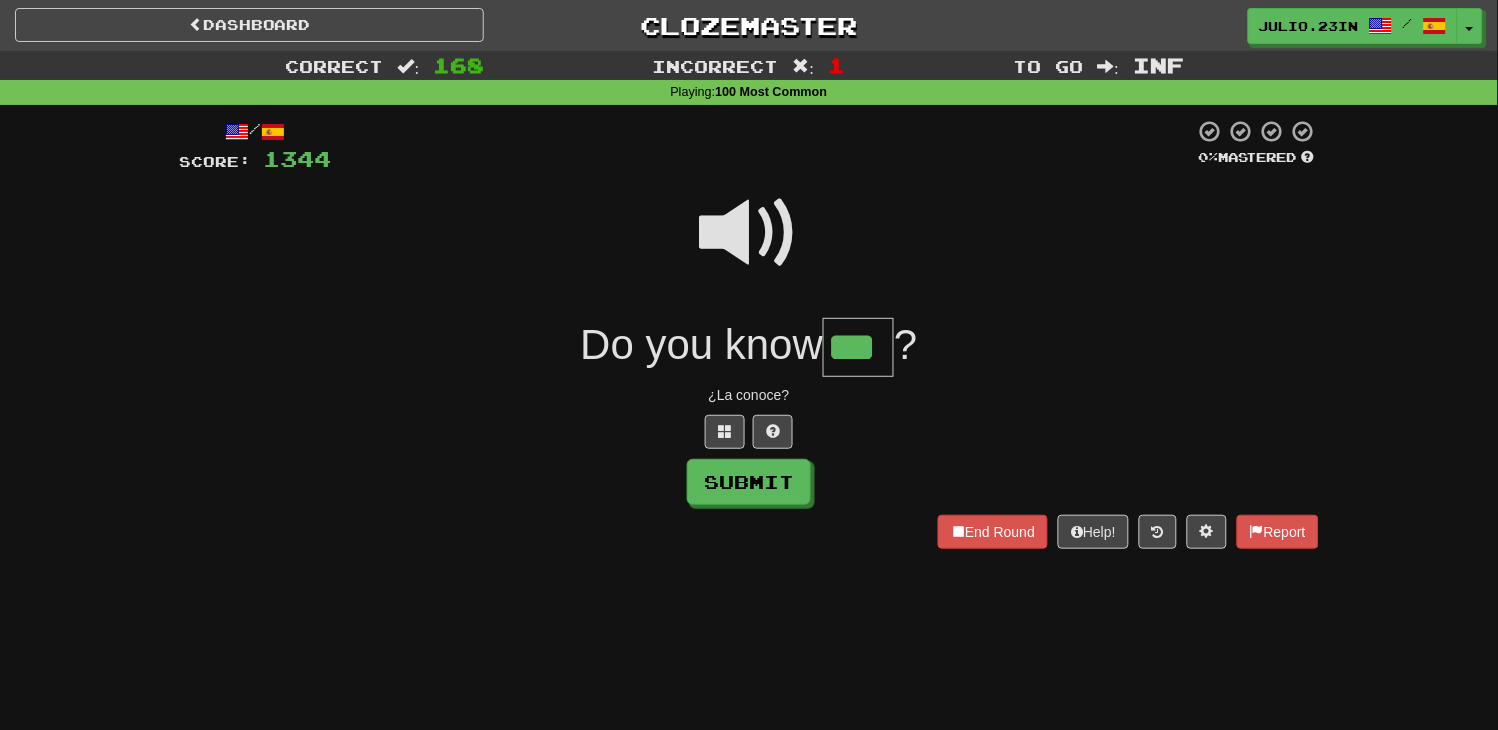 type on "***" 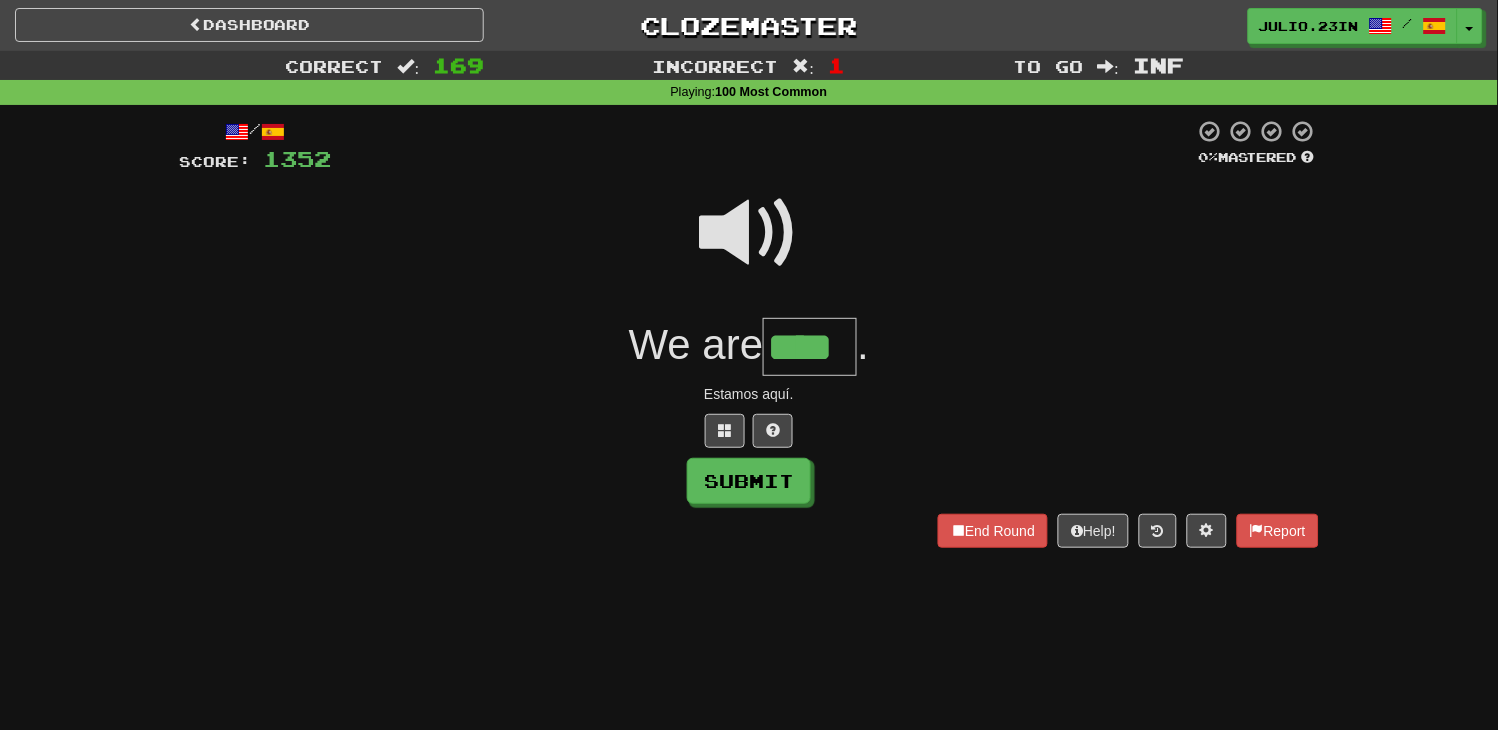 type on "****" 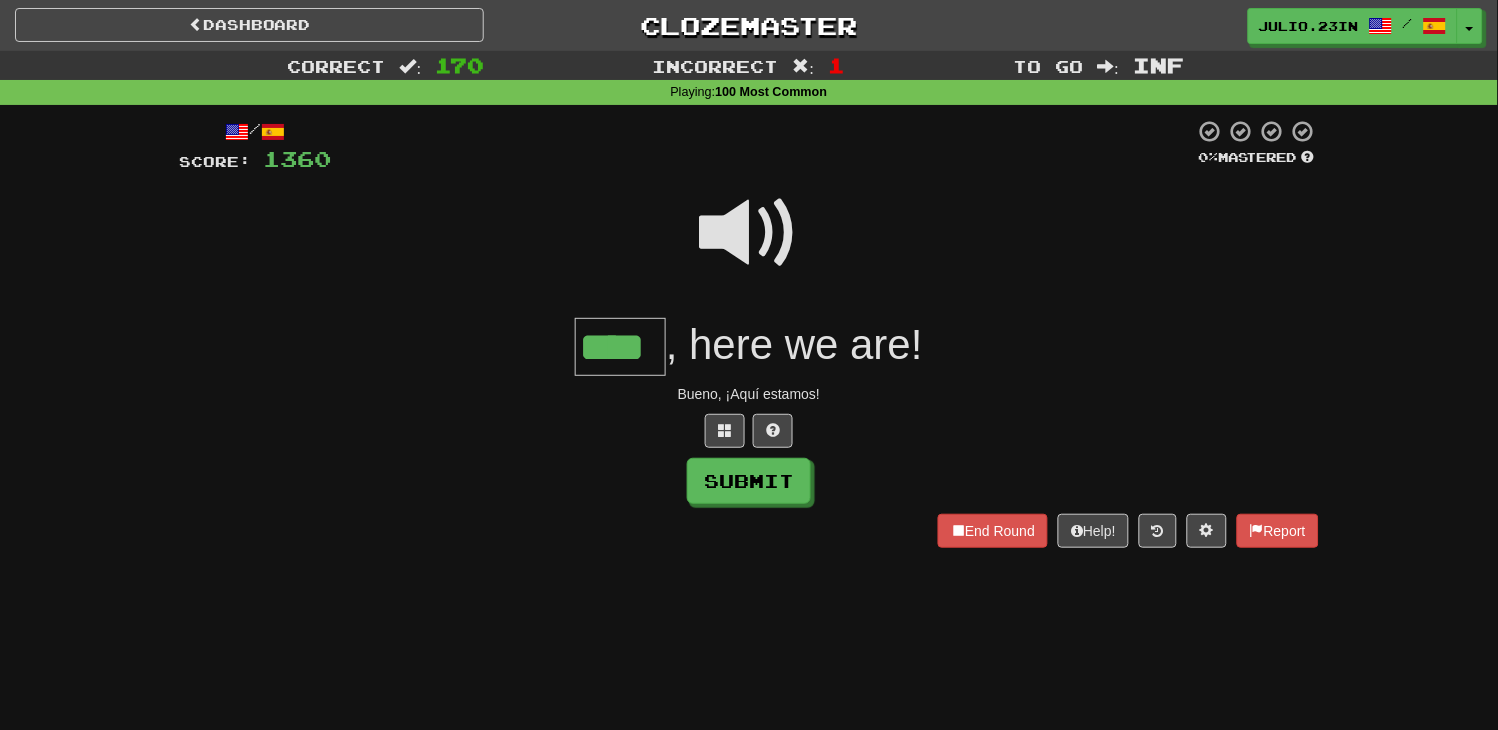 type on "****" 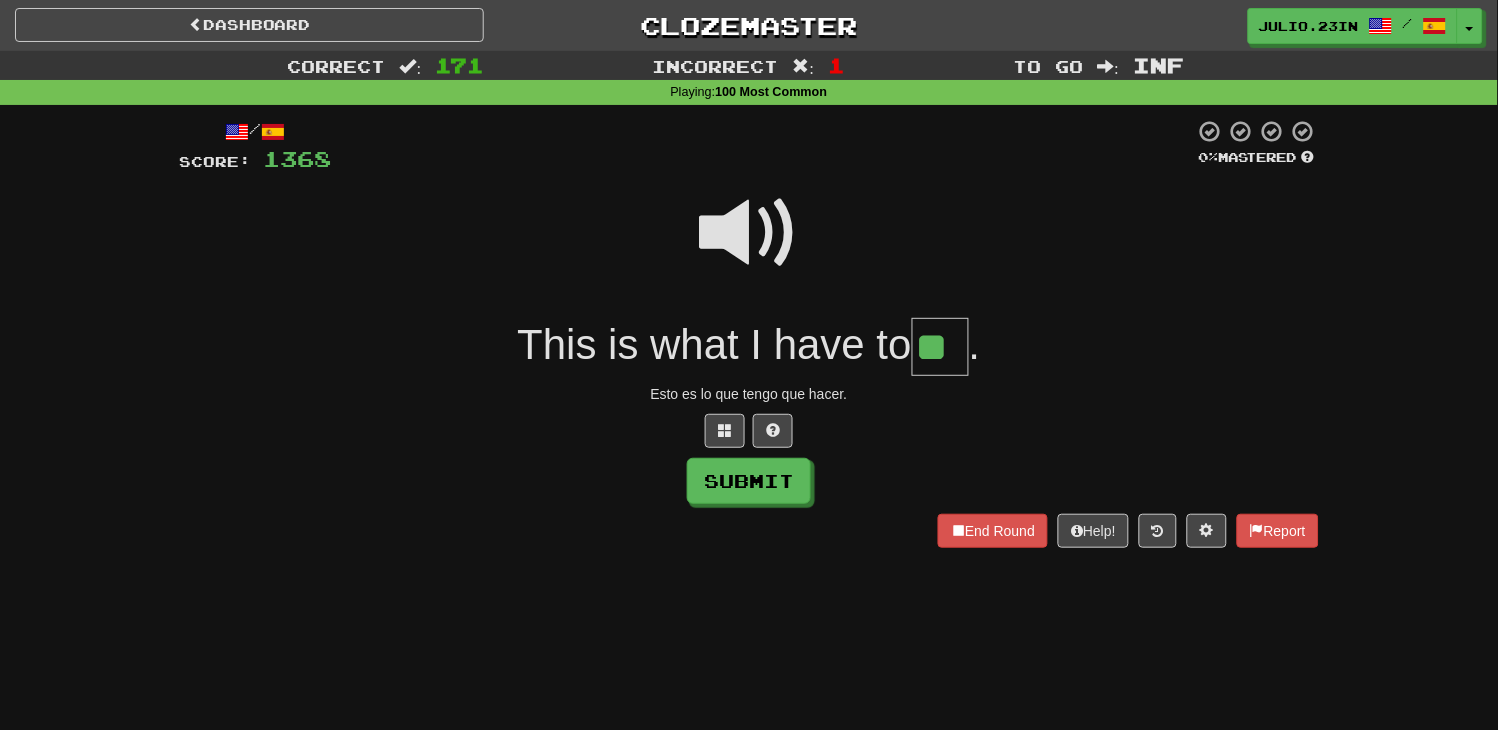type on "**" 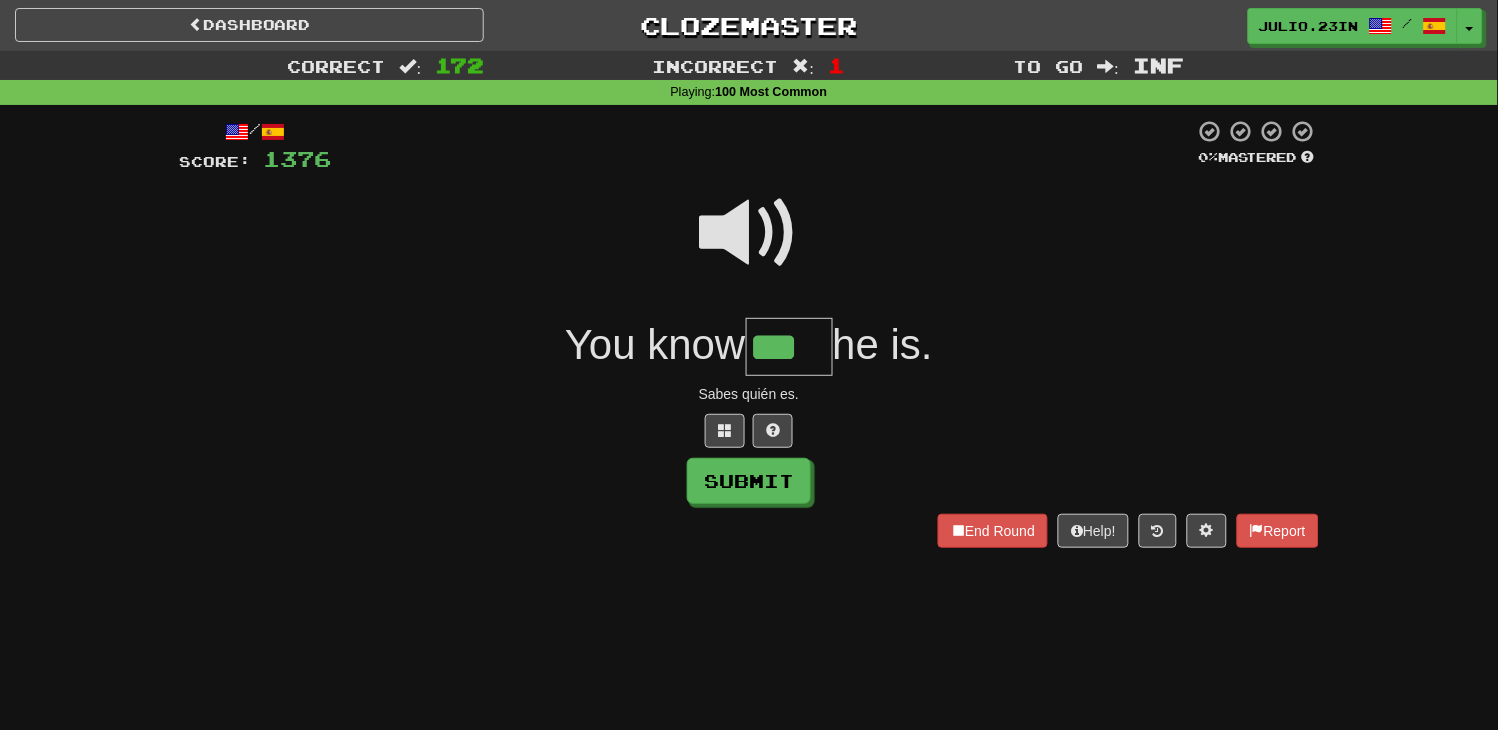 type on "***" 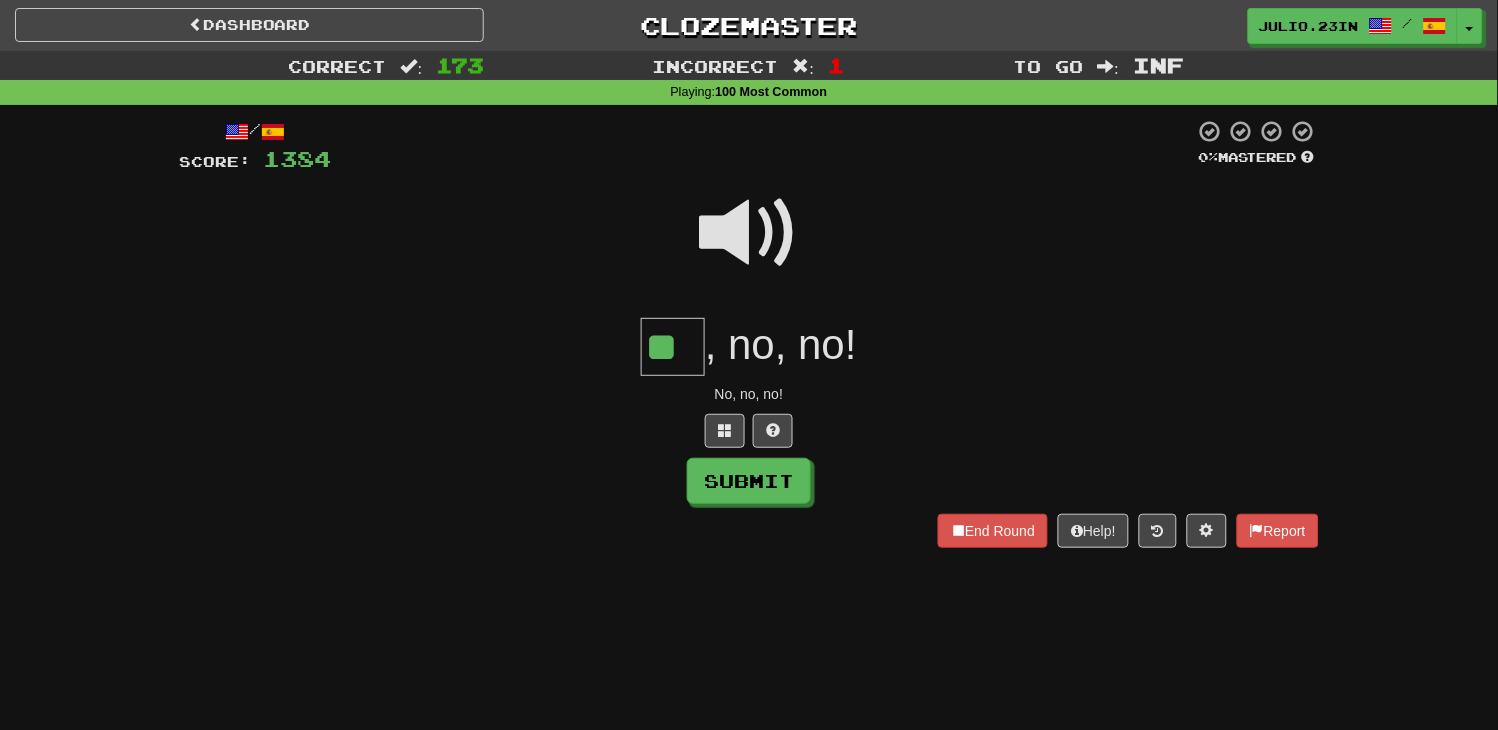type on "**" 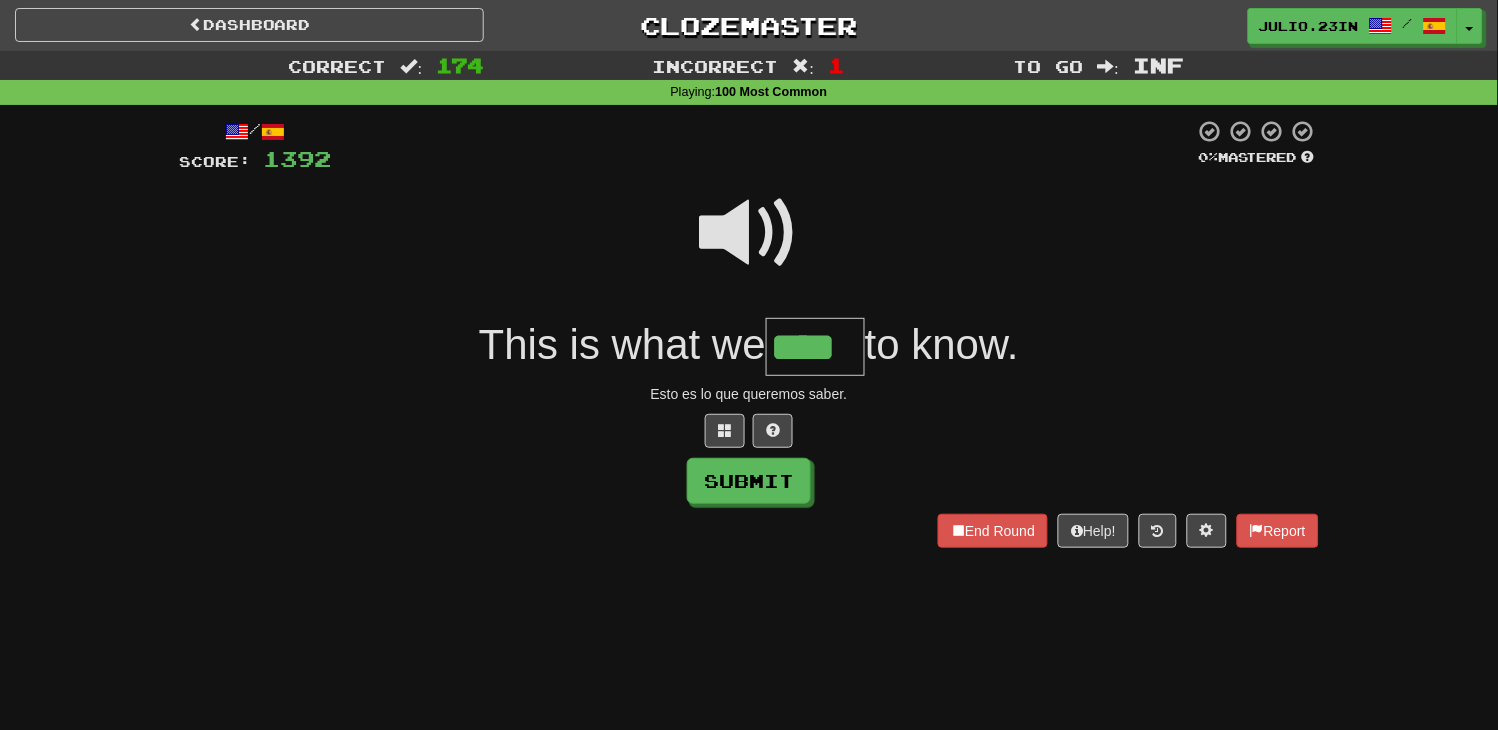 type on "****" 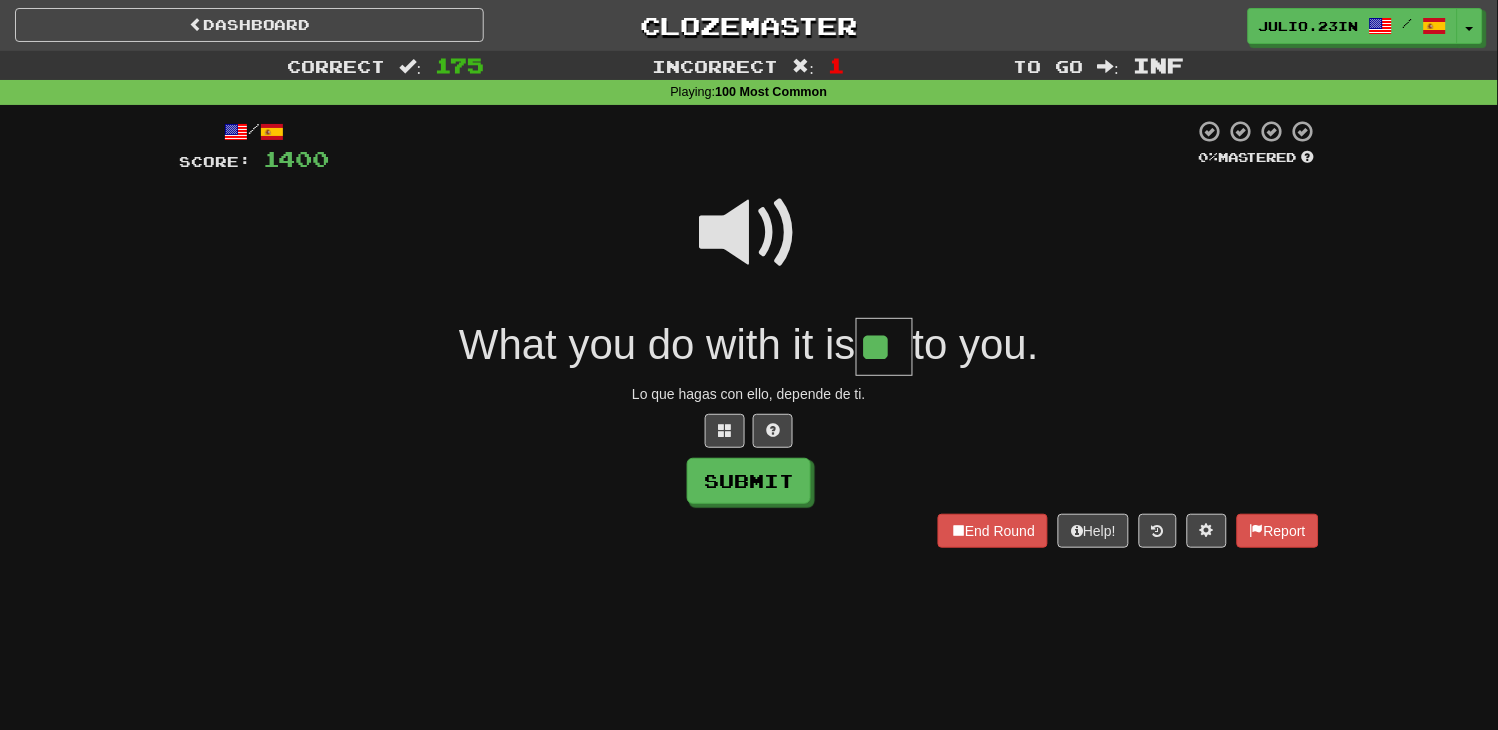 type on "**" 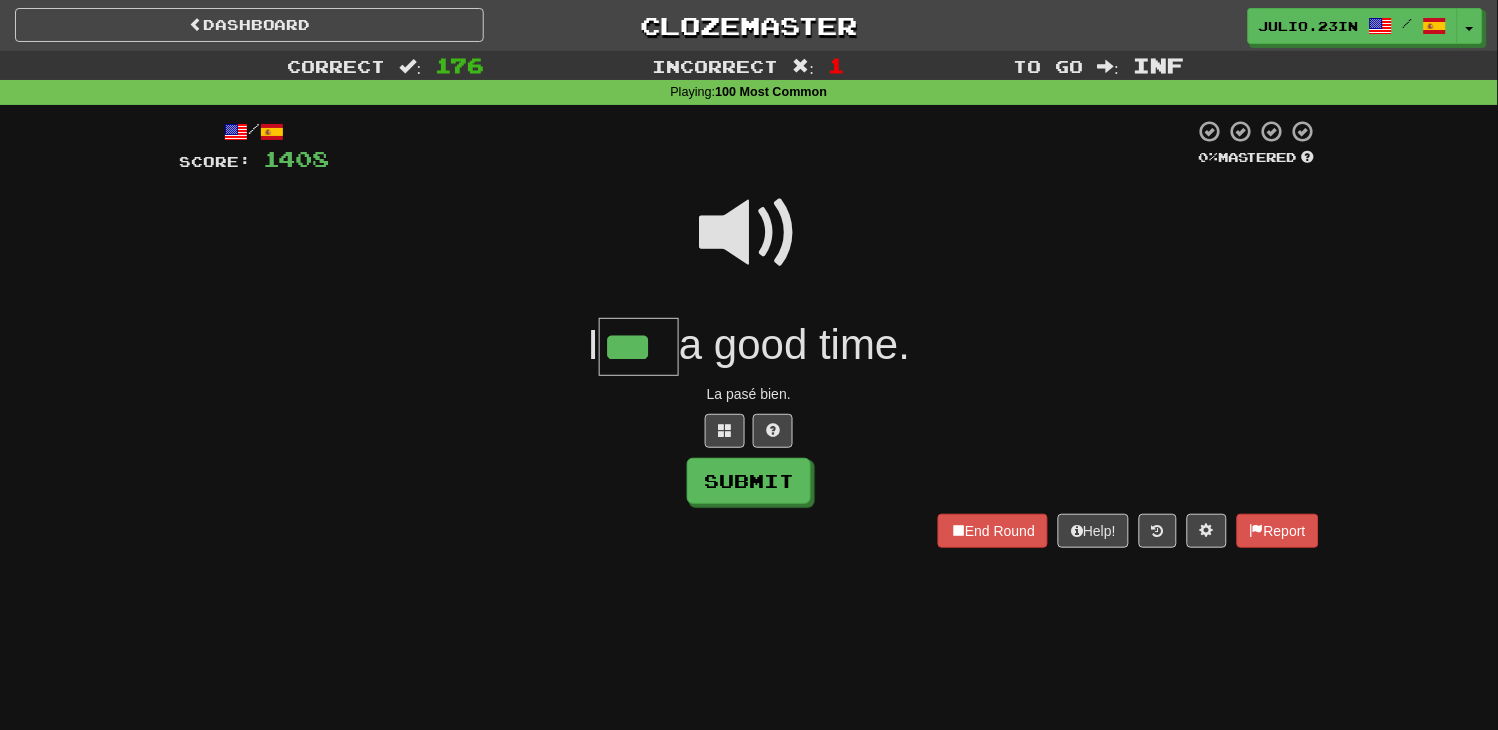 type on "***" 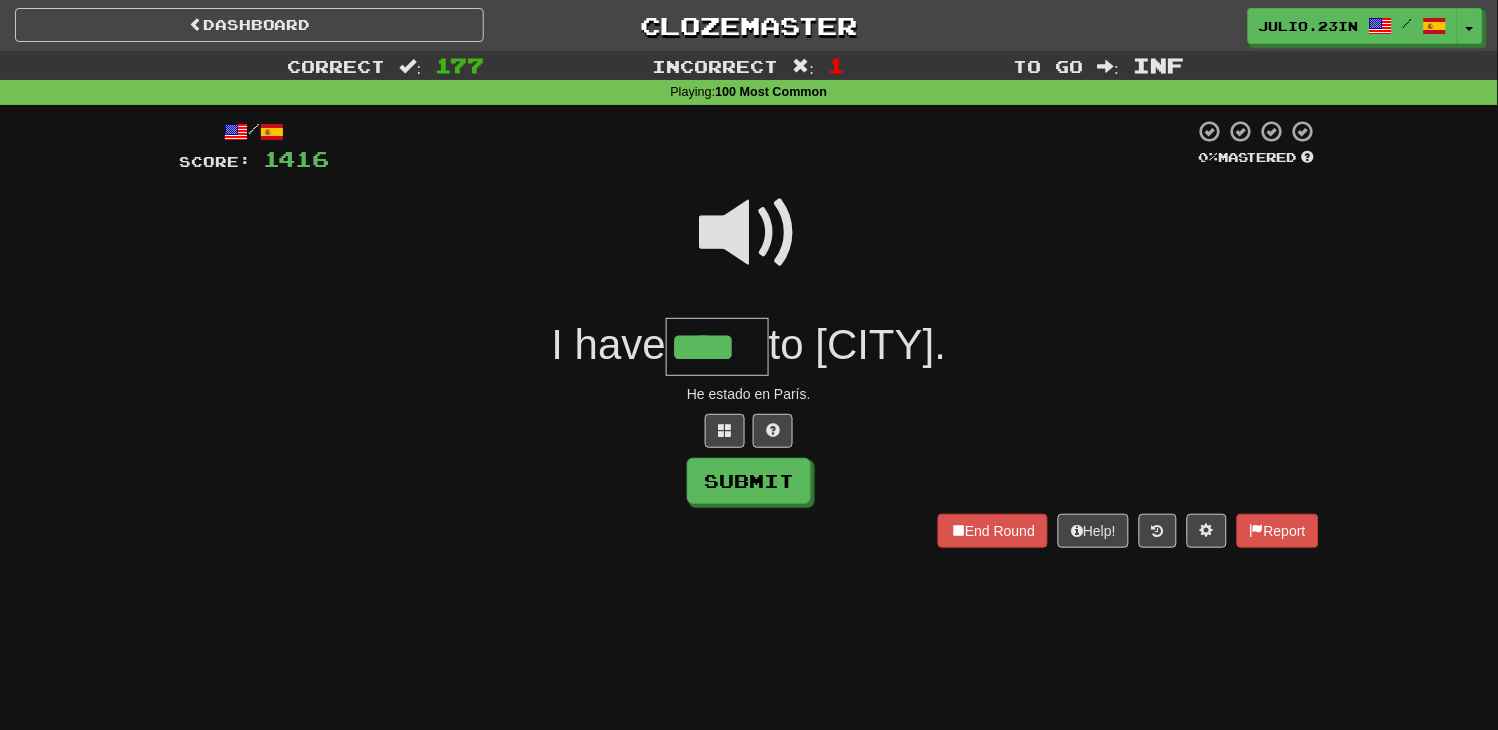 type on "****" 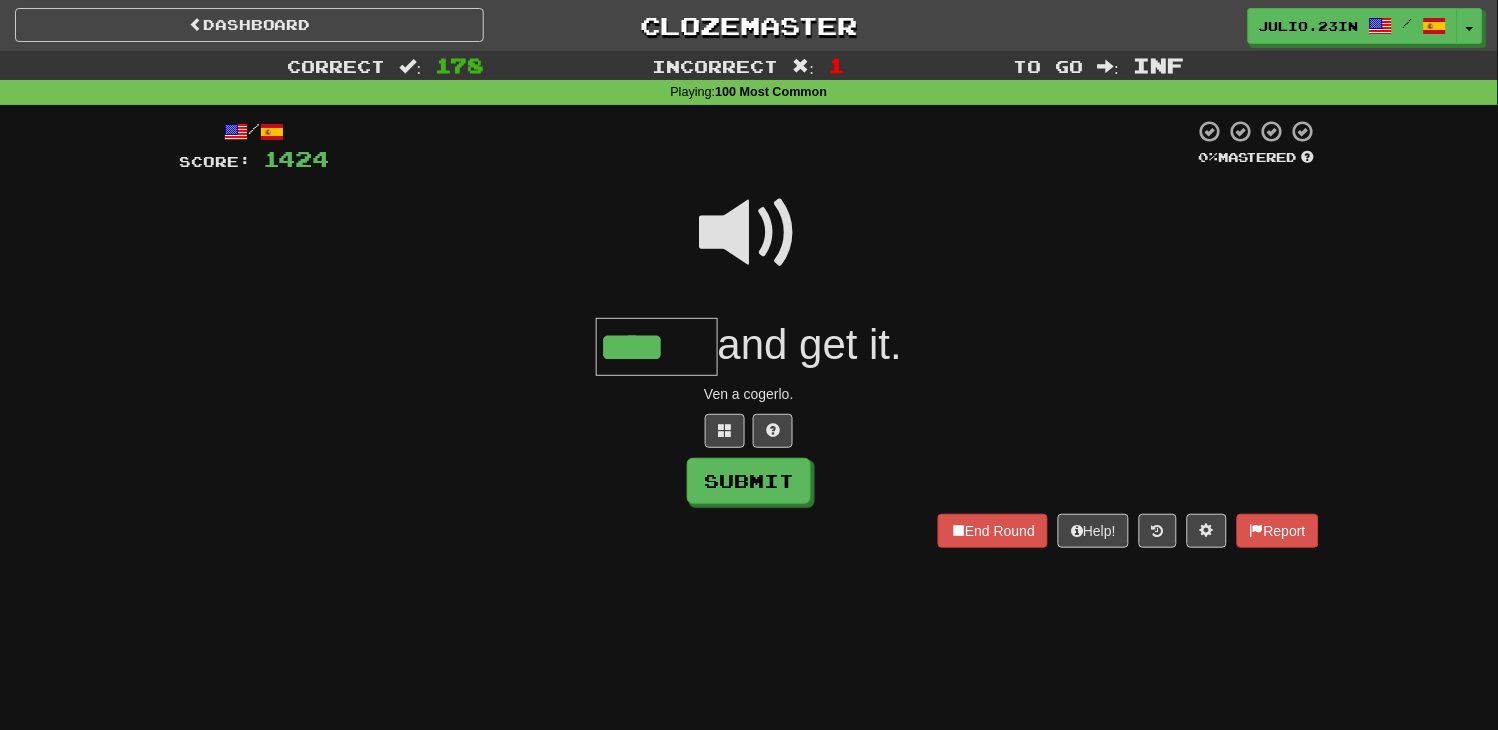 type on "****" 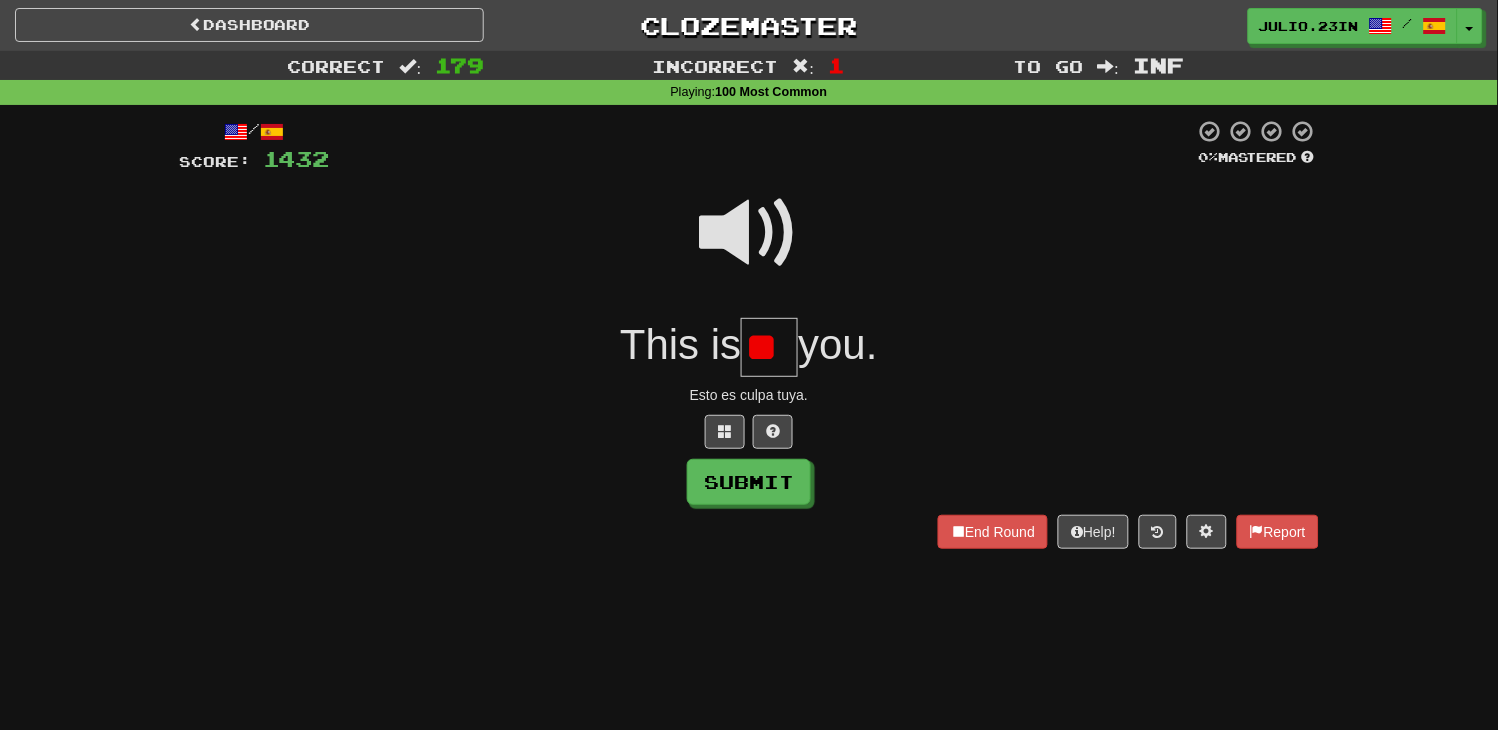 scroll, scrollTop: 0, scrollLeft: 0, axis: both 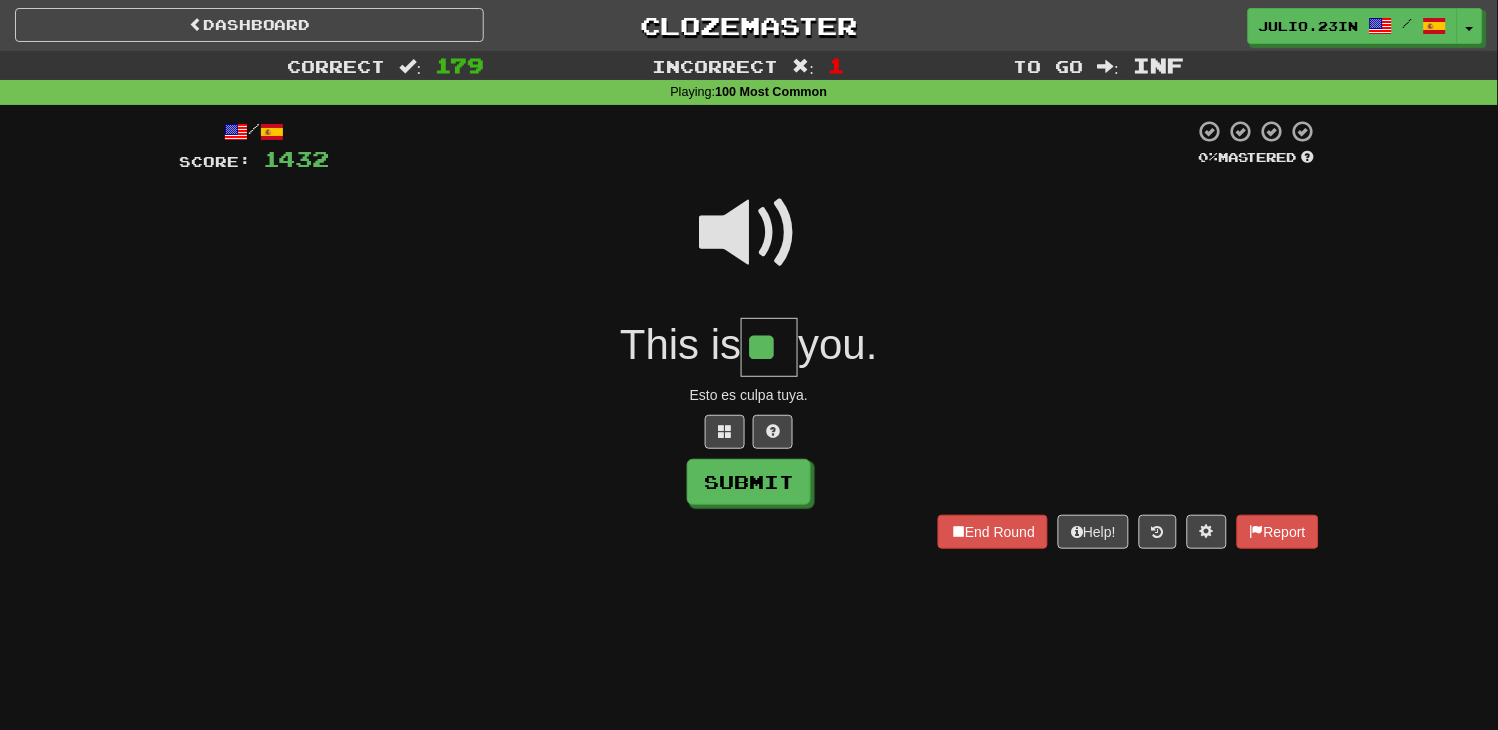 type on "**" 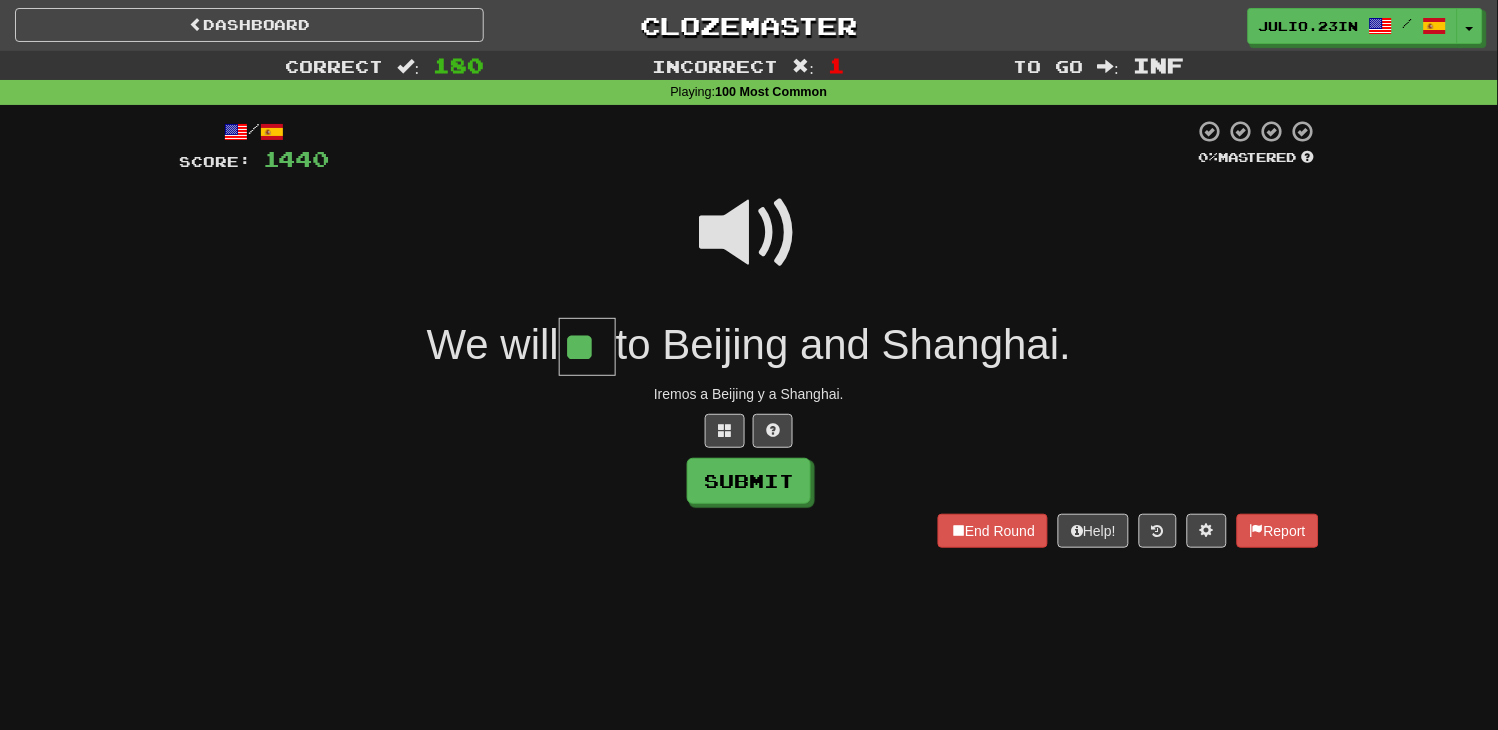 type on "**" 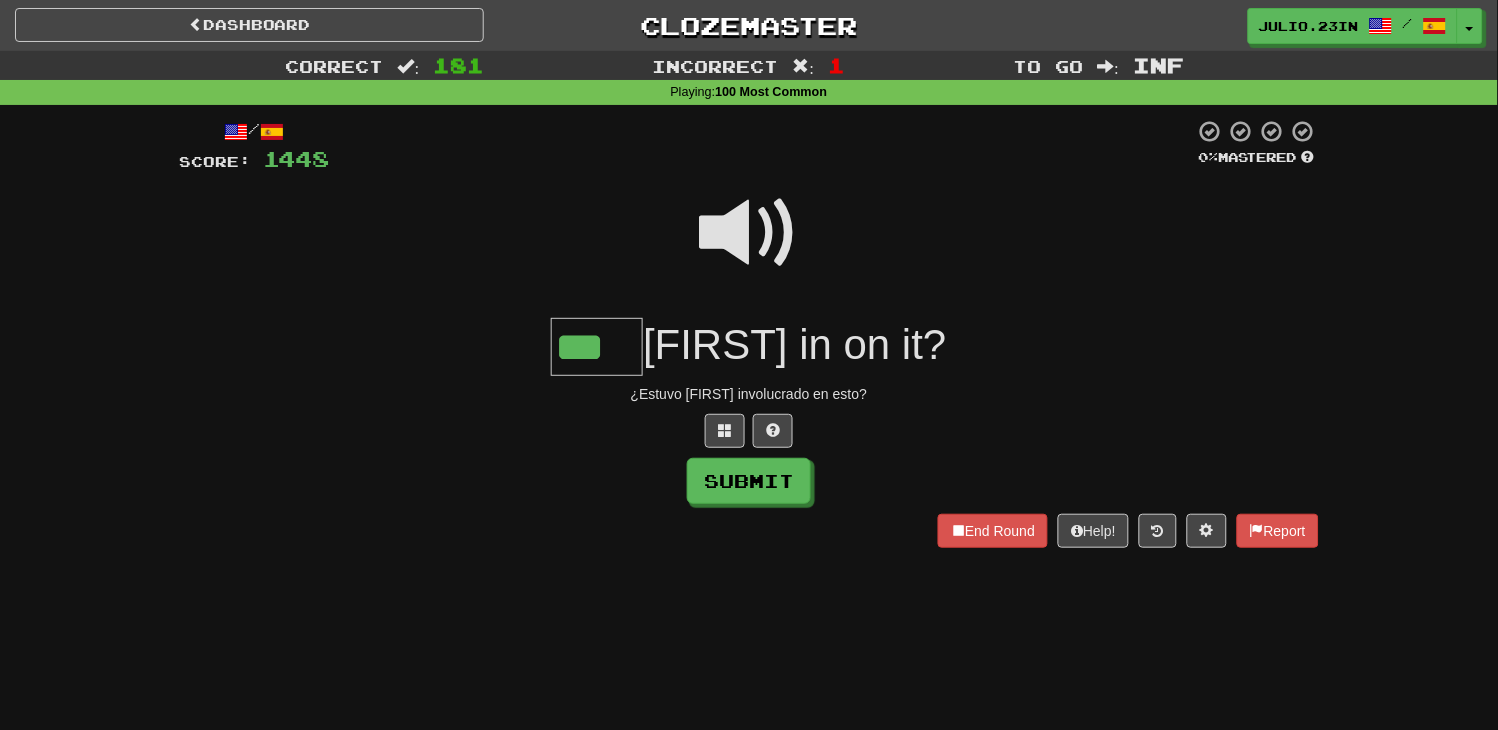 type on "***" 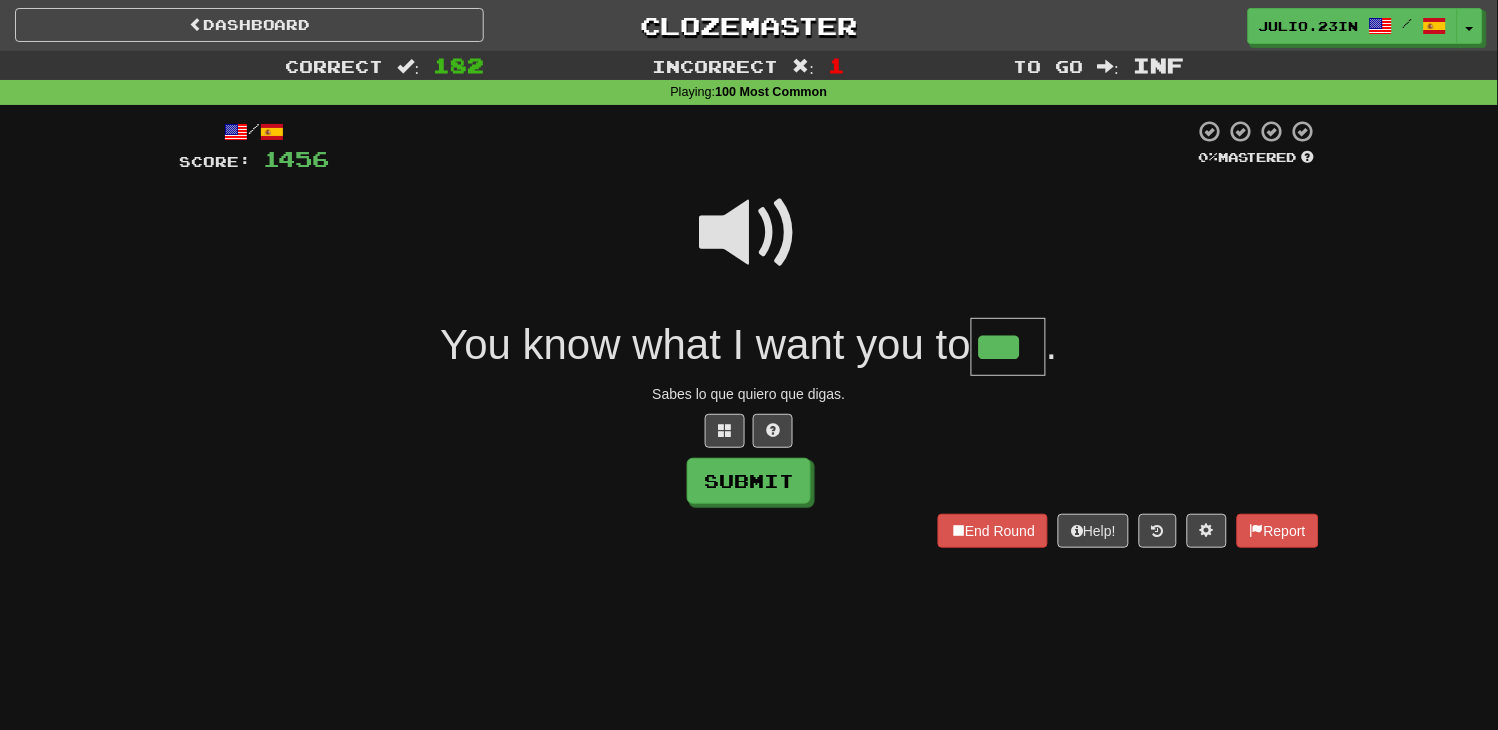 type on "***" 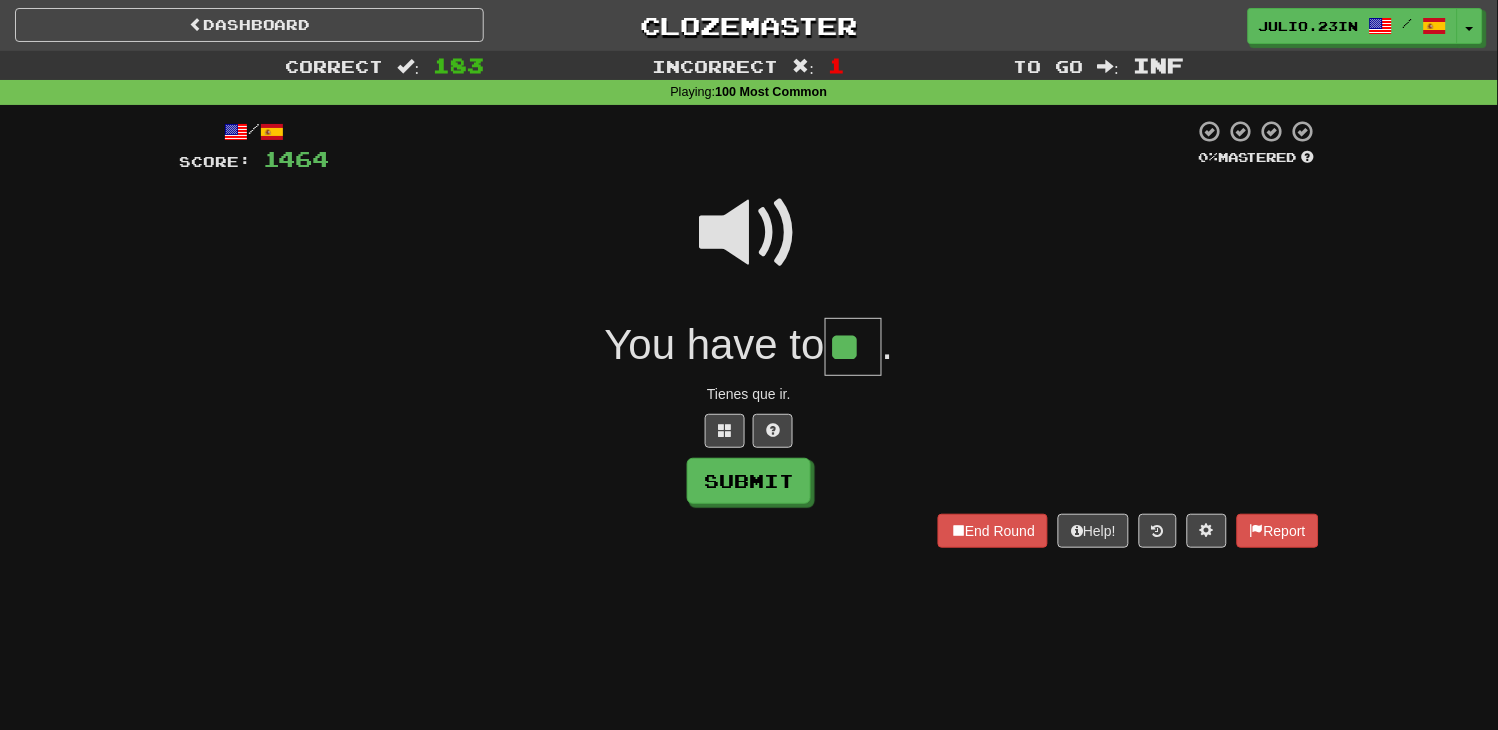 type on "**" 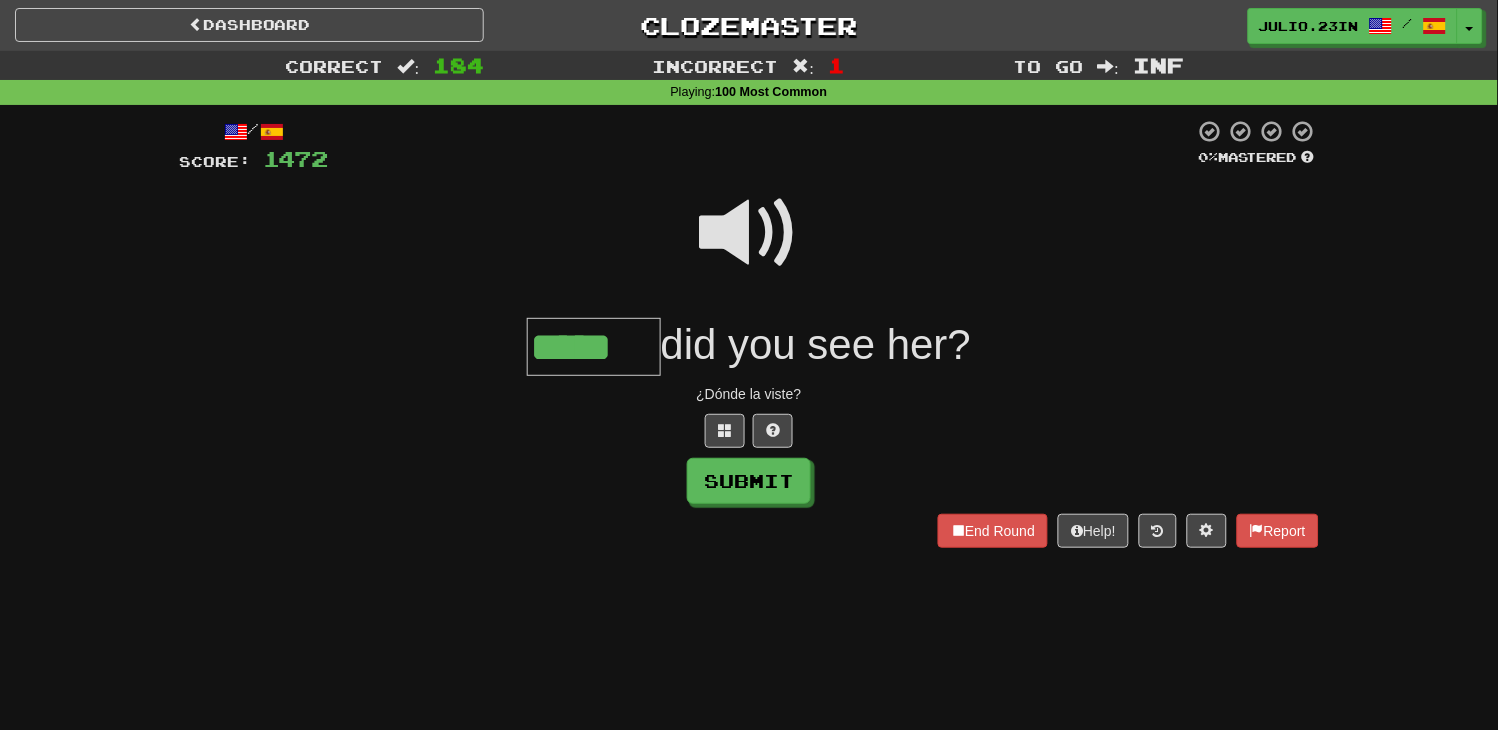 type on "*****" 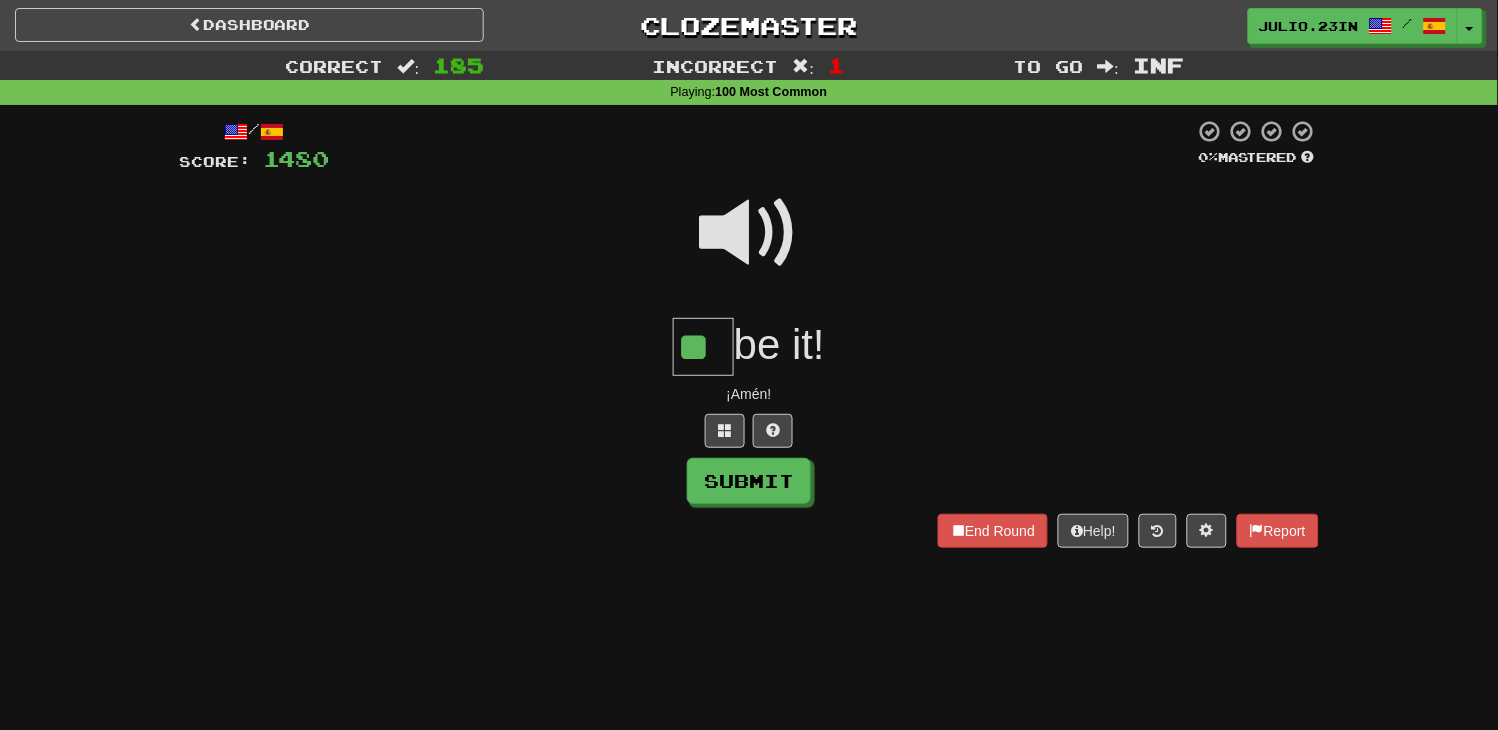 type on "**" 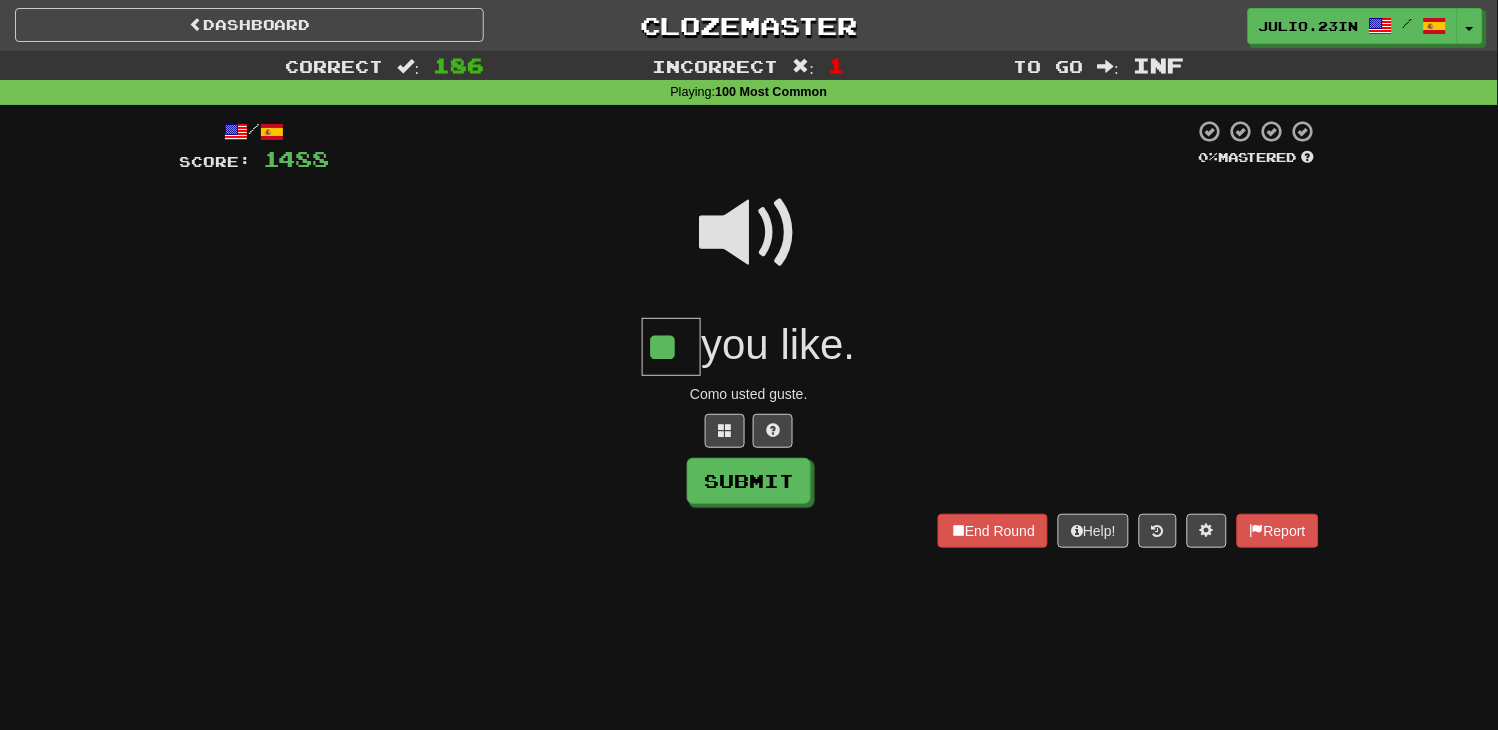 type on "**" 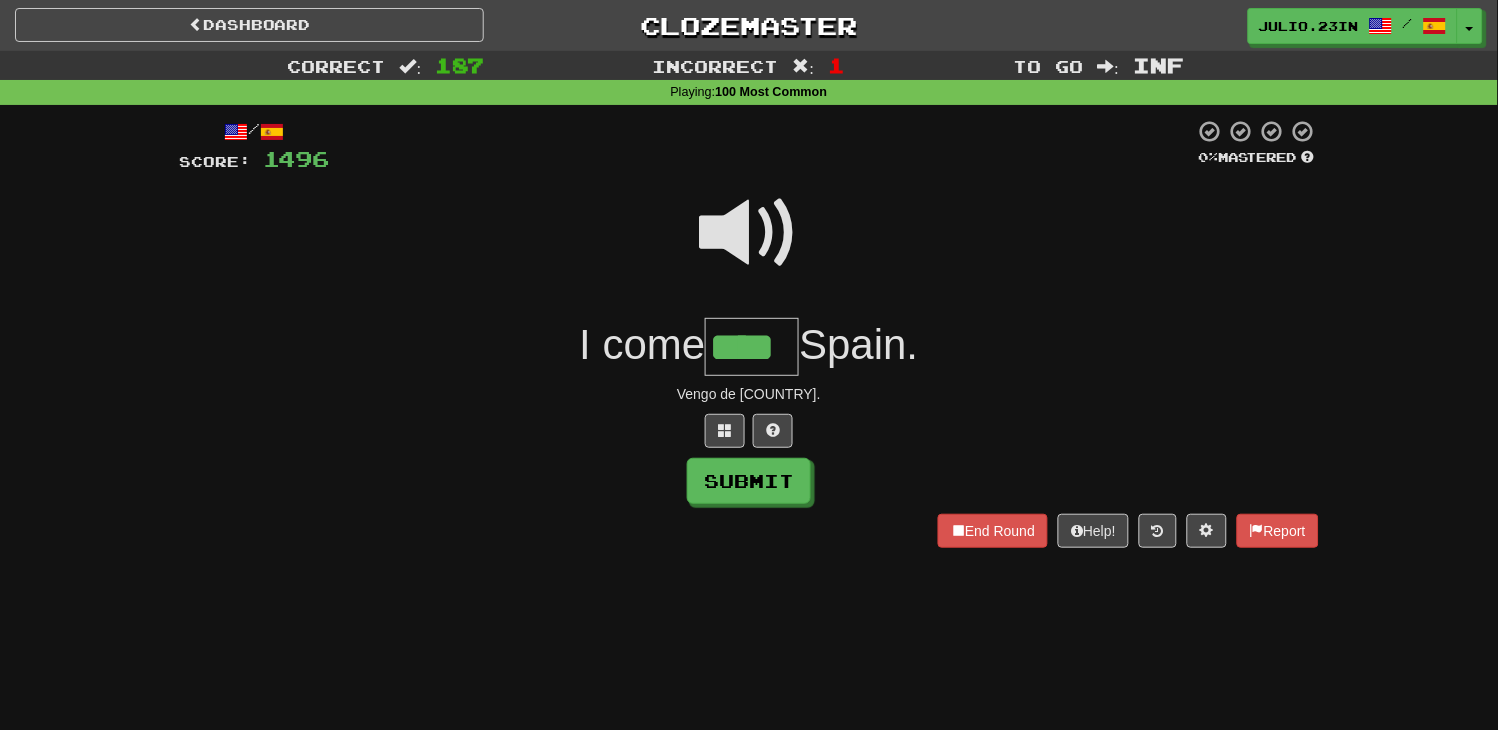 type on "****" 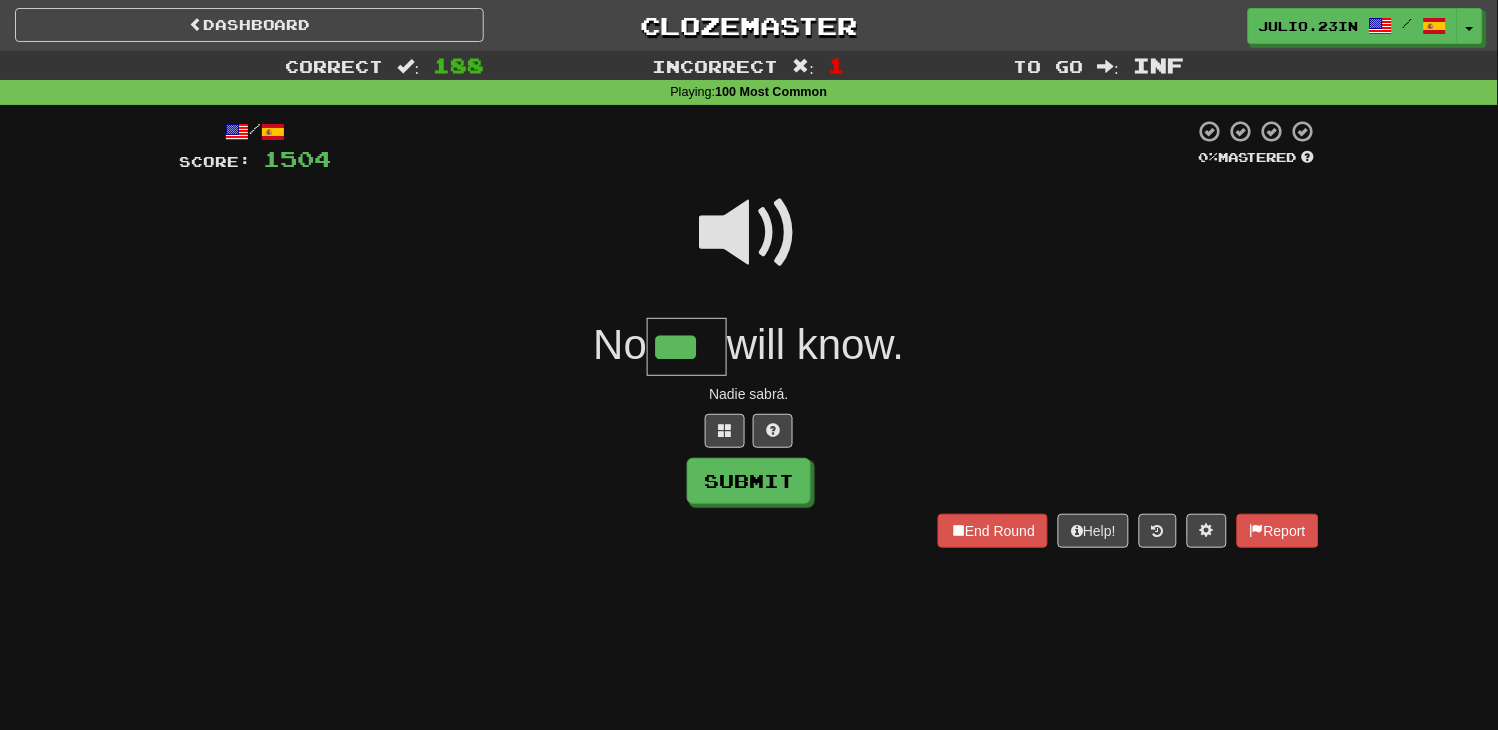 type on "***" 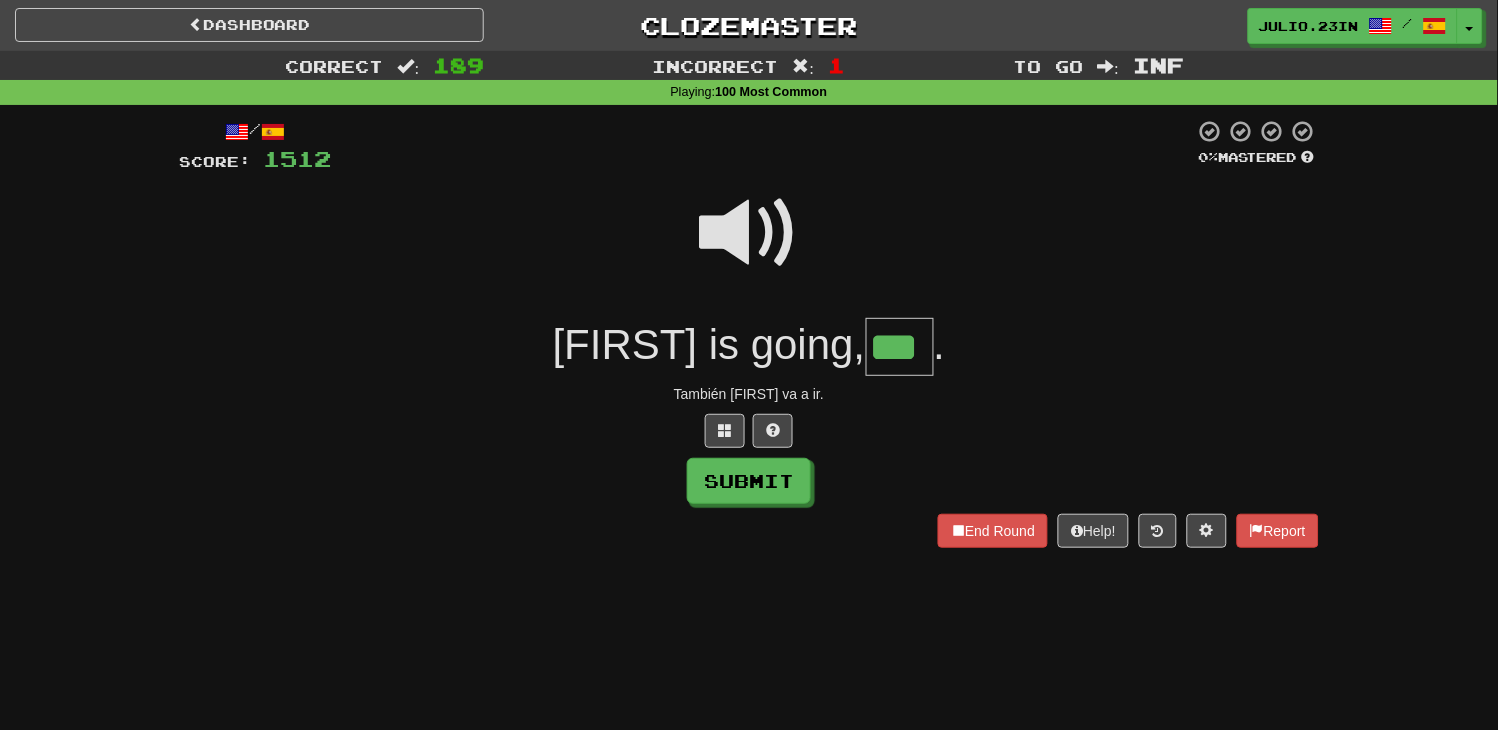 type 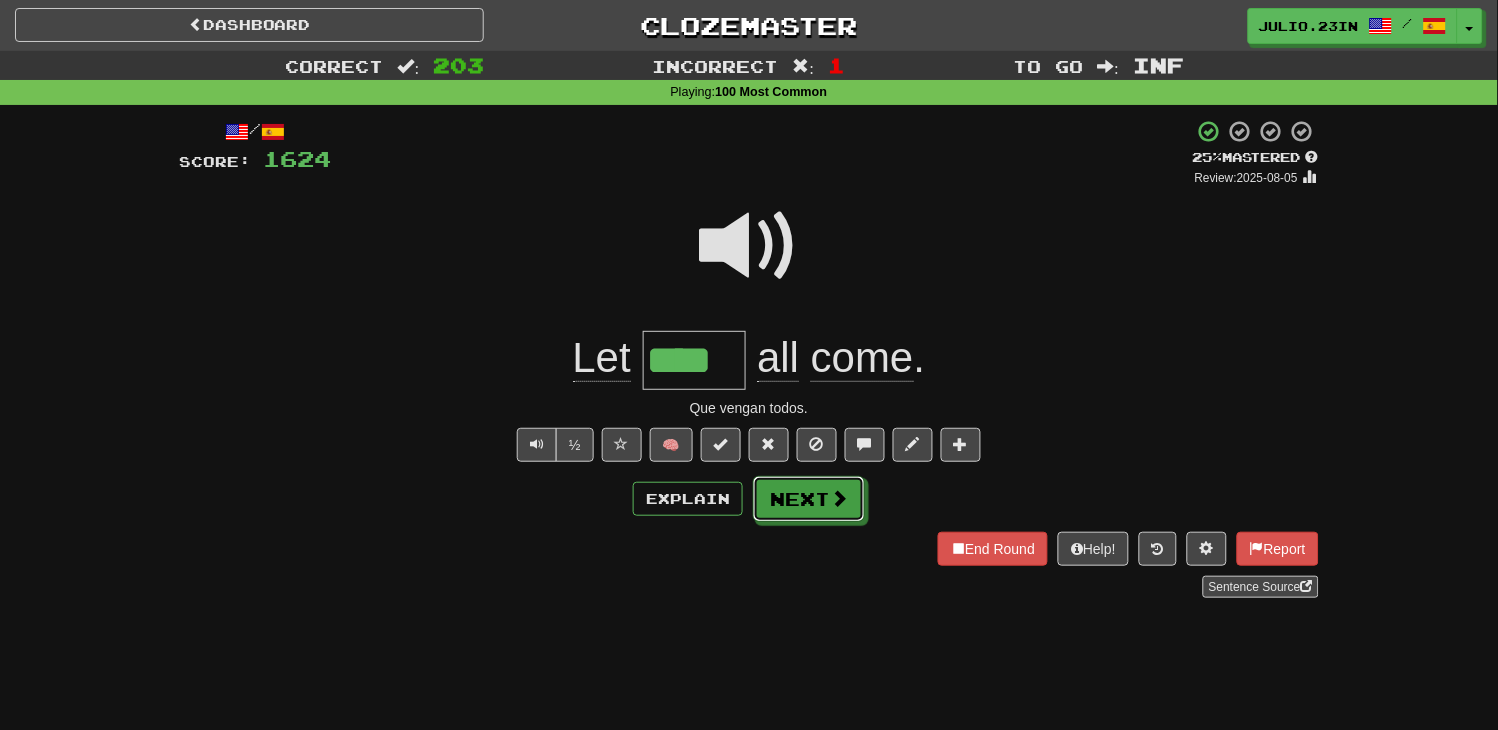 click at bounding box center [839, 498] 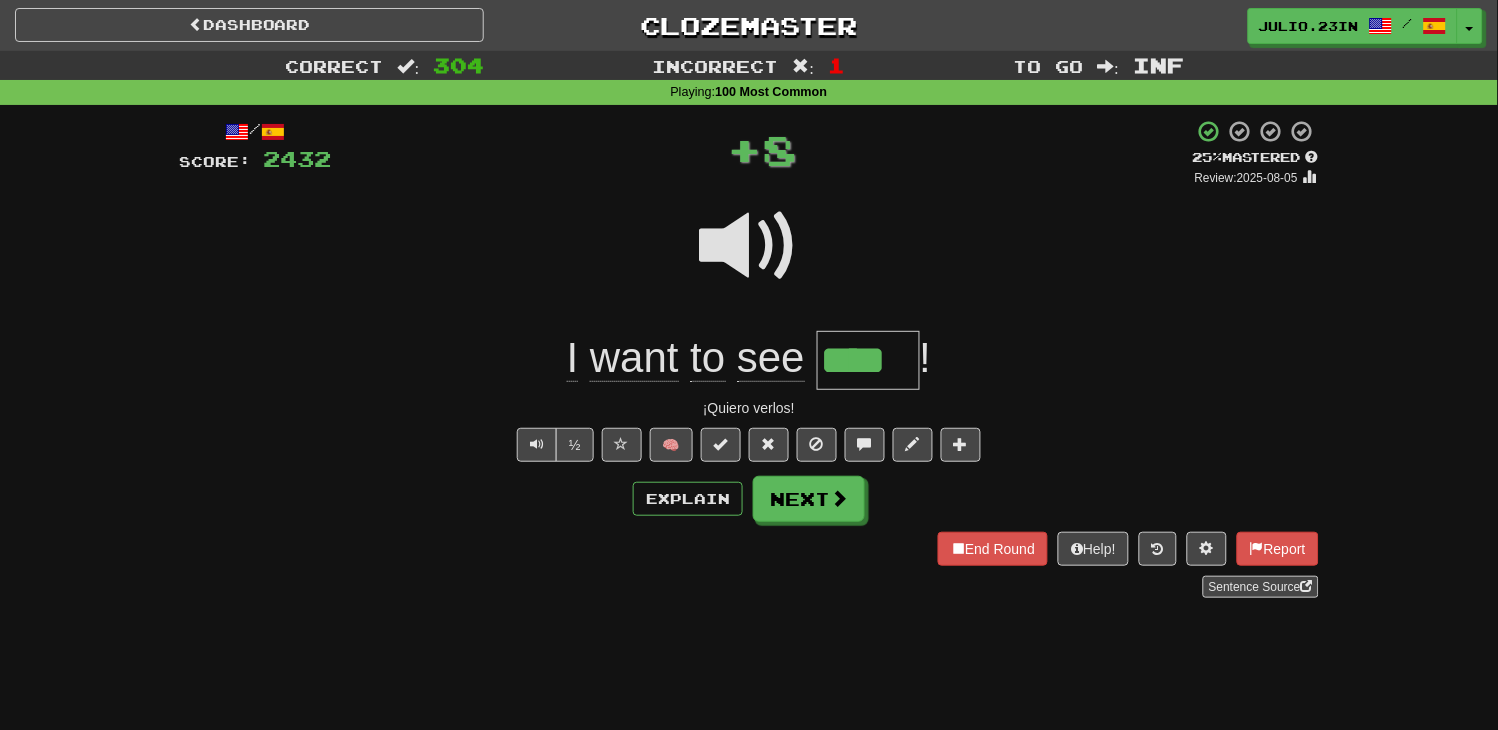 click on "/  Score:   2432 + 8 25 %  Mastered Review:  2025-08-05 I   want   to   see   **** ! ¡Quiero verlos! ½ 🧠 Explain Next  End Round  Help!  Report Sentence Source" at bounding box center (749, 358) 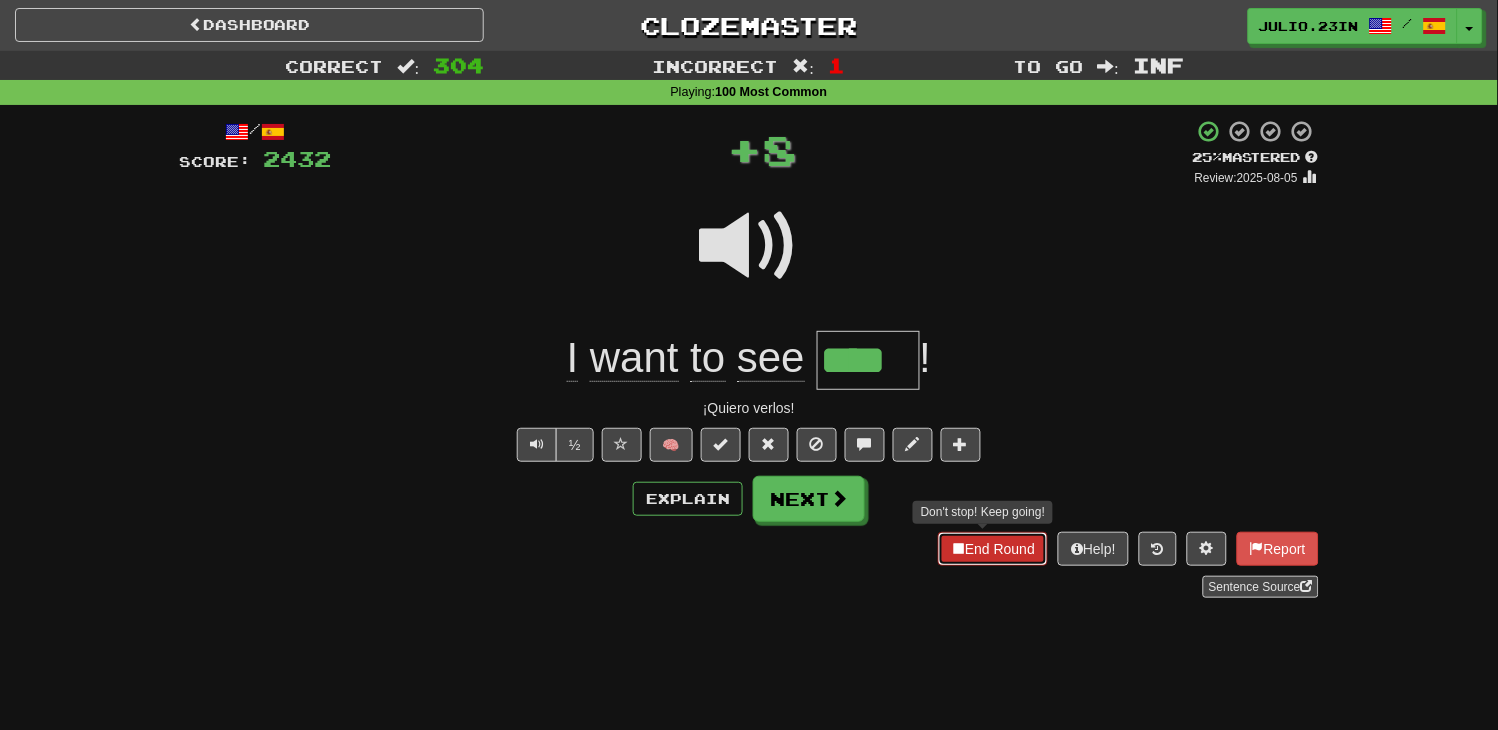click on "End Round" at bounding box center (993, 549) 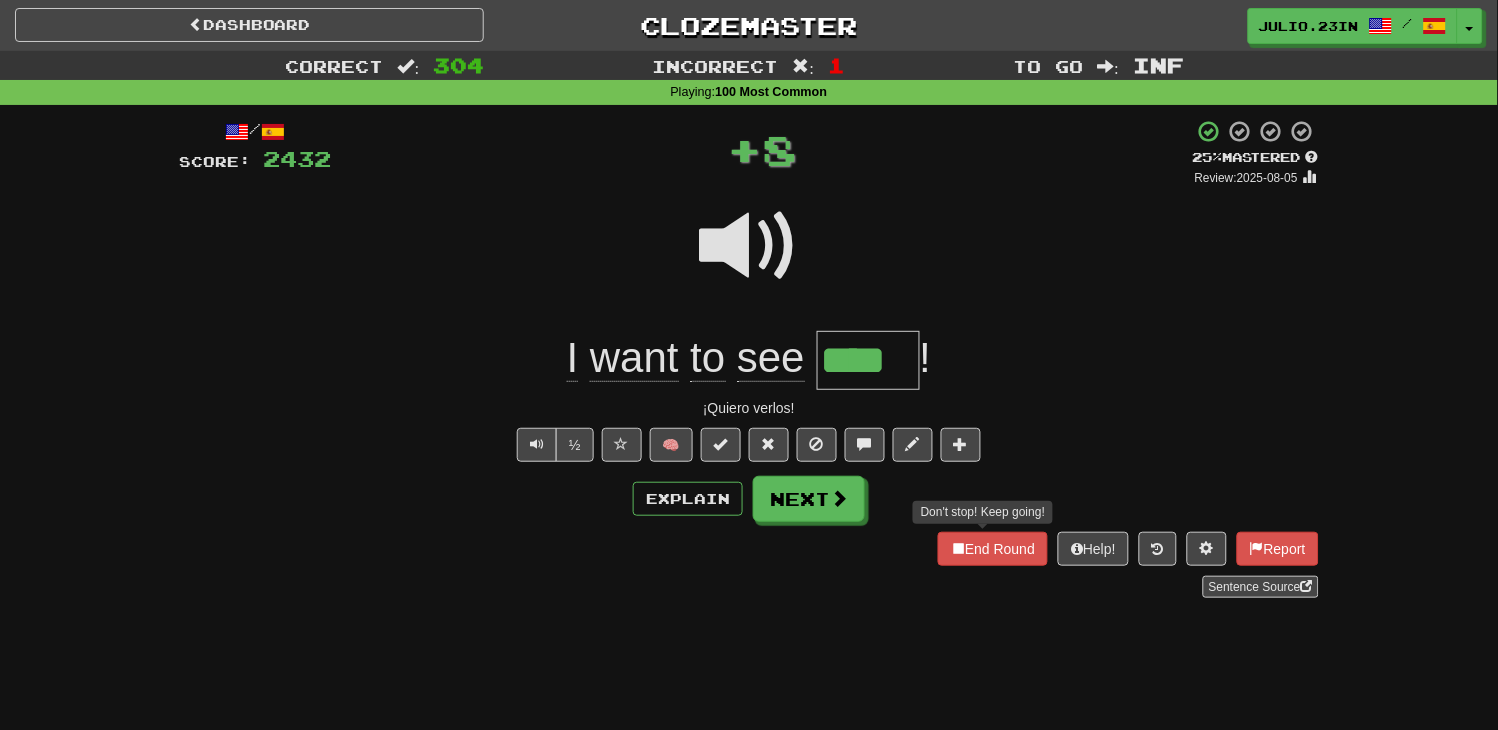 click on "Dashboard
Clozemaster
Julio.23in
/
Toggle Dropdown
Dashboard
Leaderboard
Activity Feed
Notifications
1
Profile
Discussions
English
/
Español
Streak:
1
Review:
13
Points Today: 0
Languages
Account
Logout
Julio.23in
/
Toggle Dropdown
Dashboard
Leaderboard
Activity Feed
Notifications
1
Profile
Discussions
English
/
Español
Streak:
1
Review:
13
Points Today: 0
Languages
Account
Logout
clozemaster
Correct   :   304 Incorrect   :   1 To go   :   Inf Playing :  100 Most Common  /  Score:   2432 + 8 25 %  Mastered Review:  2025-08-05 I   want   to   see   **** ! ¡Quiero verlos! ½ 🧠 Explain Next  End Round  Help!  Report" at bounding box center [749, 365] 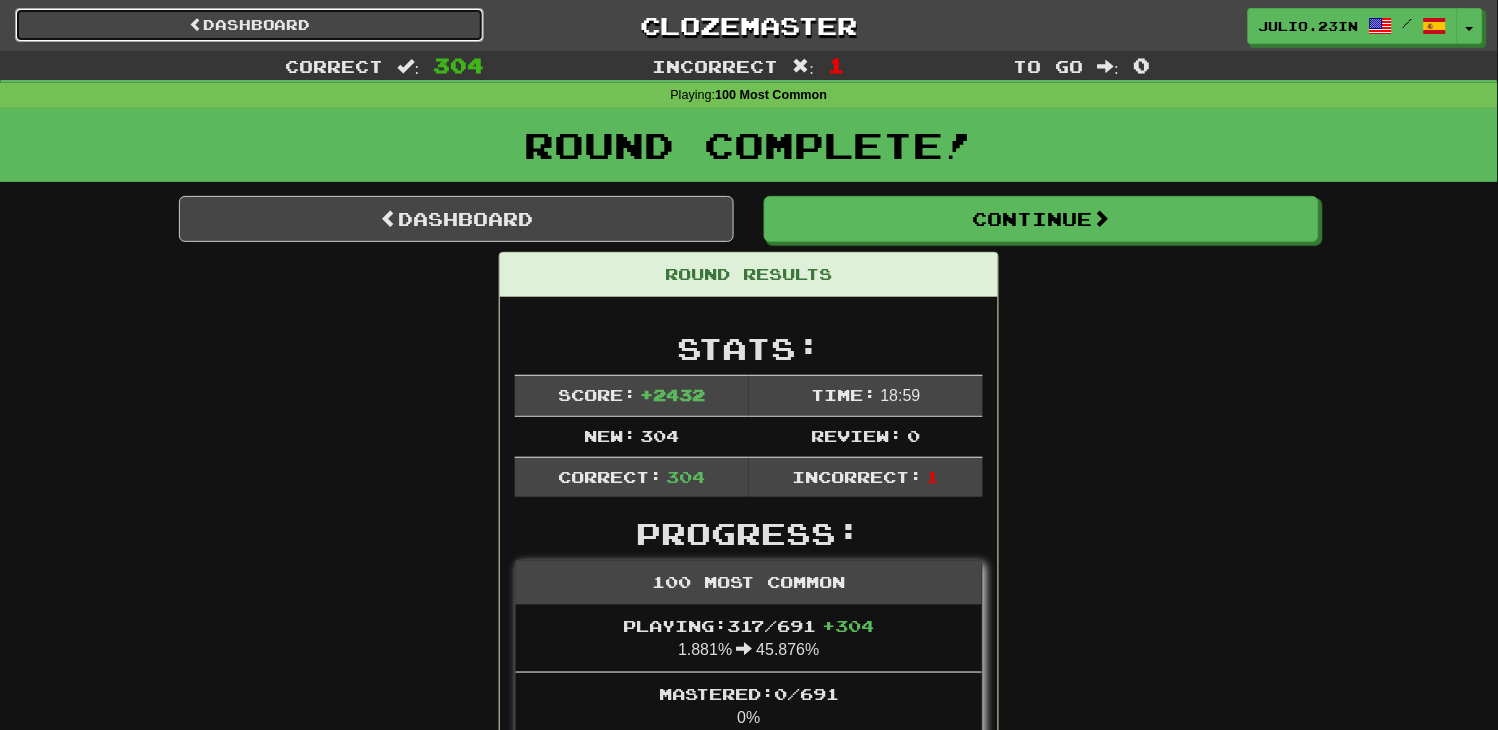 click on "Dashboard" at bounding box center [249, 25] 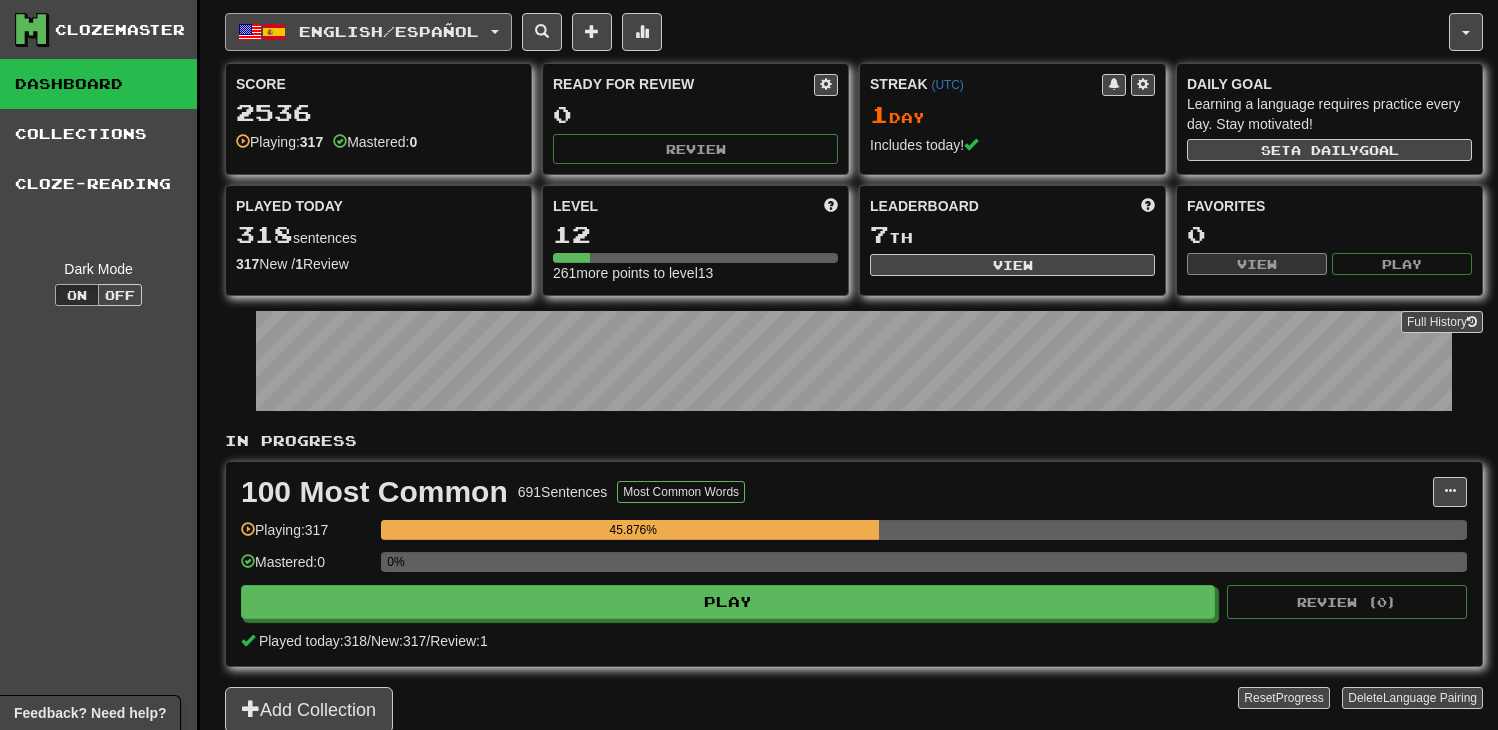 scroll, scrollTop: 0, scrollLeft: 0, axis: both 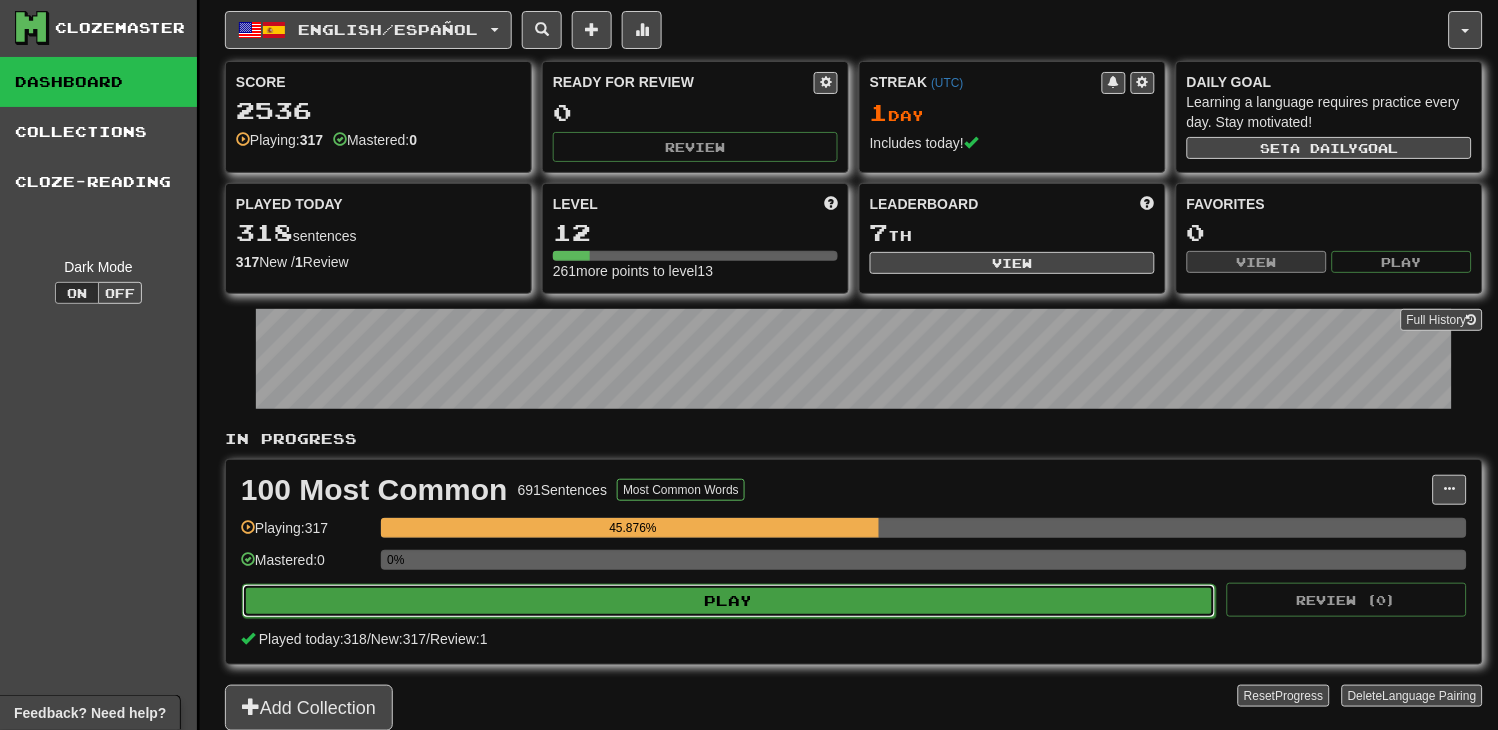 click on "Play" at bounding box center [729, 601] 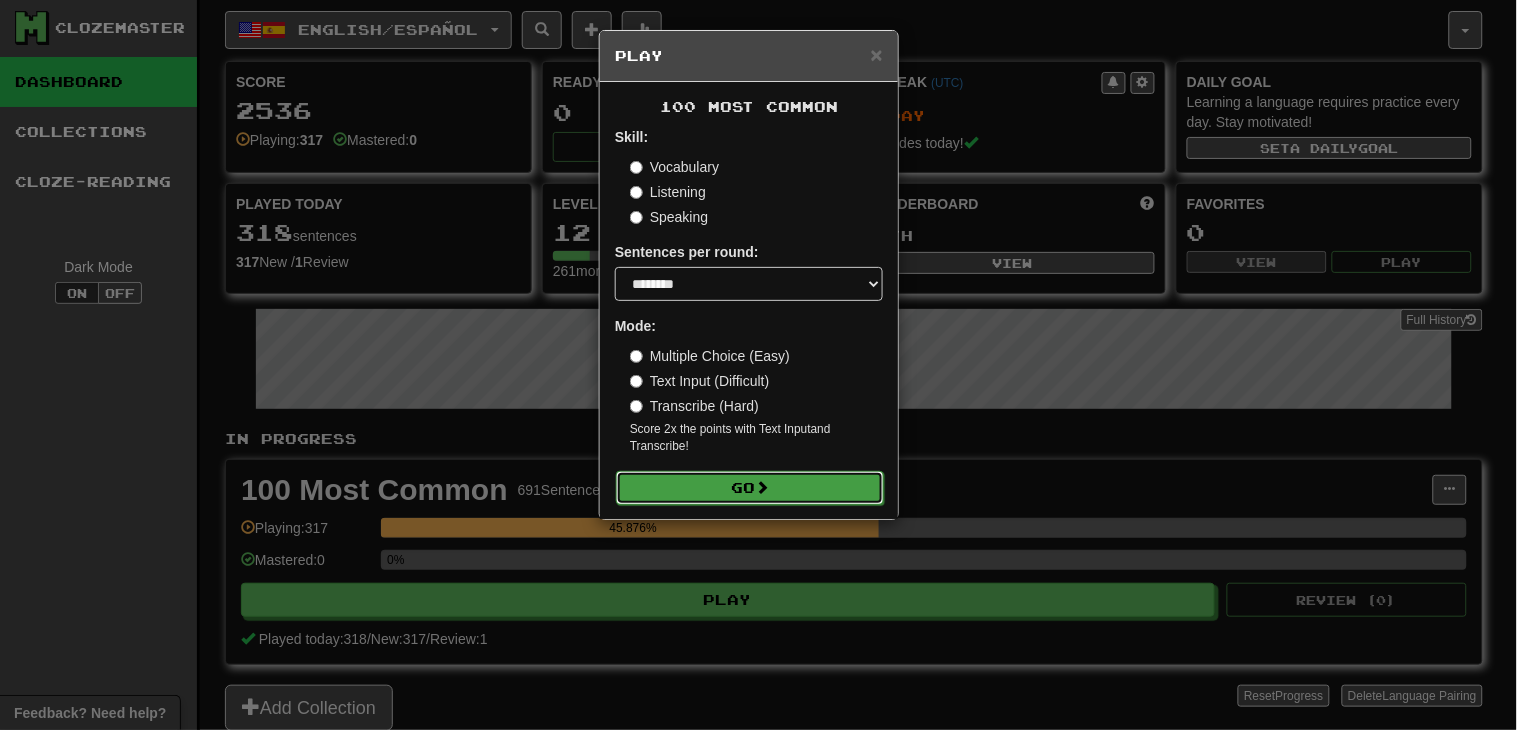 click on "Go" at bounding box center (750, 488) 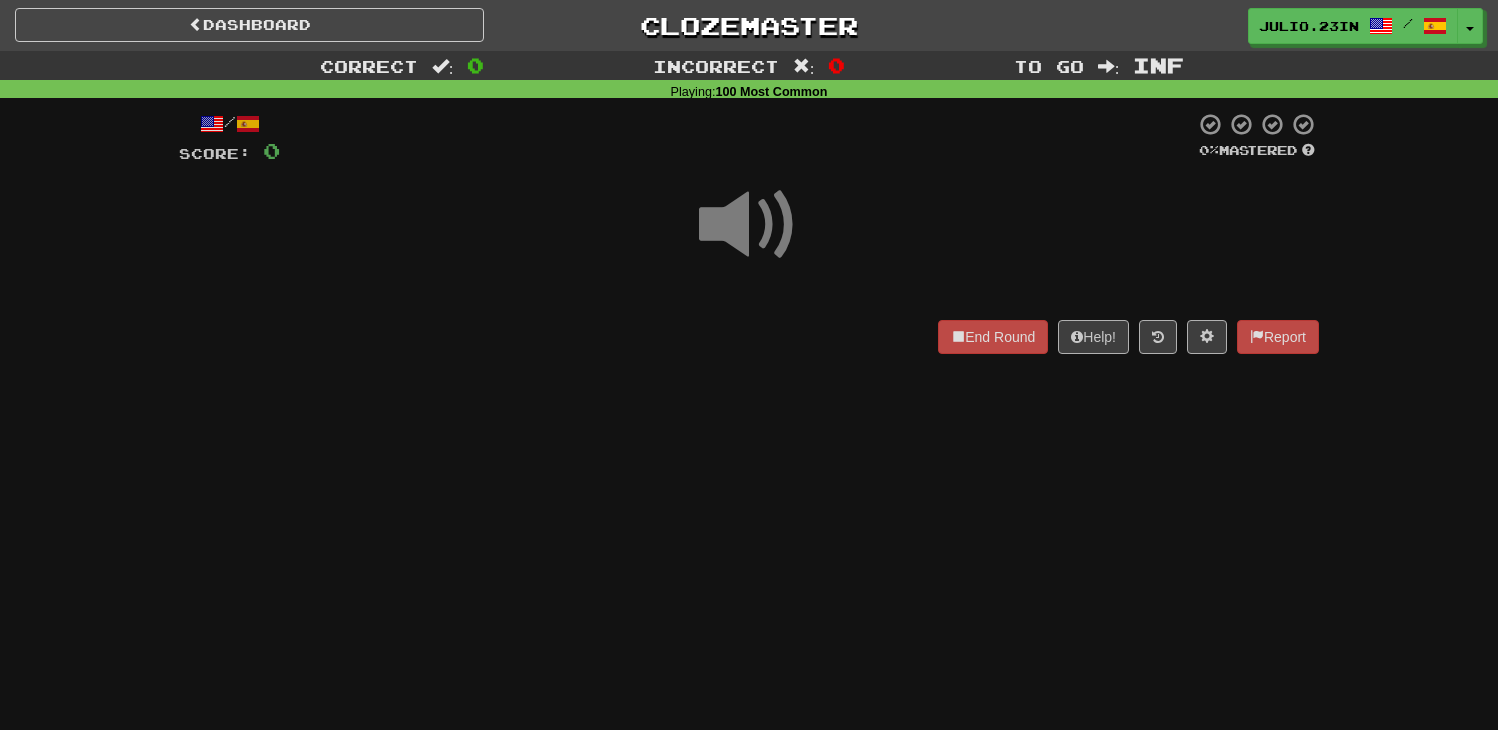 scroll, scrollTop: 0, scrollLeft: 0, axis: both 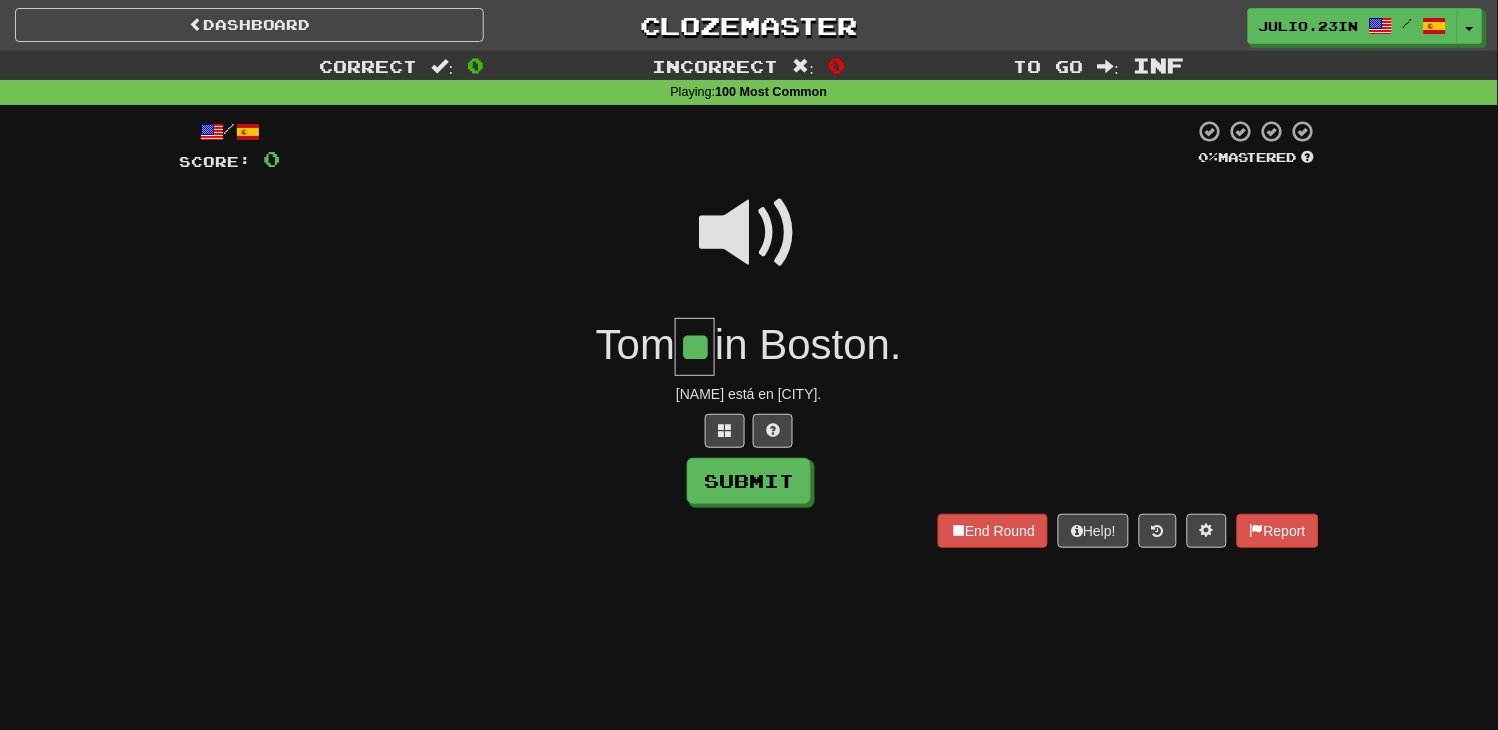 type on "**" 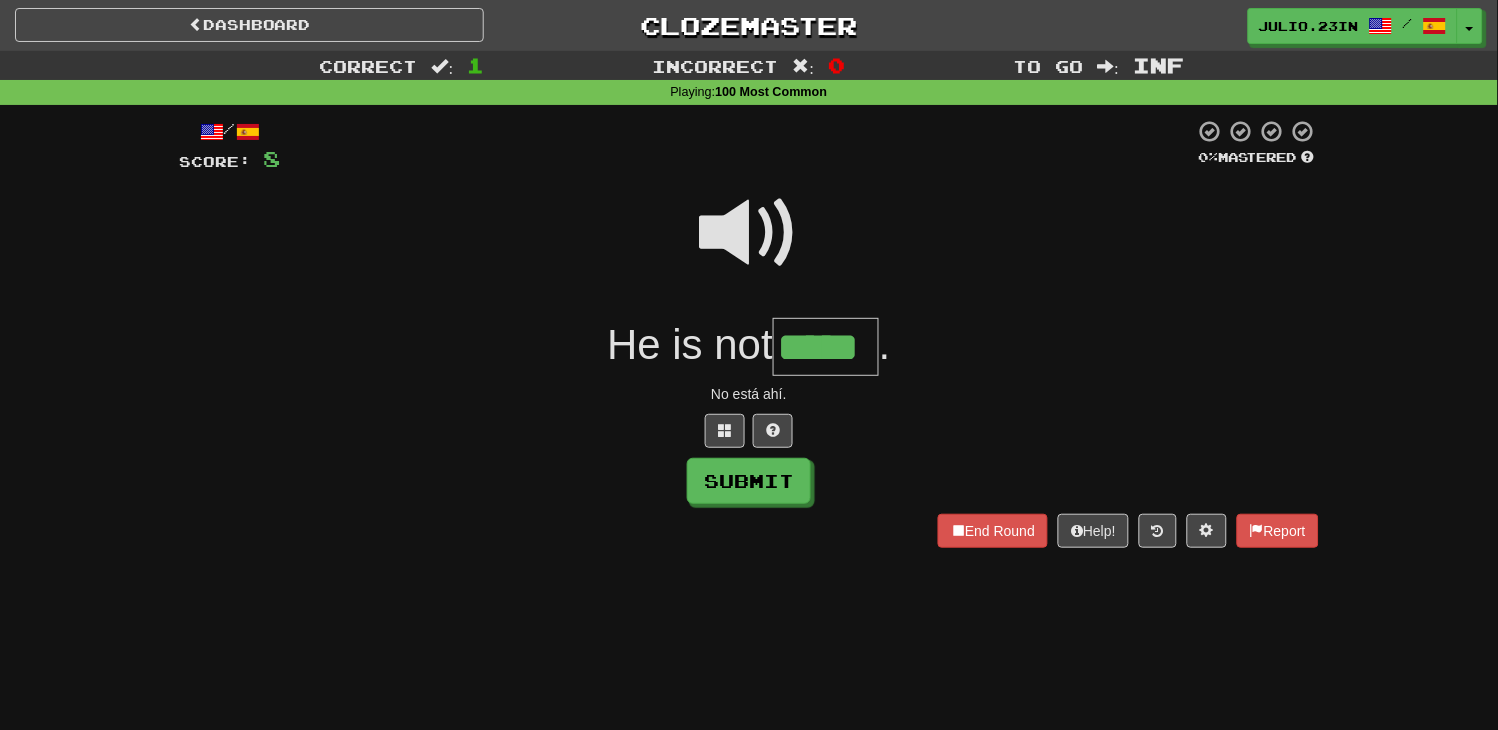 type on "*****" 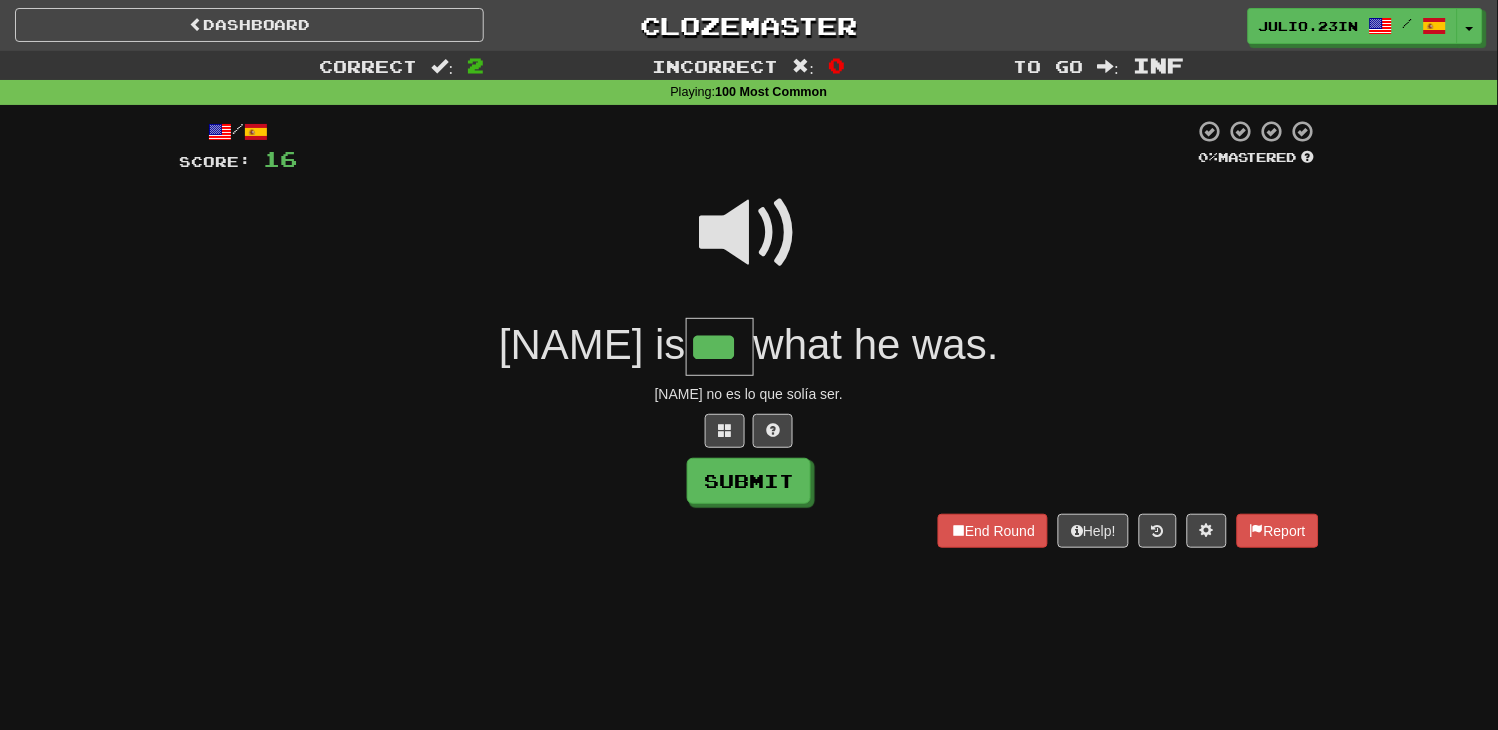 type on "***" 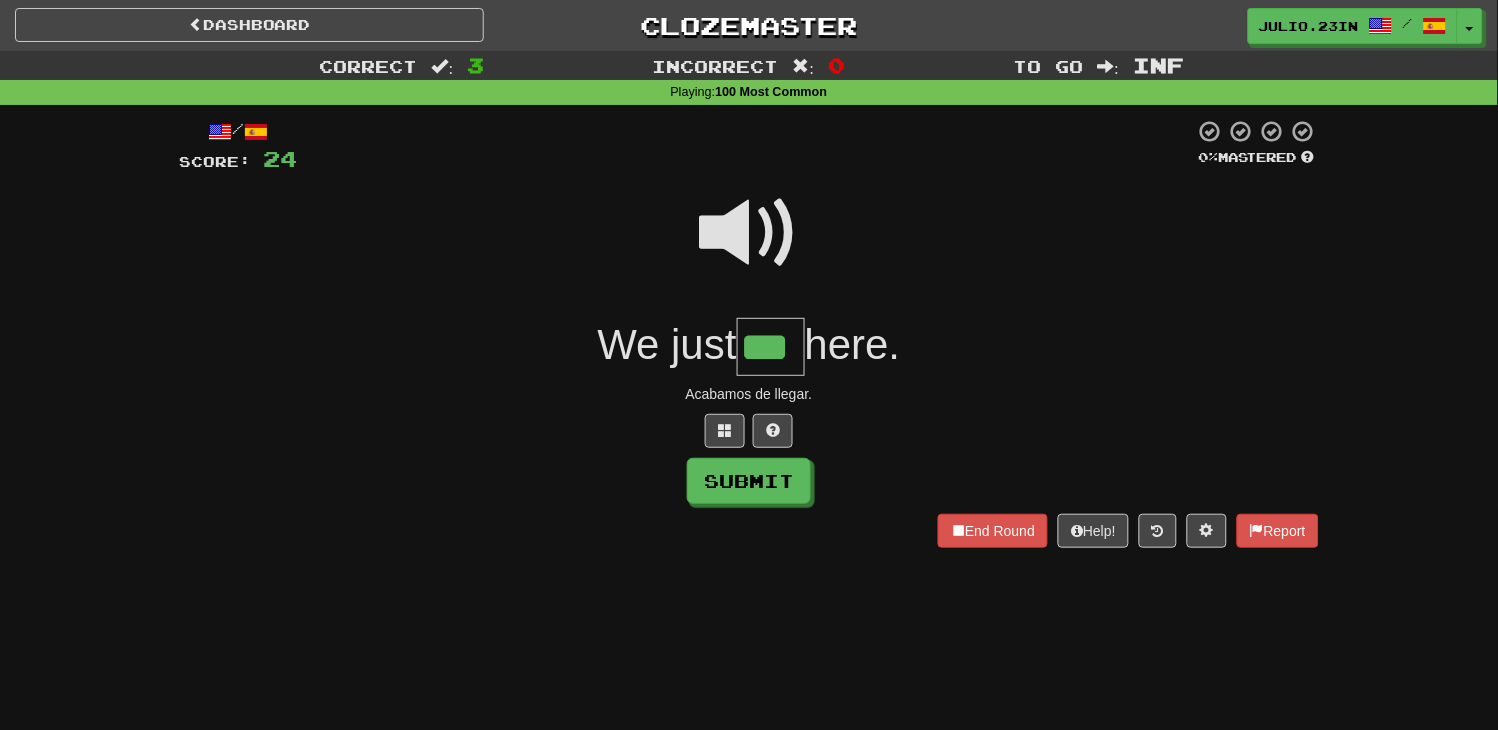 type on "***" 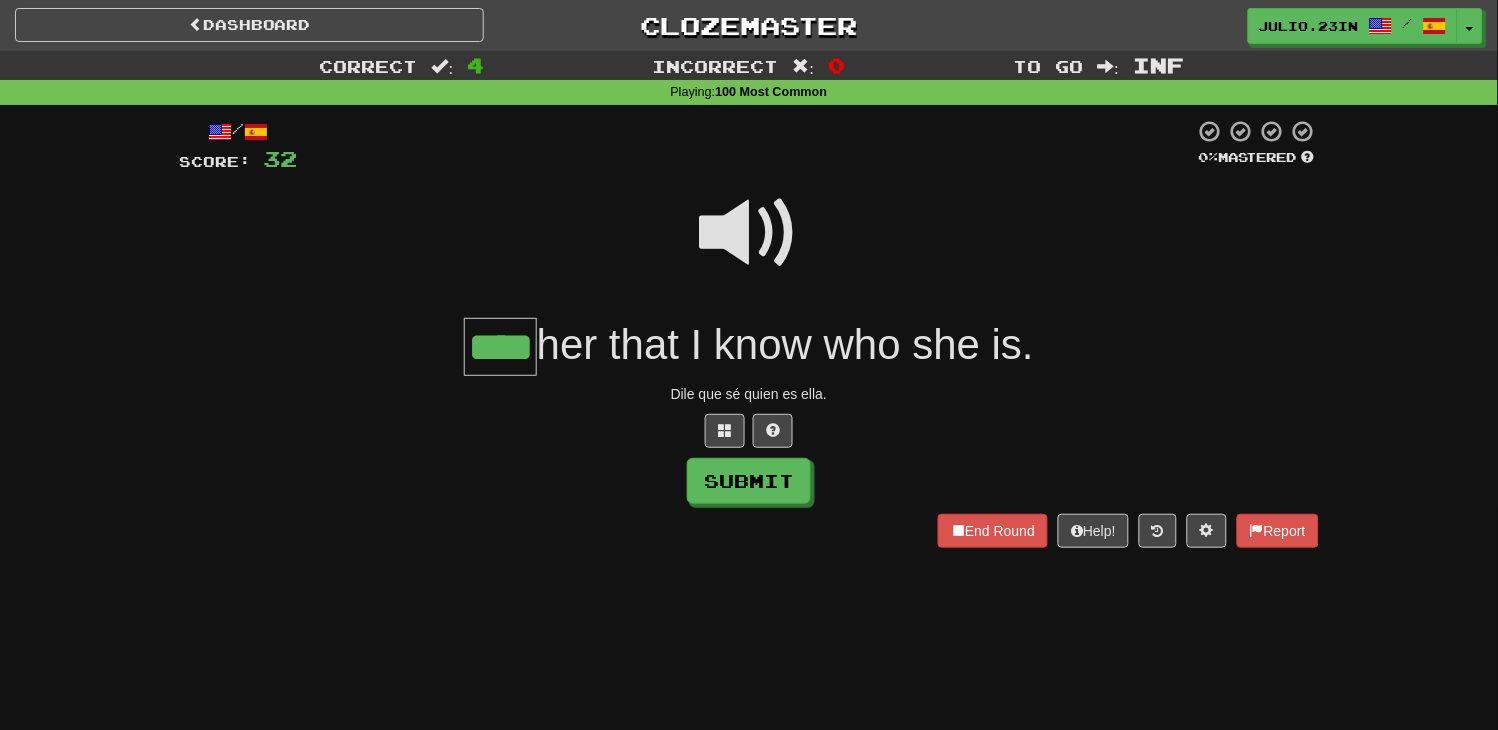 type on "****" 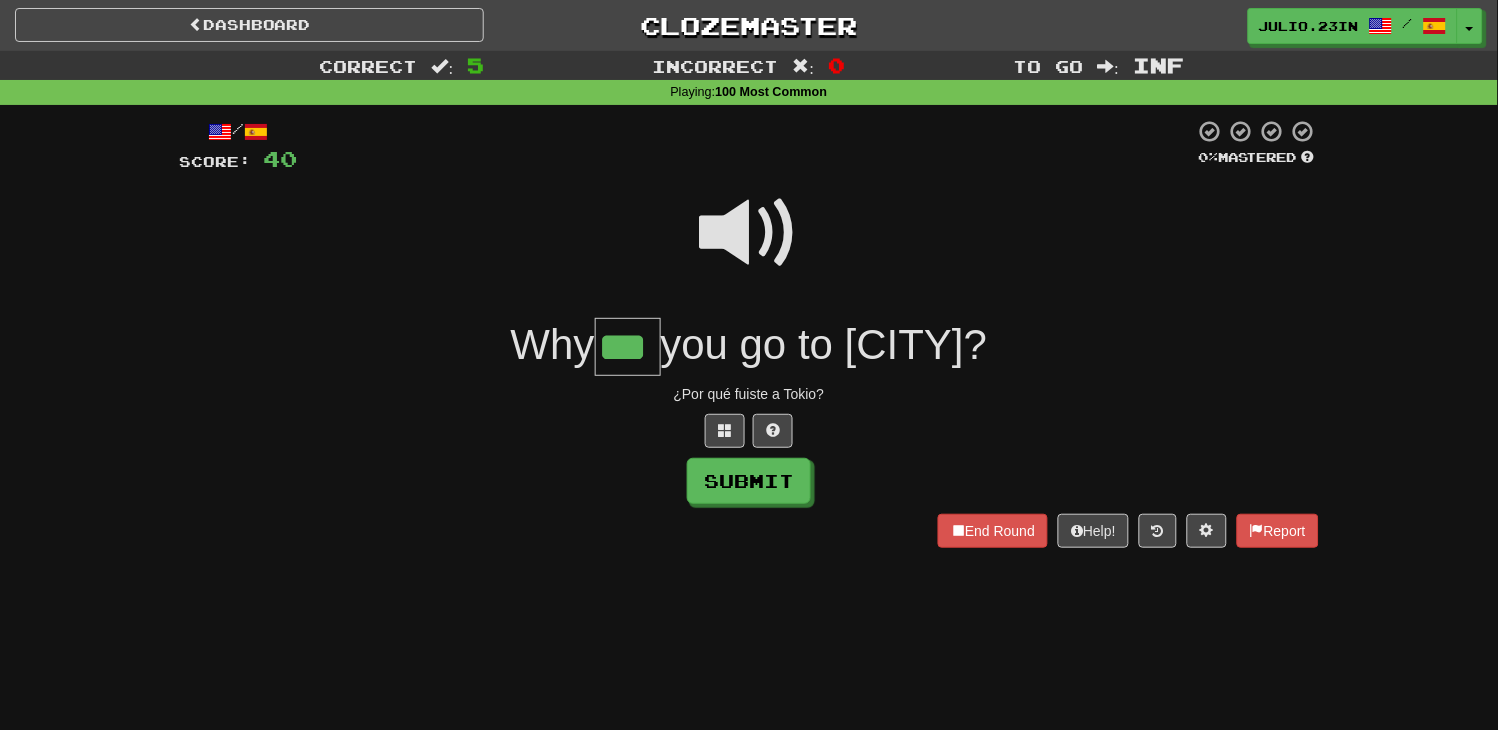 type on "***" 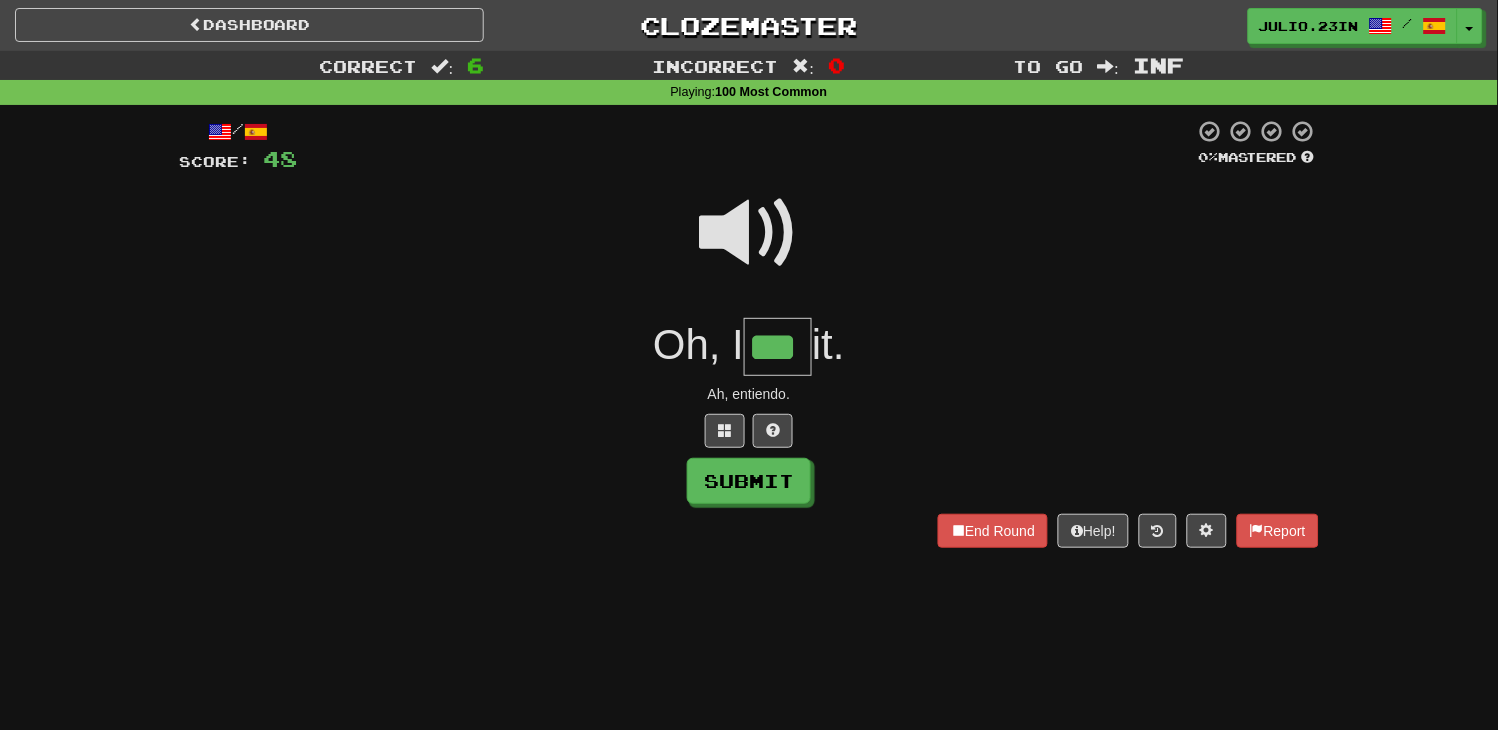 type on "***" 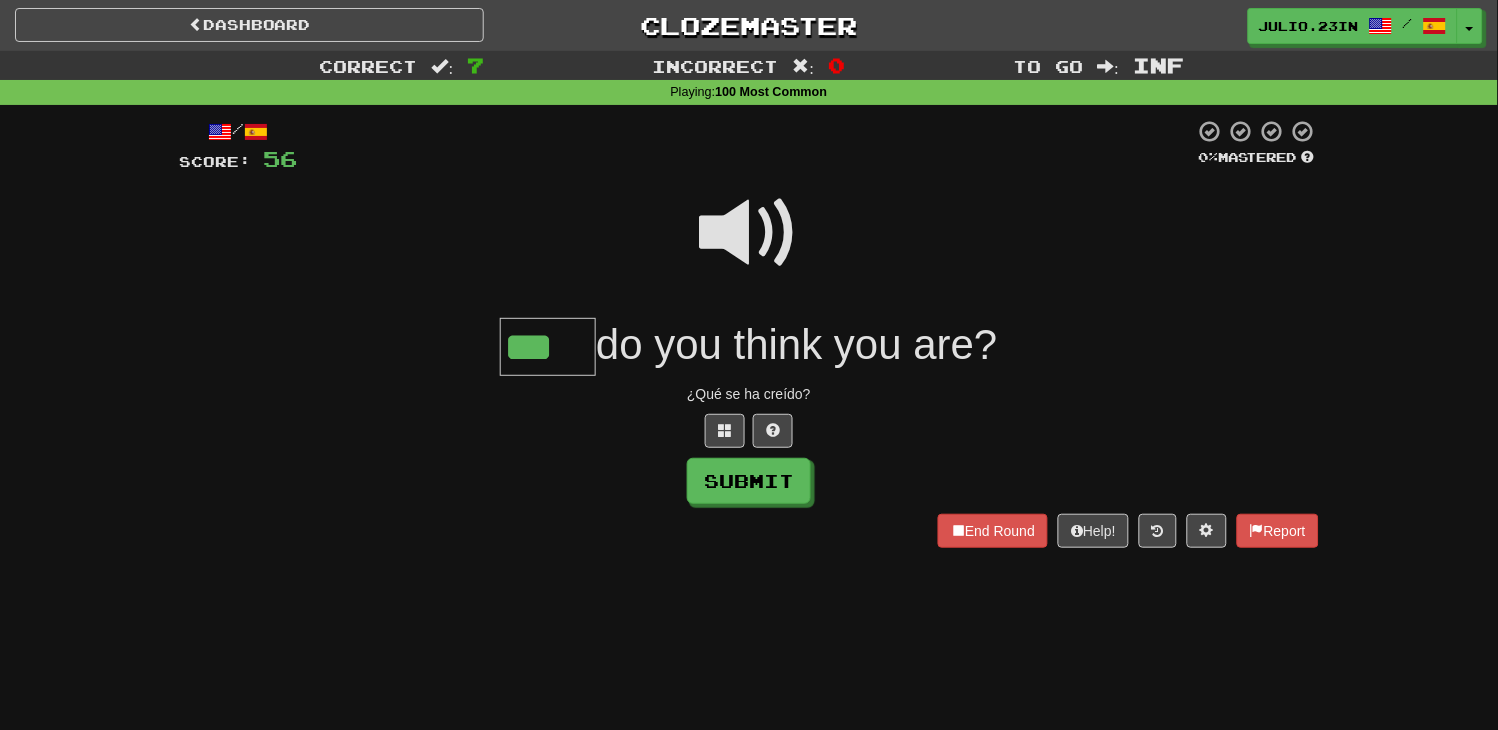 type on "***" 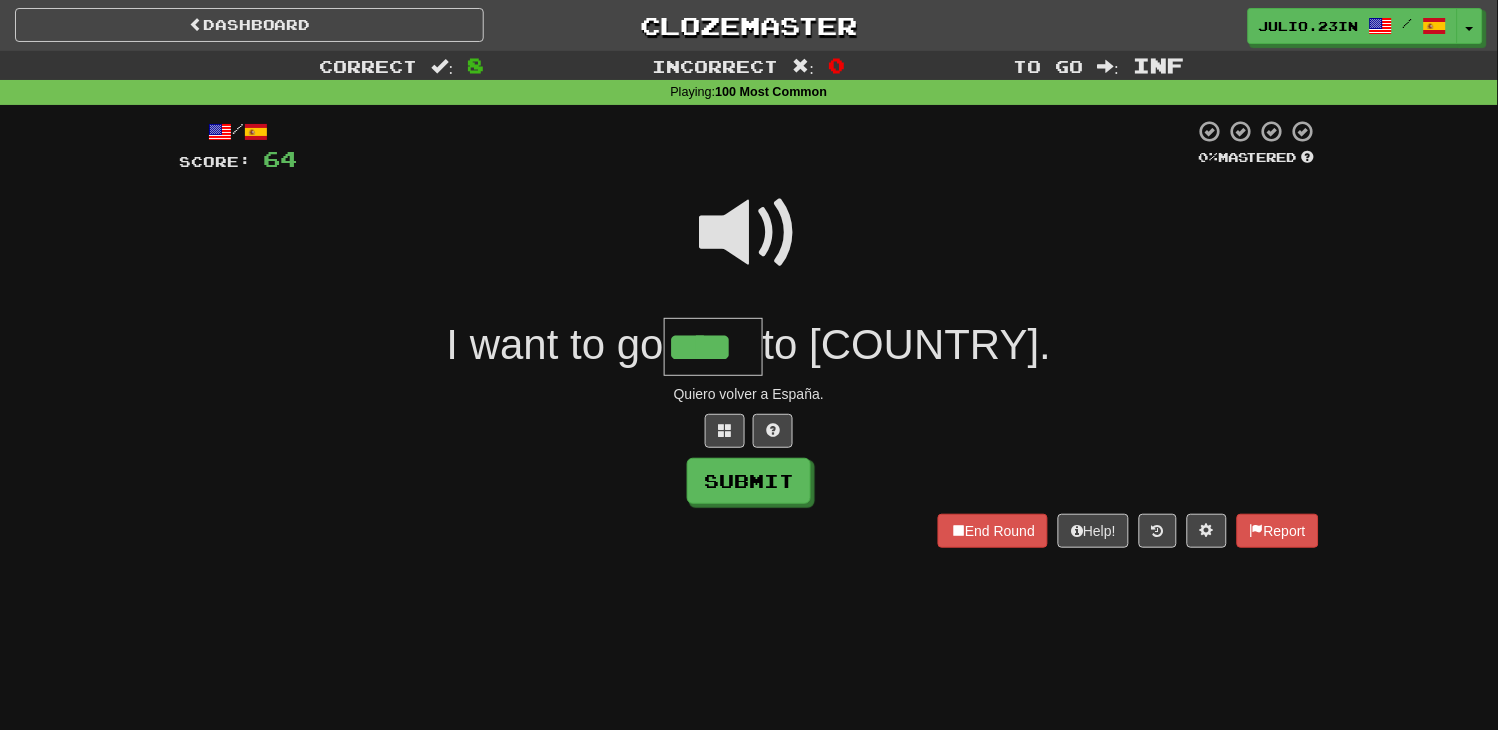 type on "****" 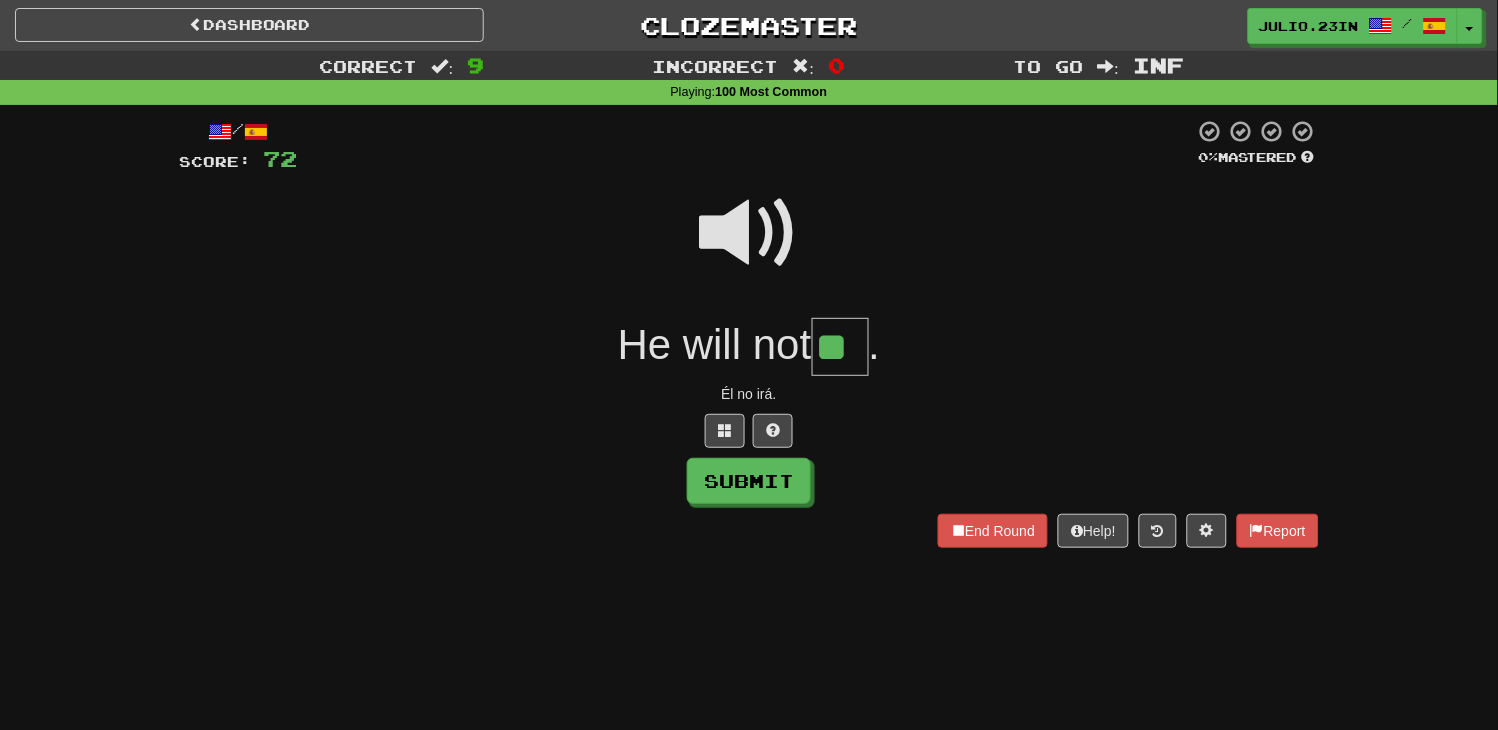 type on "**" 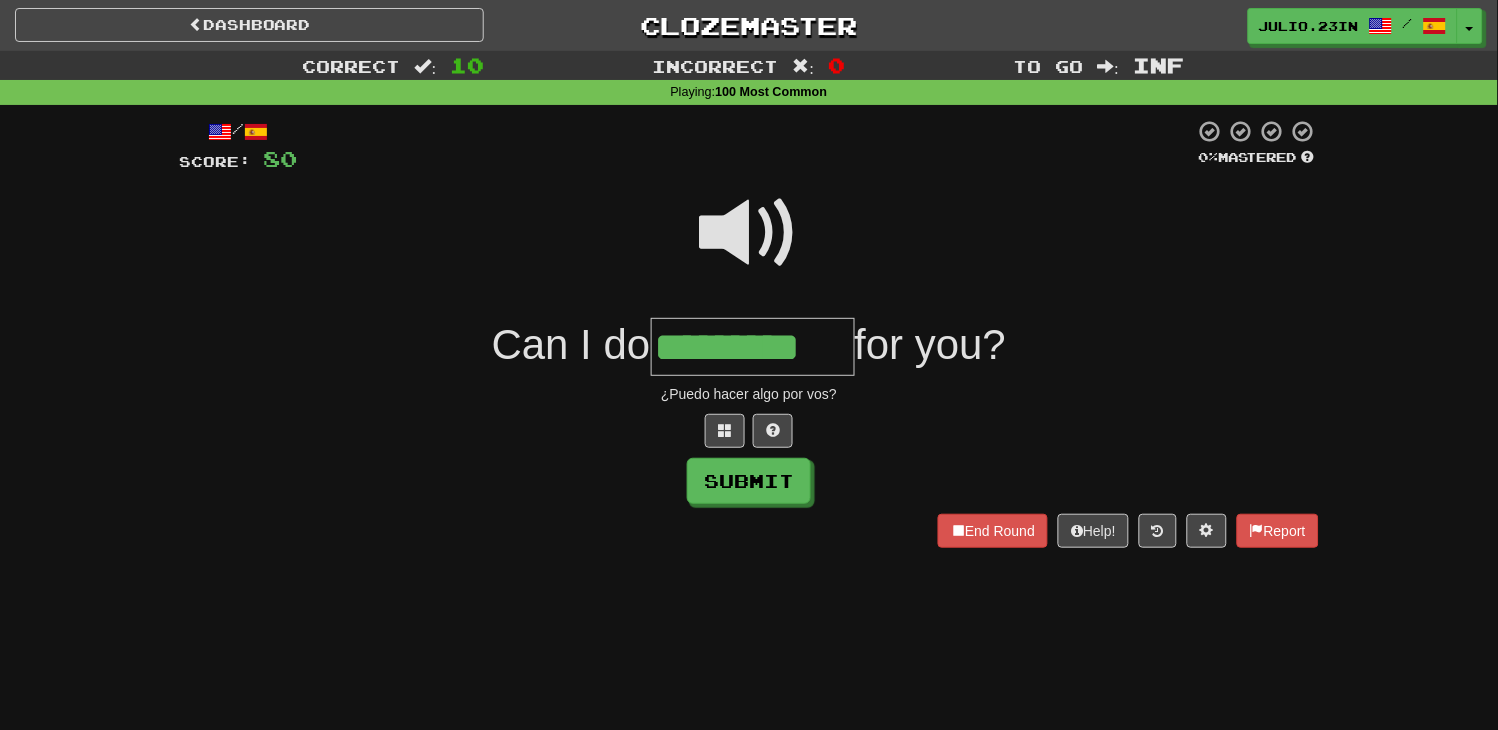 type on "*********" 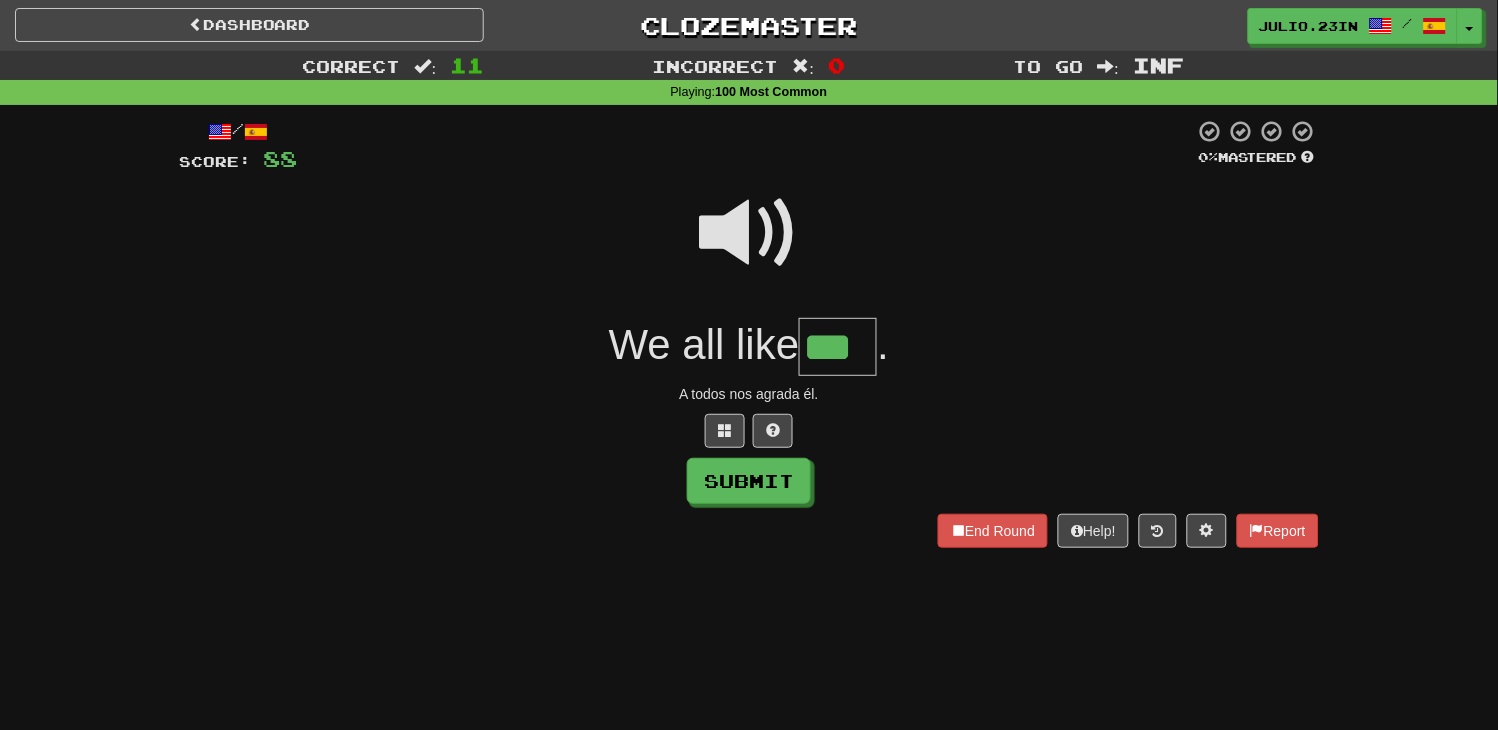 type on "***" 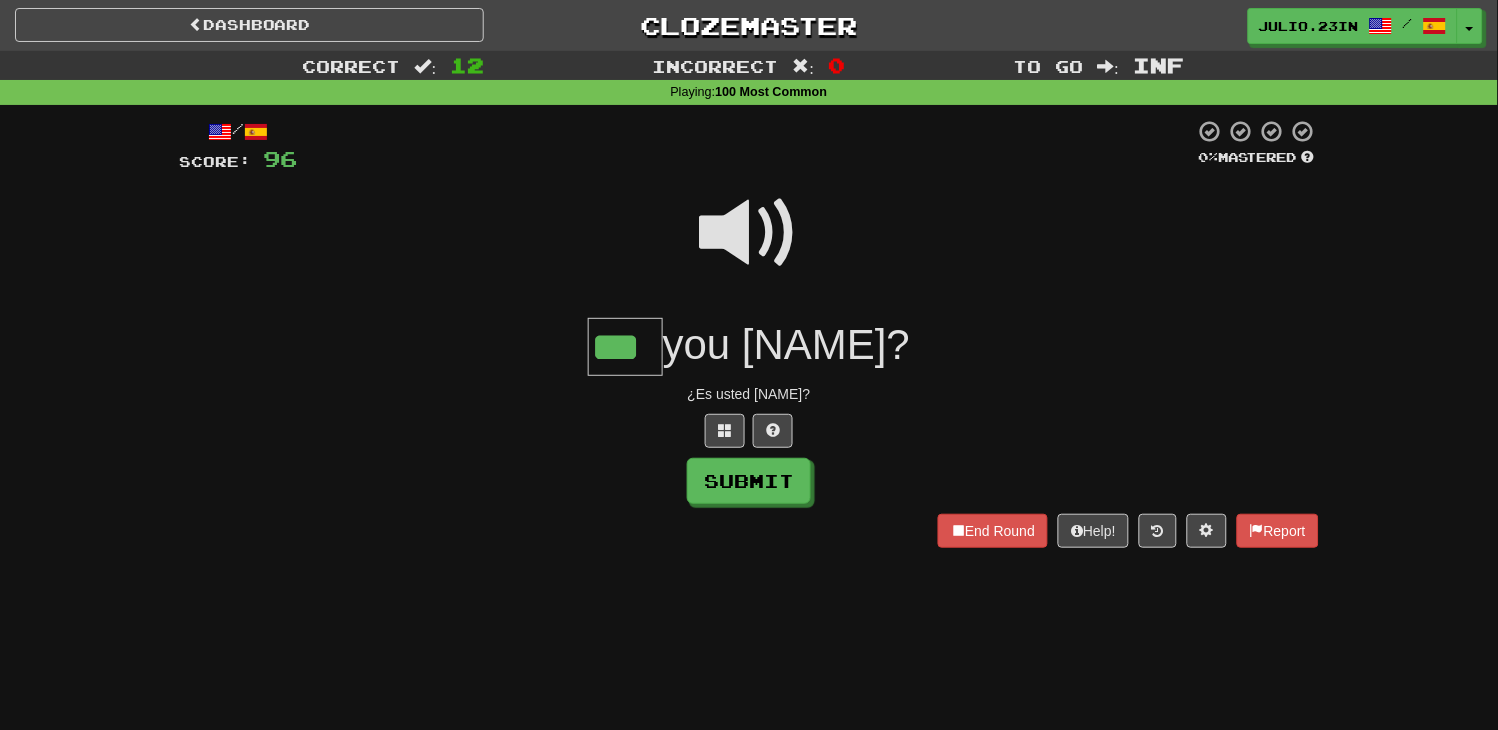 type on "***" 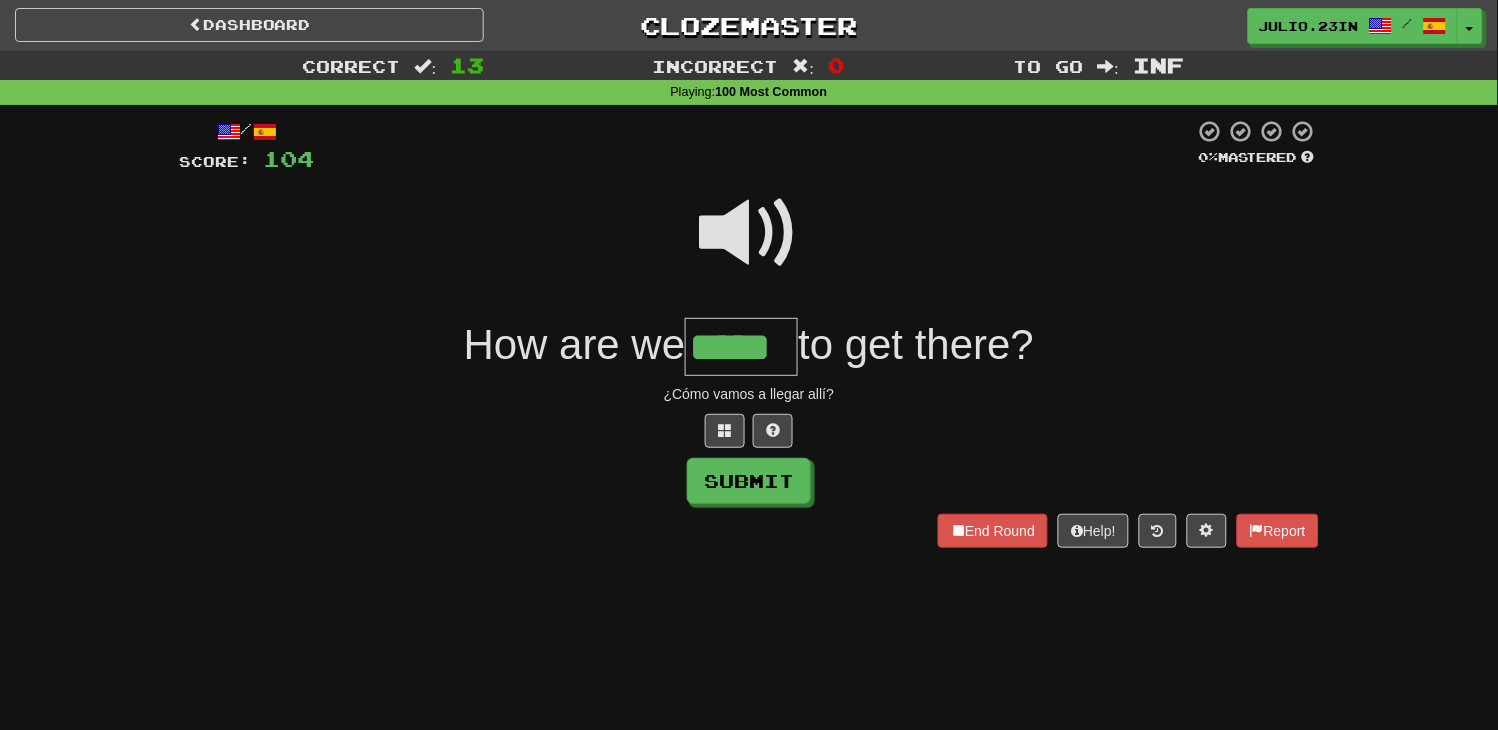 type on "*****" 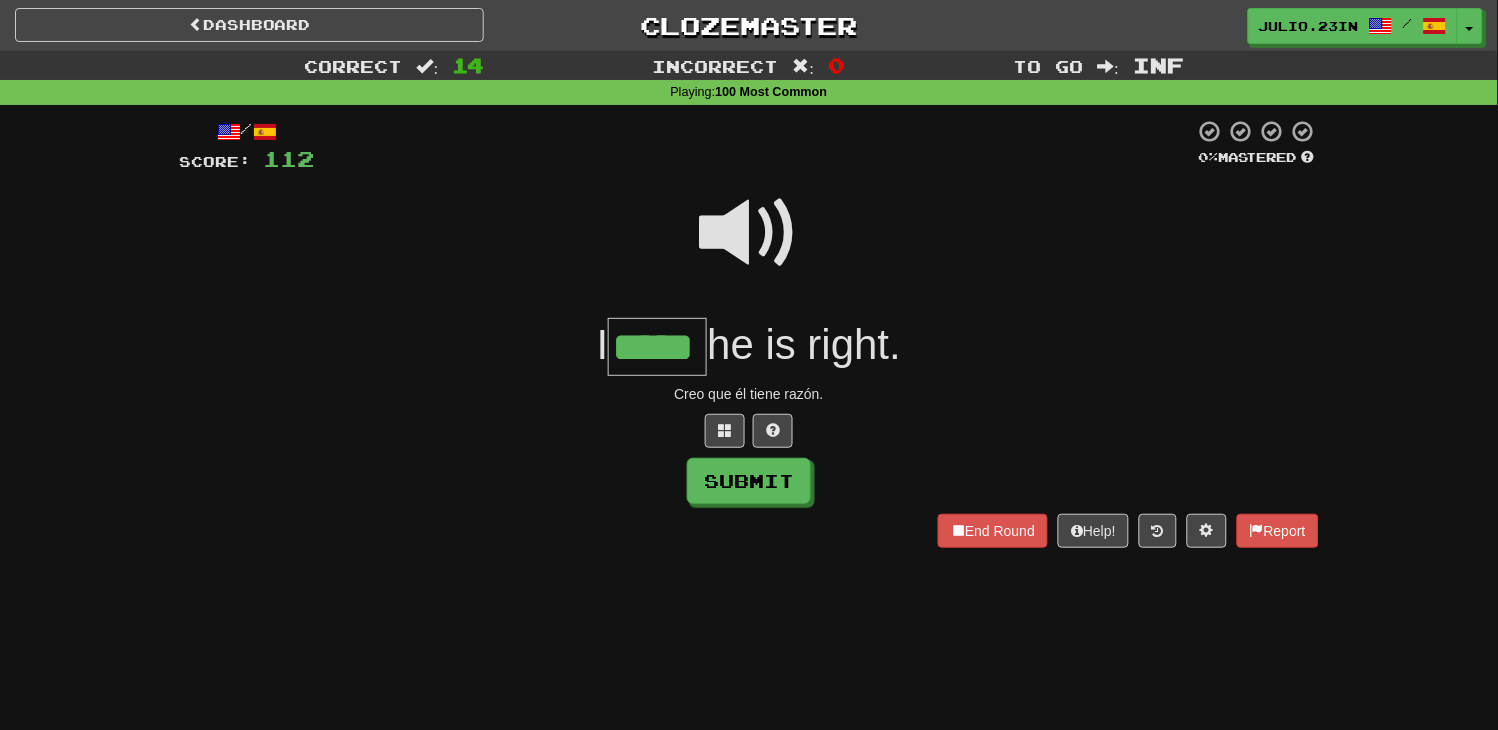 type on "*****" 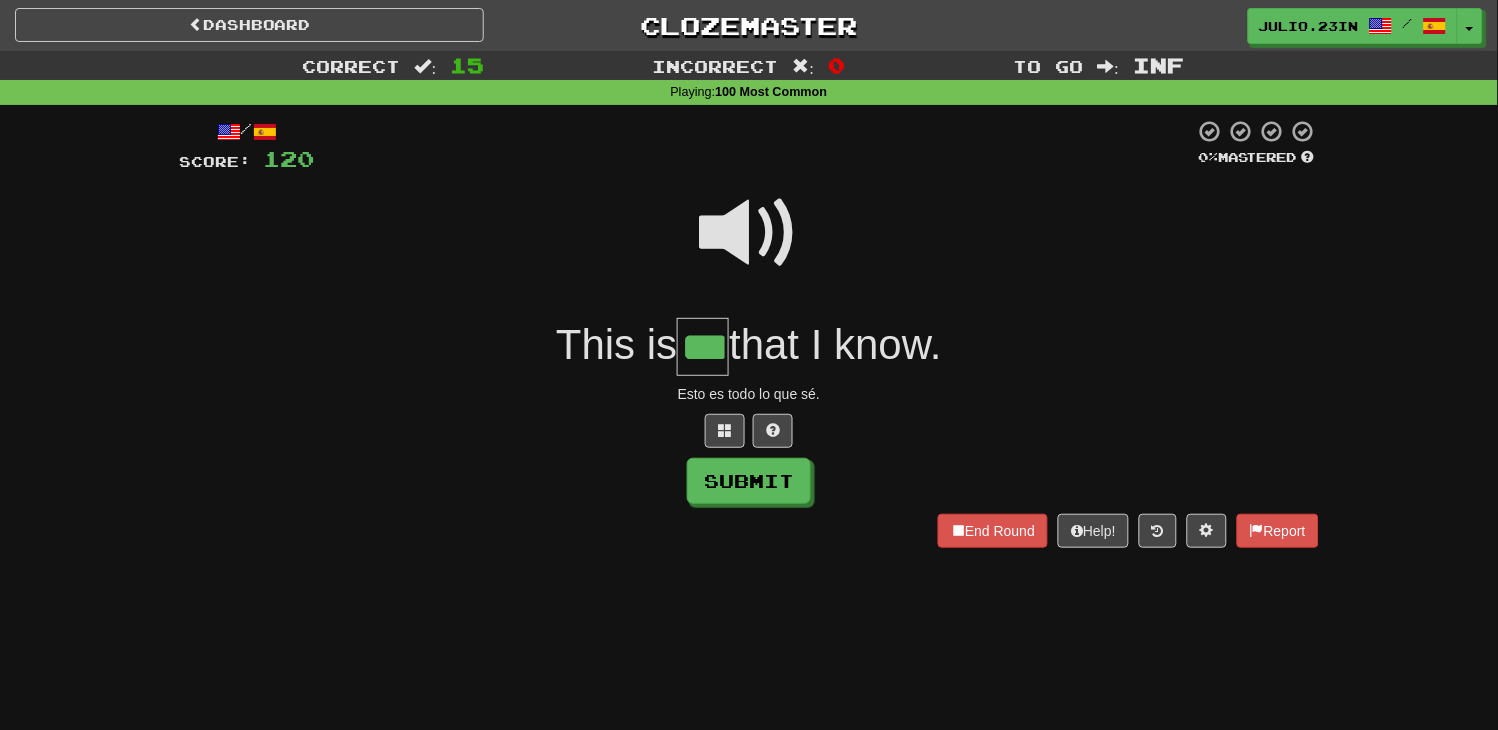 type on "***" 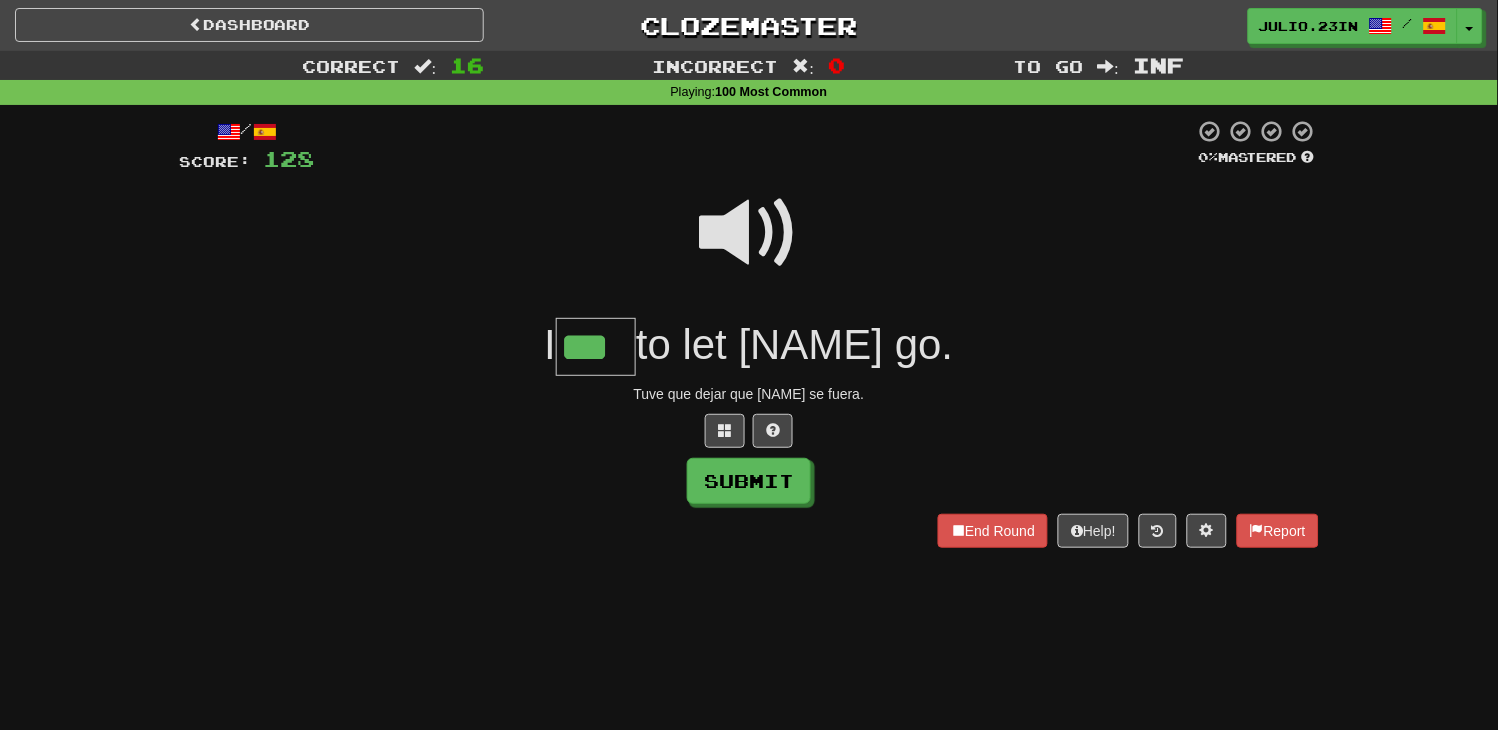type on "***" 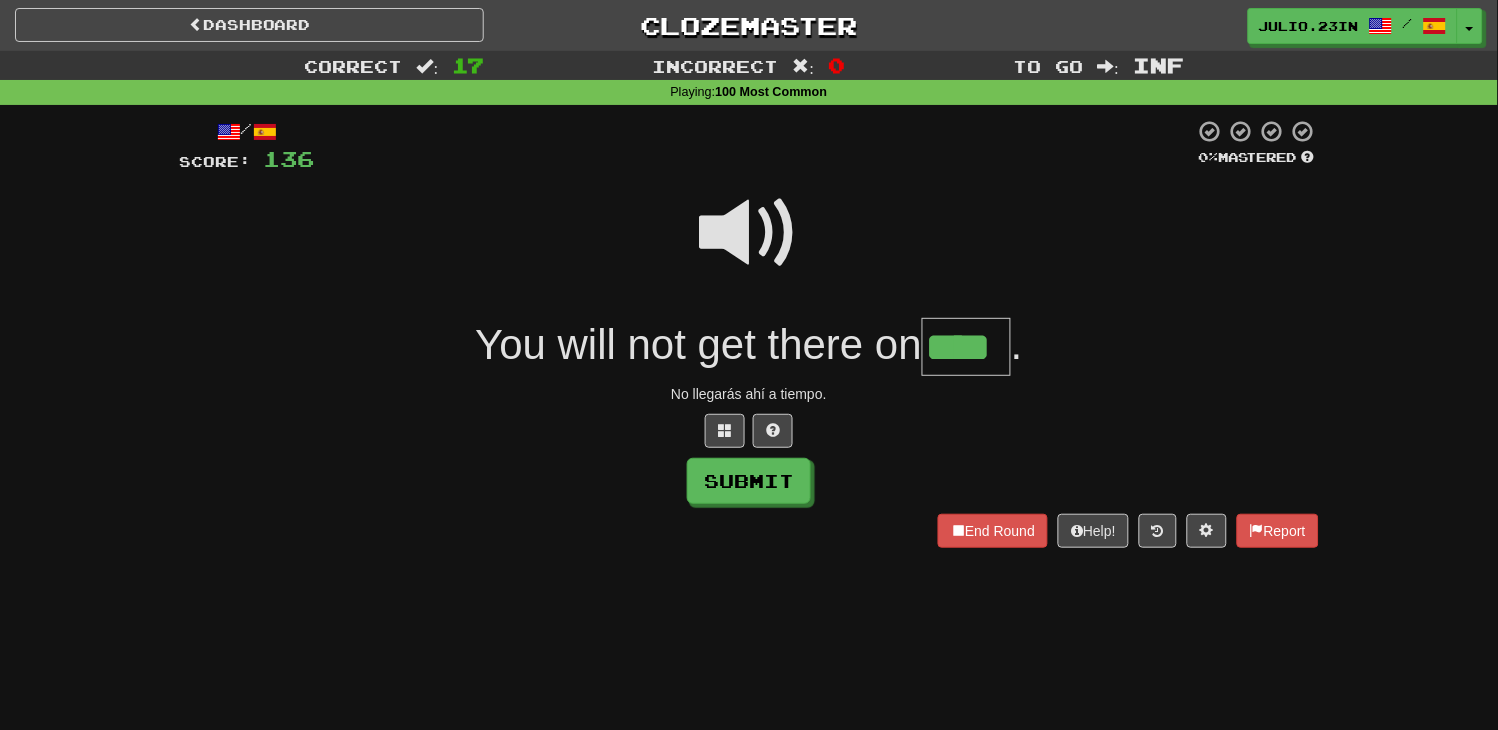 type on "****" 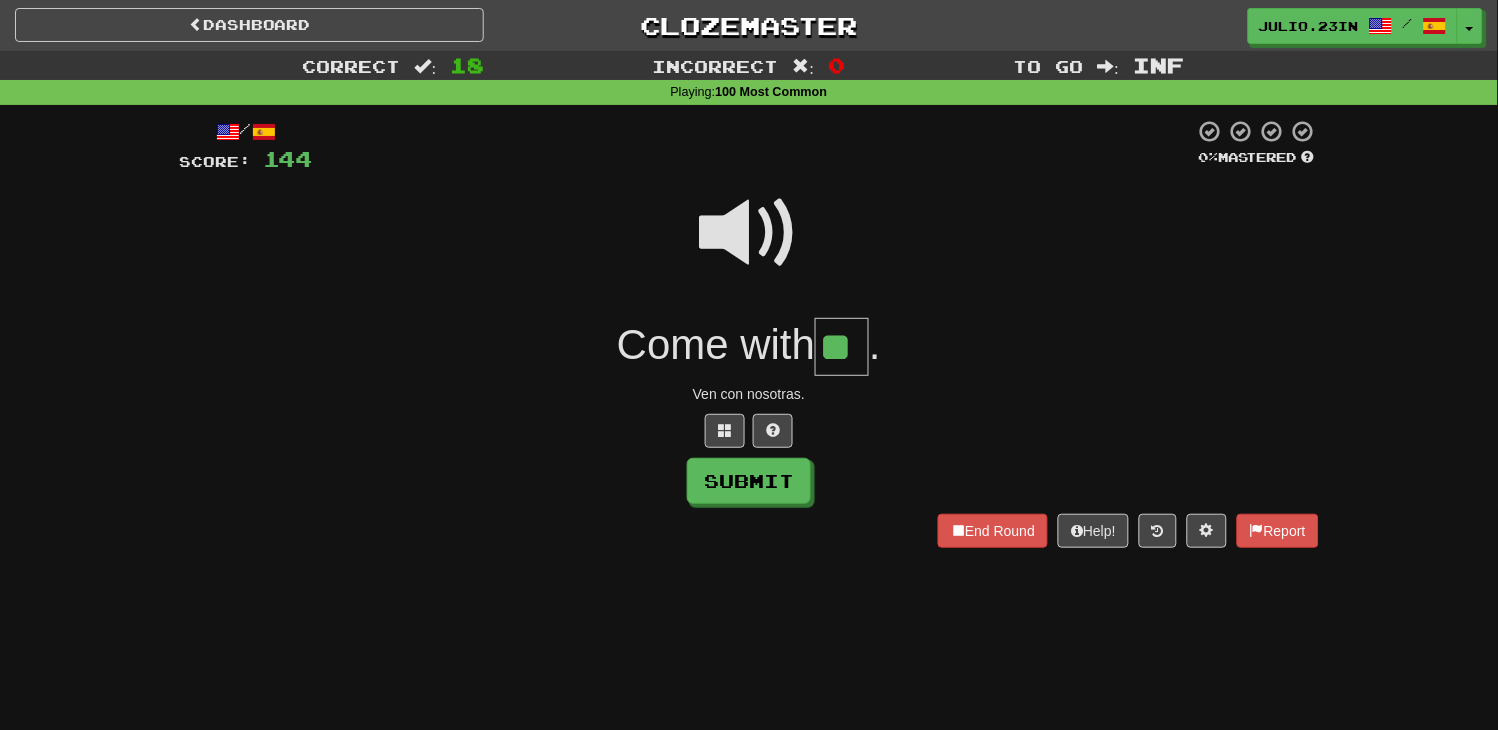 type on "**" 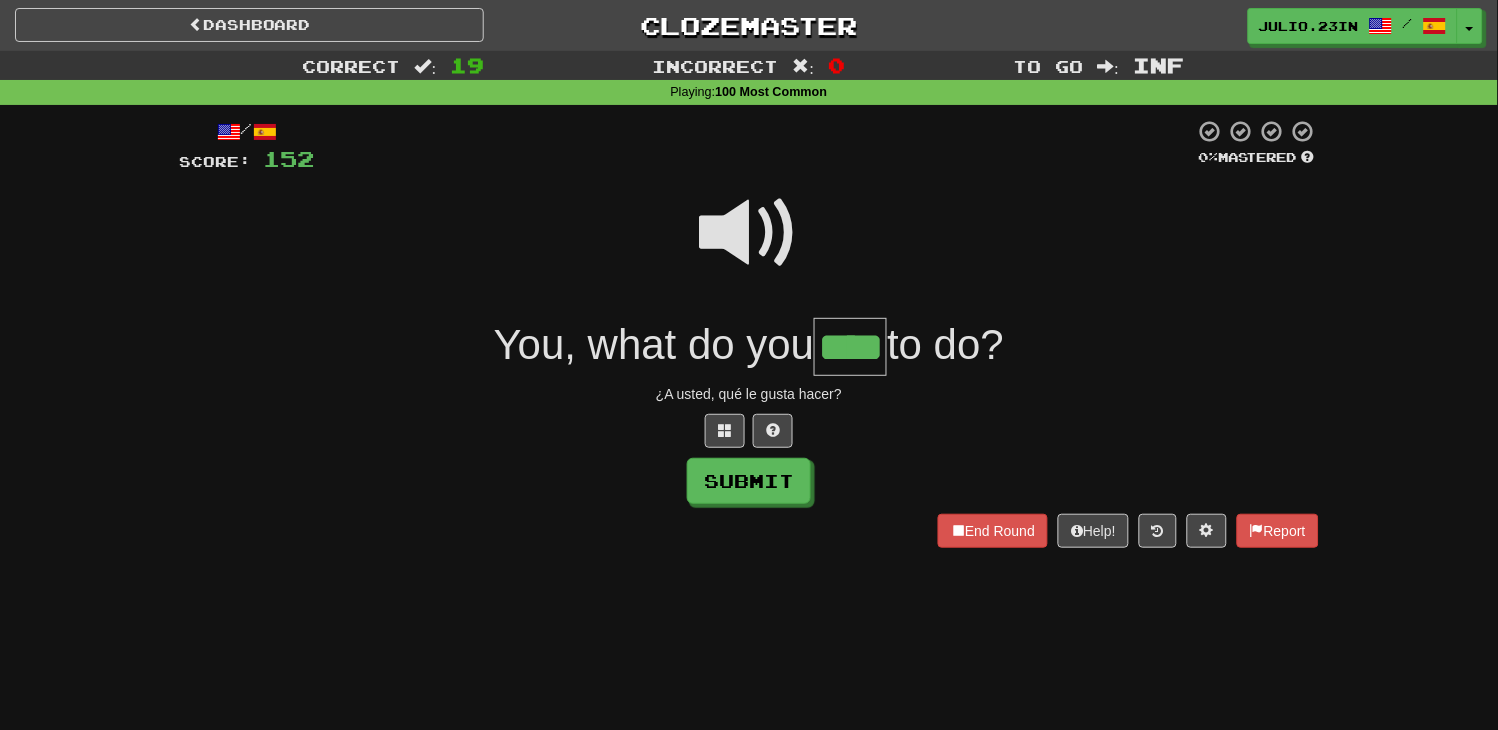 type on "****" 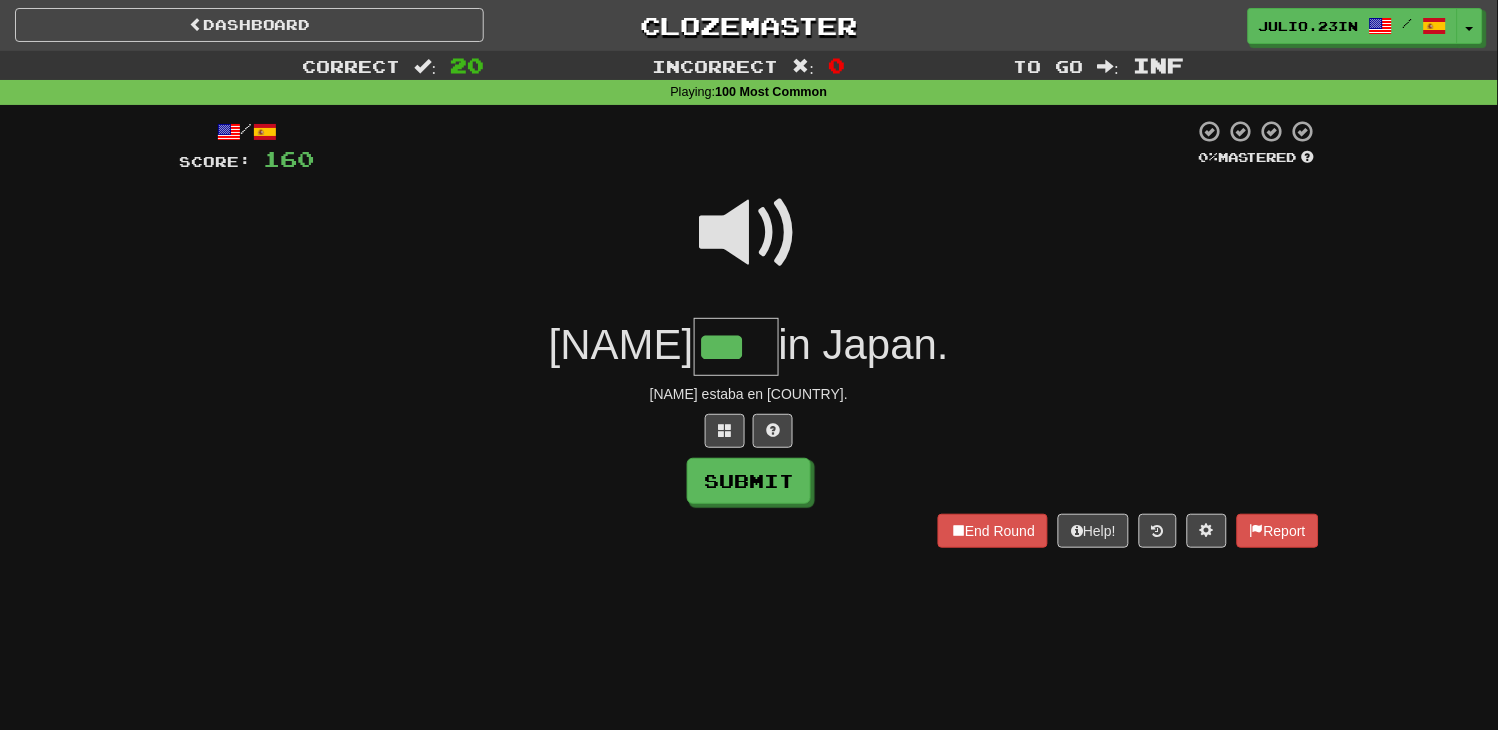 type on "***" 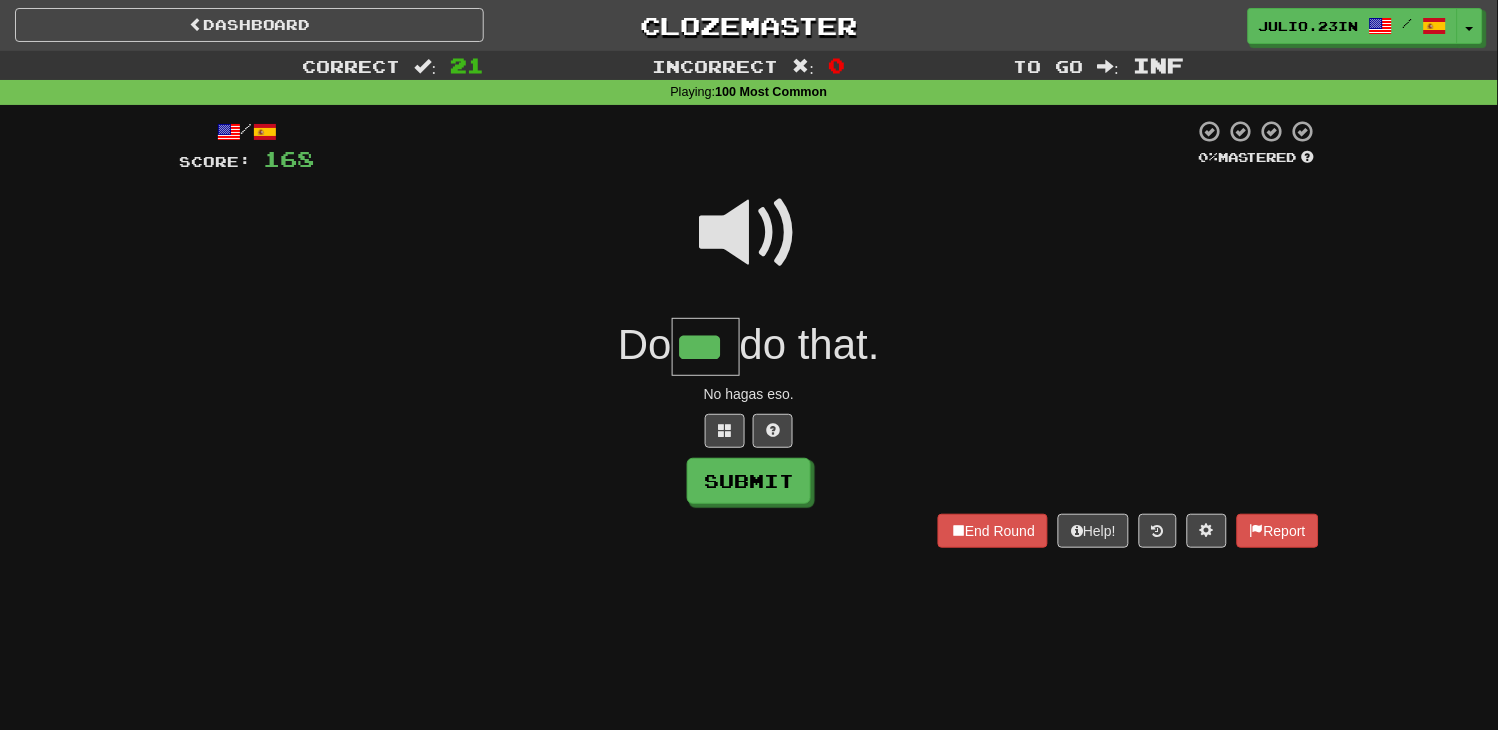 type on "***" 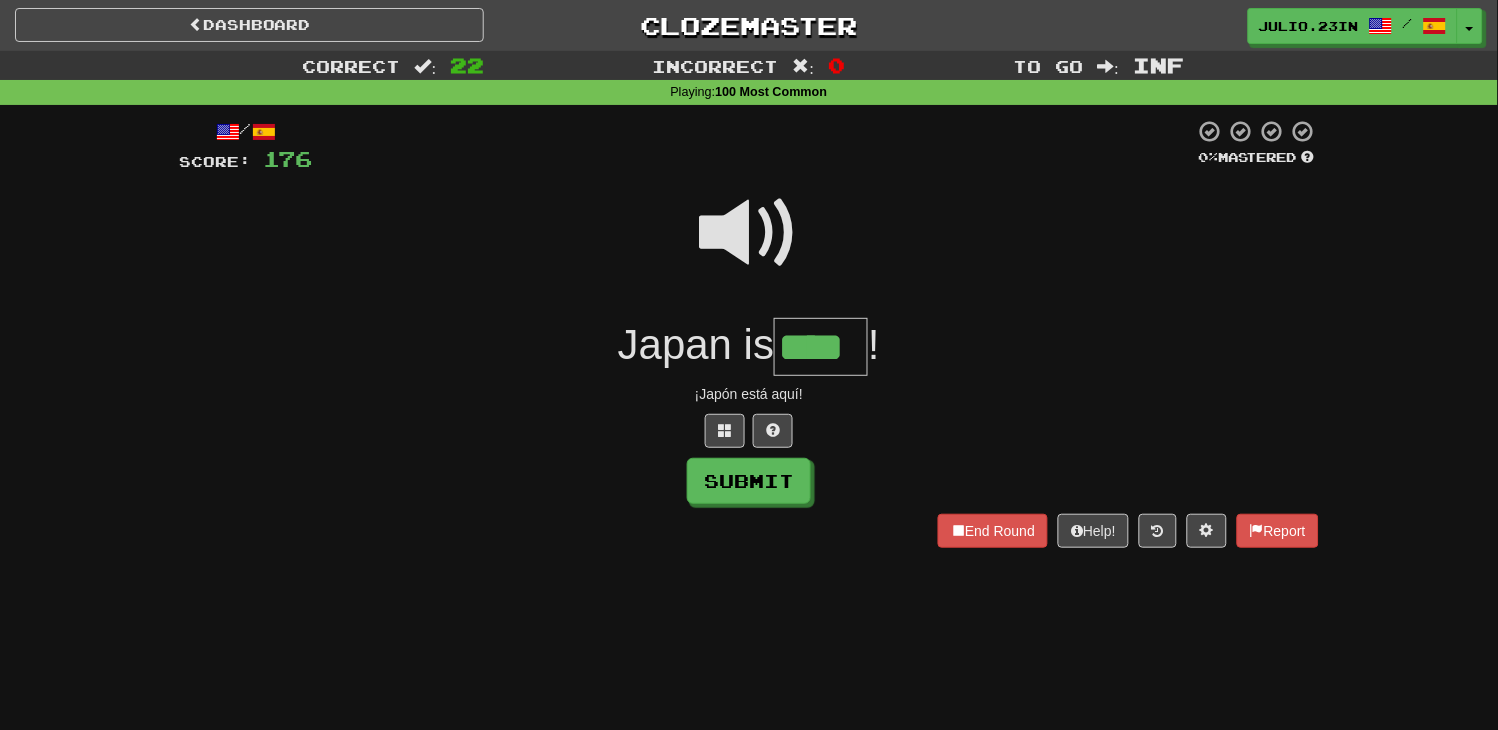 type on "****" 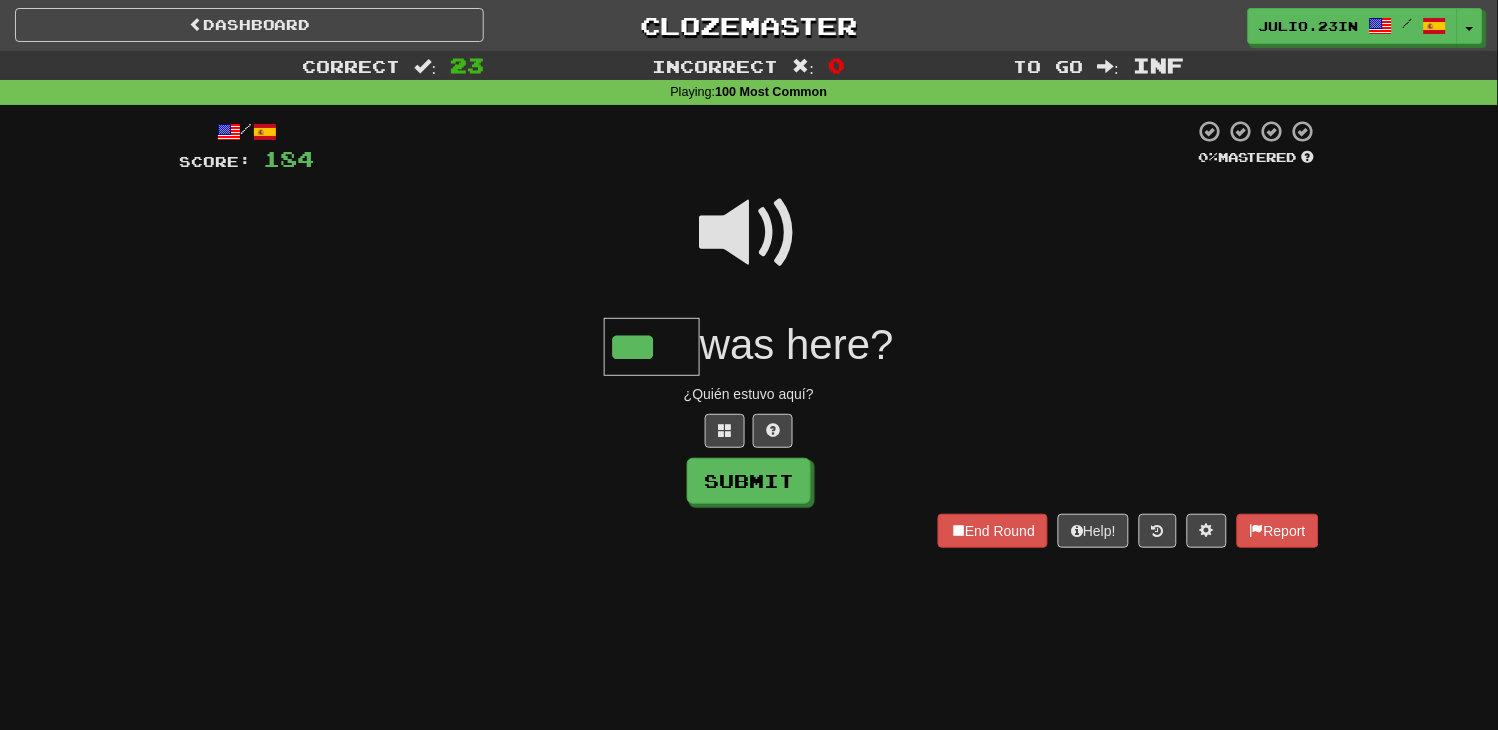 type on "***" 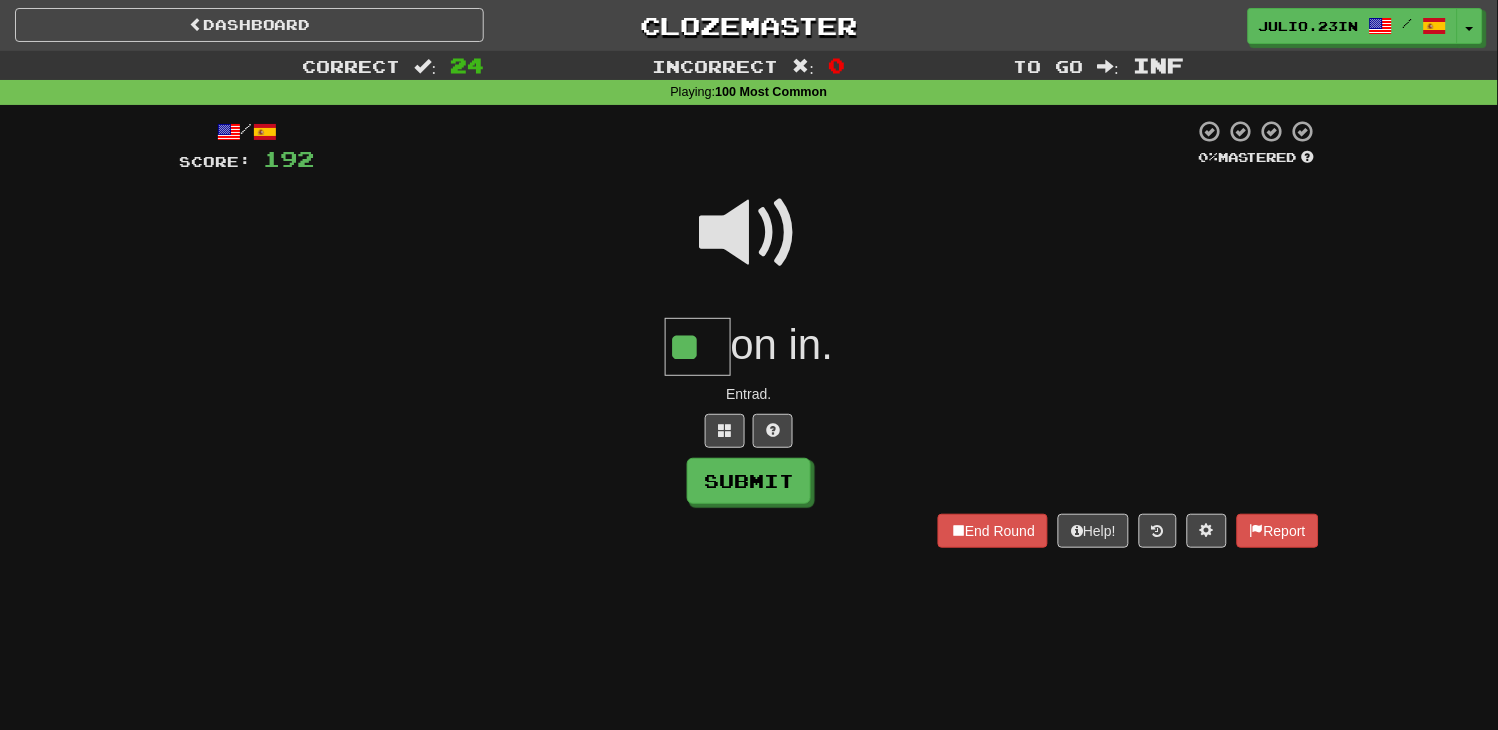 type on "**" 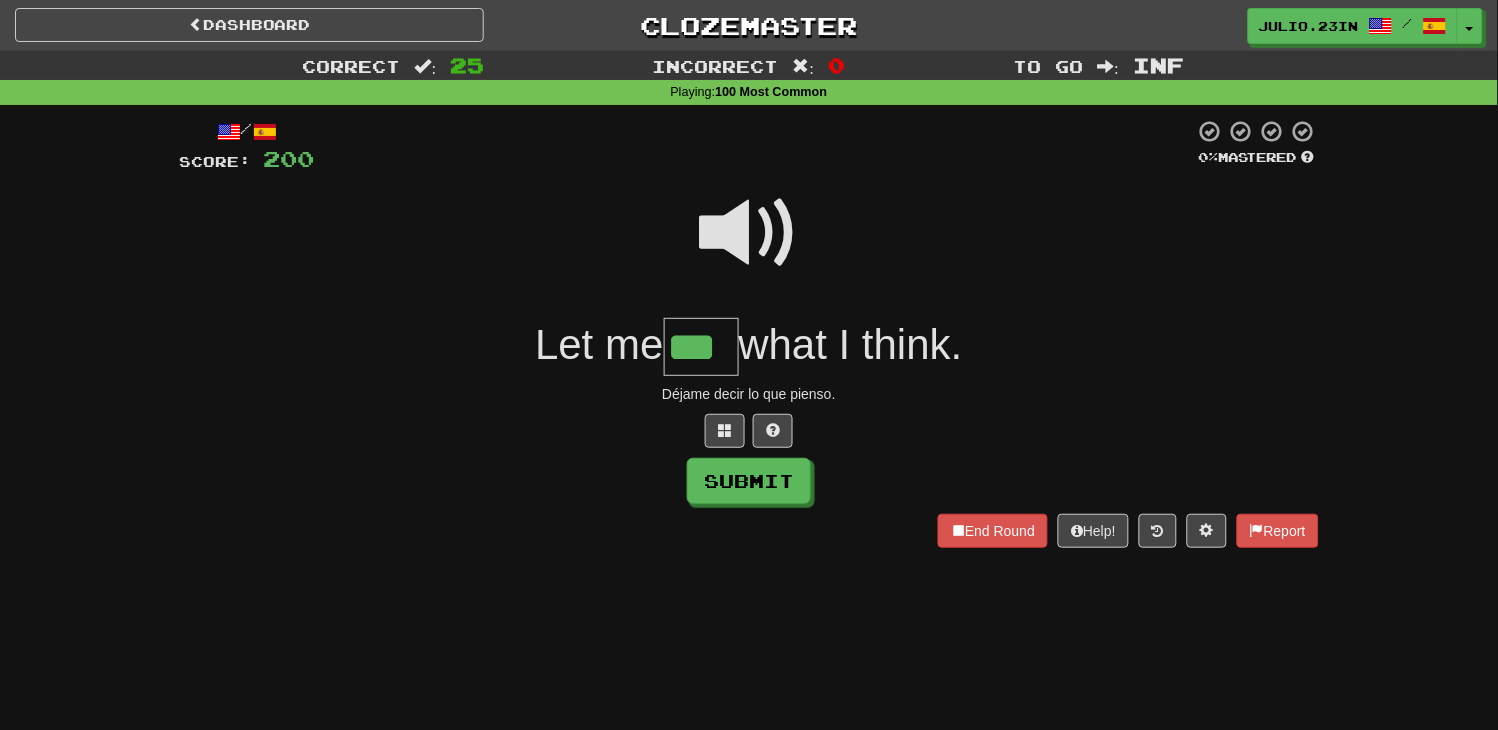 type on "***" 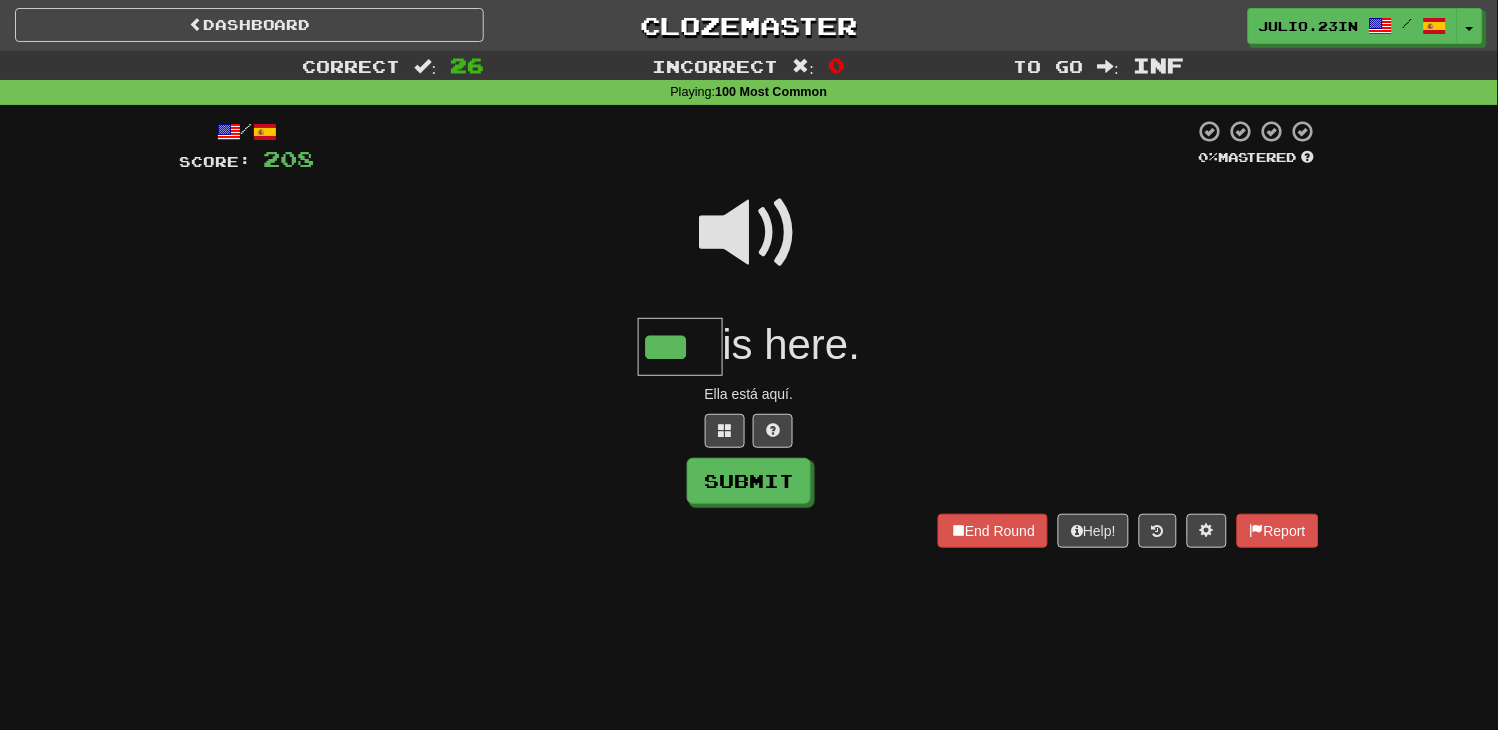 type on "***" 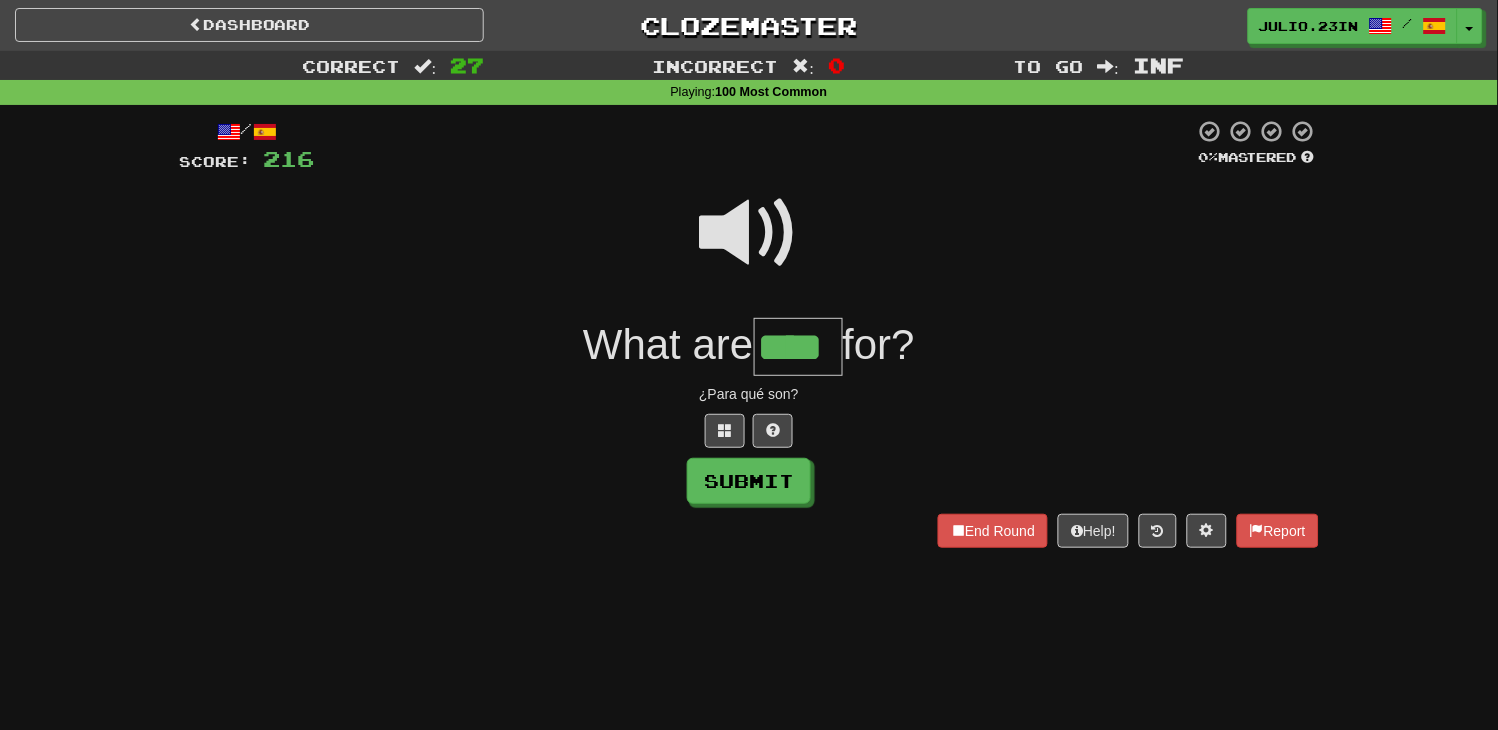 type on "****" 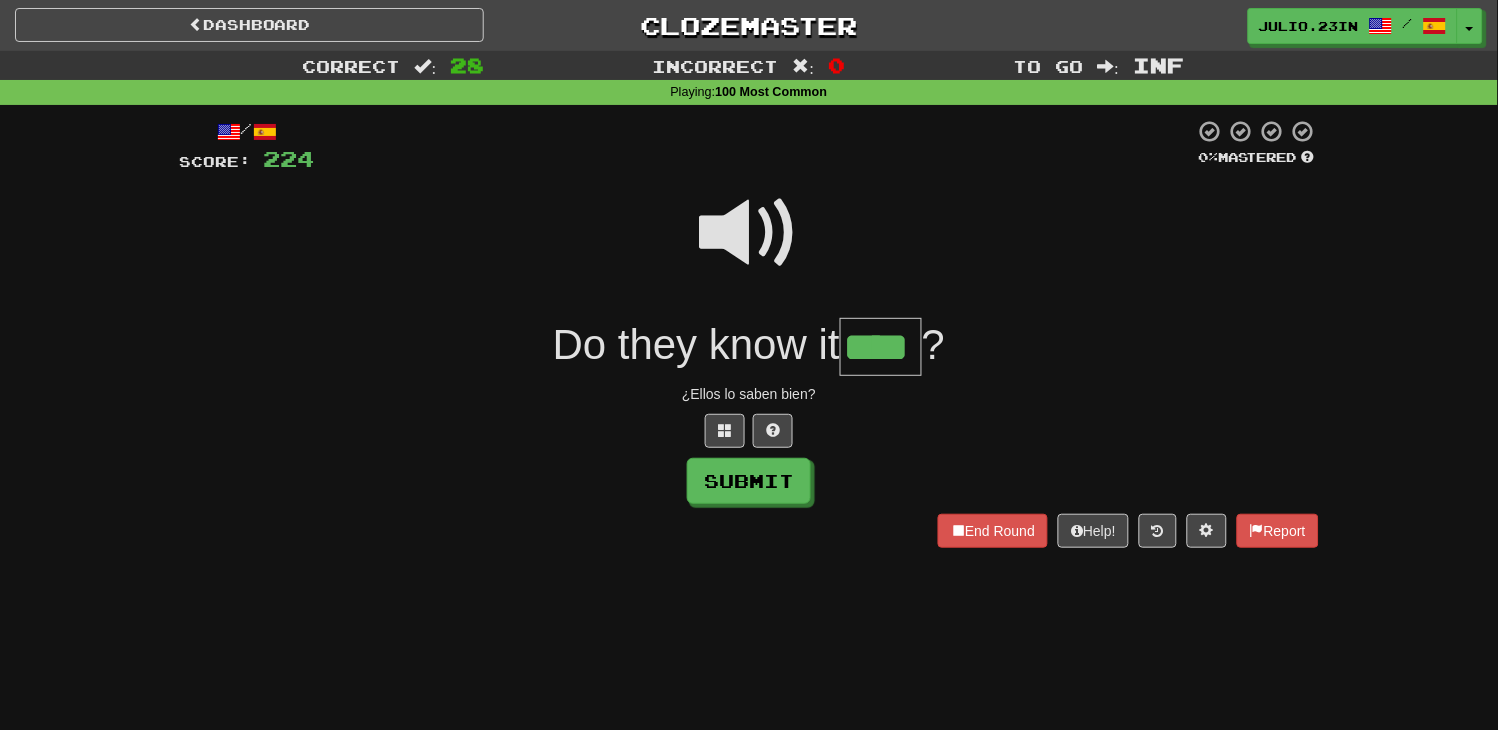 type on "****" 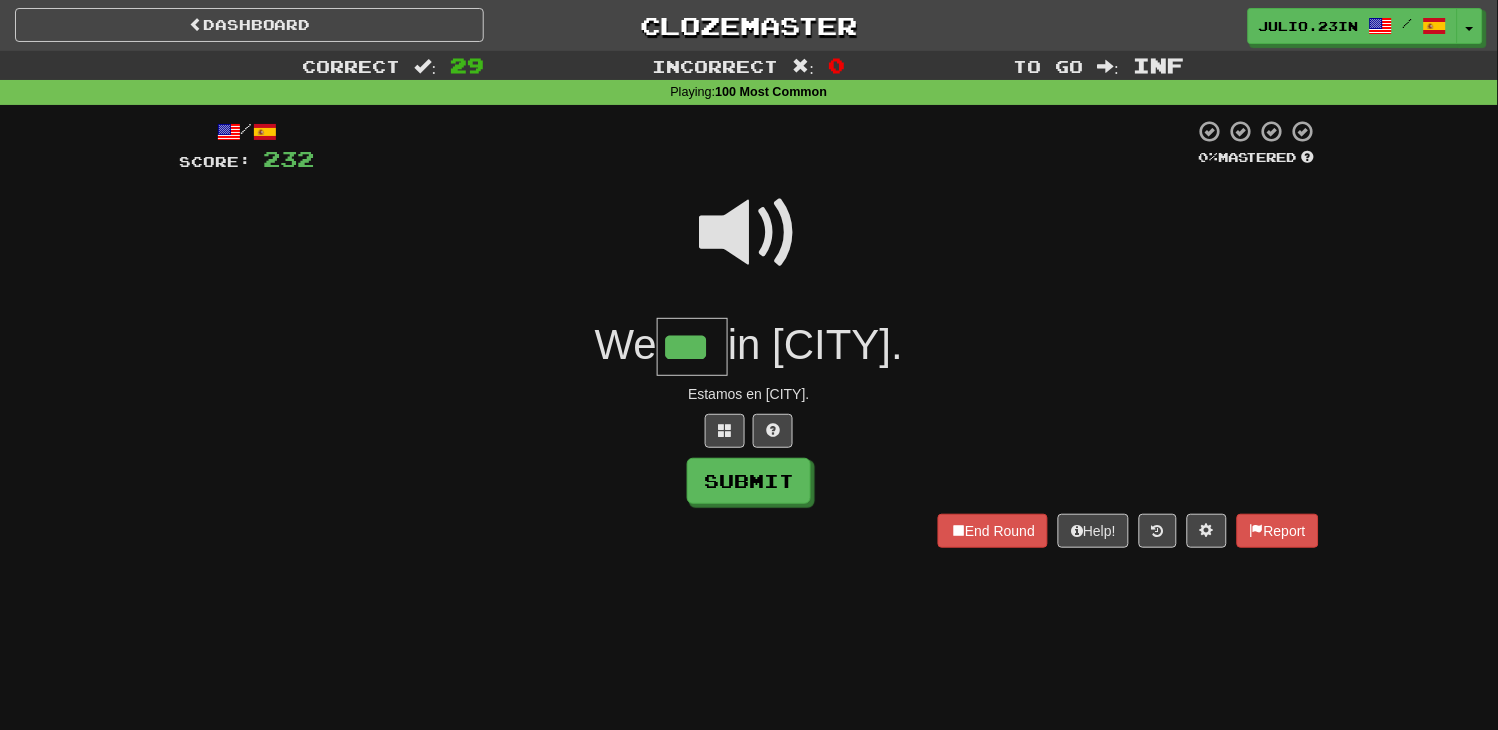 type on "***" 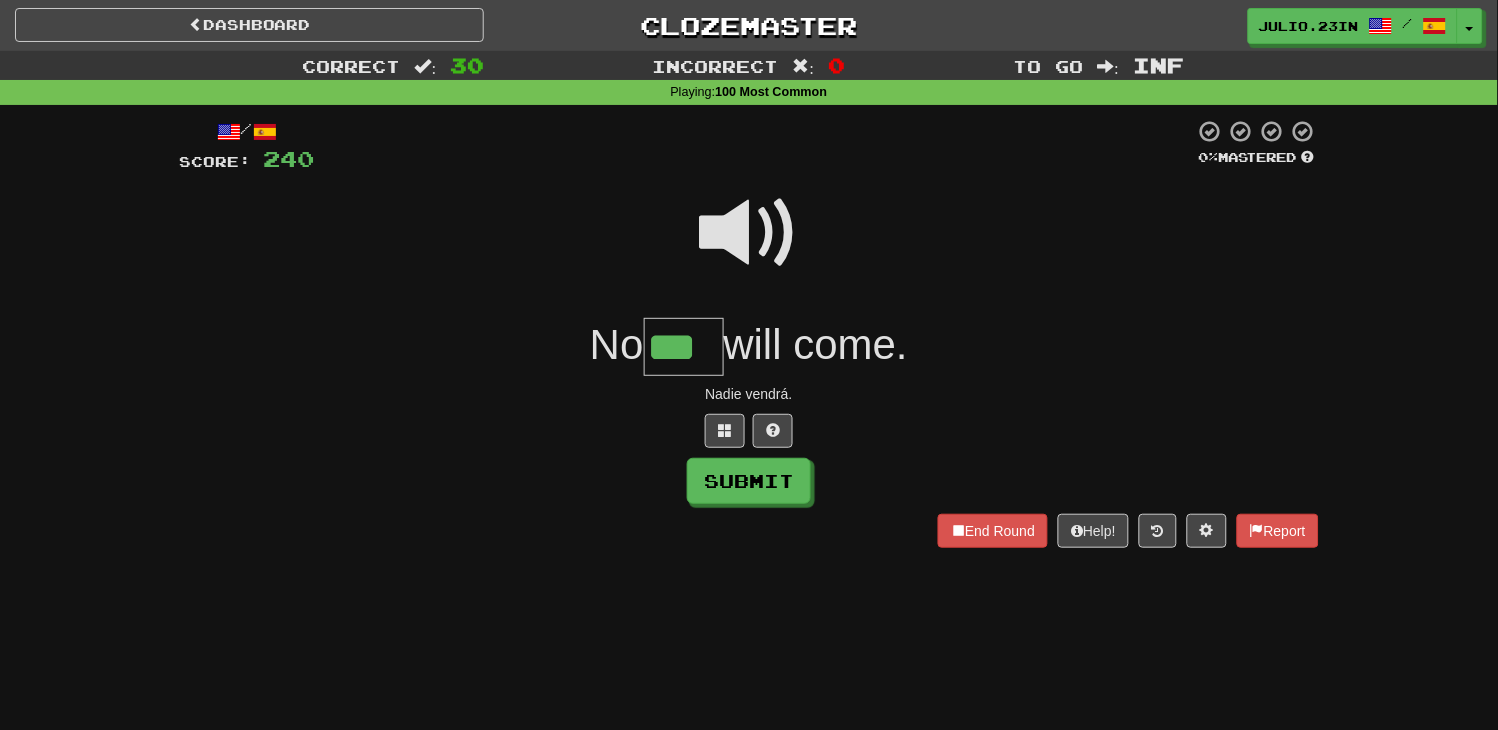 type on "***" 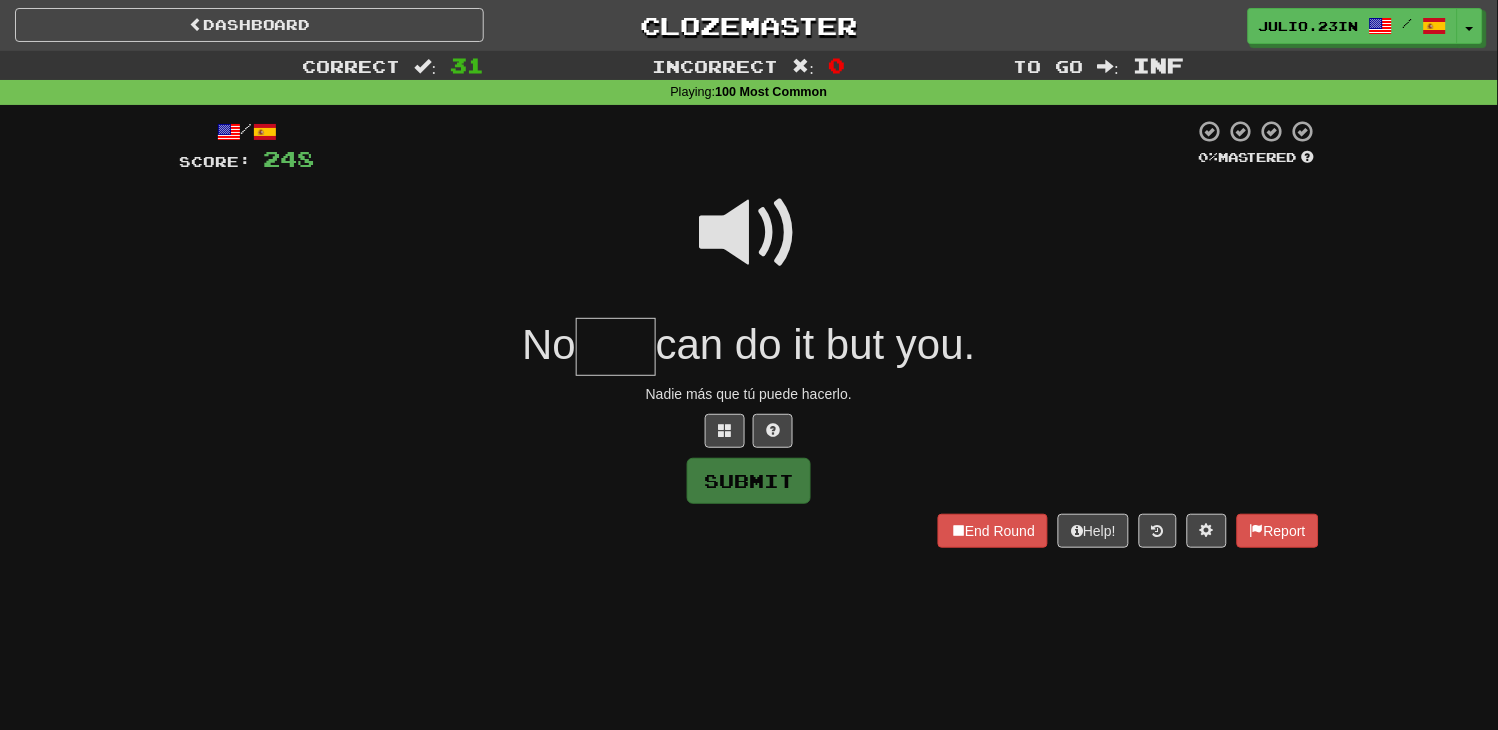 type on "*" 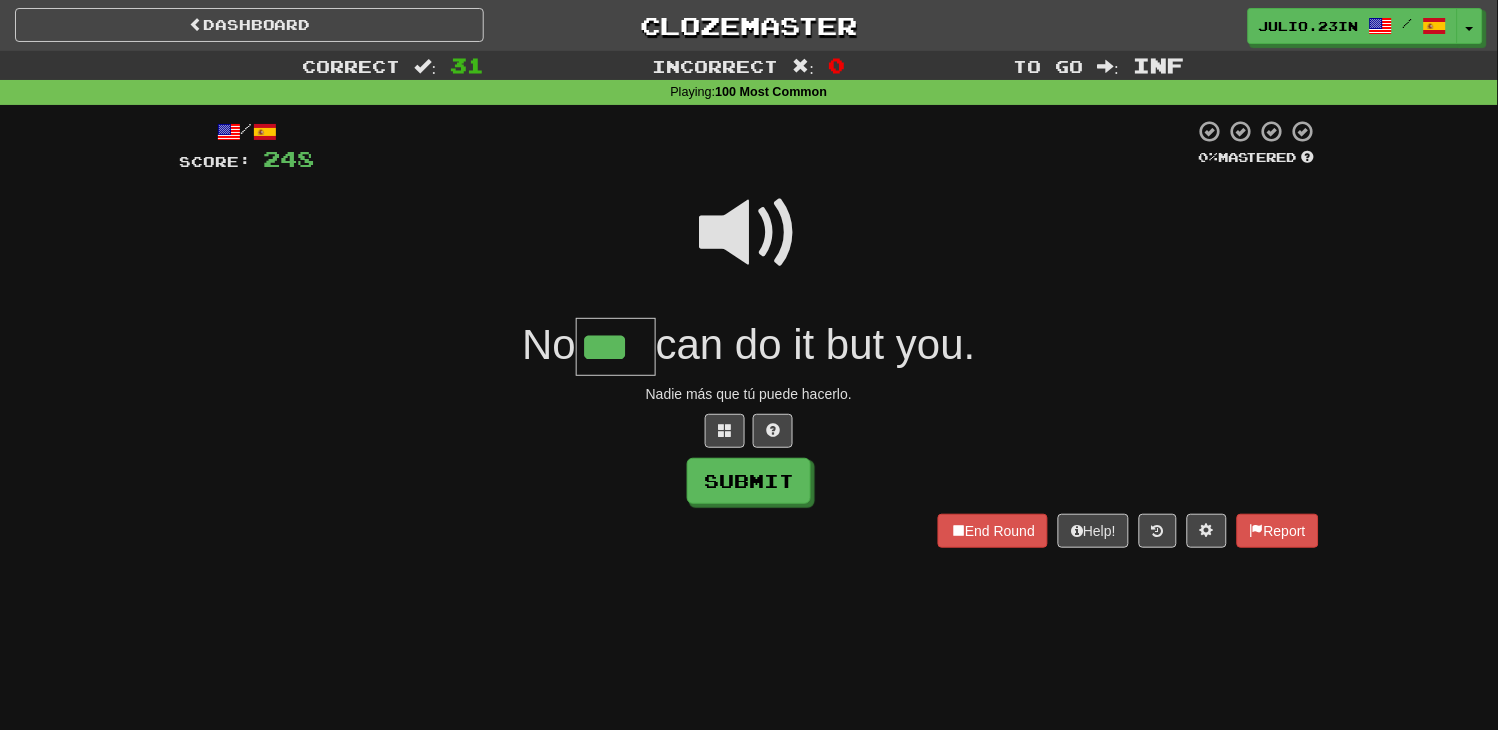 type on "***" 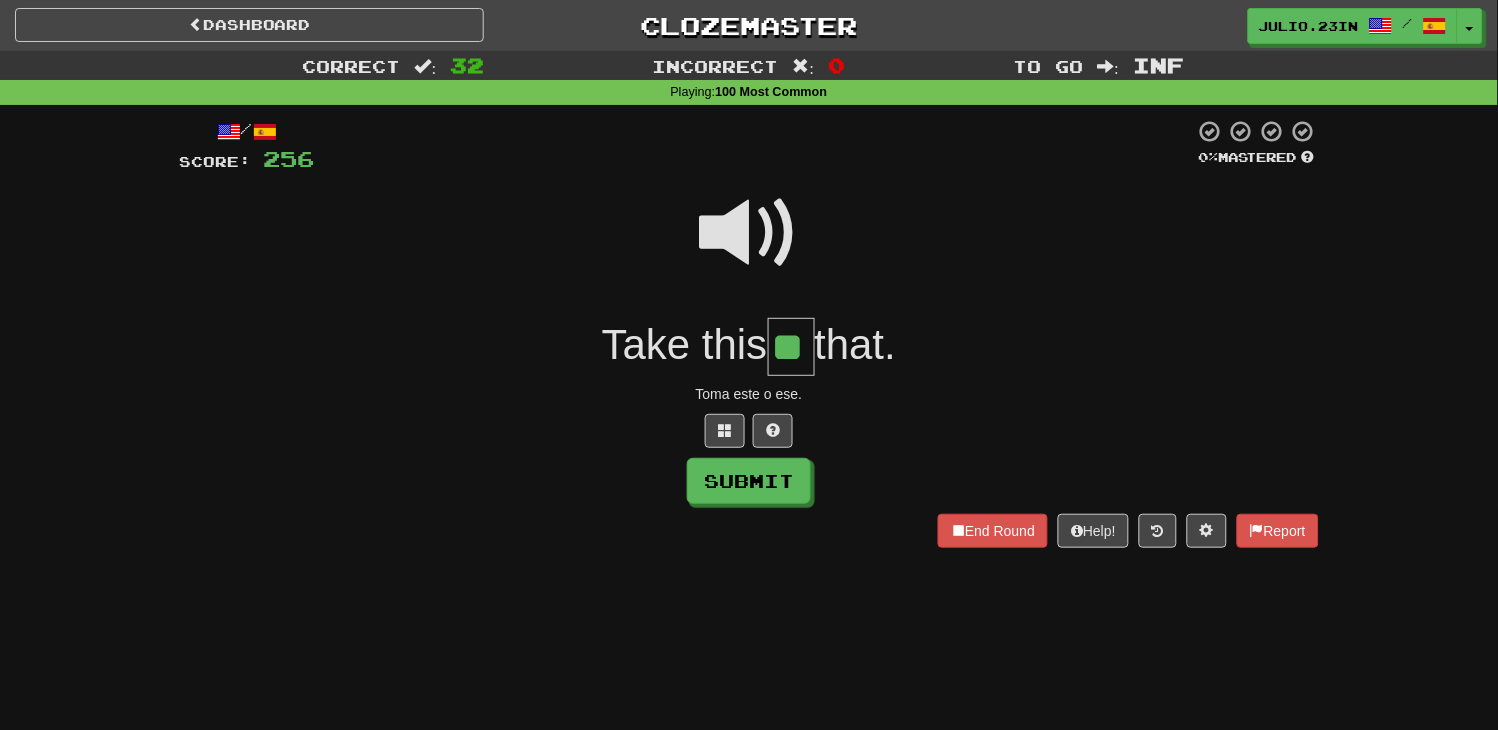 type on "**" 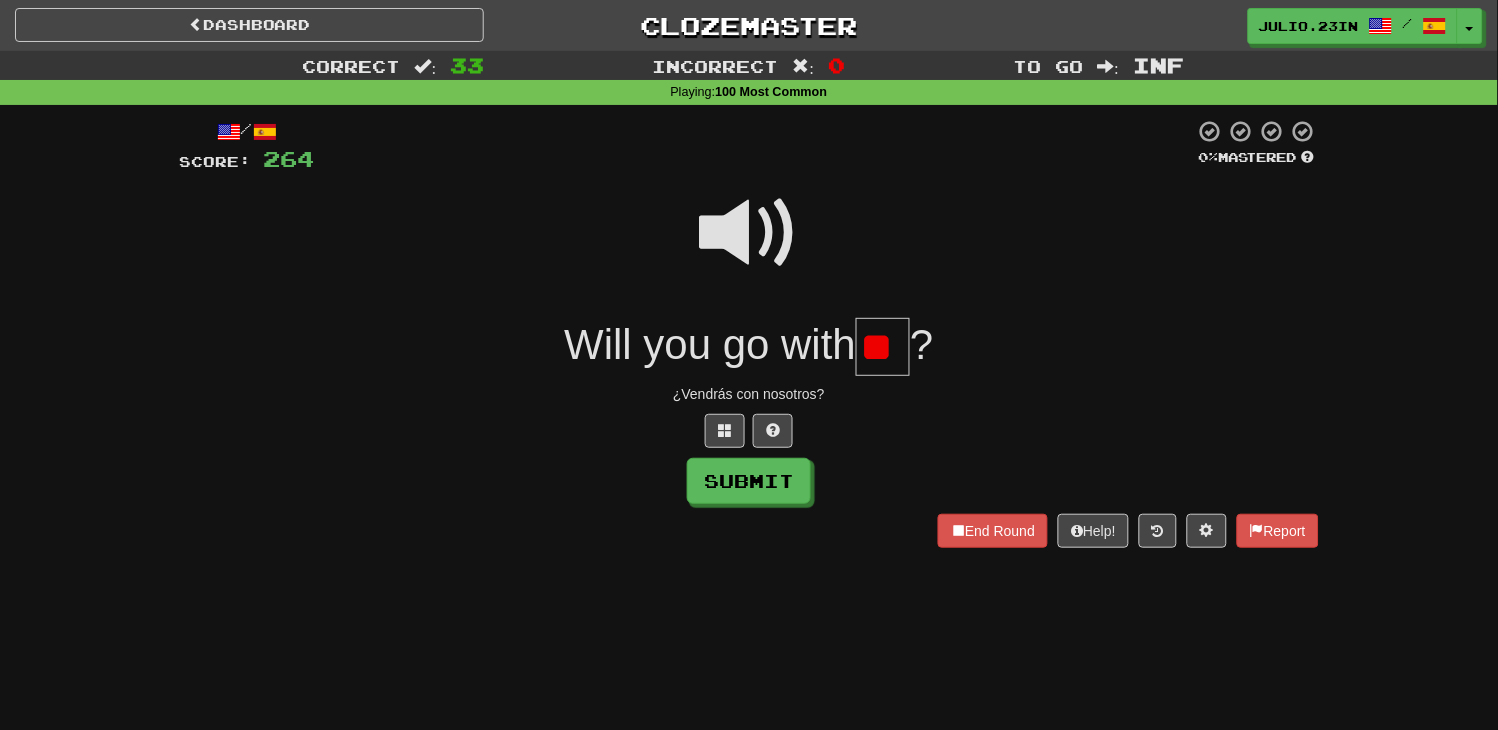 type on "*" 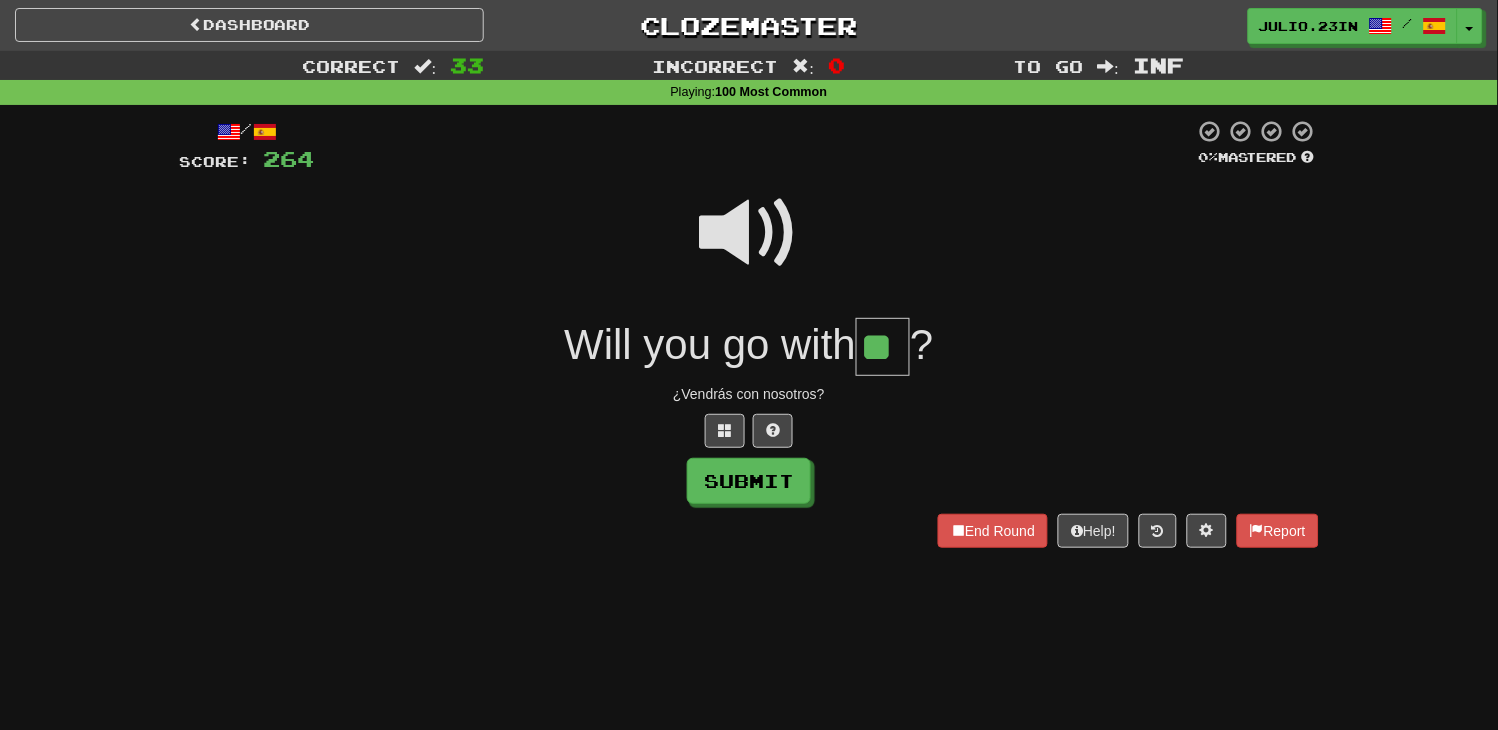 type on "**" 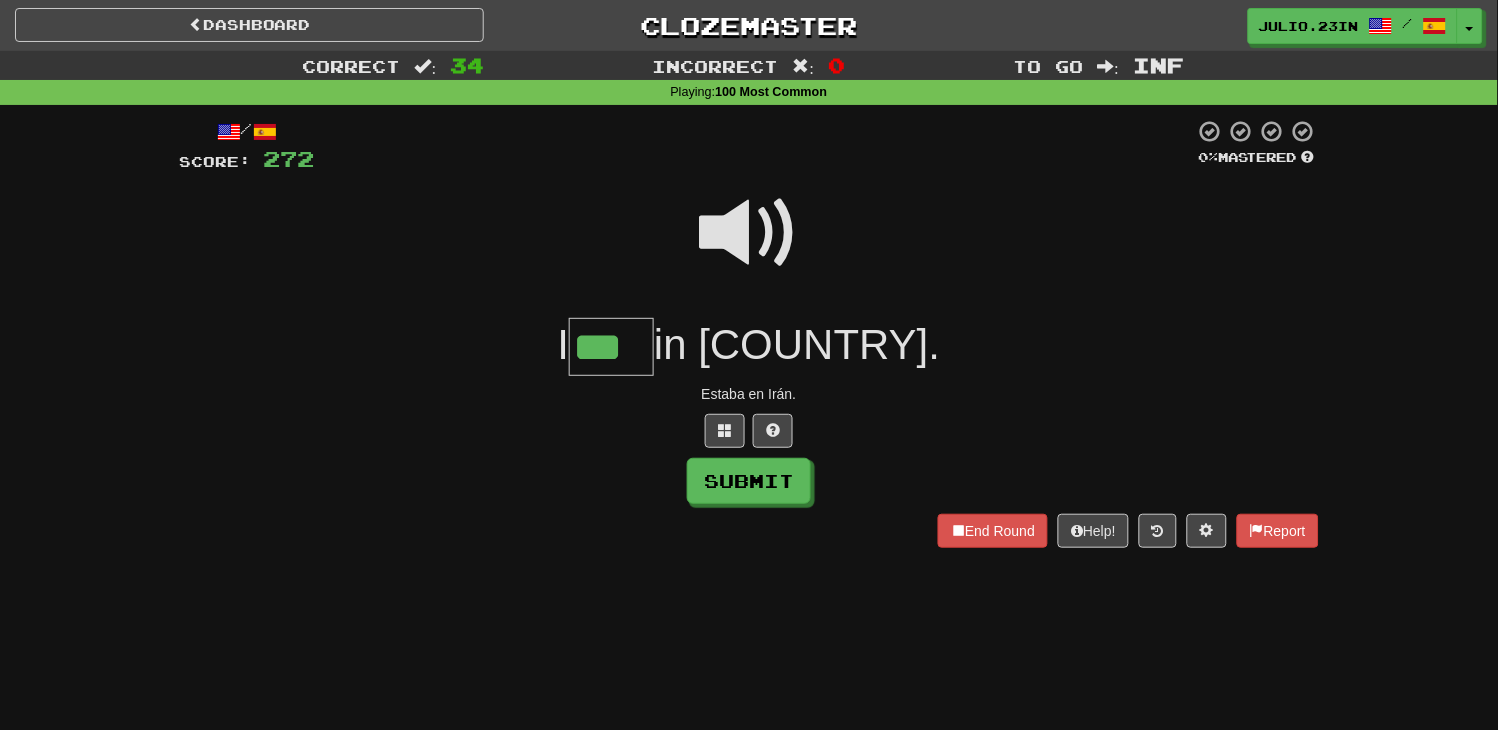 type on "***" 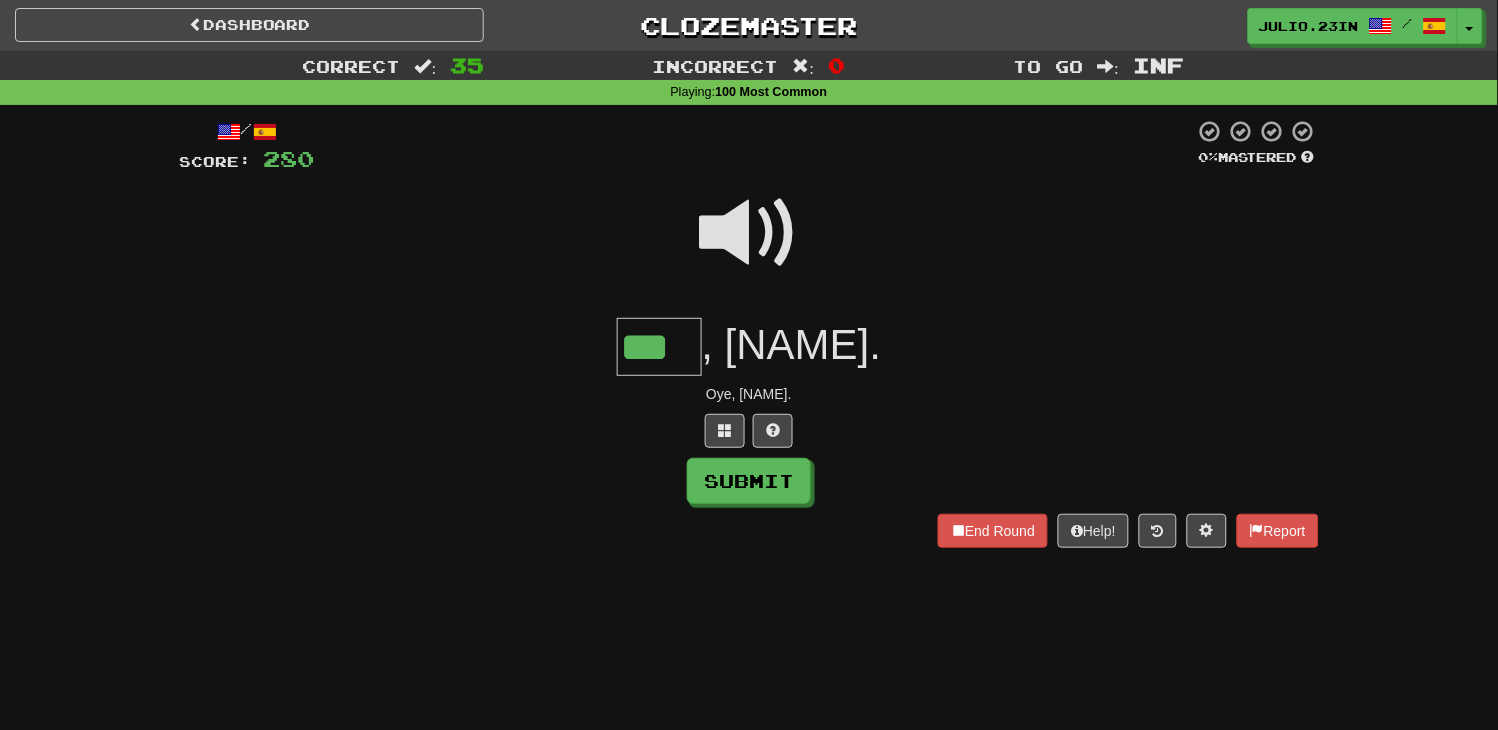 type on "***" 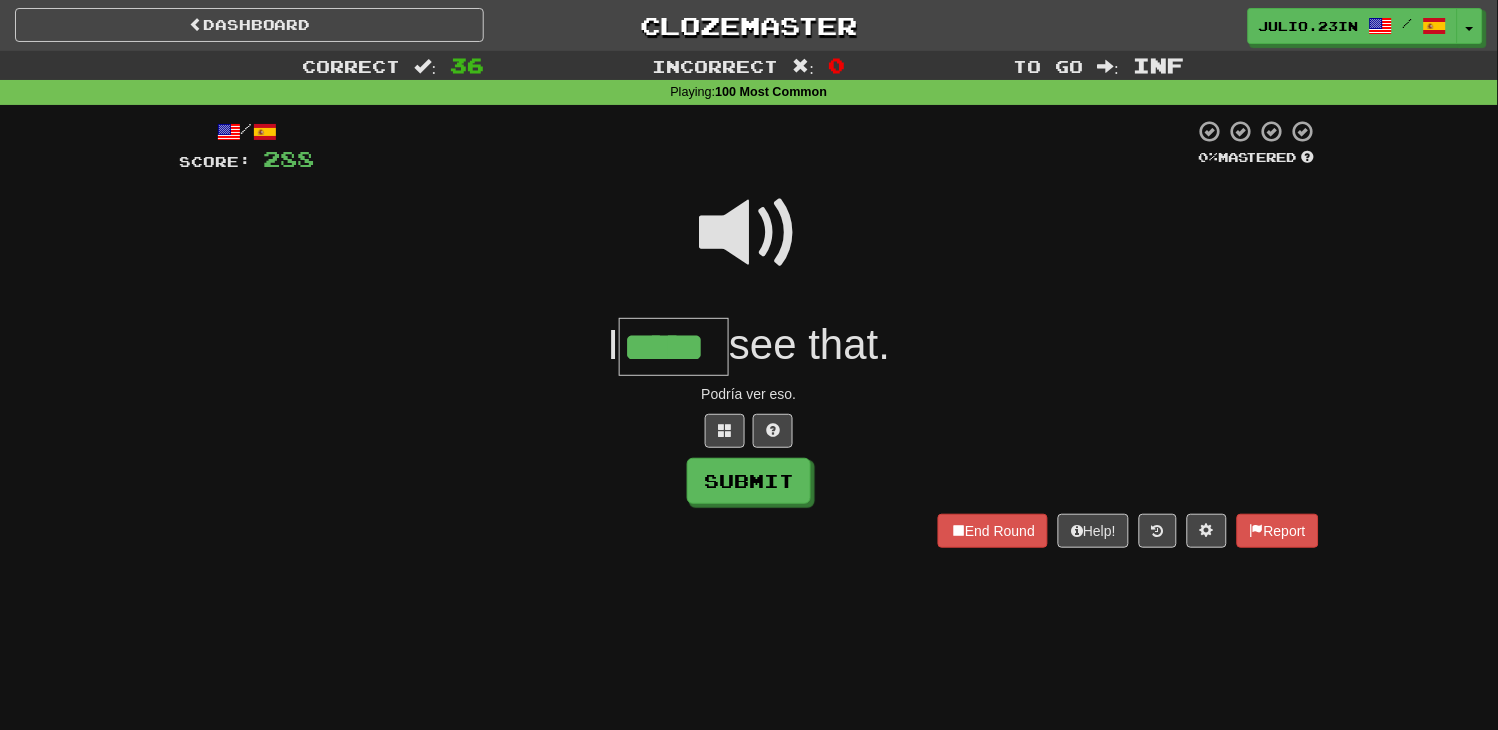 type on "*****" 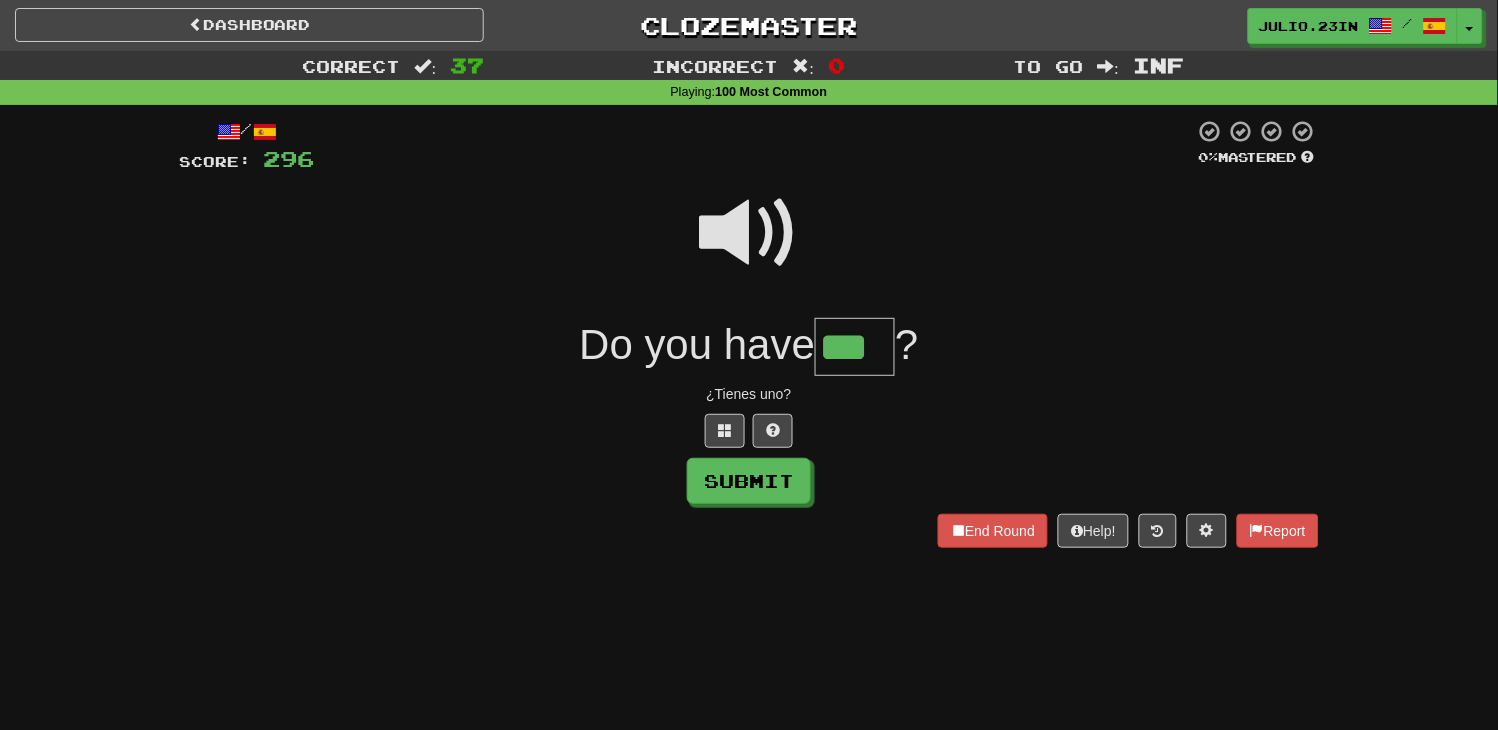 type on "***" 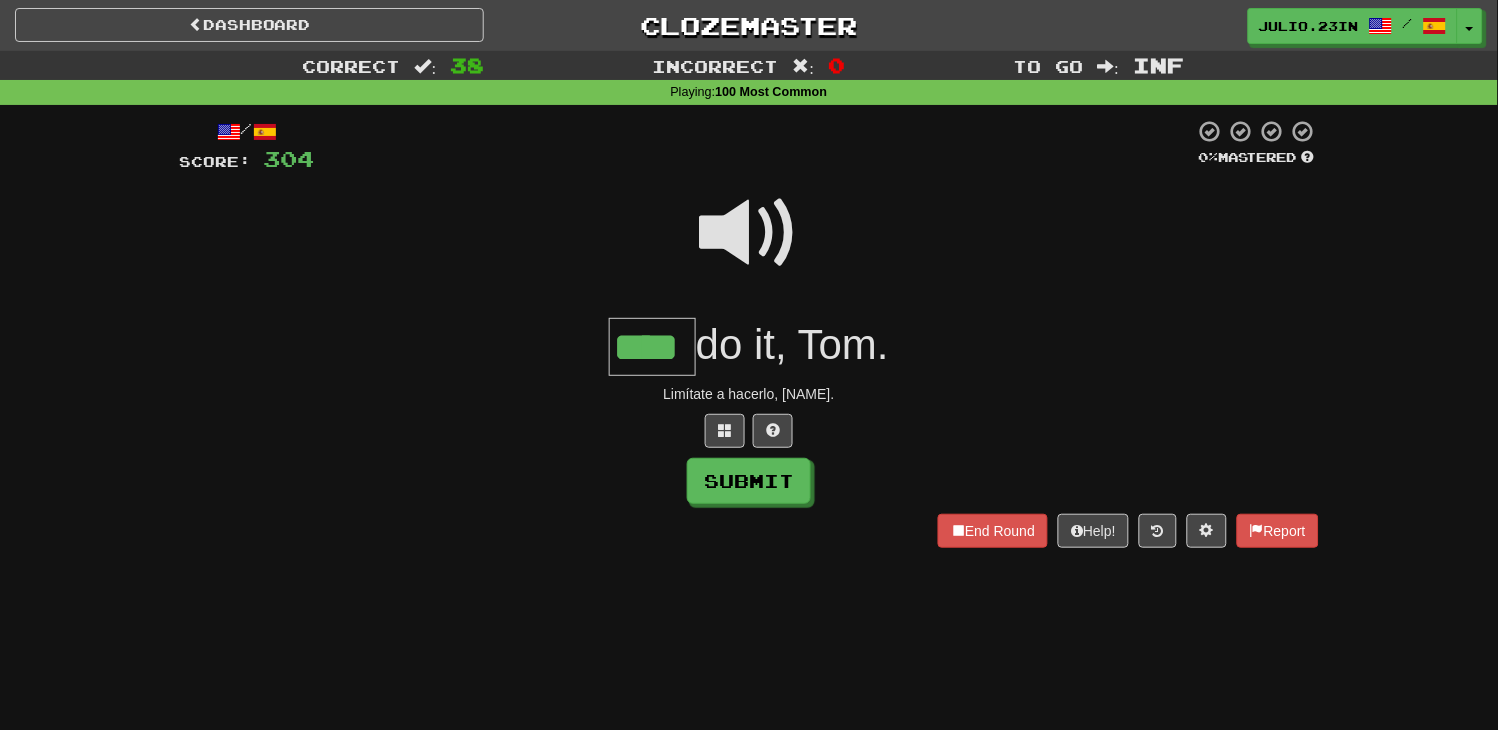 type on "****" 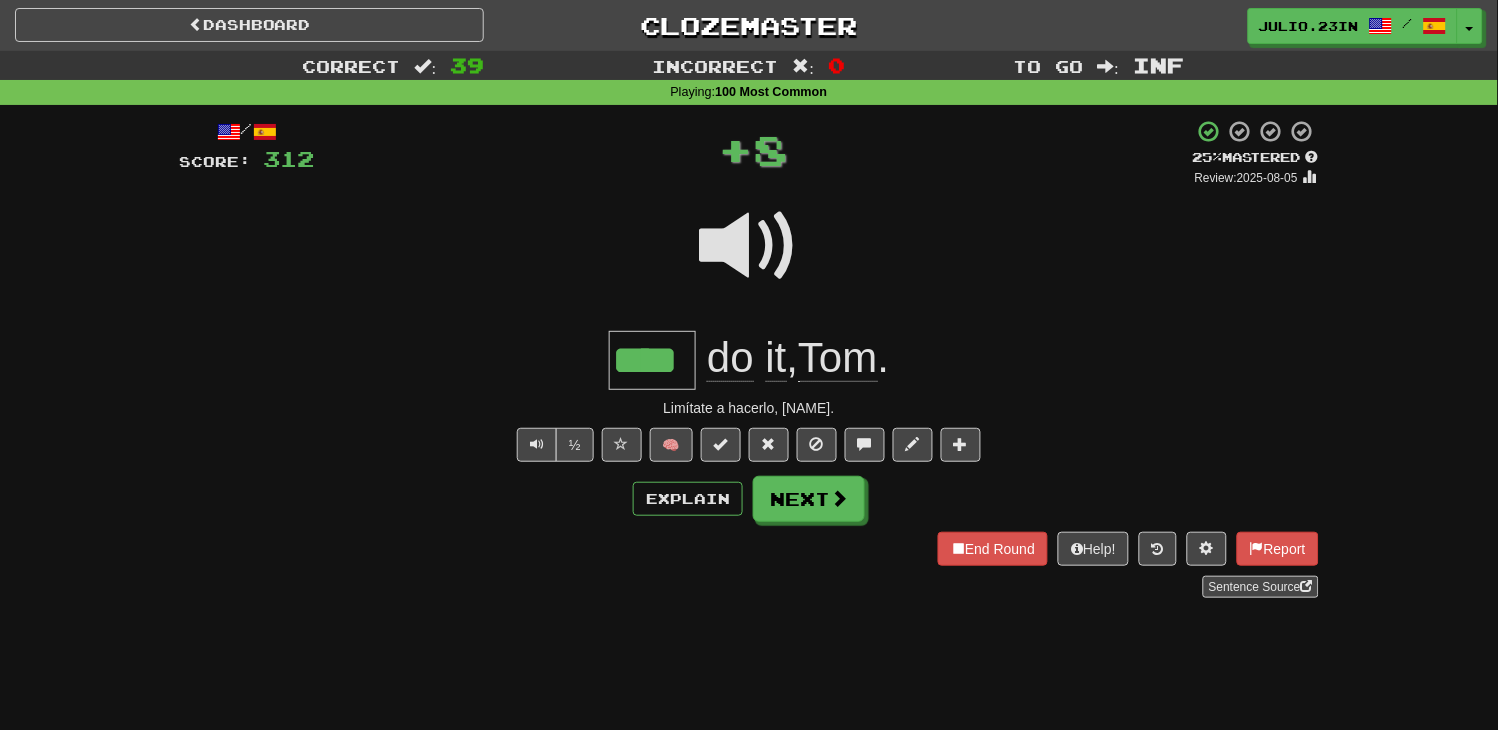 click on "Explain Next" at bounding box center (749, 499) 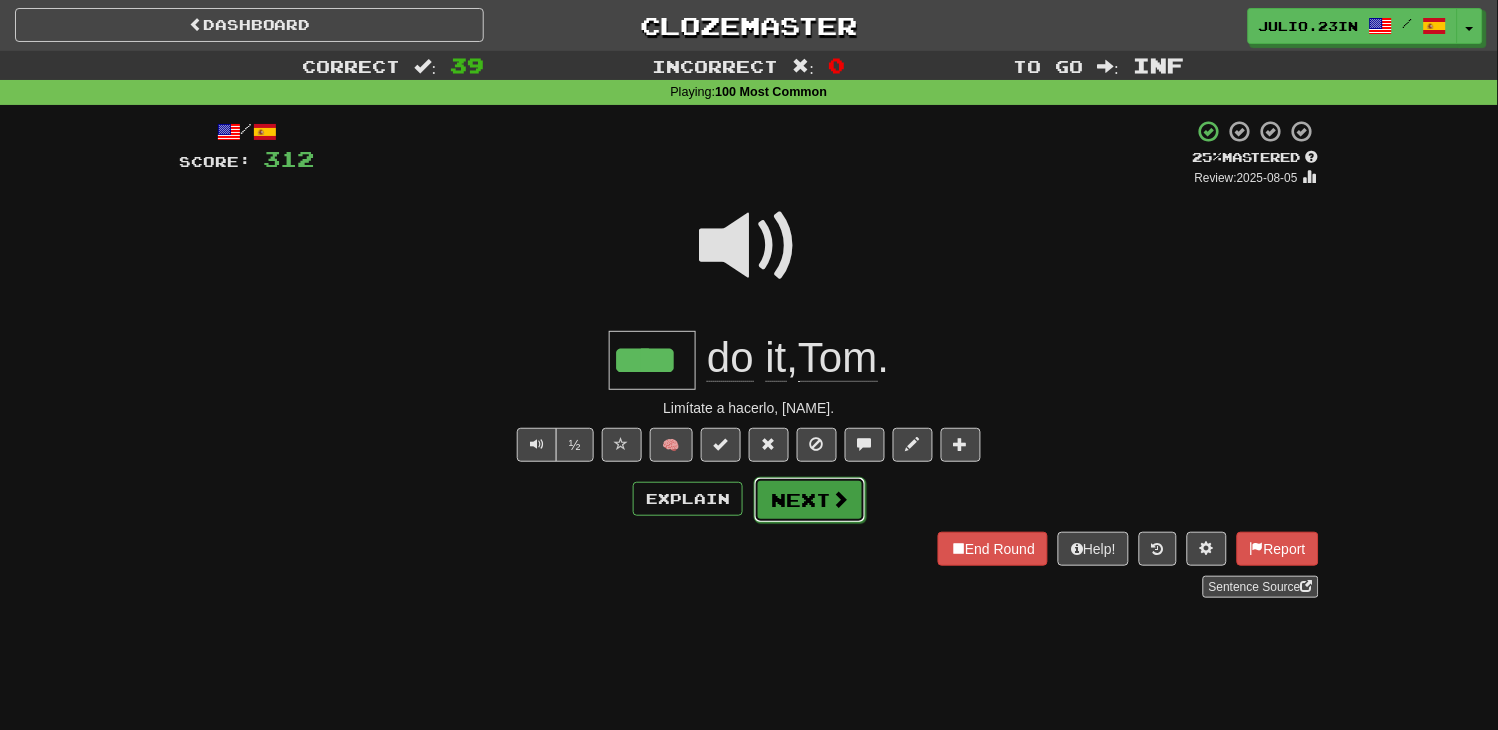 click on "Next" at bounding box center [810, 500] 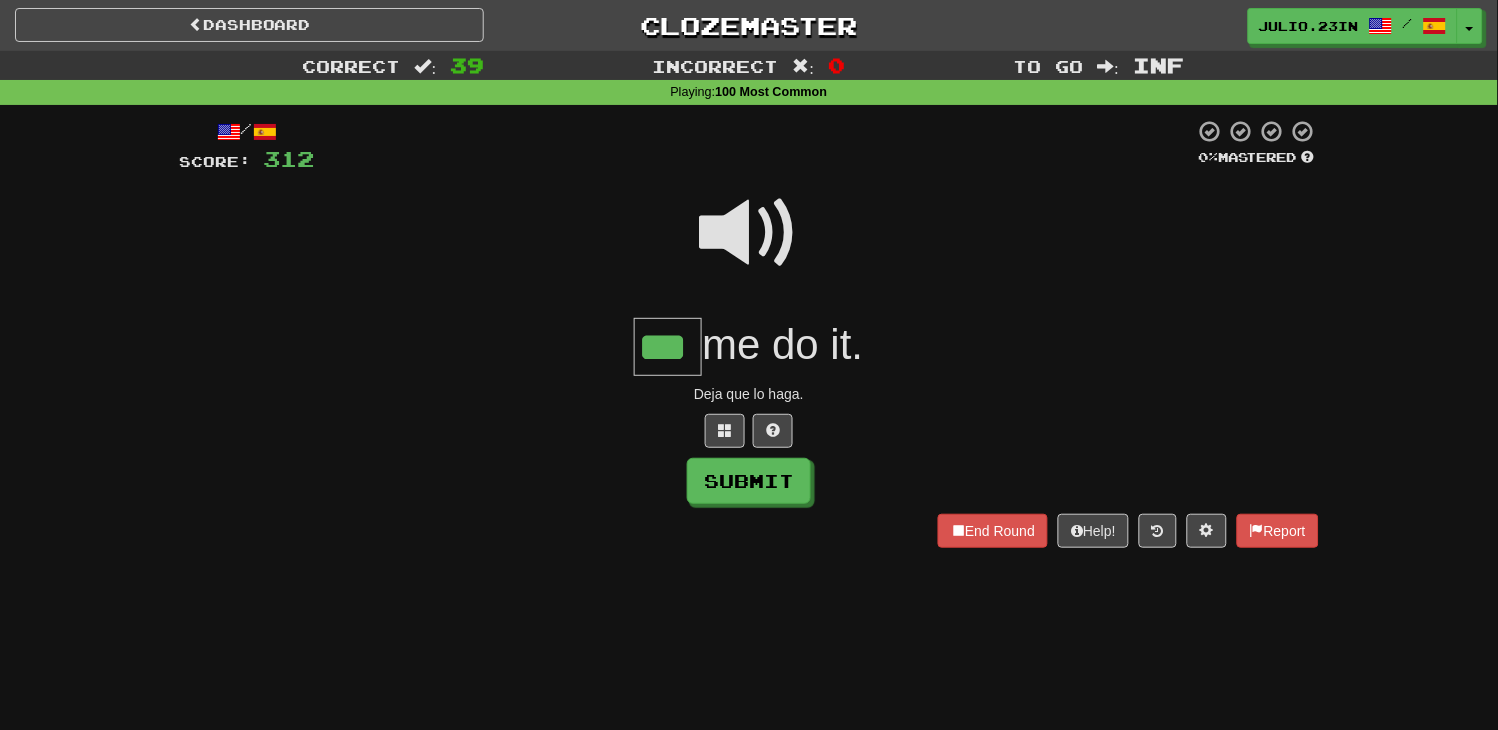 type on "***" 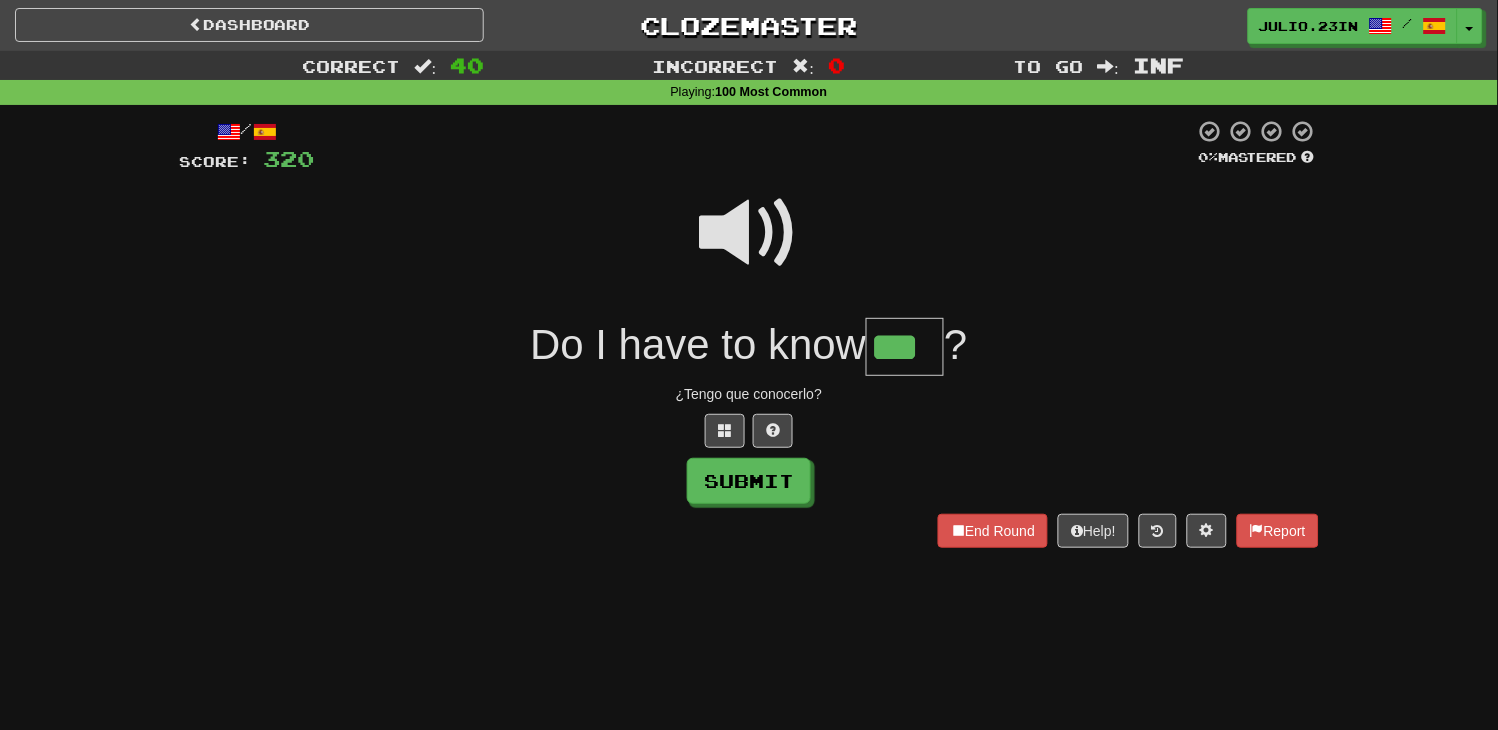 type on "***" 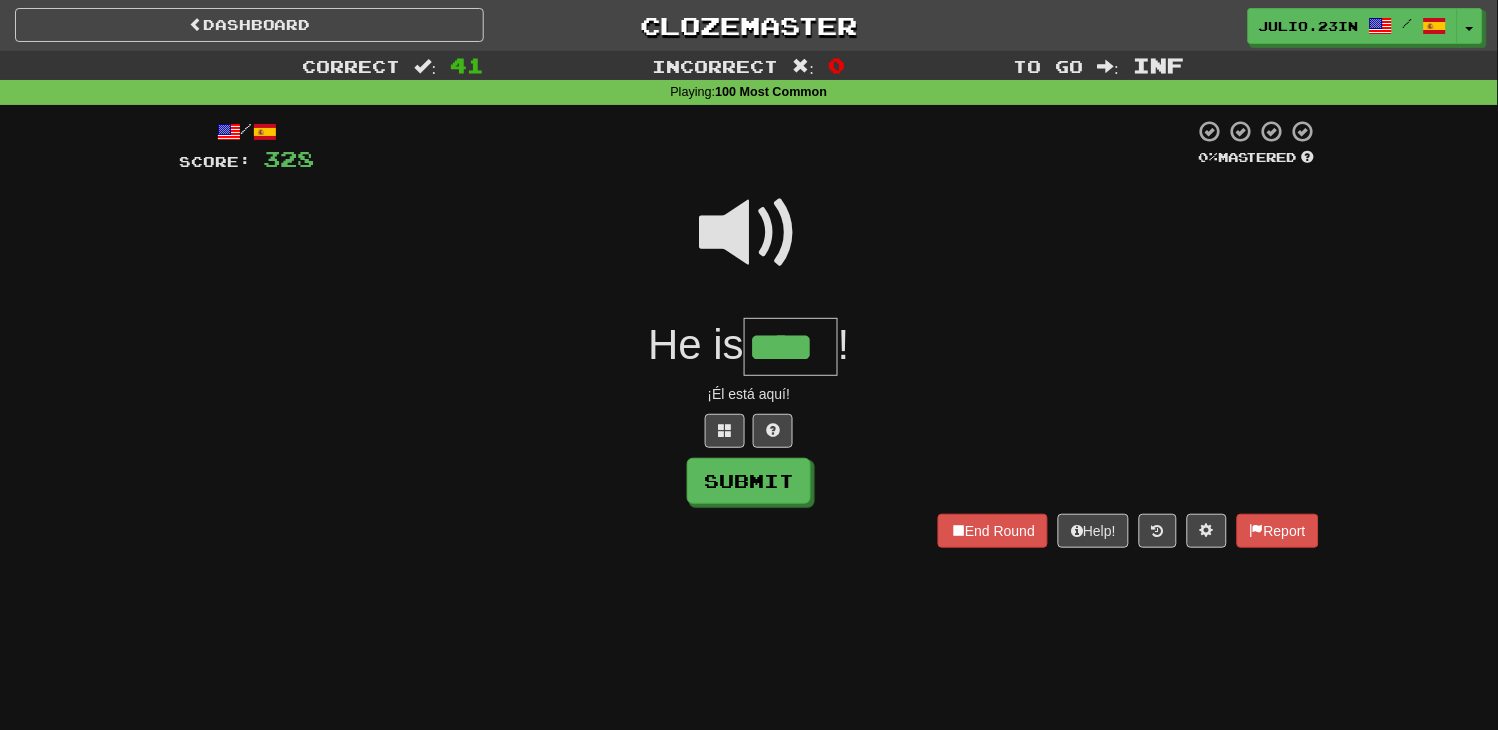 type on "****" 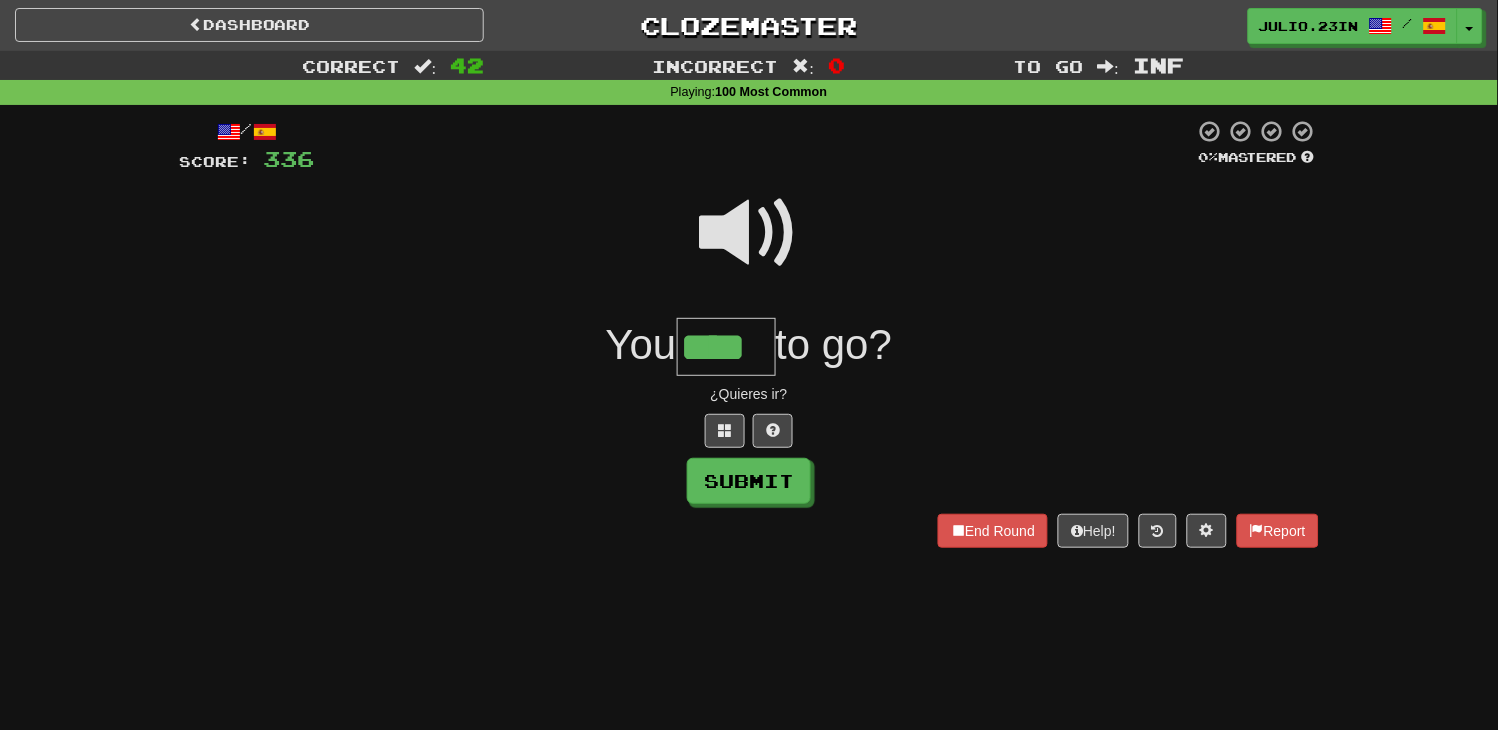 type on "****" 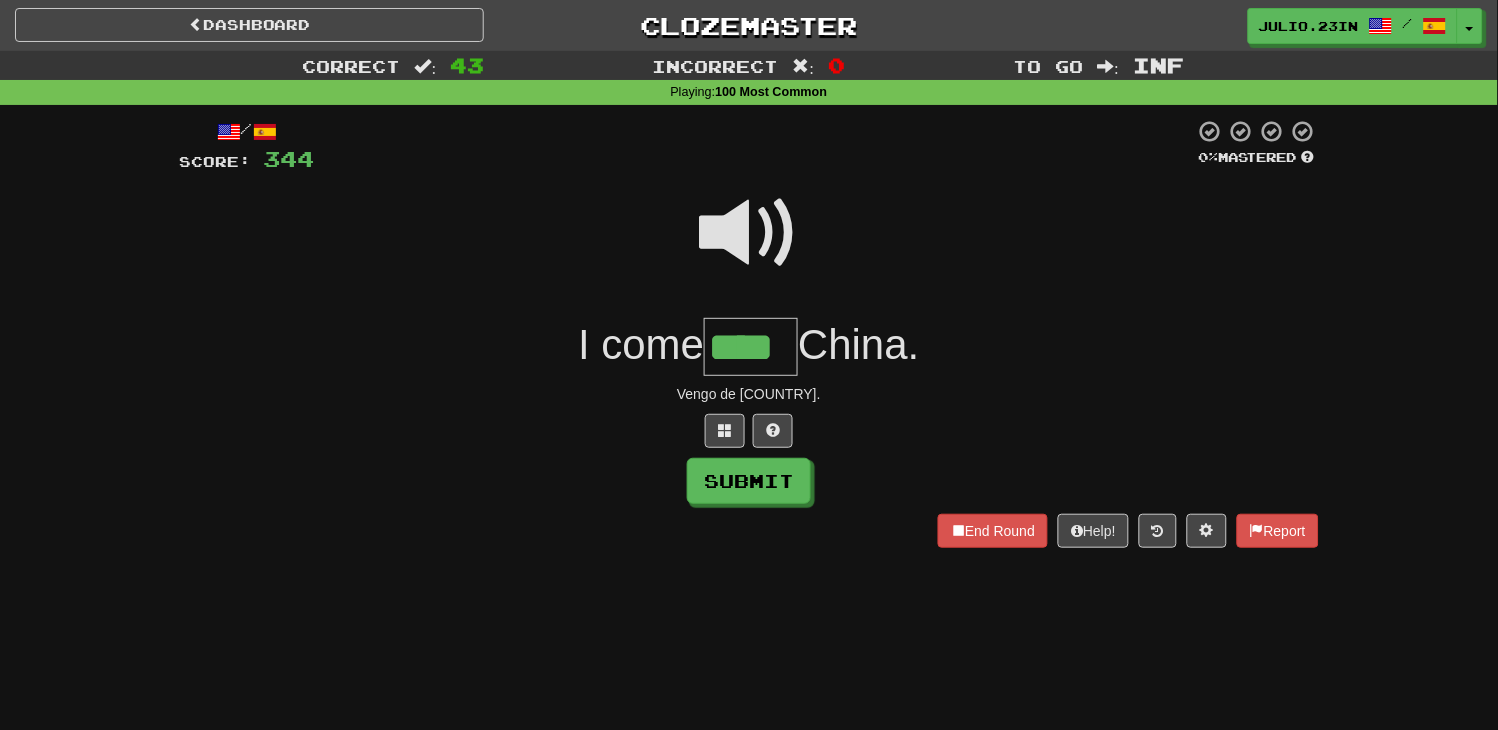 type on "****" 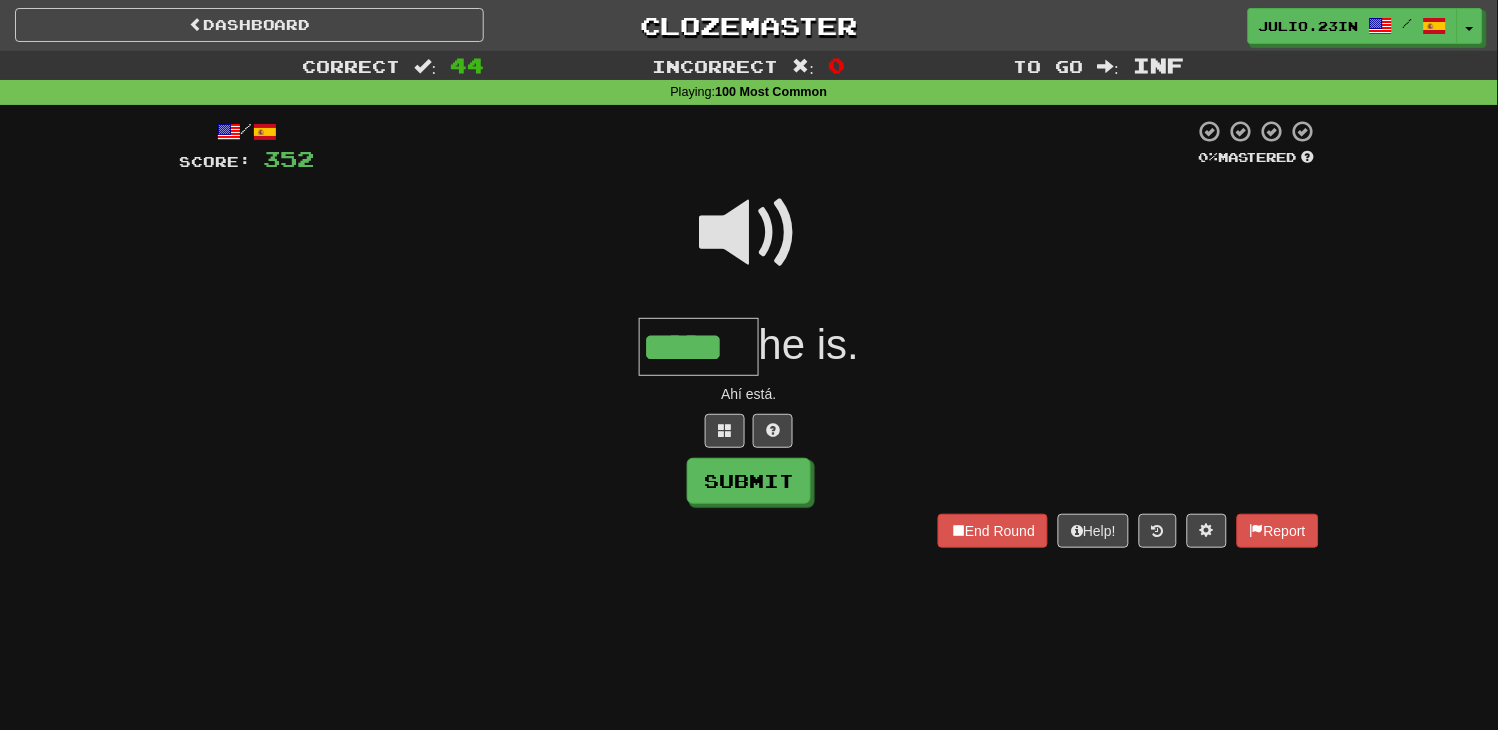 type on "*****" 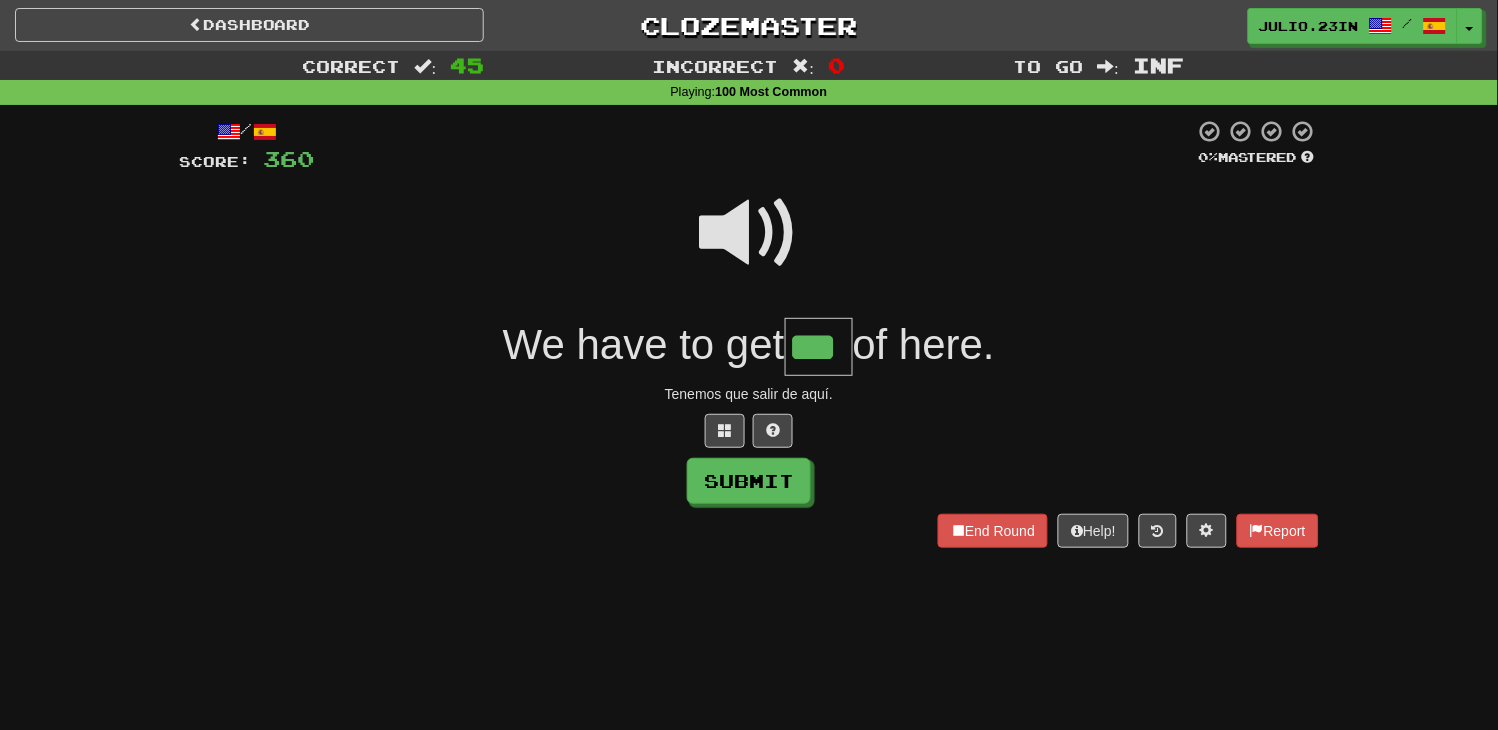type on "***" 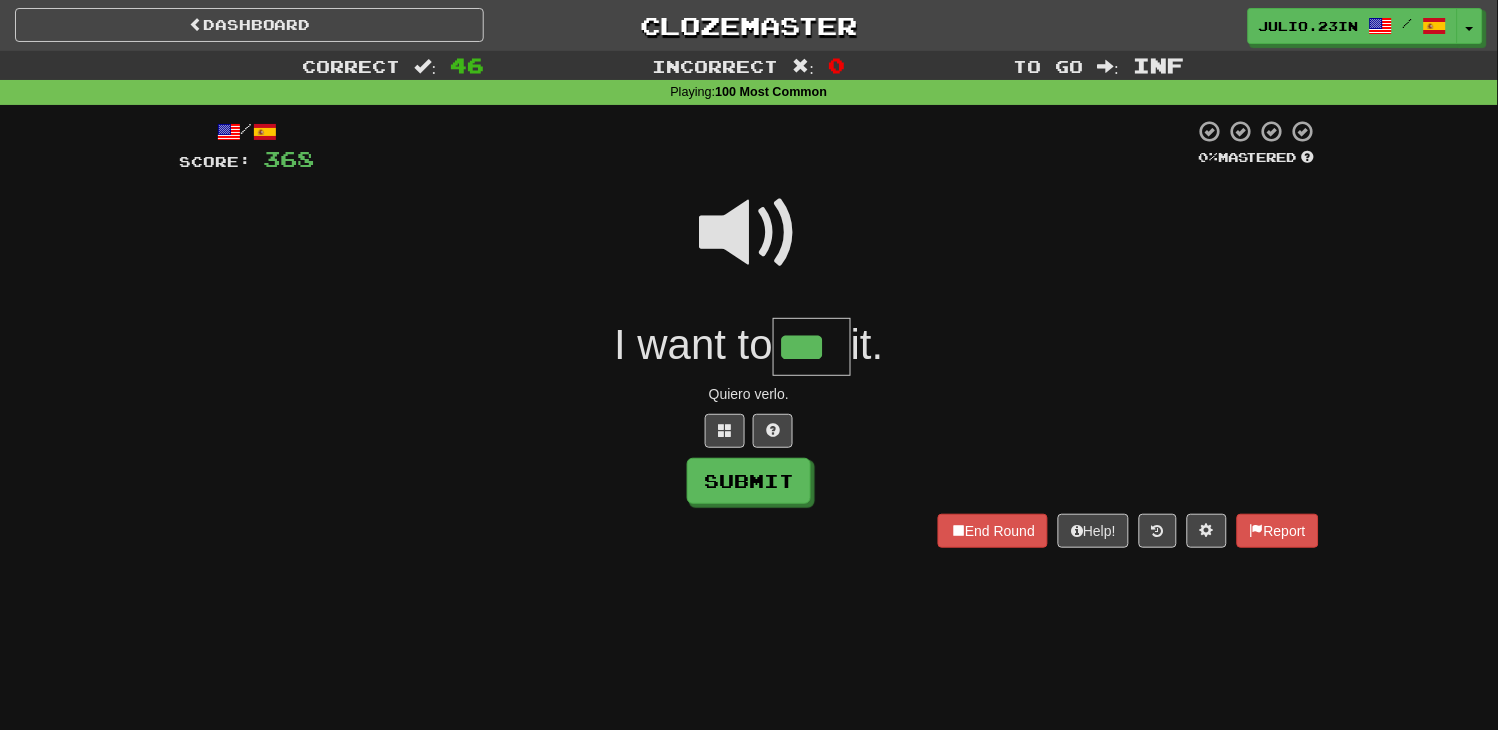 type on "***" 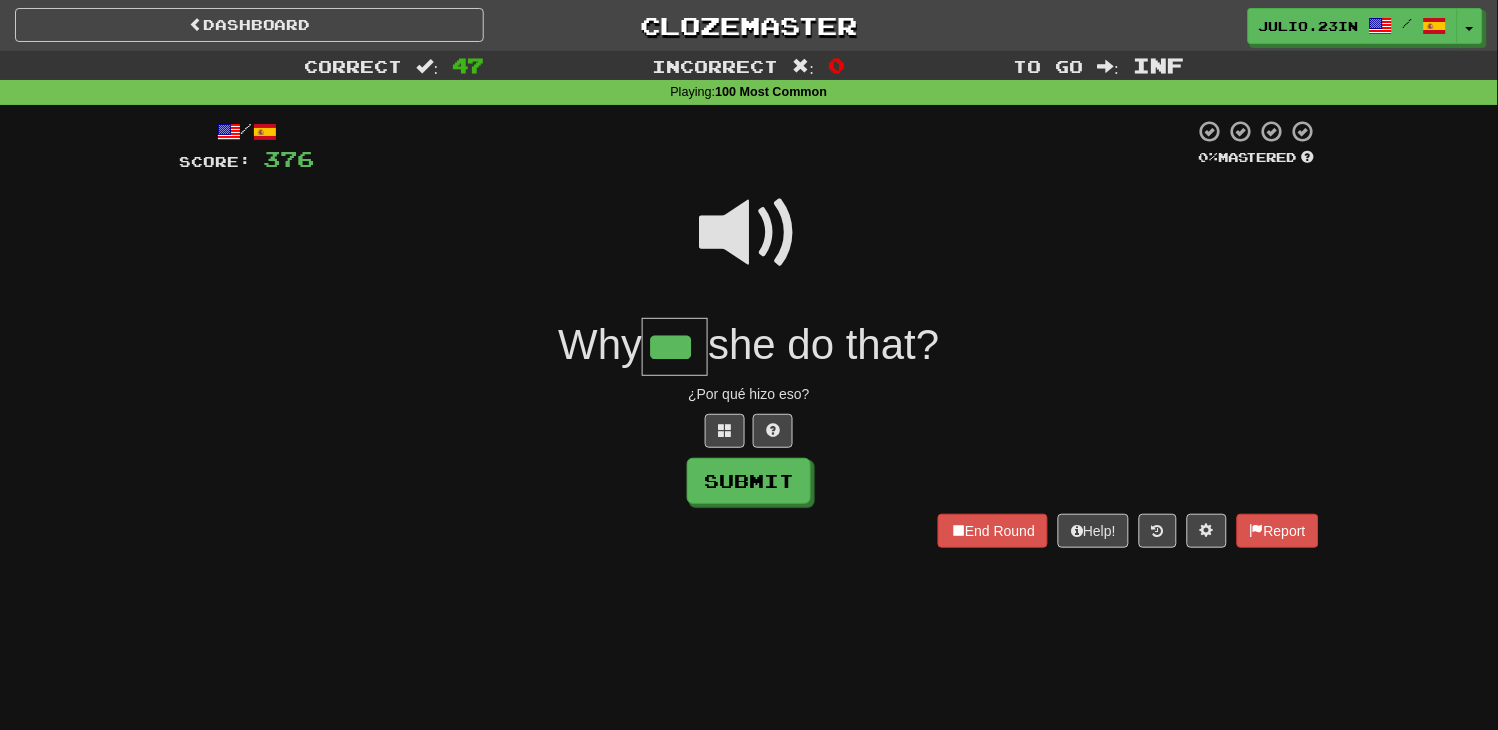 type on "***" 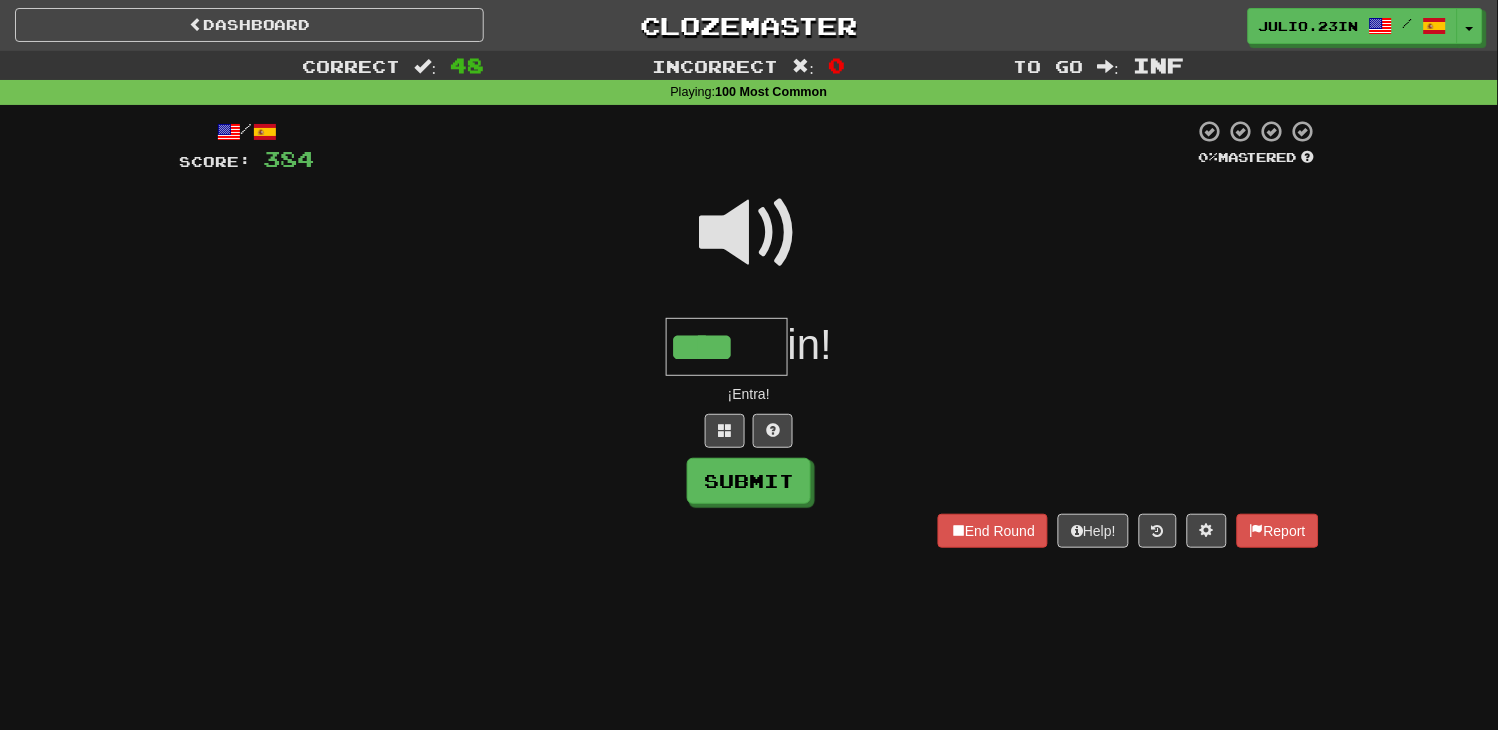 type on "****" 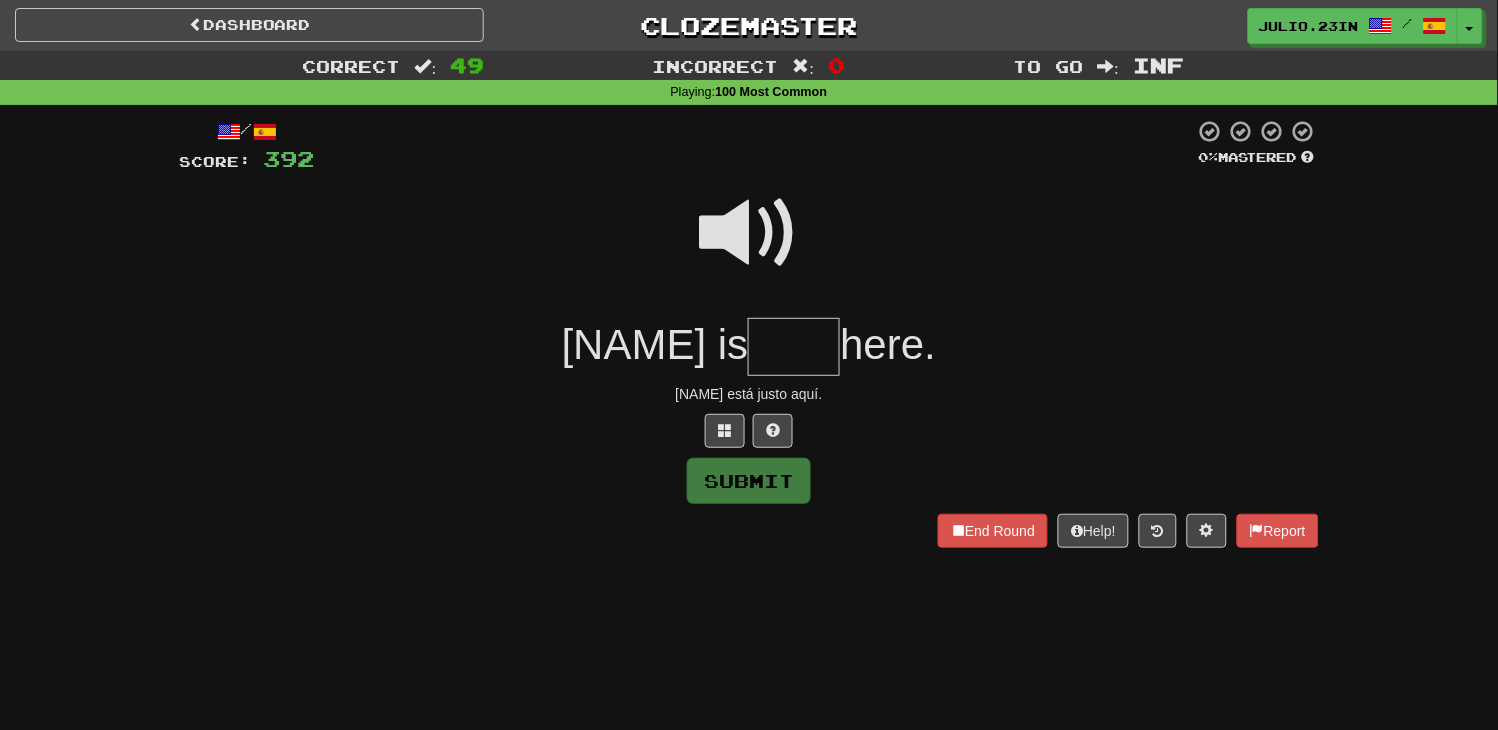 type on "*" 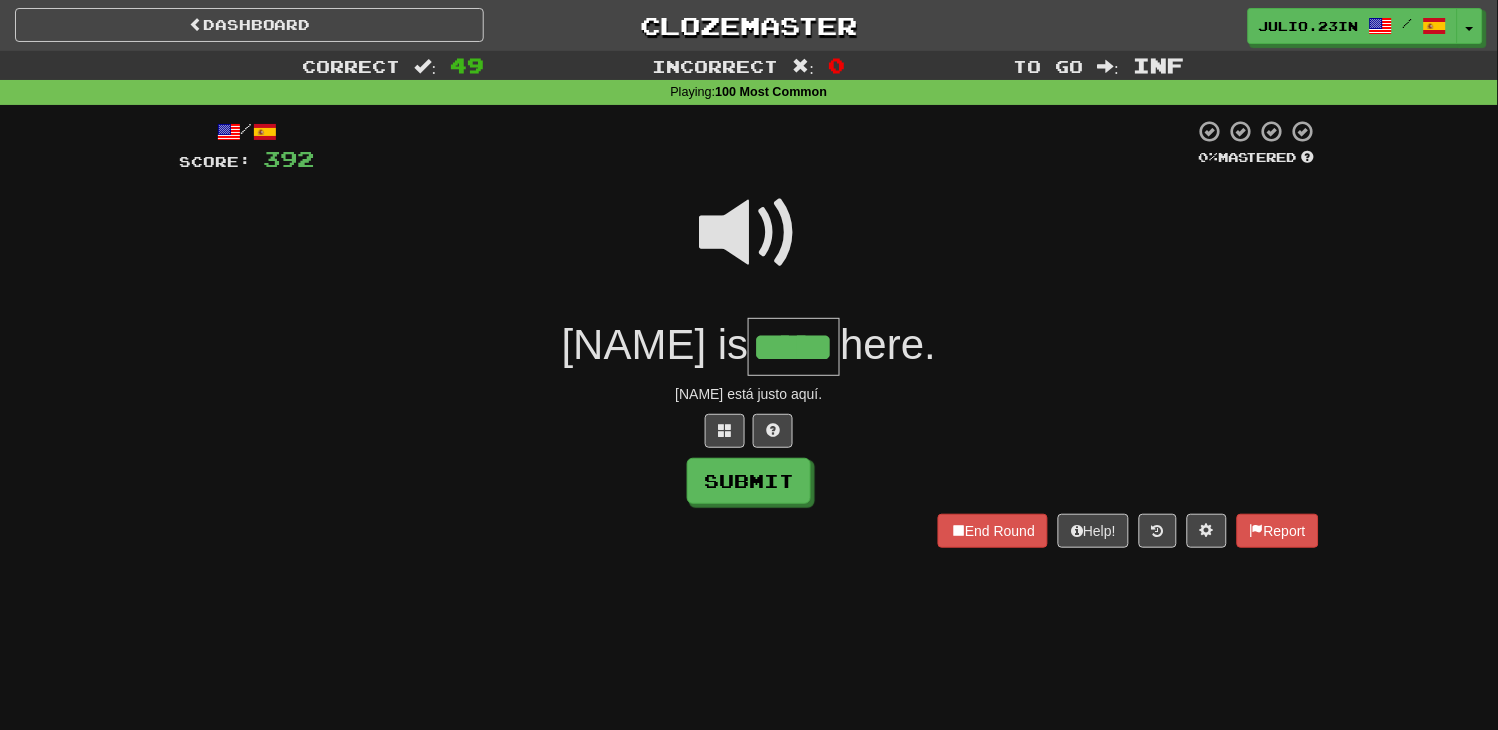 type on "*****" 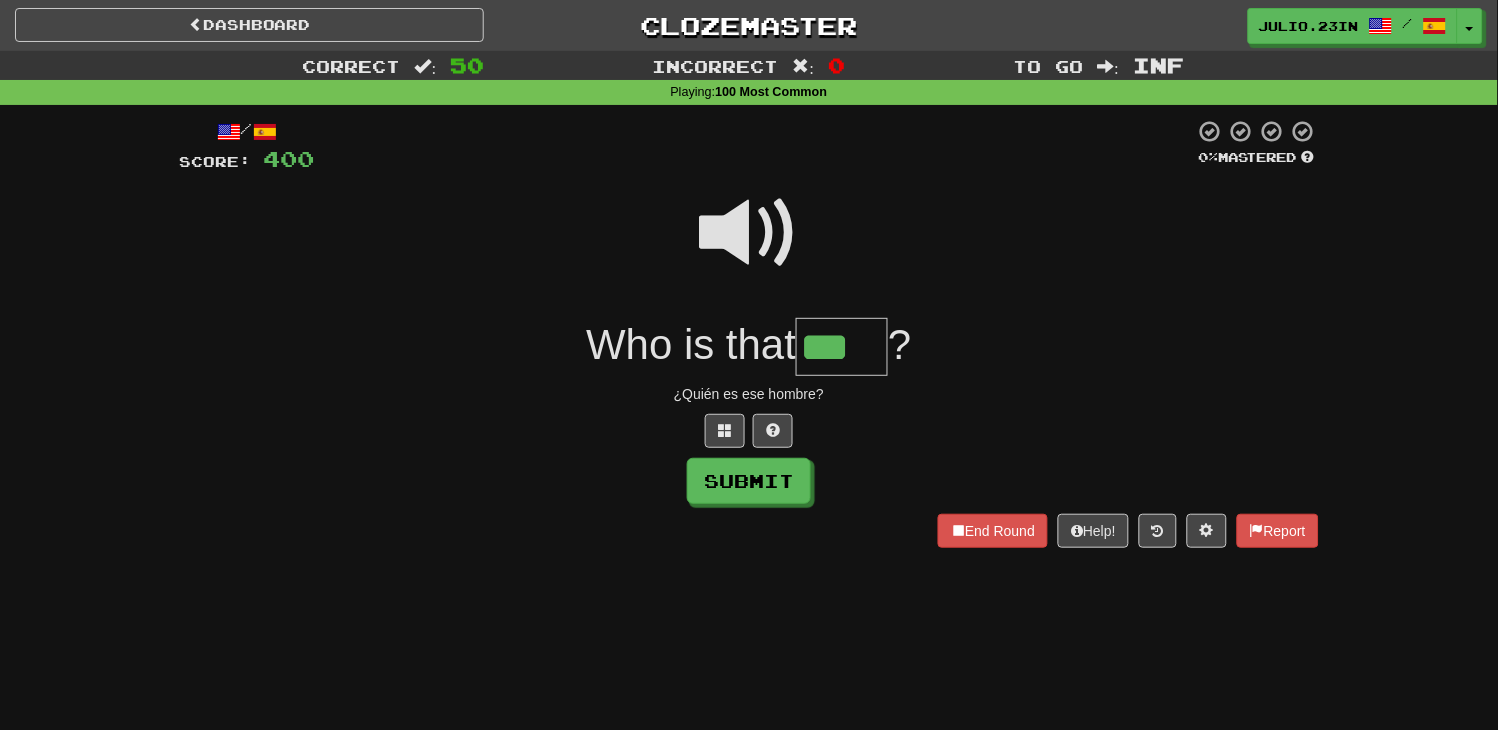 type on "***" 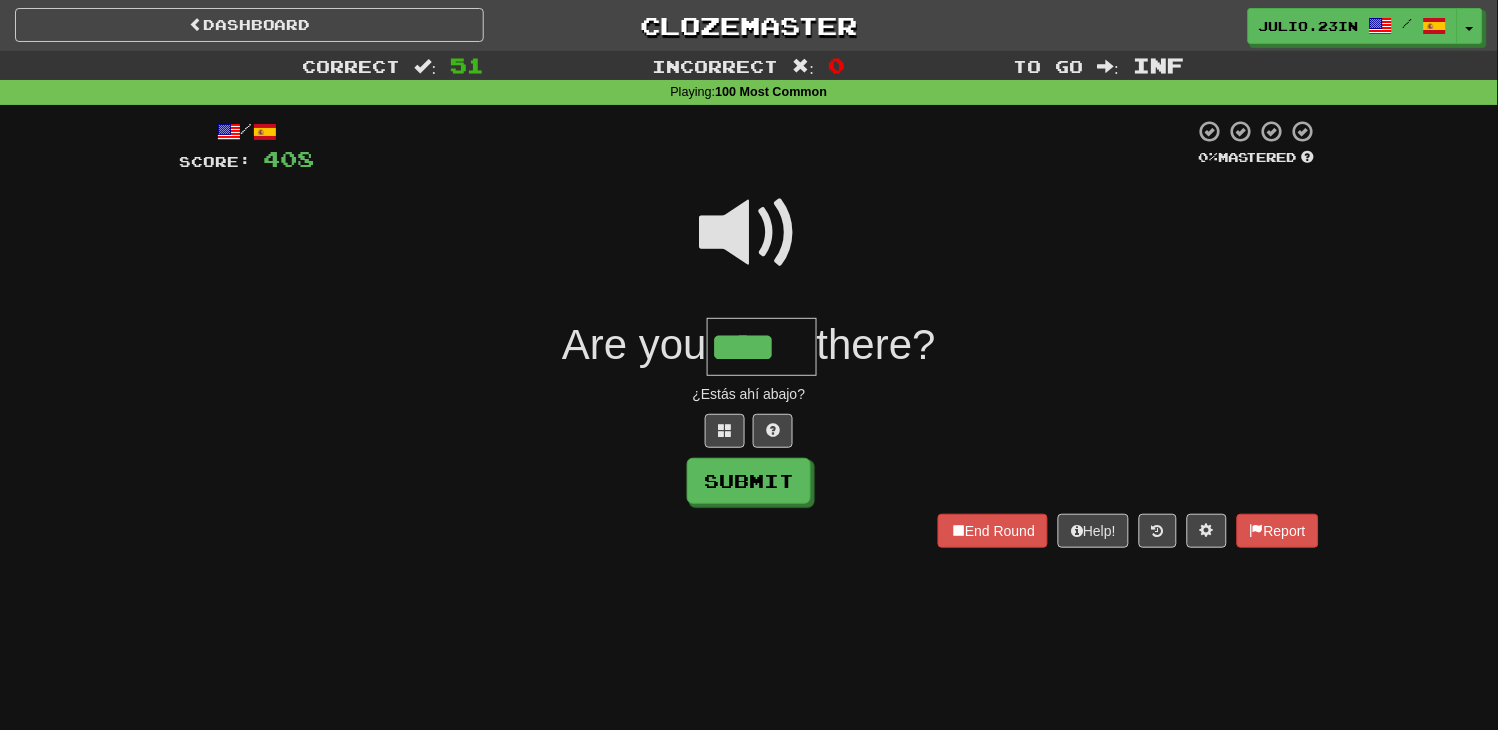 type on "****" 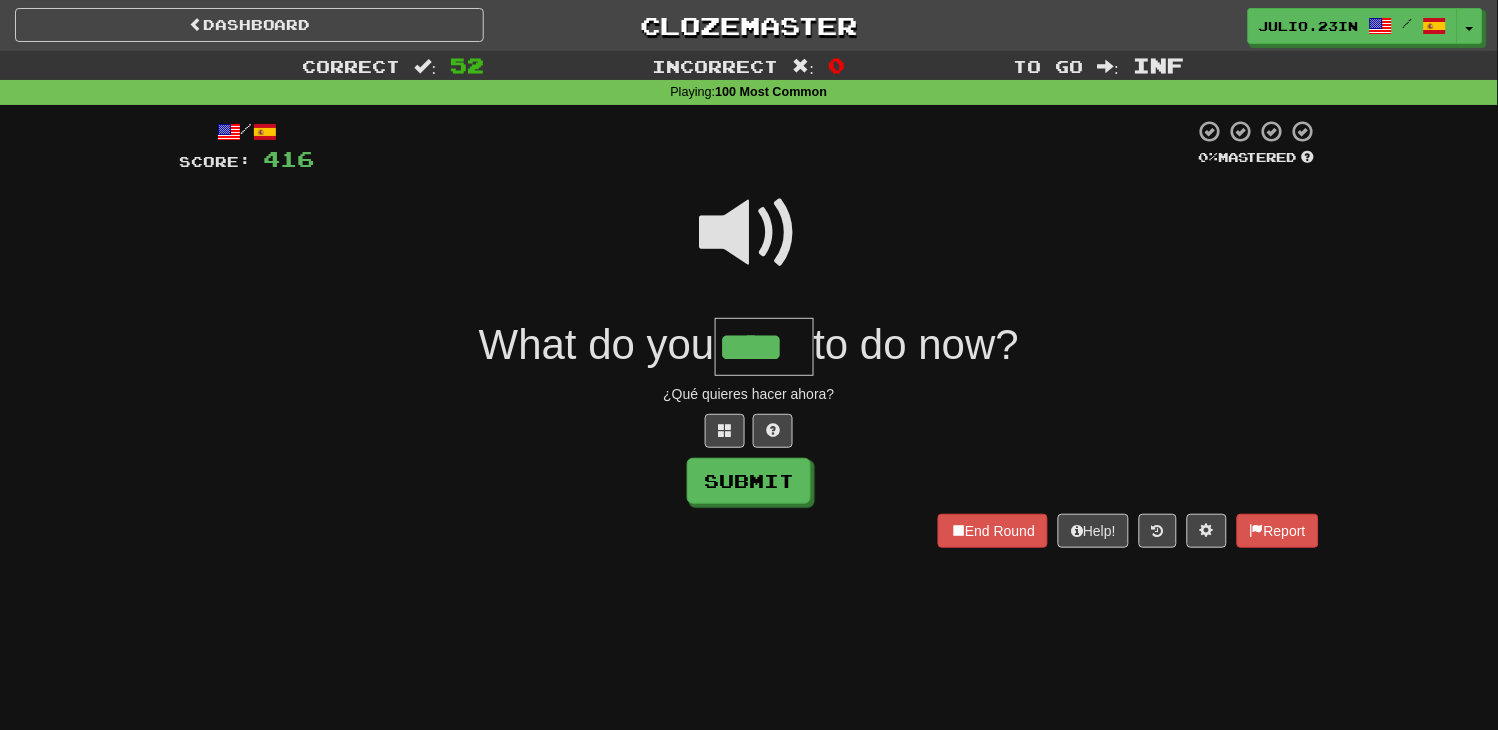 type on "****" 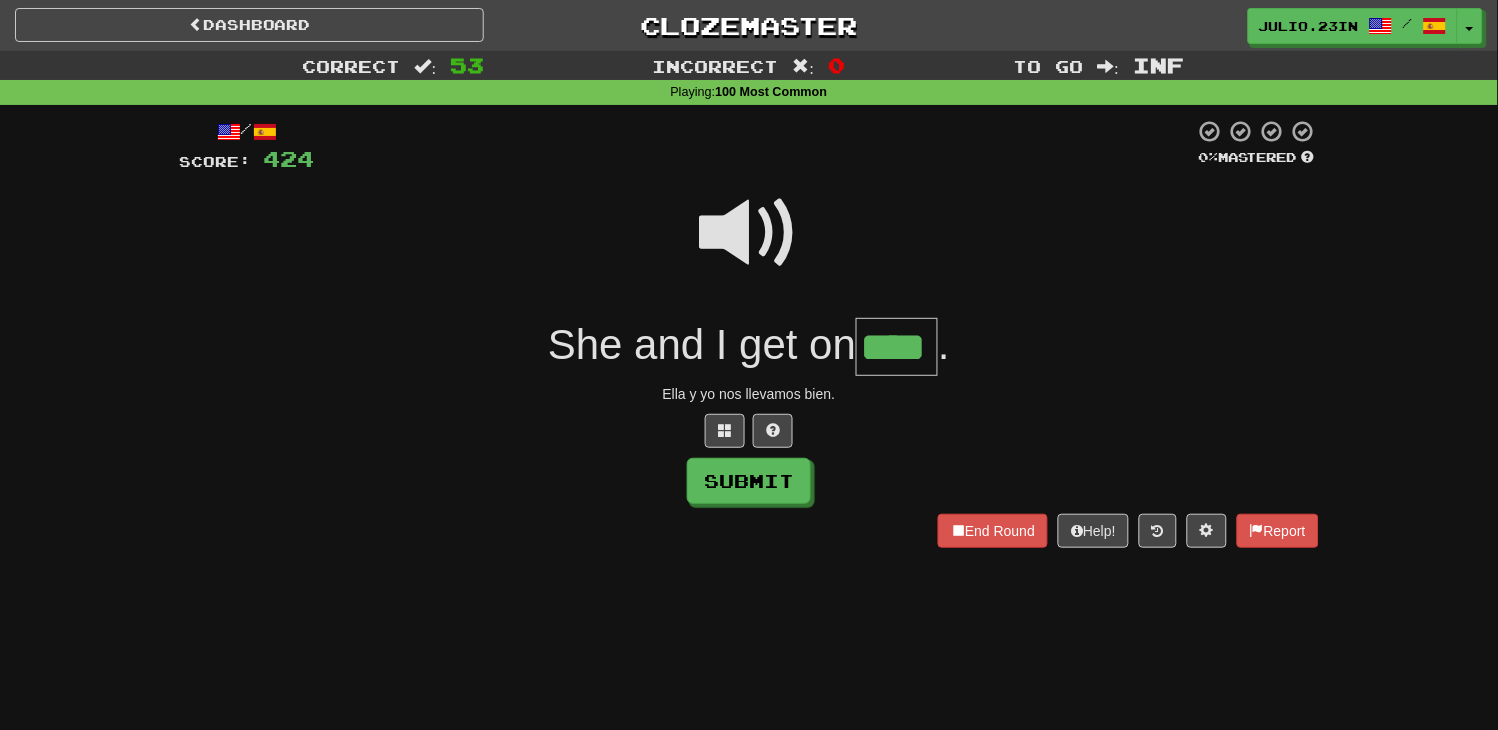 type on "****" 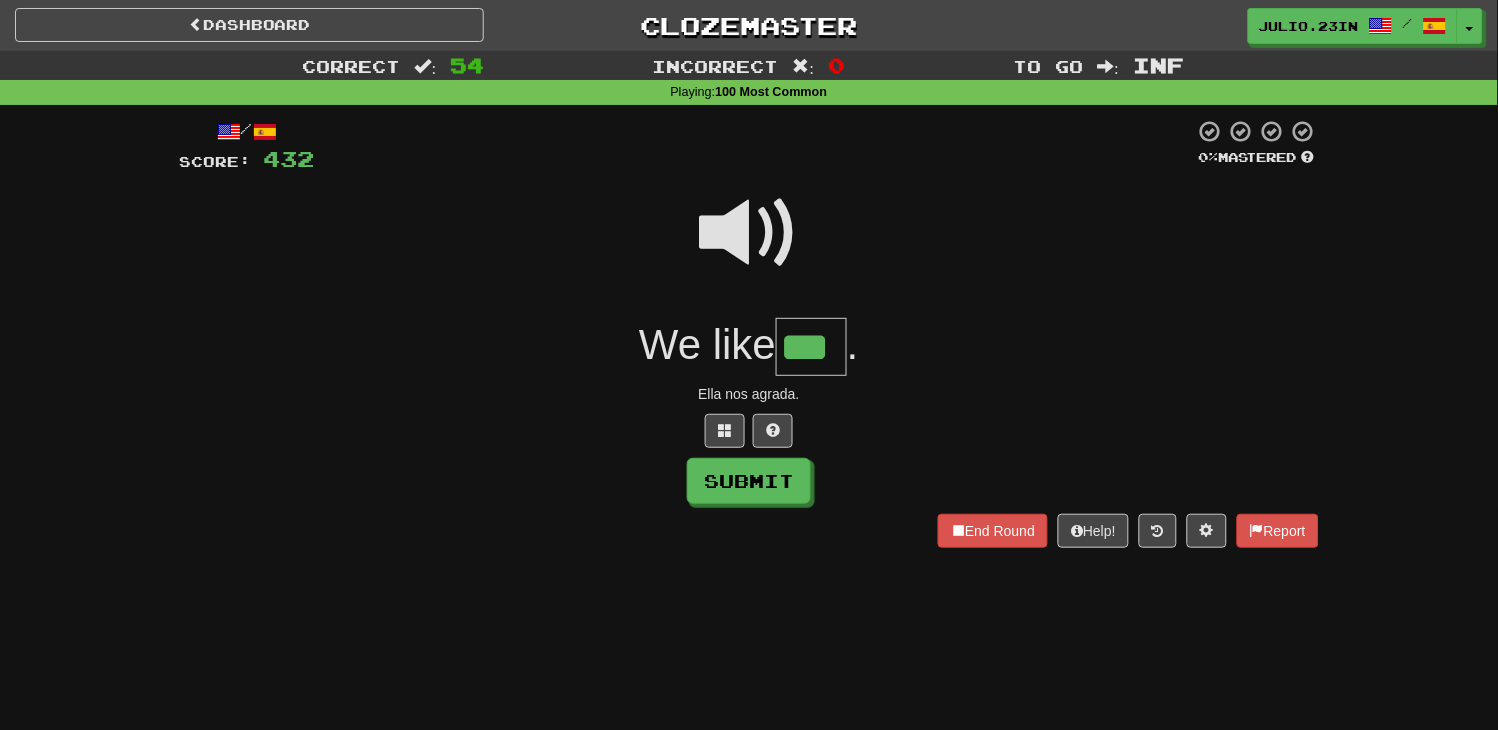 type on "***" 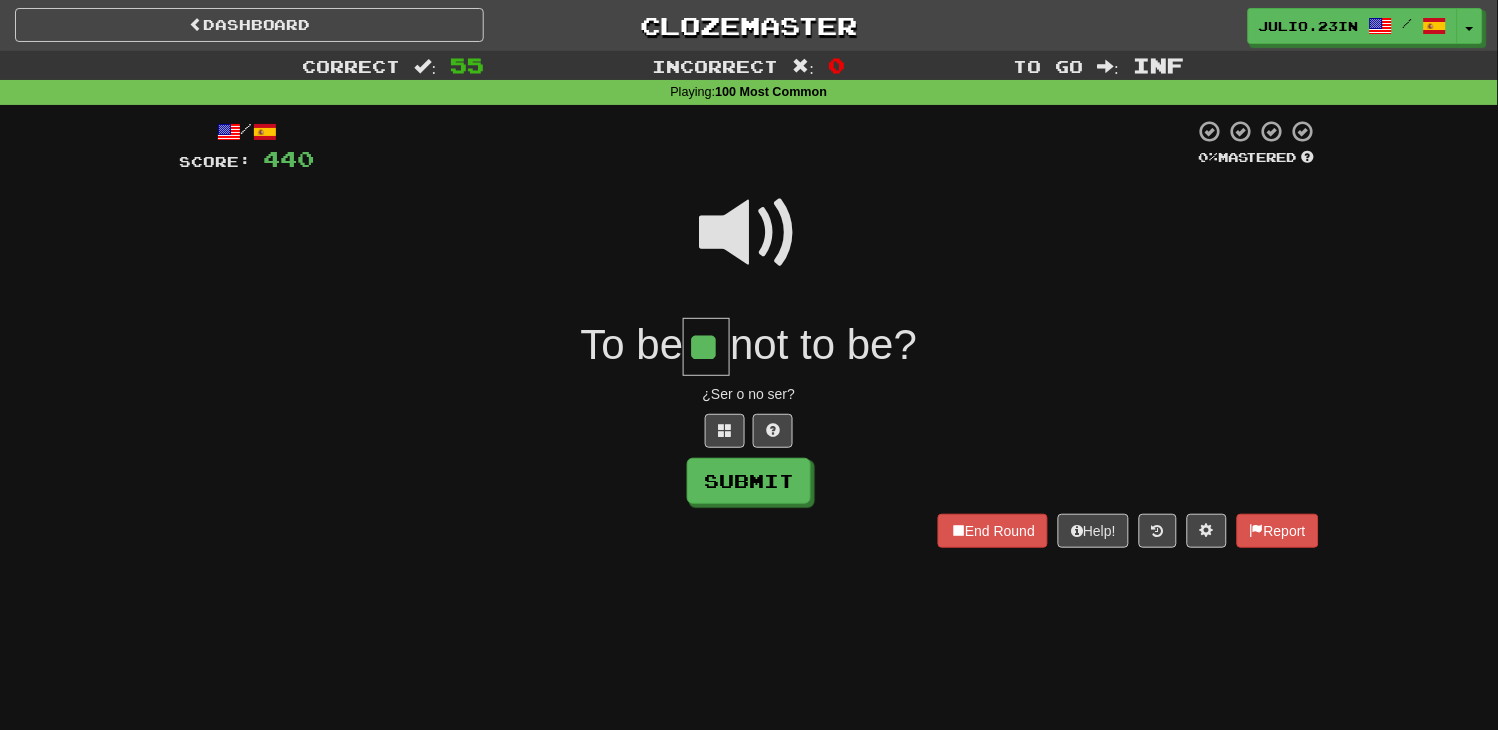 type on "**" 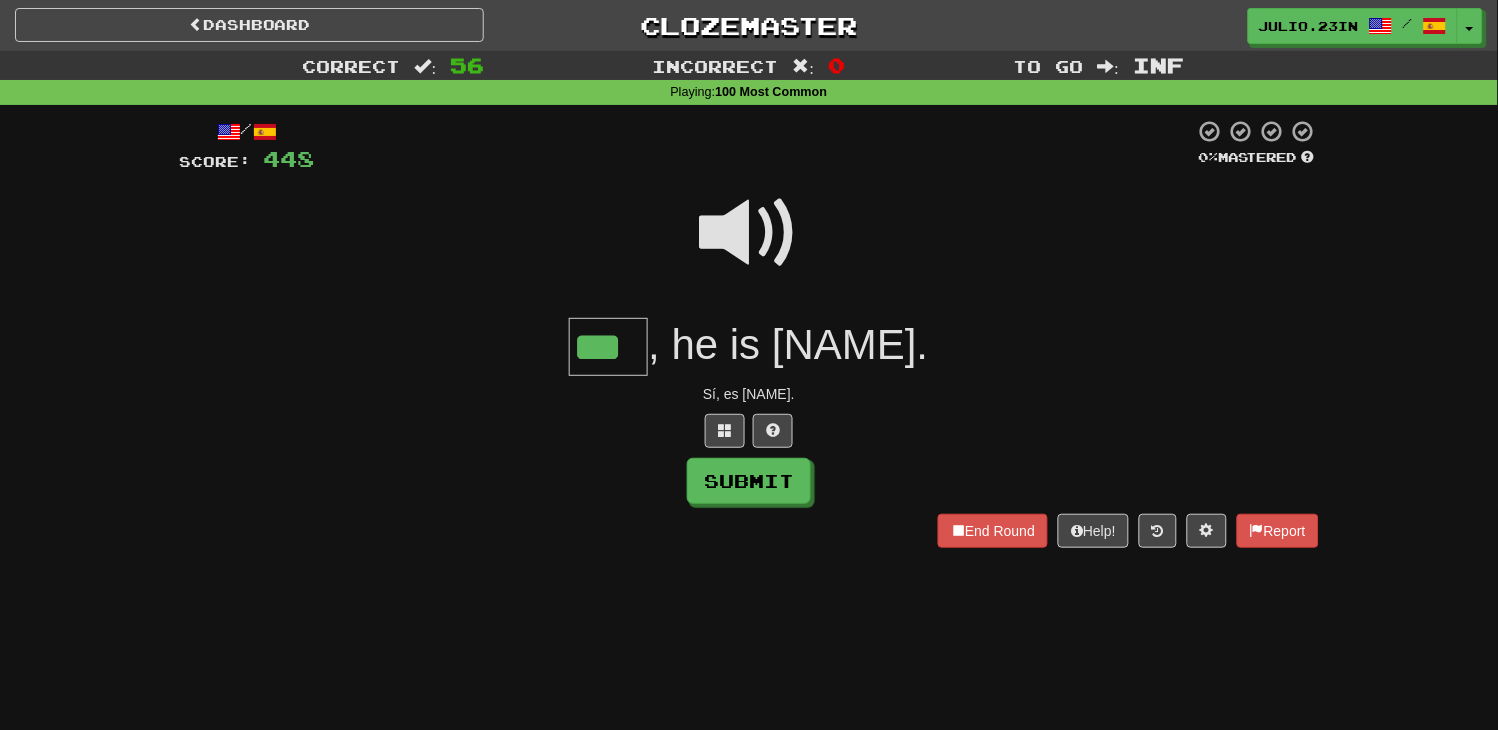 type on "***" 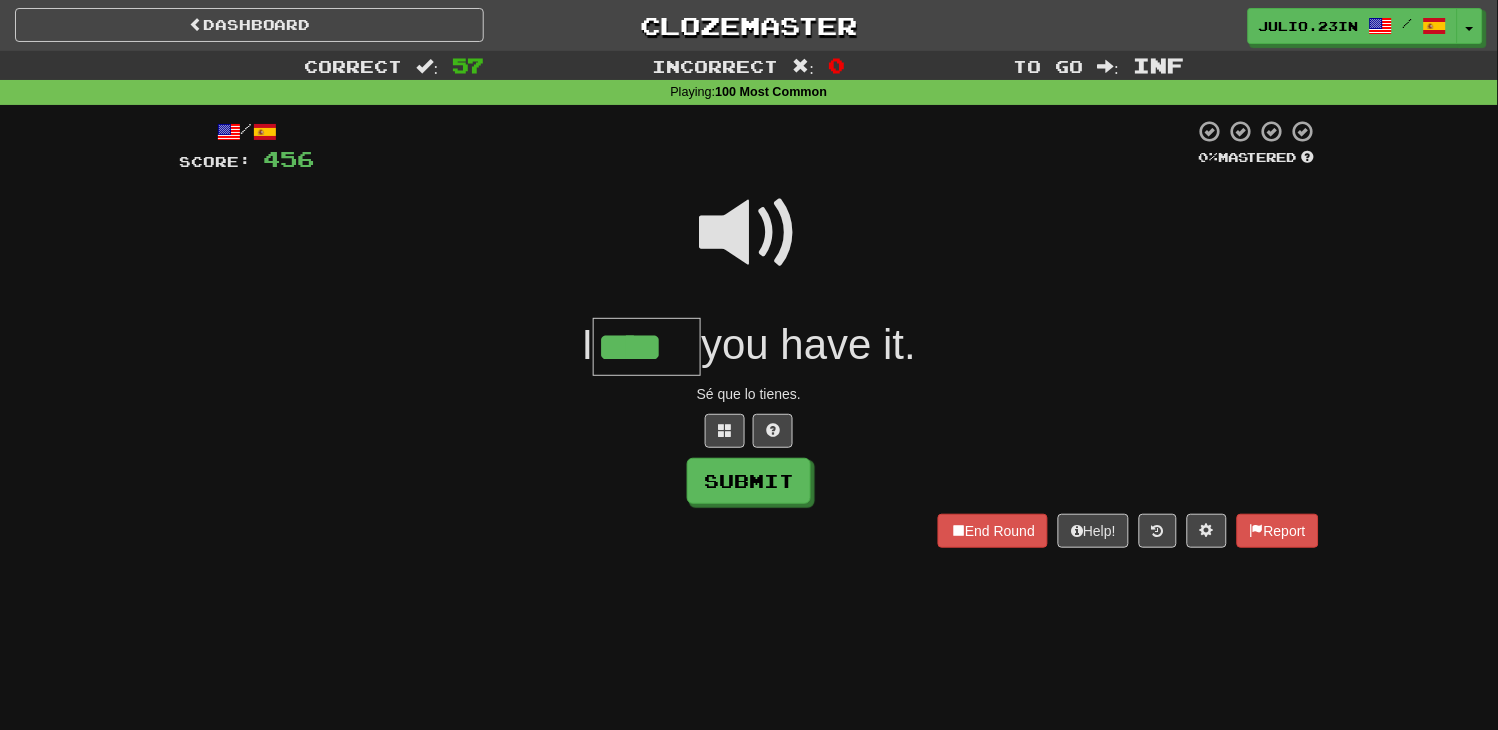 type on "****" 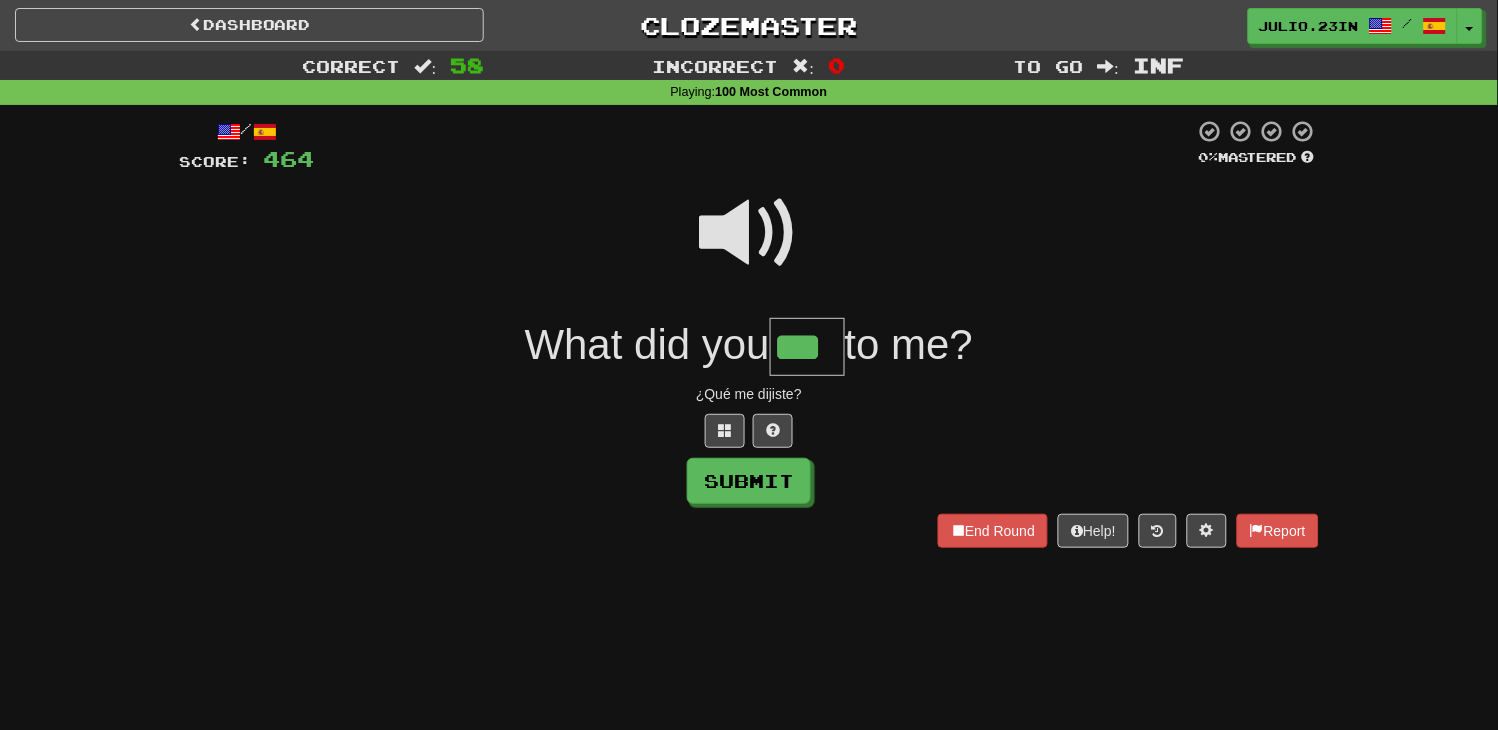 type on "***" 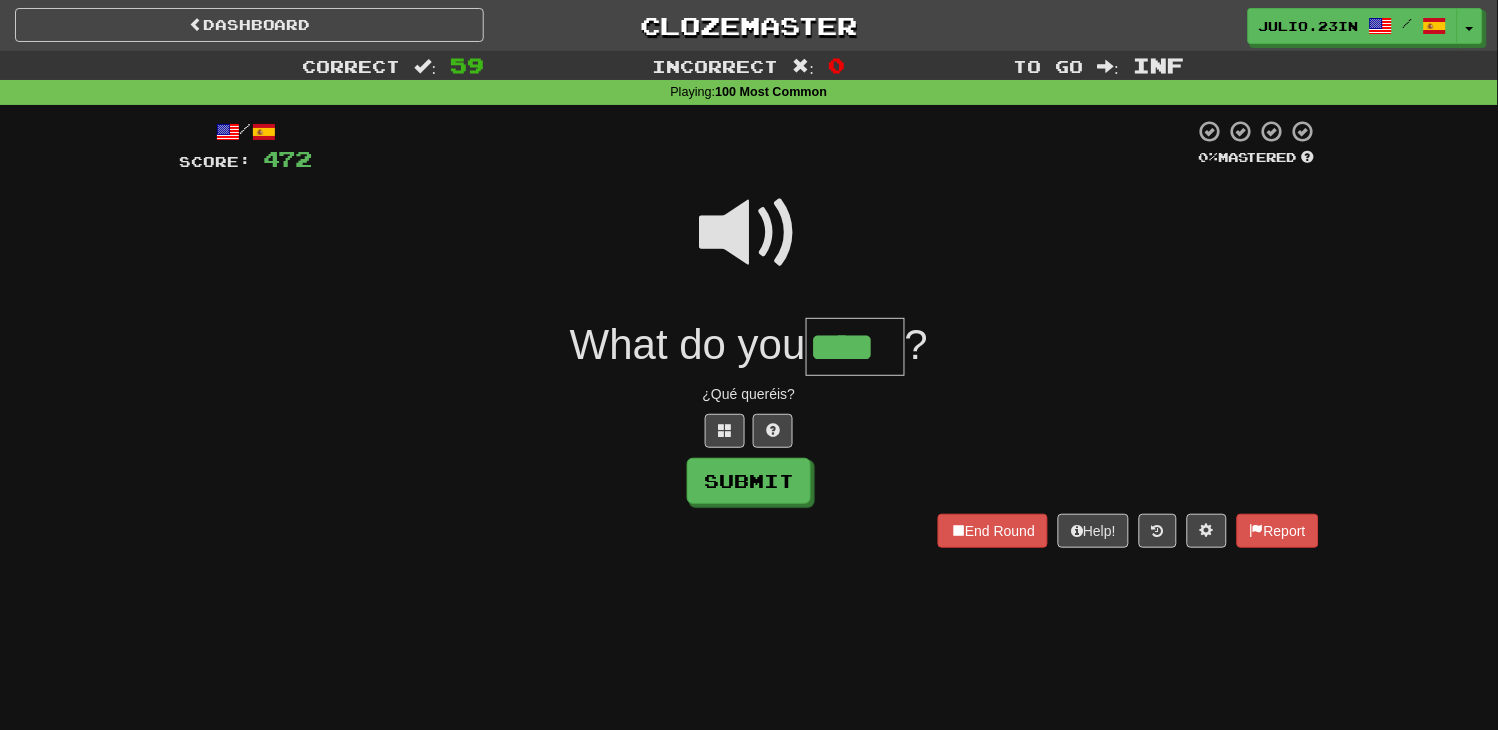 type on "****" 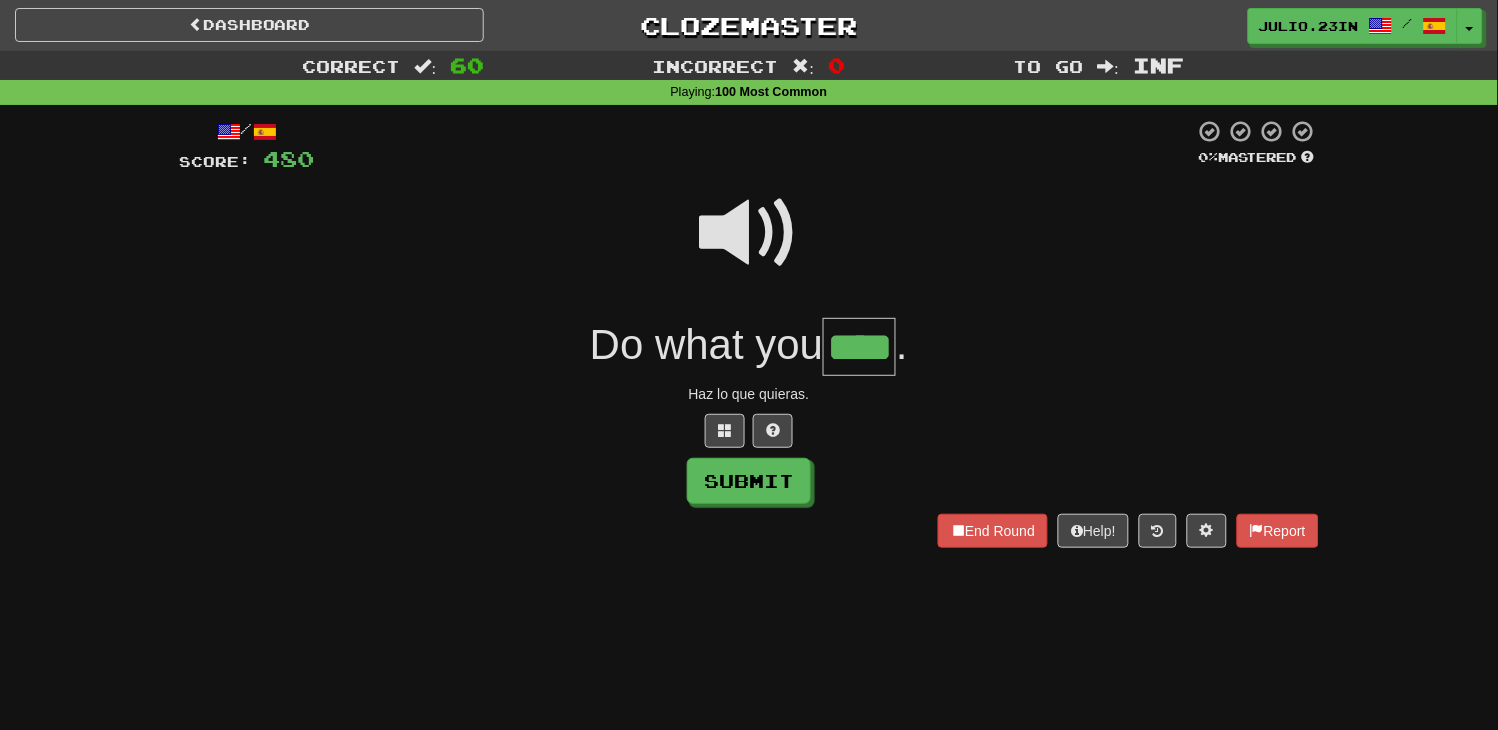 type on "****" 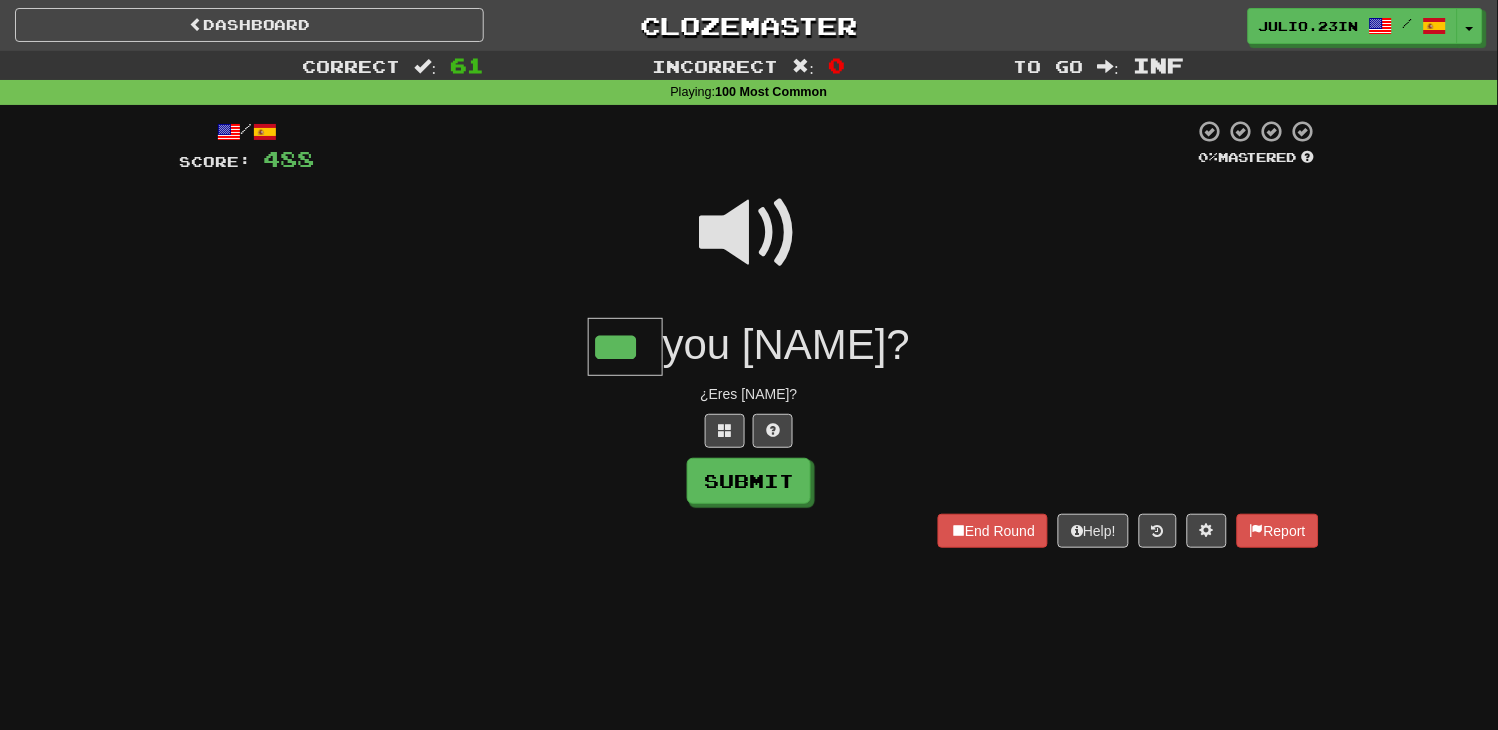 type on "***" 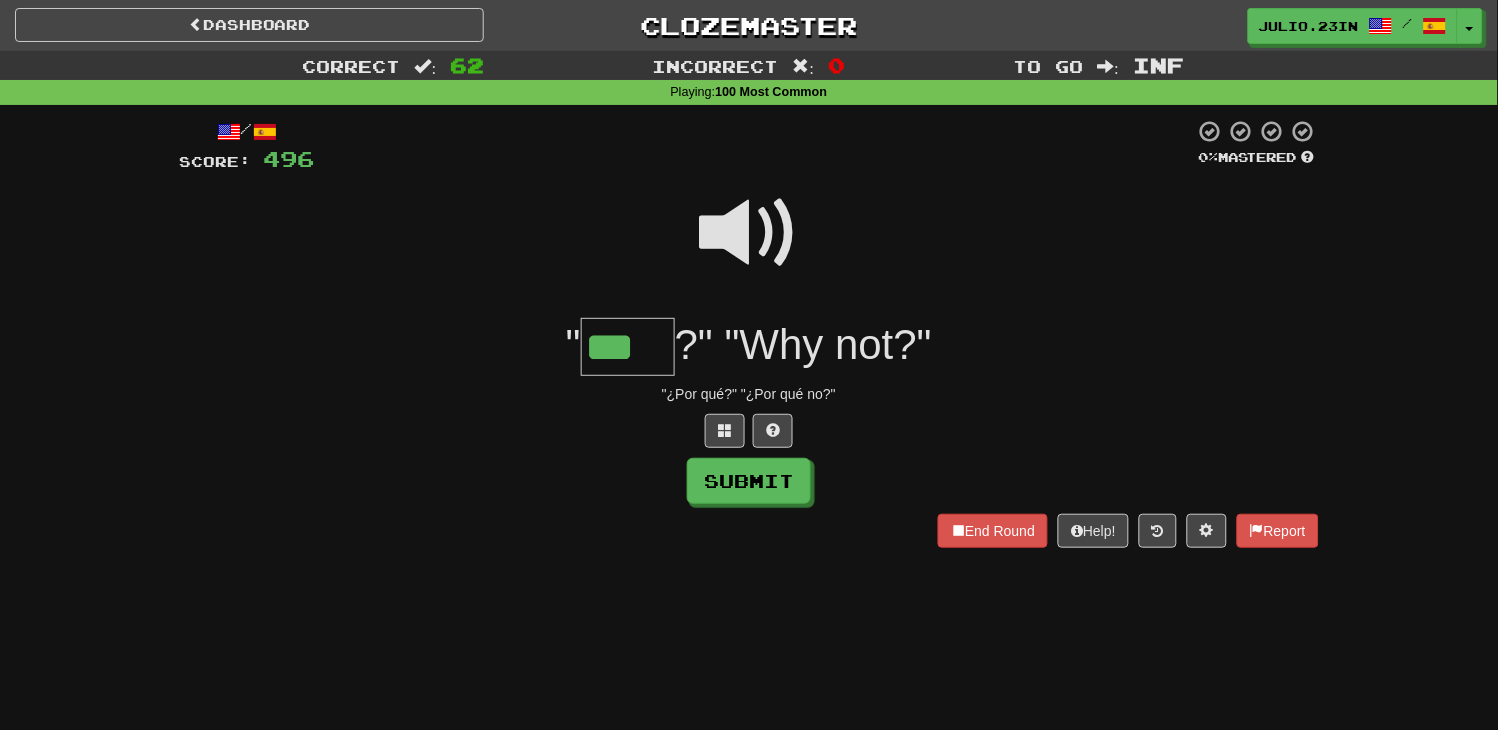 type on "***" 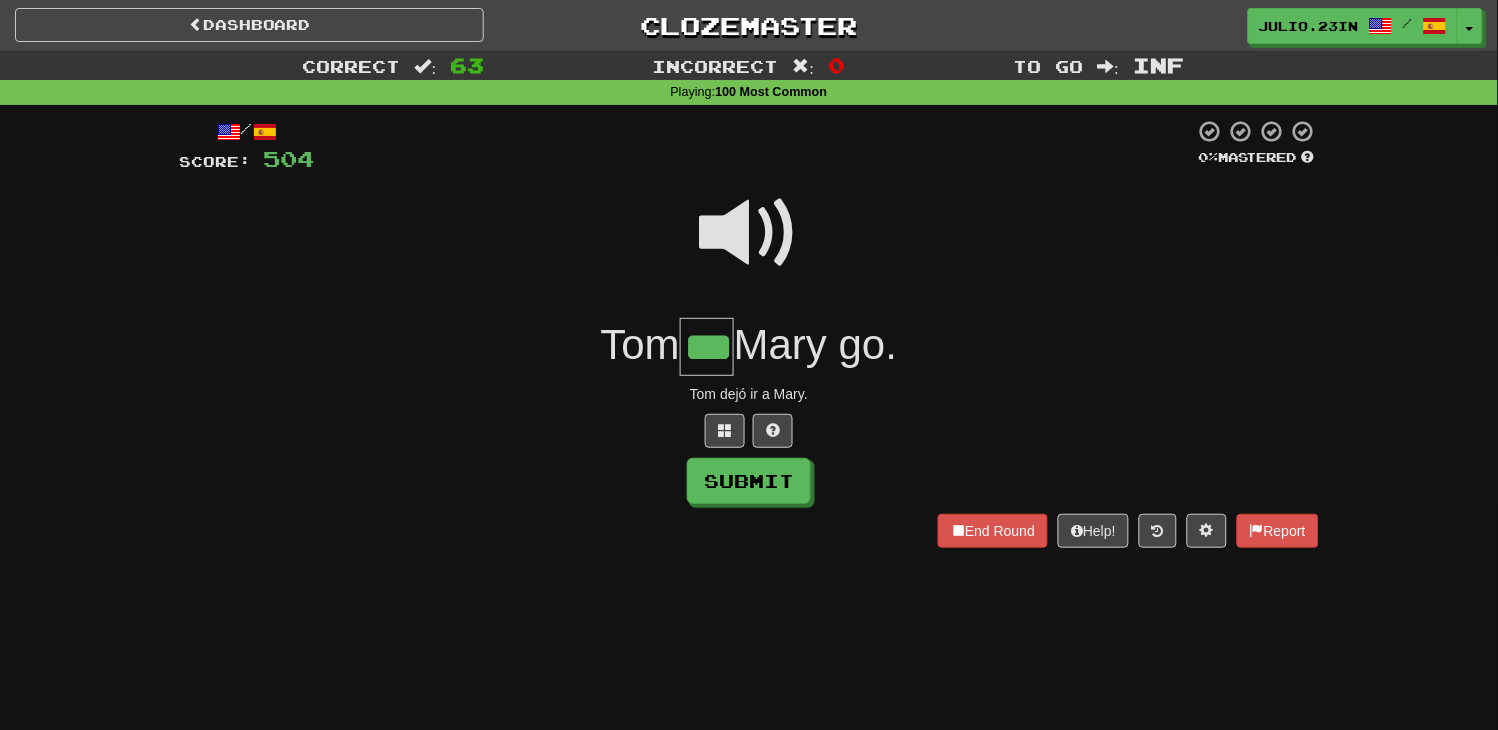 type on "***" 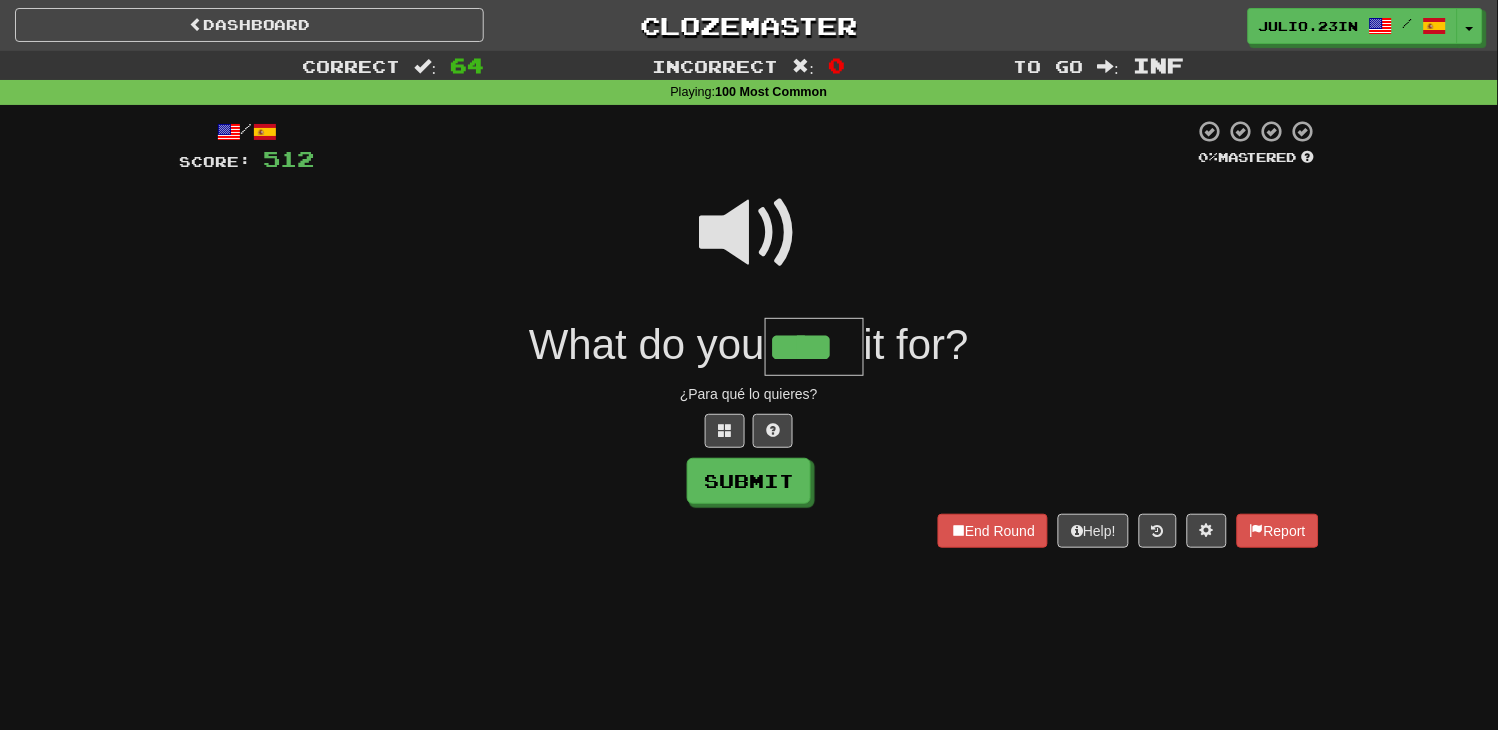 type on "****" 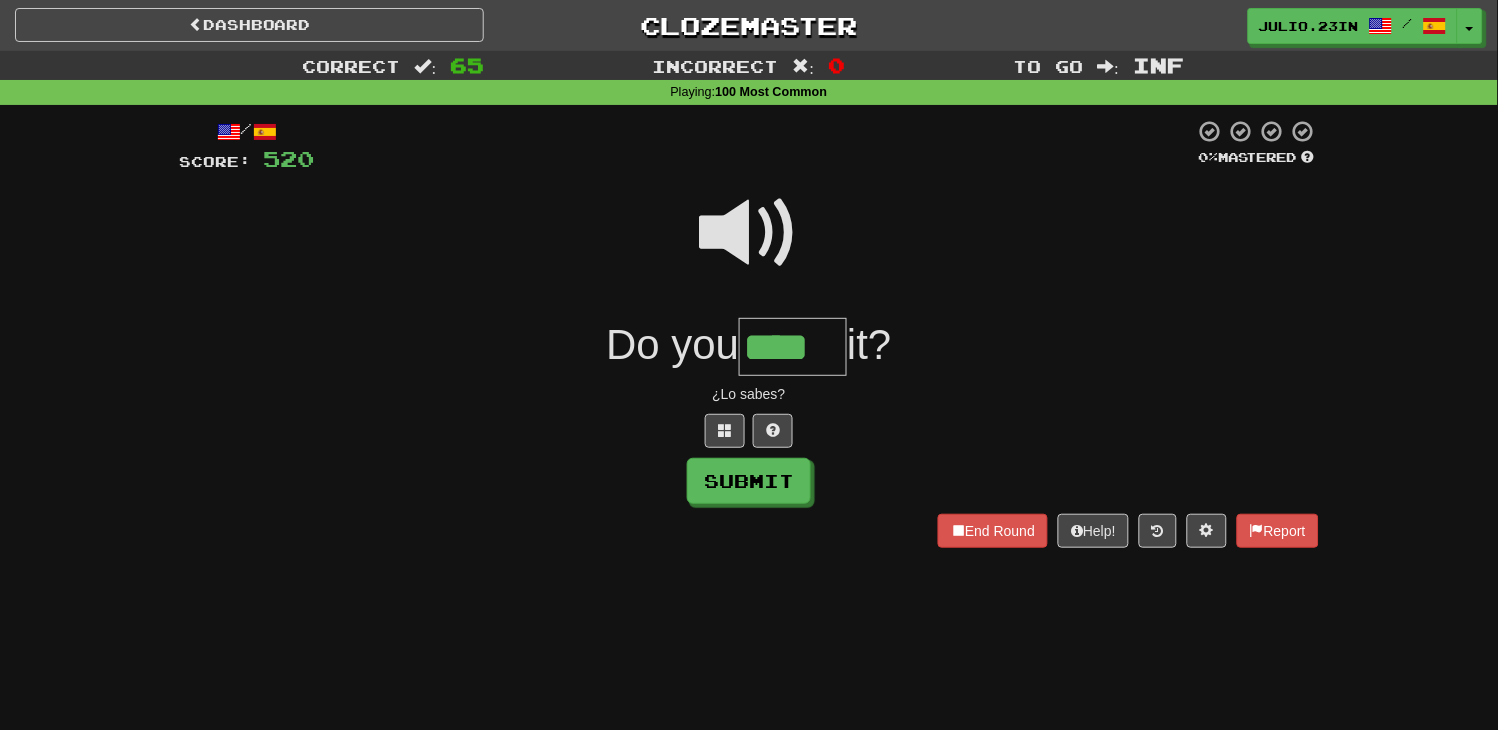 type on "****" 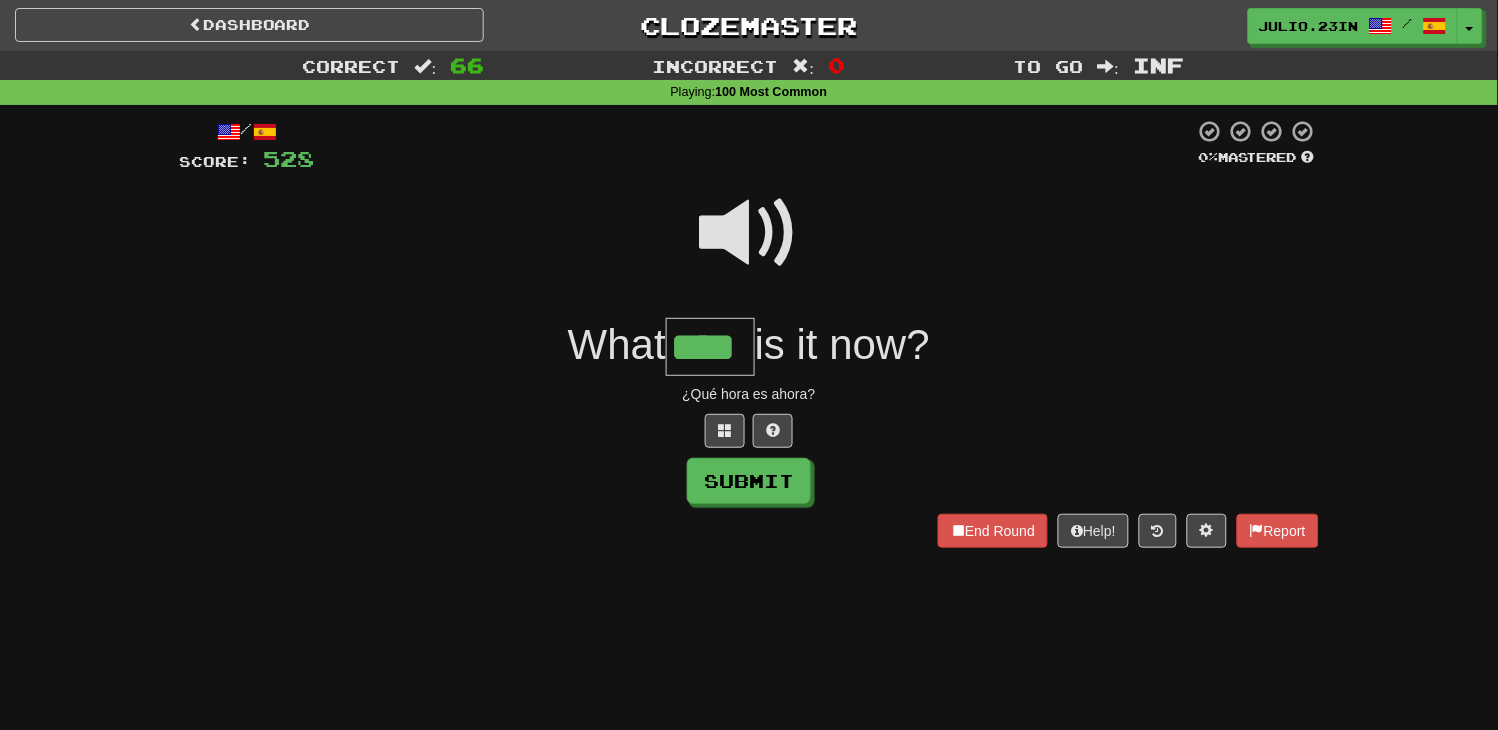 type on "****" 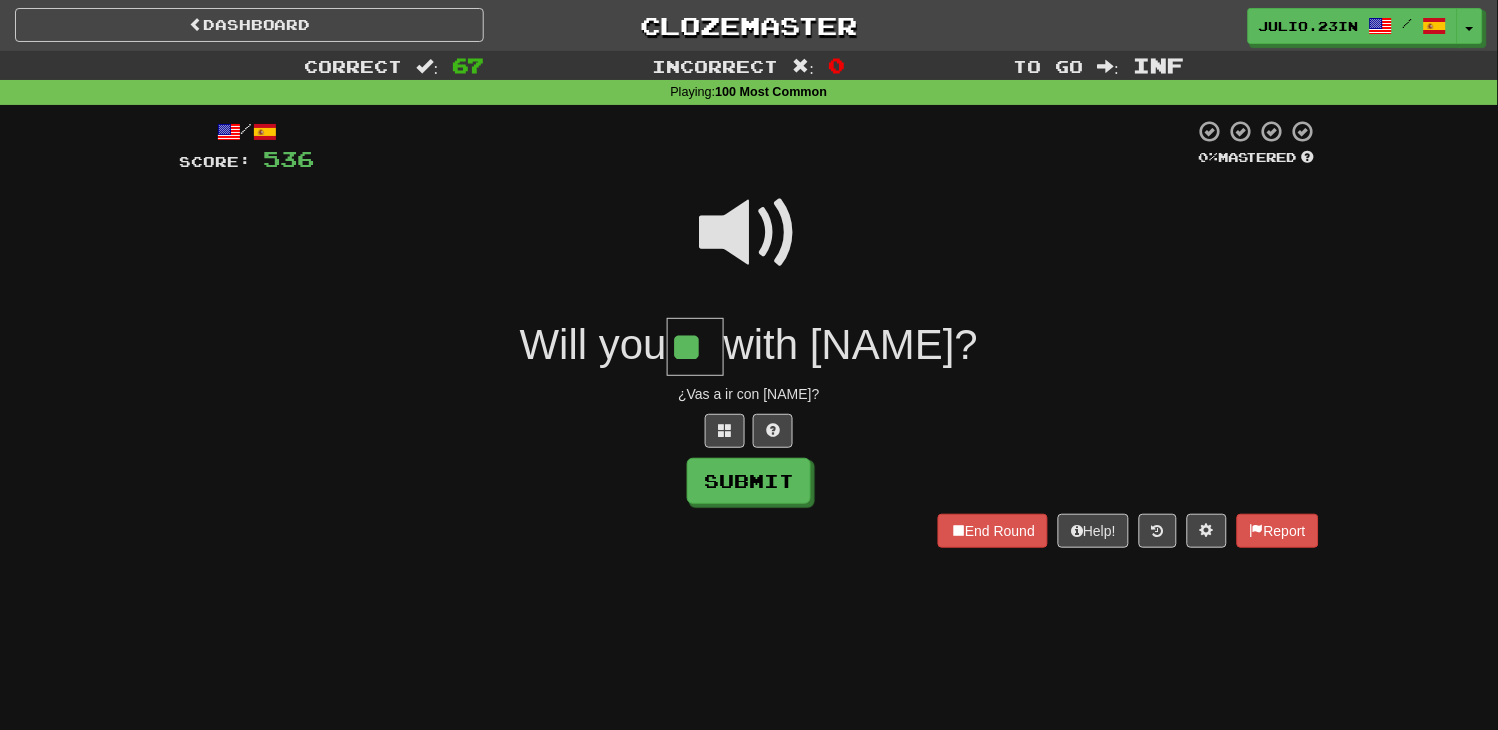 type on "**" 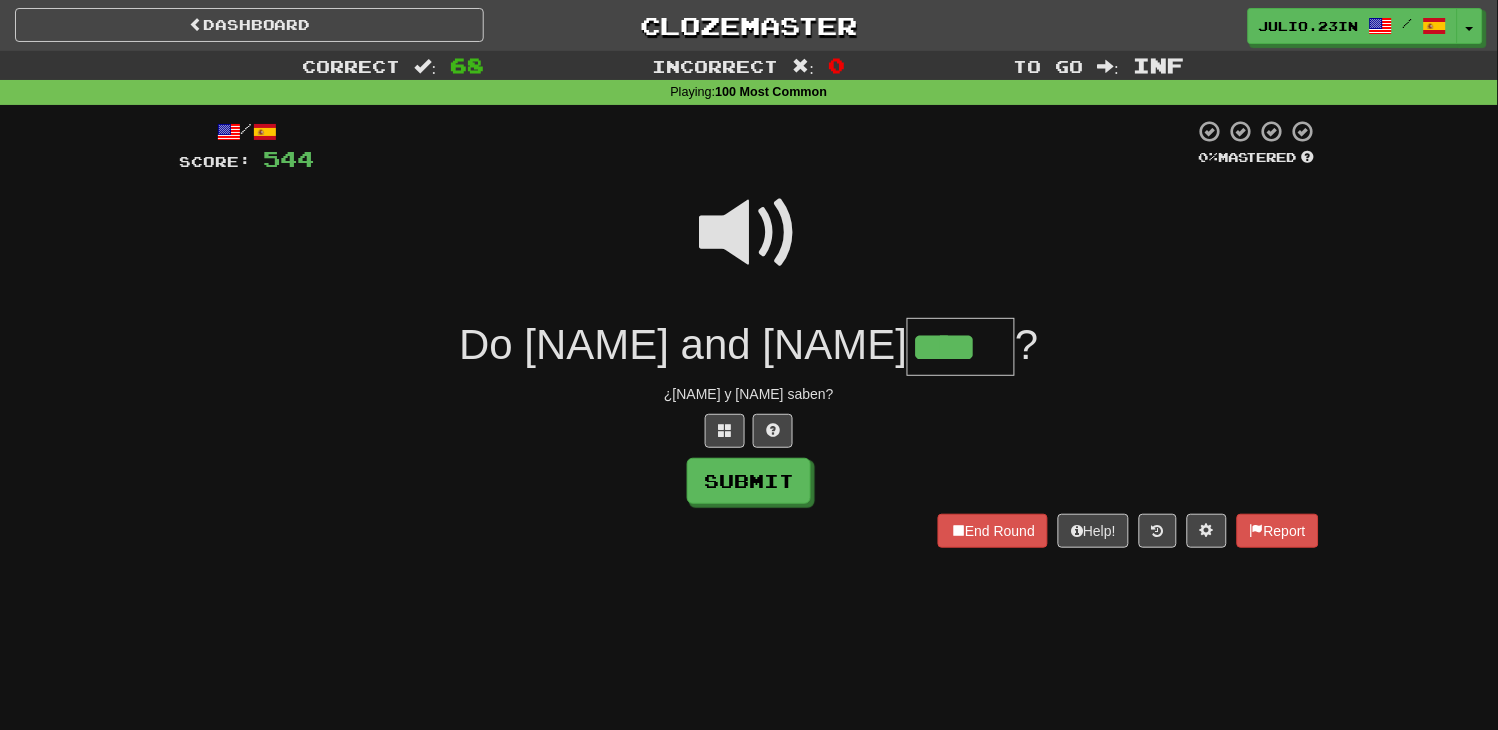 type on "****" 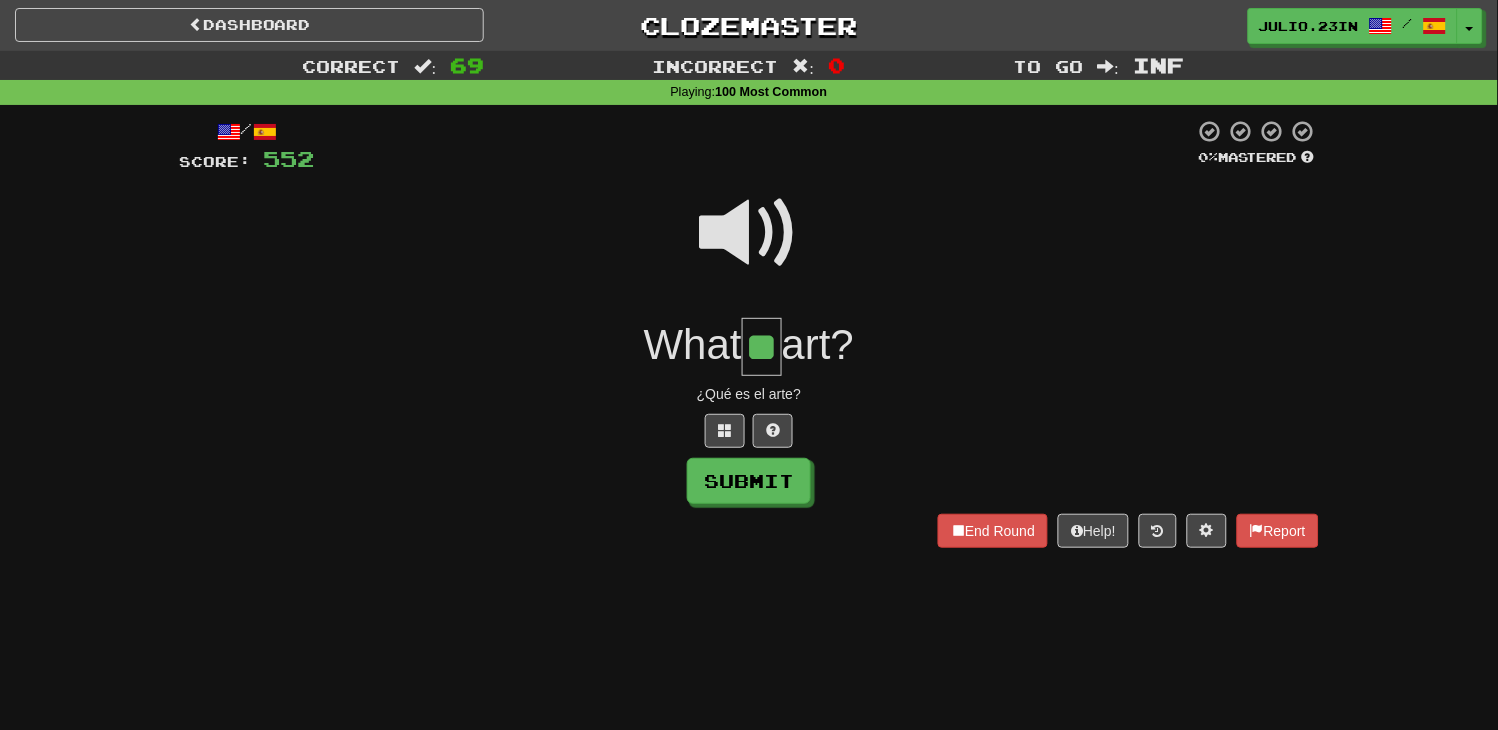 type on "**" 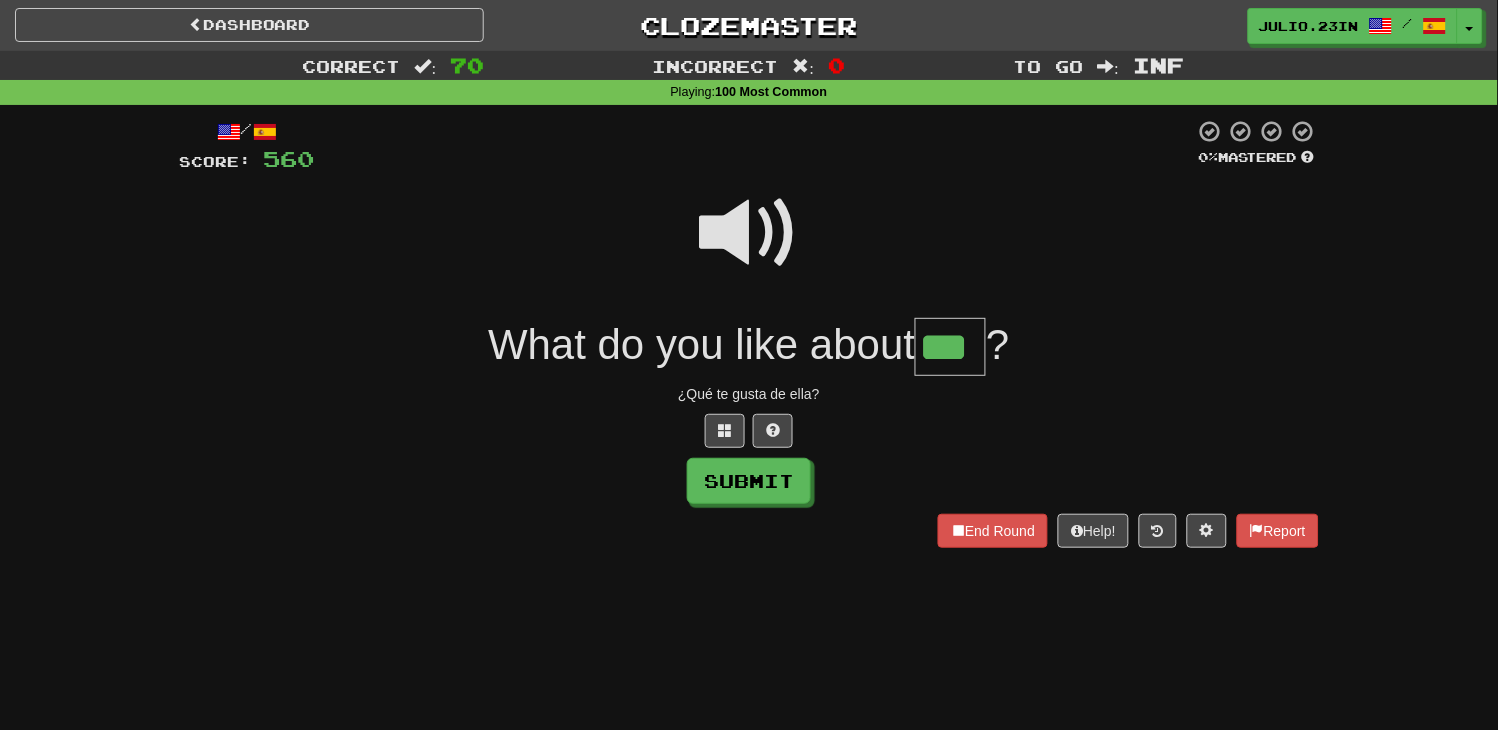 type on "***" 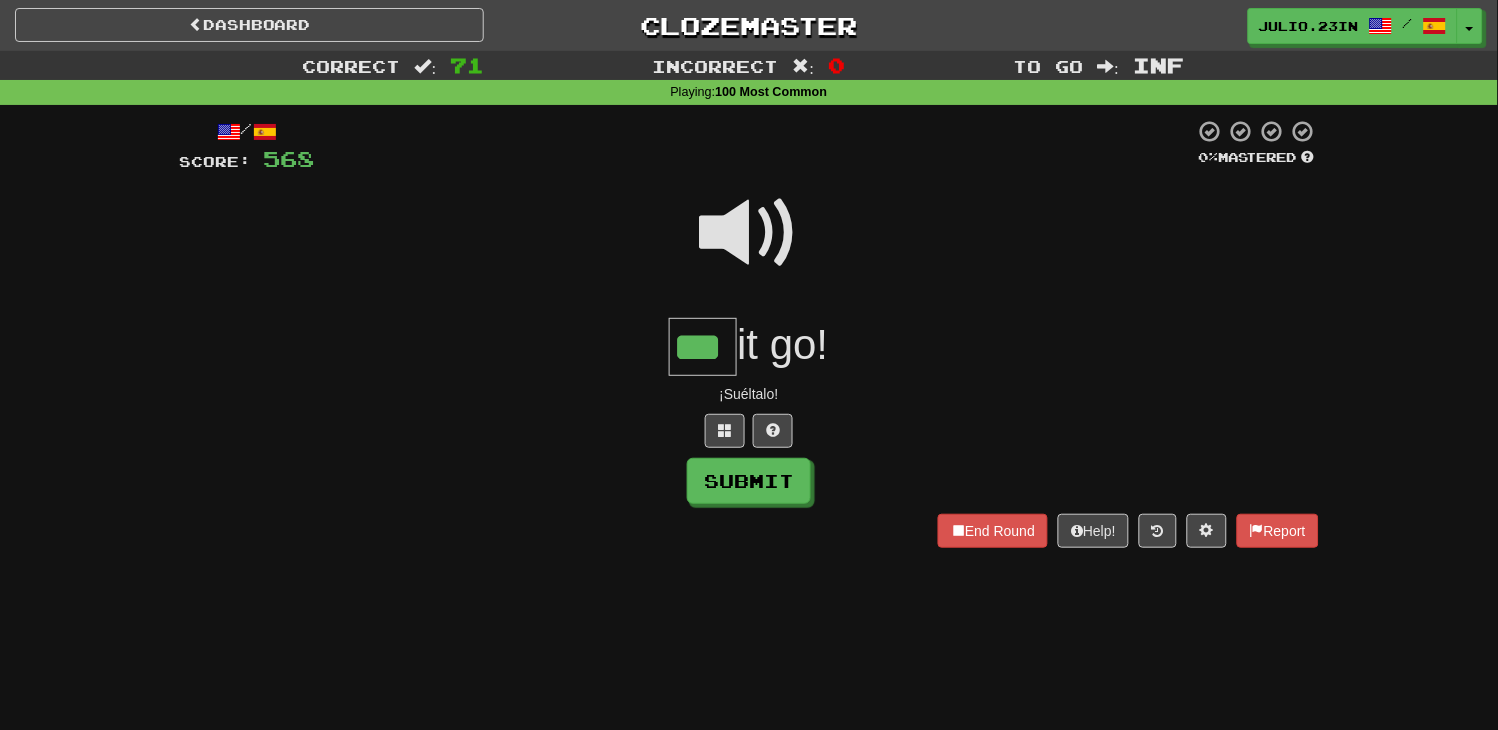 type on "***" 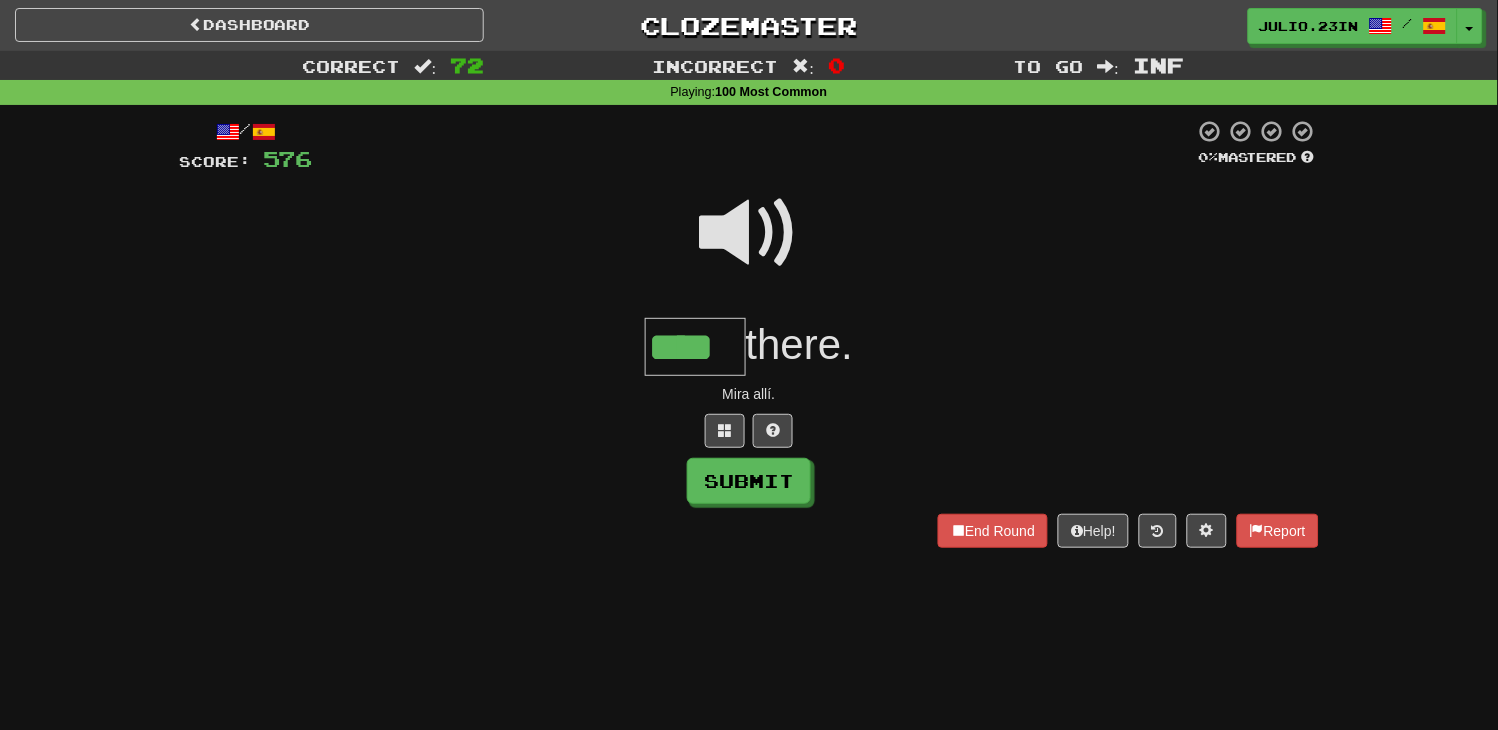 type on "****" 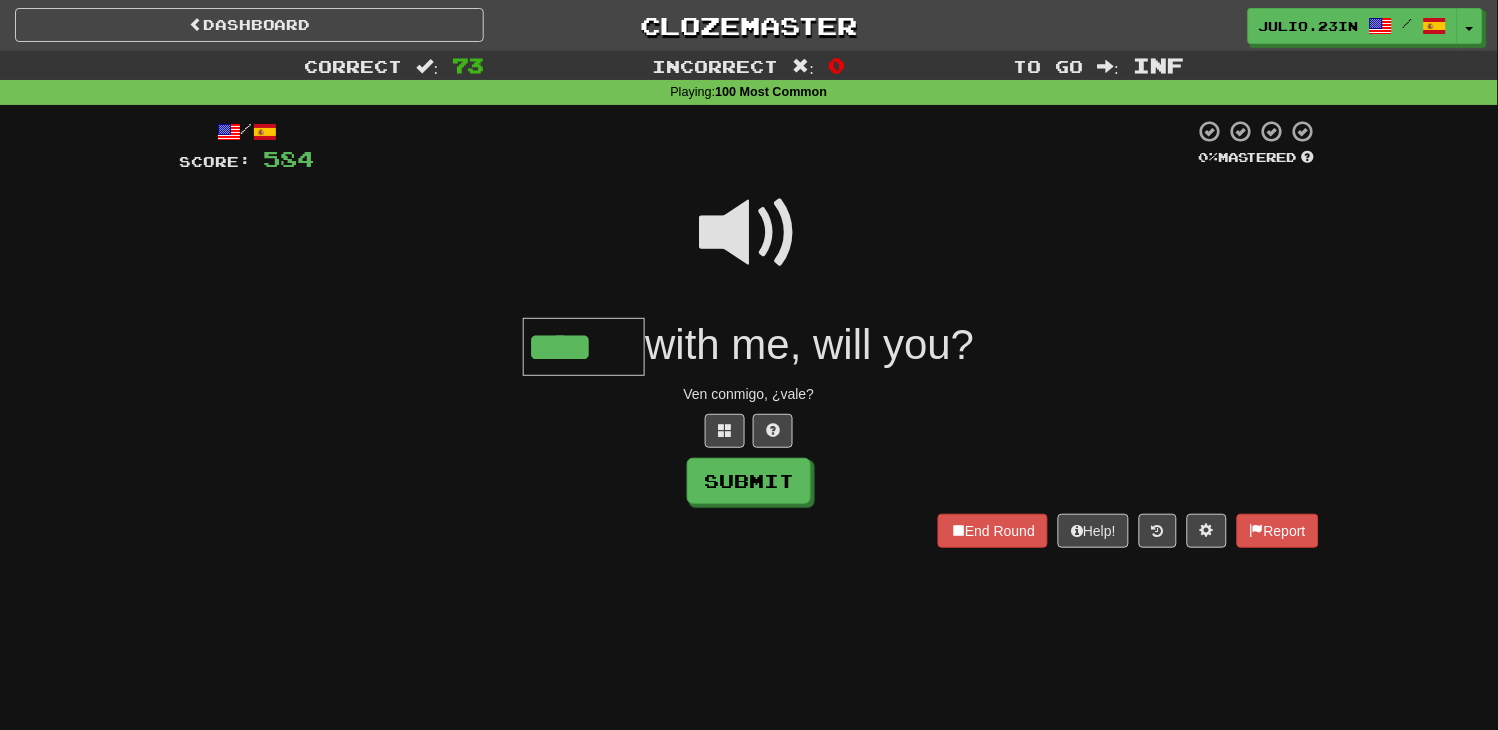type on "****" 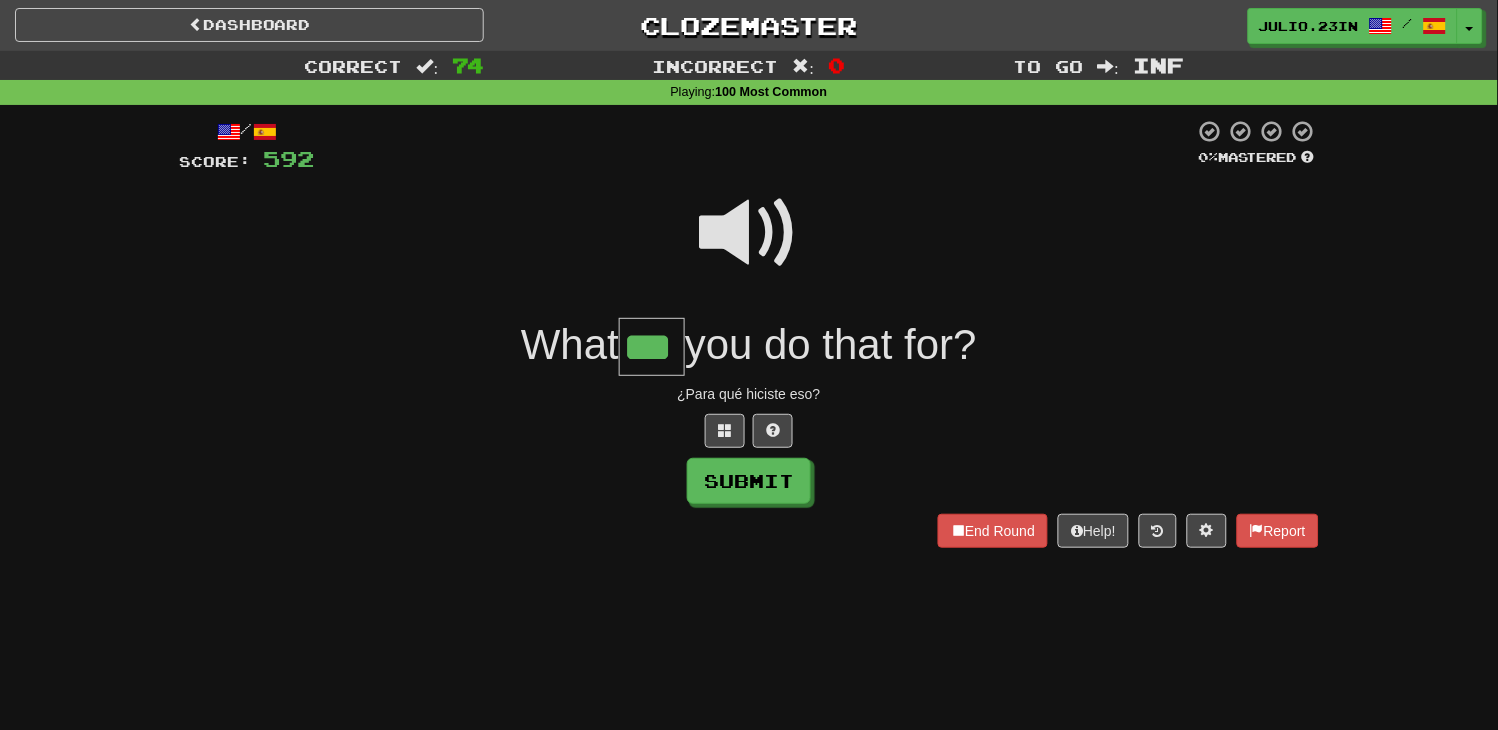 type on "***" 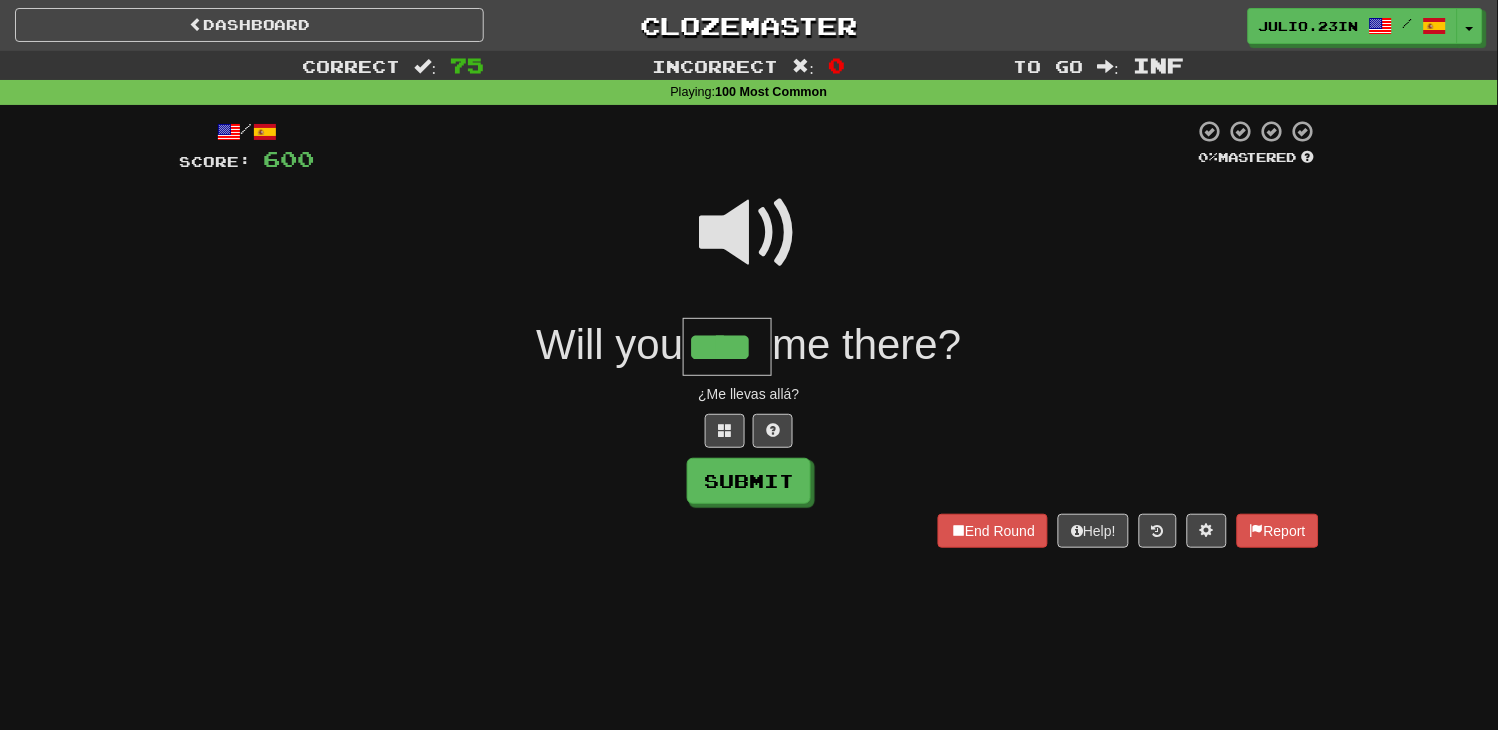 type on "****" 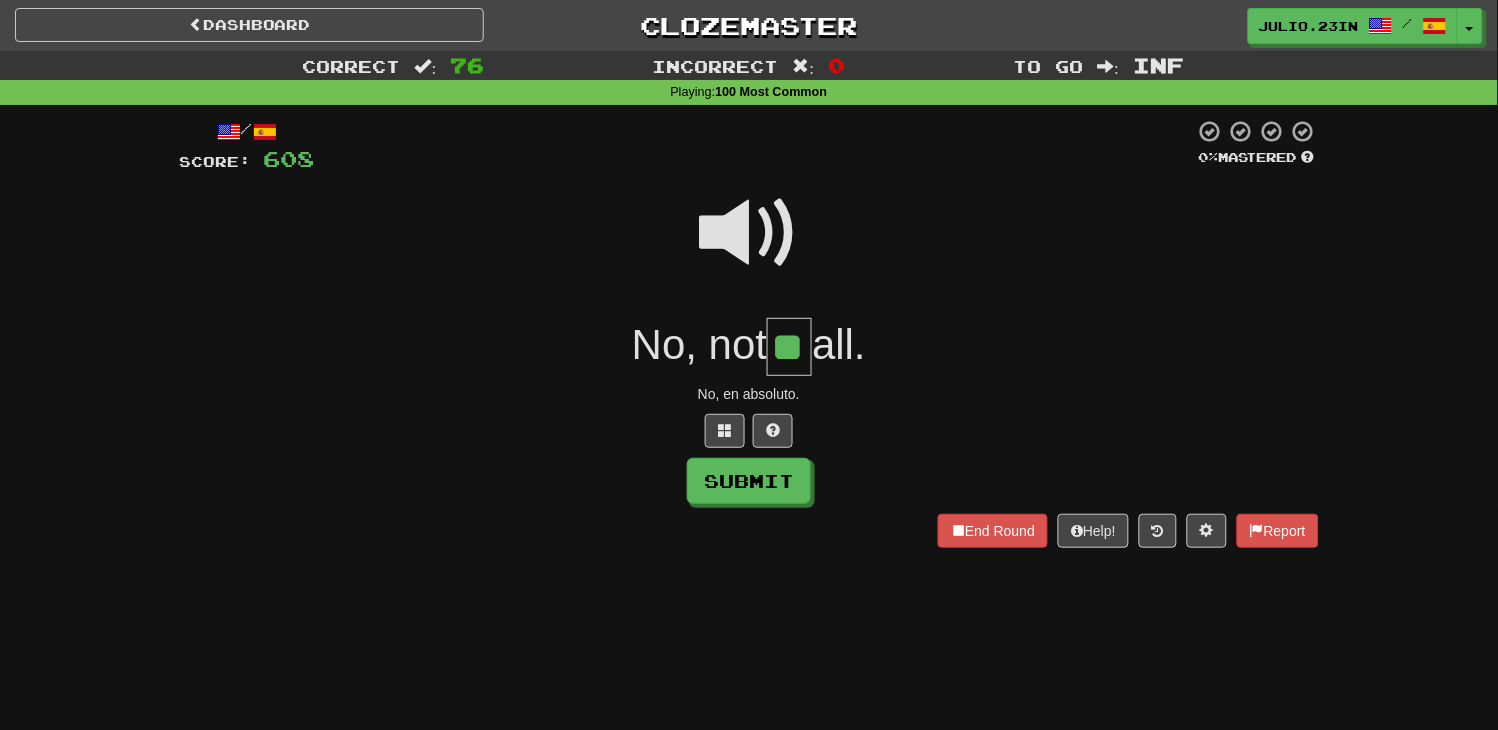 type on "**" 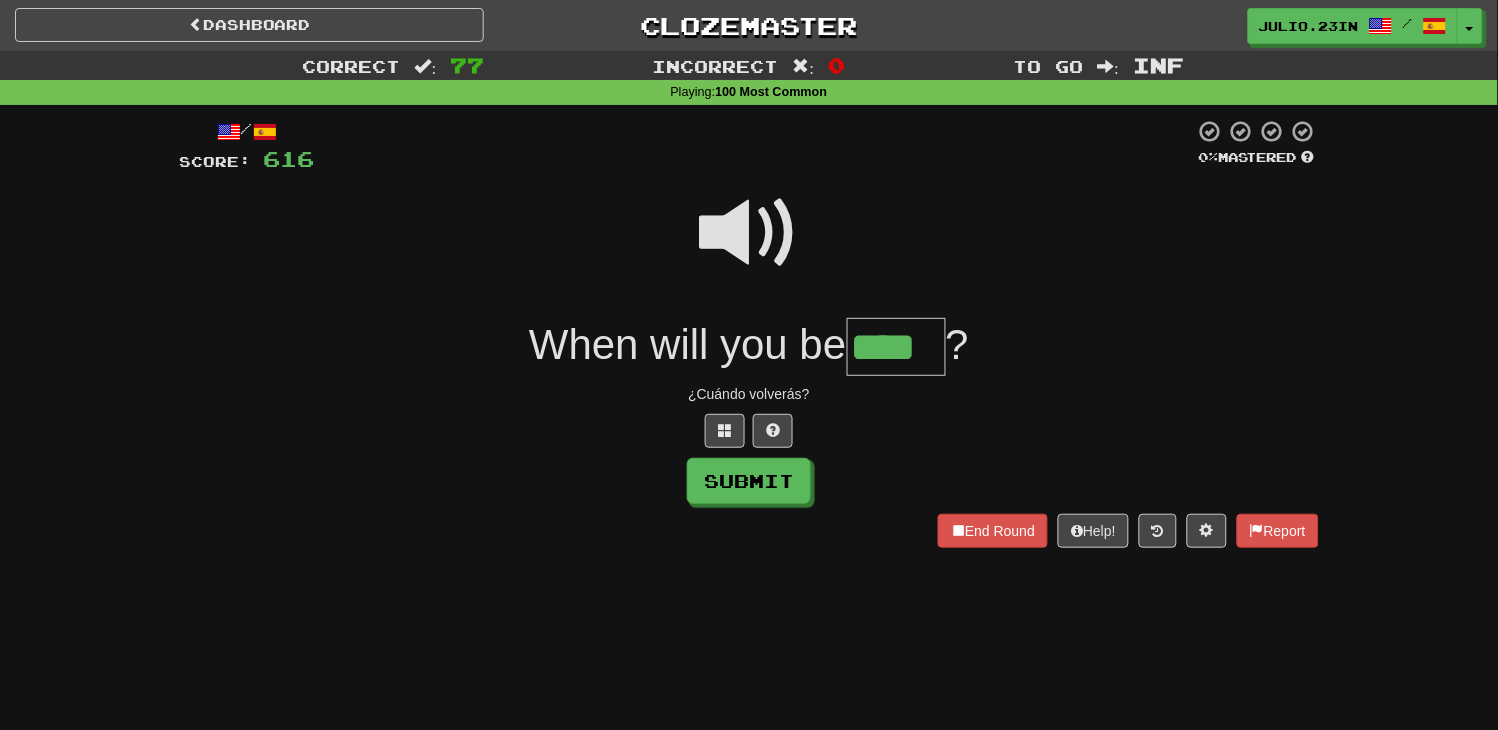 type on "****" 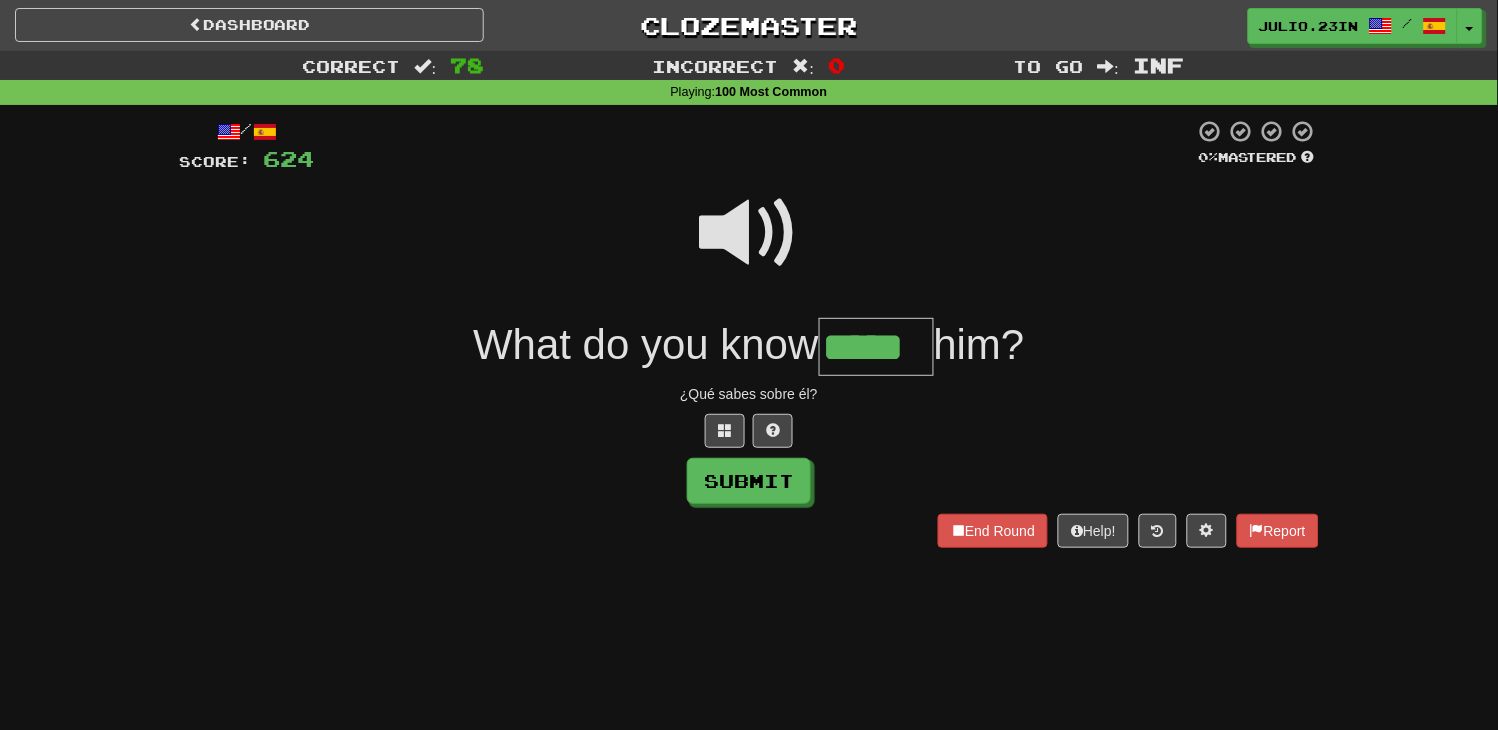 type on "*****" 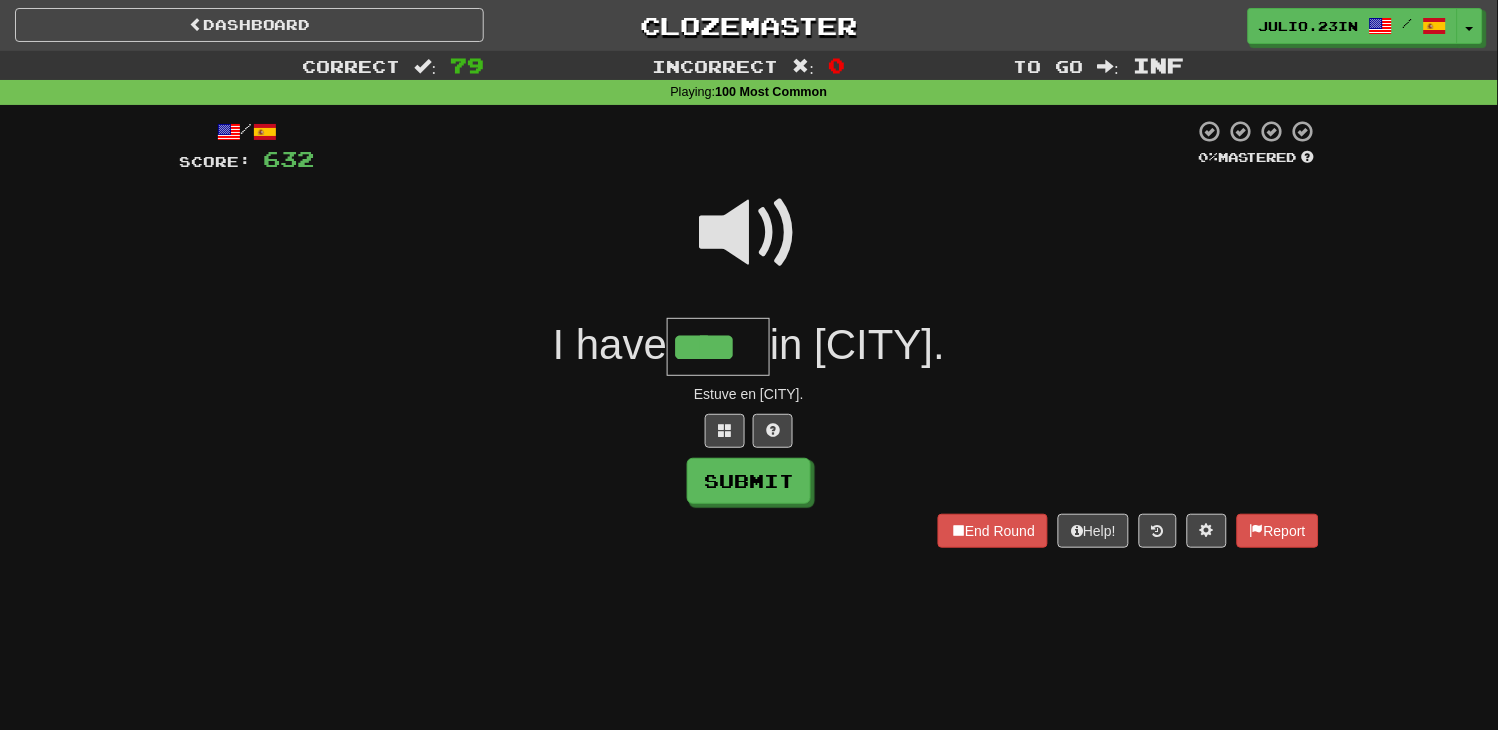 type on "****" 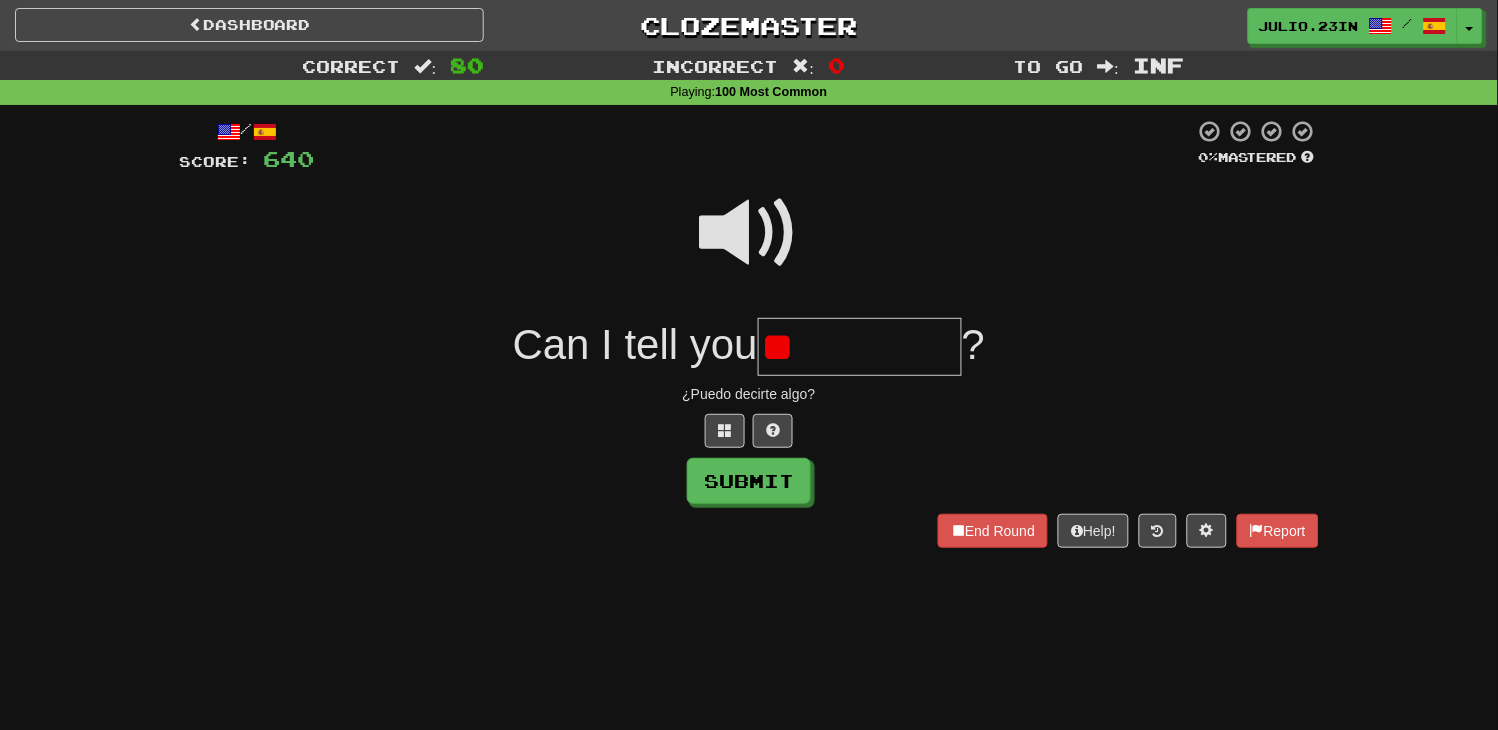 type on "*" 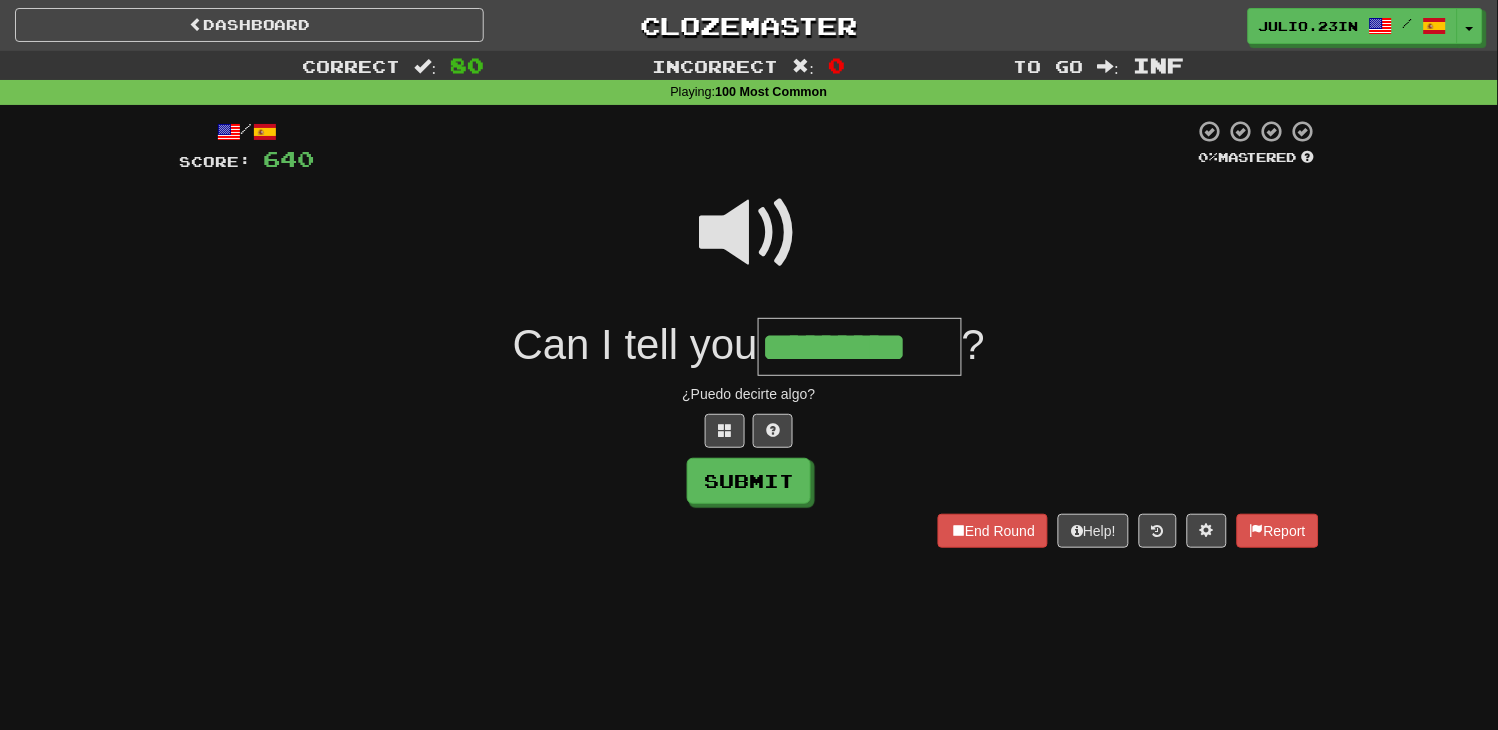 type on "*********" 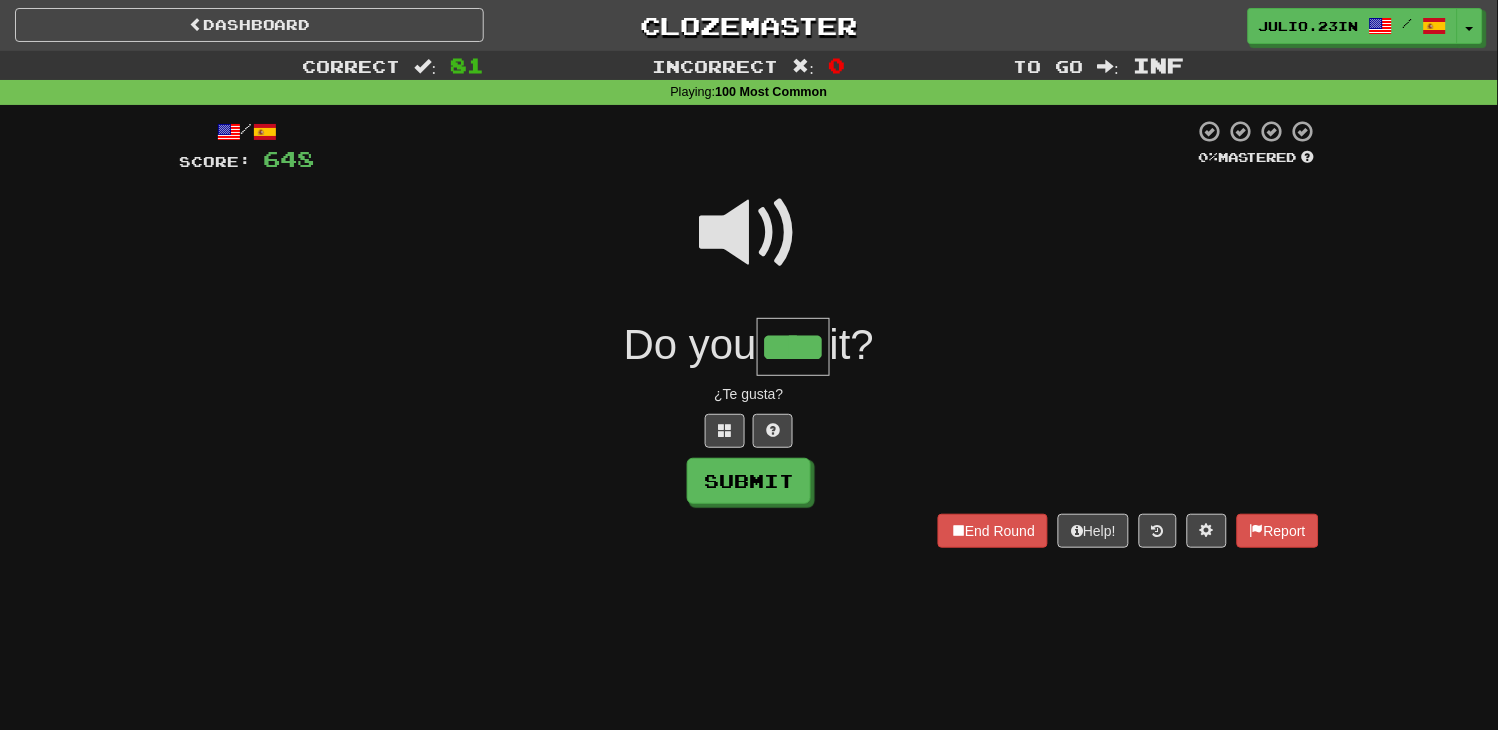 type on "****" 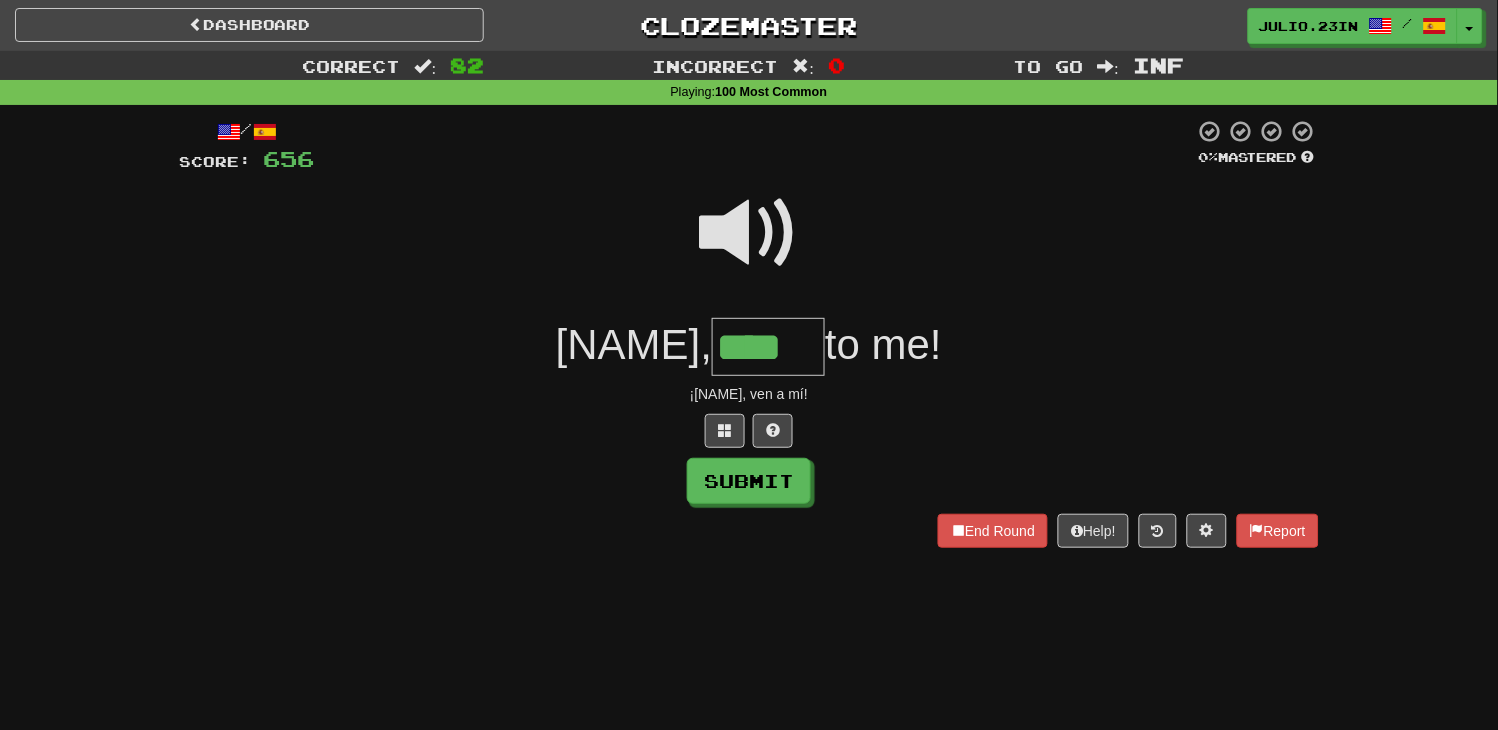 type on "****" 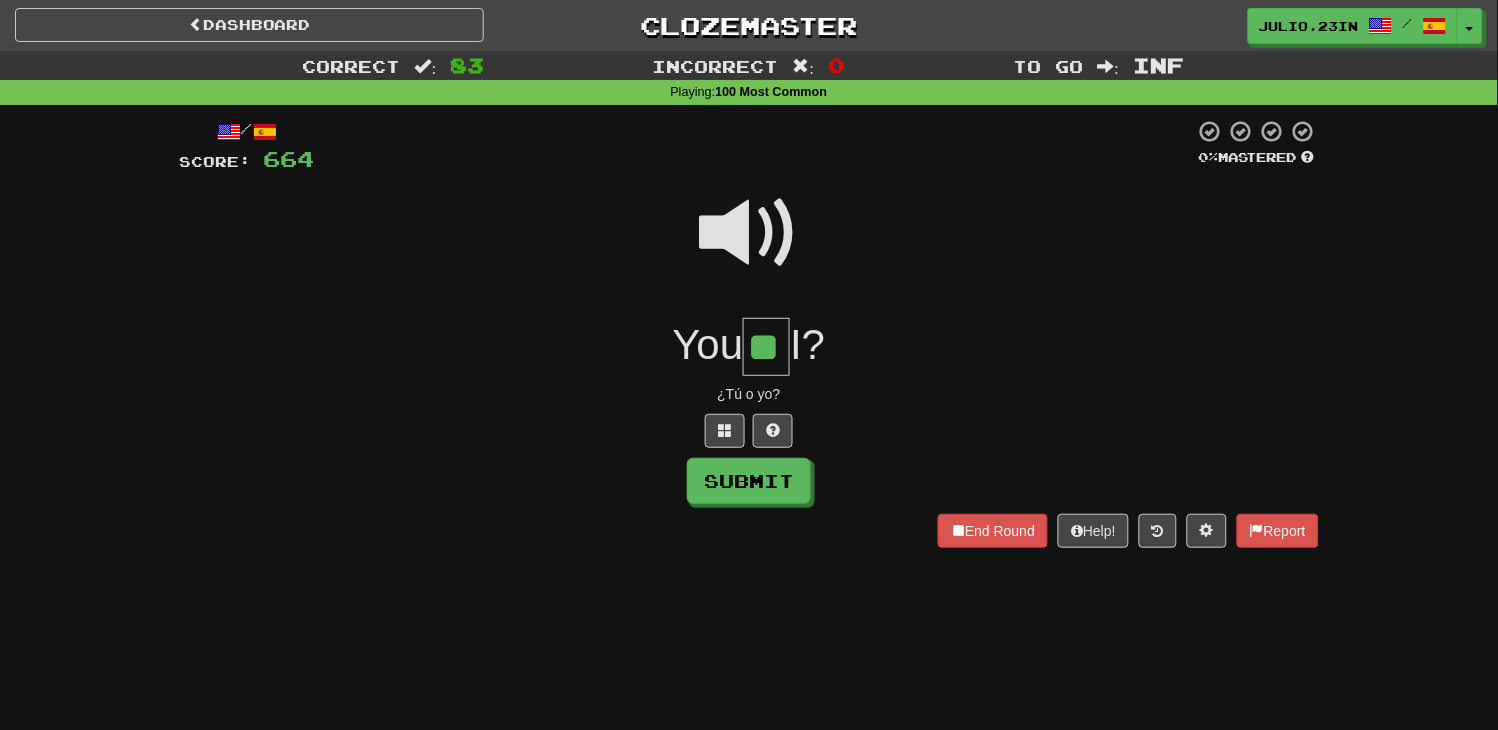 type on "**" 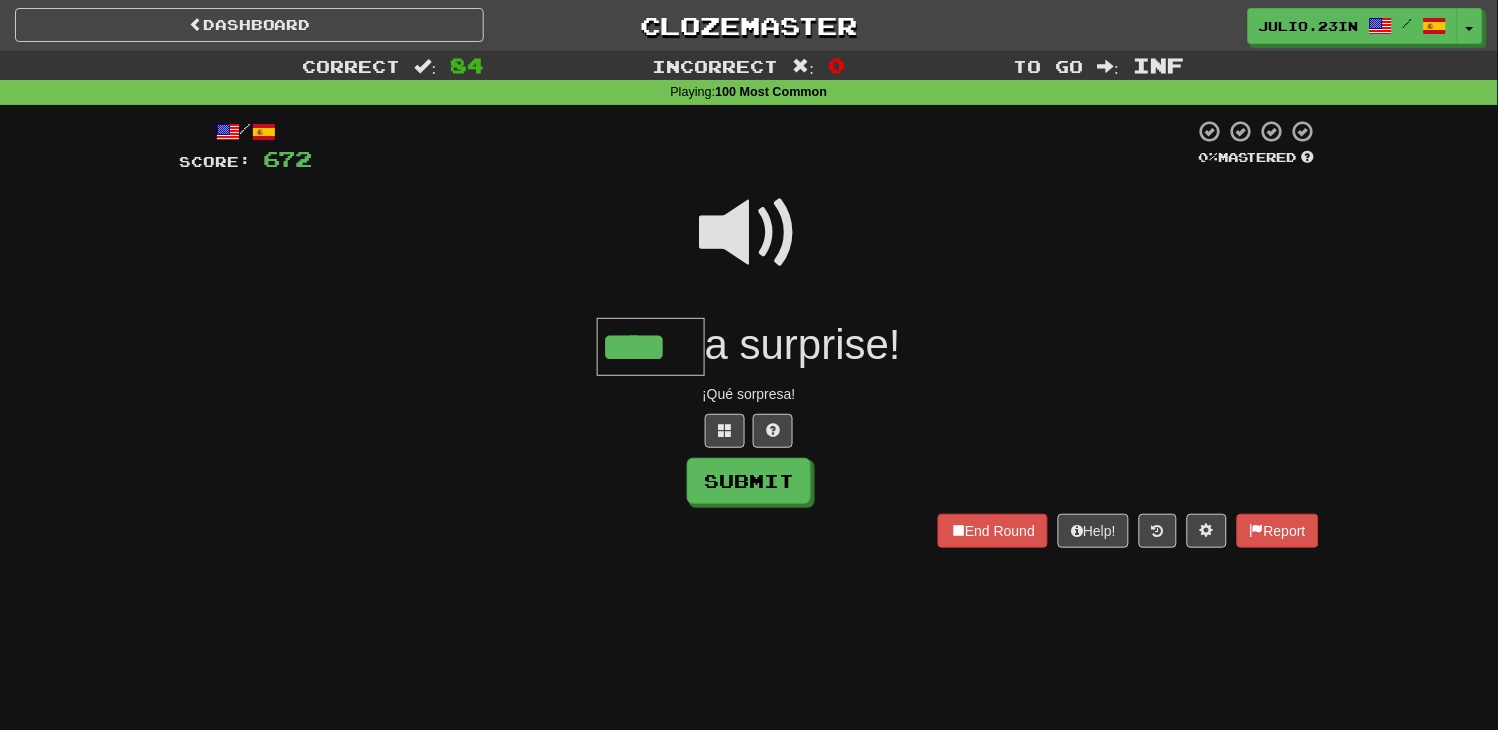 type on "****" 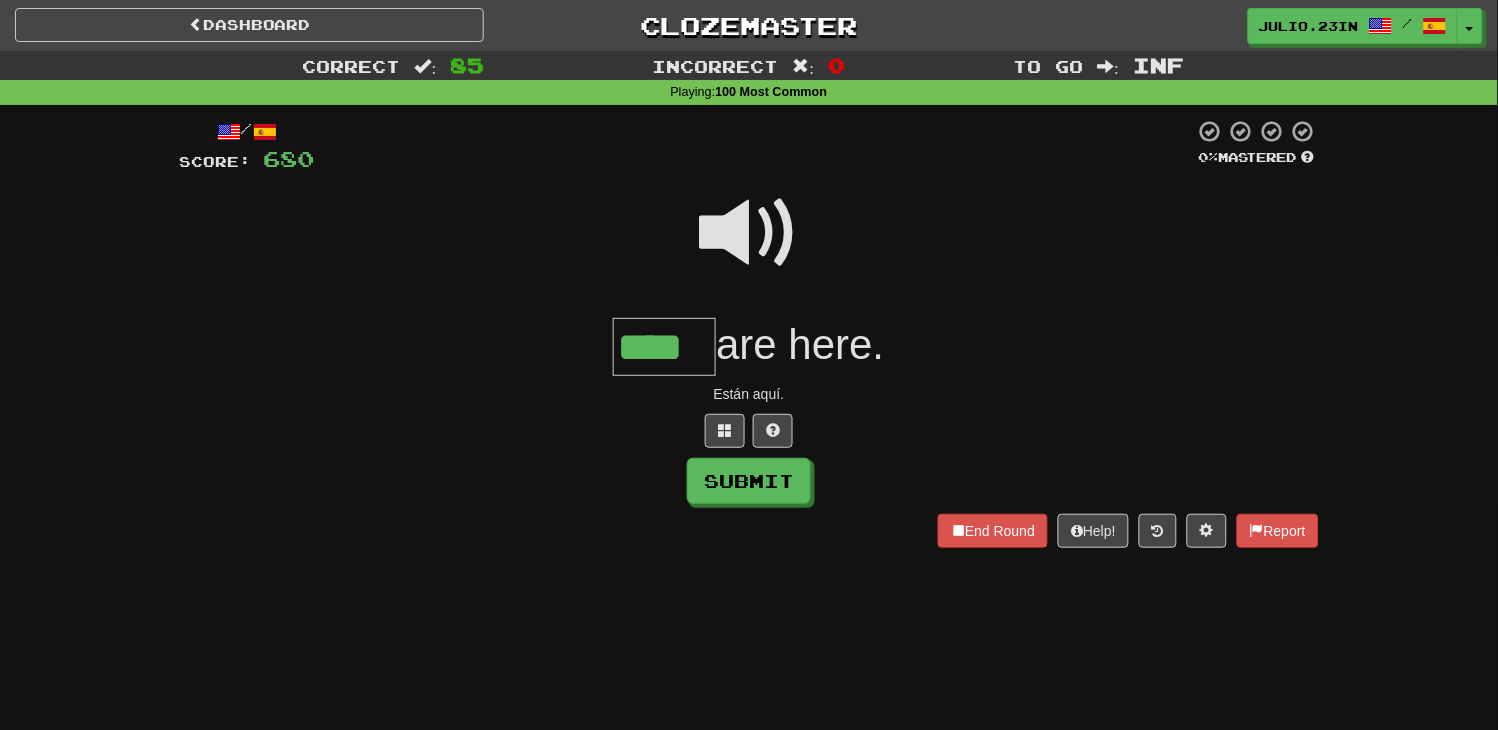 type on "****" 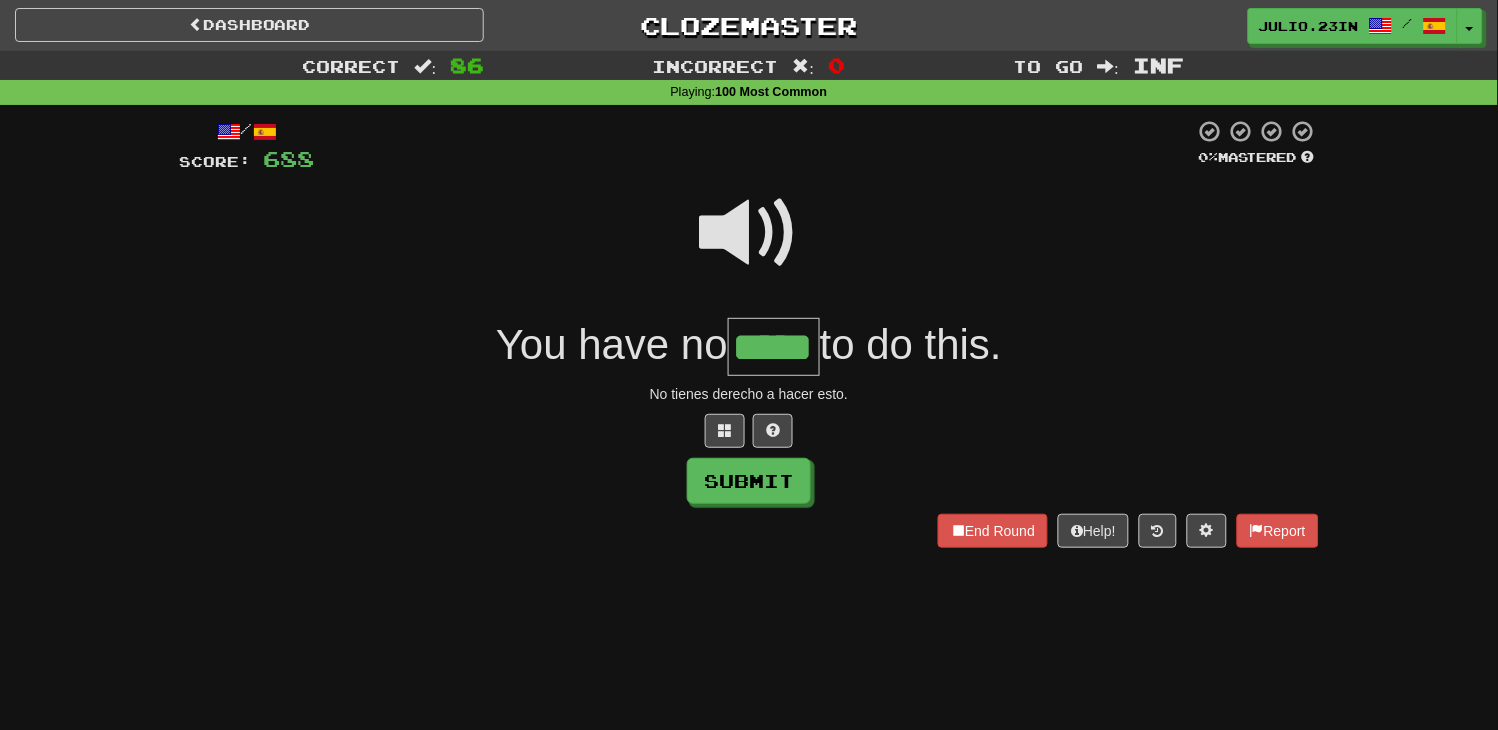 type on "*****" 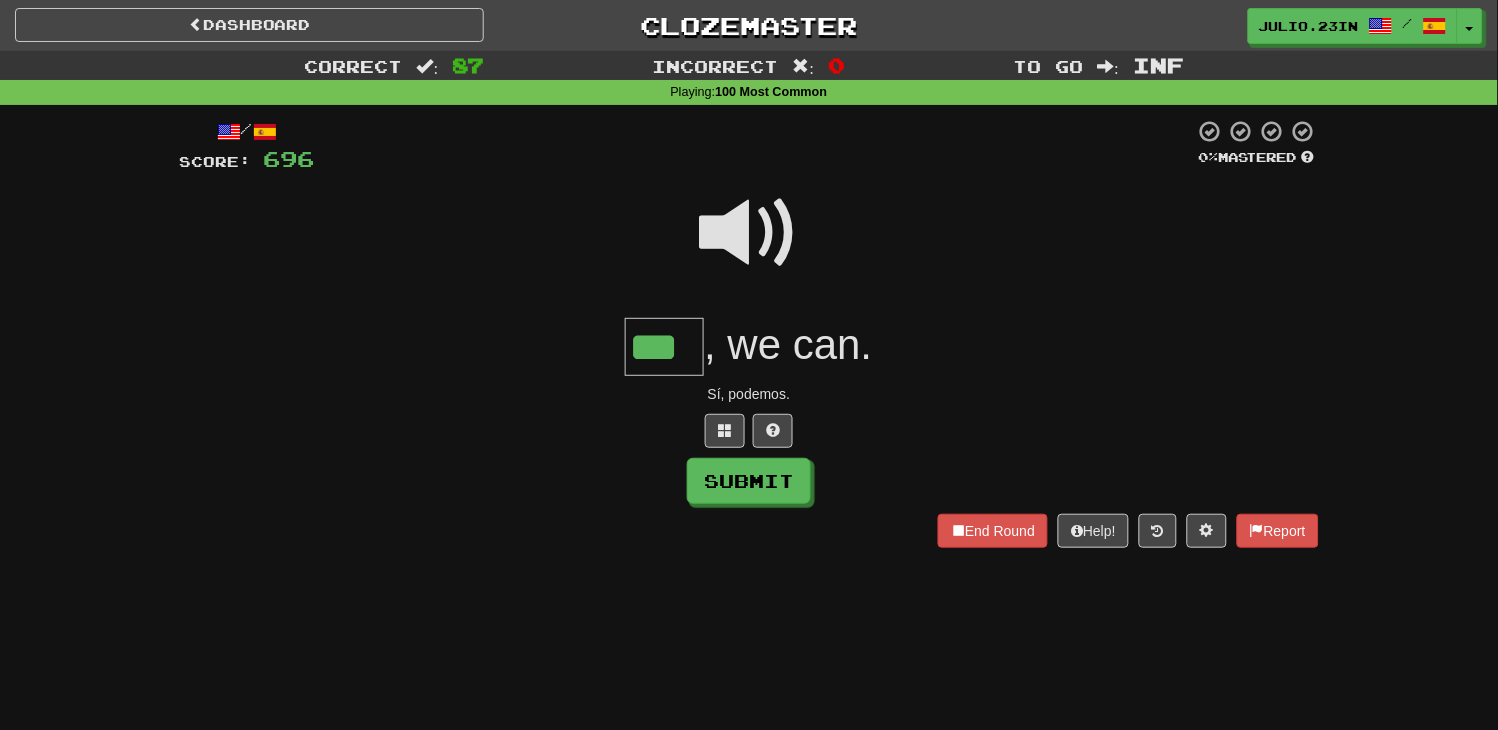 type on "***" 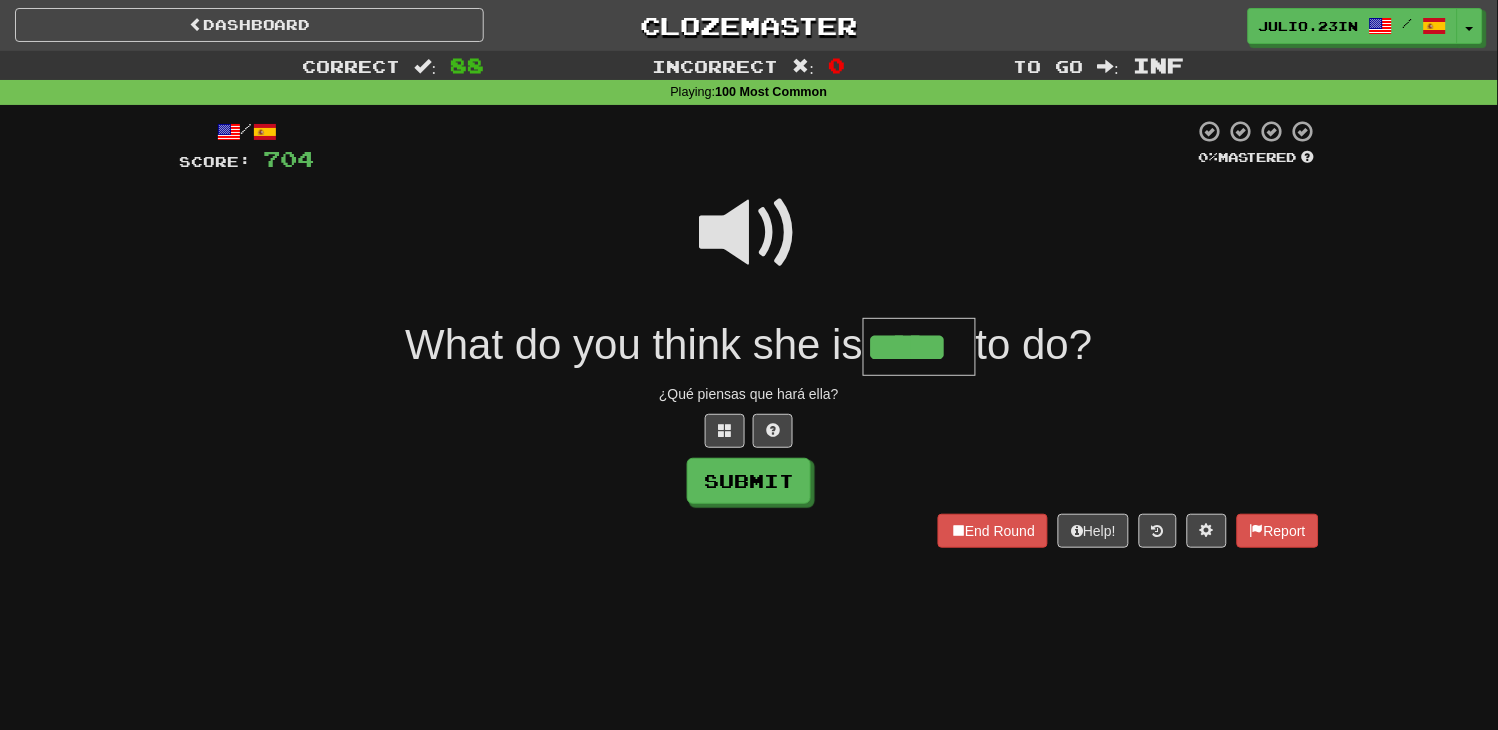 type on "*****" 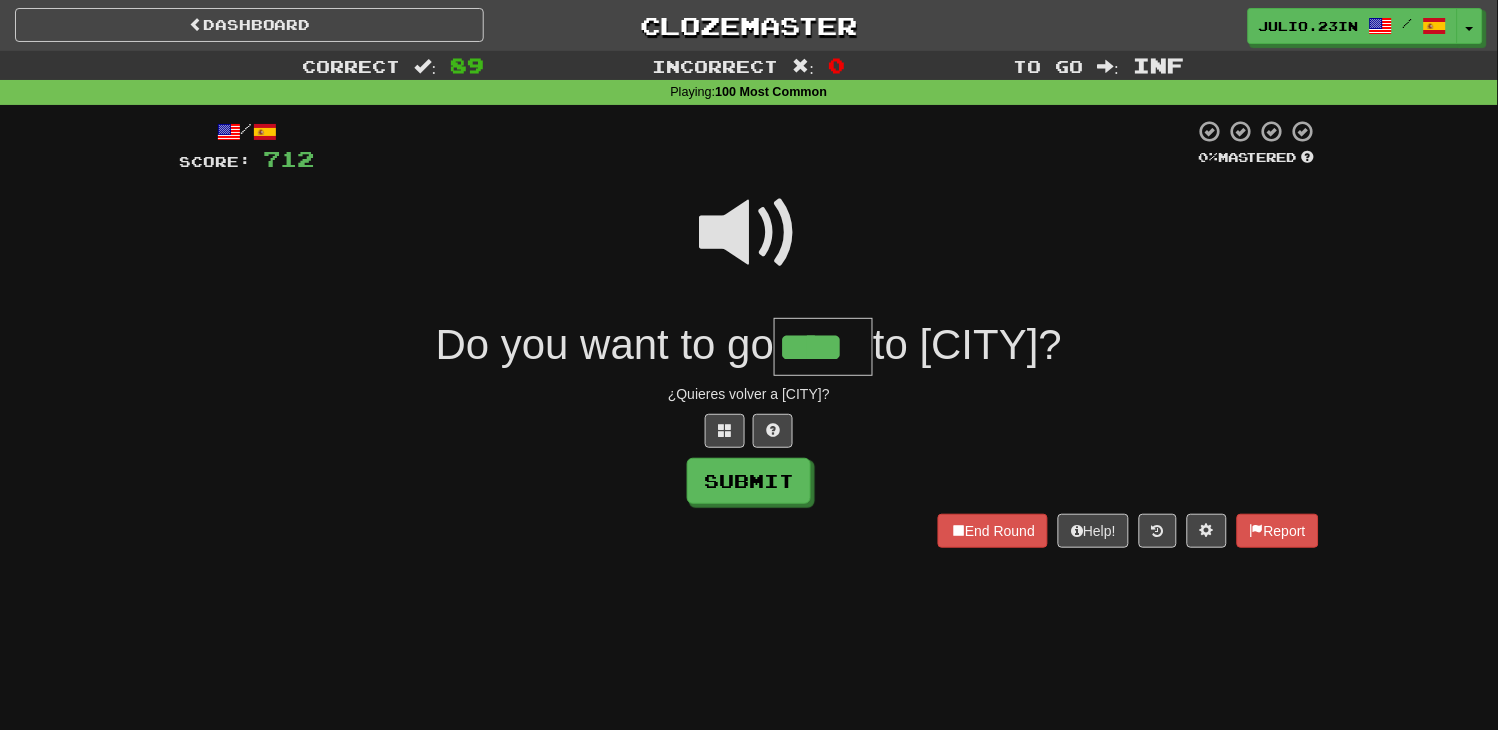 type on "****" 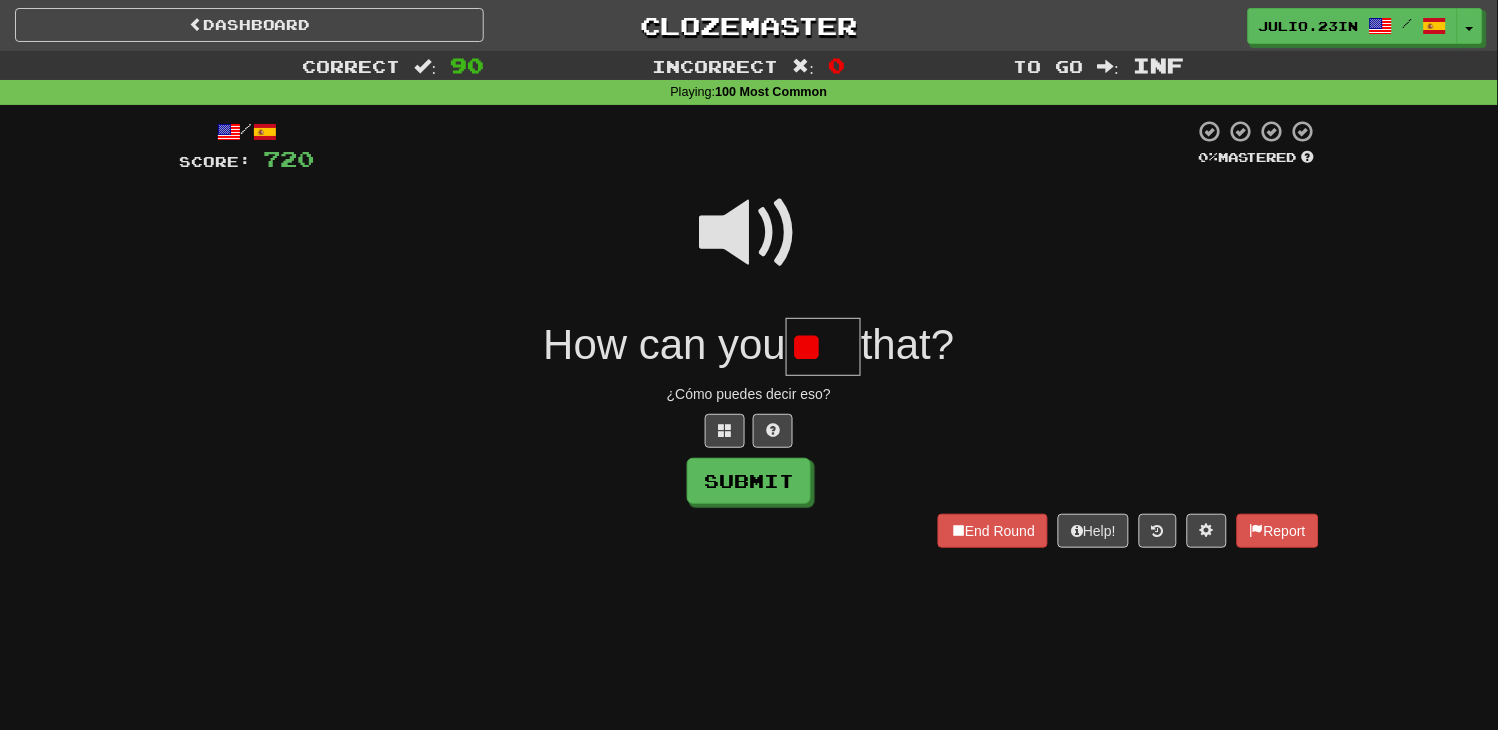type on "*" 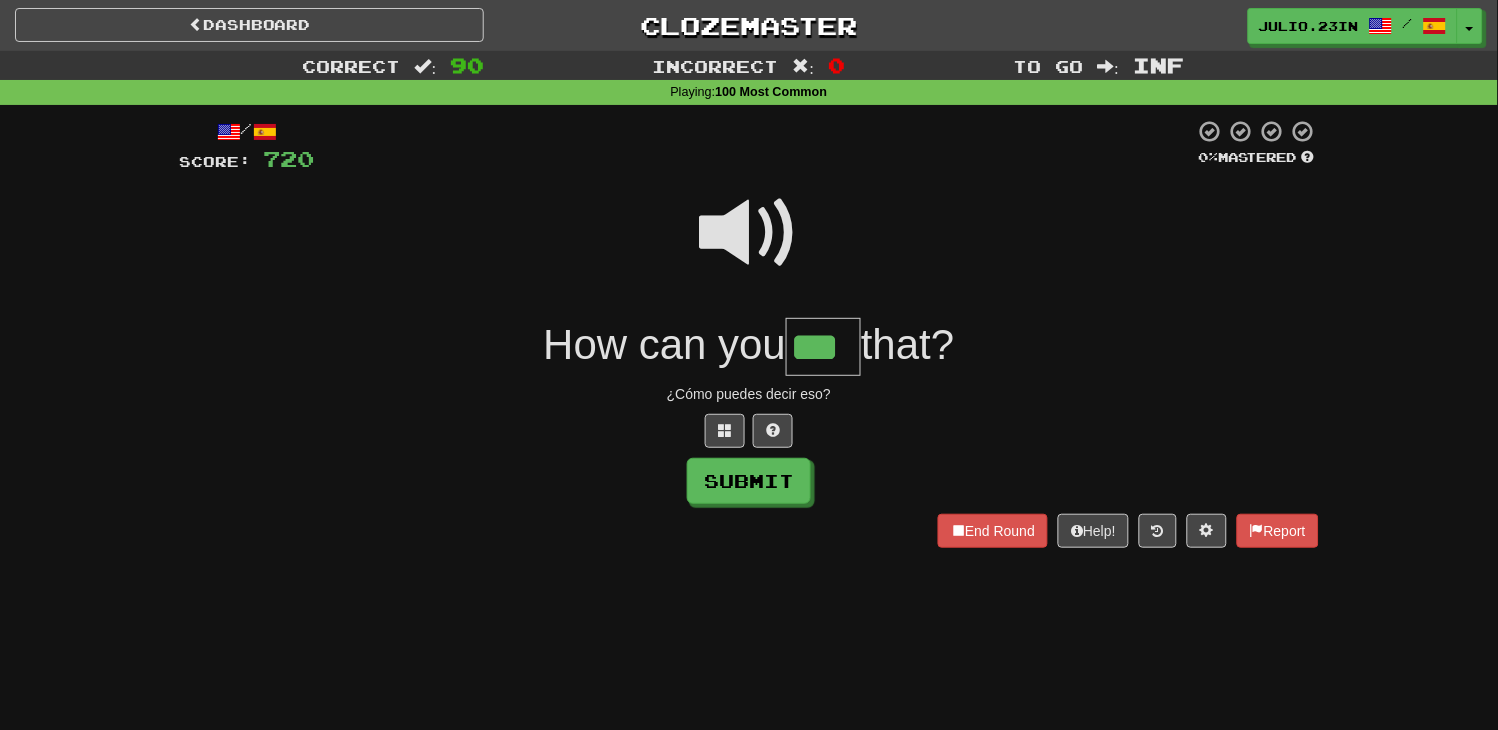 type on "***" 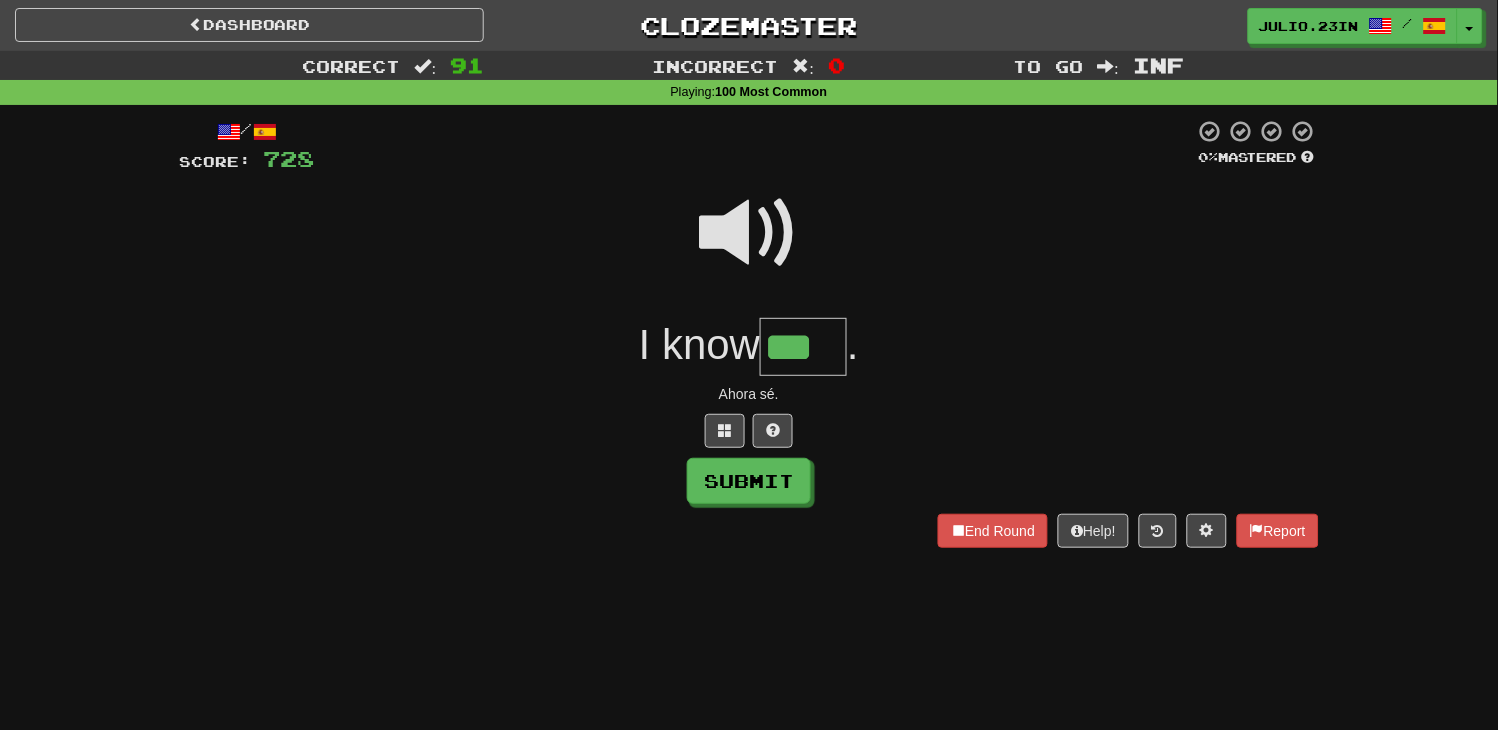 type on "***" 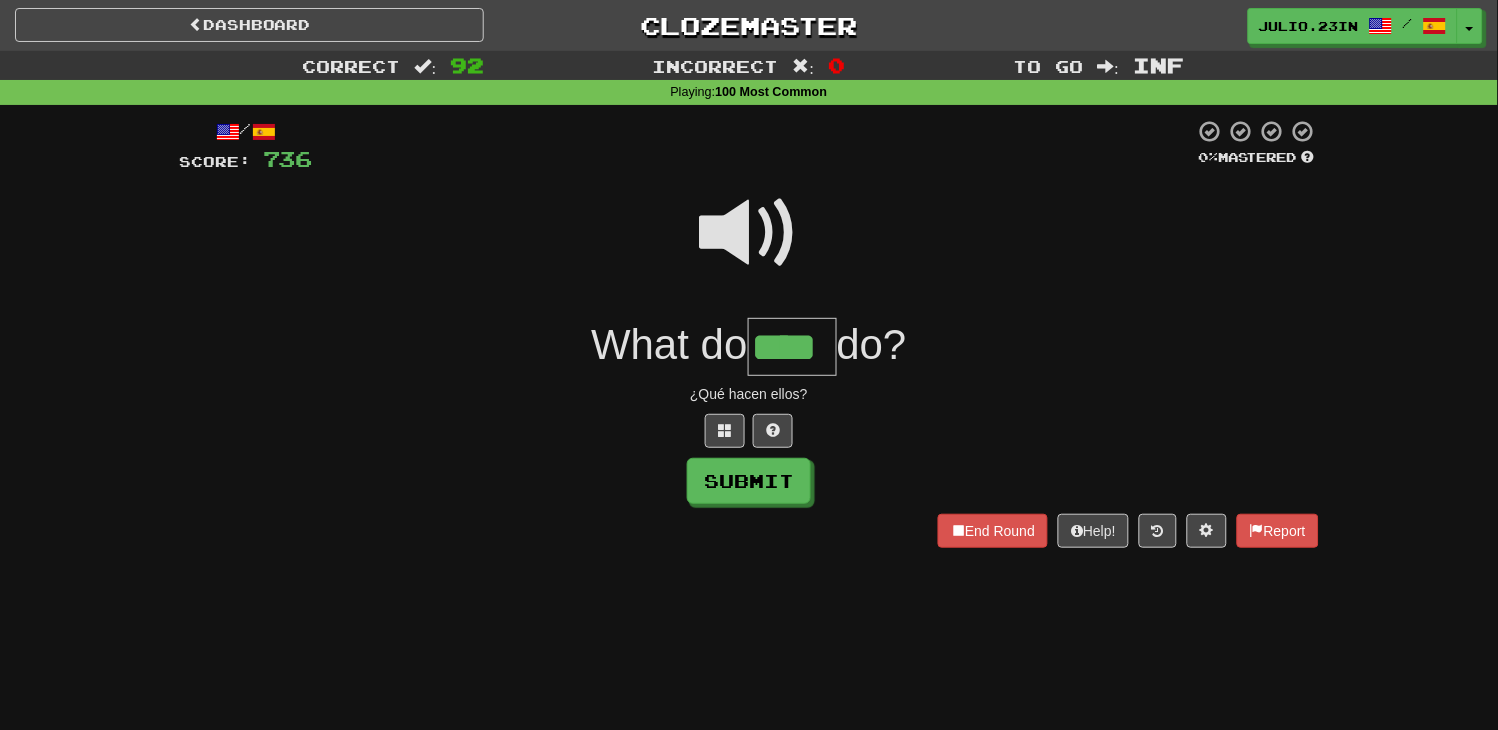 type on "****" 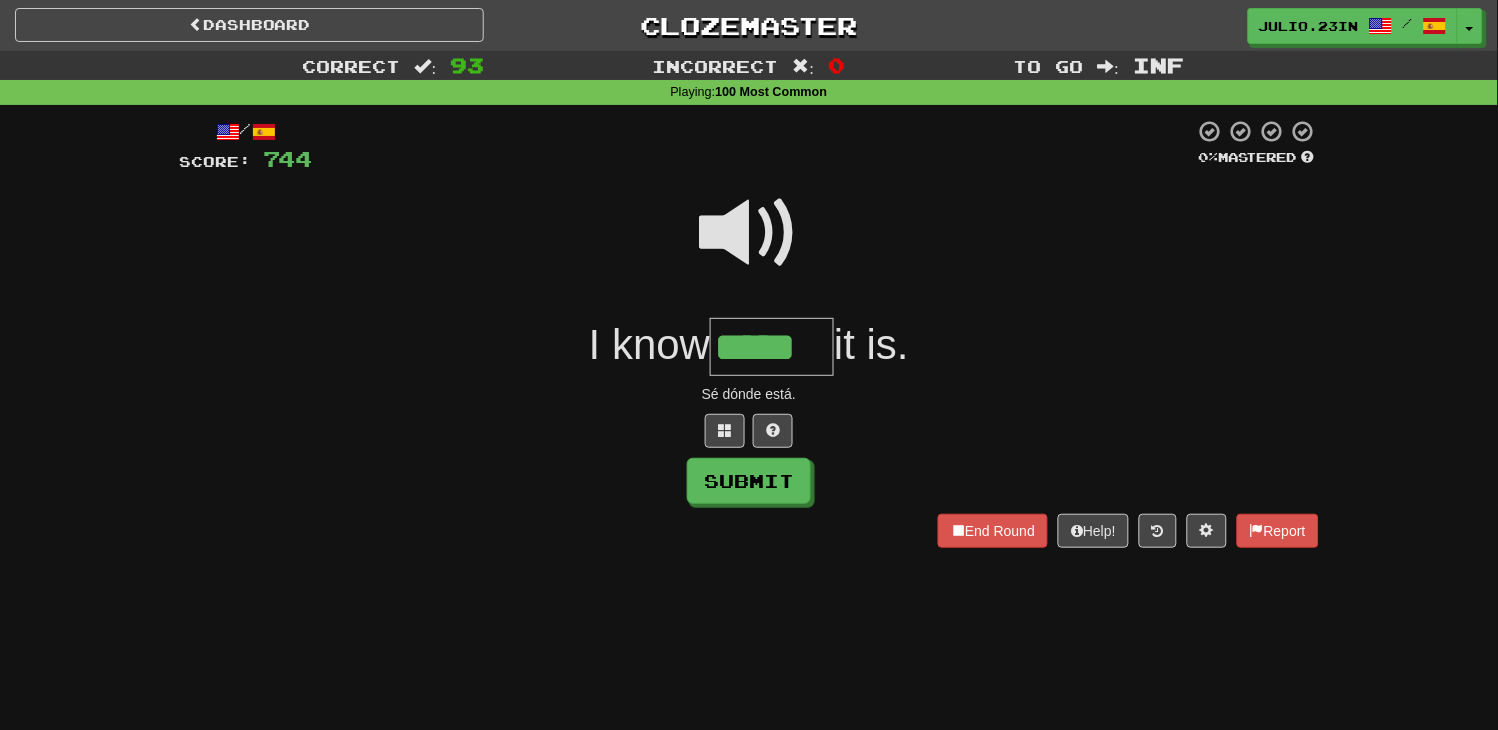 type on "*****" 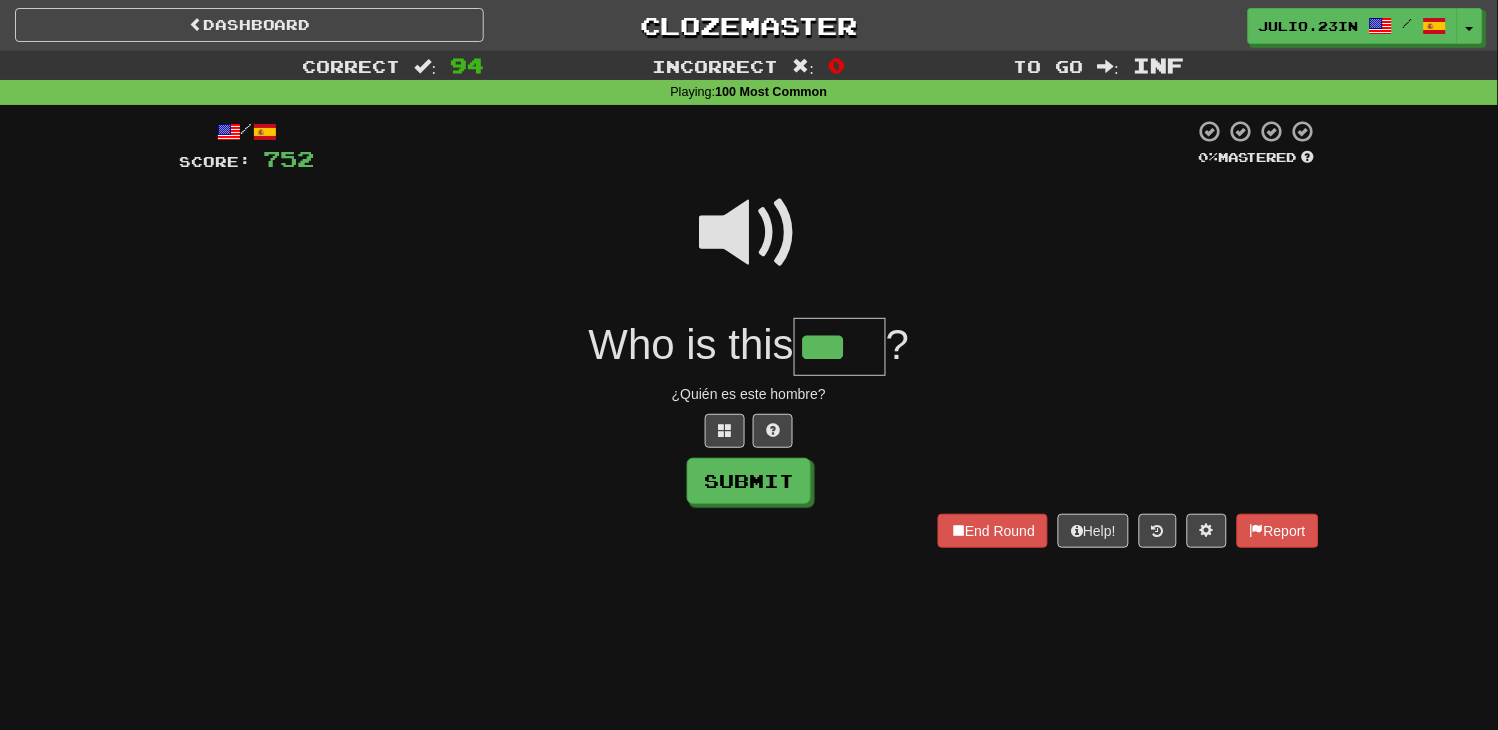 type on "***" 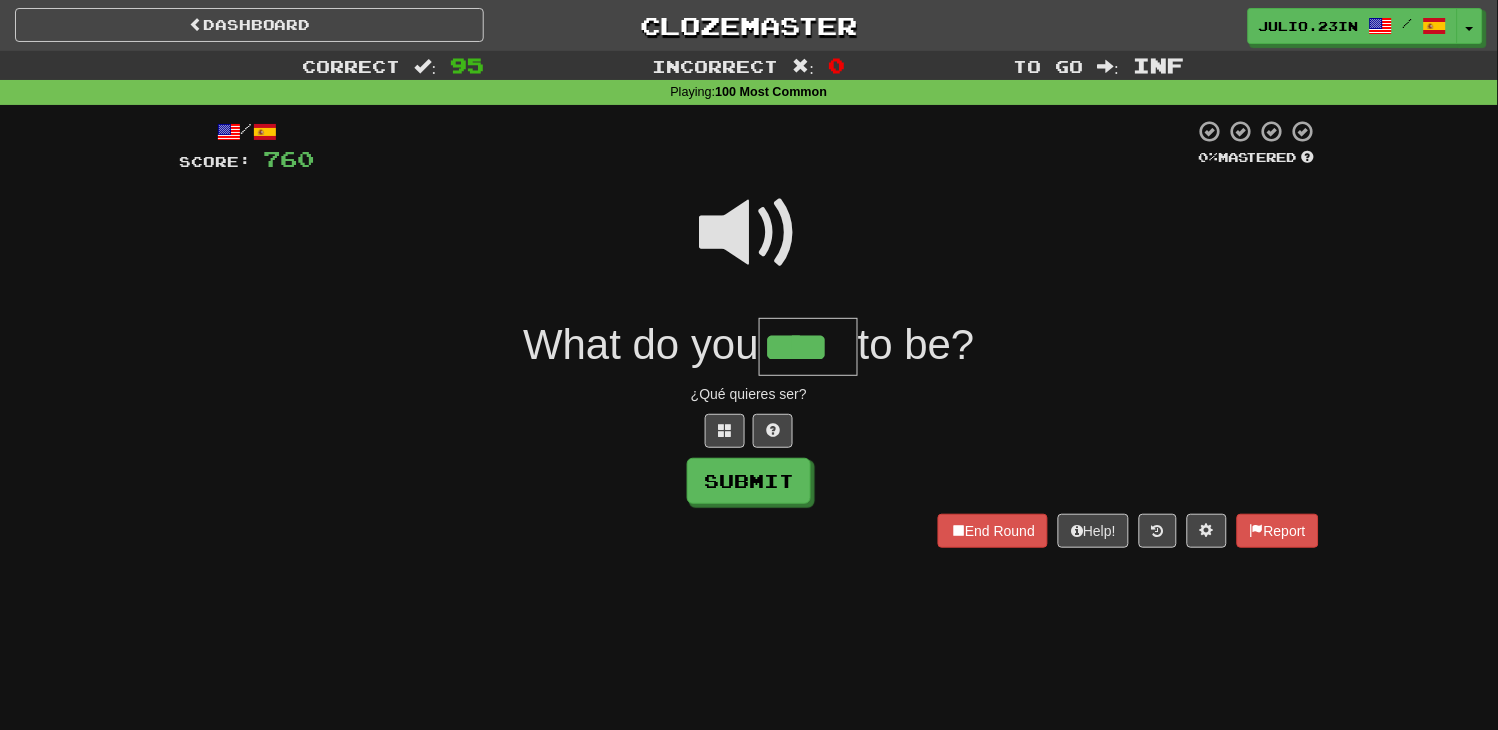 type on "****" 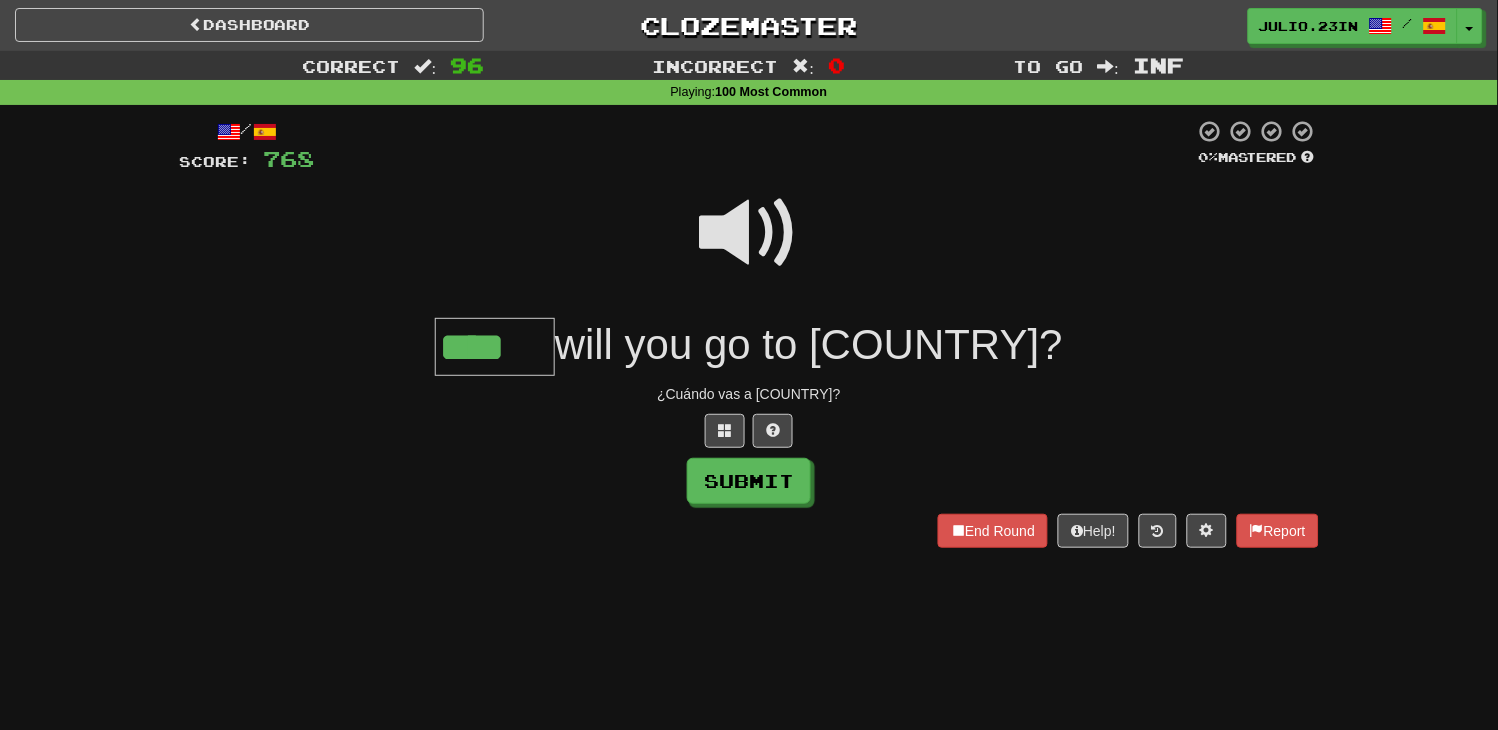 type on "****" 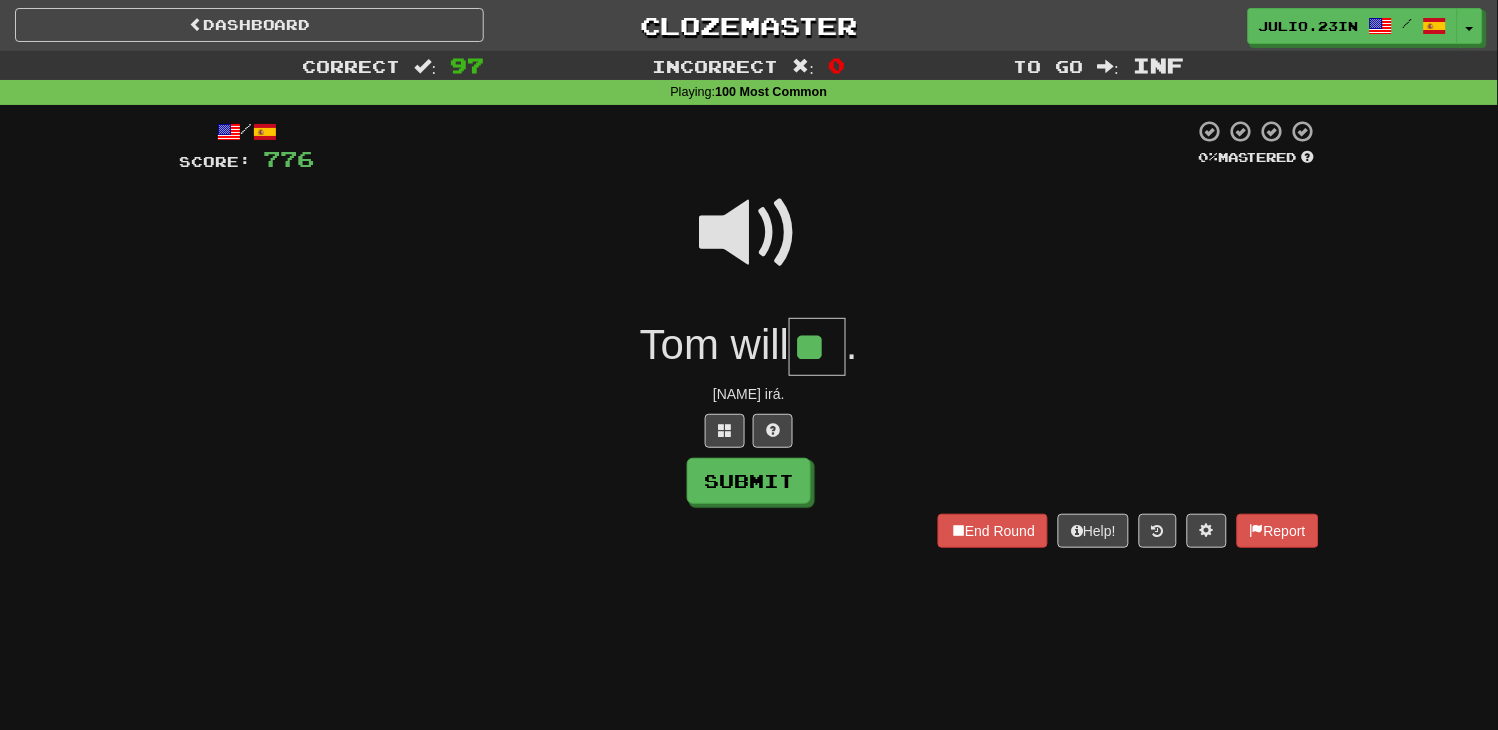 type on "**" 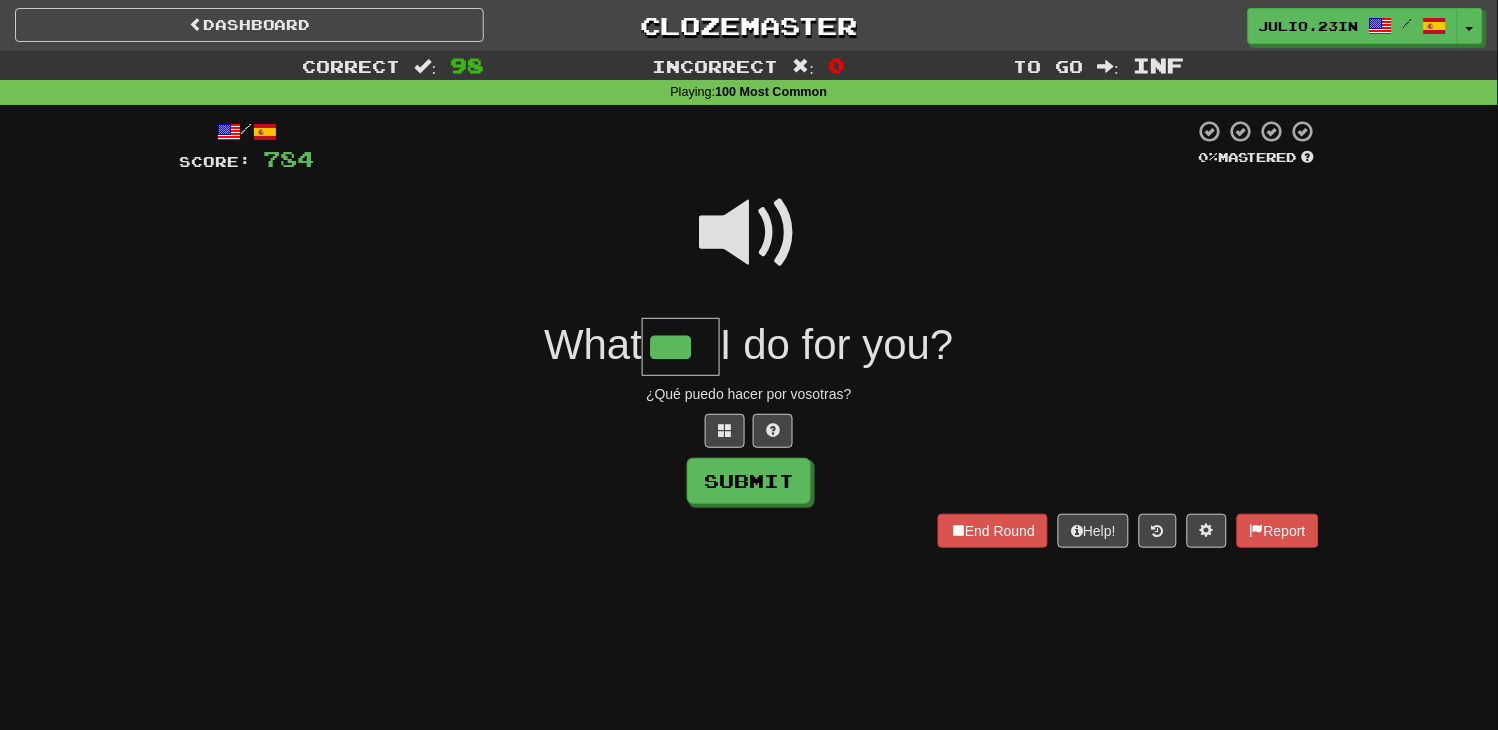 type on "***" 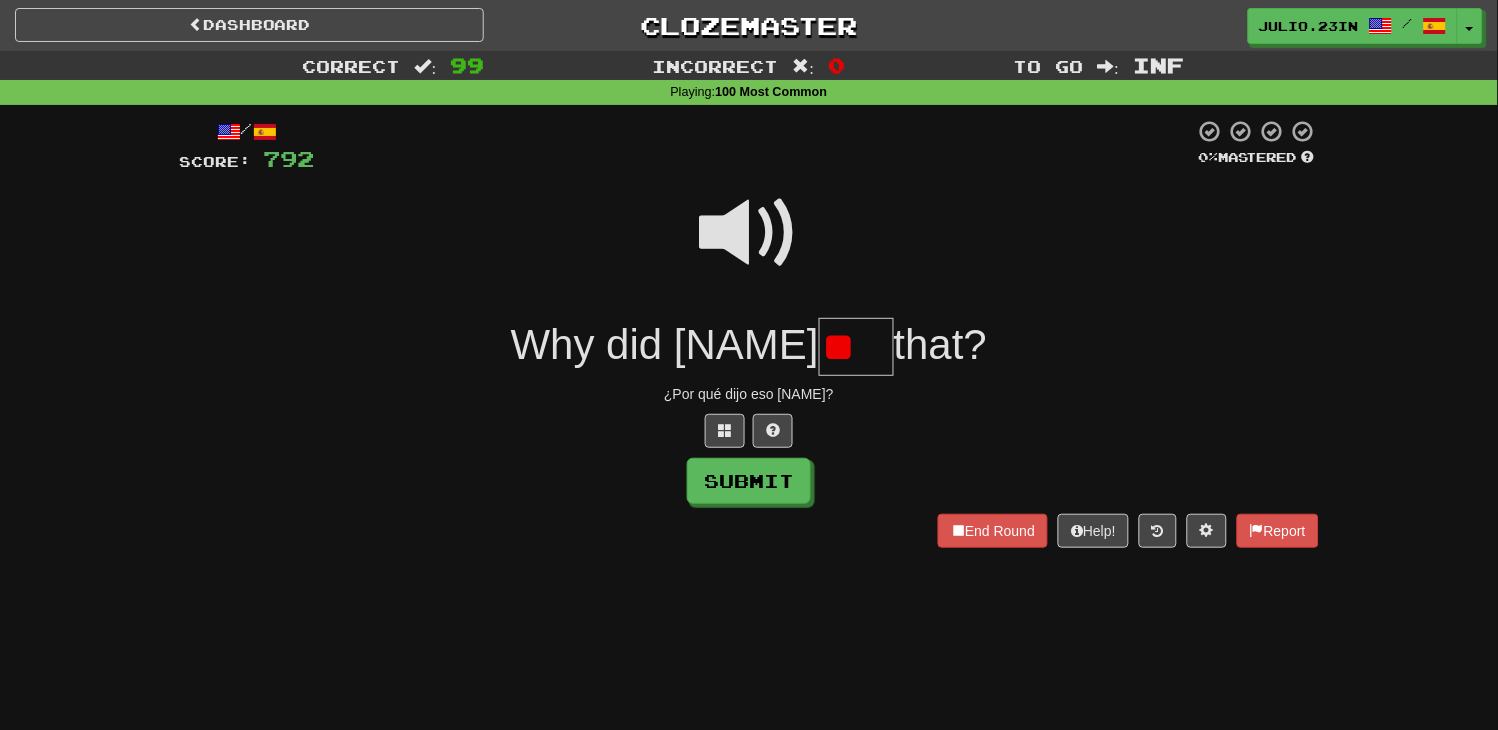 type on "*" 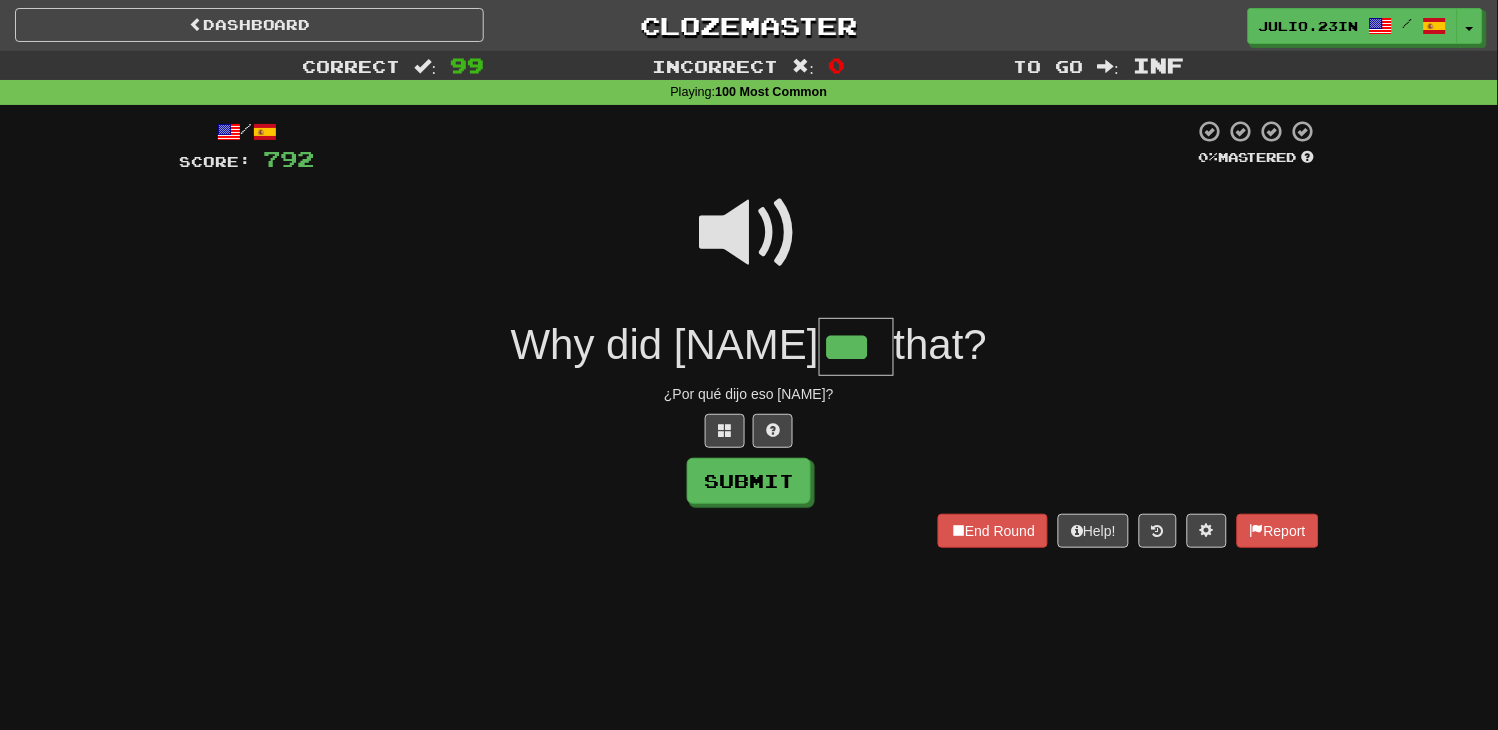 type on "***" 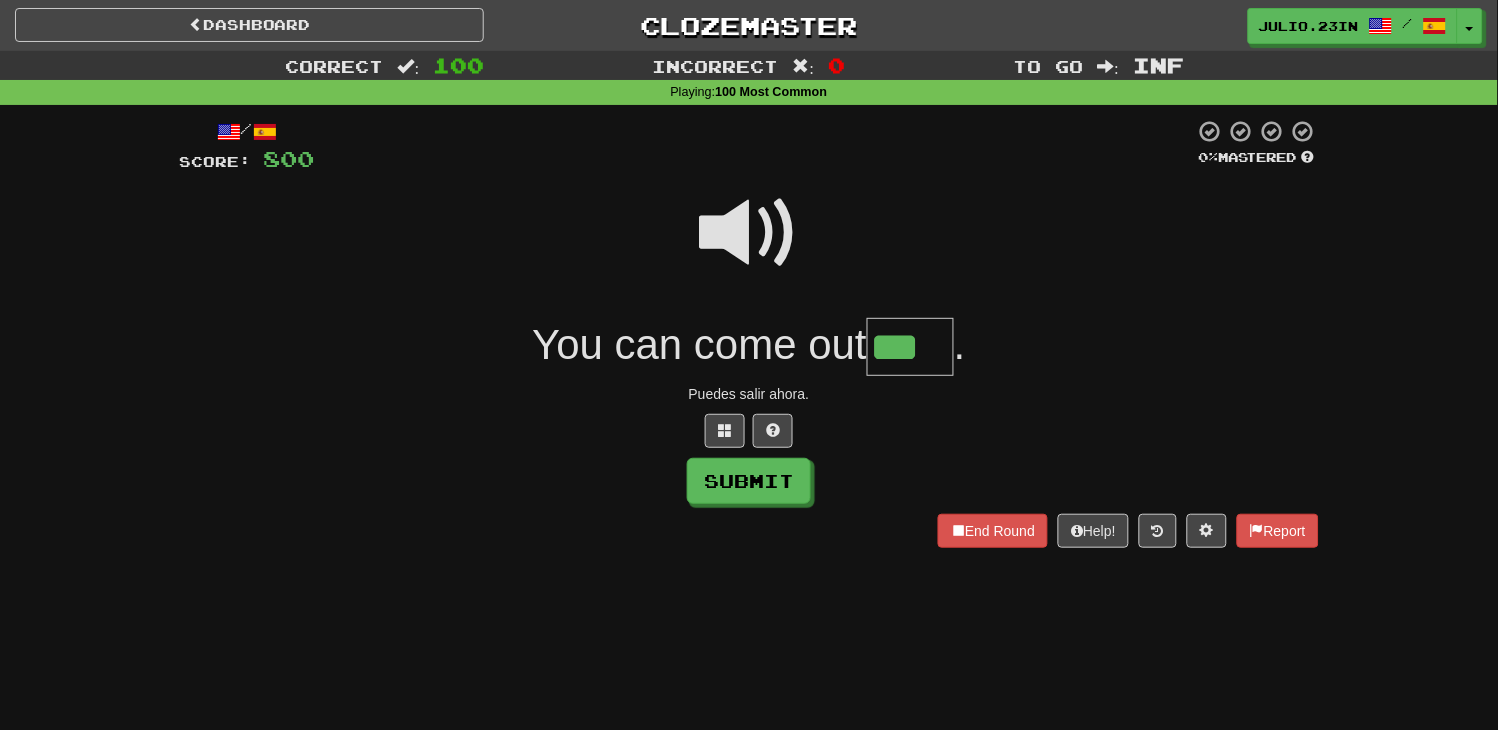 type on "***" 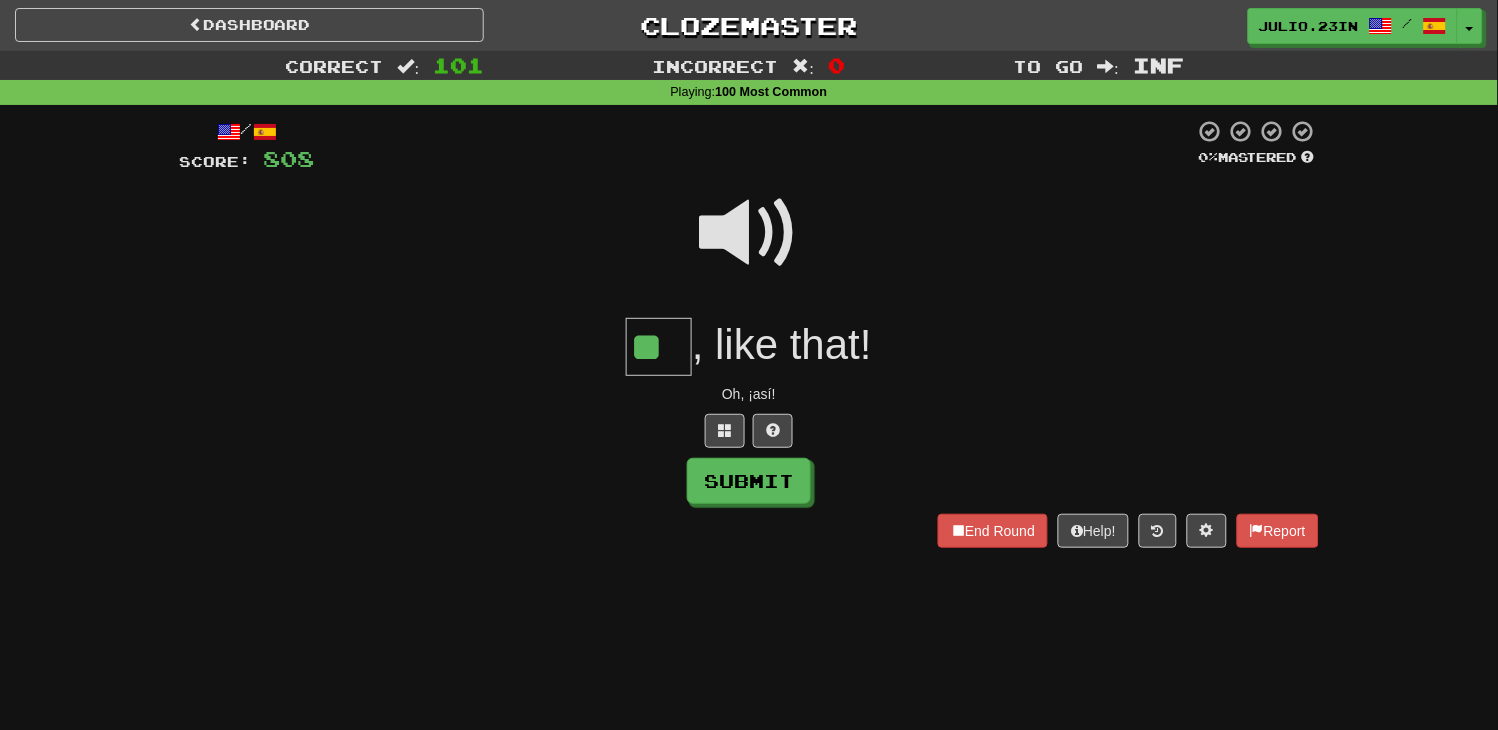 type on "**" 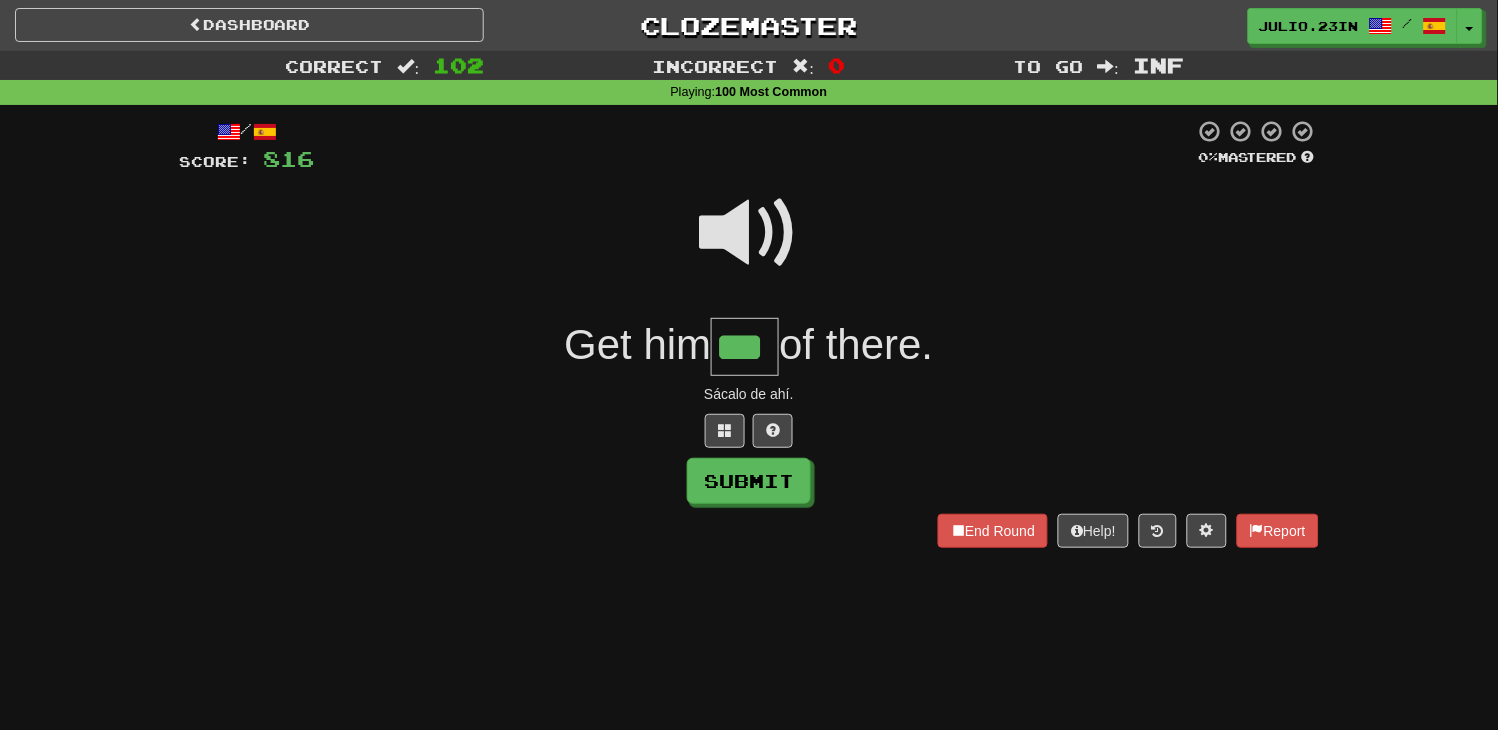 type on "***" 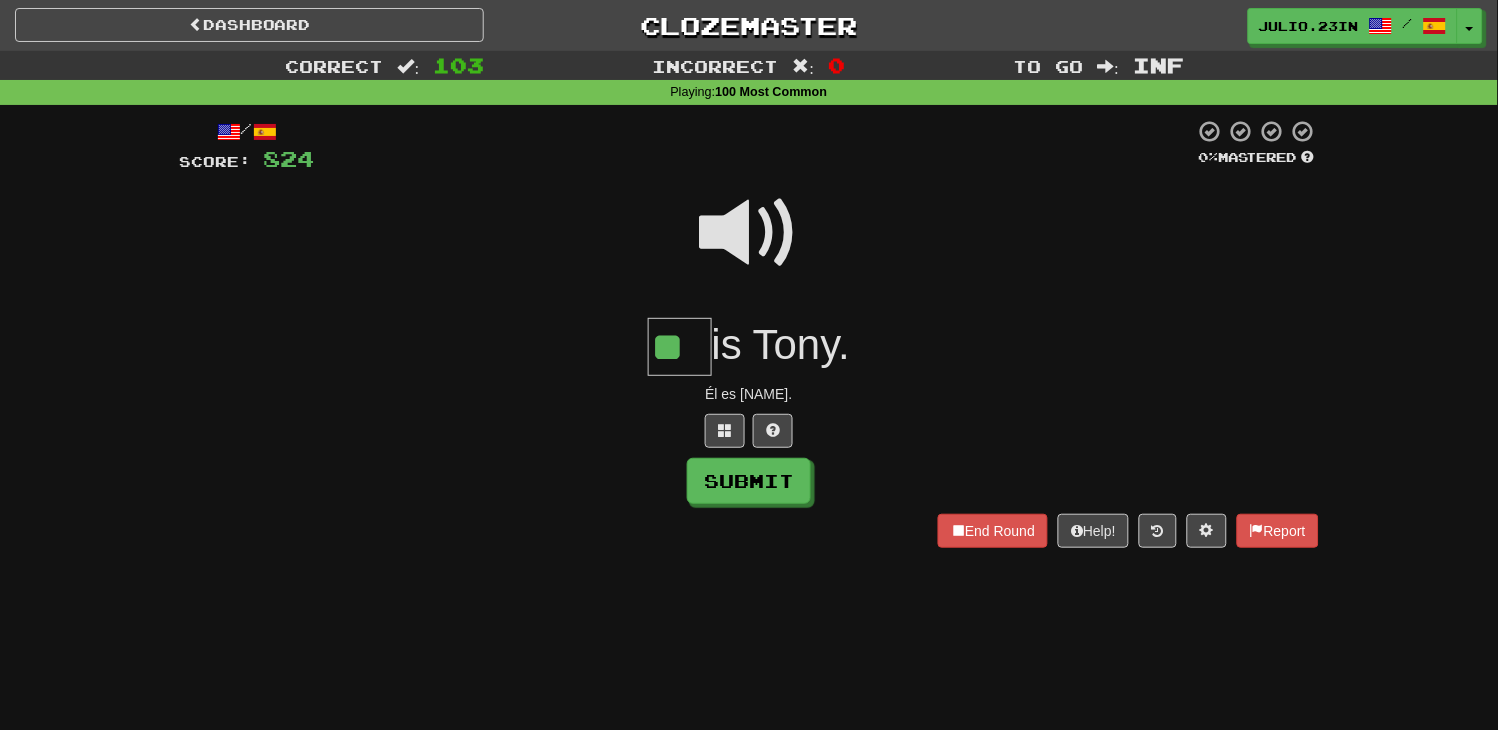 type on "**" 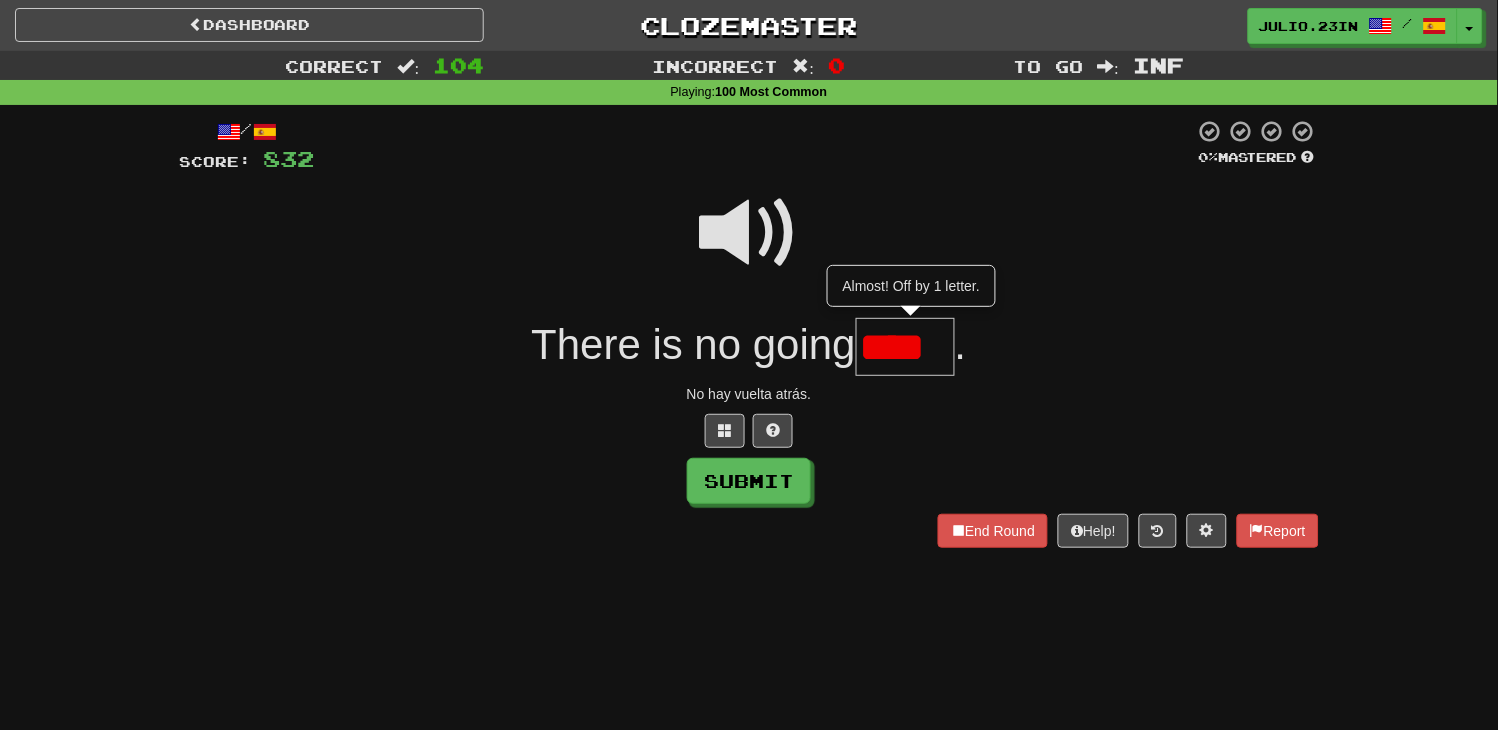 type on "****" 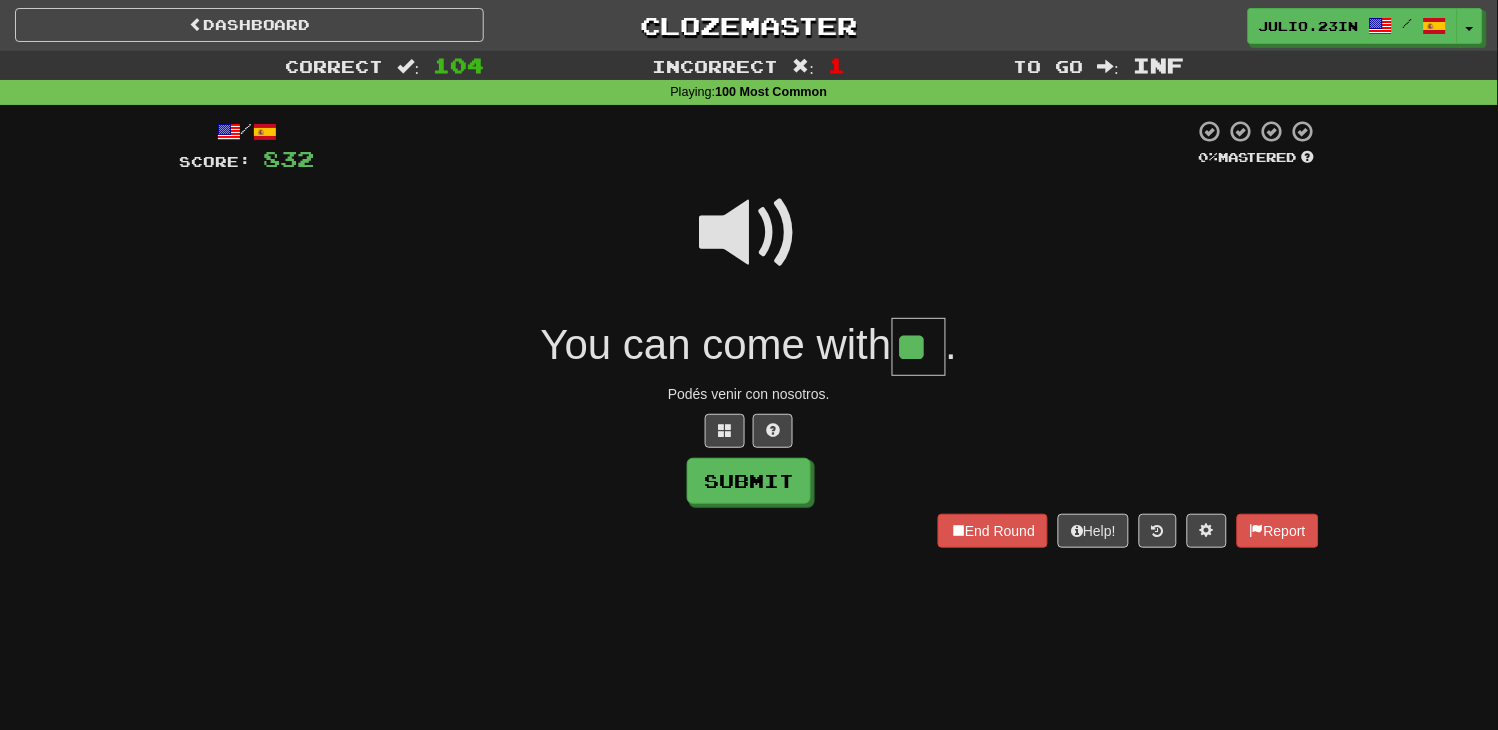 type on "**" 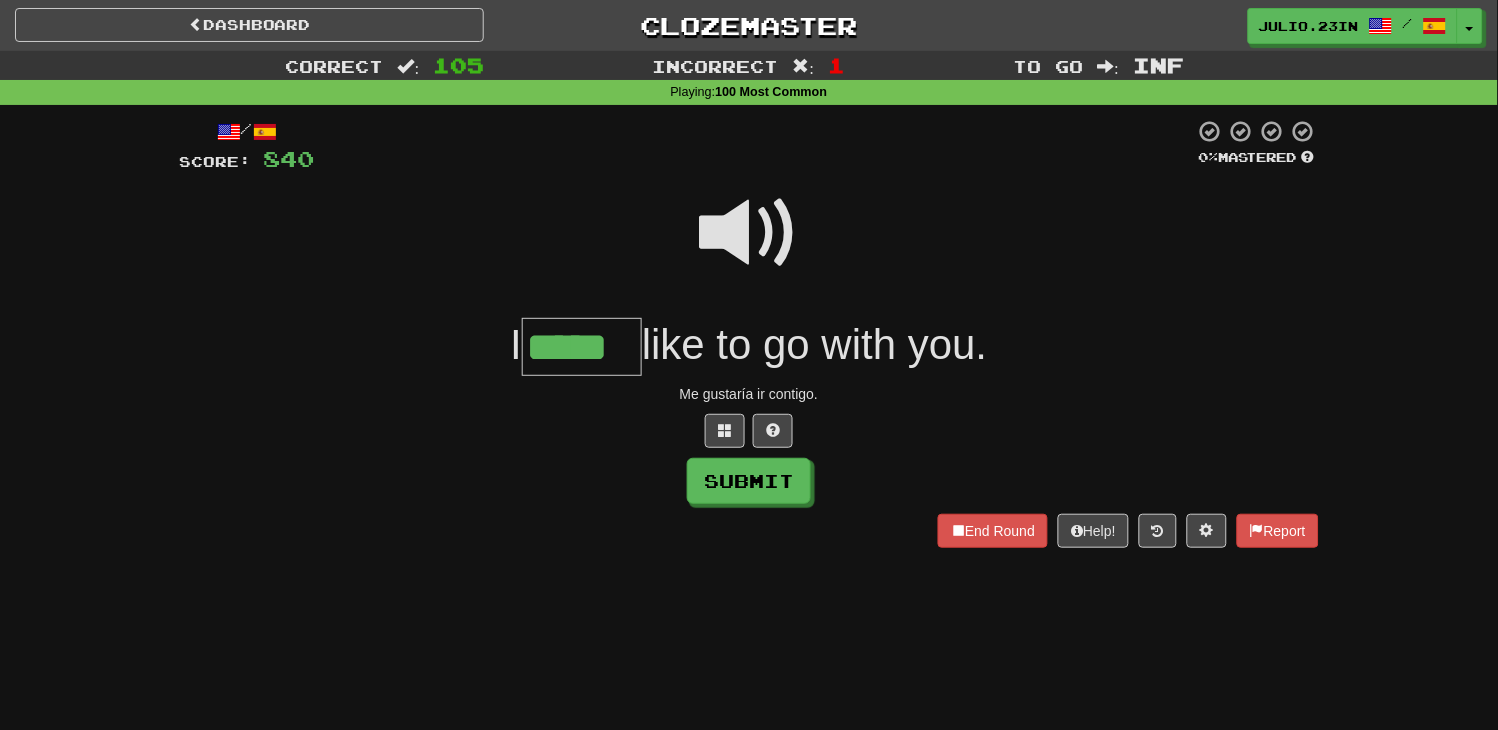 type on "*****" 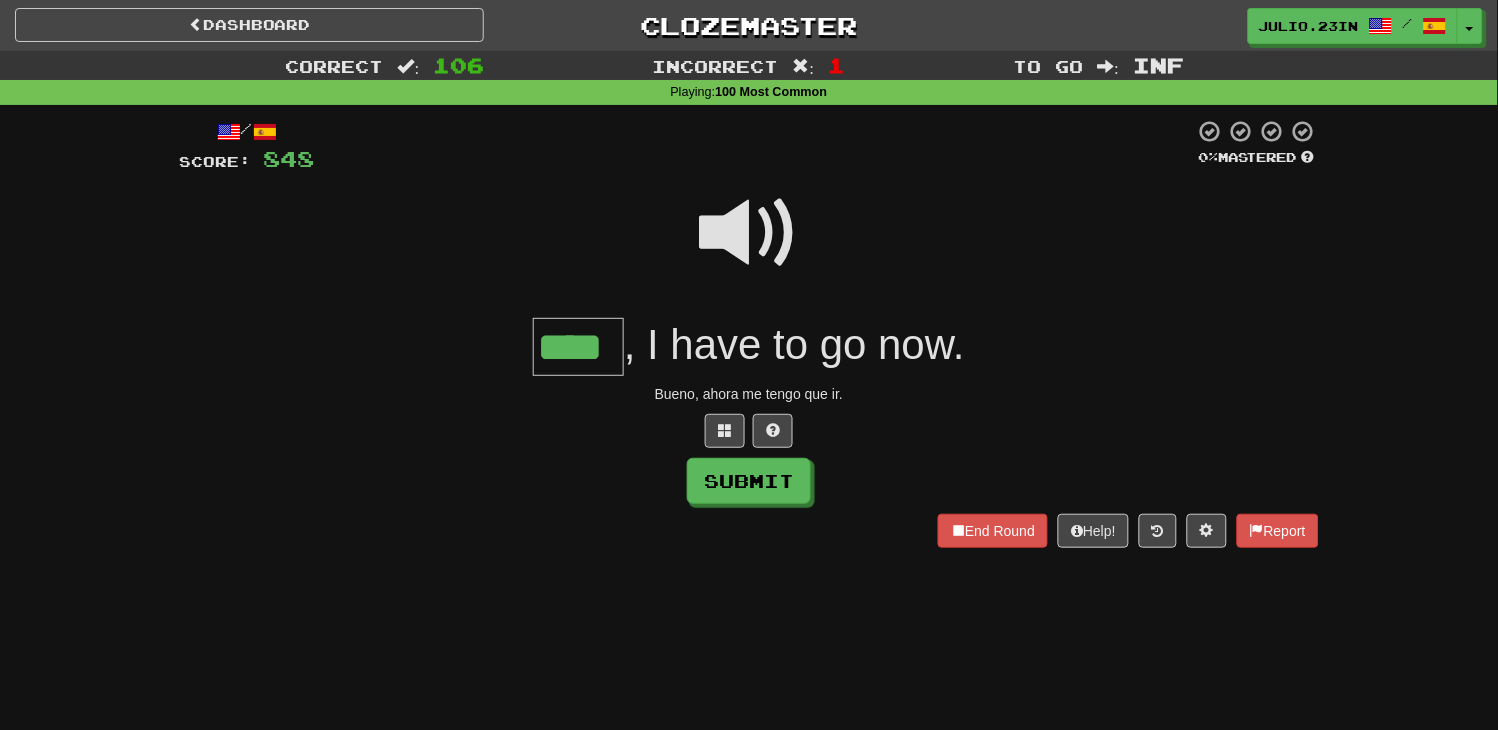 type on "****" 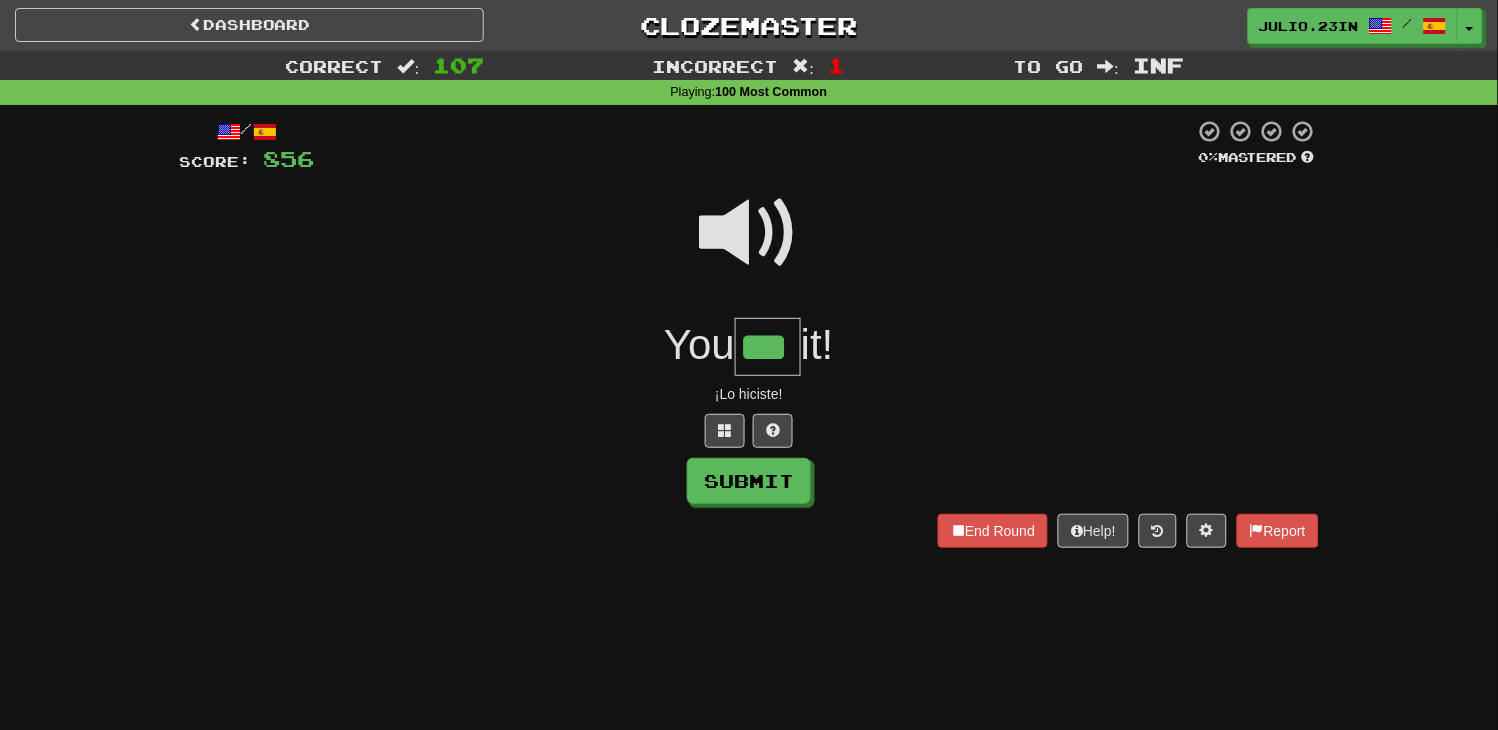 type on "***" 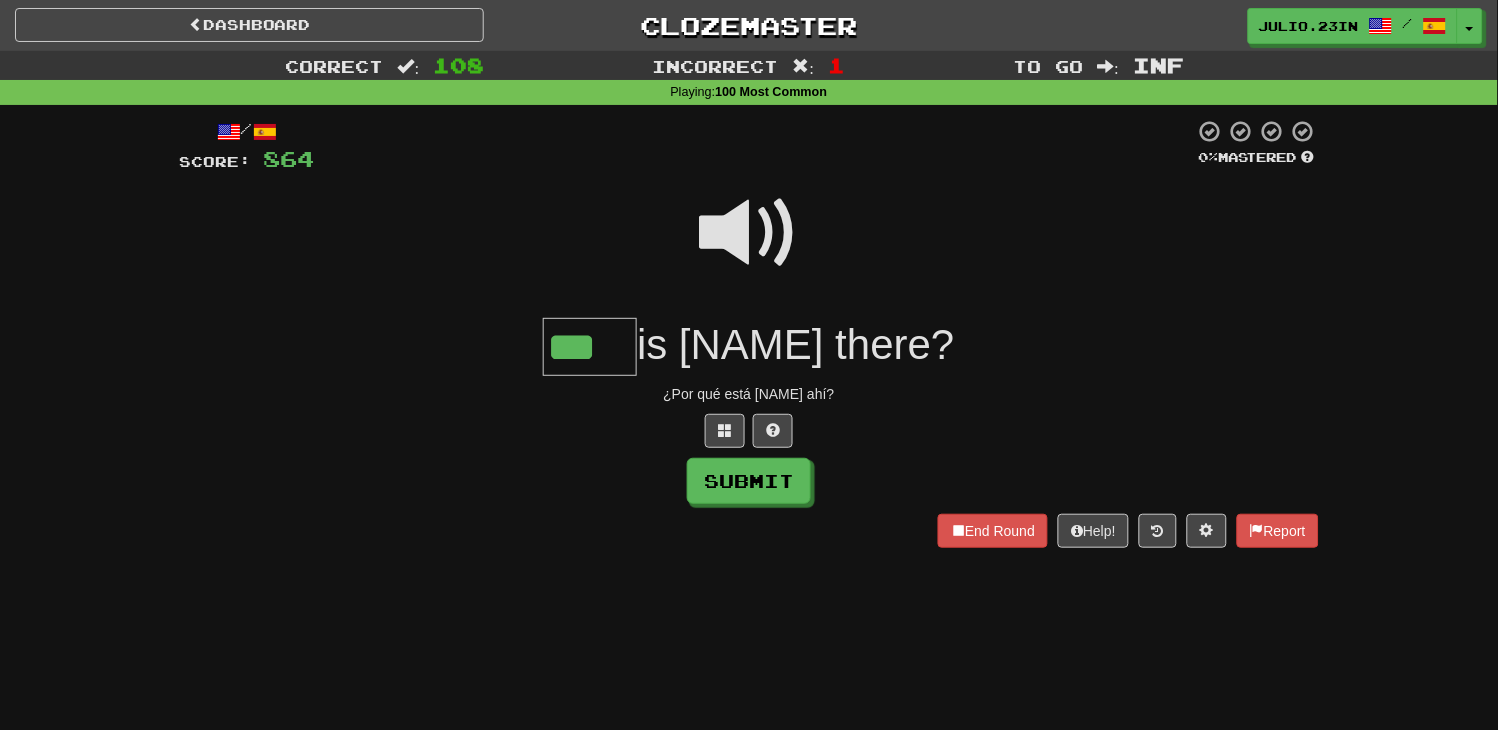 type on "***" 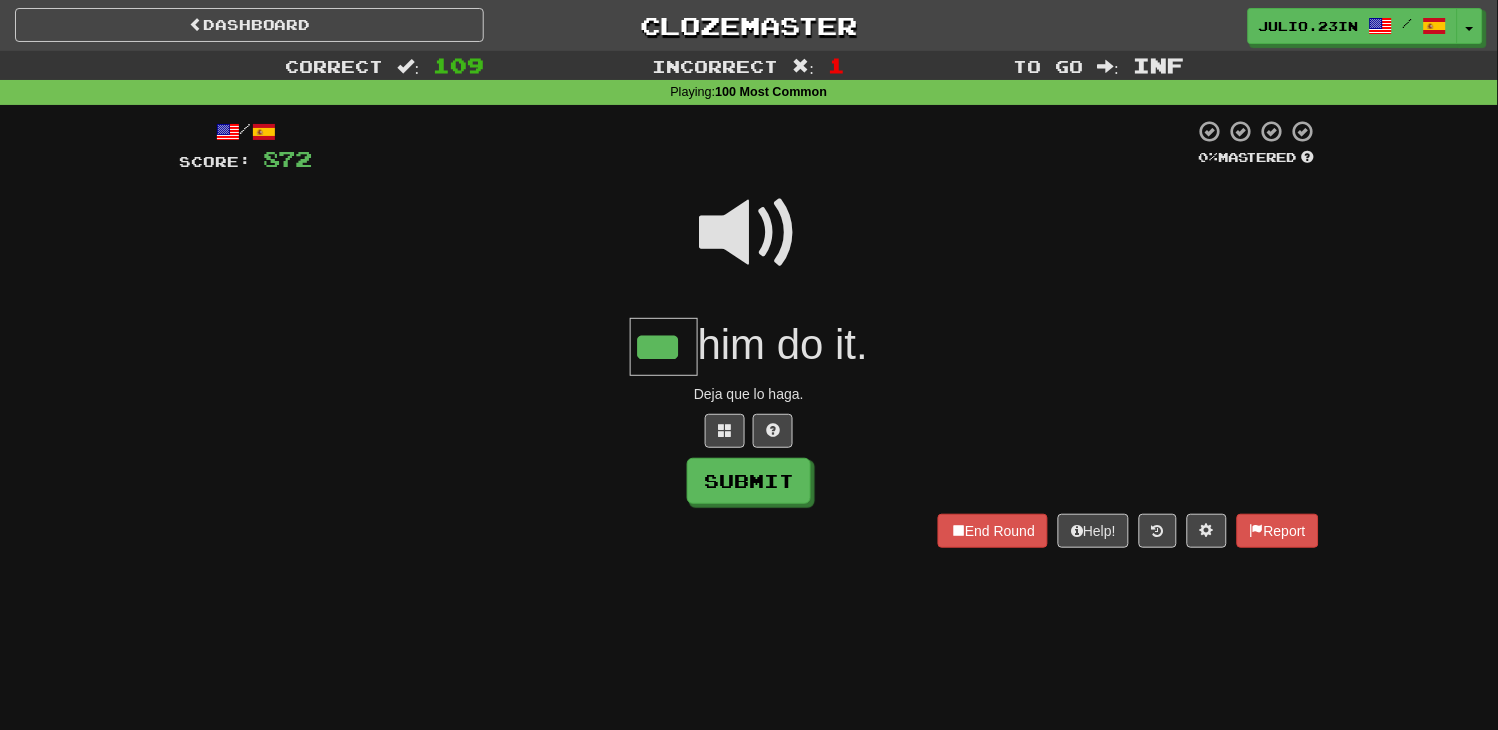 type on "***" 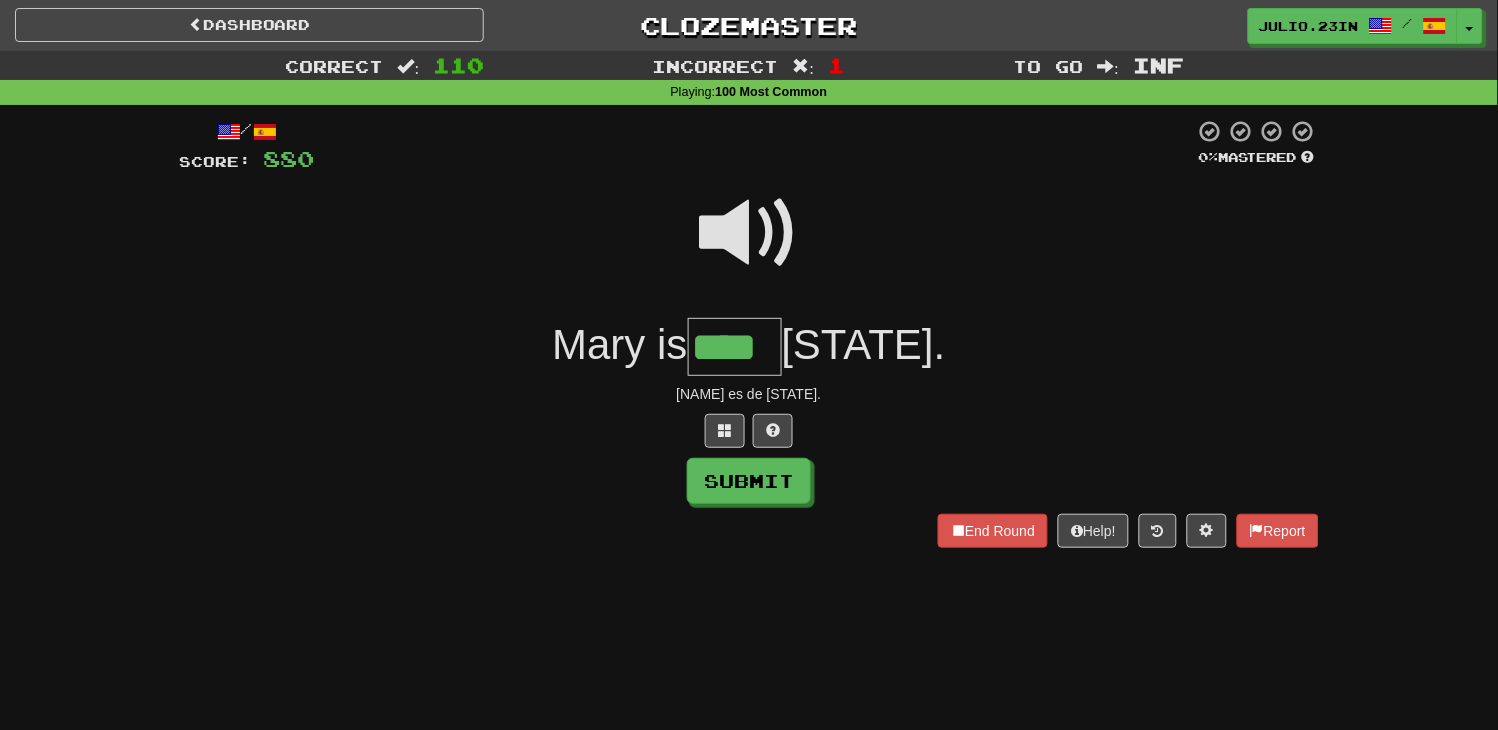 type on "****" 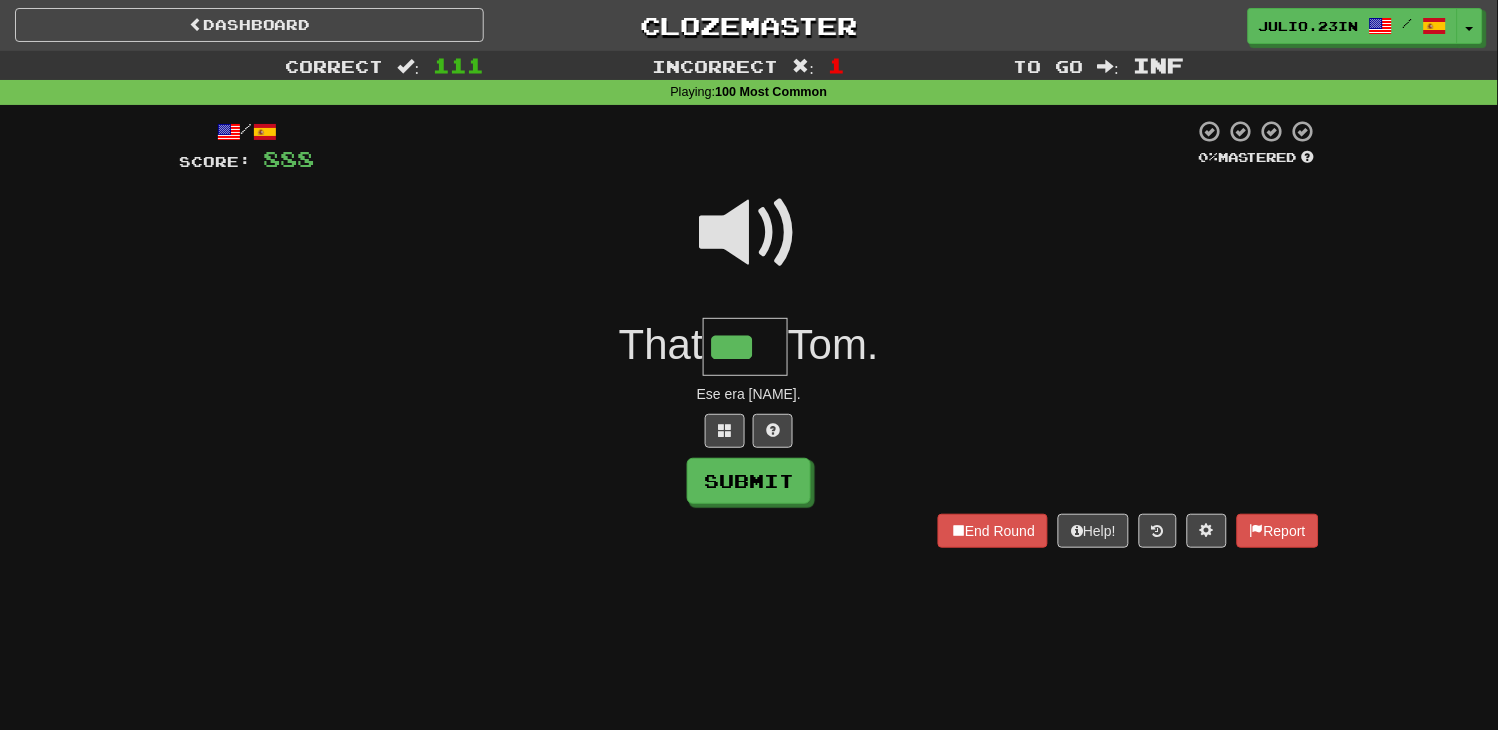 type on "***" 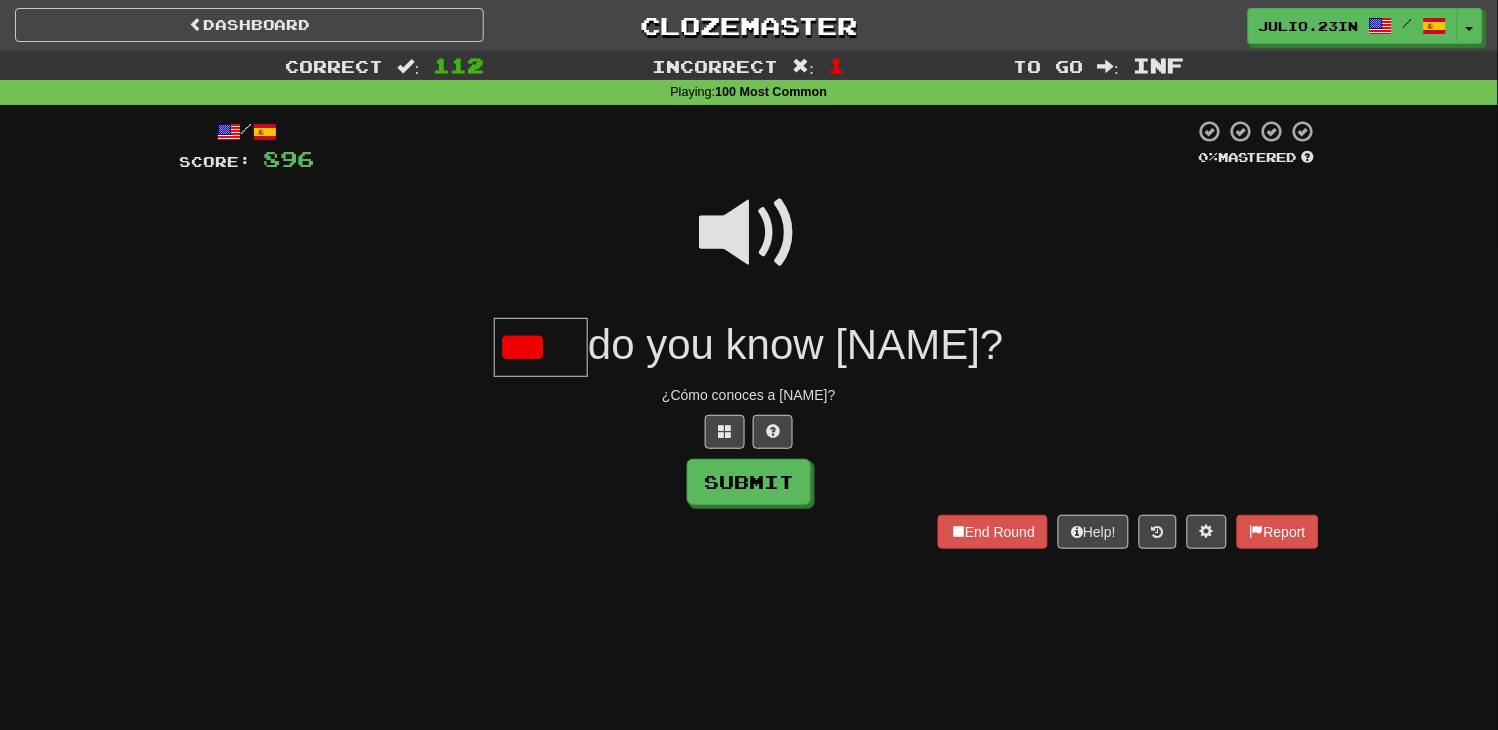 scroll, scrollTop: 0, scrollLeft: 0, axis: both 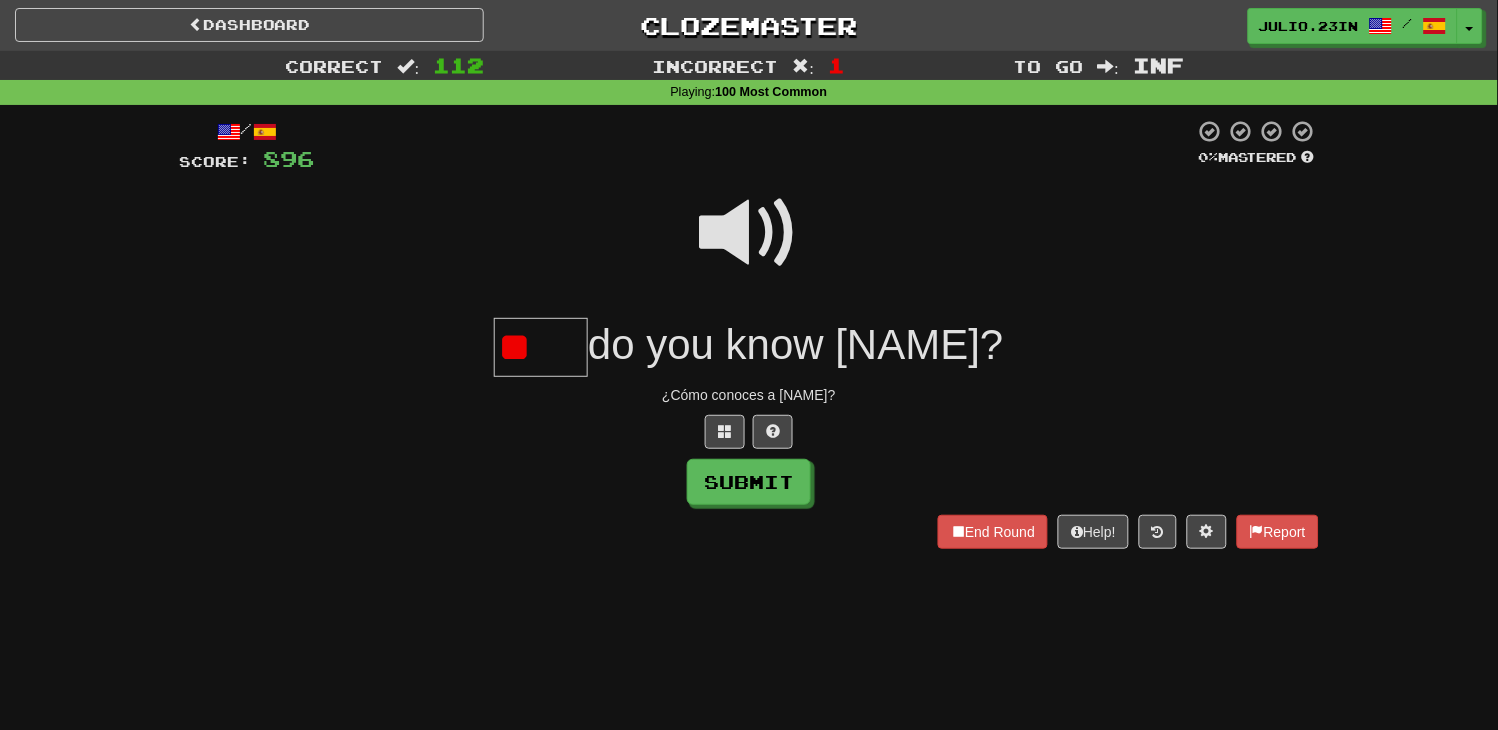 type on "*" 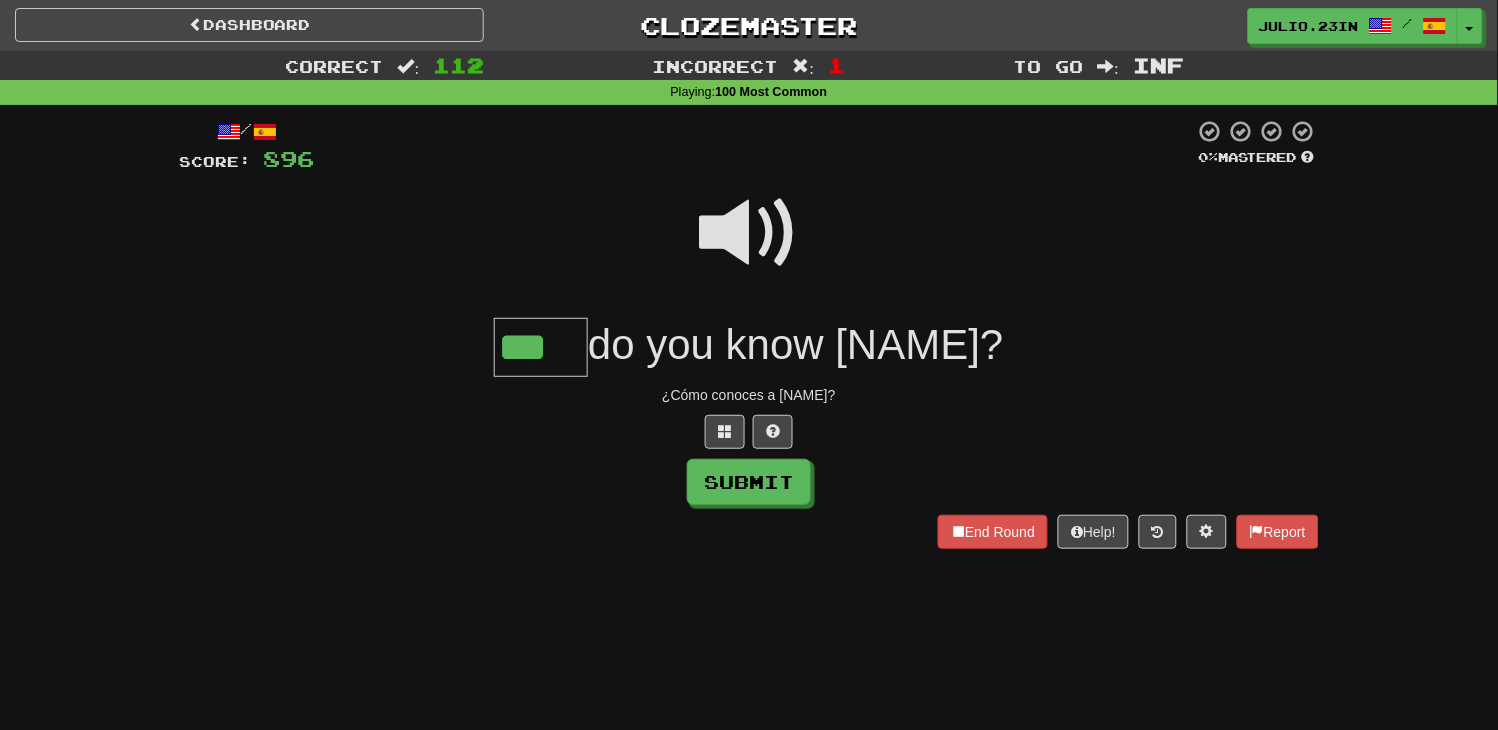 type on "***" 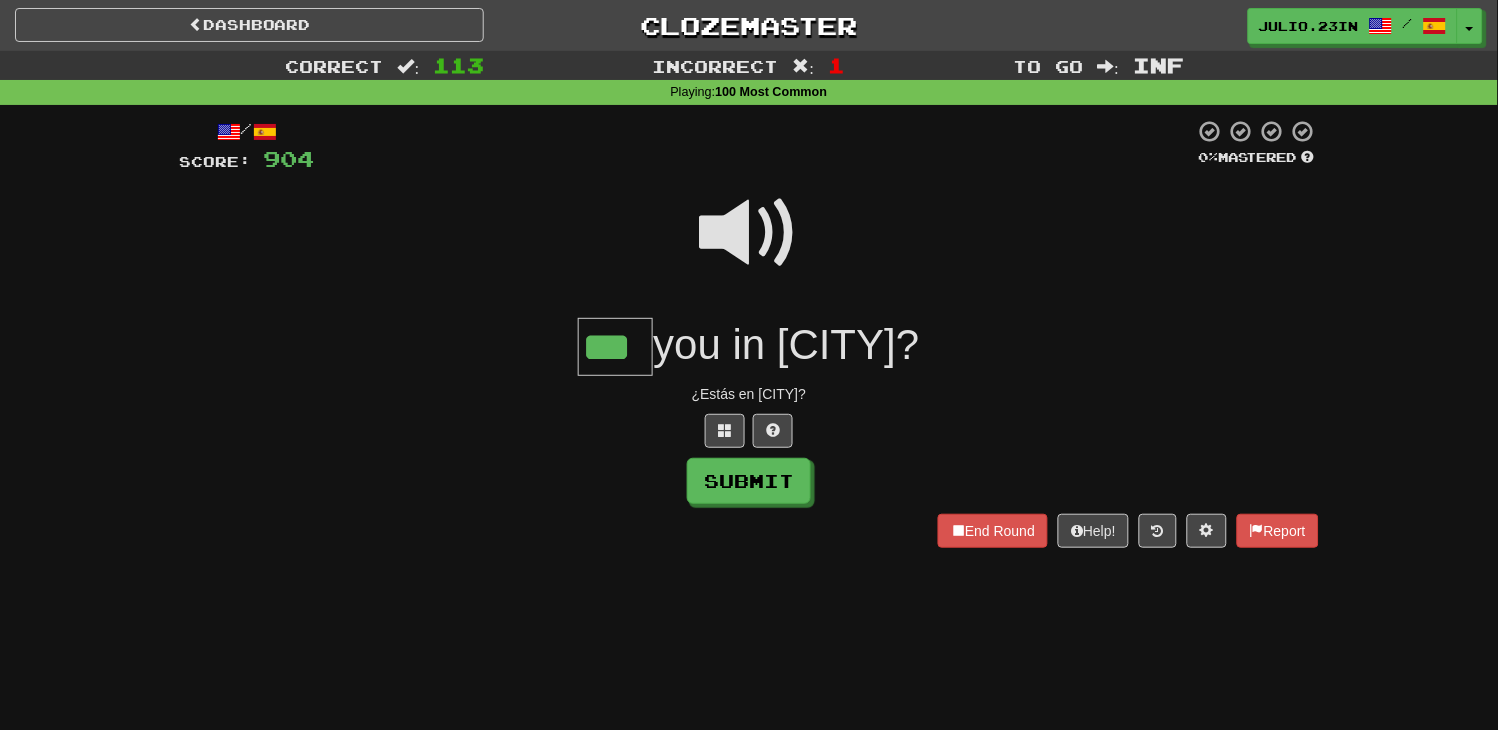 type on "***" 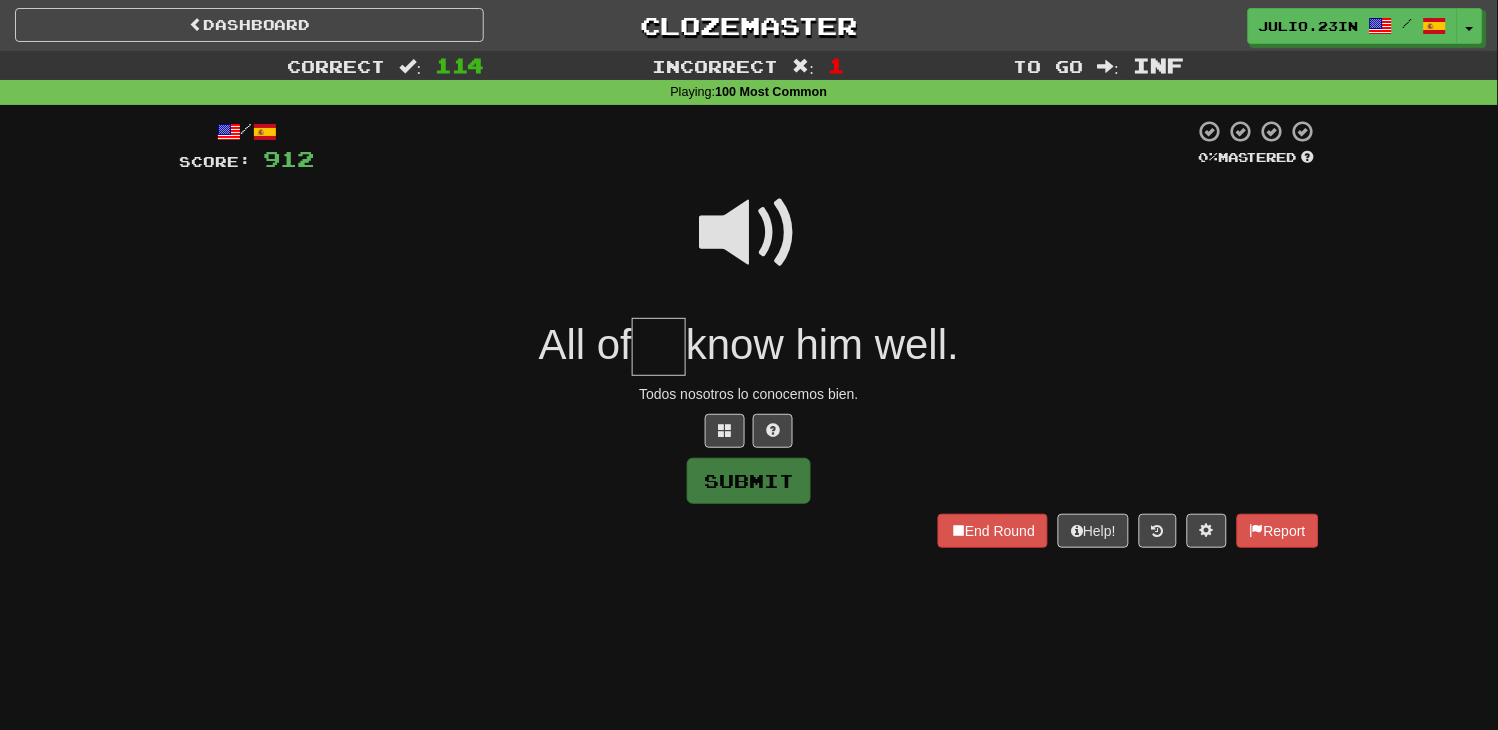 type on "*" 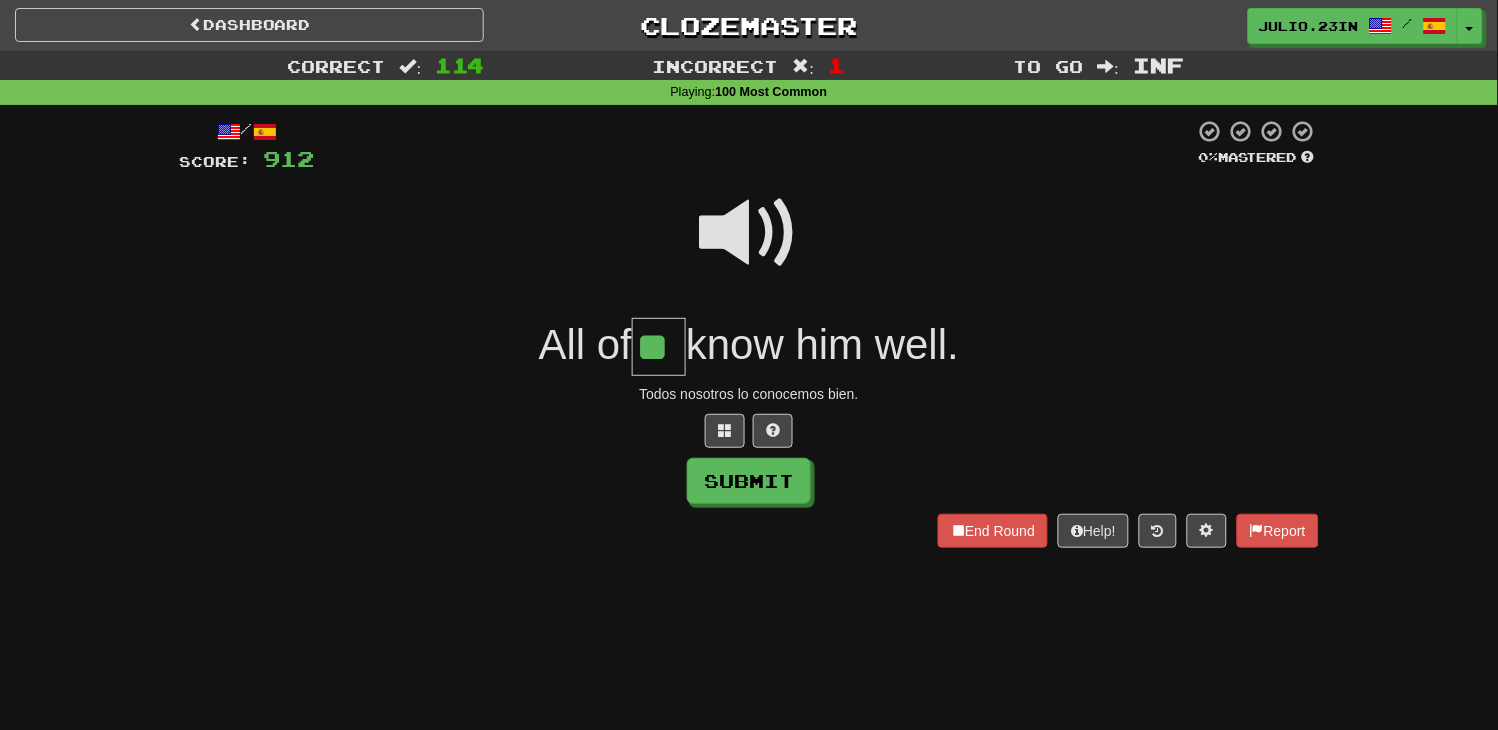 type on "**" 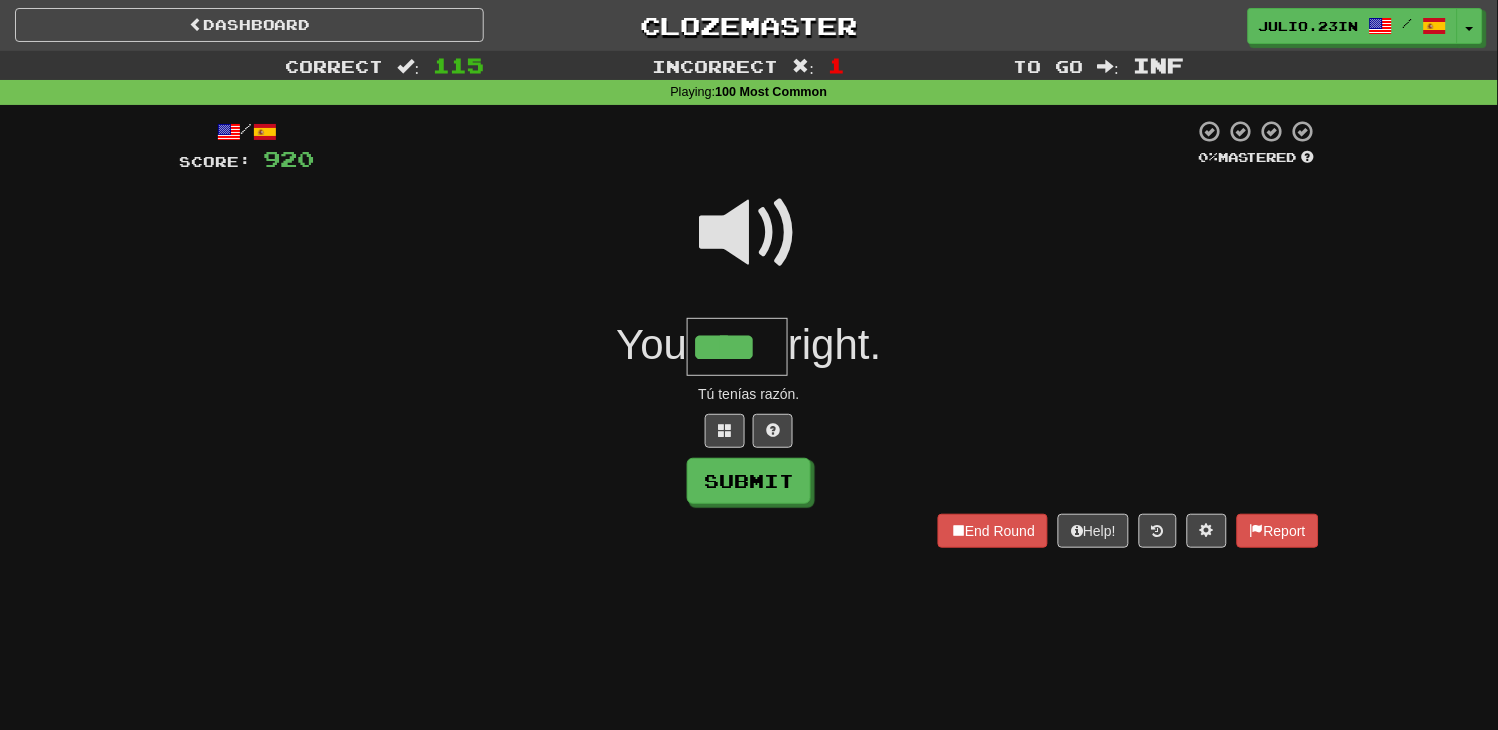 type on "****" 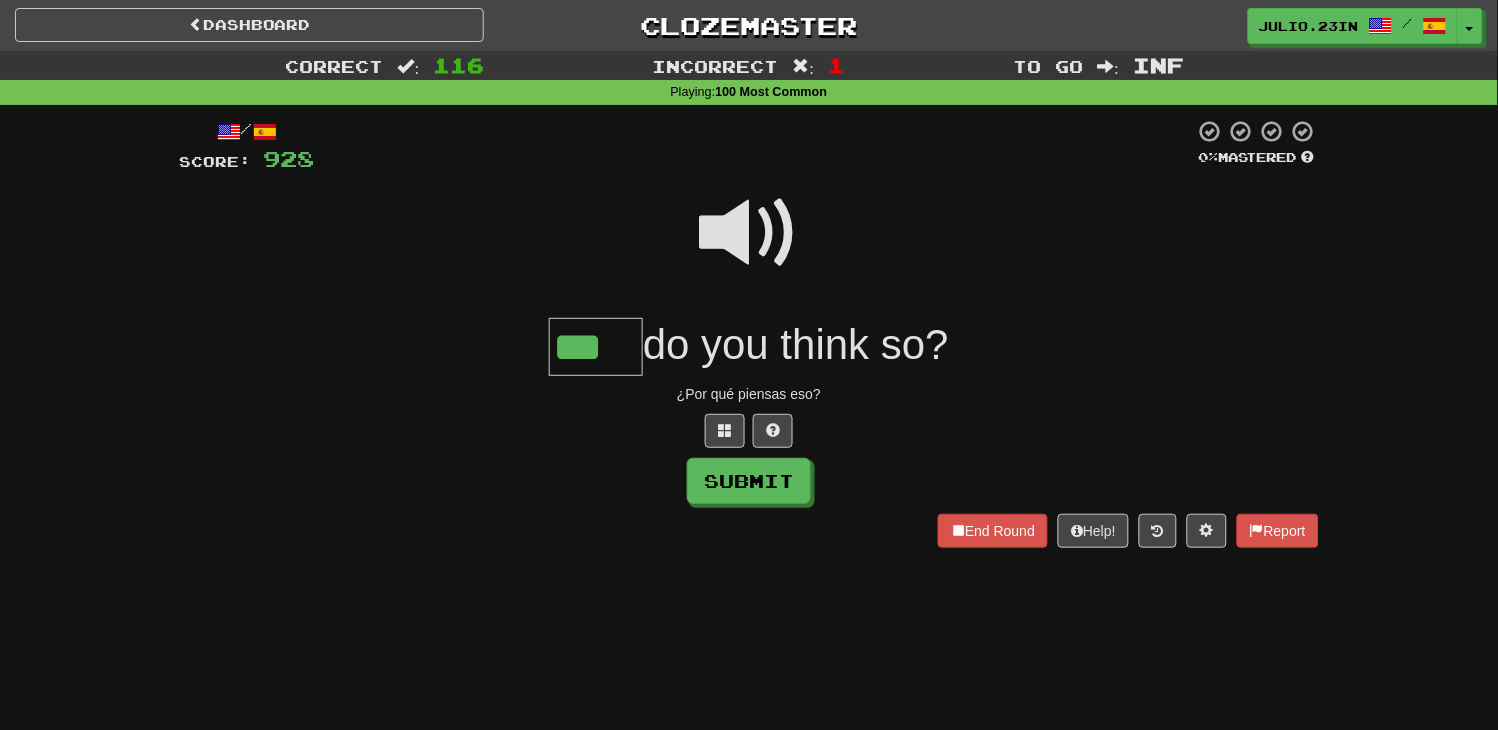 type on "***" 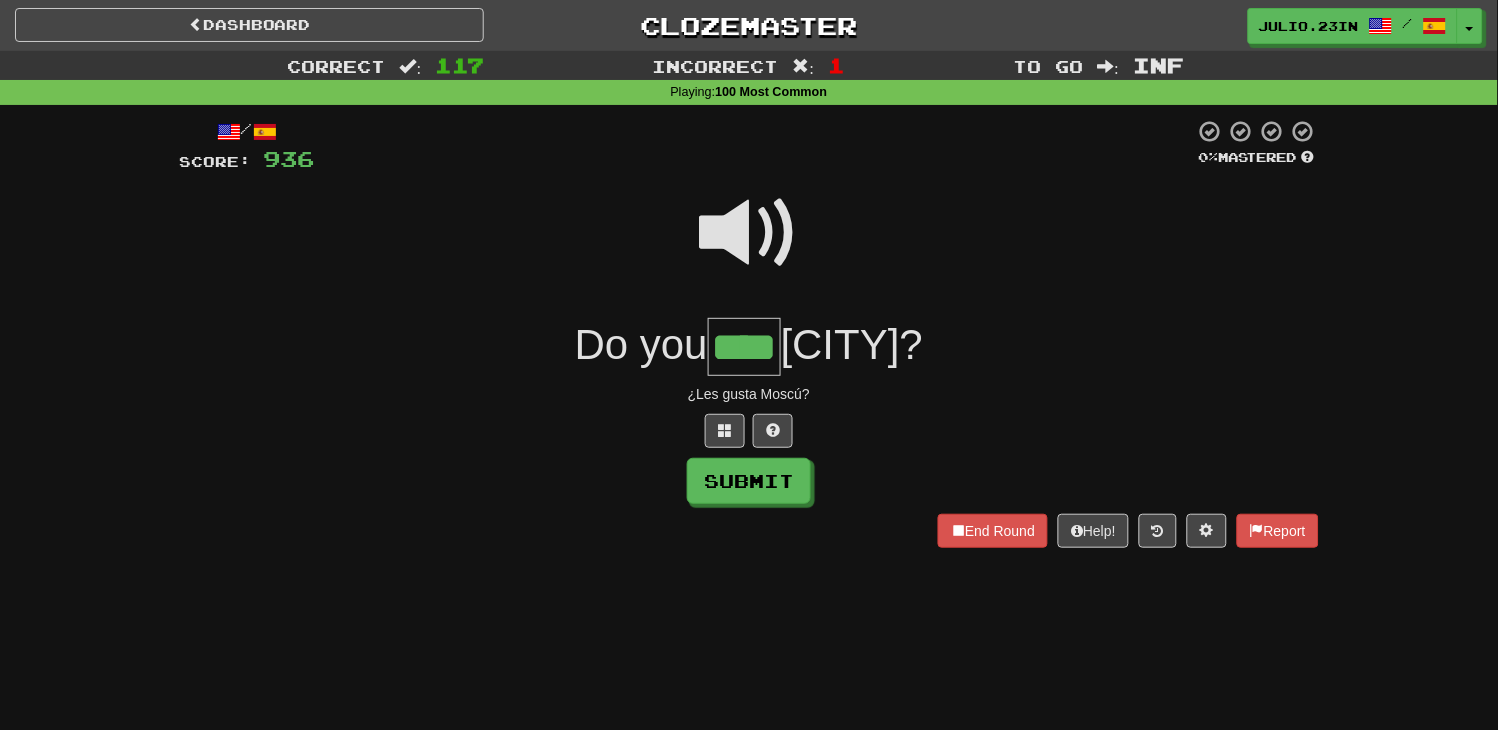 type on "****" 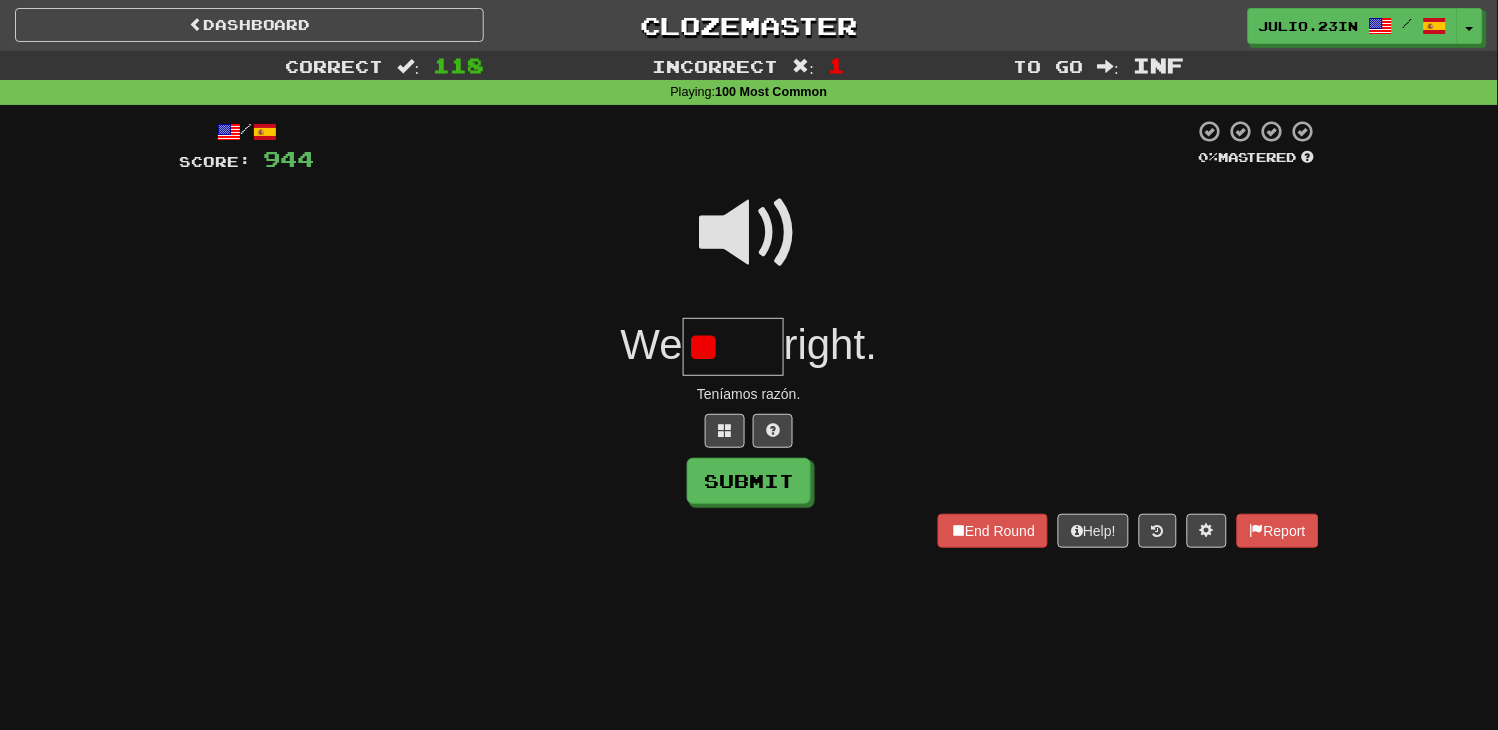 type on "*" 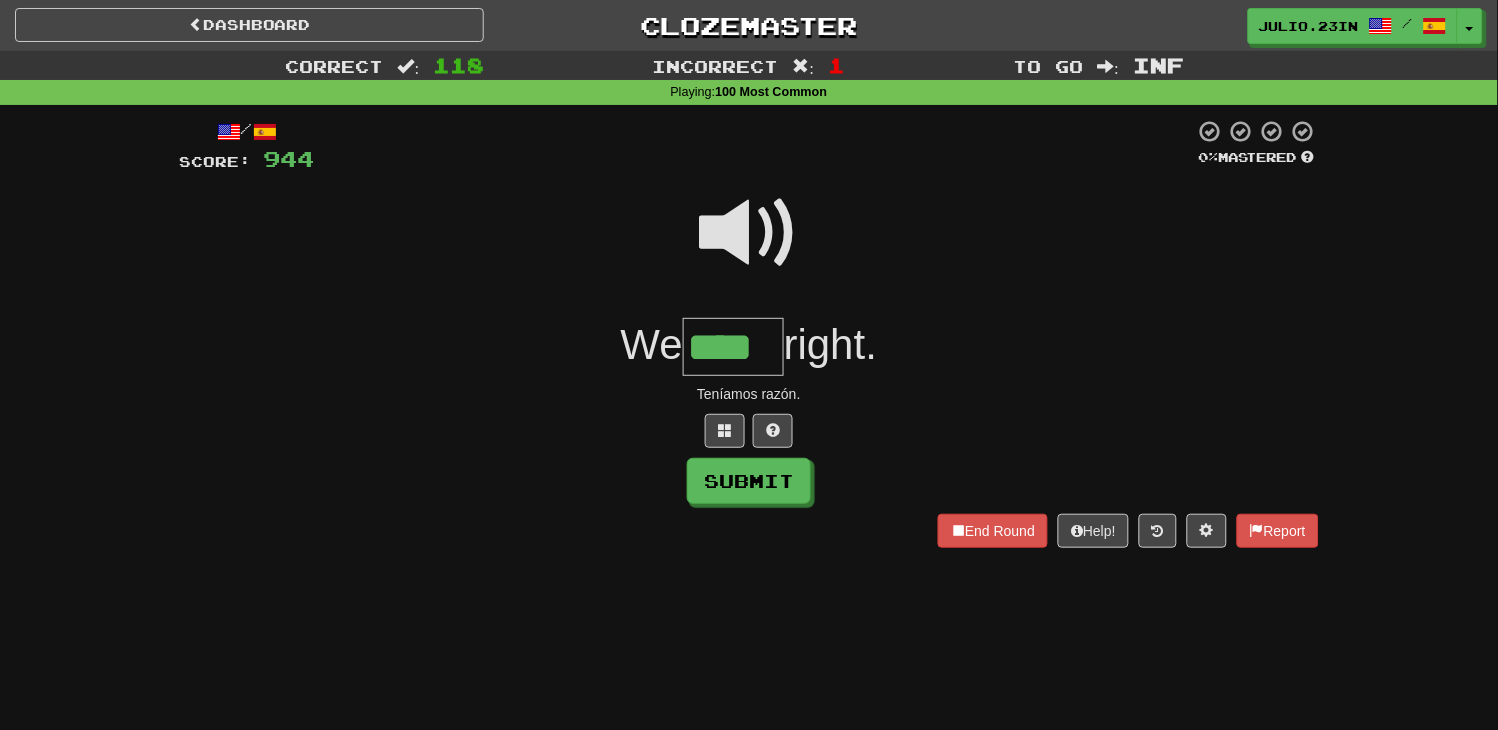 type on "****" 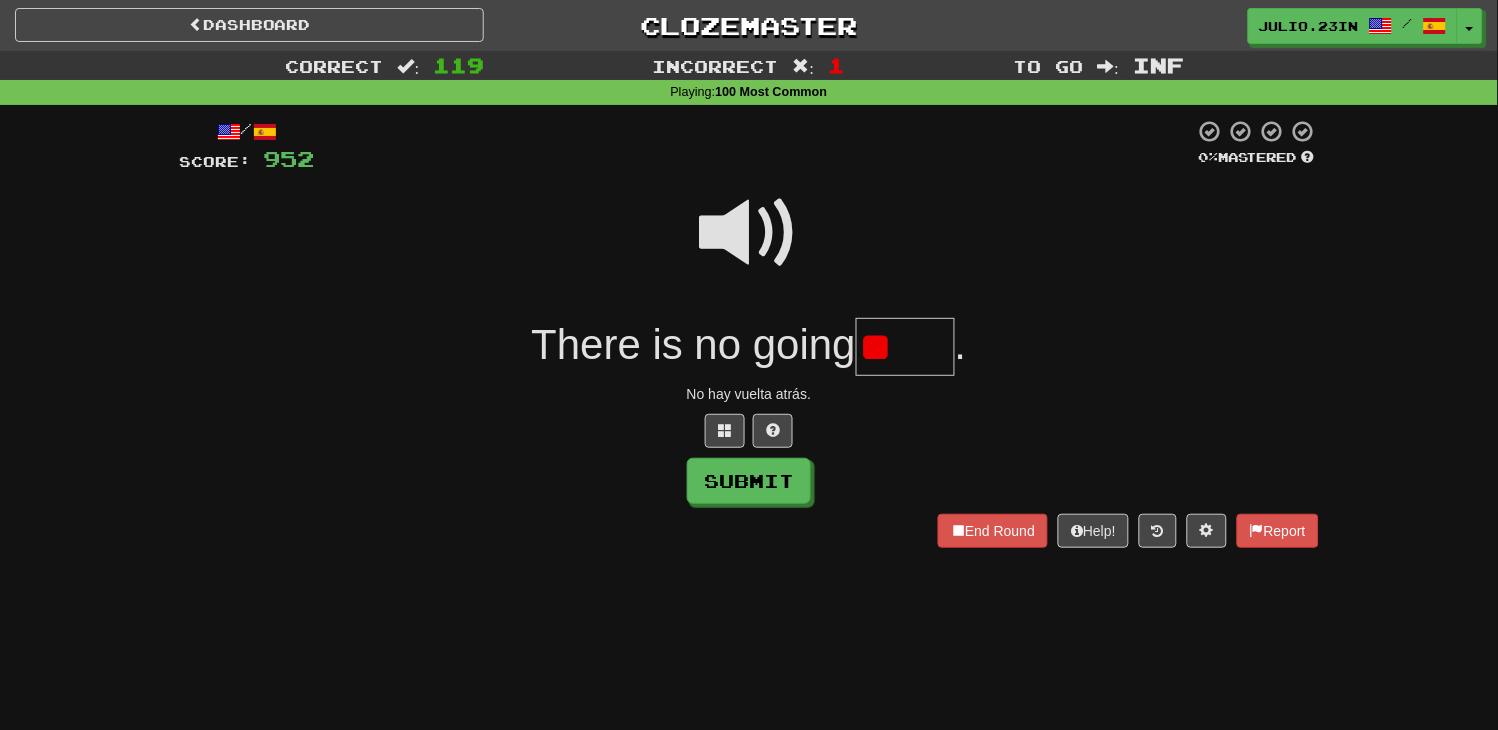 type on "*" 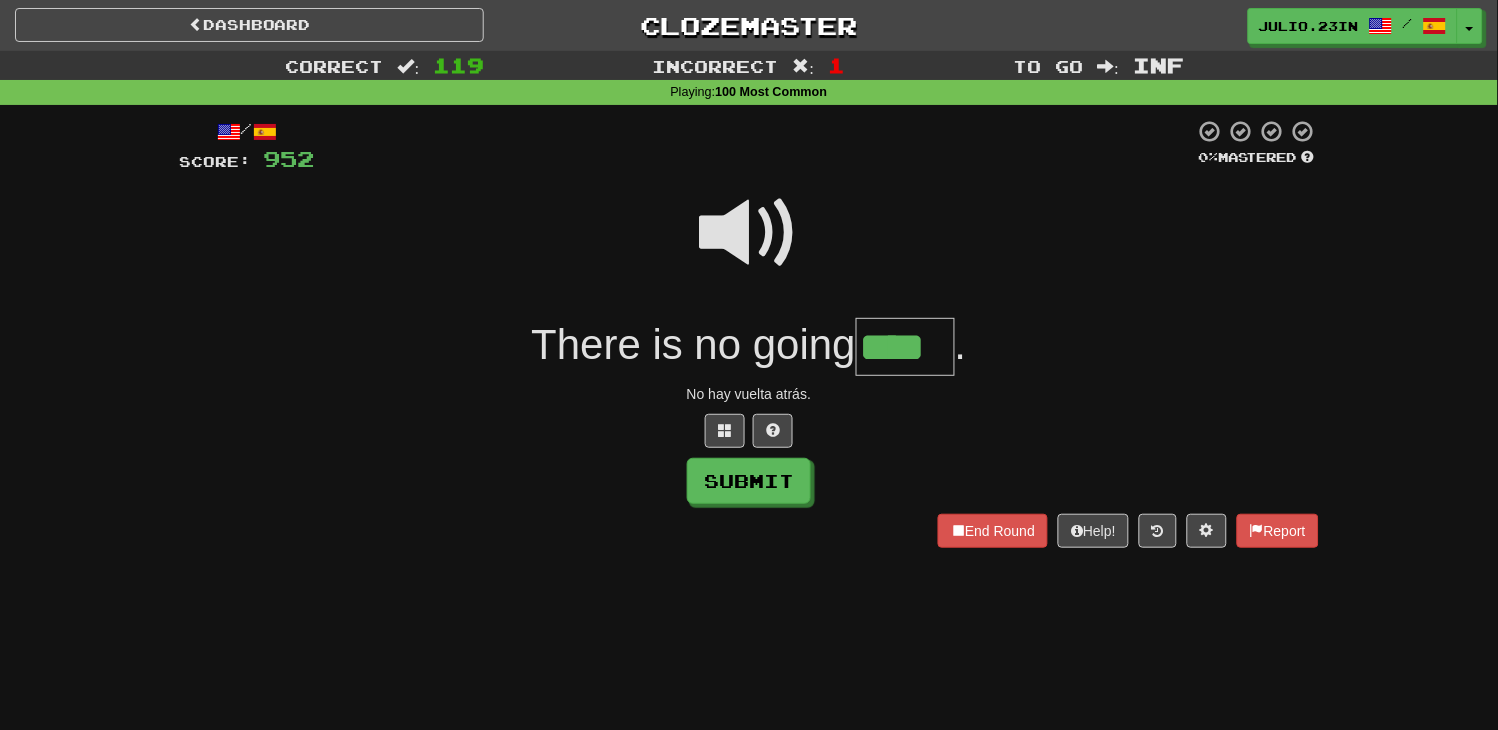 type on "****" 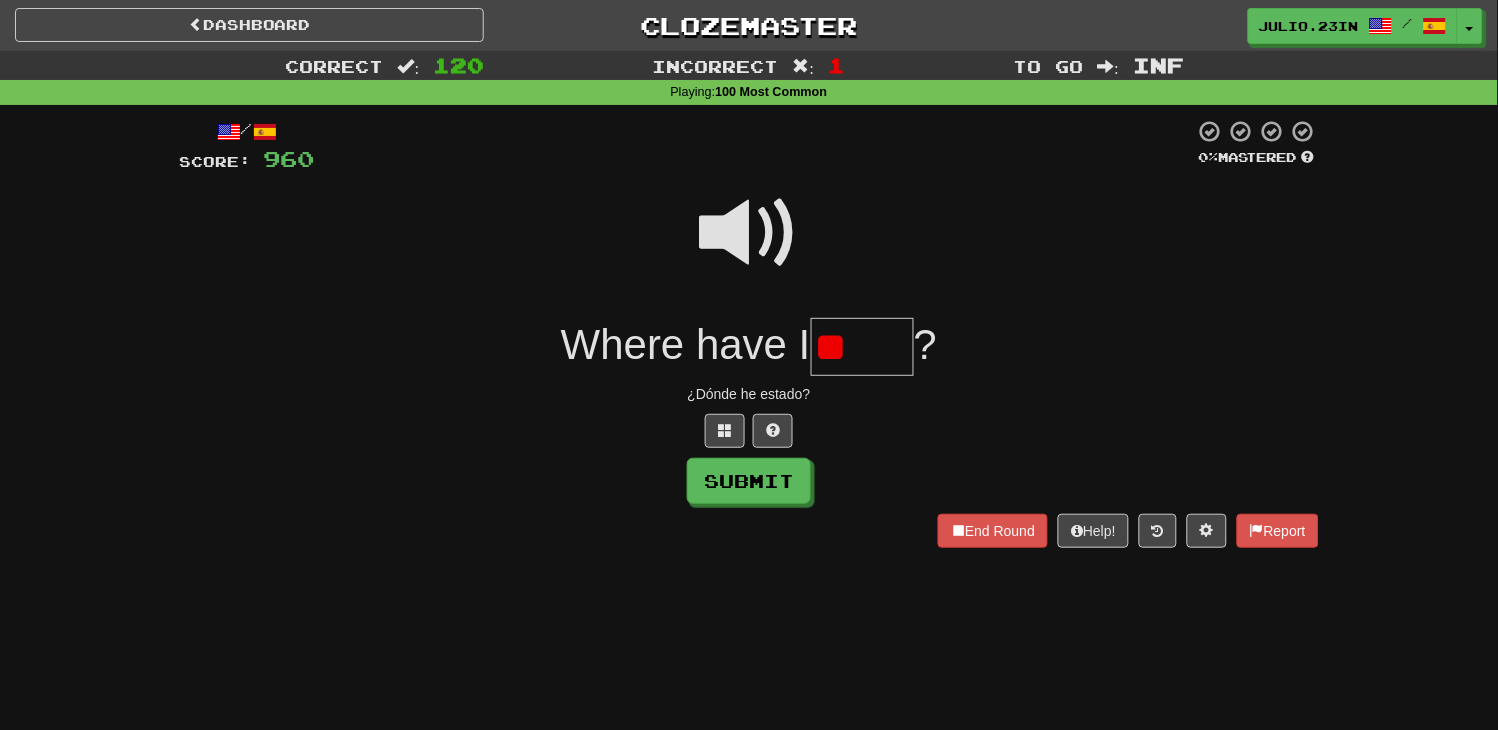 type on "*" 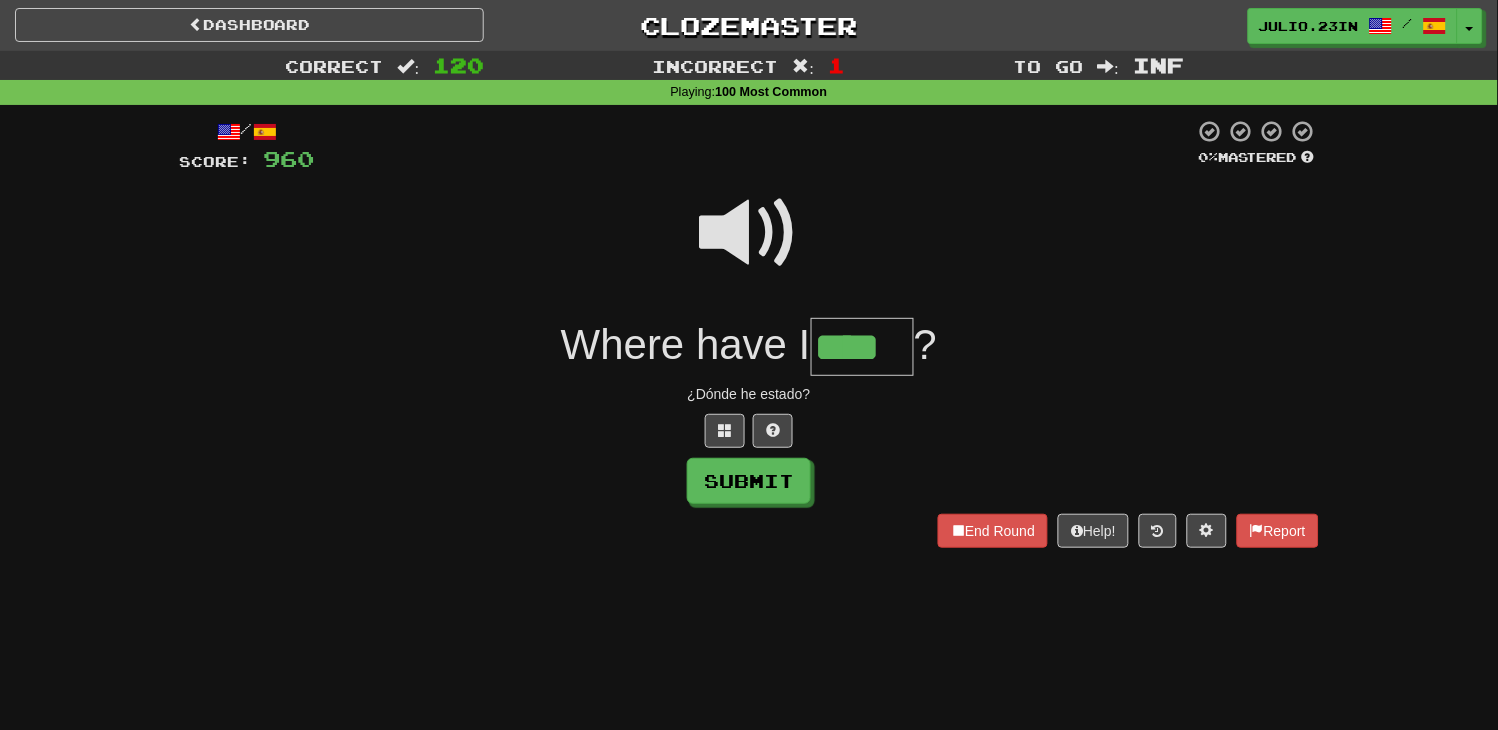 type on "****" 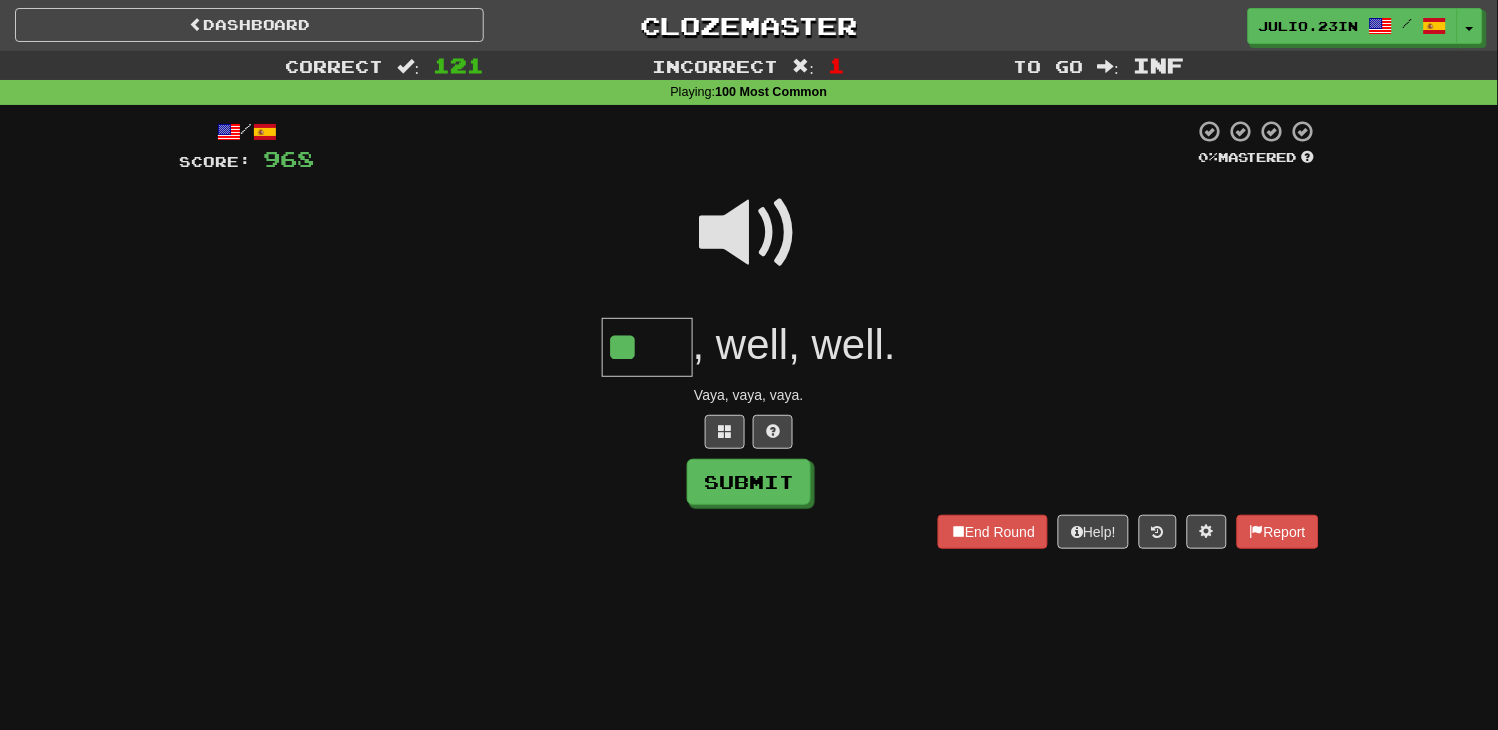 scroll, scrollTop: 0, scrollLeft: 0, axis: both 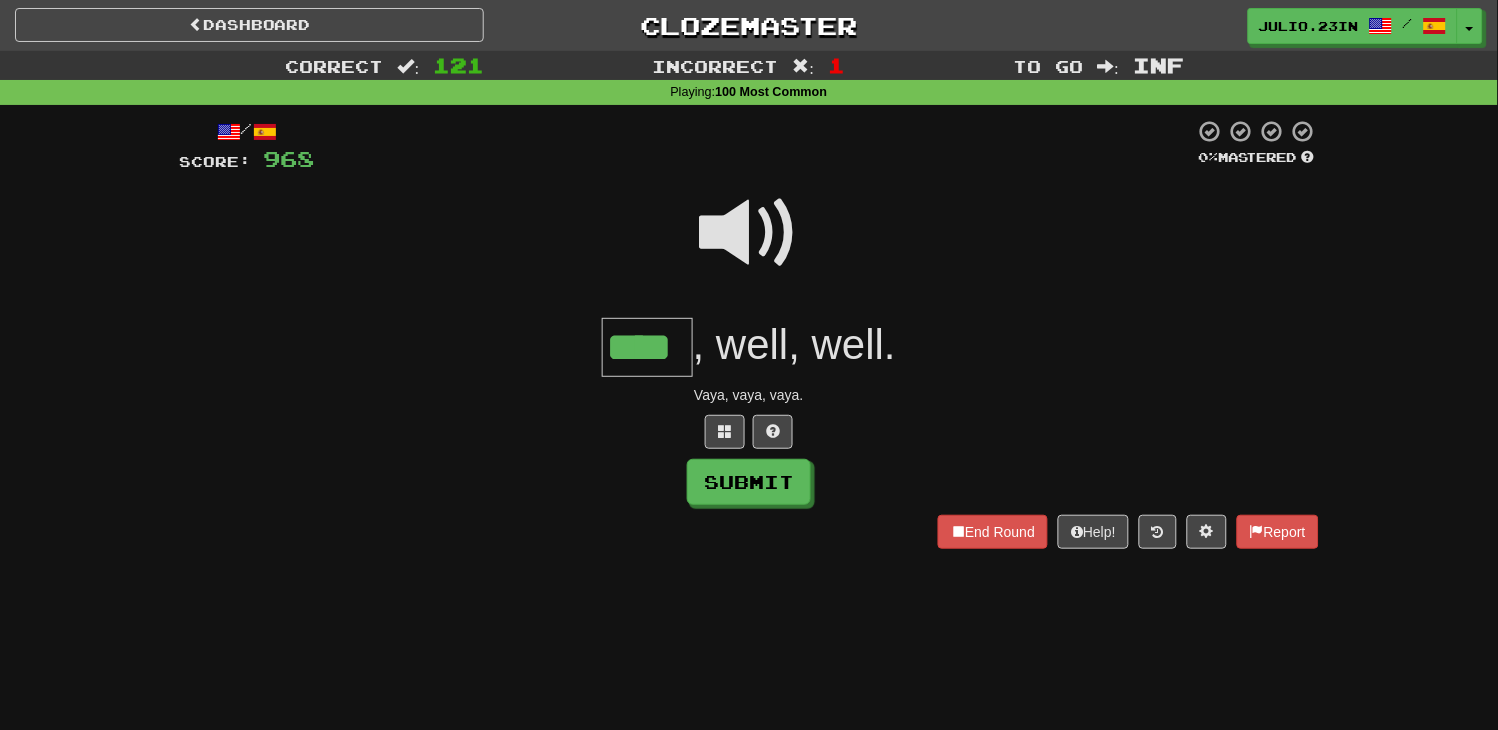 type on "****" 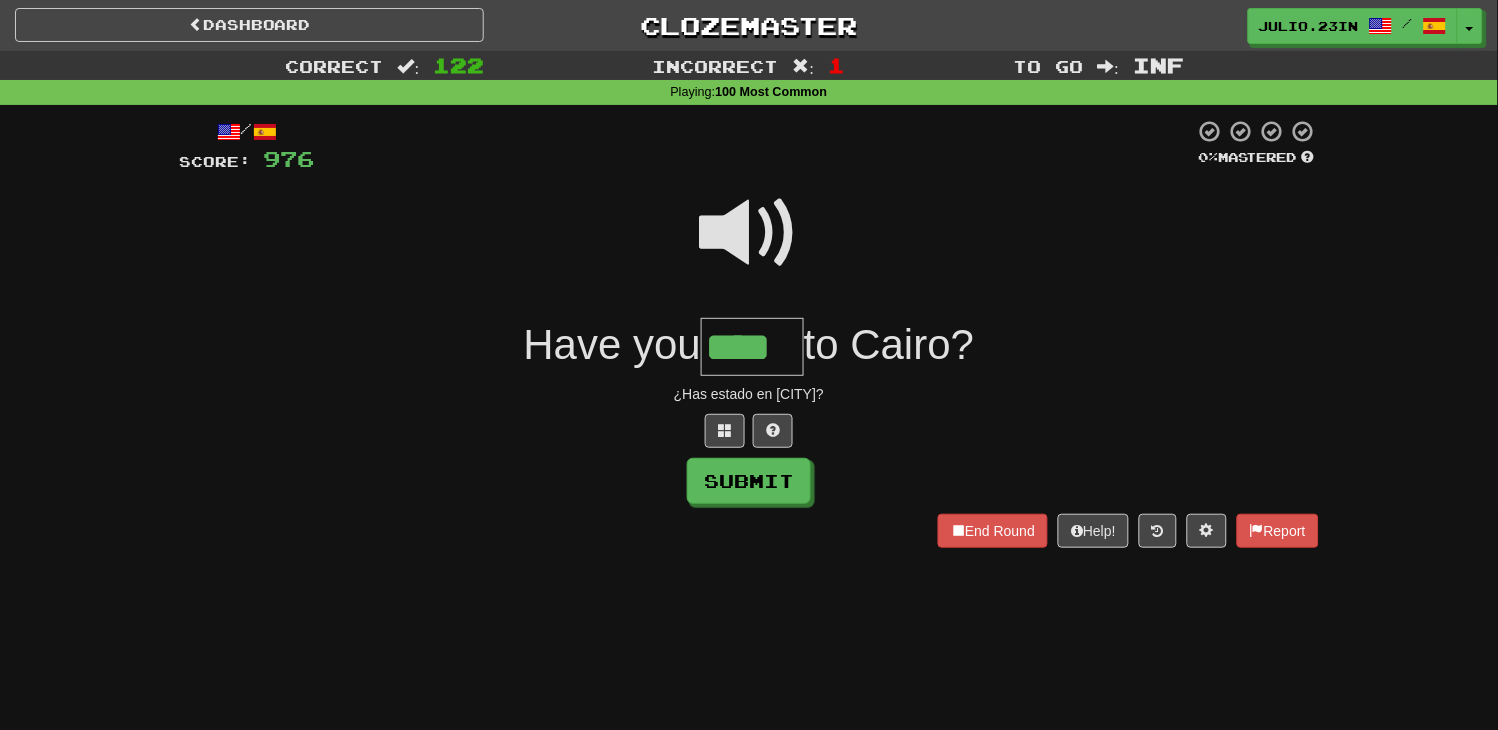 type on "****" 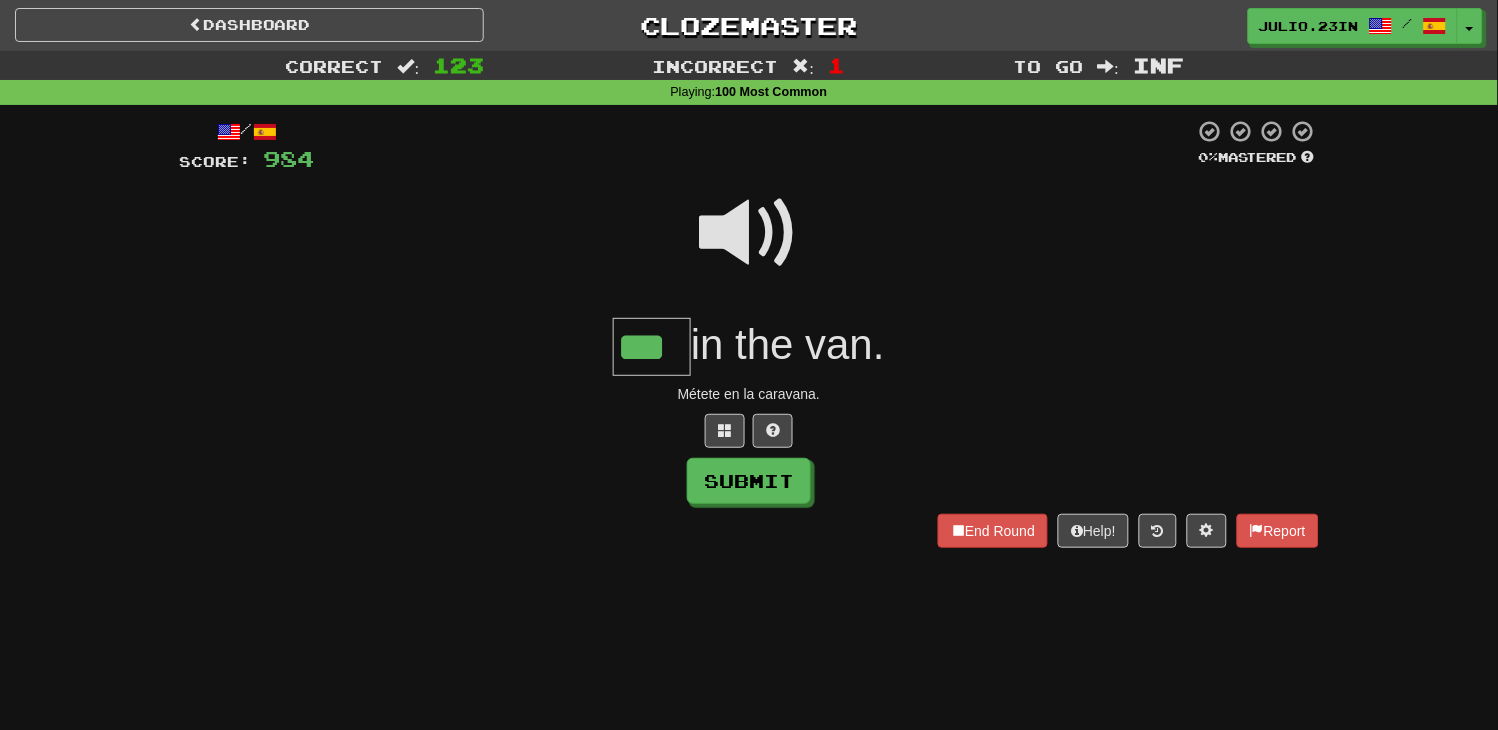 type on "***" 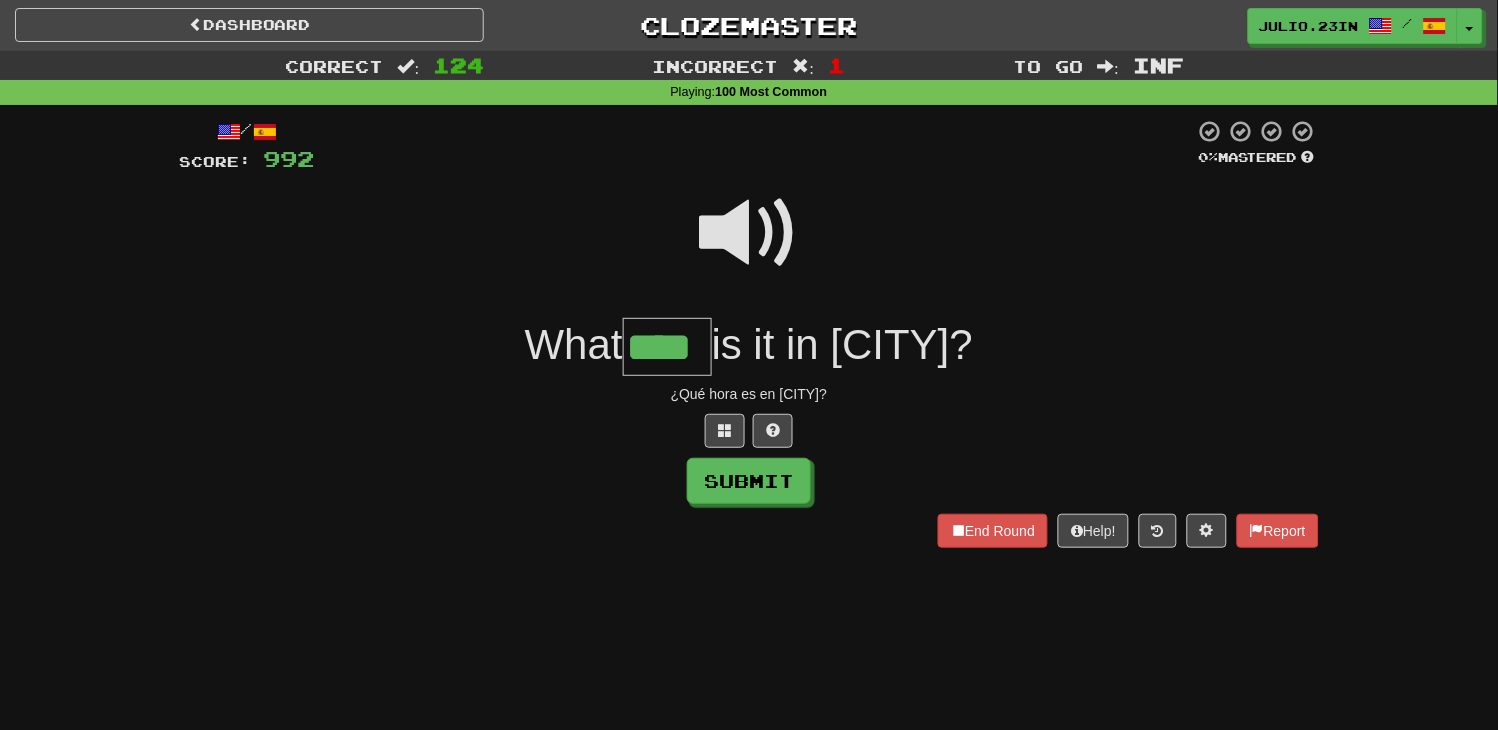 type on "****" 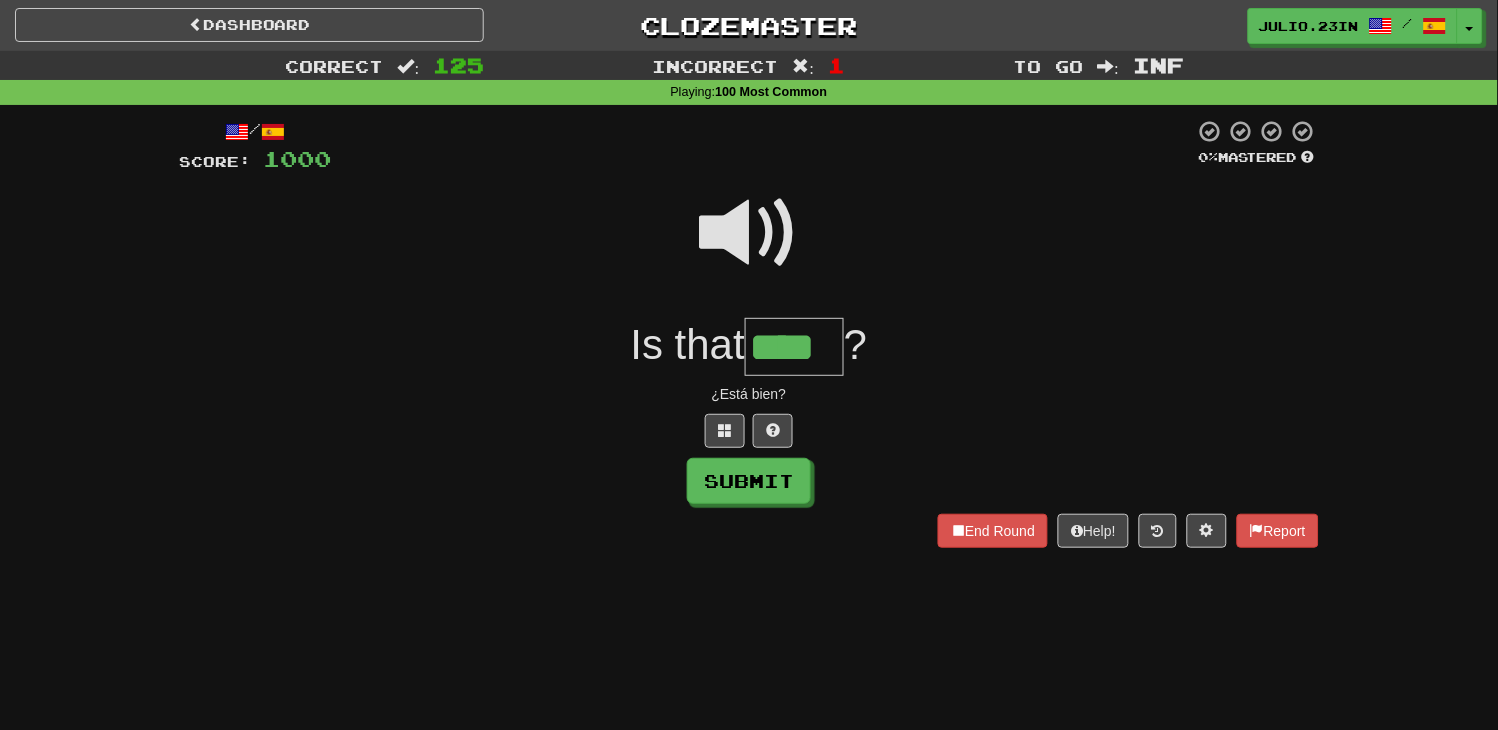 type on "****" 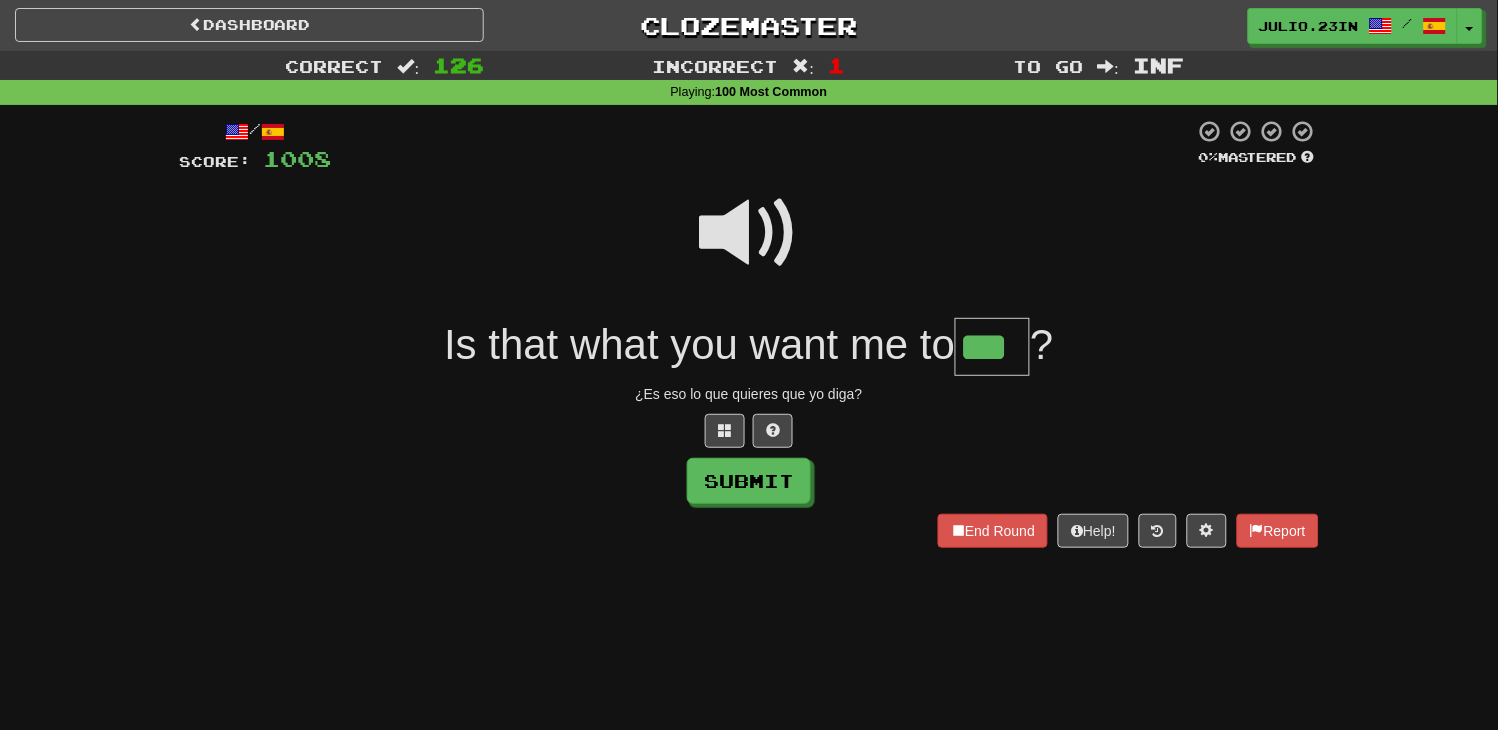type on "***" 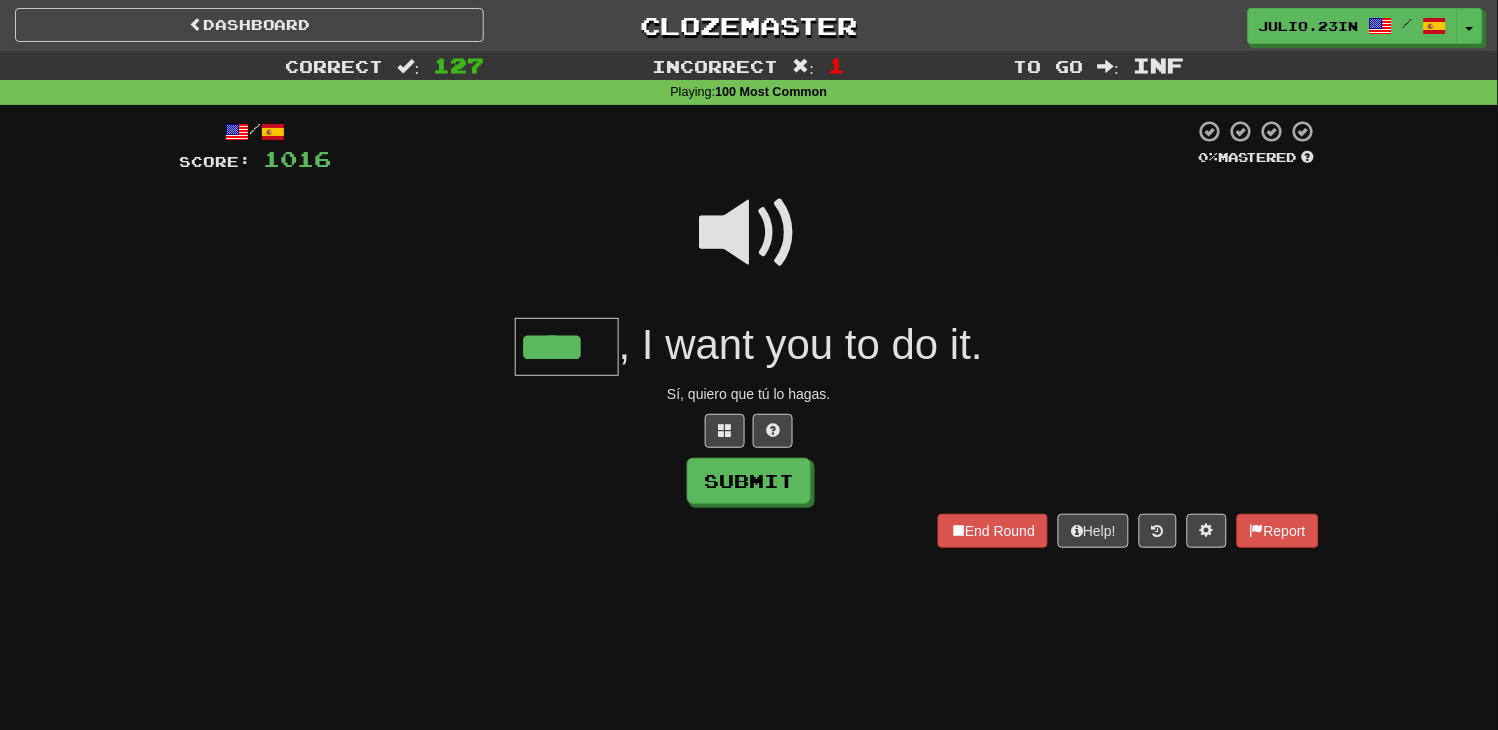 type on "****" 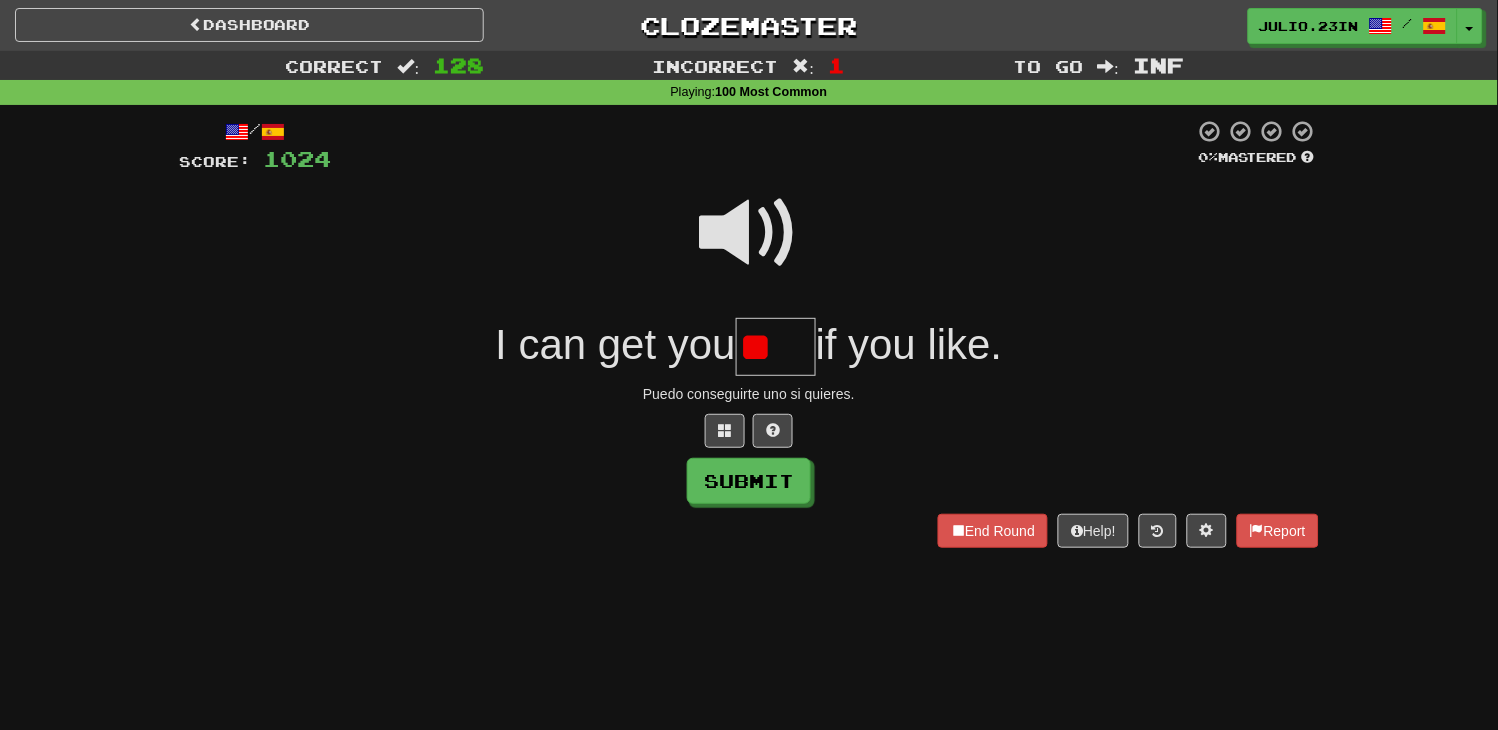 type on "*" 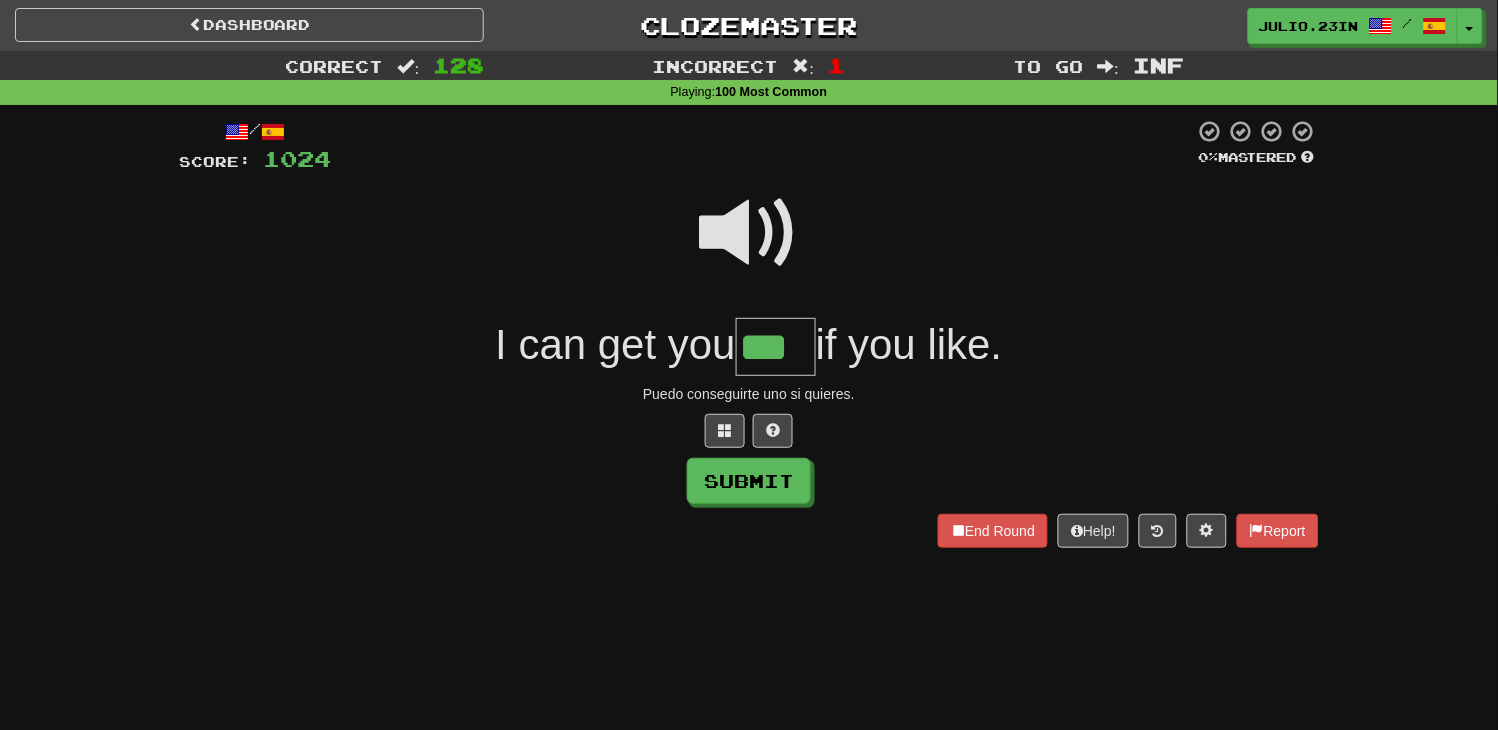 type on "***" 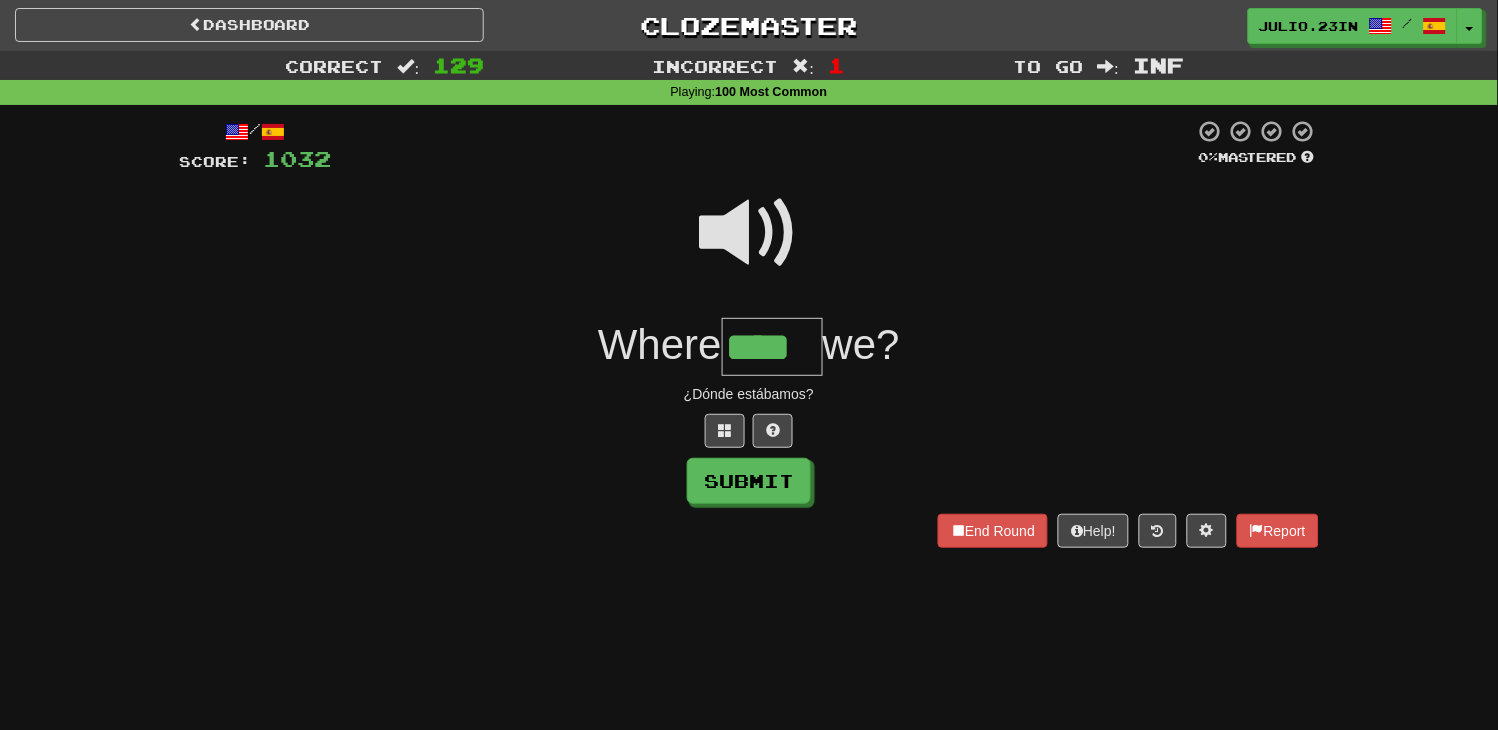 type on "****" 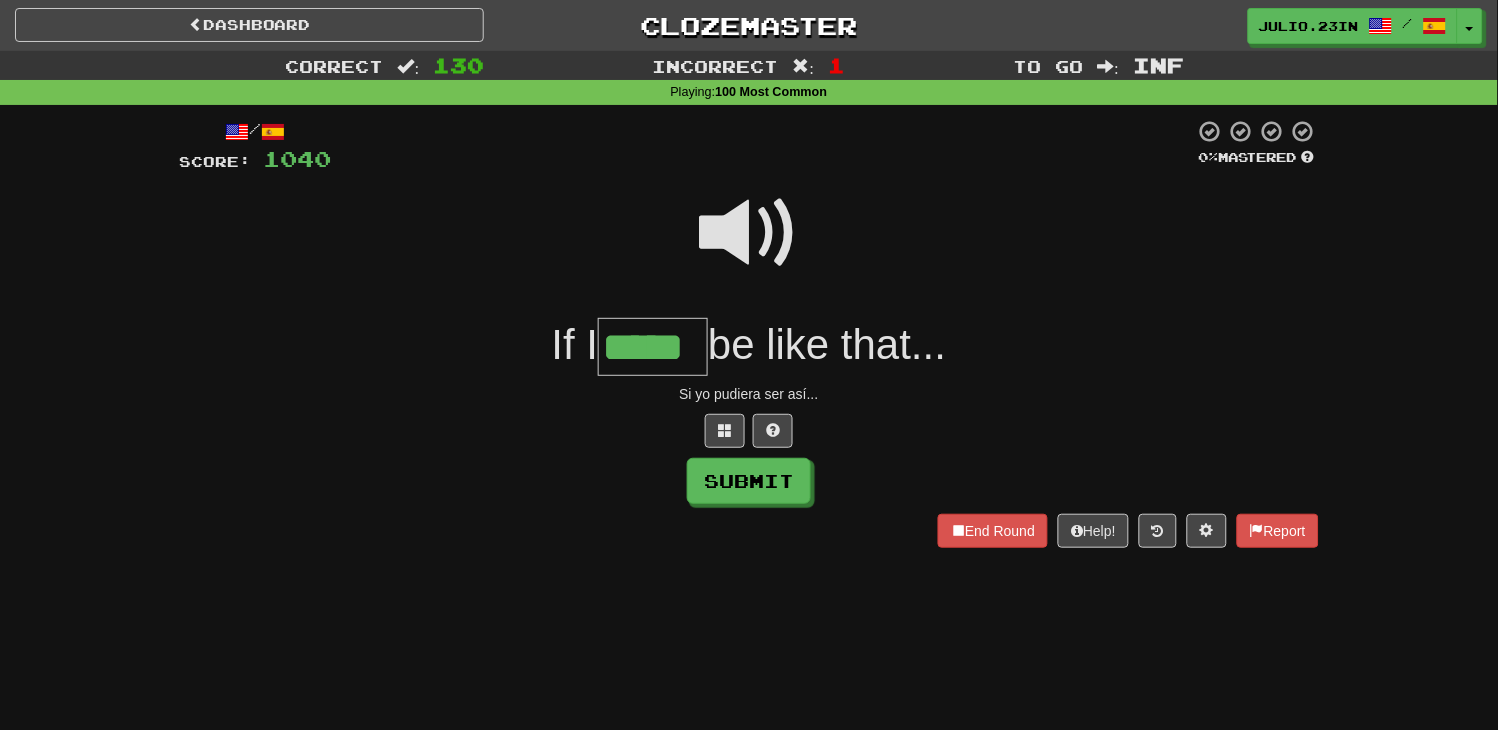 type on "*****" 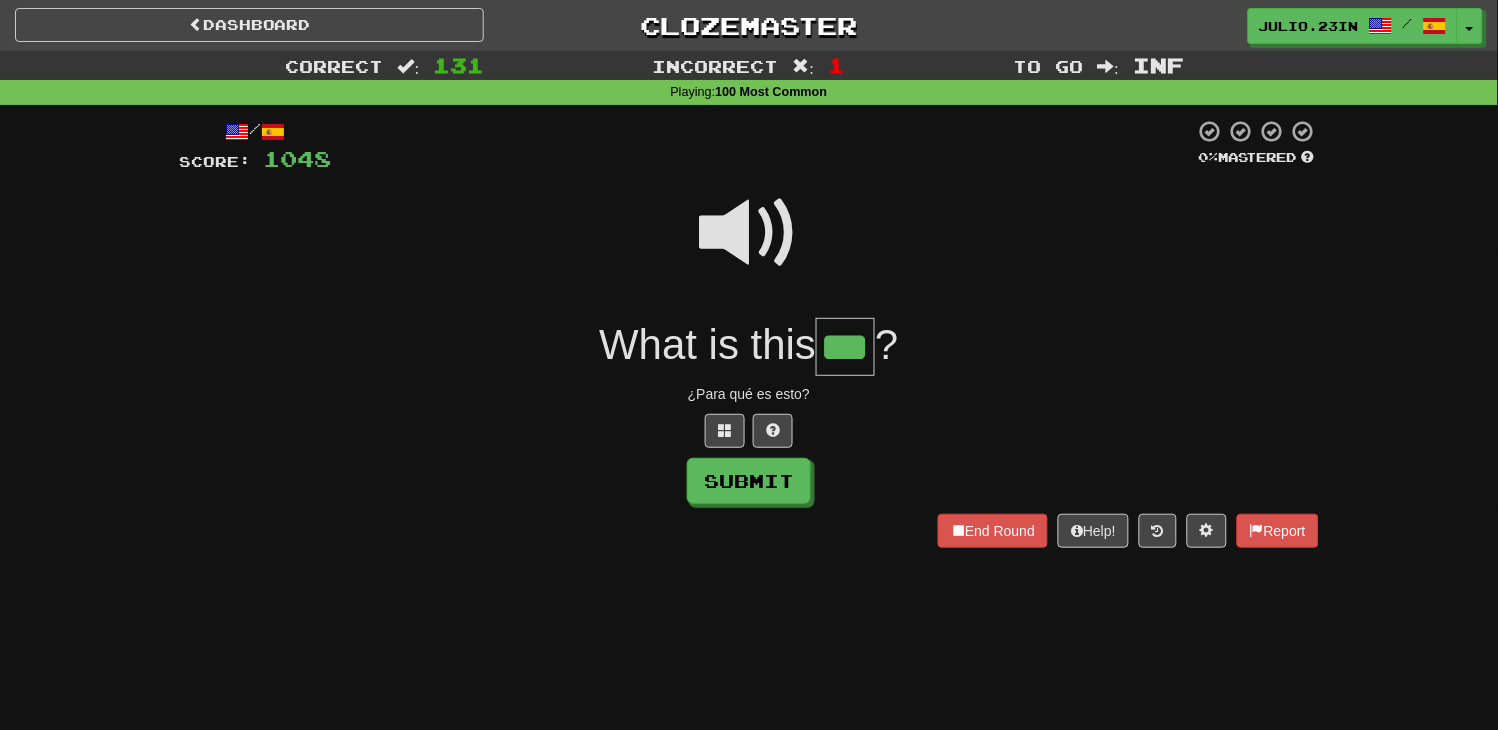 type on "***" 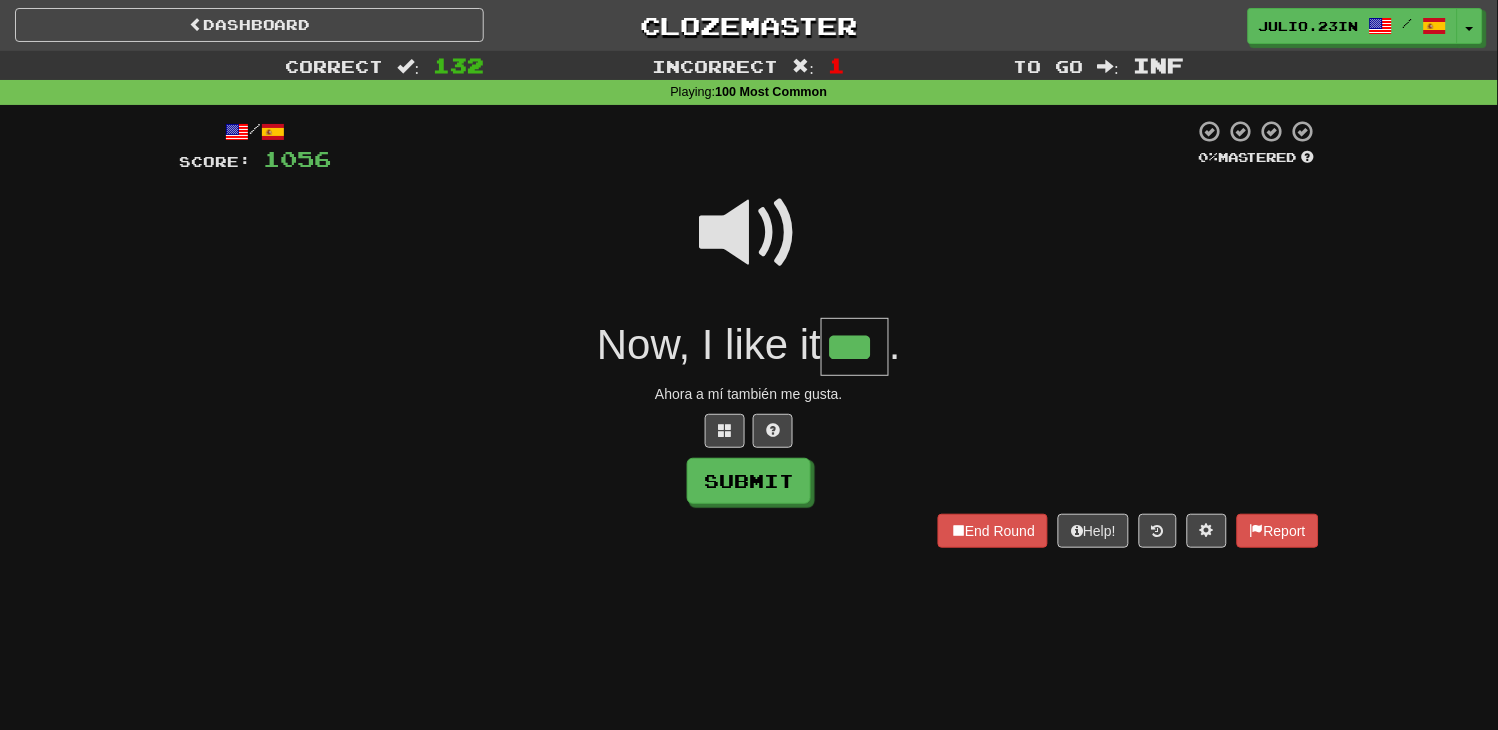 type on "***" 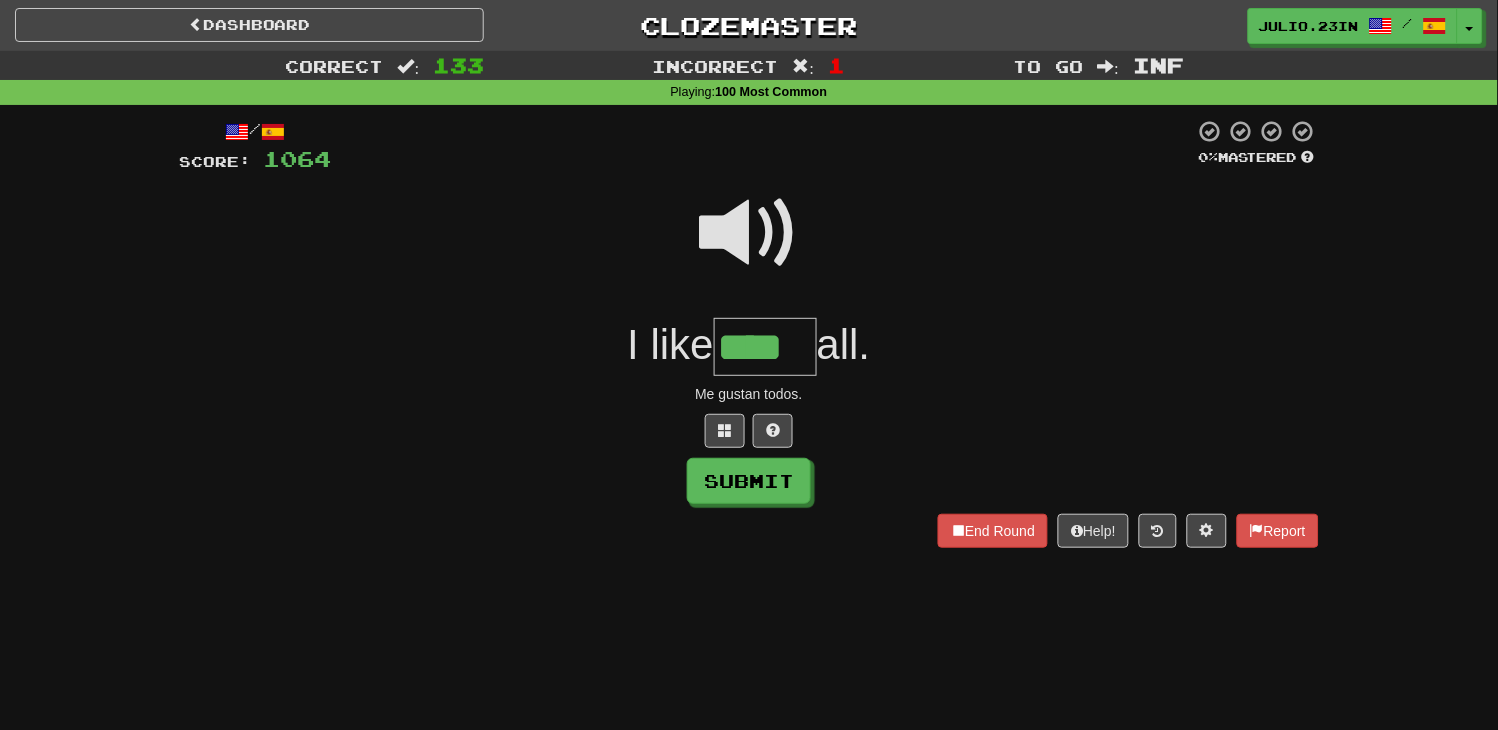 type on "****" 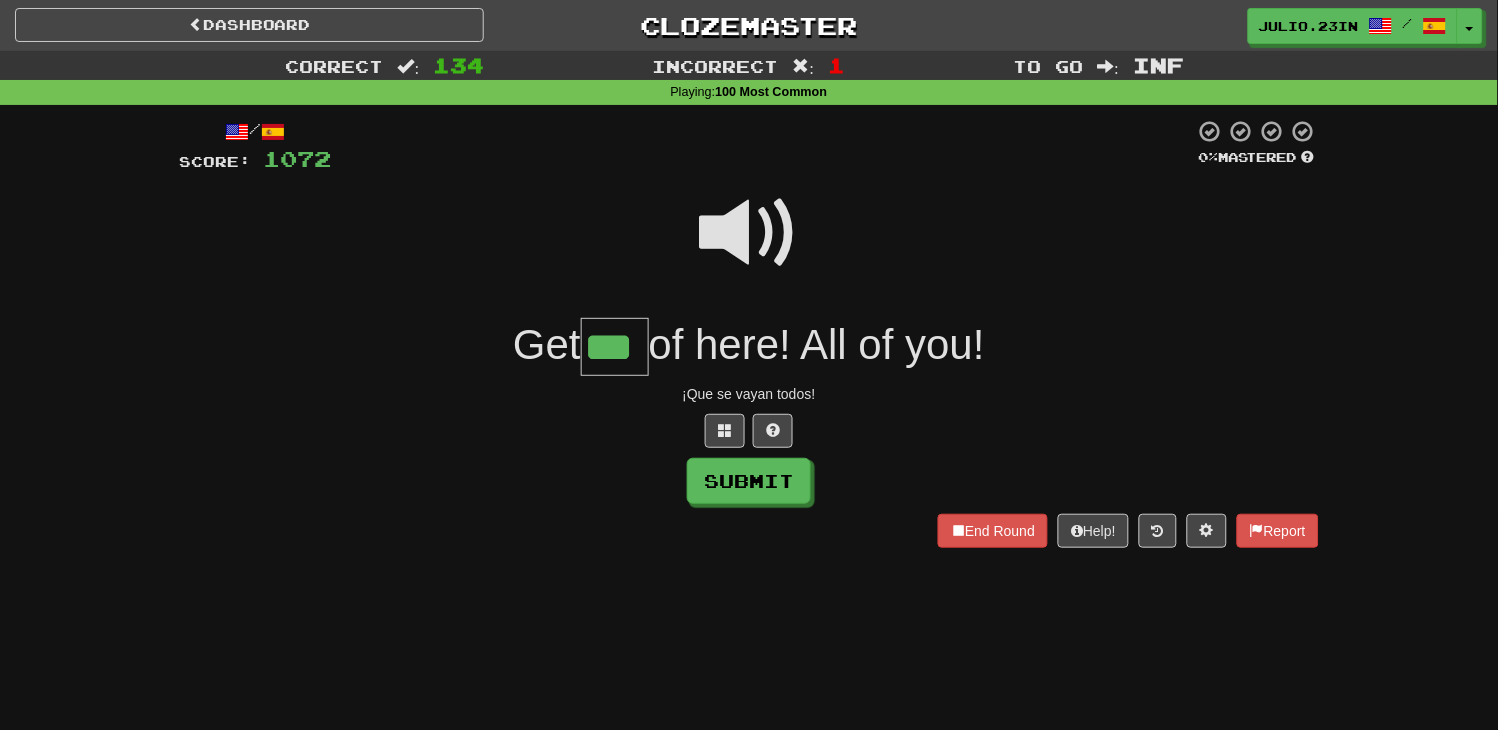 type on "***" 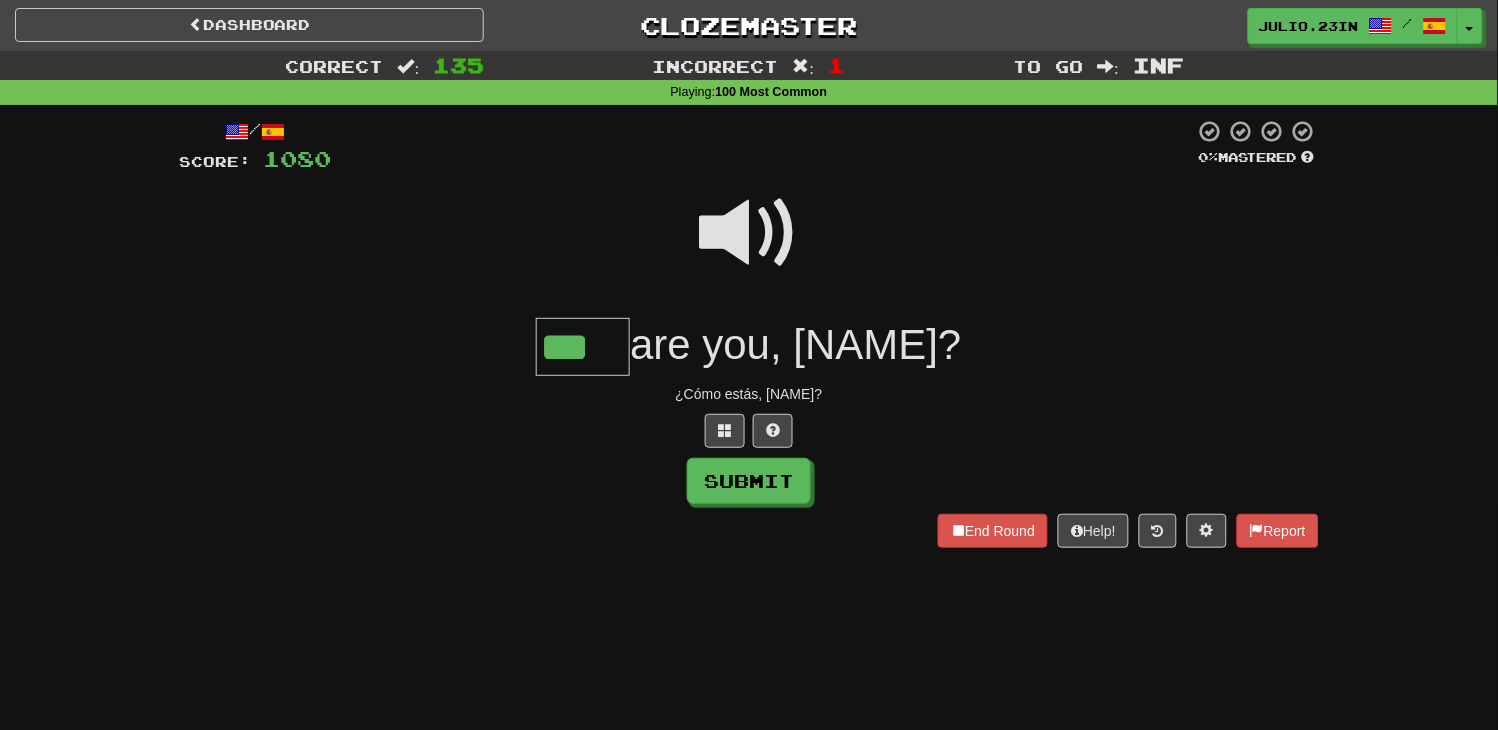 type on "***" 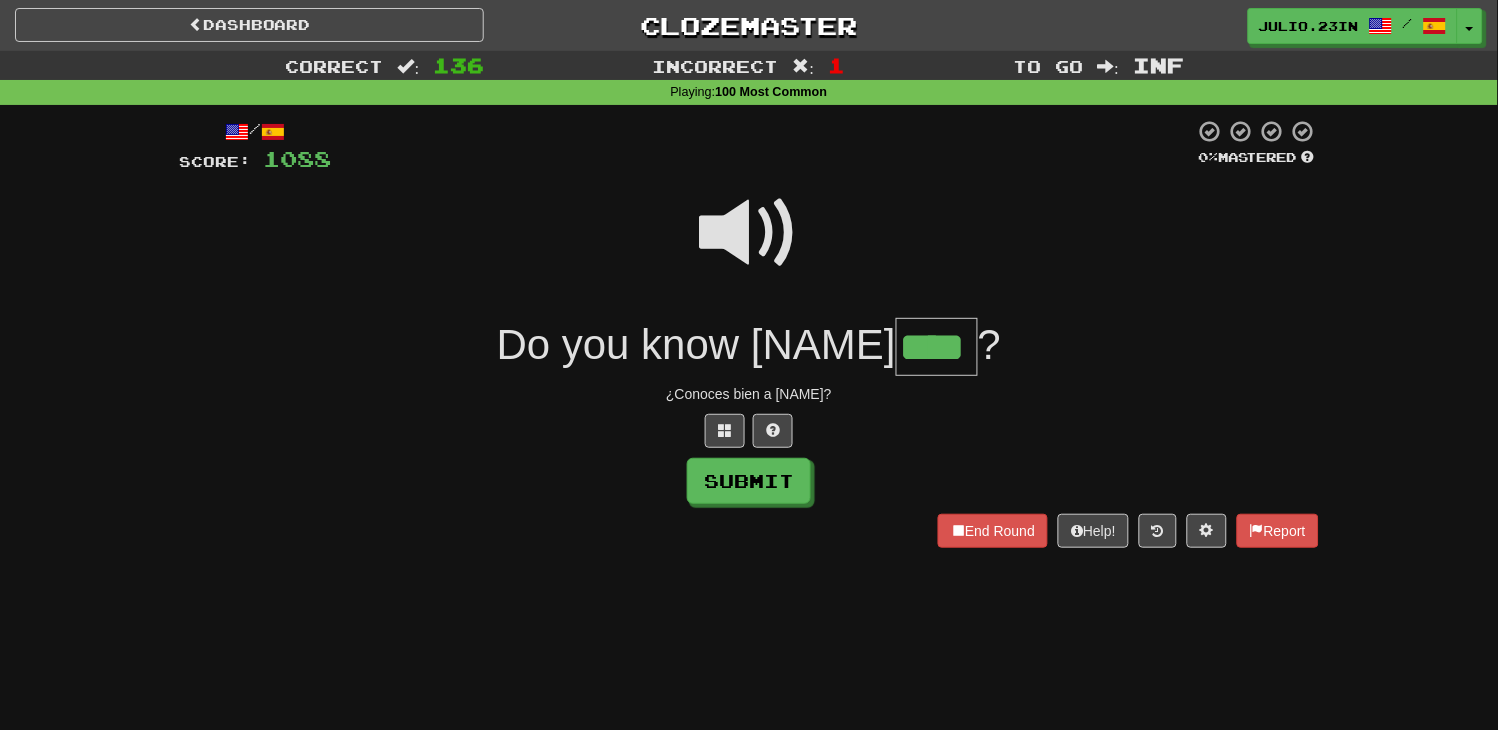 type on "****" 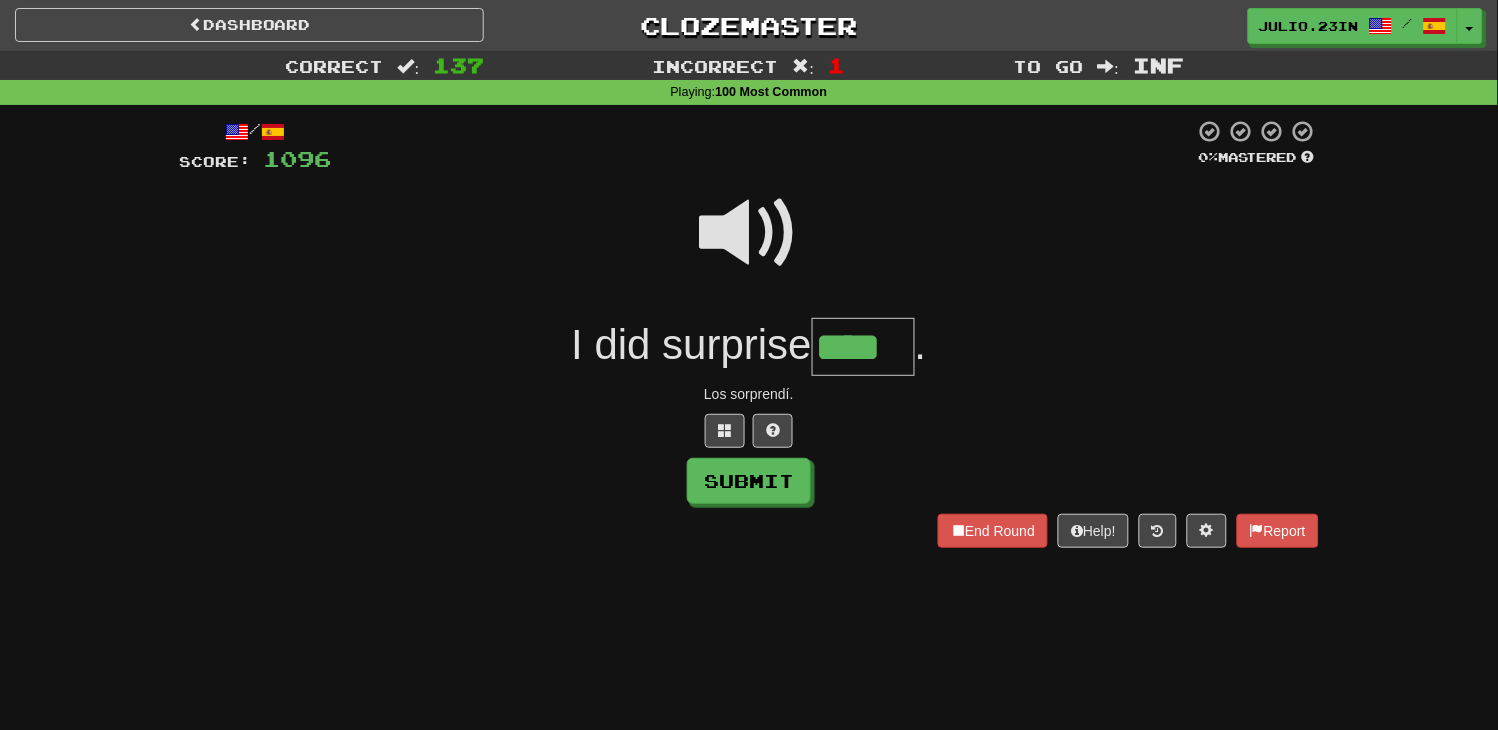 type on "****" 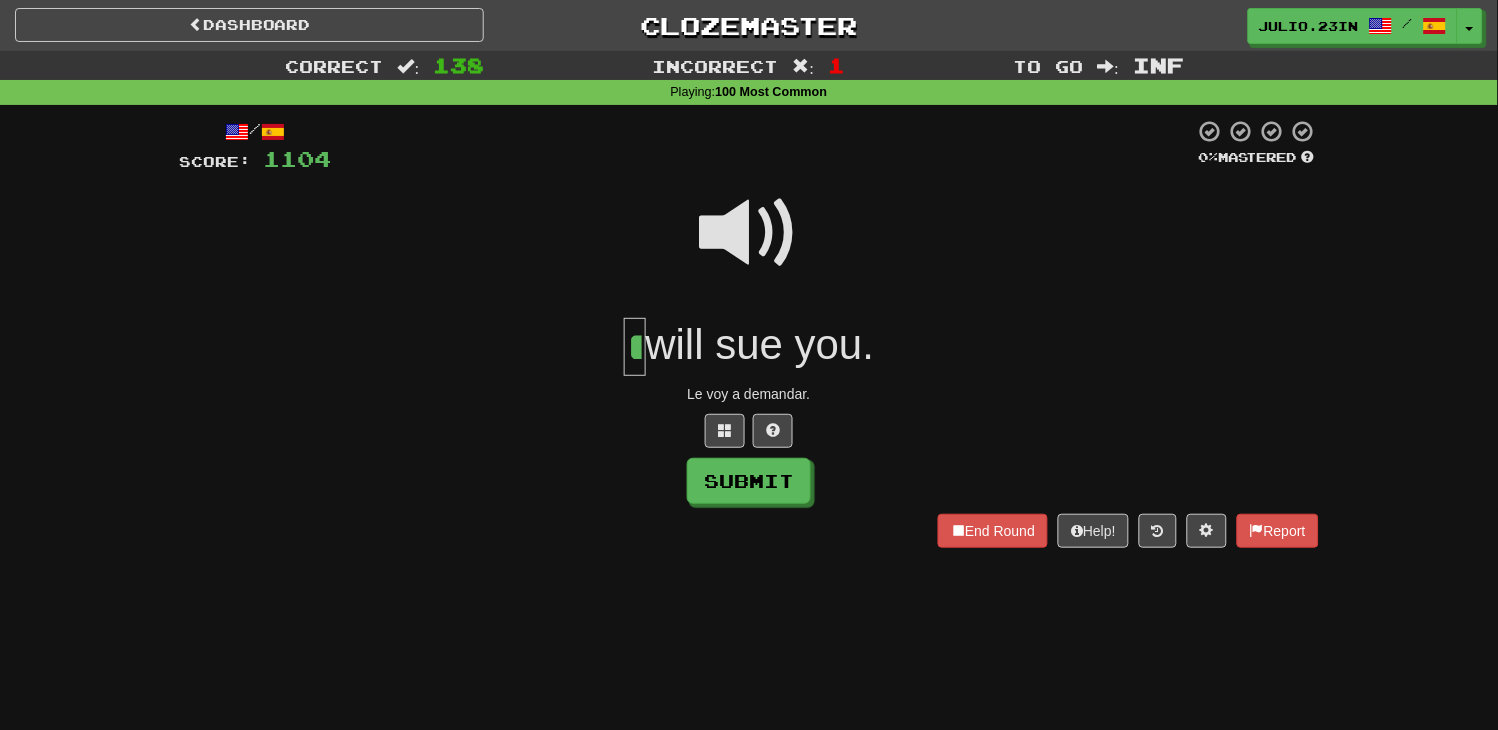 type on "*" 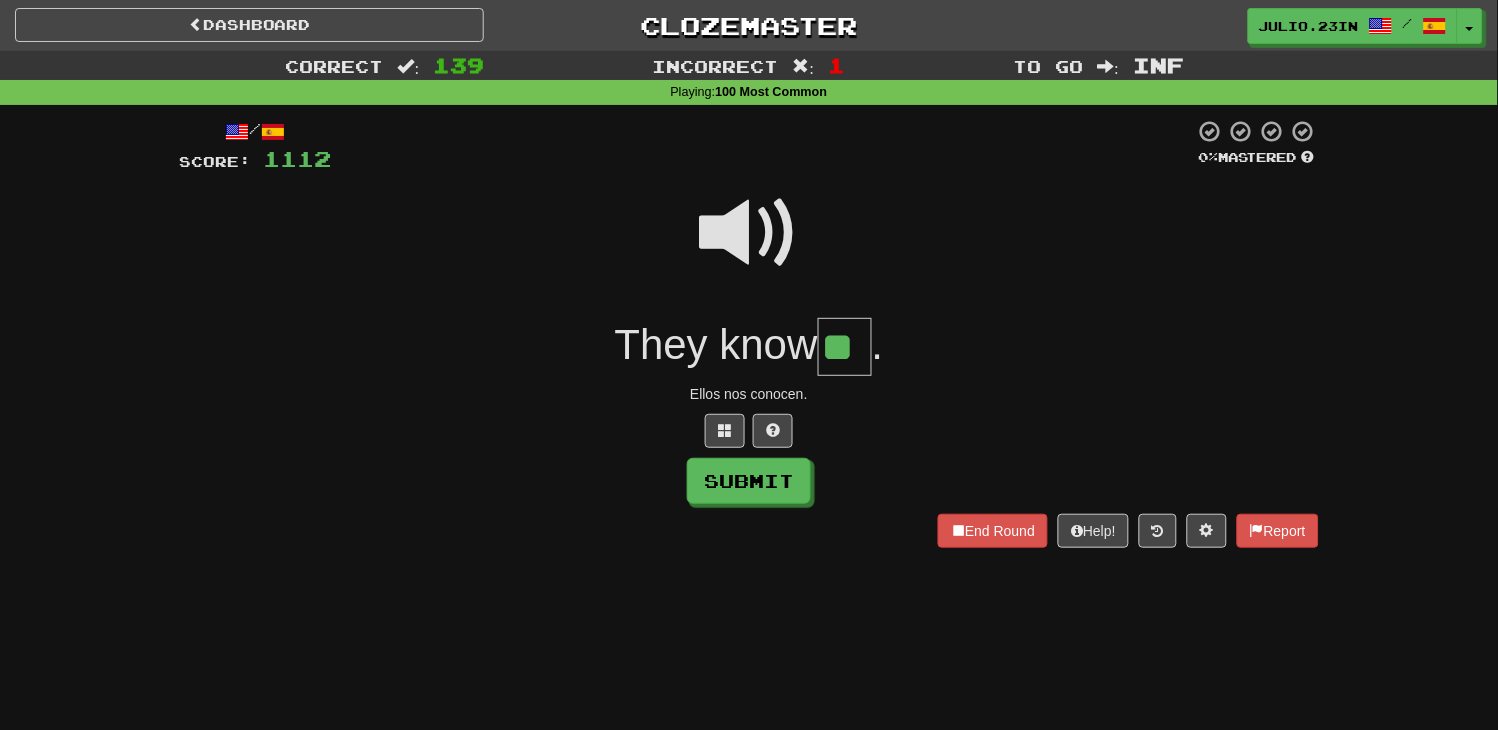 type on "**" 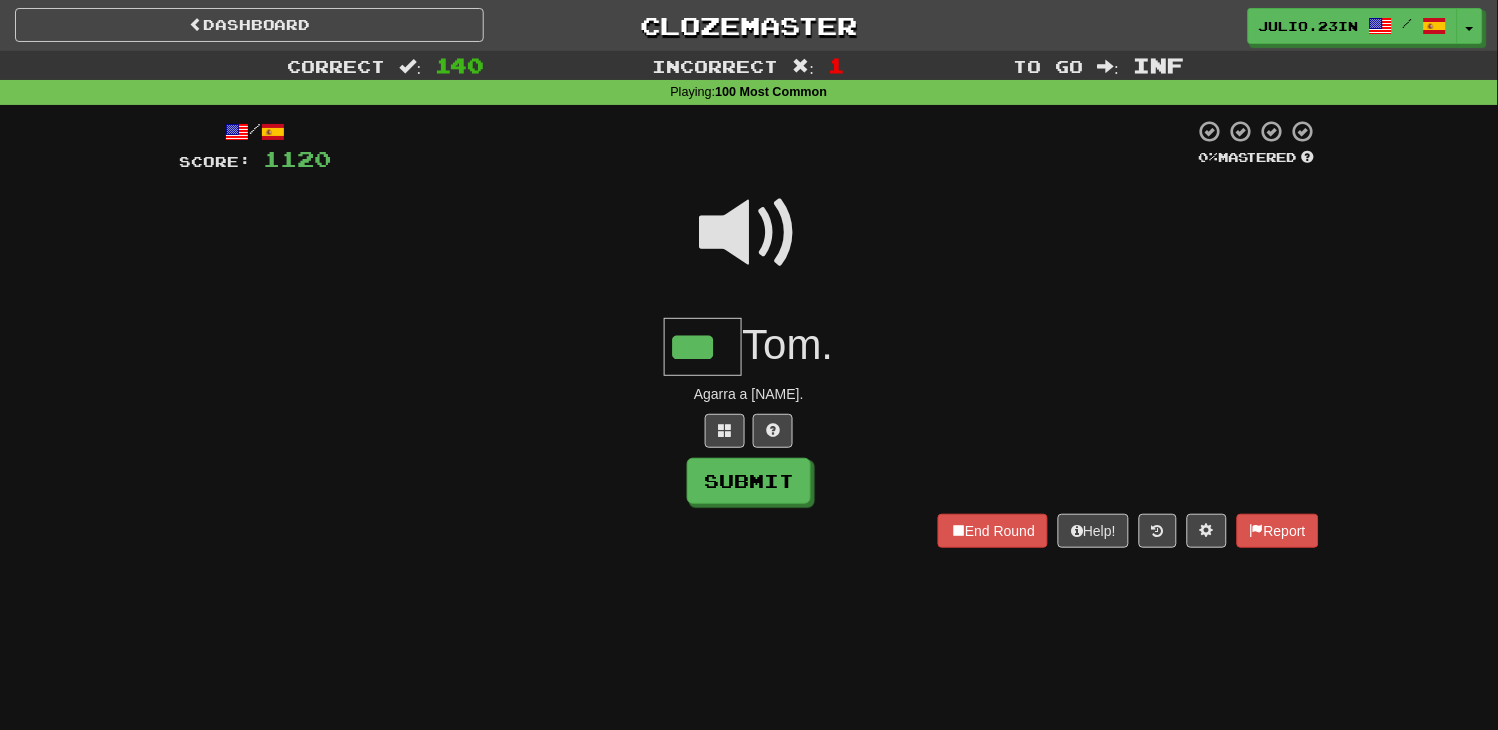 type on "***" 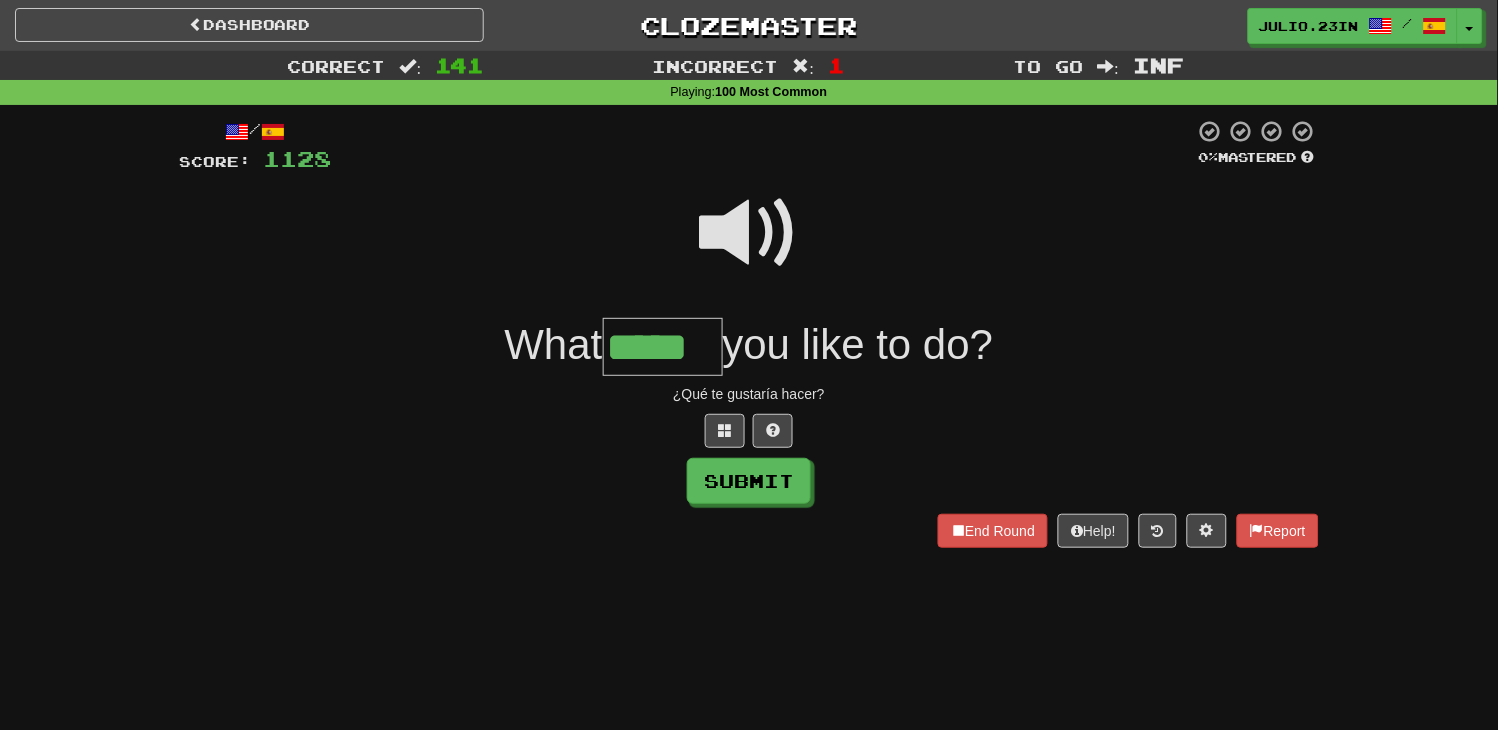 type on "*****" 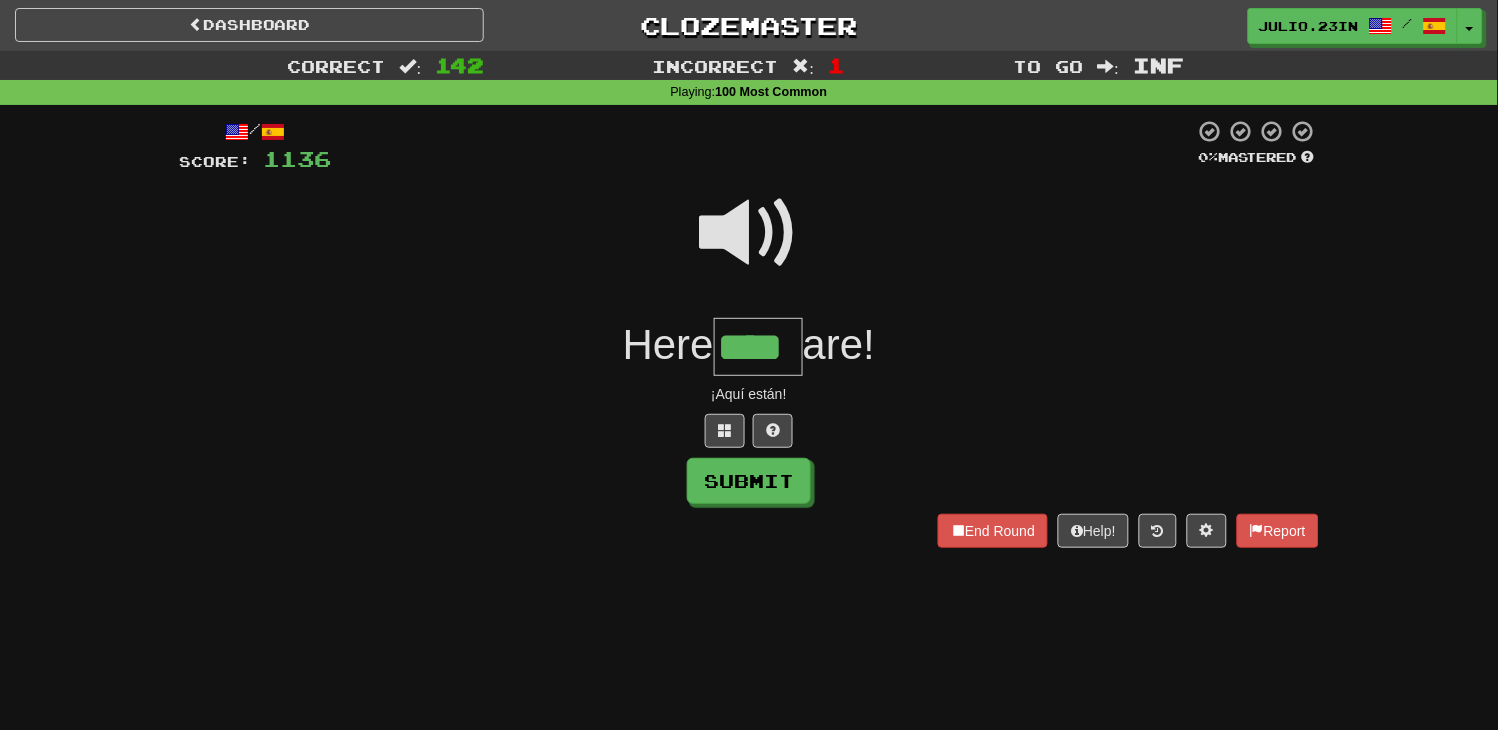 type on "****" 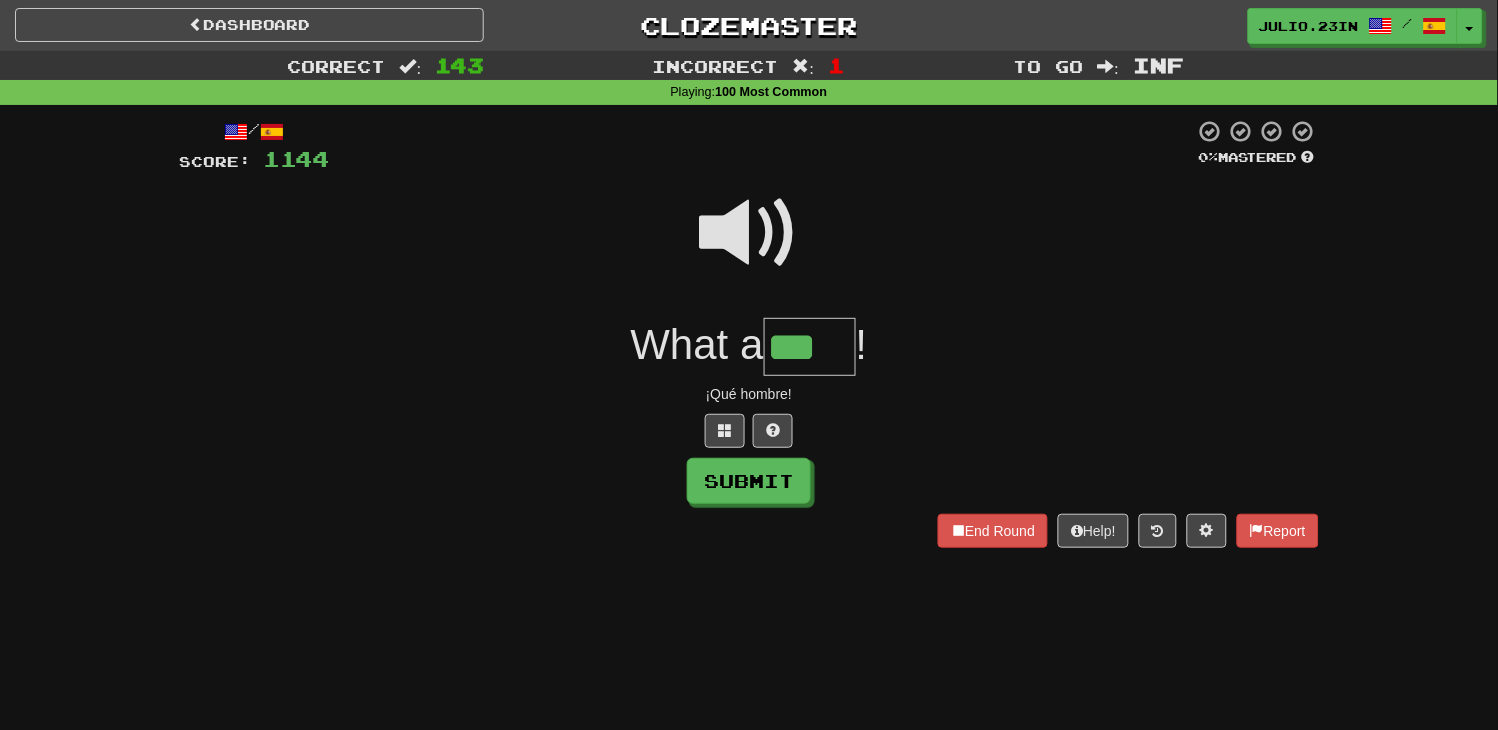type on "***" 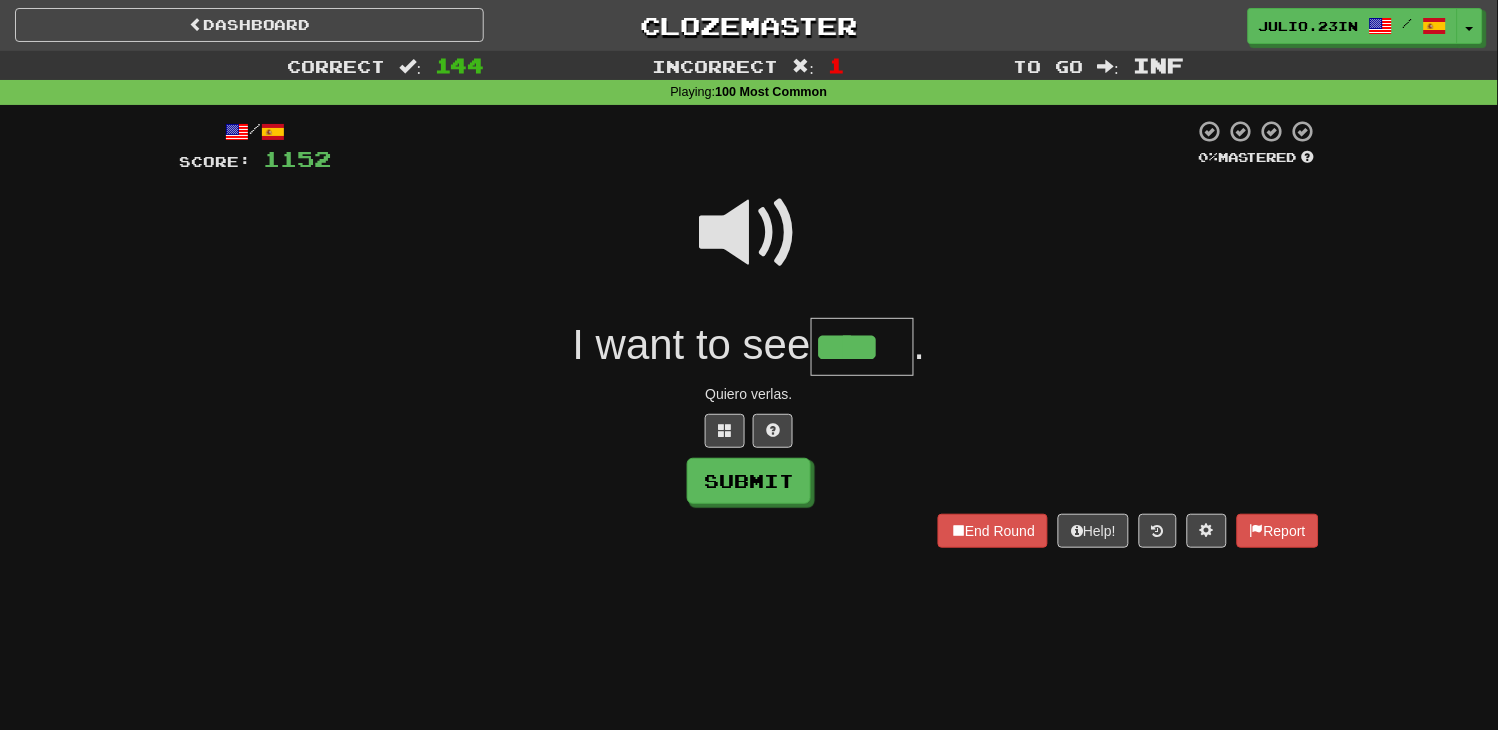 type on "****" 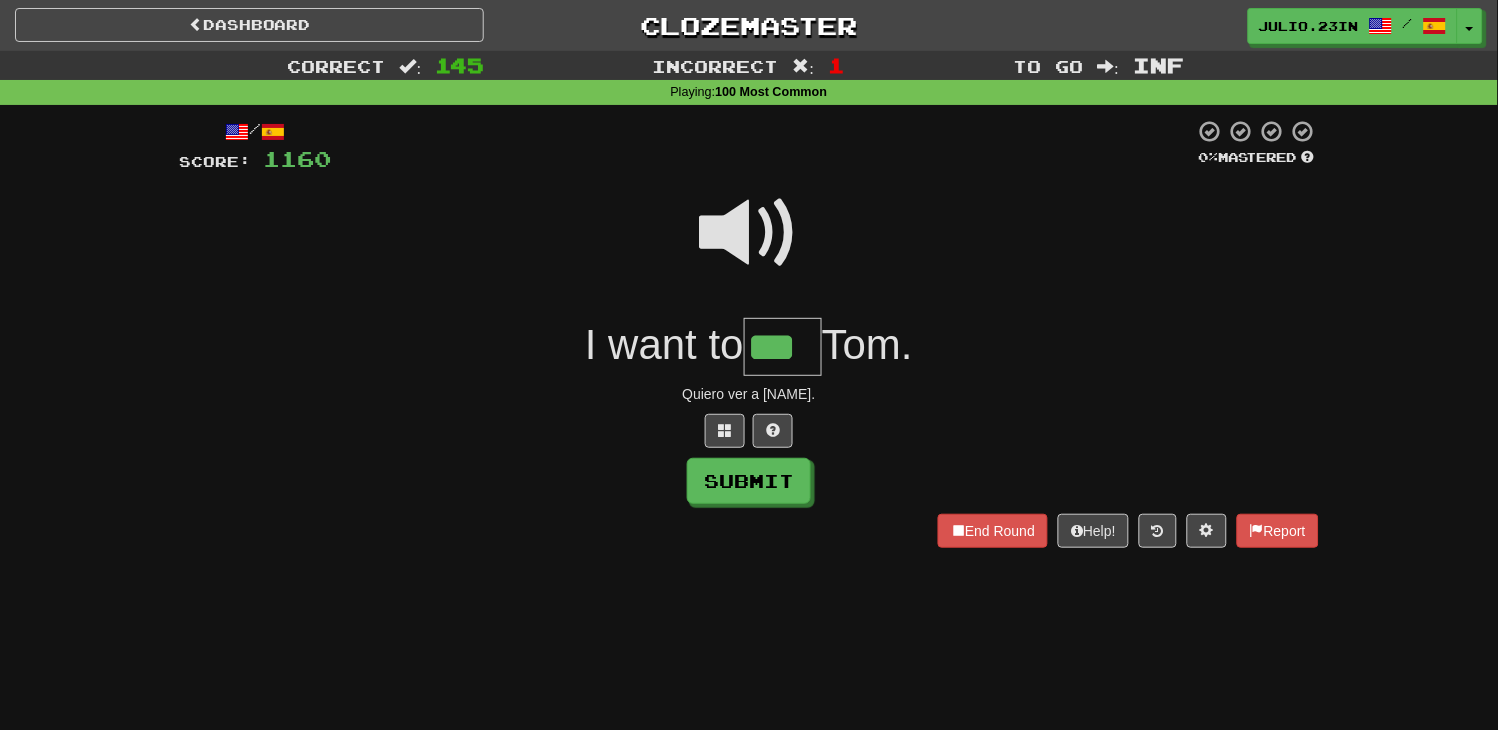 type on "***" 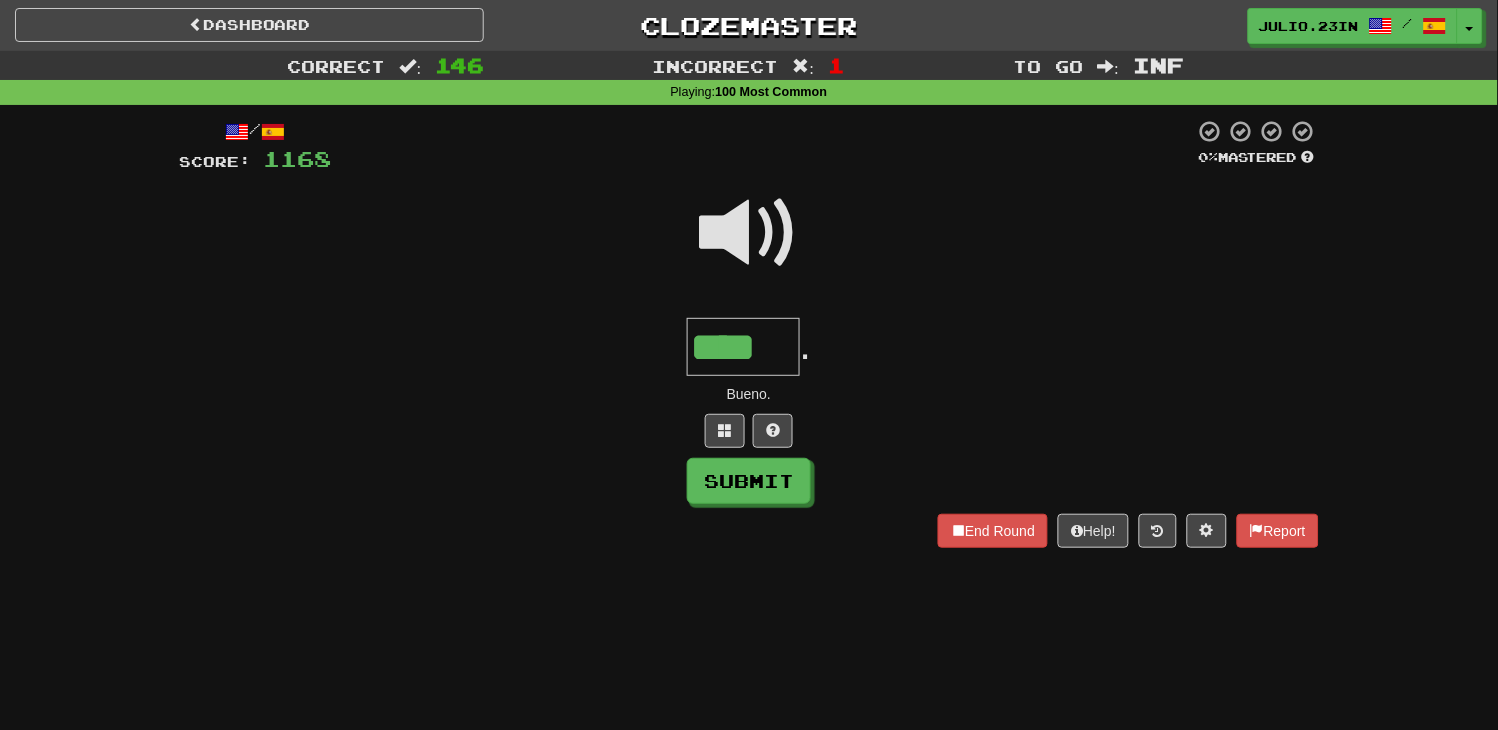 type on "****" 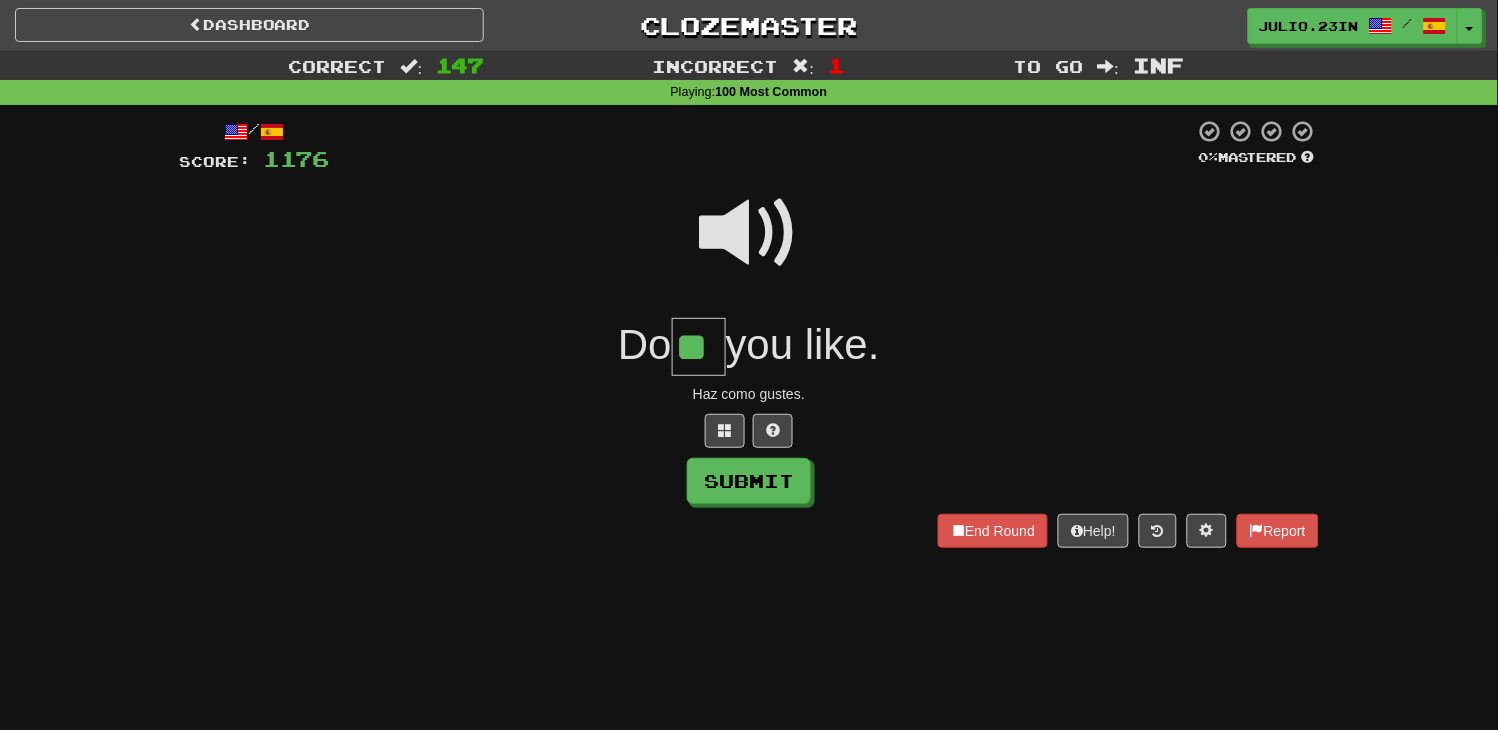 type on "**" 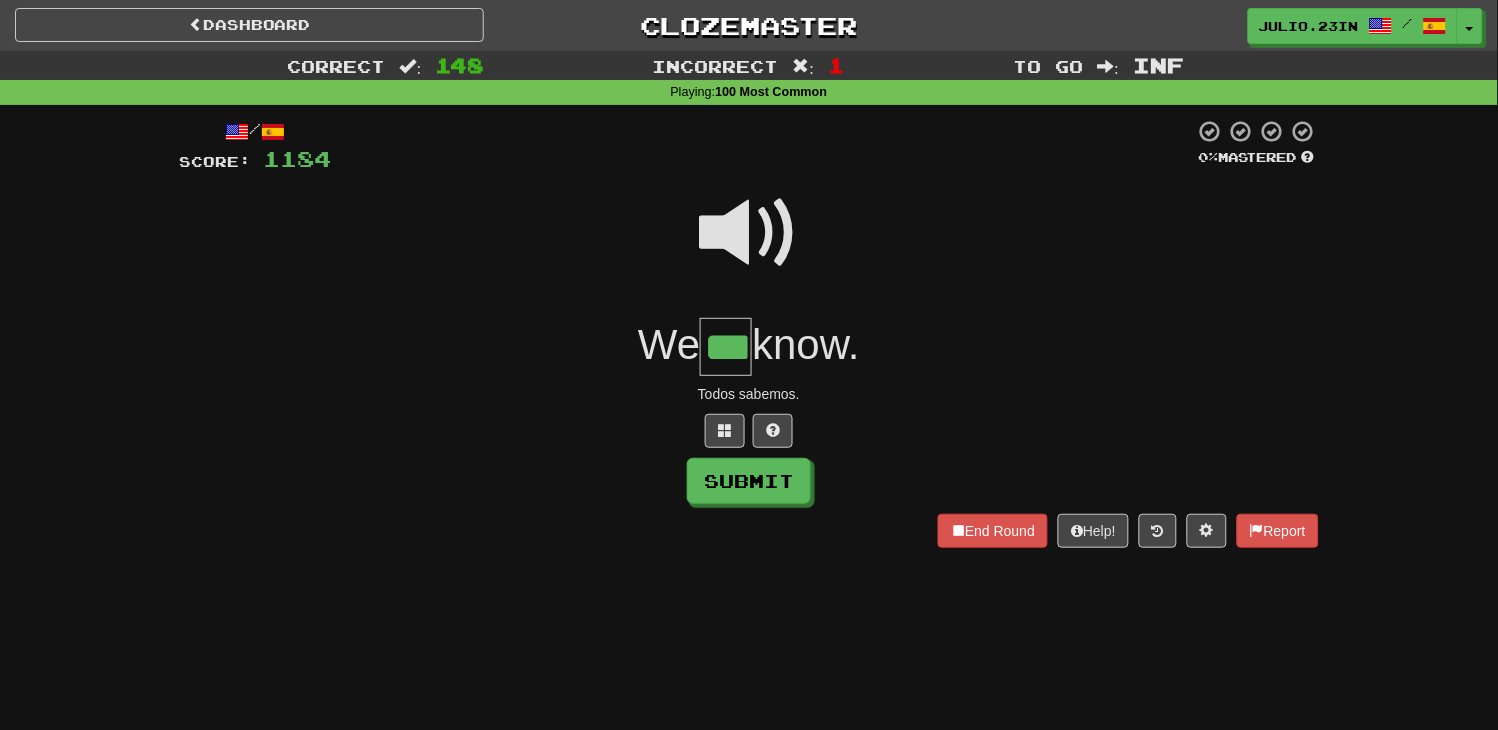 type on "***" 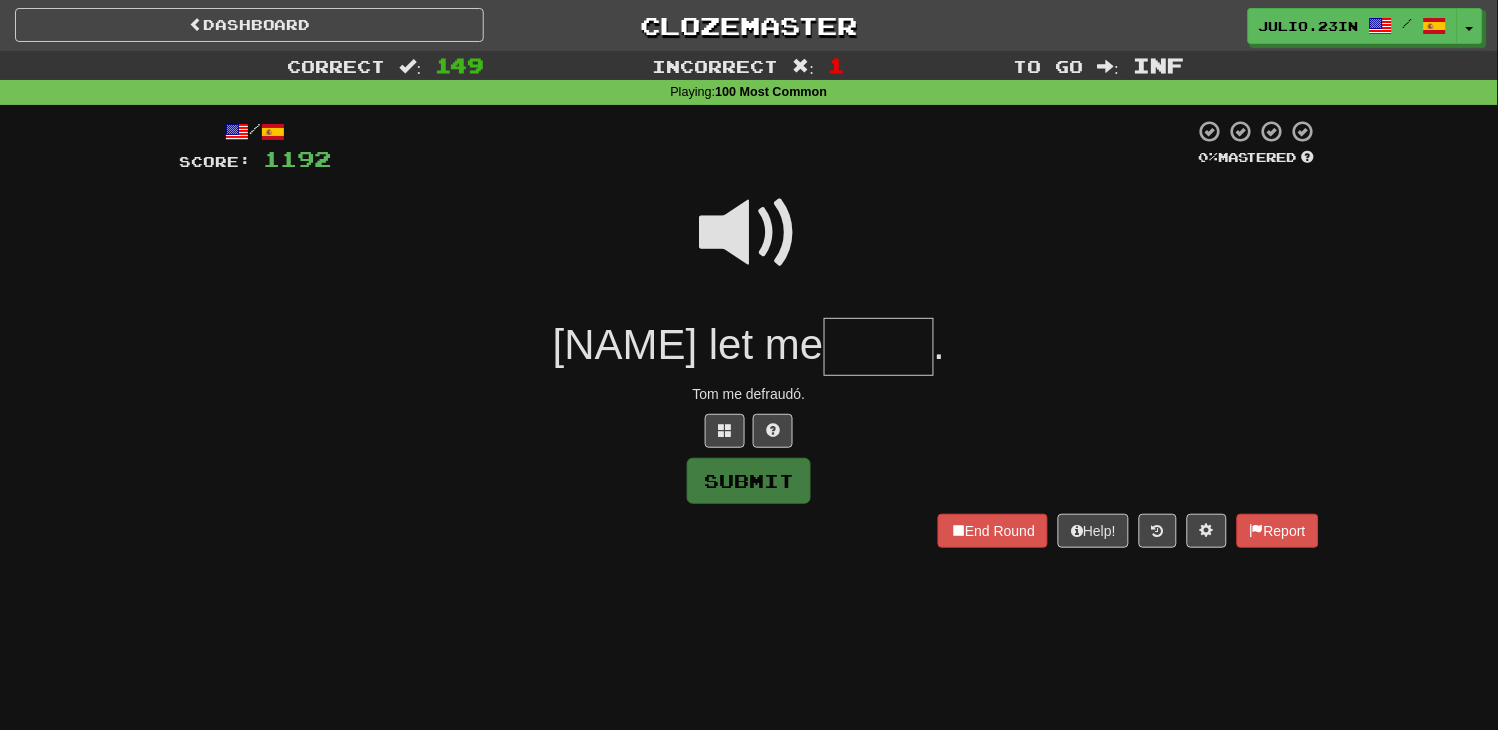 type on "*" 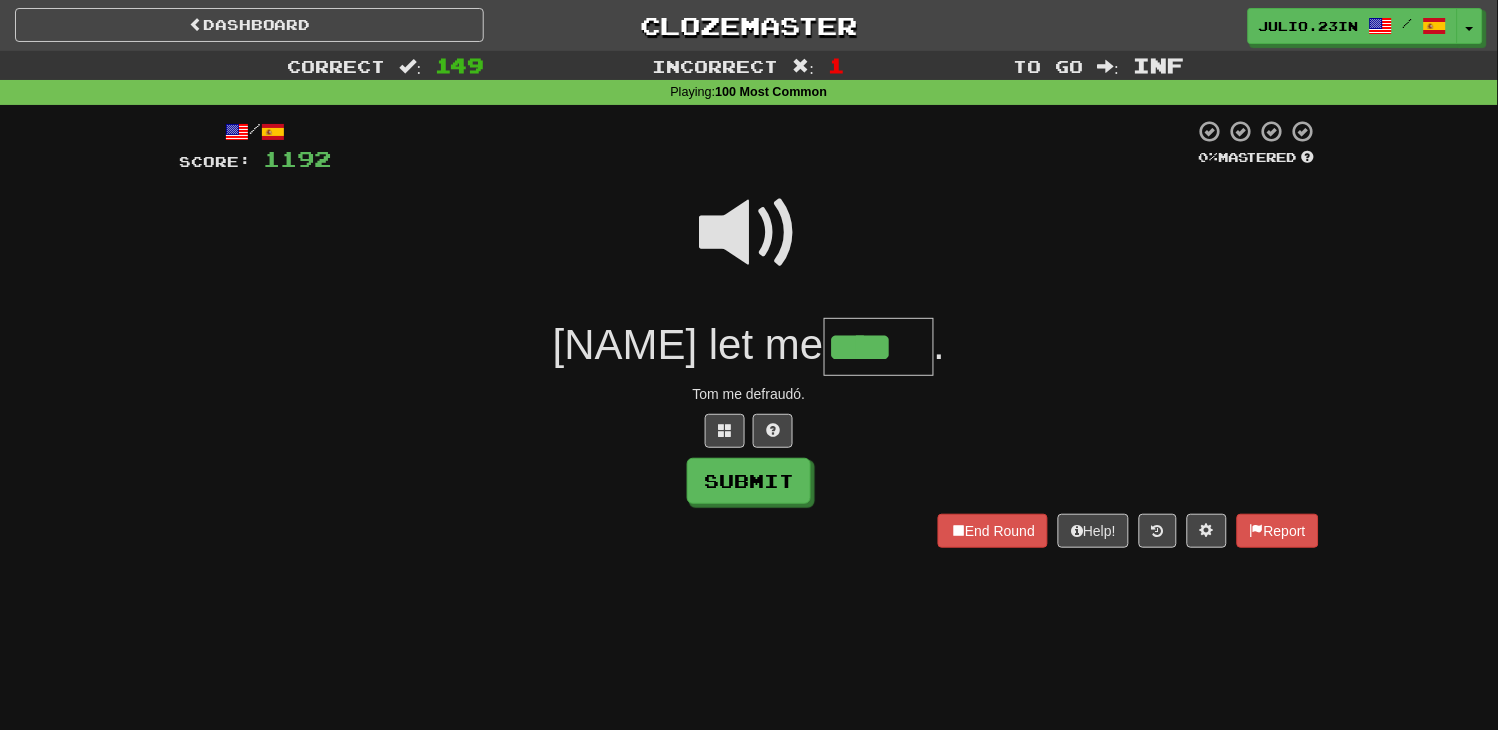 type on "****" 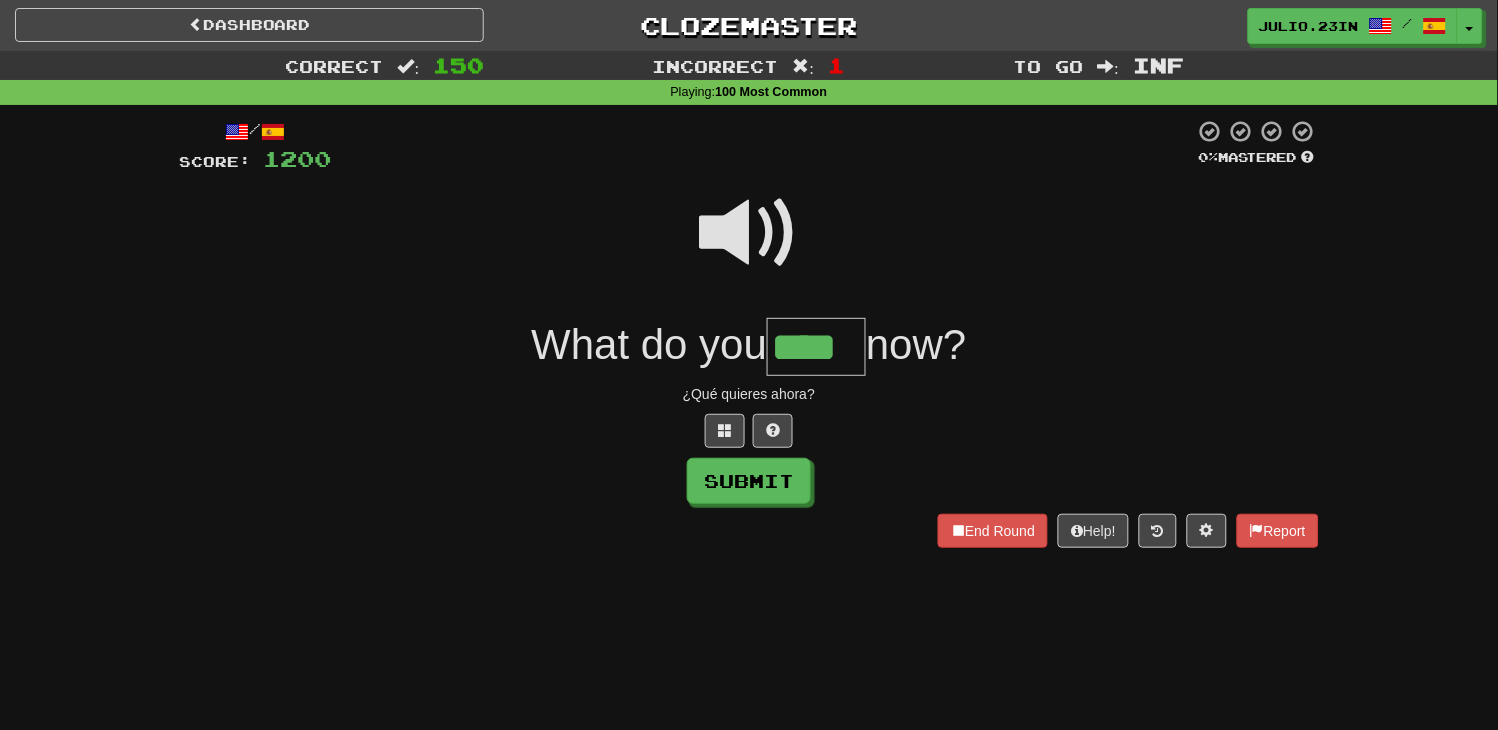 type on "****" 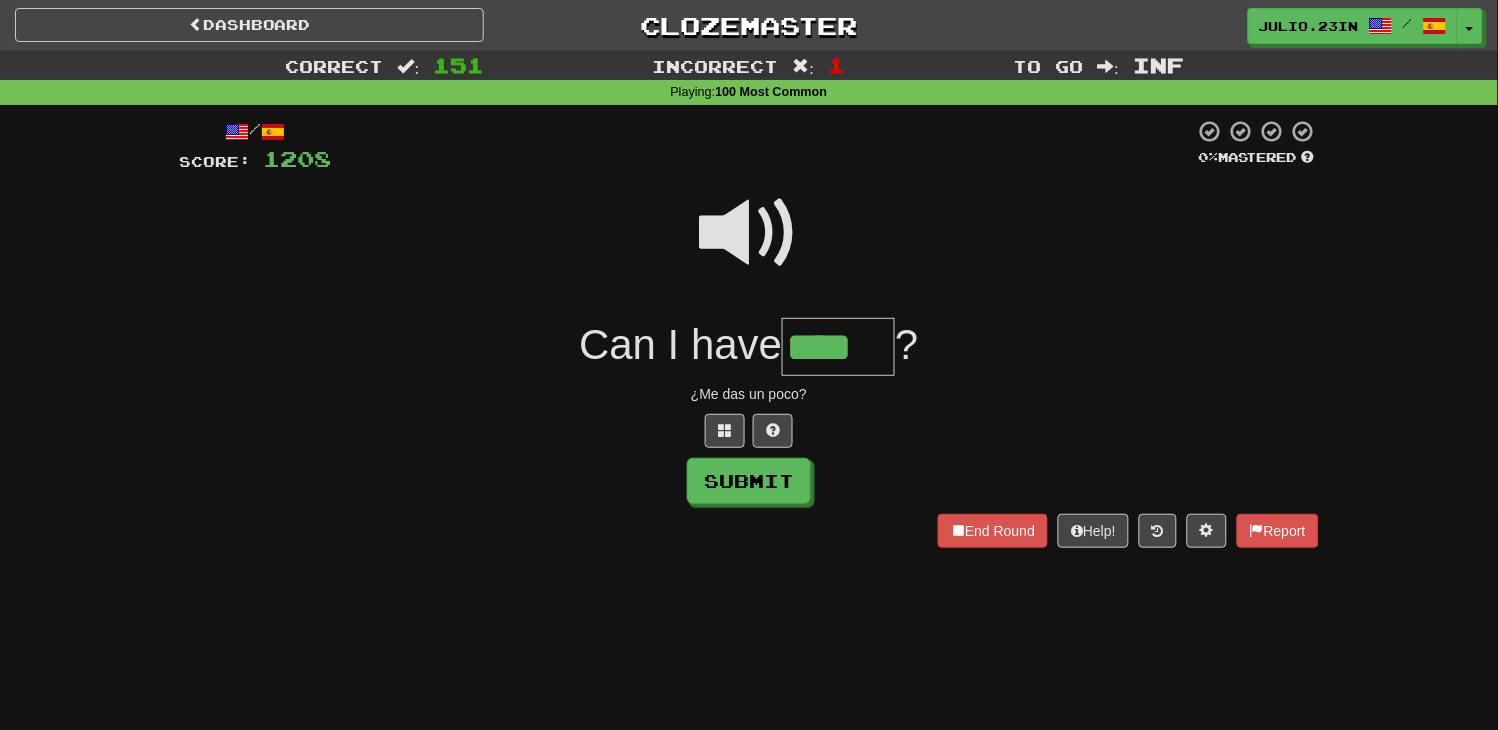 type on "****" 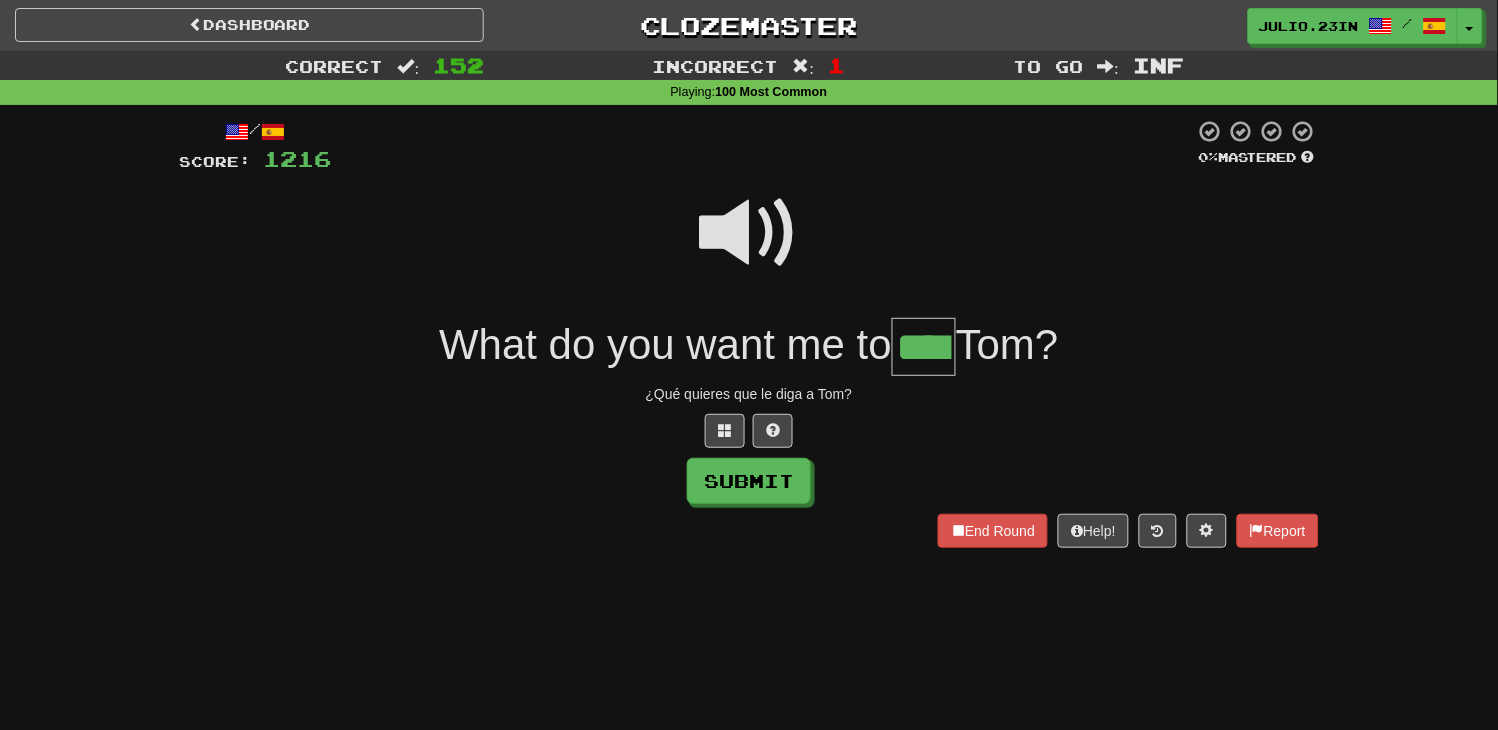 type on "****" 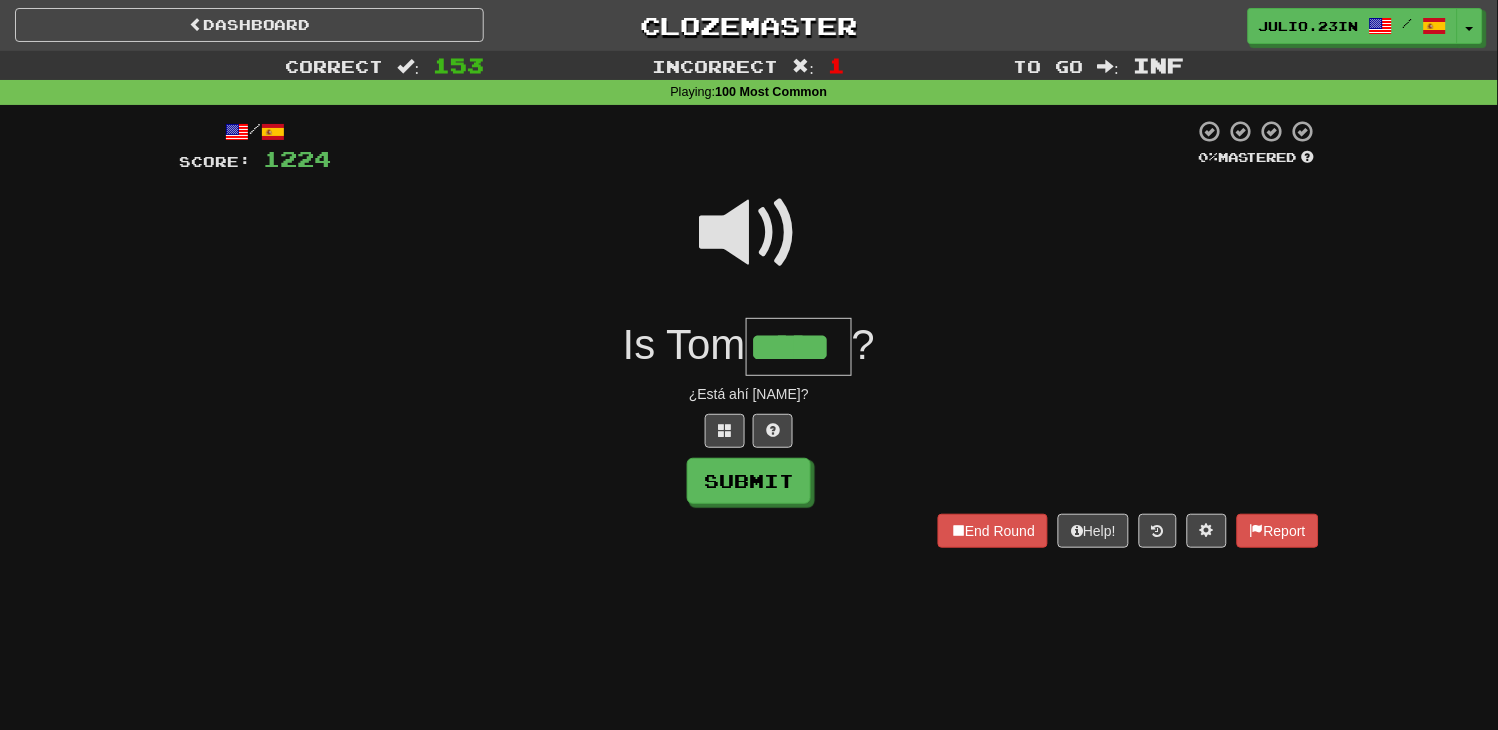 type on "*****" 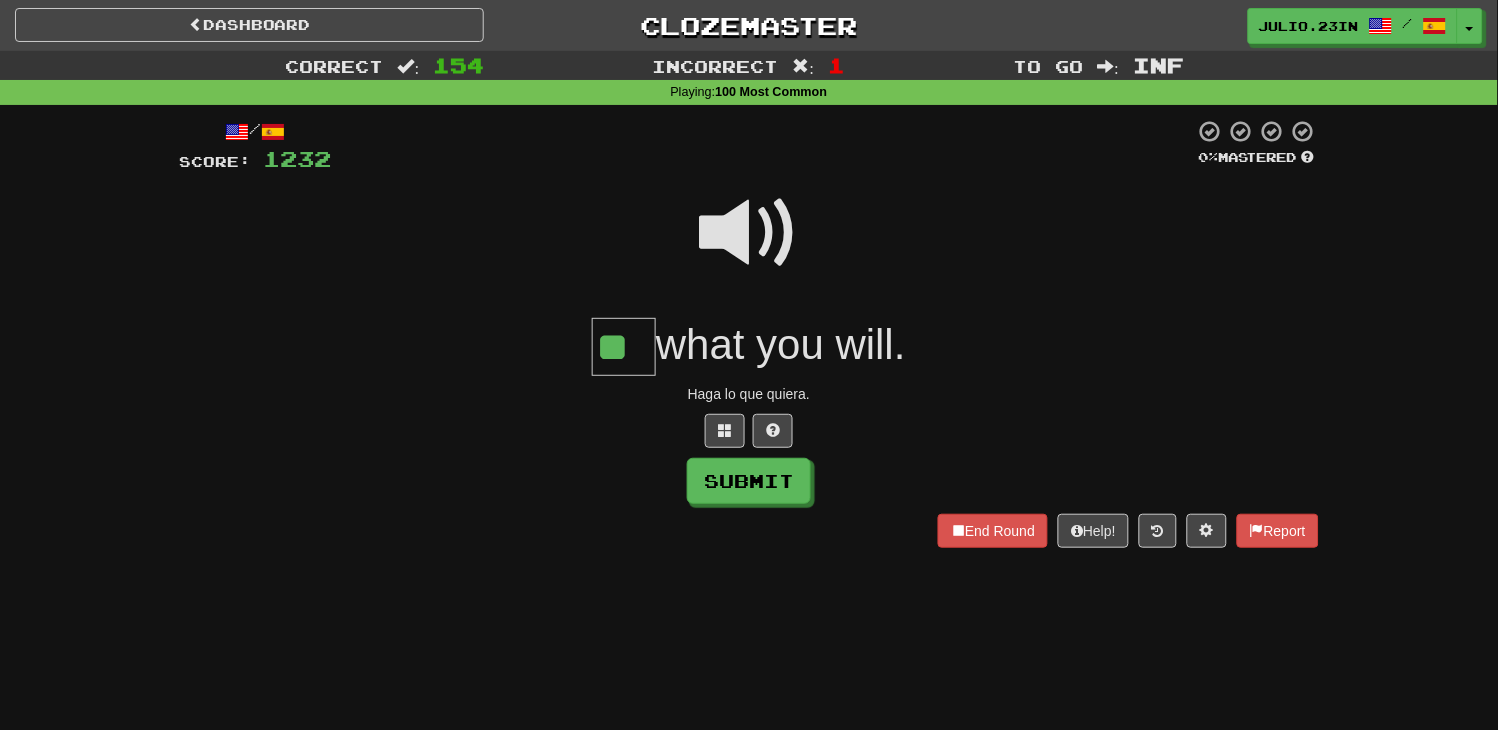 type on "**" 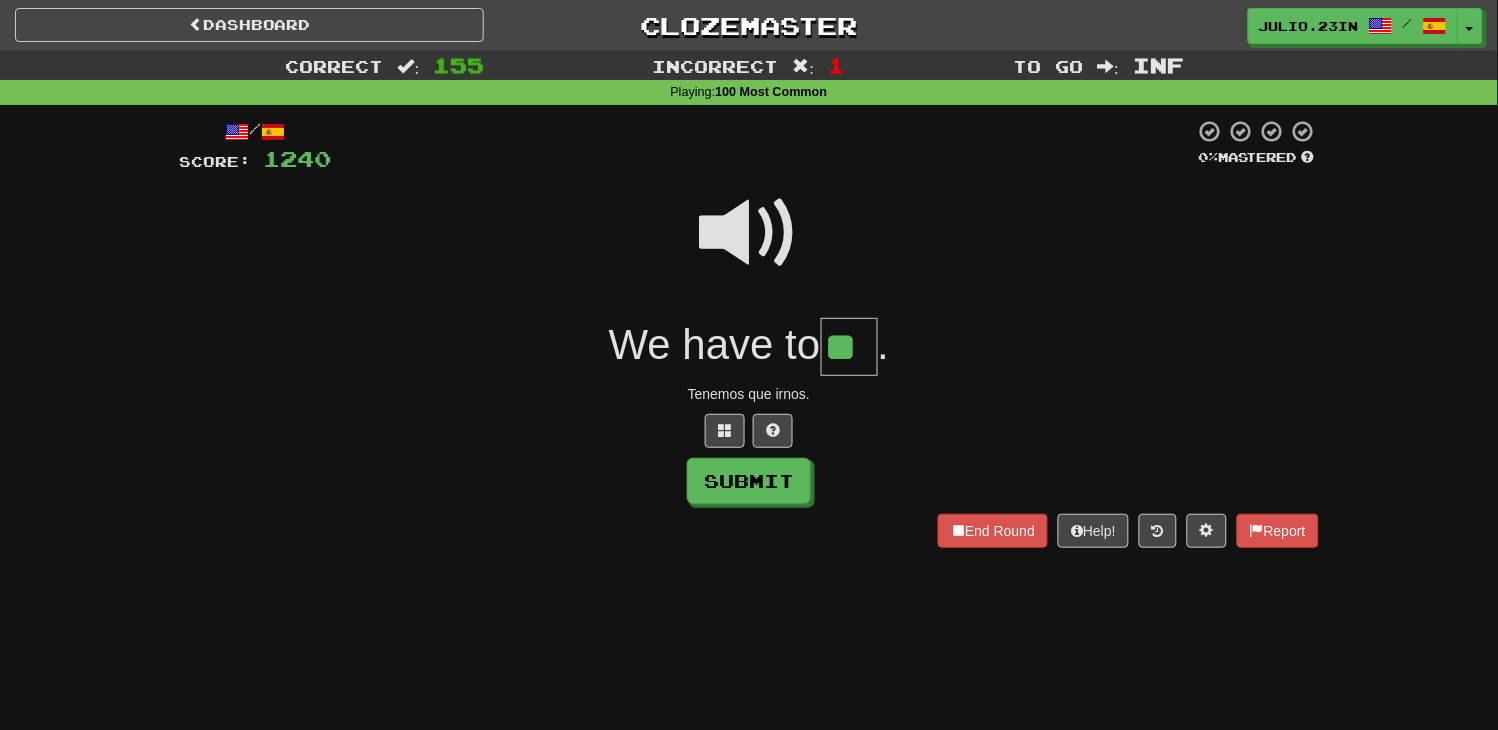 type on "**" 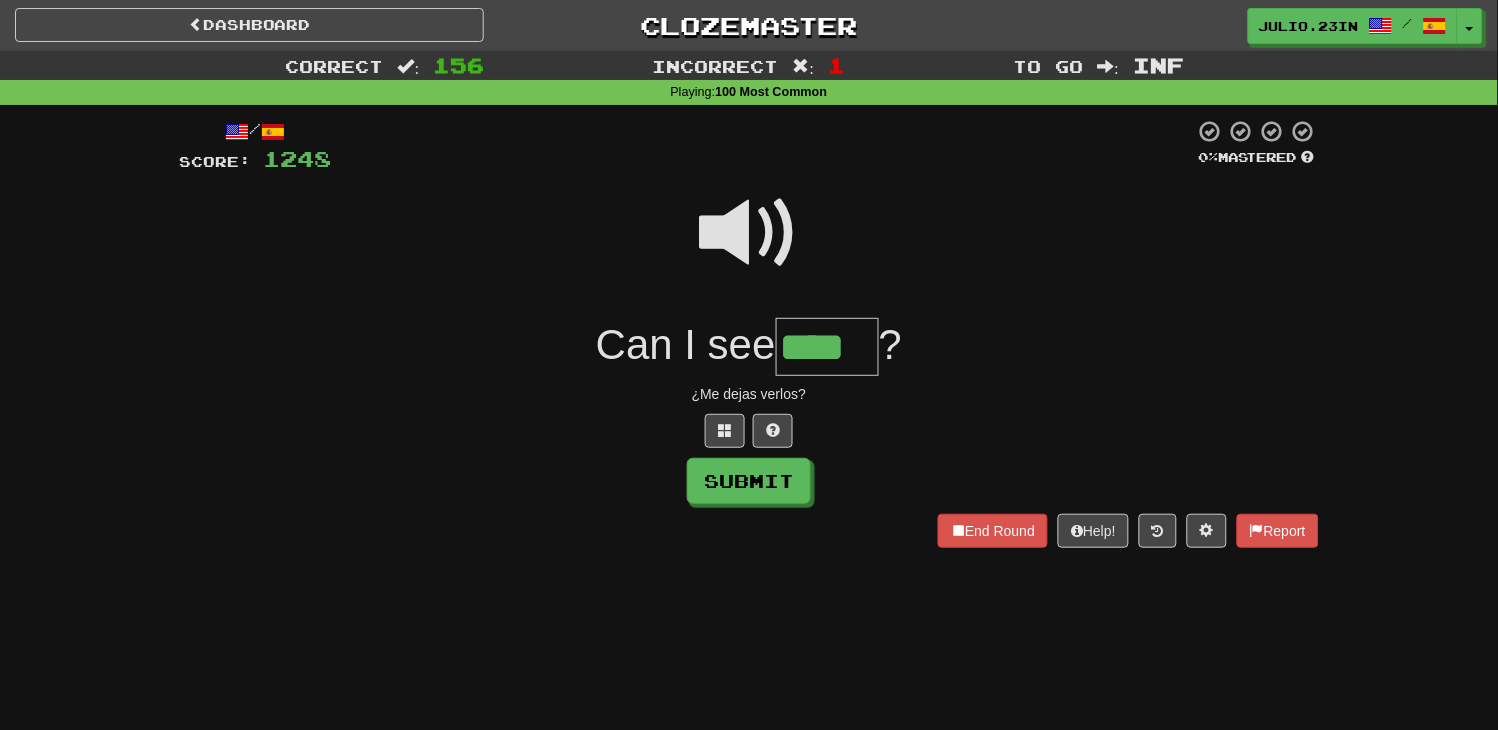 type on "****" 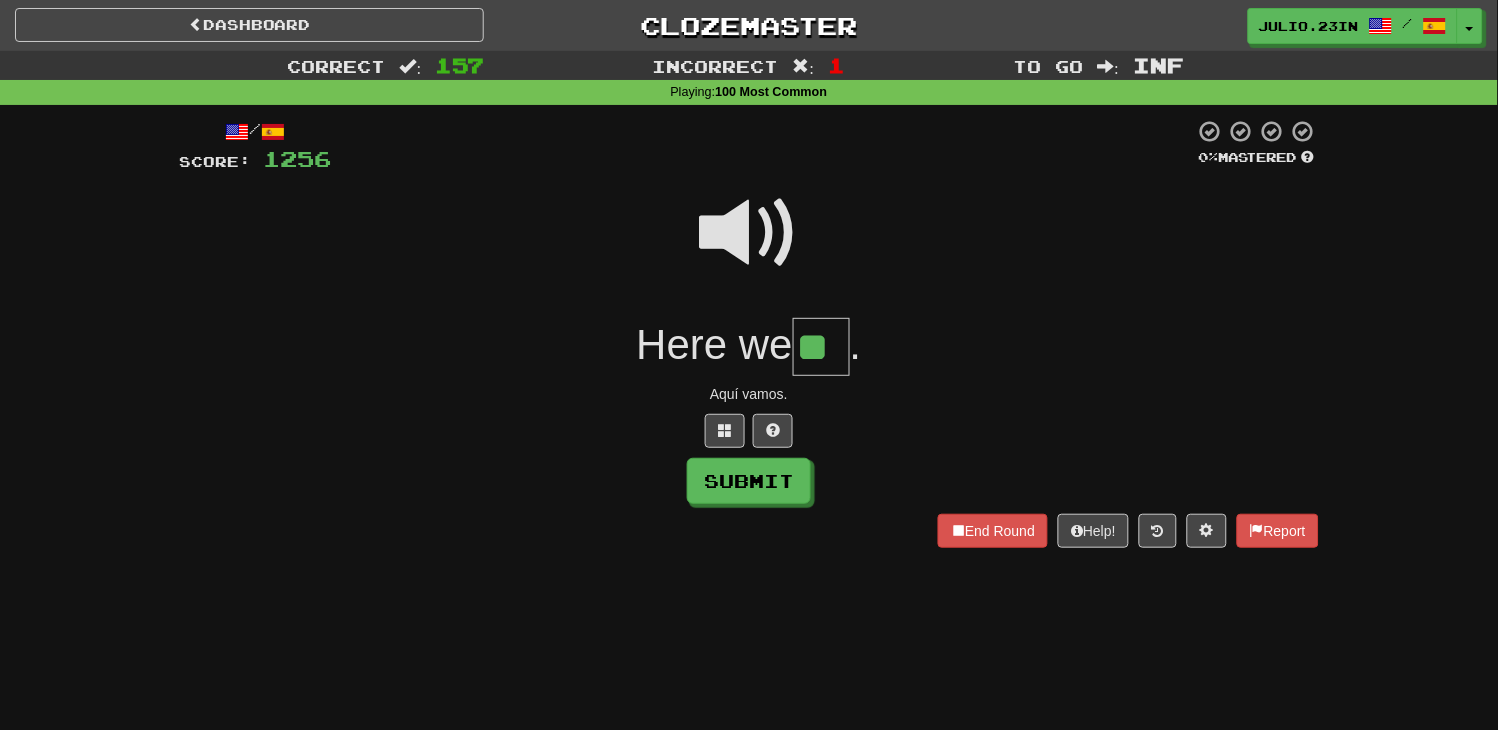 type on "**" 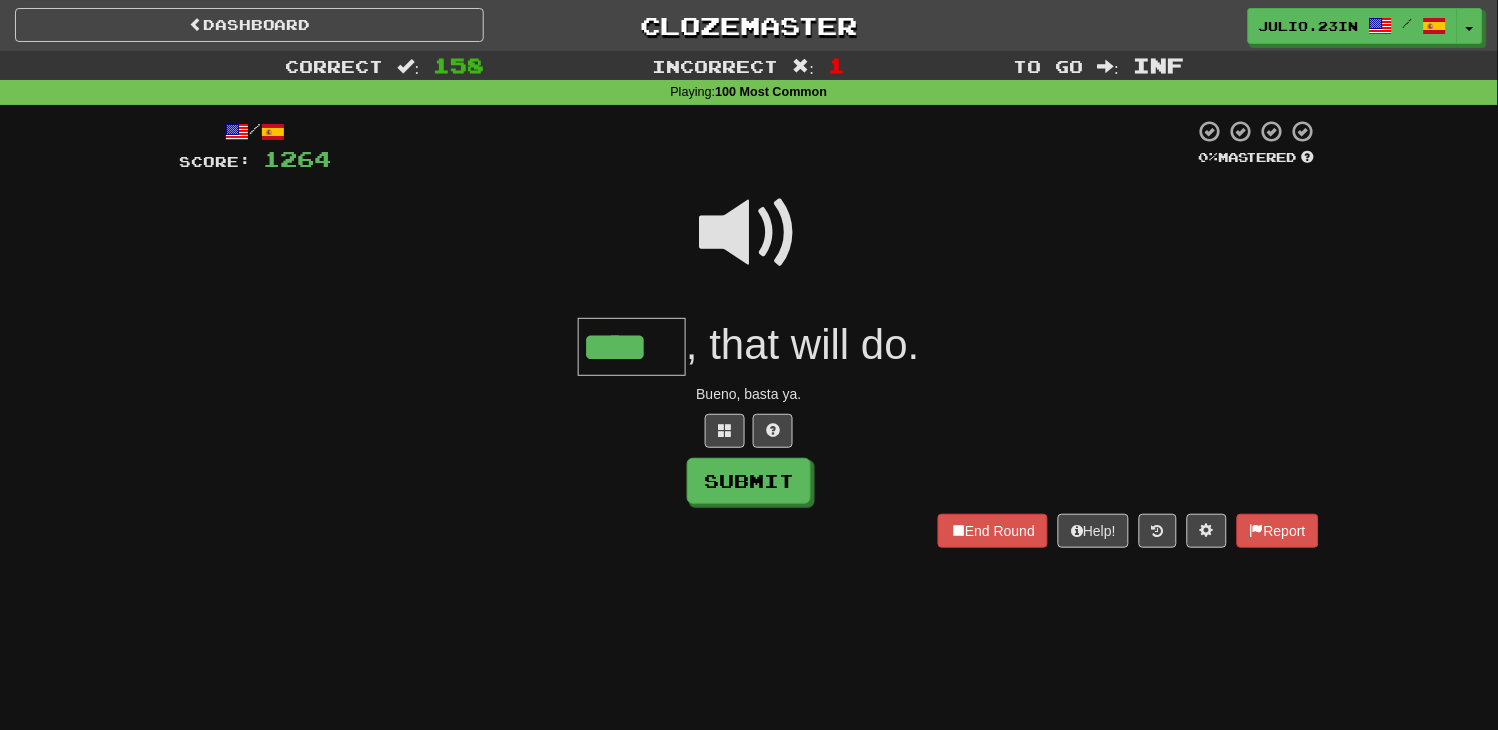 type on "****" 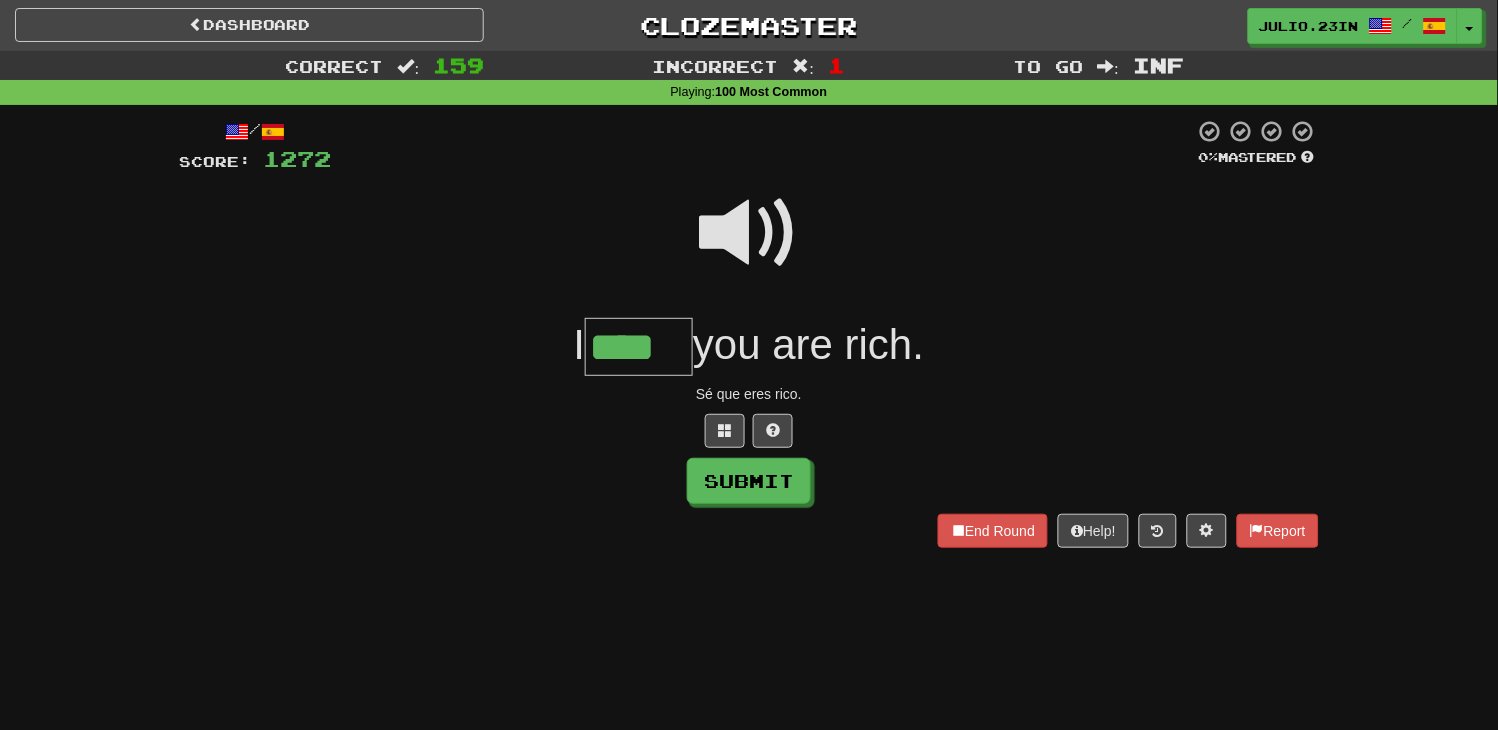 type on "****" 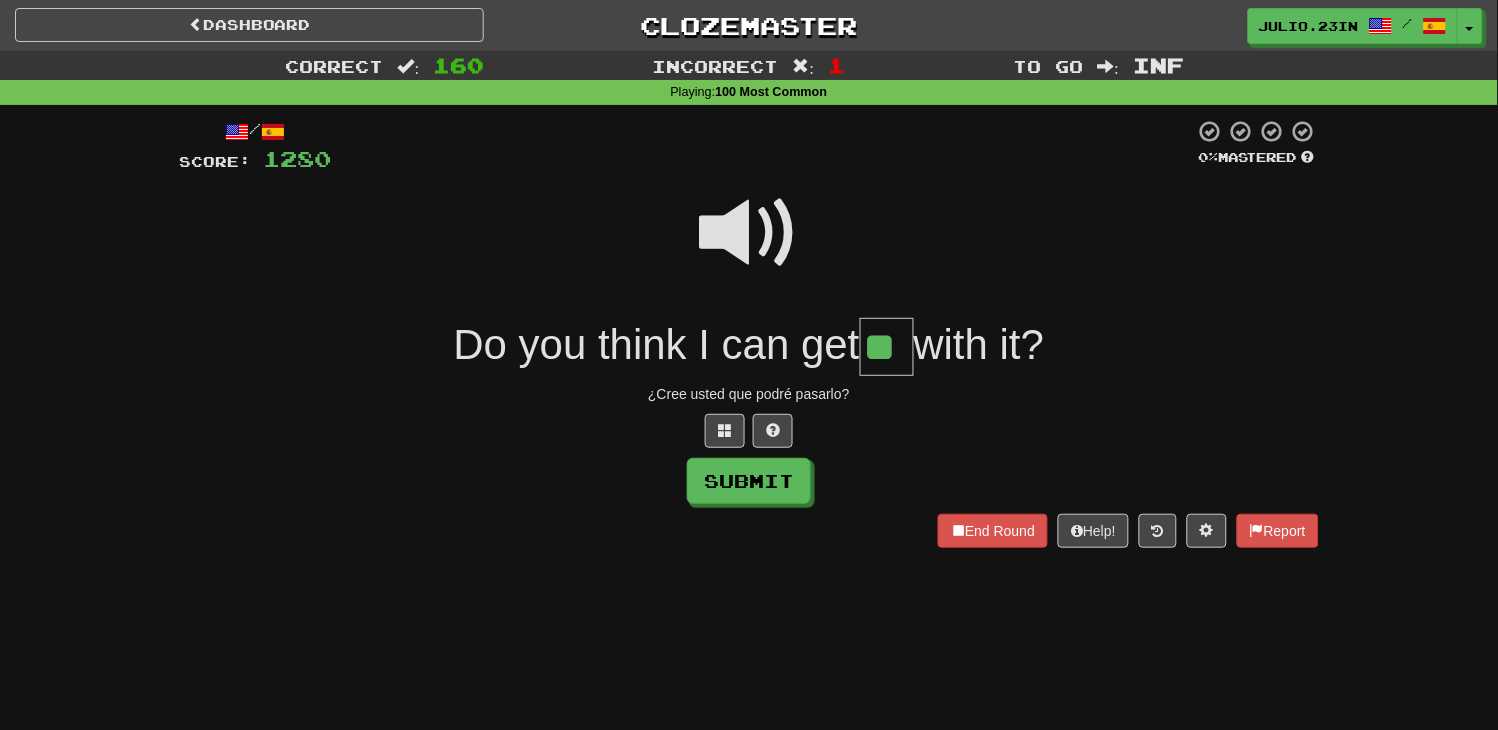 type on "**" 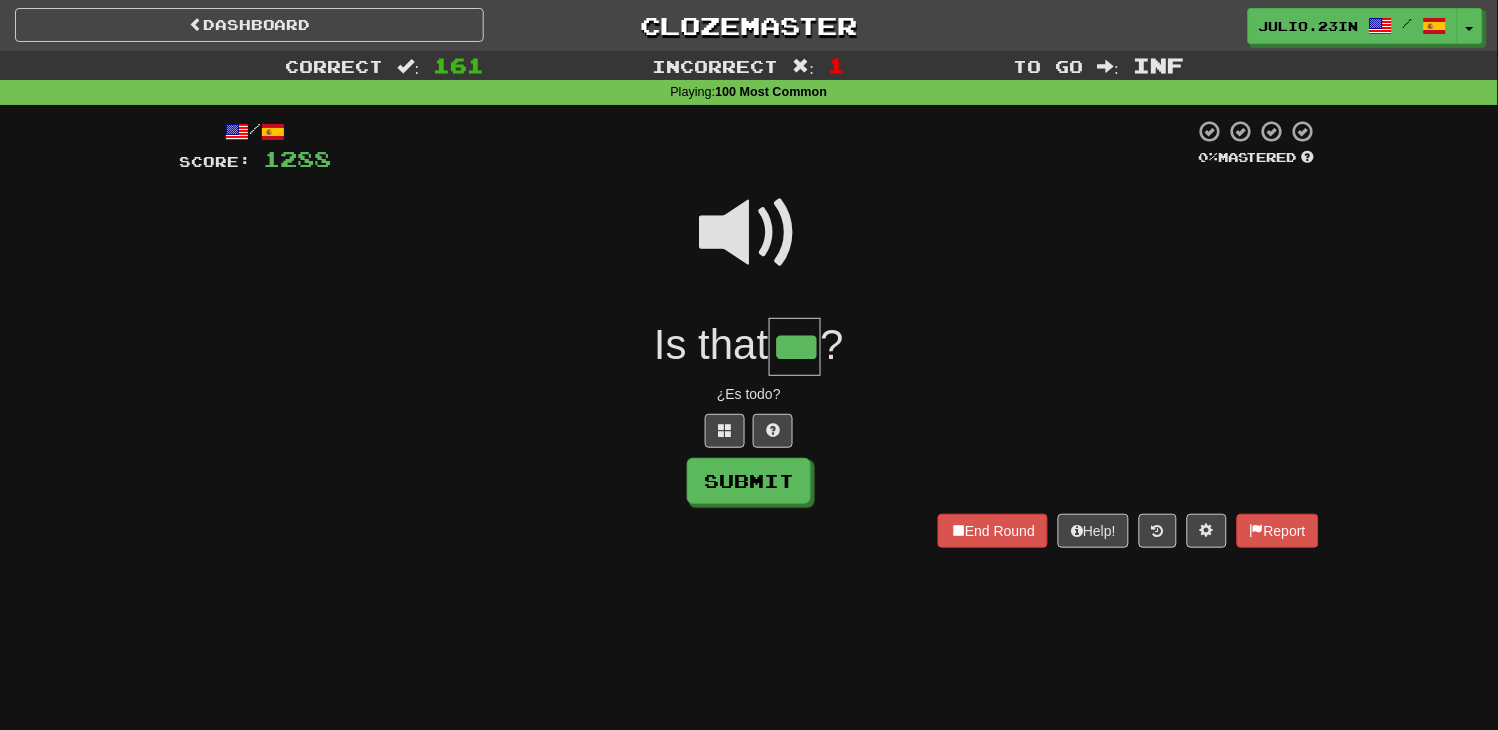 type on "***" 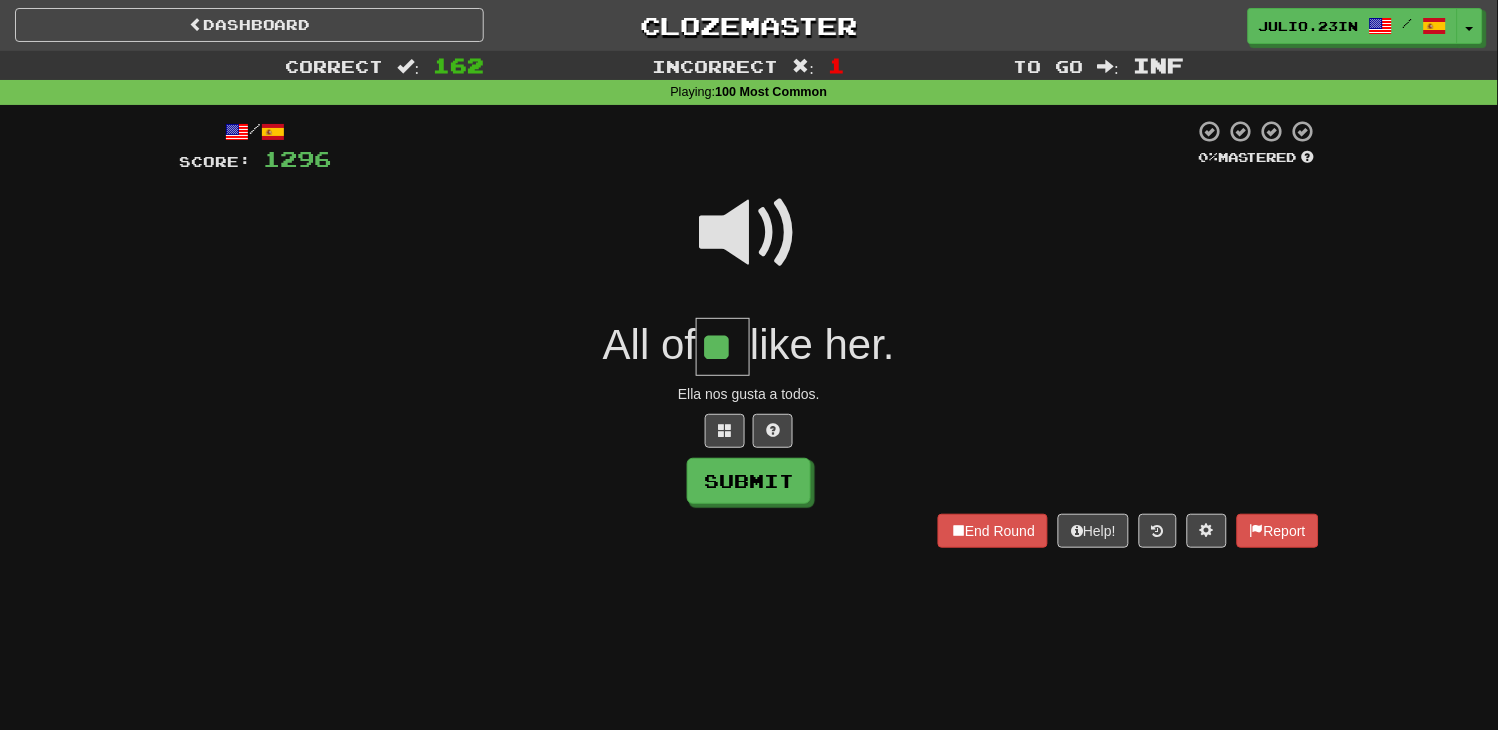 type on "**" 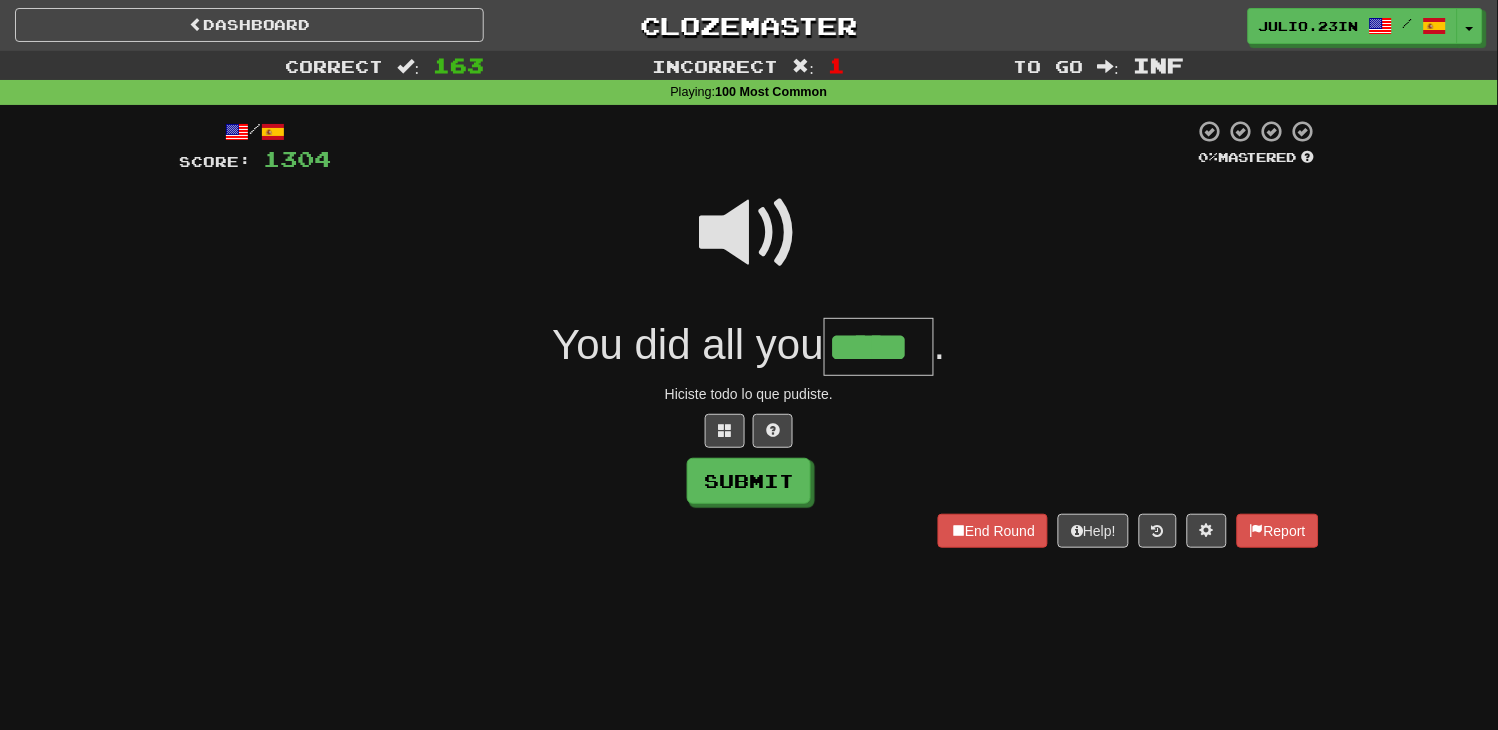 type on "*****" 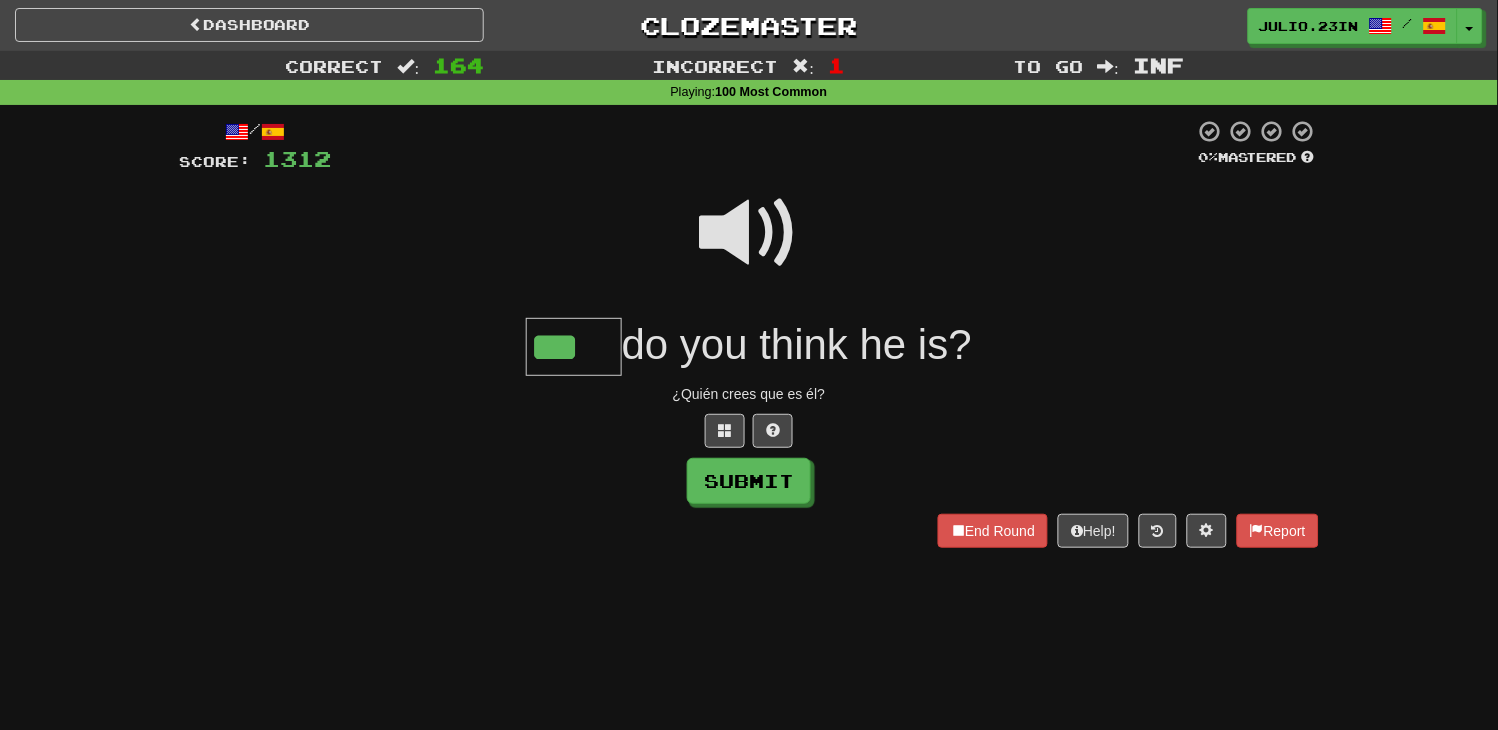 type on "***" 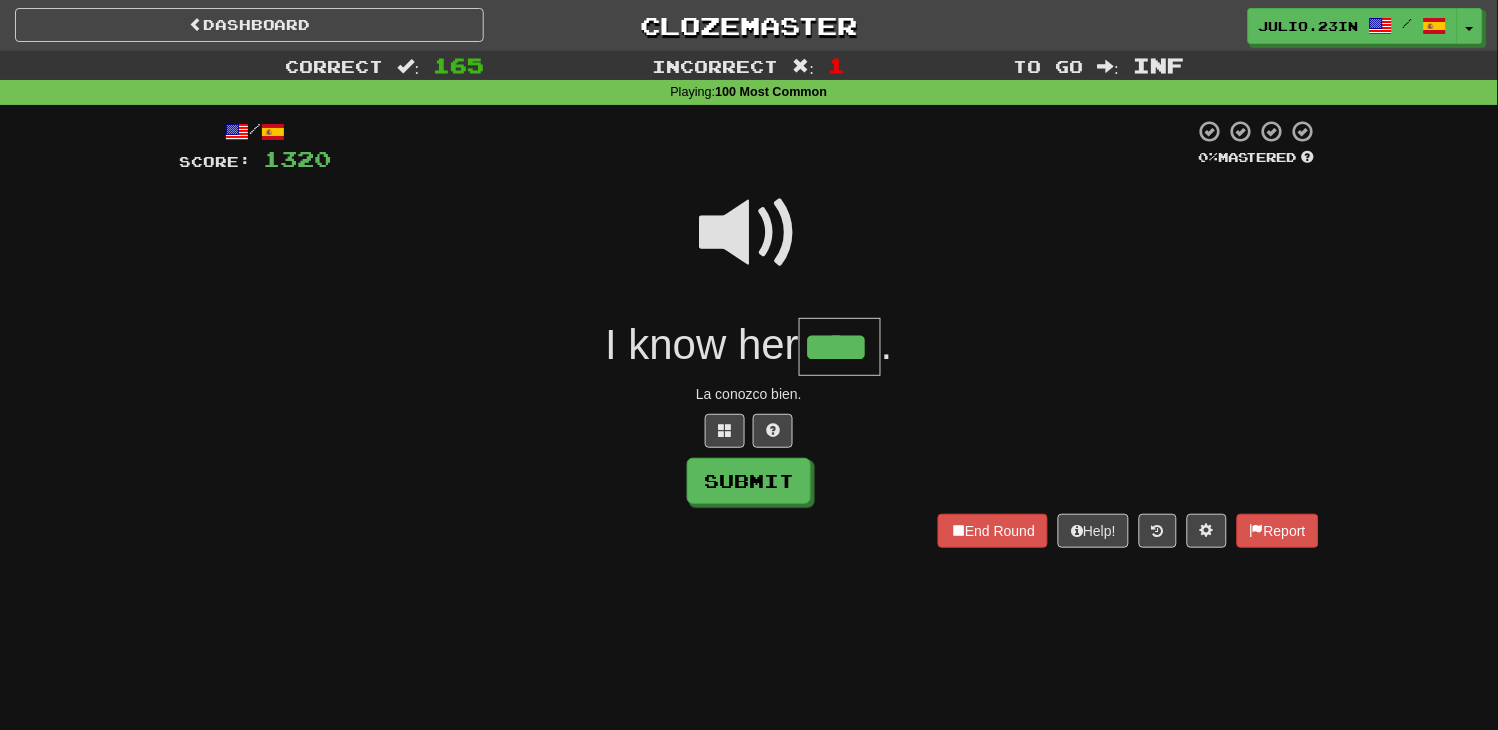 type on "****" 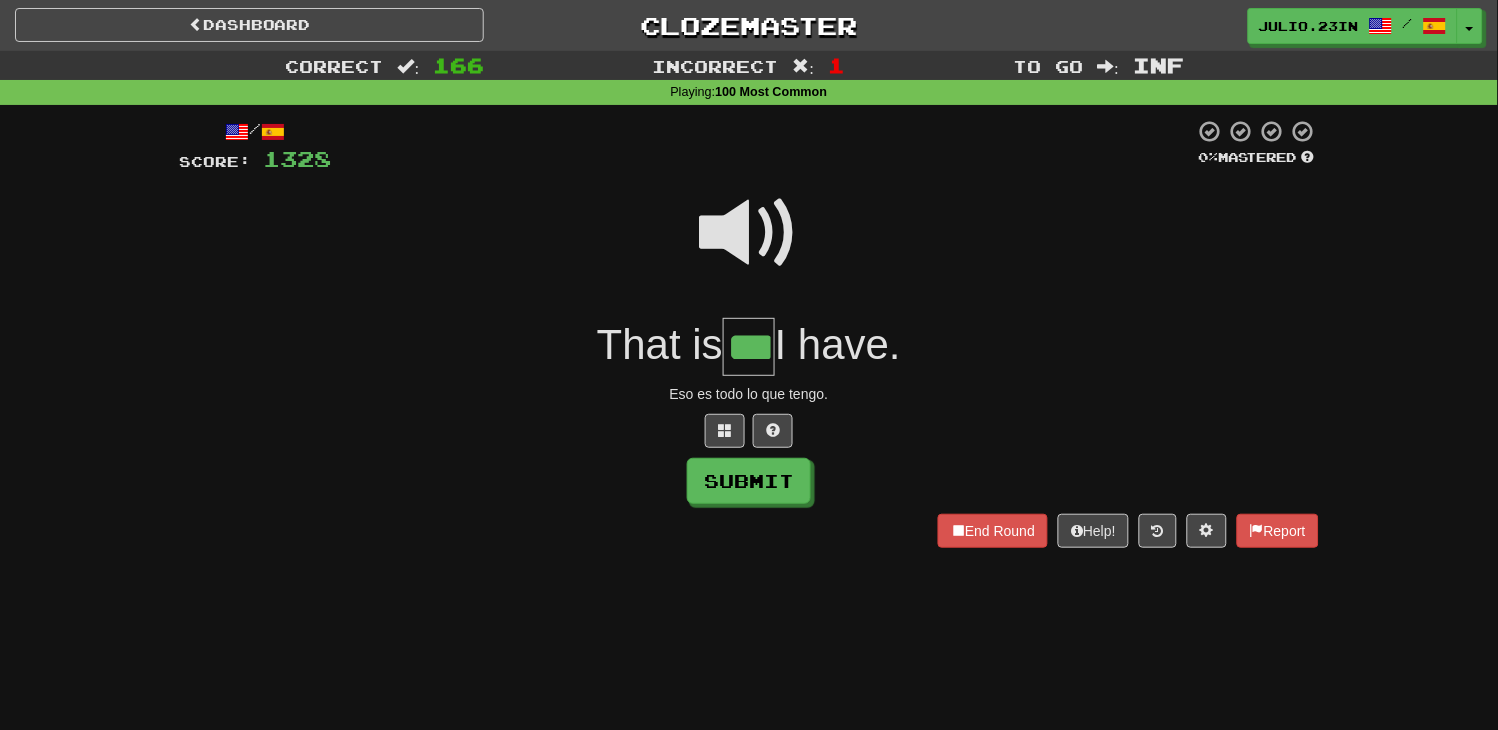 type on "***" 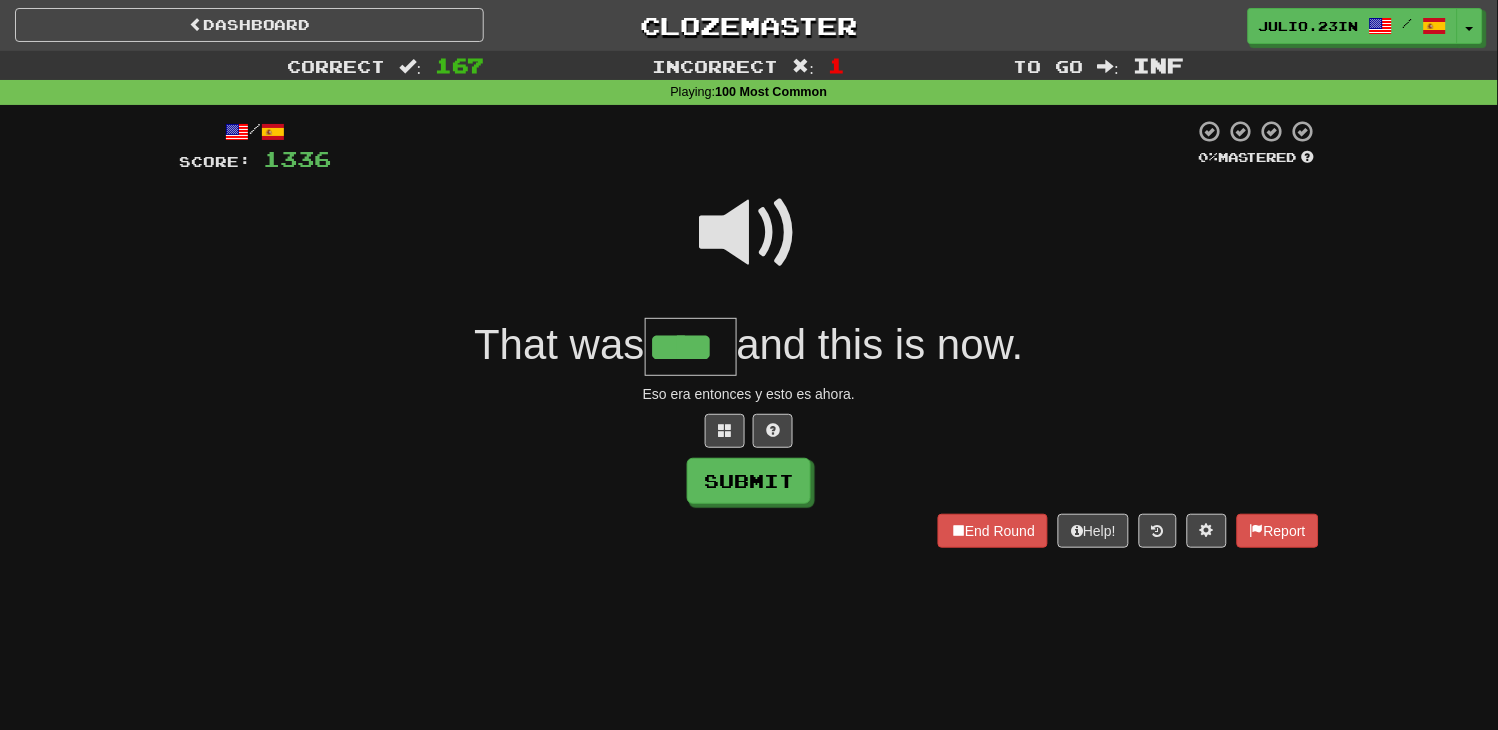 type on "****" 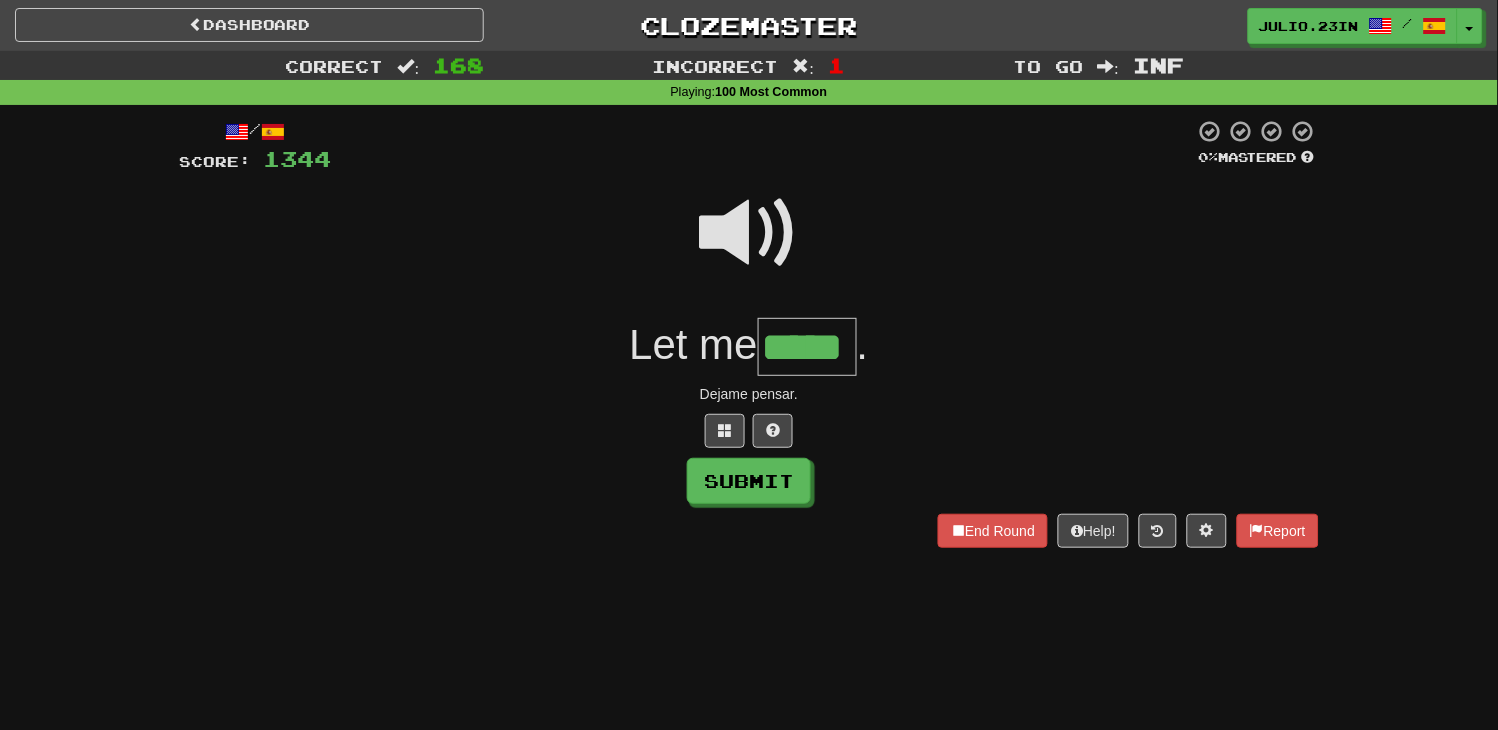 type on "*****" 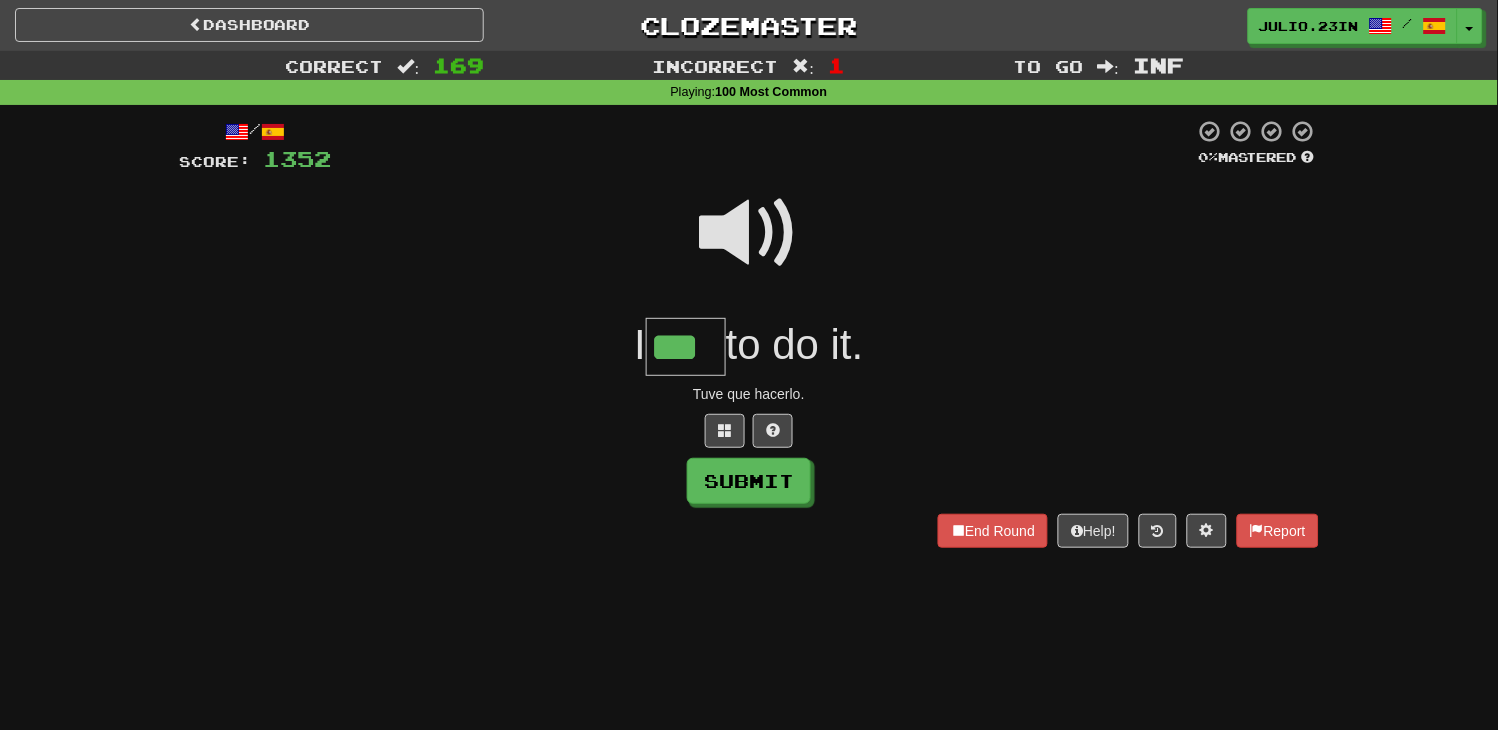 type on "***" 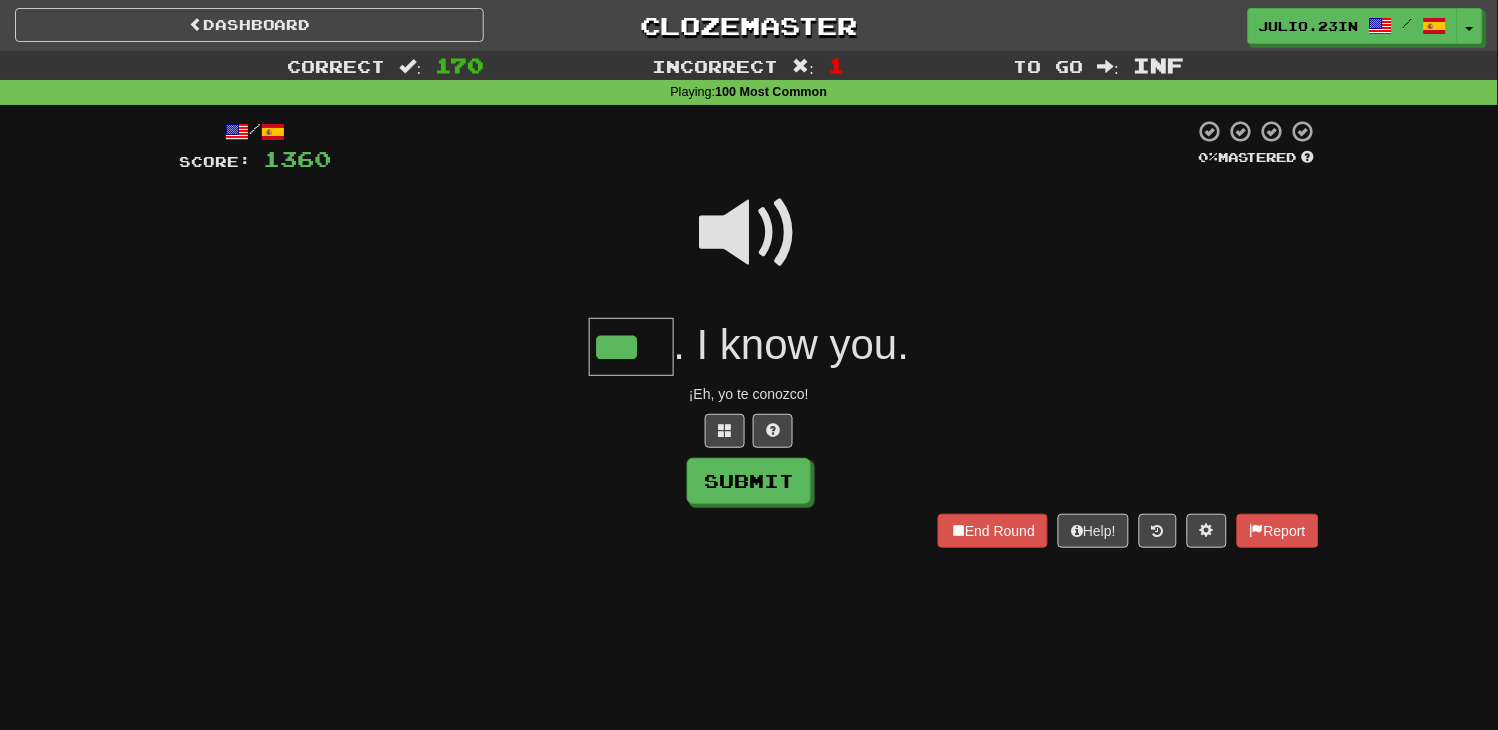 type on "***" 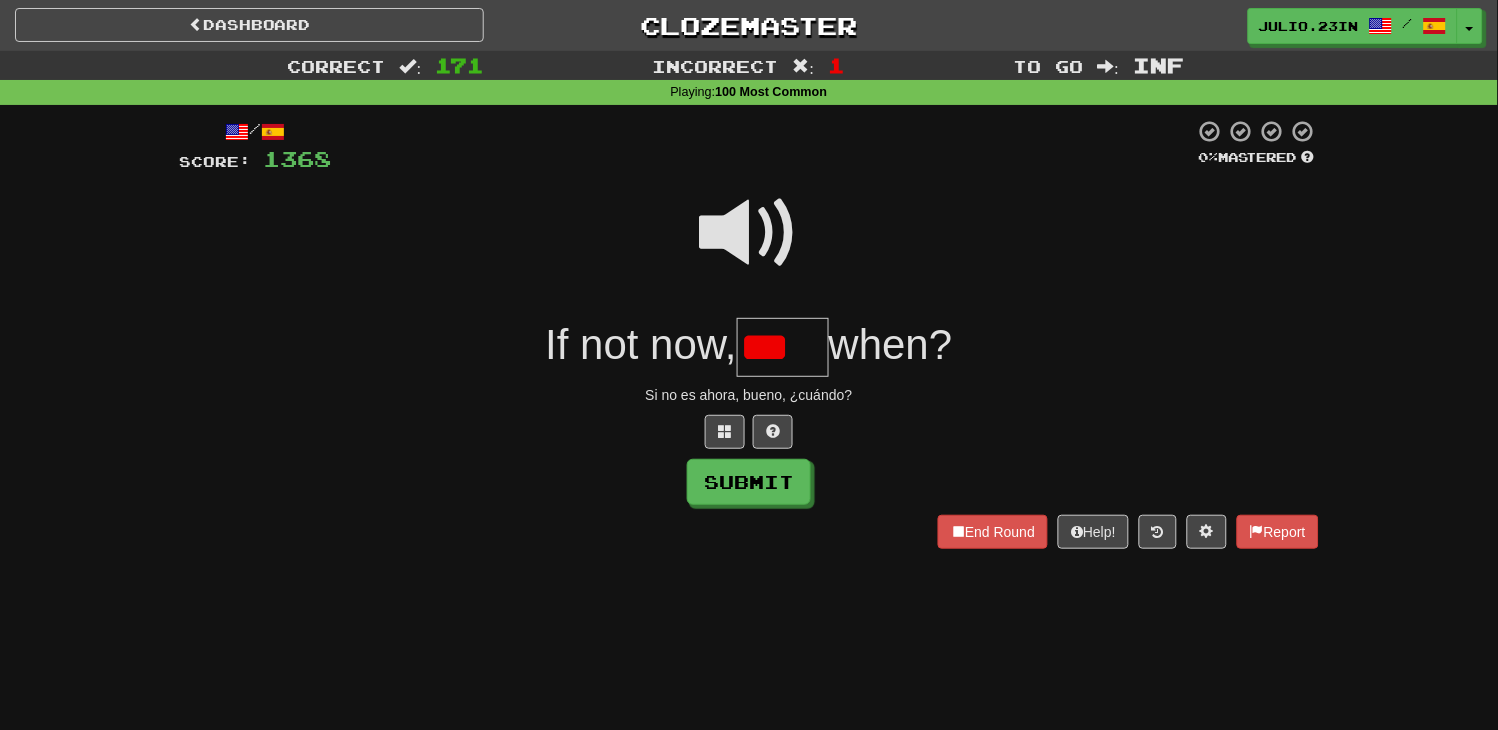 scroll, scrollTop: 0, scrollLeft: 0, axis: both 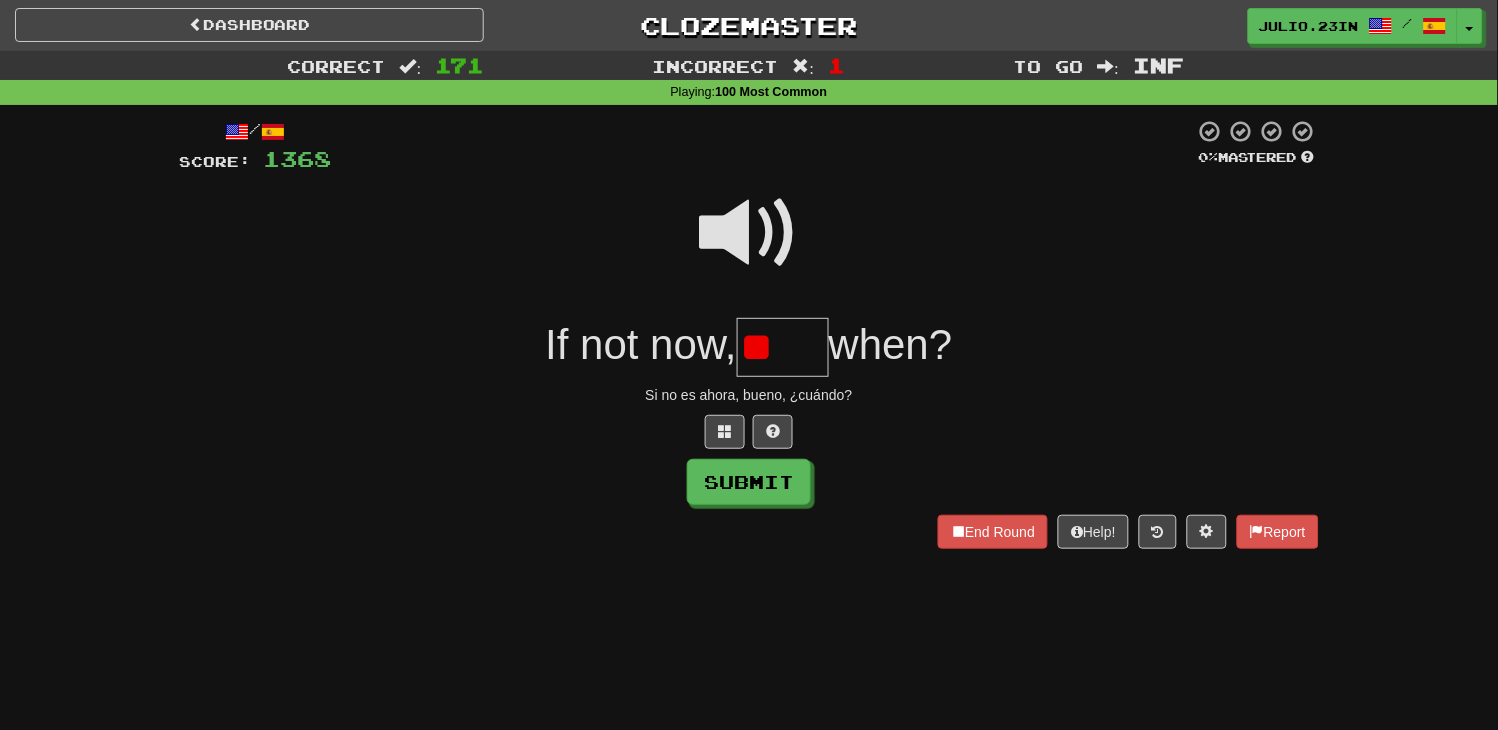 type on "*" 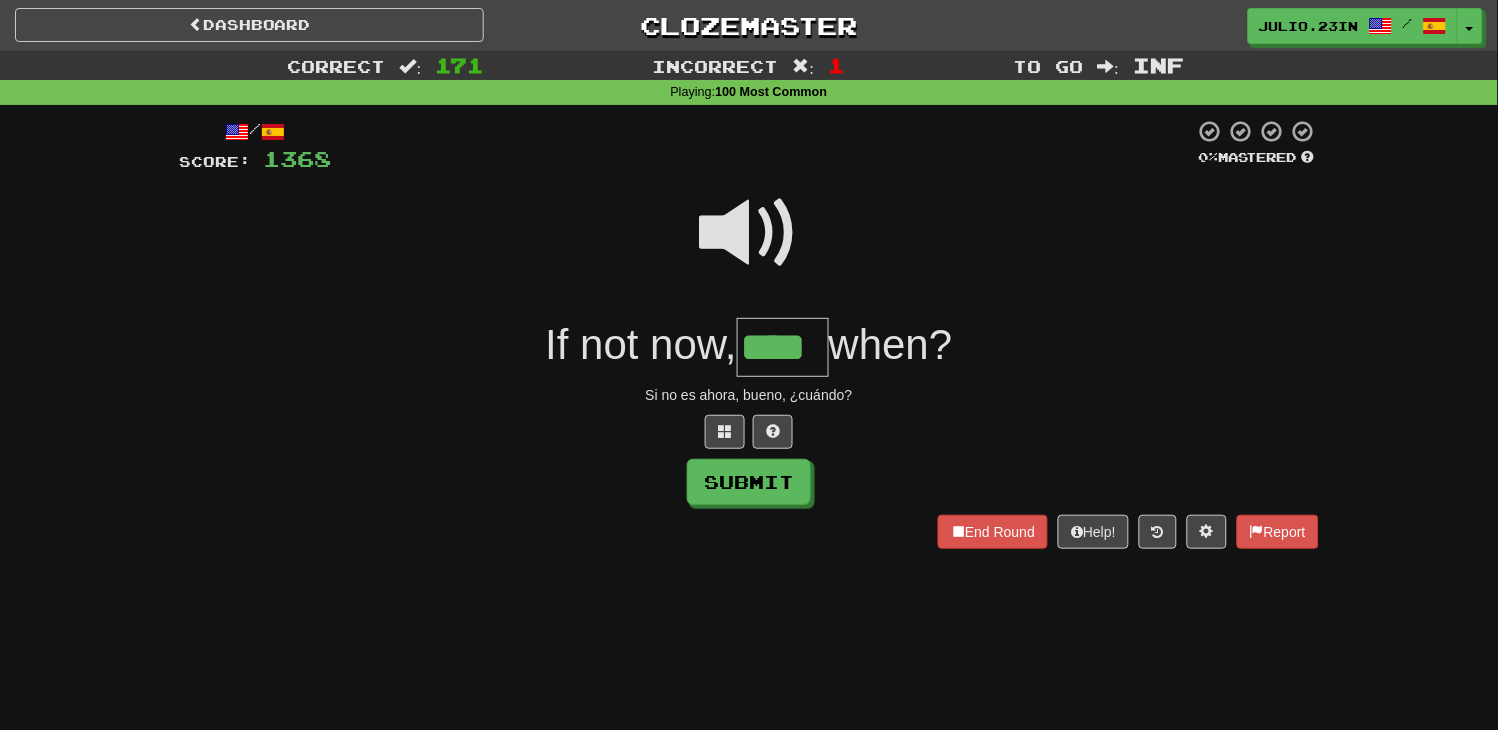 type on "****" 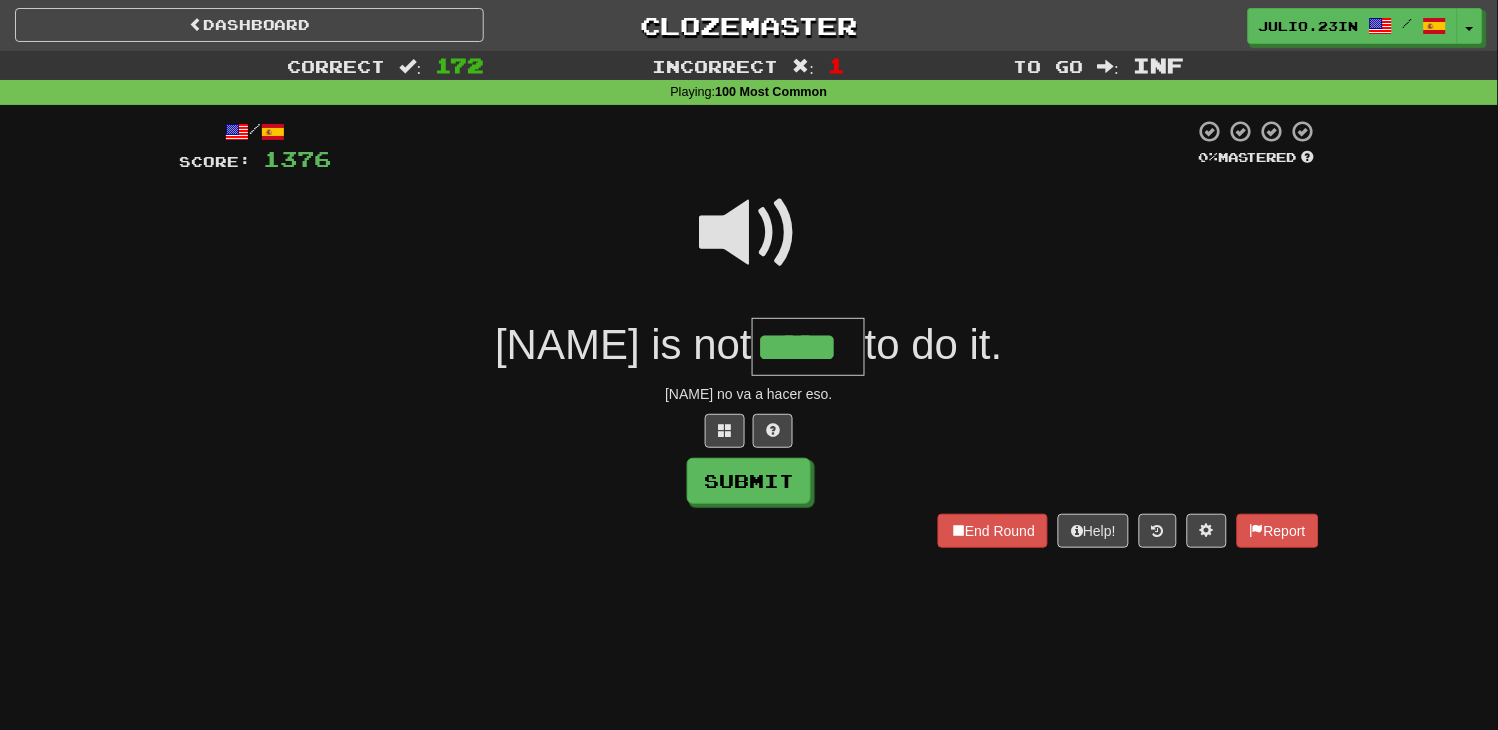 type on "*****" 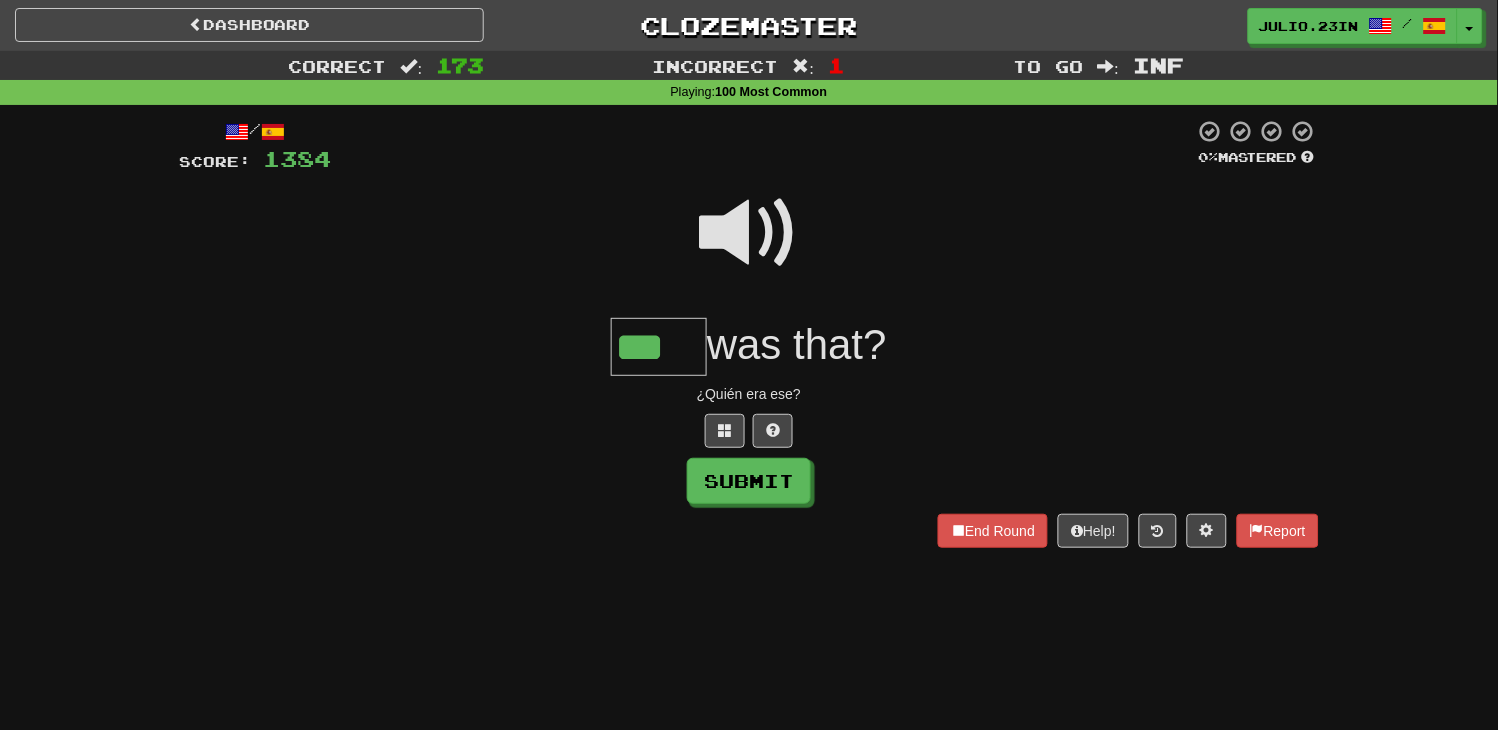 type on "***" 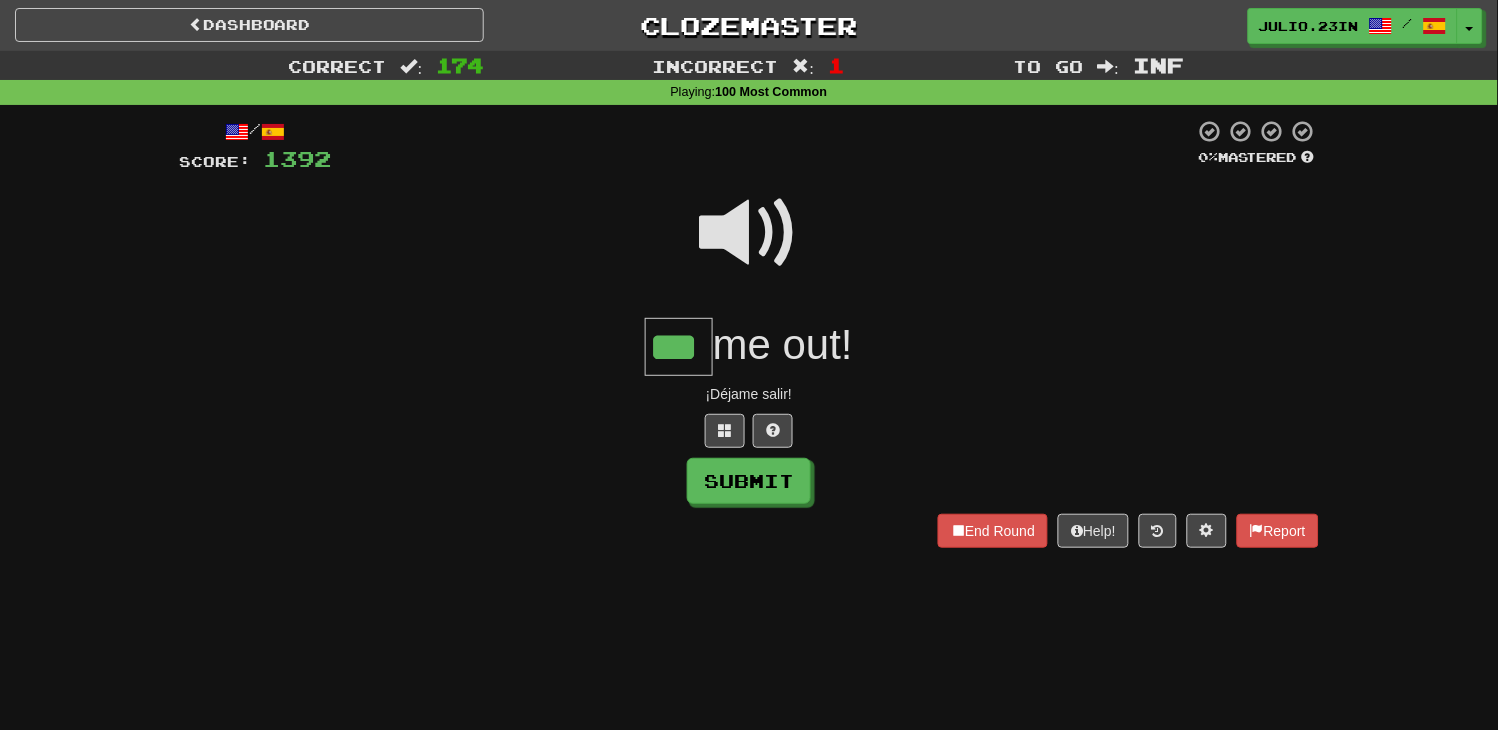 type on "***" 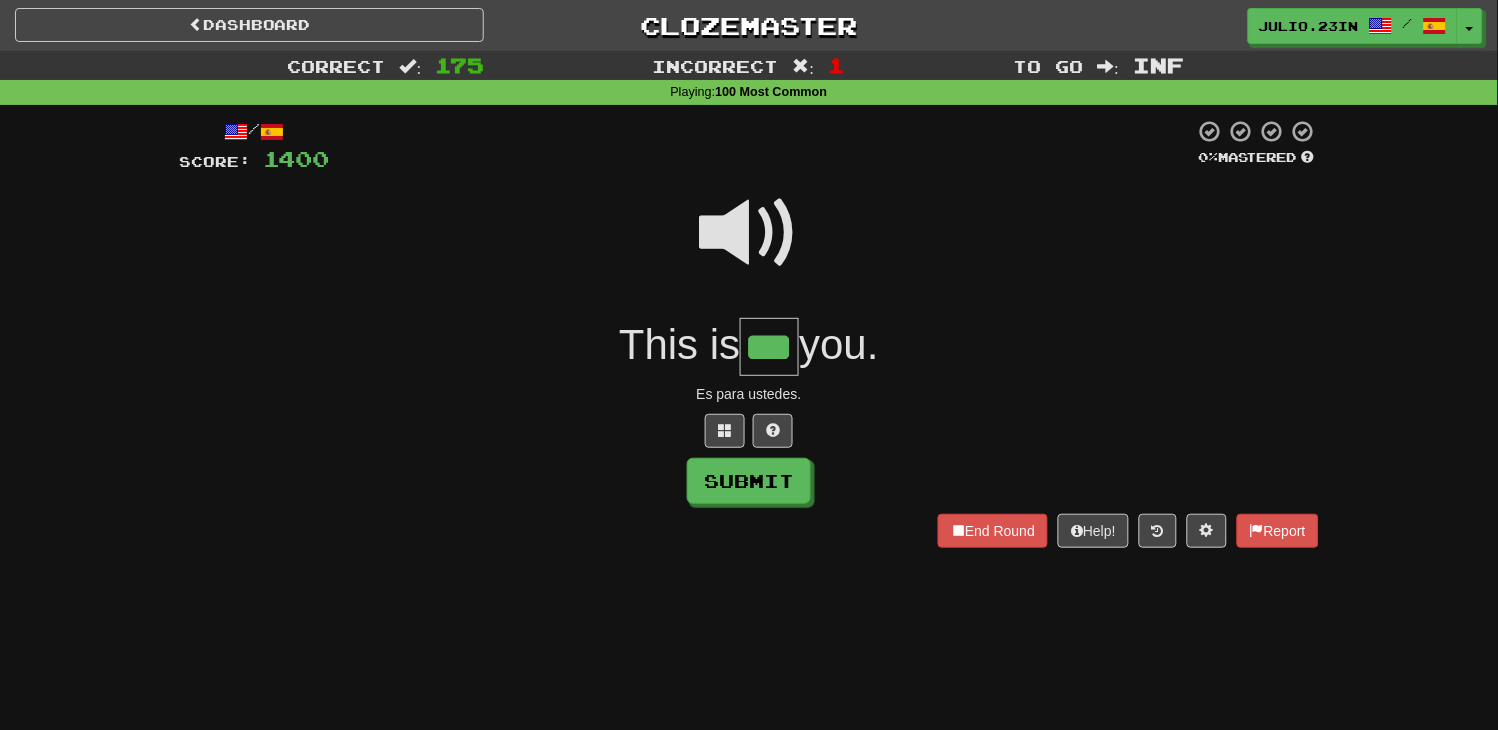 type on "***" 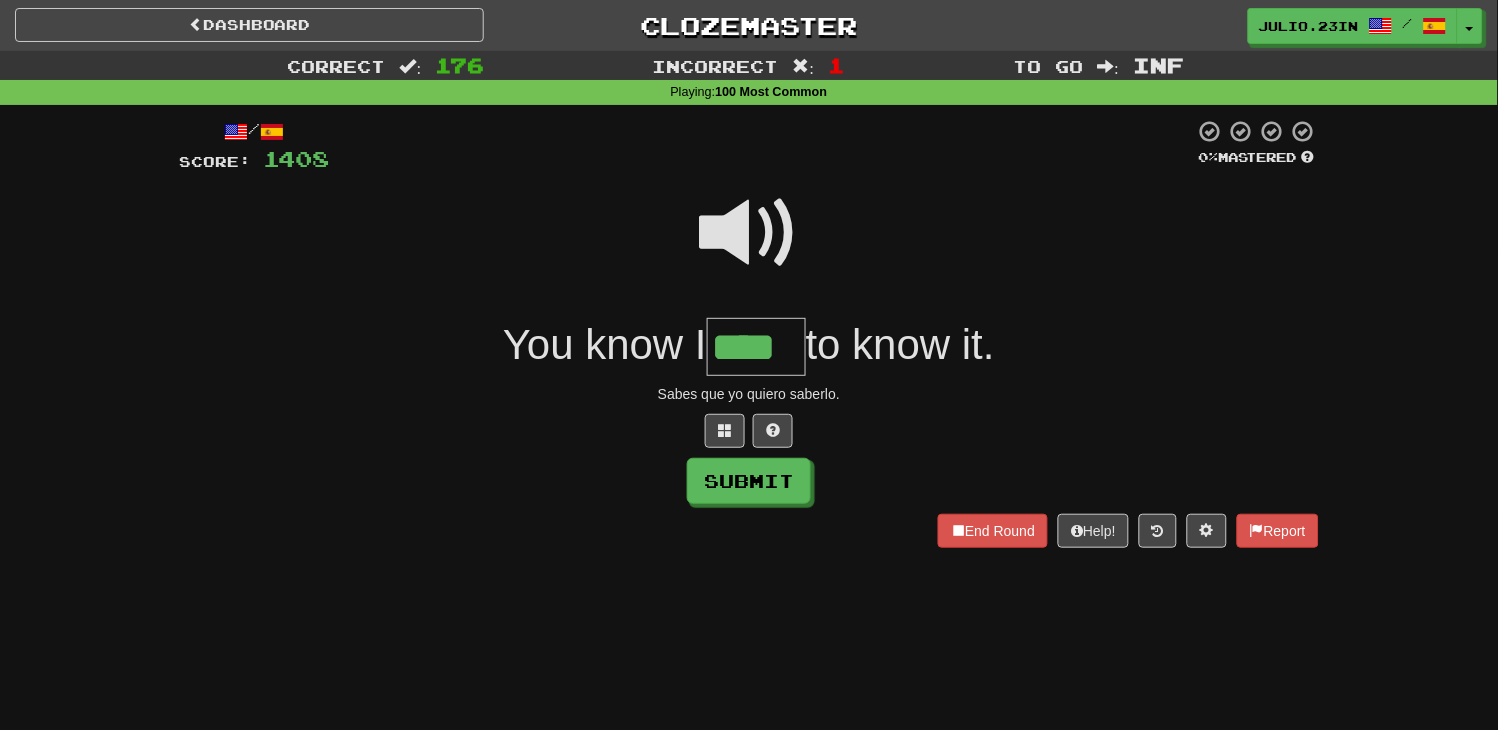 type on "****" 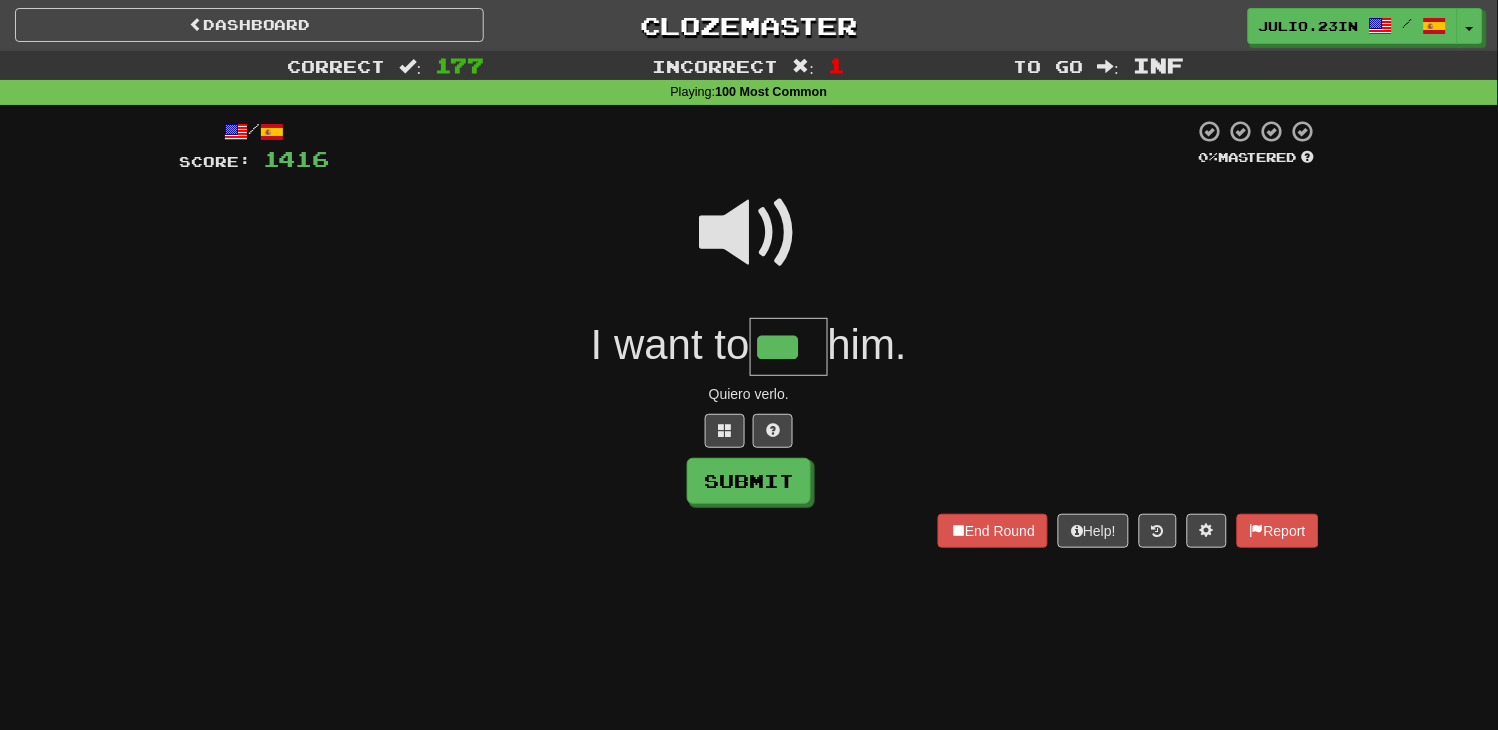 type on "***" 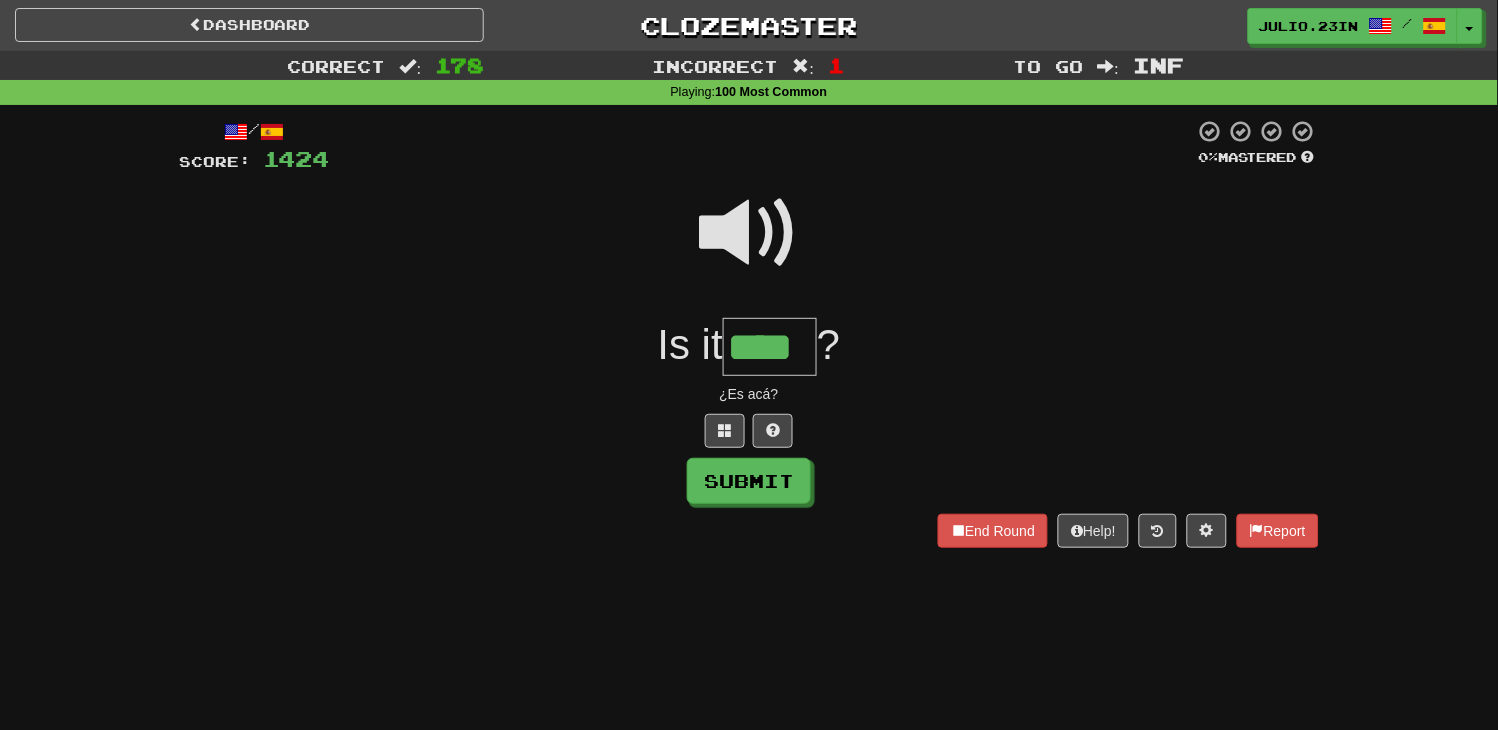 type on "****" 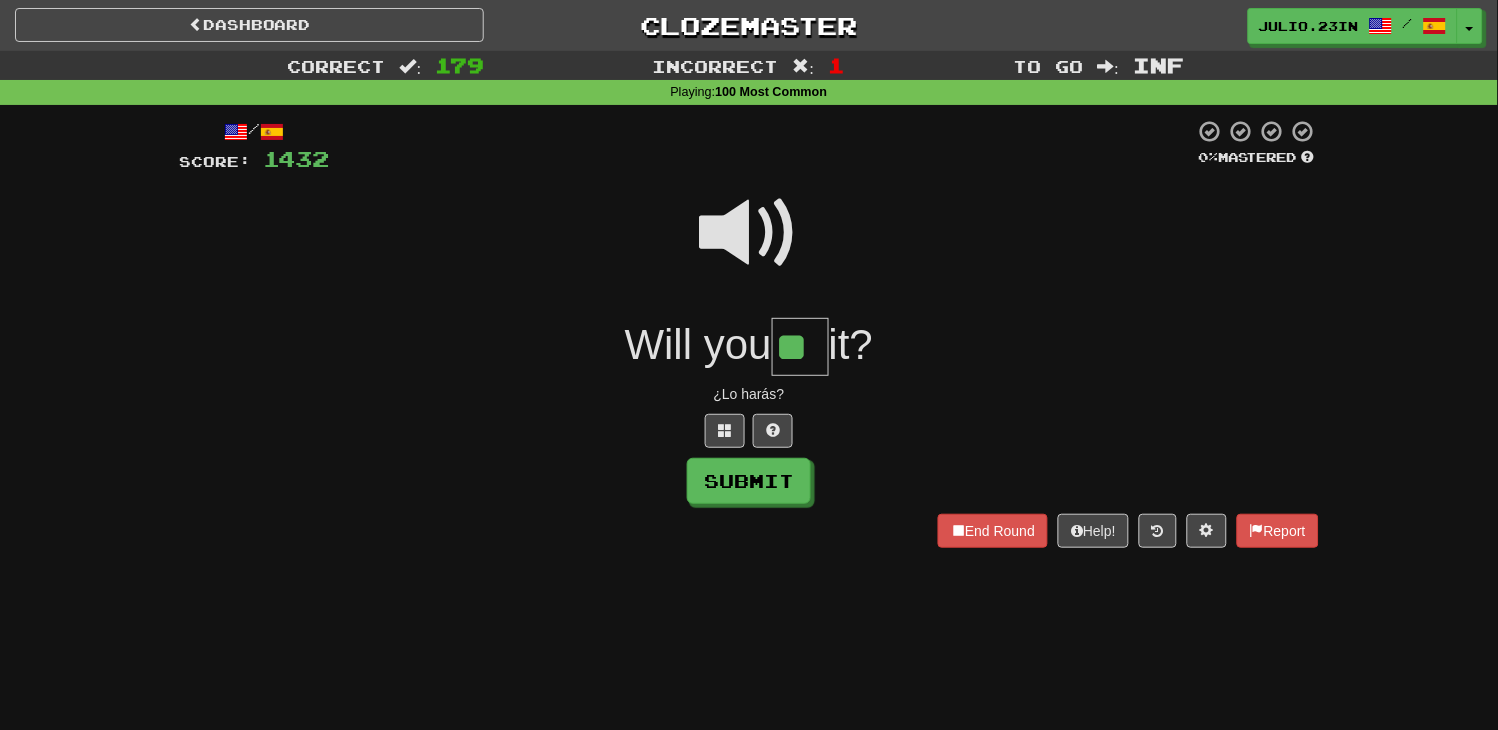 type on "**" 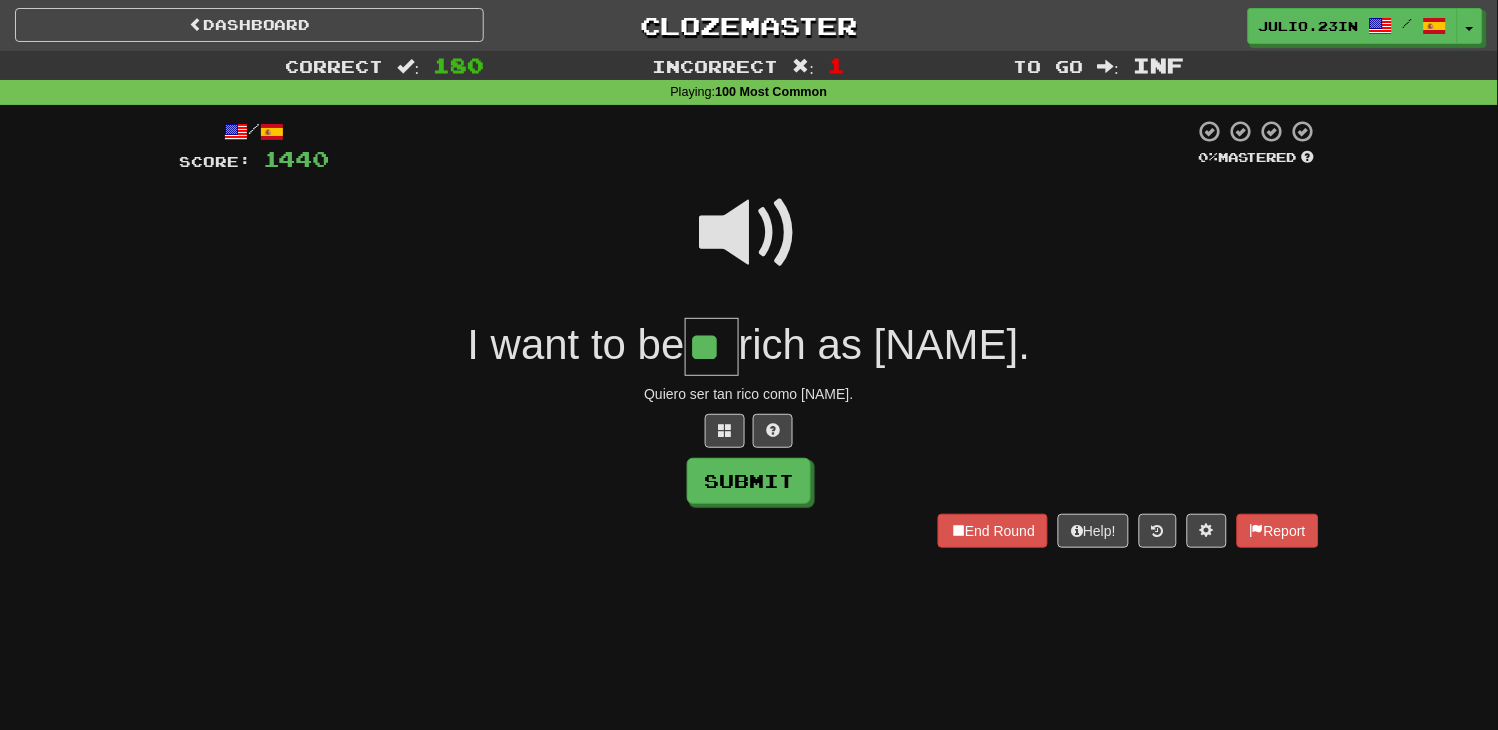 type on "**" 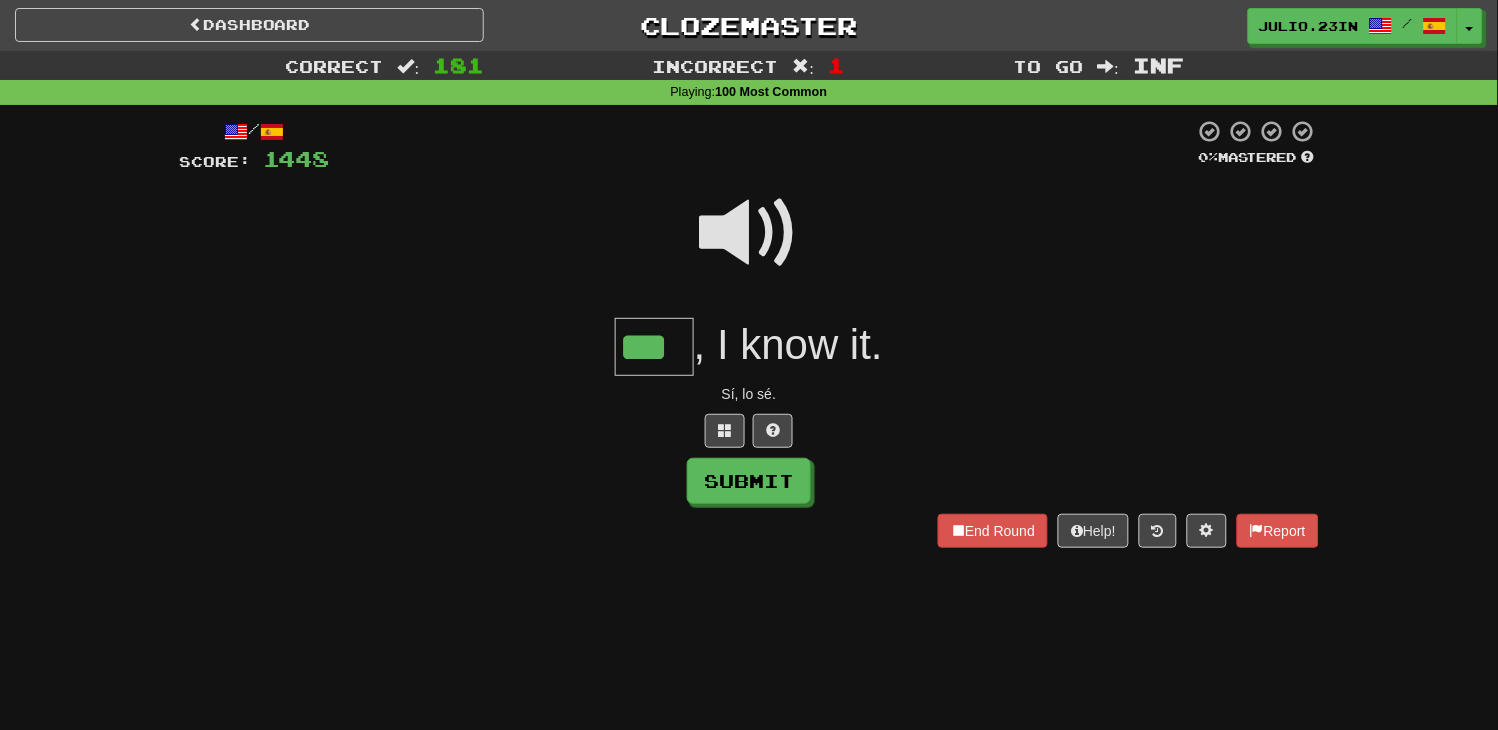 type on "***" 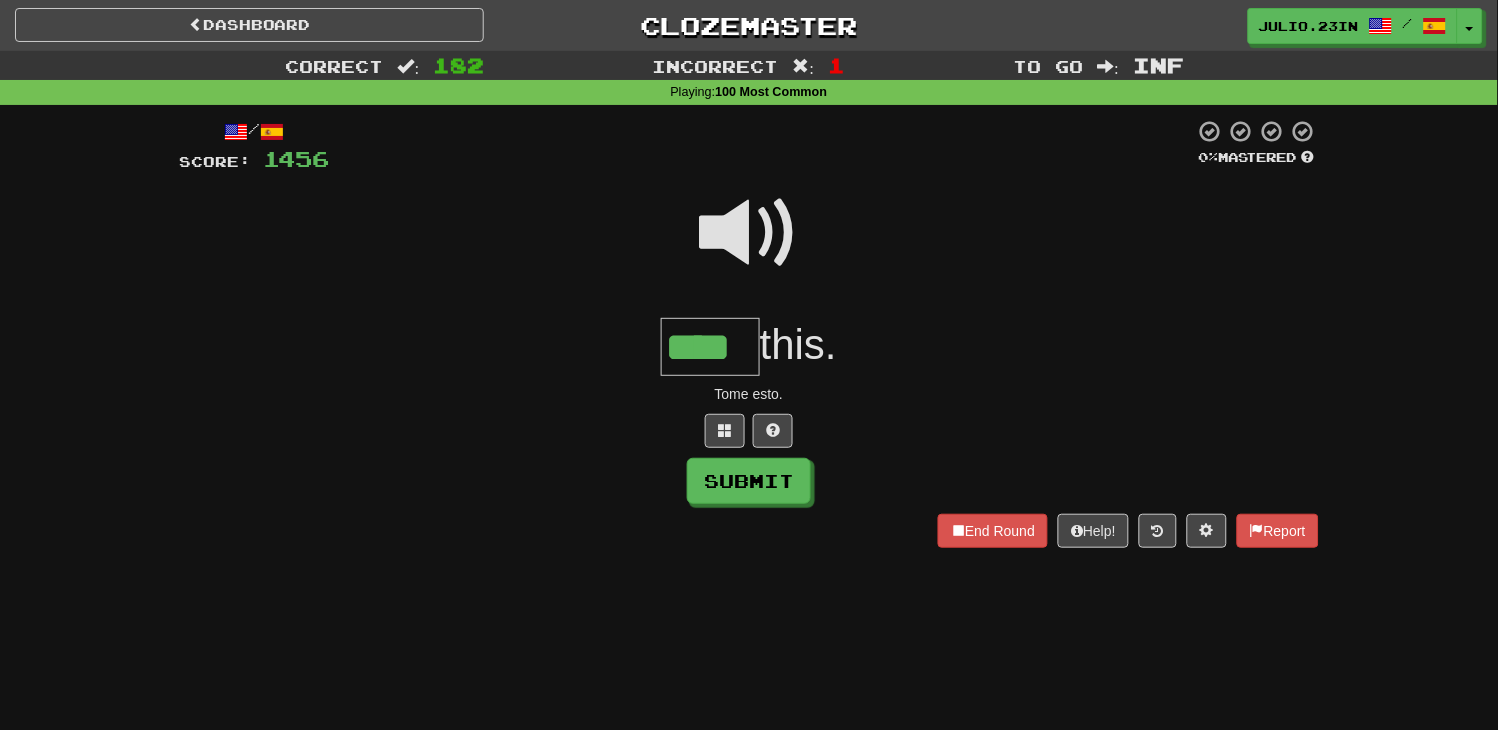 type on "****" 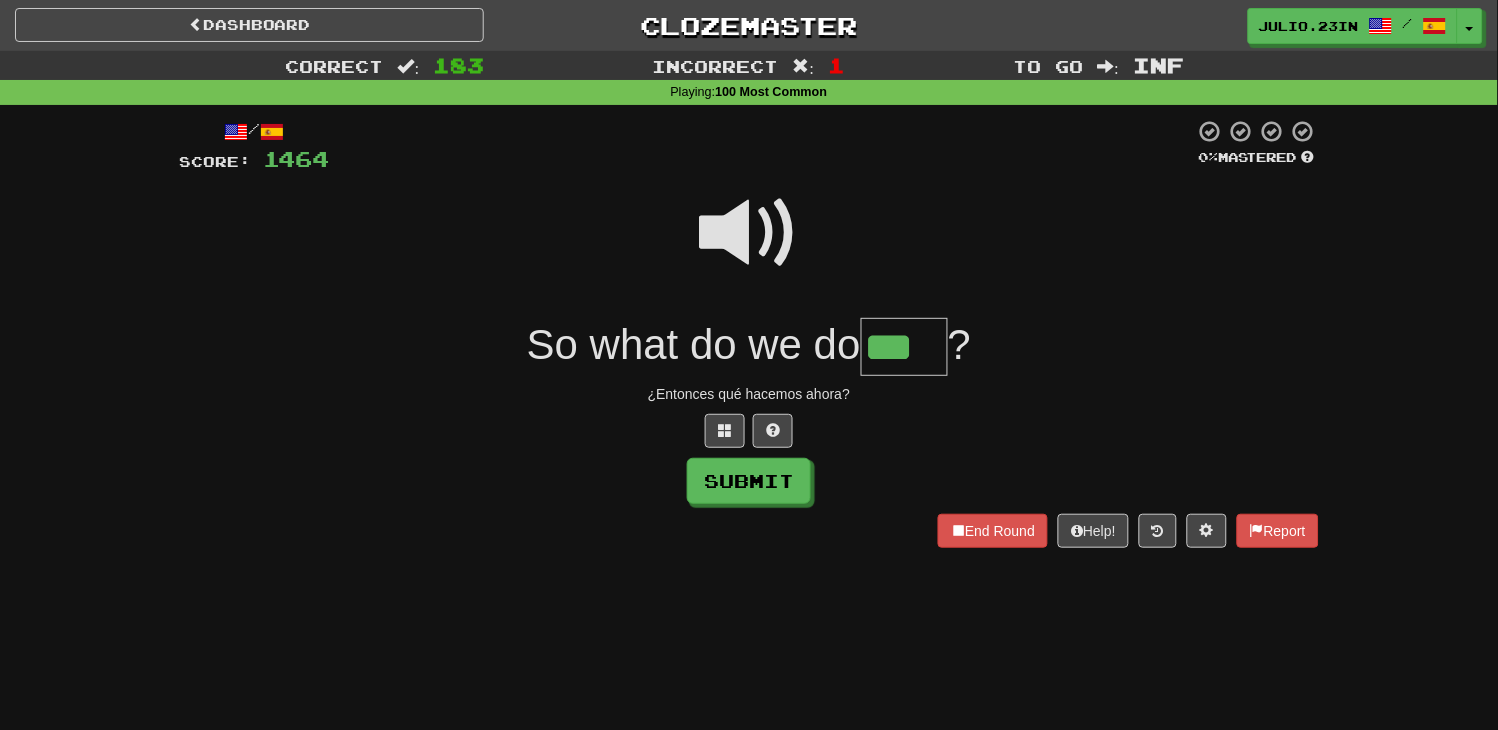 type on "***" 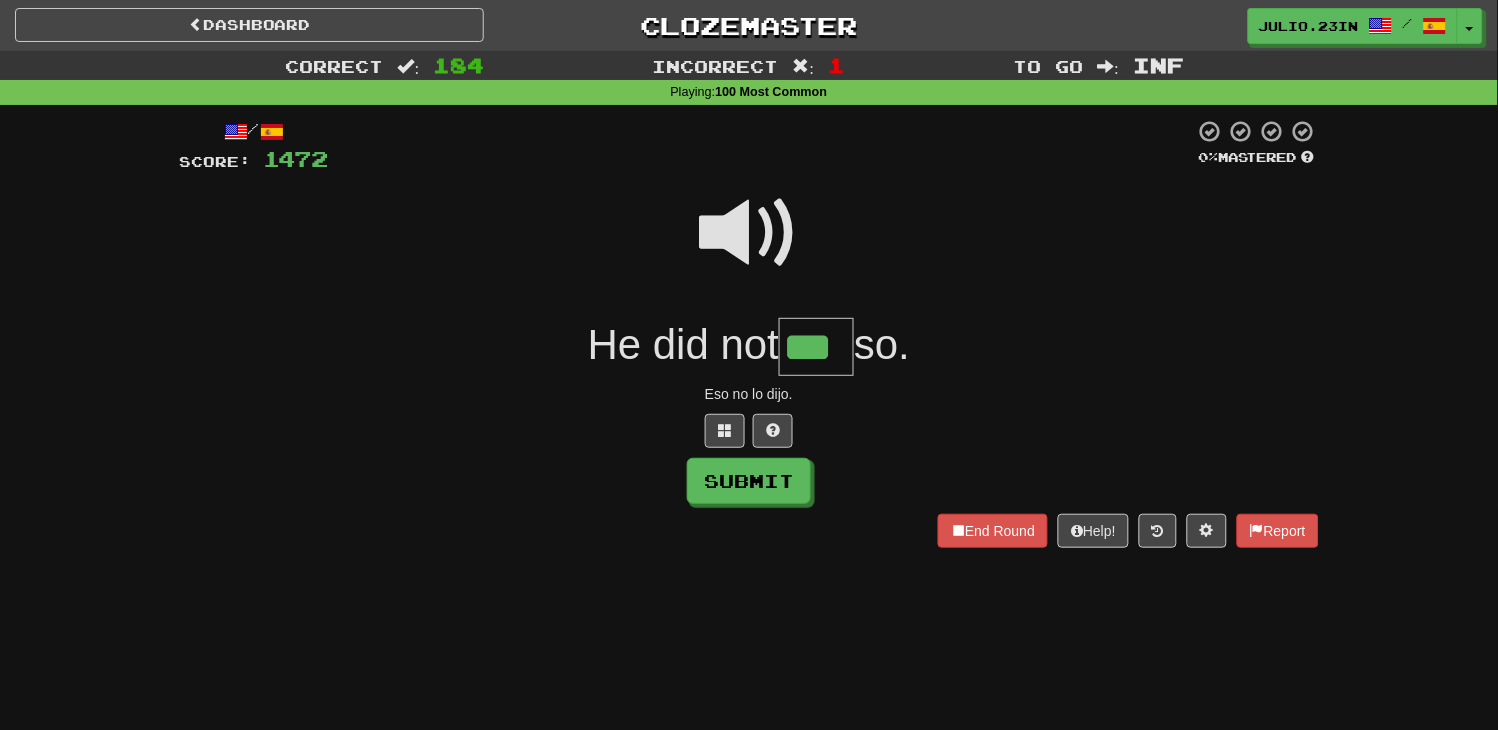 type on "***" 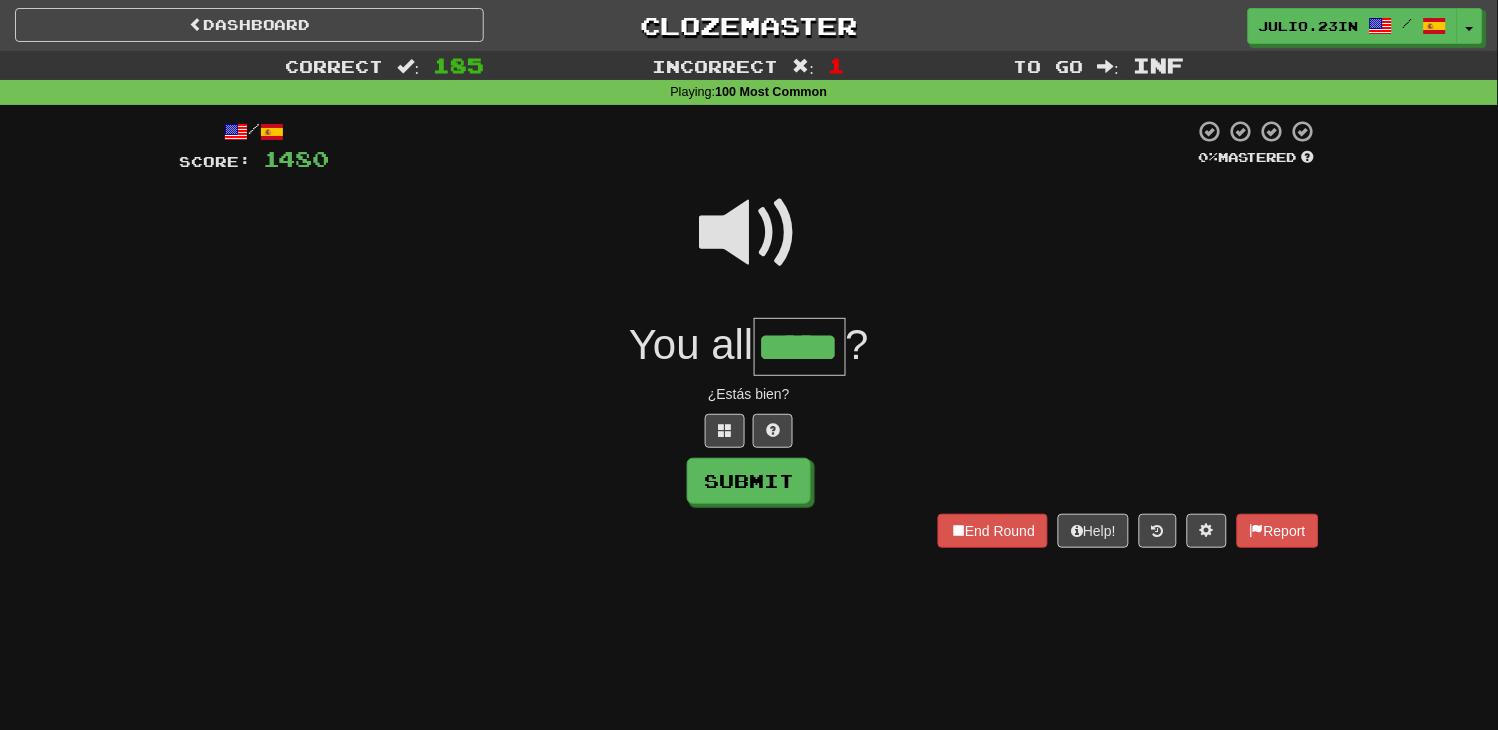 type 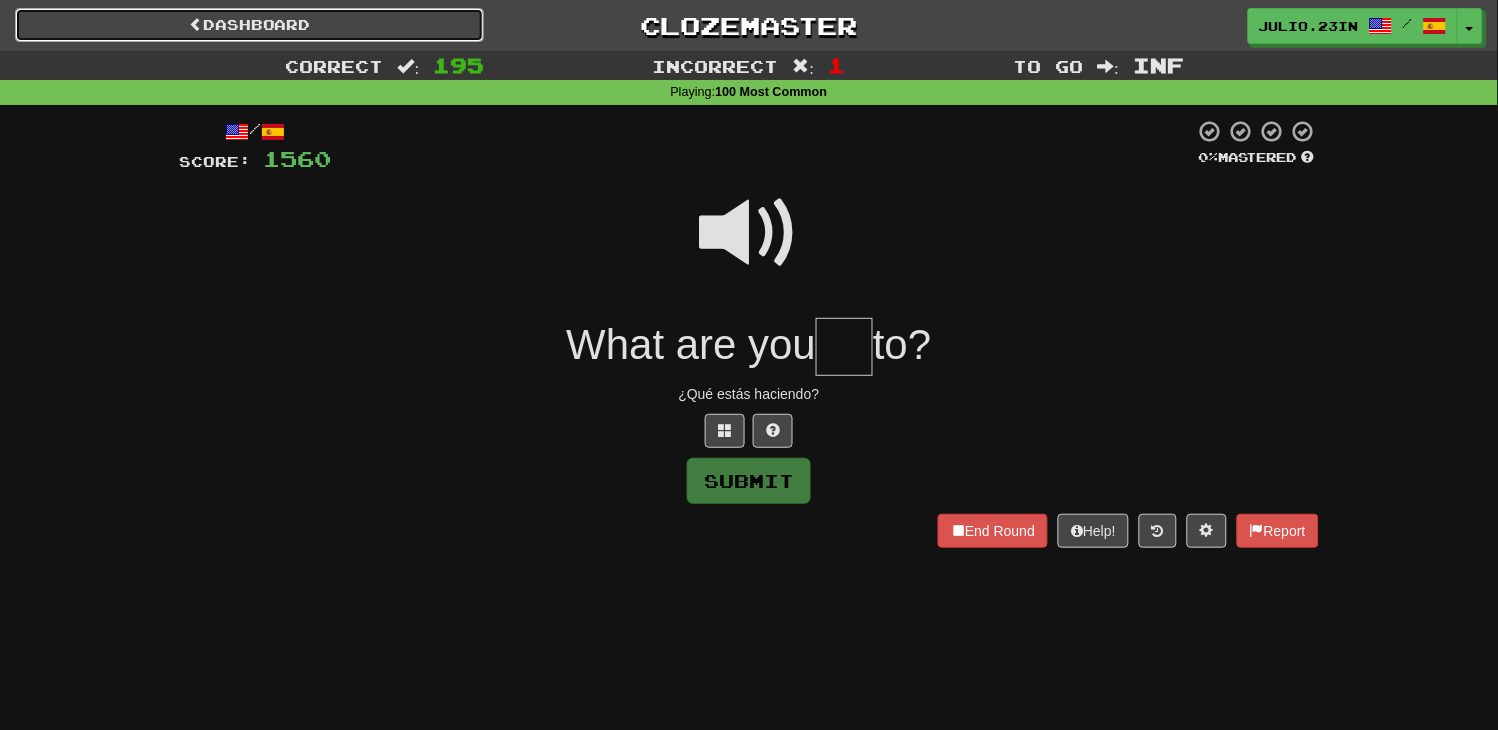 click on "Dashboard" at bounding box center [249, 25] 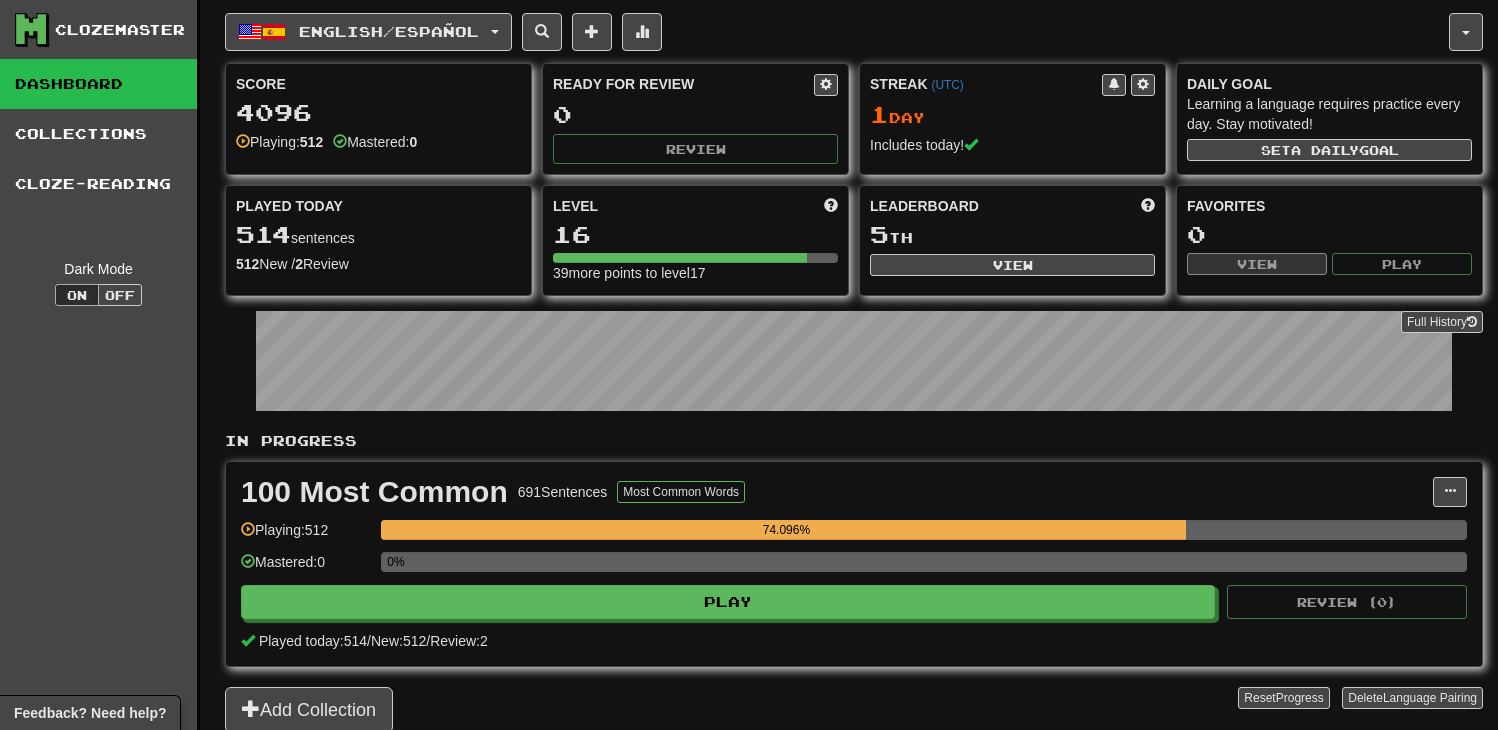 scroll, scrollTop: 0, scrollLeft: 0, axis: both 